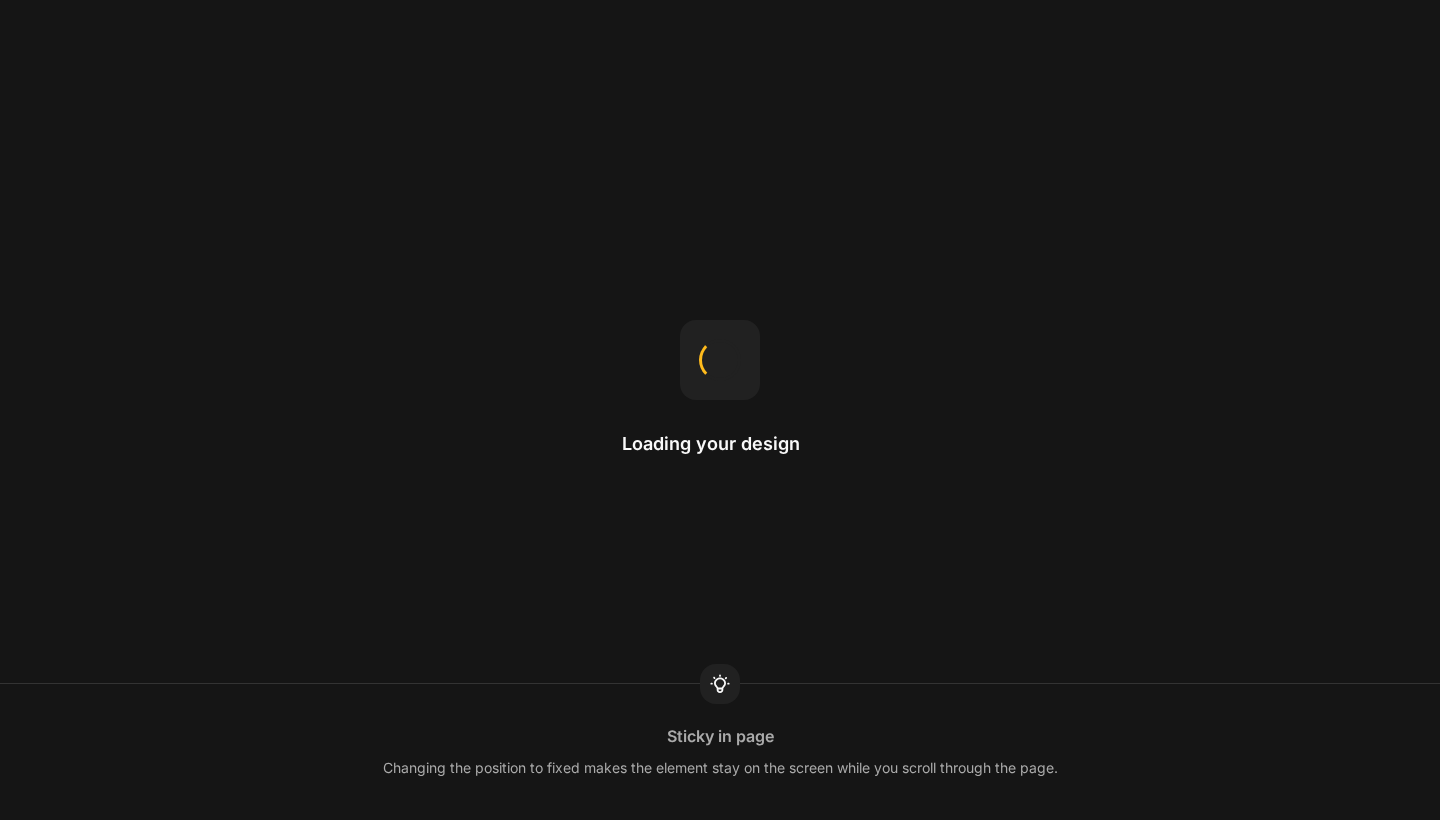 scroll, scrollTop: 0, scrollLeft: 0, axis: both 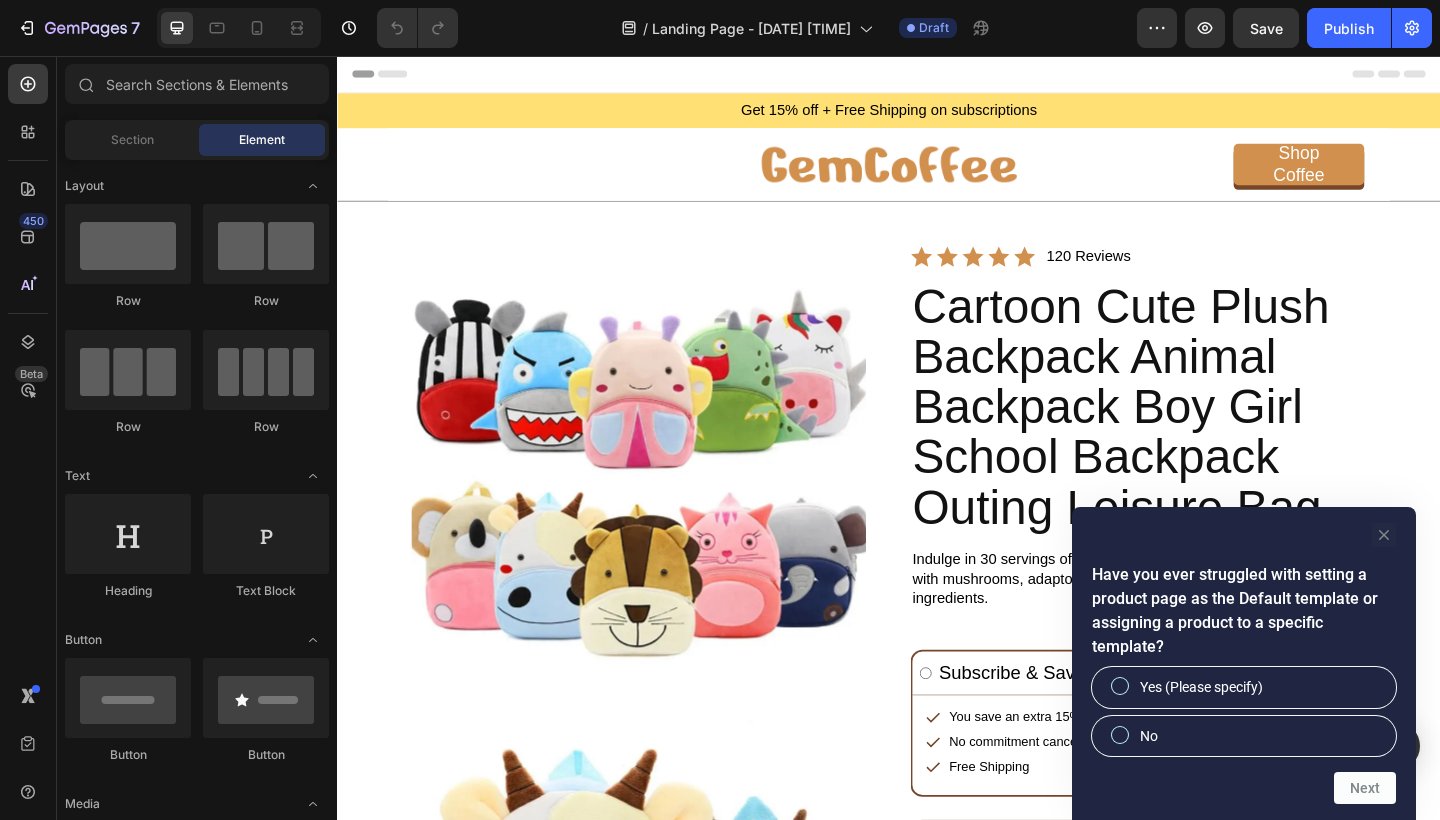 click 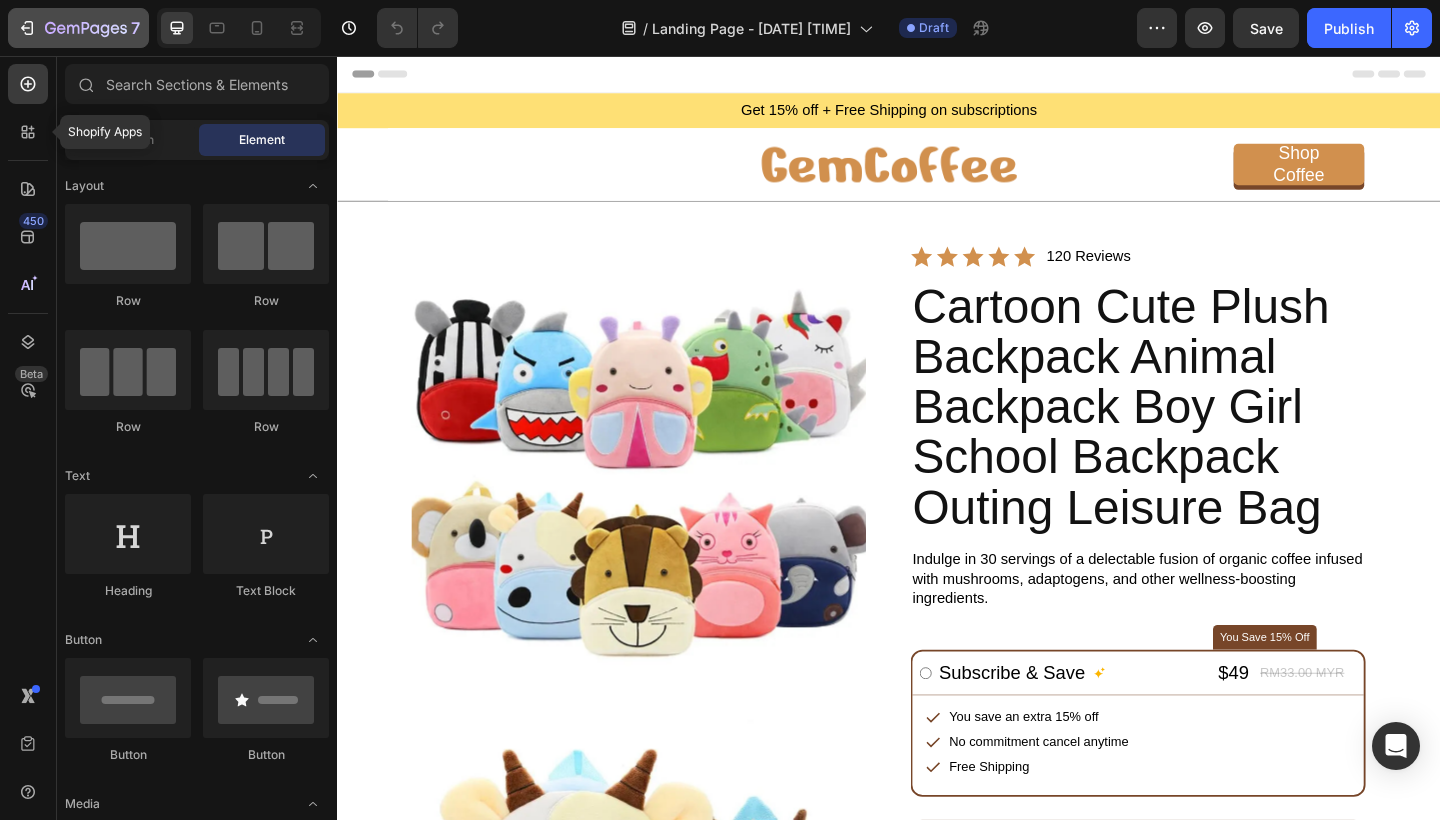 drag, startPoint x: 14, startPoint y: 125, endPoint x: 30, endPoint y: 30, distance: 96.337944 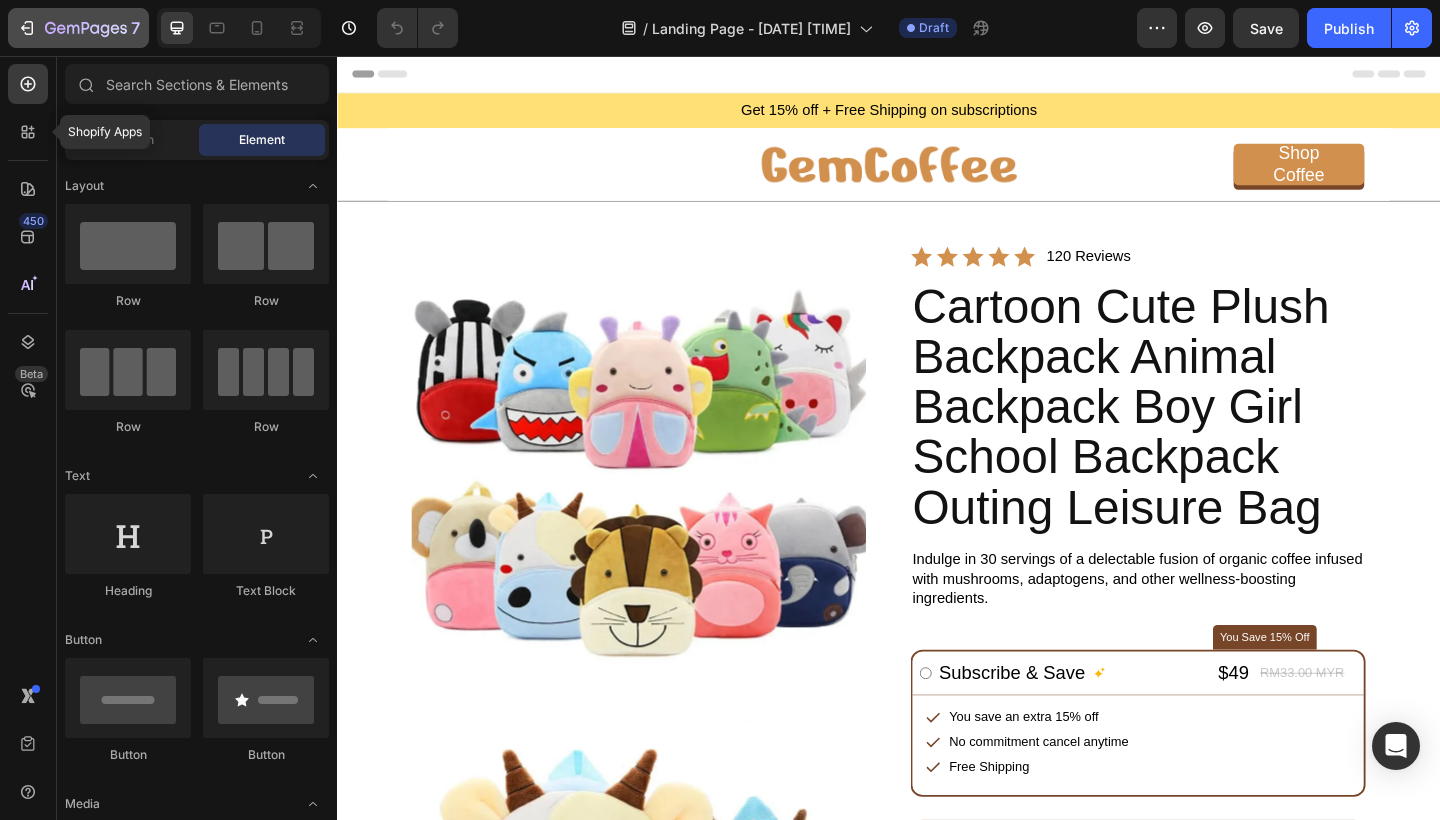 click 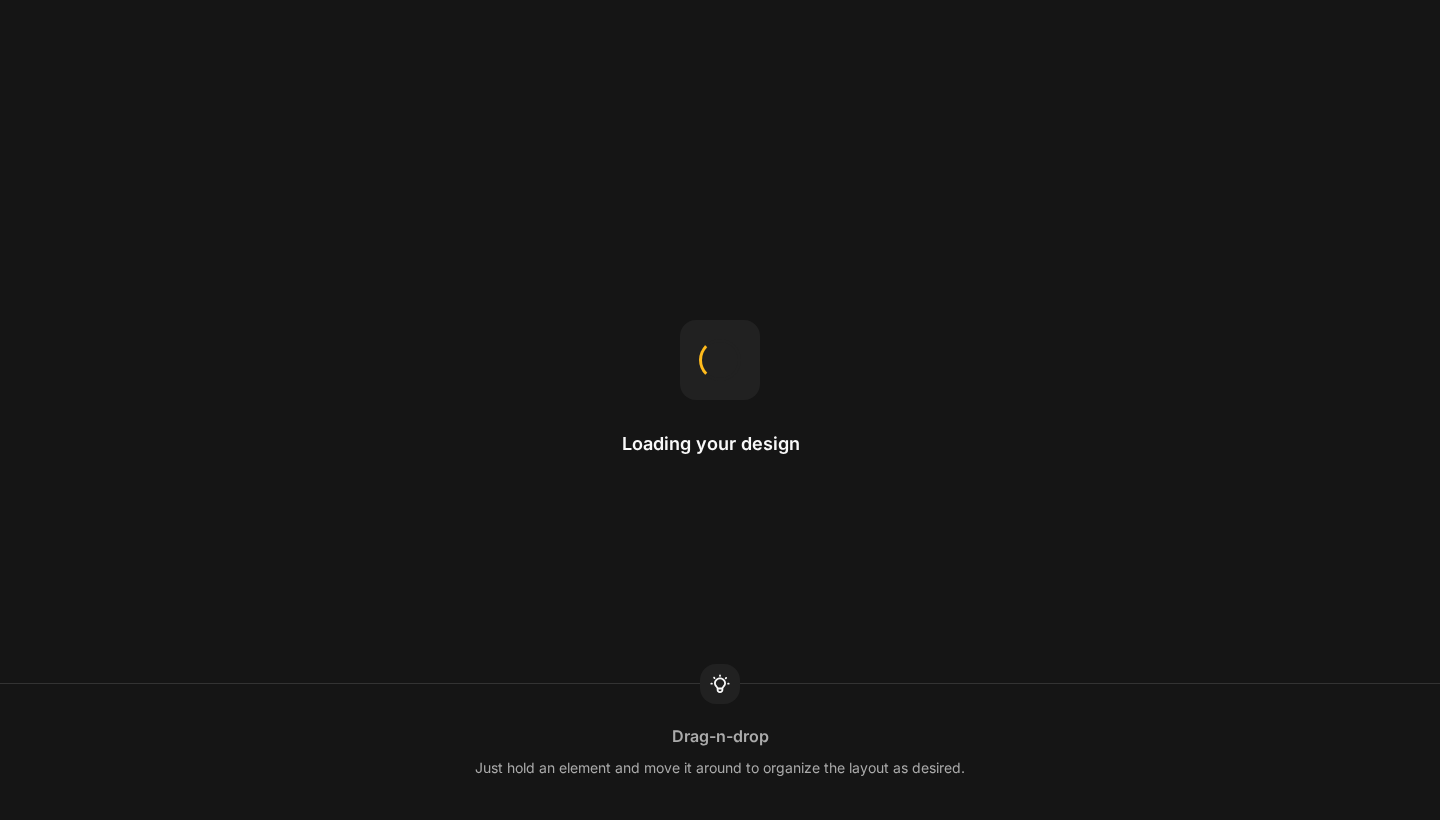scroll, scrollTop: 0, scrollLeft: 0, axis: both 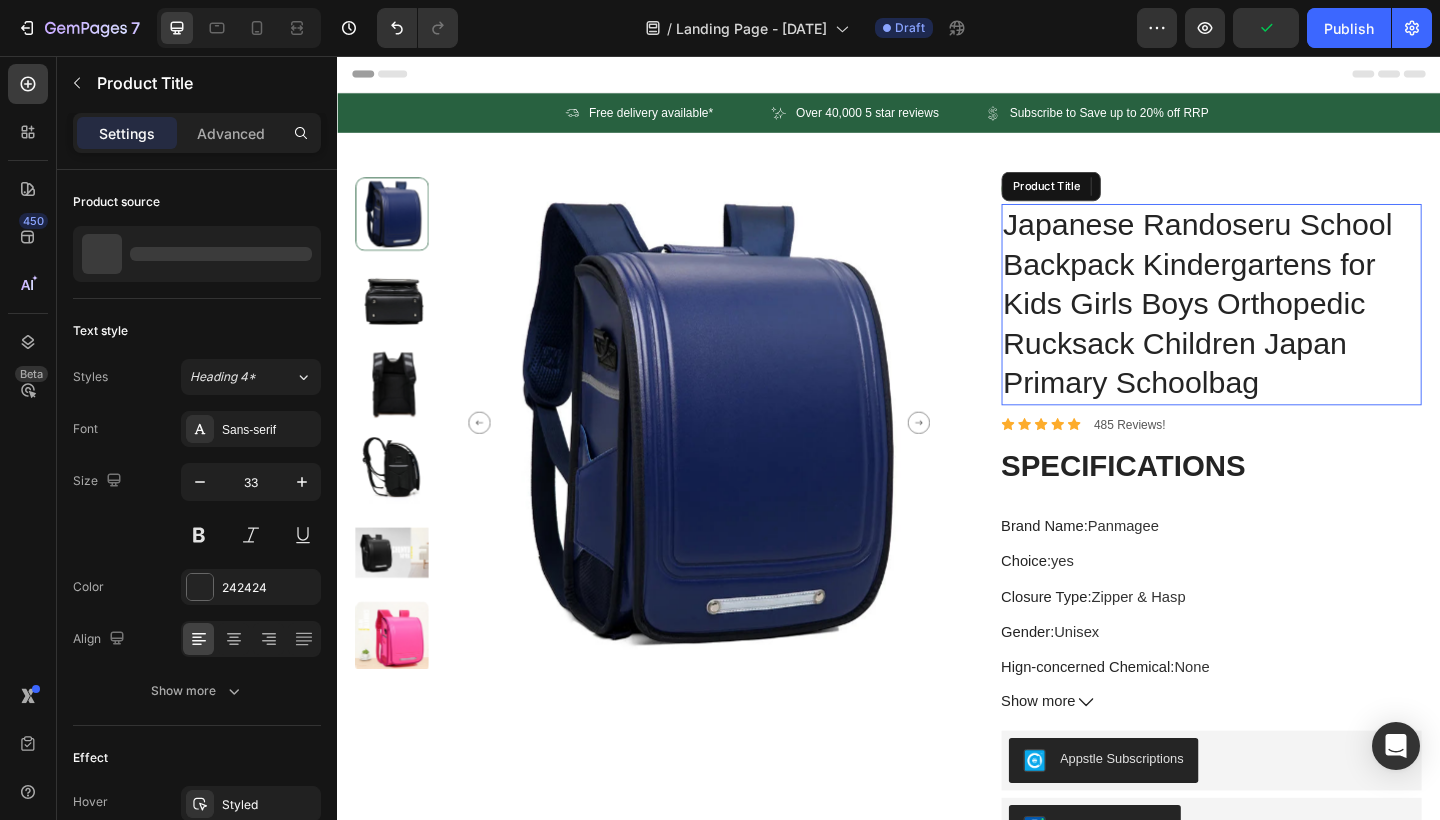 drag, startPoint x: 337, startPoint y: 56, endPoint x: 1242, endPoint y: 341, distance: 948.81506 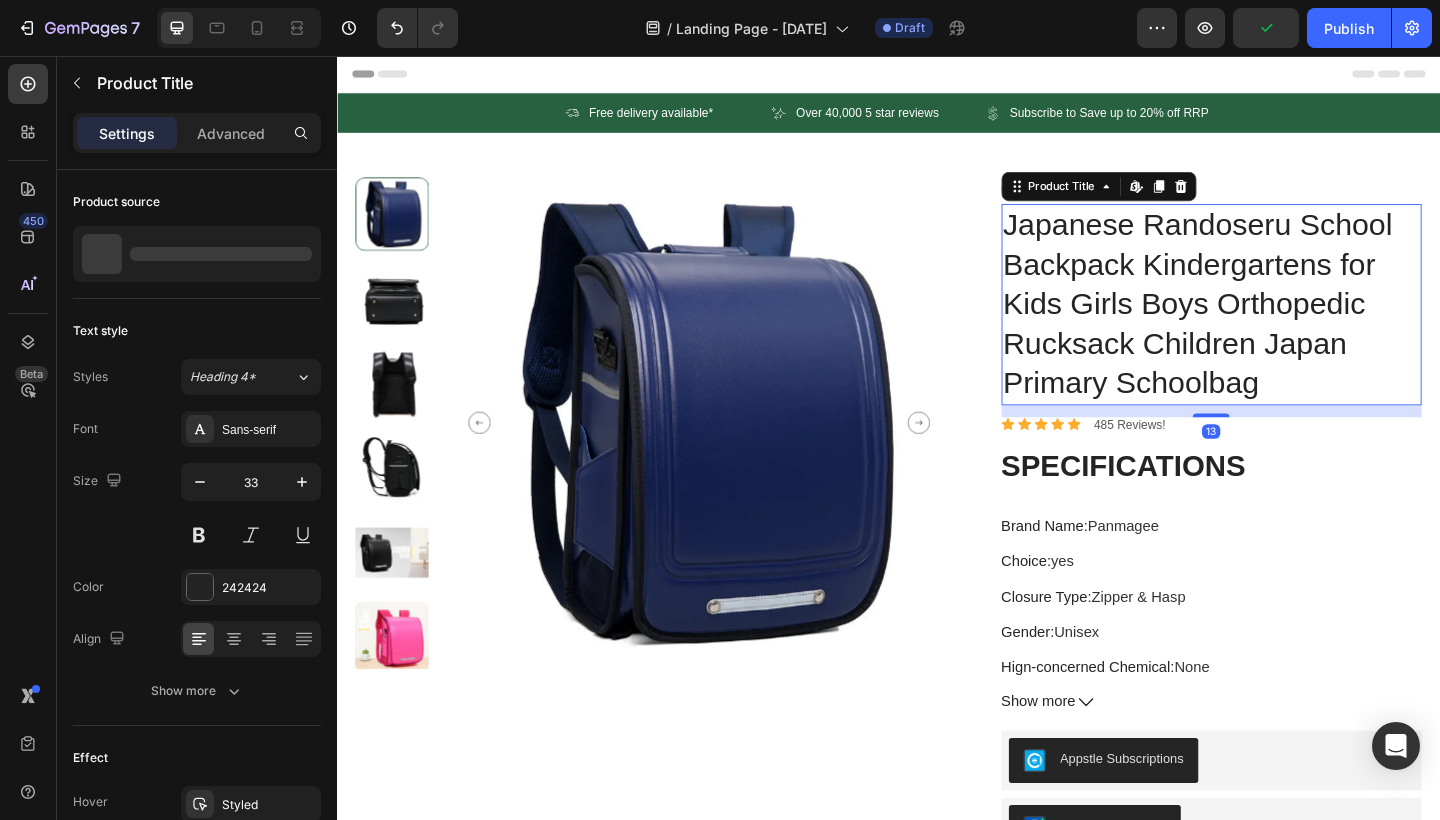 click on "Japanese Randoseru School Backpack Kindergartens for Kids Girls Boys Orthopedic Rucksack Children Japan Primary Schoolbag" at bounding box center (1289, 326) 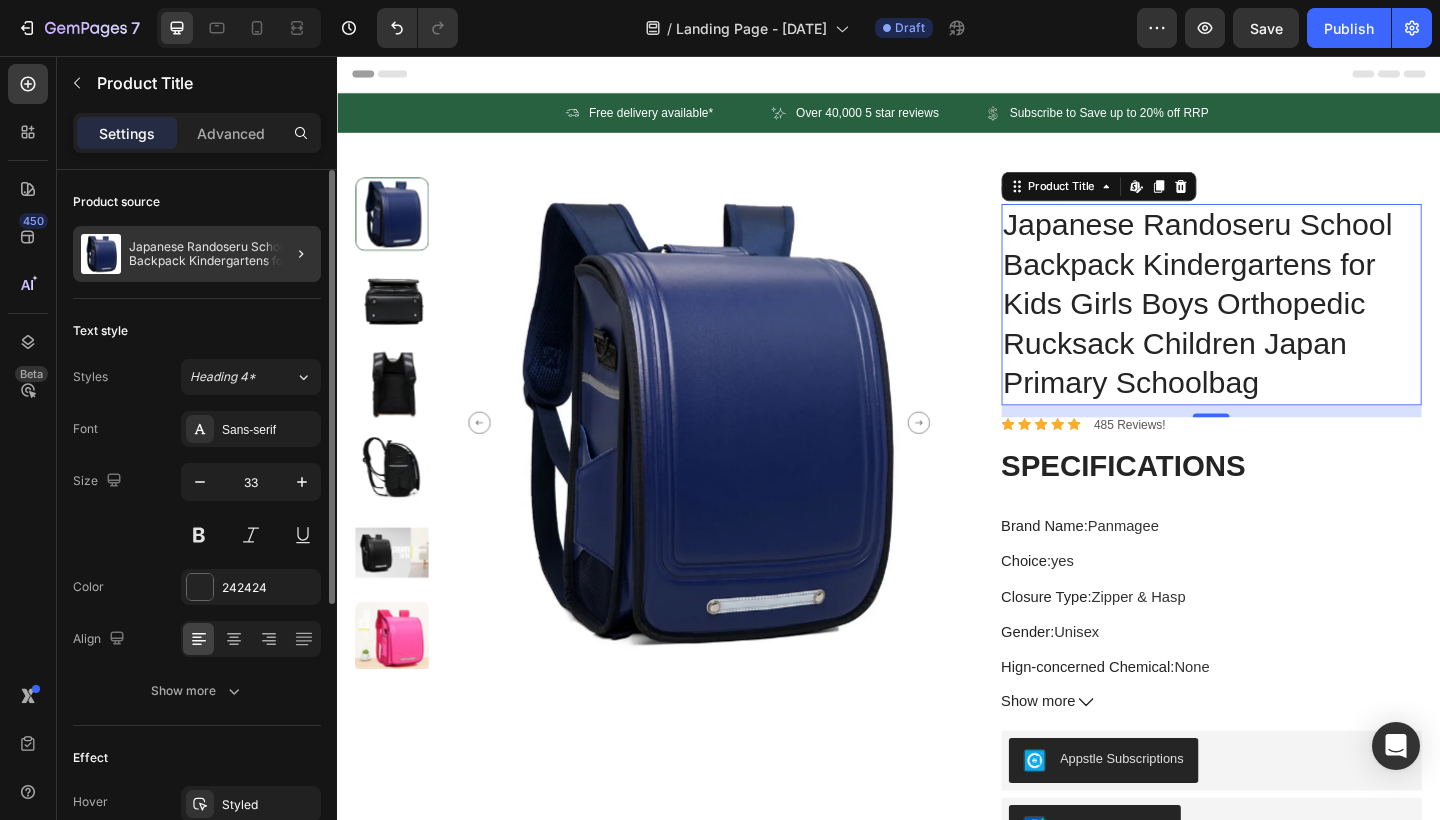 drag, startPoint x: 905, startPoint y: 286, endPoint x: 223, endPoint y: 244, distance: 683.29205 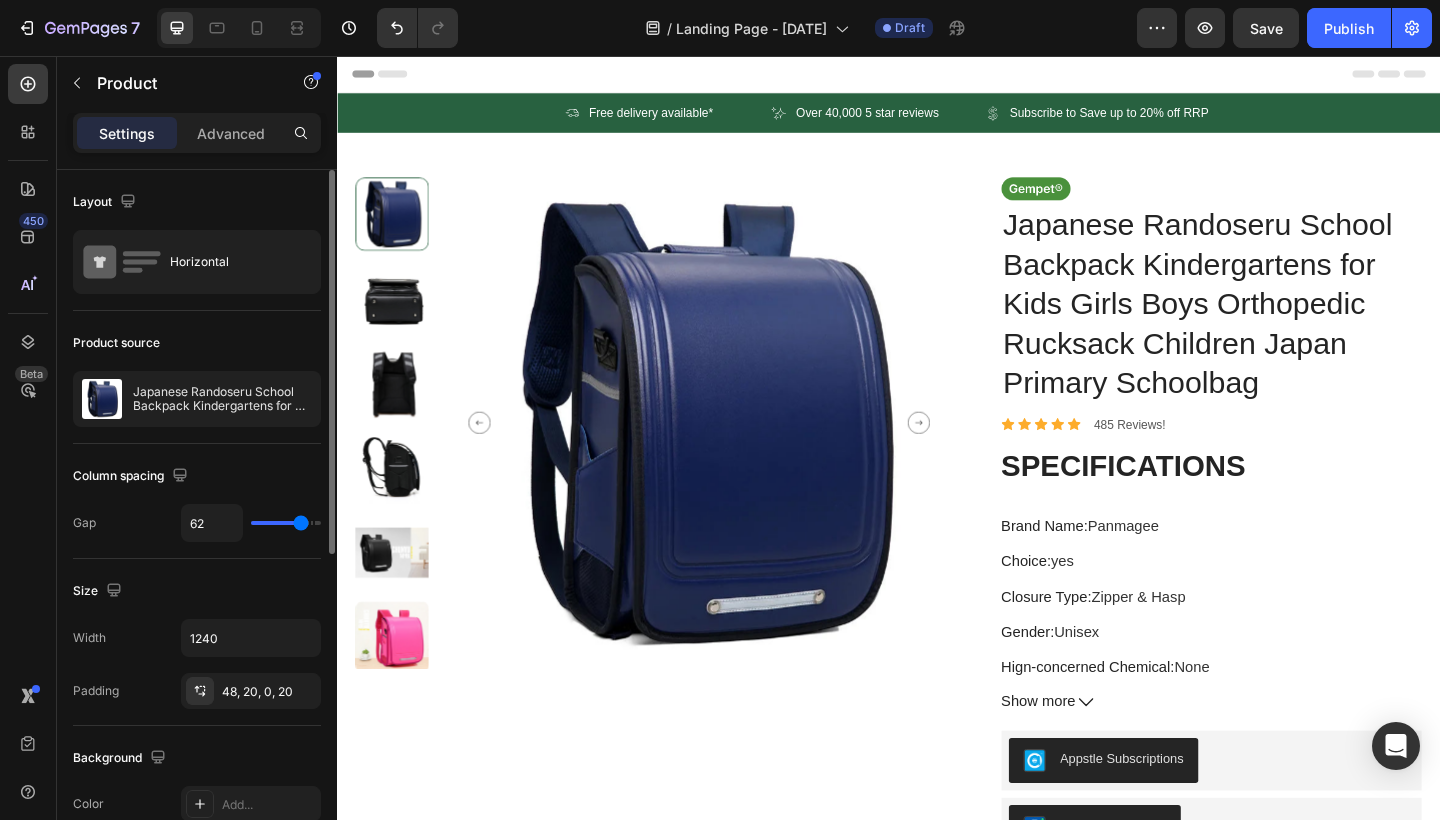 drag, startPoint x: 223, startPoint y: 244, endPoint x: 744, endPoint y: 1, distance: 574.88257 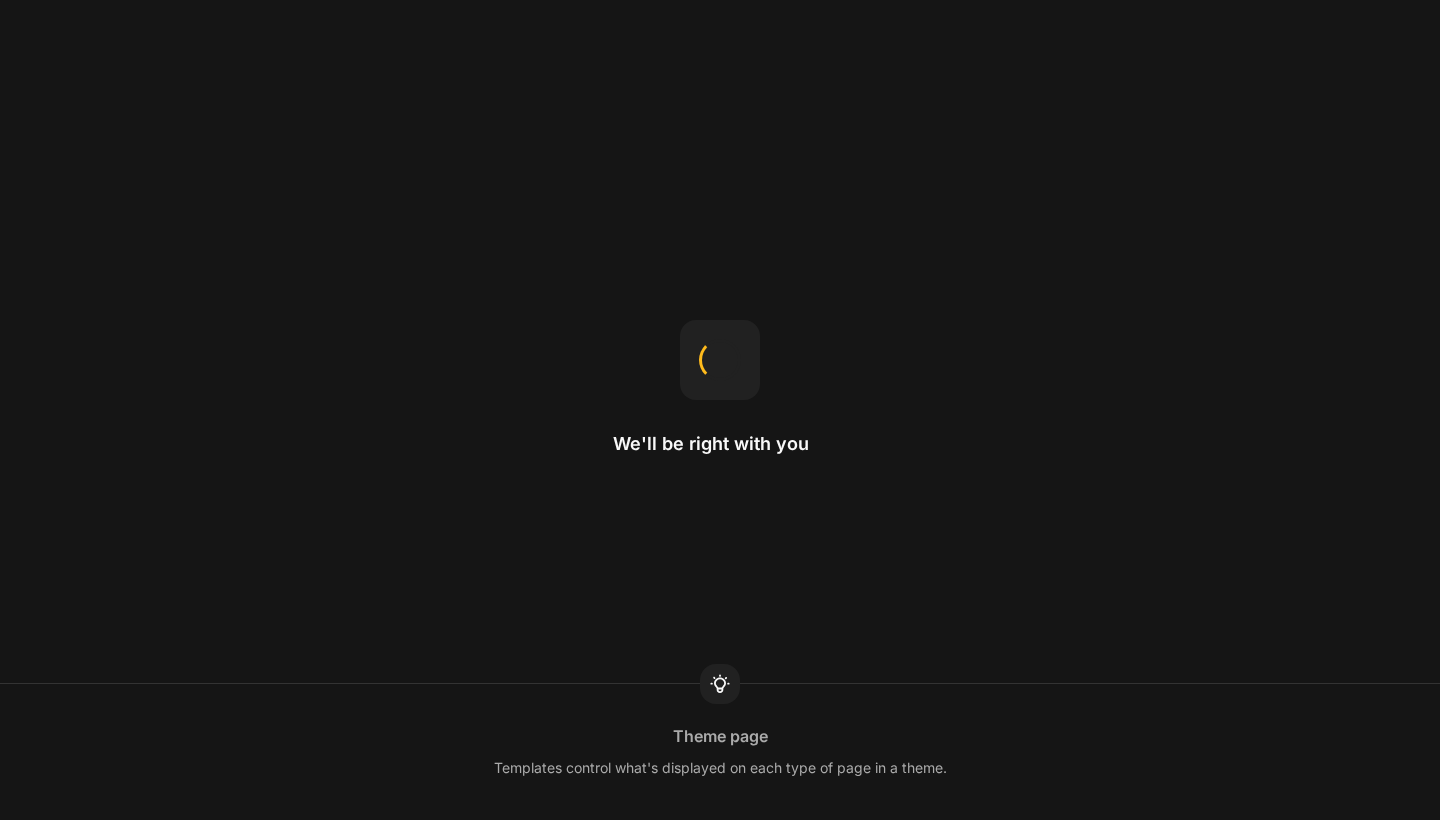 scroll, scrollTop: 0, scrollLeft: 0, axis: both 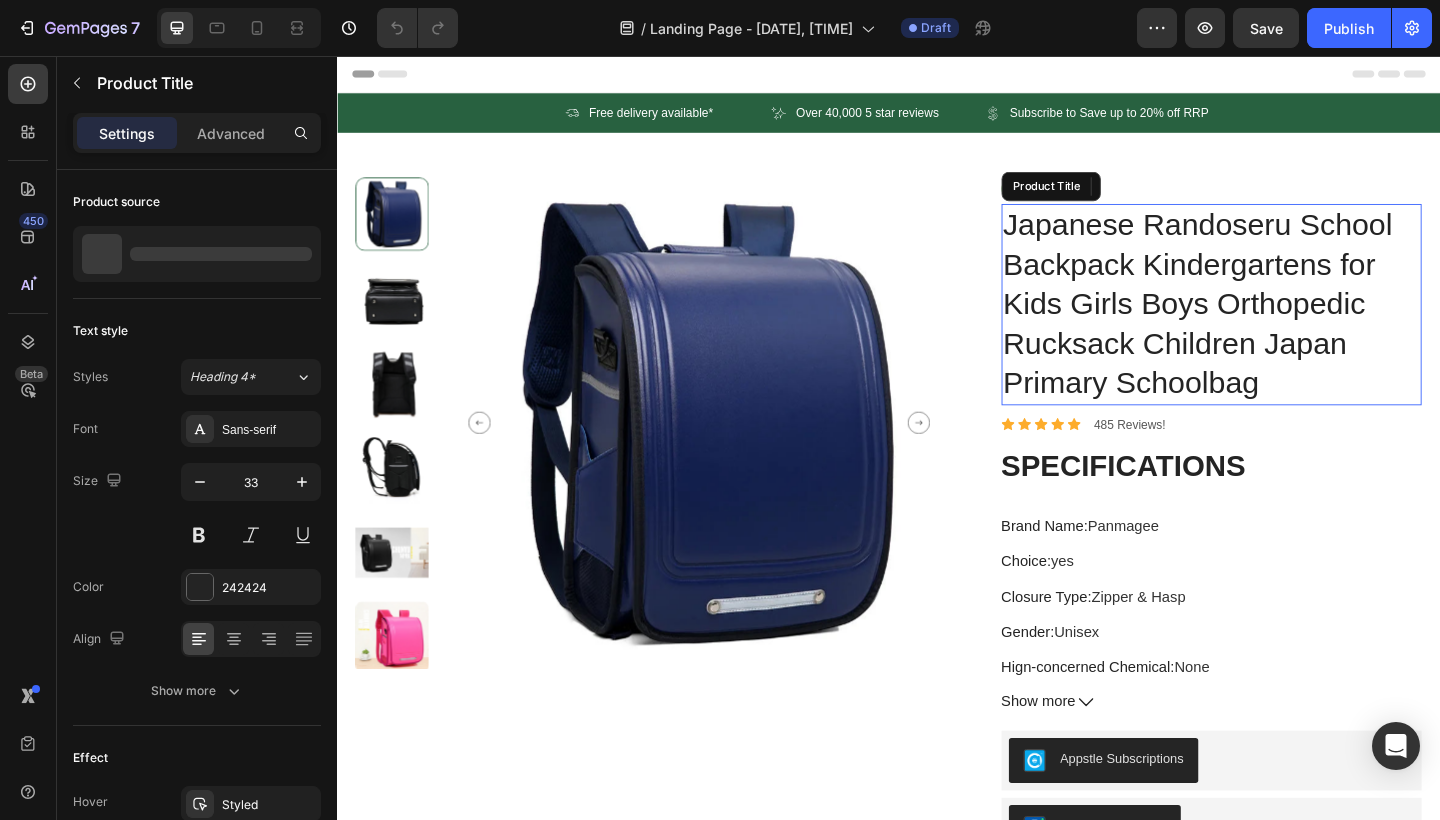 click on "Japanese Randoseru School Backpack Kindergartens for Kids Girls Boys Orthopedic Rucksack Children Japan Primary Schoolbag" at bounding box center (1289, 326) 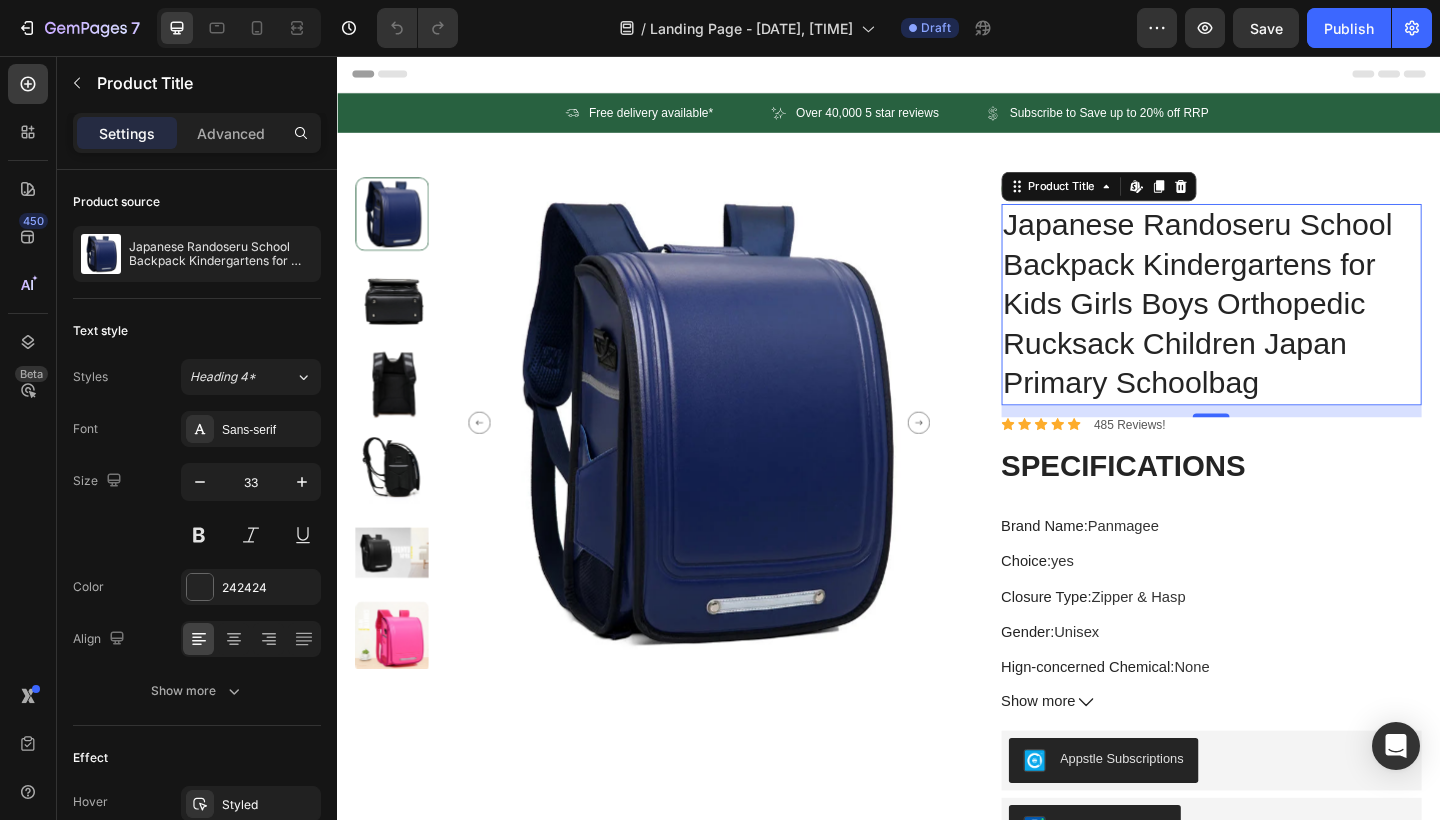 drag, startPoint x: 337, startPoint y: 56, endPoint x: 1136, endPoint y: 308, distance: 837.7977 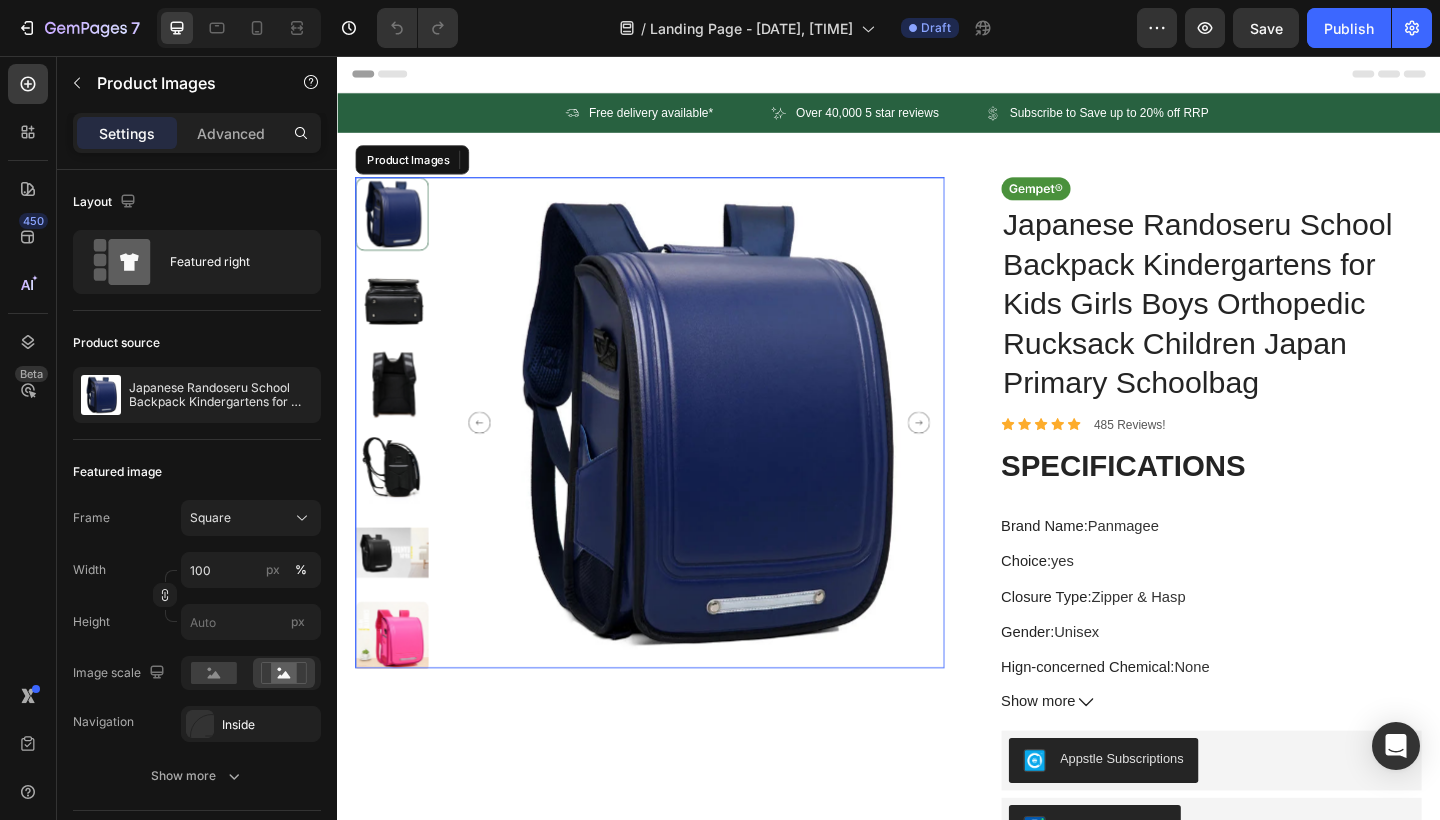 drag, startPoint x: 1136, startPoint y: 308, endPoint x: 922, endPoint y: 259, distance: 219.53815 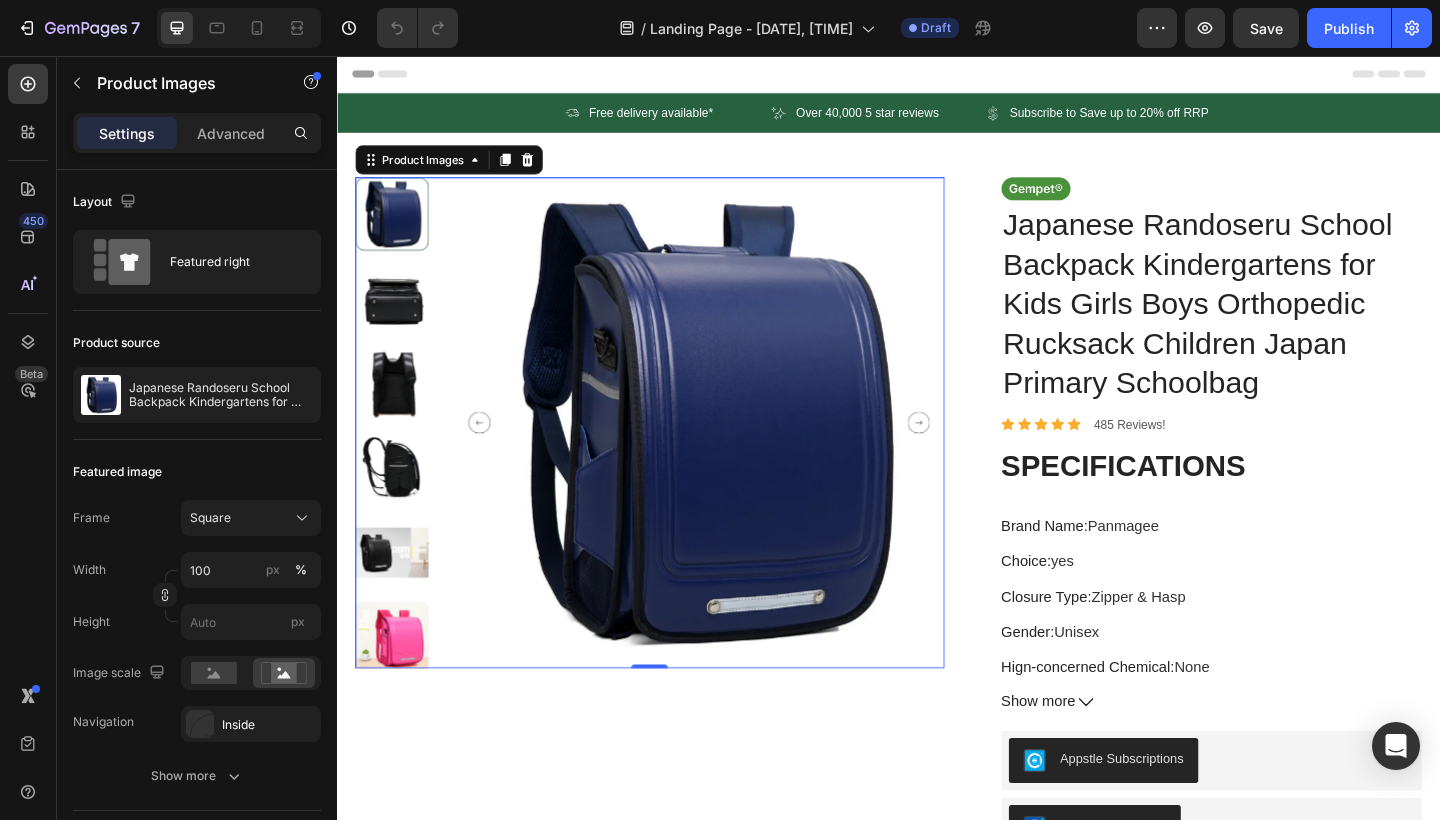 click on "Product Images" at bounding box center [430, 169] 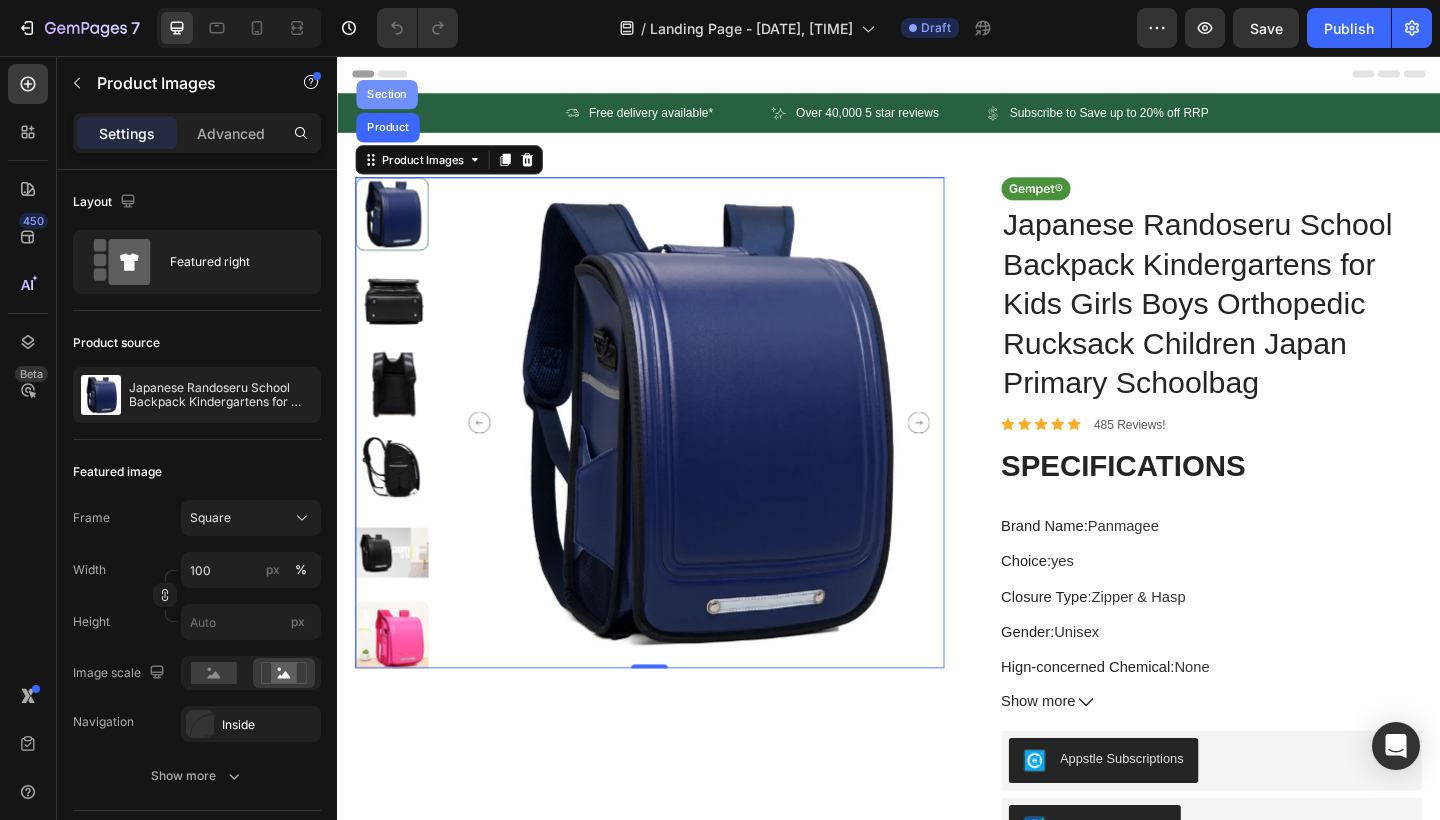 drag, startPoint x: 922, startPoint y: 259, endPoint x: 392, endPoint y: 95, distance: 554.79364 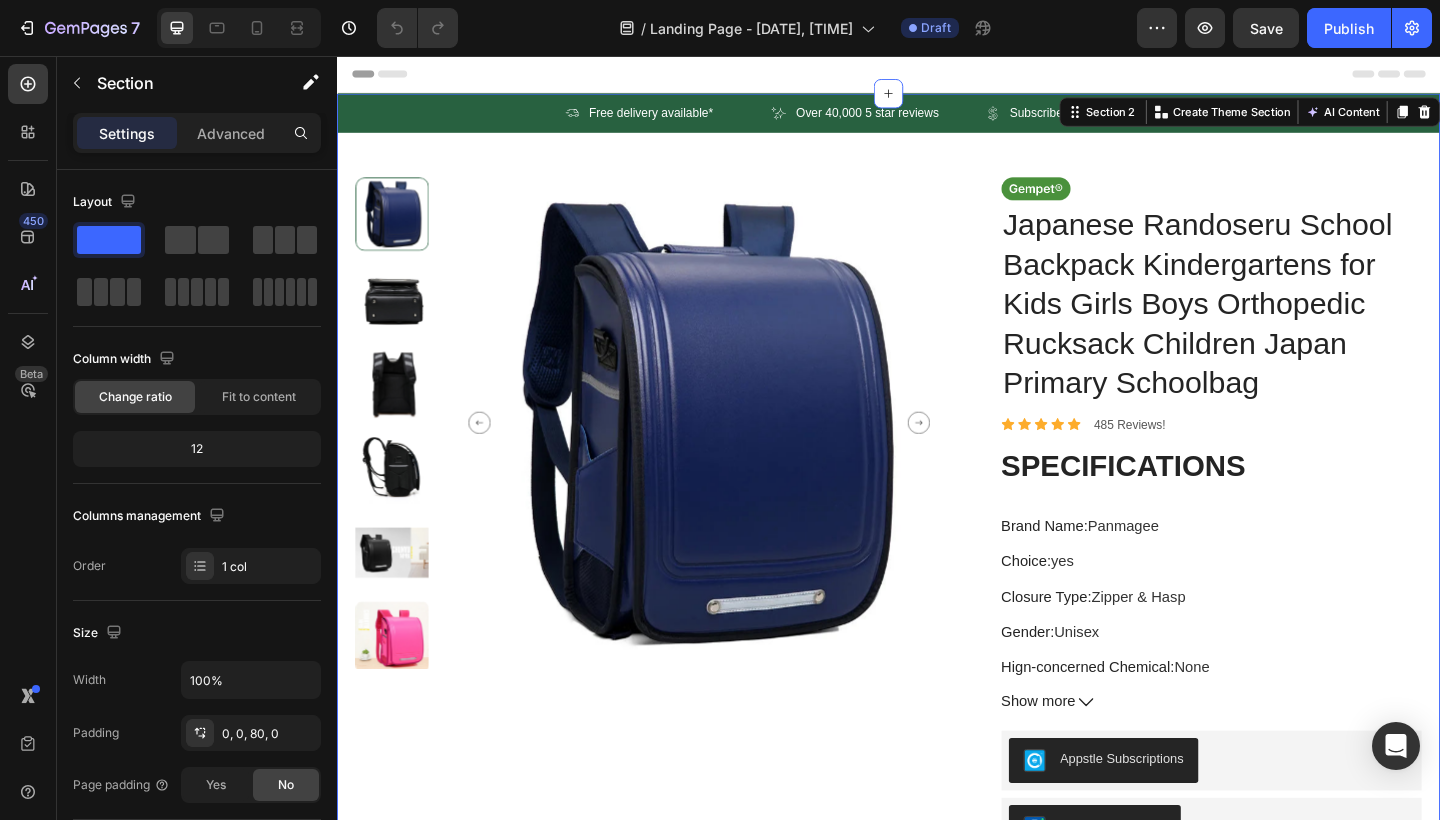 drag, startPoint x: 392, startPoint y: 95, endPoint x: 884, endPoint y: 253, distance: 516.7475 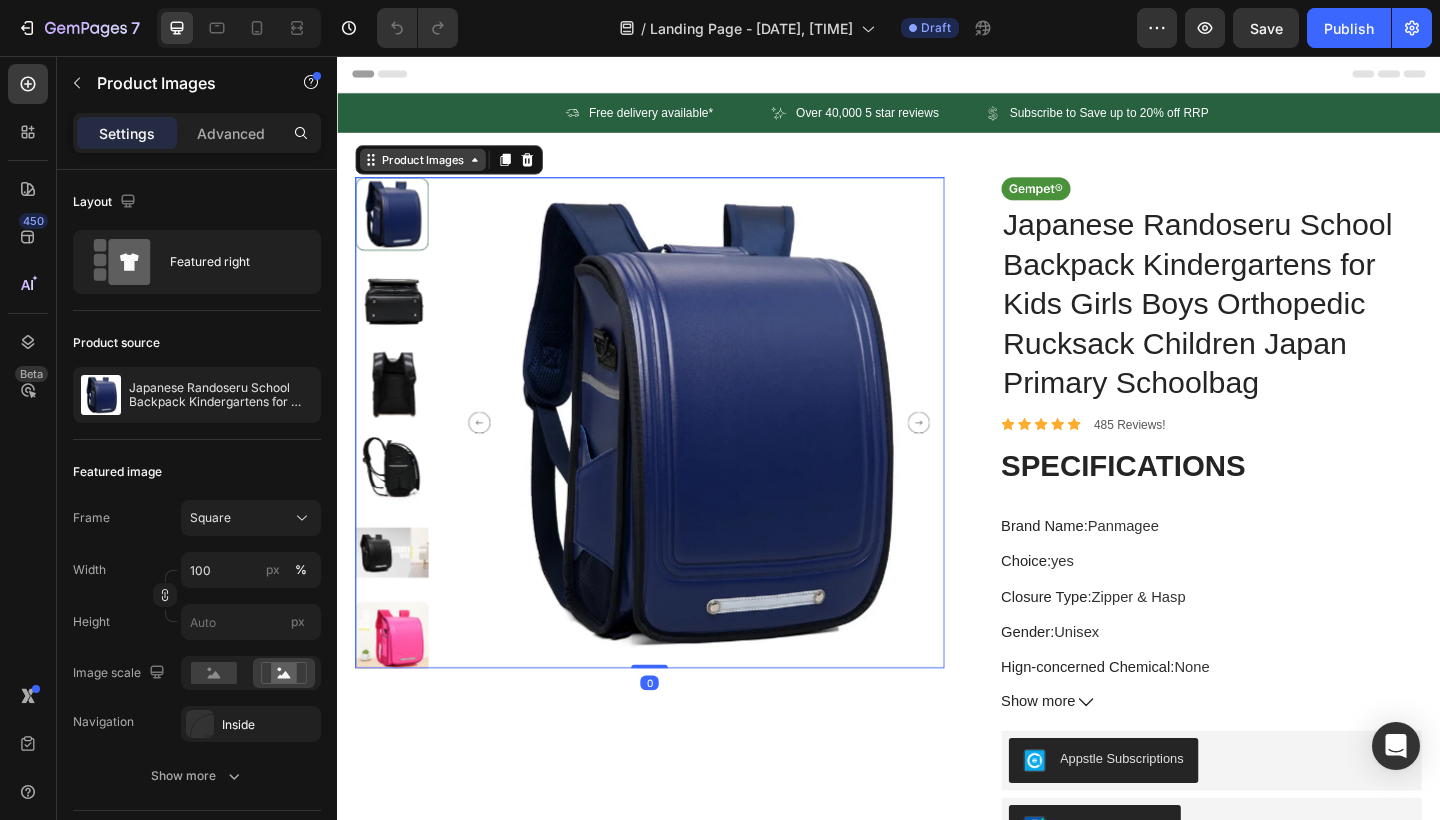 drag, startPoint x: 884, startPoint y: 253, endPoint x: 475, endPoint y: 163, distance: 418.78516 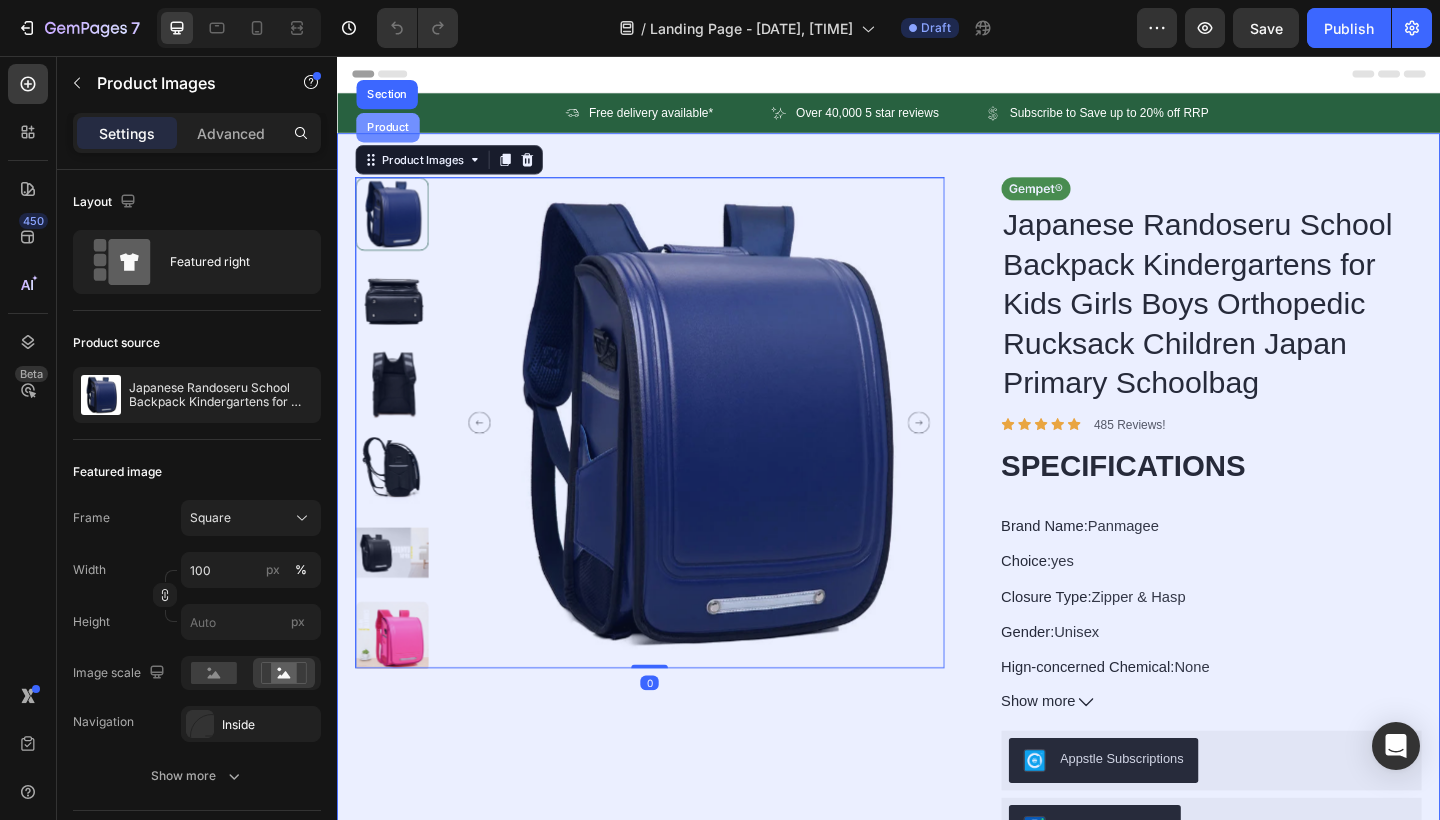 drag, startPoint x: 475, startPoint y: 163, endPoint x: 406, endPoint y: 145, distance: 71.30919 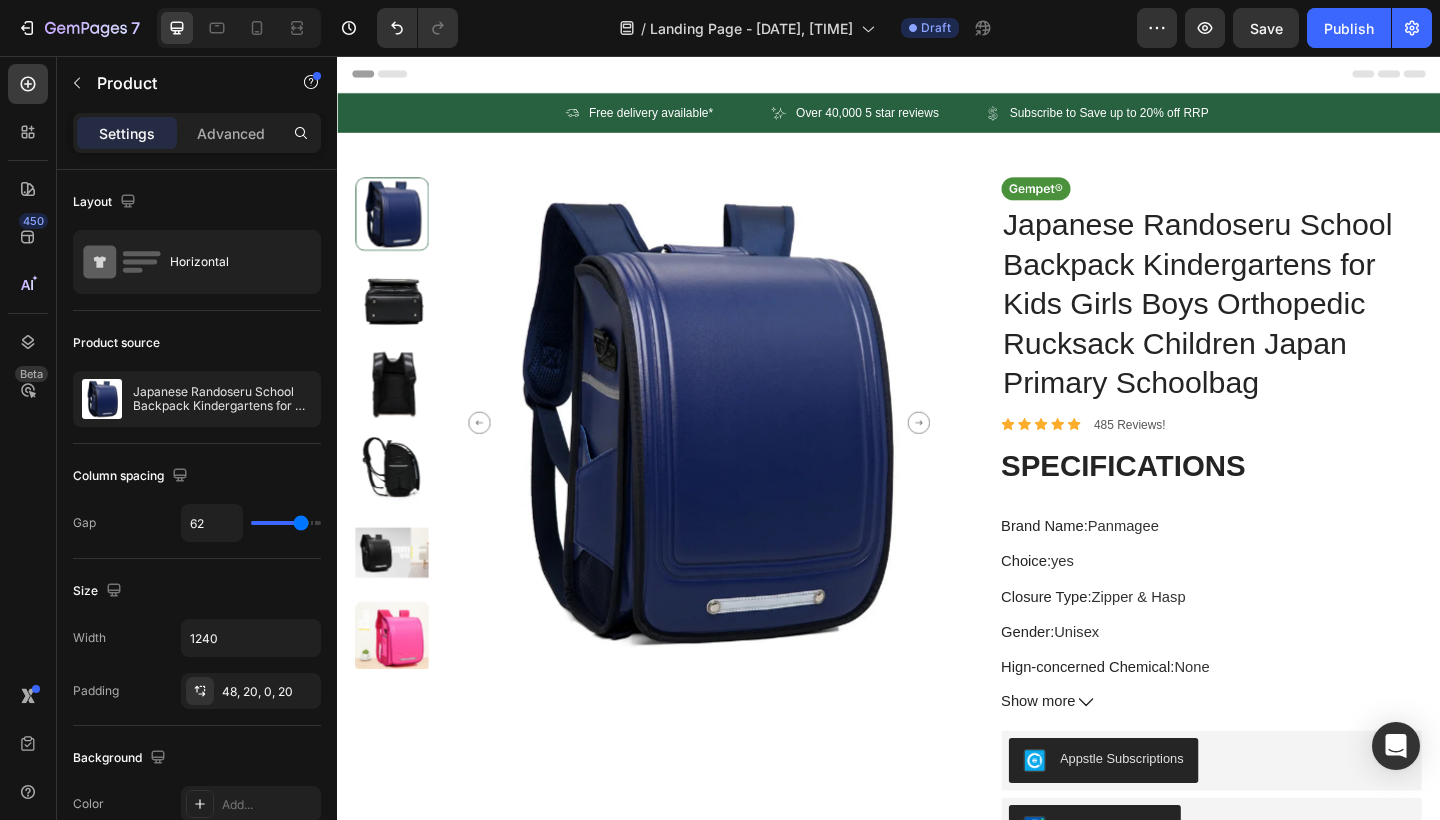 click on "Column spacing Gap 62" 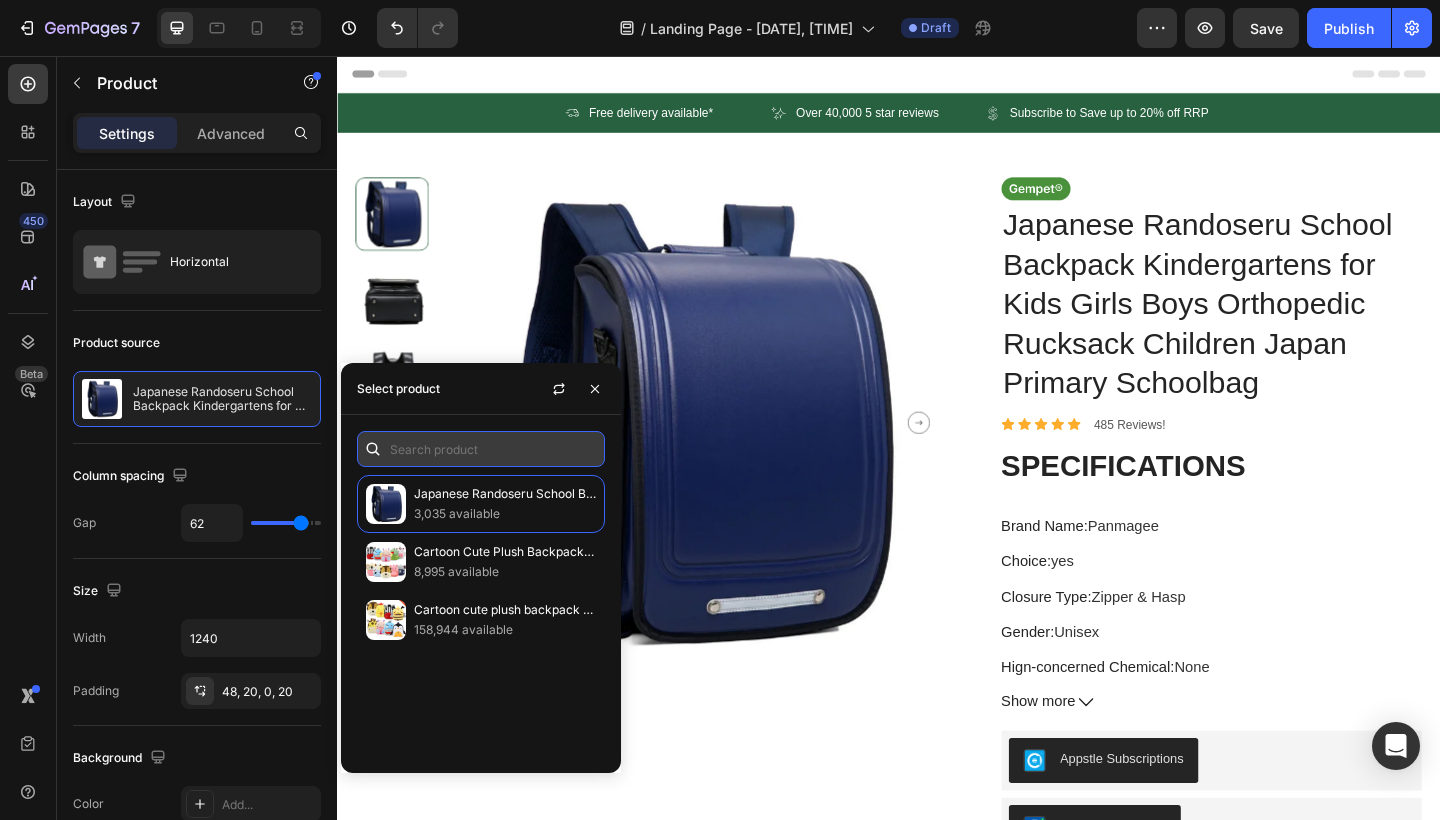 drag, startPoint x: 69, startPoint y: 89, endPoint x: 436, endPoint y: 453, distance: 516.8994 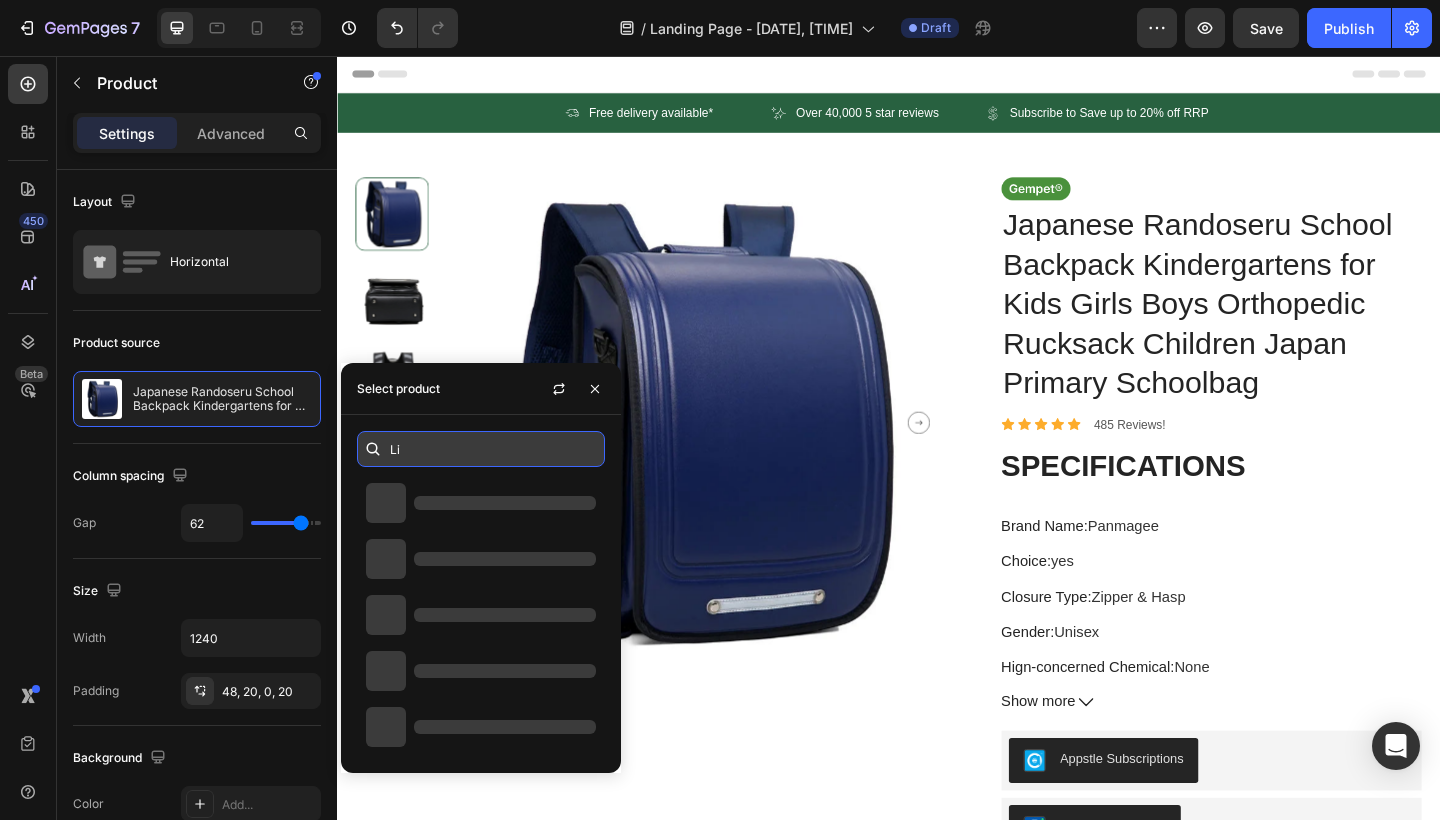 type on "Lil" 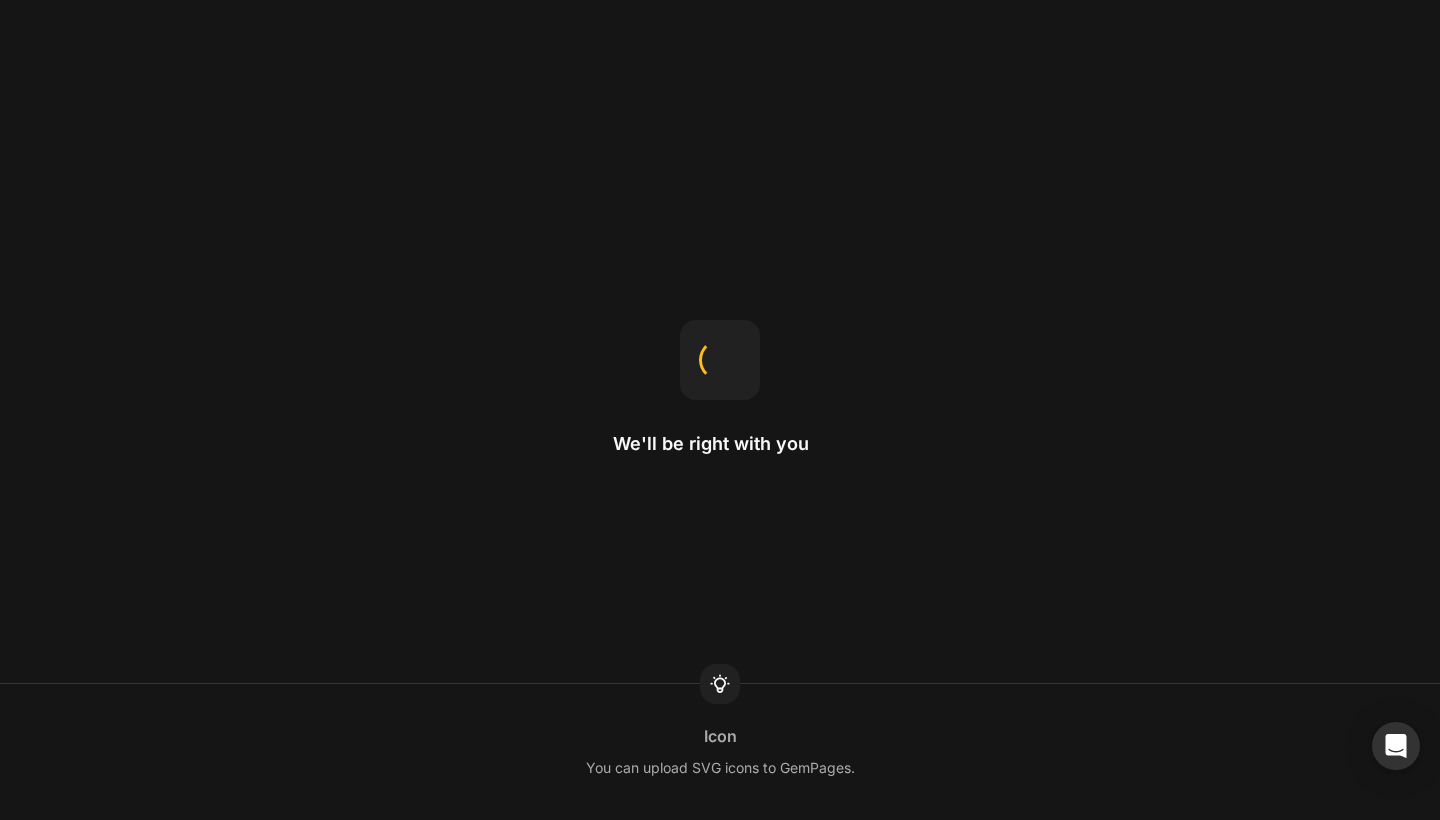 scroll, scrollTop: 0, scrollLeft: 0, axis: both 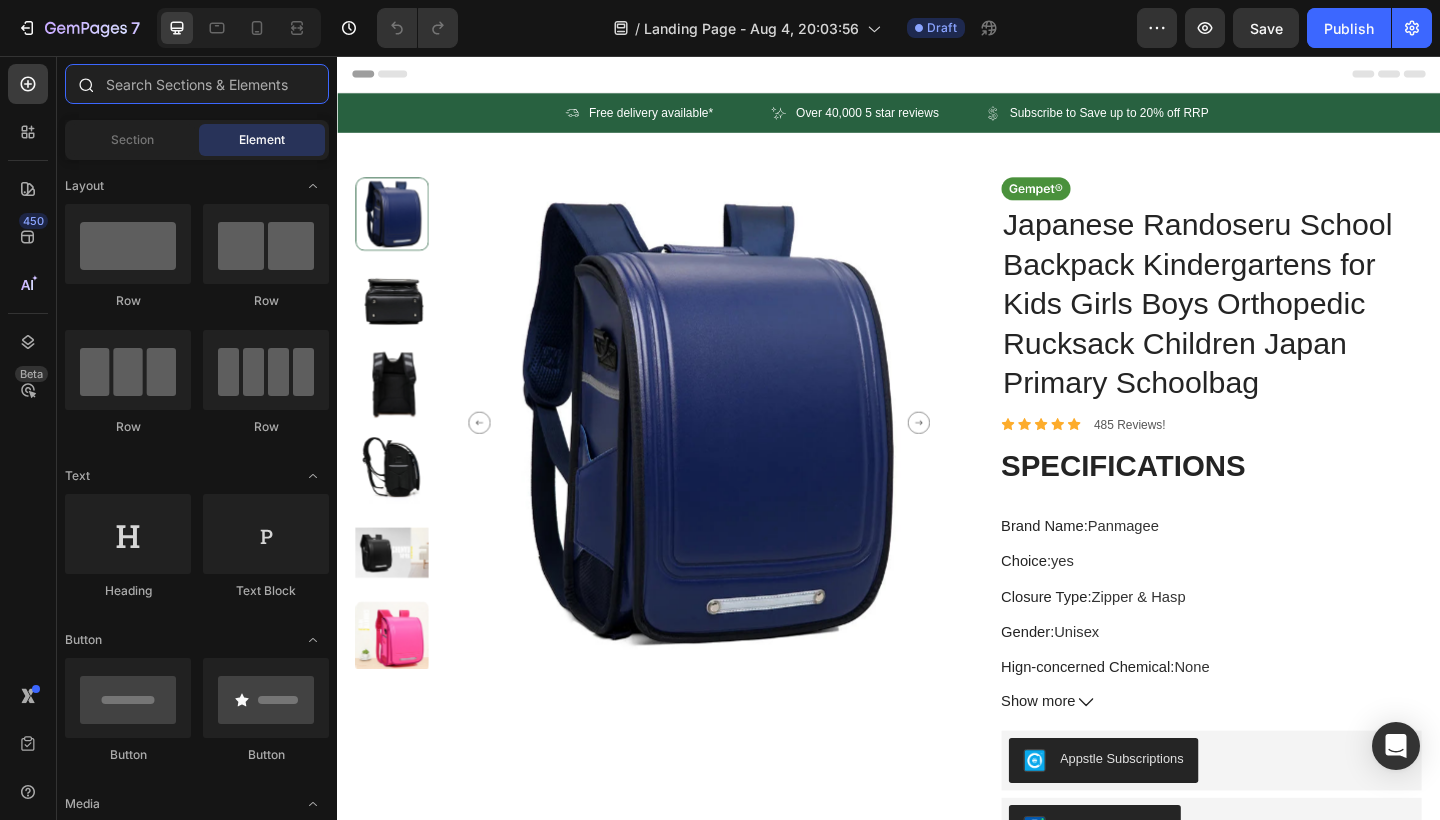 click at bounding box center [197, 84] 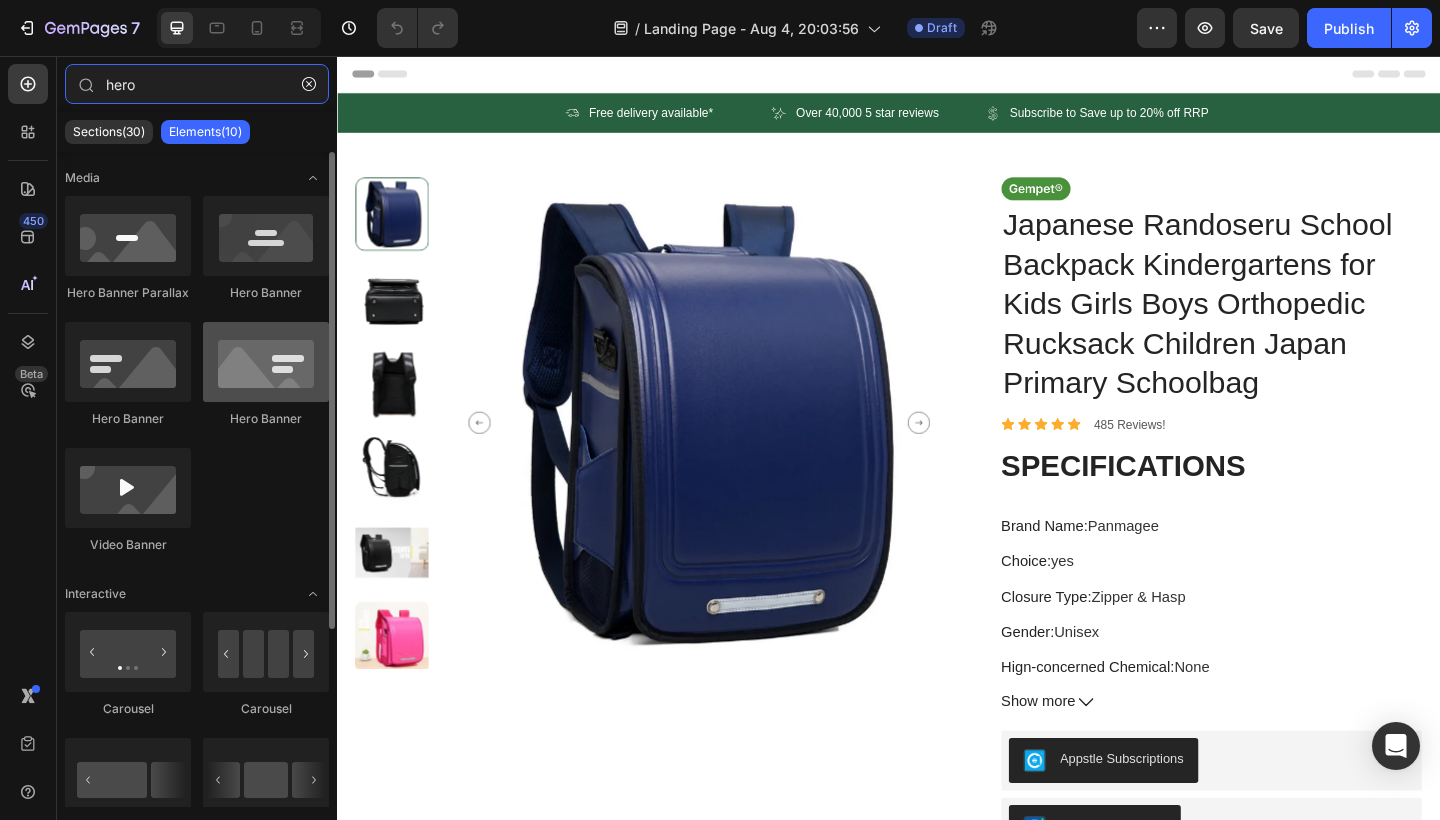 type on "hero" 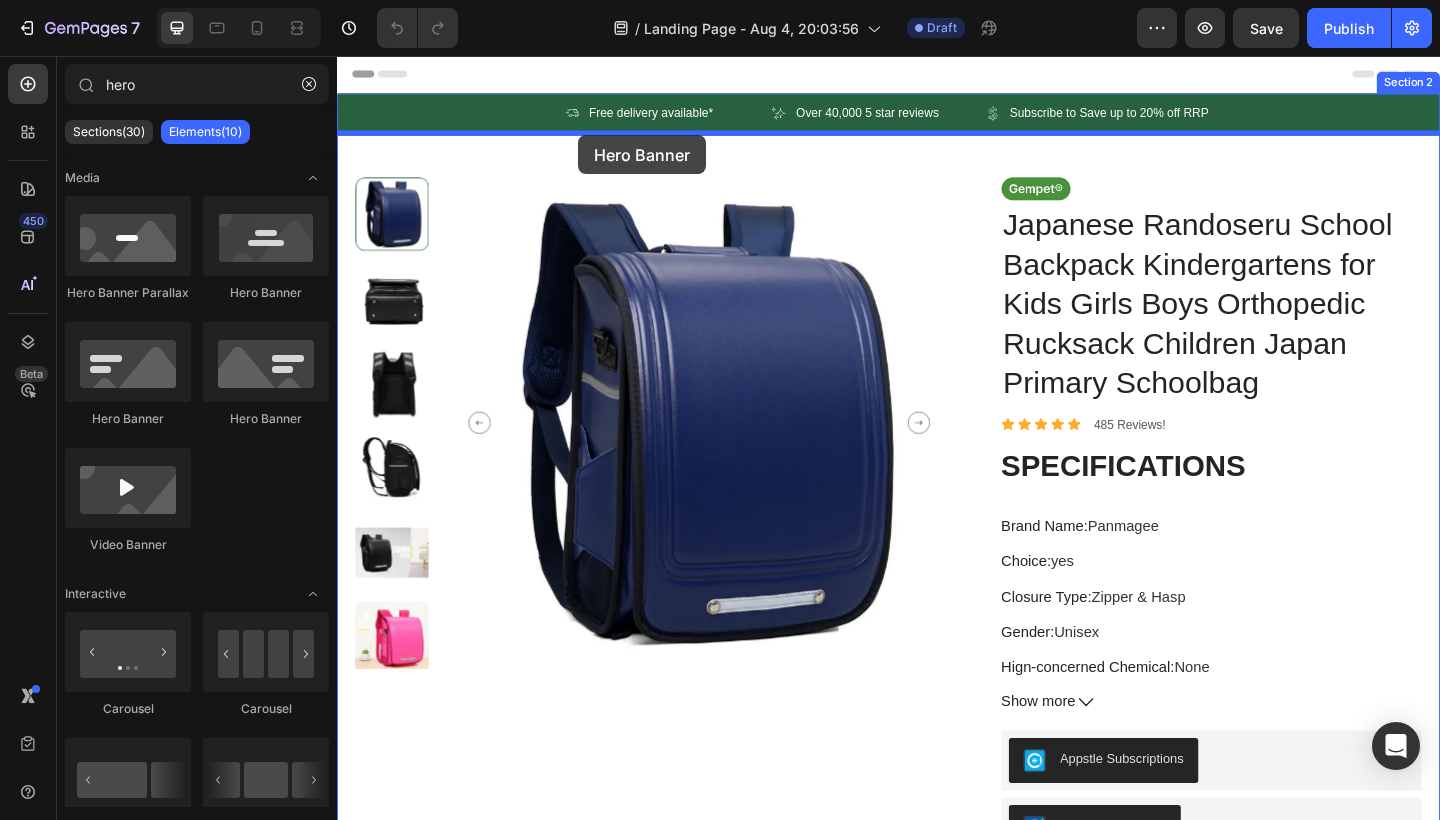 drag, startPoint x: 594, startPoint y: 430, endPoint x: 594, endPoint y: 132, distance: 298 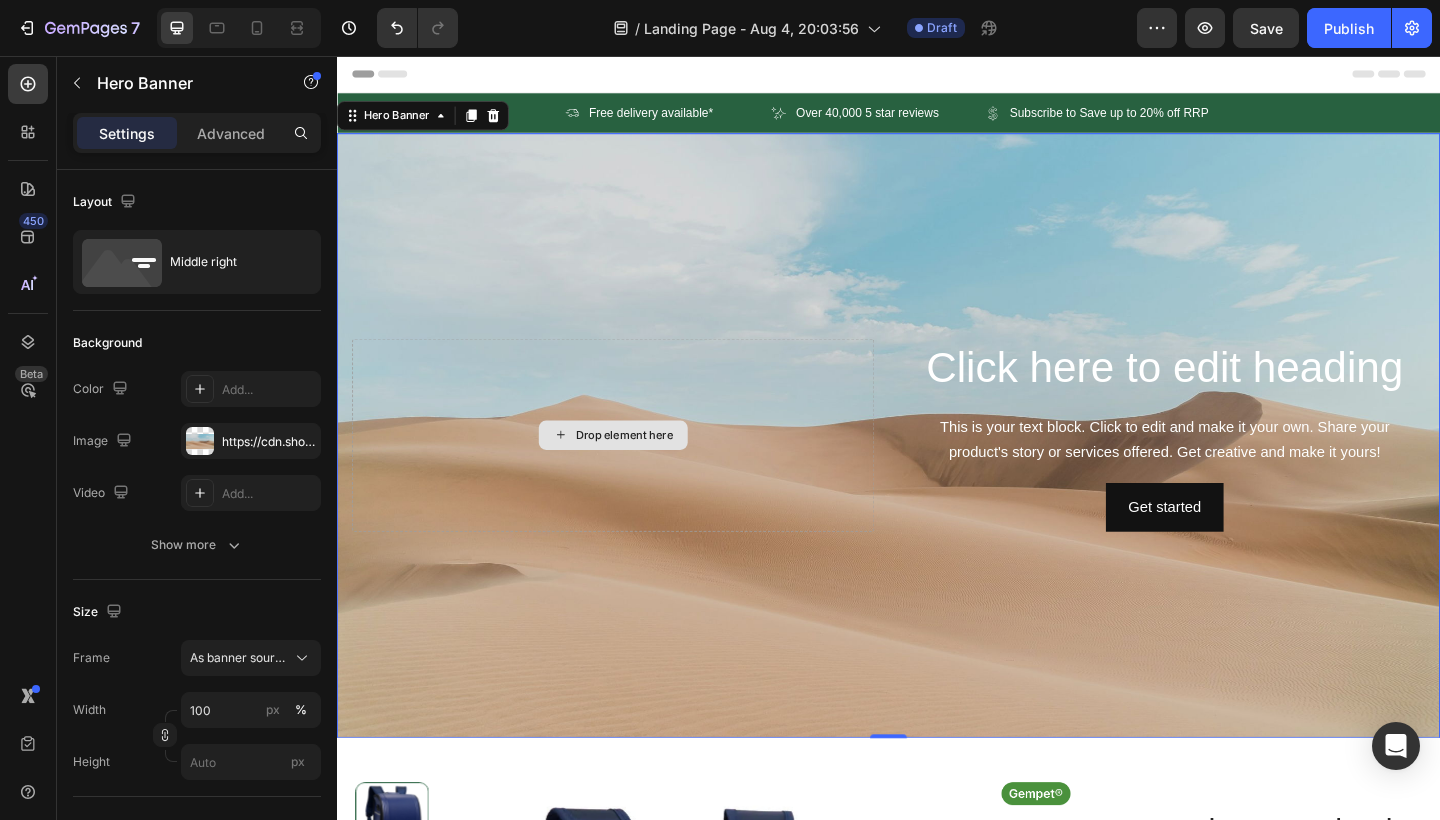click on "Drop element here" at bounding box center [637, 469] 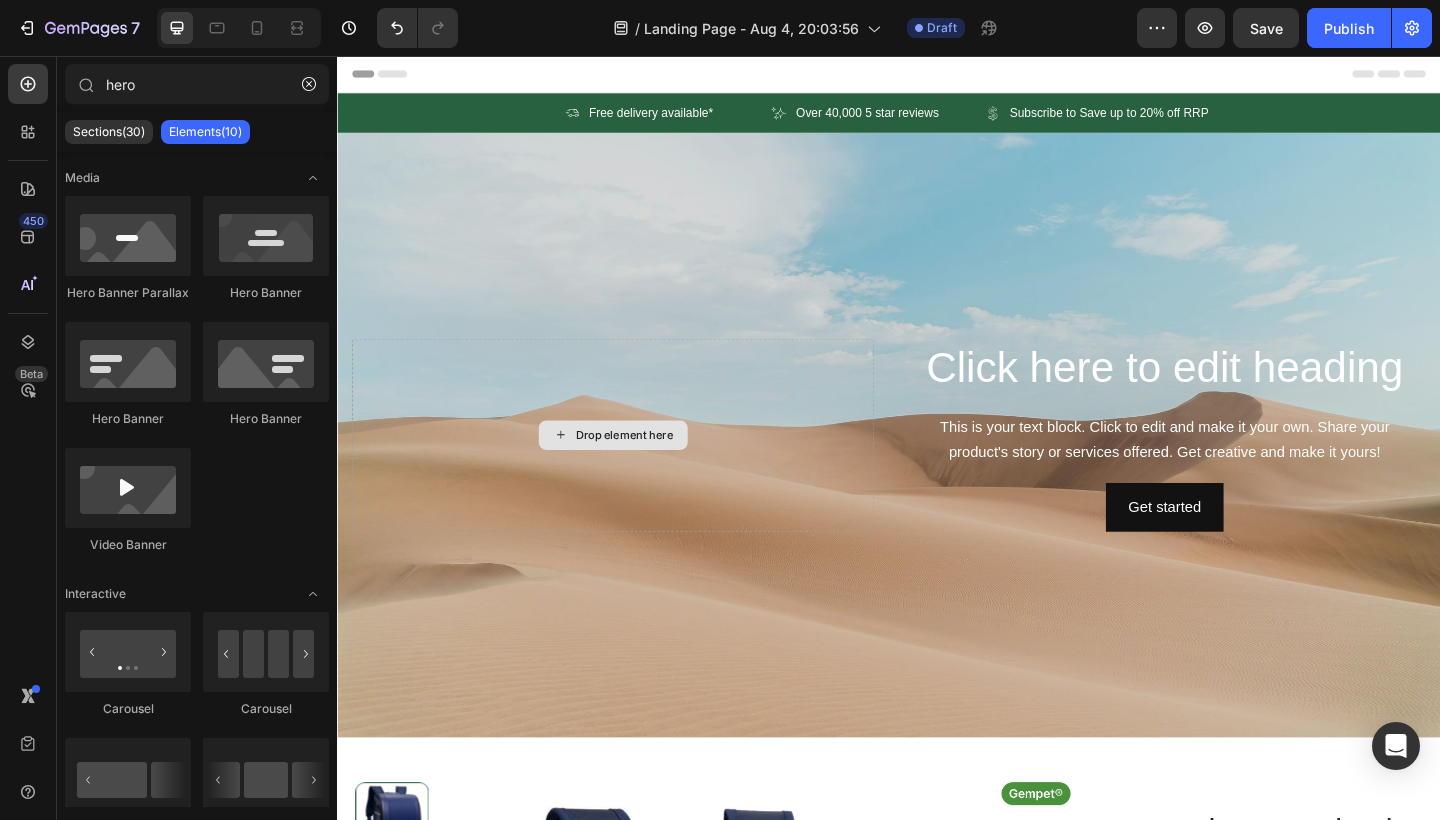click on "Drop element here" at bounding box center [637, 469] 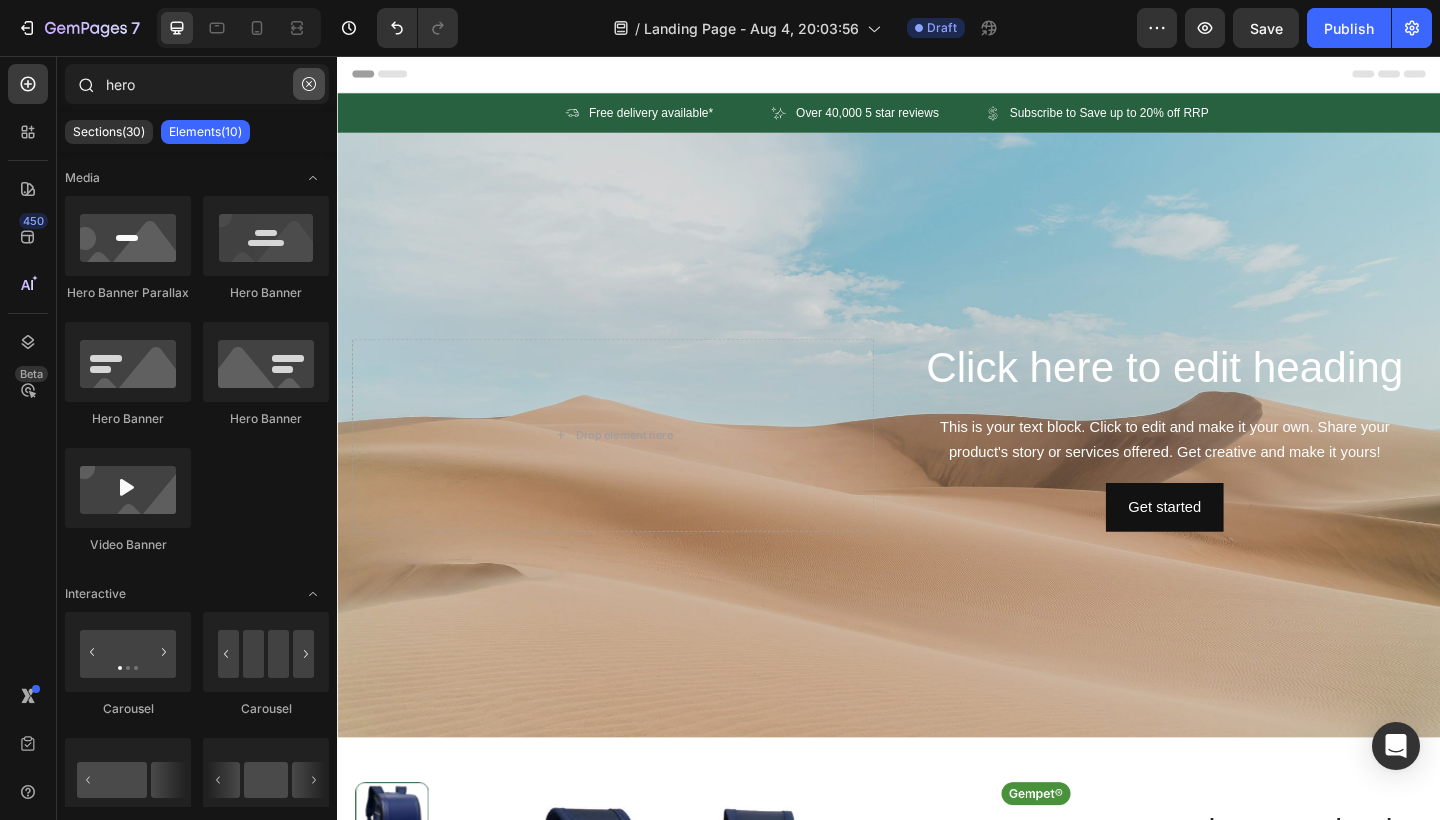 click 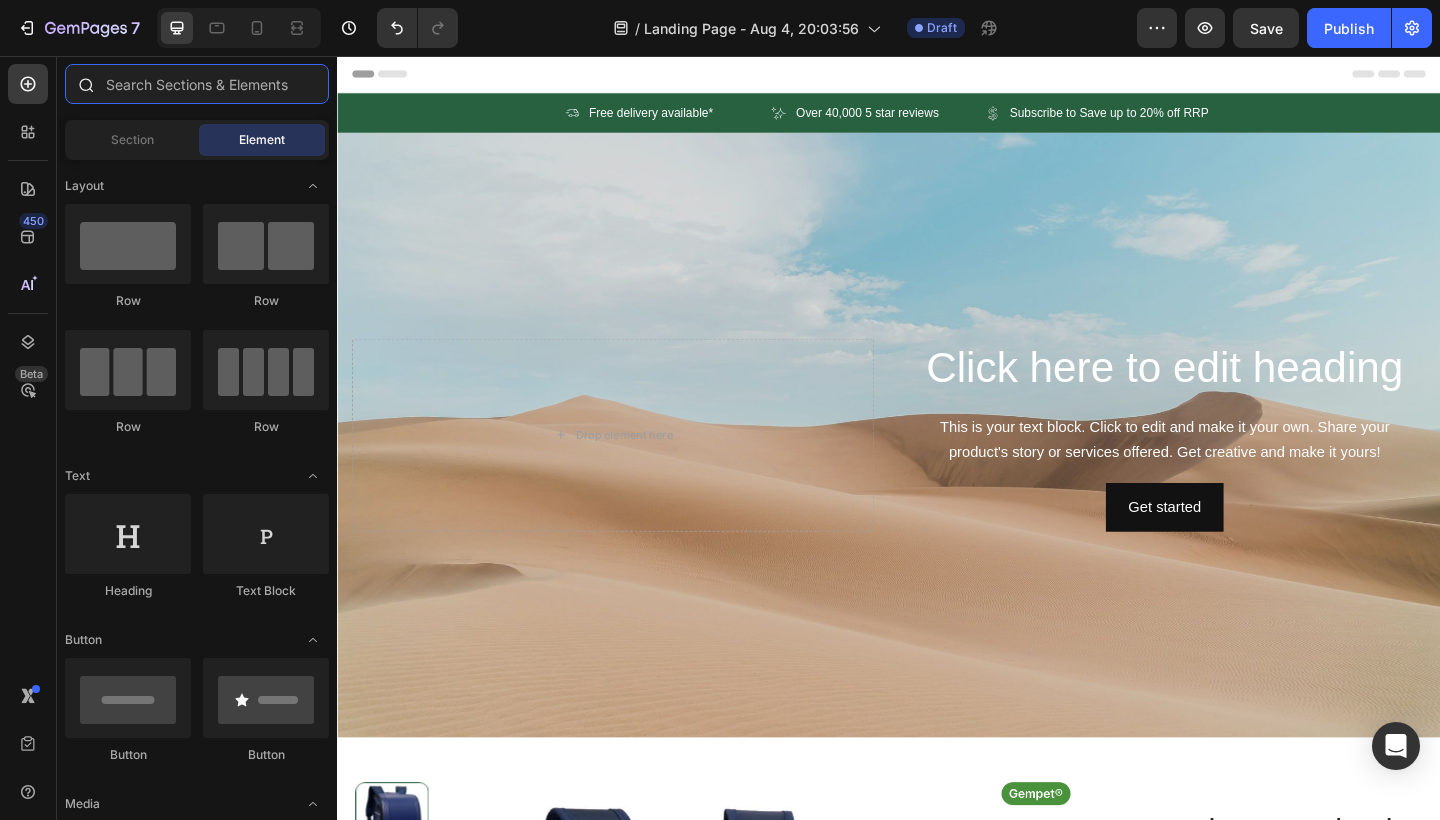 click at bounding box center [197, 84] 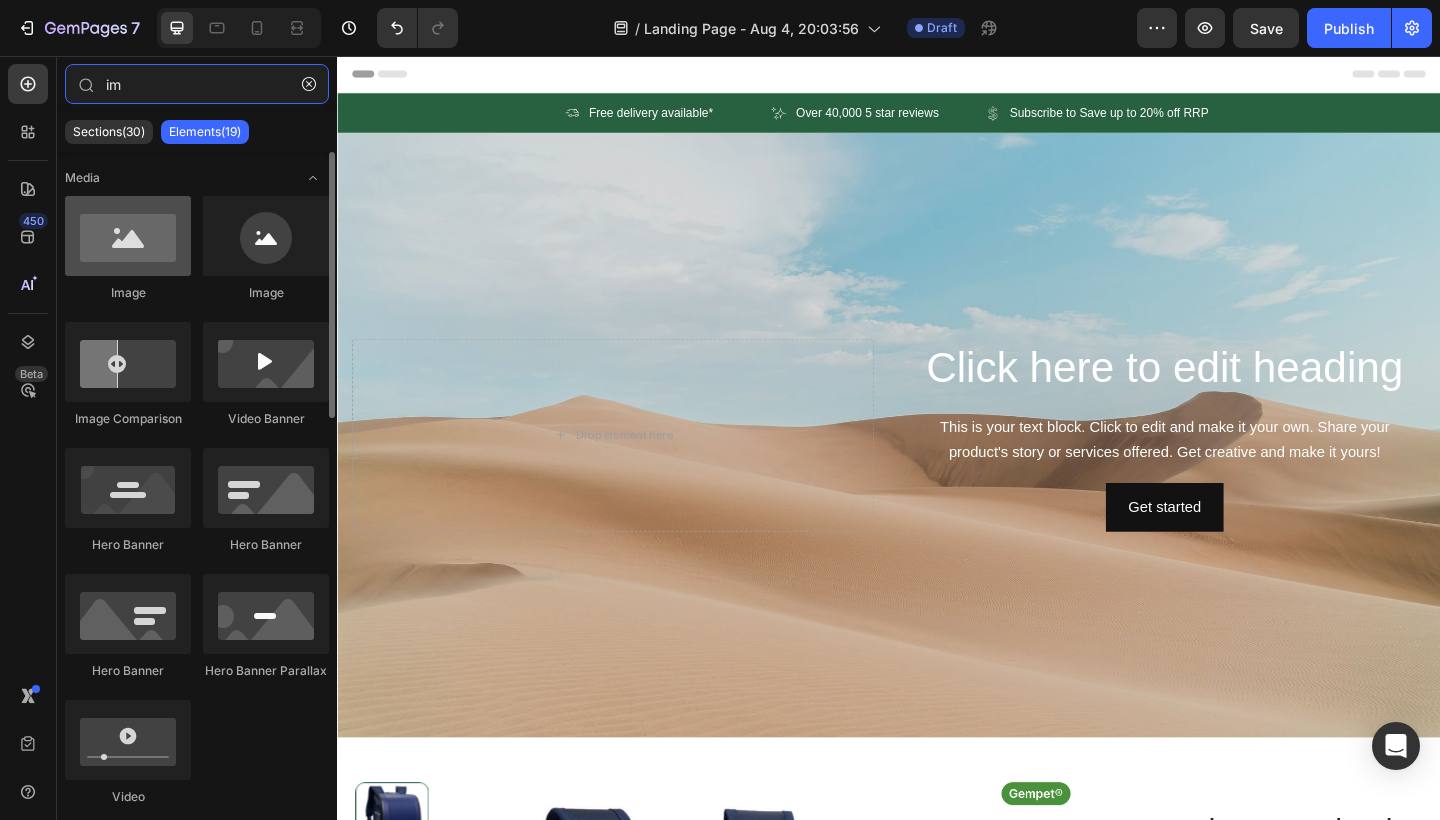 type on "im" 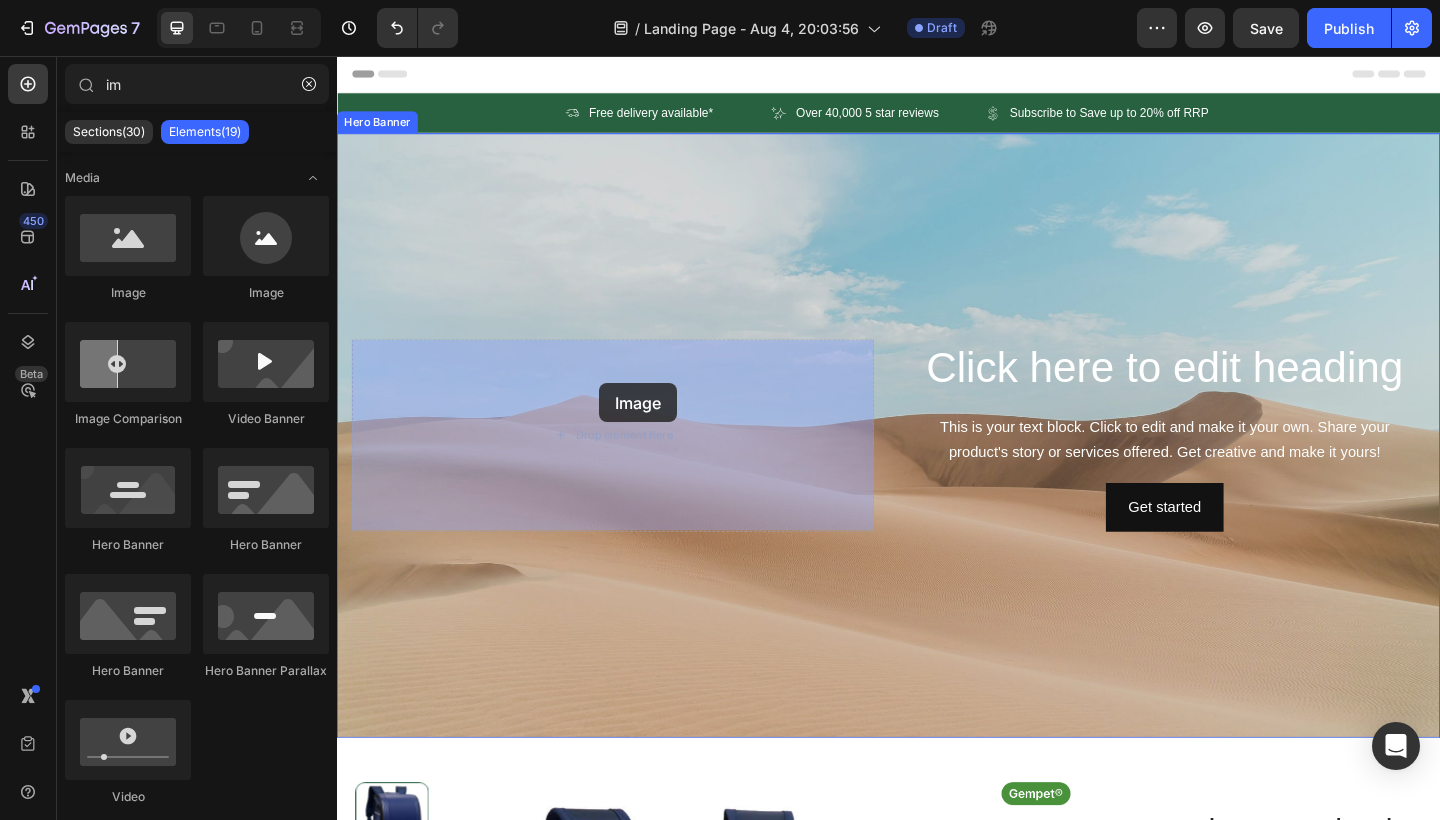 drag, startPoint x: 468, startPoint y: 318, endPoint x: 622, endPoint y: 412, distance: 180.42172 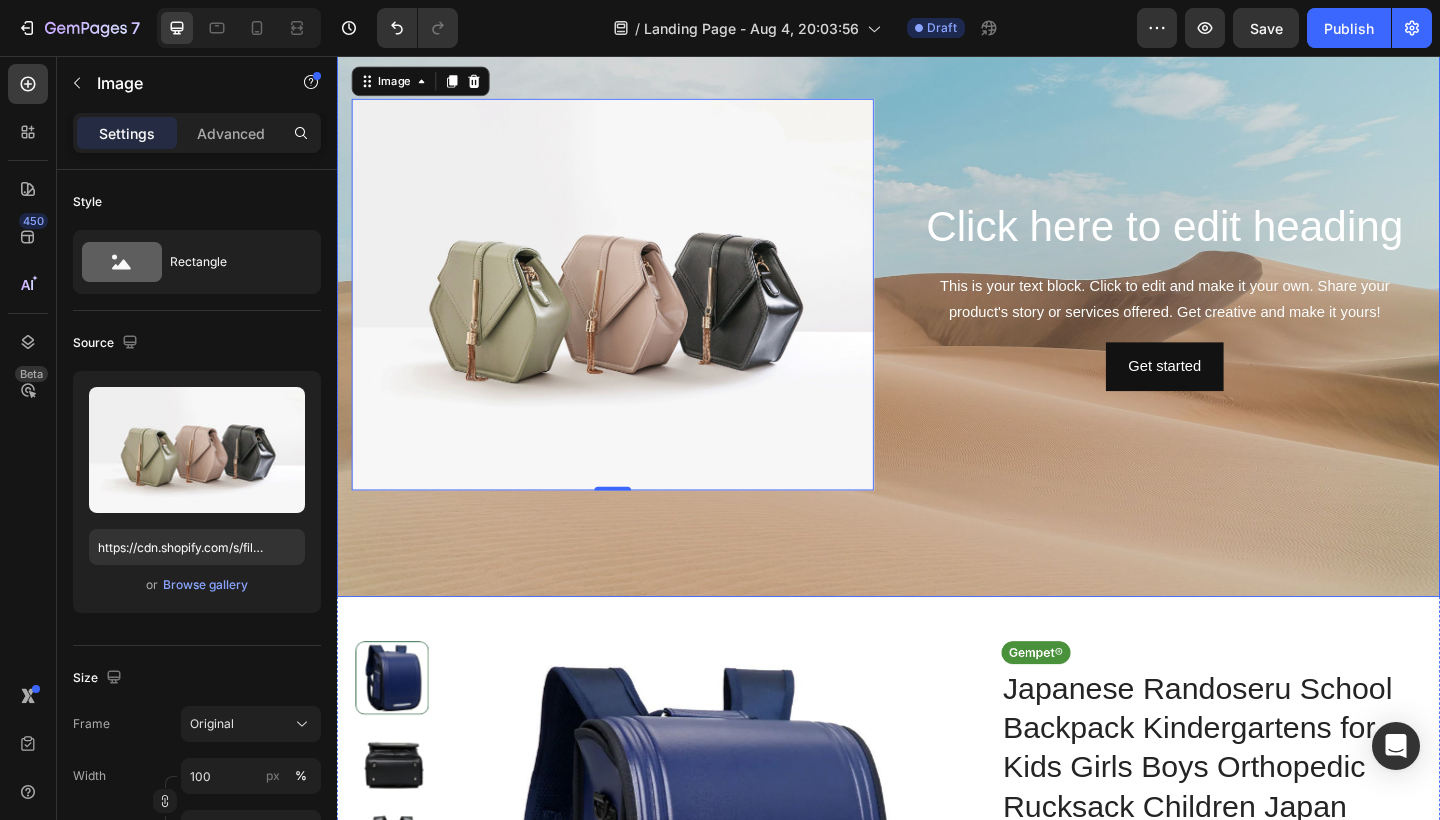 scroll, scrollTop: 156, scrollLeft: 0, axis: vertical 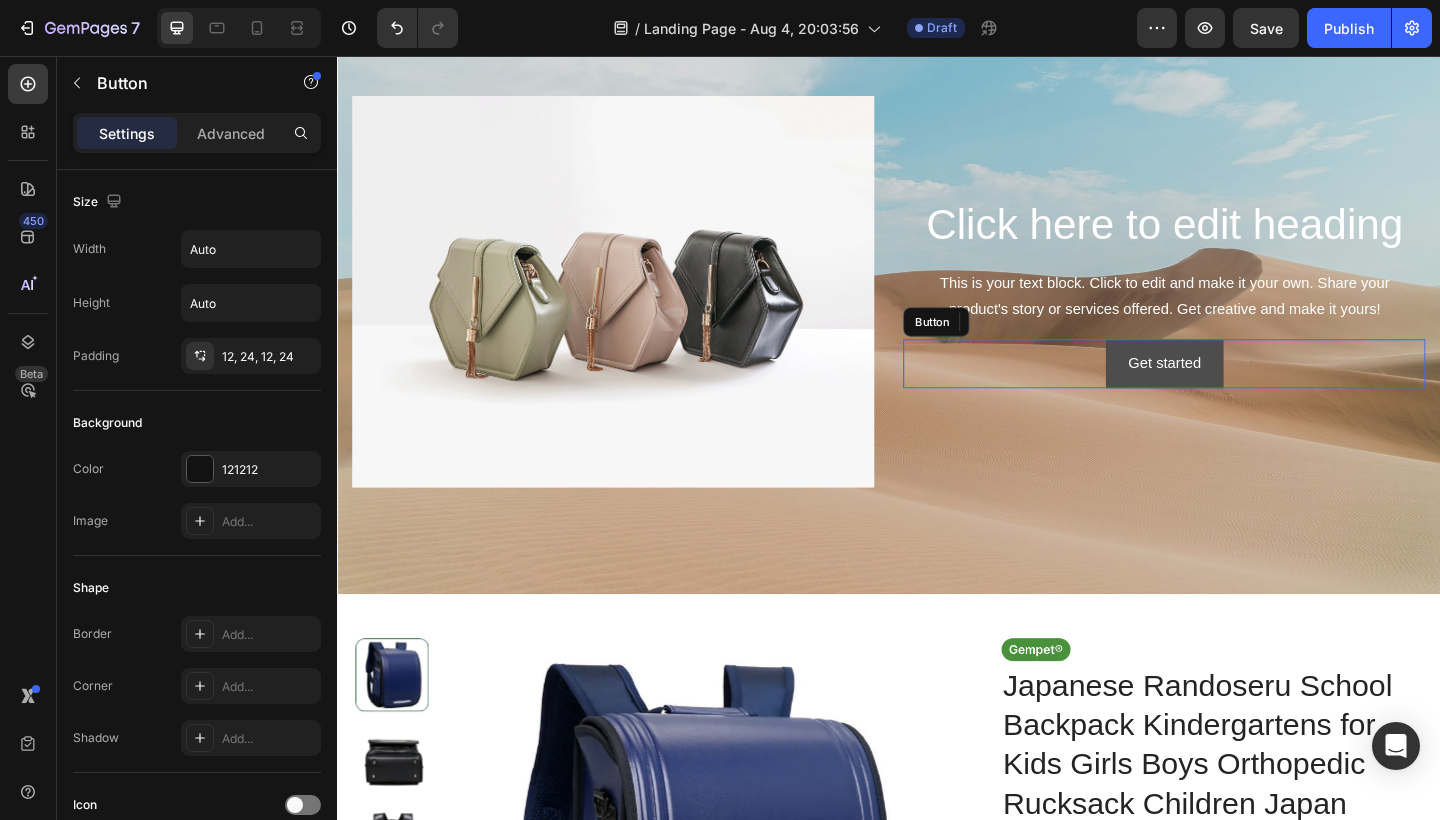 click on "Get started" at bounding box center (1236, 391) 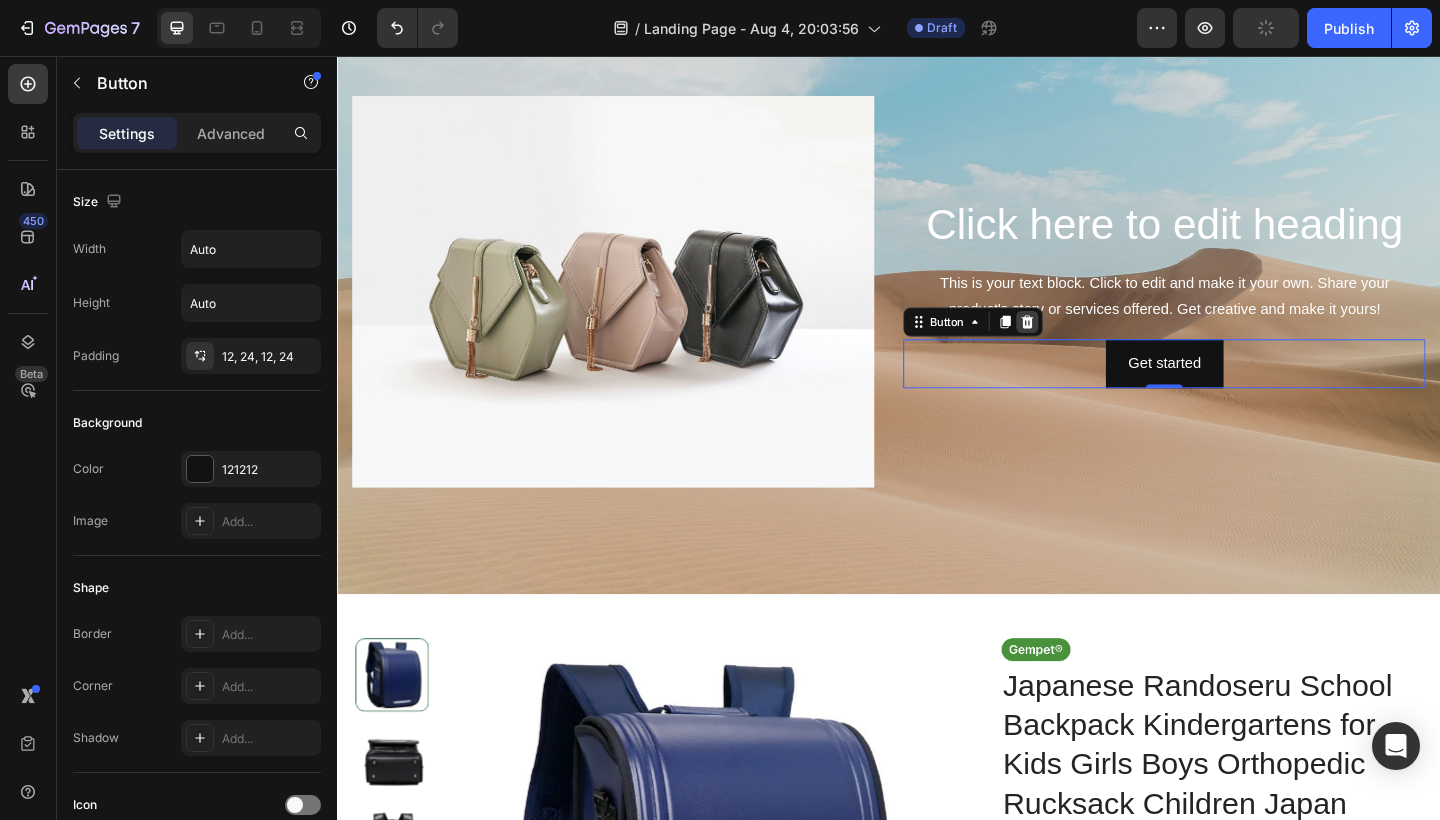 click at bounding box center [1088, 346] 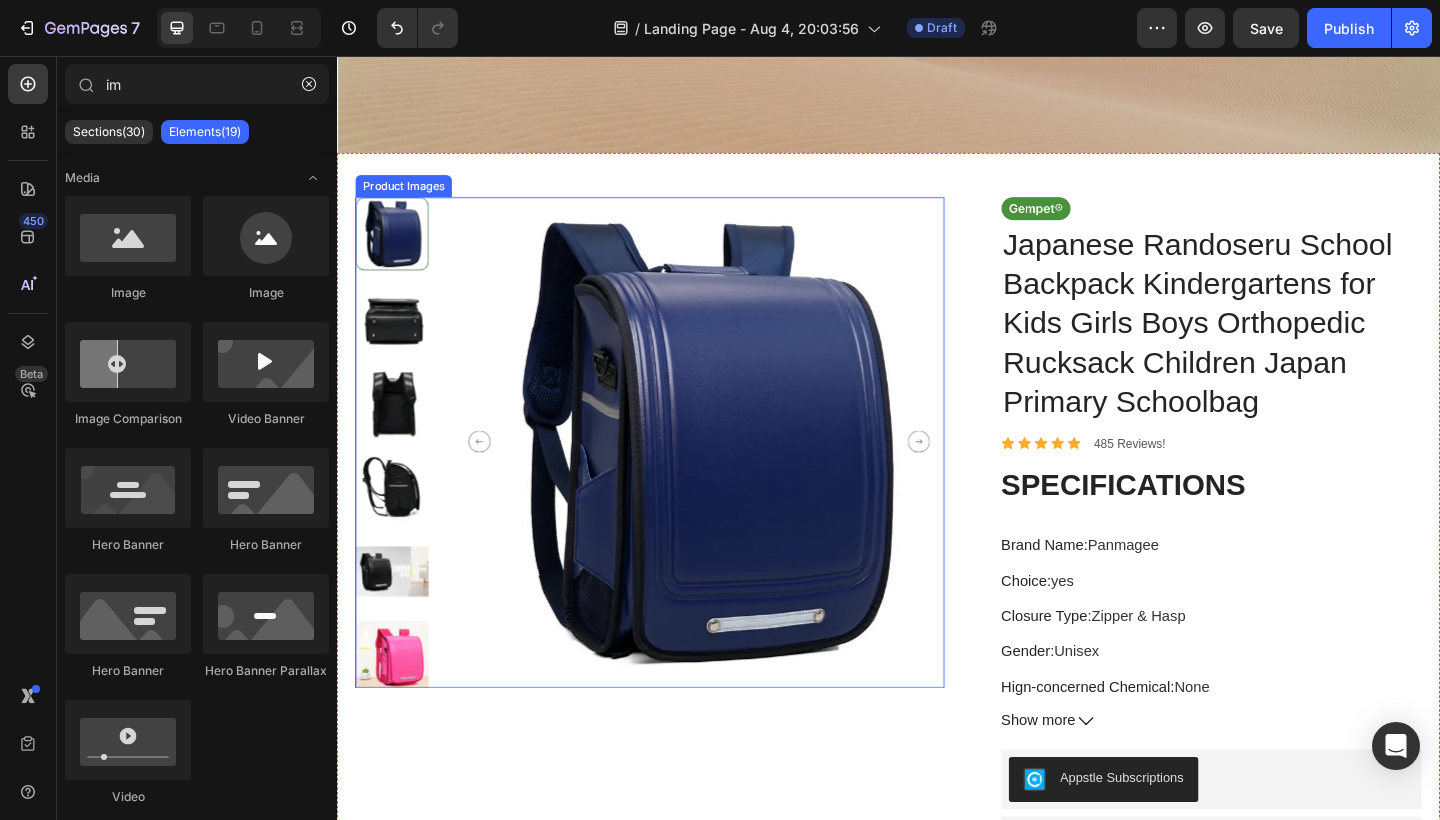 scroll, scrollTop: 638, scrollLeft: 0, axis: vertical 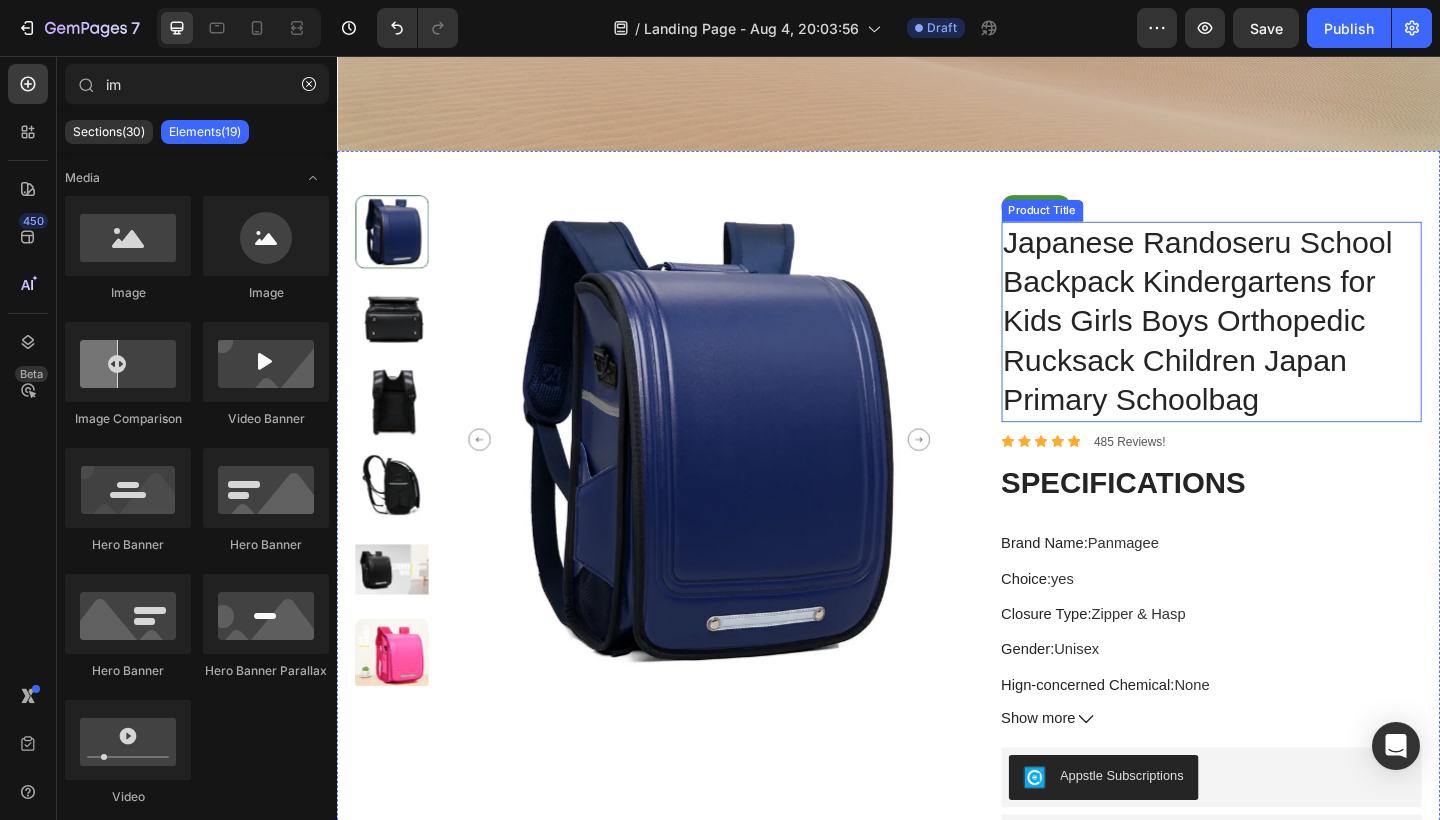 click on "Japanese Randoseru School Backpack Kindergartens for Kids Girls Boys Orthopedic Rucksack Children Japan Primary Schoolbag" at bounding box center (1289, 346) 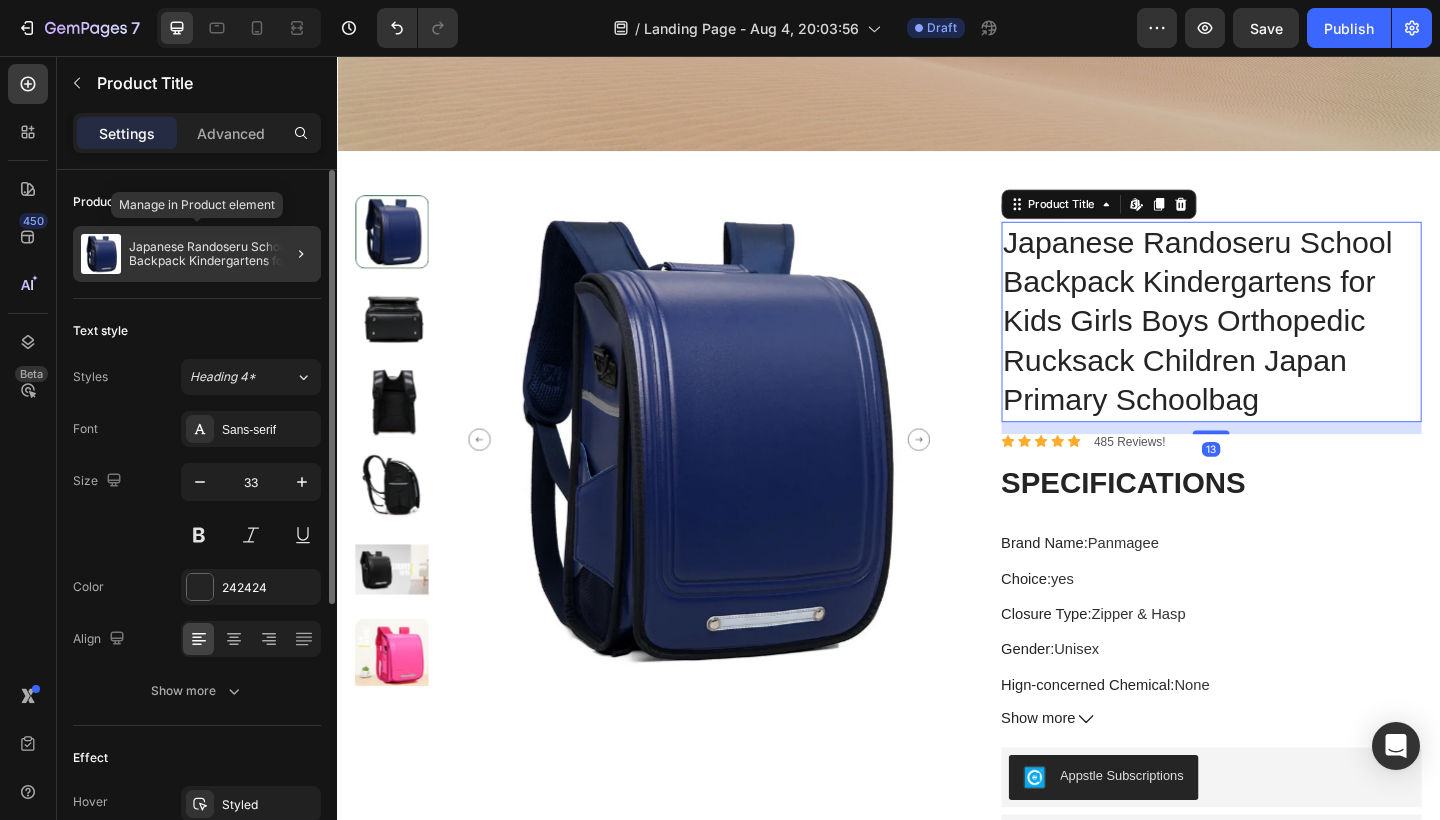 click on "Japanese Randoseru School Backpack Kindergartens for Kids Girls Boys Orthopedic Rucksack Children Japan Primary Schoolbag" at bounding box center [221, 254] 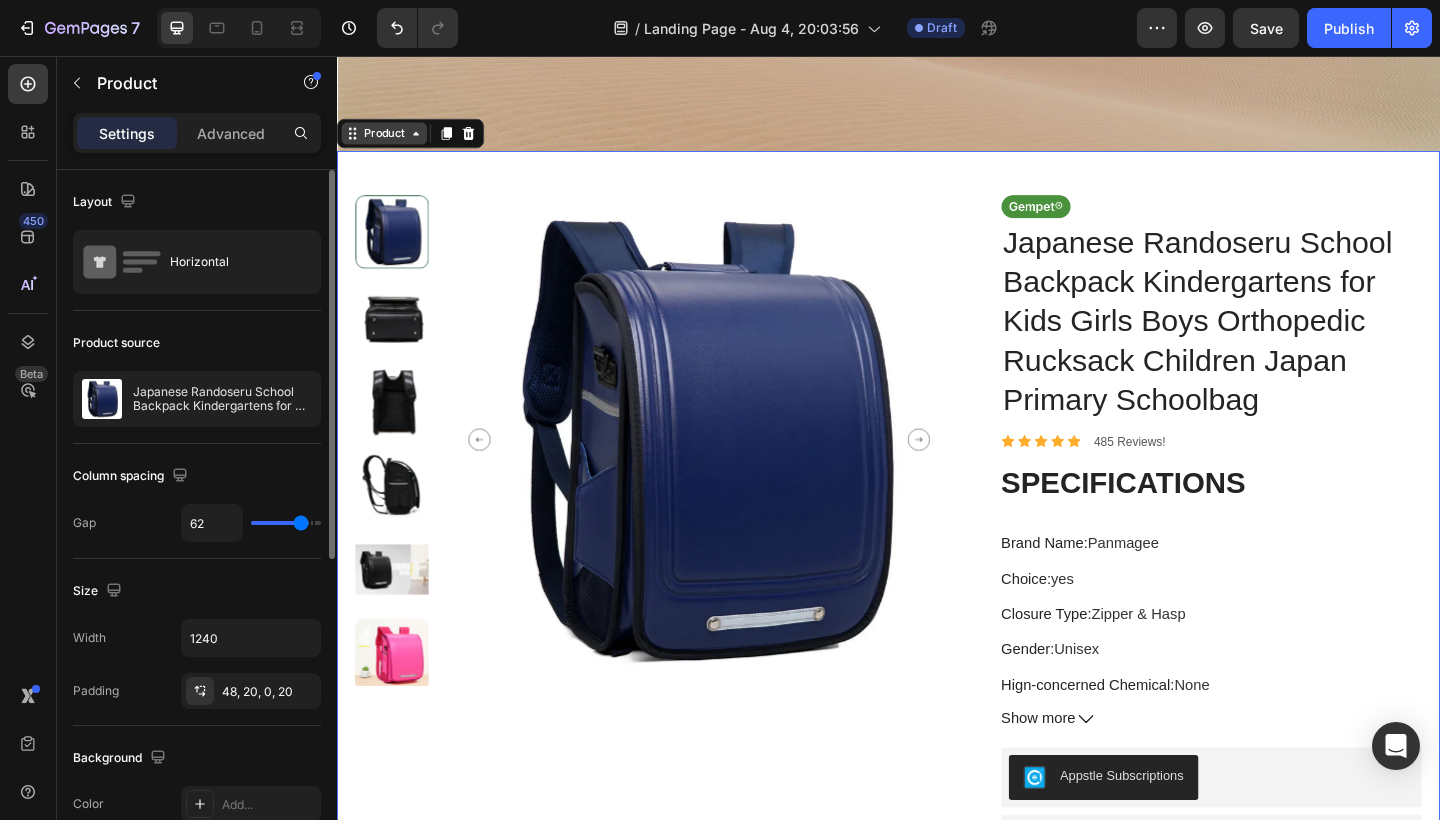 click on "Product" at bounding box center (388, 141) 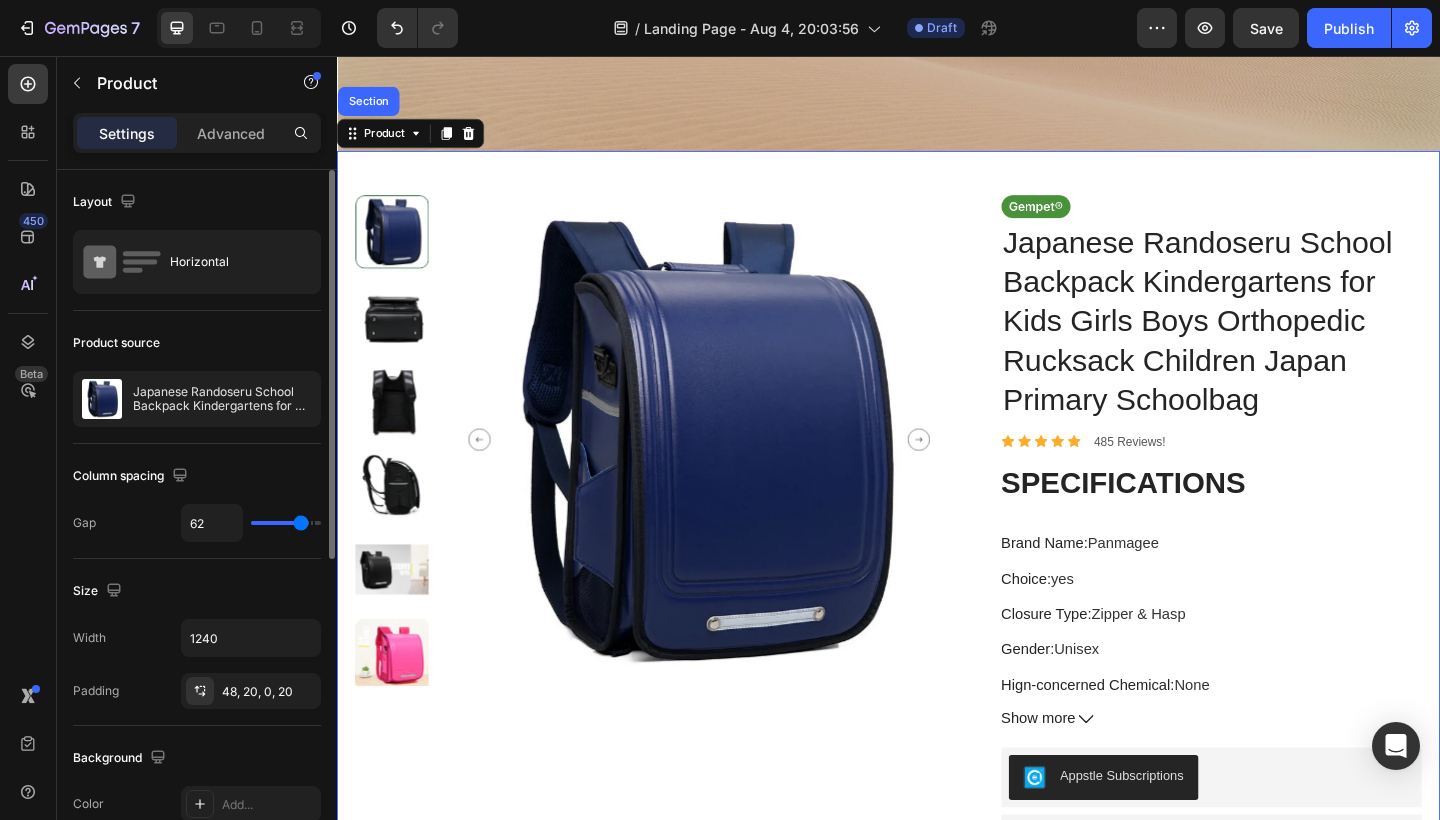 click on "Product Images Image Japanese Randoseru School Backpack Kindergartens for Kids Girls Boys Orthopedic Rucksack Children Japan Primary Schoolbag Product Title
Icon
Icon
Icon
Icon
Icon Icon List 485 Reviews! Text Block Row   SPECIFICATIONS Brand Name :  Panmagee Choice :  yes Closure Type :  Zipper & Hasp Gender :  Unisex Hign-concerned Chemical :  None Item Type :  school bags Item Weight :  1.5 Main Material :  EVA Material Composition :  EVA Origin :  Hk(origin) Pattern Type :  Solid Type :  backpack semi_Choice :  yes Show more
Product Description Appstle Subscriptions Appstle Subscriptions Seal Subscriptions Seal Subscriptions Row Add to cart Add to Cart
Ingredients
Nutritional analysis
Recycling Our Packaging Accordion Product Section   0" at bounding box center [937, 717] 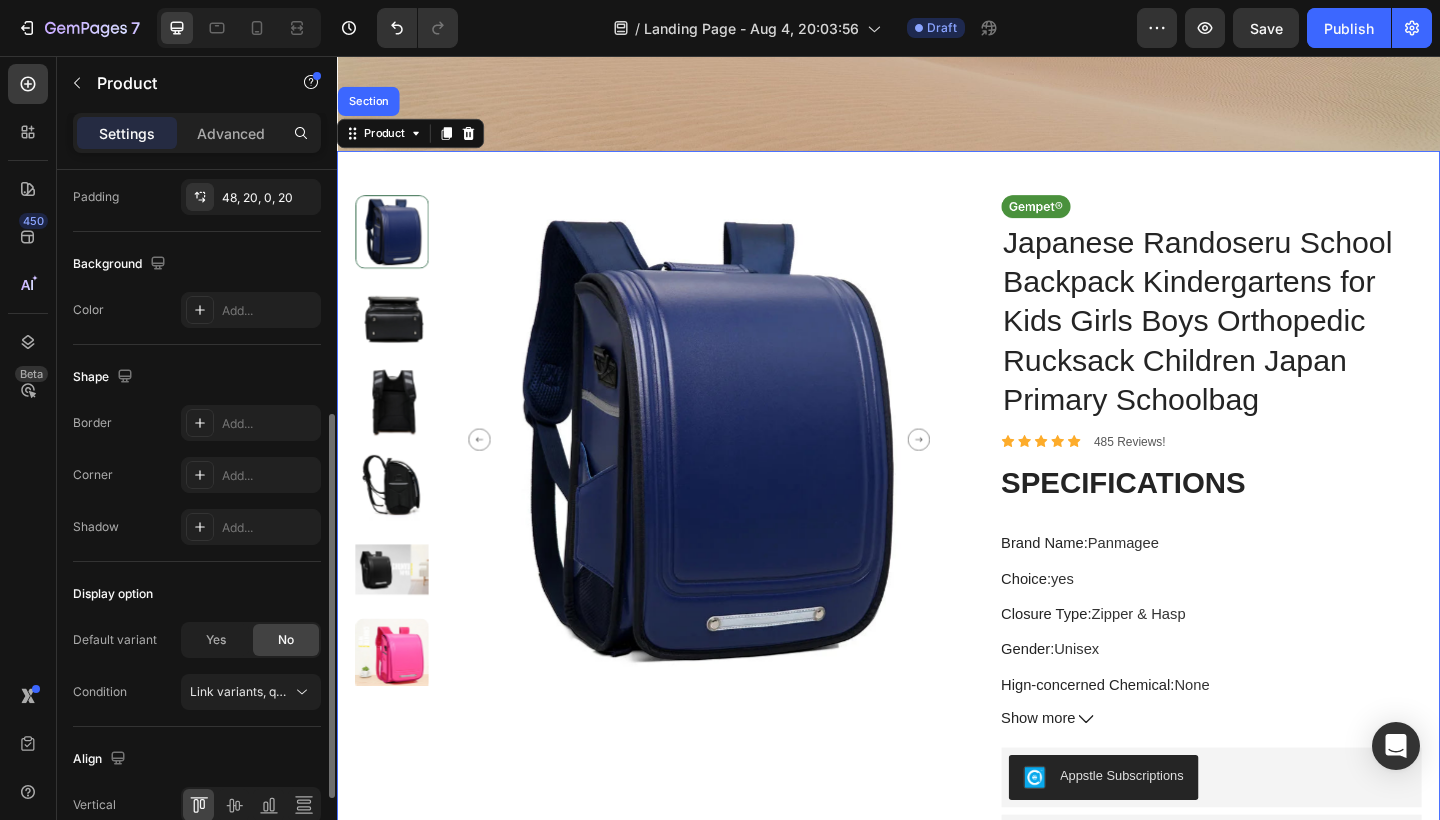 scroll, scrollTop: 390, scrollLeft: 0, axis: vertical 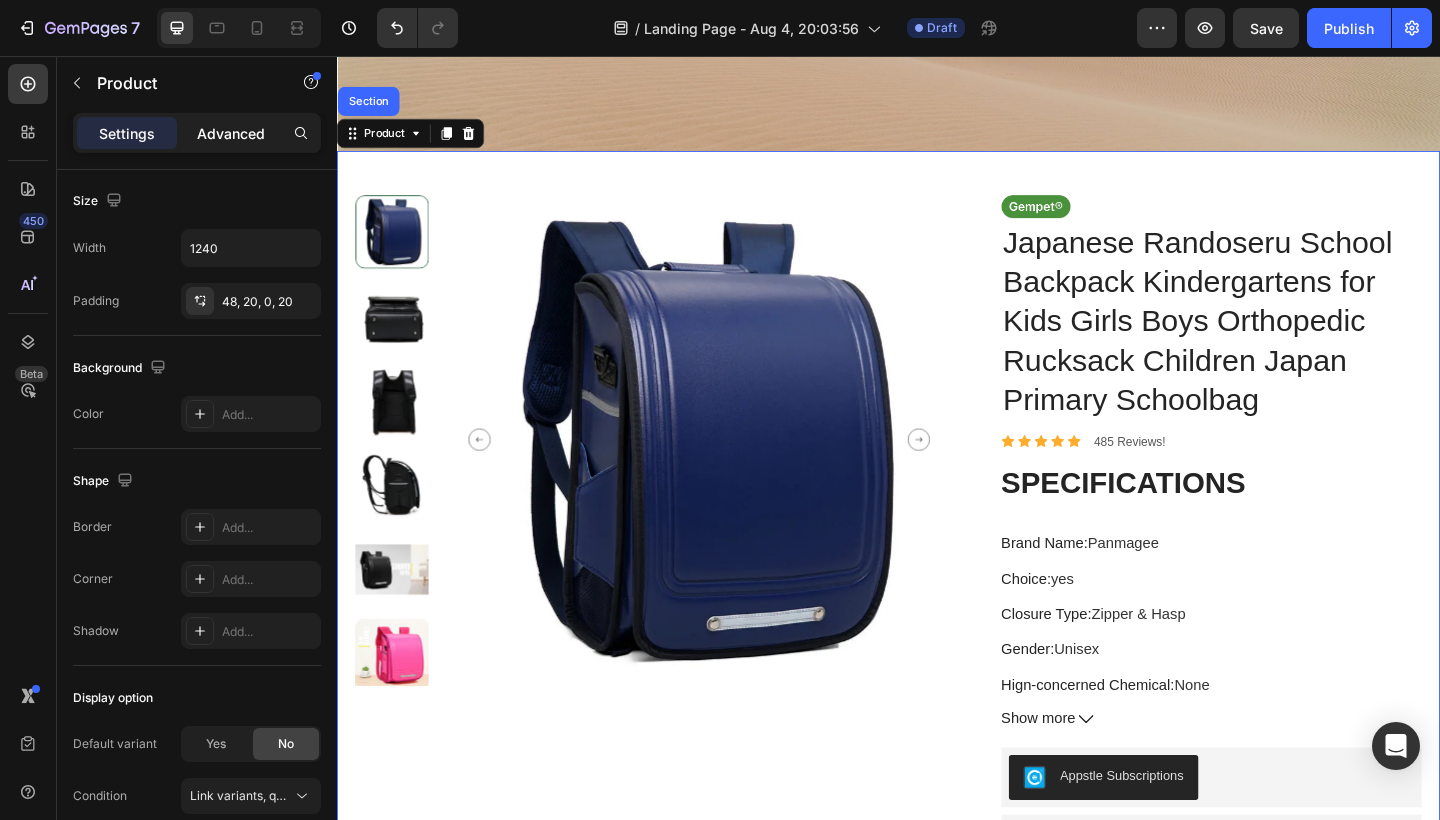 click on "Advanced" at bounding box center (231, 133) 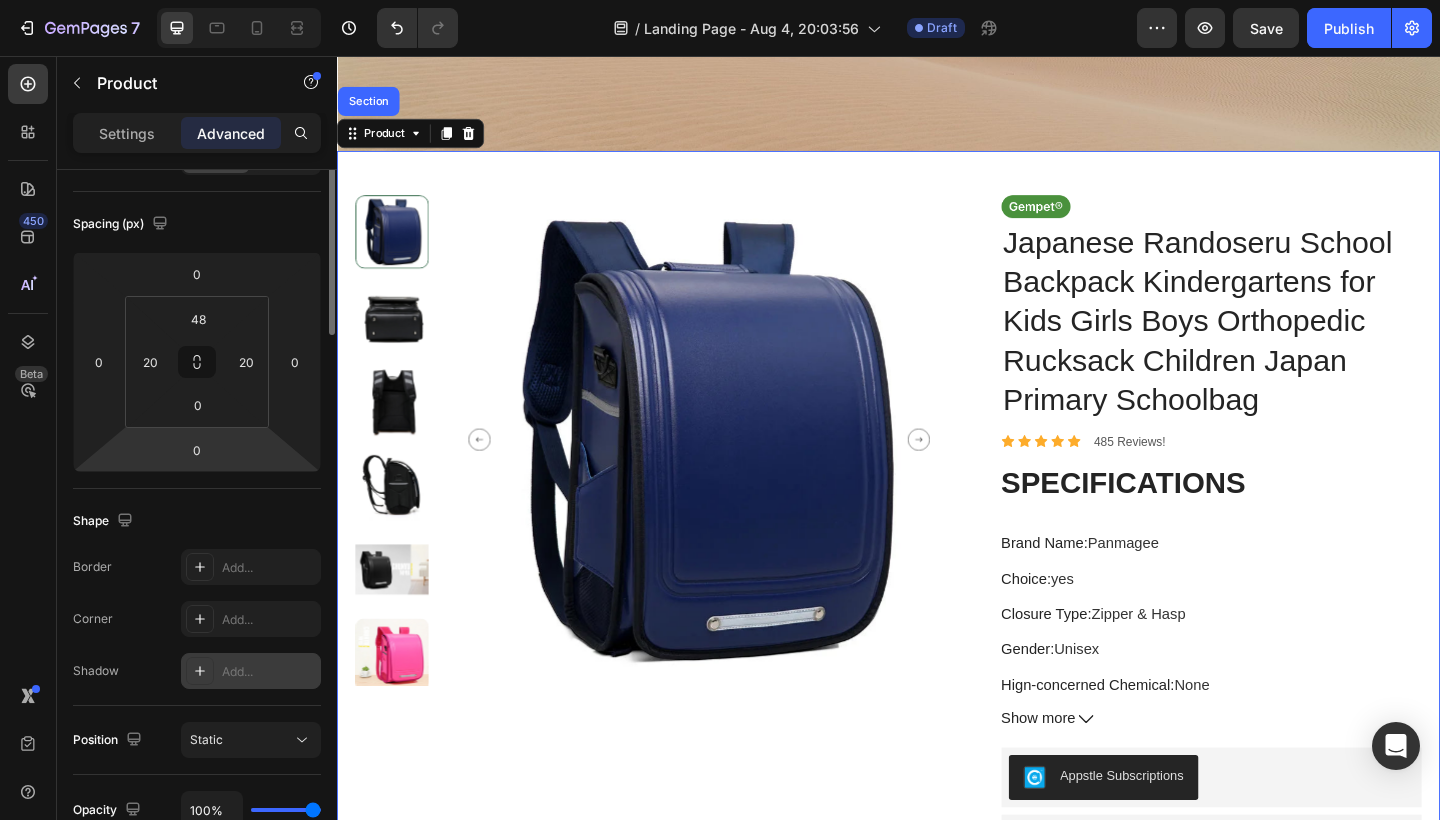scroll, scrollTop: 0, scrollLeft: 0, axis: both 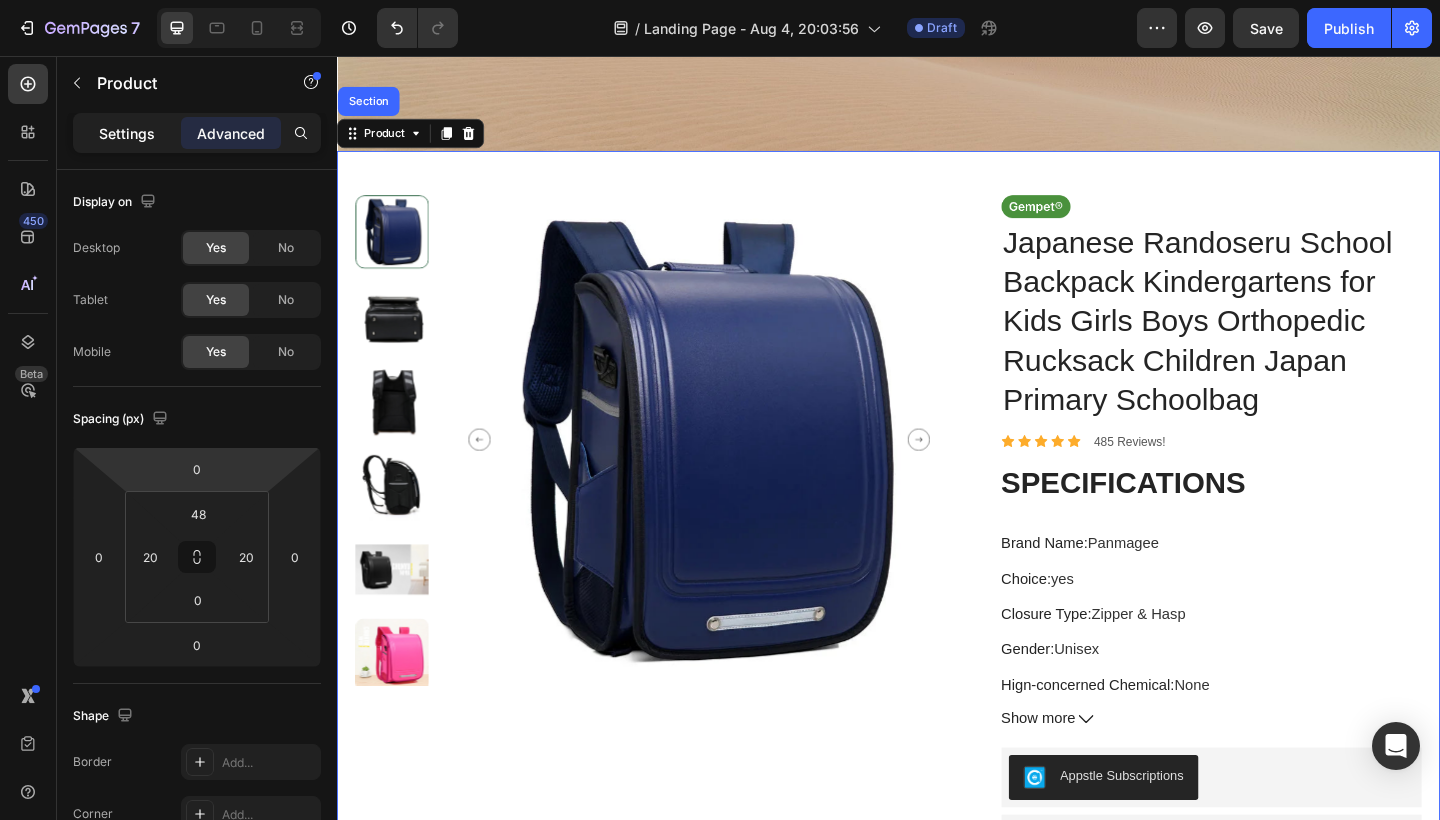 click on "Settings" at bounding box center (127, 133) 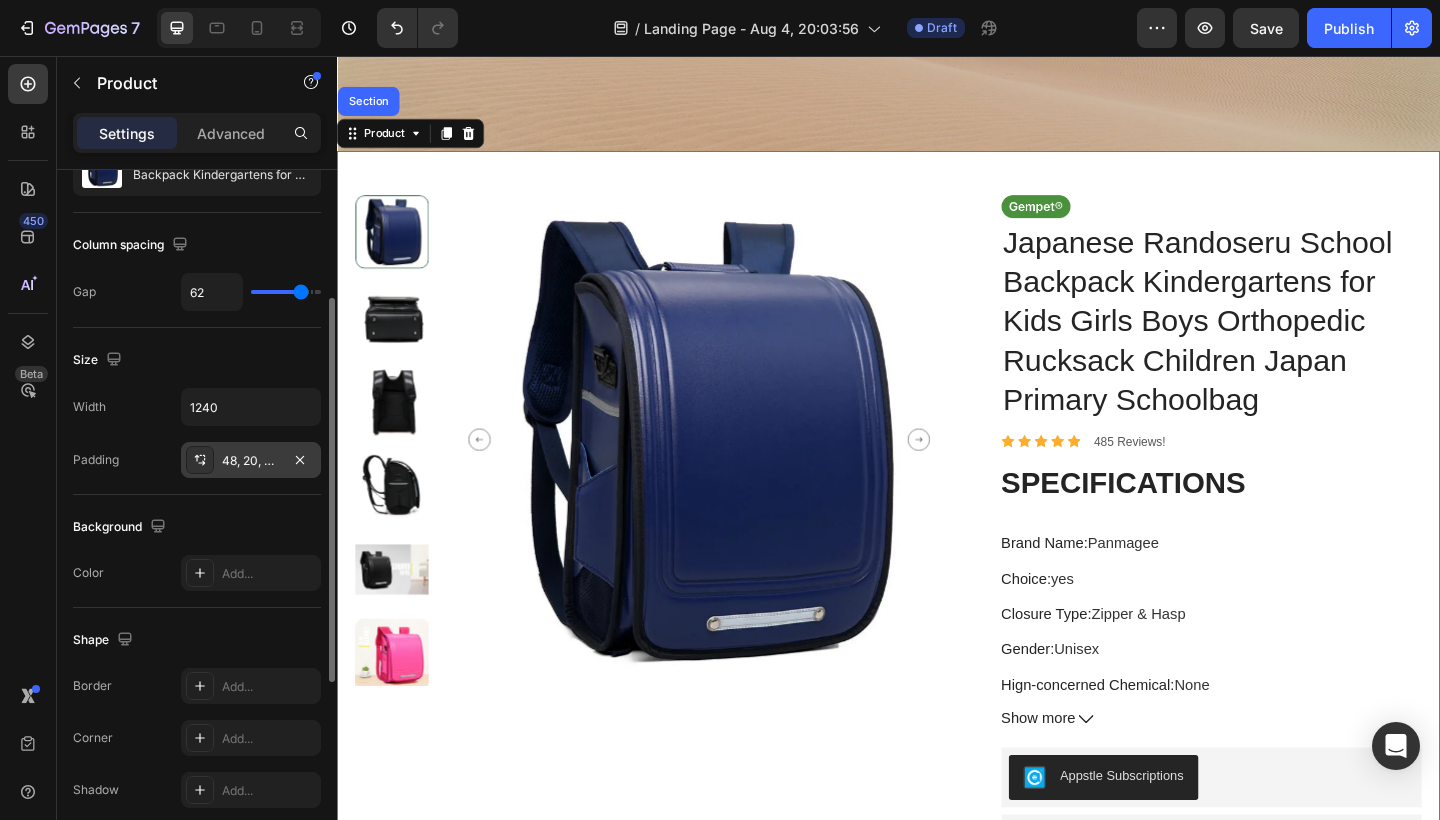 scroll, scrollTop: 233, scrollLeft: 0, axis: vertical 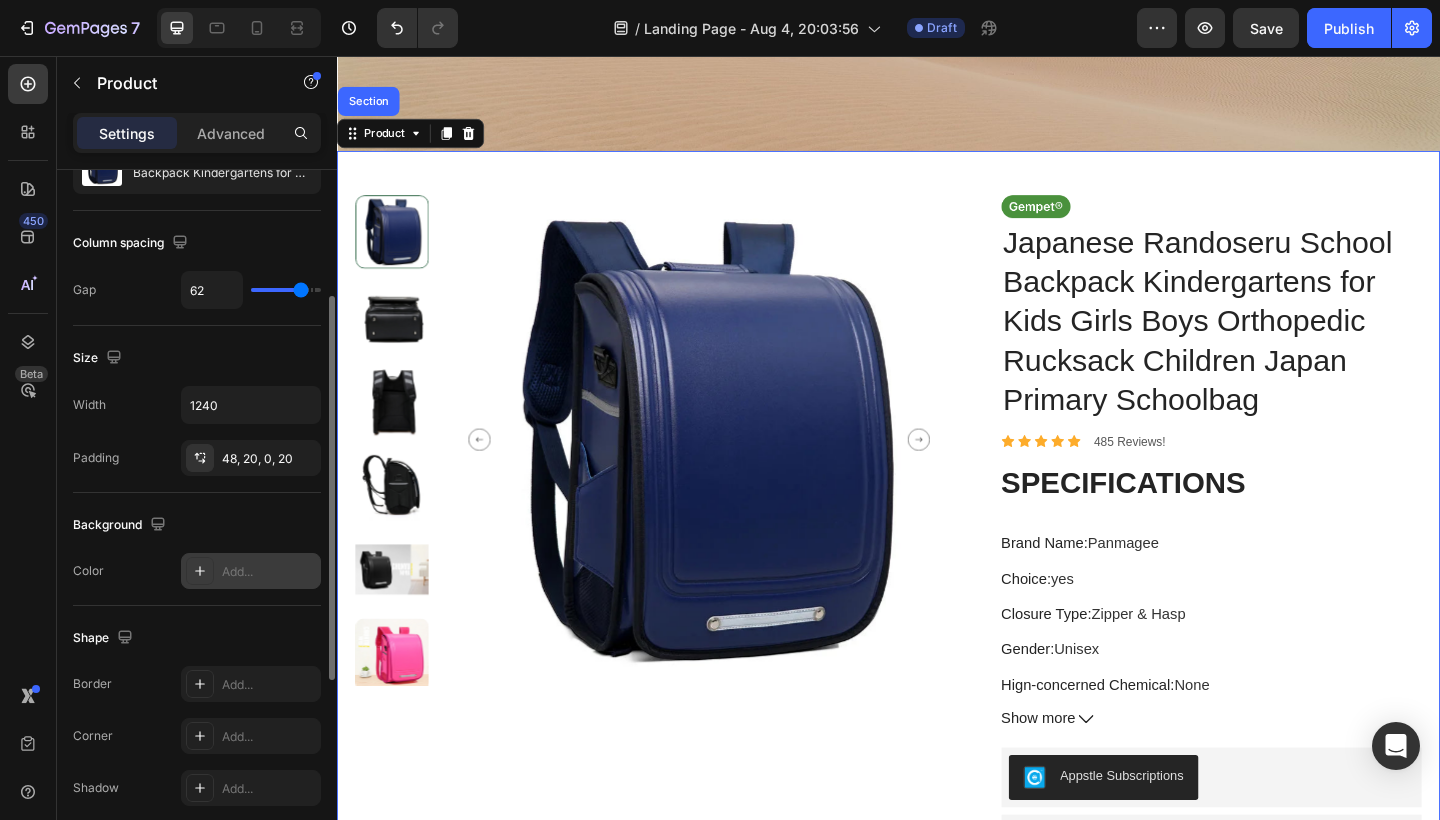 click on "Add..." at bounding box center [269, 572] 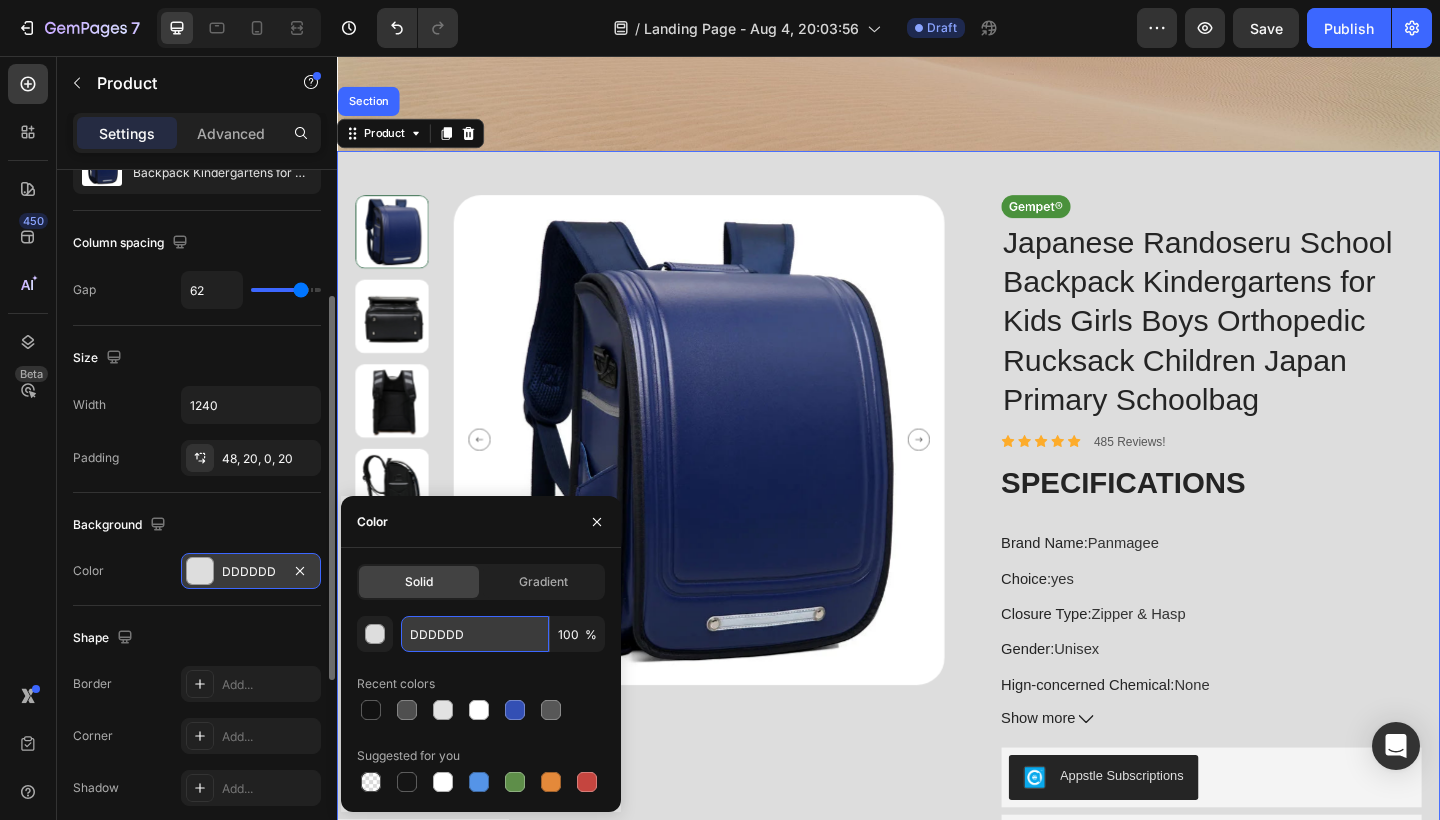 click on "DDDDDD" at bounding box center (475, 634) 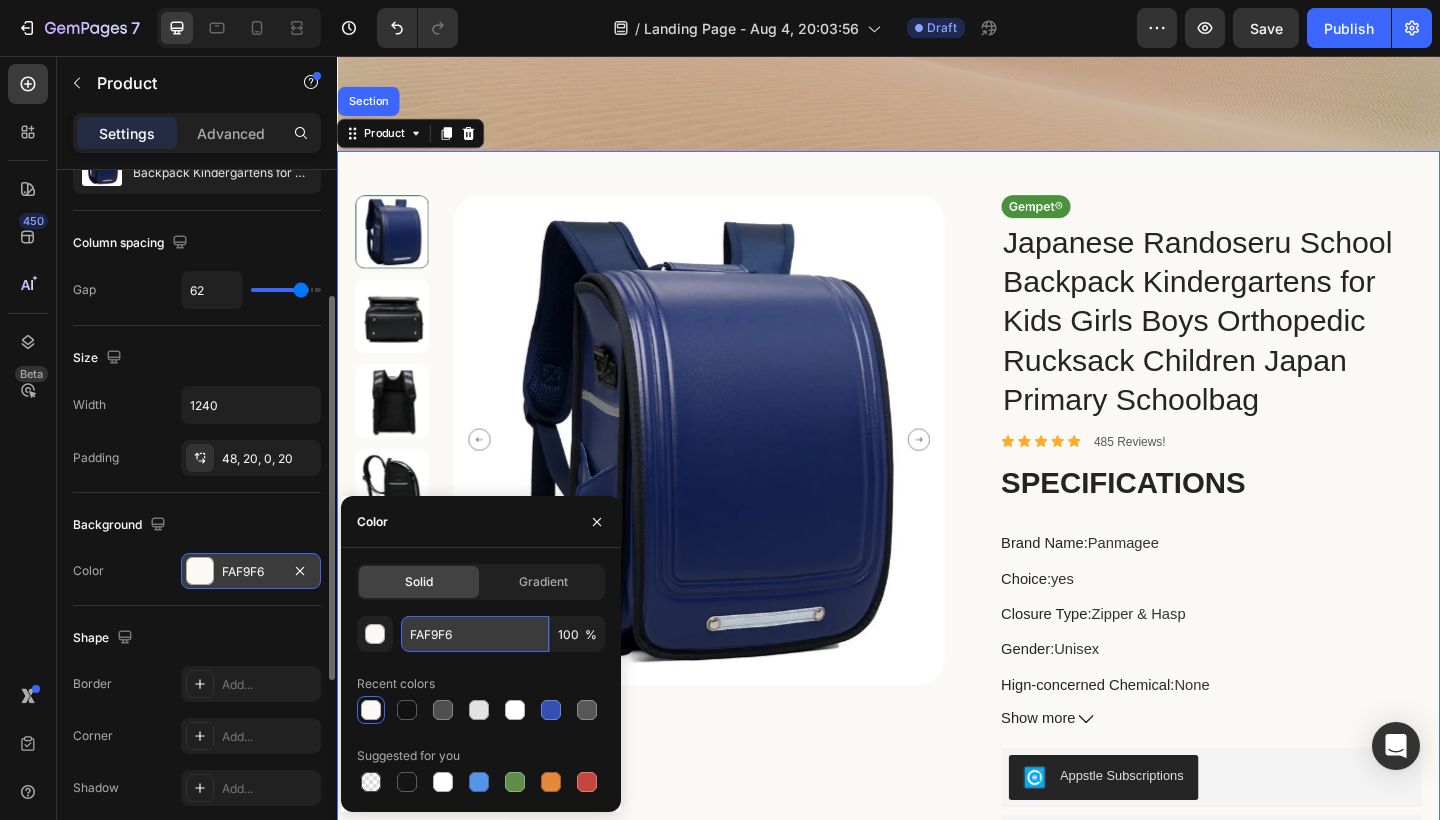 paste on "#A8A8A4" 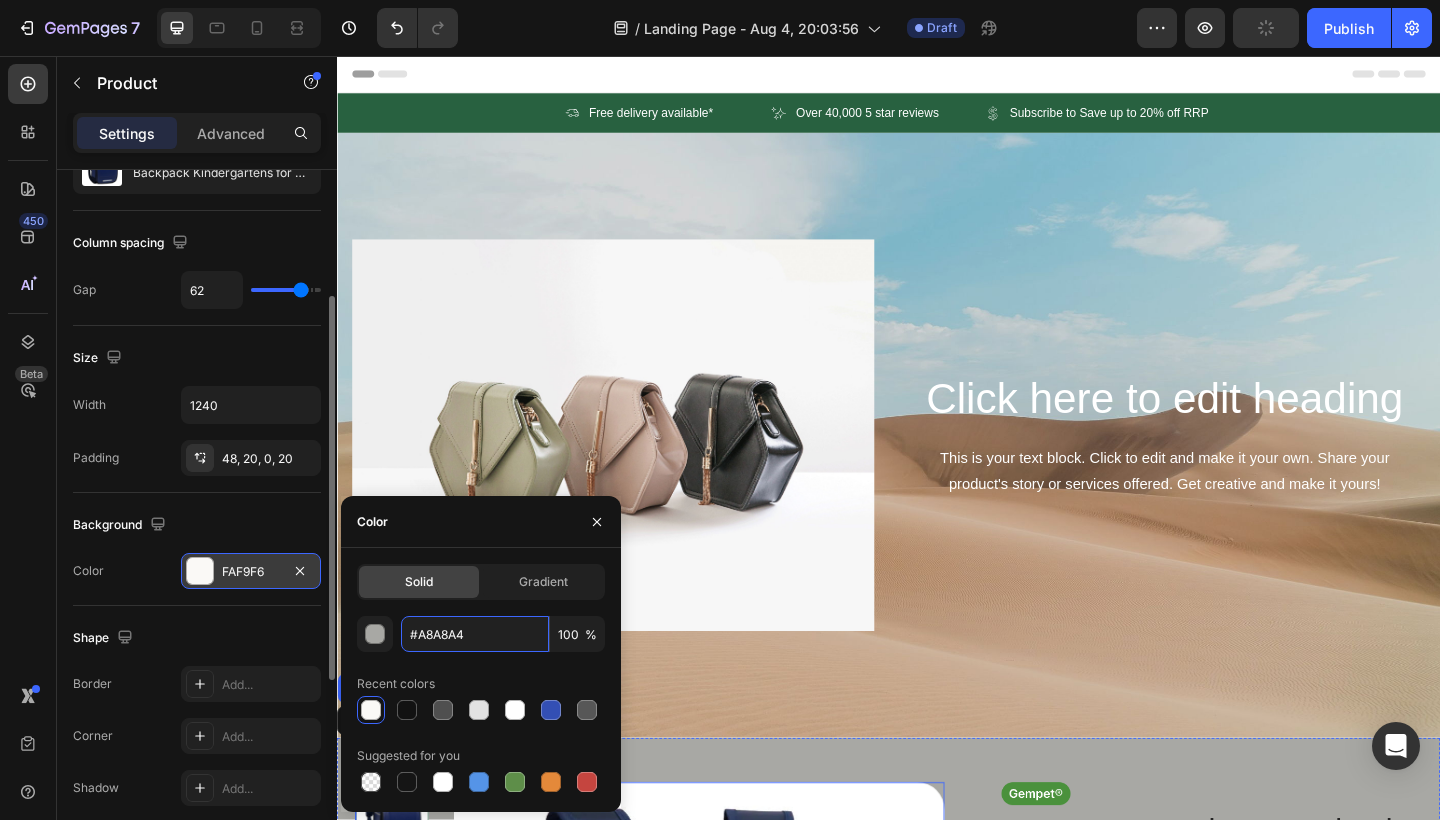scroll, scrollTop: 0, scrollLeft: 0, axis: both 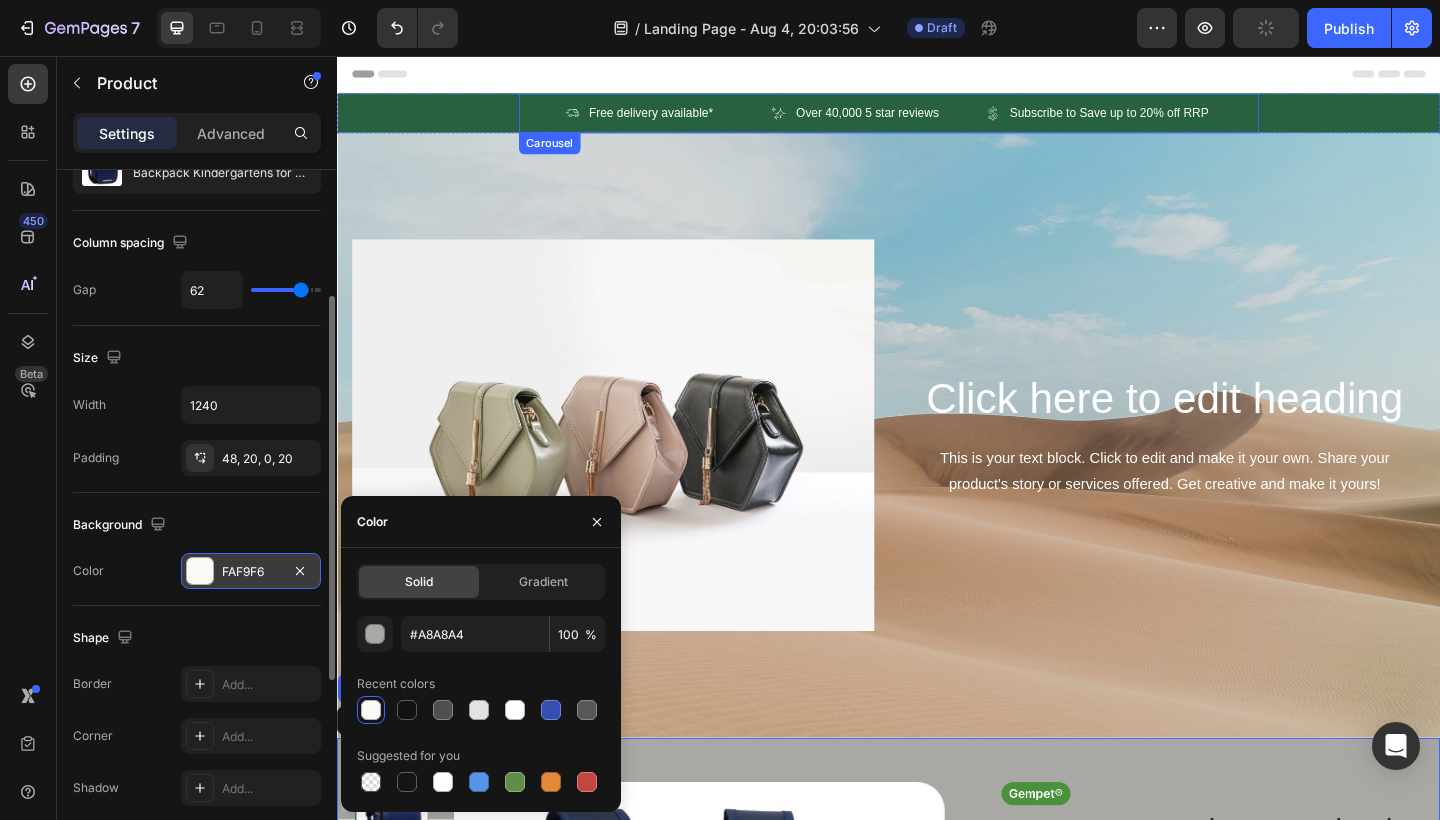 type on "A8A8A4" 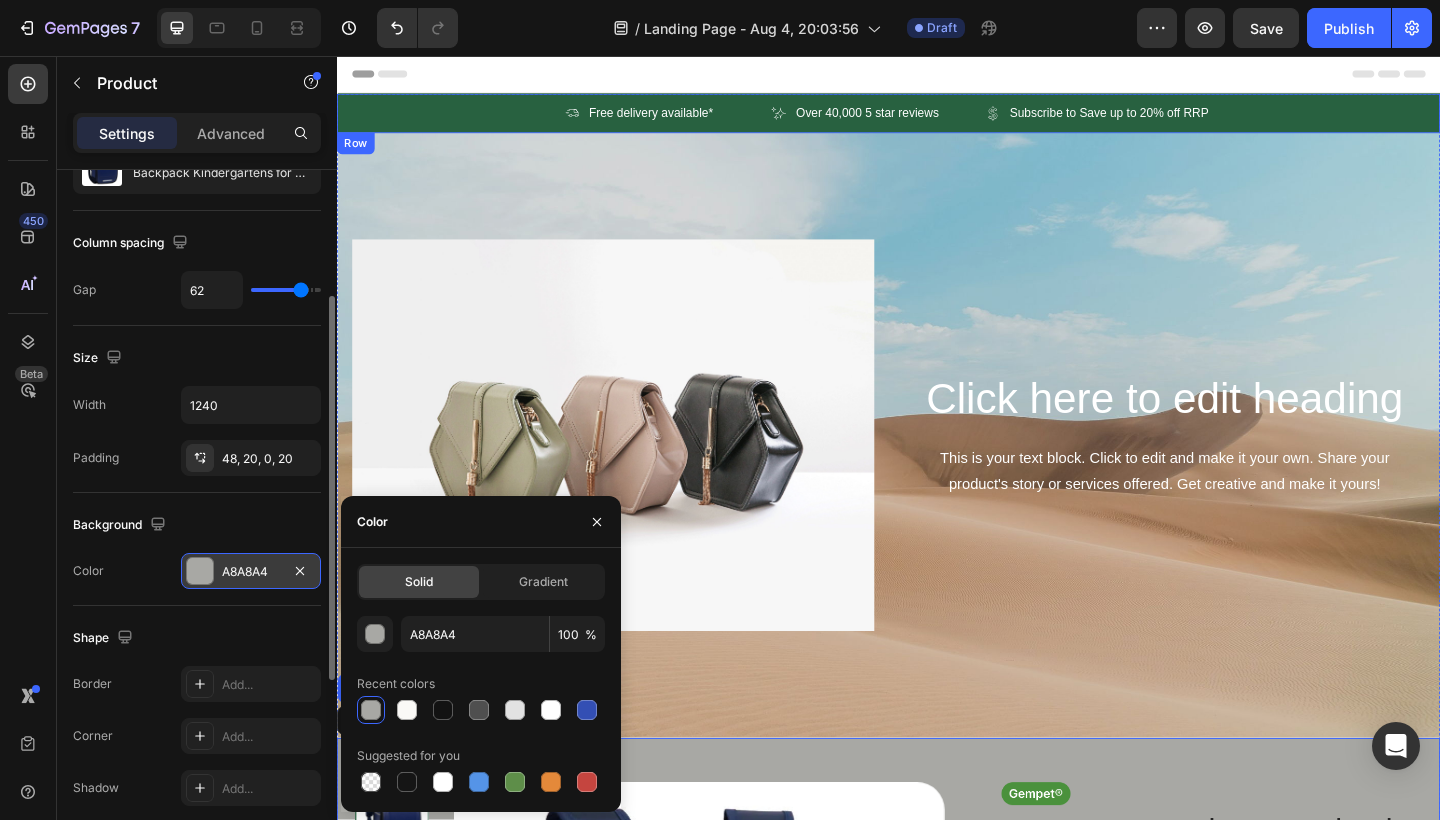 click on "Icon Free delivery available* Text Block Row
Icon Over 40,000 5 star reviews Text Block Row
Icon Subscribe to Save up to 20% off RRP Text Block Row Carousel" at bounding box center [937, 118] 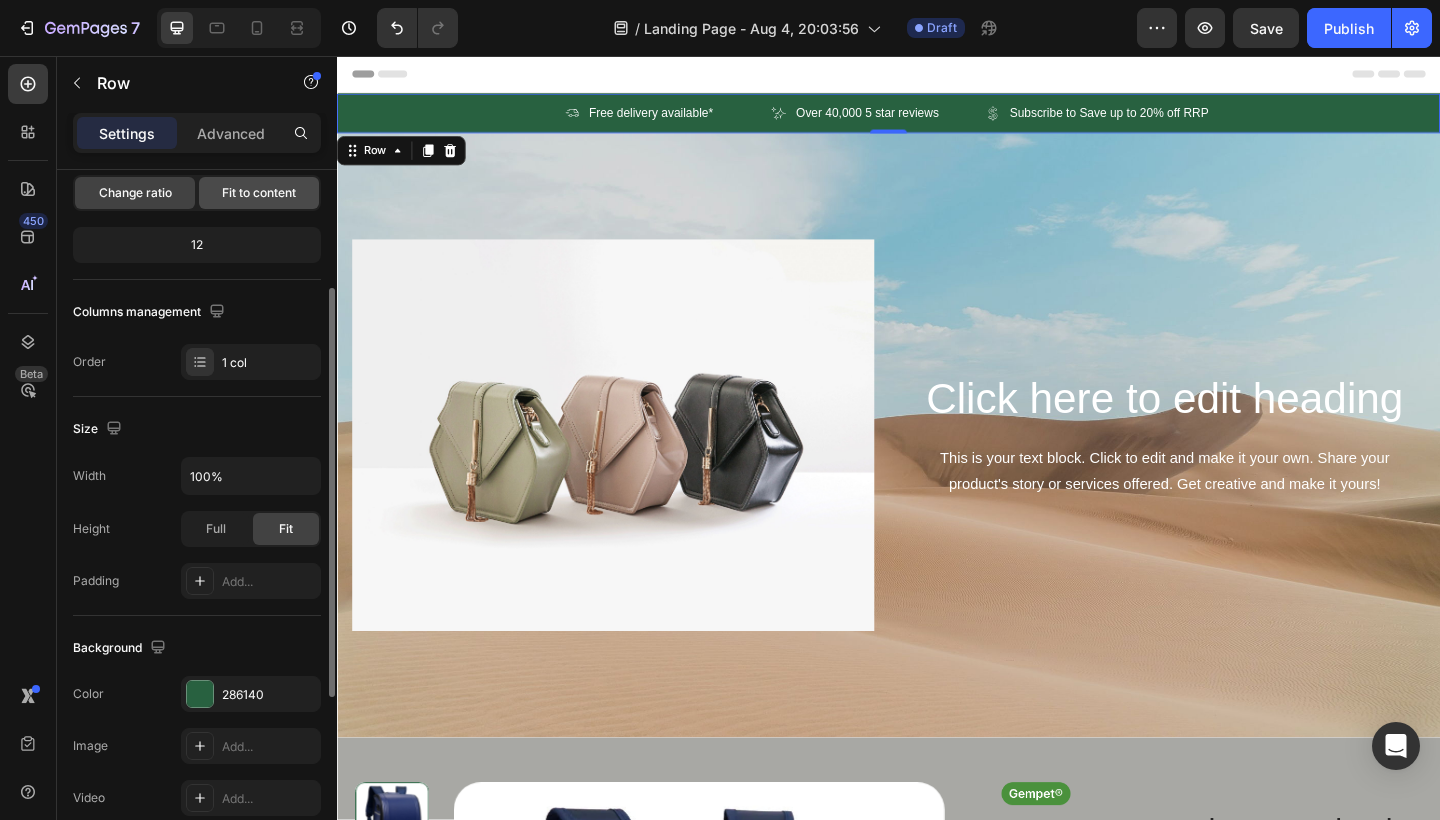 scroll, scrollTop: 203, scrollLeft: 0, axis: vertical 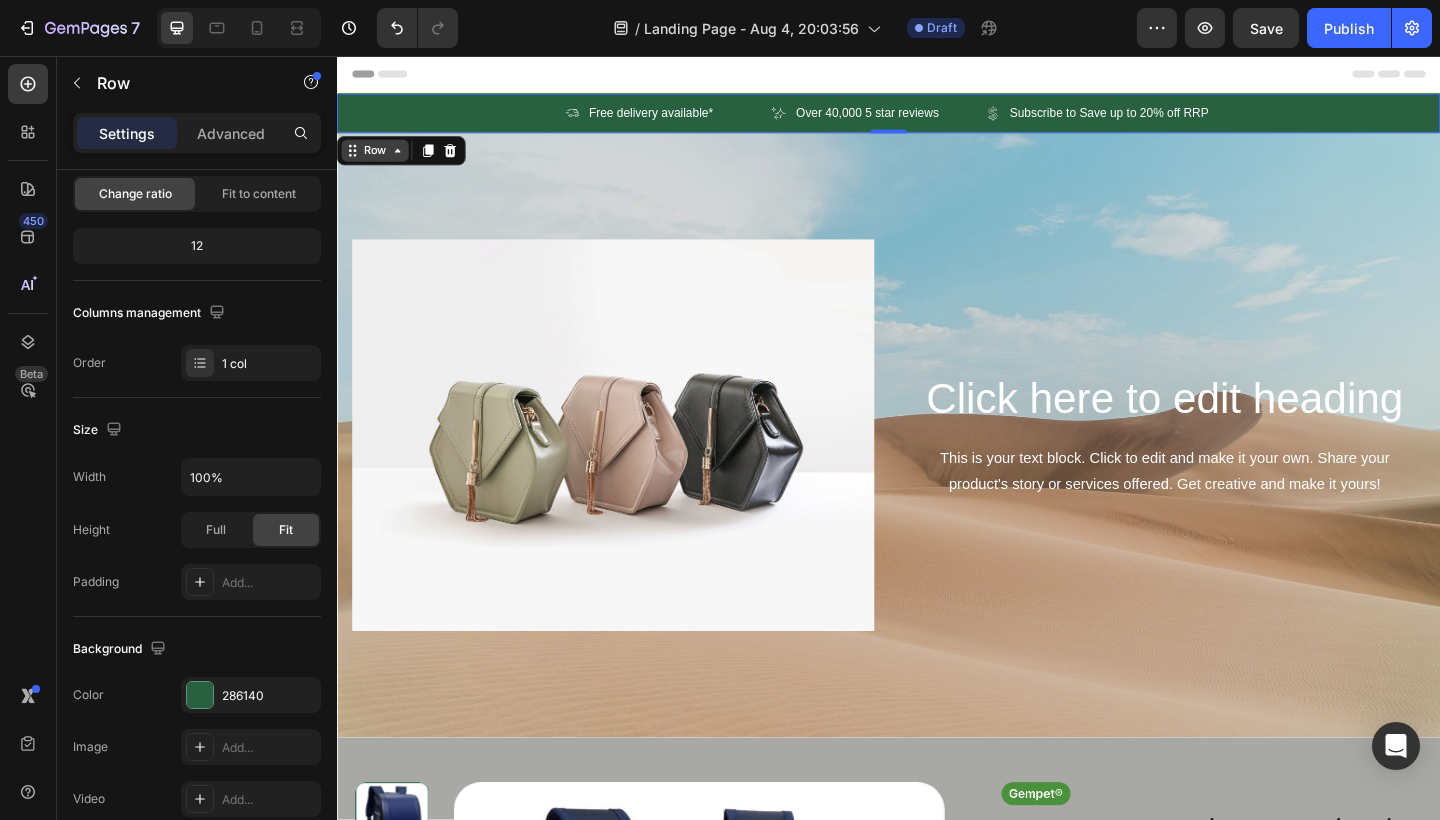 click on "Row" at bounding box center [378, 159] 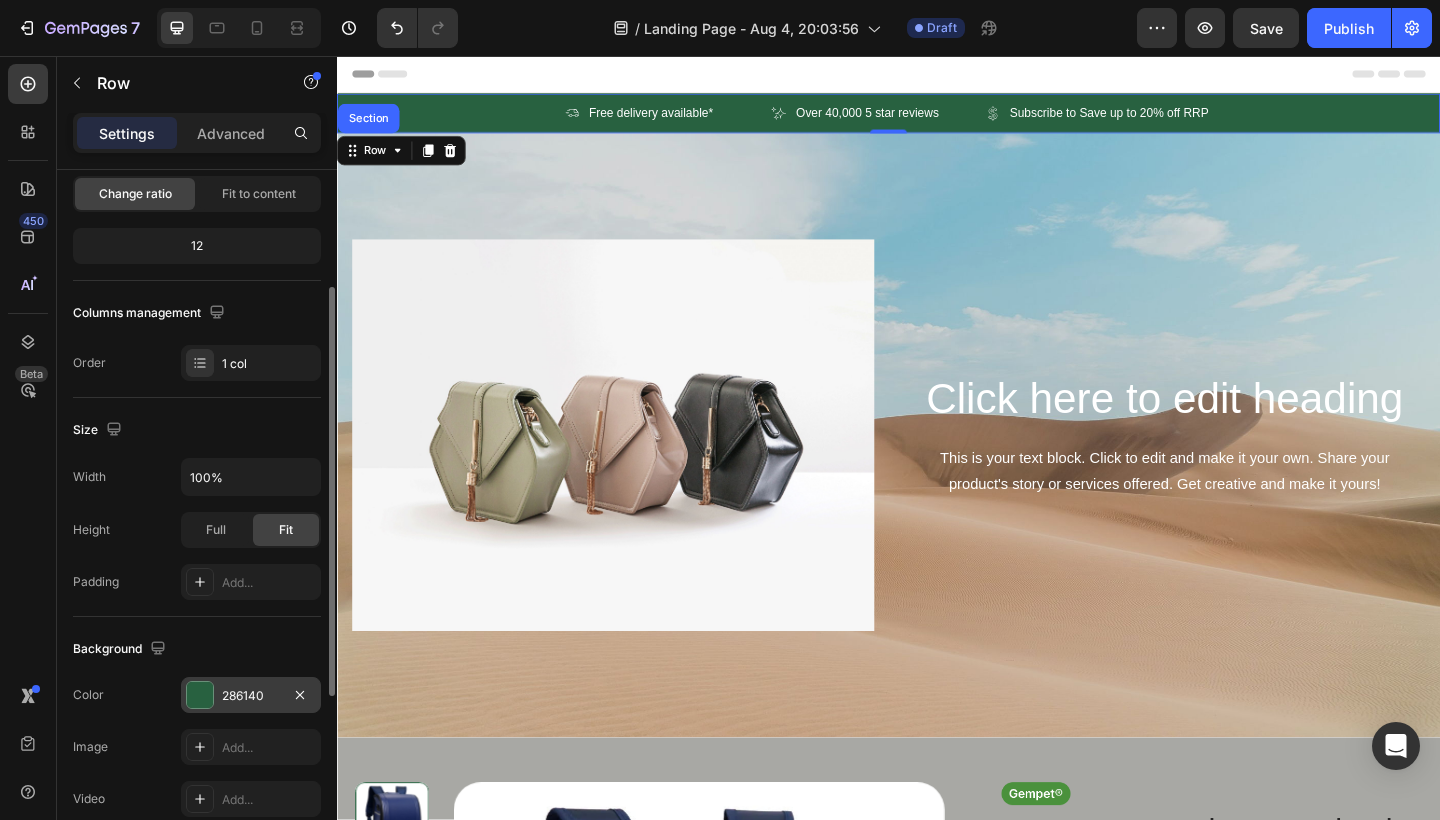 click on "286140" at bounding box center [251, 695] 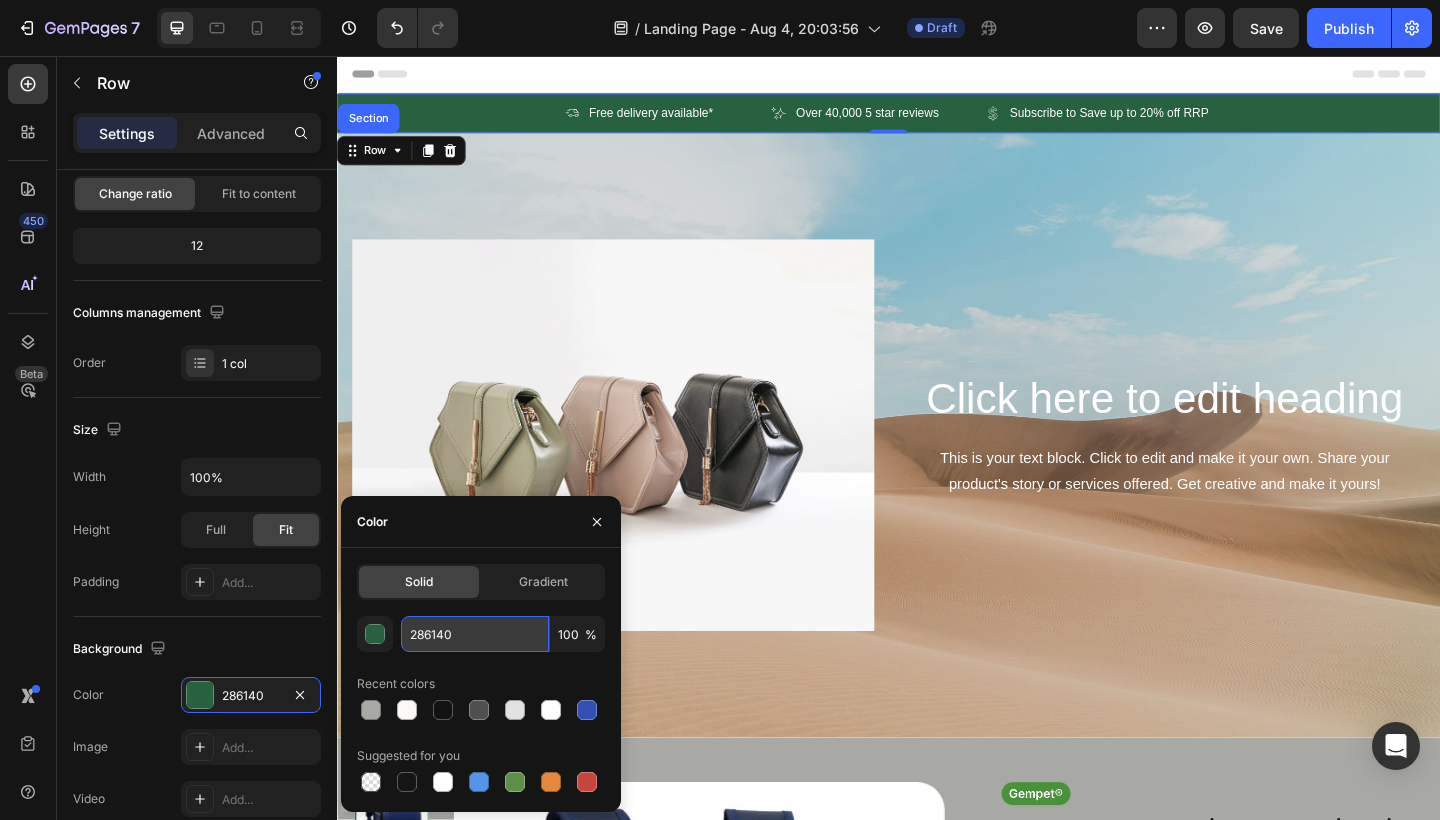 click on "286140" at bounding box center [475, 634] 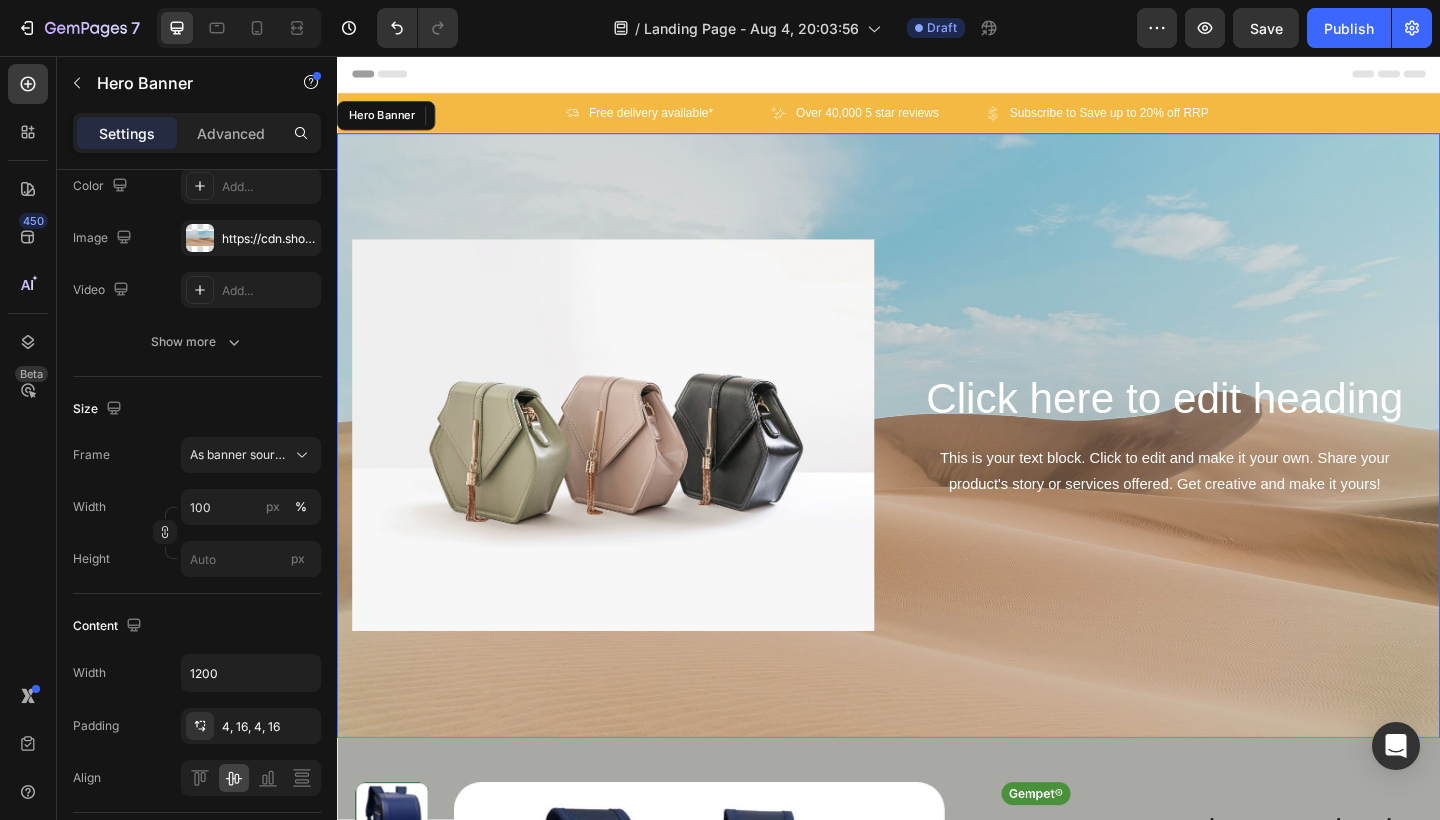 click on "Click here to edit heading Heading This is your text block. Click to edit and make it your own. Share your                       product's story or services offered. Get creative and make it yours! Text Block" at bounding box center [1237, 469] 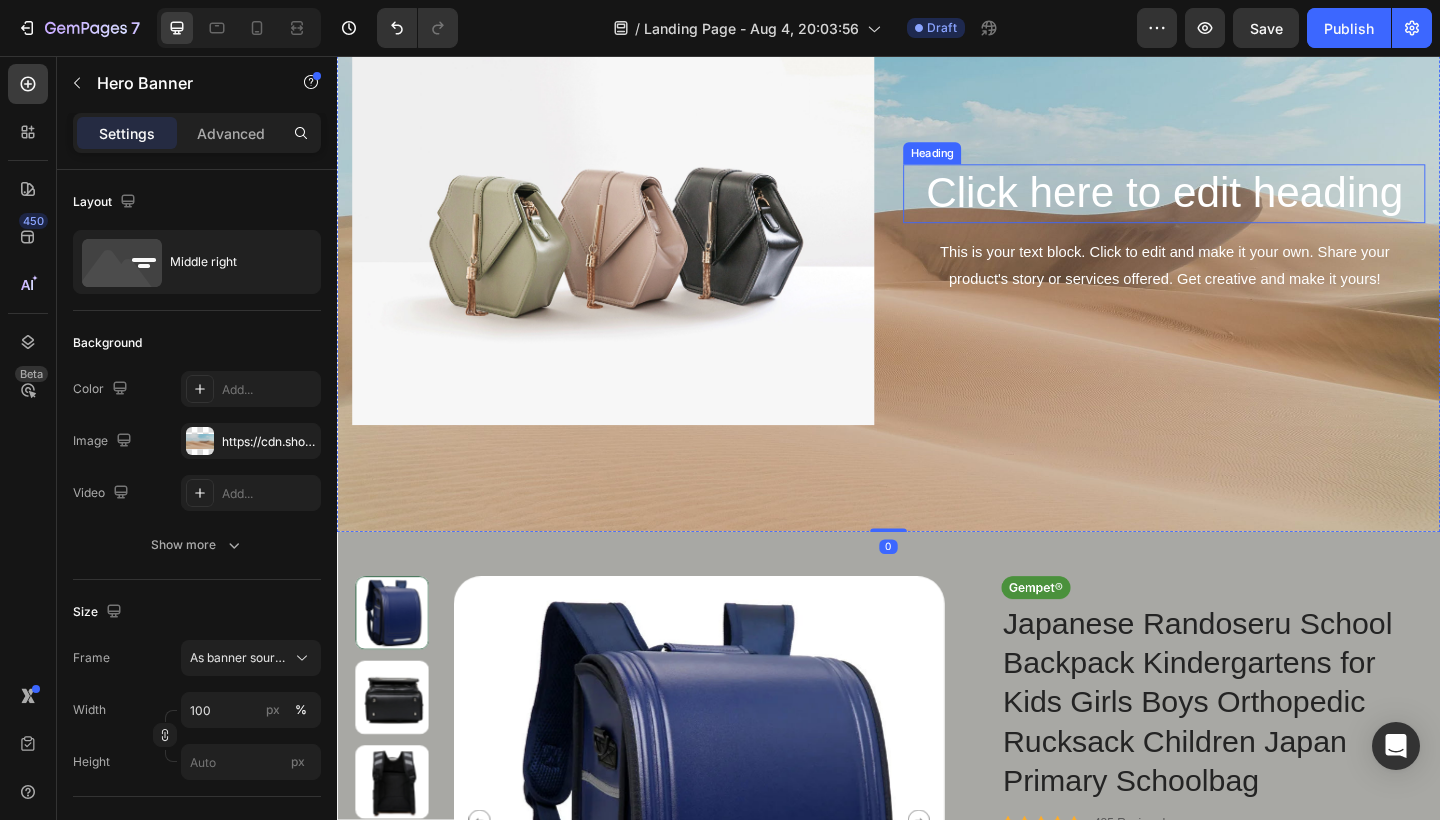 scroll, scrollTop: 220, scrollLeft: 0, axis: vertical 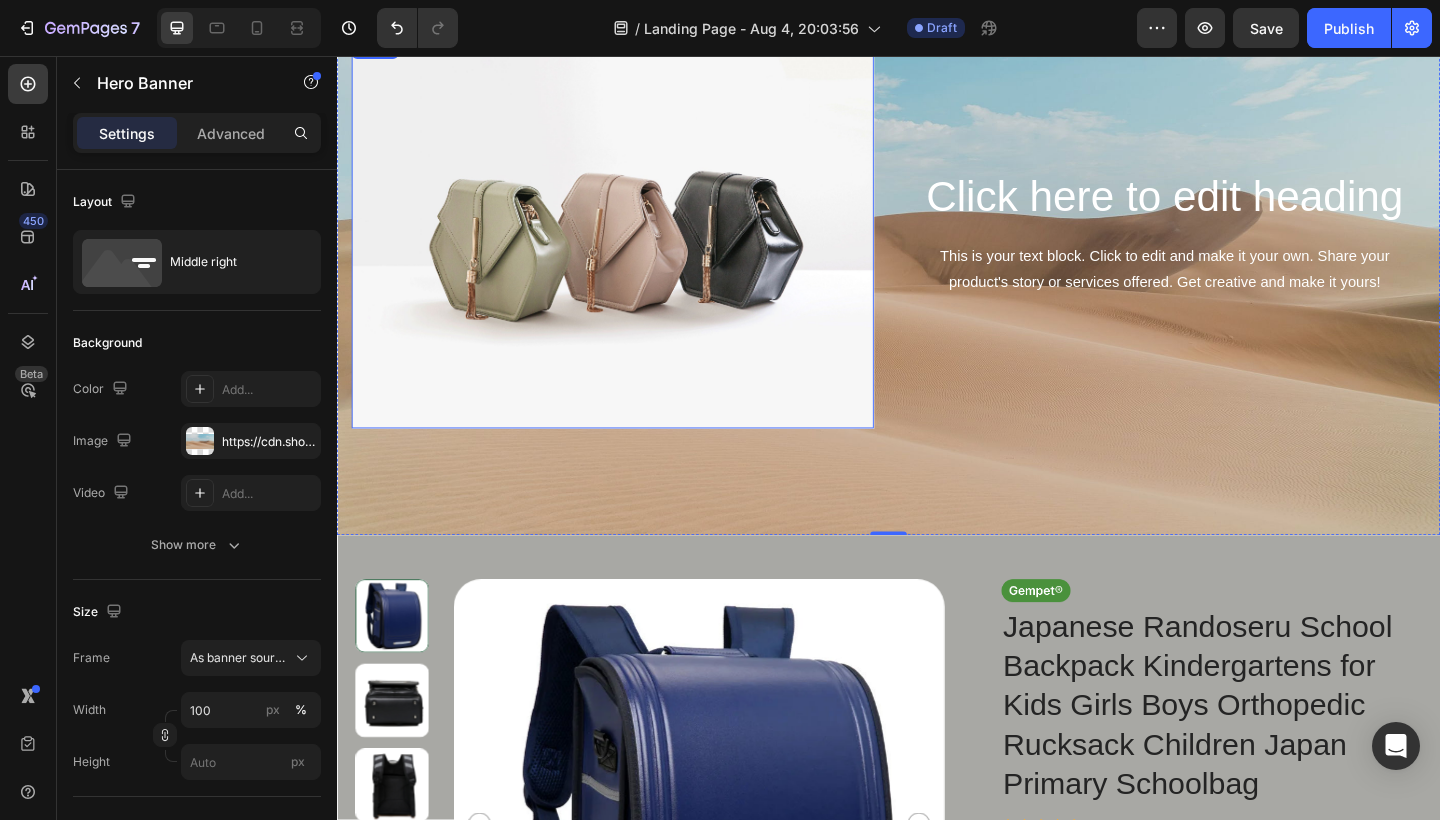 click at bounding box center (637, 249) 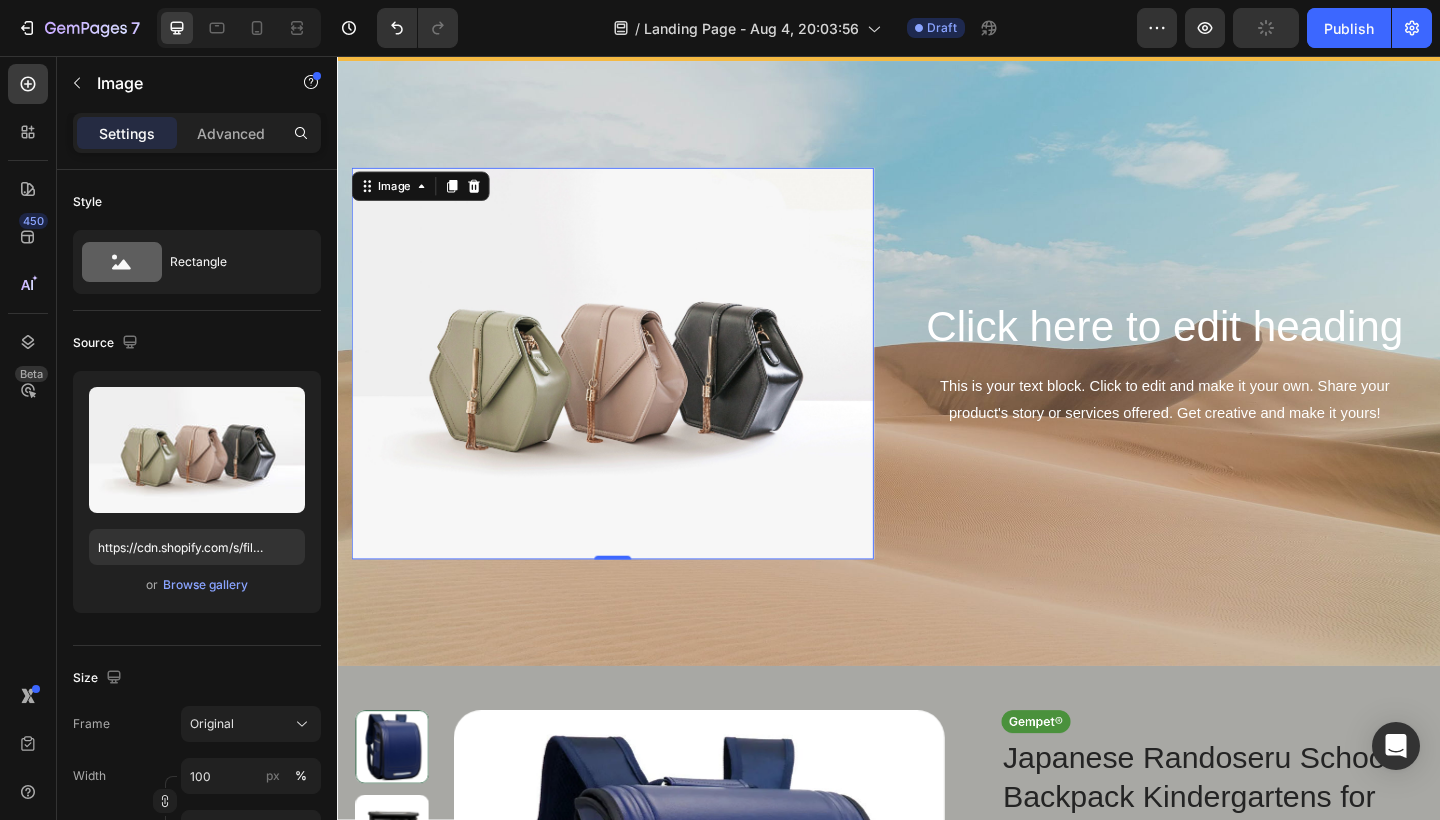 scroll, scrollTop: 49, scrollLeft: 0, axis: vertical 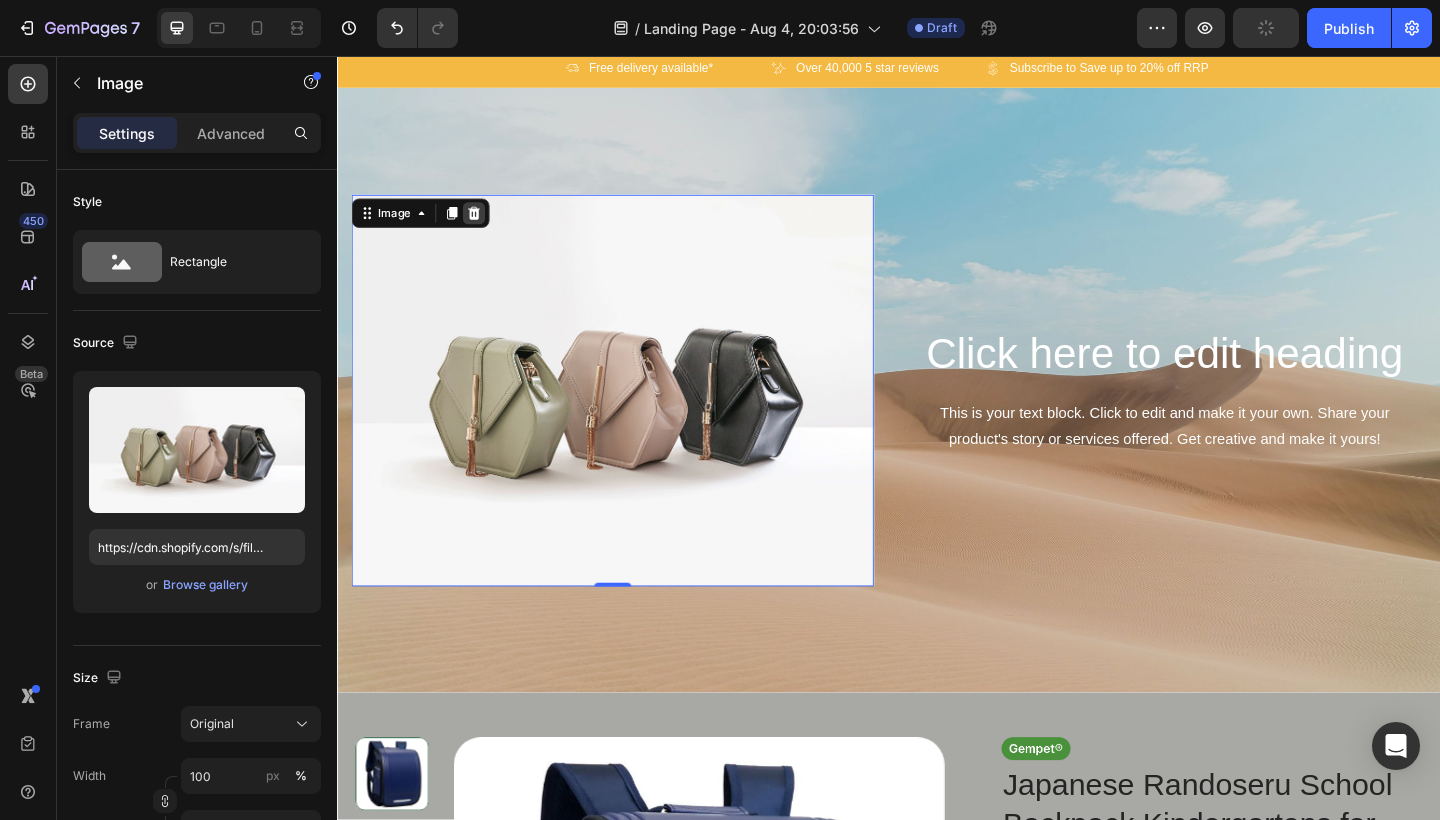 click 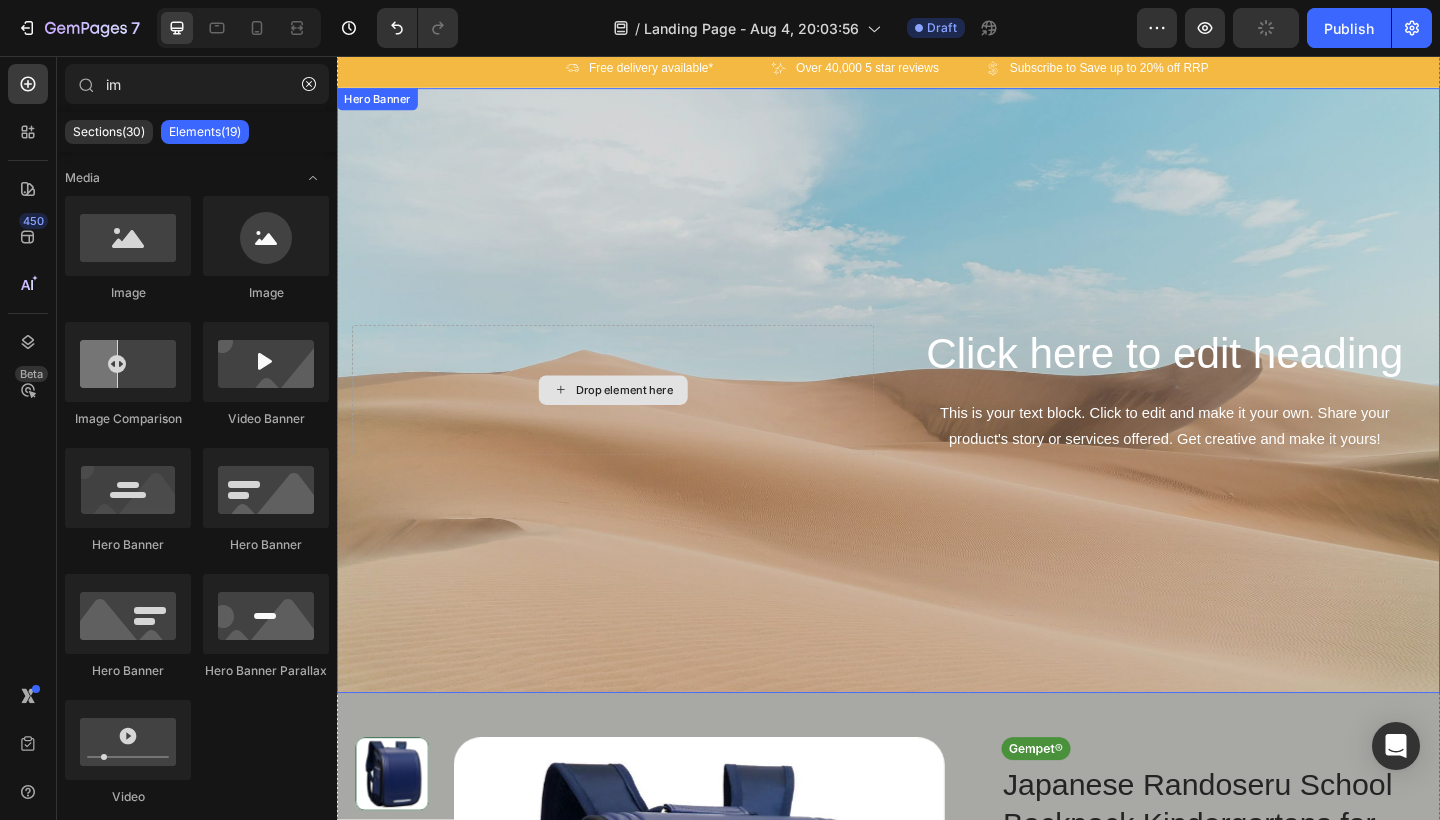 click on "Drop element here" at bounding box center [637, 419] 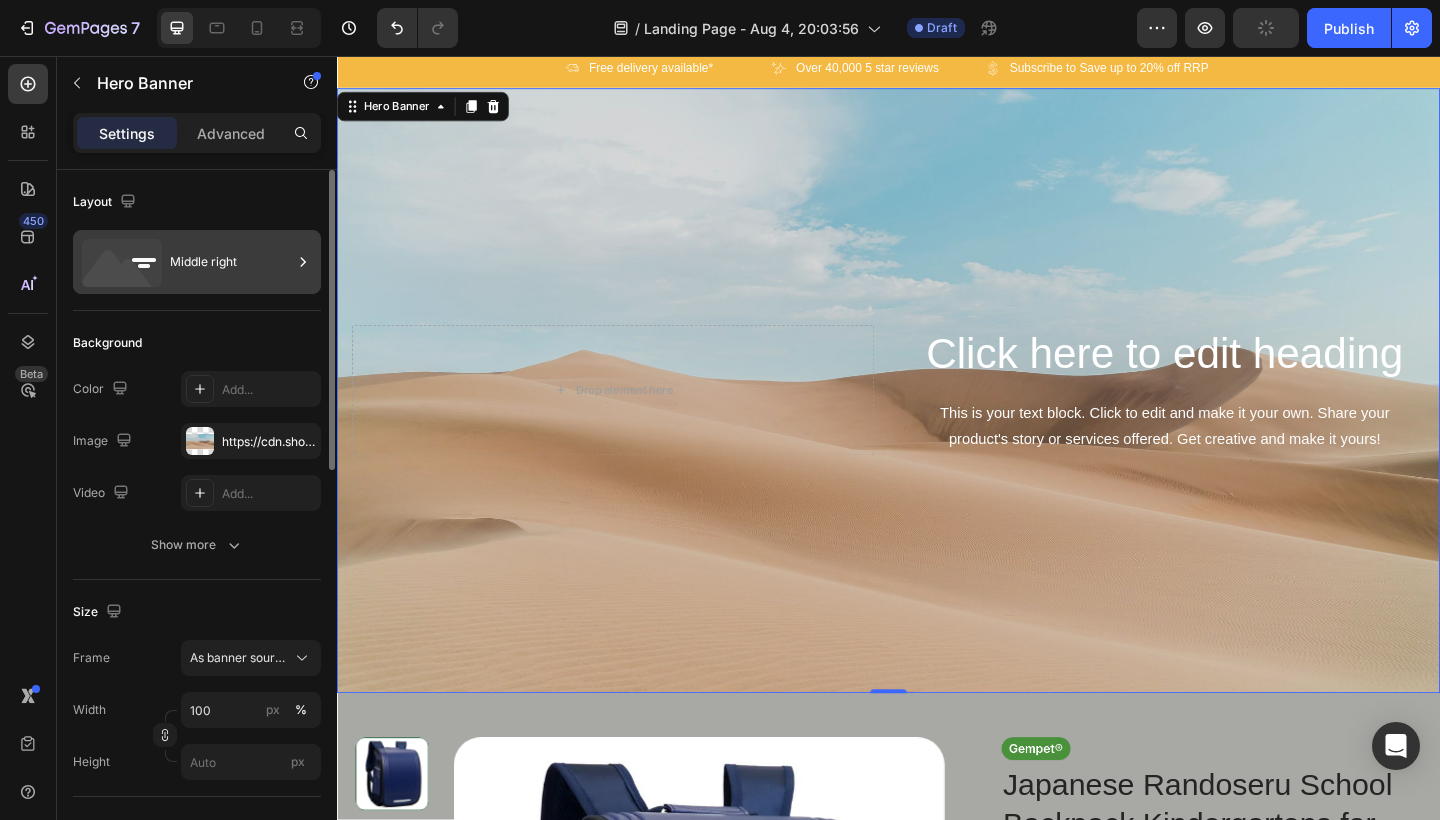 click on "Middle right" at bounding box center (231, 262) 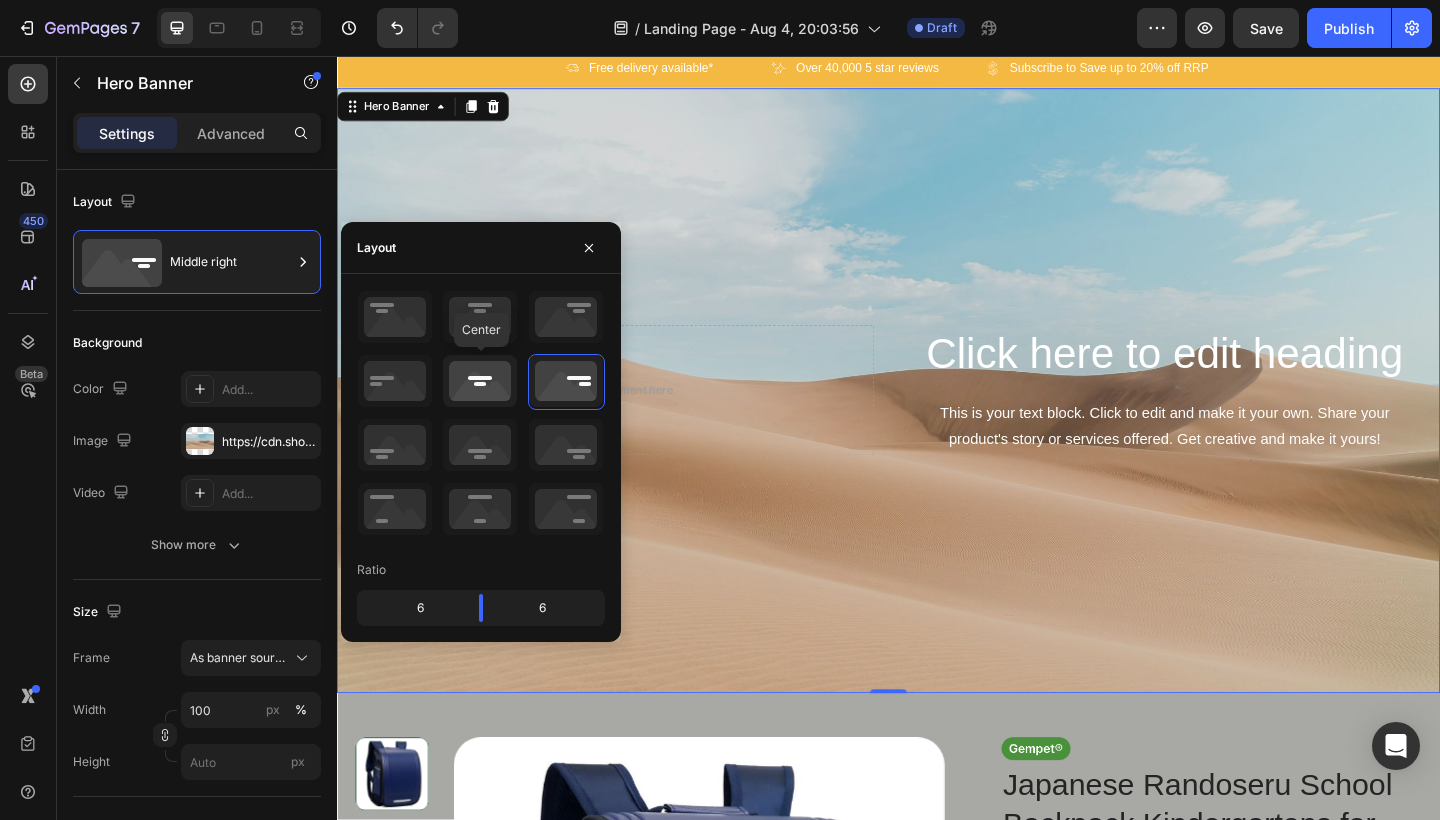 click 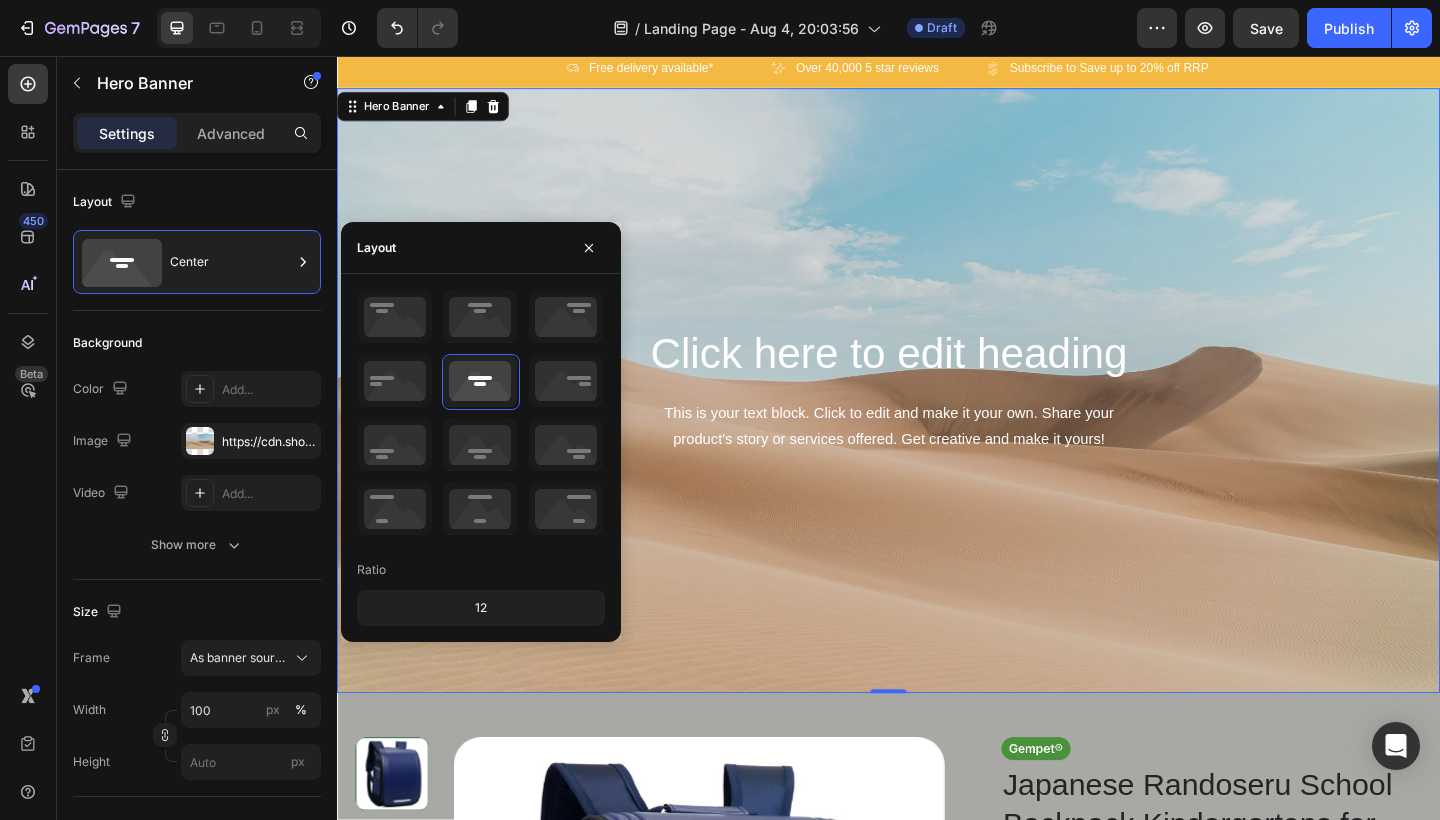click at bounding box center [937, 419] 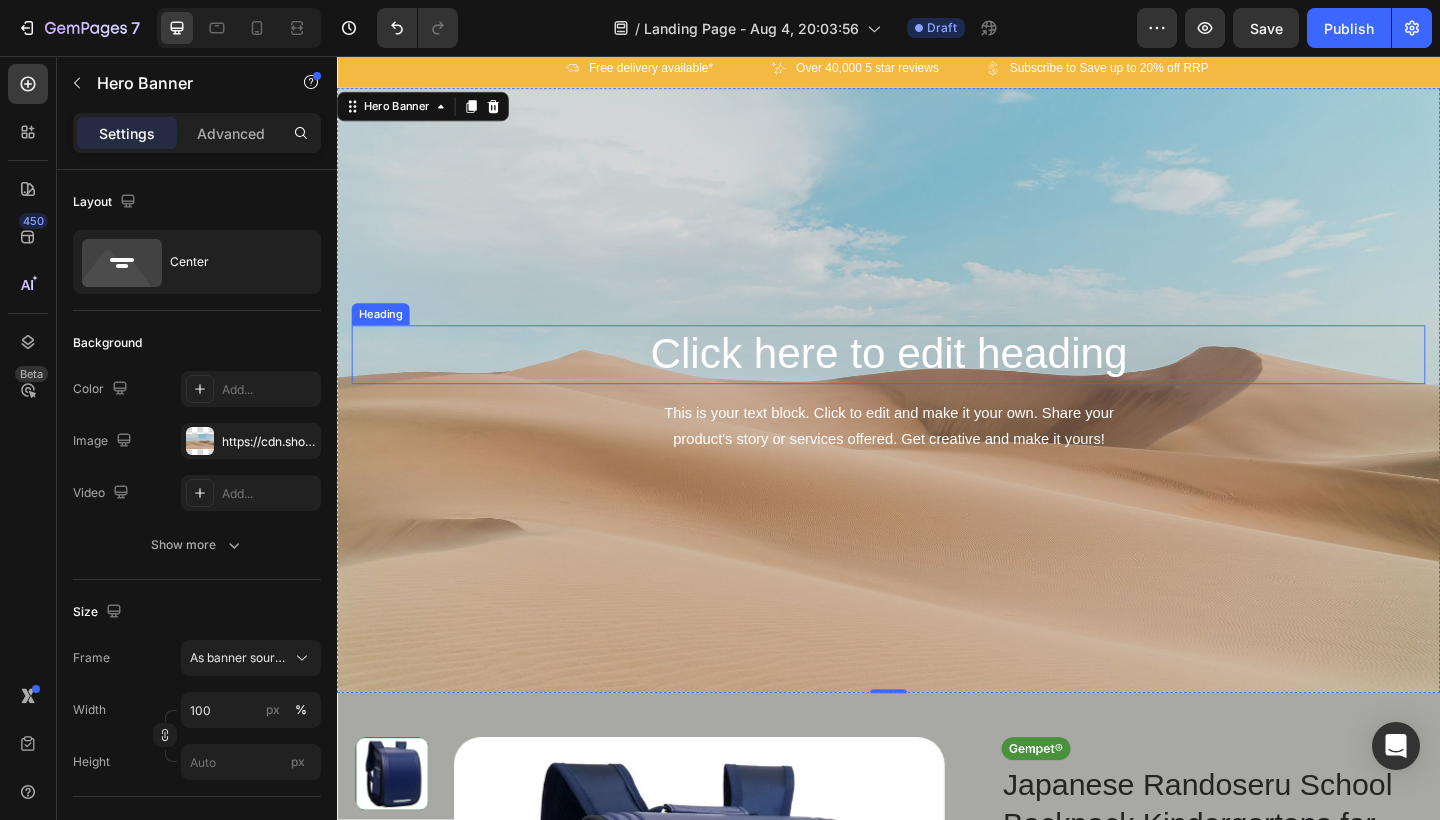 click on "Click here to edit heading" at bounding box center (937, 381) 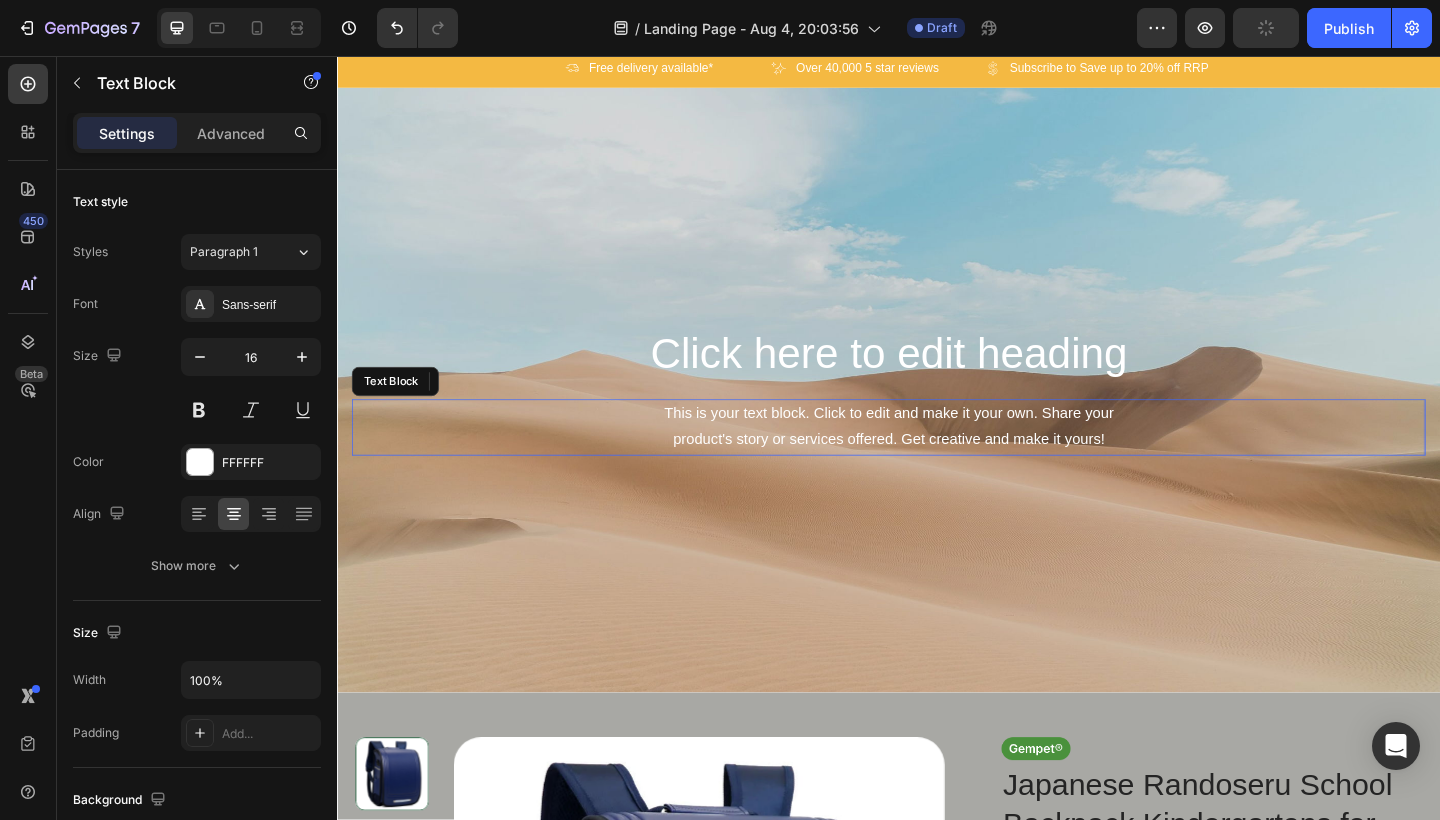 click on "This is your text block. Click to edit and make it your own. Share your                       product's story or services offered. Get creative and make it yours!" at bounding box center (937, 460) 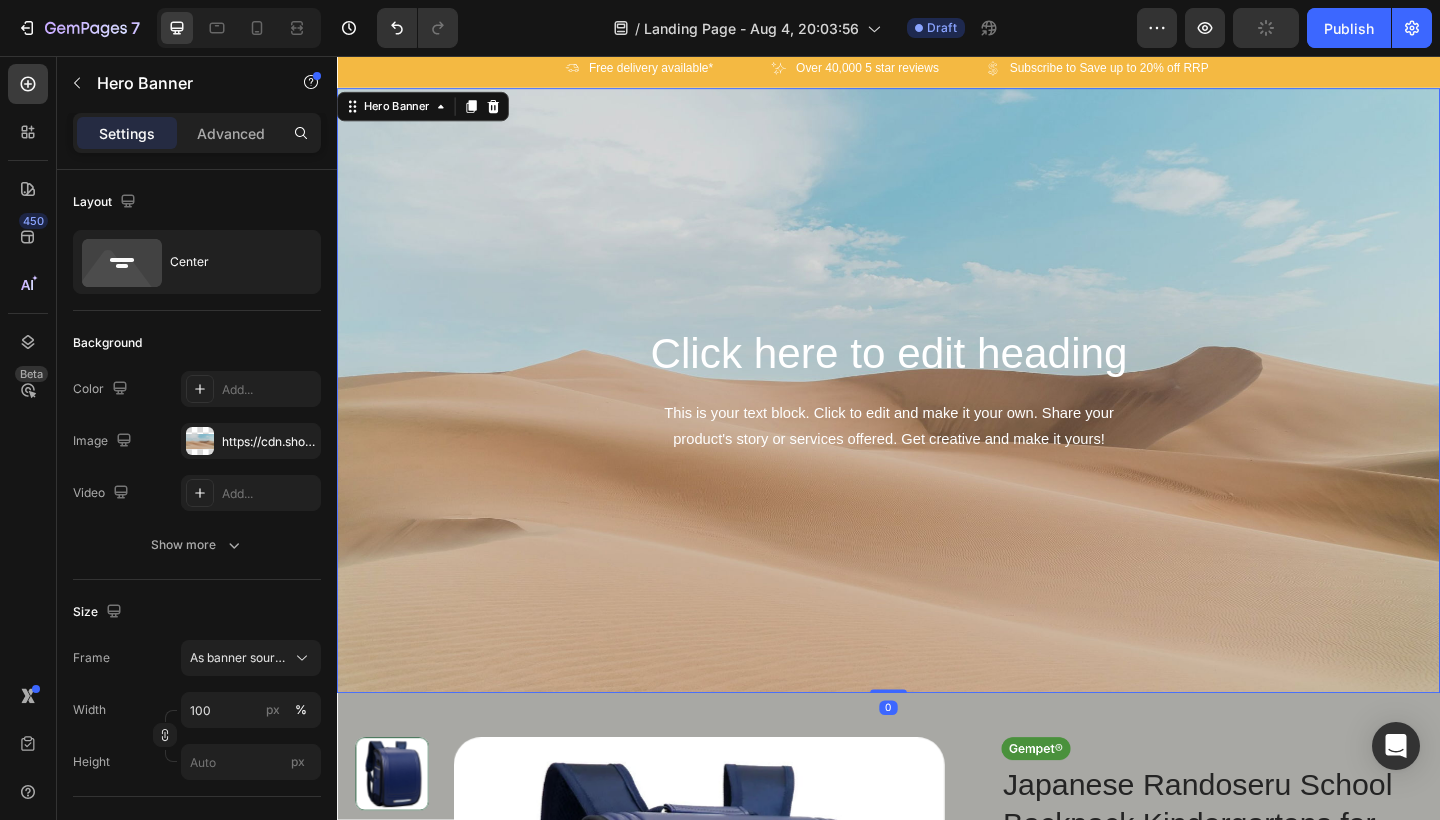 click at bounding box center (937, 419) 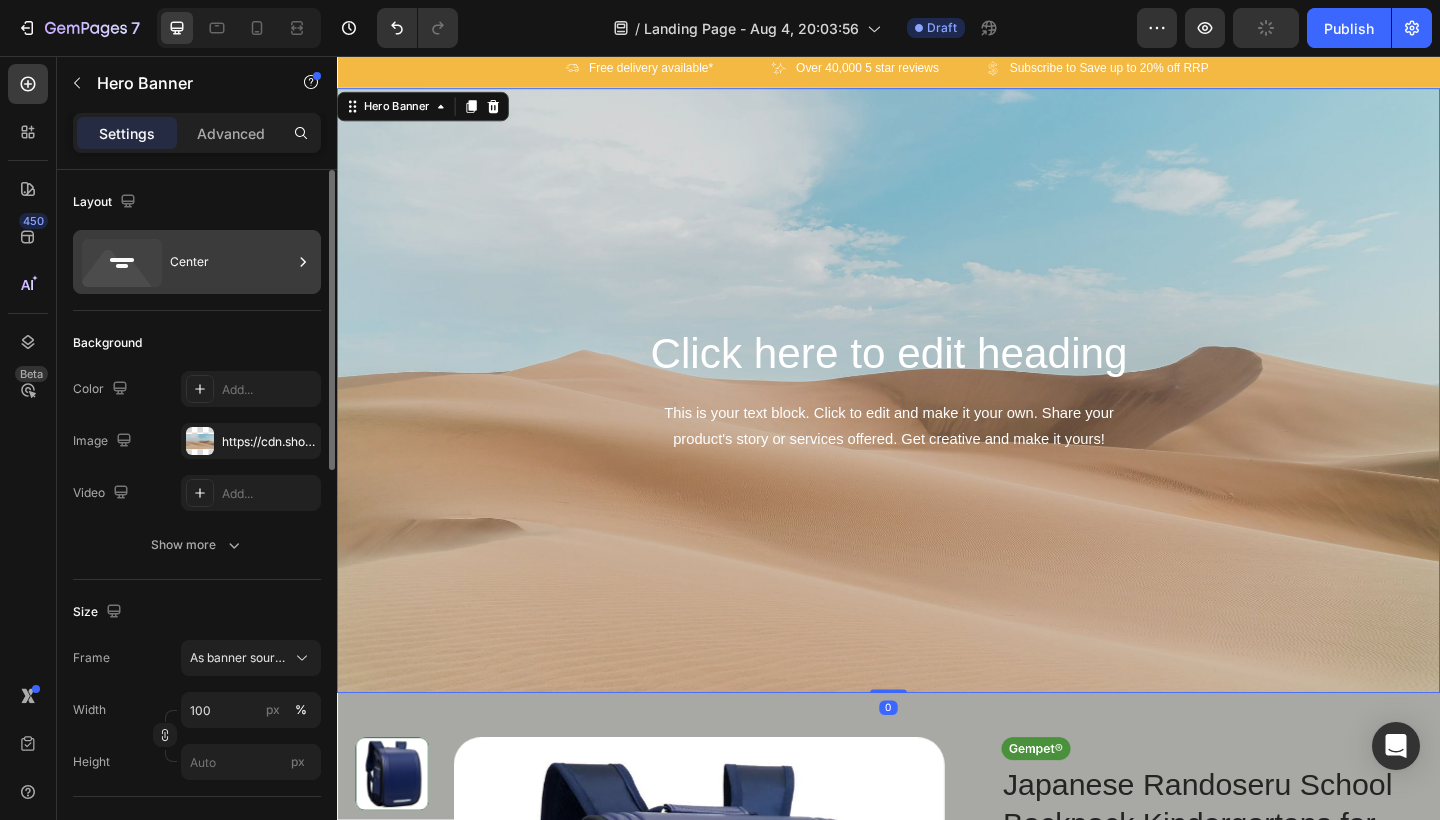 click 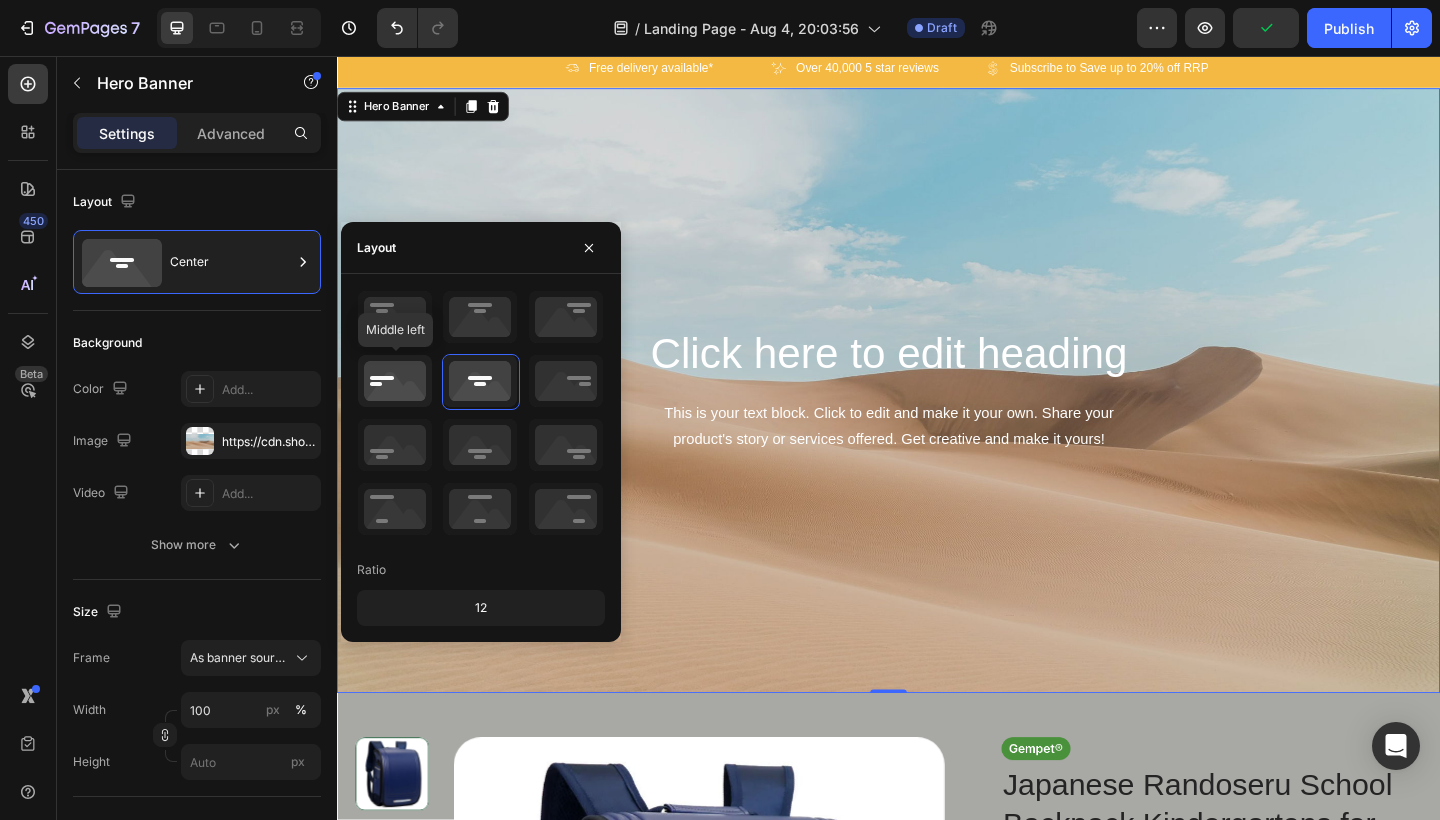 click 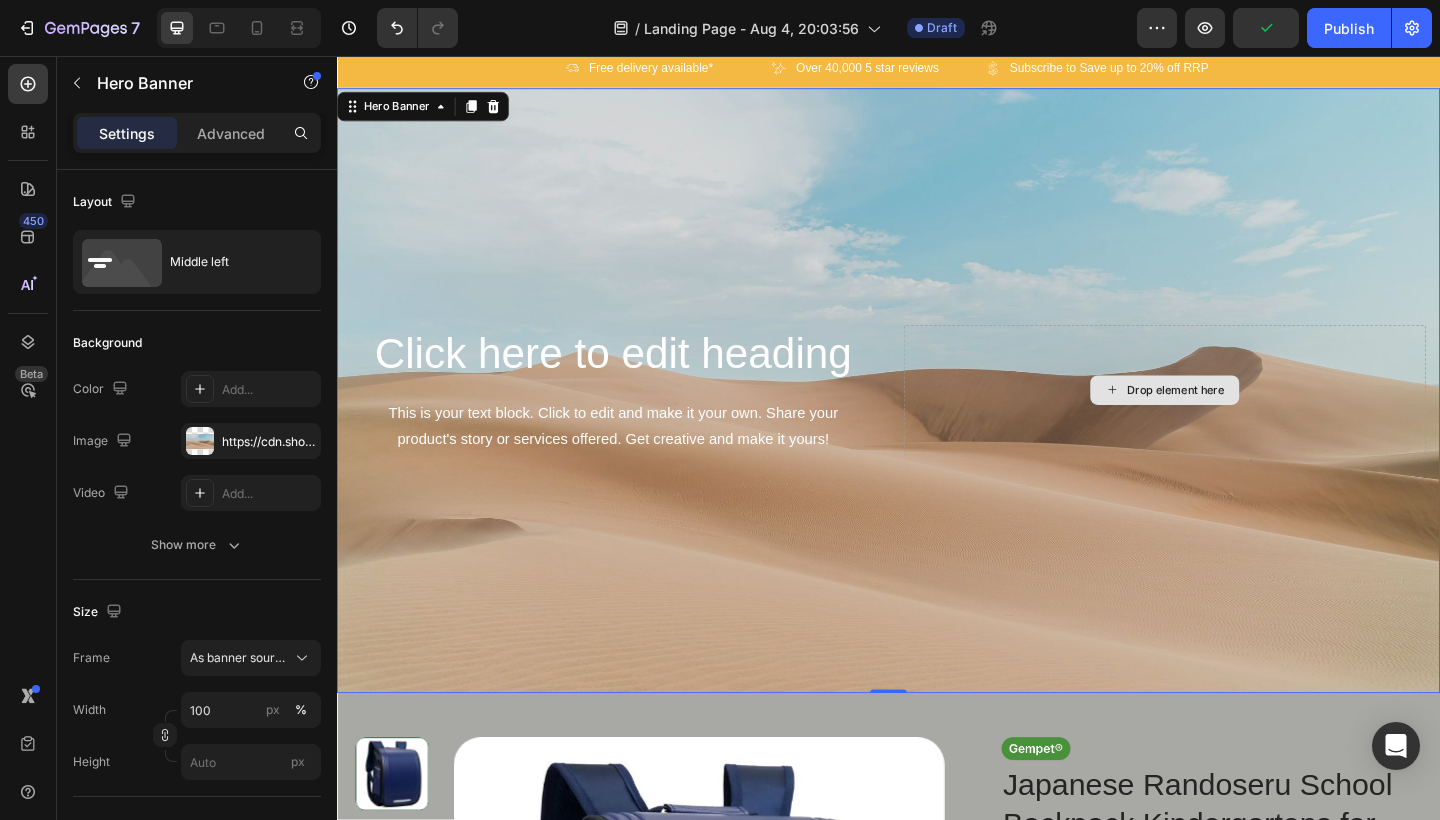 click on "Drop element here" at bounding box center (1237, 419) 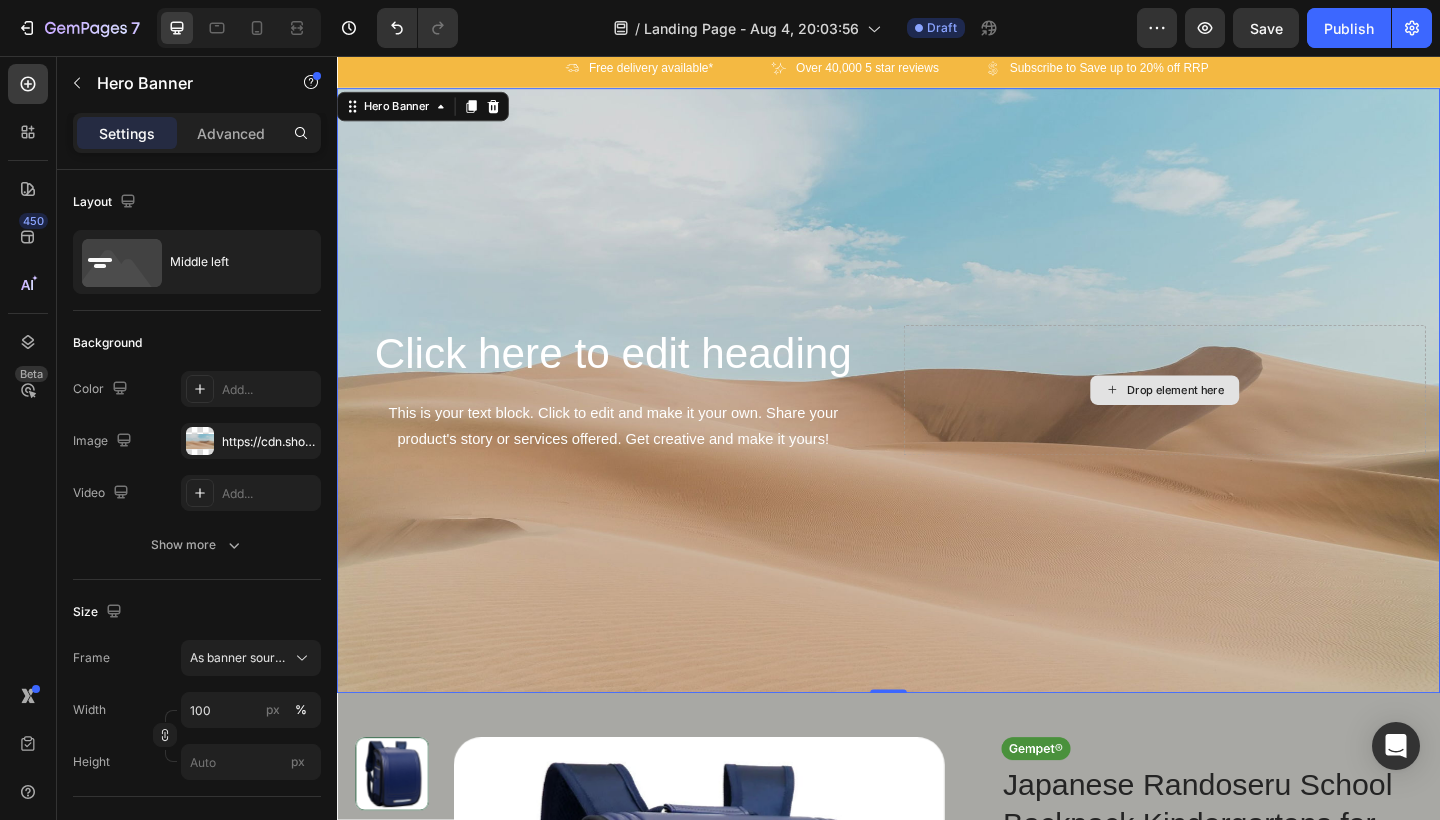 click on "Drop element here" at bounding box center (1237, 419) 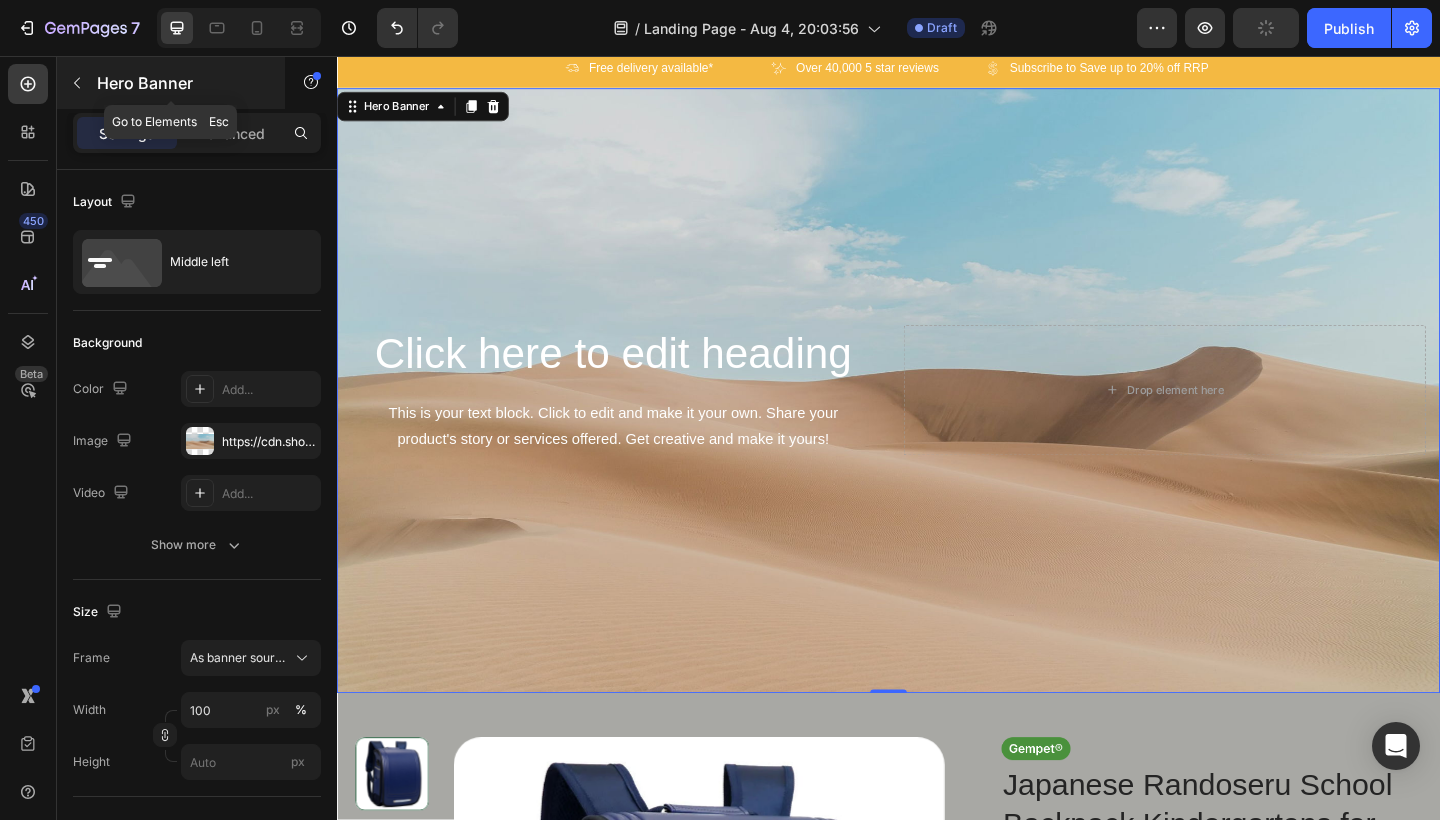 click at bounding box center [77, 83] 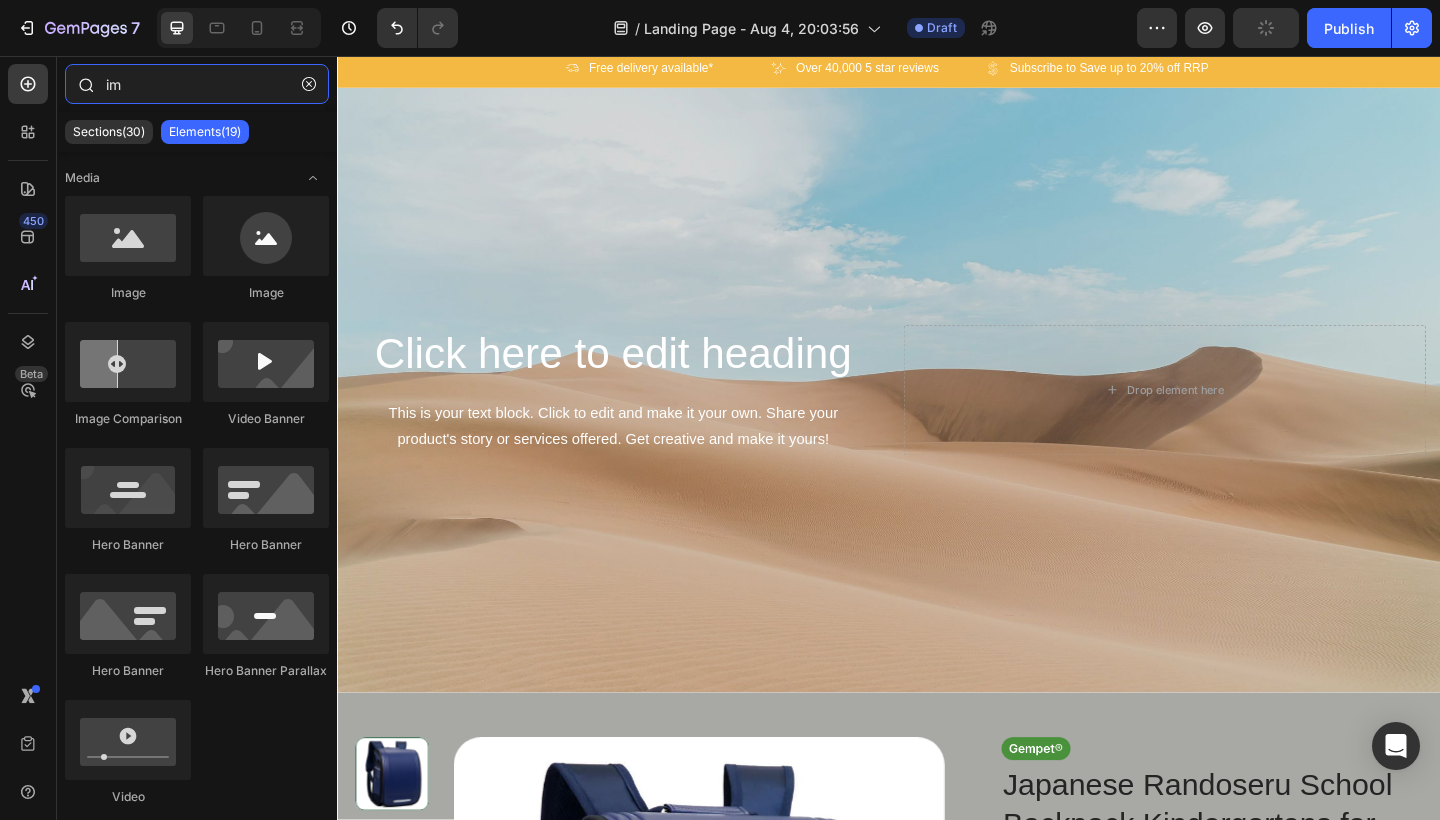 drag, startPoint x: 189, startPoint y: 80, endPoint x: 91, endPoint y: 80, distance: 98 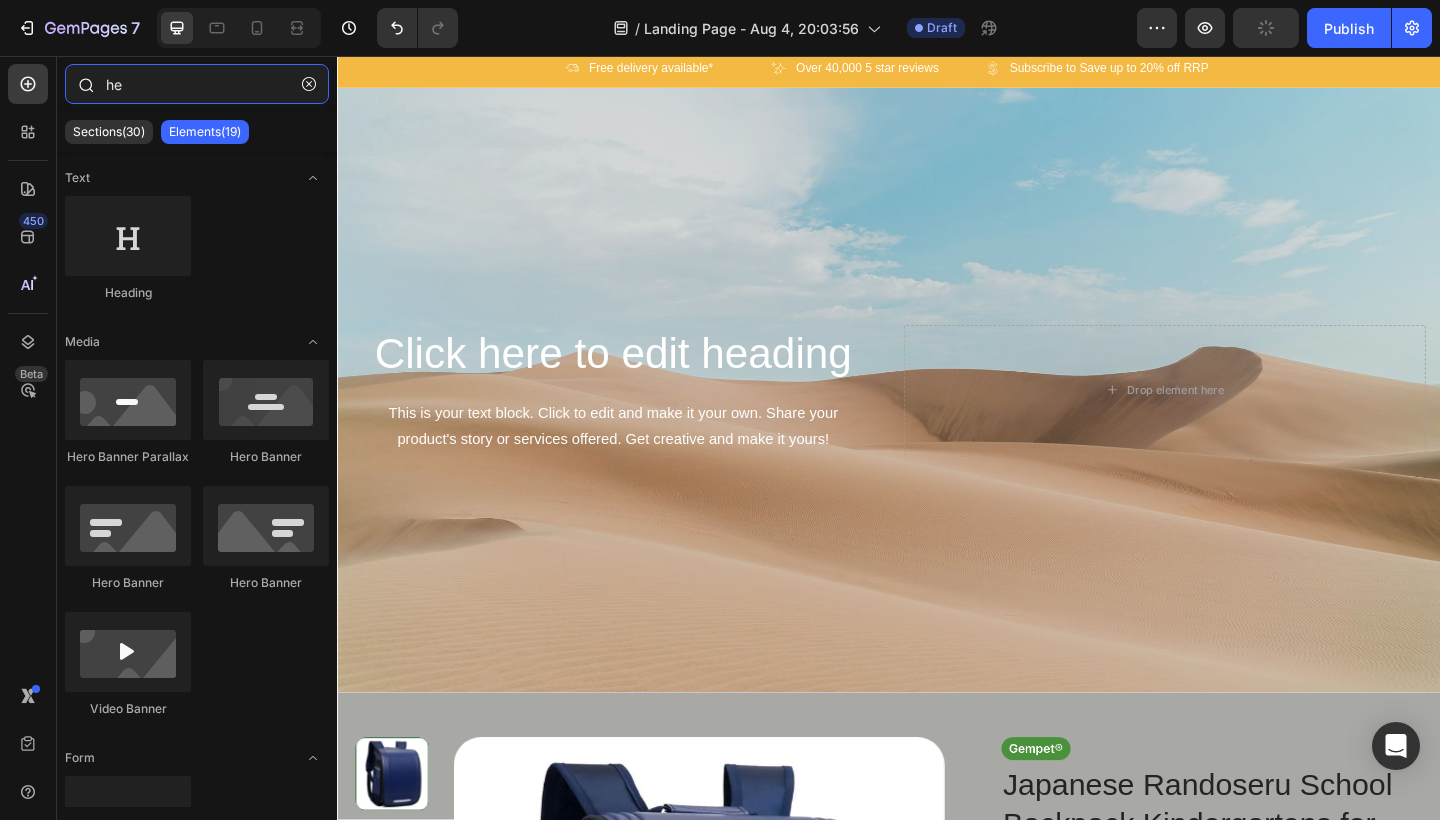 type on "her" 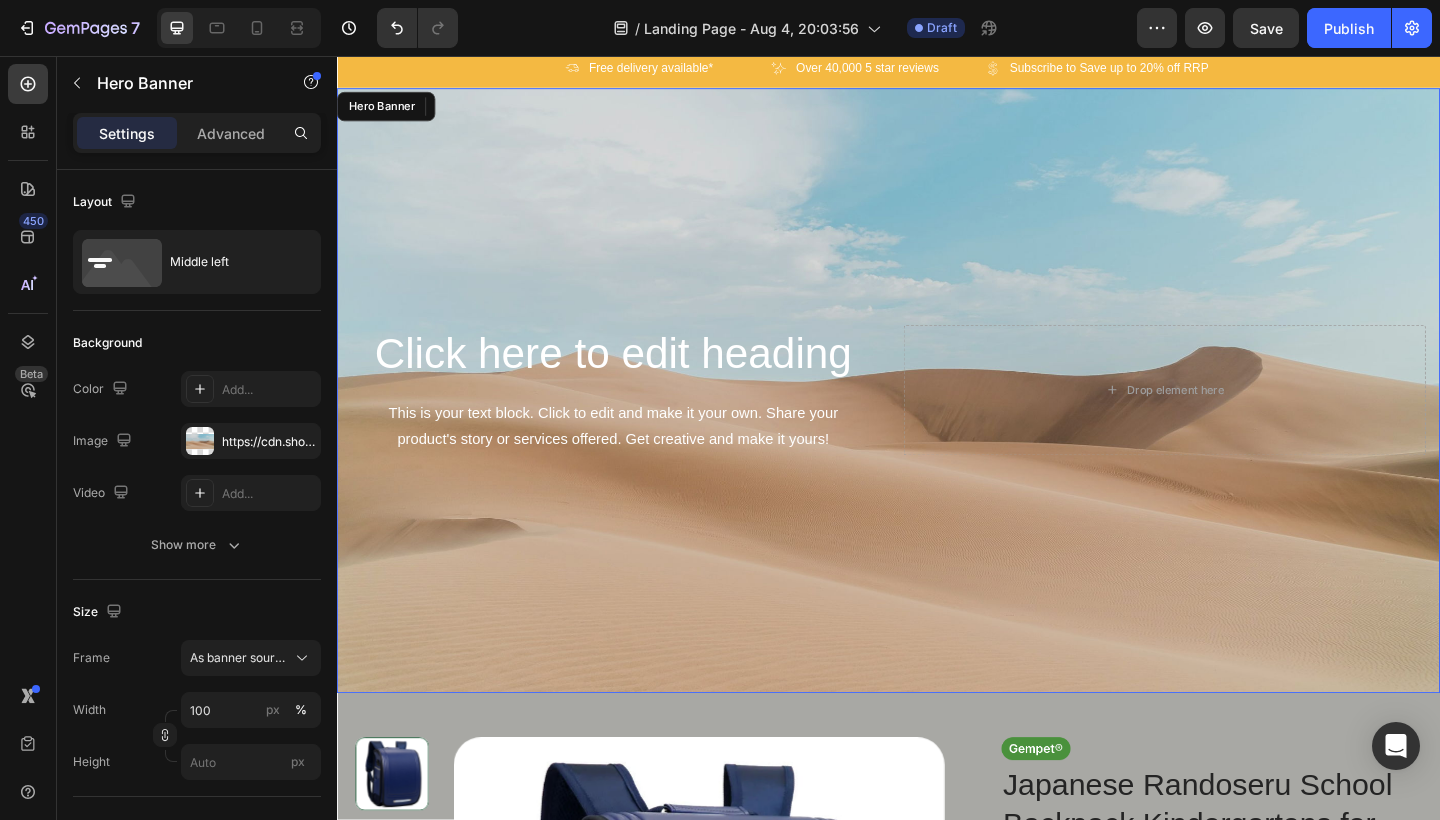 click at bounding box center (937, 419) 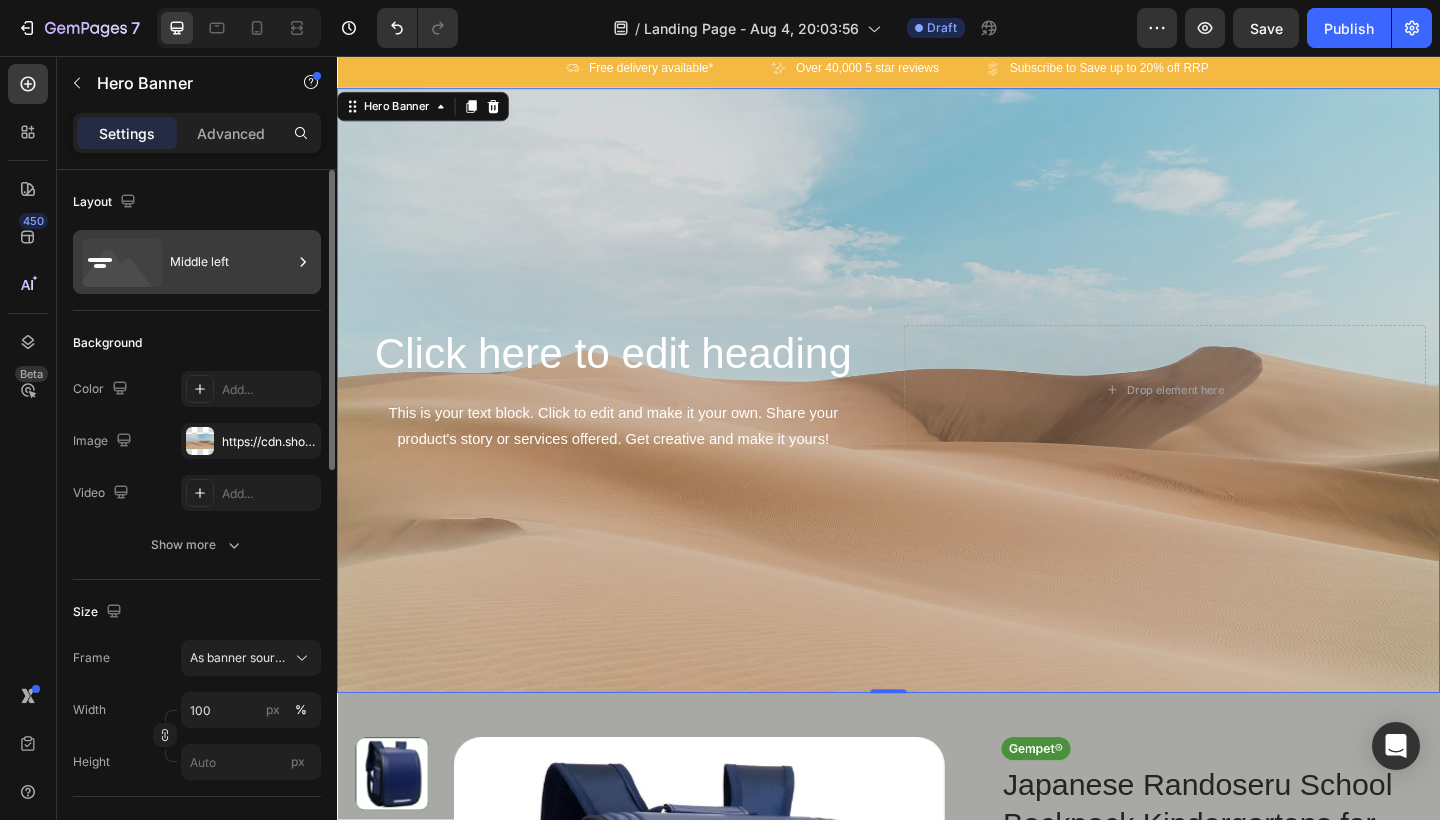click on "Middle left" at bounding box center [231, 262] 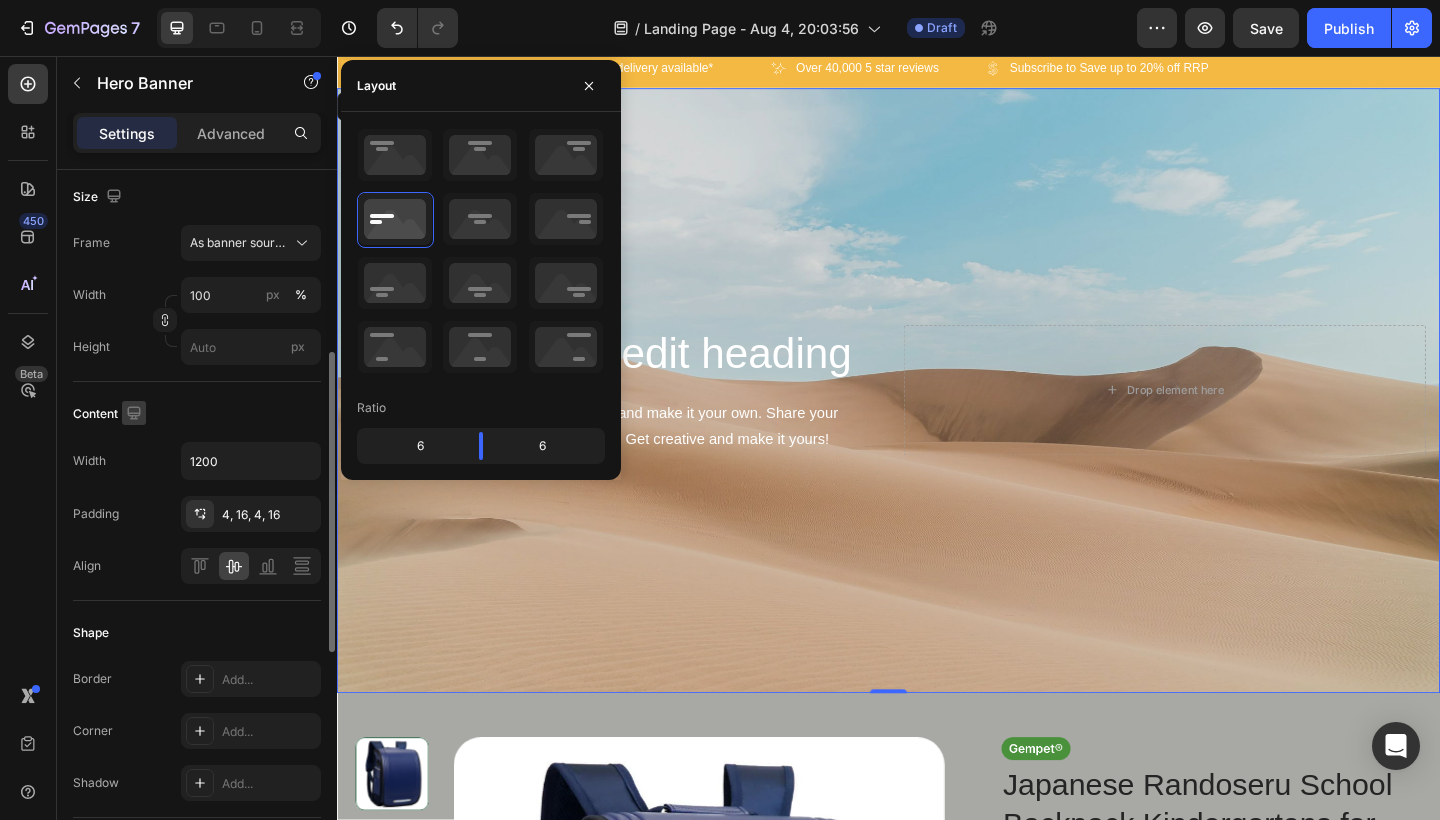 scroll, scrollTop: 419, scrollLeft: 0, axis: vertical 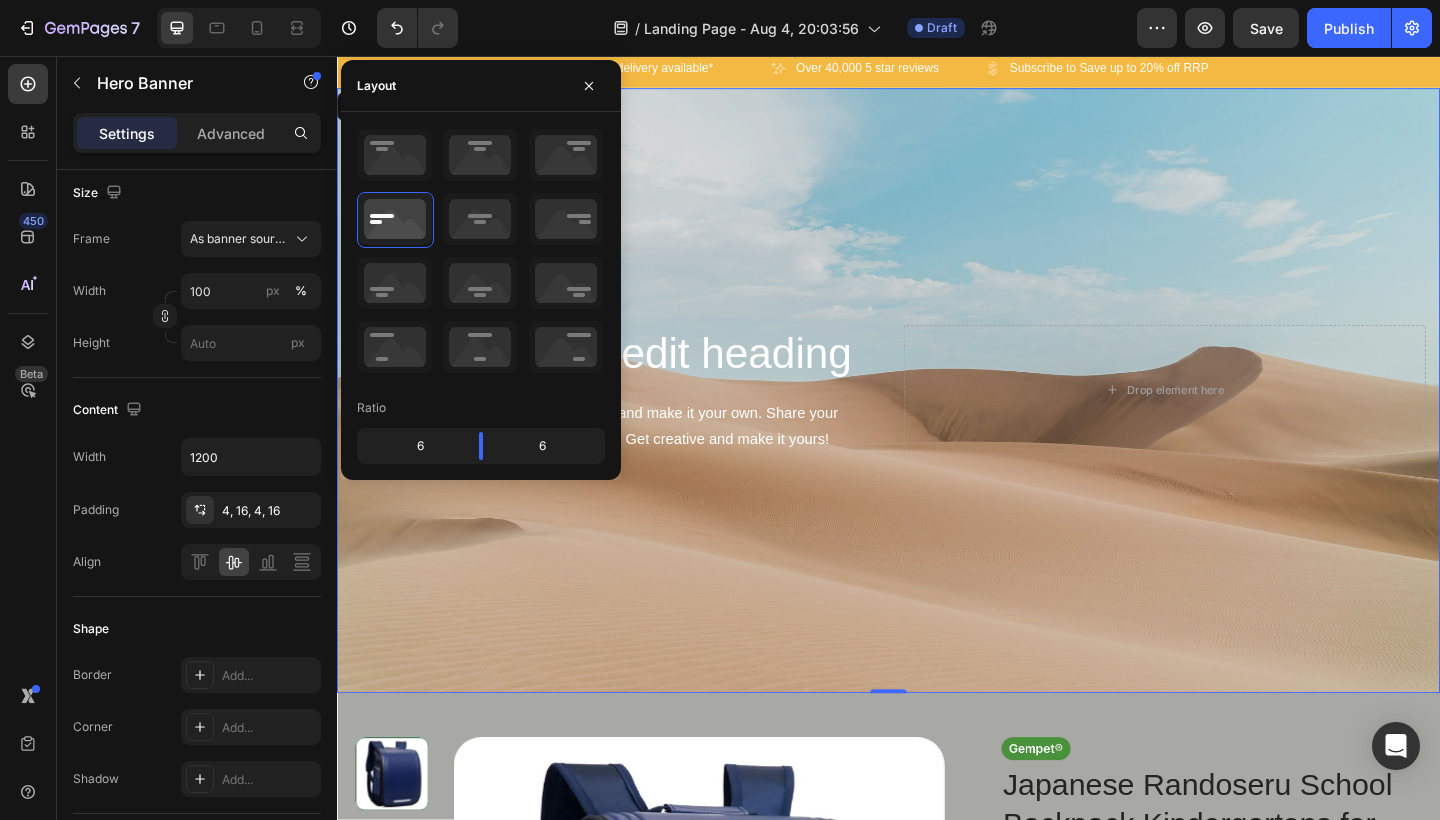 click at bounding box center (937, 419) 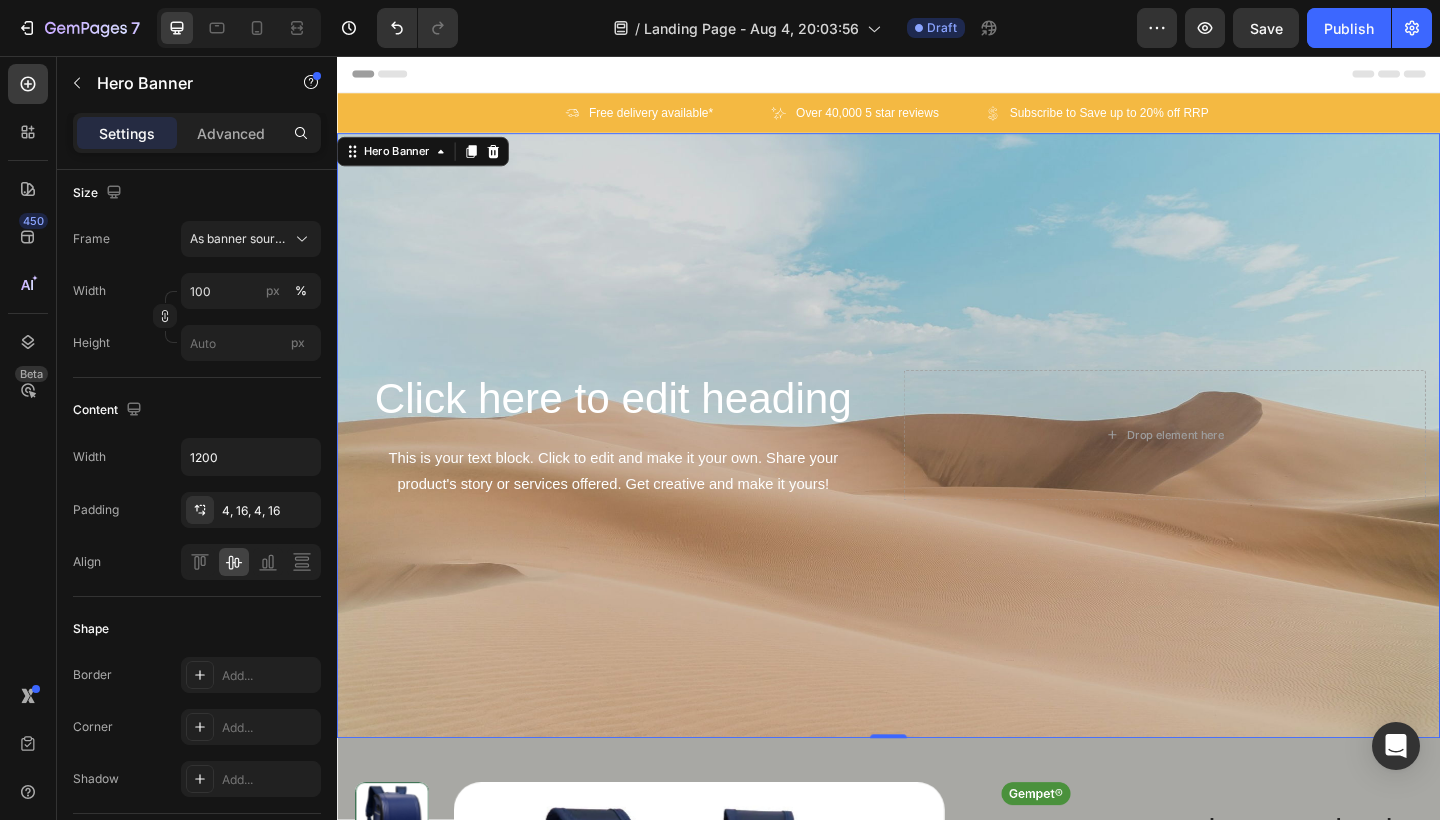 scroll, scrollTop: 0, scrollLeft: 0, axis: both 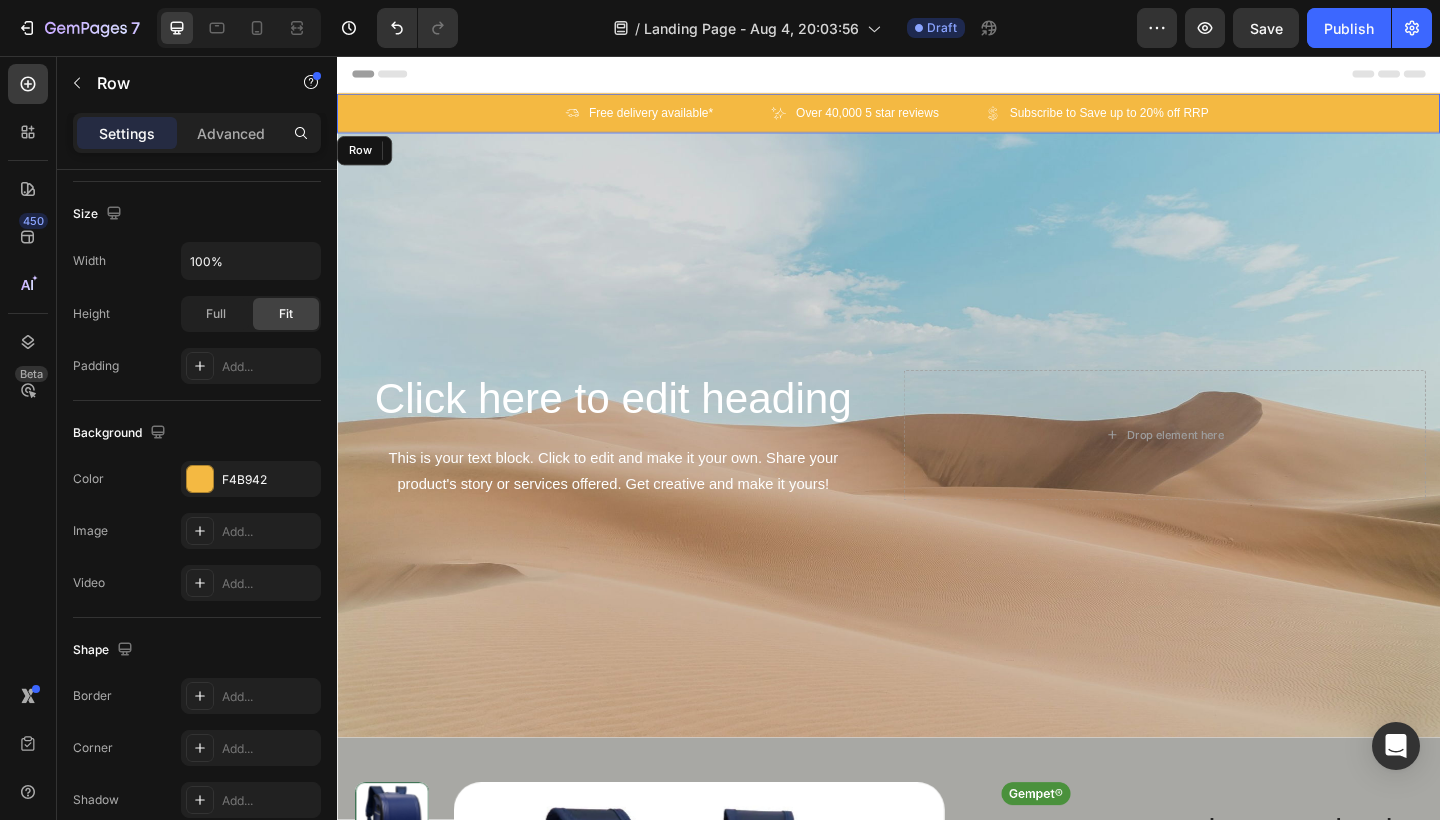 click on "Icon Free delivery available* Text Block Row
Icon Over 40,000 5 star reviews Text Block Row
Icon Subscribe to Save up to 20% off RRP Text Block Row Carousel" at bounding box center [937, 118] 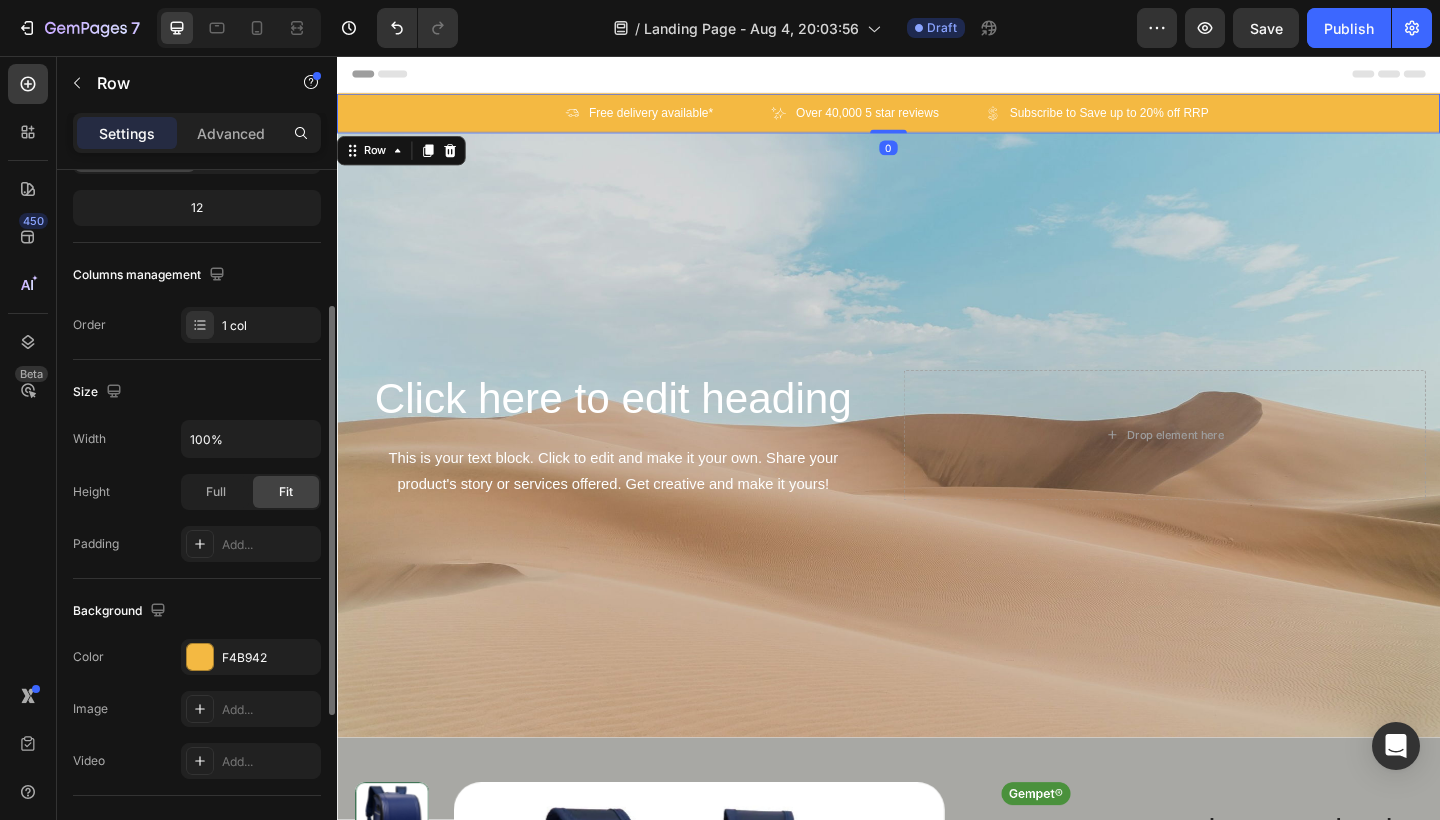 scroll, scrollTop: 239, scrollLeft: 0, axis: vertical 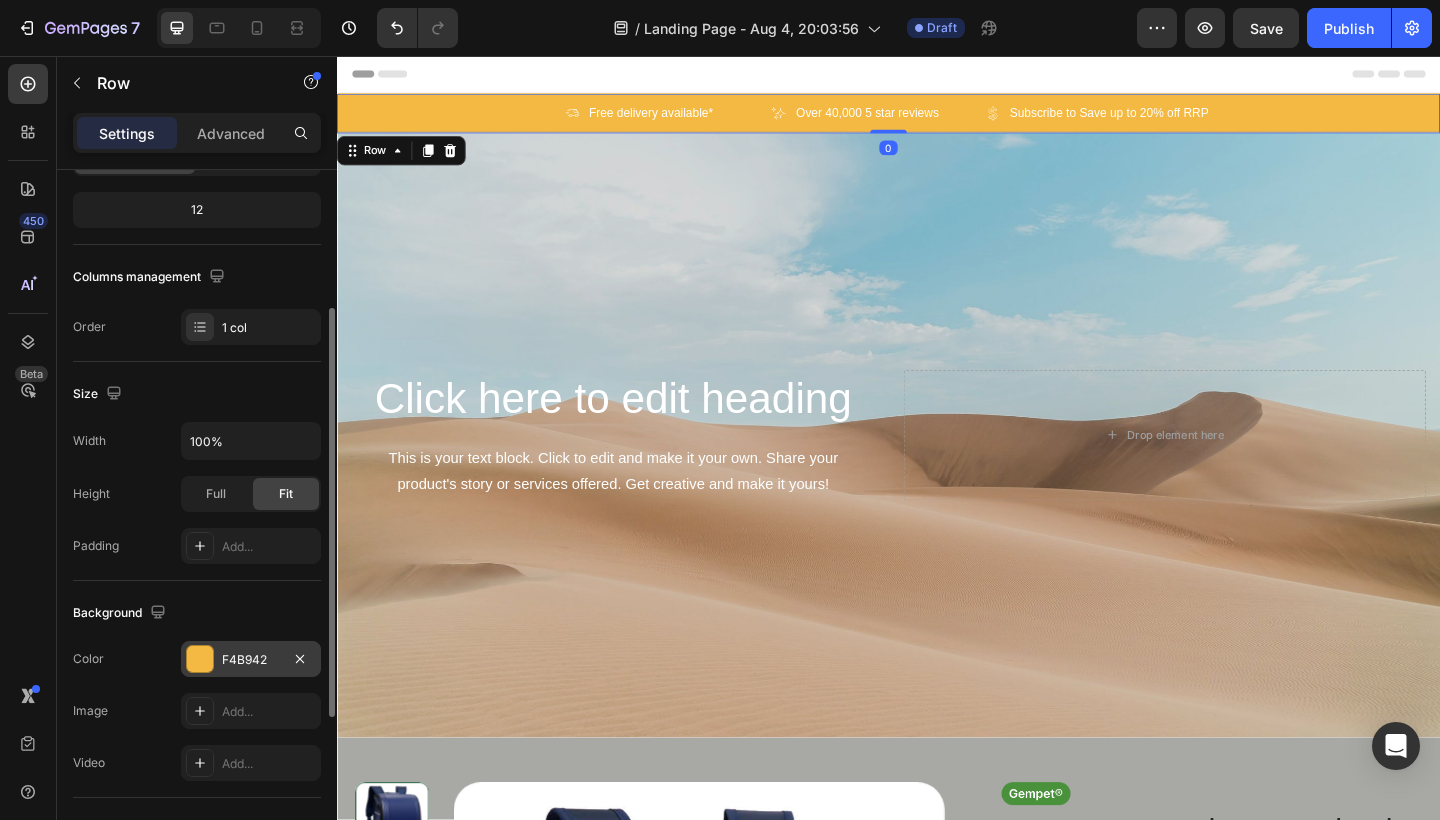 click on "F4B942" at bounding box center [251, 659] 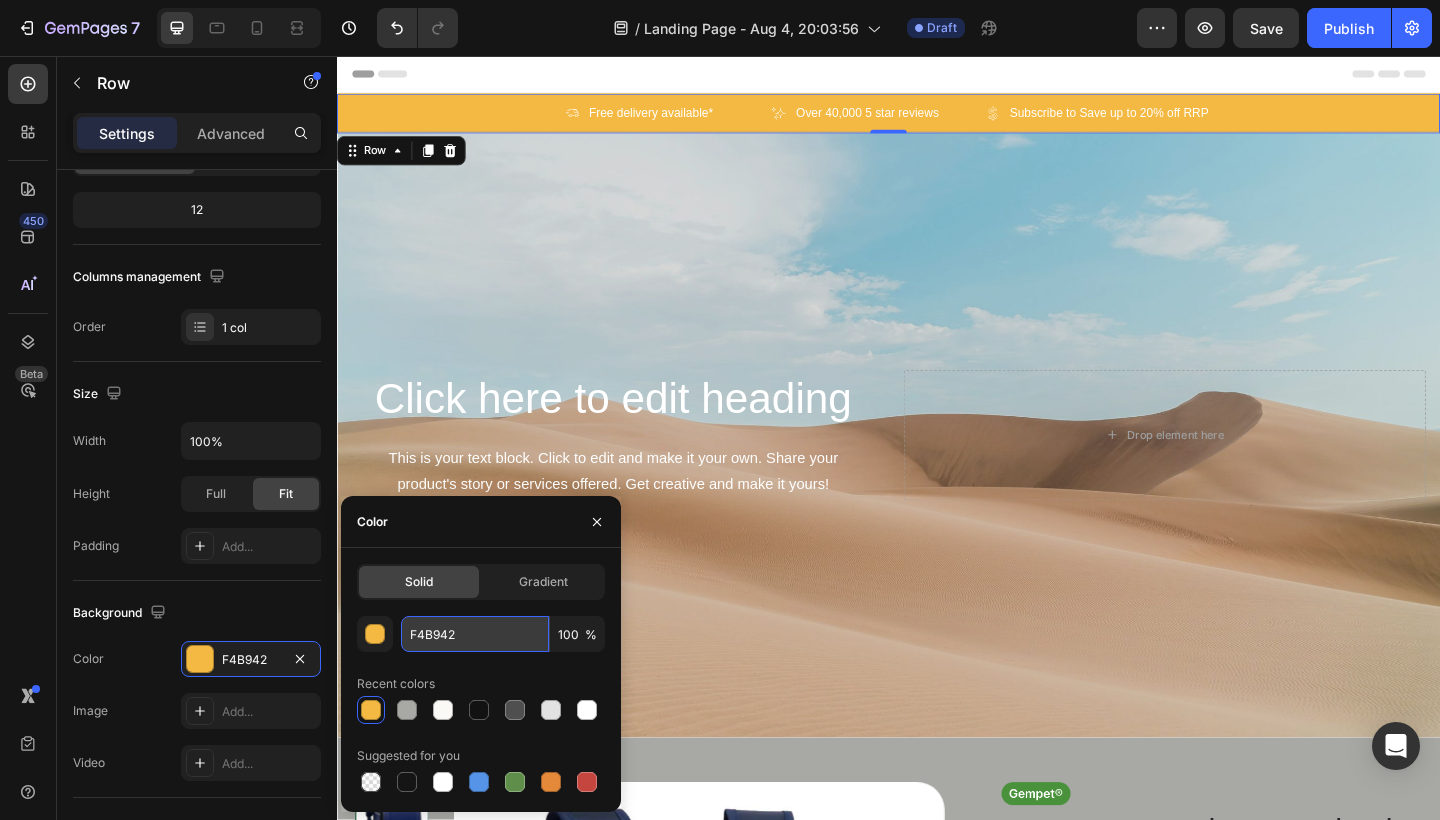 drag, startPoint x: 437, startPoint y: 645, endPoint x: 427, endPoint y: 626, distance: 21.470911 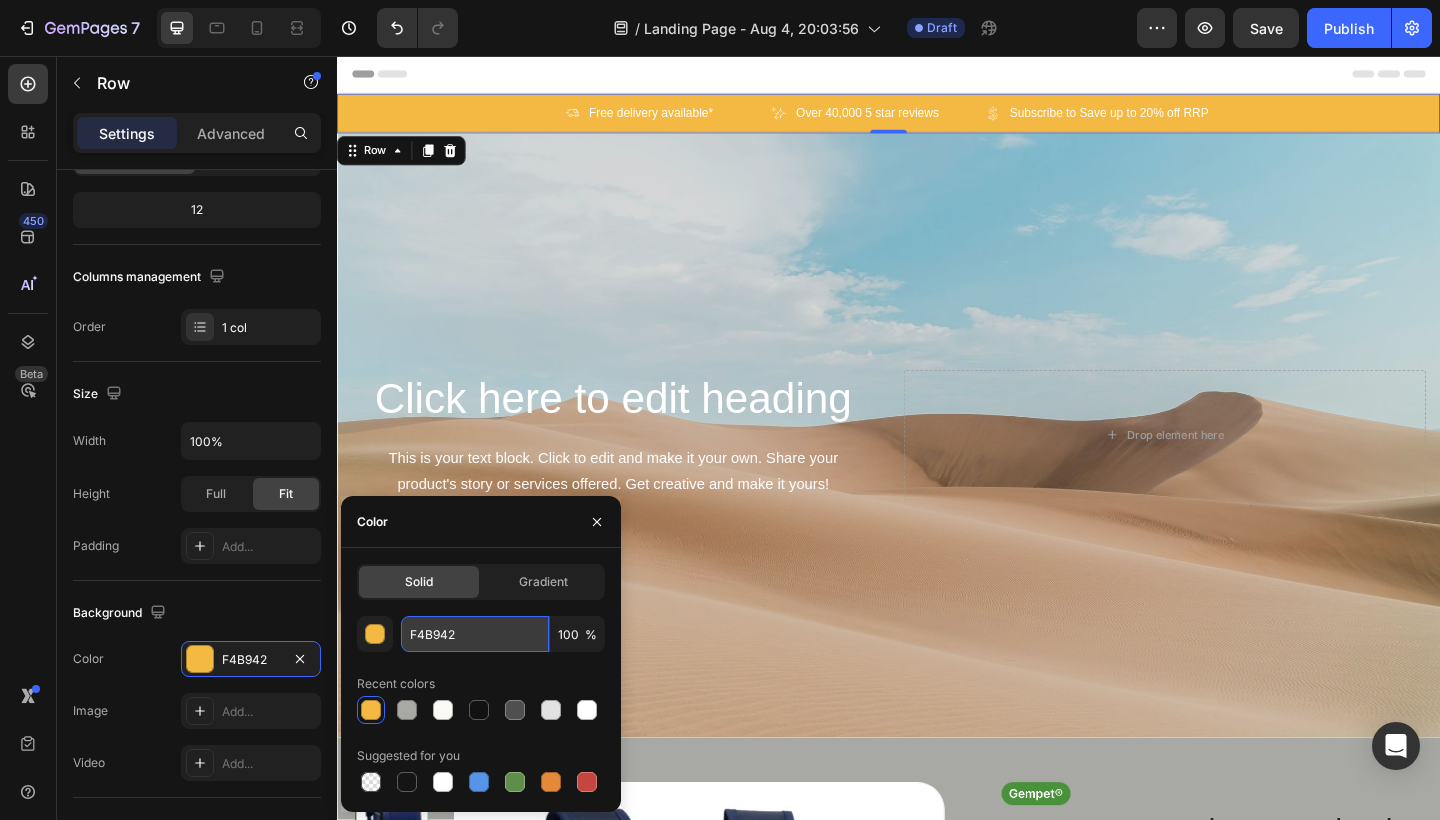 paste on "#D8837E" 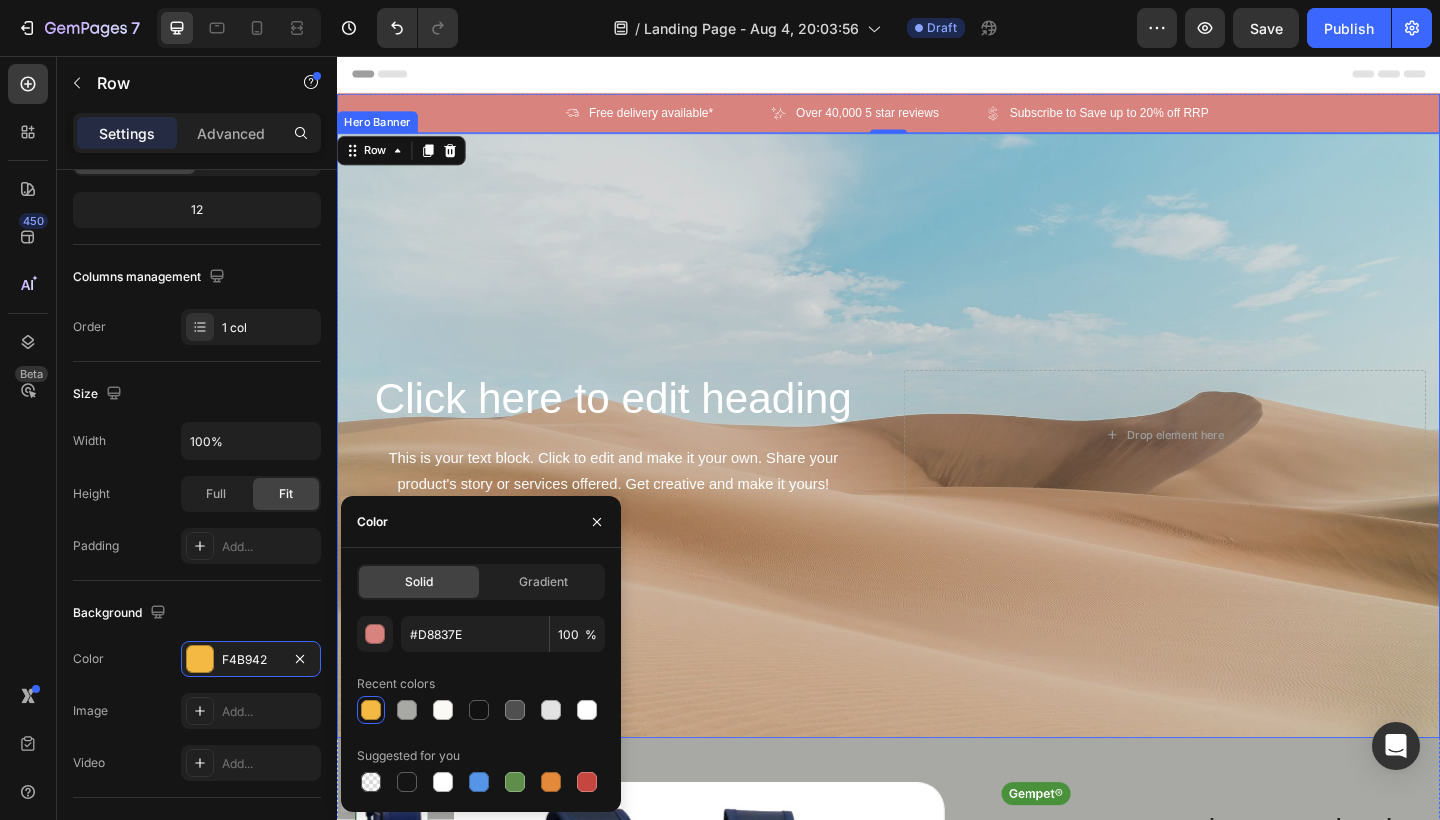 type on "D8837E" 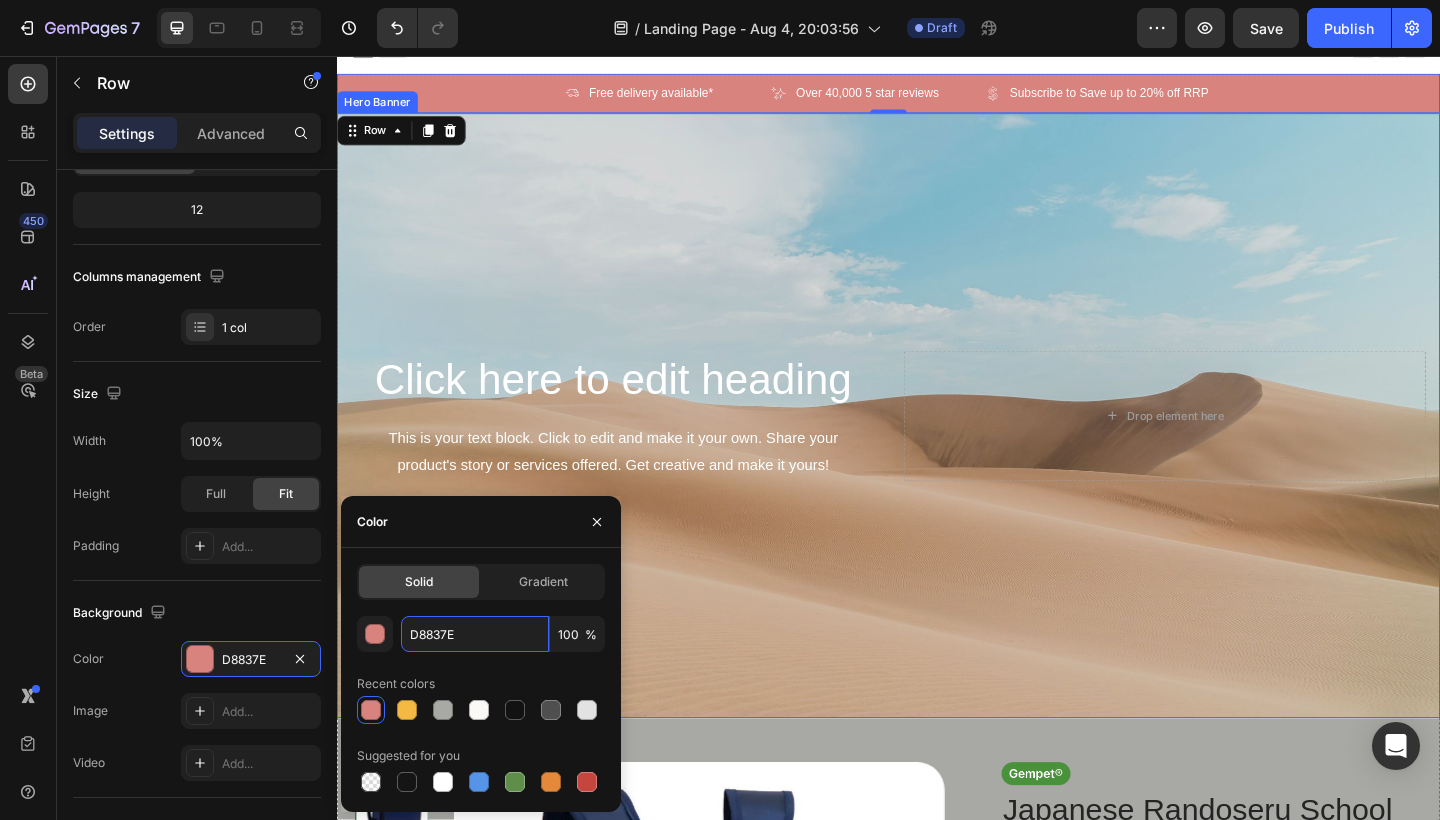 scroll, scrollTop: 0, scrollLeft: 0, axis: both 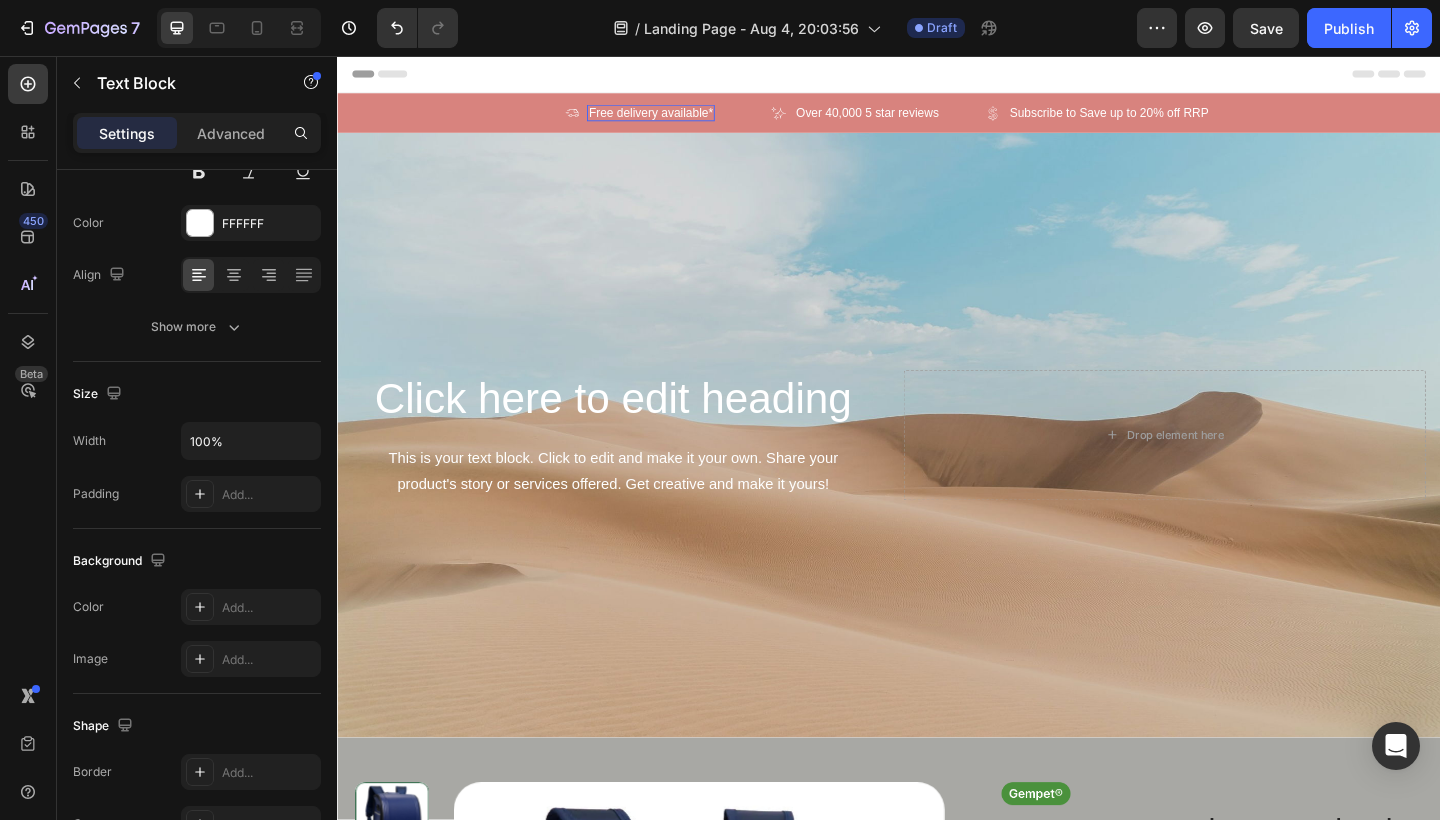 click on "Free delivery available*" at bounding box center [678, 118] 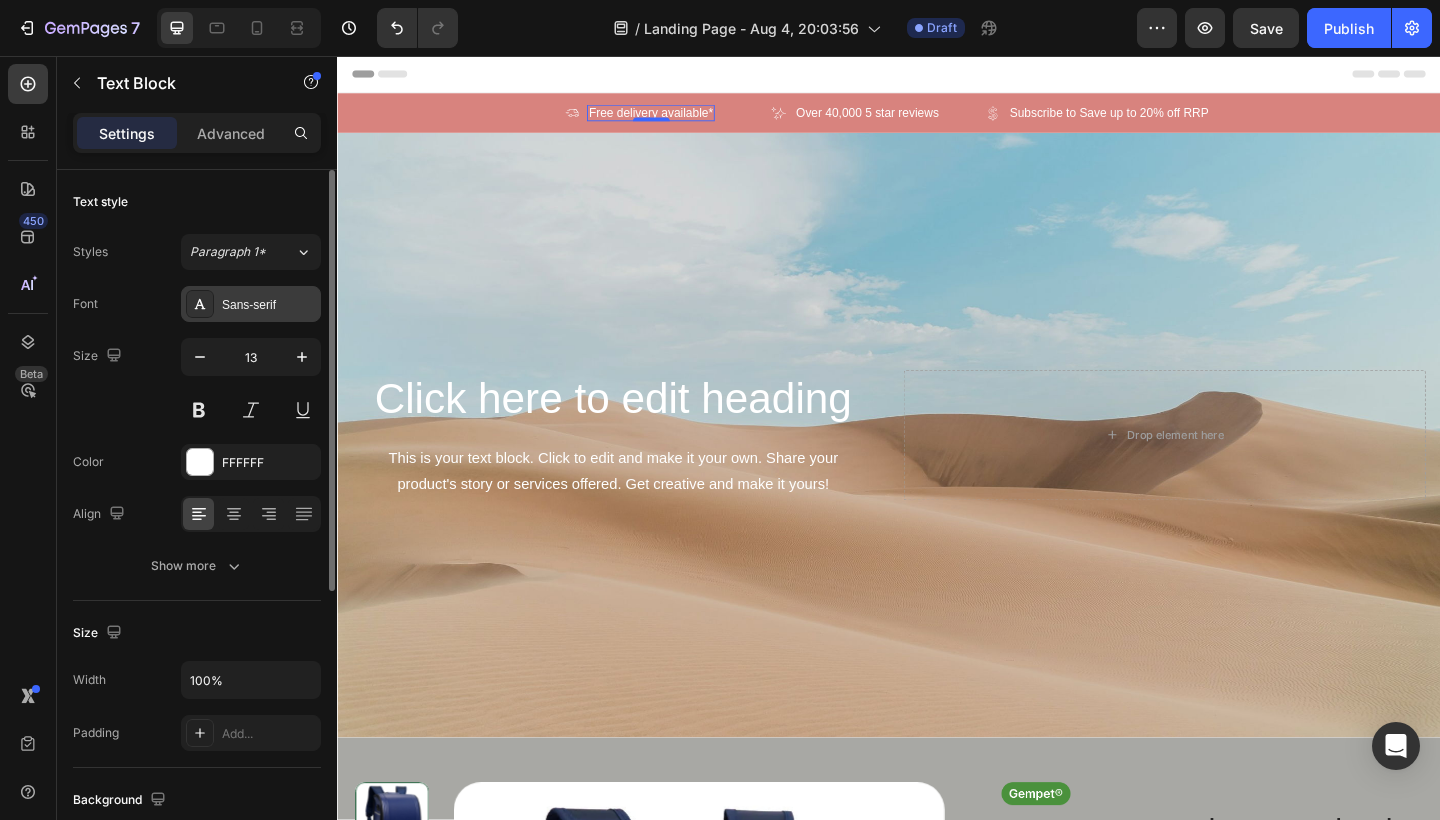 click on "Sans-serif" at bounding box center [269, 305] 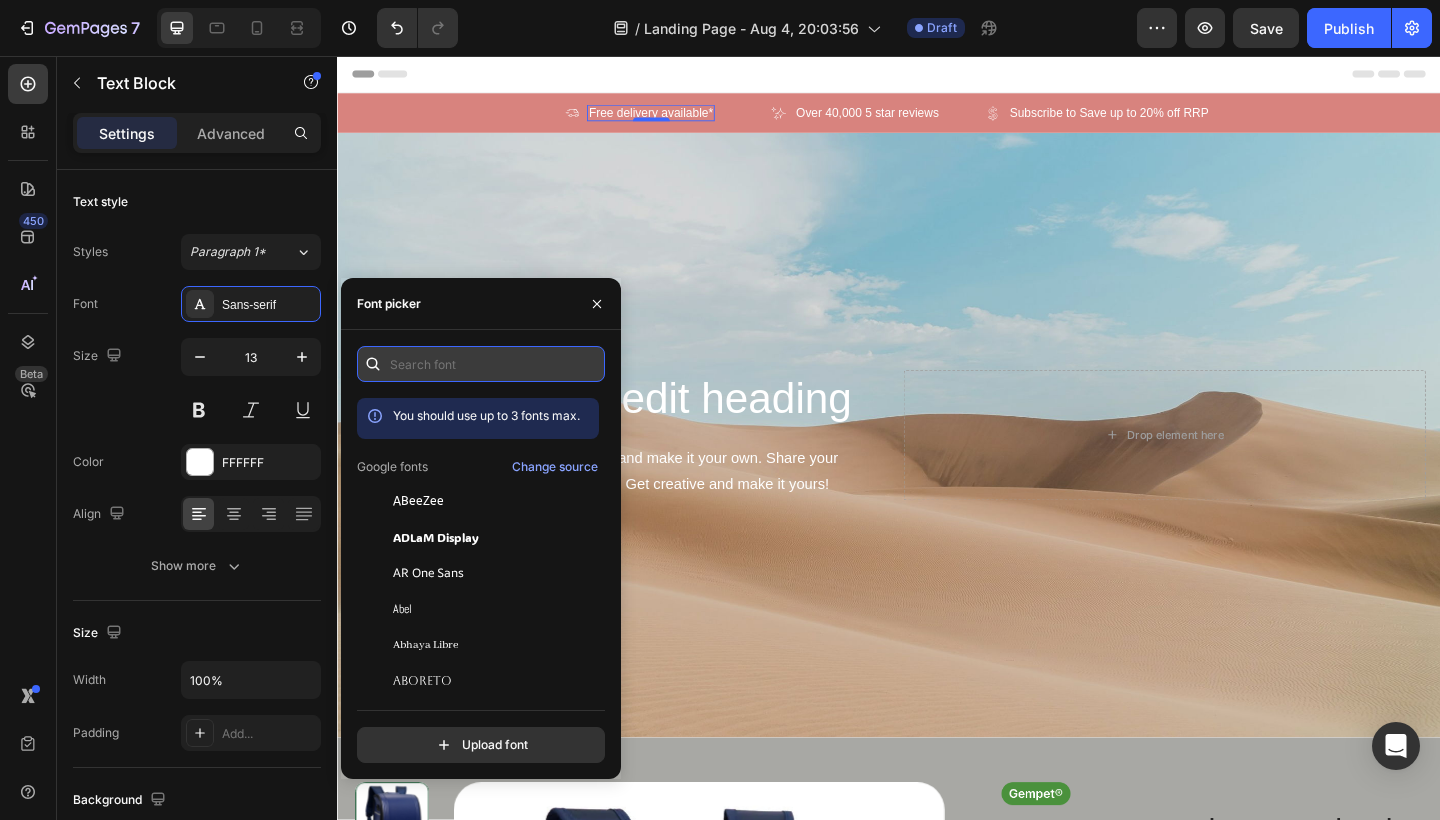 click at bounding box center (481, 364) 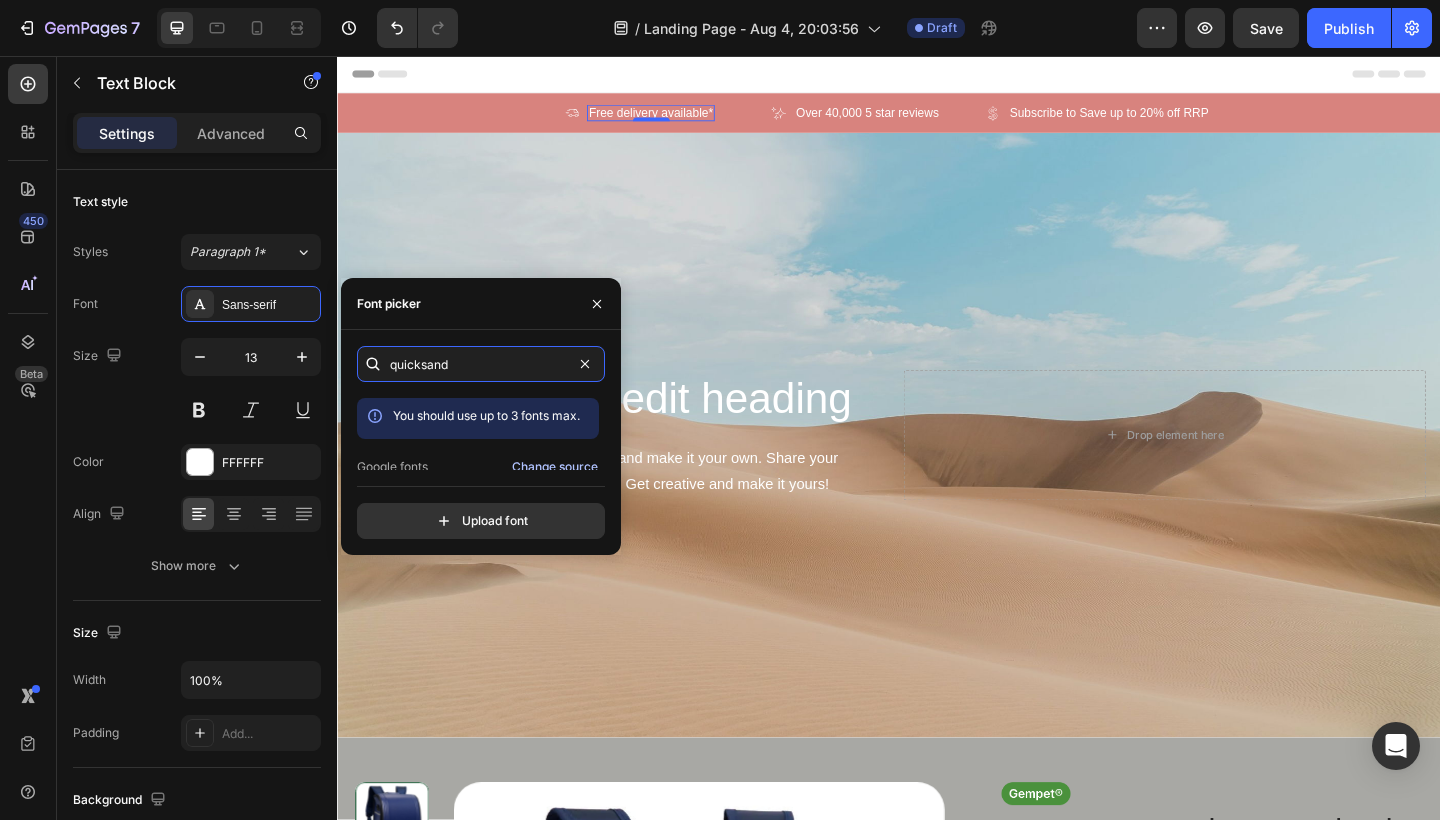 scroll, scrollTop: 7, scrollLeft: 0, axis: vertical 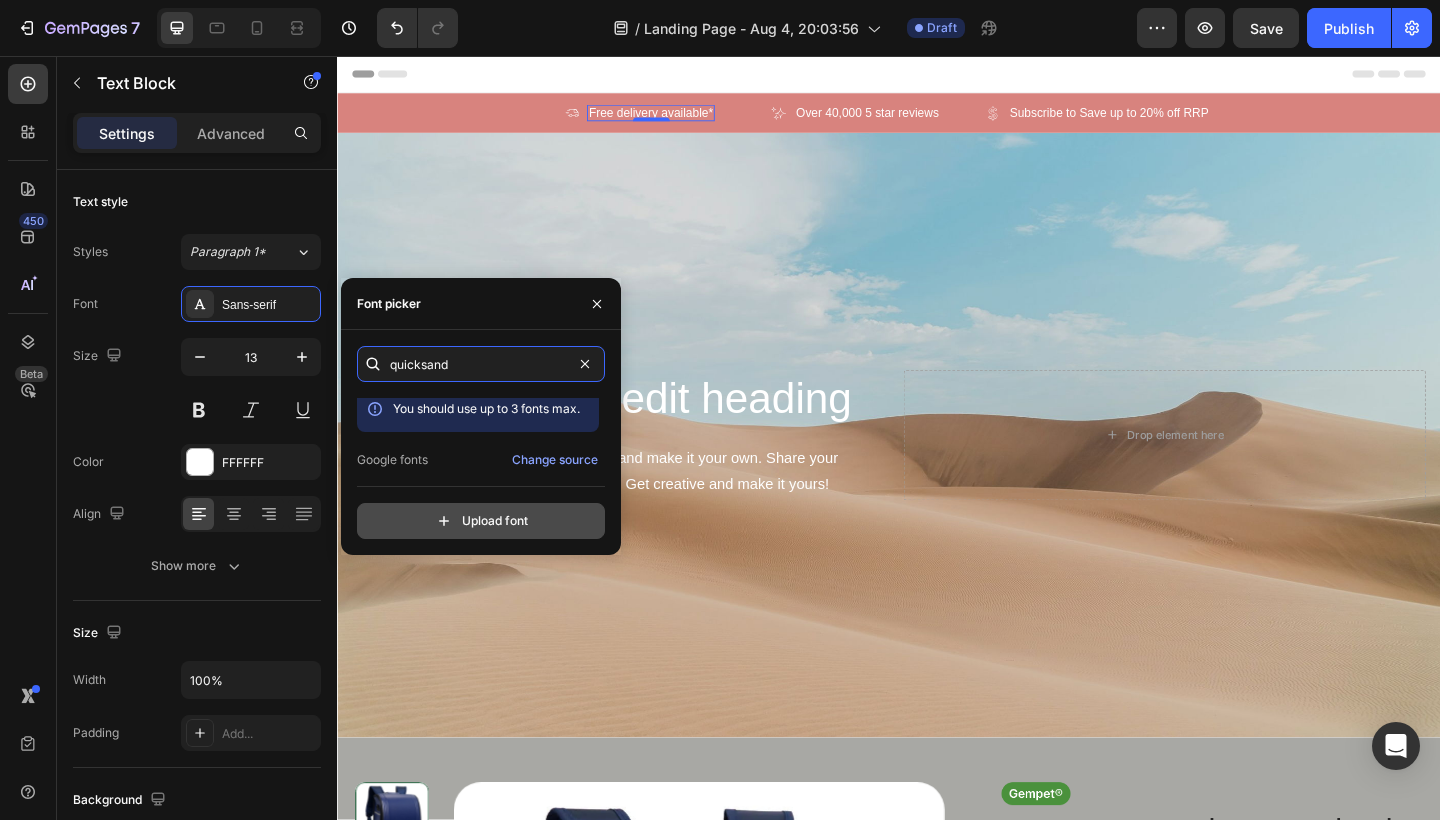 type on "quicksand" 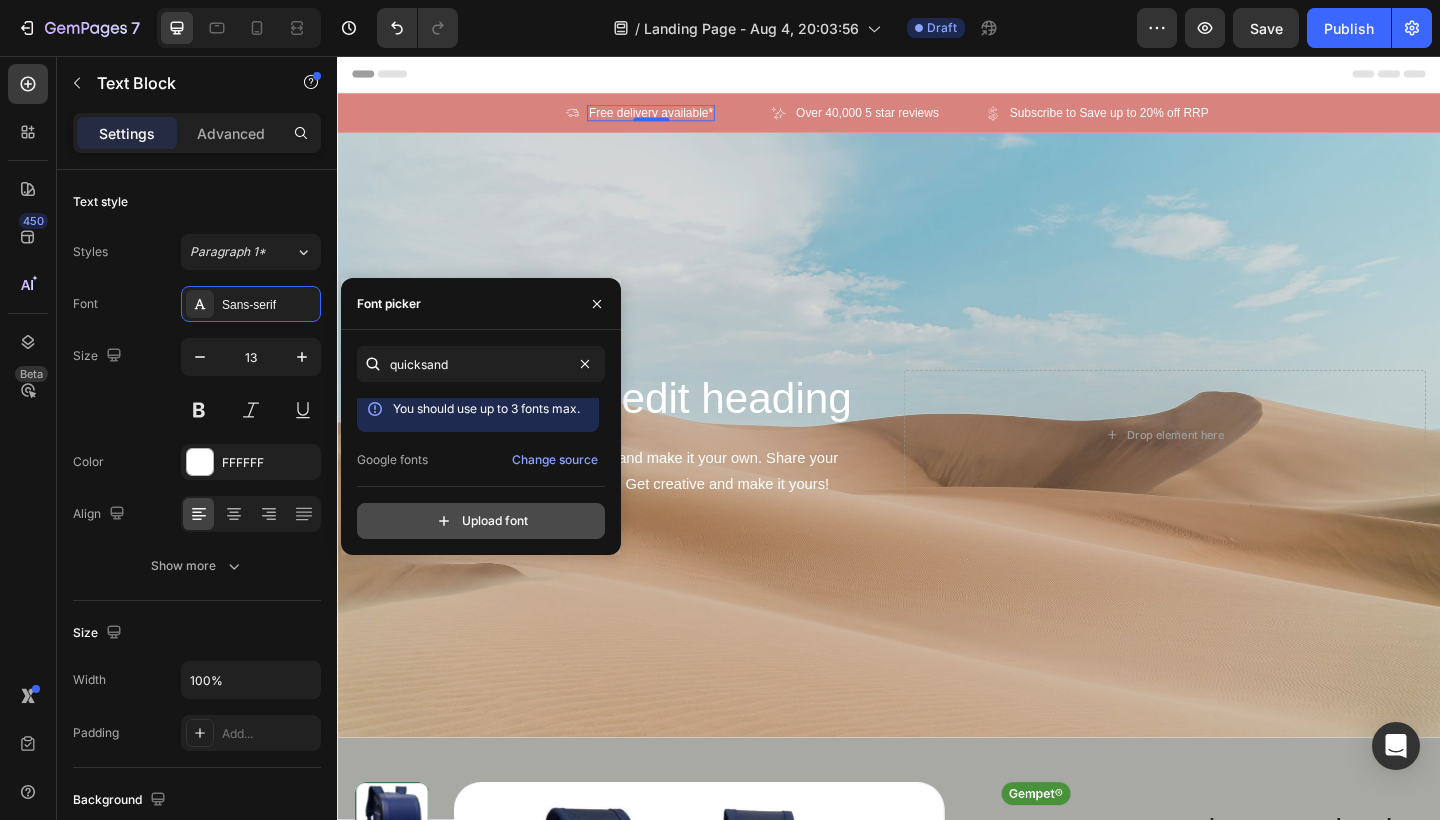 click 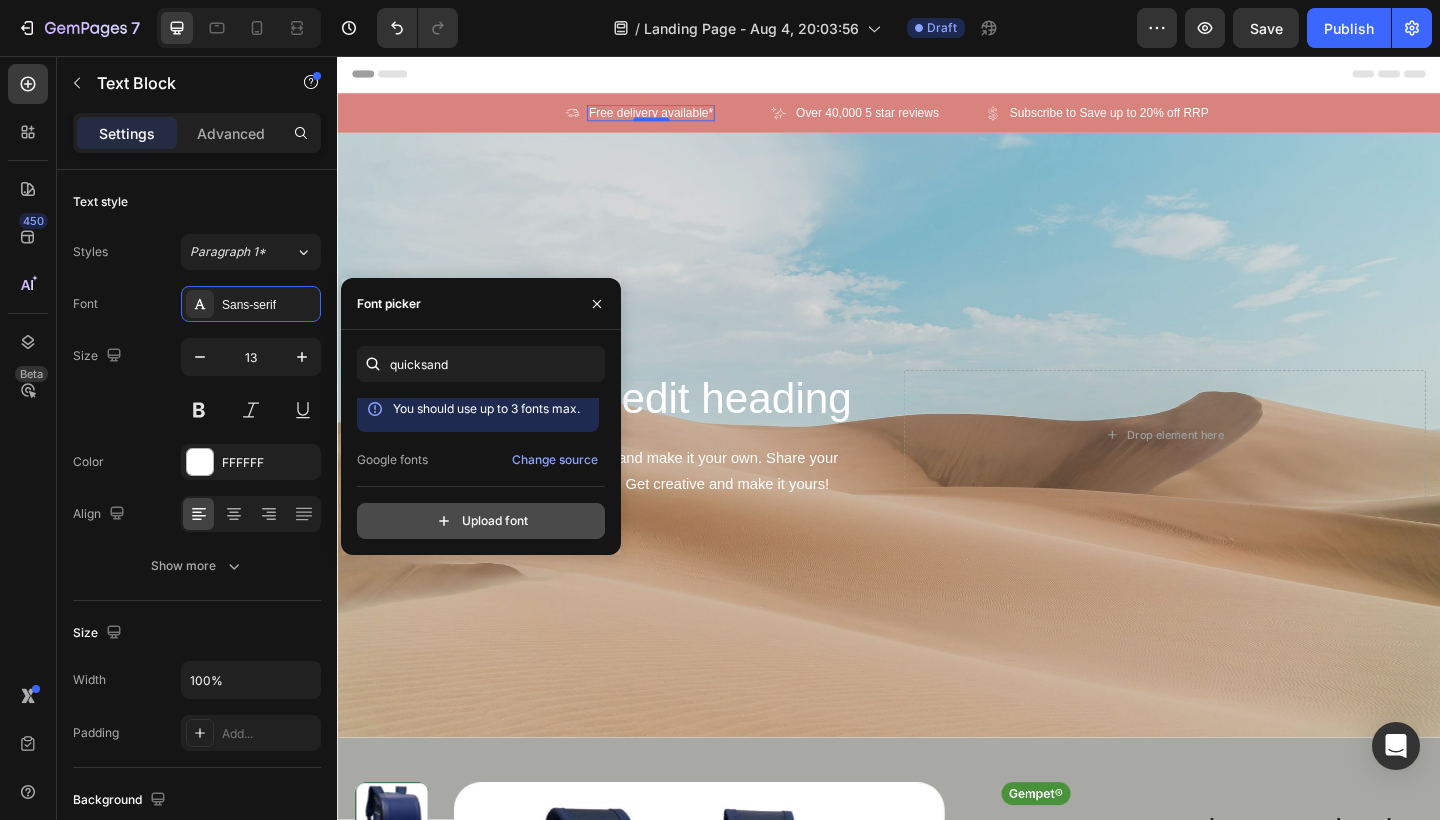 click 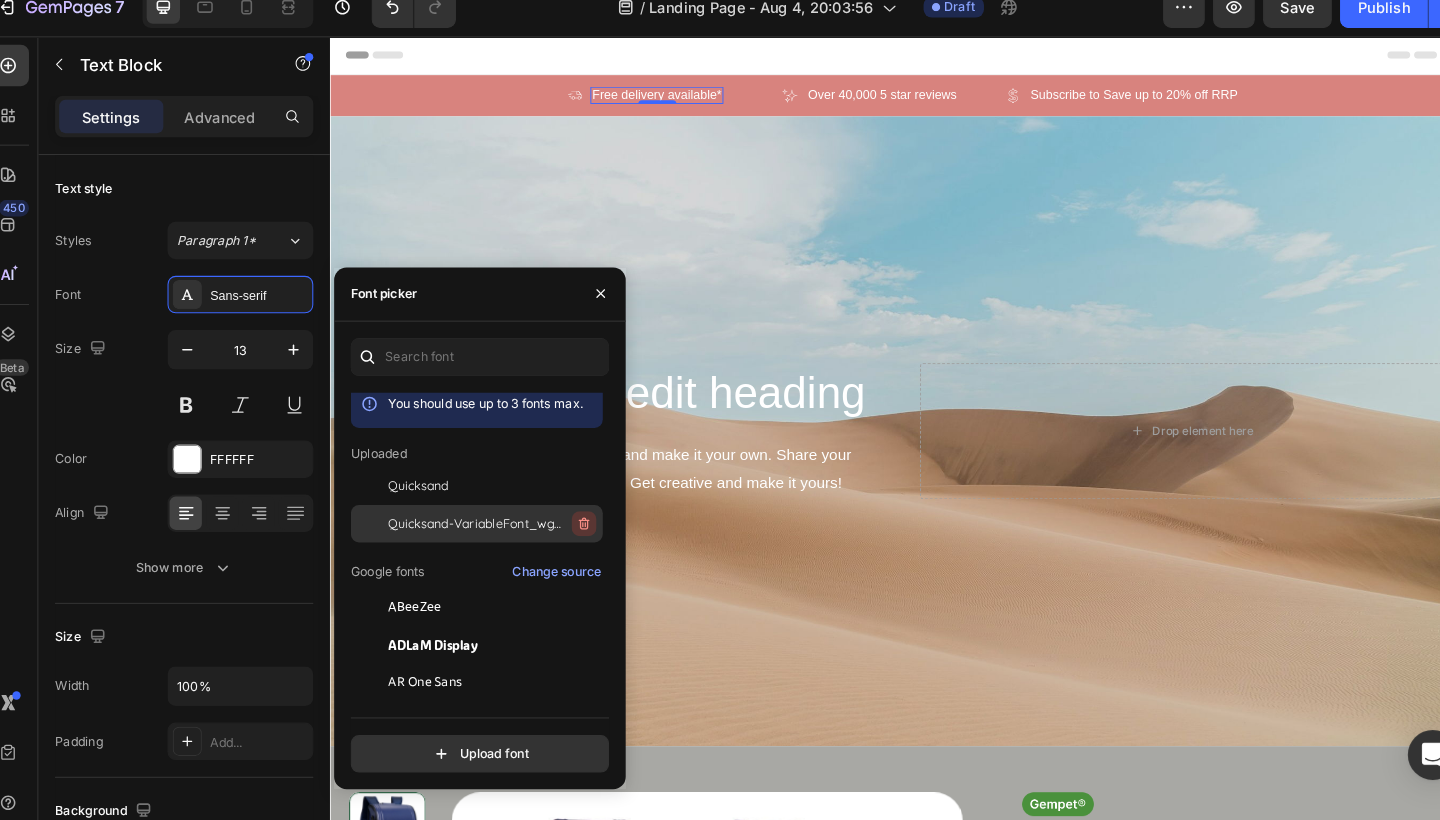 click 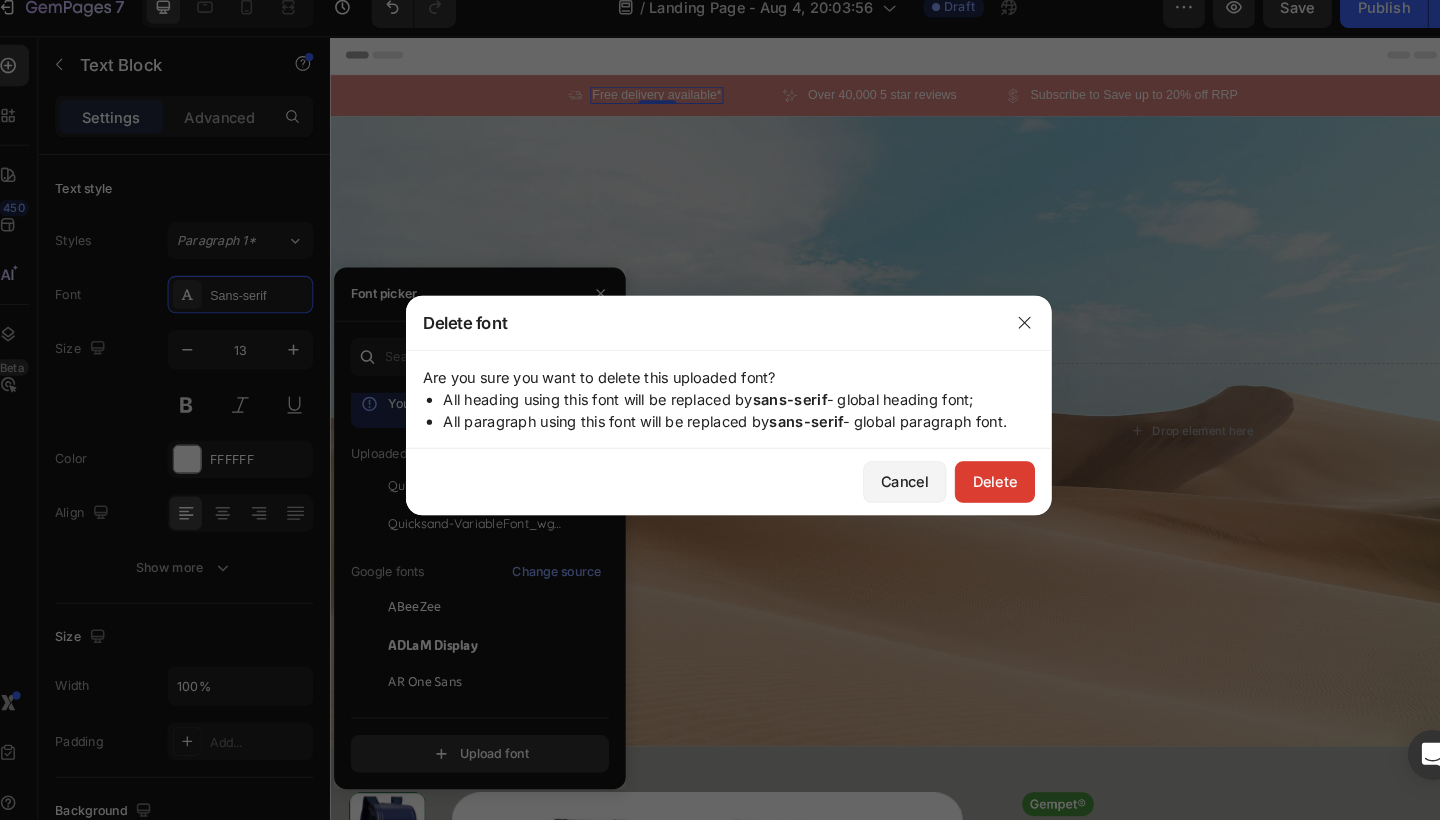 click on "Delete" at bounding box center [975, 483] 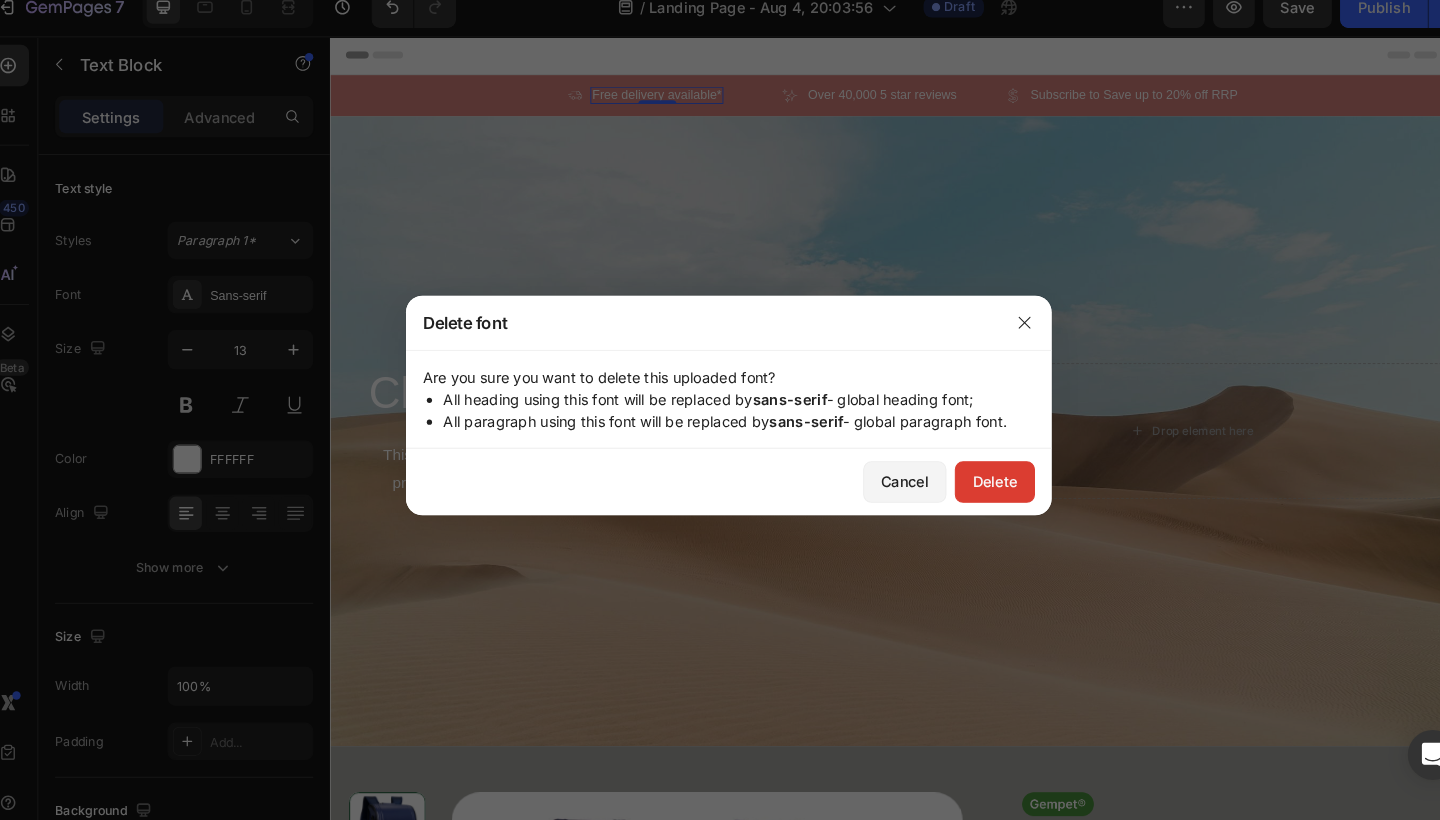 click on "Delete" at bounding box center [975, 483] 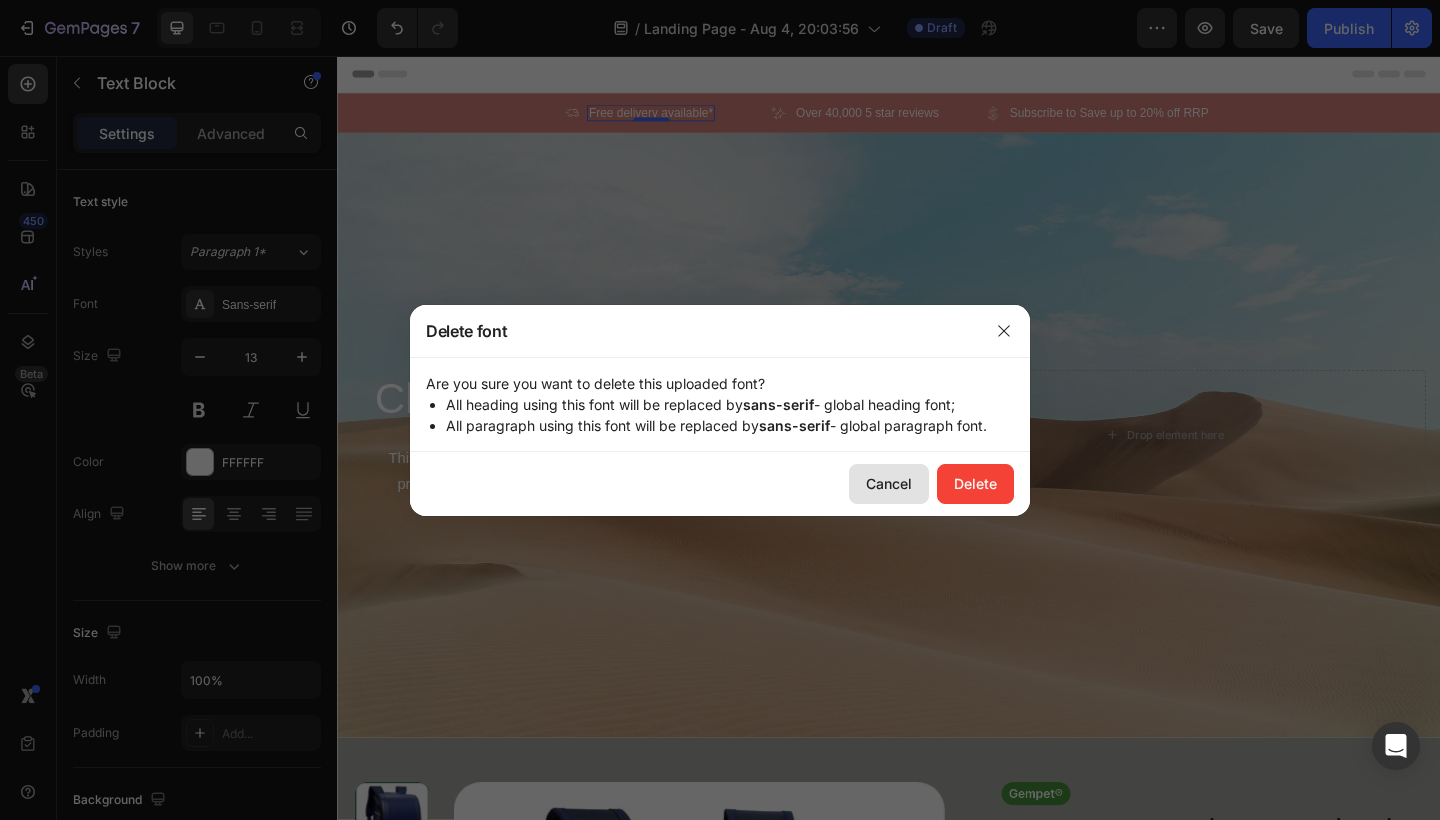 click on "Cancel" at bounding box center (889, 483) 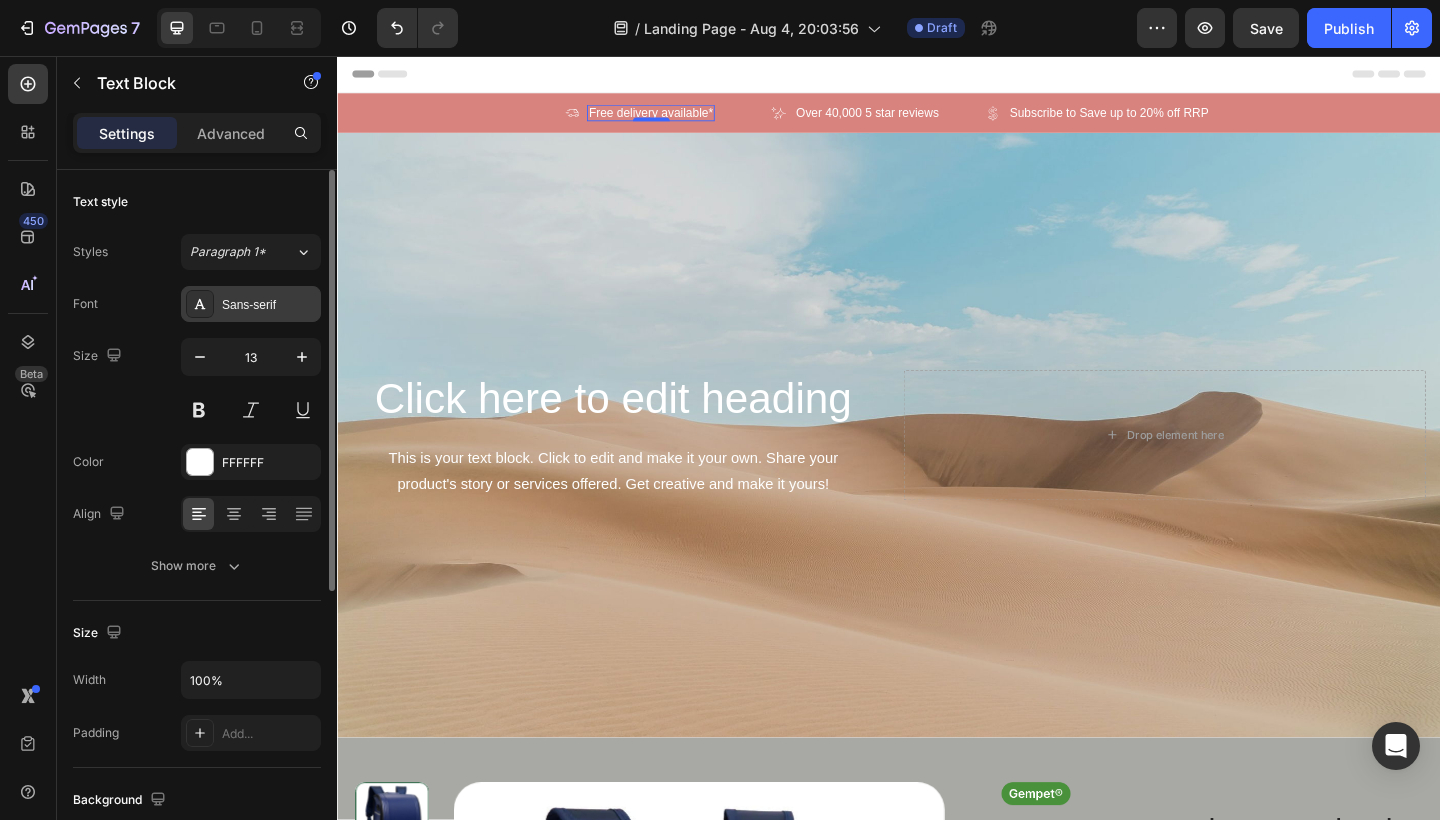 click on "Sans-serif" at bounding box center [269, 305] 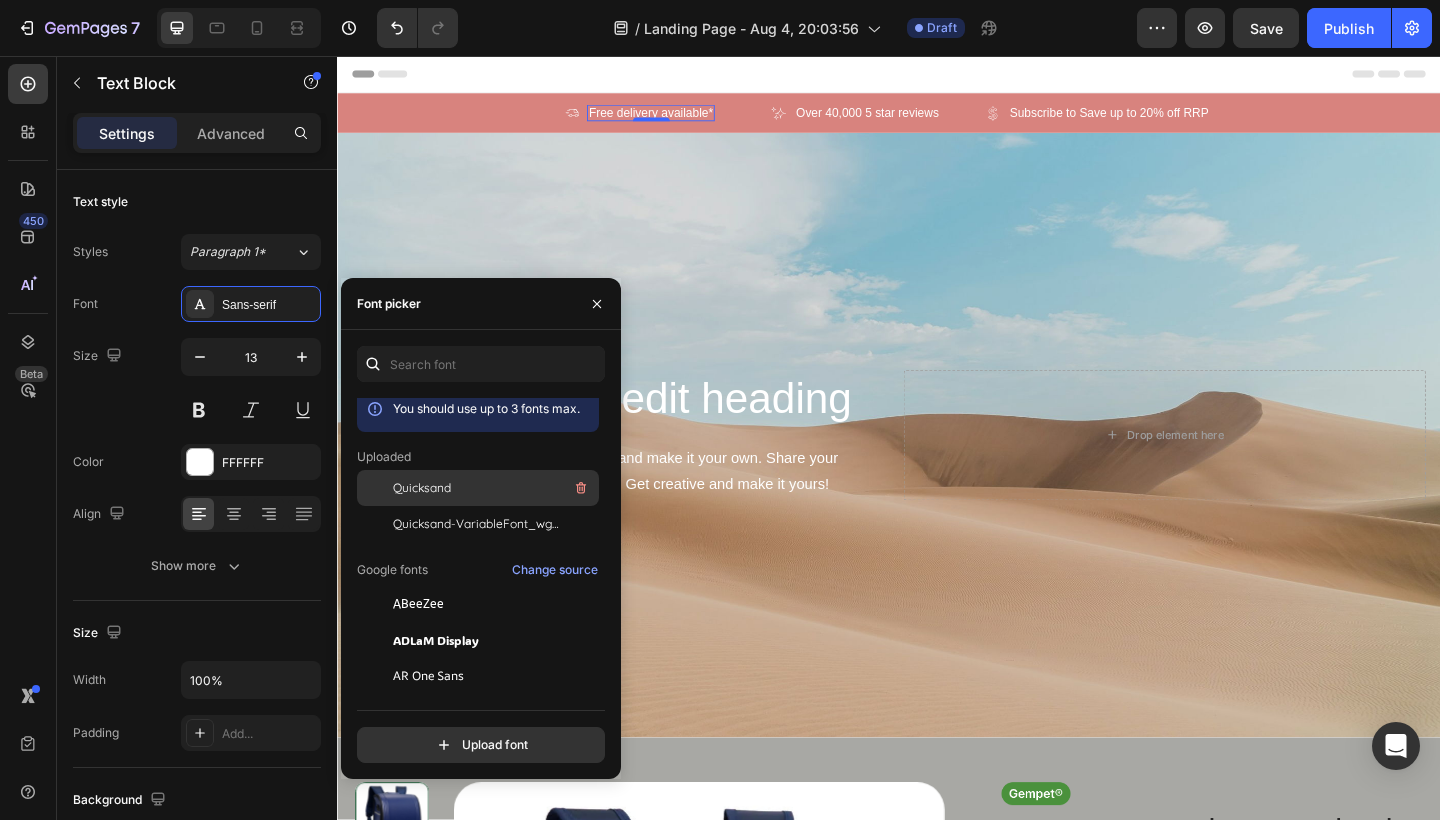 click on "Quicksand" at bounding box center [494, 488] 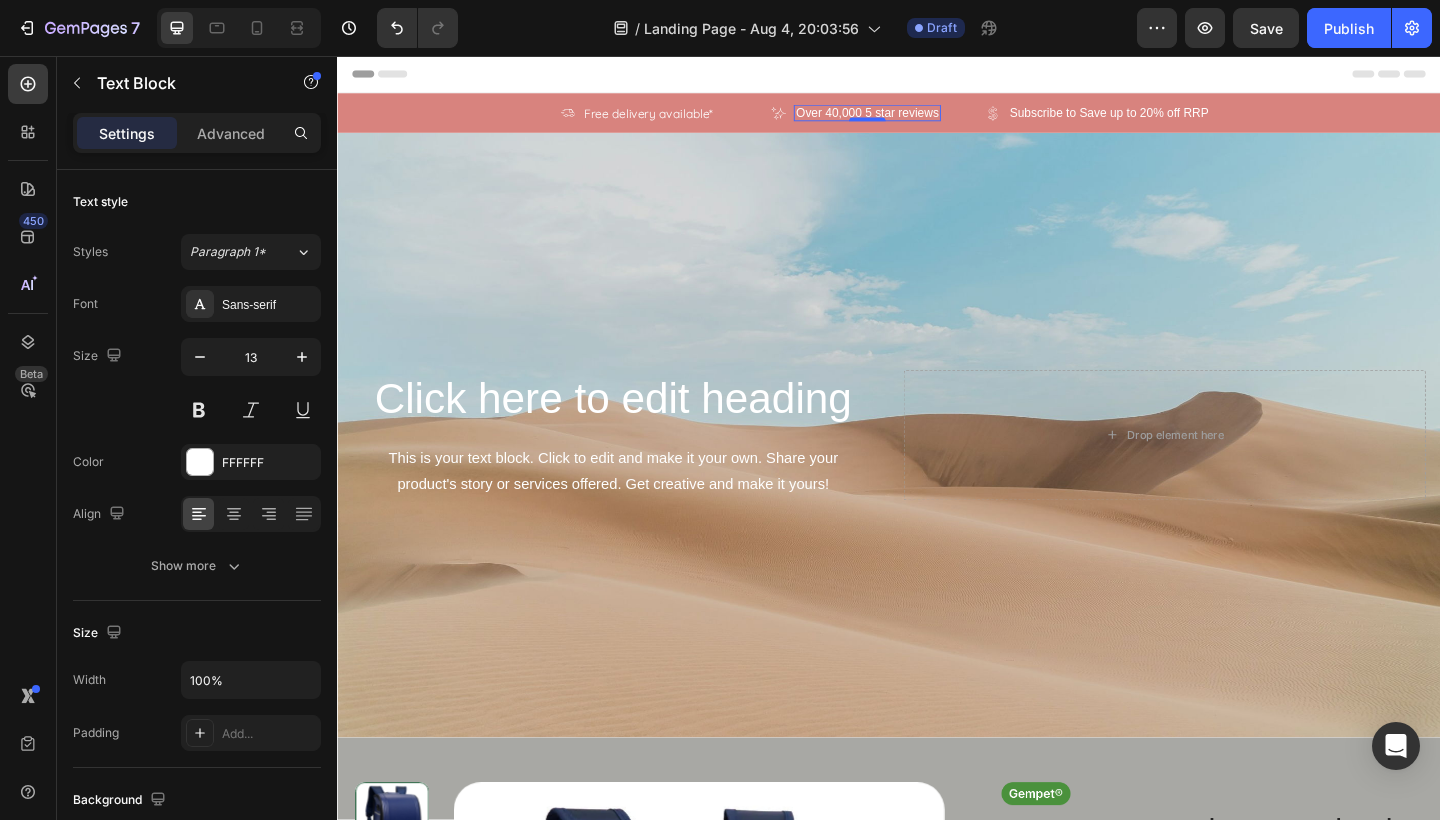 click on "Over 40,000 5 star reviews" at bounding box center (913, 118) 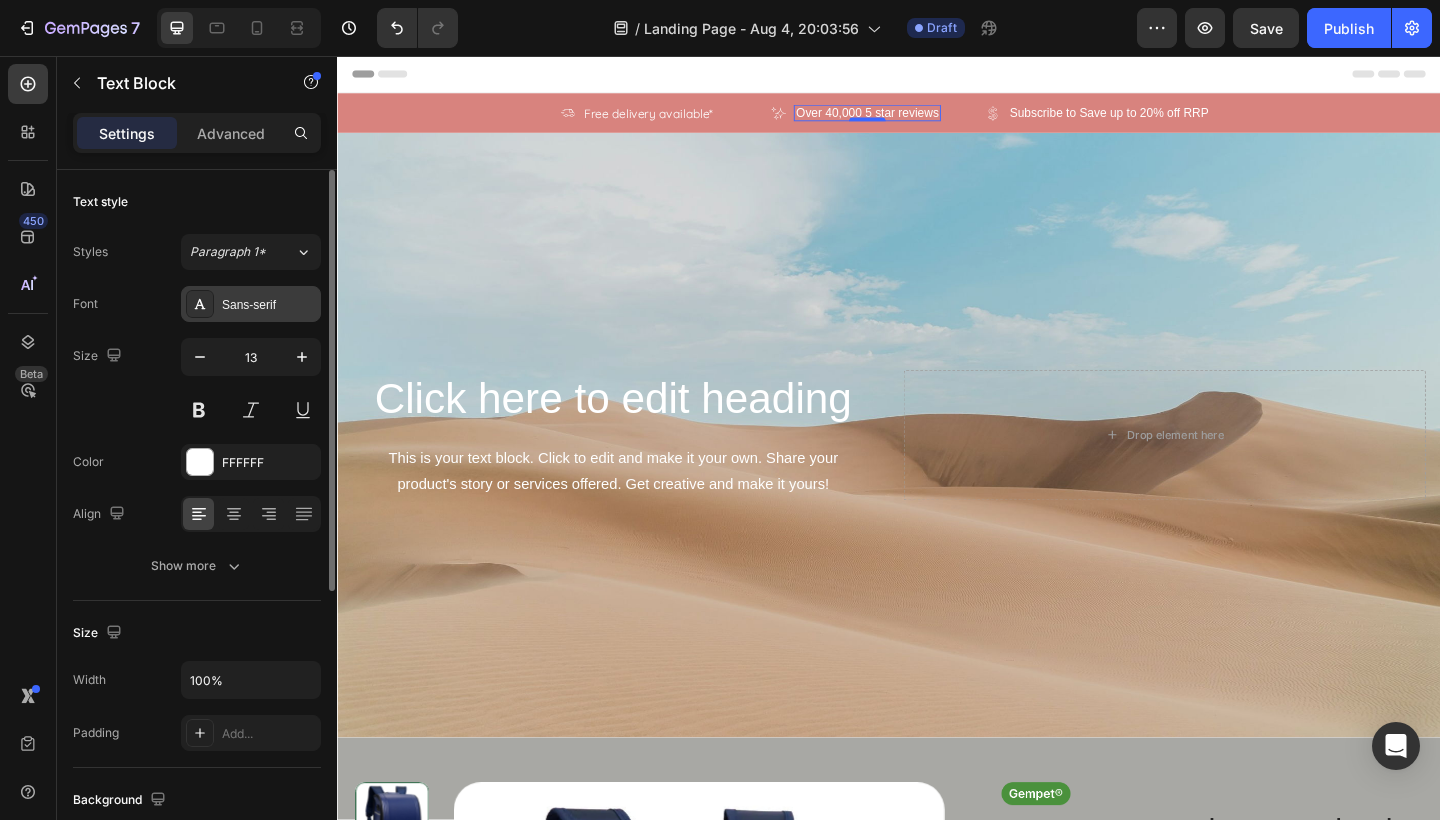 click on "Sans-serif" at bounding box center (269, 305) 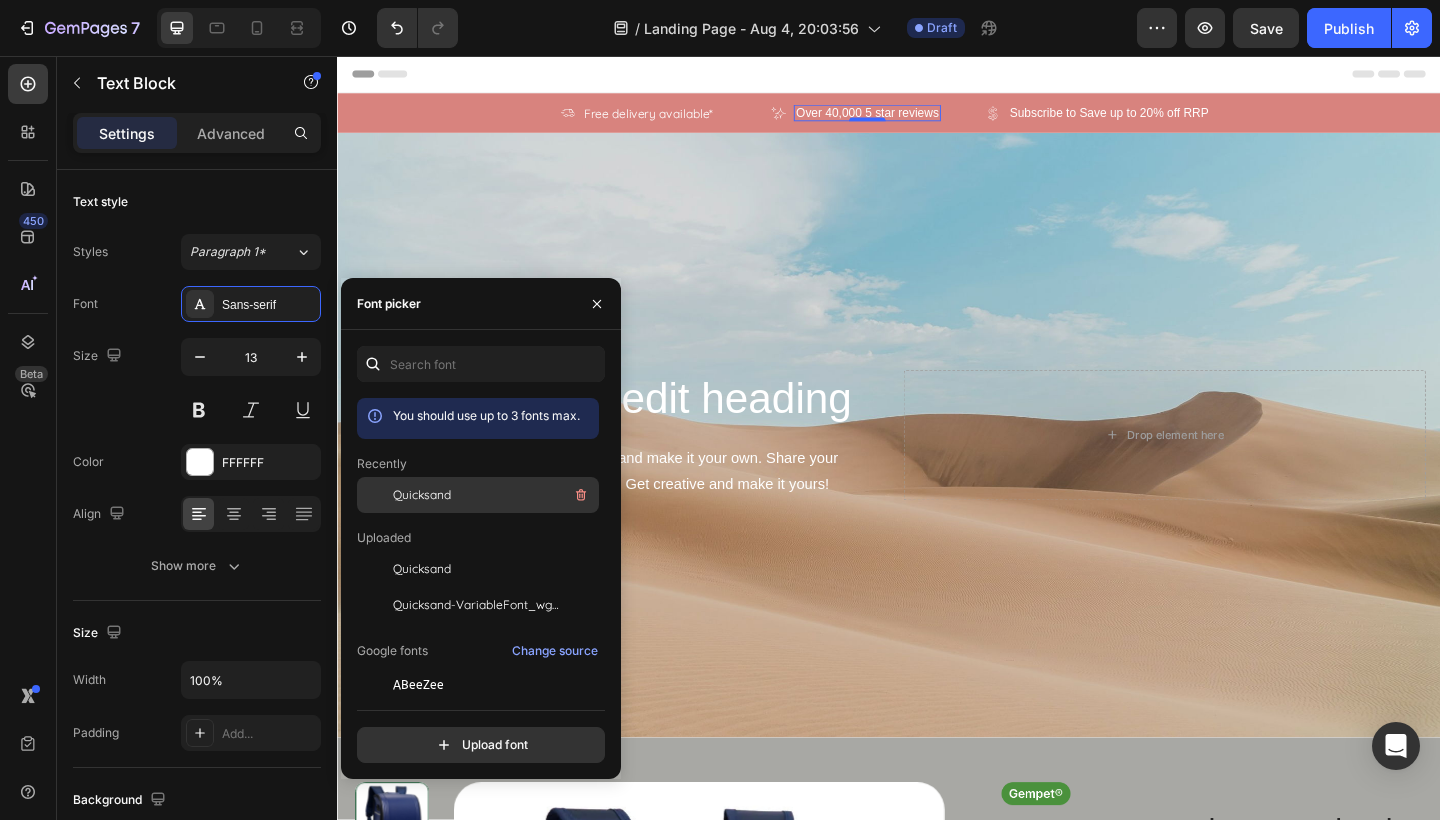 click on "Quicksand" at bounding box center (422, 495) 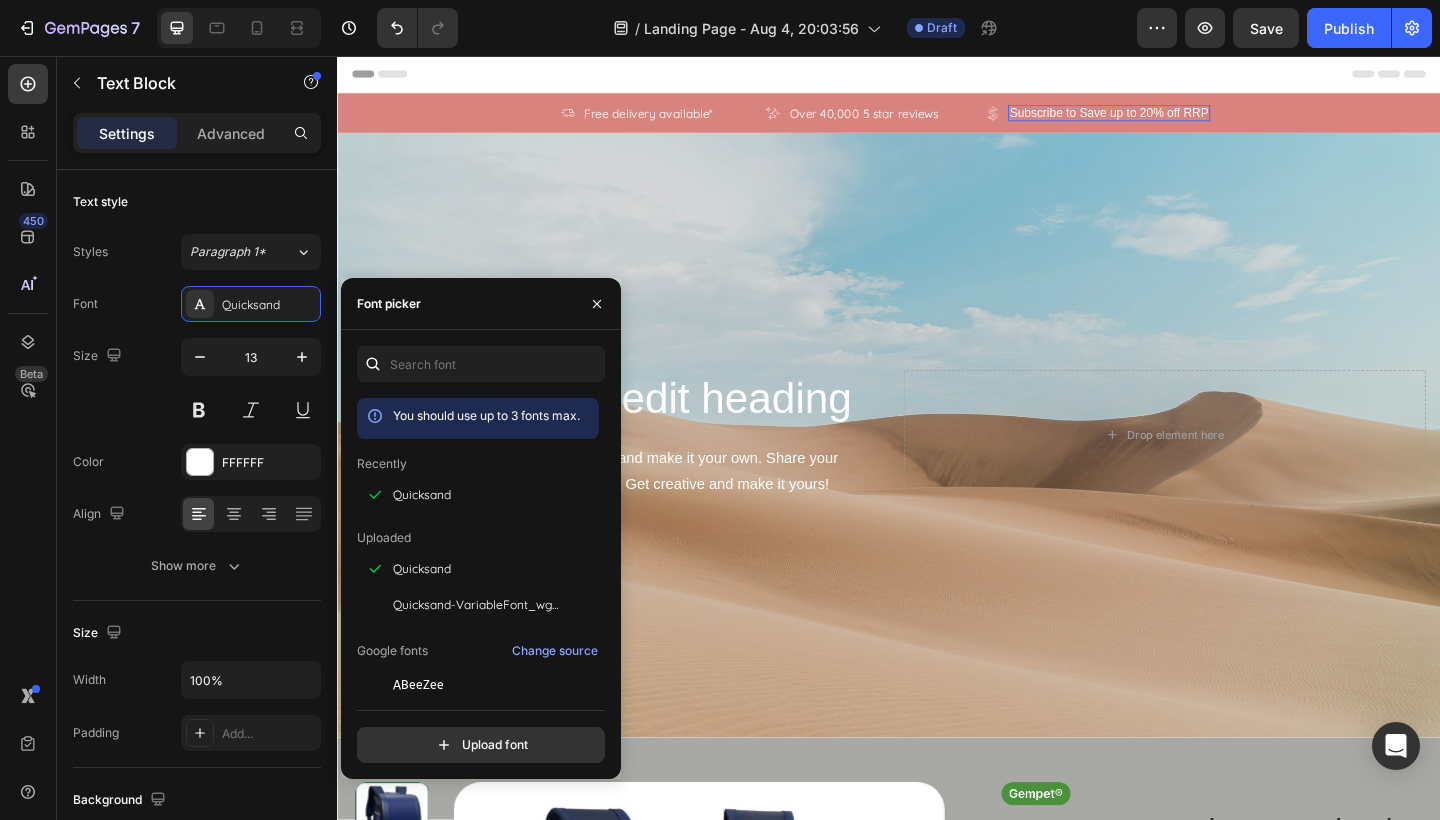 click on "Subscribe to Save up to 20% off RRP" at bounding box center (1177, 118) 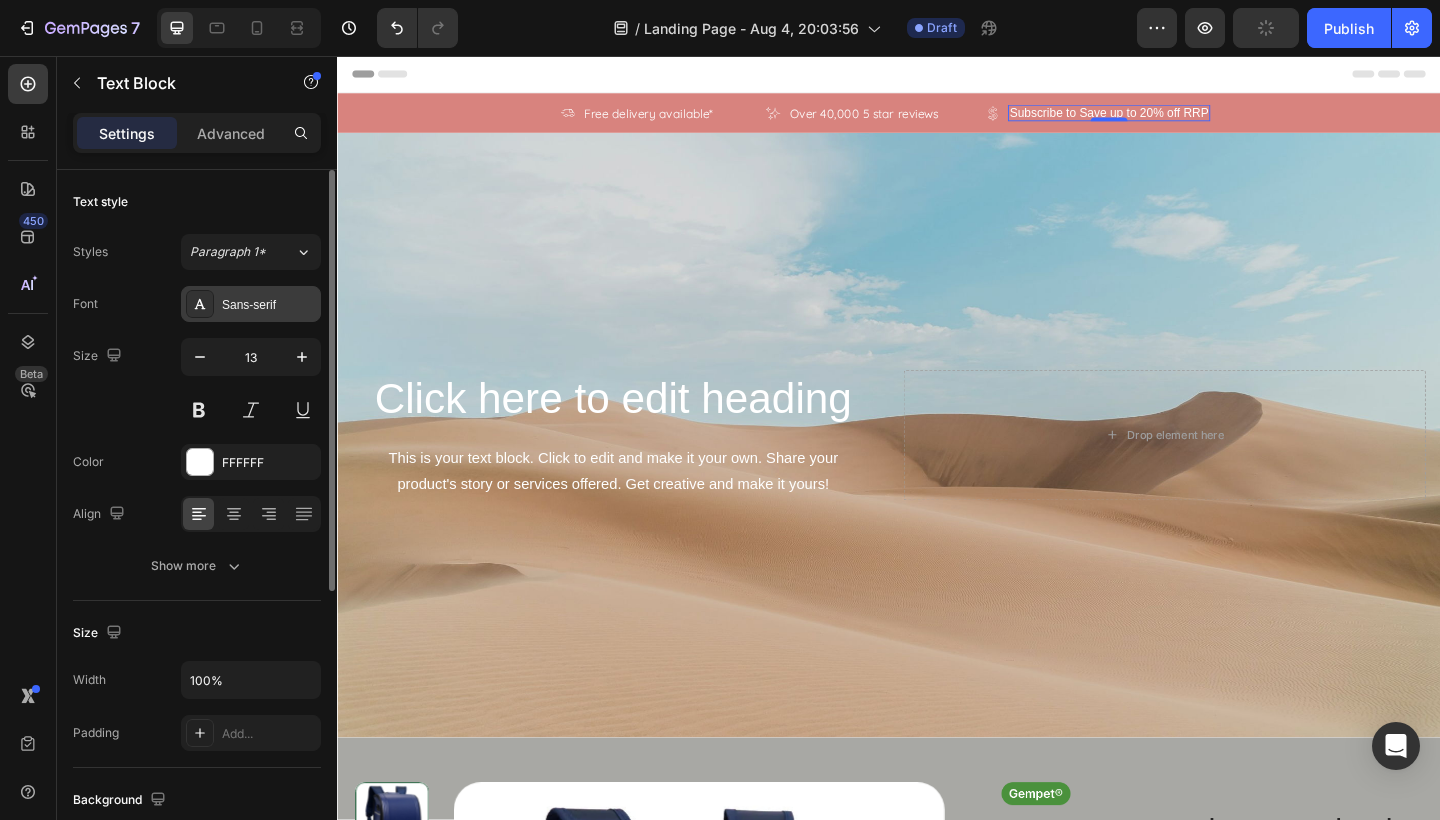 click on "Sans-serif" at bounding box center [269, 305] 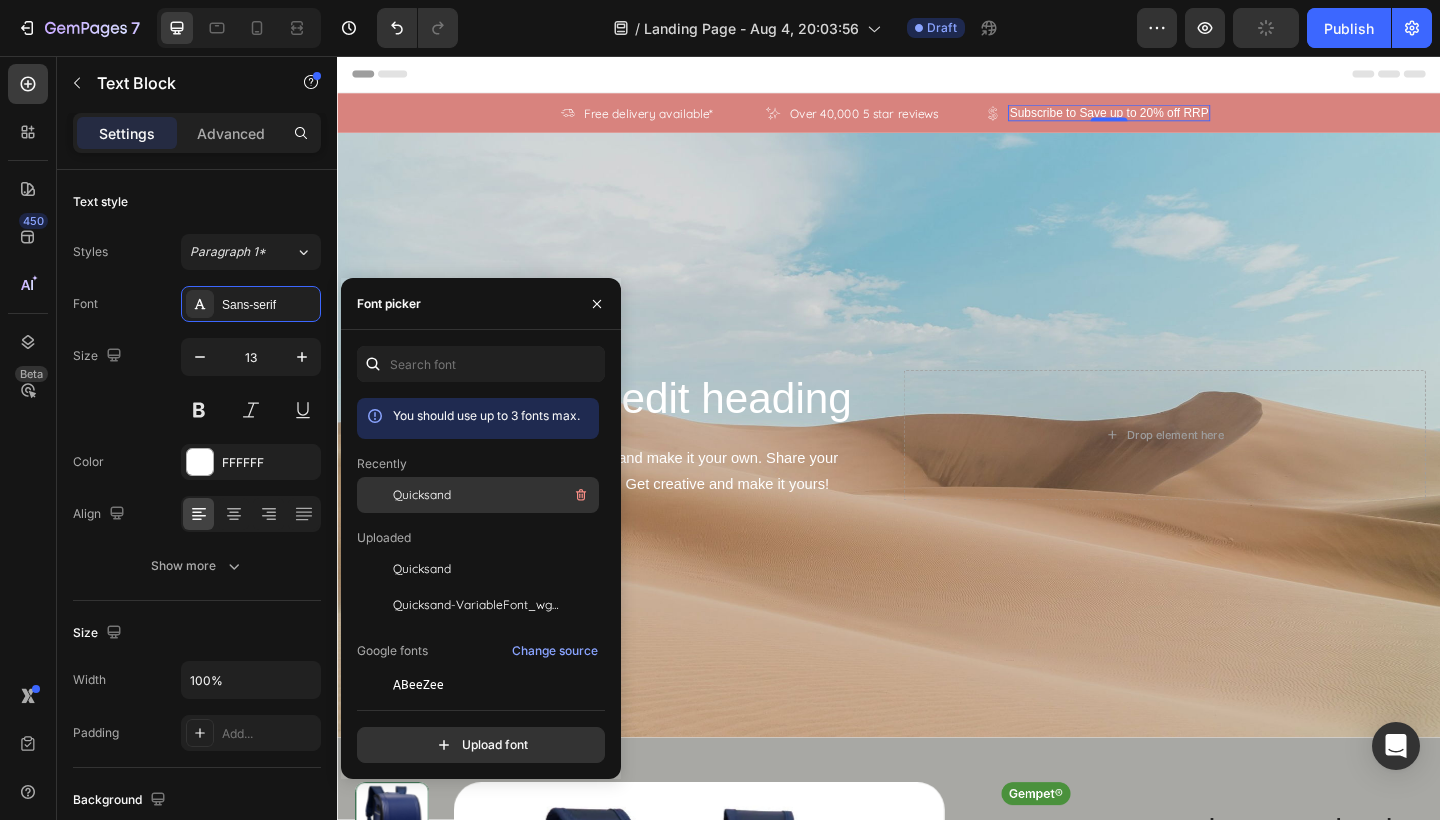 click on "Quicksand" 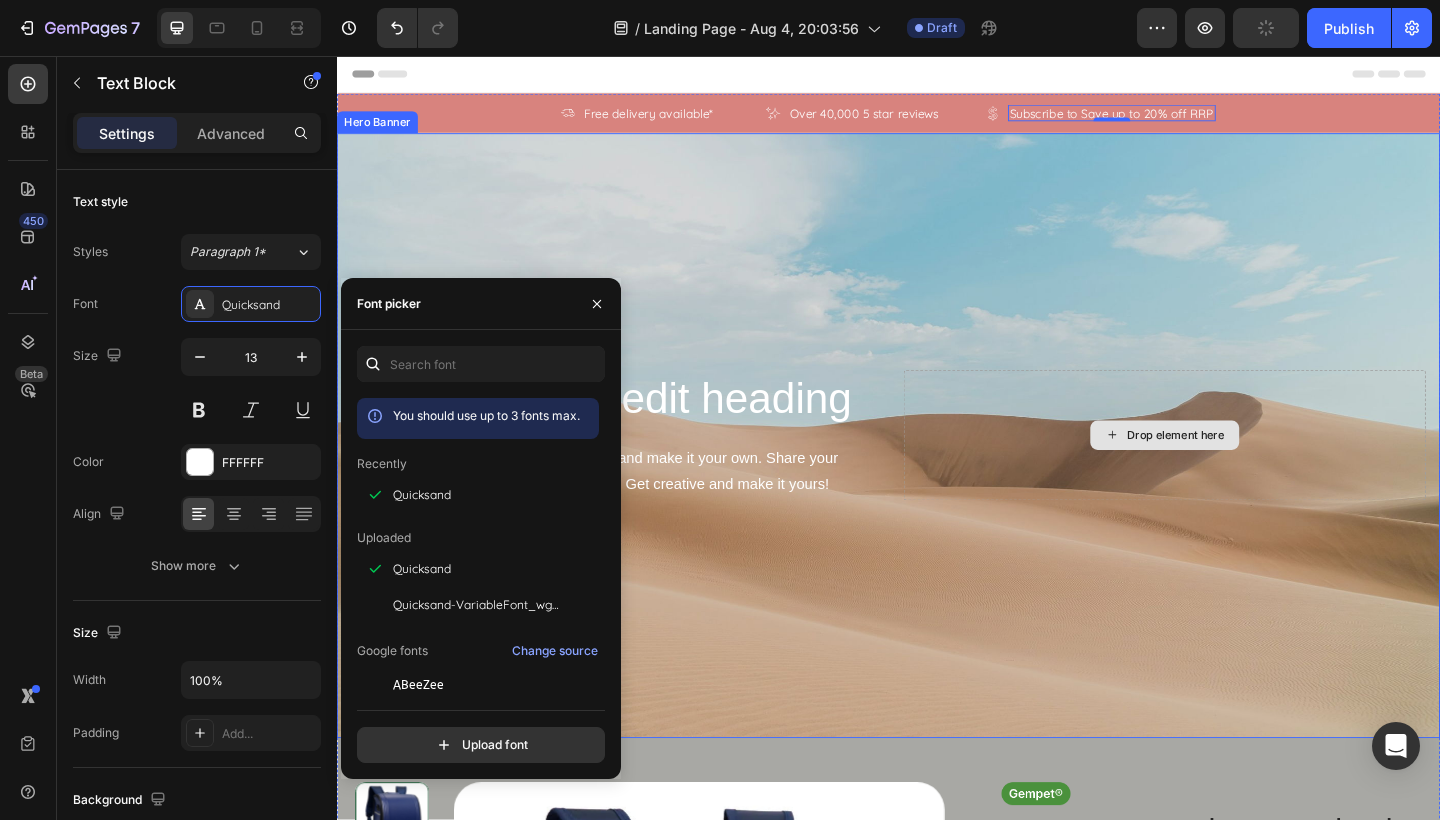 click on "Drop element here" at bounding box center (1237, 468) 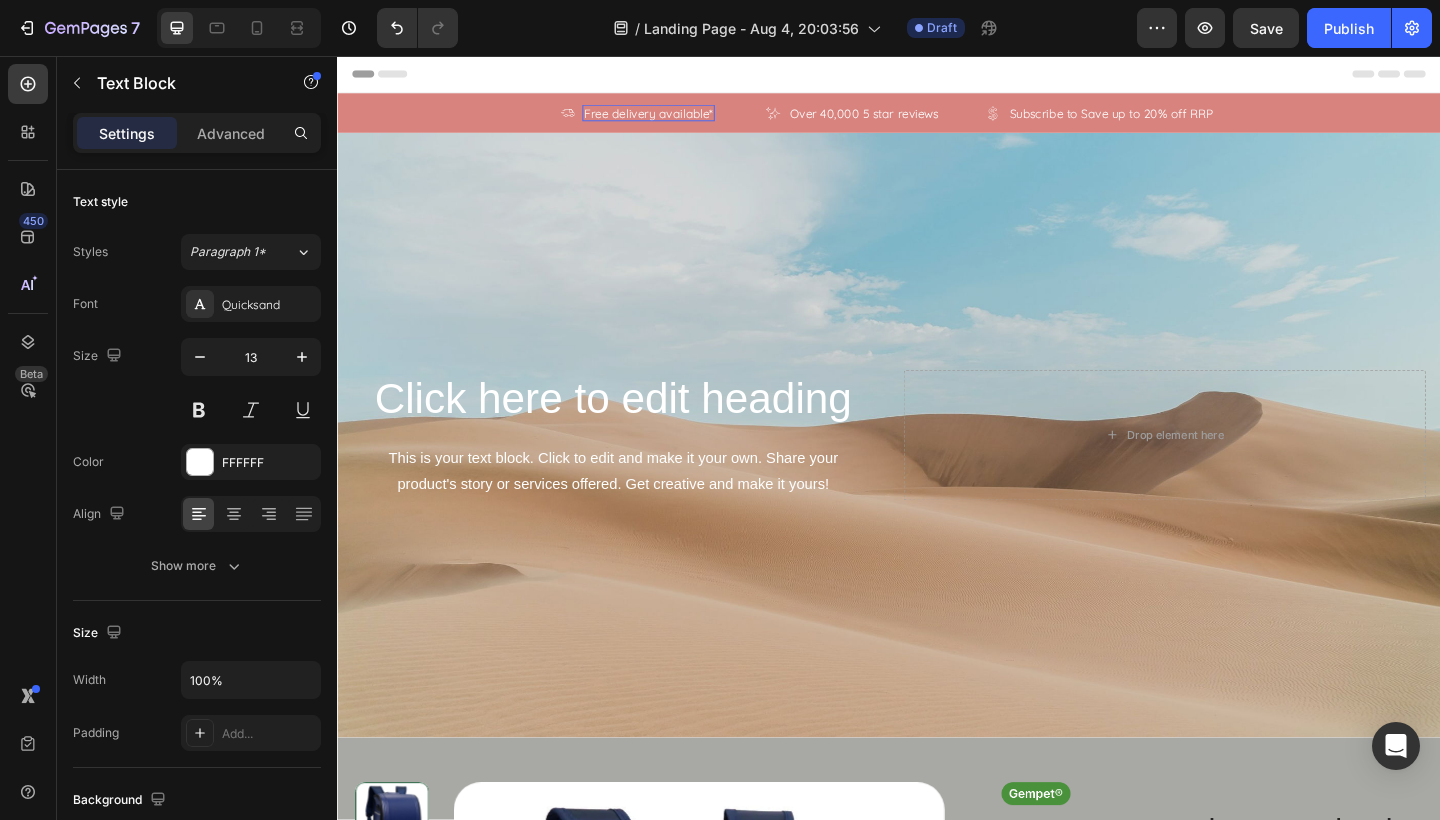 click on "Free delivery available* Text Block" at bounding box center (676, 118) 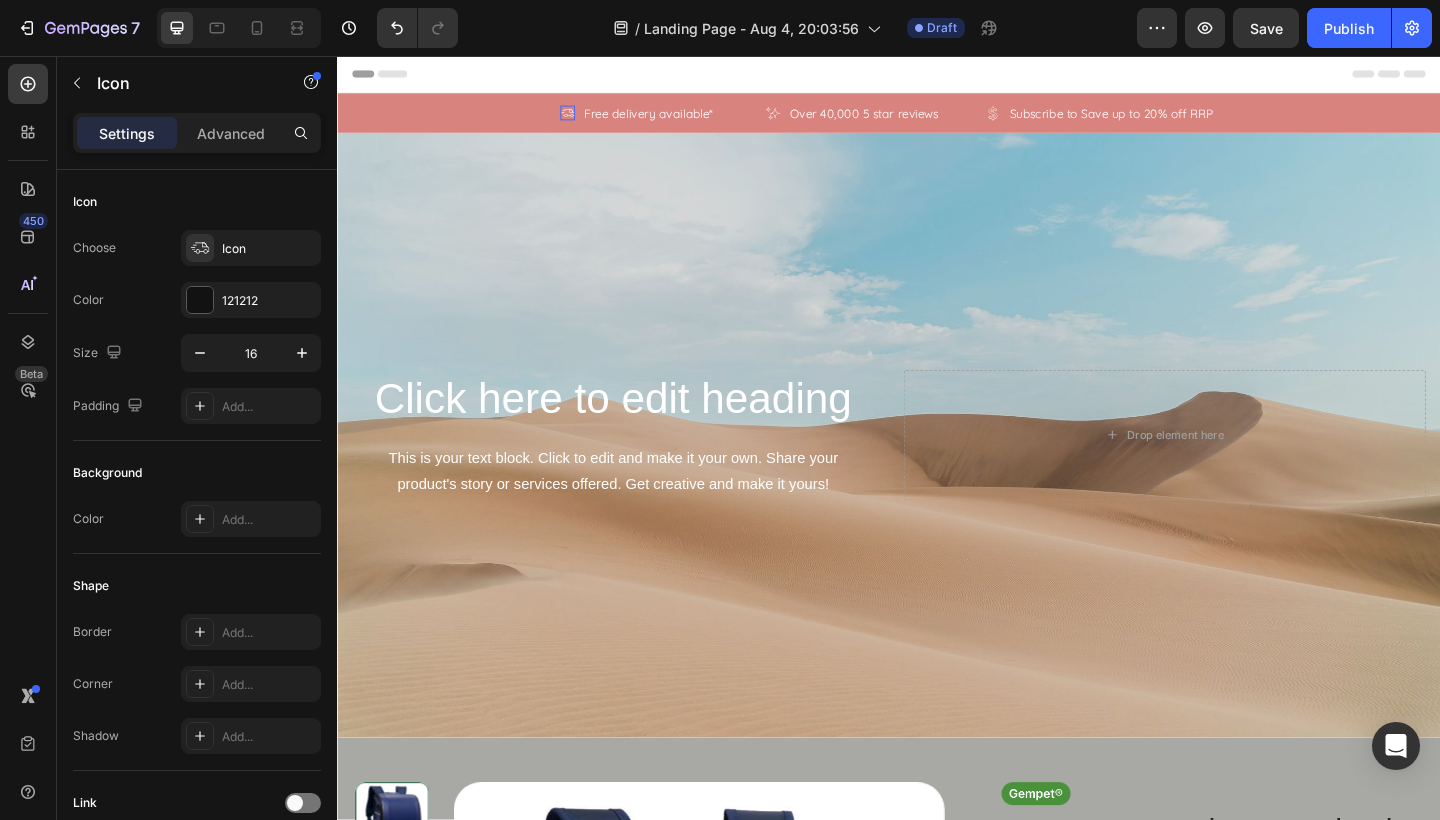 click 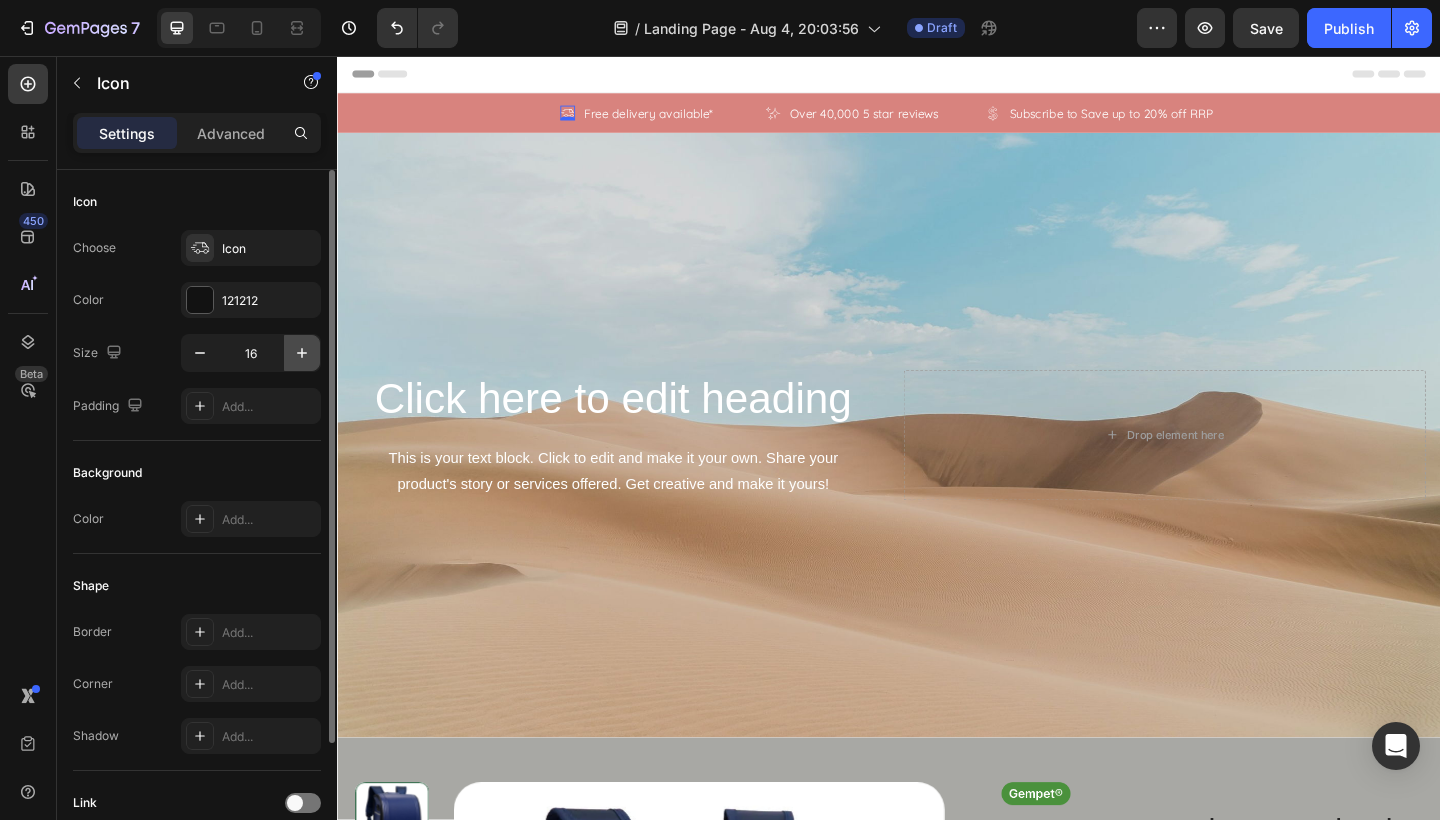 click 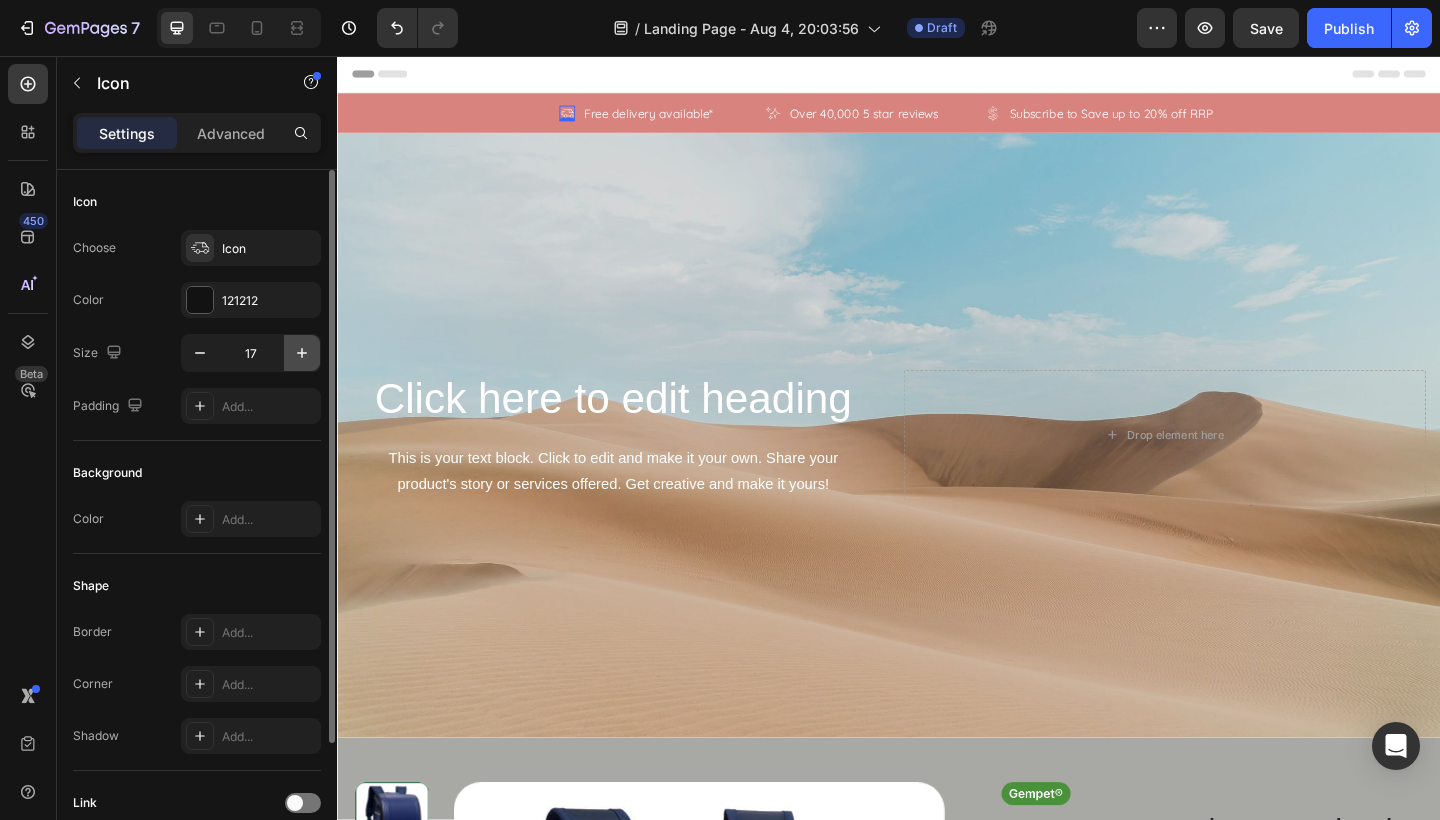 click 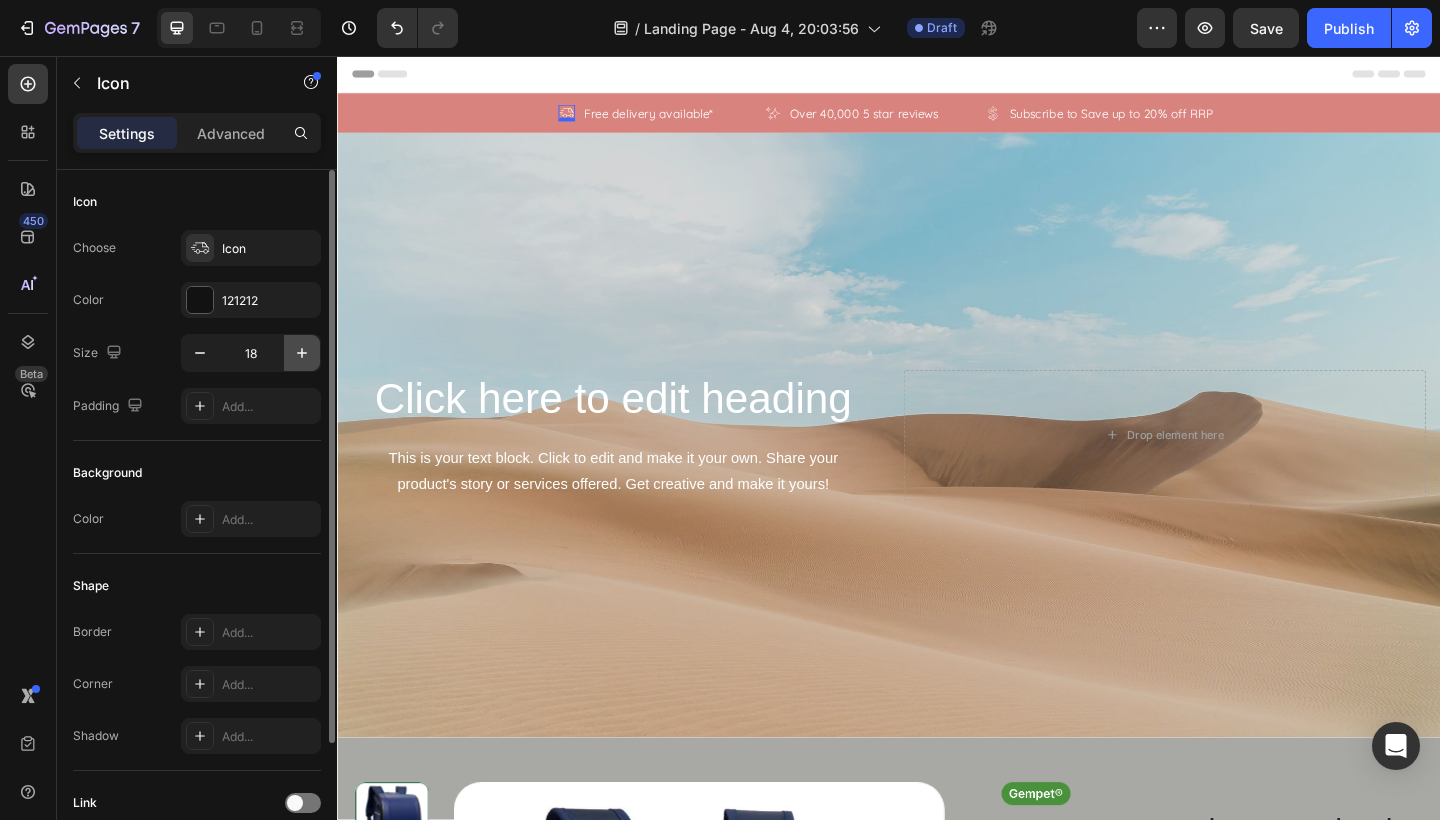 click 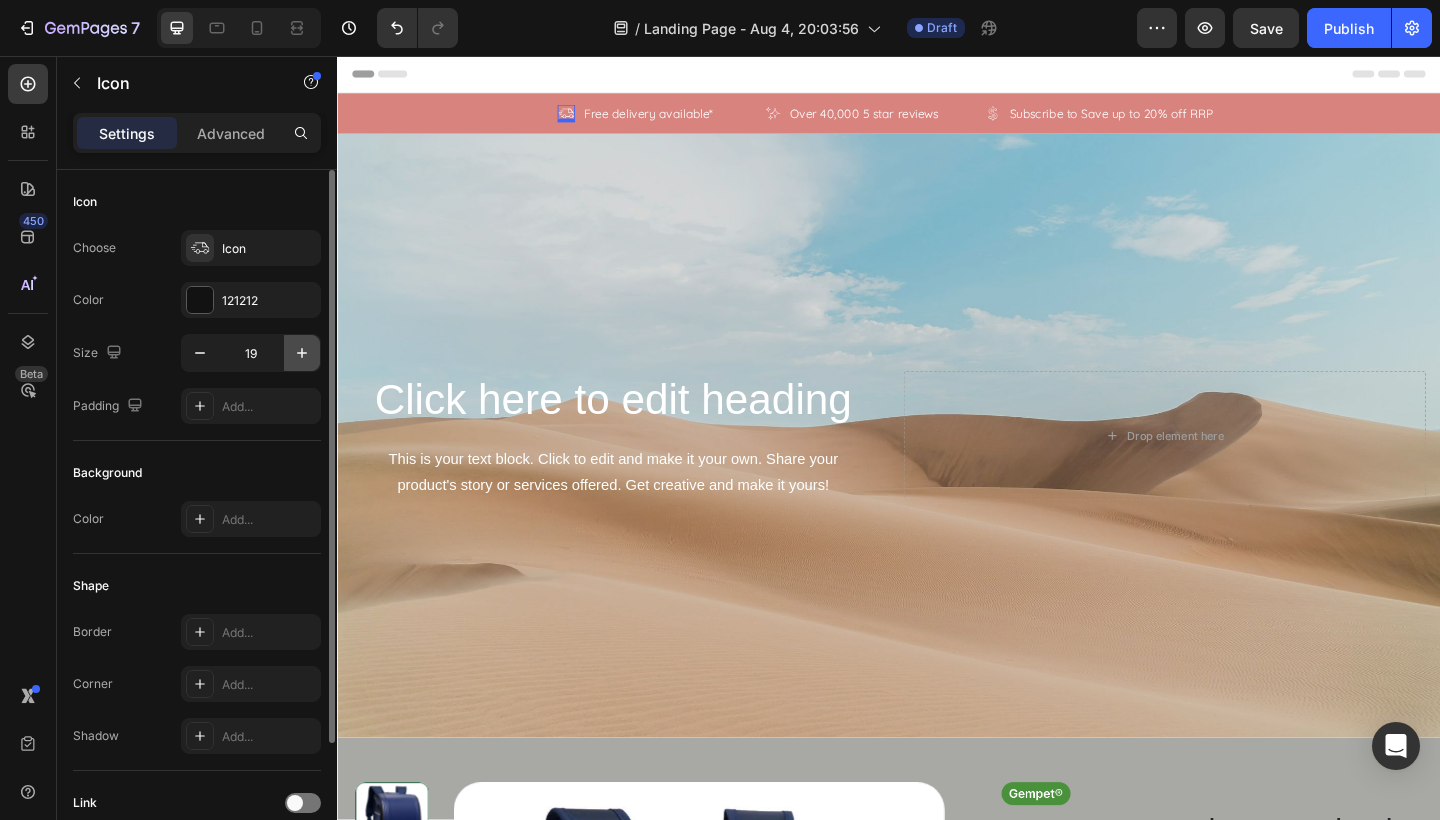 click 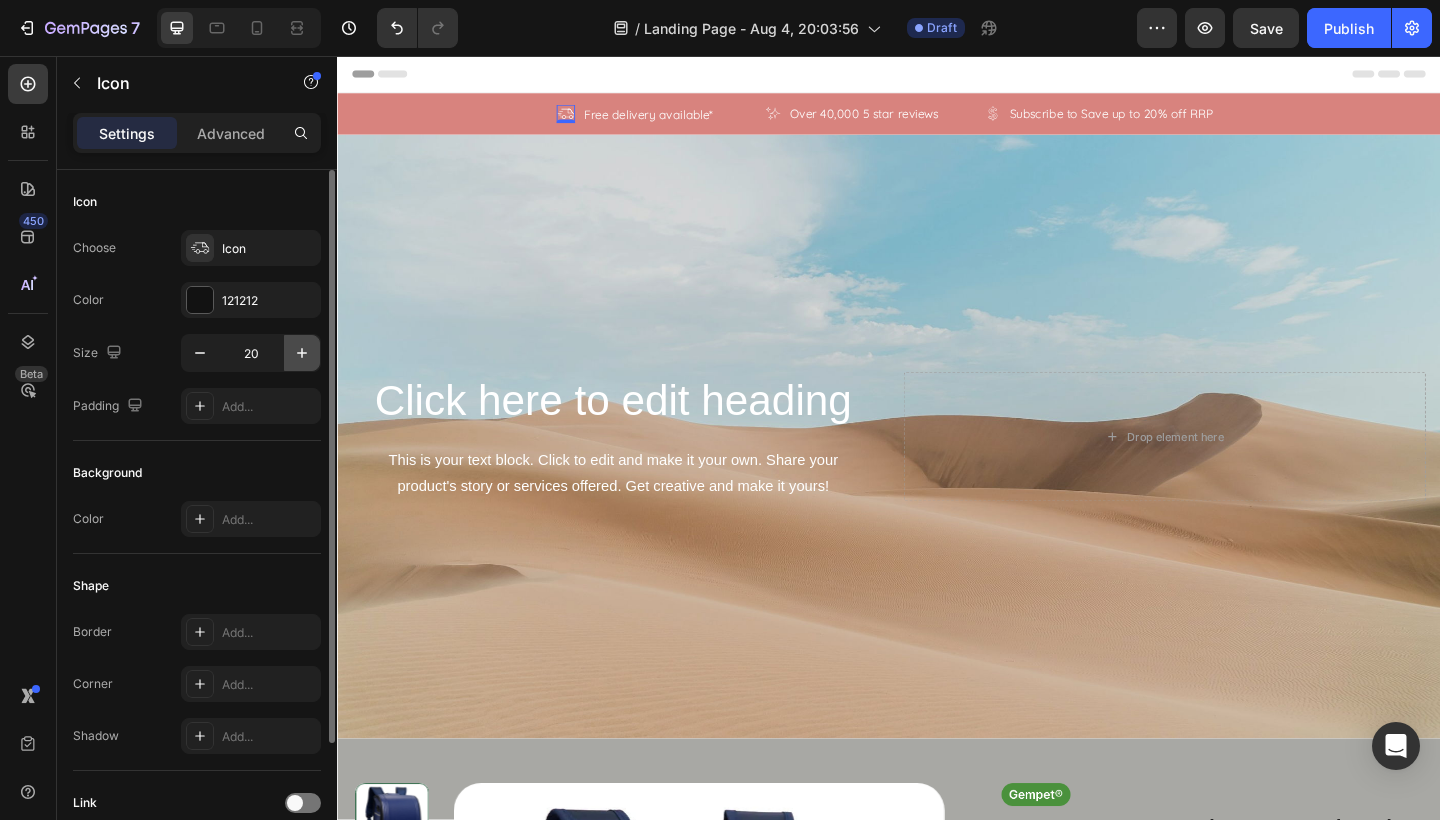 click 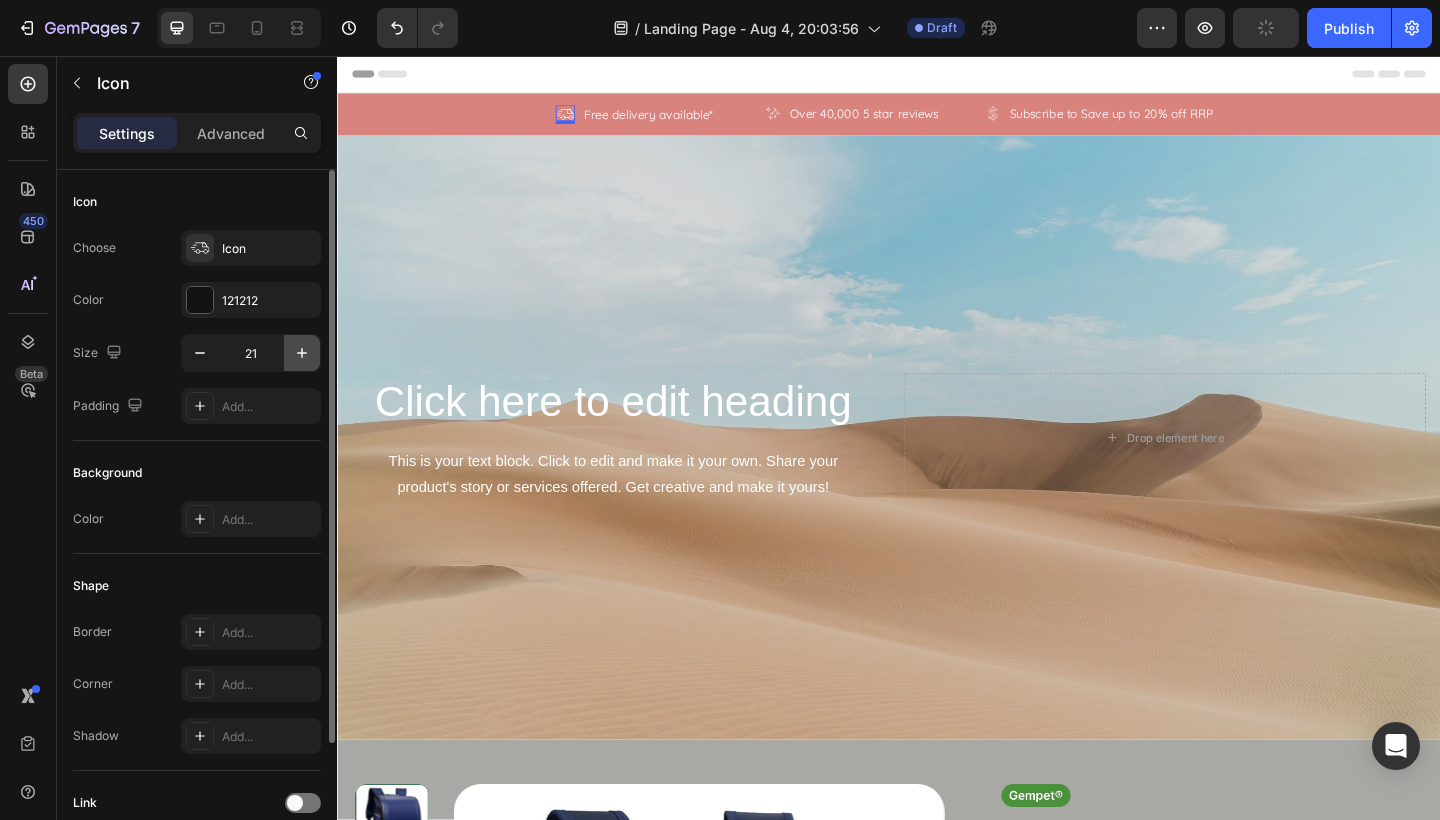 click 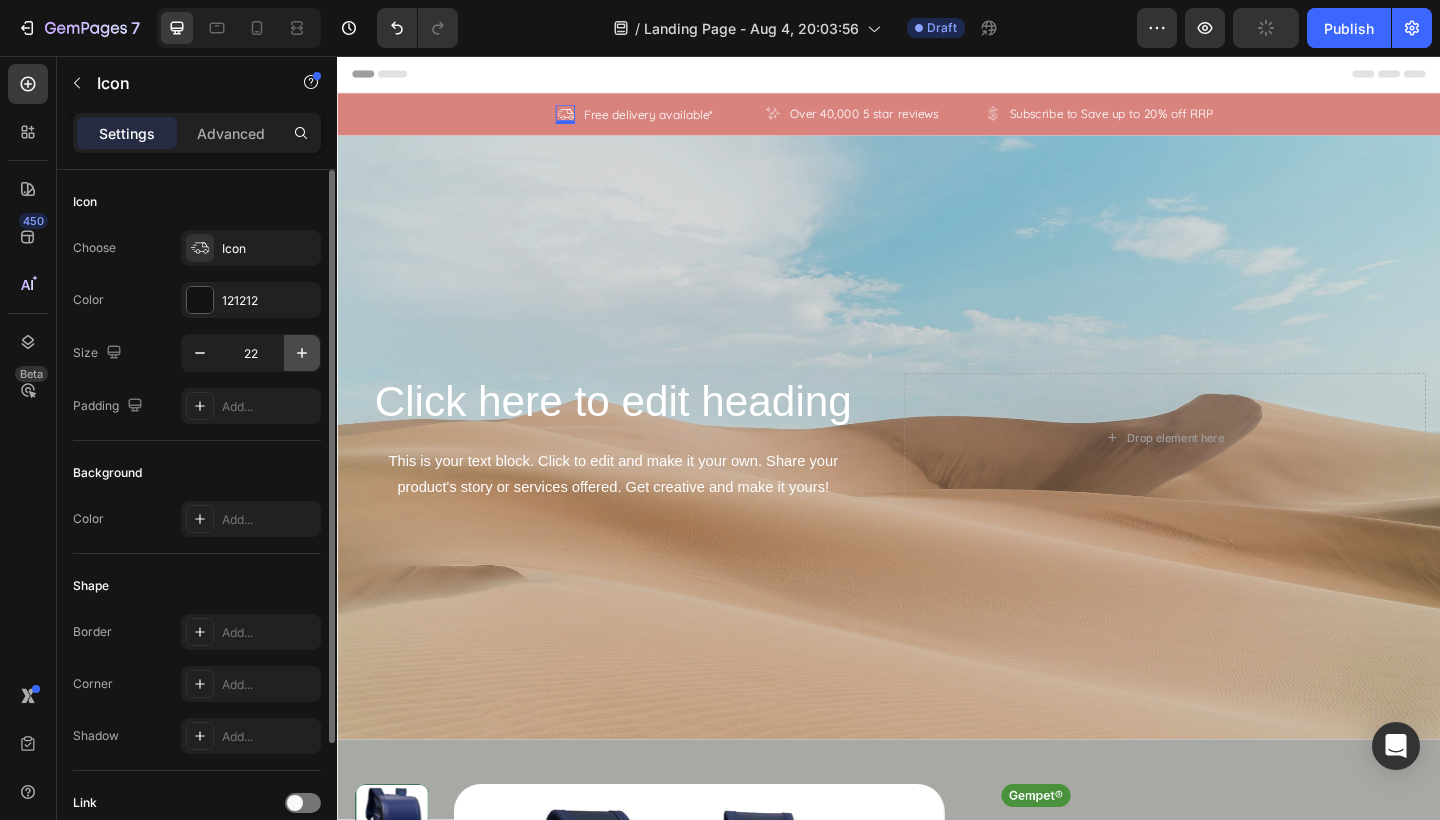 click 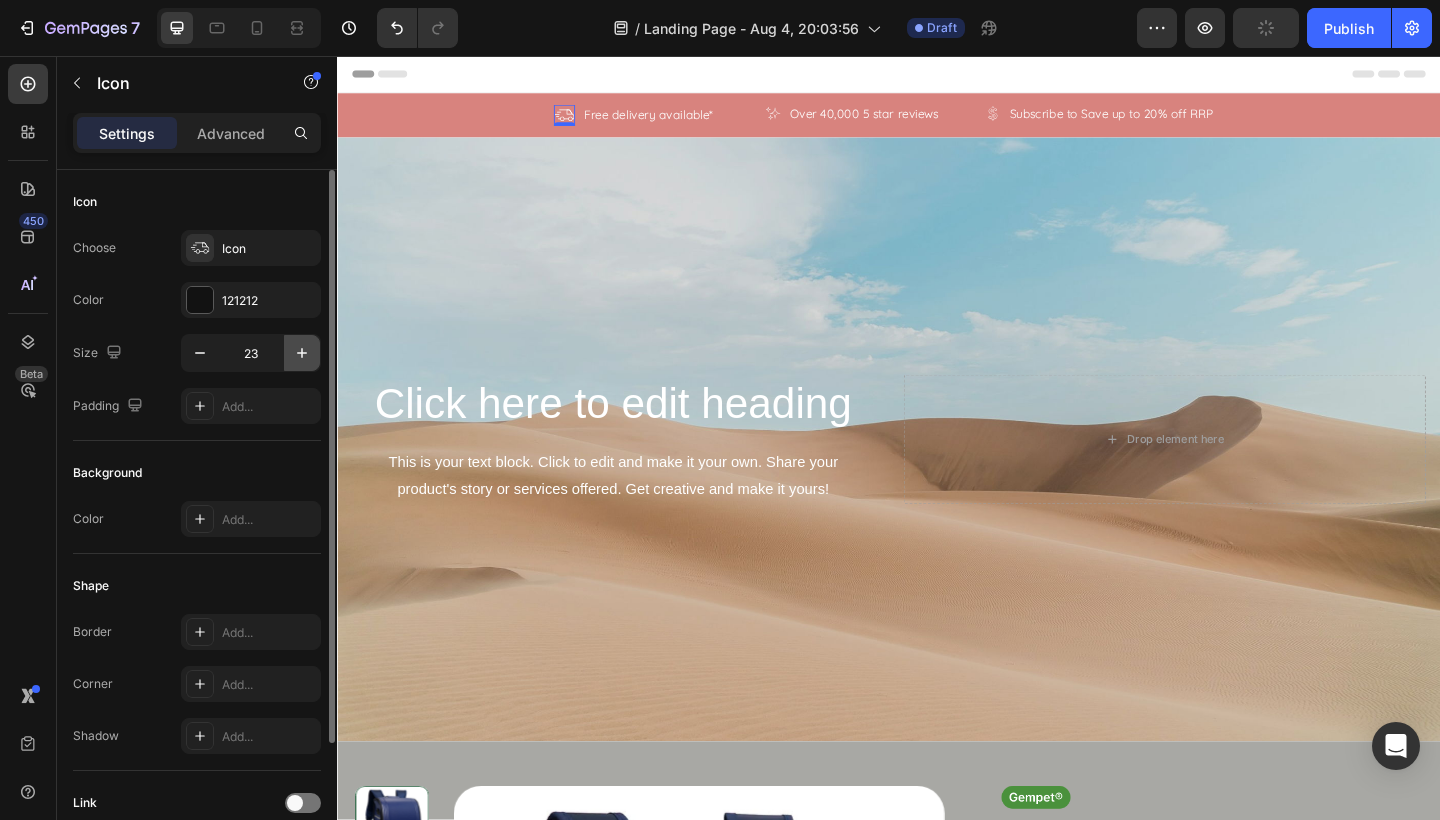 click 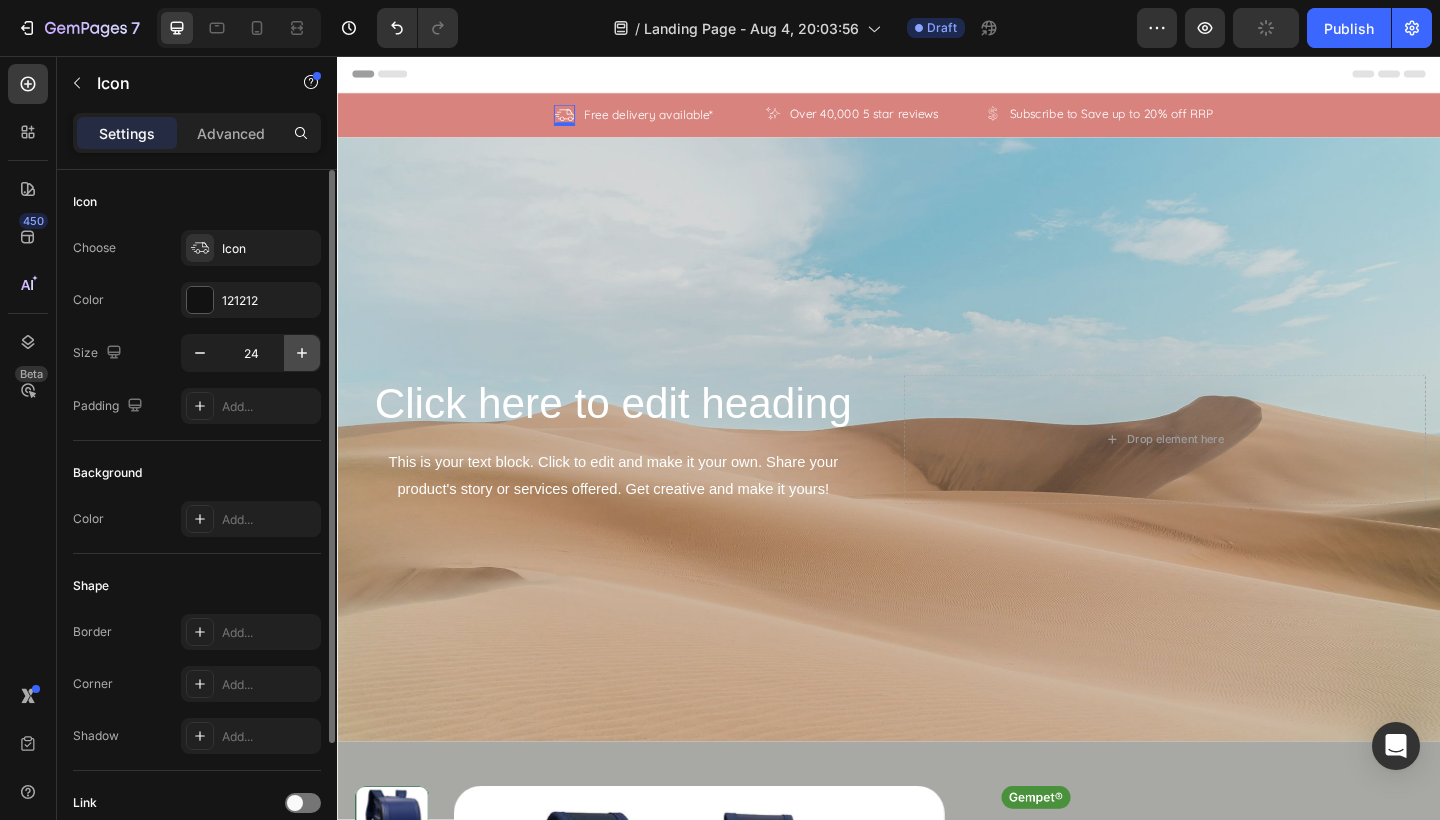 click 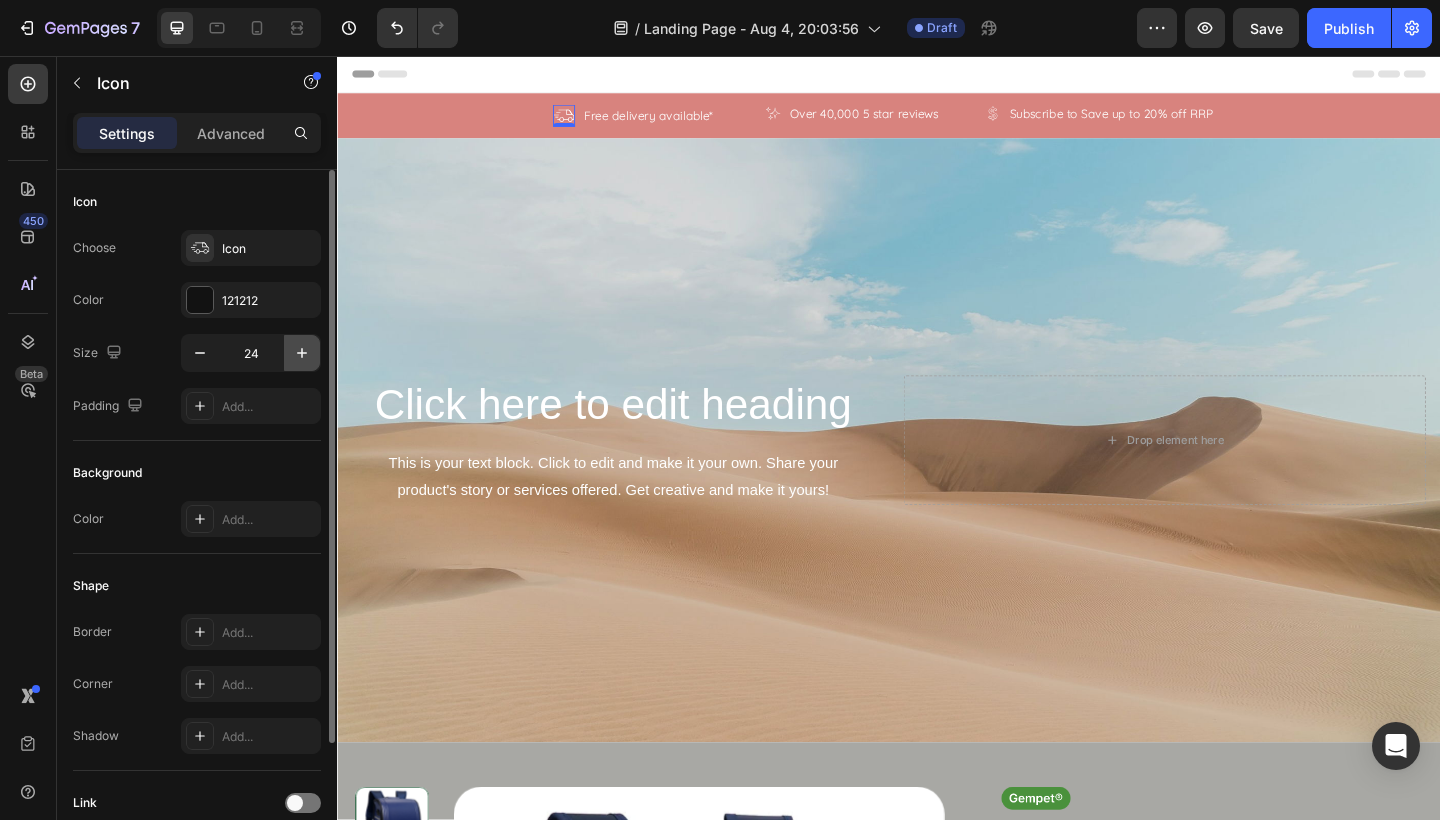 type on "25" 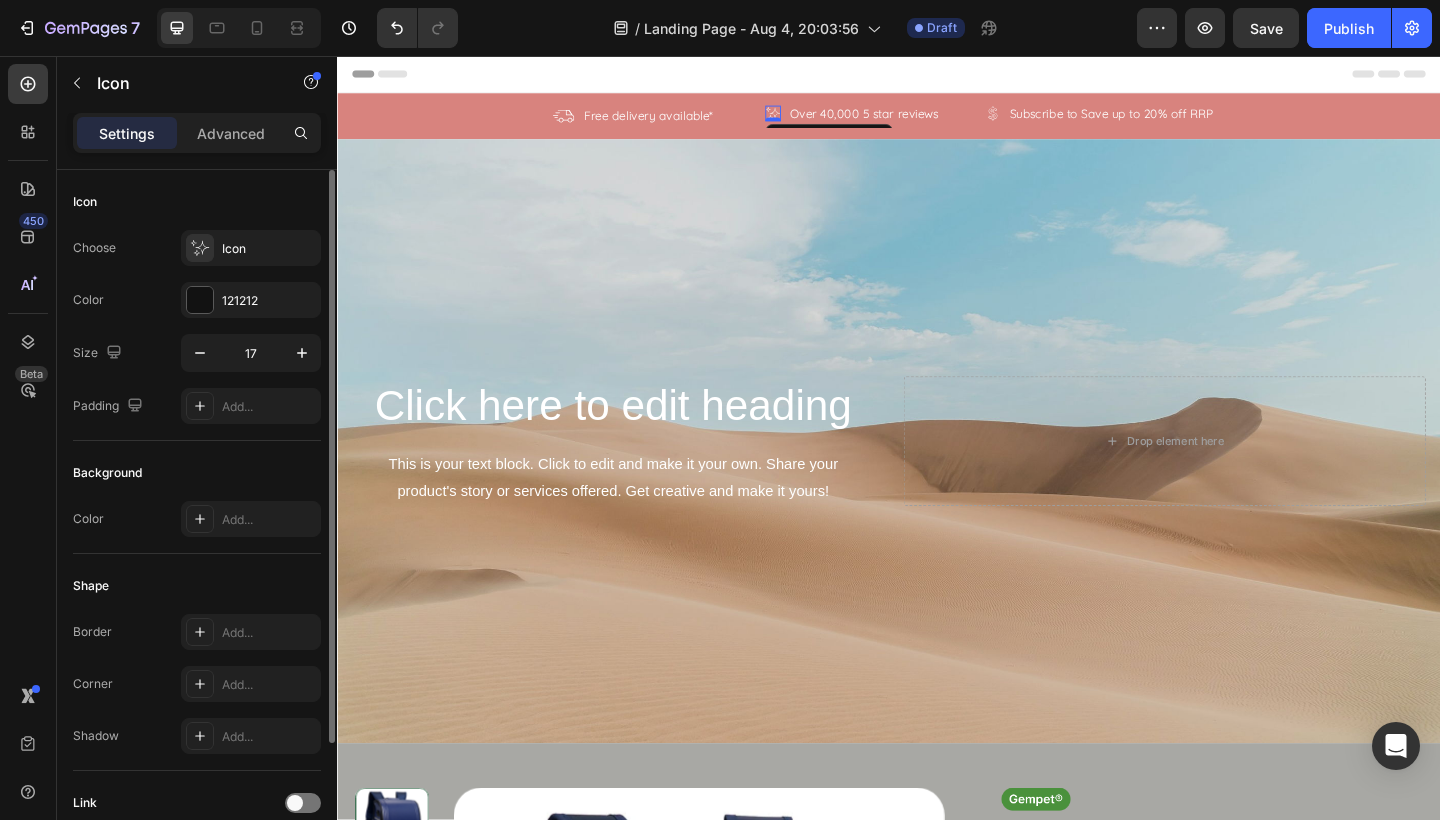 click 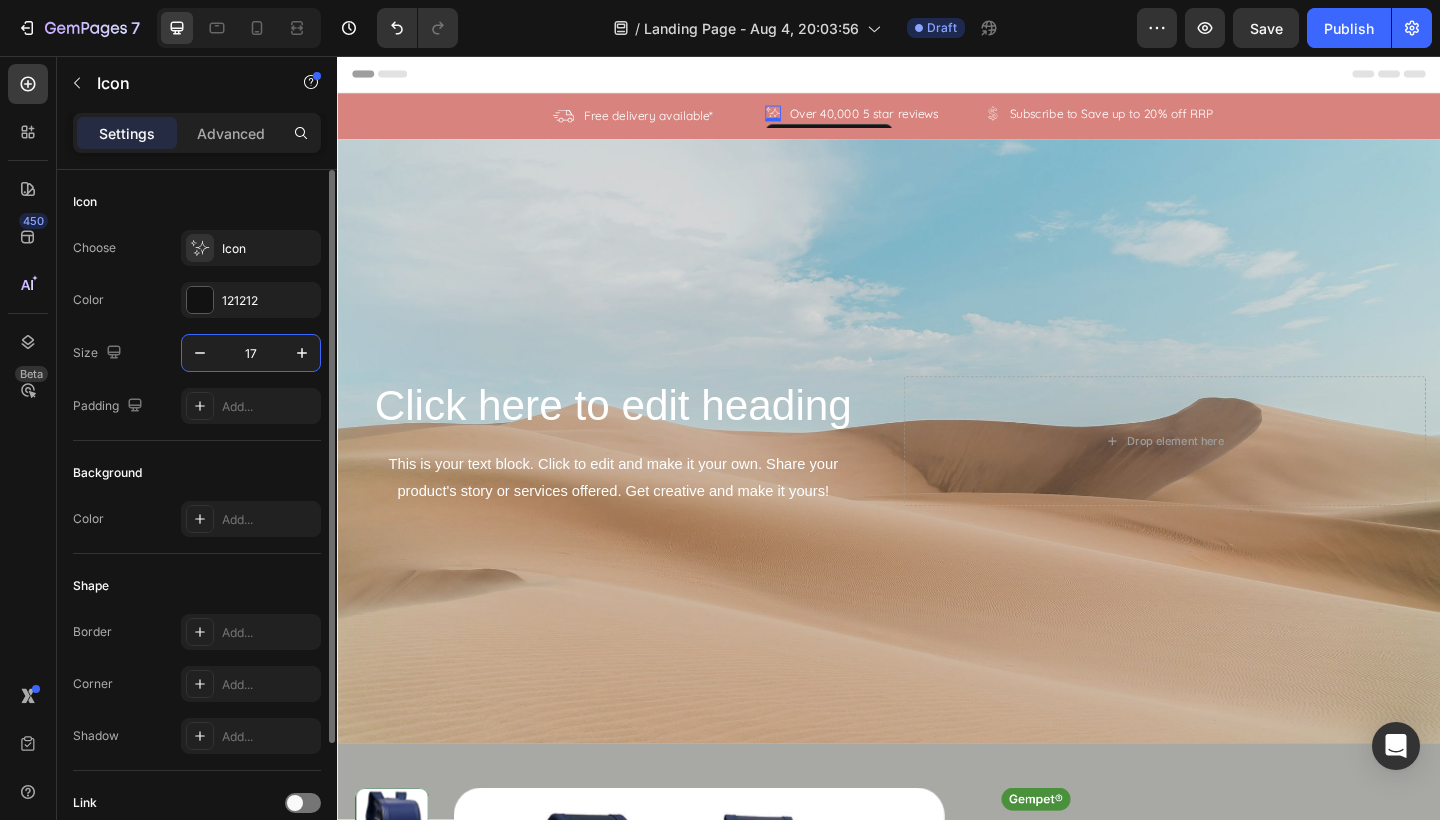click on "17" at bounding box center [251, 353] 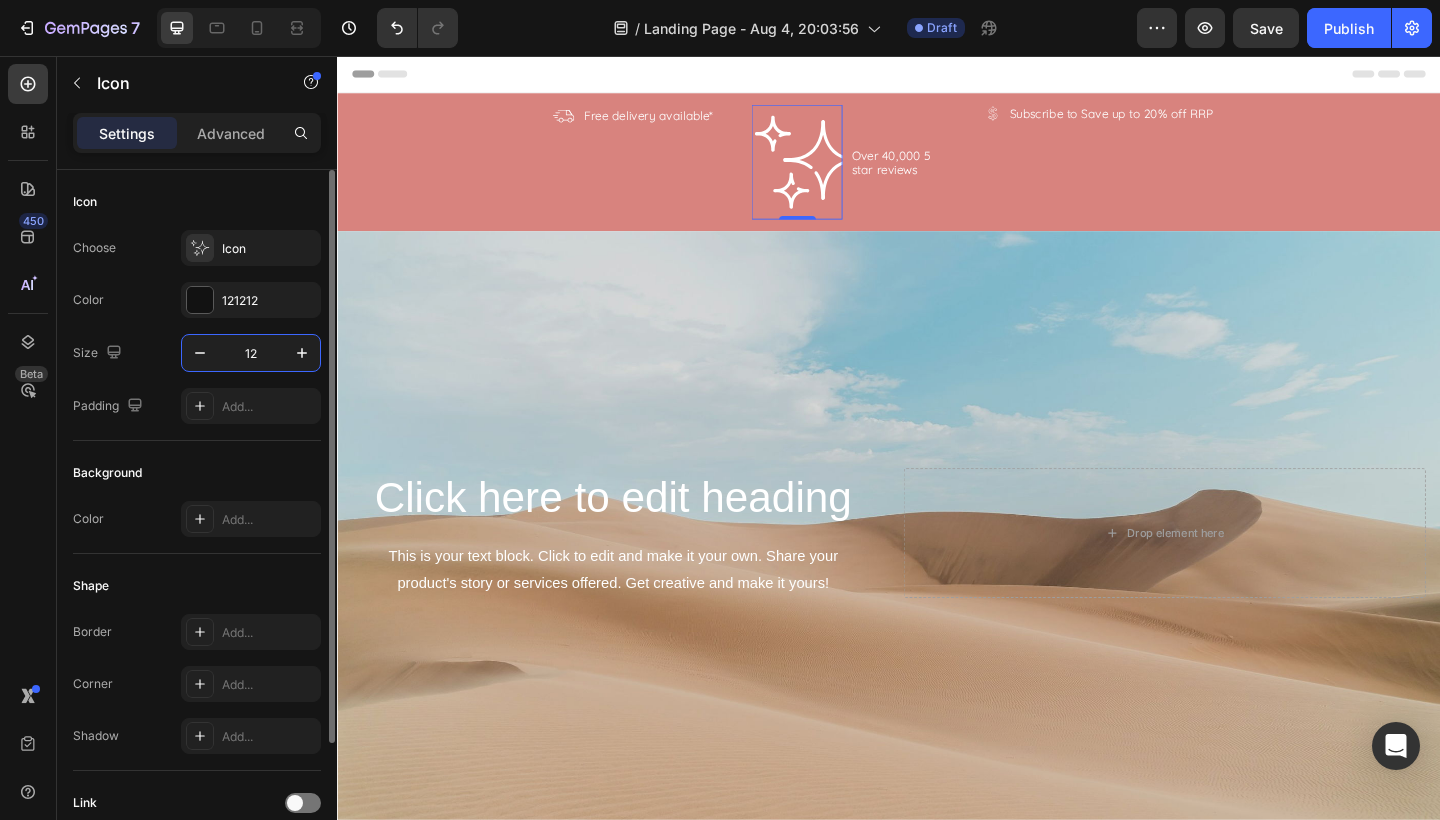 type on "1" 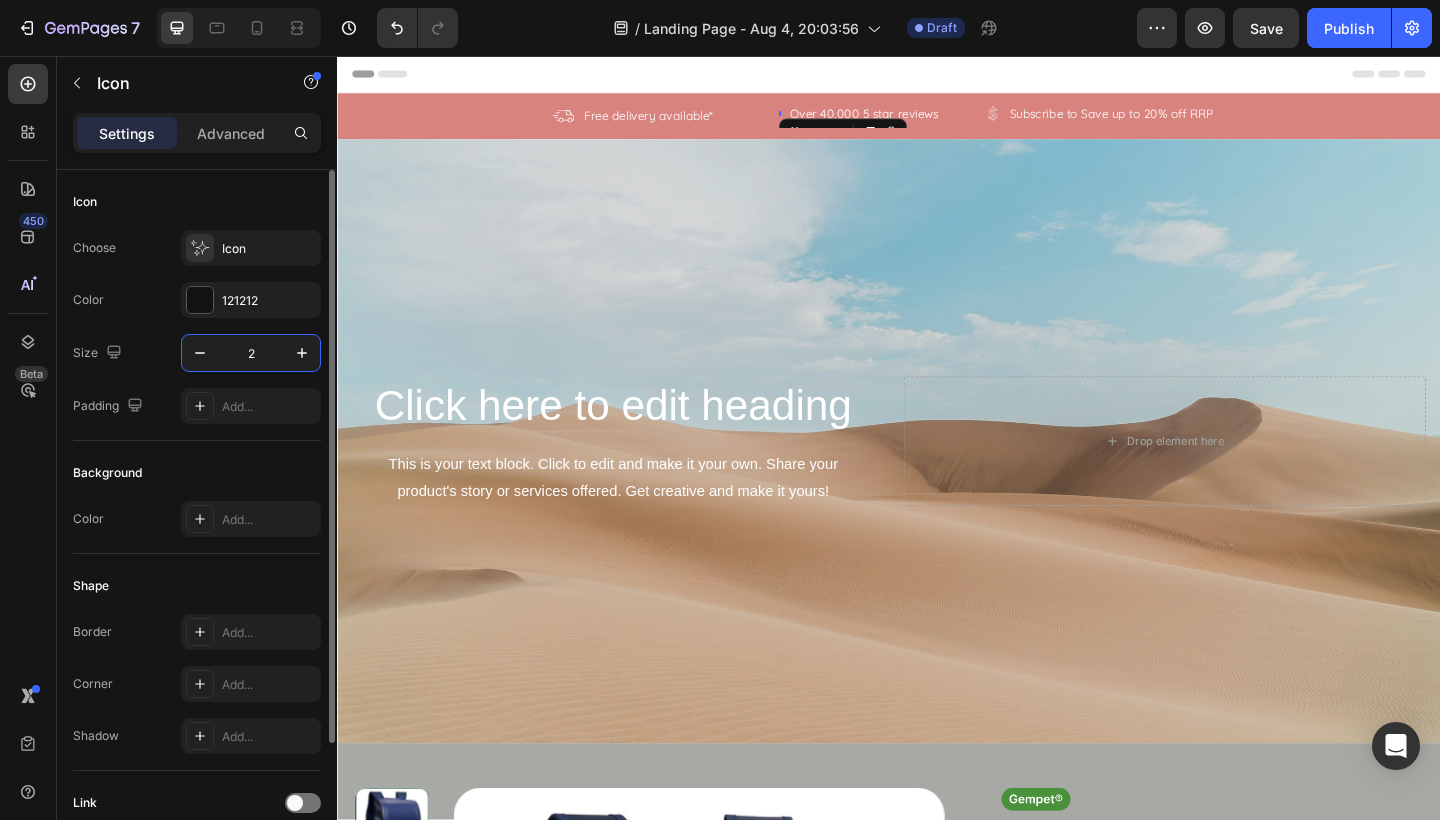 type on "25" 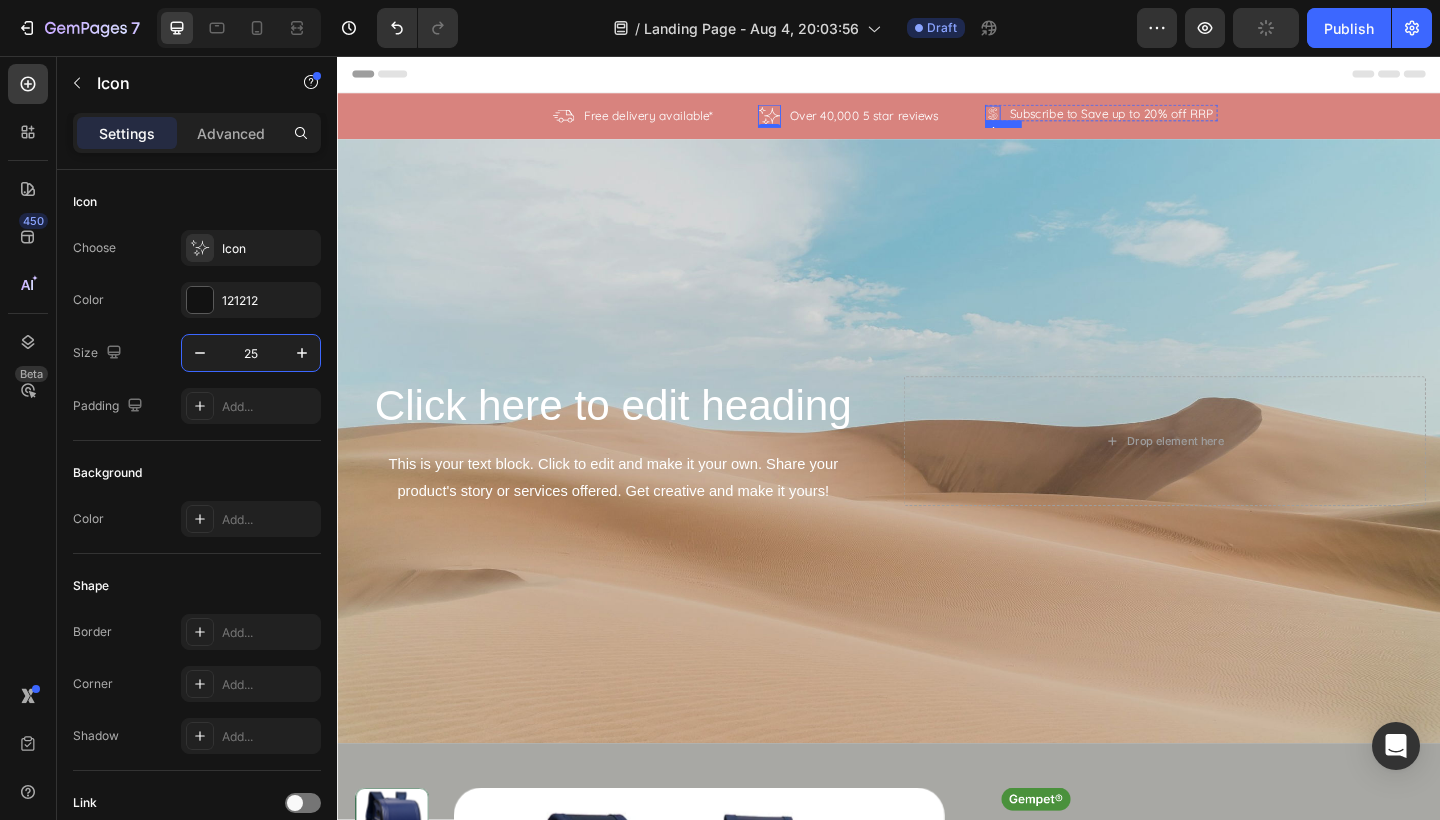 click 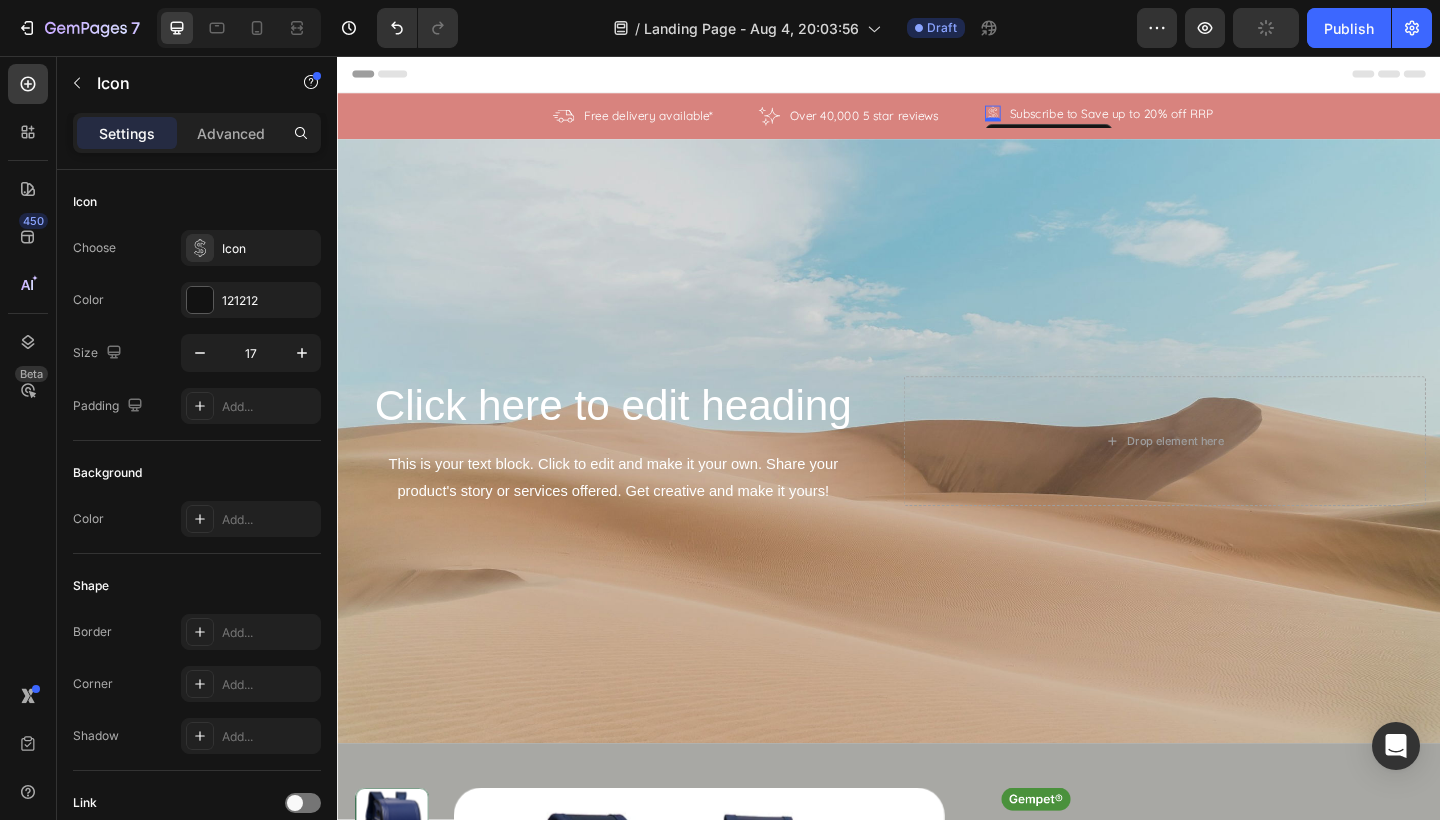 click 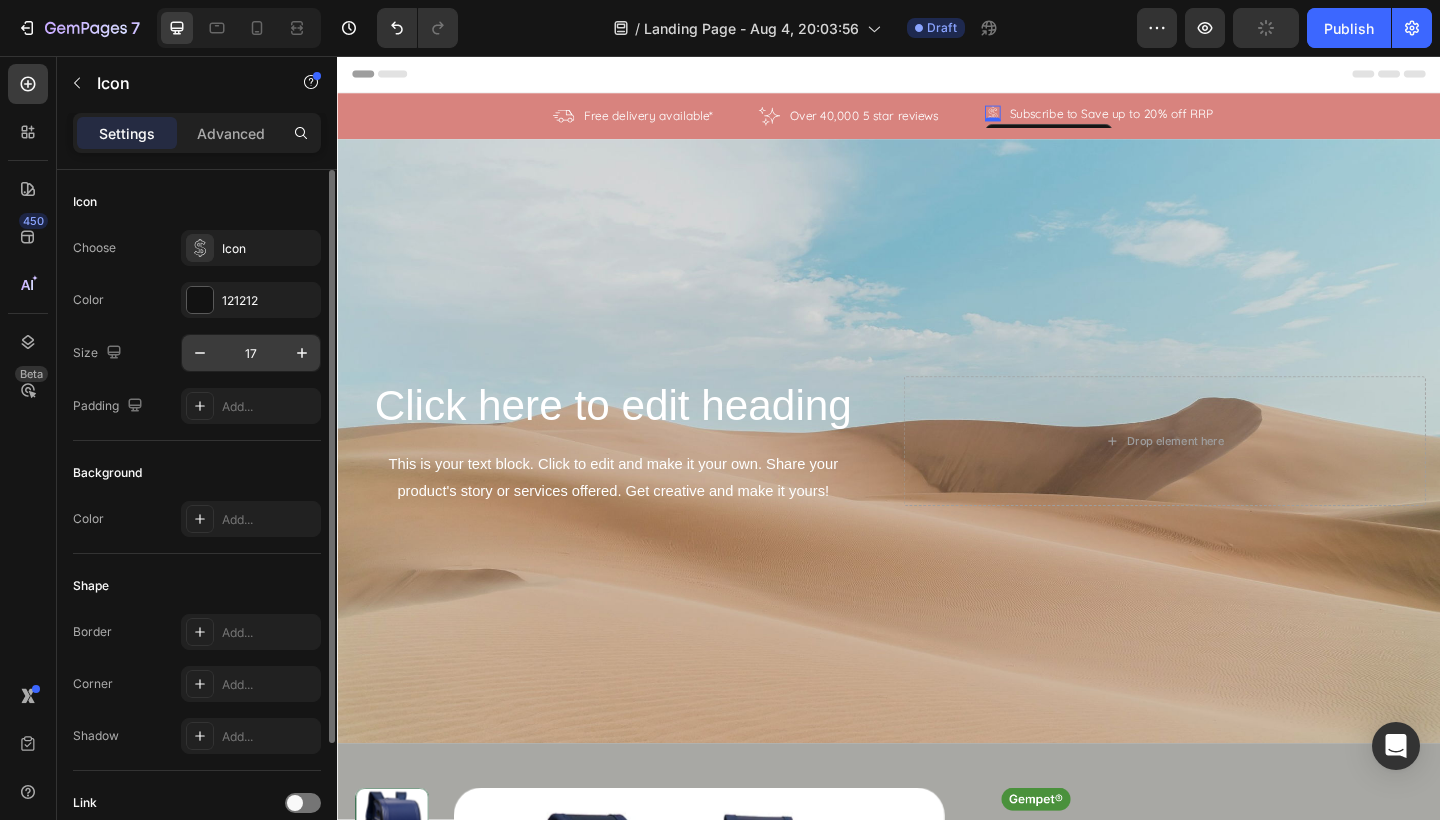 click on "17" at bounding box center (251, 353) 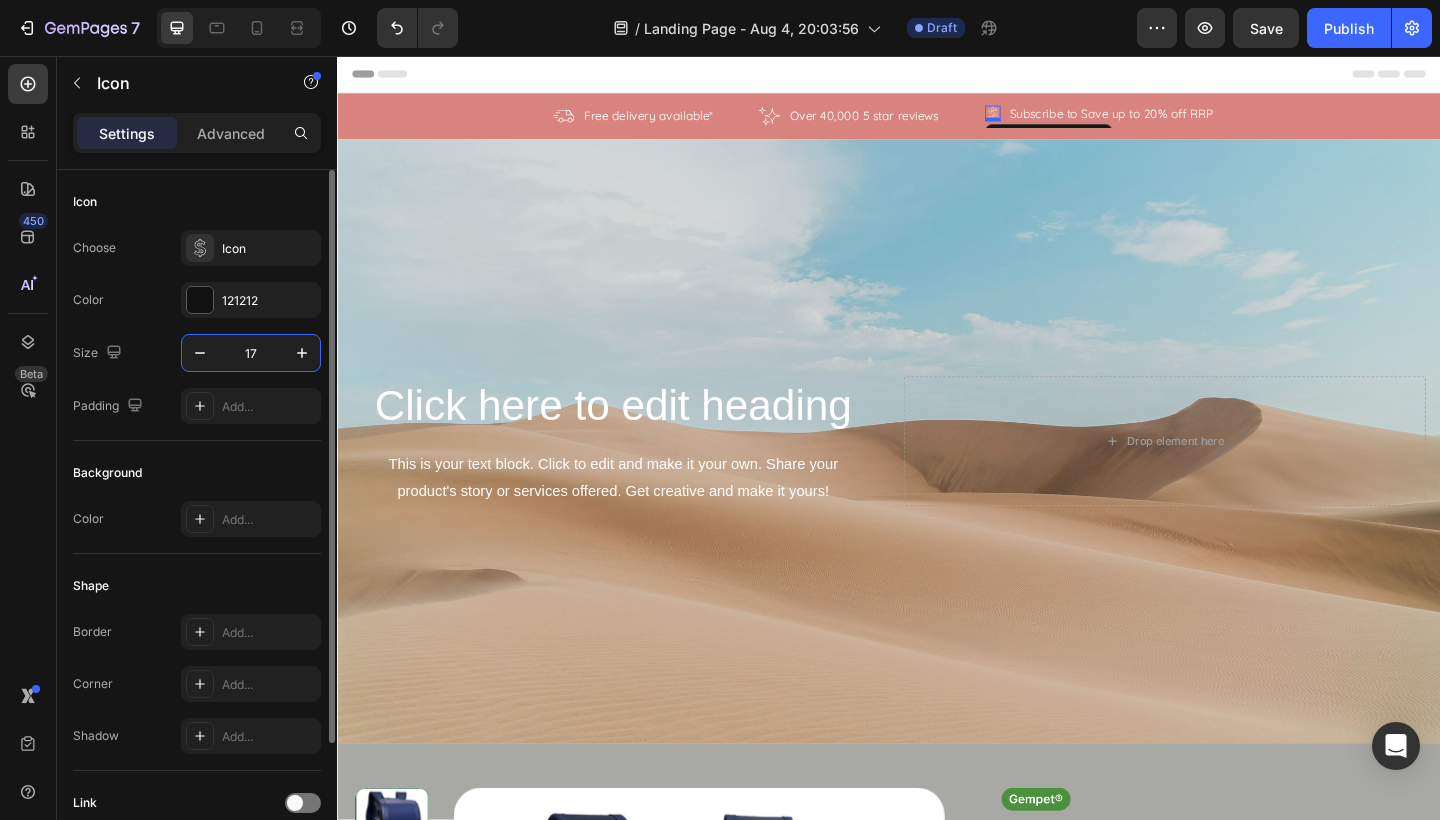 type on "1" 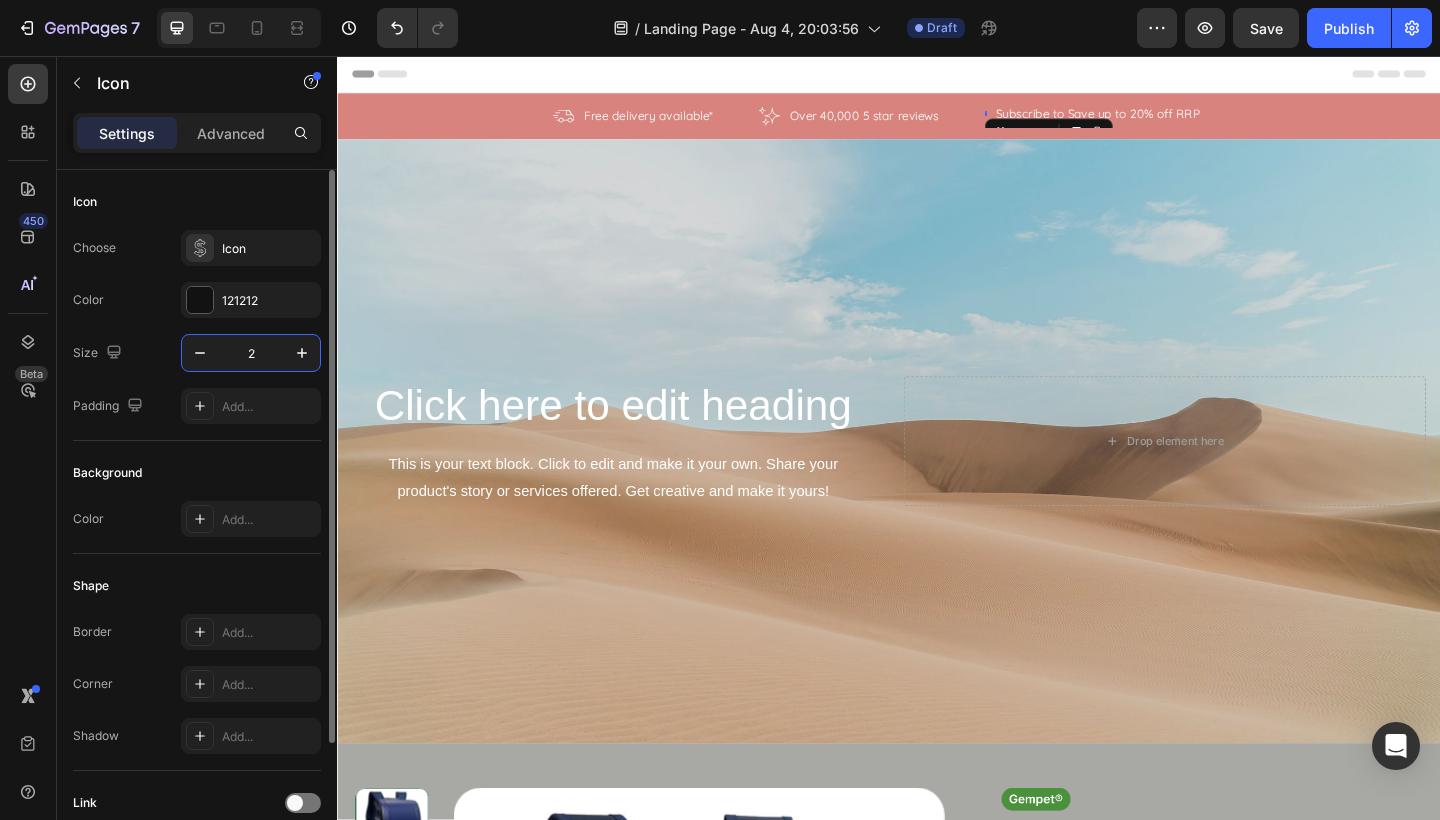 type on "25" 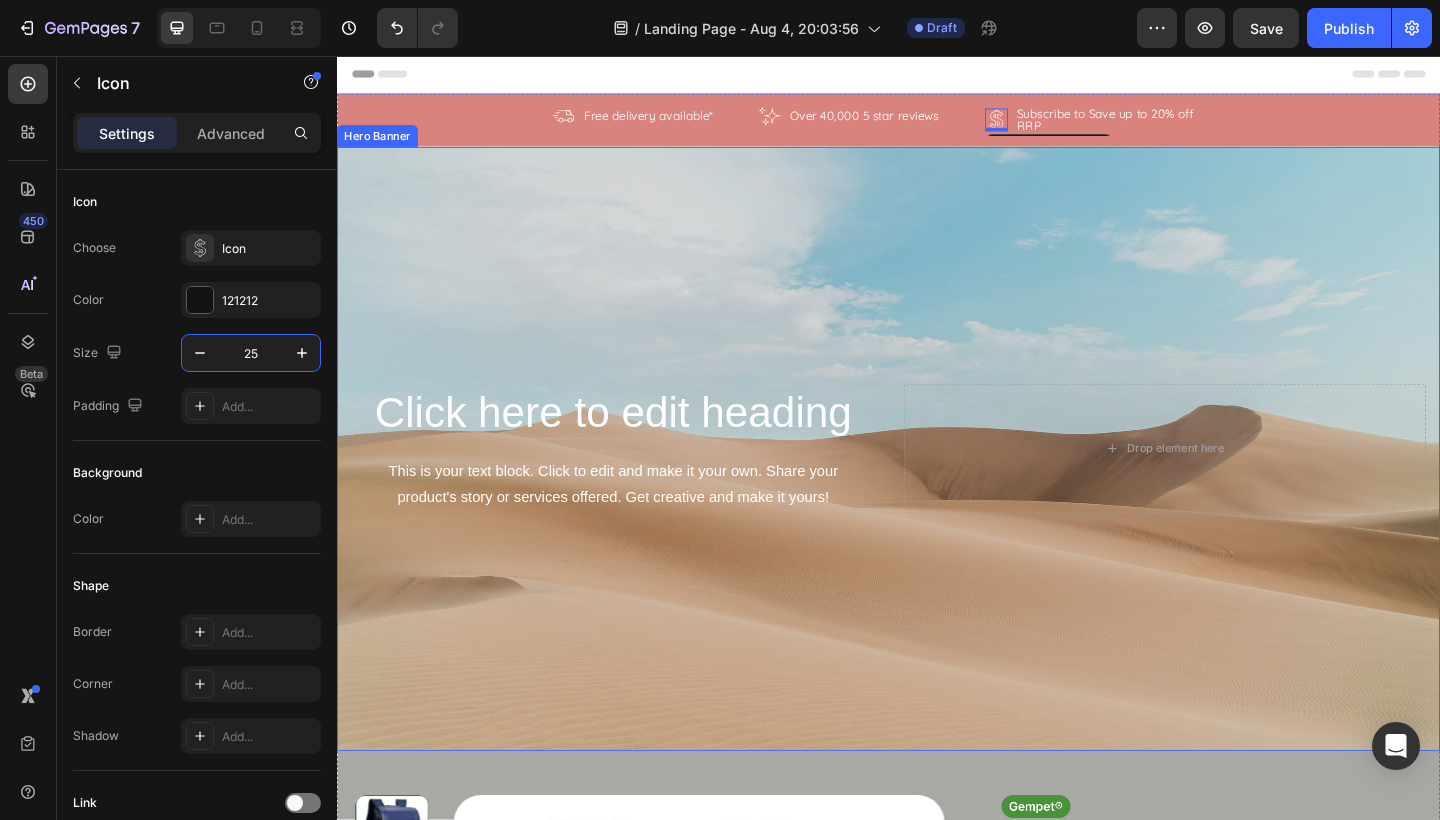 click on "Click here to edit heading Heading This is your text block. Click to edit and make it your own. Share your                       product's story or services offered. Get creative and make it yours! Text Block" at bounding box center (637, 483) 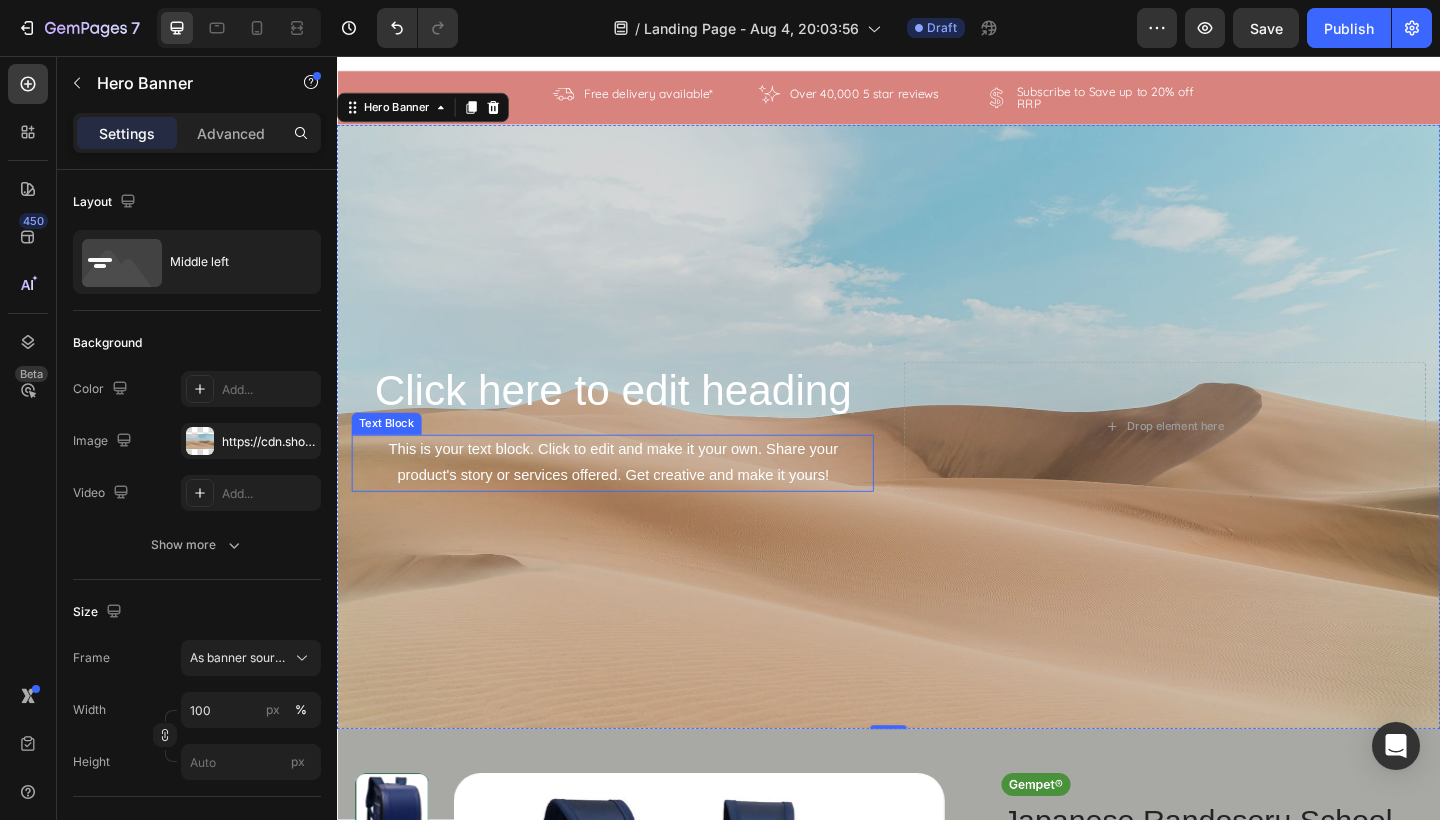 scroll, scrollTop: 22, scrollLeft: 0, axis: vertical 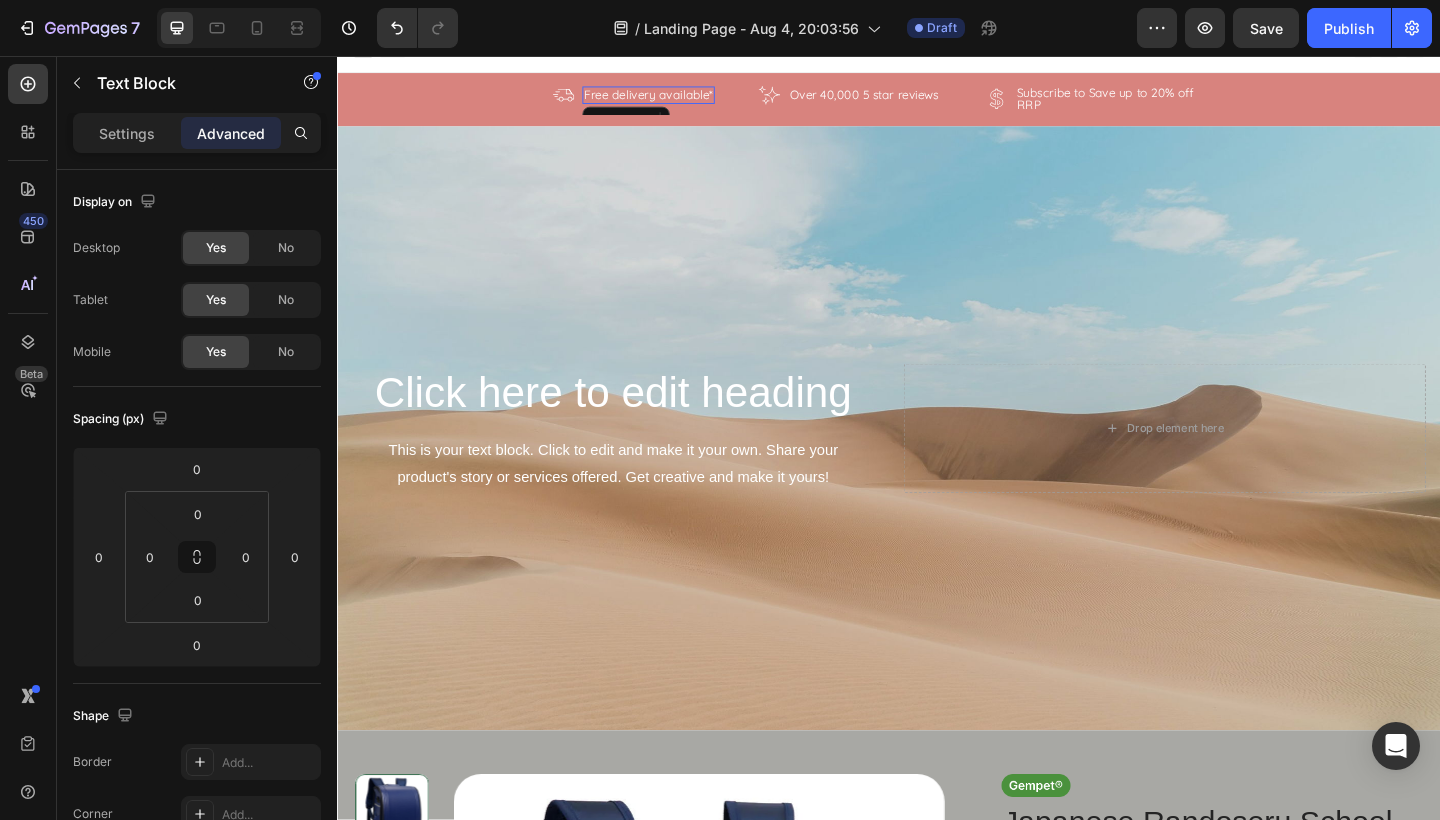 click on "Free delivery available*" at bounding box center (676, 99) 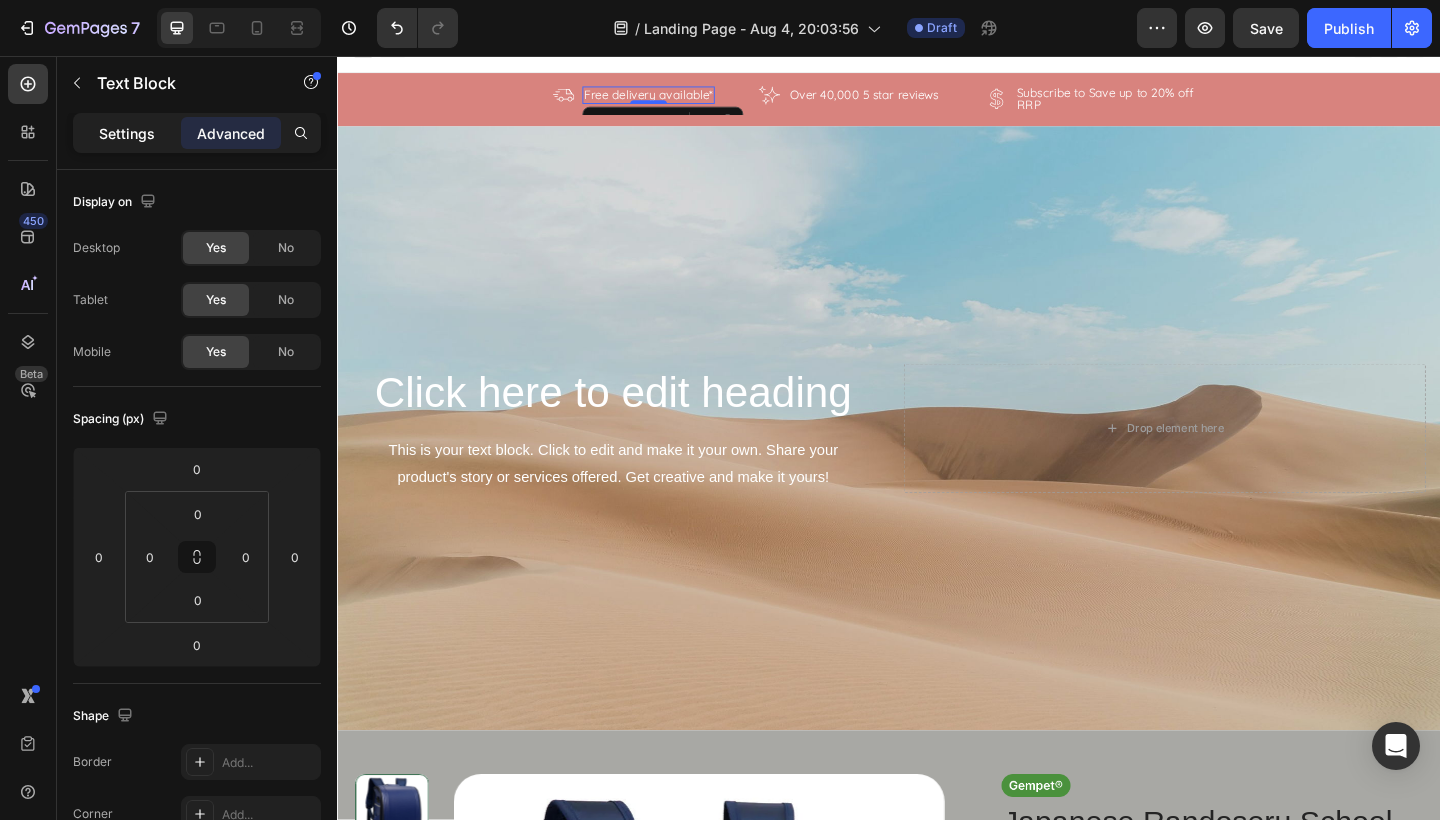 click on "Settings" 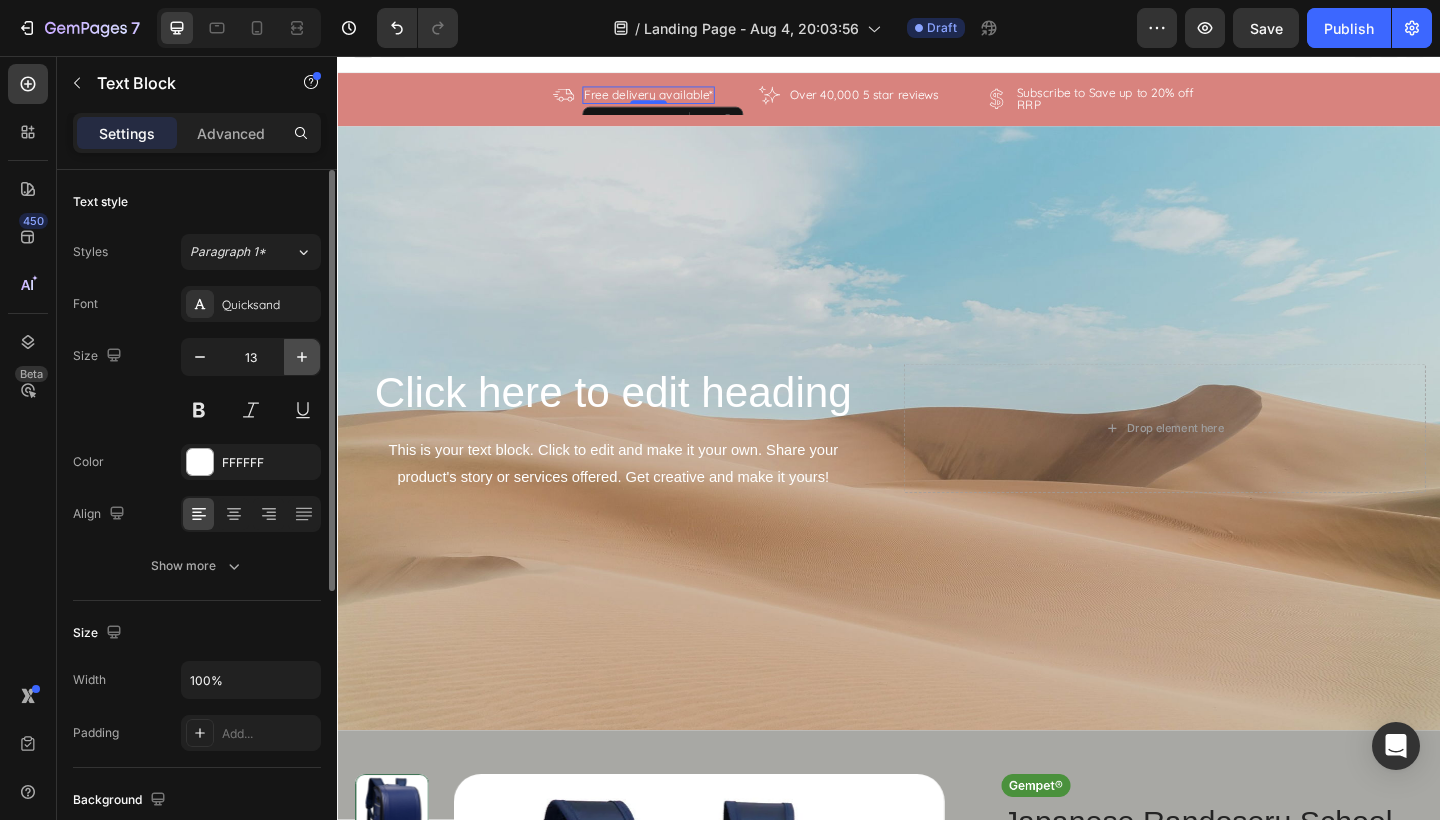 click 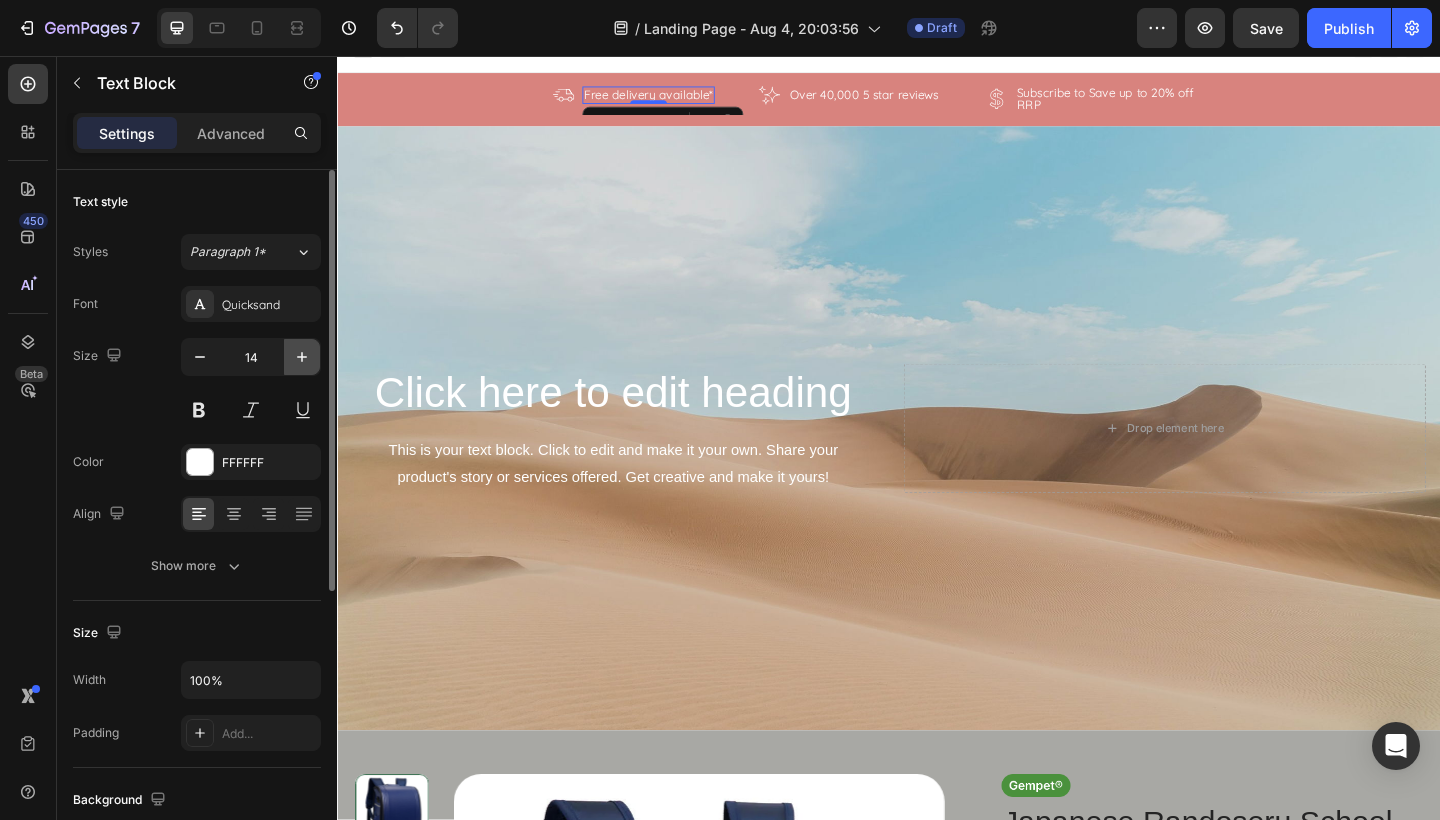 click 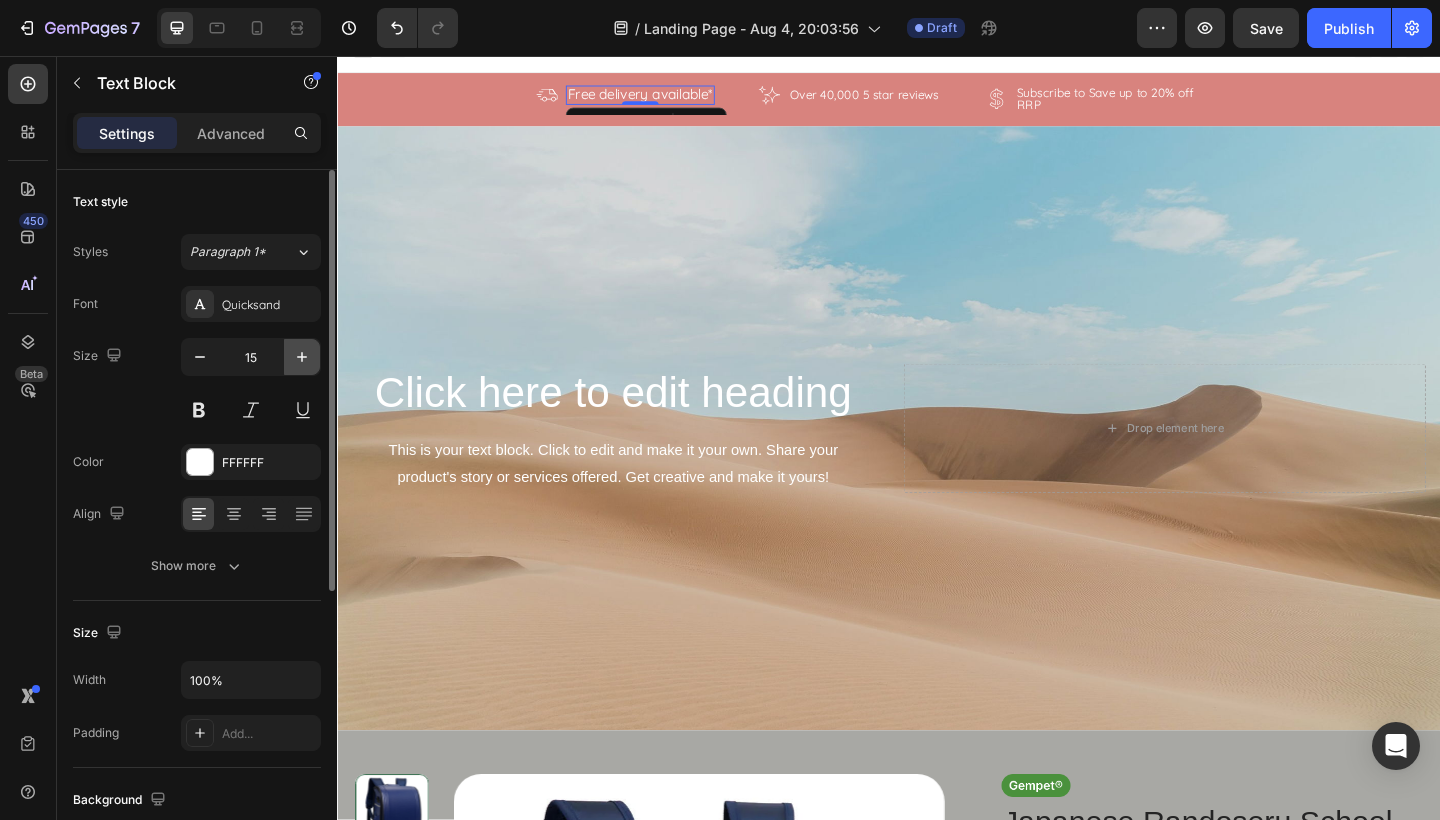 click 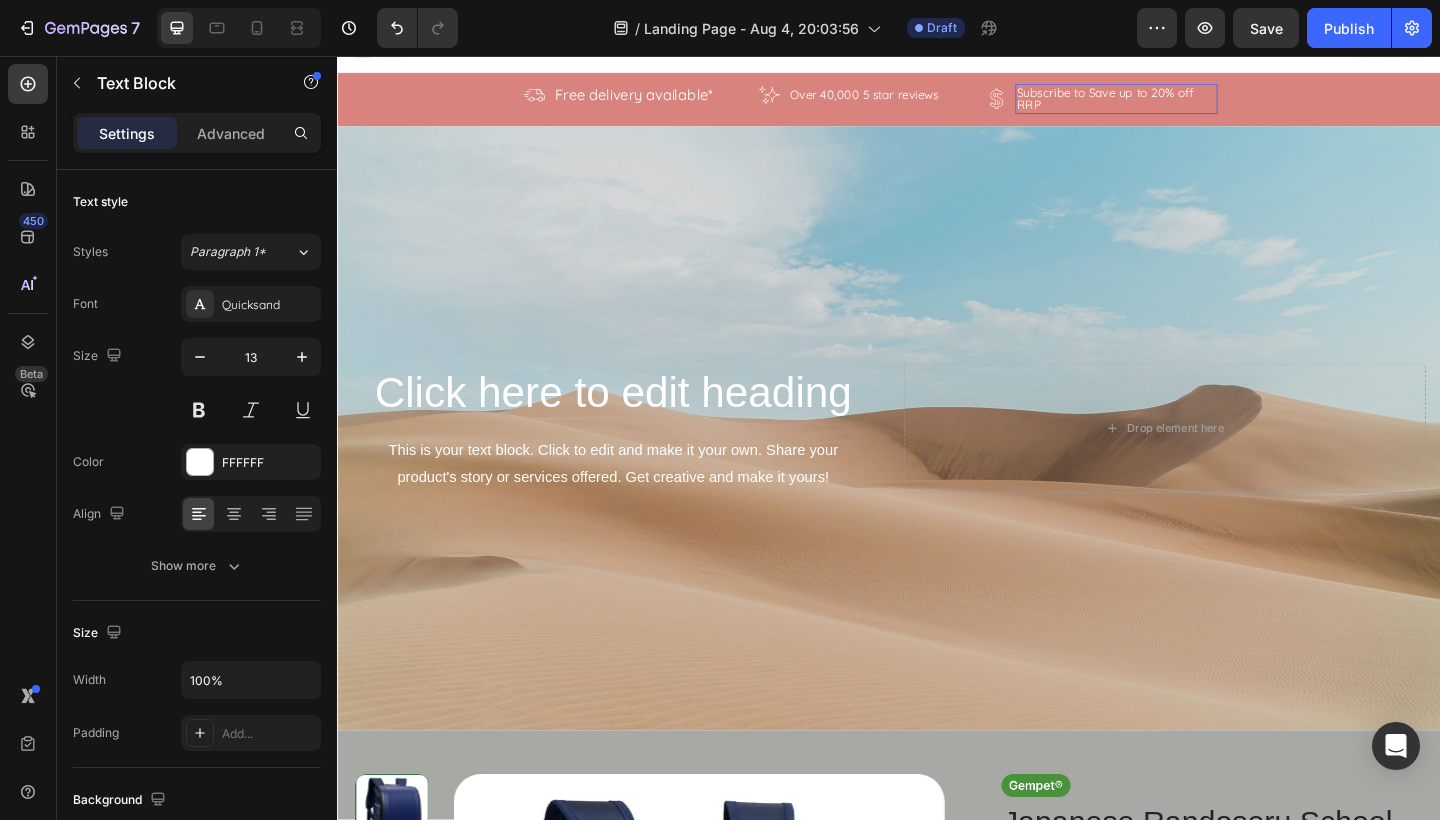click on "Subscribe to Save up to 20% off RRP" at bounding box center [1185, 103] 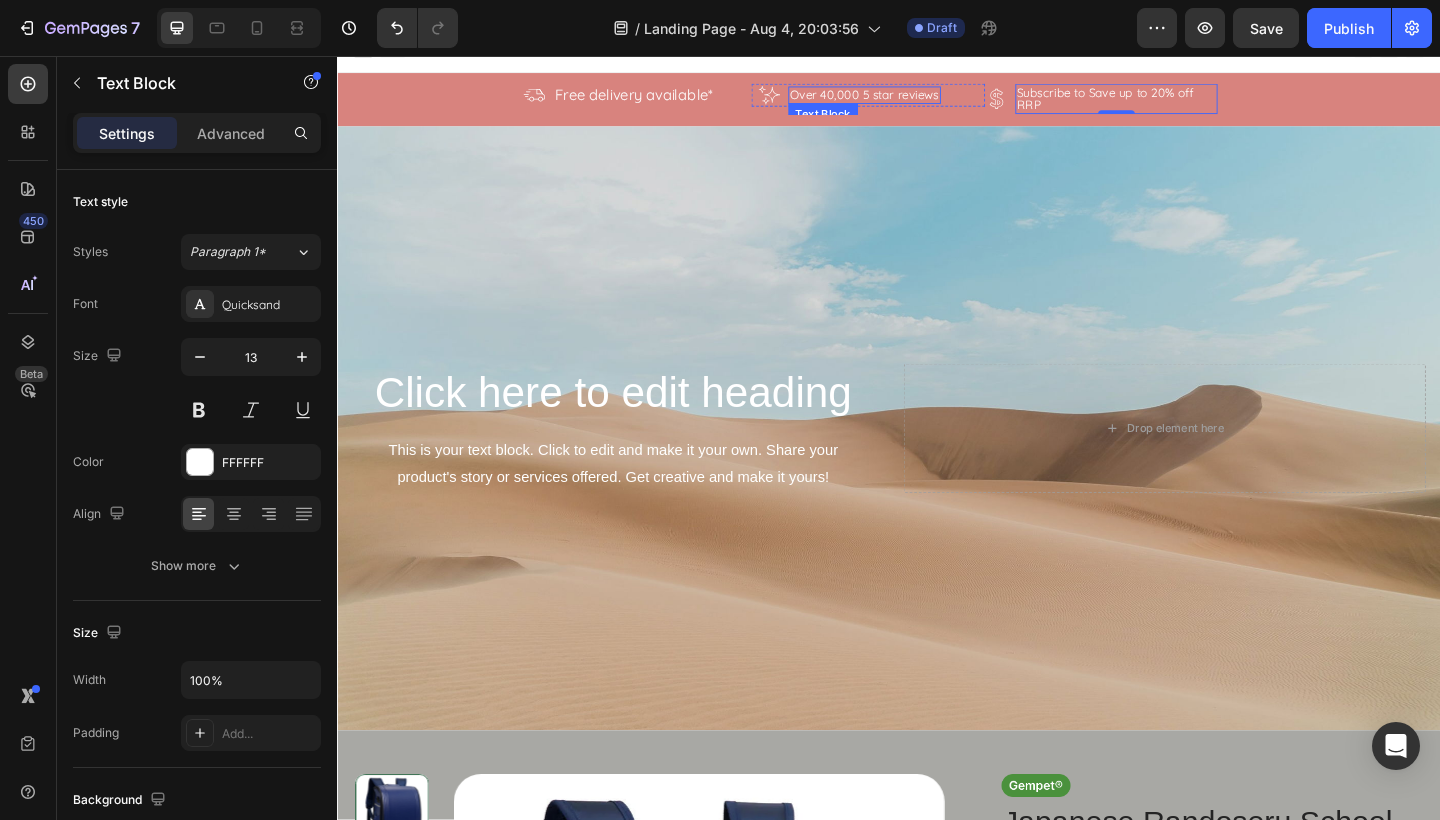 click on "Over 40,000 5 star reviews" at bounding box center [911, 99] 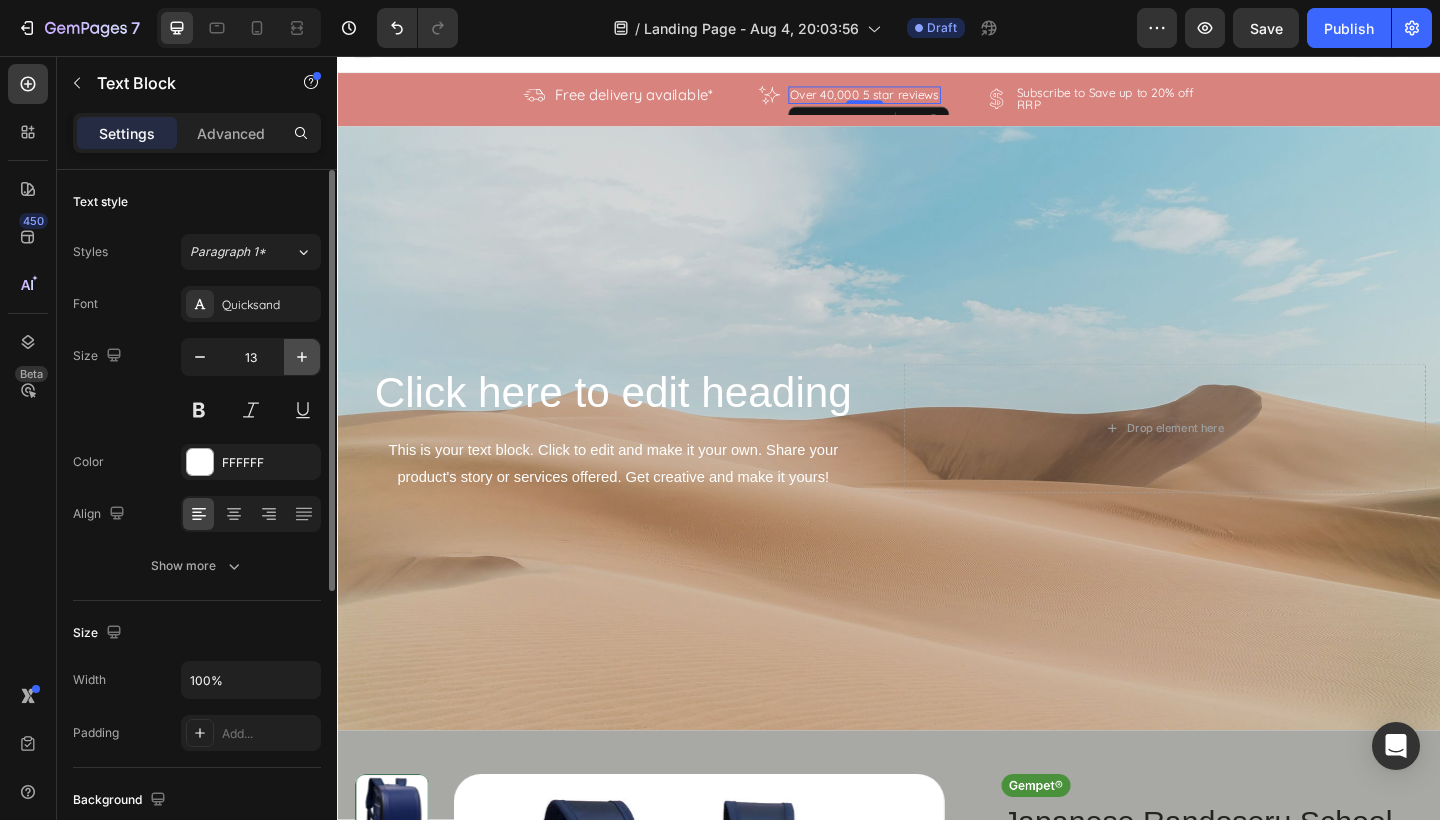 click 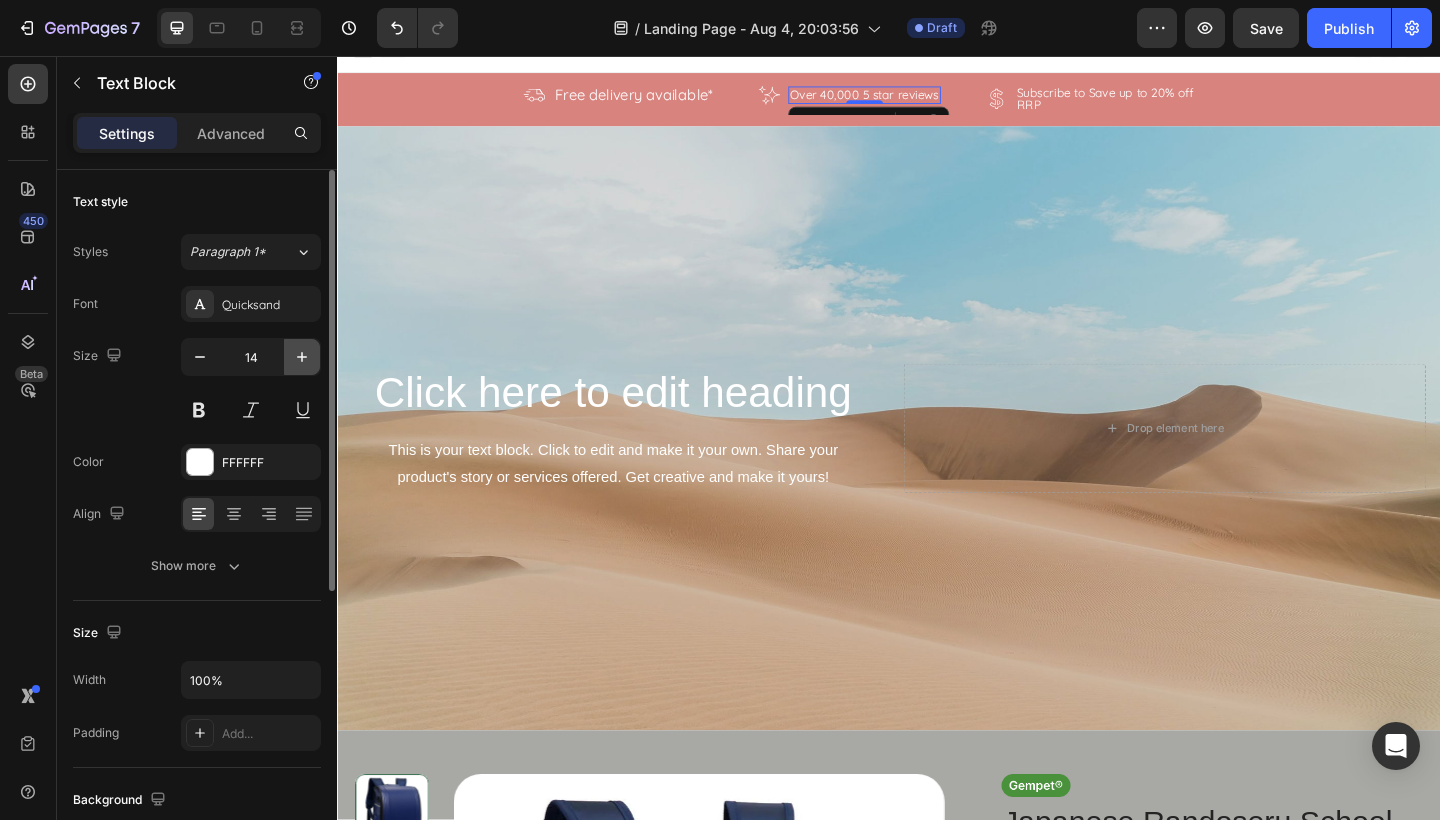 click 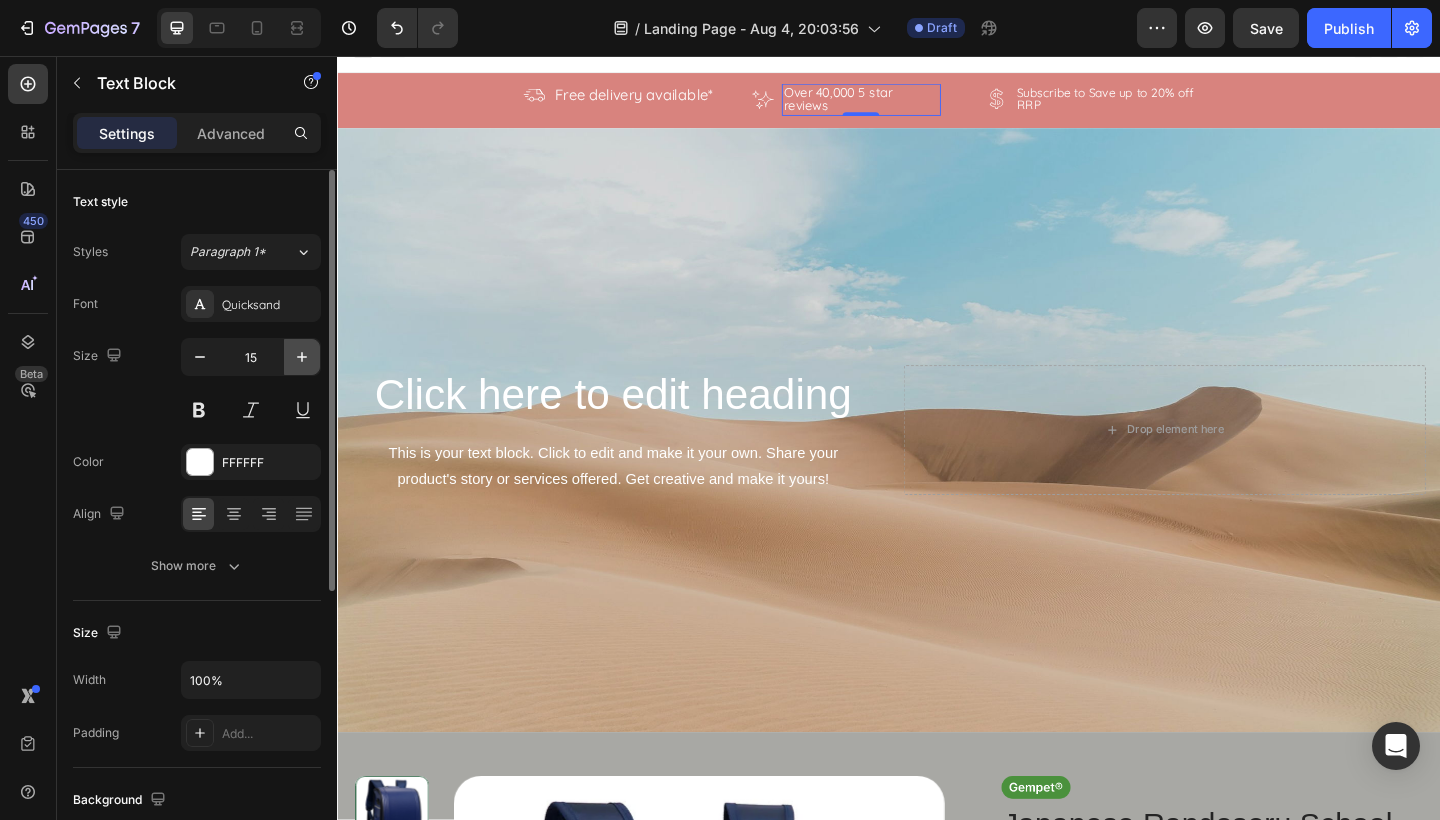 click 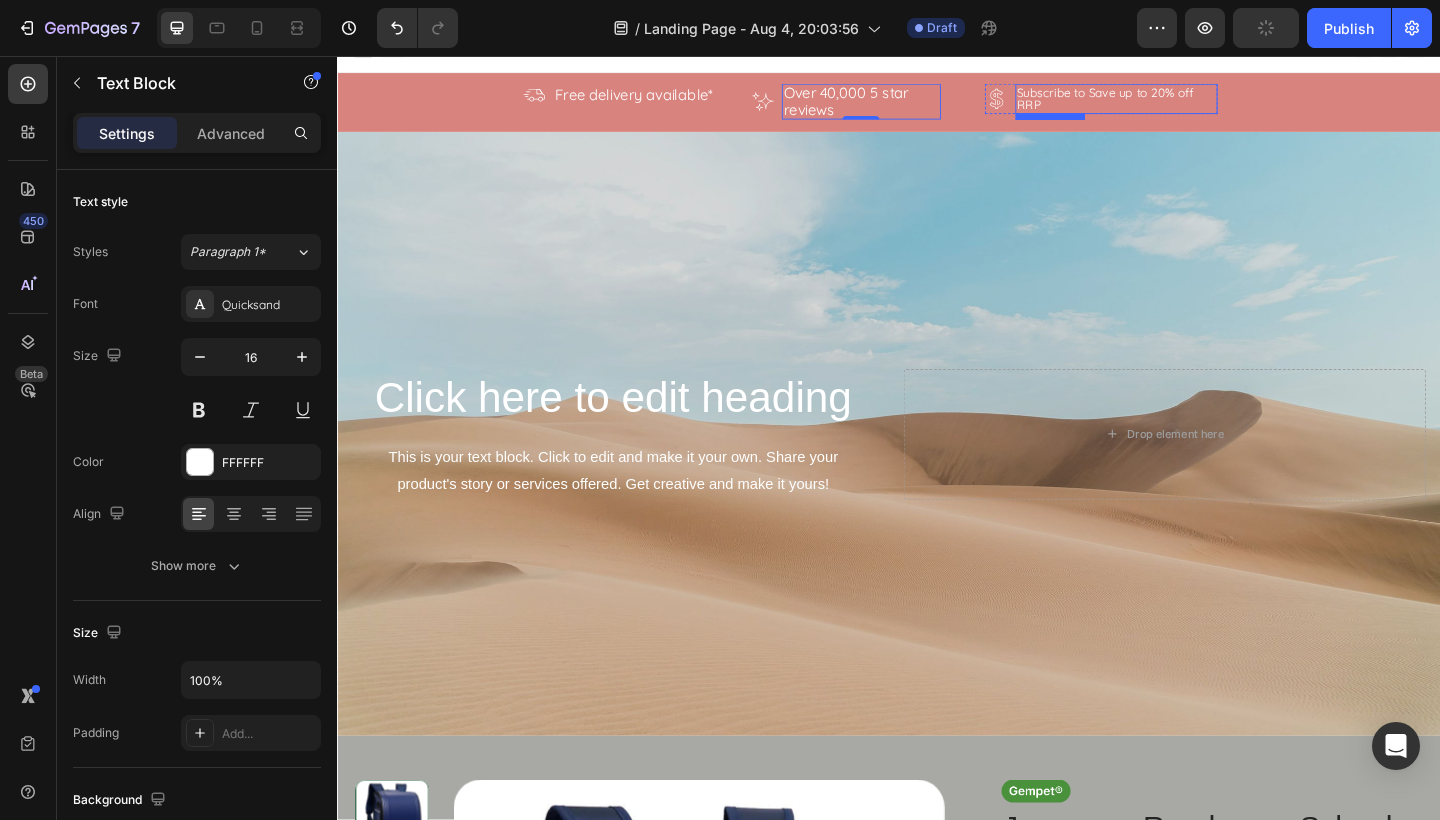 click on "Subscribe to Save up to 20% off RRP" at bounding box center [1185, 103] 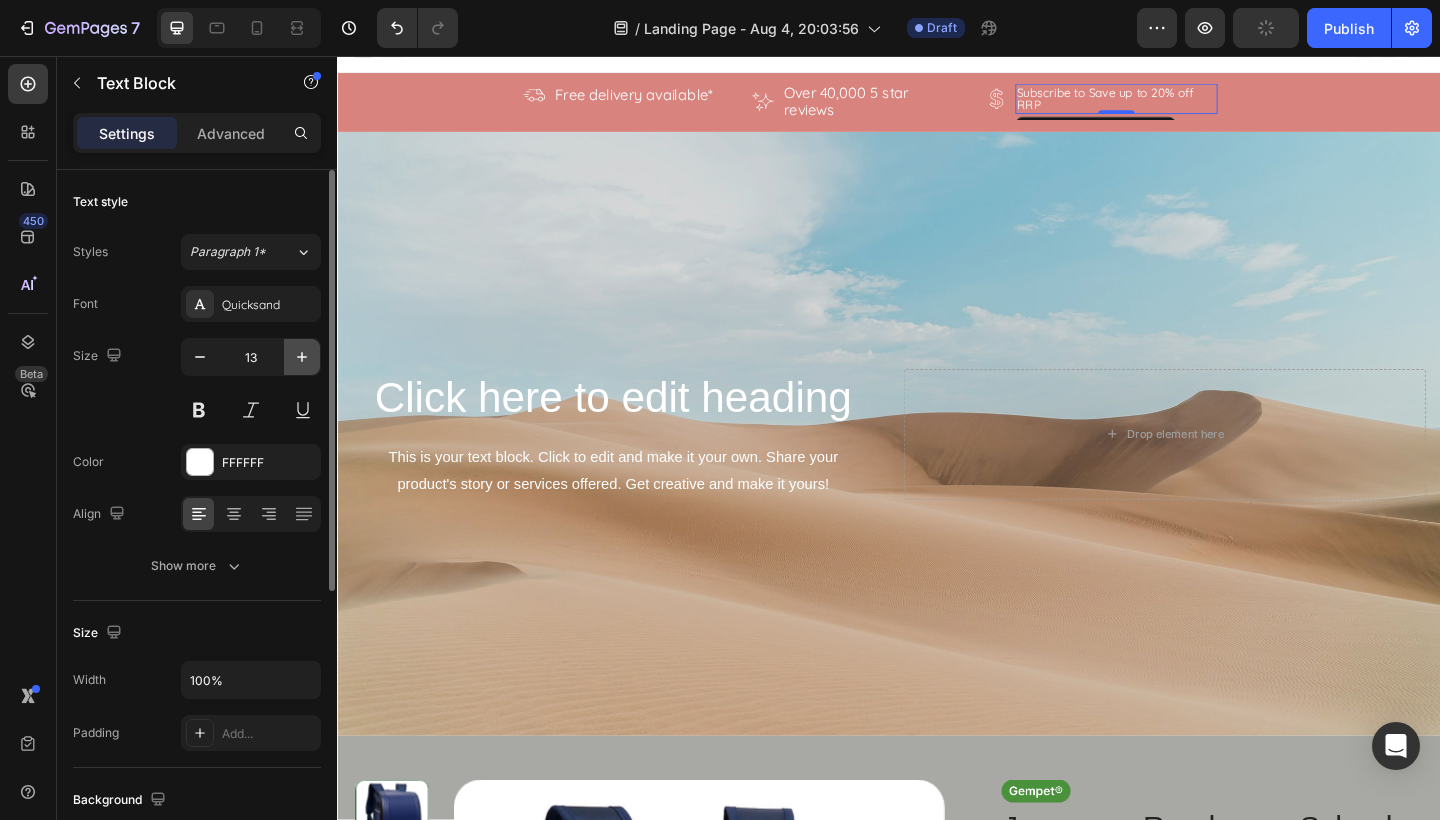 click 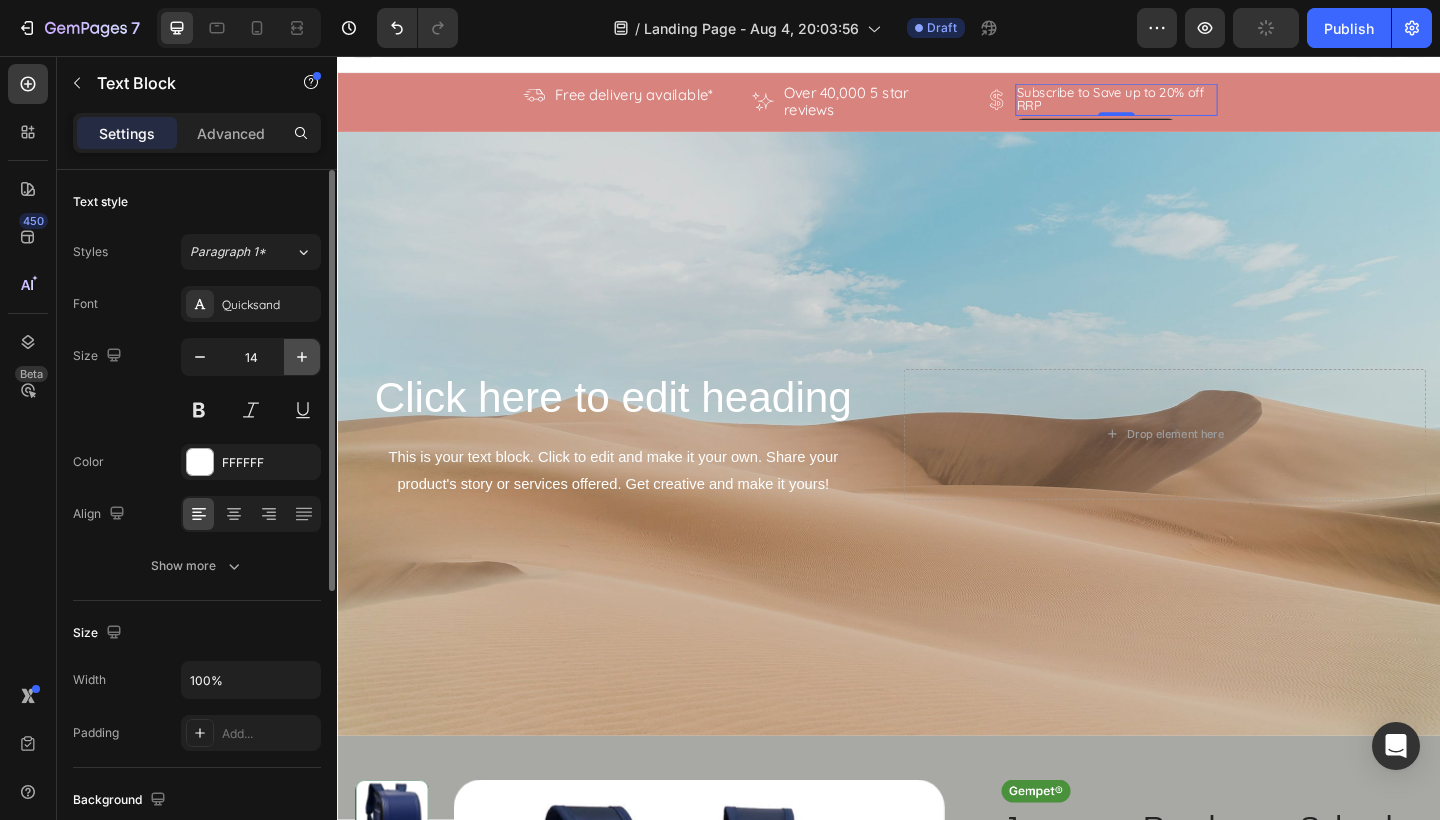 click 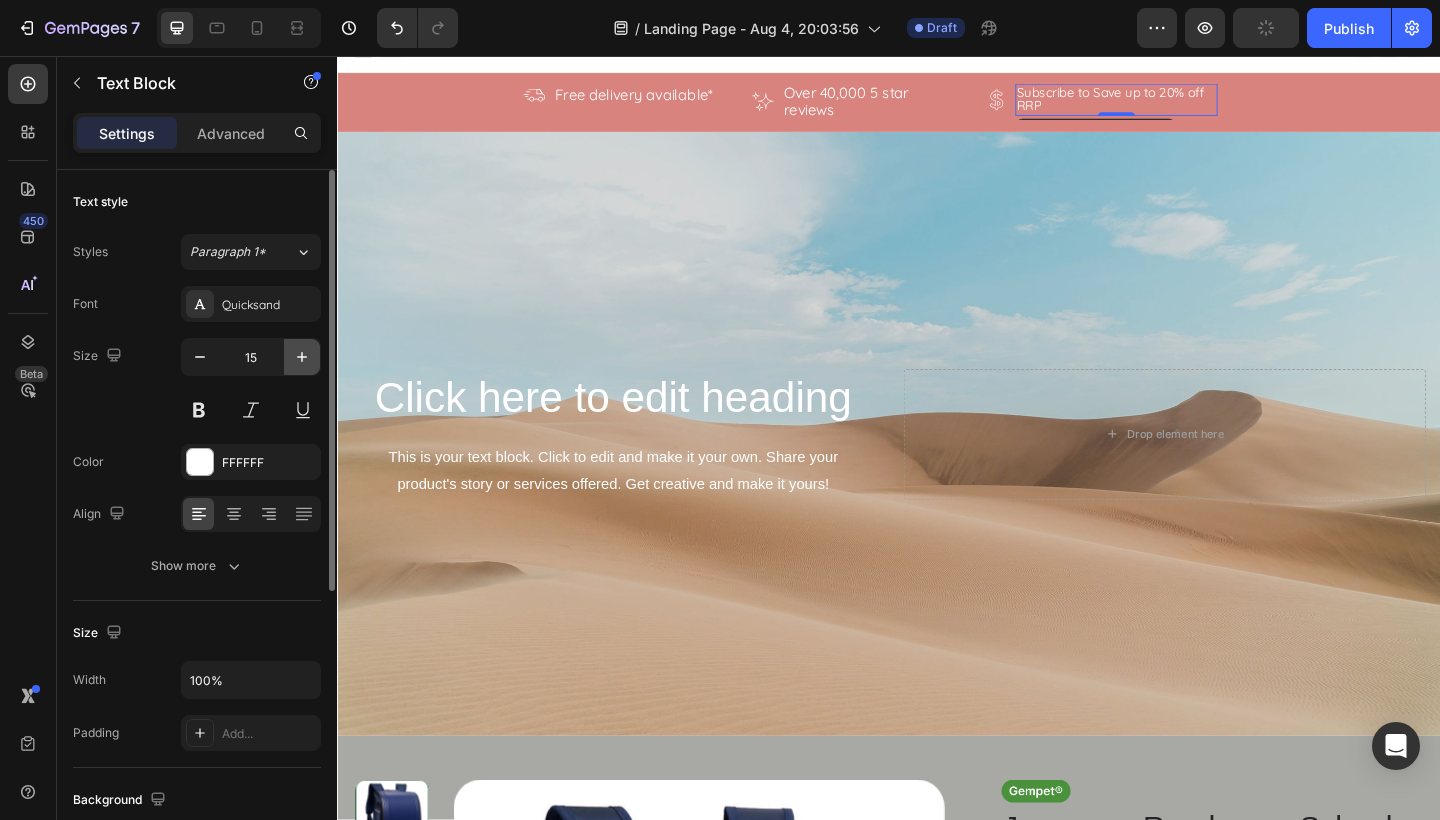 click 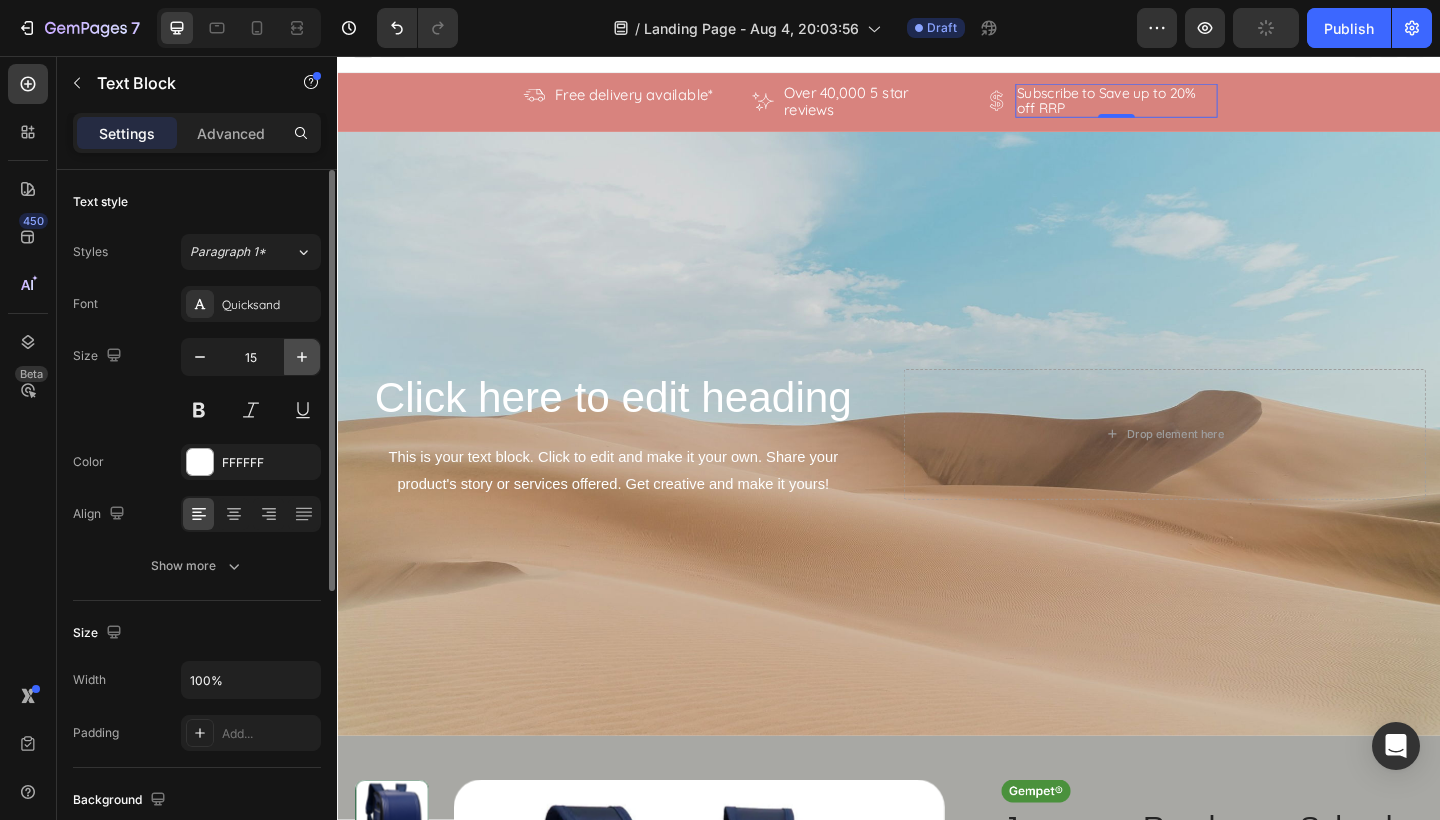 type on "16" 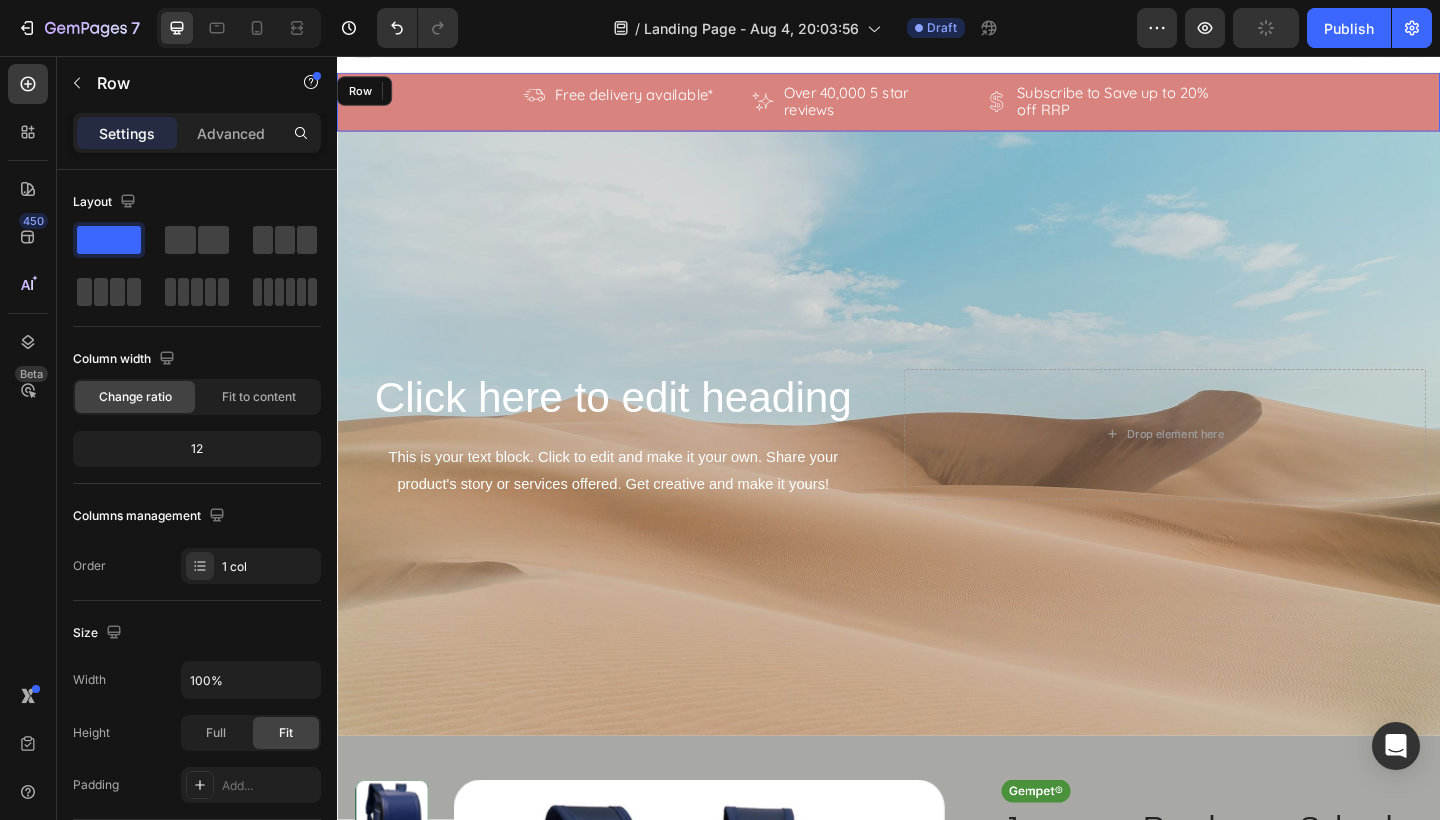 click on "Icon Free delivery available* Text Block Row
Icon Over 40,000 5 star reviews Text Block Row
Icon Subscribe to Save up to 20% off RRP Text Block   0 Row Carousel Row" at bounding box center (937, 107) 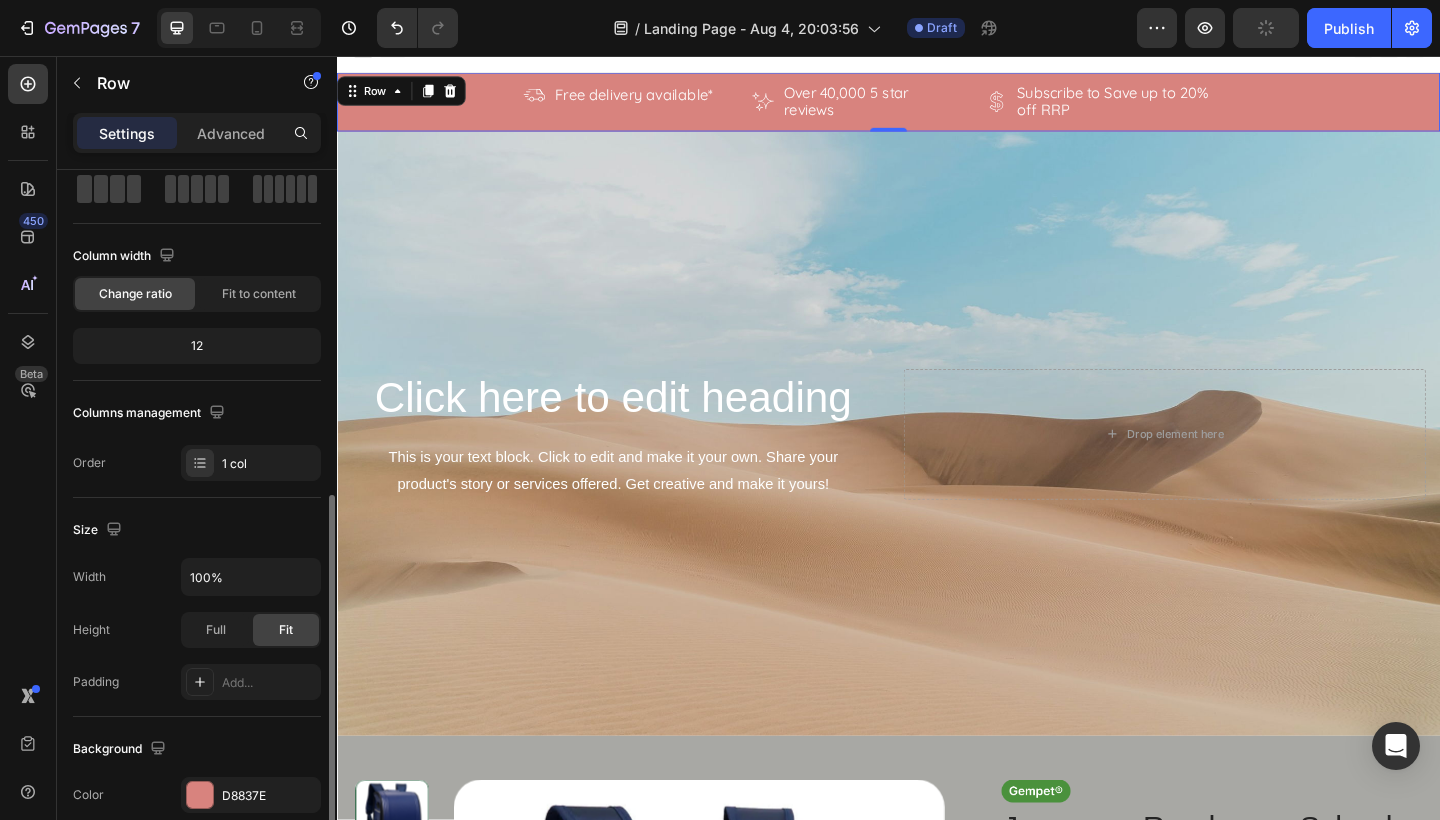 scroll, scrollTop: 0, scrollLeft: 0, axis: both 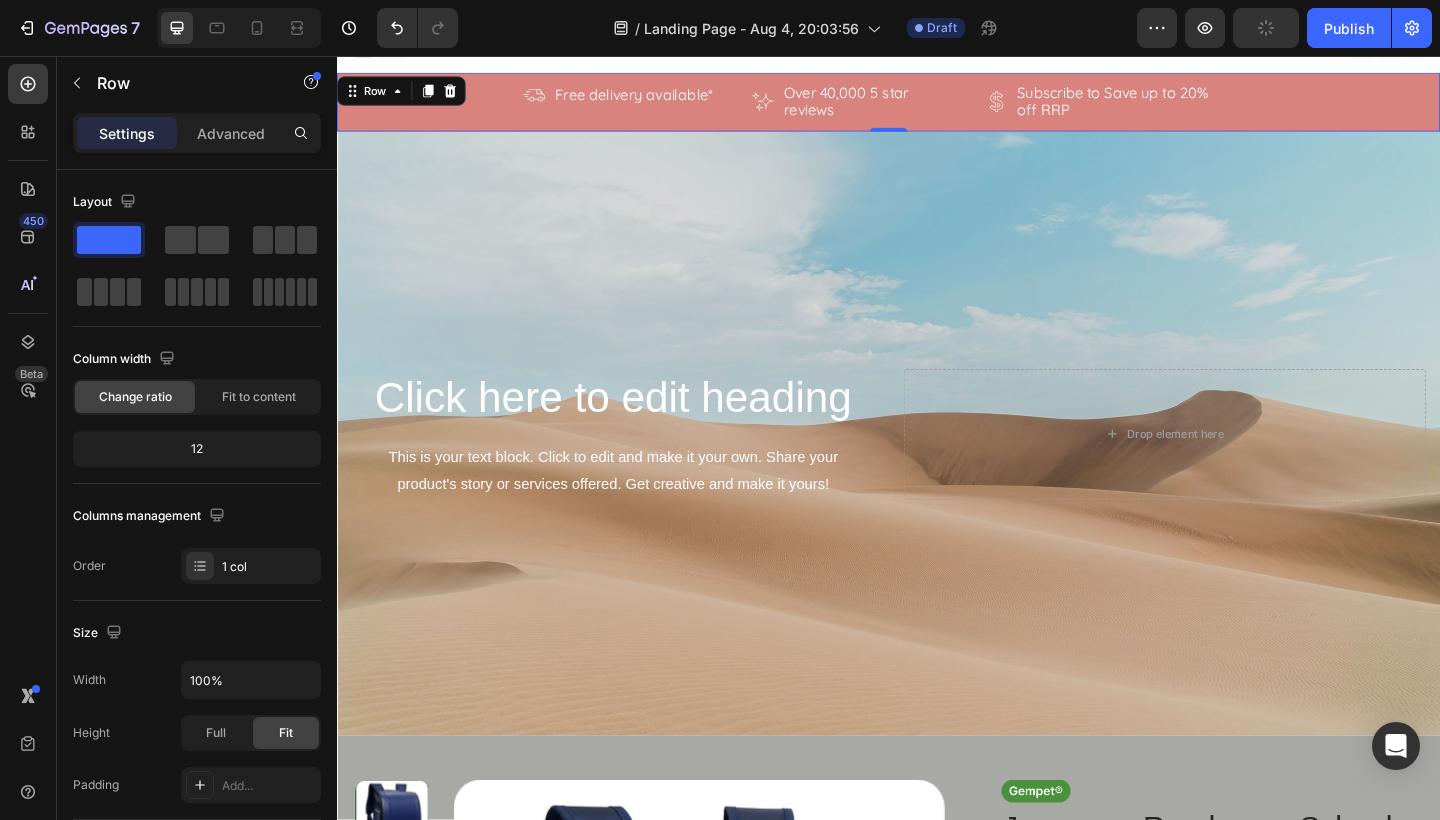 click on "Row" at bounding box center (407, 95) 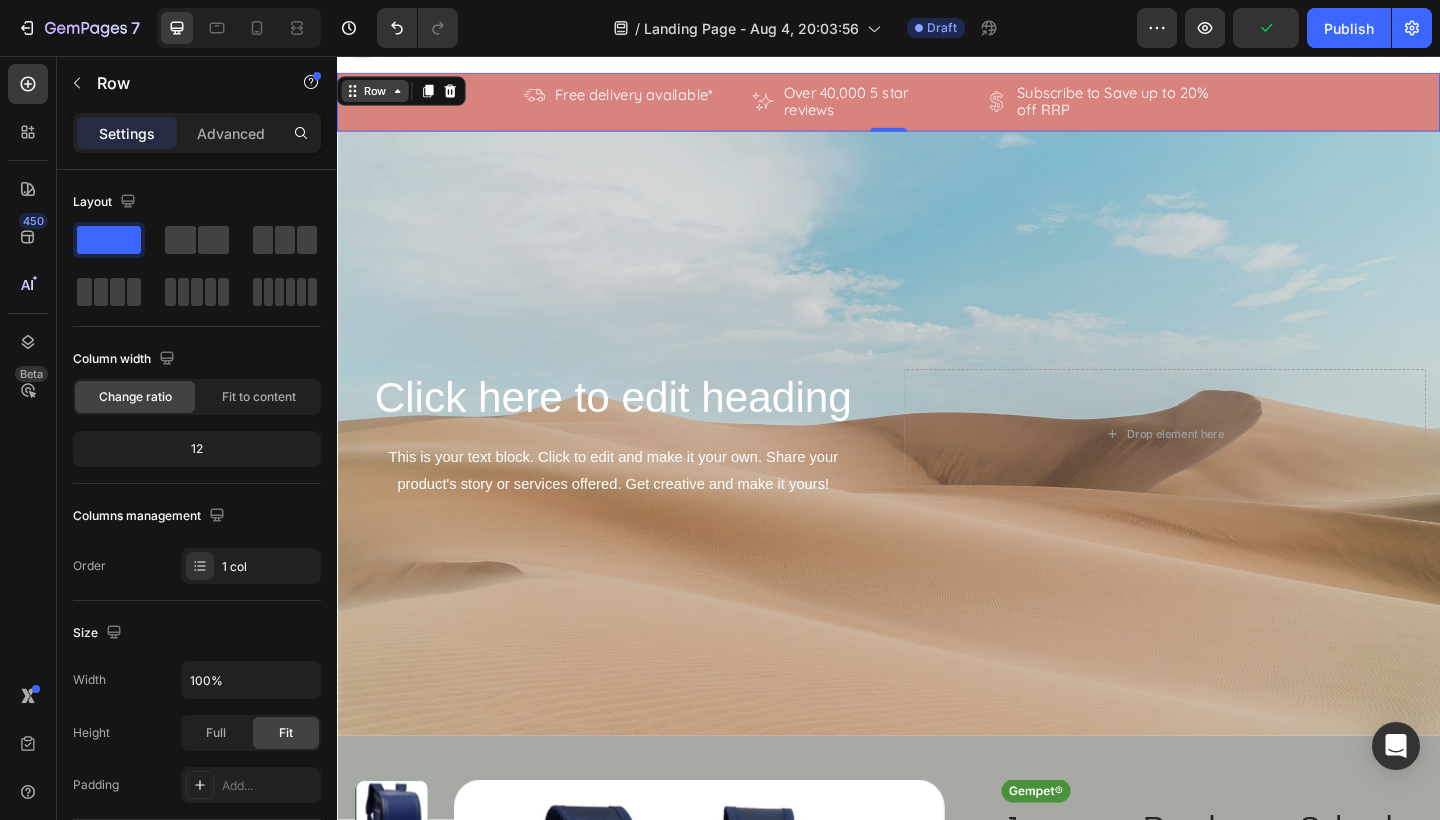 click on "Row" at bounding box center [378, 95] 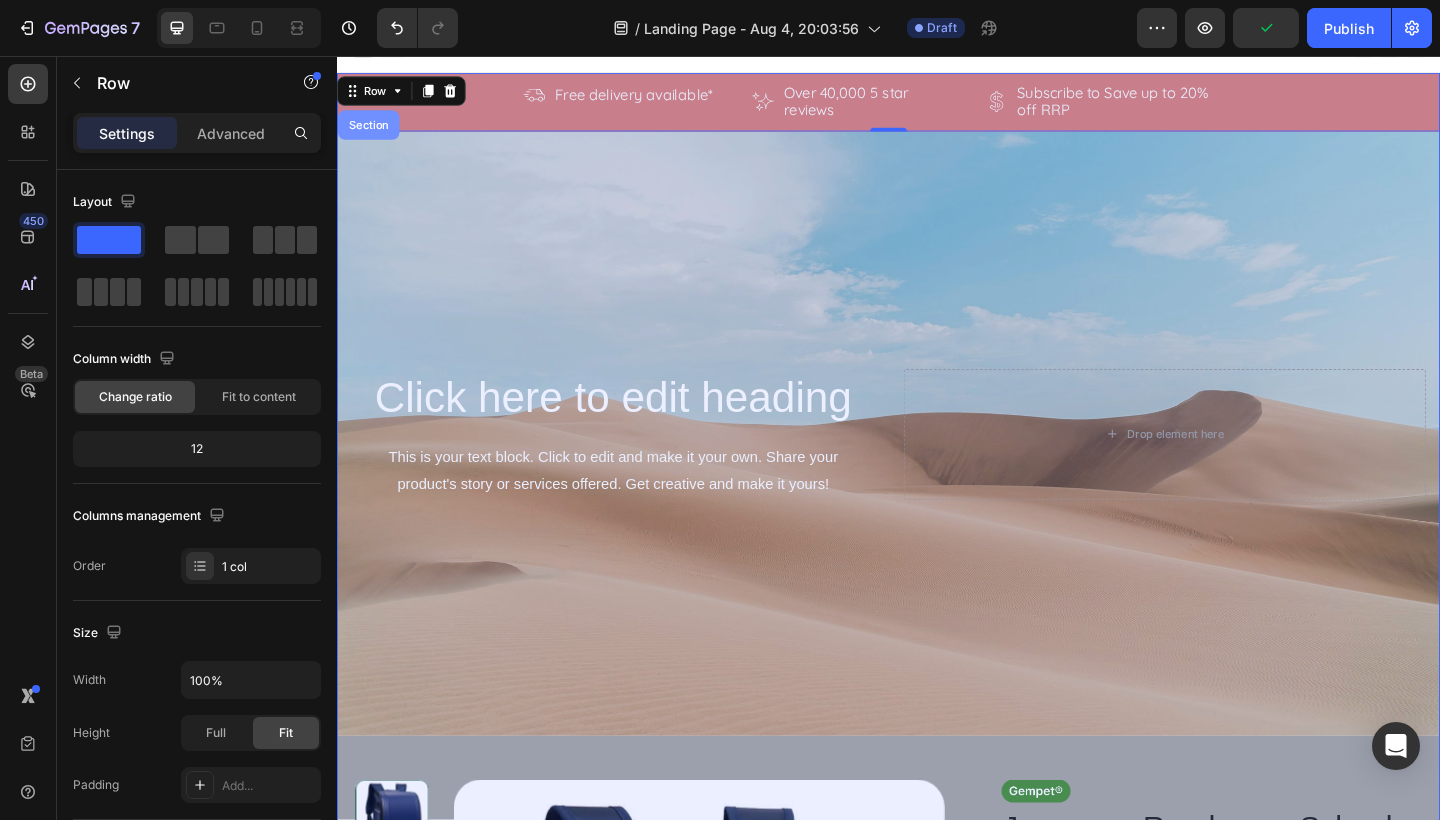 click on "Section" at bounding box center [371, 132] 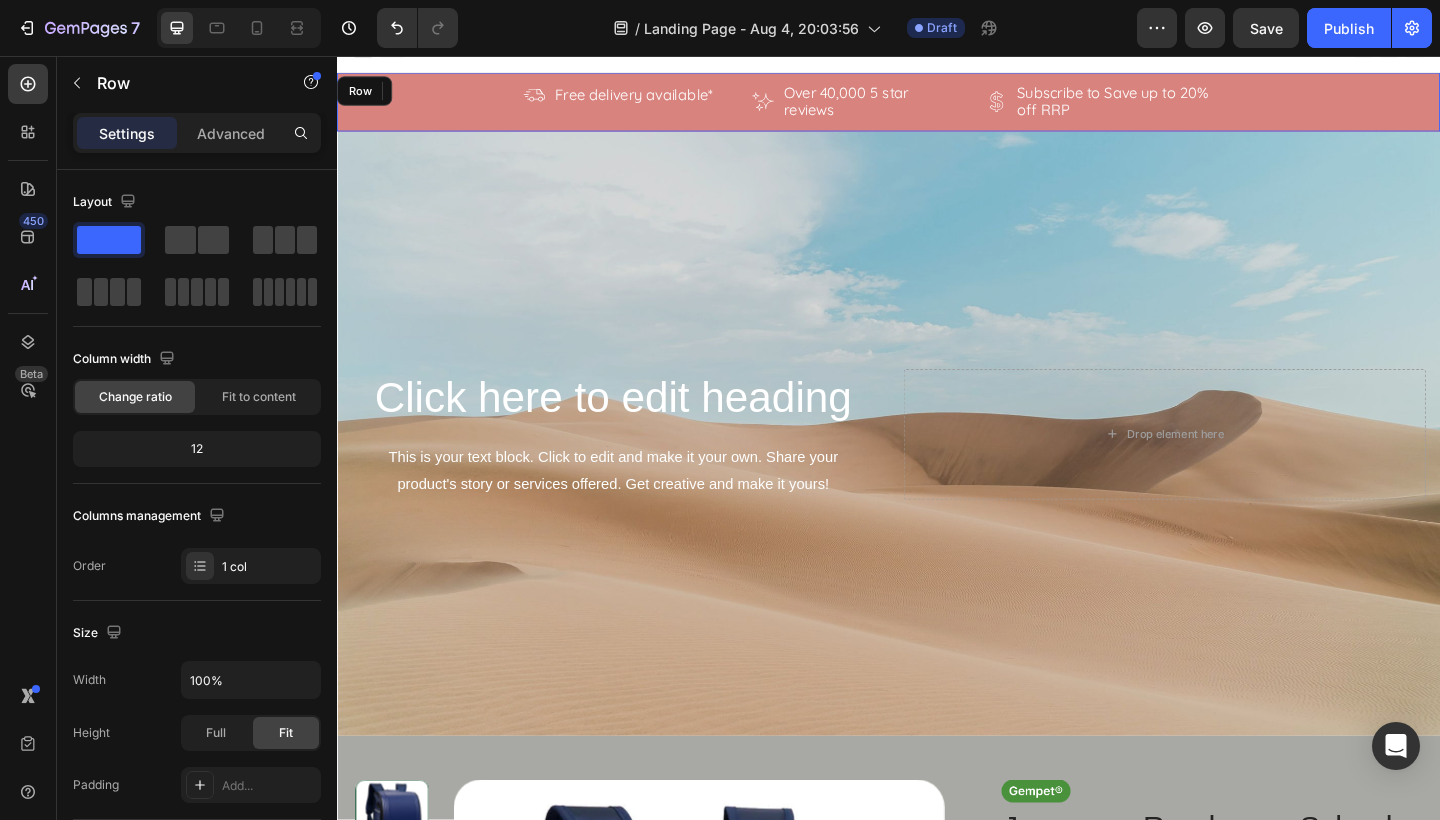 click on "Icon Free delivery available* Text Block Row
Icon Over 40,000 5 star reviews Text Block Row
Icon Subscribe to Save up to 20% off RRP Text Block Row Carousel Row" at bounding box center (937, 107) 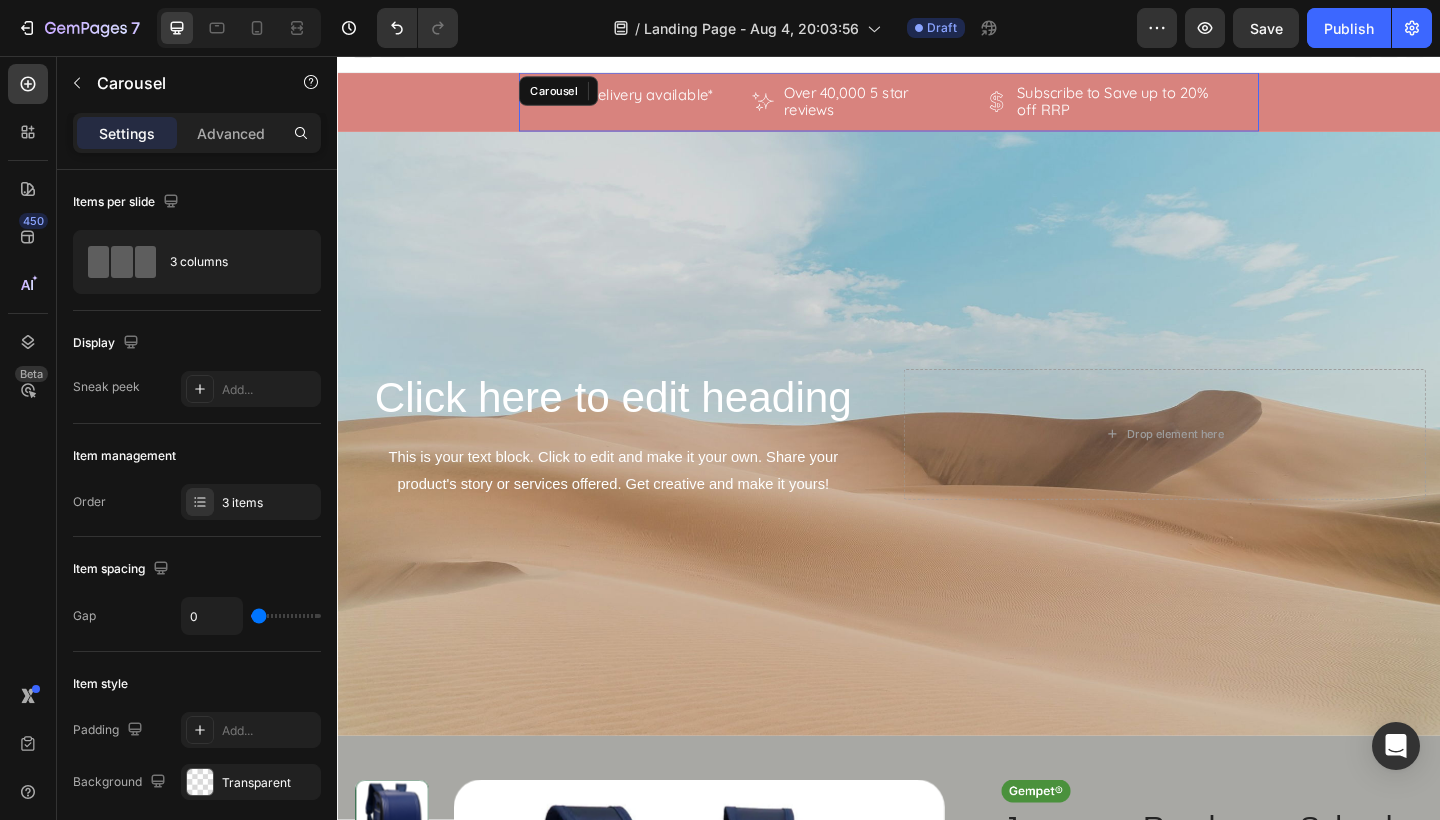click on "Icon Free delivery available* Text Block Row
Icon Over 40,000 5 star reviews Text Block Row
Icon Subscribe to Save up to 20% off RRP Text Block Row Carousel" at bounding box center [937, 107] 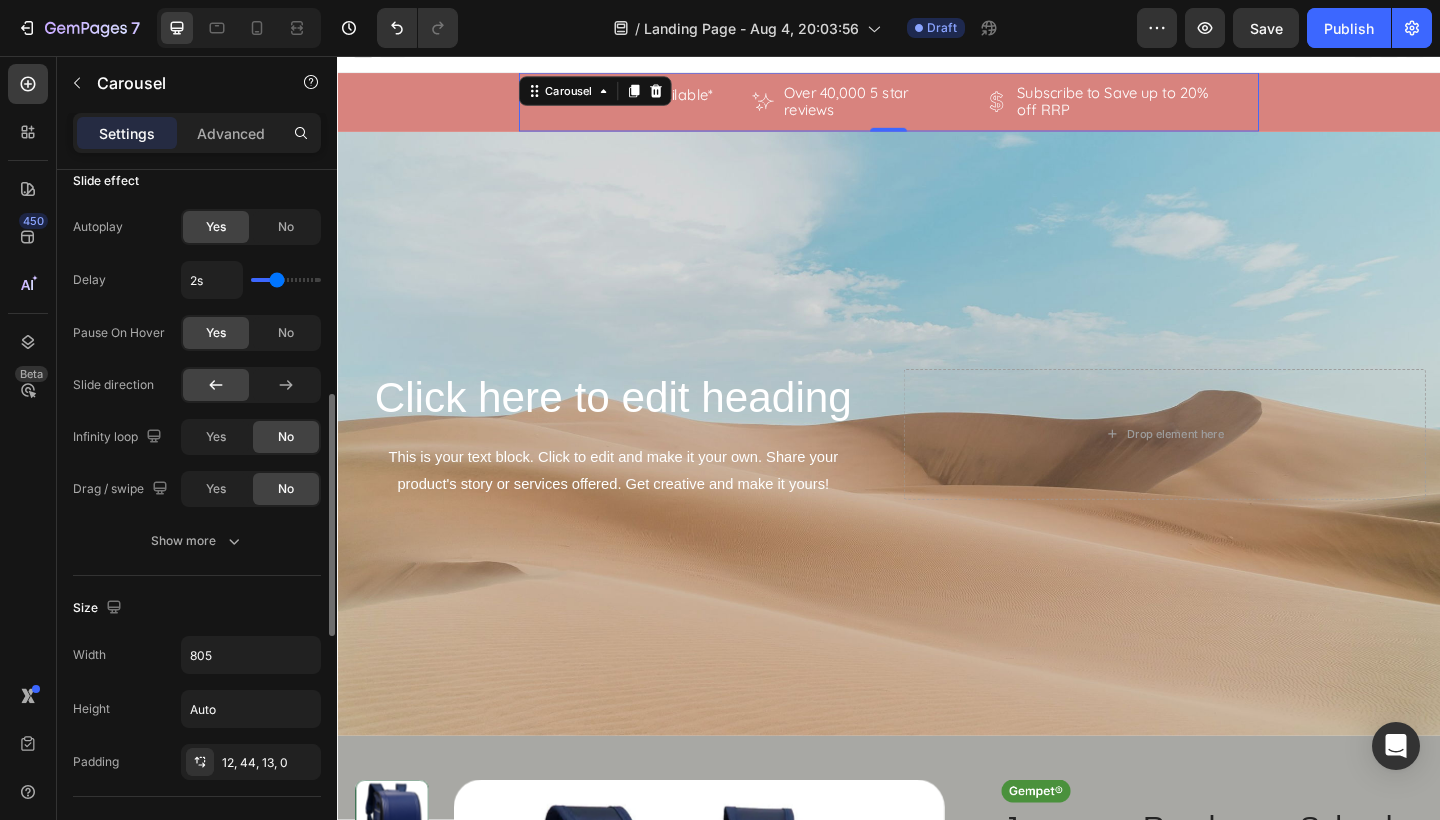scroll, scrollTop: 852, scrollLeft: 0, axis: vertical 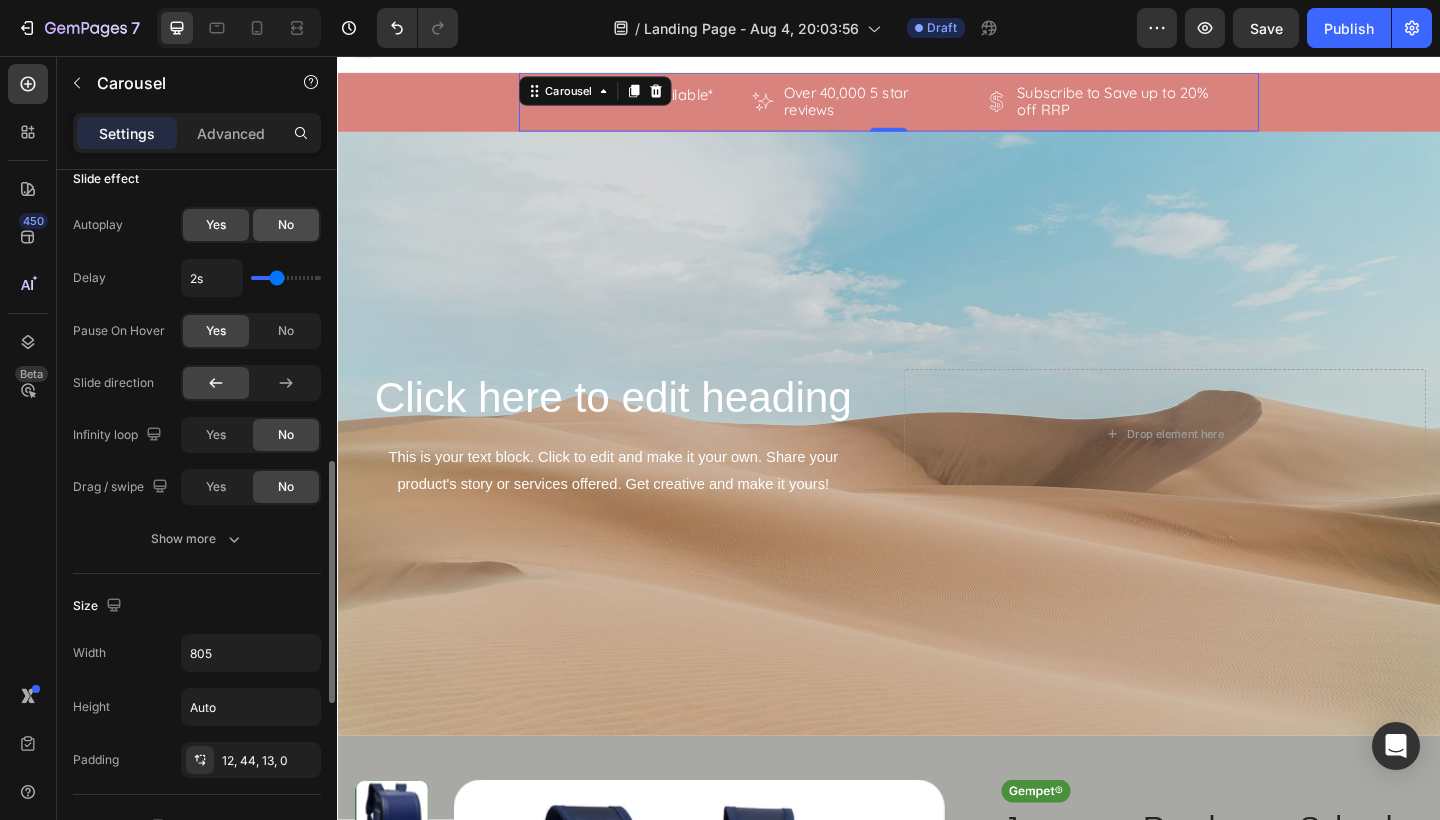 click on "No" 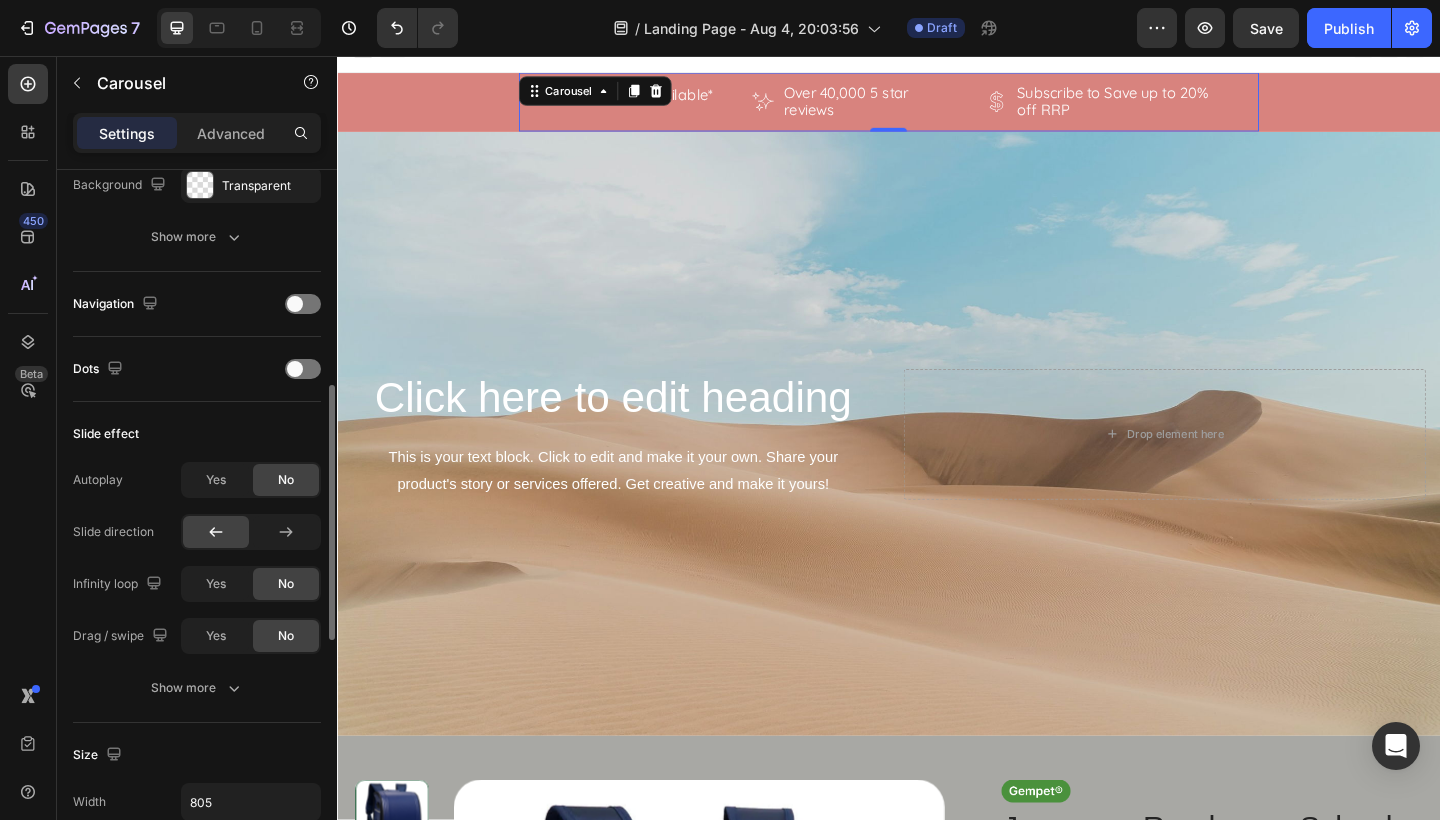 scroll, scrollTop: 600, scrollLeft: 0, axis: vertical 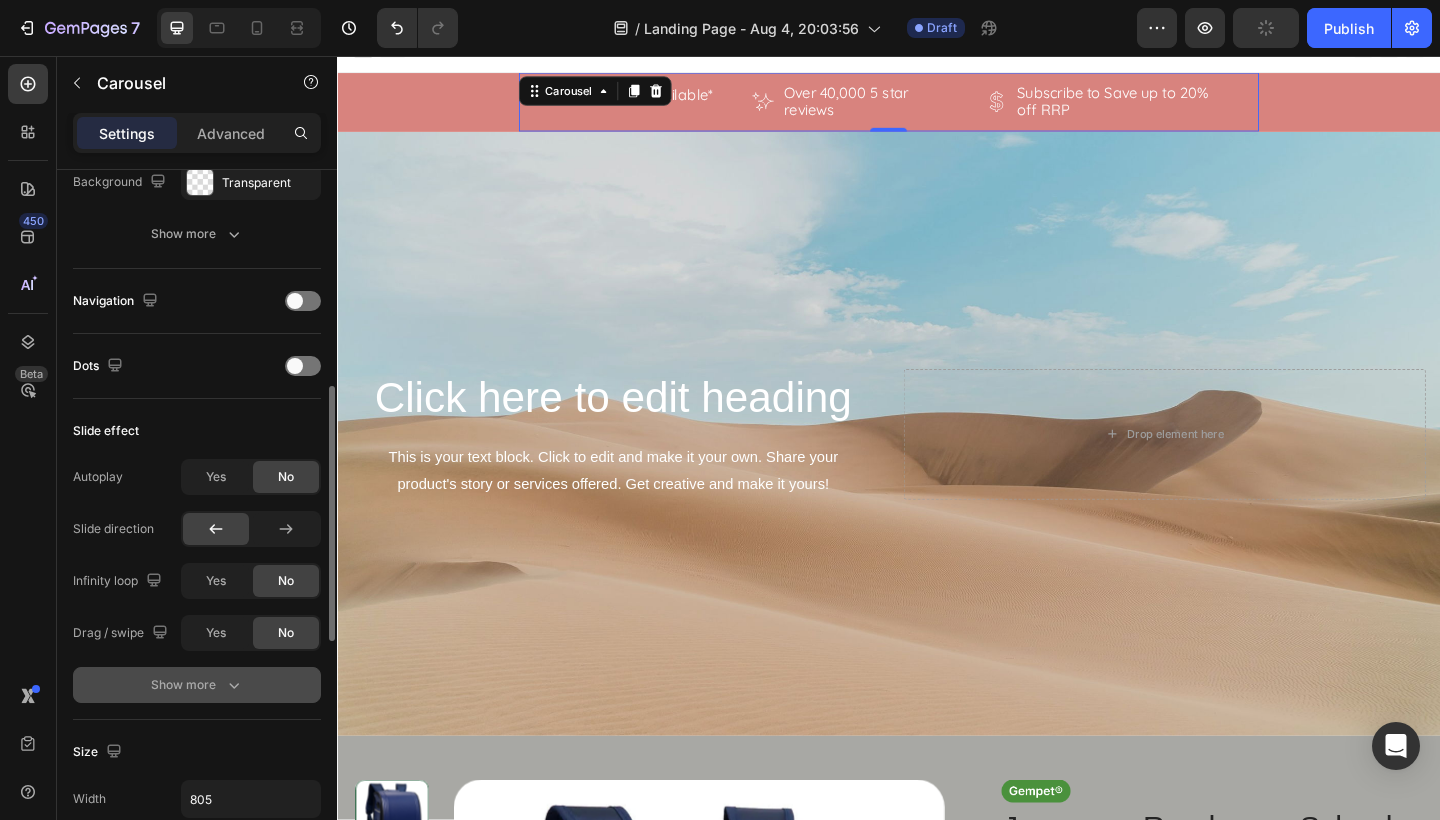 click on "Show more" at bounding box center [197, 685] 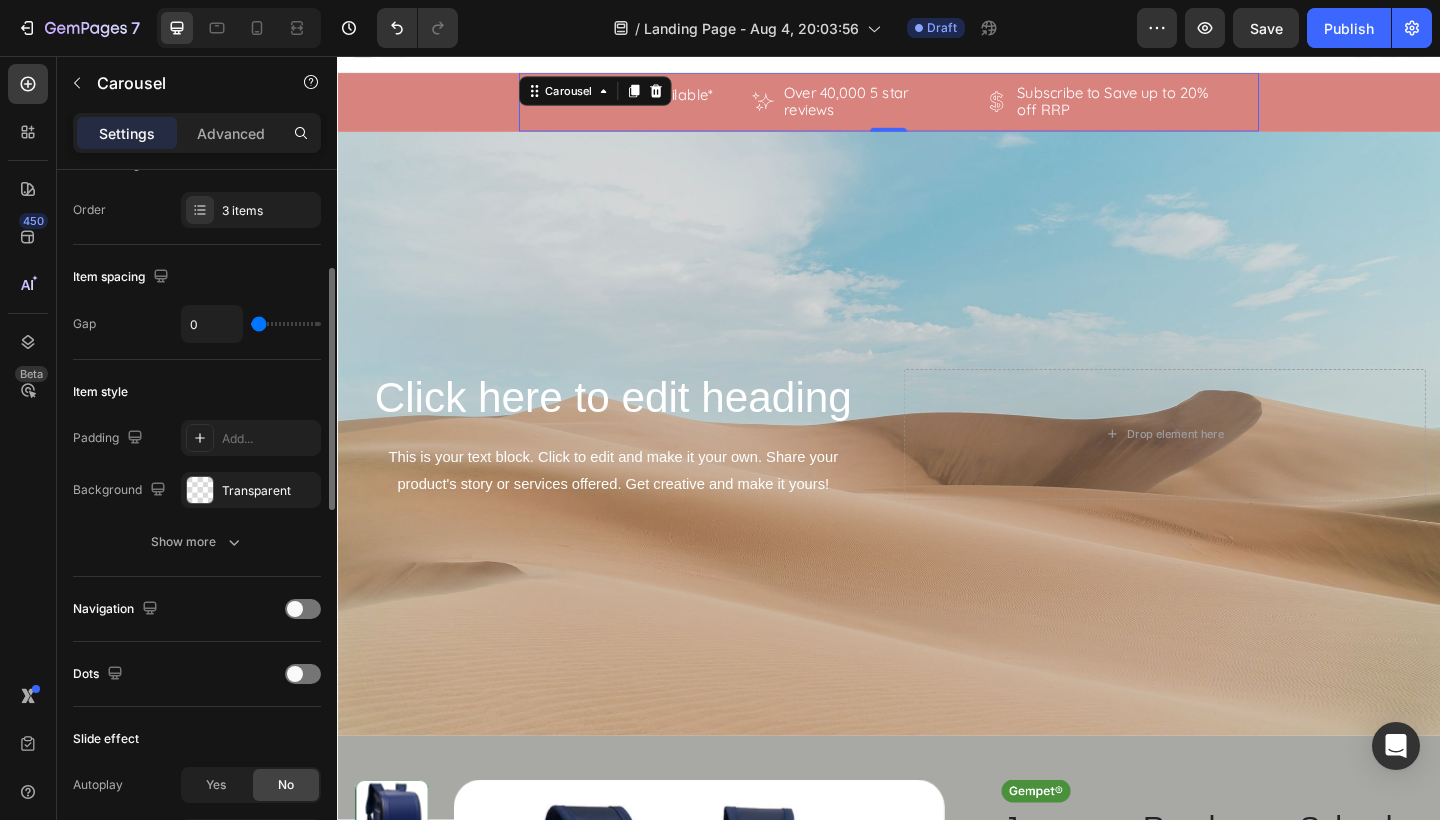 scroll, scrollTop: 0, scrollLeft: 0, axis: both 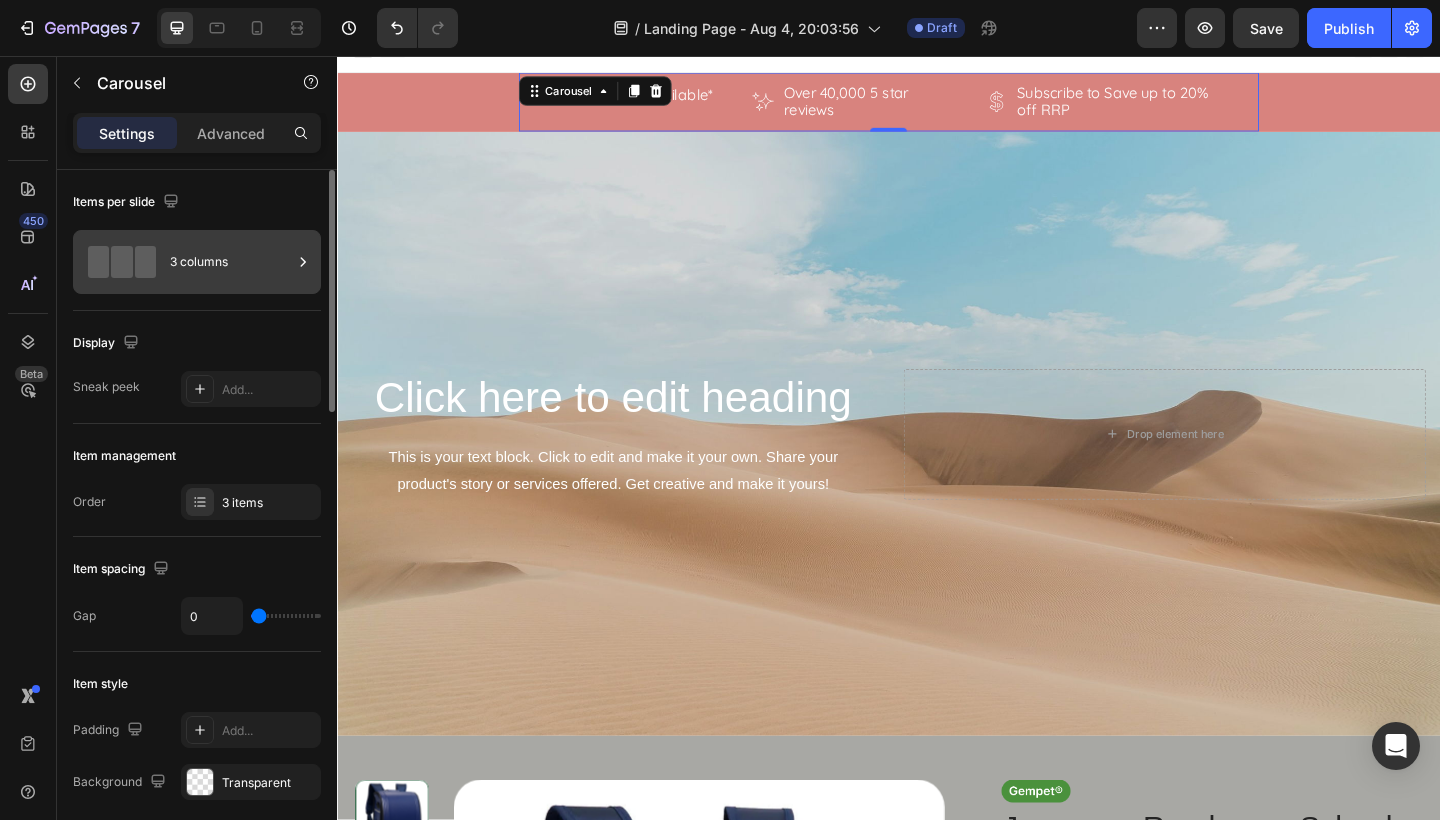 click on "3 columns" at bounding box center [231, 262] 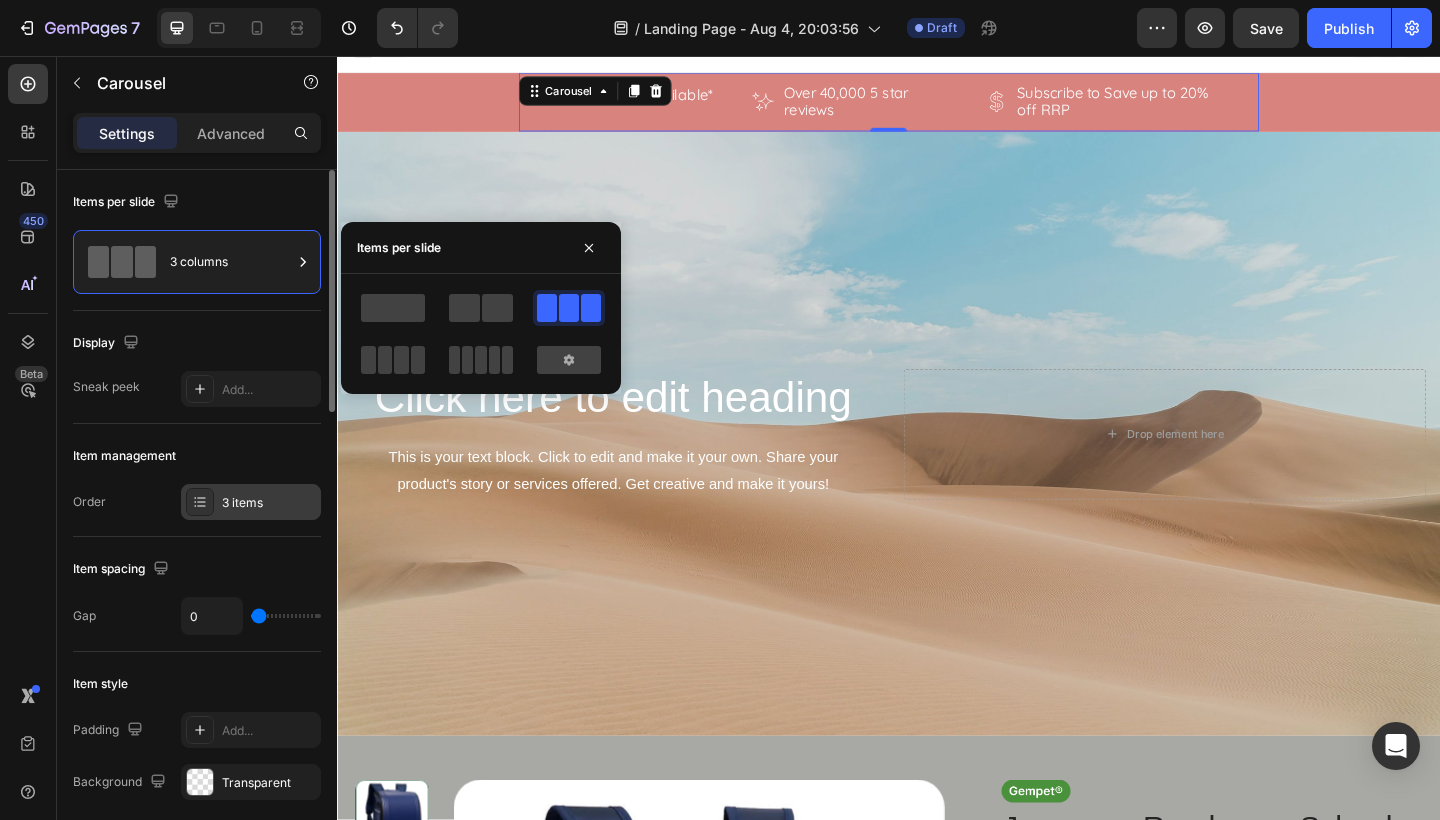 click on "3 items" at bounding box center [269, 503] 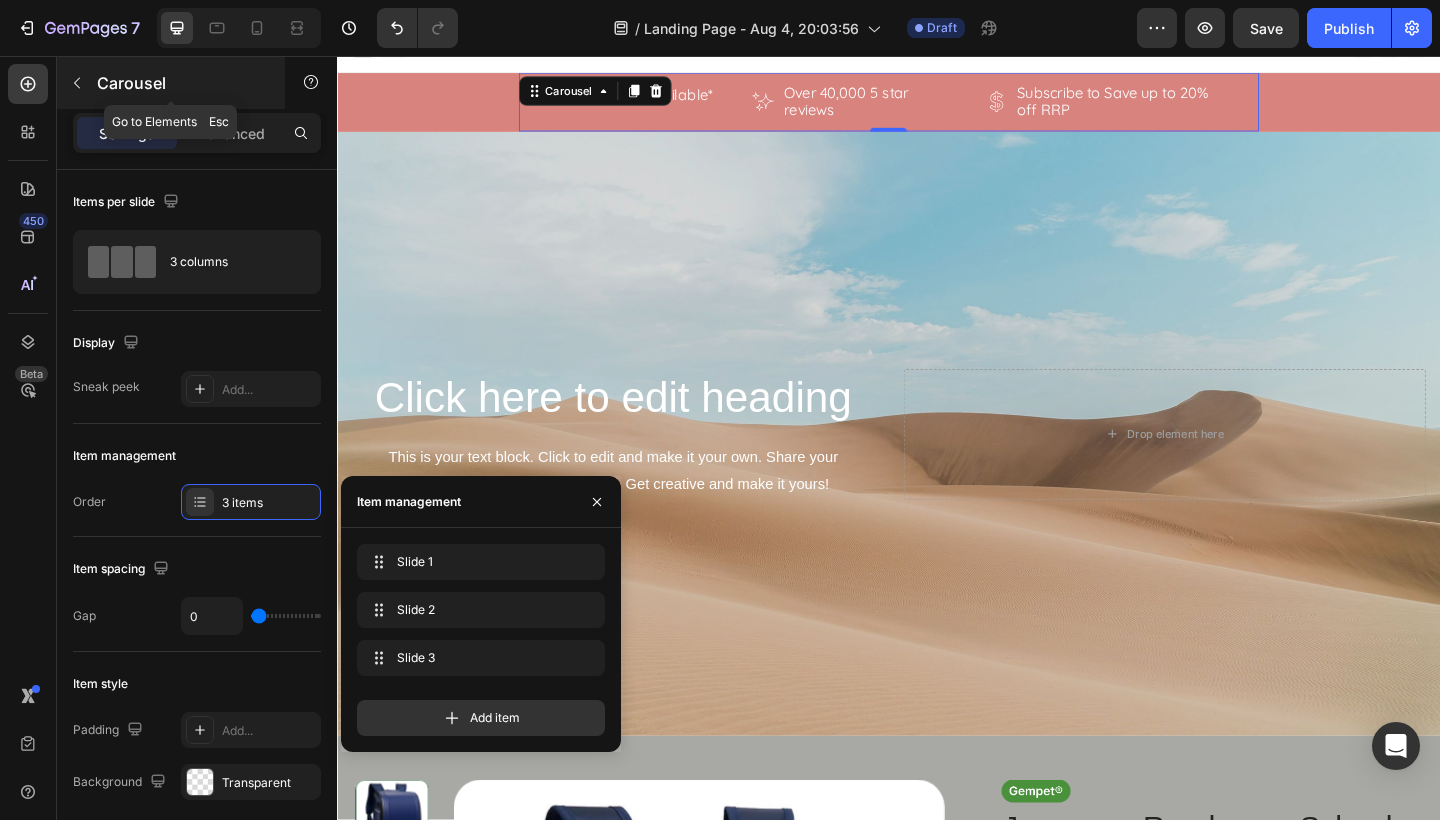 click at bounding box center (77, 83) 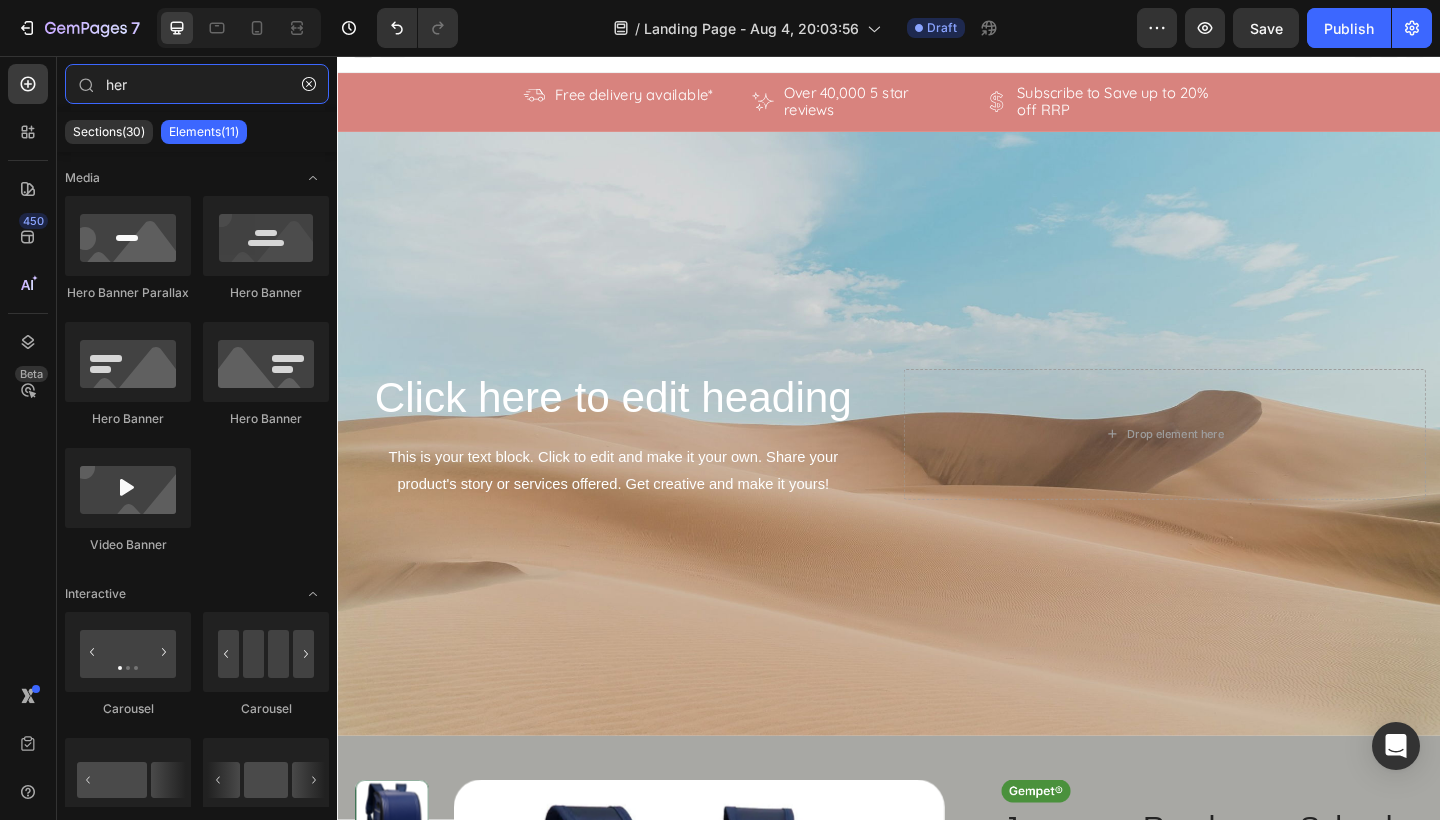 drag, startPoint x: 147, startPoint y: 93, endPoint x: 0, endPoint y: 82, distance: 147.411 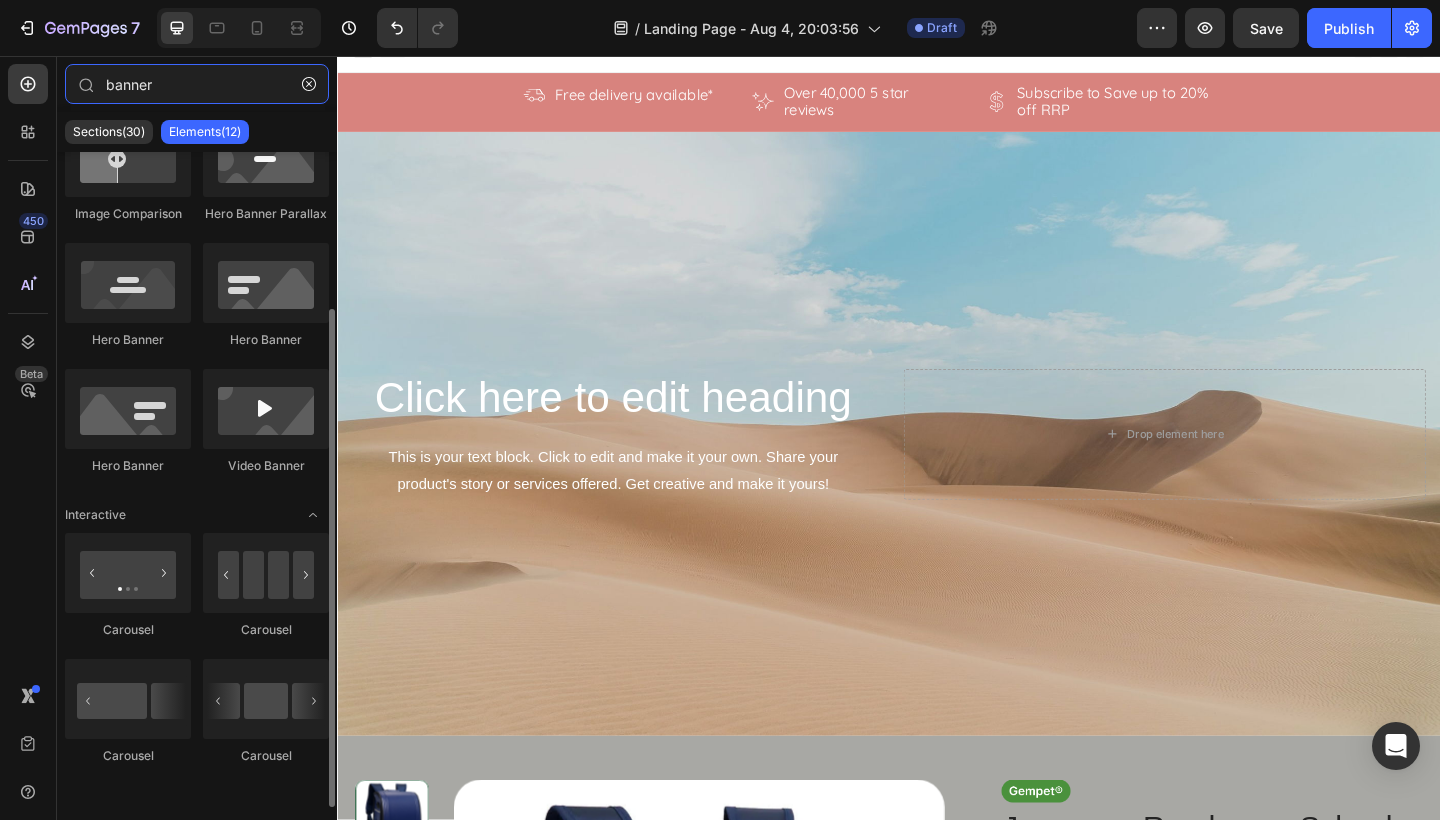 scroll, scrollTop: 0, scrollLeft: 0, axis: both 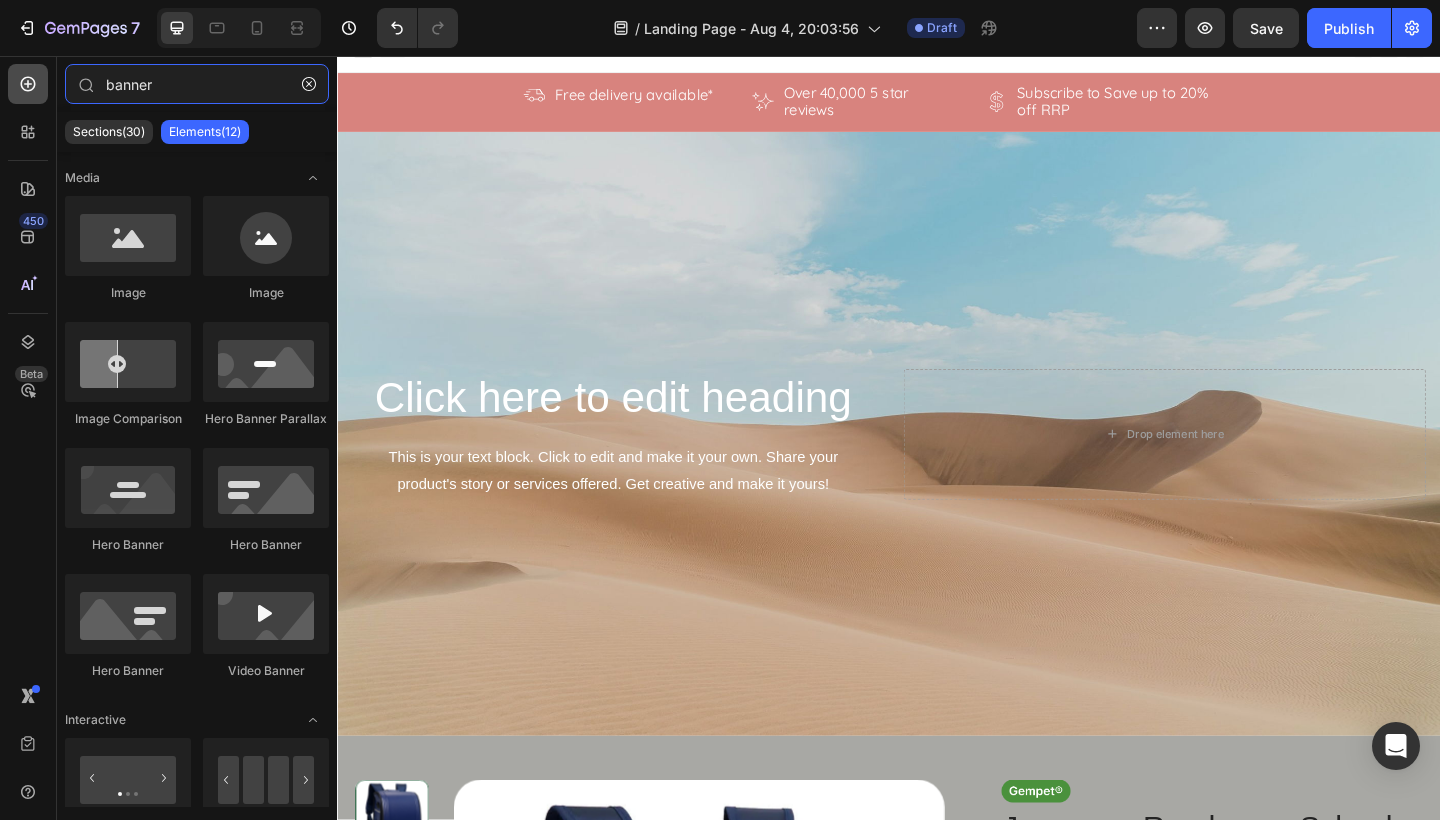 drag, startPoint x: 174, startPoint y: 88, endPoint x: 37, endPoint y: 88, distance: 137 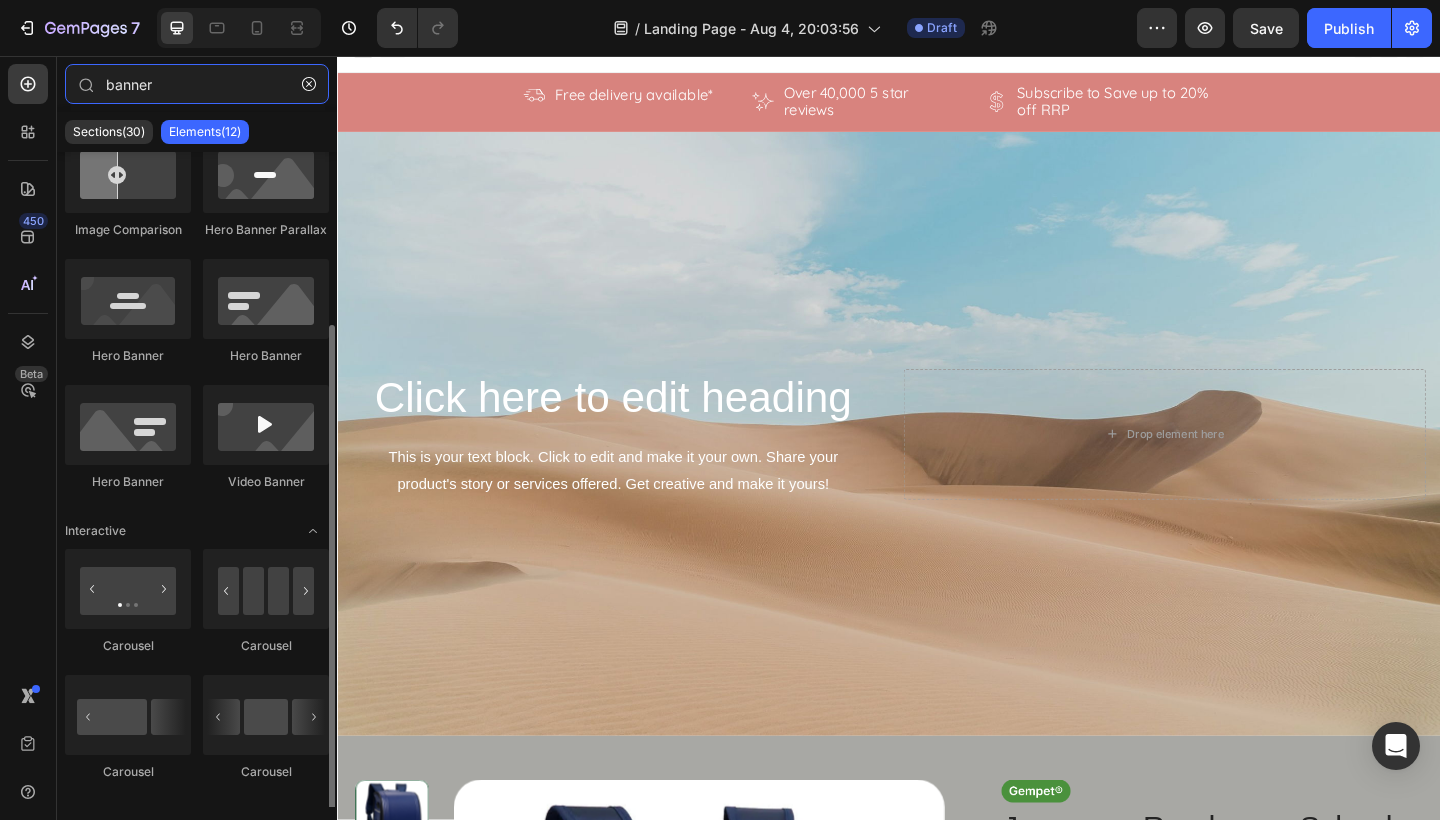 scroll, scrollTop: 205, scrollLeft: 0, axis: vertical 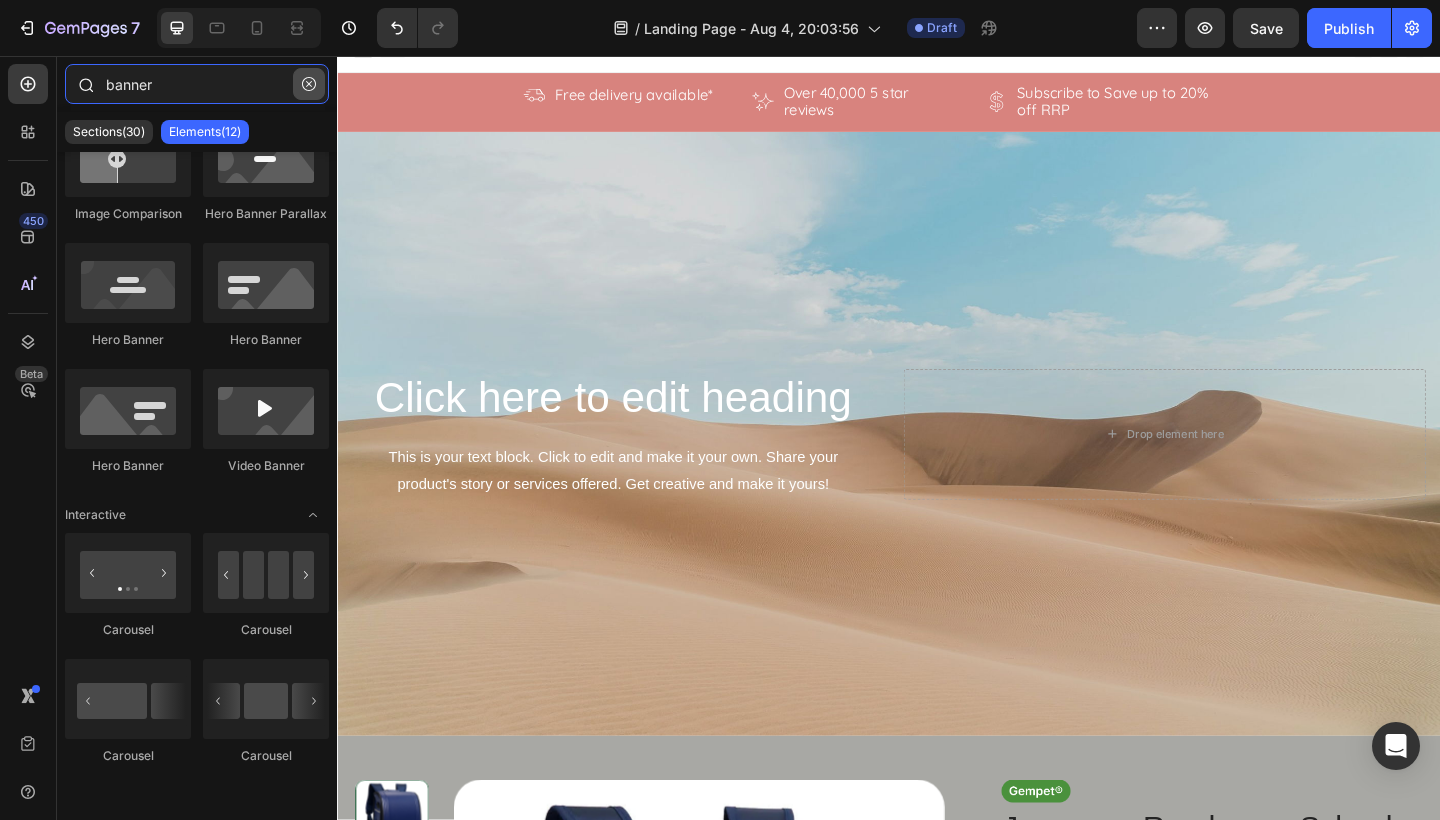 type on "banner" 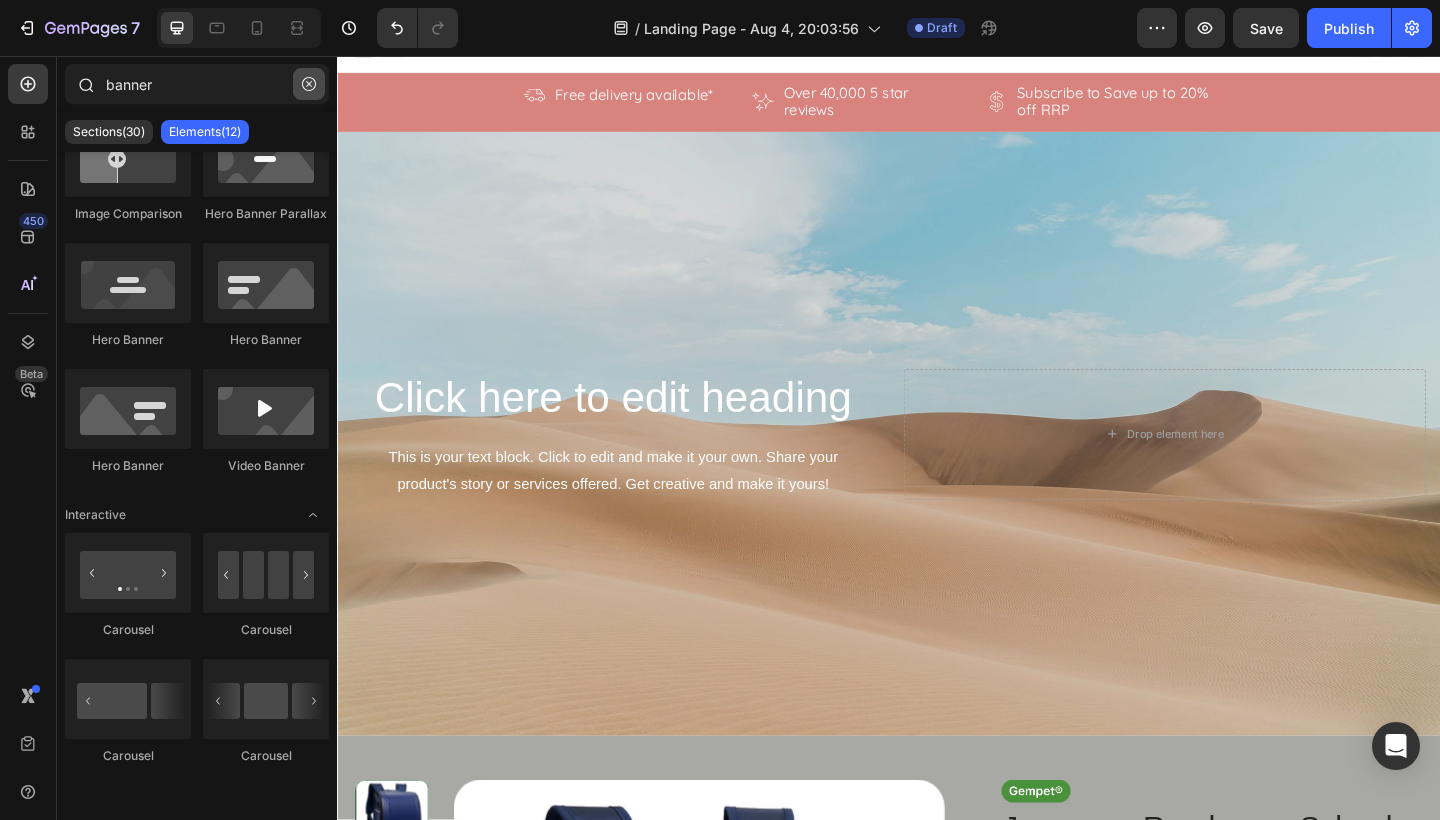click at bounding box center (309, 84) 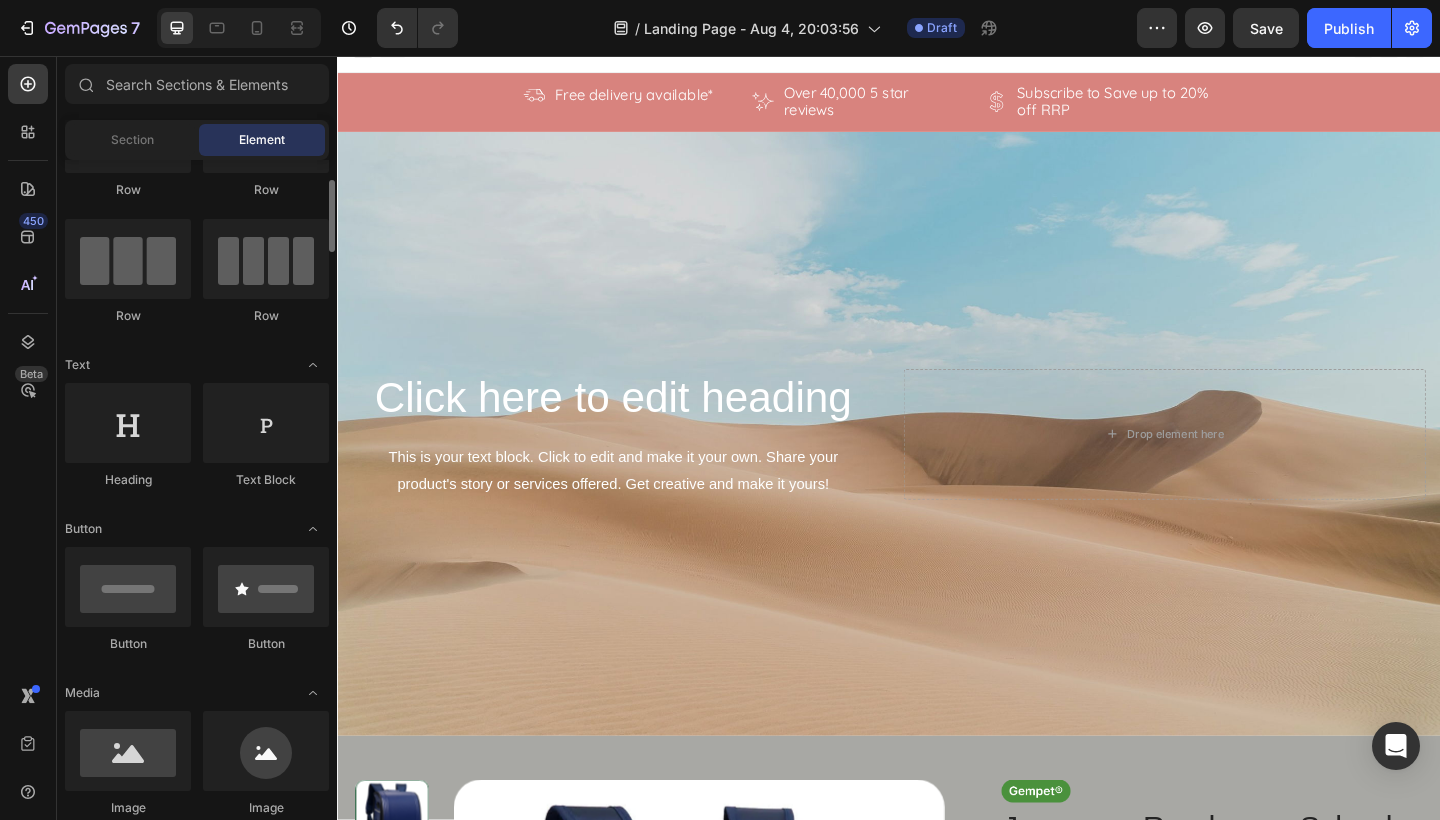 scroll, scrollTop: 123, scrollLeft: 0, axis: vertical 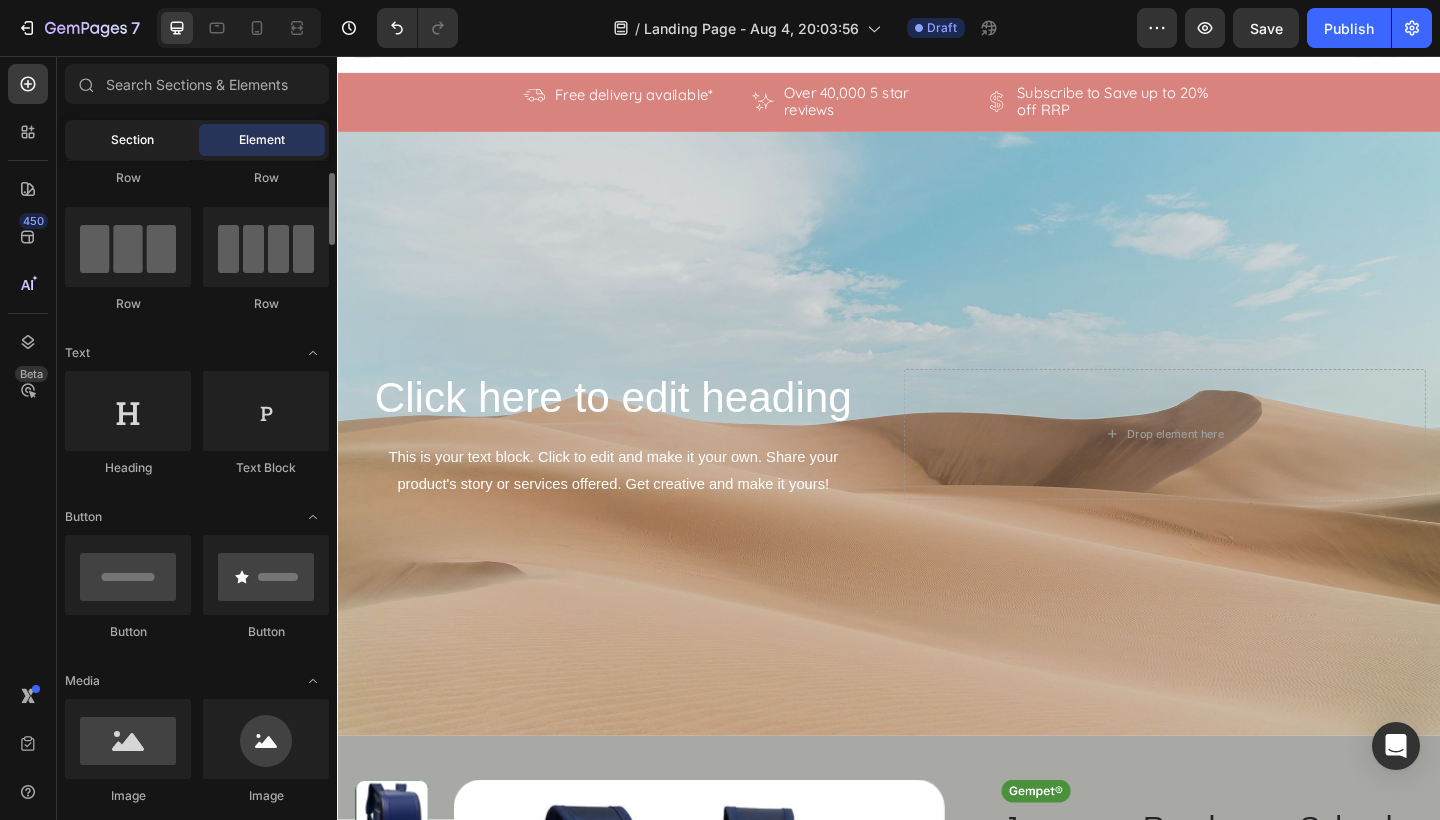 click on "Section" 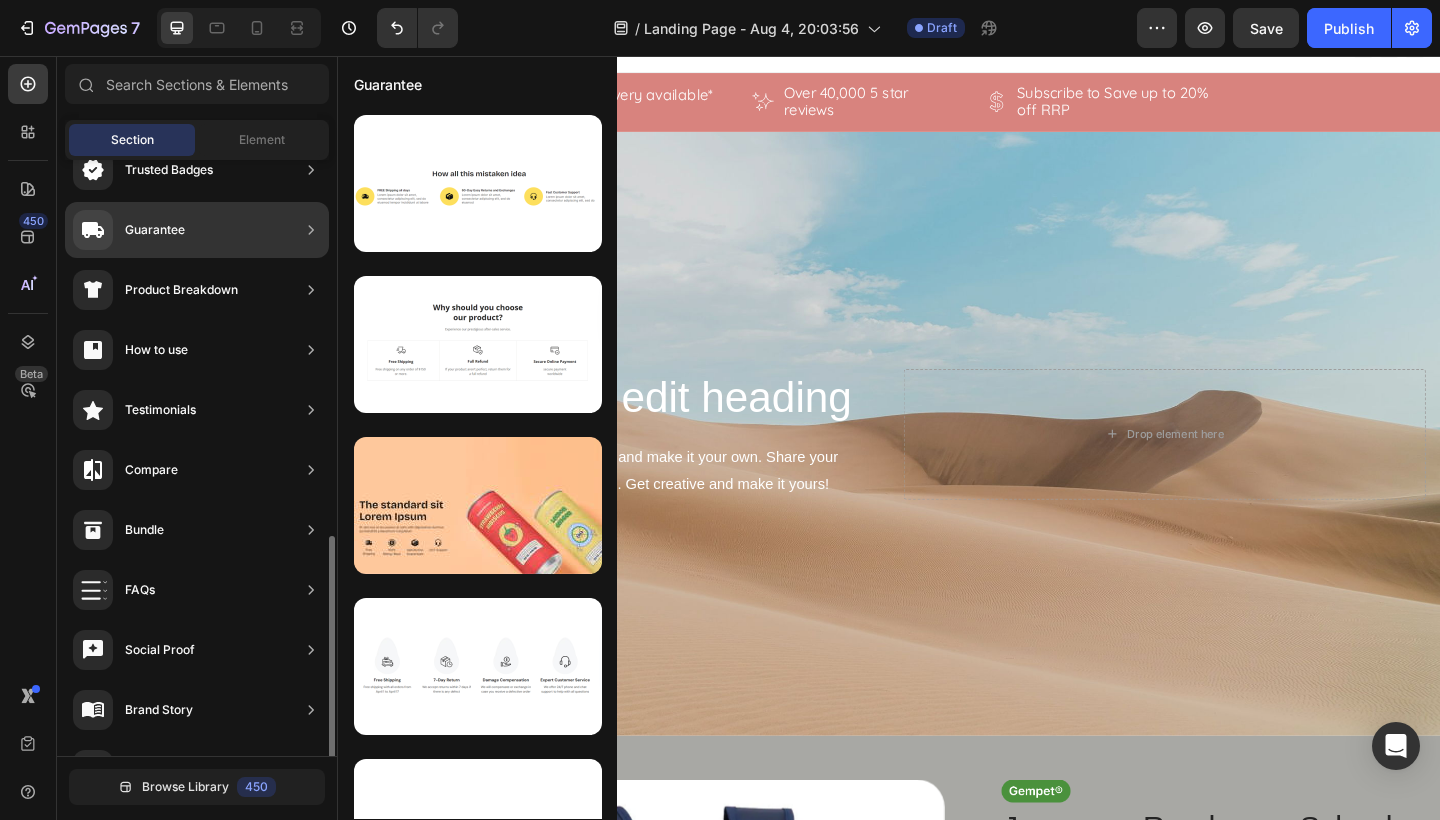 scroll, scrollTop: 0, scrollLeft: 0, axis: both 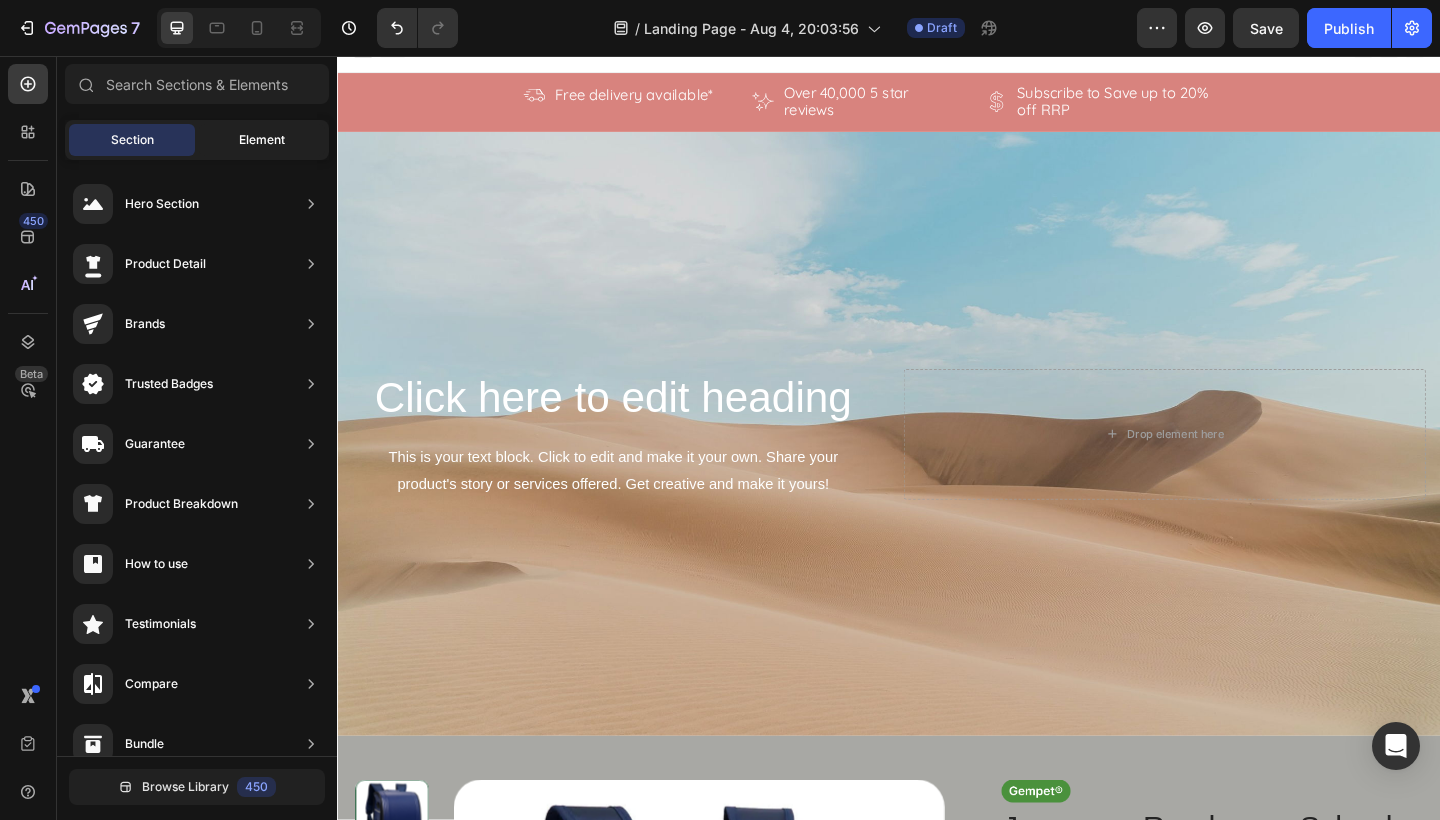 click on "Element" at bounding box center (262, 140) 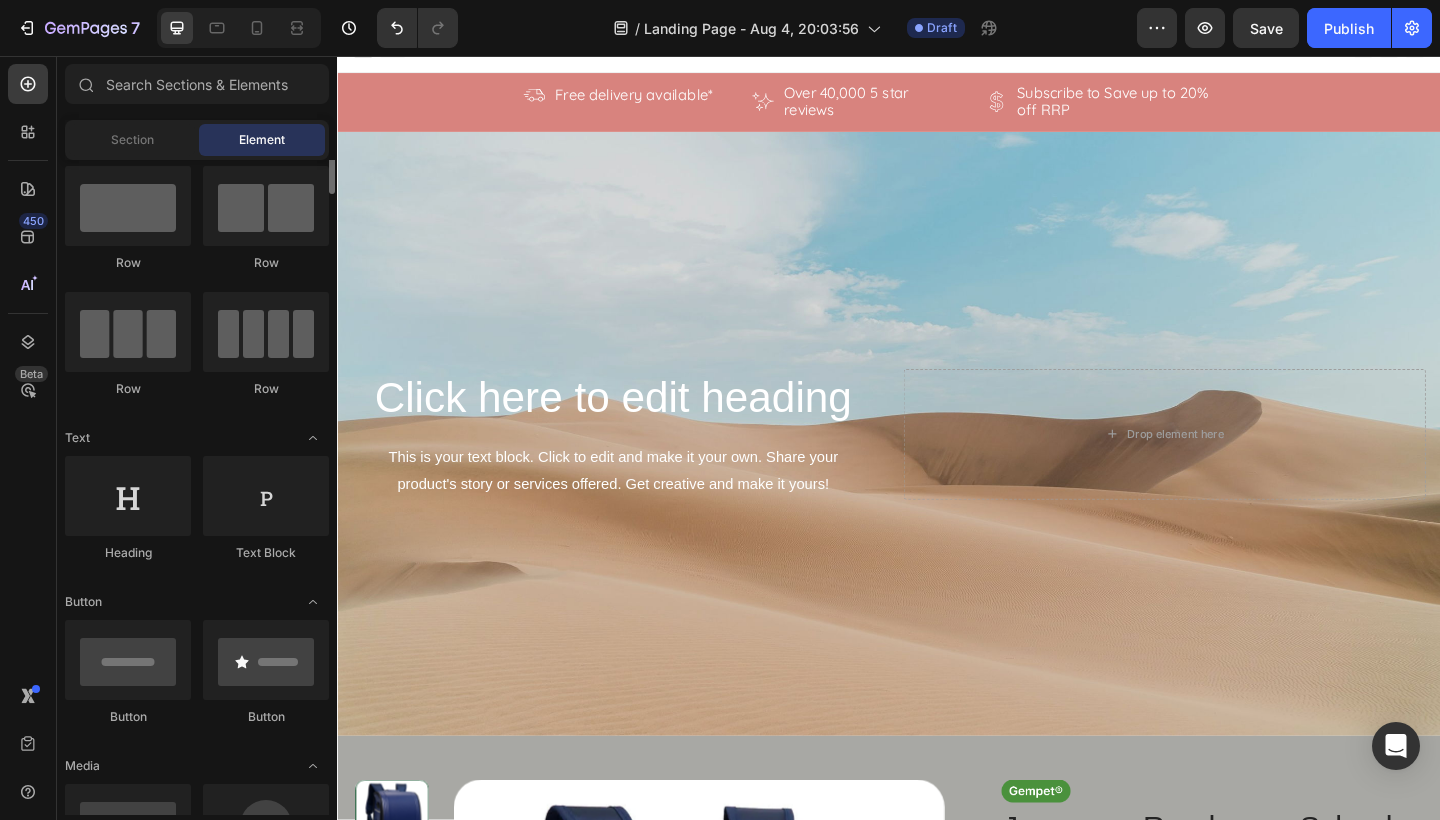 scroll, scrollTop: 0, scrollLeft: 0, axis: both 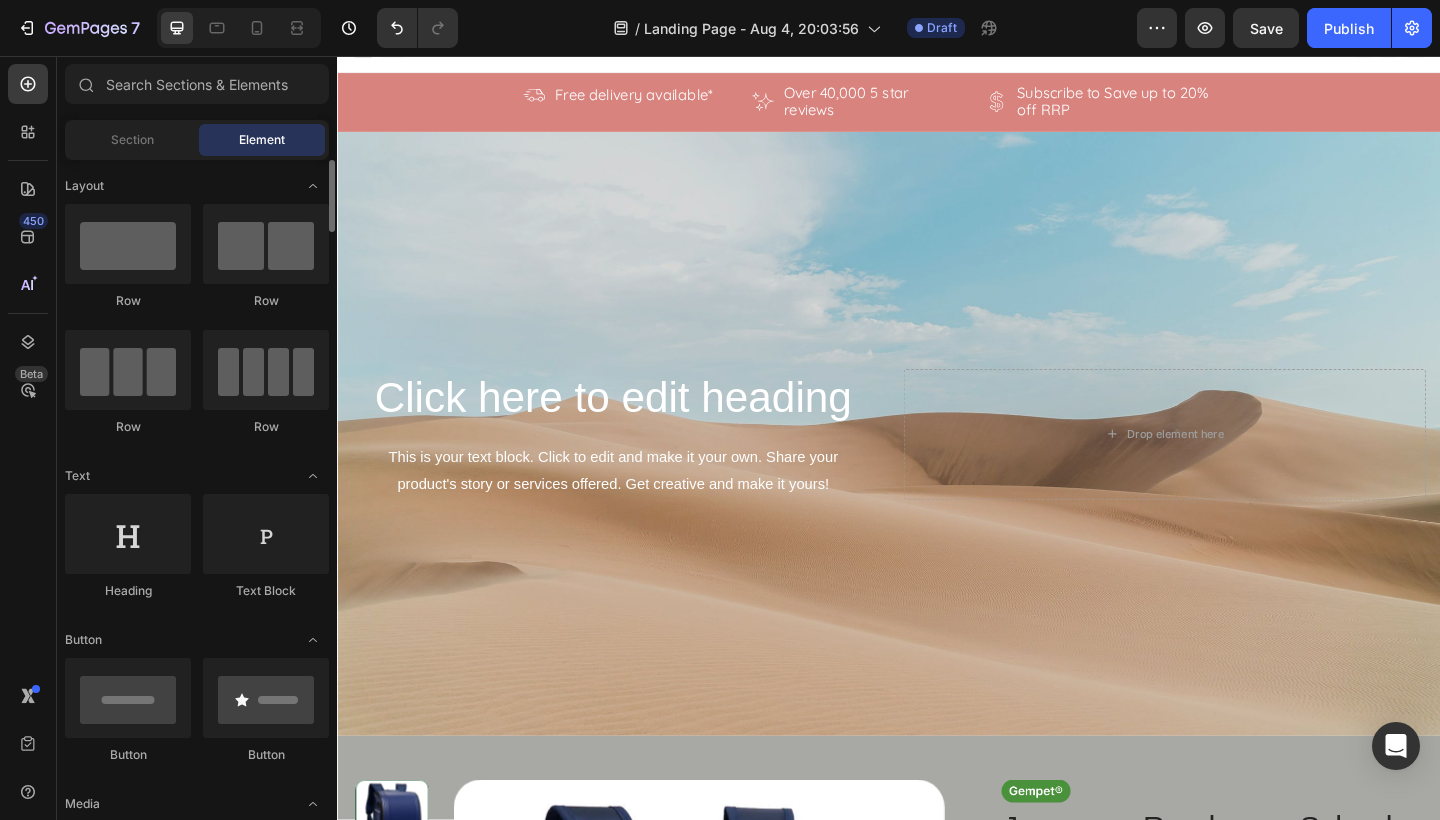 click on "Section Element" at bounding box center (197, 140) 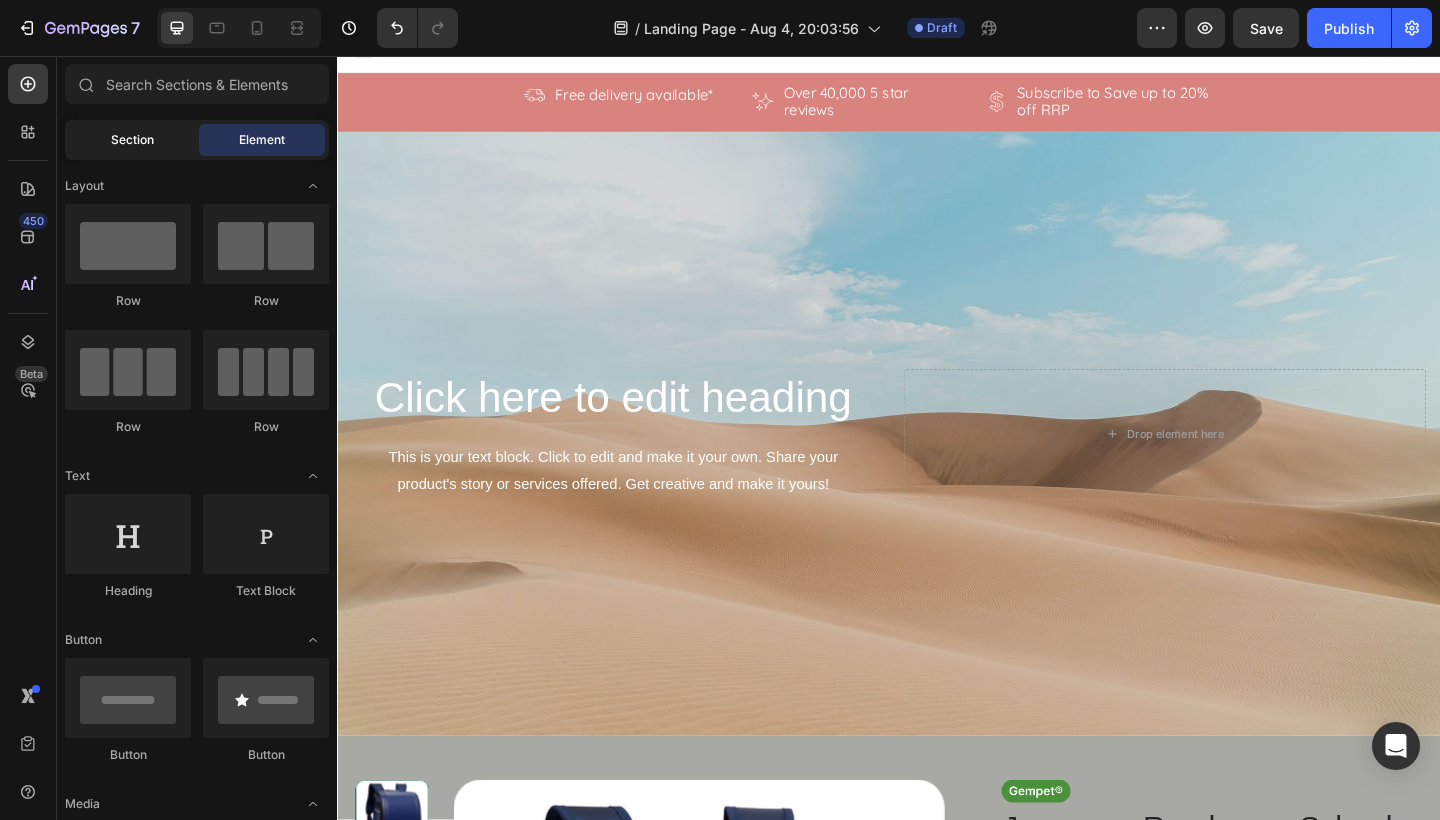 click on "Section" 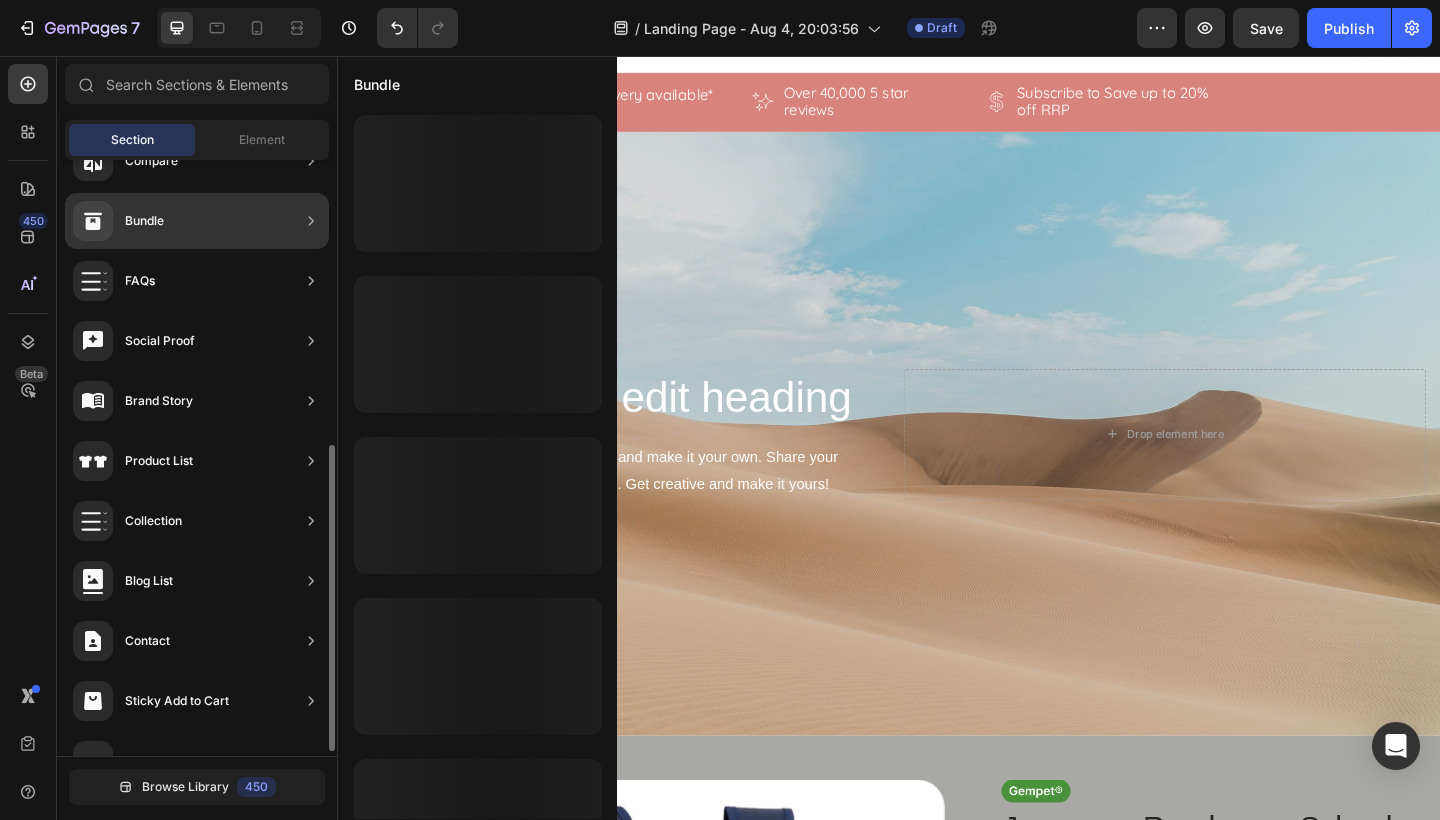 scroll, scrollTop: 534, scrollLeft: 0, axis: vertical 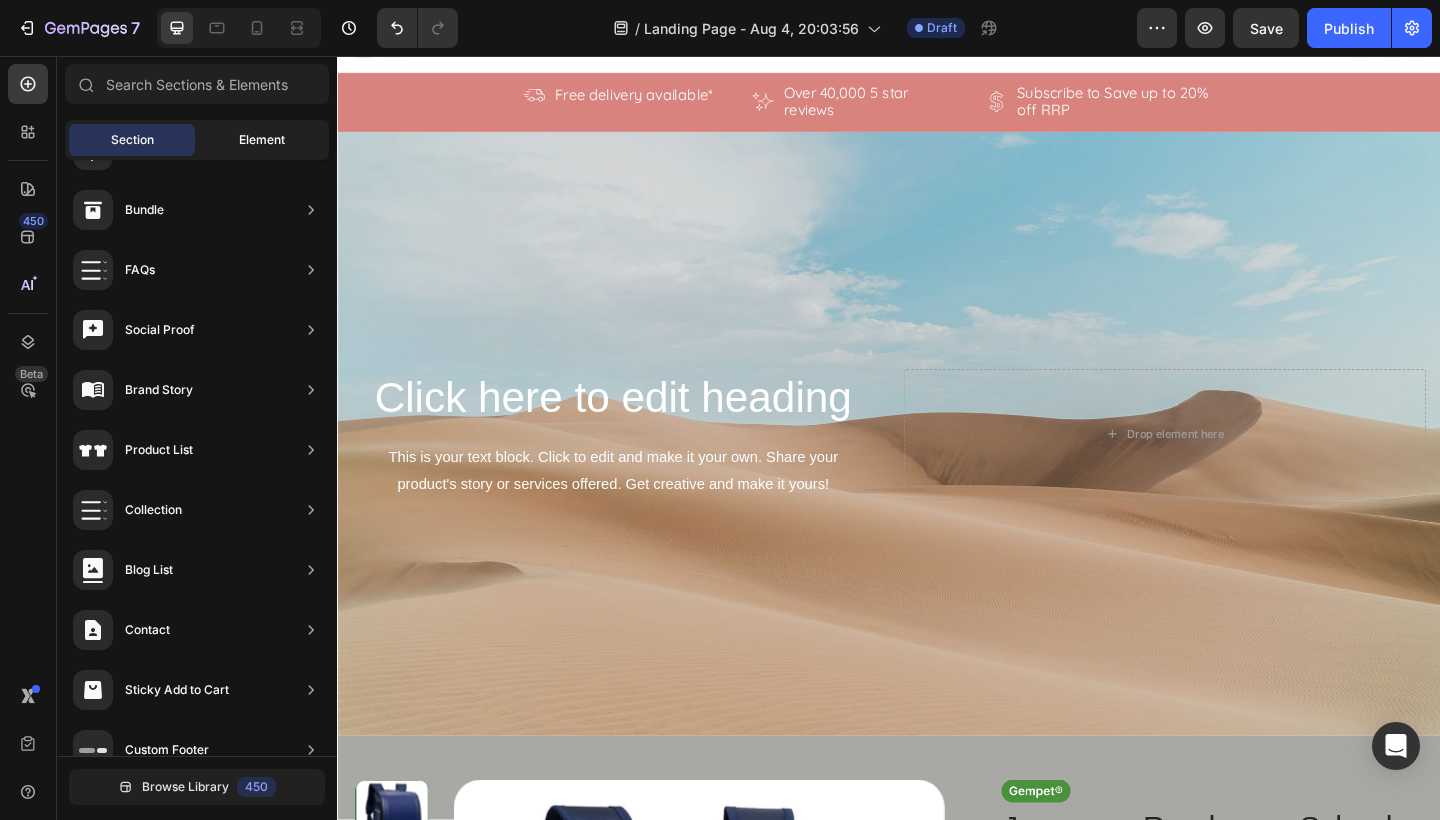 click on "Element" at bounding box center (262, 140) 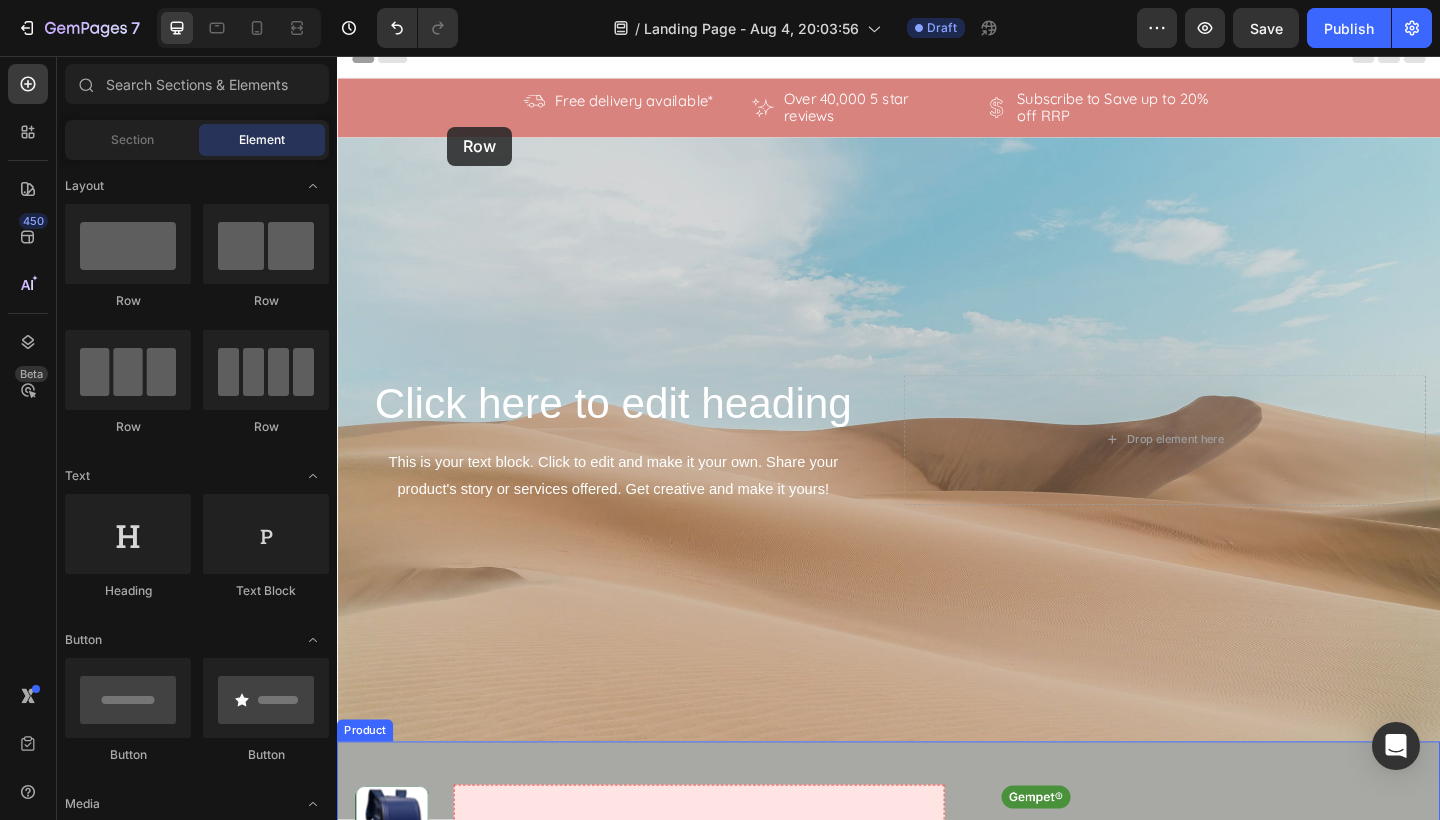 scroll, scrollTop: 0, scrollLeft: 0, axis: both 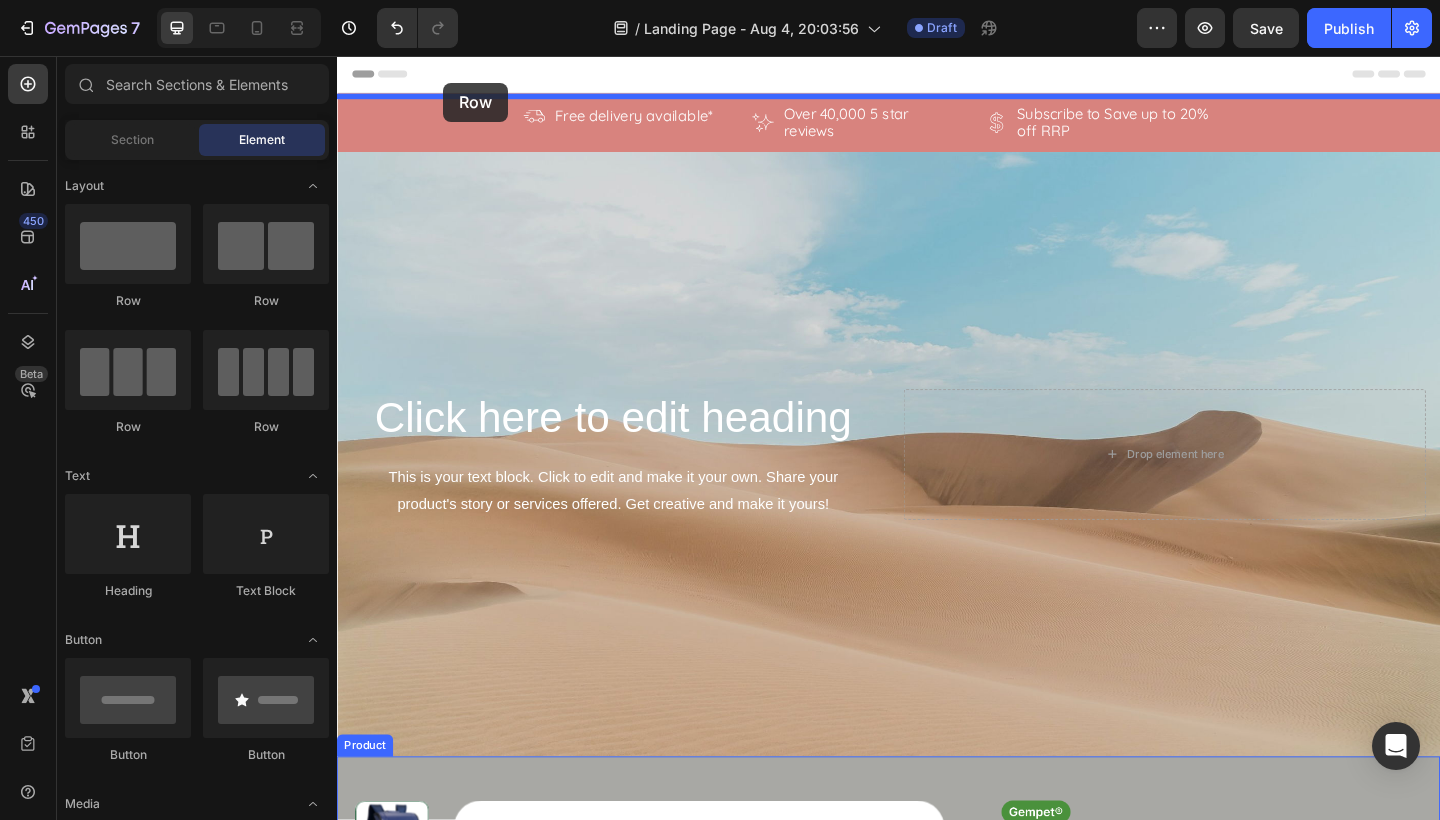 drag, startPoint x: 492, startPoint y: 439, endPoint x: 446, endPoint y: 71, distance: 370.86386 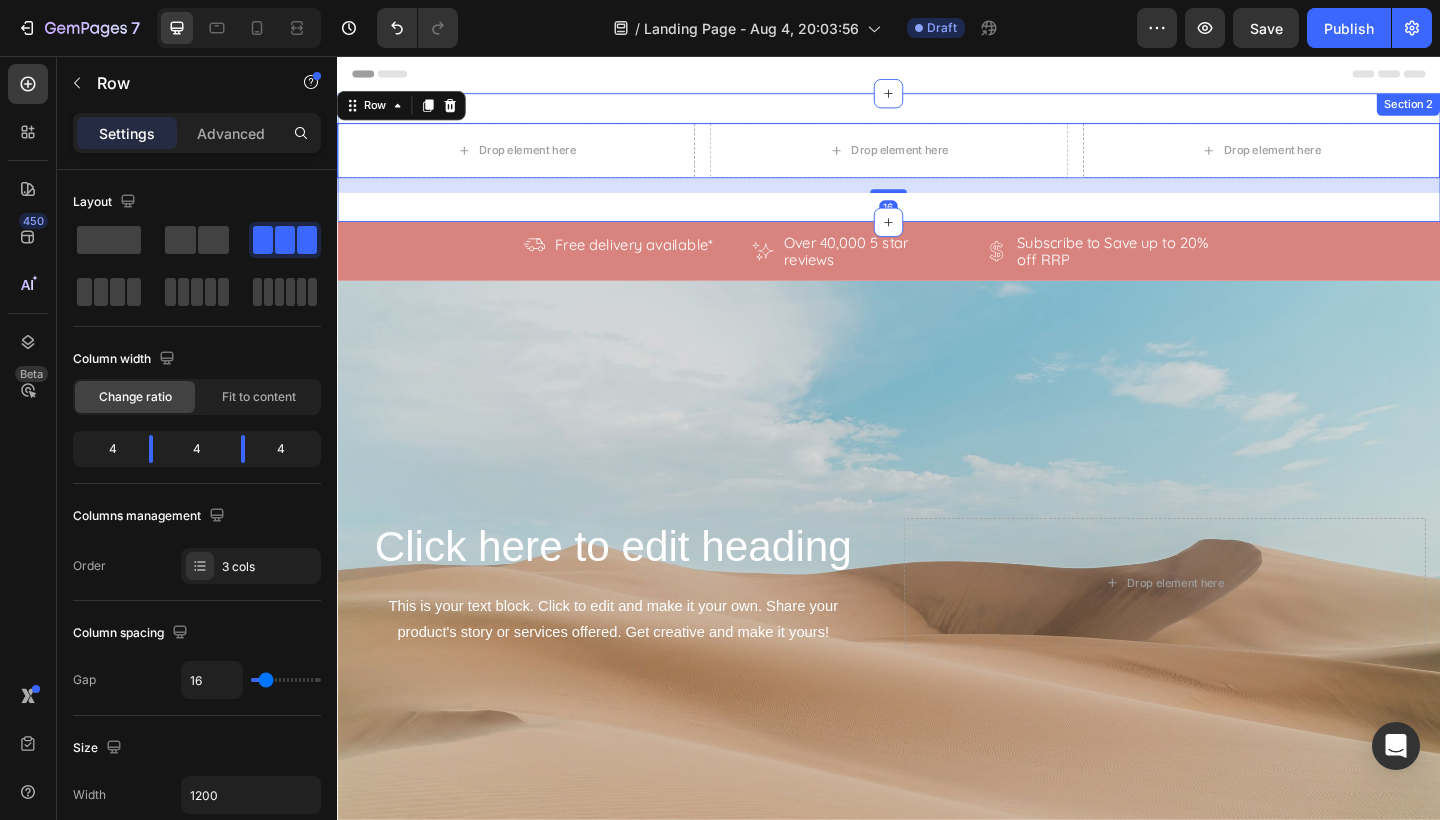 click on "Drop element here
Drop element here
Drop element here Row   16 Section 2" at bounding box center (937, 167) 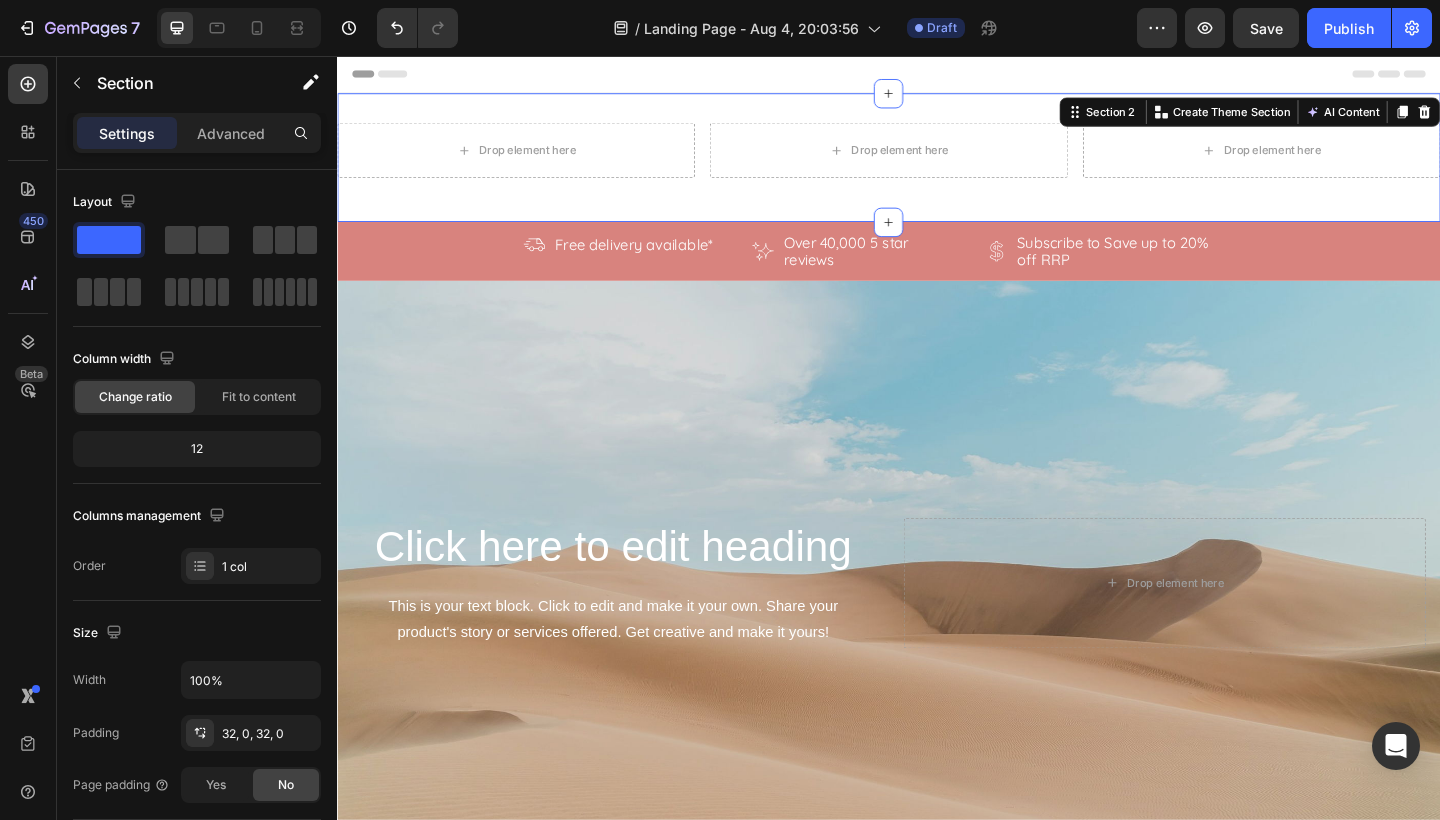 click on "Drop element here
Drop element here
Drop element here Row Section 2   You can create reusable sections Create Theme Section AI Content Write with GemAI What would you like to describe here? Tone and Voice Persuasive Product Japanese Randoseru School Backpack Kindergartens for Kids Girls Boys Orthopedic Rucksack Children Japan Primary Schoolbag Show more Generate" at bounding box center (937, 167) 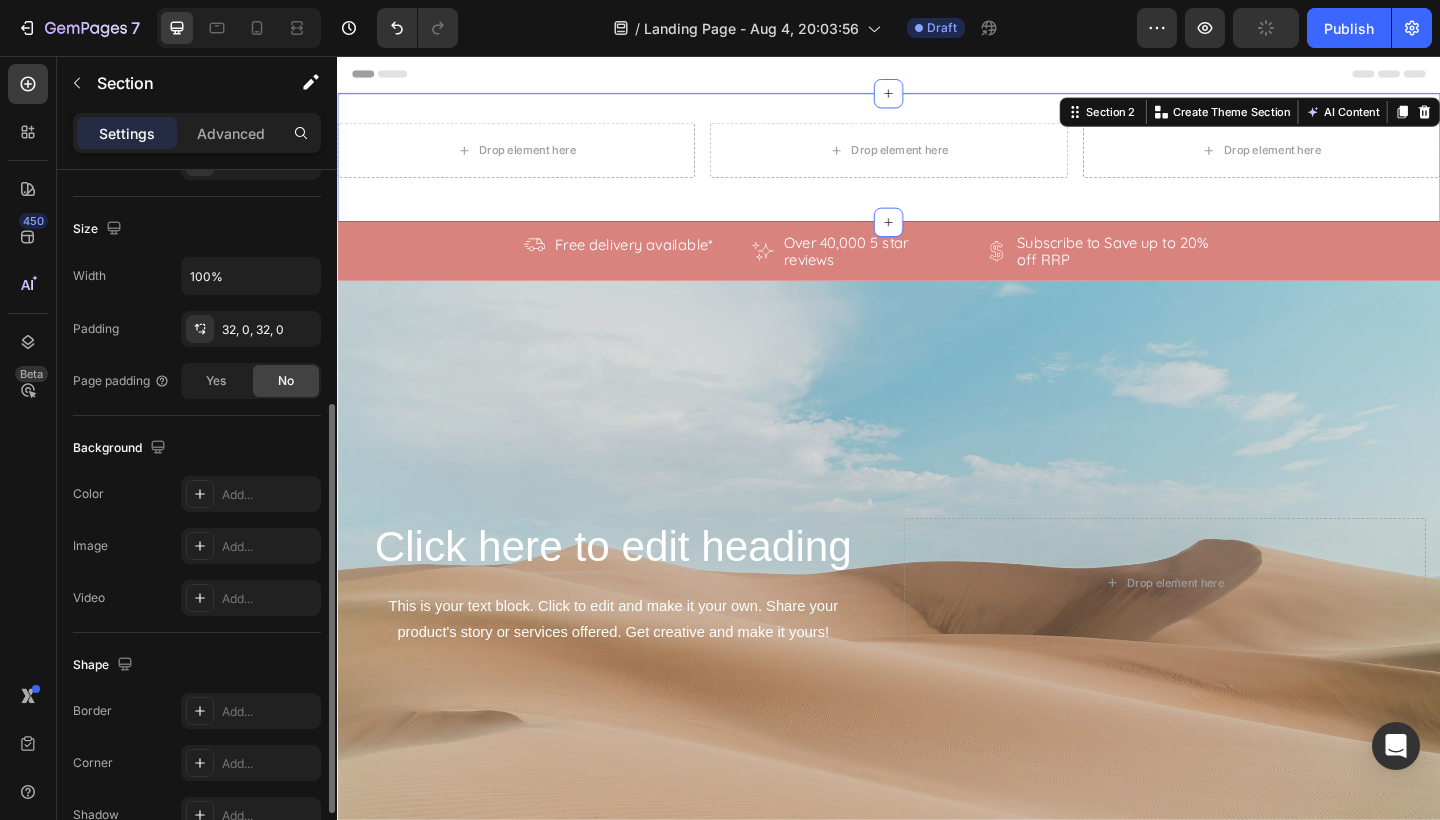 scroll, scrollTop: 513, scrollLeft: 0, axis: vertical 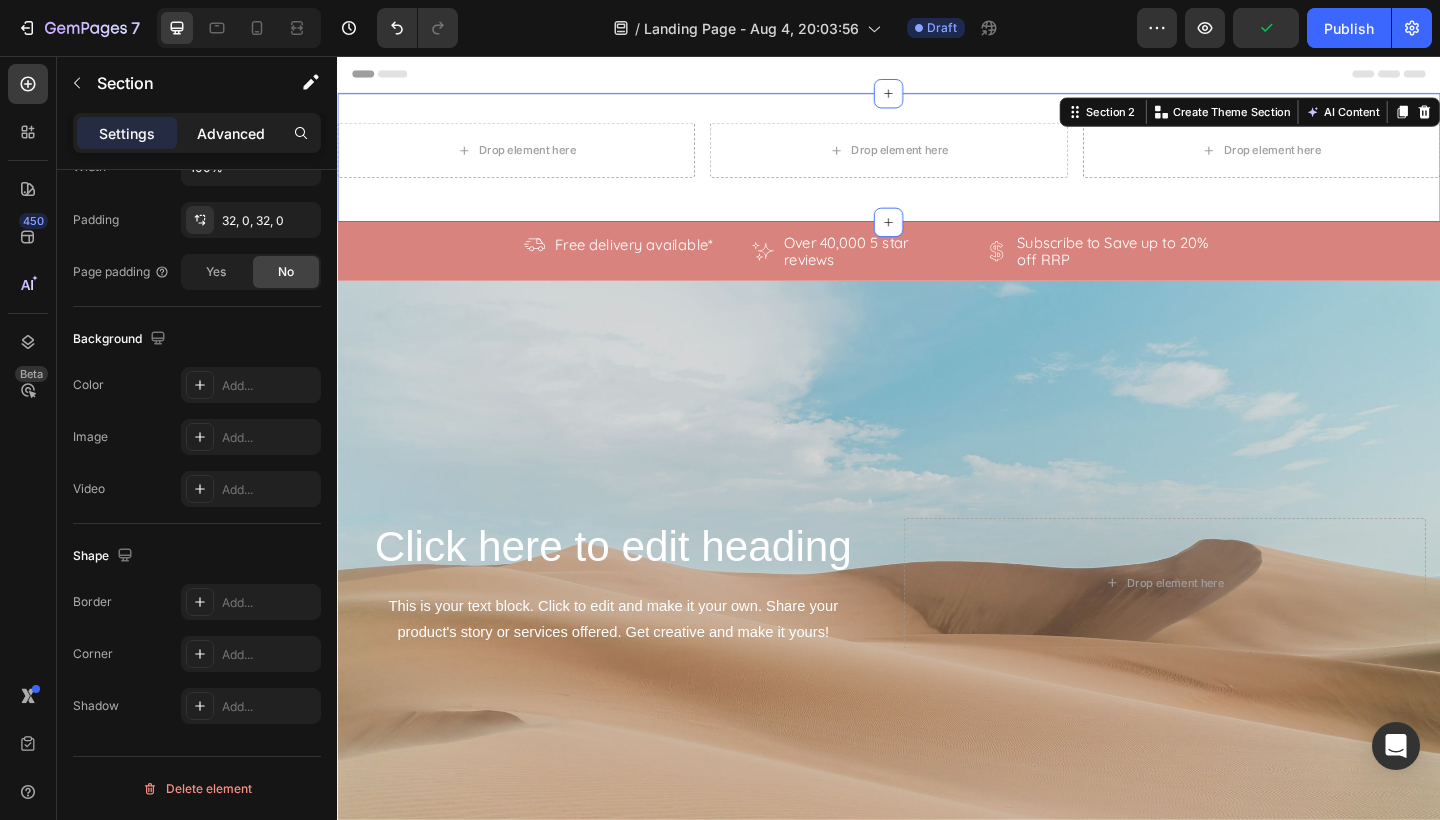 click on "Advanced" at bounding box center (231, 133) 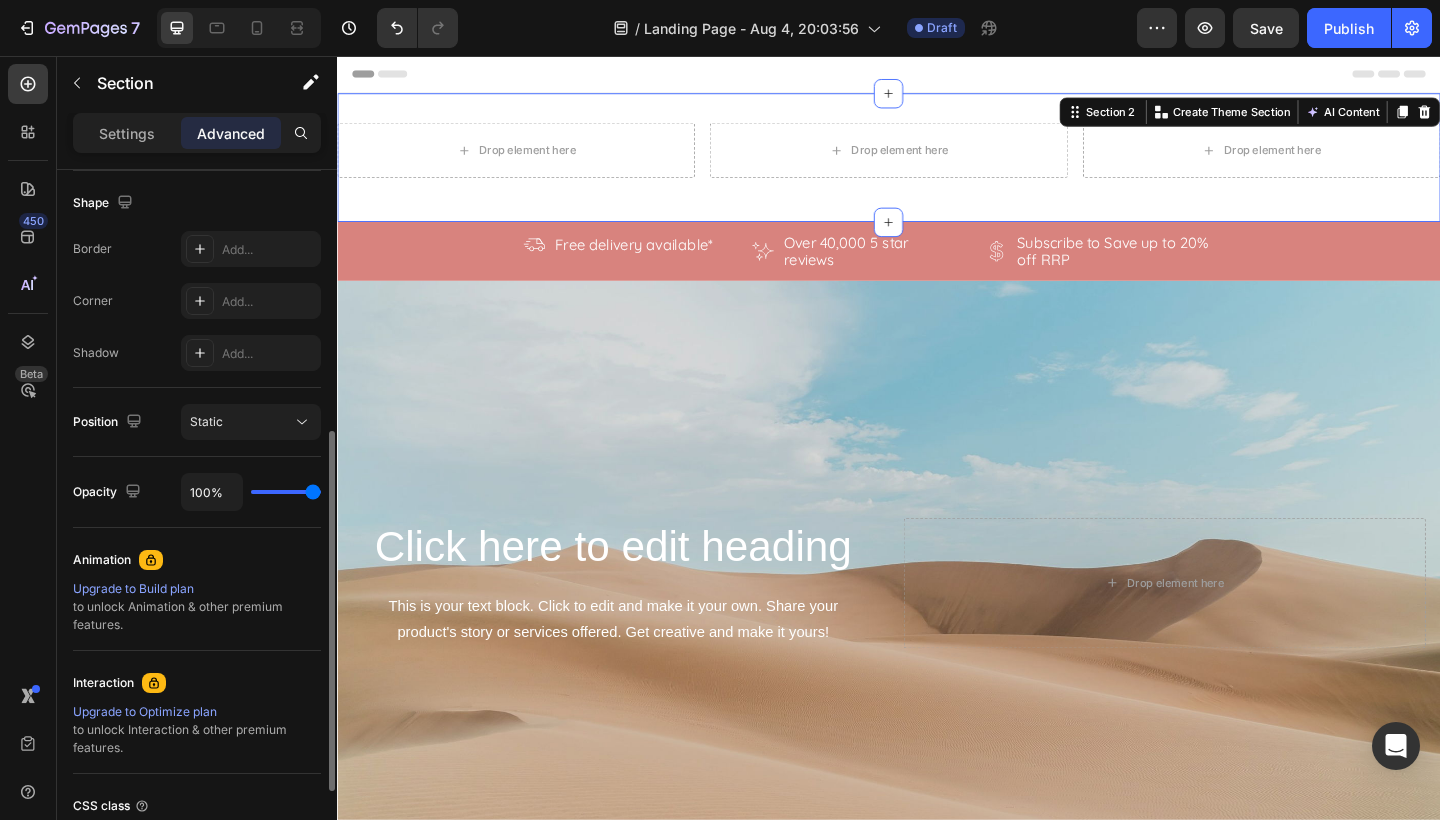 scroll, scrollTop: 0, scrollLeft: 0, axis: both 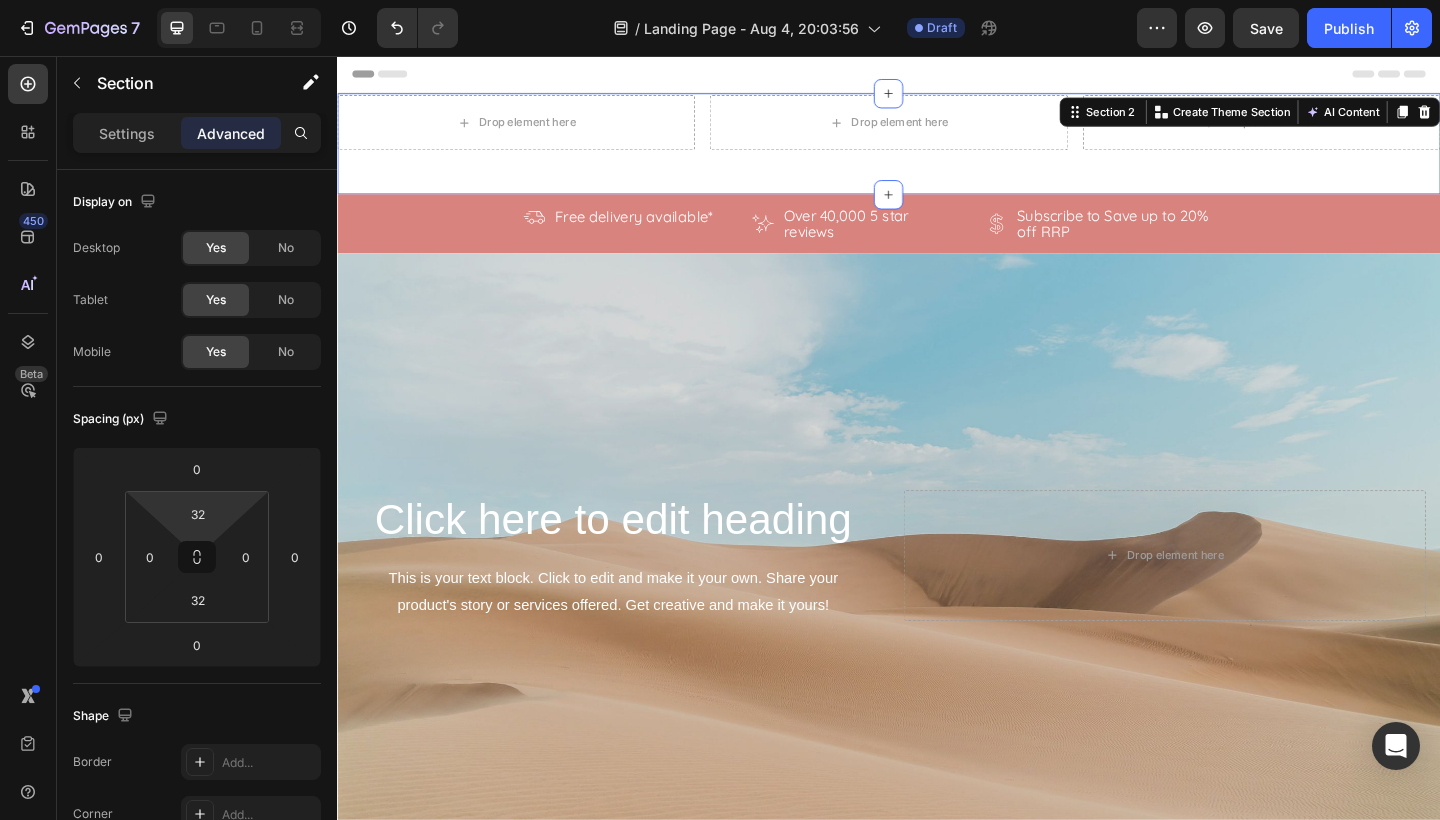 type on "2" 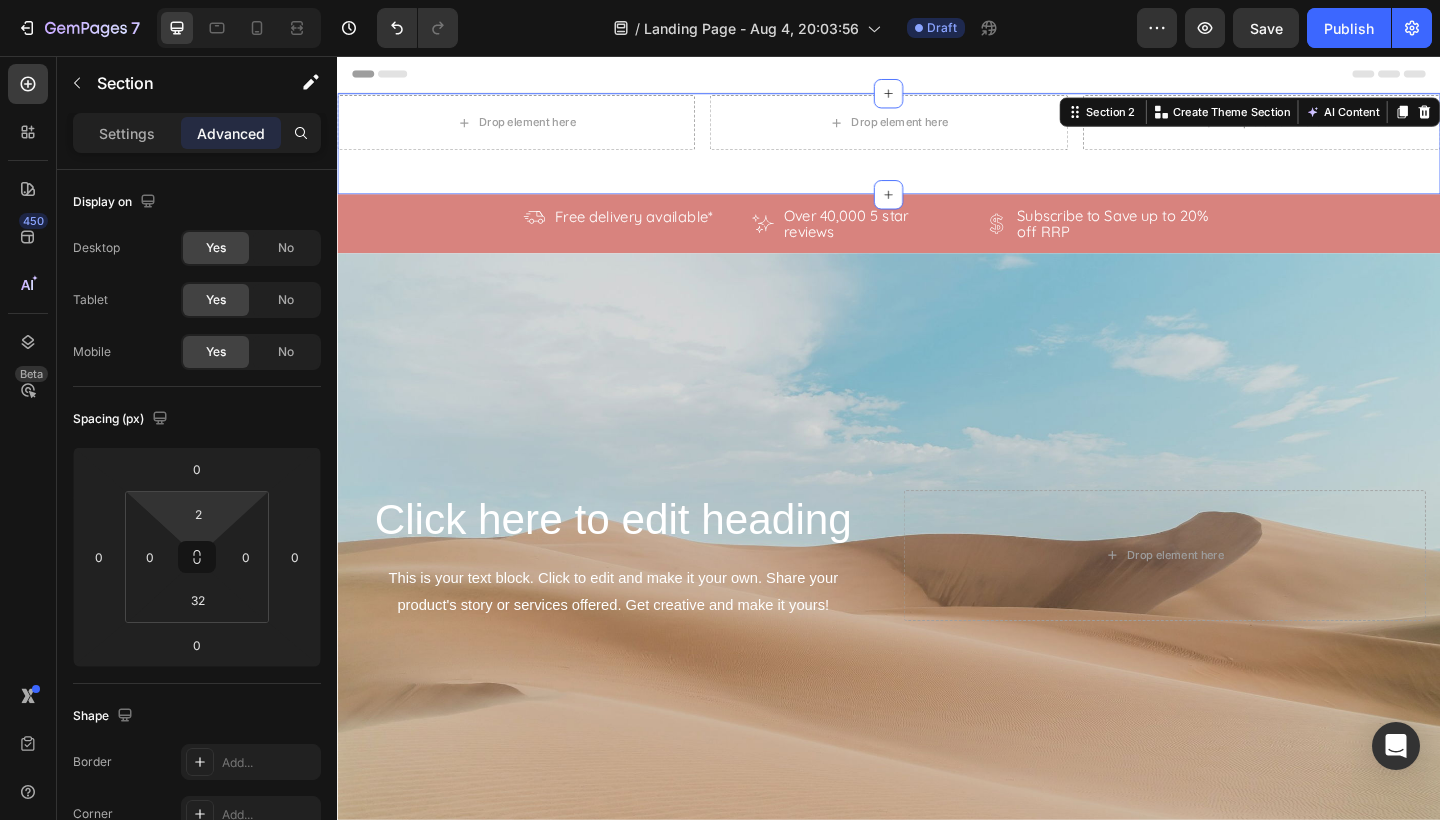 click on "7   /  Landing Page - Aug 4, 20:03:56 Draft Preview  Save   Publish  450 Beta Sections(30) Elements(83) Section Element Hero Section Product Detail Brands Trusted Badges Guarantee Product Breakdown How to use Testimonials Compare Bundle FAQs Social Proof Brand Story Product List Collection Blog List Contact Sticky Add to Cart Custom Footer Browse Library 450 Layout
Row
Row
Row
Row Text
Heading
Text Block Button
Button
Button Media
Image
Image" at bounding box center (720, 0) 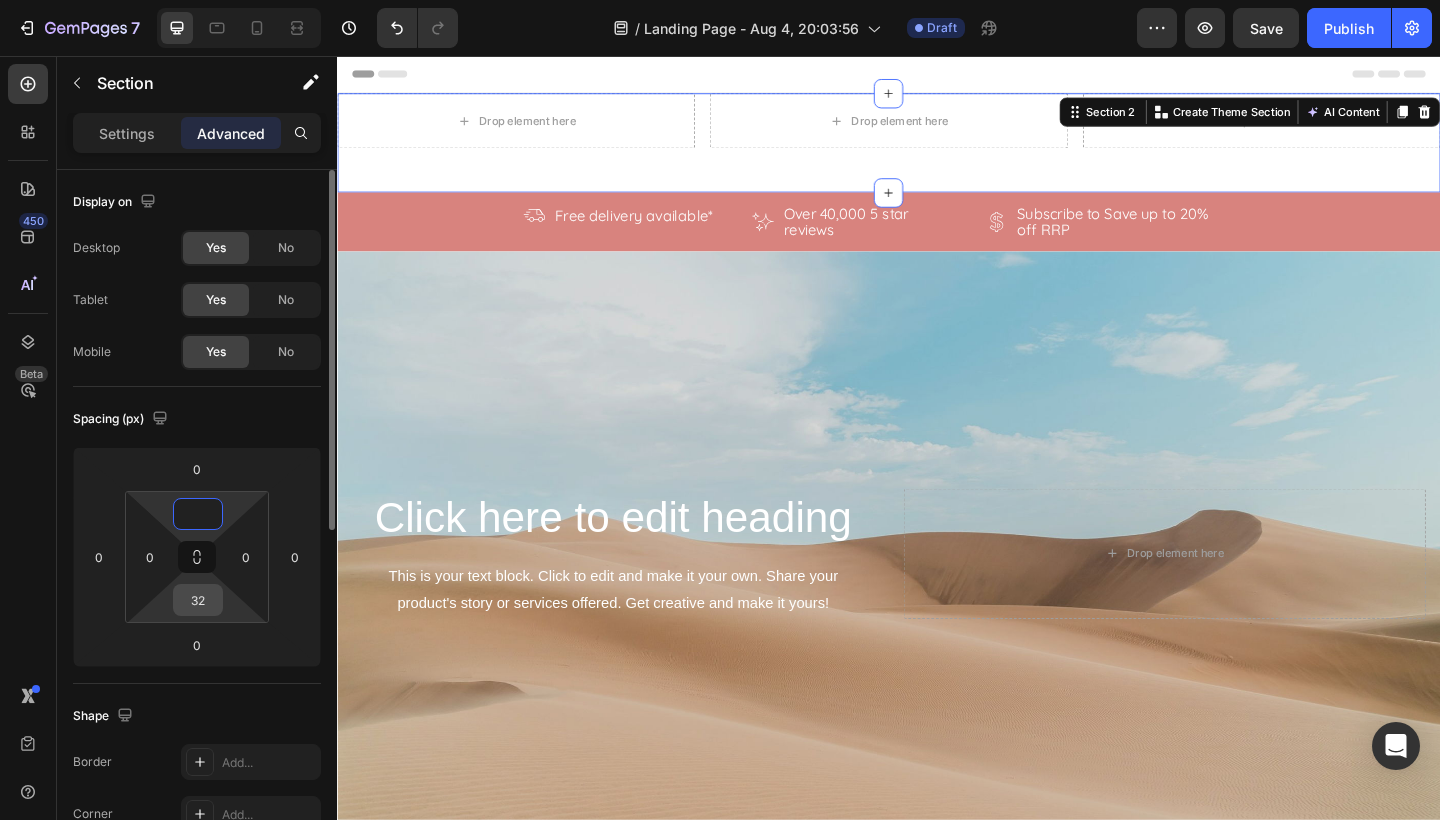 type on "0" 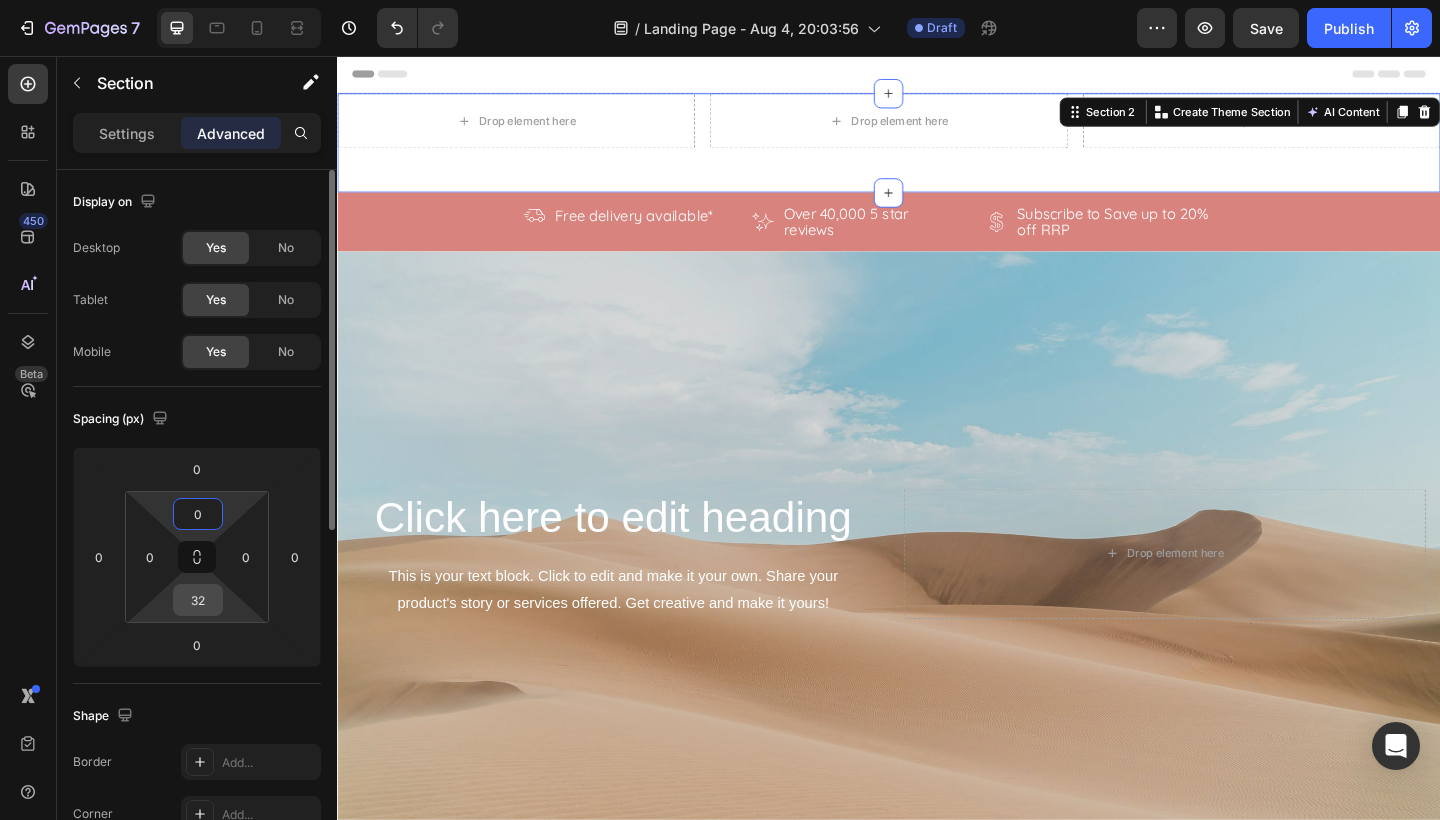 click on "32" at bounding box center [198, 600] 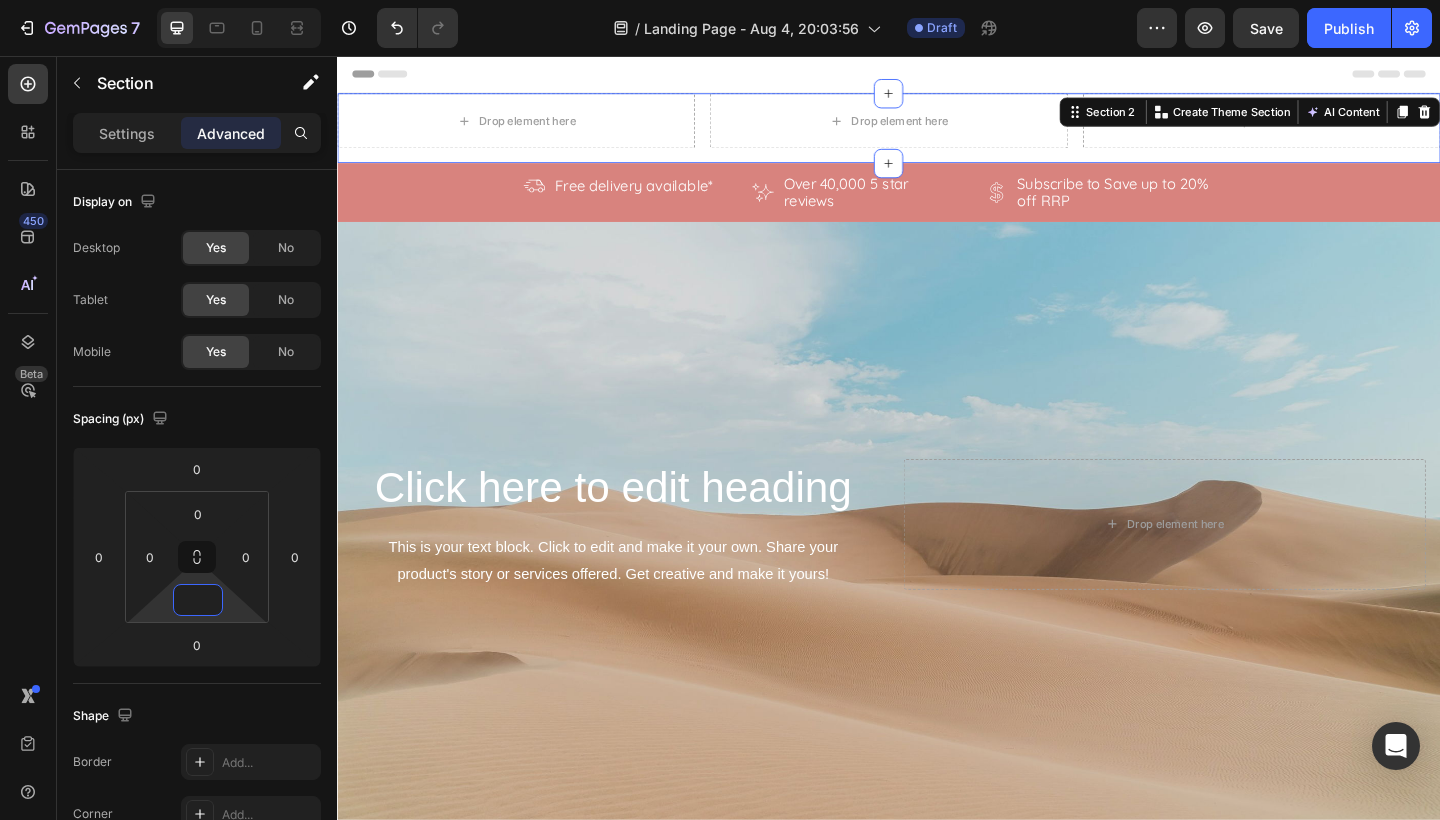 type on "0" 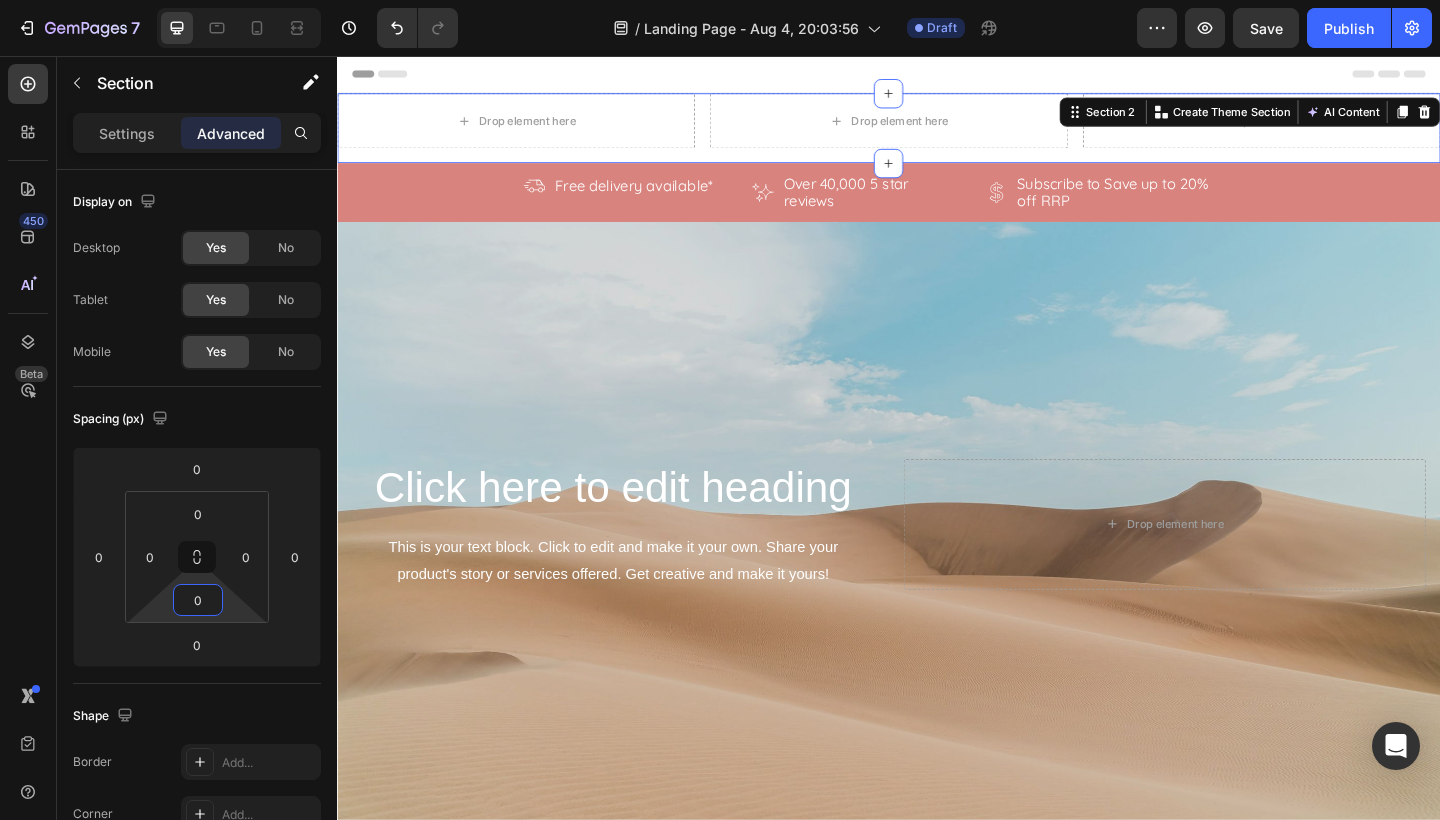 click on "Drop element here
Drop element here
Drop element here Row" at bounding box center (937, 135) 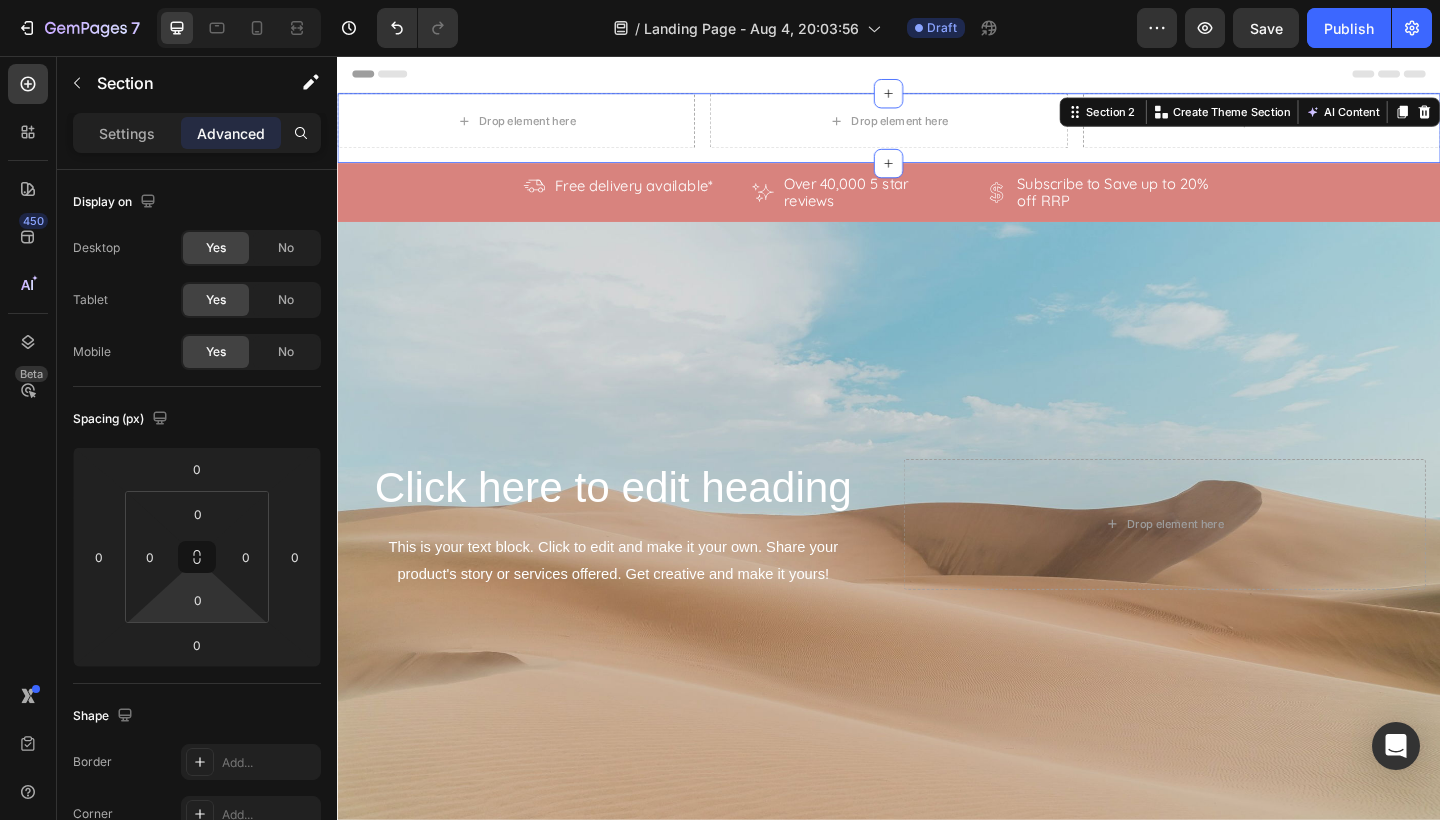 click on "Drop element here
Drop element here
Drop element here Row" at bounding box center (937, 135) 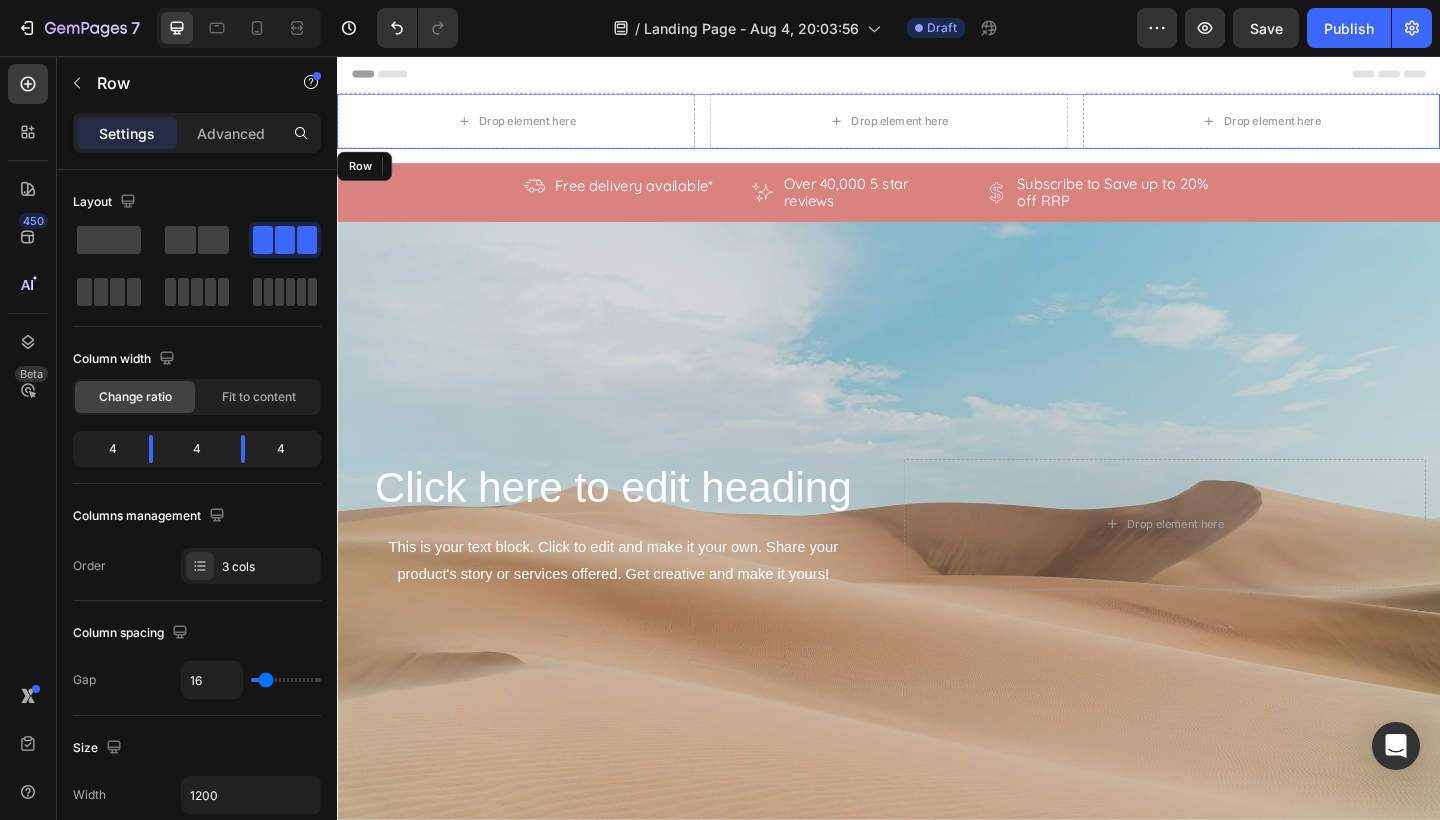 click on "Drop element here
Drop element here
Drop element here Row" at bounding box center [937, 127] 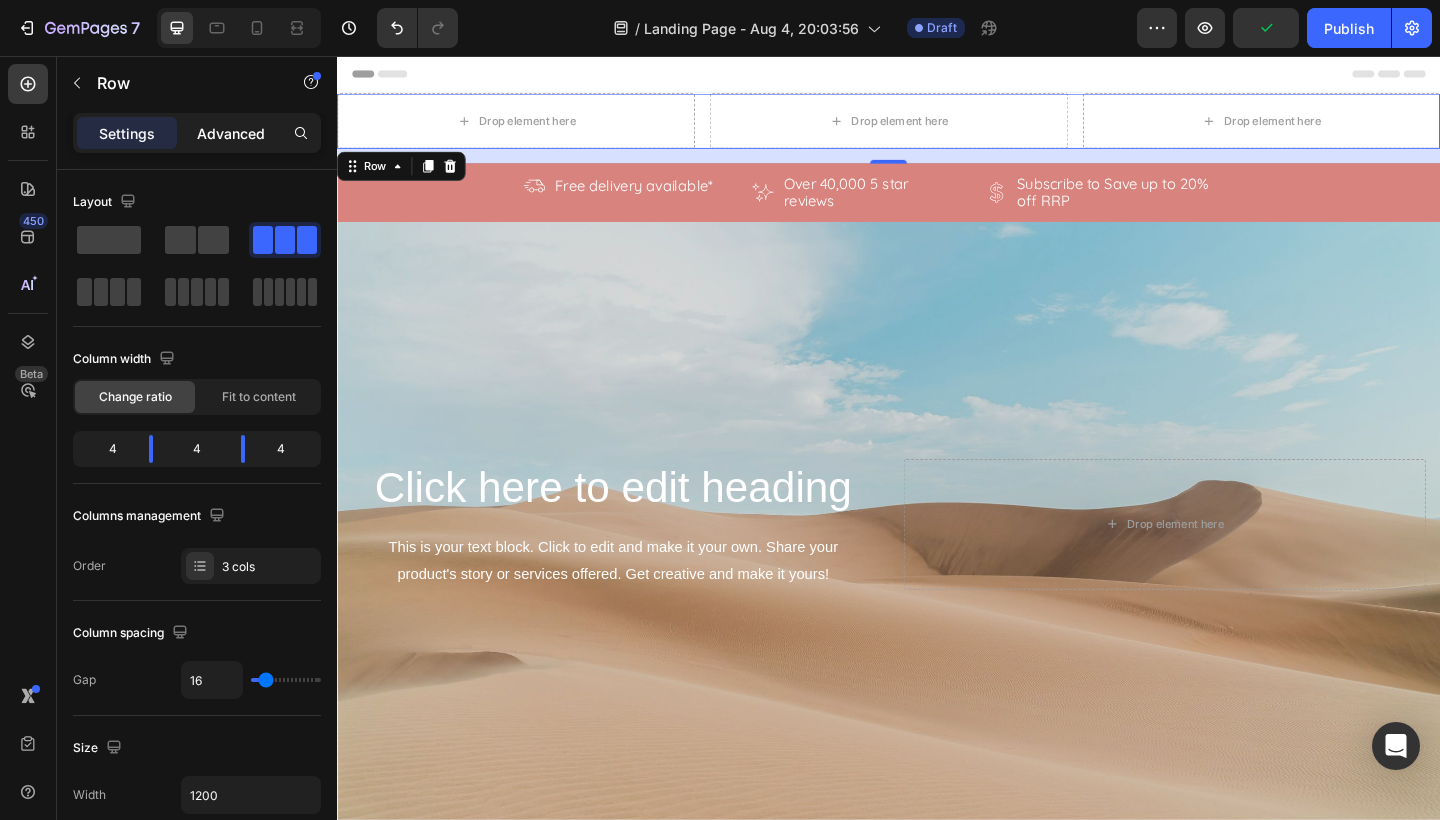click on "Advanced" at bounding box center [231, 133] 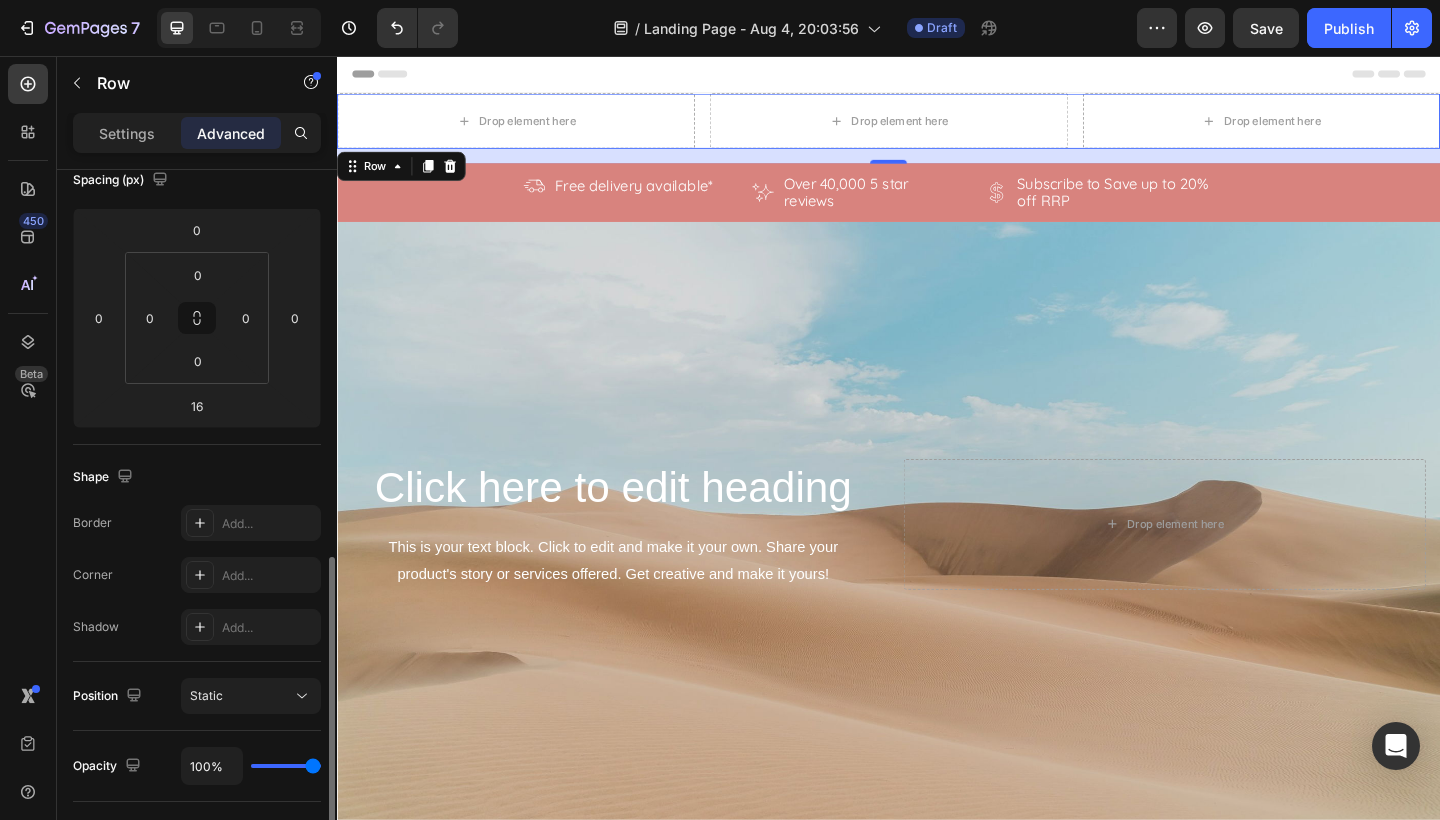 scroll, scrollTop: 0, scrollLeft: 0, axis: both 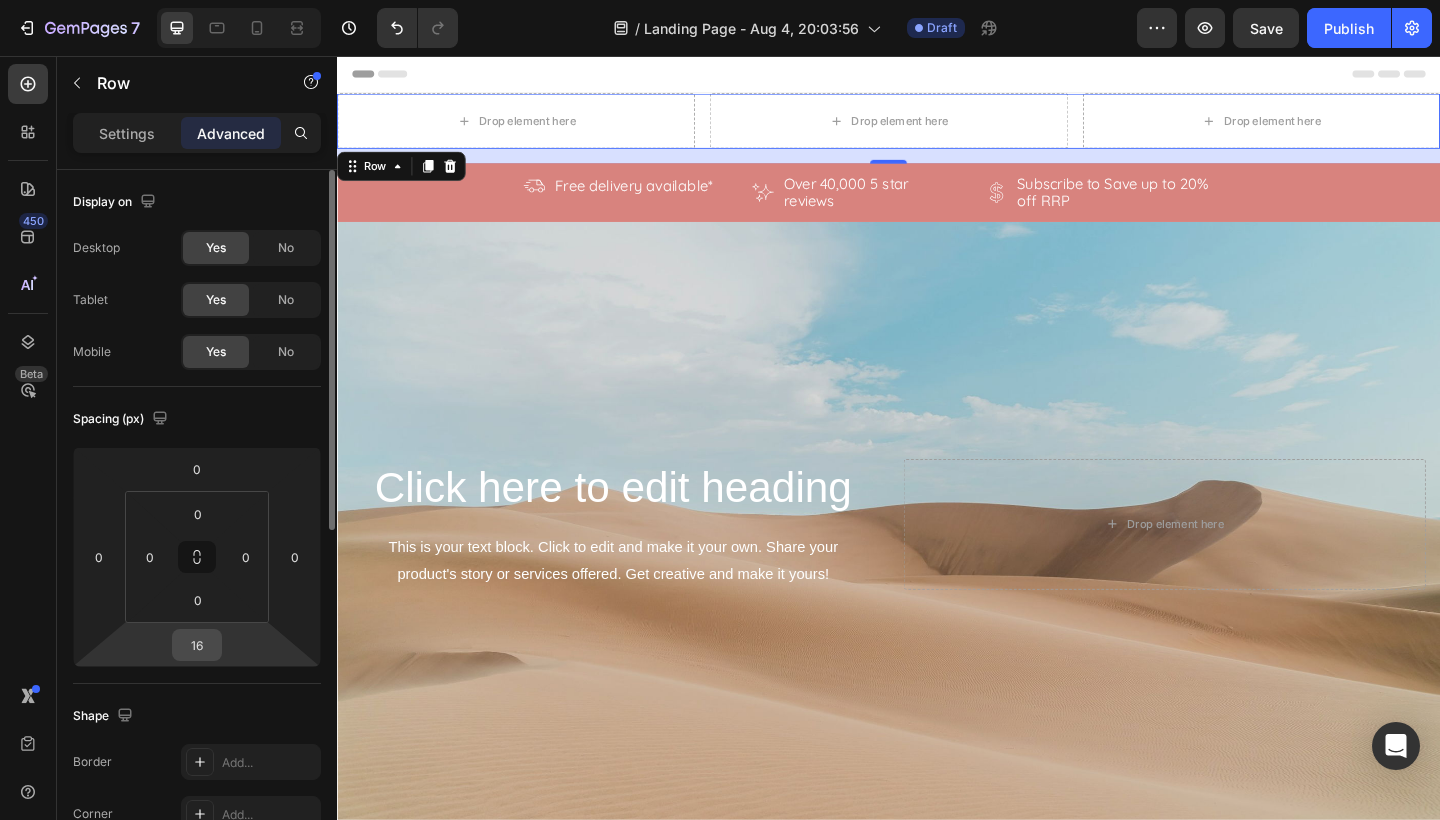click on "16" at bounding box center (197, 645) 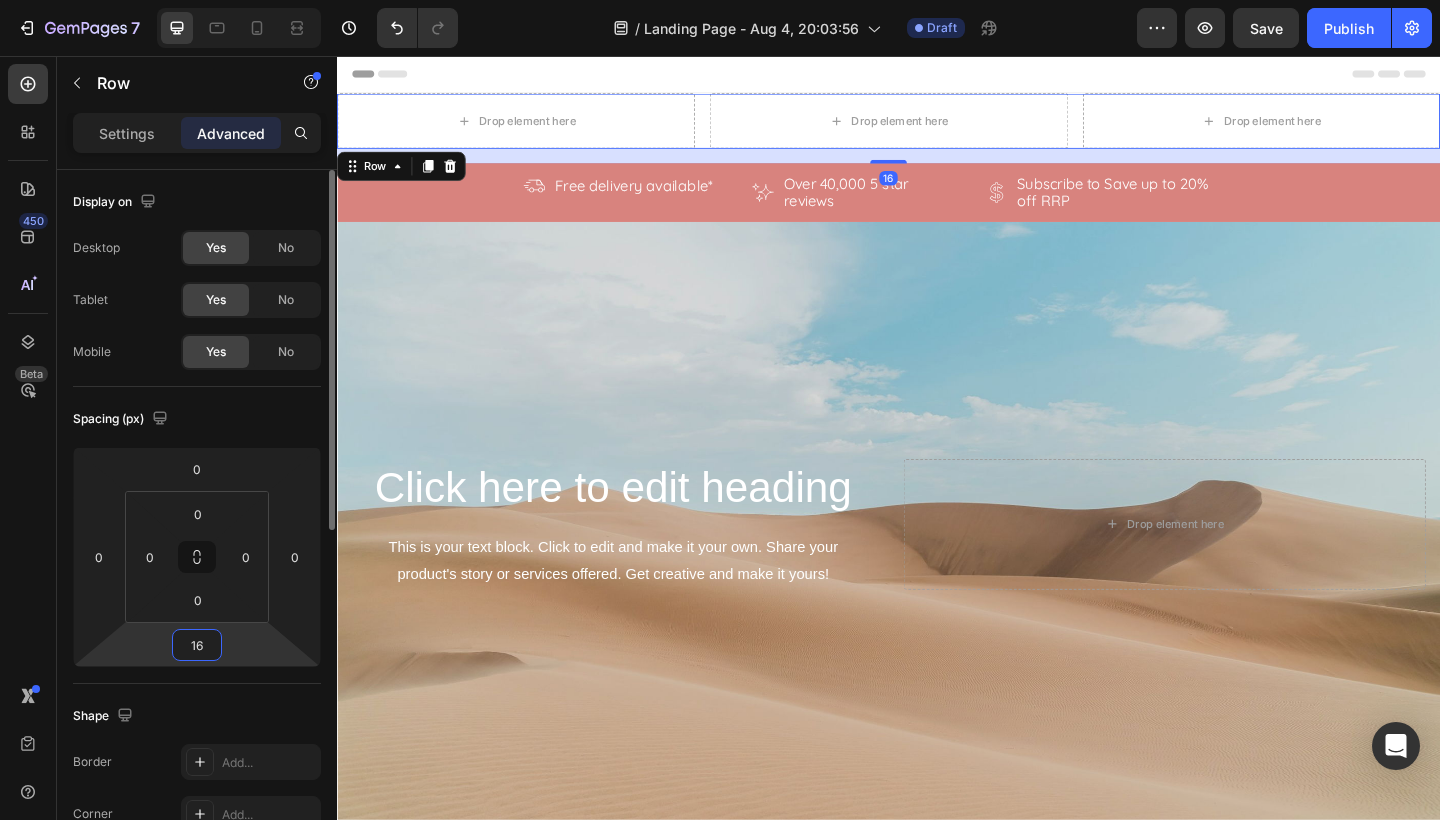 click on "16" at bounding box center [197, 645] 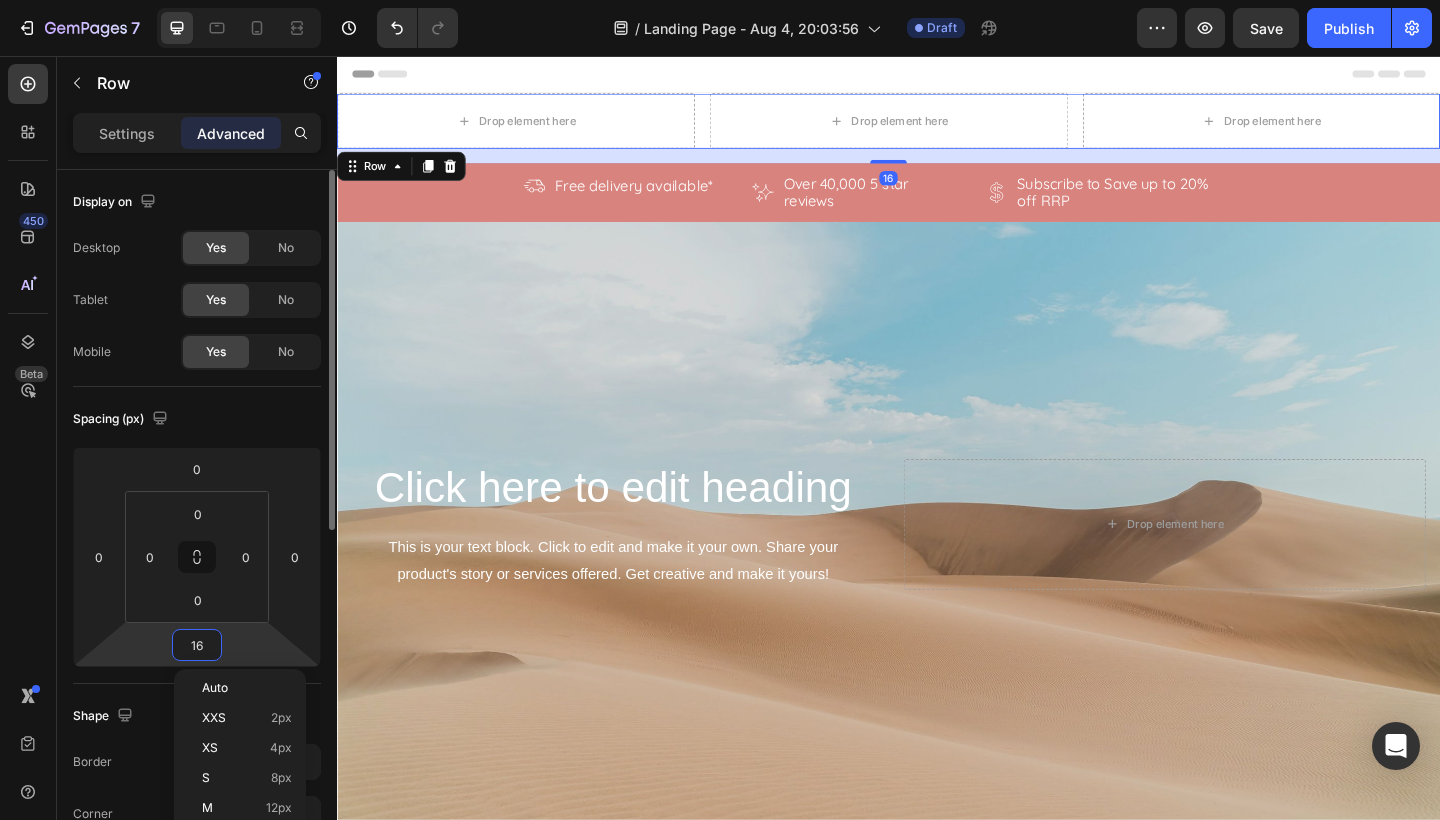 type 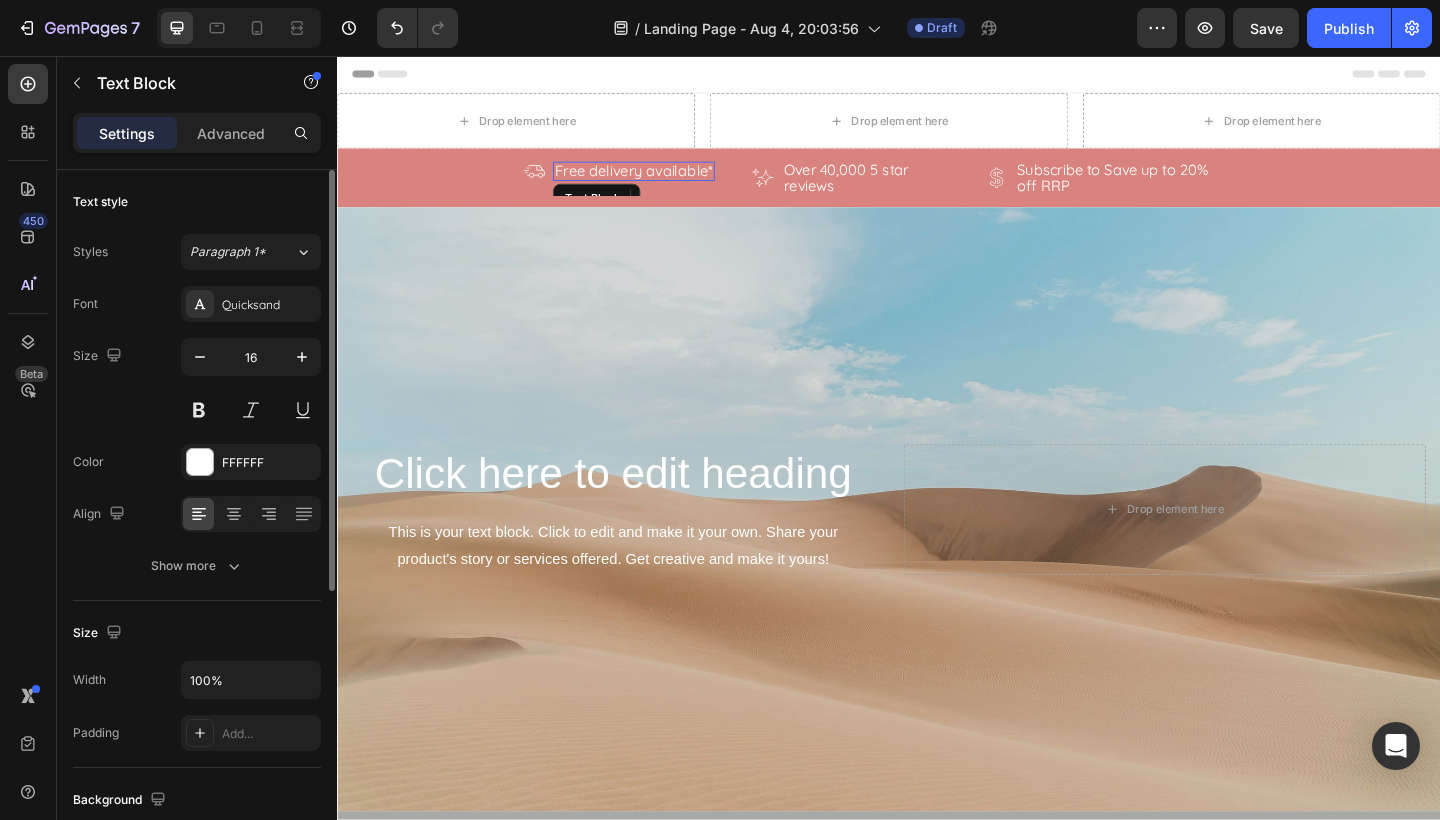 click on "Free delivery available*" at bounding box center [660, 182] 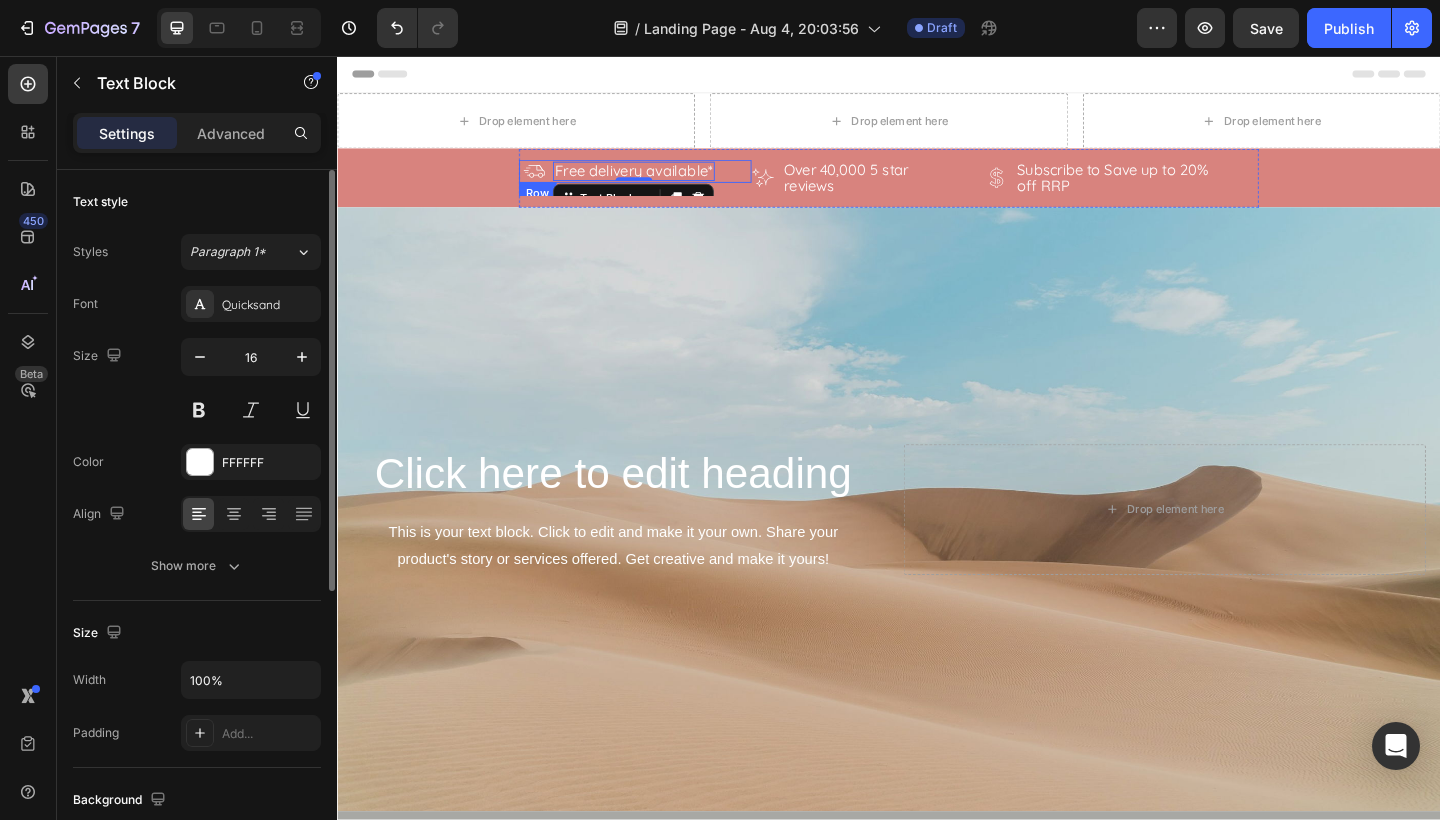 click on "Icon Free delivery available* Text Block   0 Row" at bounding box center [662, 181] 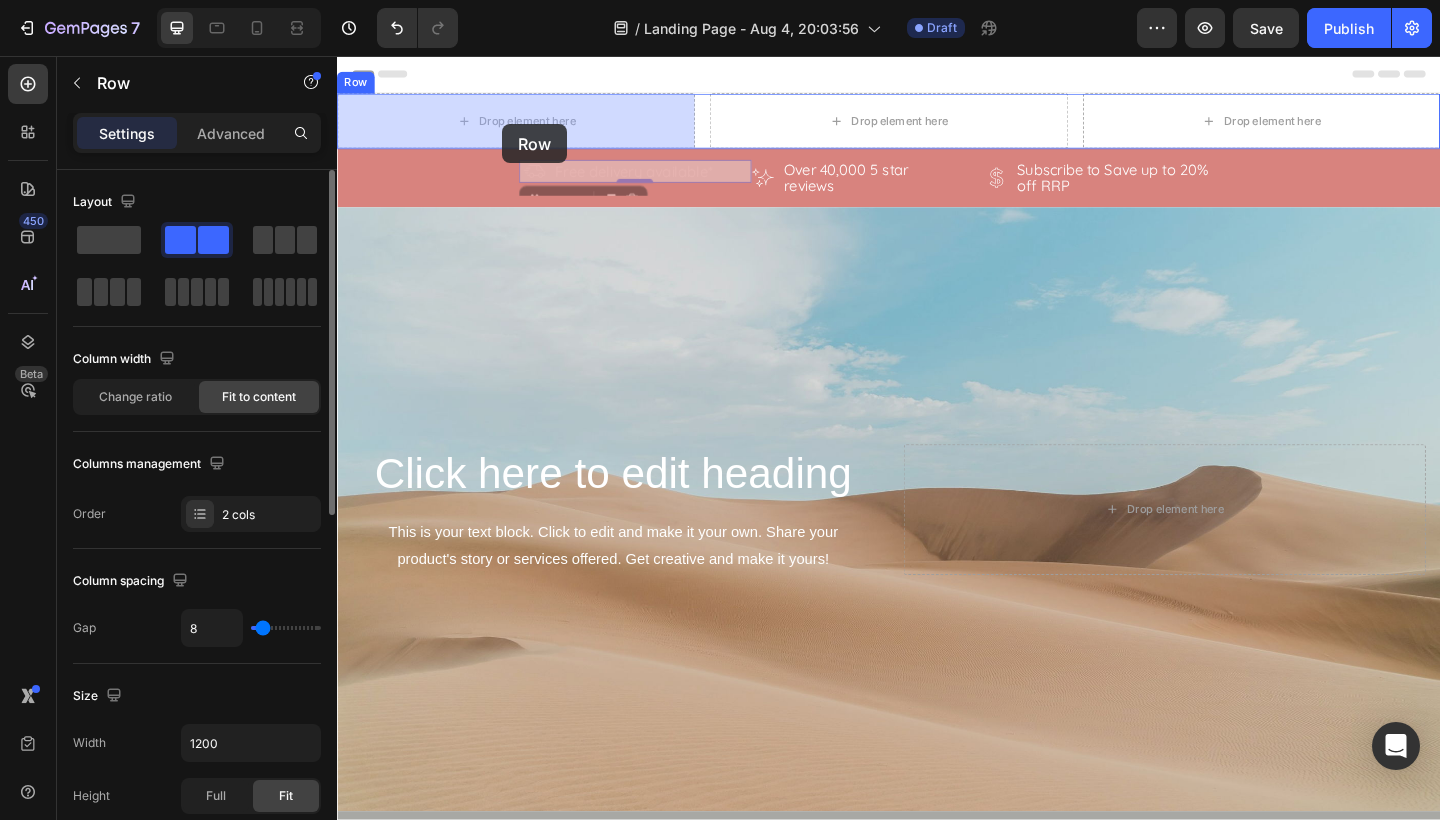 drag, startPoint x: 571, startPoint y: 187, endPoint x: 517, endPoint y: 130, distance: 78.51752 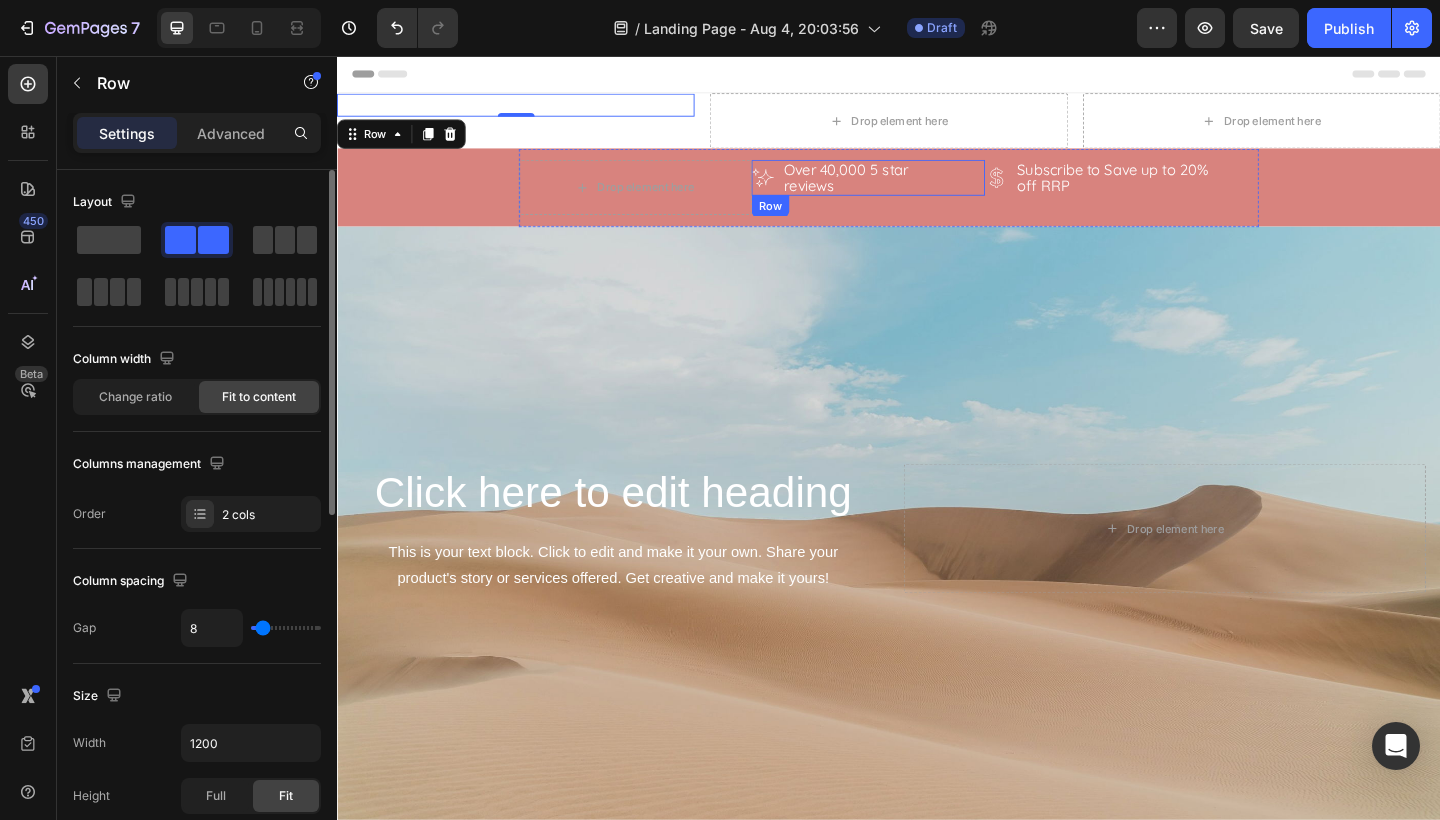 click on "Icon Over 40,000 5 star reviews Text Block Row" at bounding box center (915, 188) 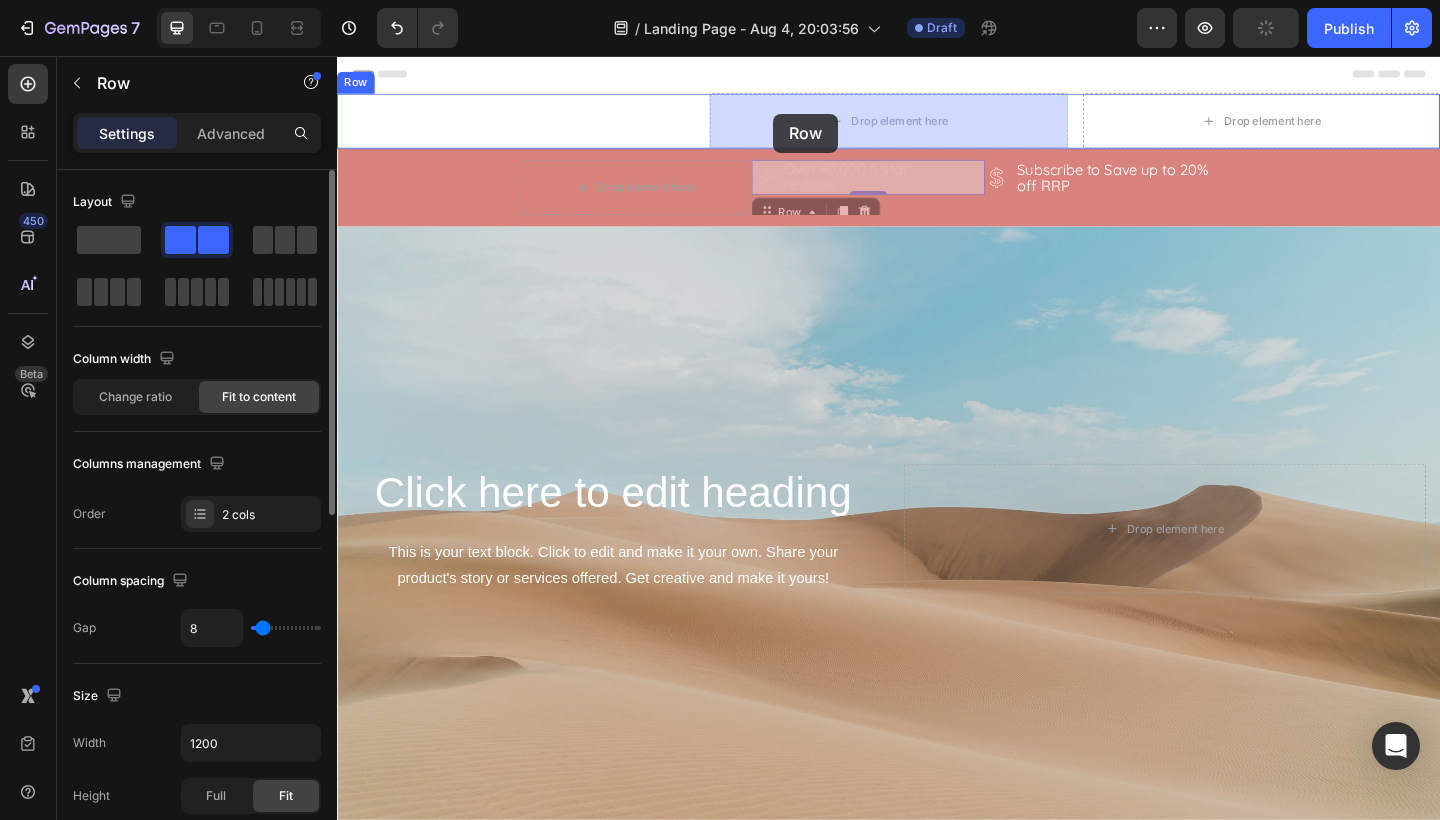 drag, startPoint x: 816, startPoint y: 180, endPoint x: 812, endPoint y: 119, distance: 61.13101 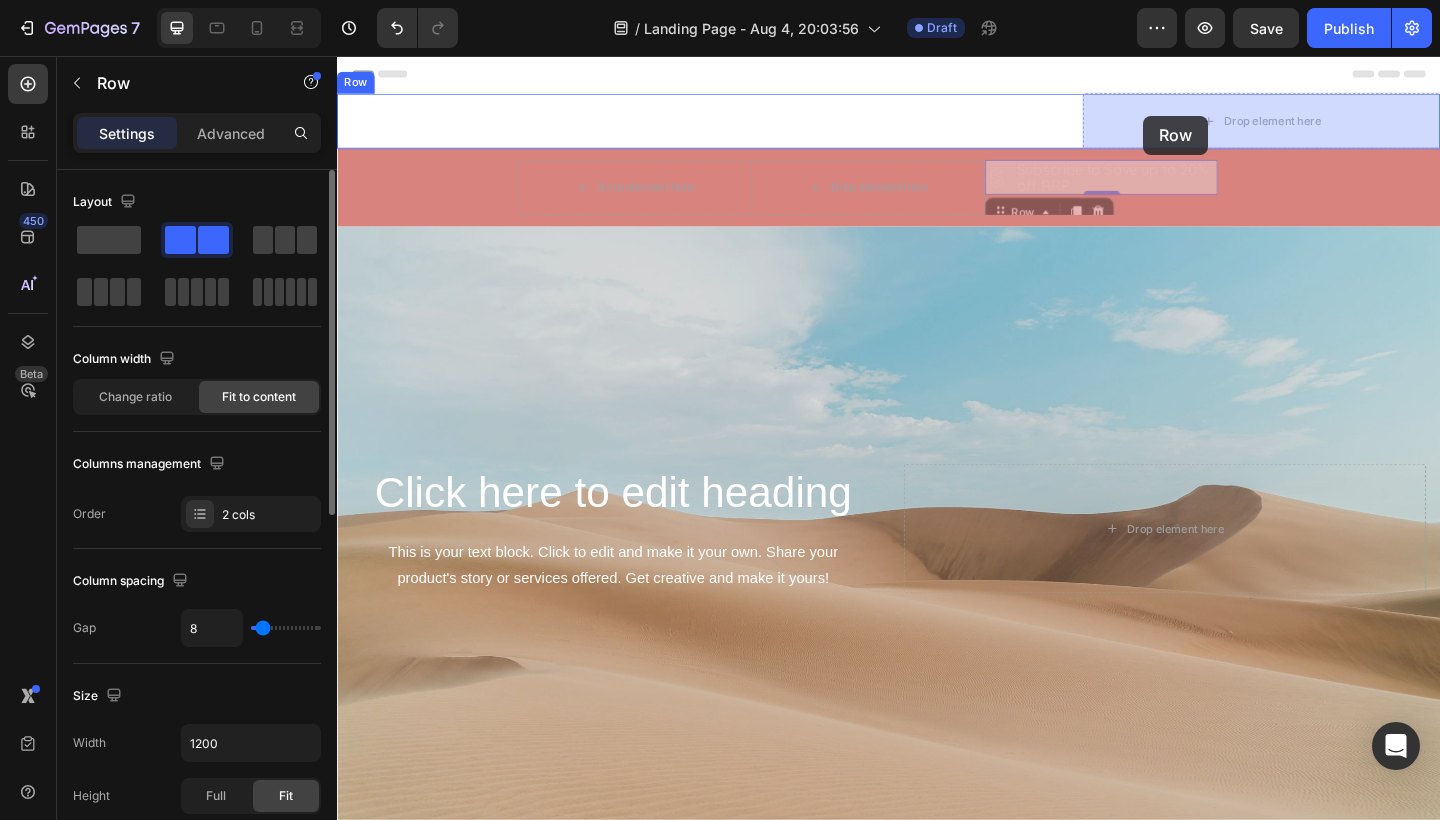 drag, startPoint x: 1071, startPoint y: 190, endPoint x: 1213, endPoint y: 121, distance: 157.87654 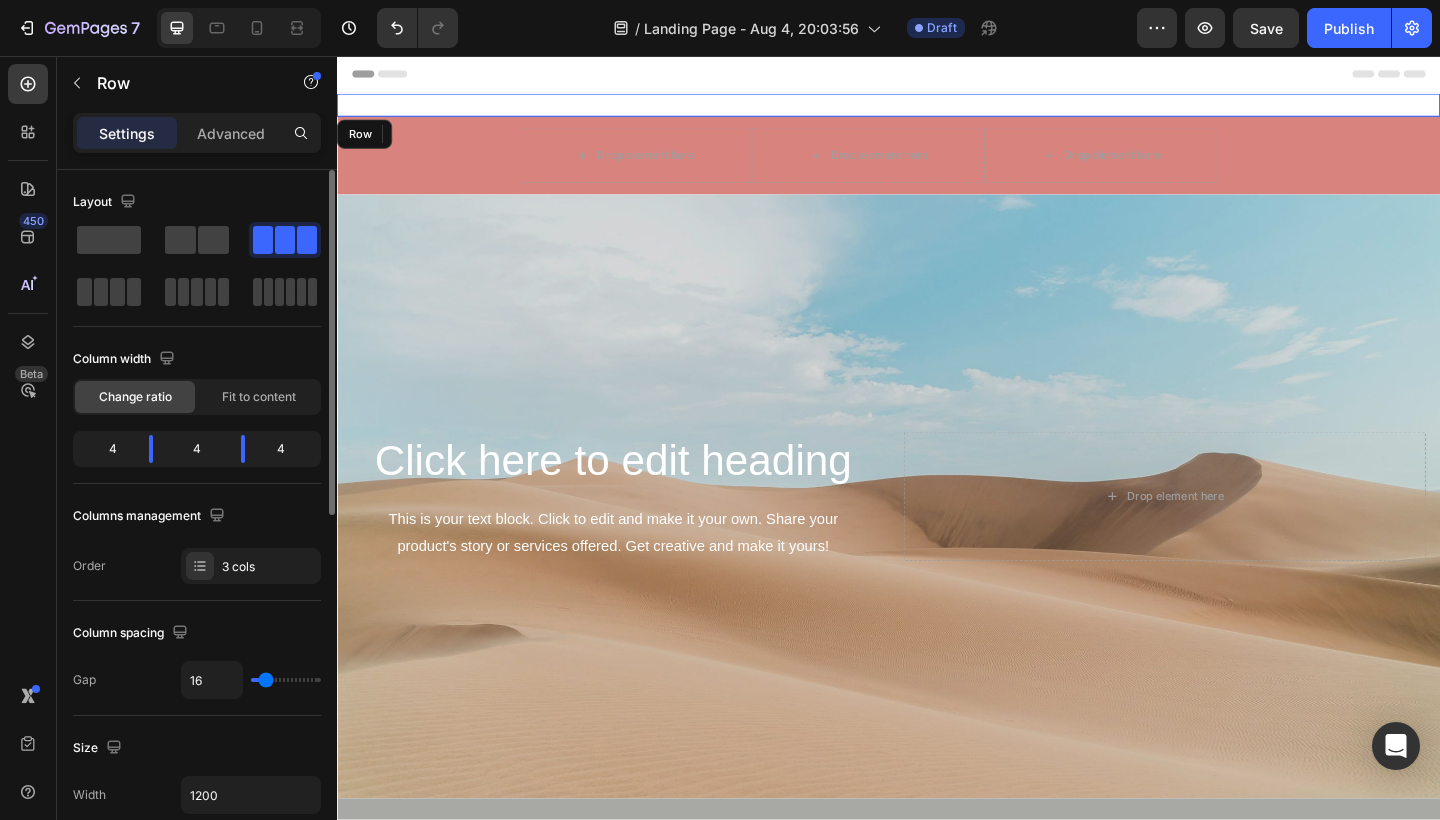 click on "Icon Free delivery available* Text Block Row
Icon Over 40,000 5 star reviews Text Block Row
Icon Subscribe to Save up to 20% off RRP Text Block Row   0 Row" at bounding box center [937, 109] 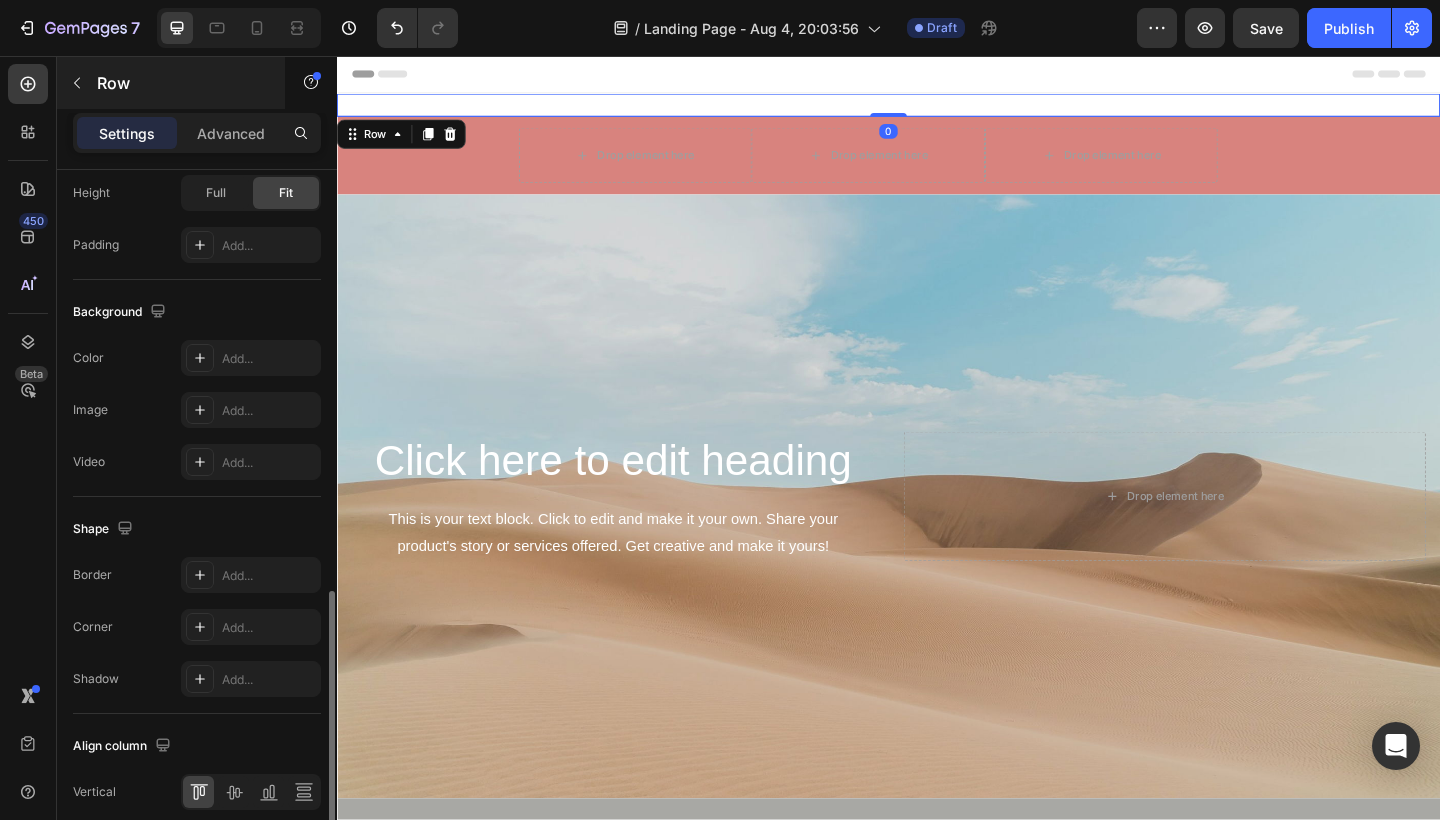 scroll, scrollTop: 741, scrollLeft: 0, axis: vertical 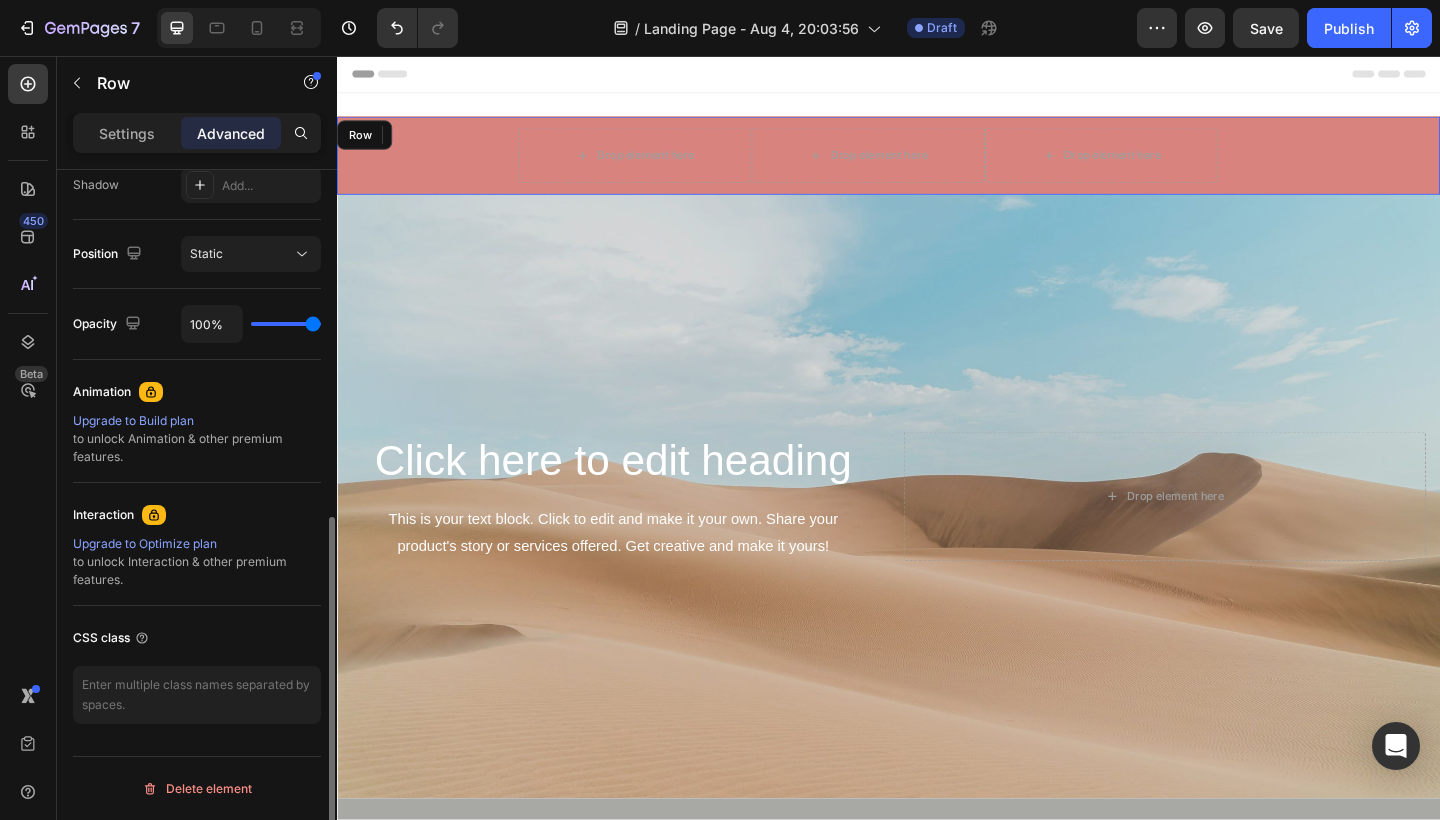 click on "Drop element here
Drop element here
Drop element here Carousel" at bounding box center (937, 164) 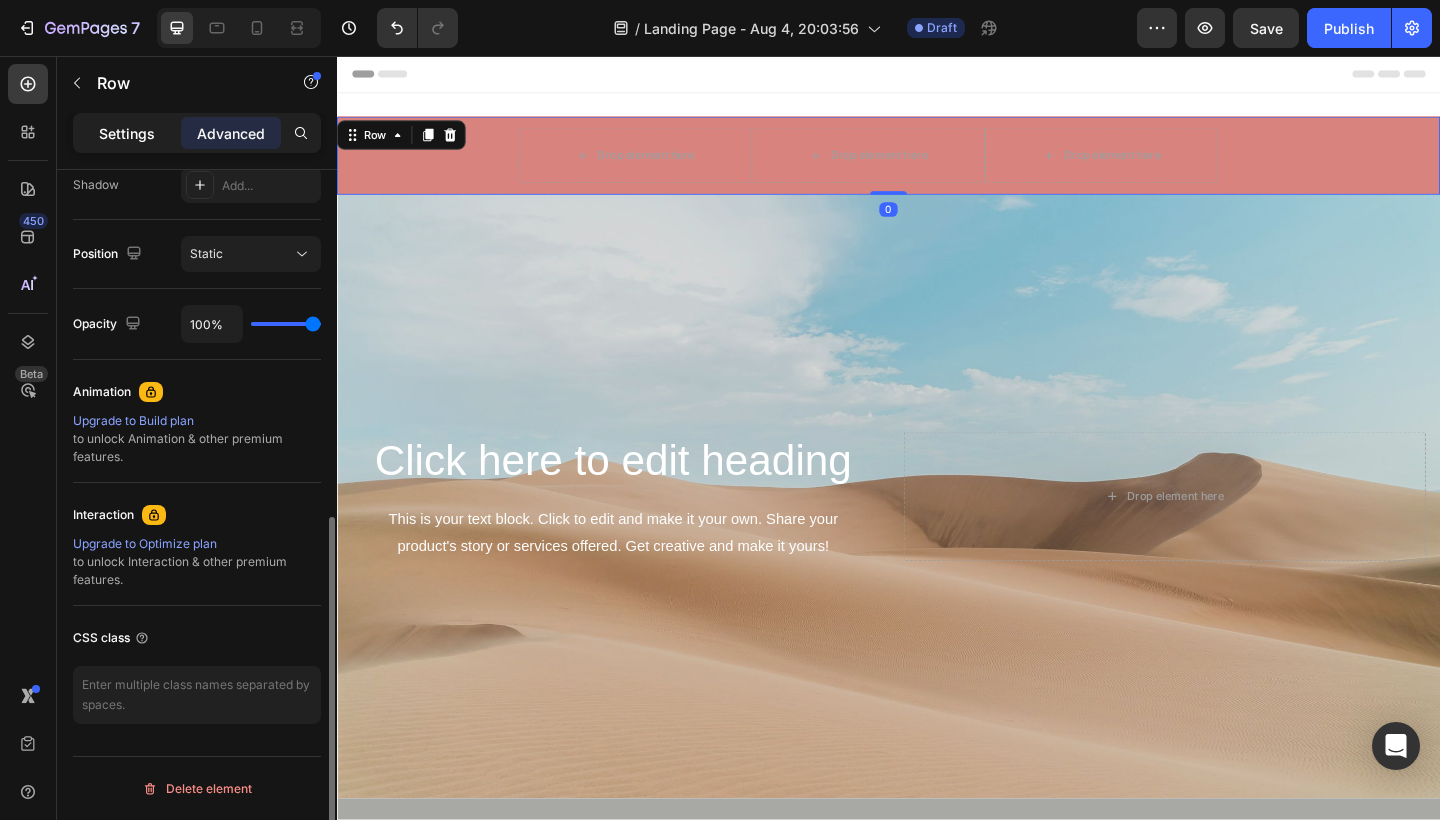 click on "Settings" at bounding box center [127, 133] 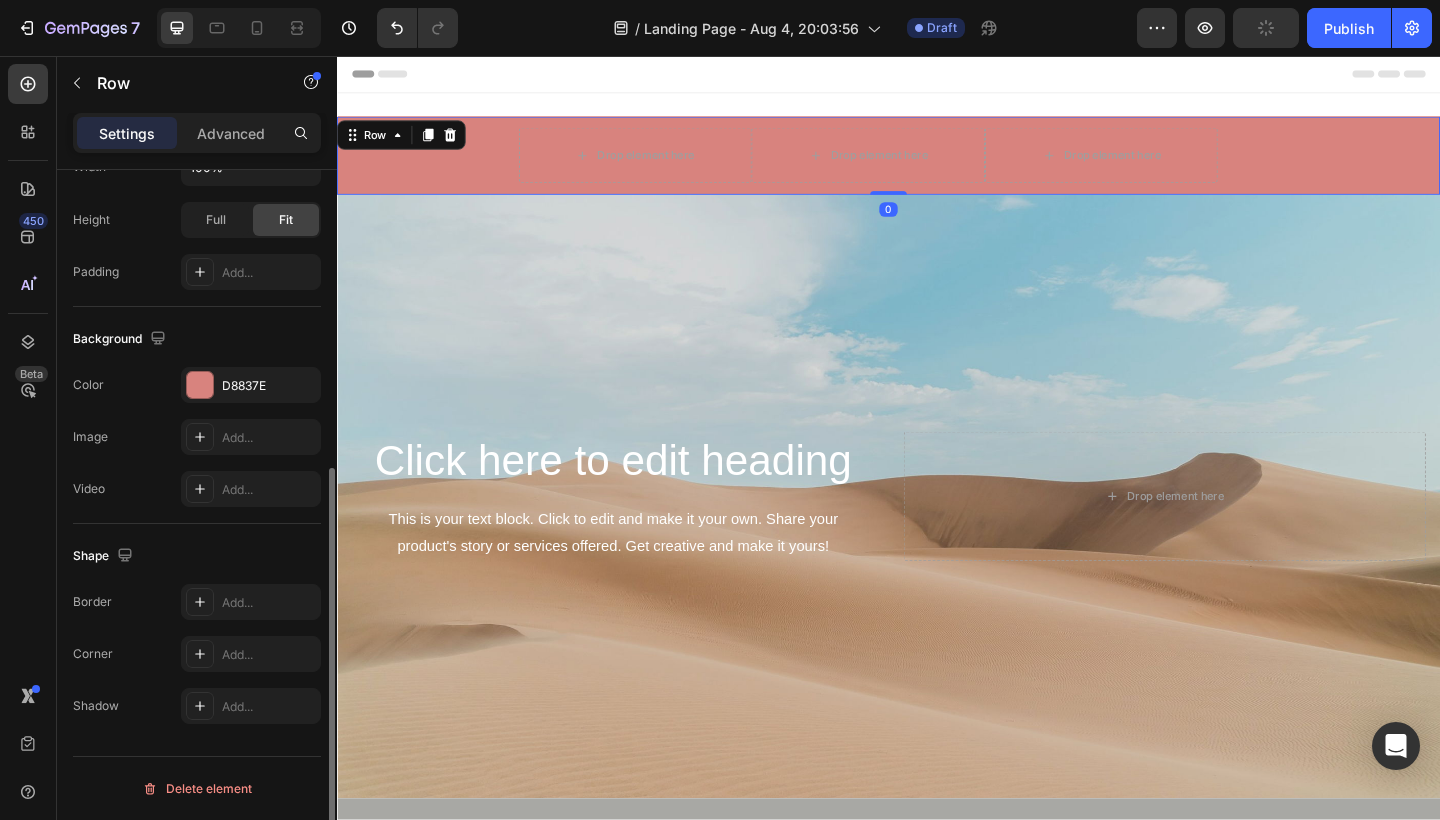 scroll, scrollTop: 513, scrollLeft: 0, axis: vertical 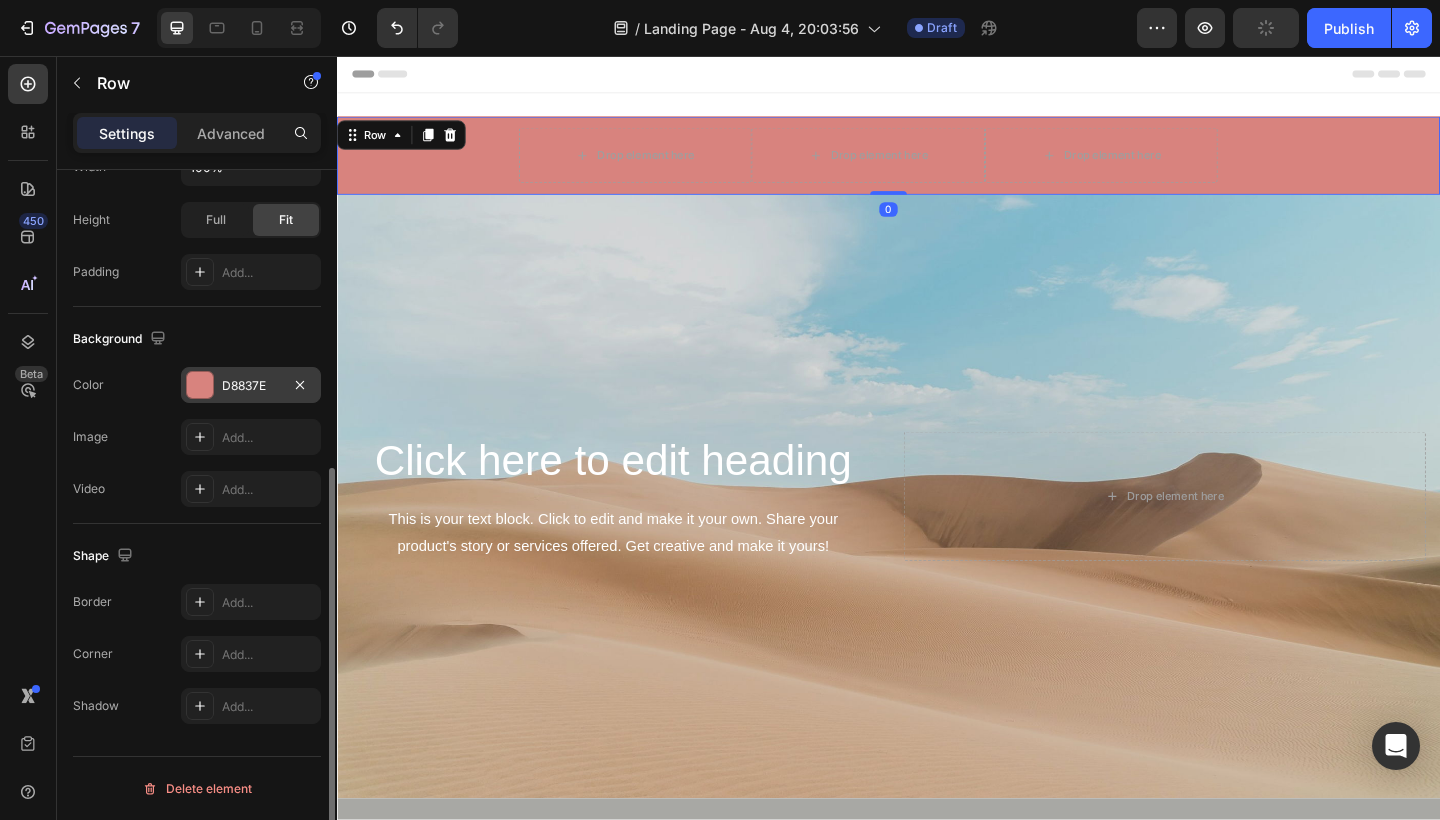 click on "D8837E" at bounding box center (251, 386) 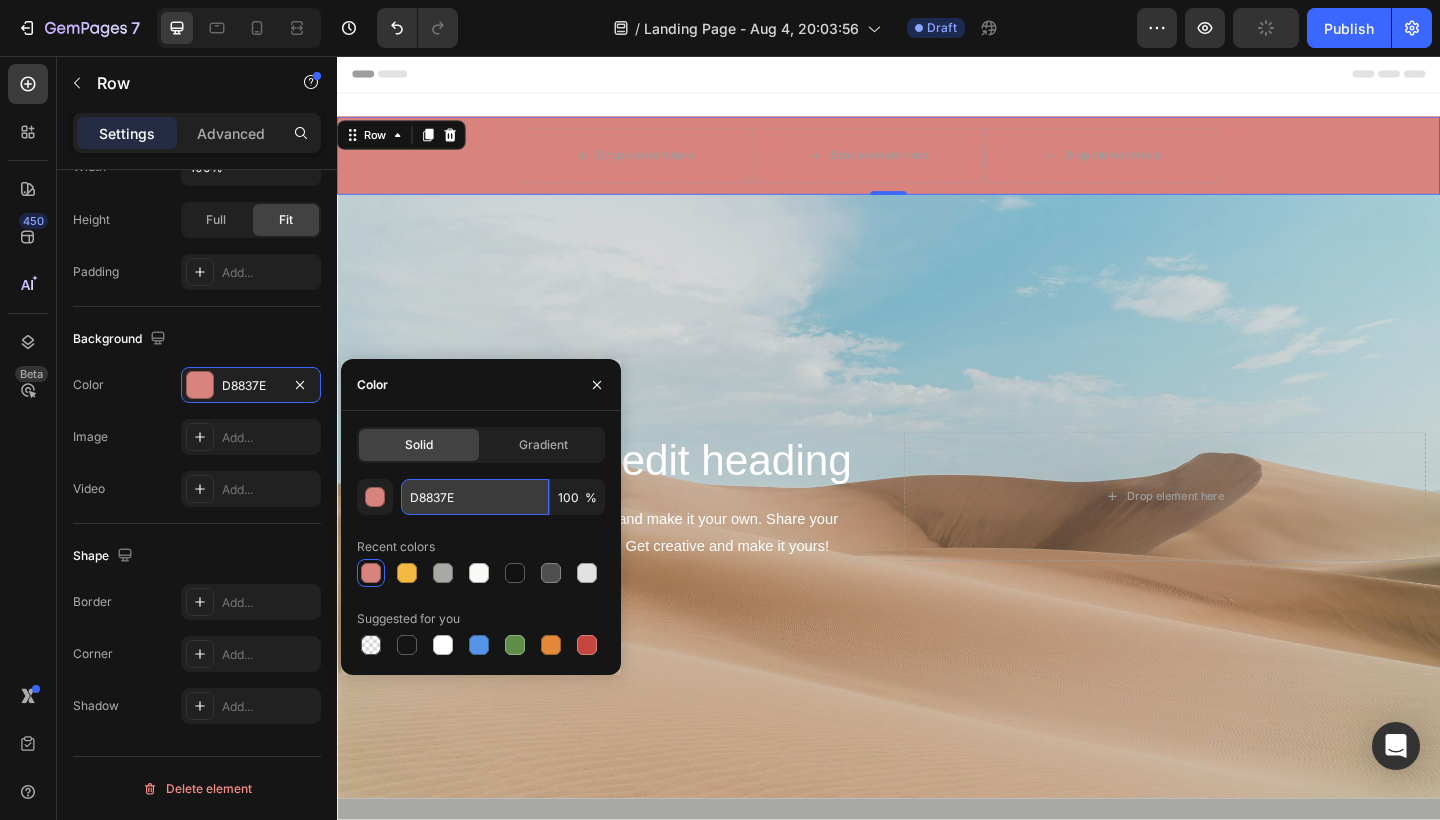 click on "D8837E" at bounding box center [475, 497] 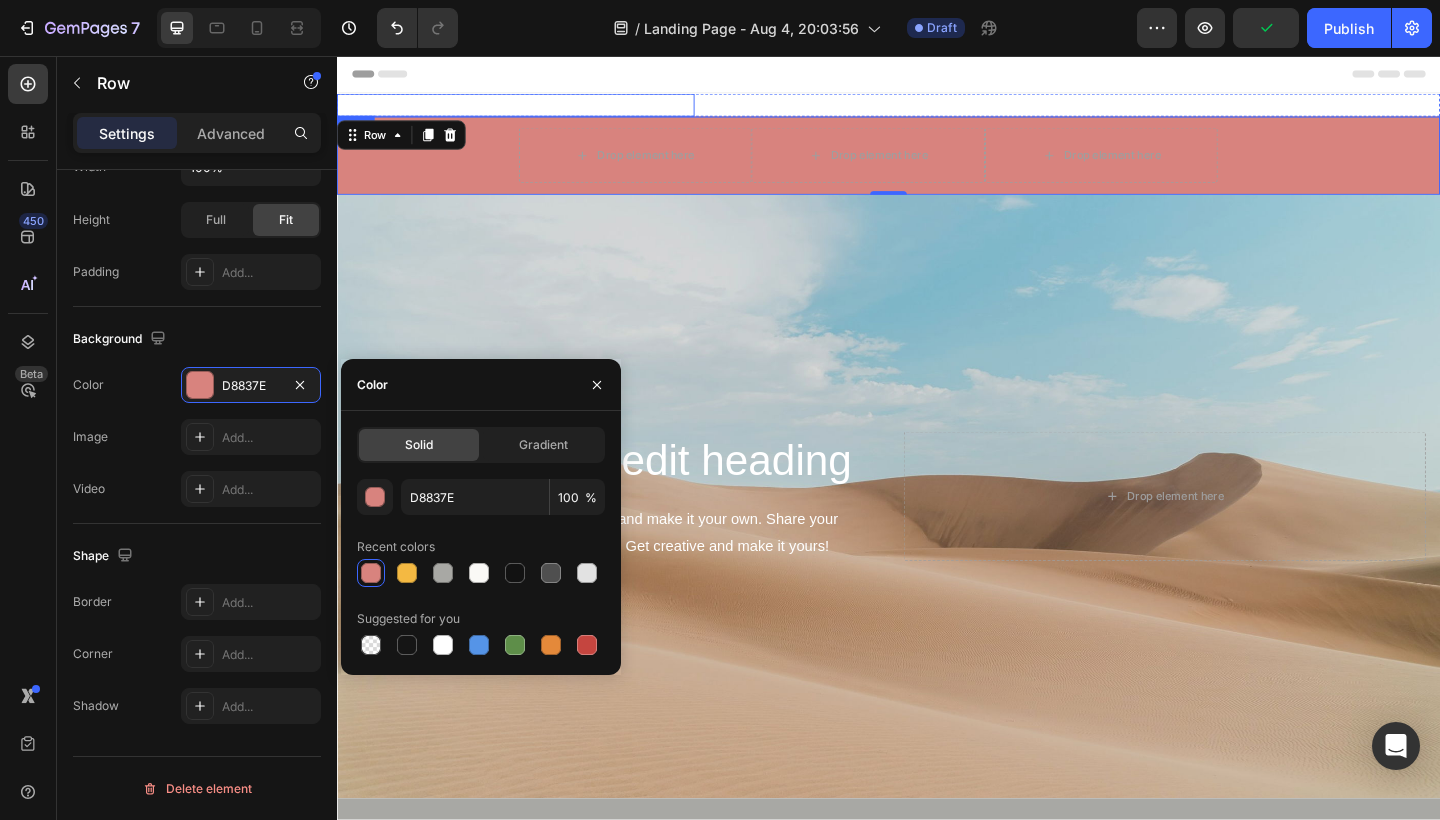 click on "Icon Free delivery available* Text Block Row" at bounding box center [531, 109] 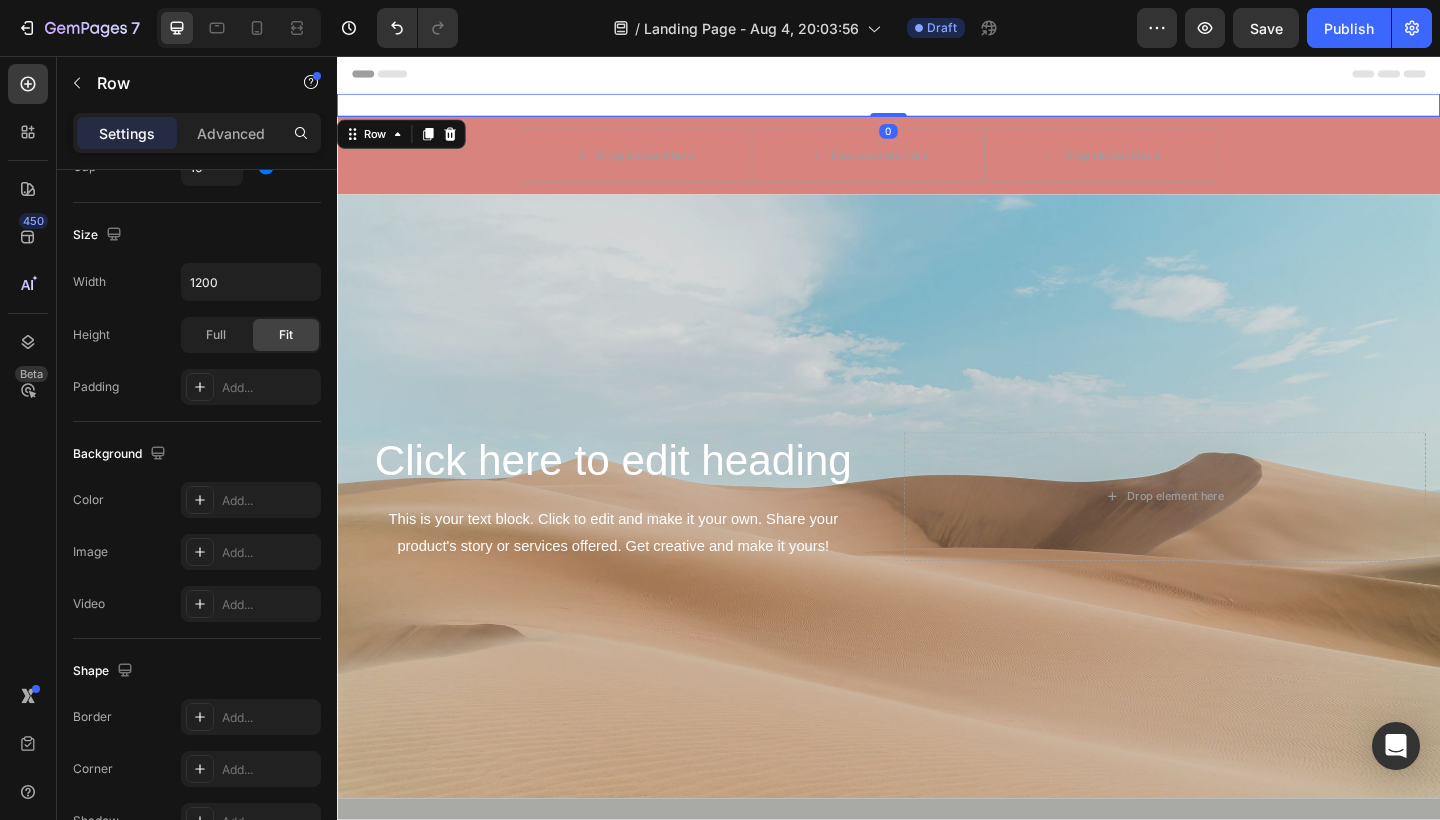 click on "Icon Free delivery available* Text Block Row
Icon Over 40,000 5 star reviews Text Block Row
Icon Subscribe to Save up to 20% off RRP Text Block Row Row   0" at bounding box center [937, 109] 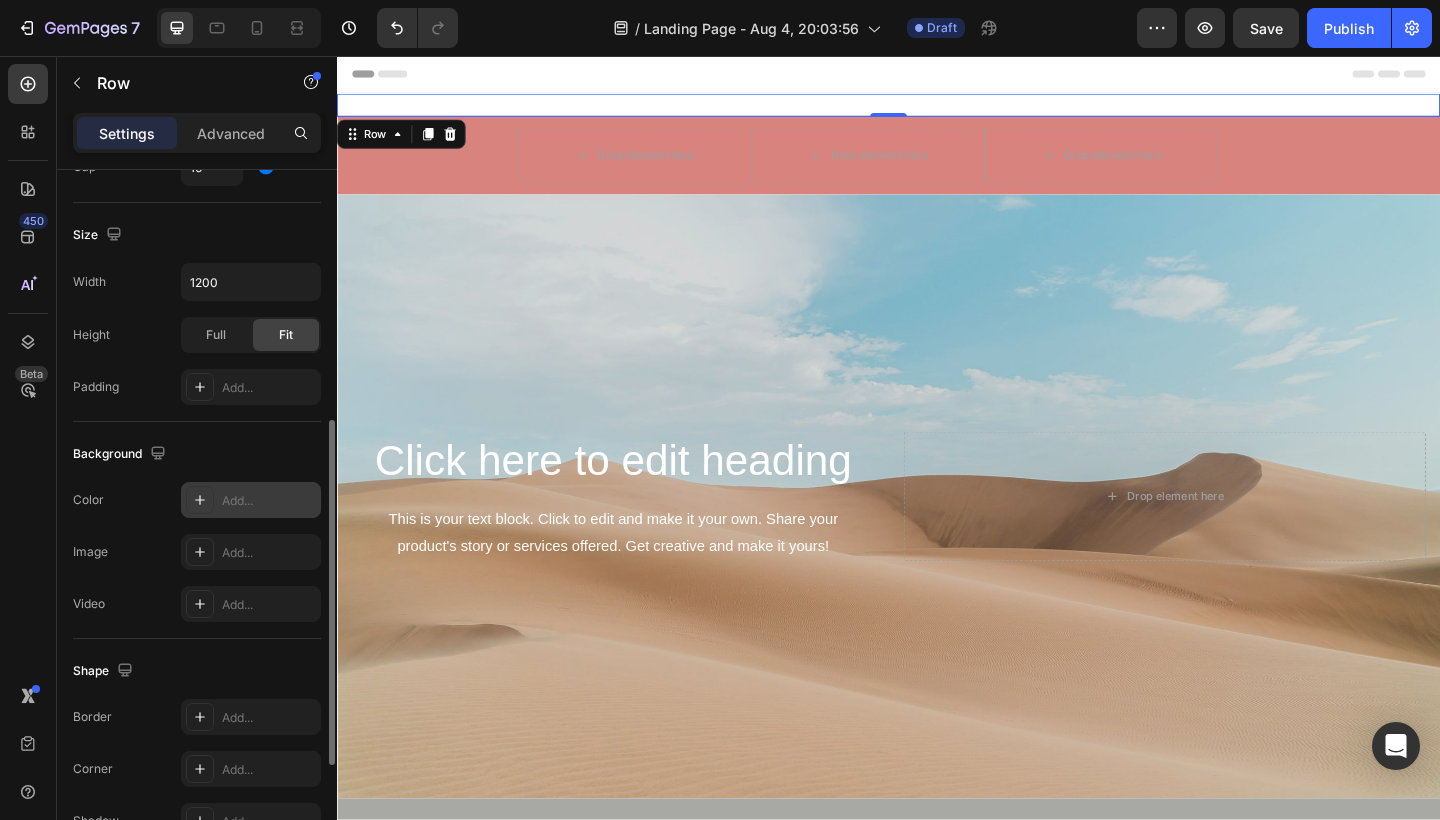 click on "Add..." at bounding box center (269, 501) 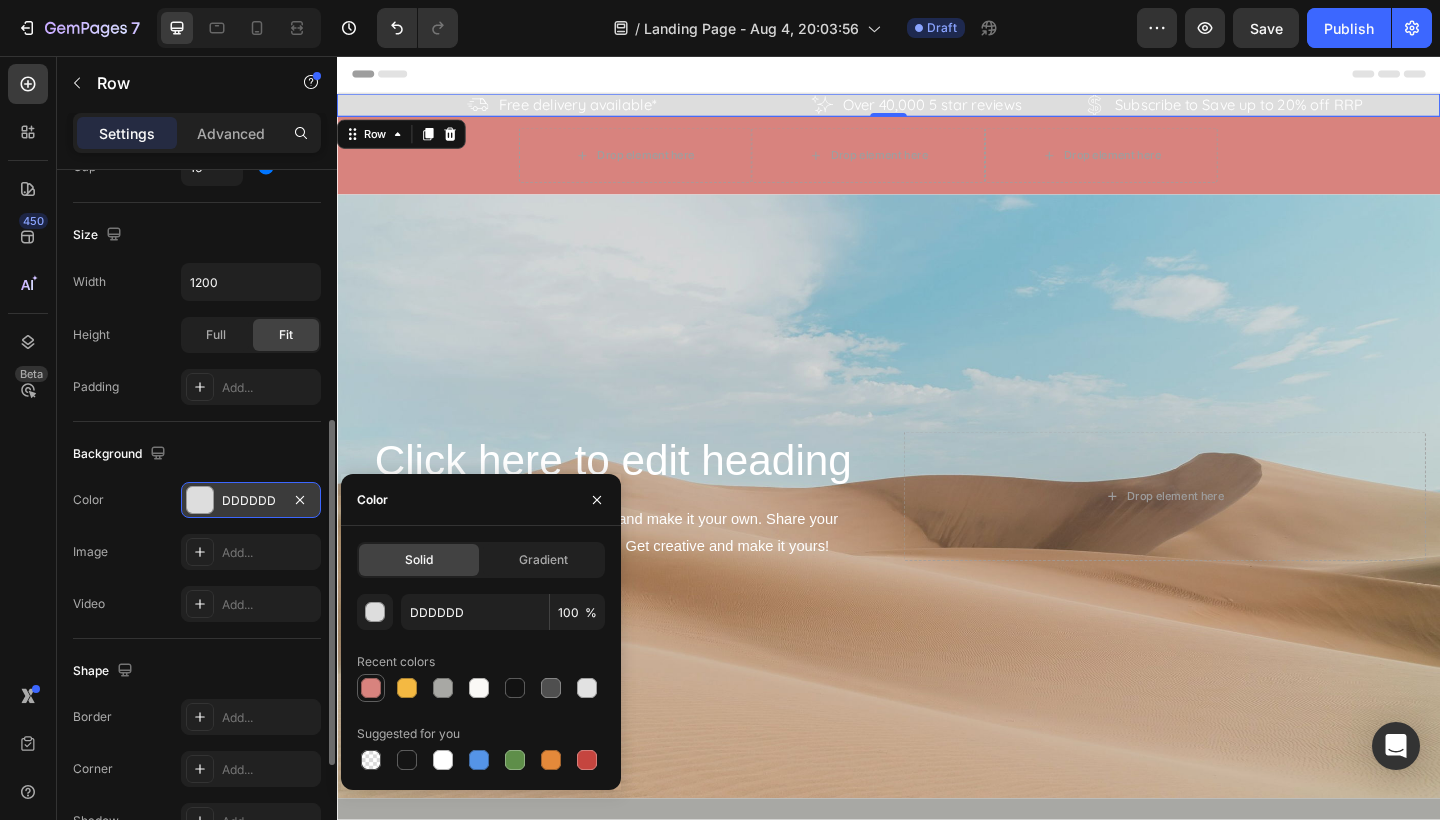click at bounding box center (371, 688) 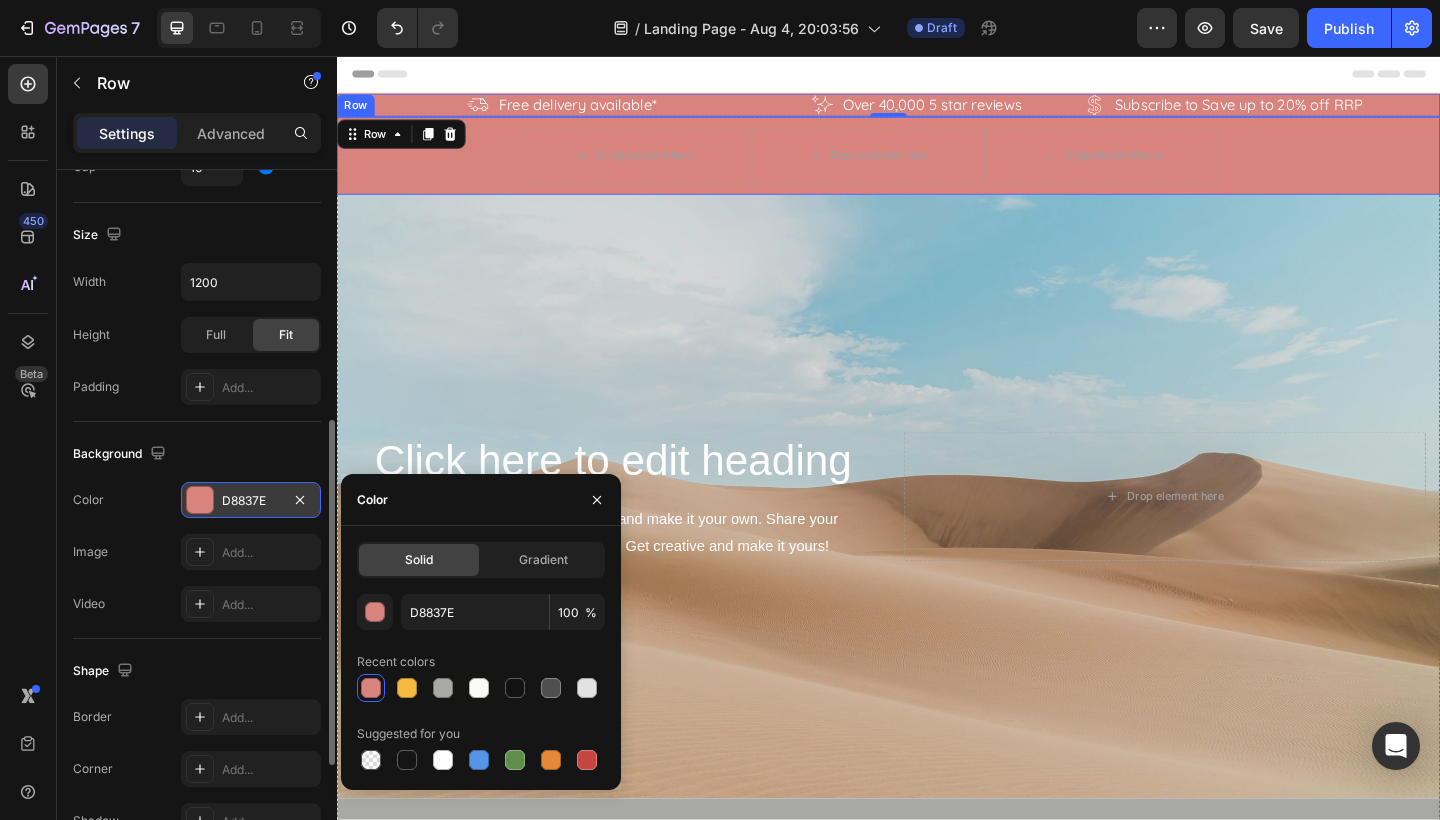 click on "Drop element here
Drop element here
Drop element here Carousel" at bounding box center (937, 164) 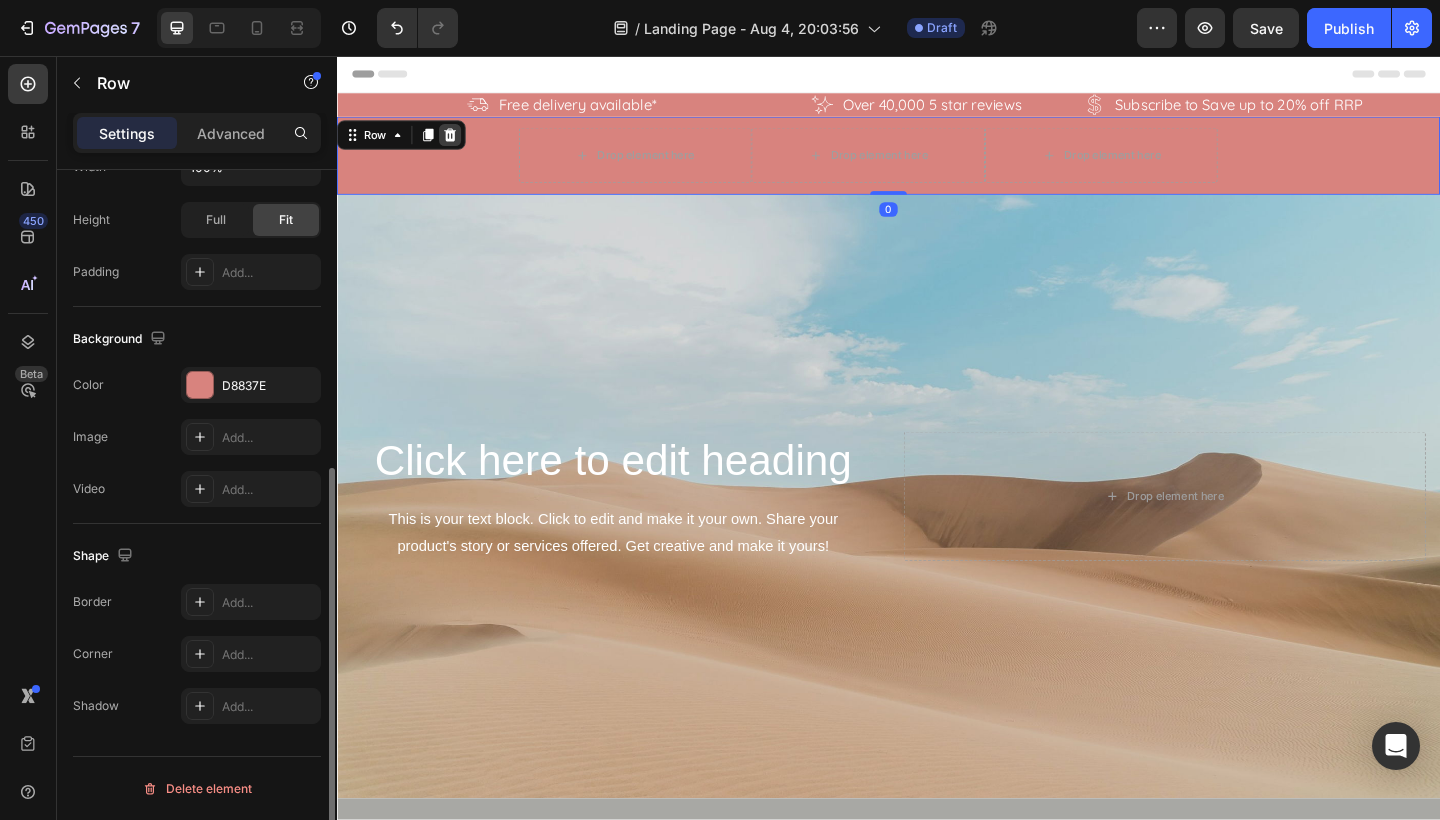click 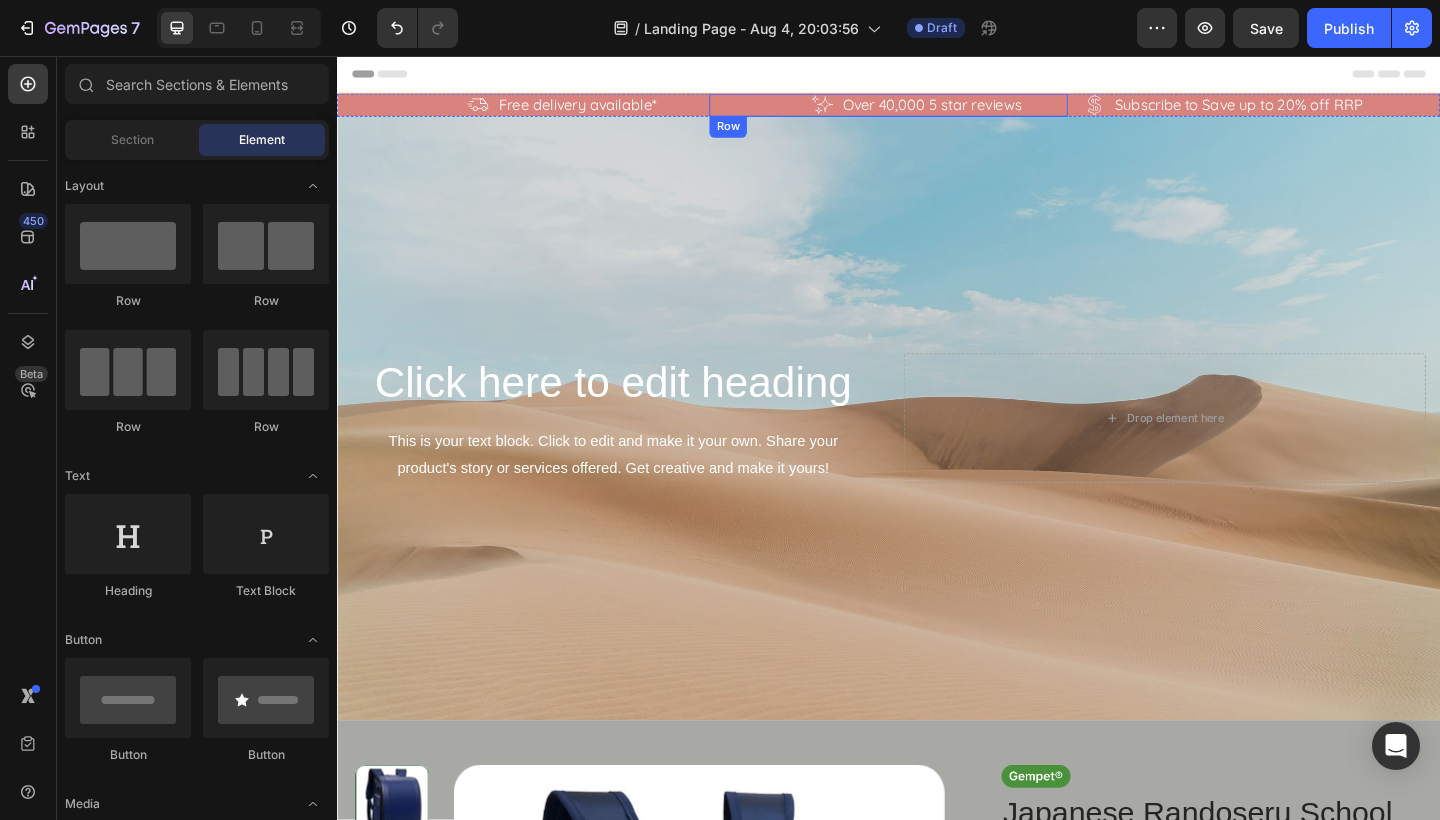 click on "Icon Over 40,000 5 star reviews Text Block Row" at bounding box center [936, 109] 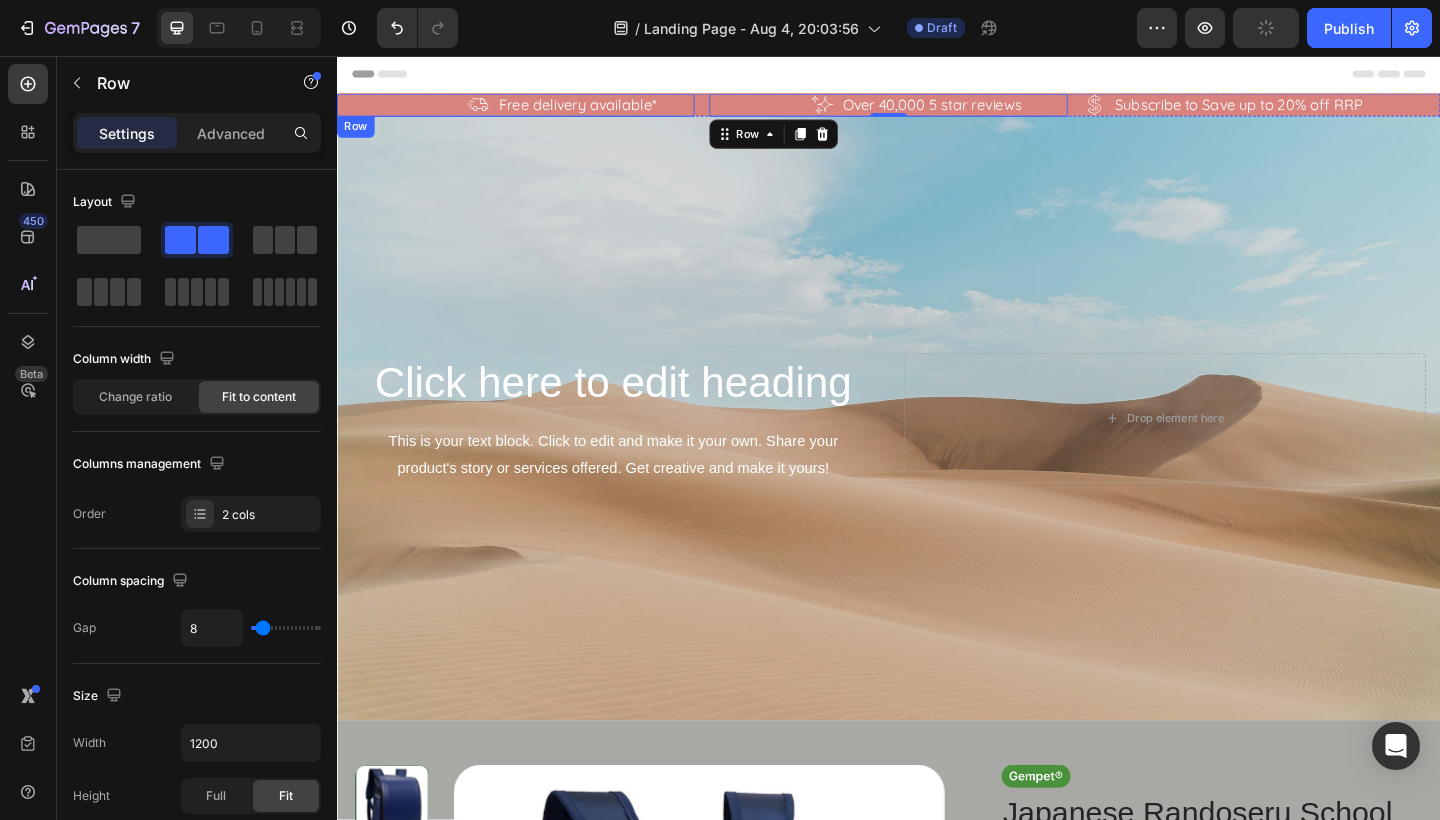 click on "Icon Free delivery available* Text Block Row" at bounding box center [531, 109] 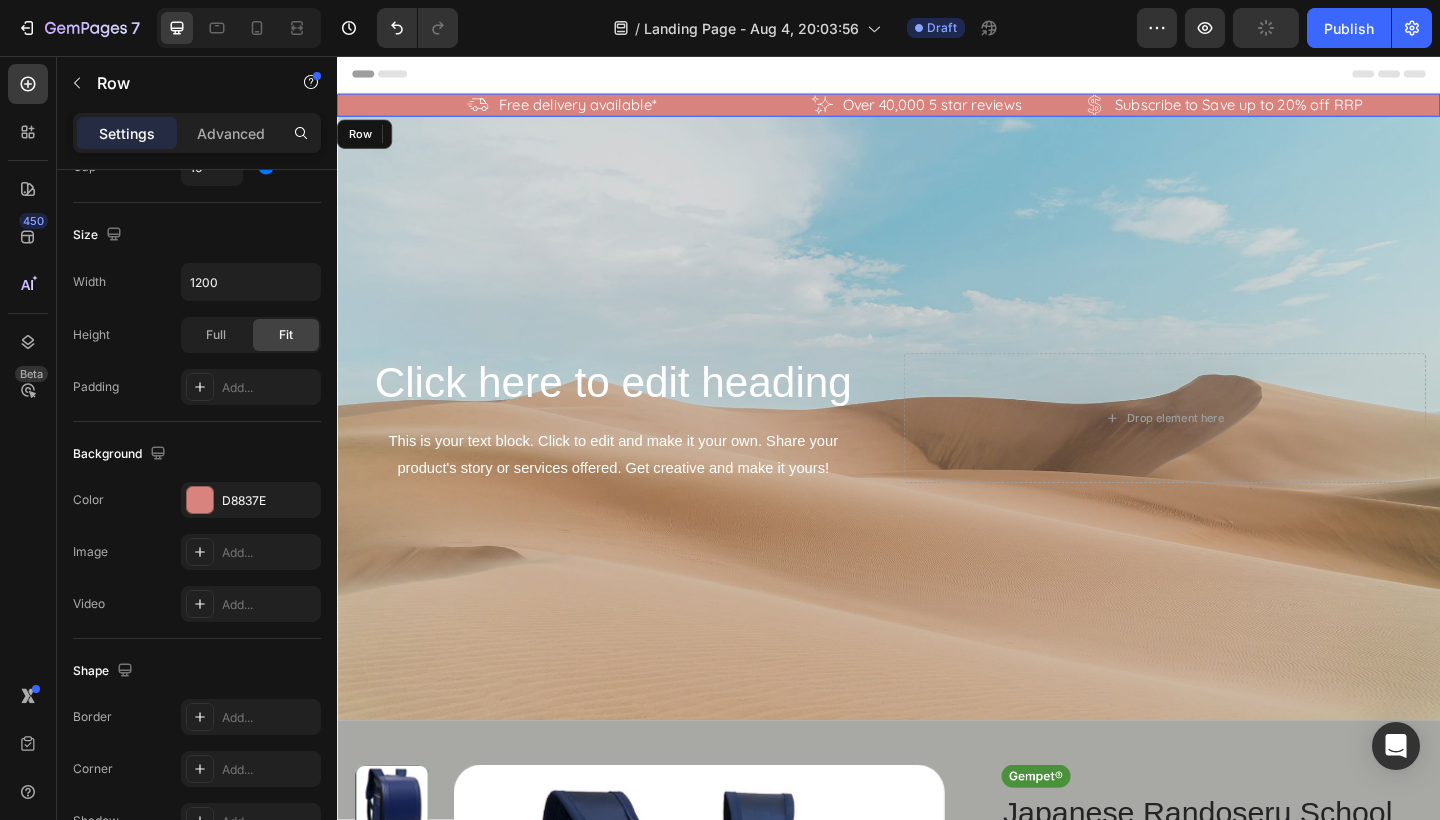 click on "Icon Free delivery available* Text Block Row   0
Icon Over 40,000 5 star reviews Text Block Row
Icon Subscribe to Save up to 20% off RRP Text Block Row Row" at bounding box center [937, 109] 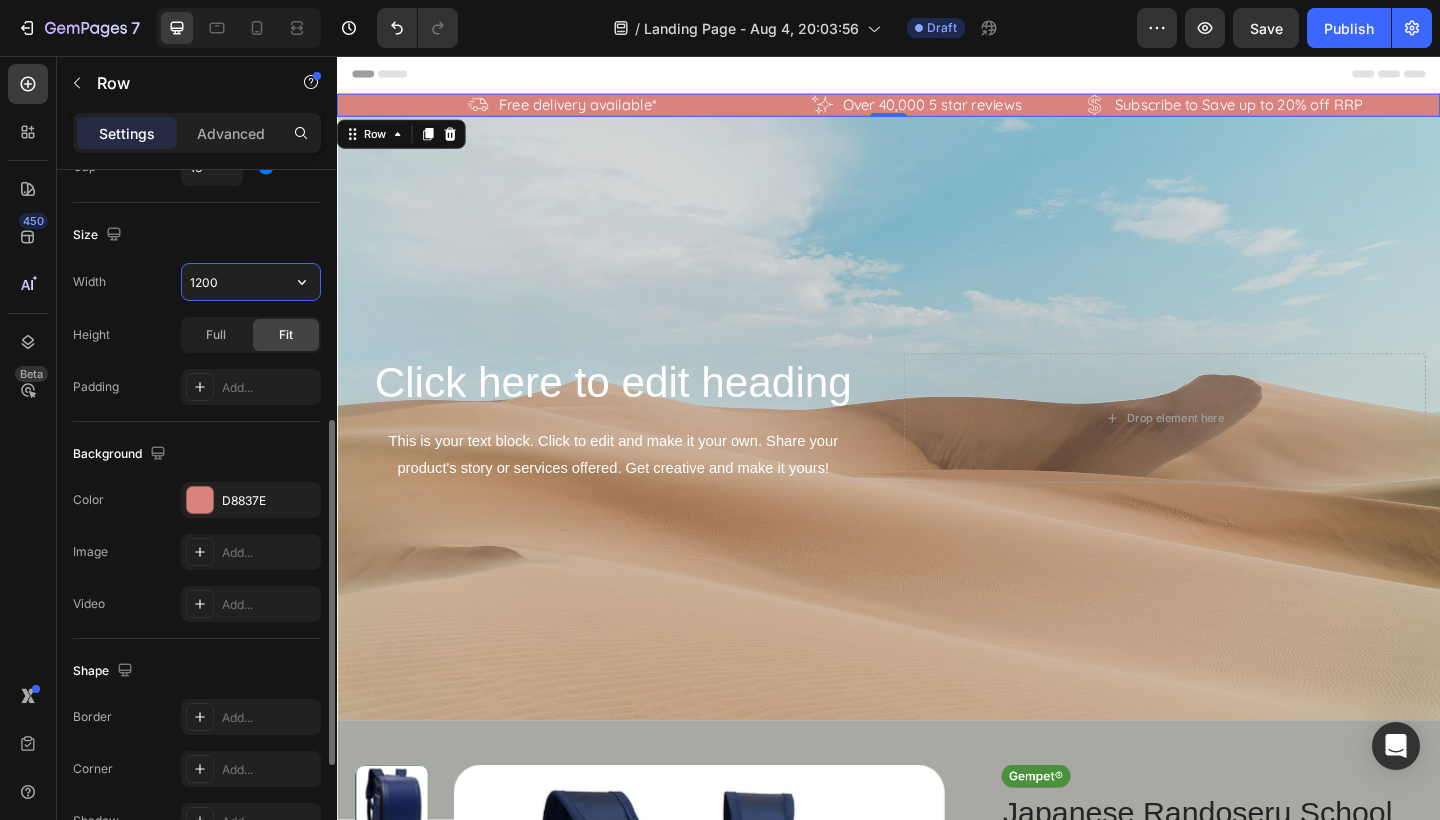click on "1200" at bounding box center (251, 282) 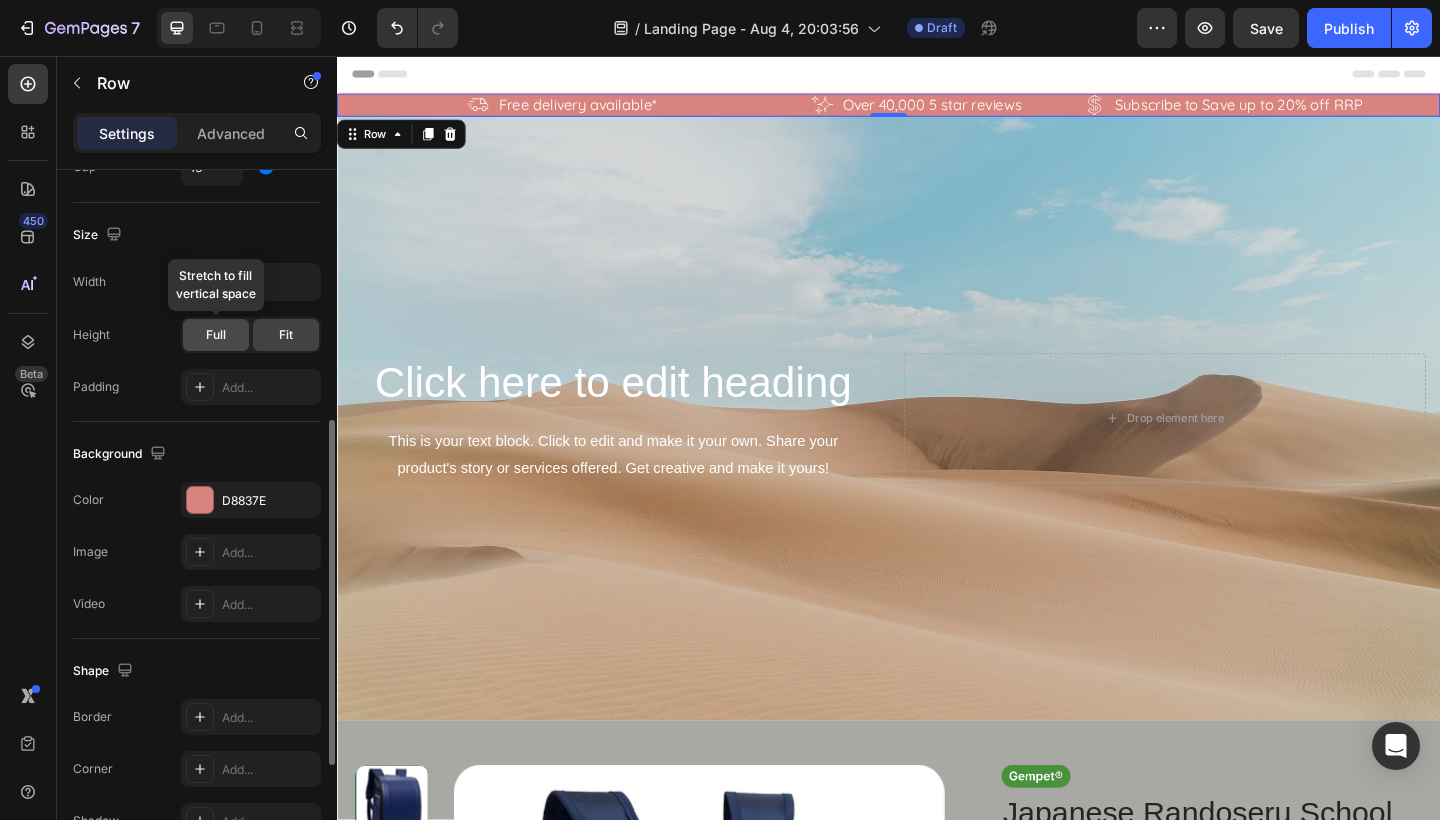 click on "Full" 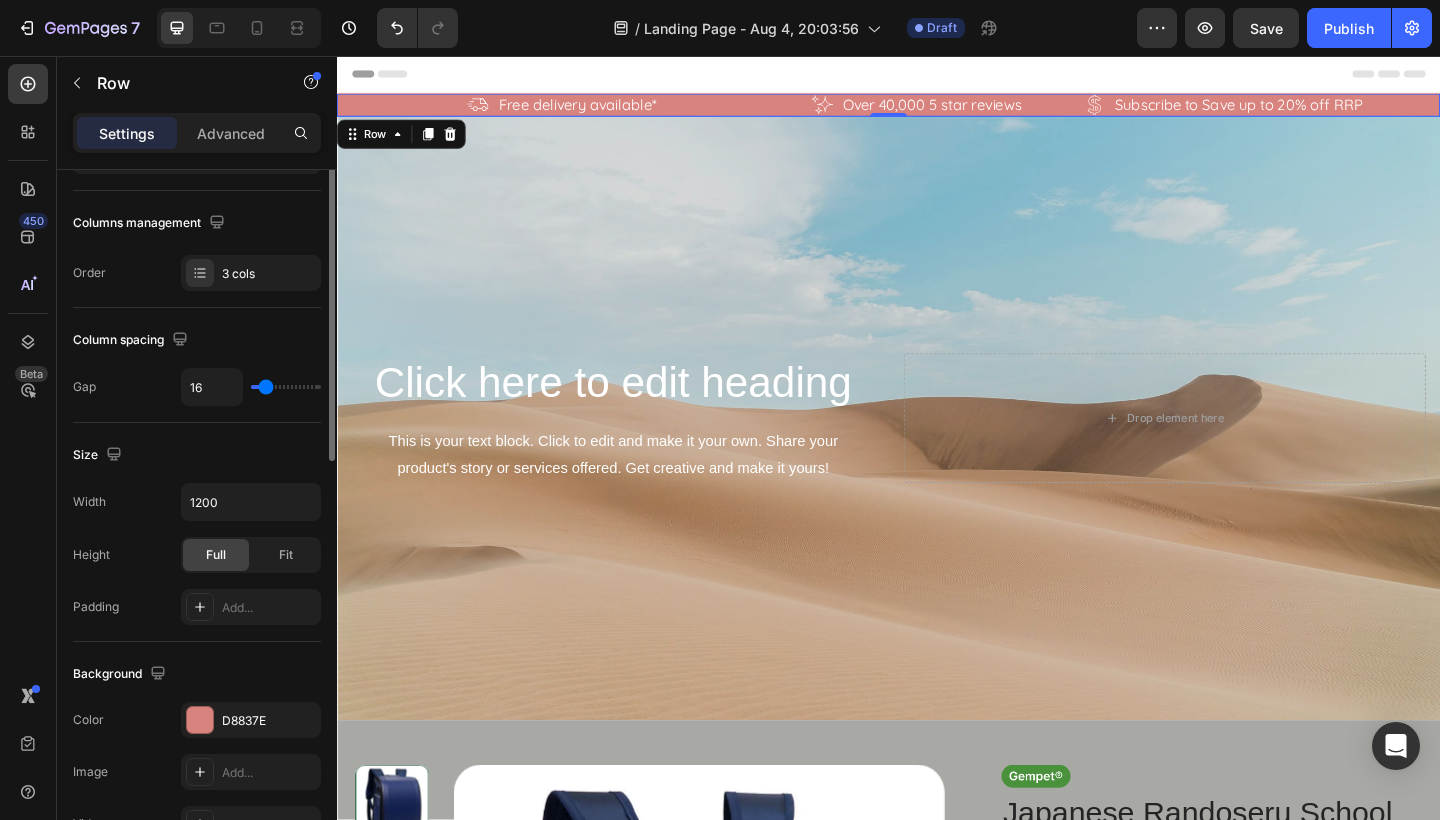 scroll, scrollTop: 0, scrollLeft: 0, axis: both 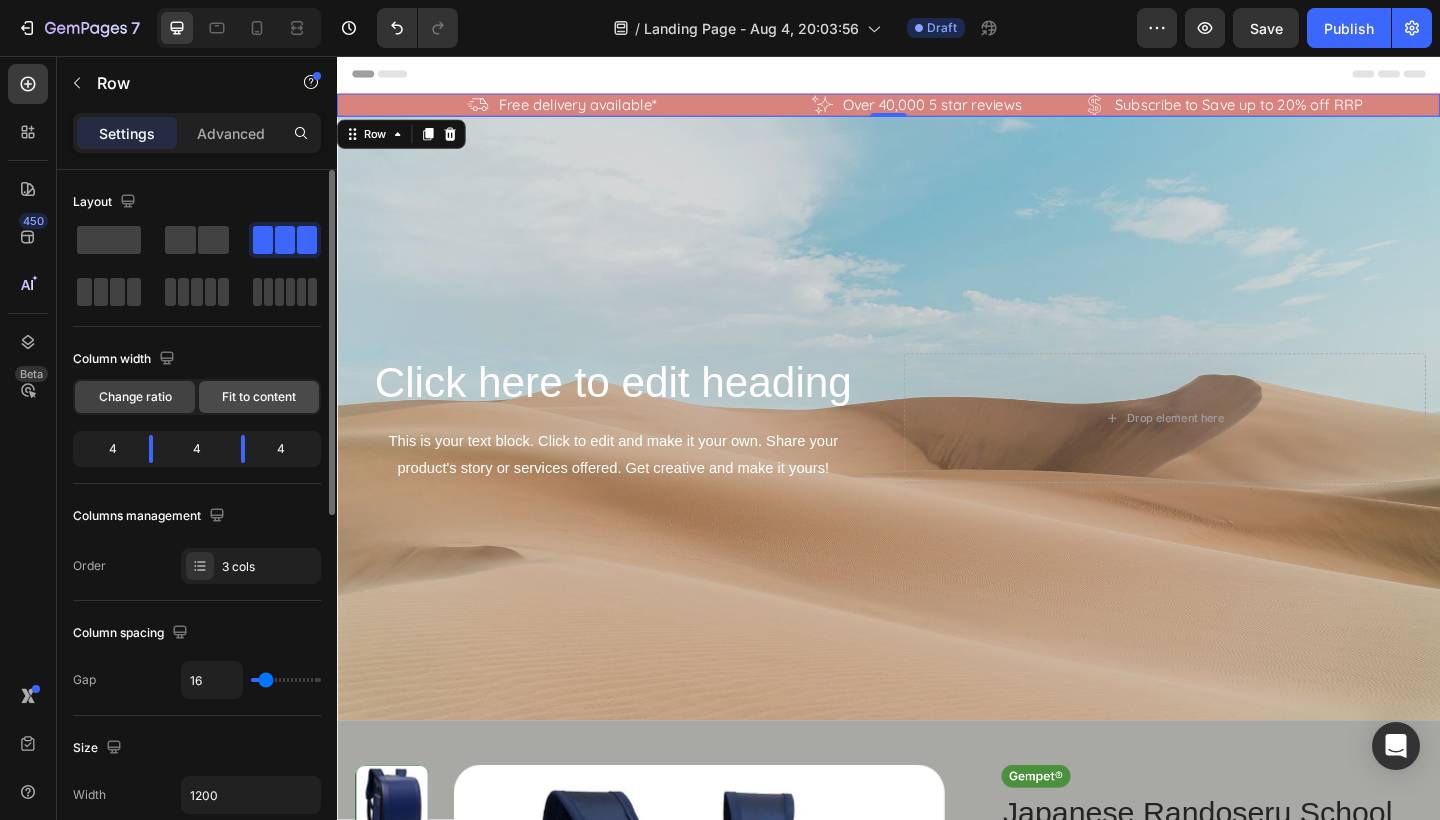 click on "Fit to content" 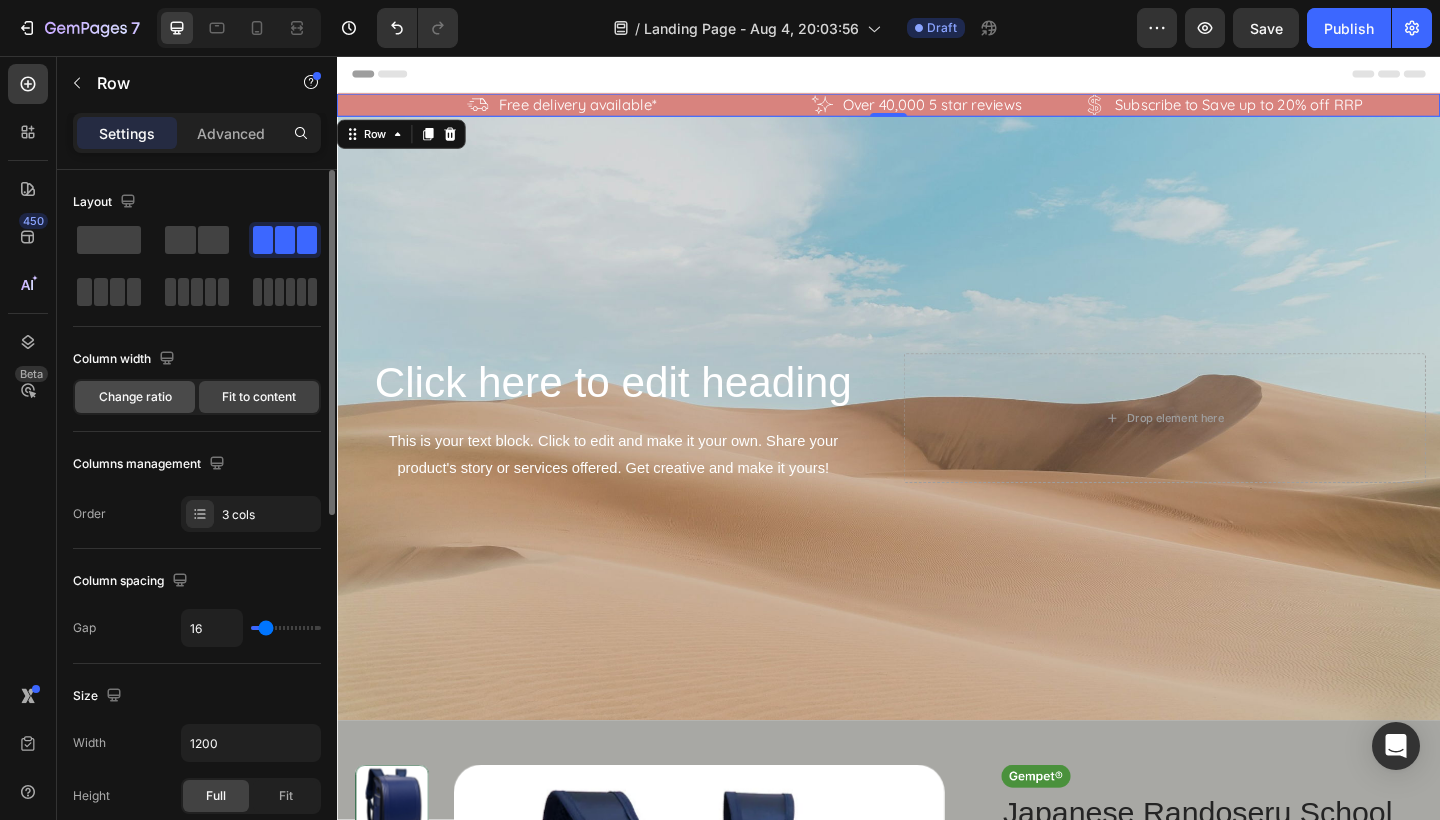 click on "Change ratio" 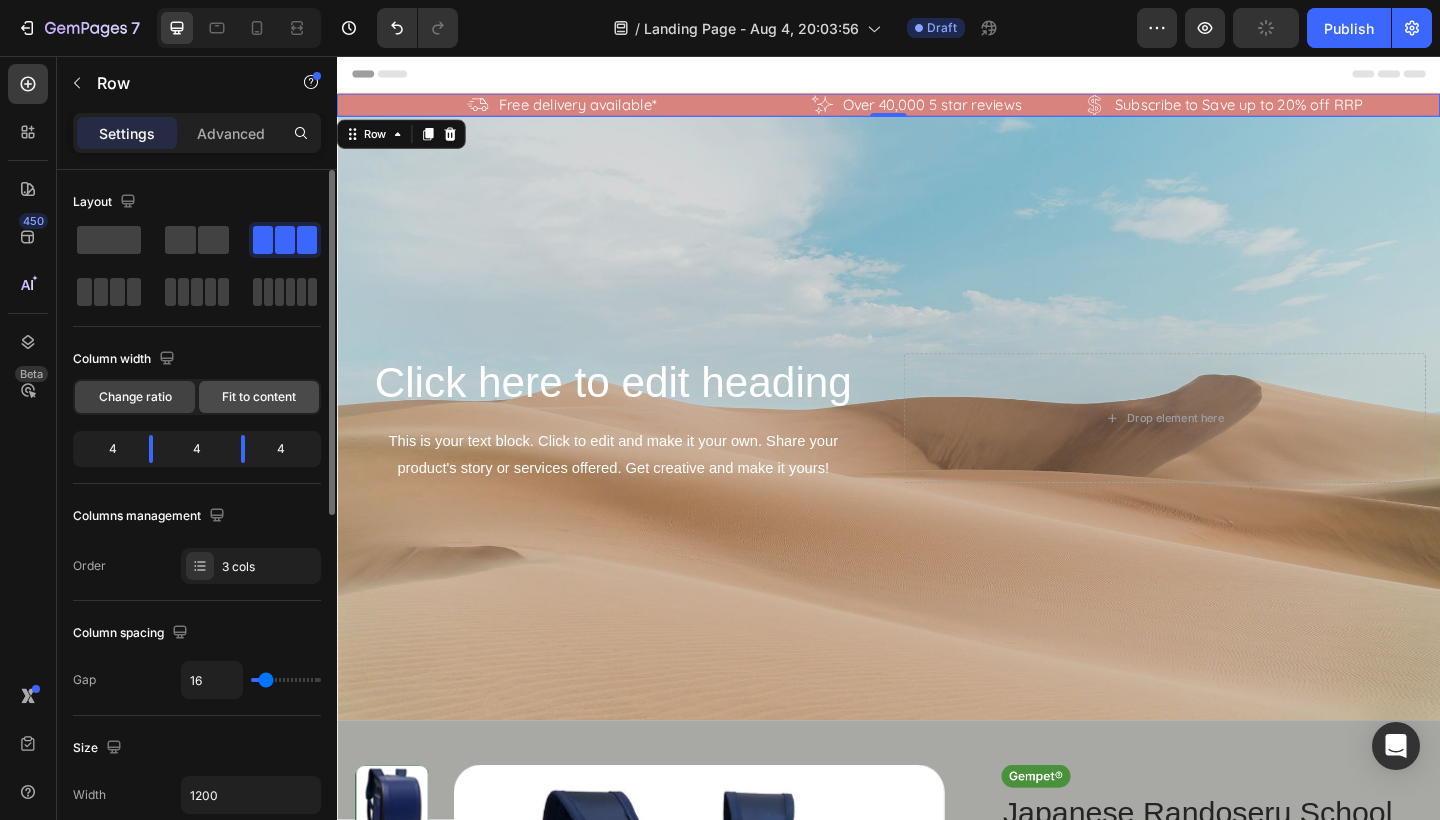 click on "Fit to content" 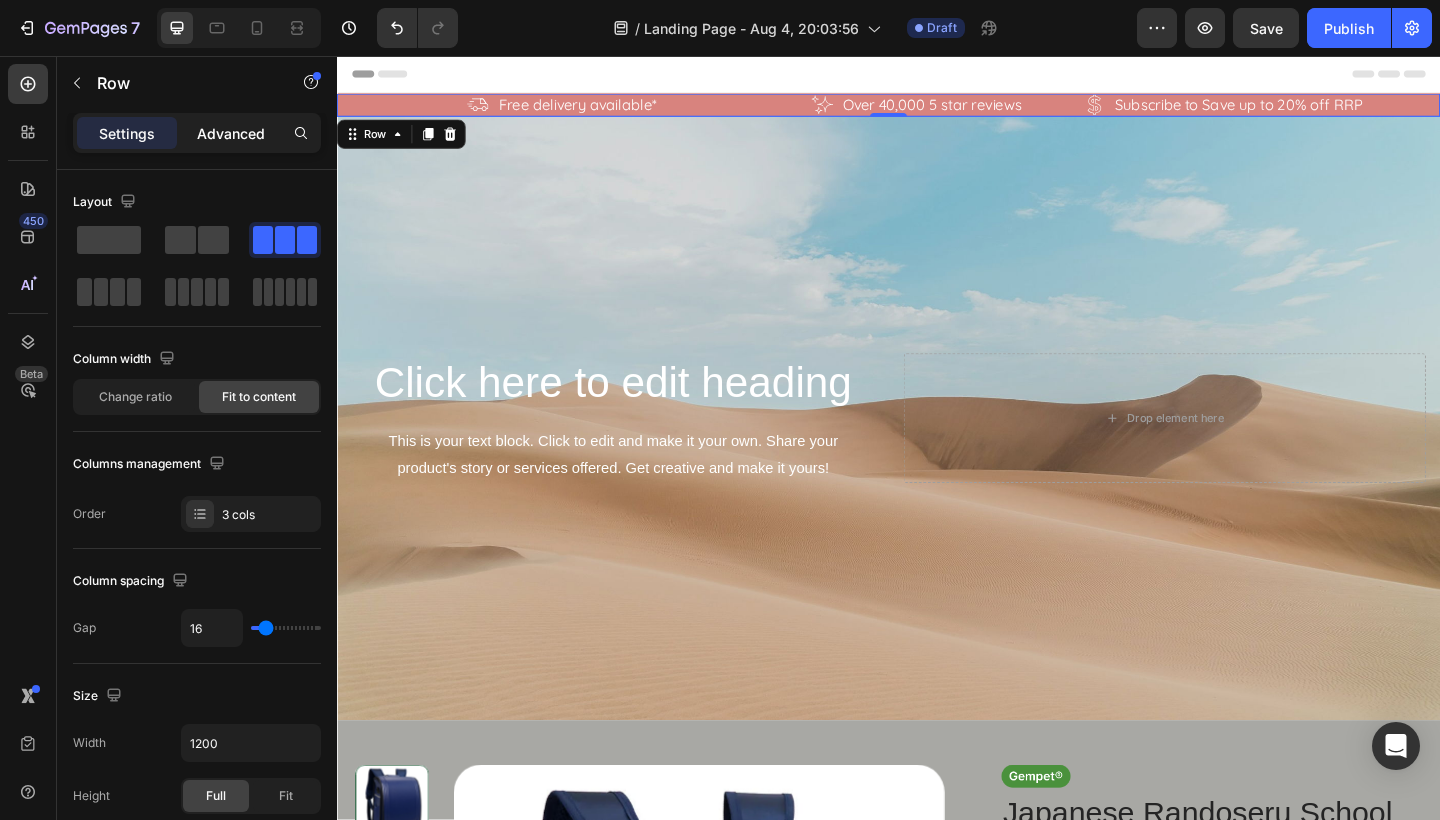 click on "Advanced" at bounding box center [231, 133] 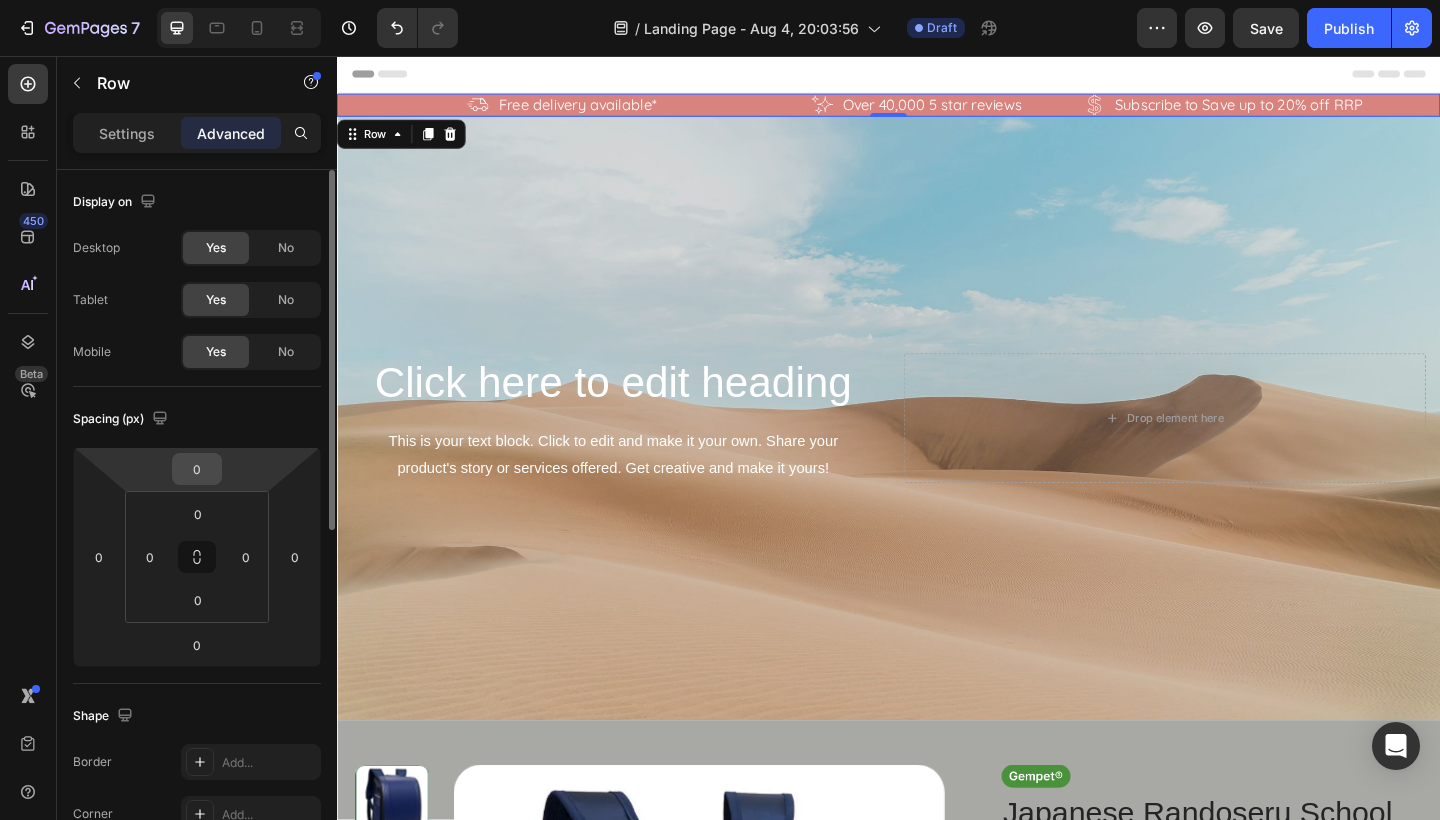 click on "0" at bounding box center [197, 469] 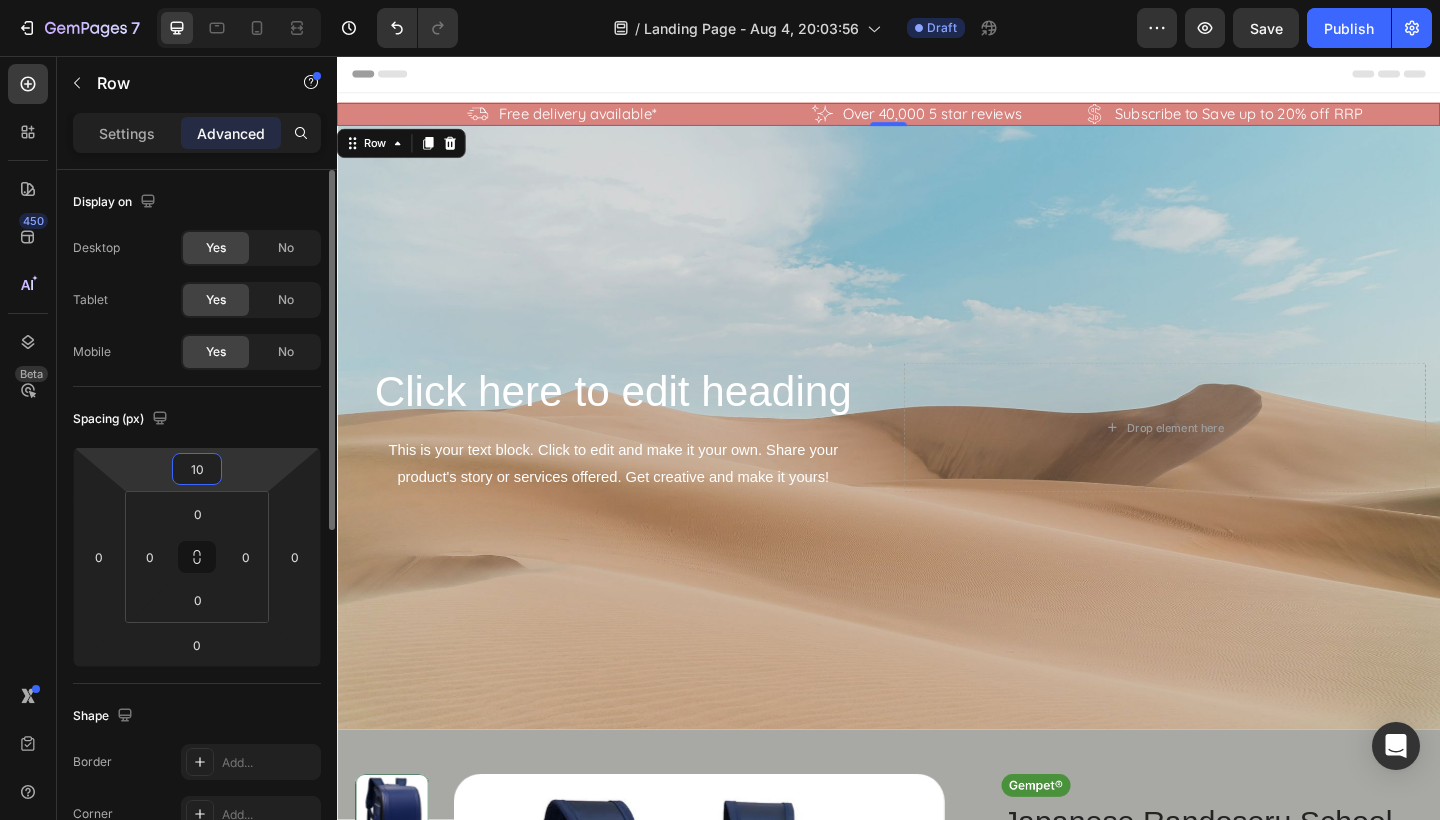 type on "1" 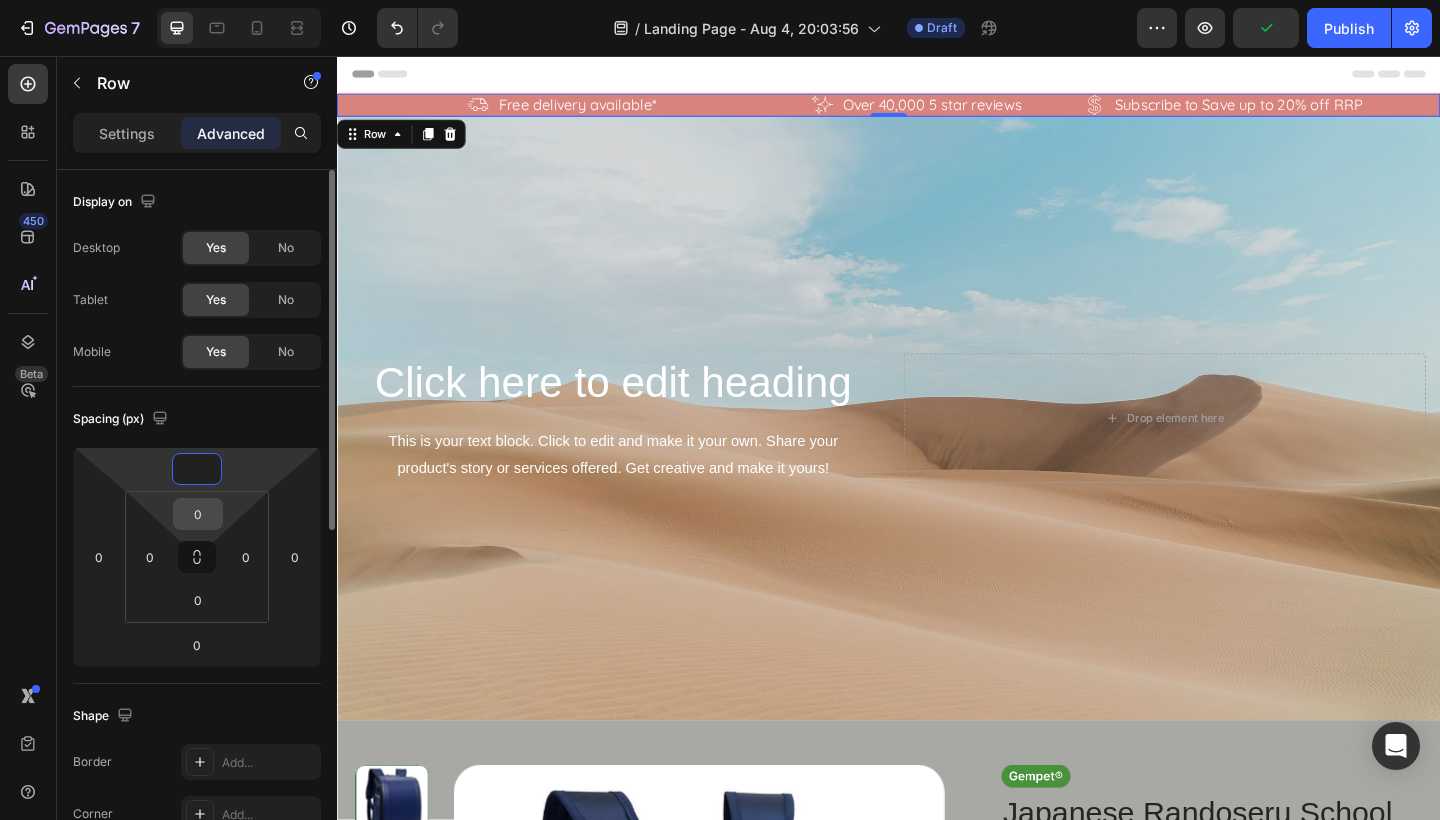 type on "0" 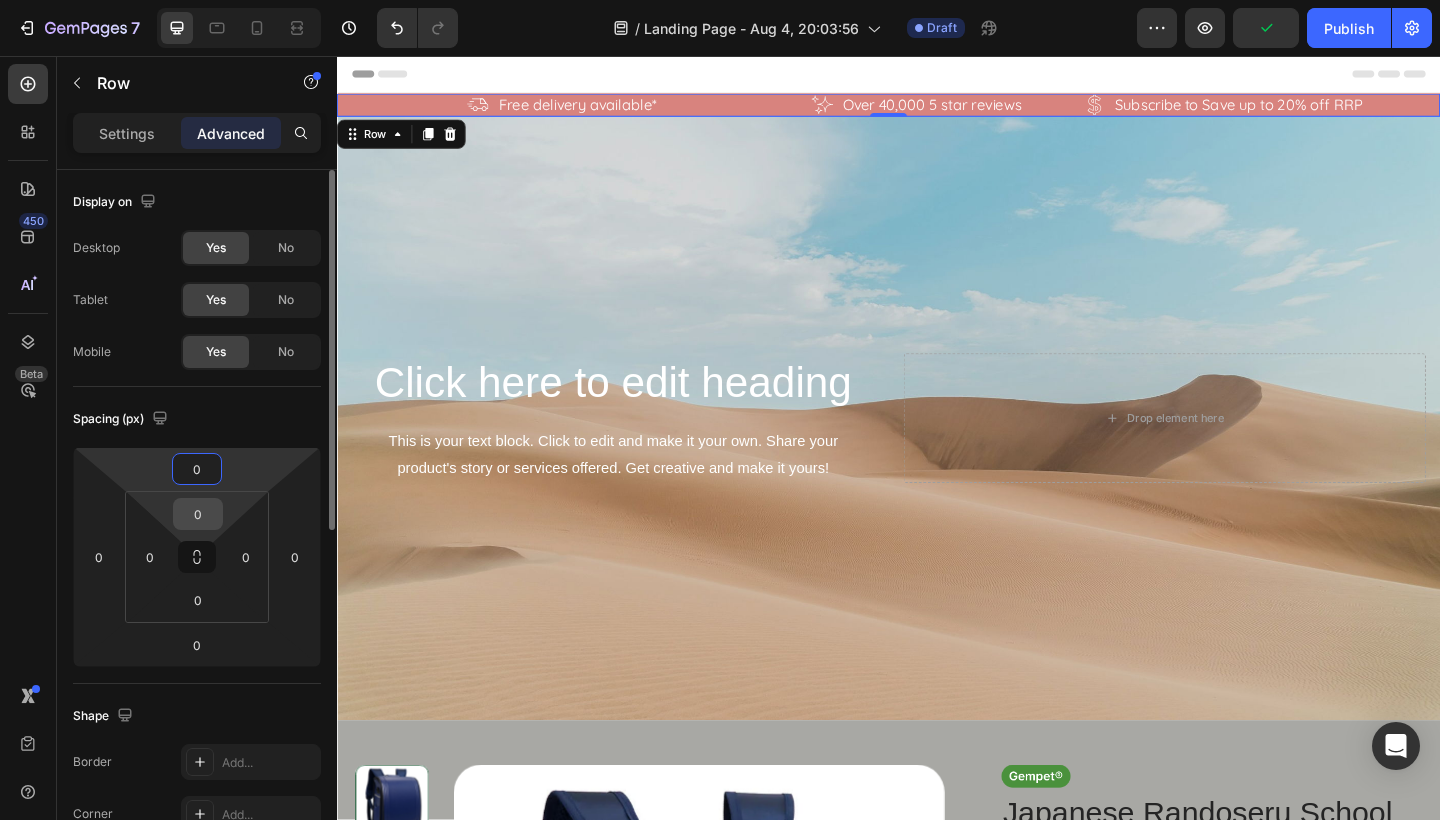 click on "0" at bounding box center [198, 514] 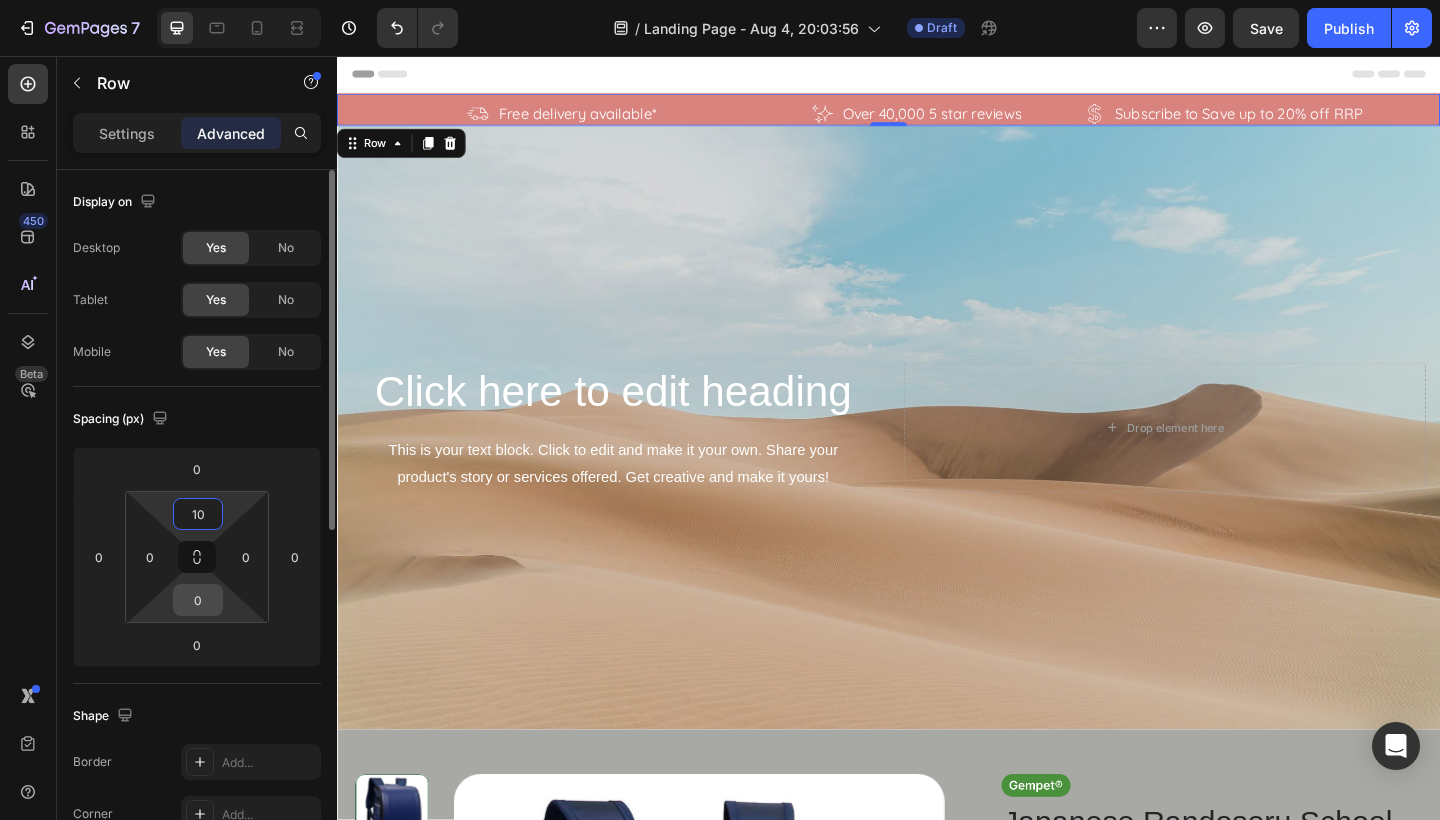 type on "10" 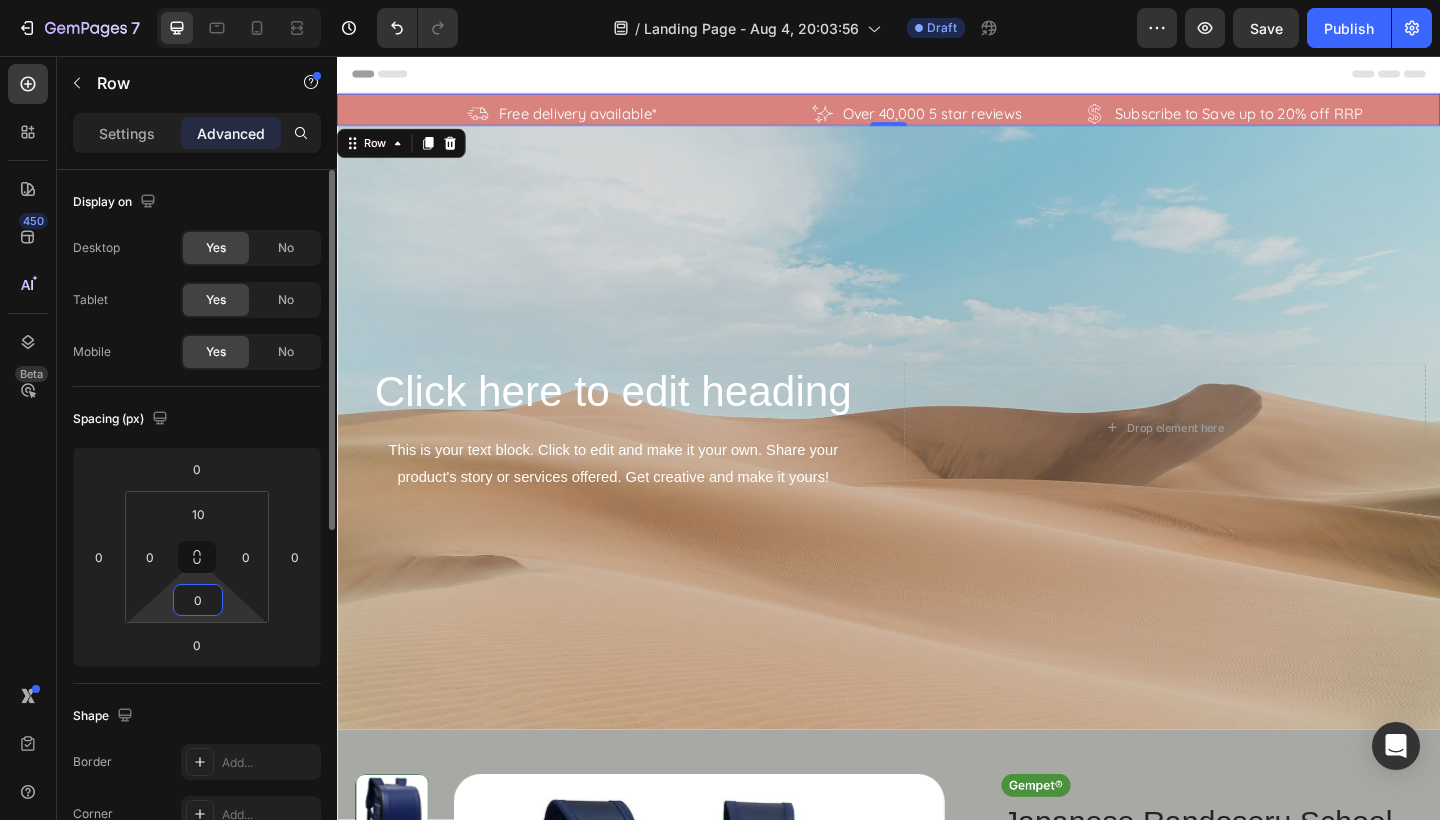 click on "0" at bounding box center [198, 600] 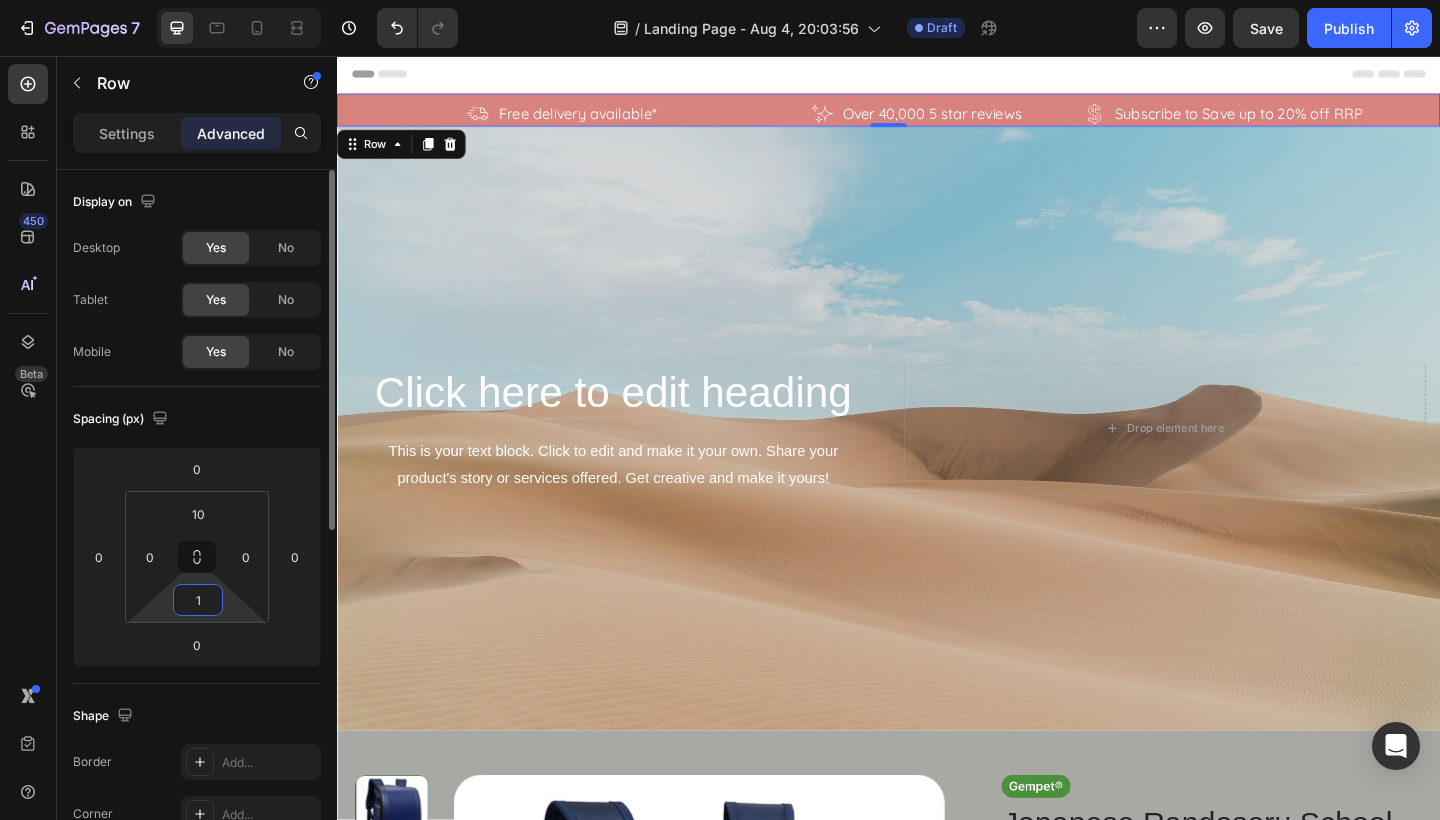 type on "10" 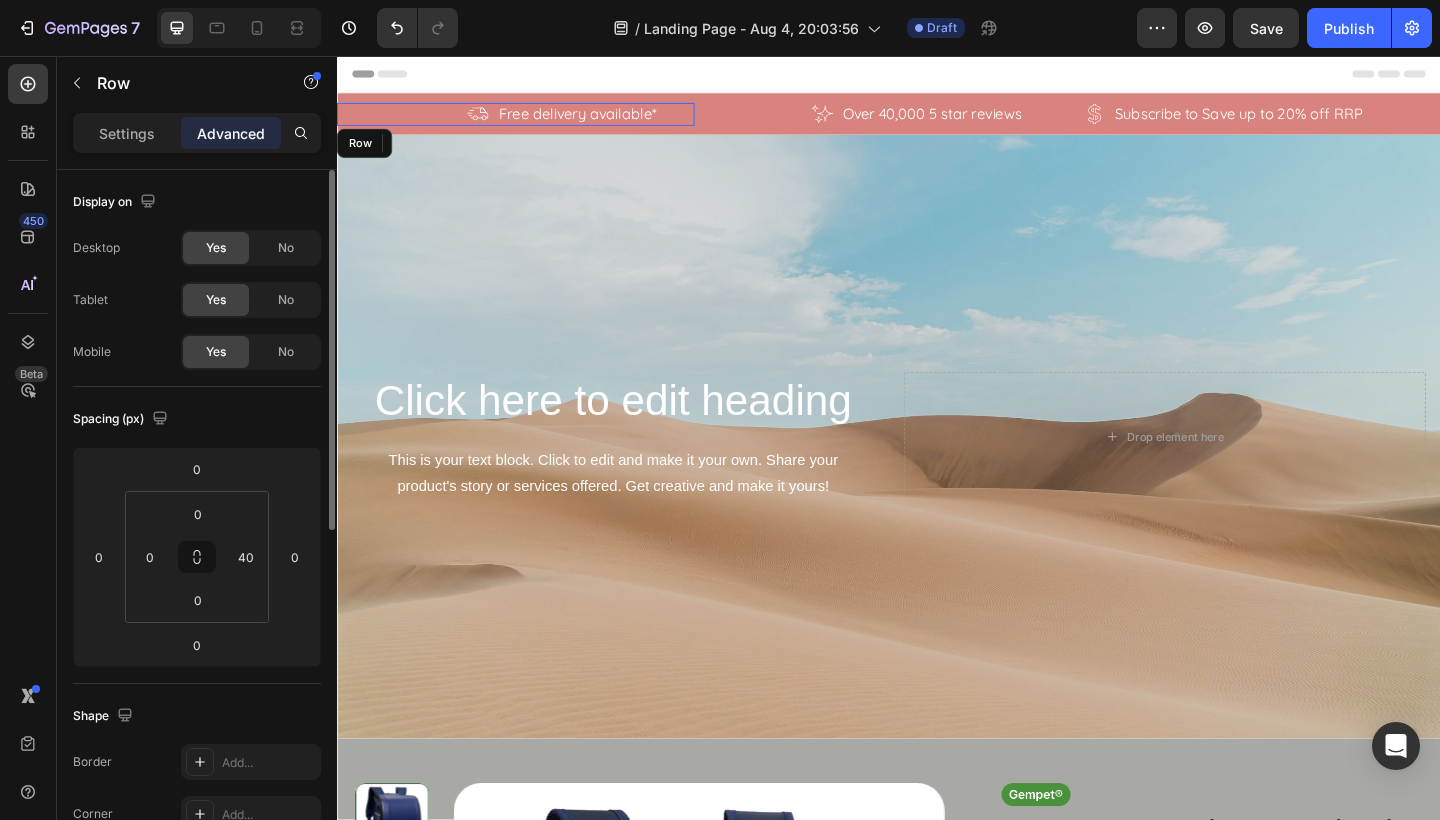 click on "Icon Free delivery available* Text Block Row" at bounding box center [531, 119] 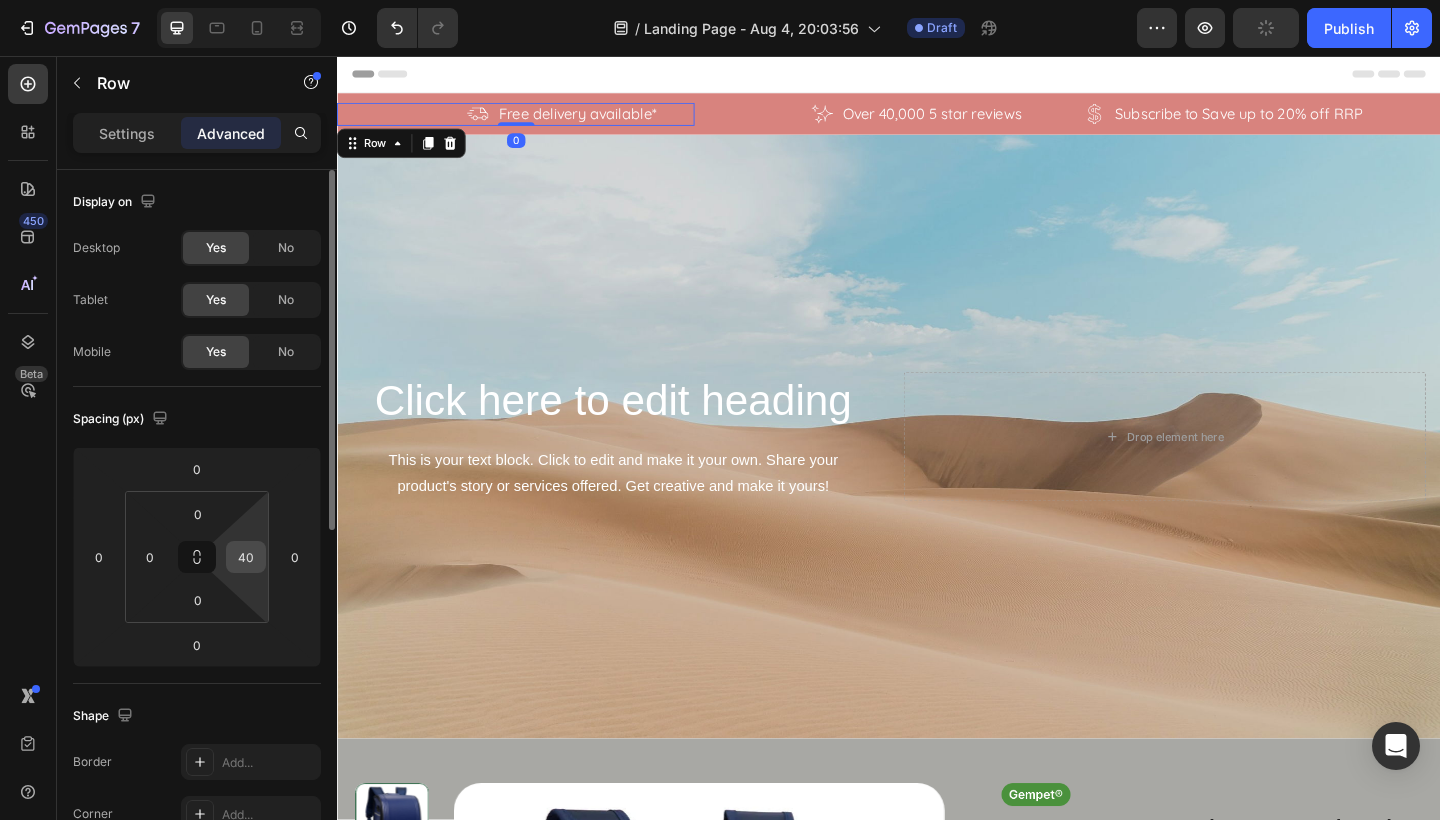 click on "40" at bounding box center (246, 557) 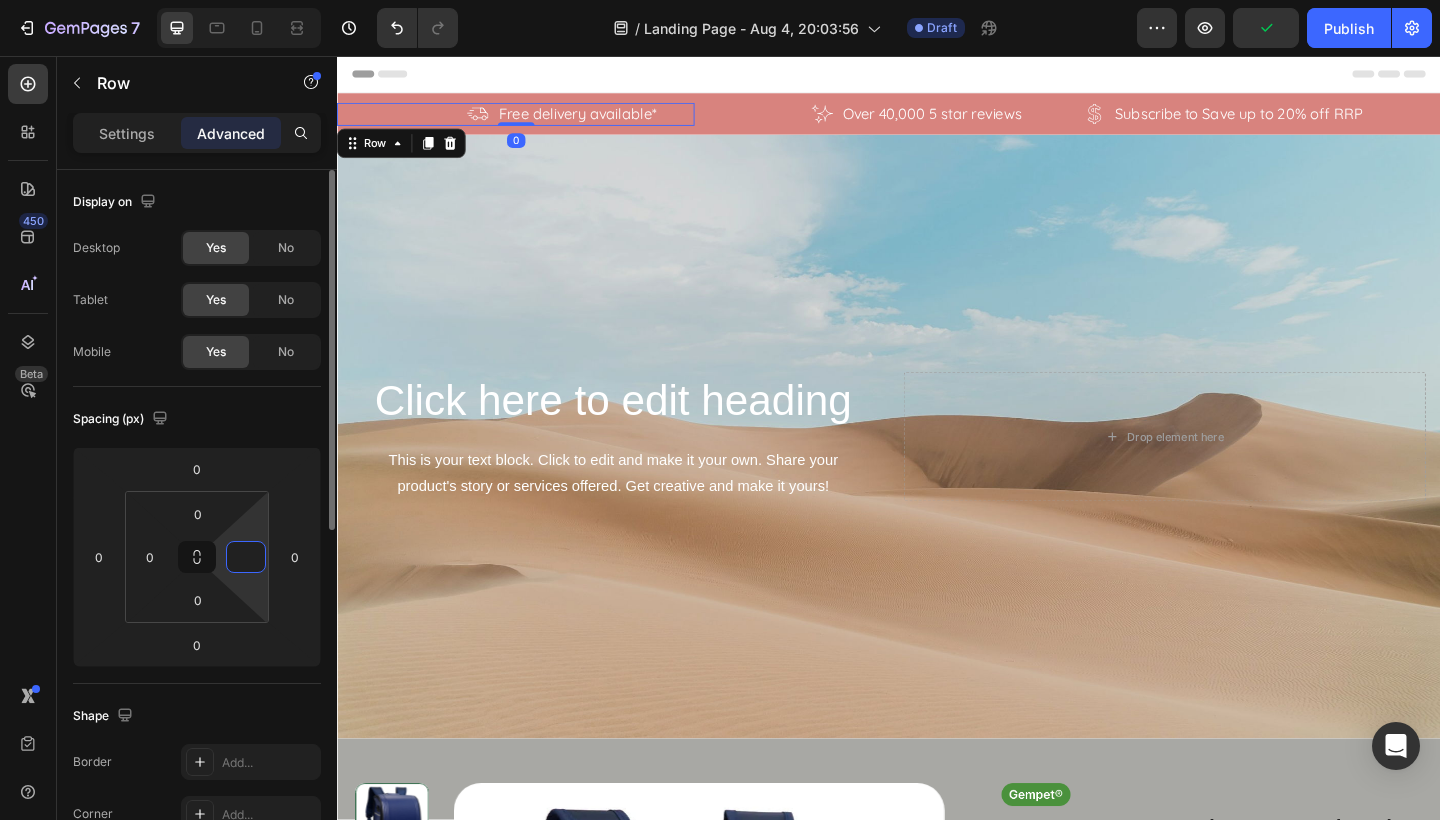 type 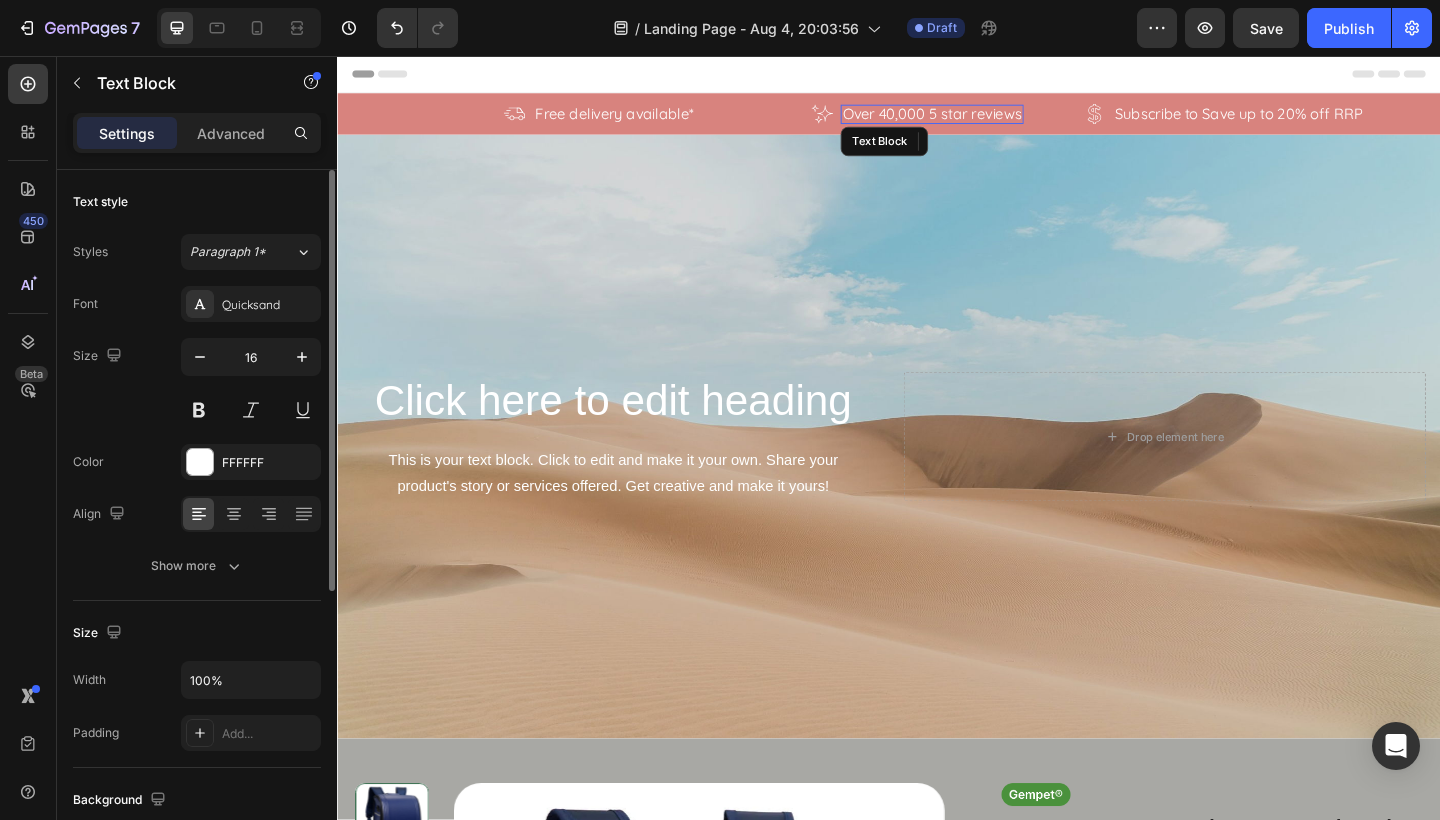 click on "Over 40,000 5 star reviews" at bounding box center [984, 120] 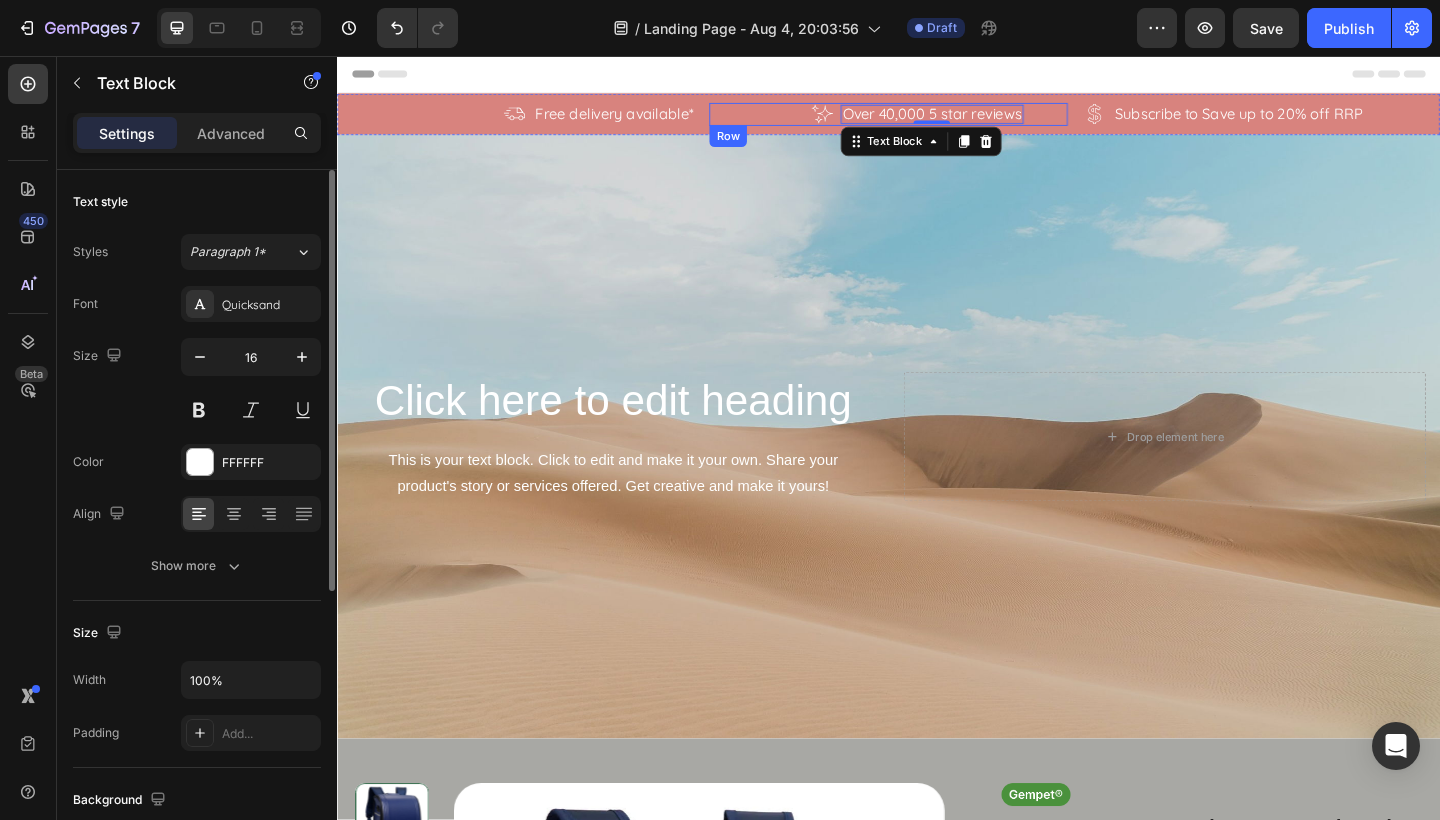 click on "Icon Over 40,000 5 star reviews Text Block   0 Row" at bounding box center (936, 119) 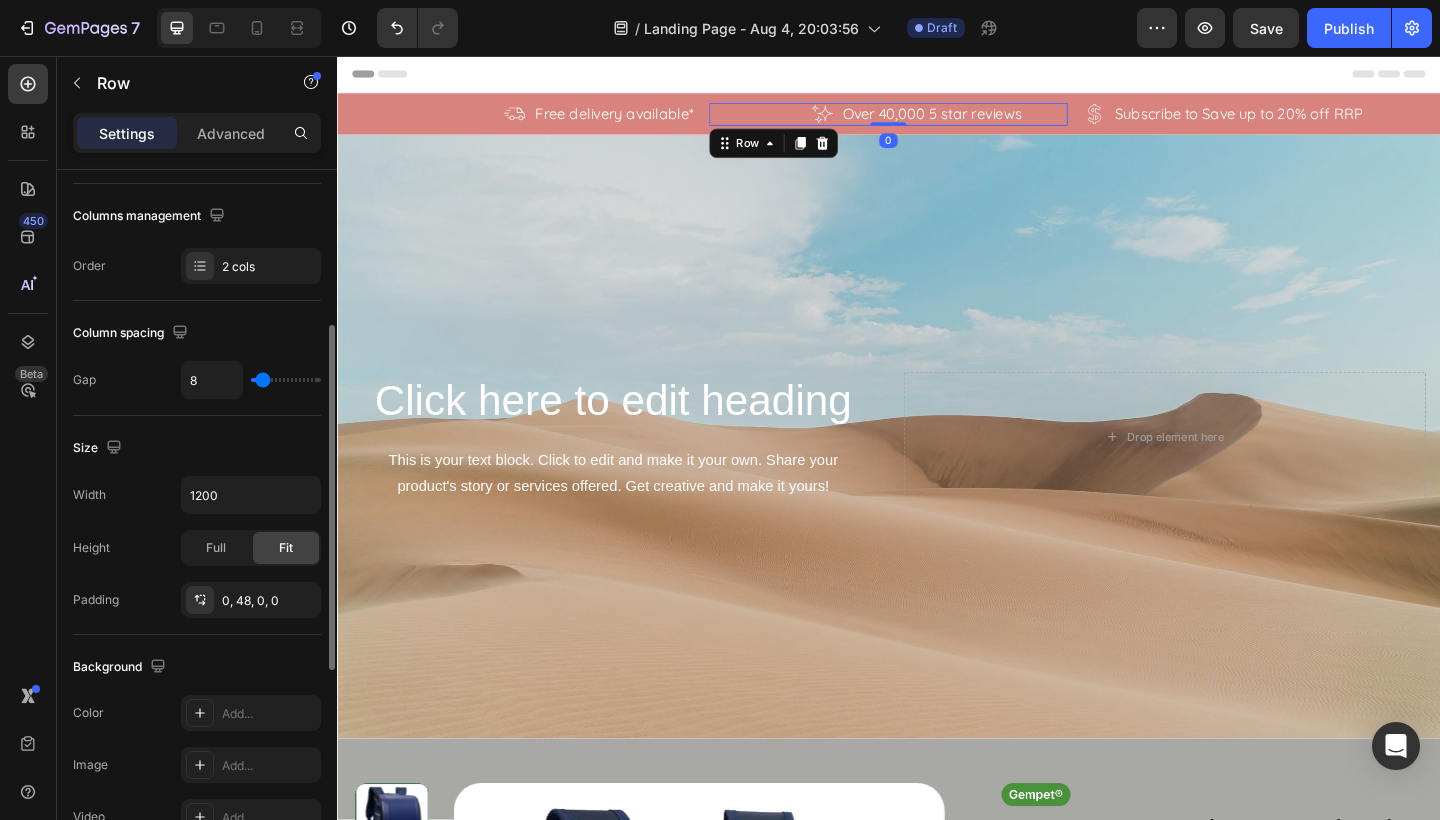 scroll, scrollTop: 271, scrollLeft: 0, axis: vertical 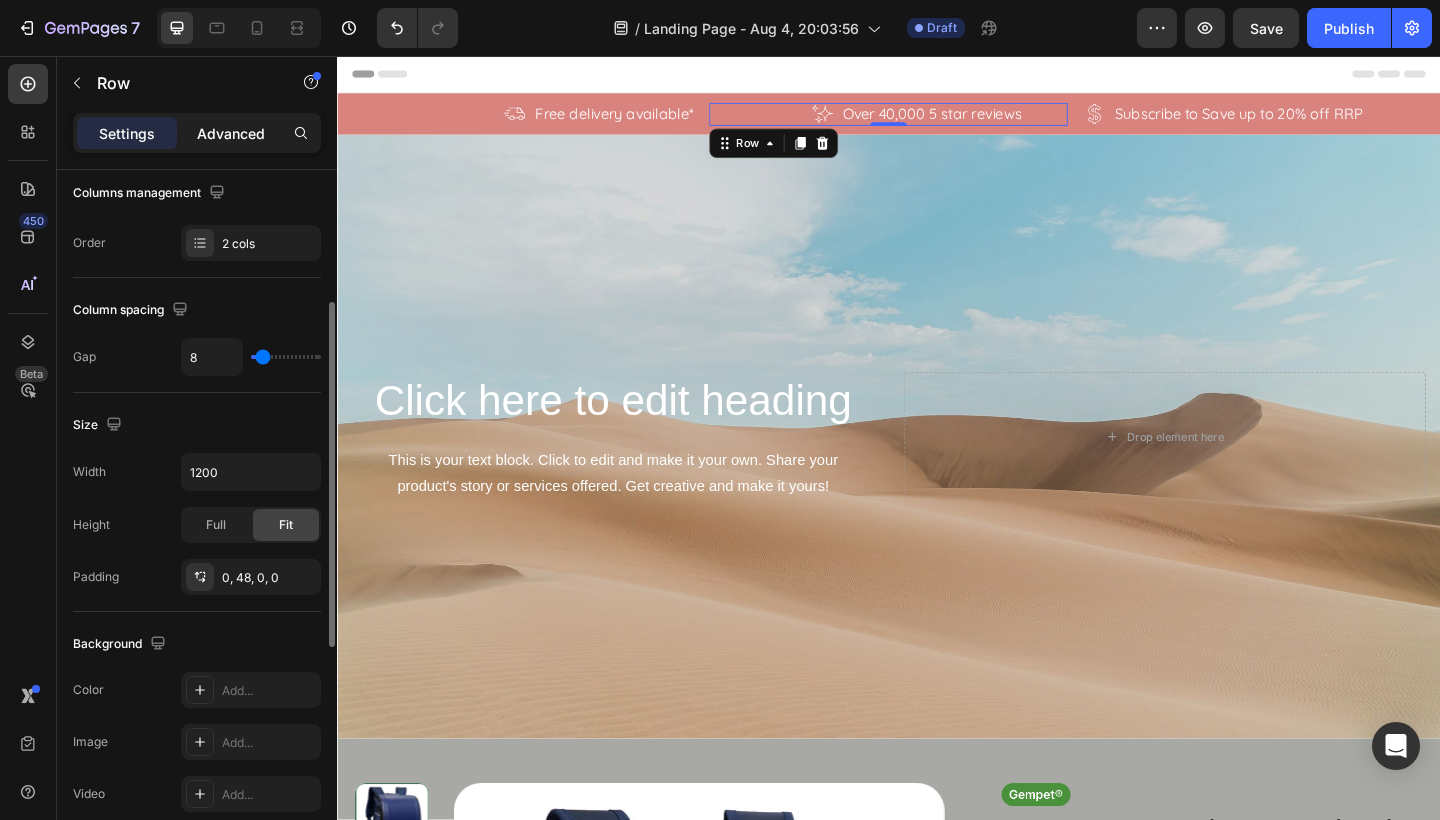 click on "Advanced" at bounding box center (231, 133) 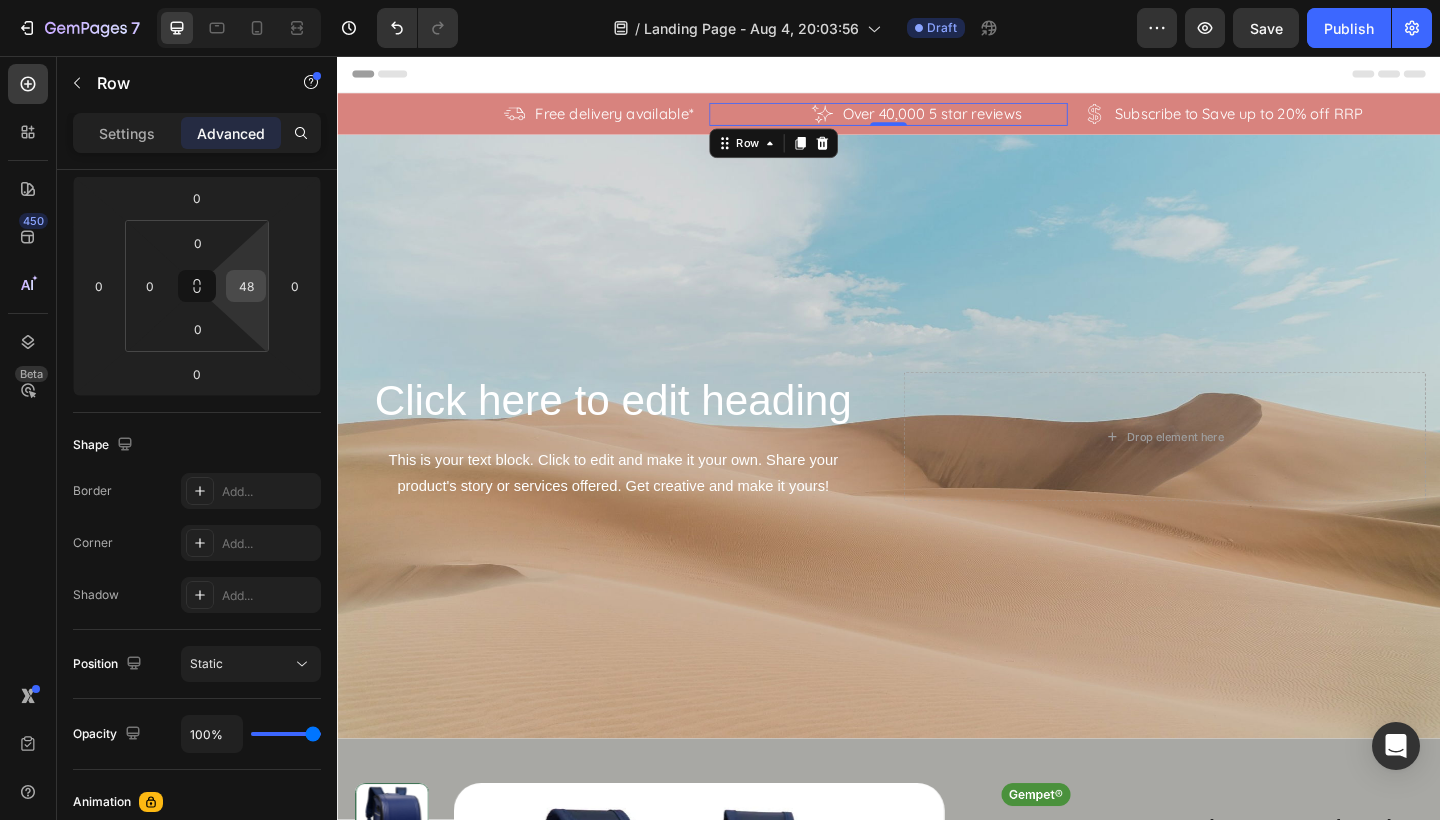 click on "48" at bounding box center (246, 286) 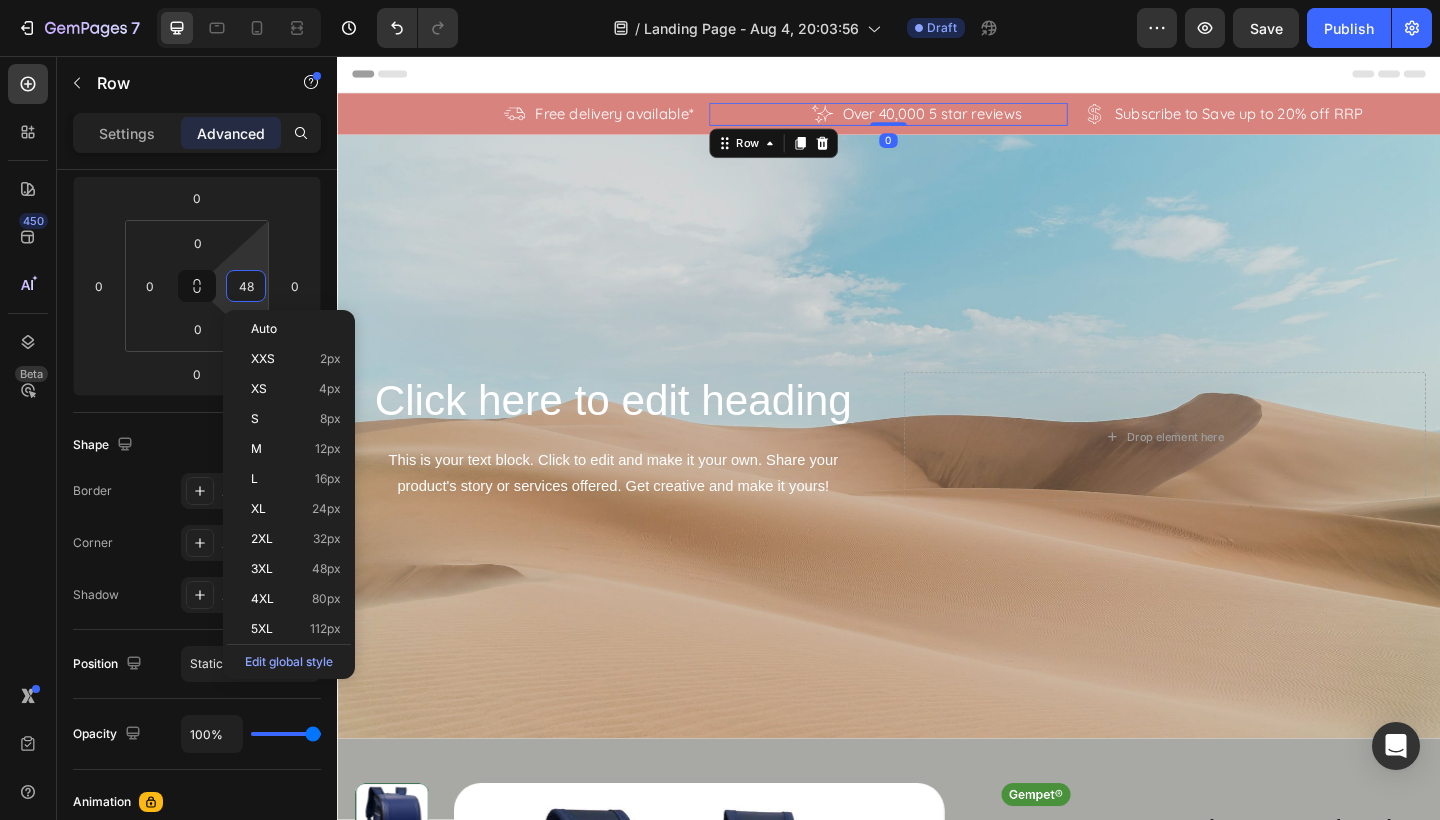 type 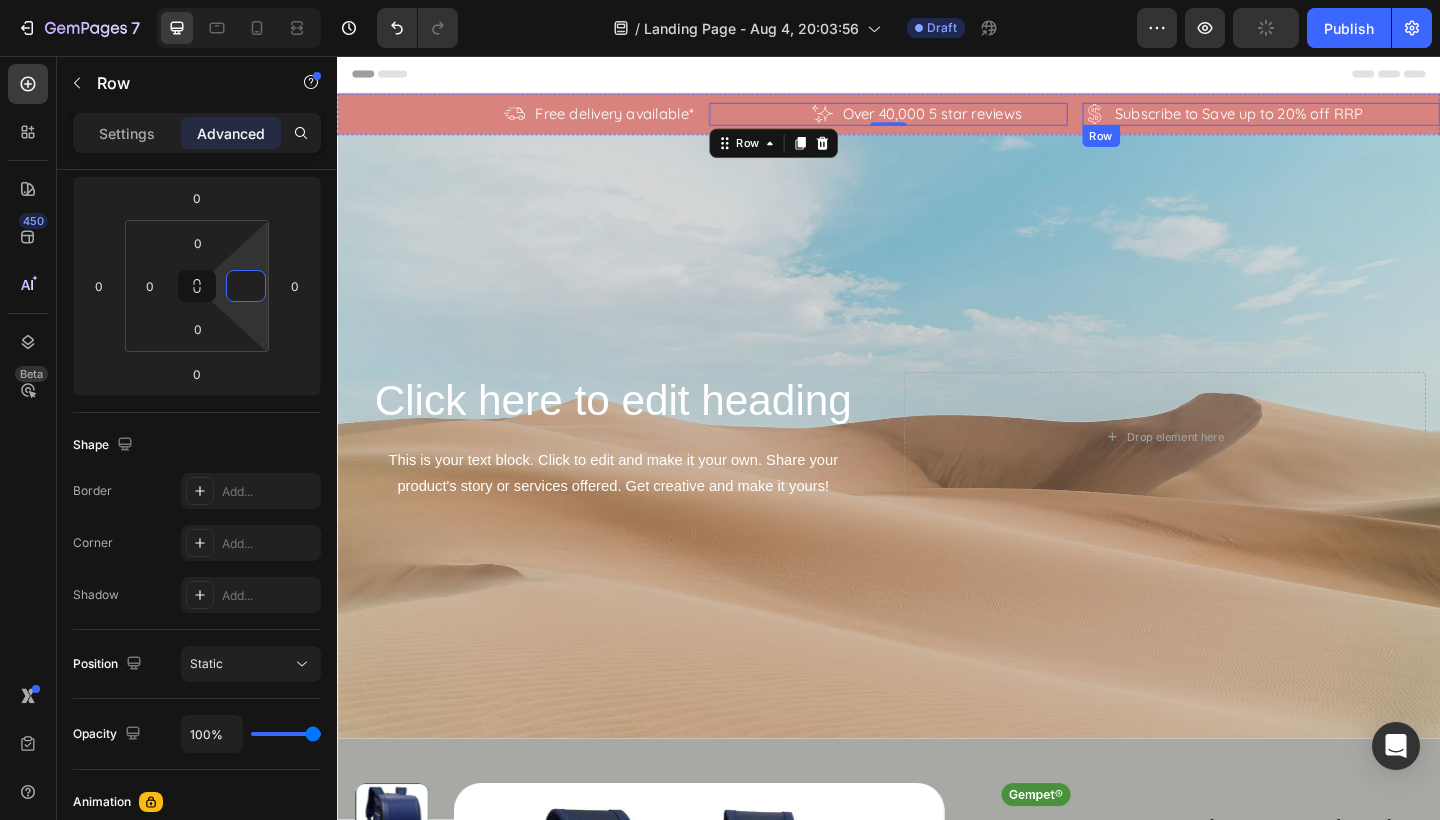 click on "Icon Subscribe to Save up to 20% off RRP Text Block Row" at bounding box center (1342, 119) 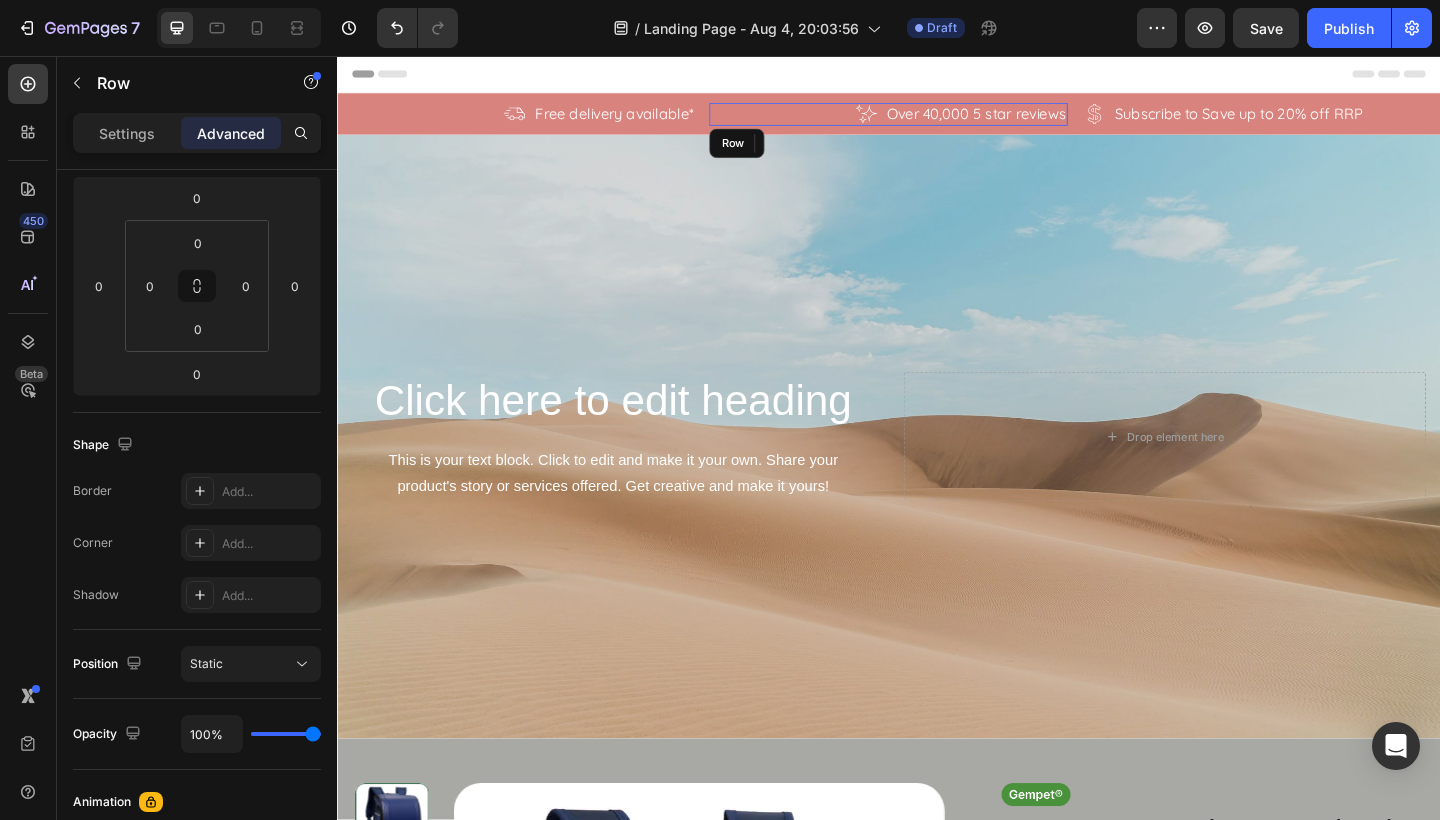 click on "Icon Over 40,000 5 star reviews Text Block Row" at bounding box center [936, 119] 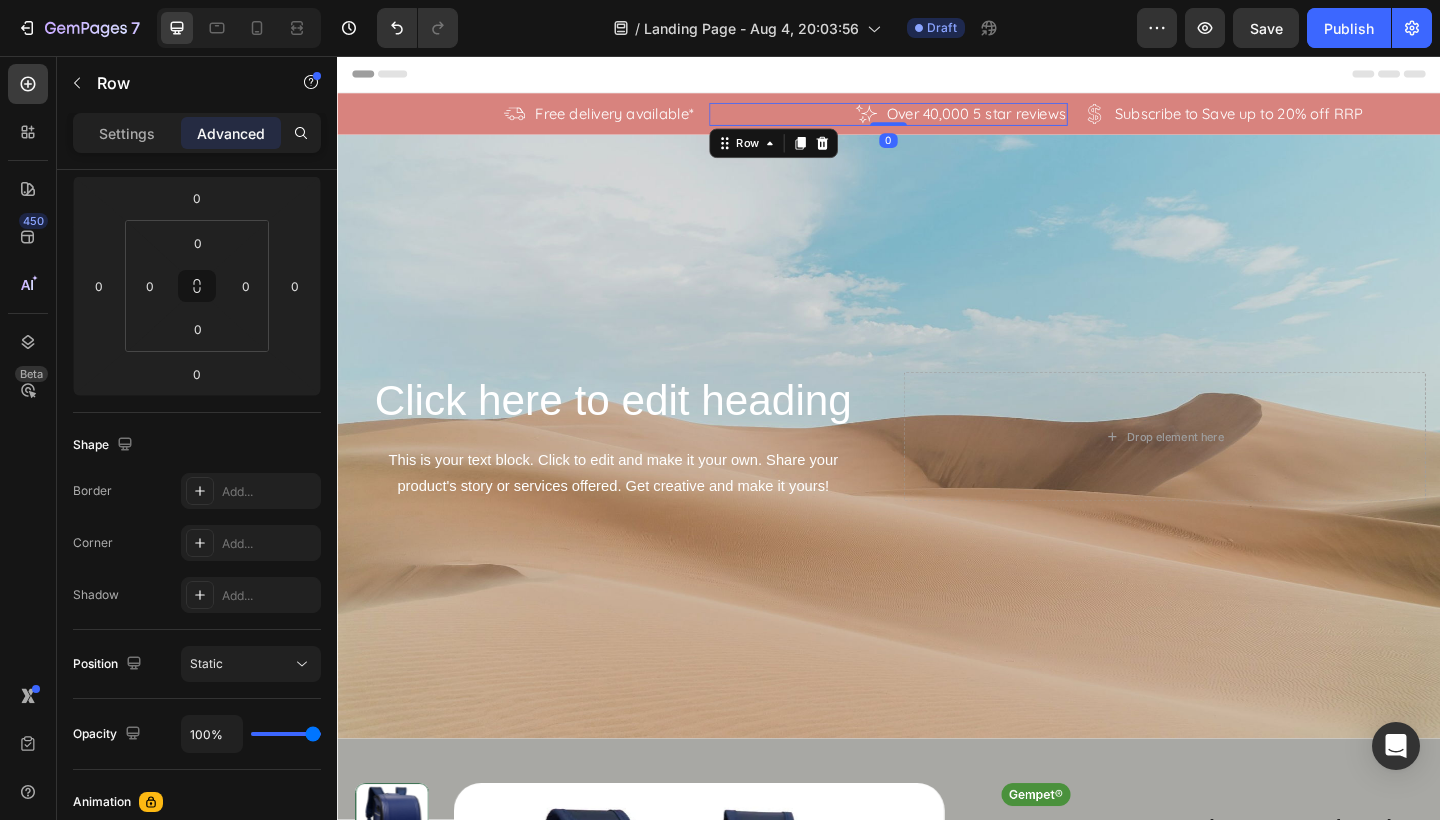 click on "Icon Over 40,000 5 star reviews Text Block Row   0" at bounding box center [936, 119] 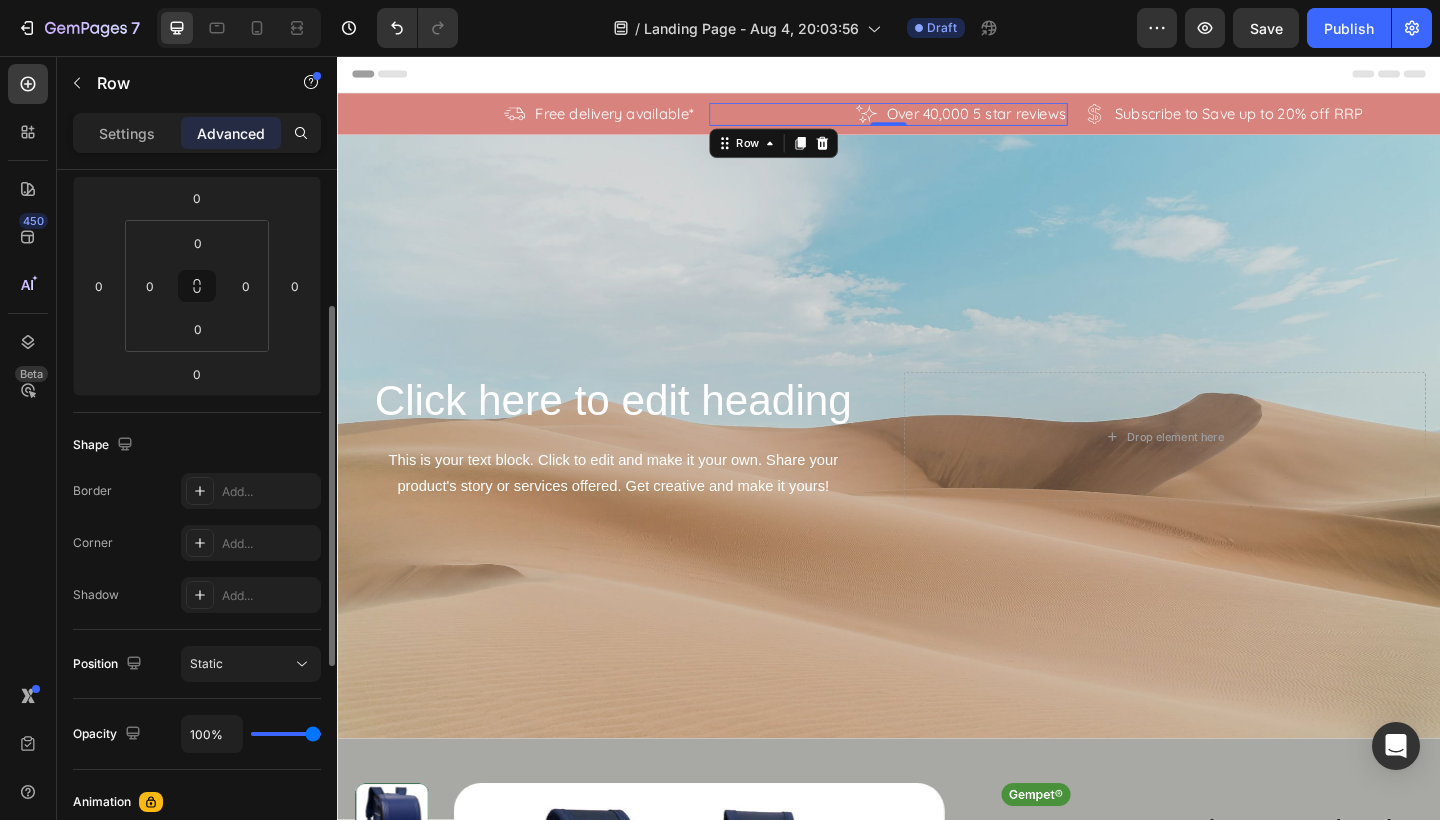 scroll, scrollTop: 0, scrollLeft: 0, axis: both 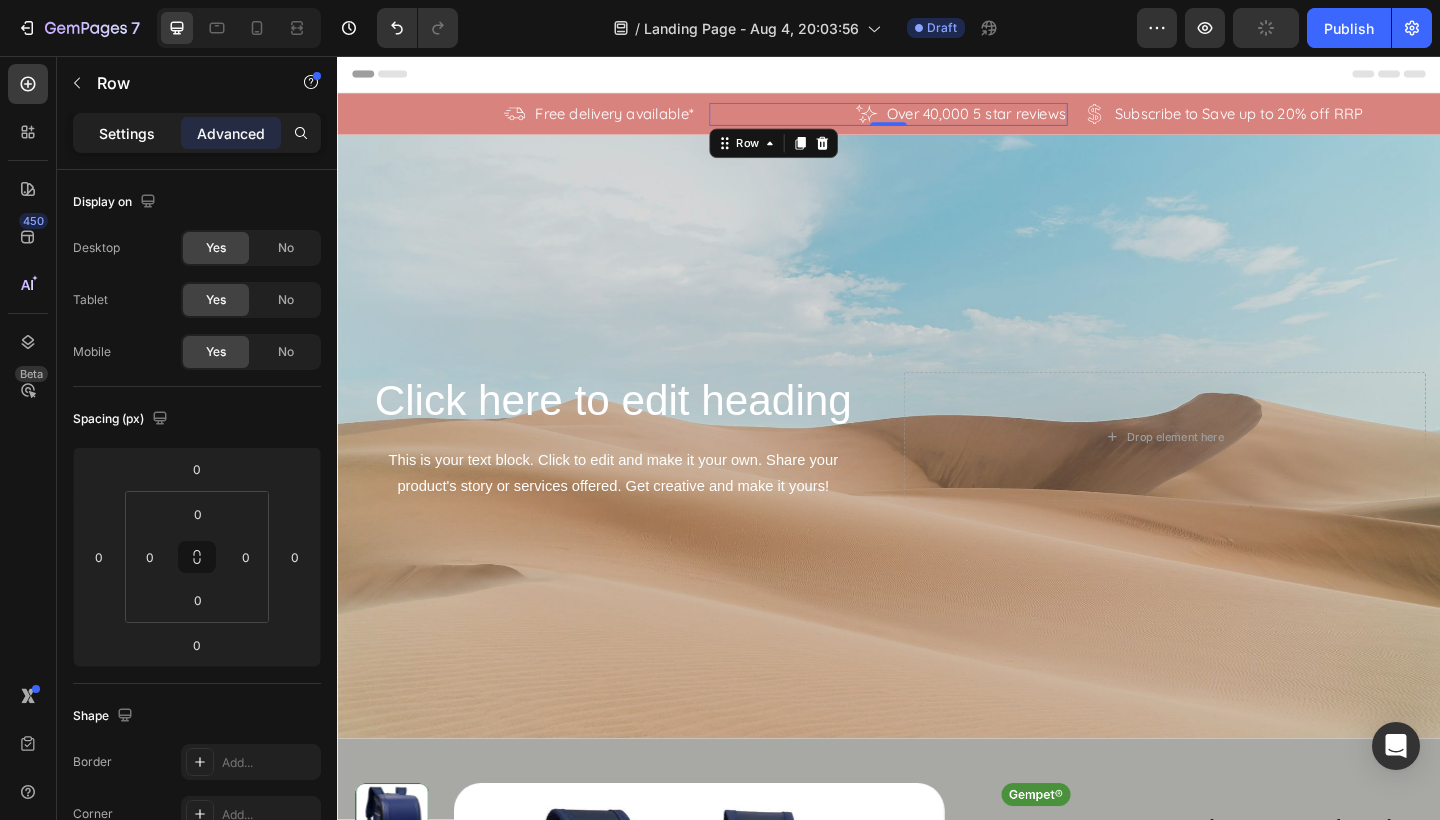 click on "Settings" at bounding box center (127, 133) 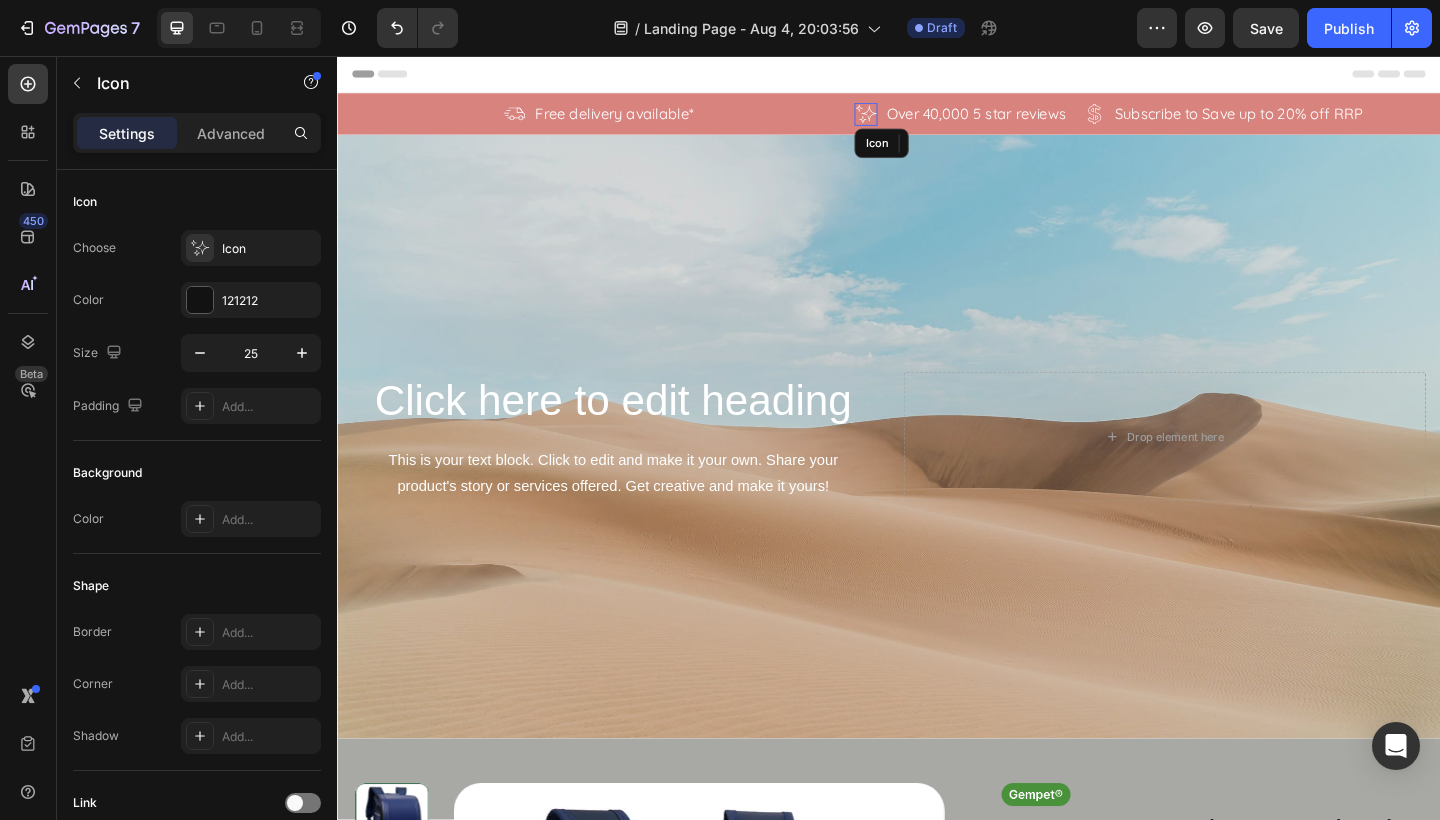 click 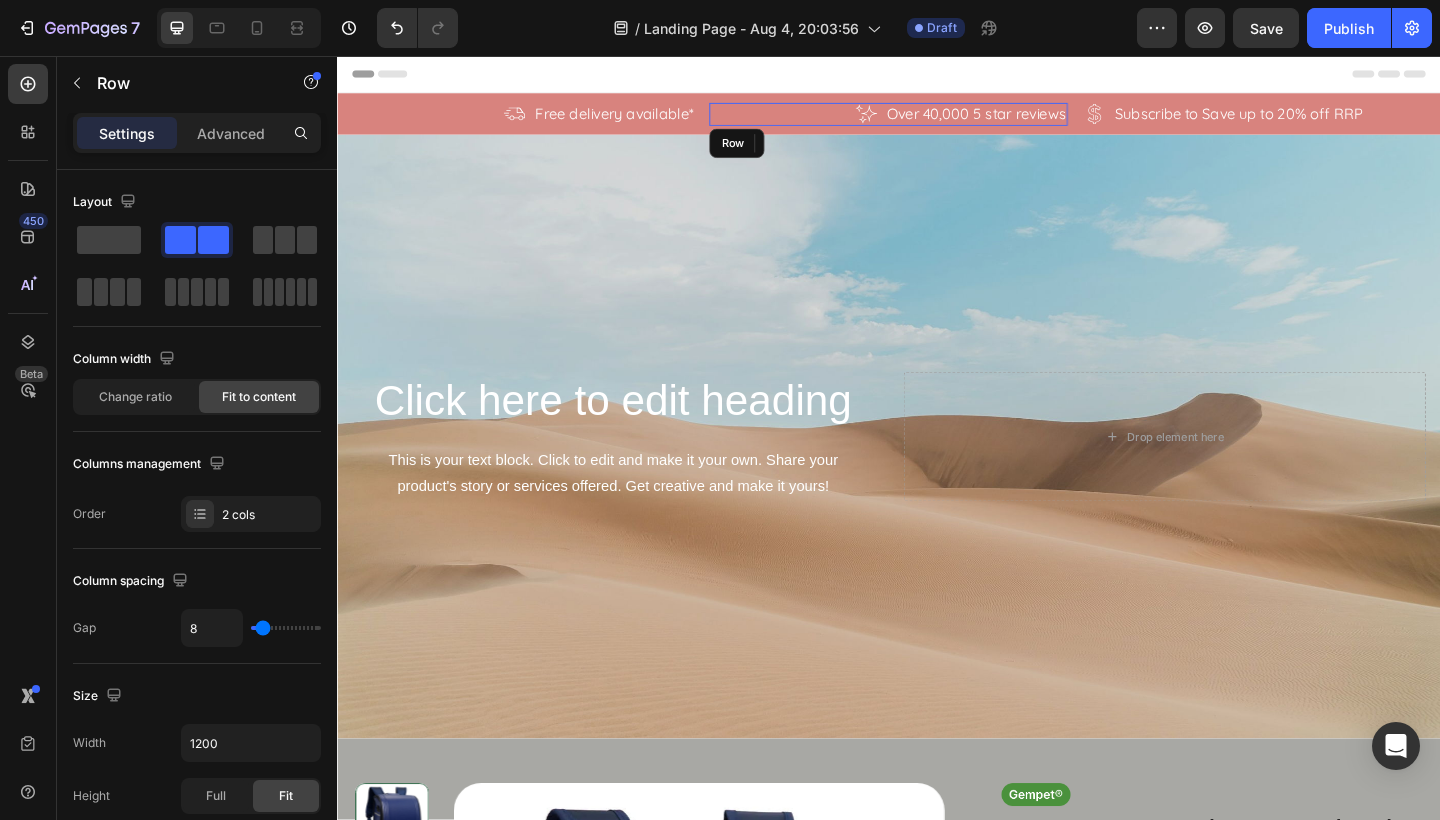 click on "Icon   0 Over 40,000 5 star reviews Text Block Row" at bounding box center (936, 119) 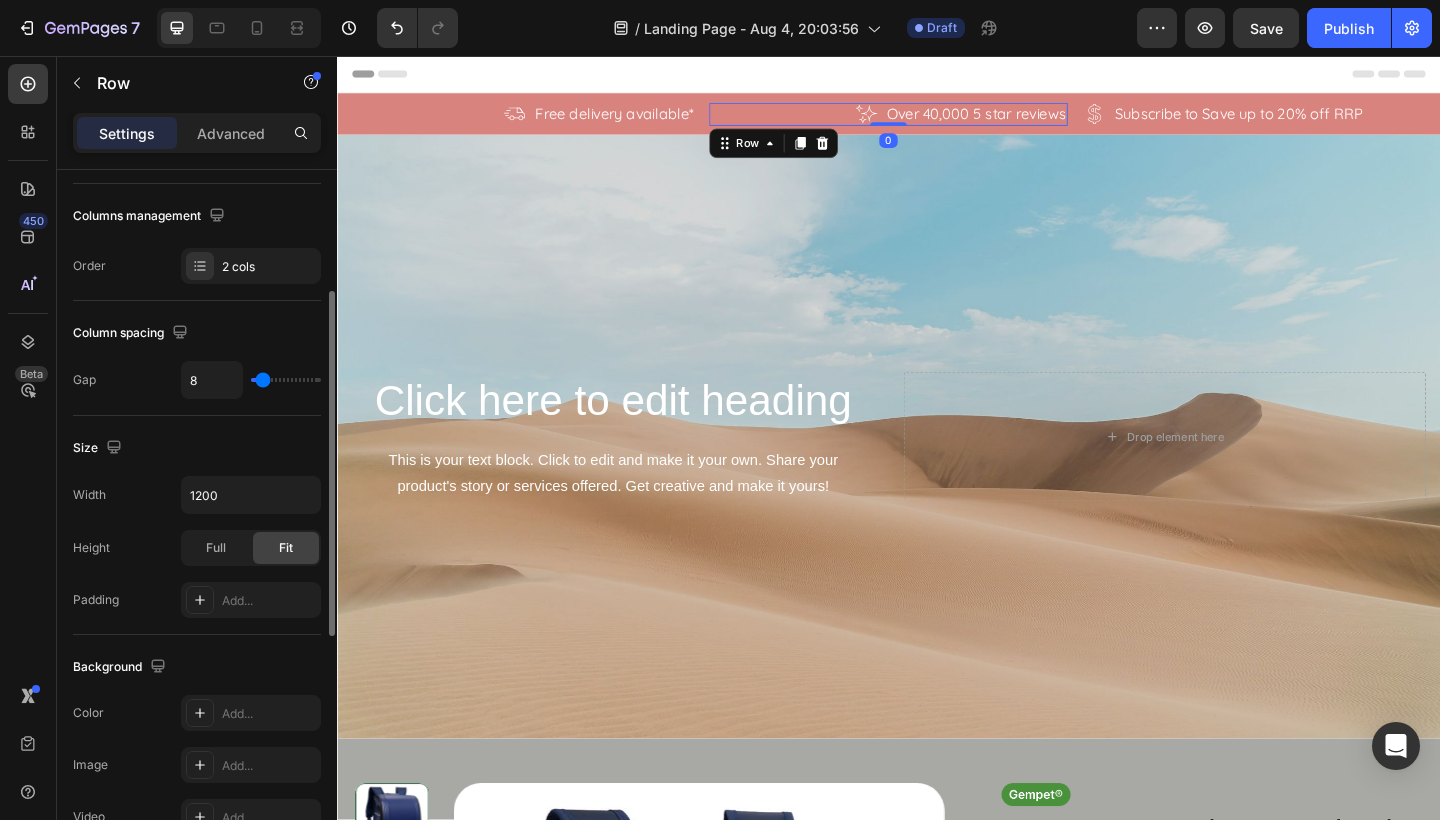 scroll, scrollTop: 249, scrollLeft: 0, axis: vertical 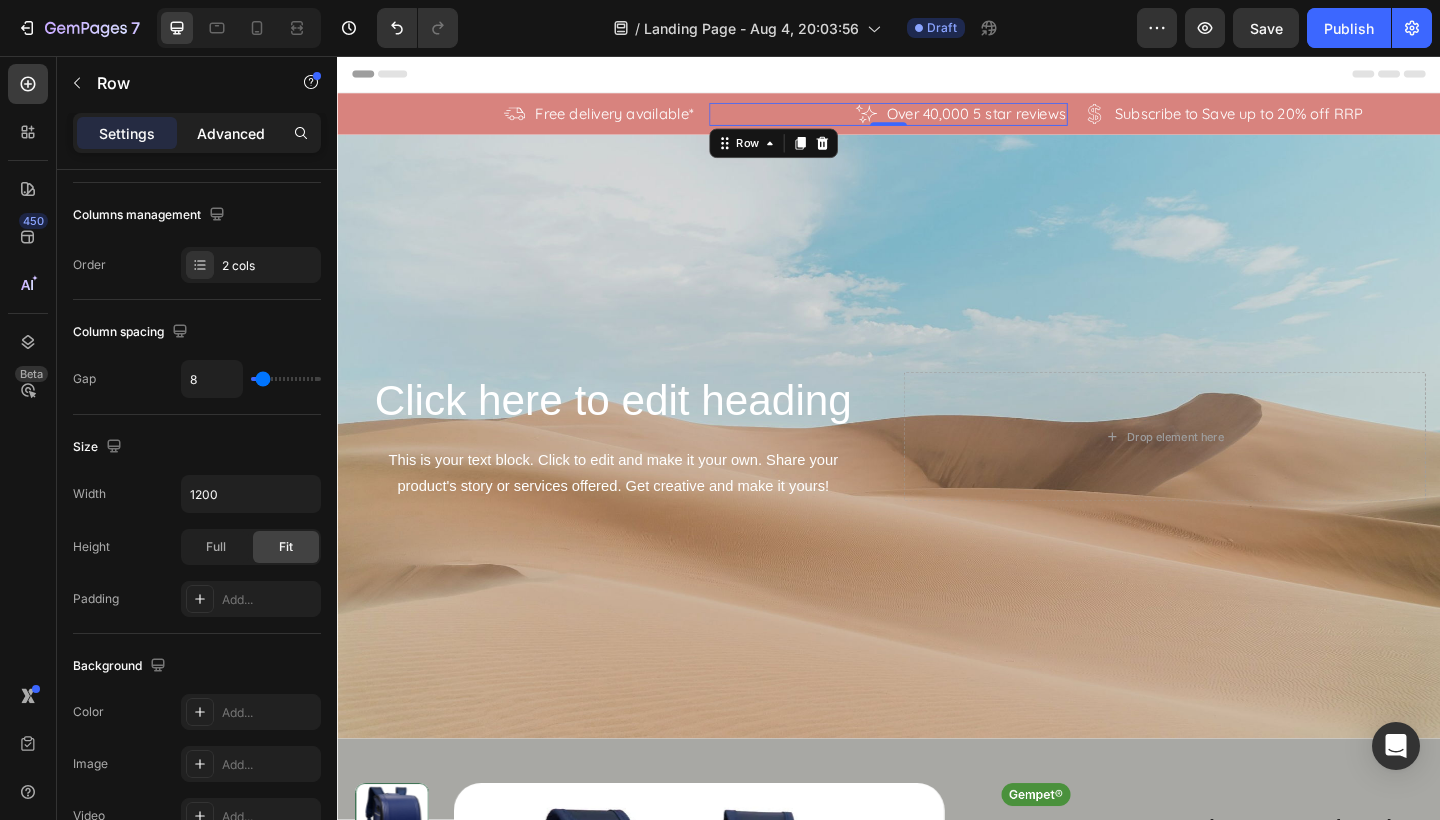 click on "Advanced" 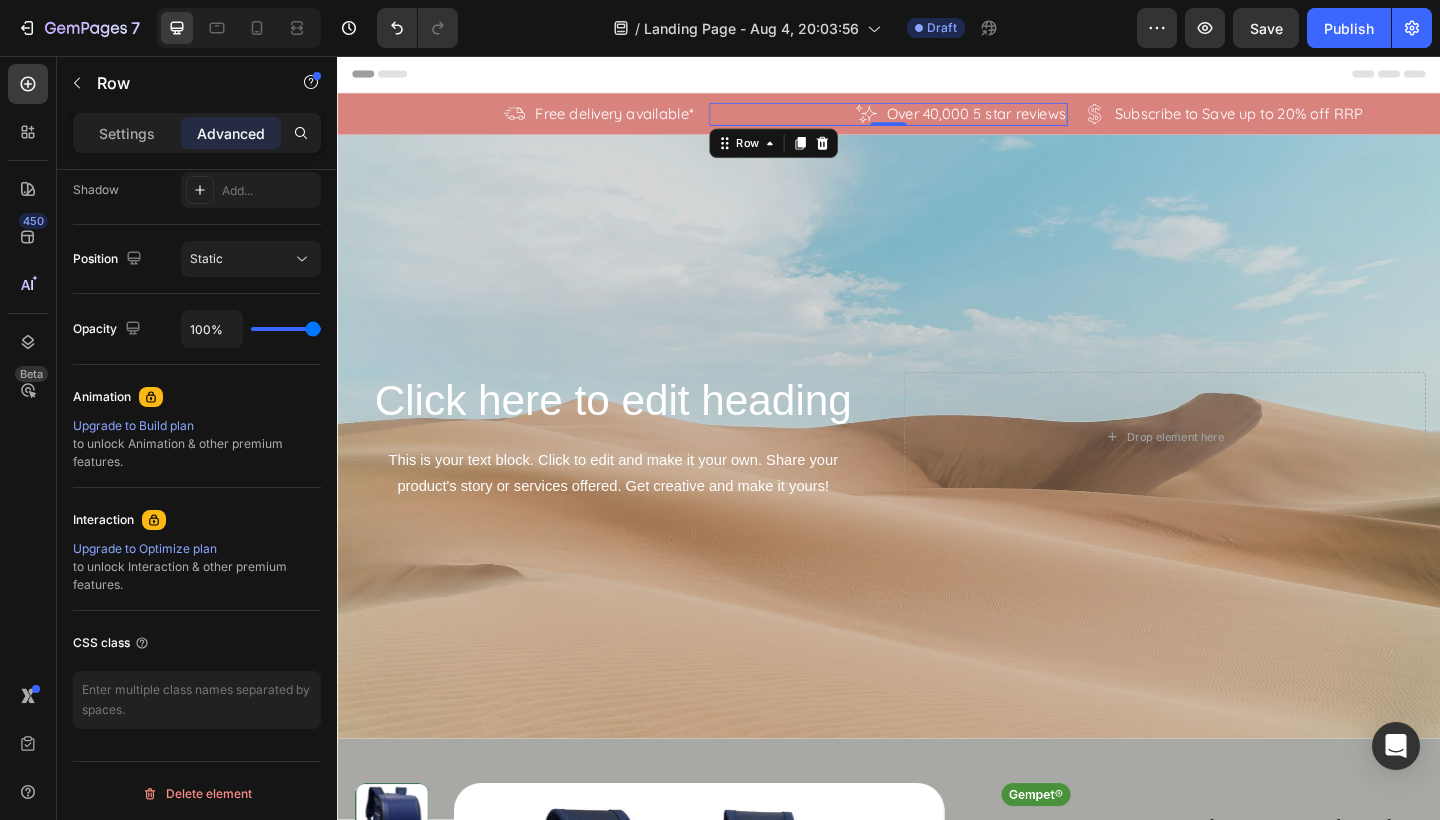 scroll, scrollTop: 0, scrollLeft: 0, axis: both 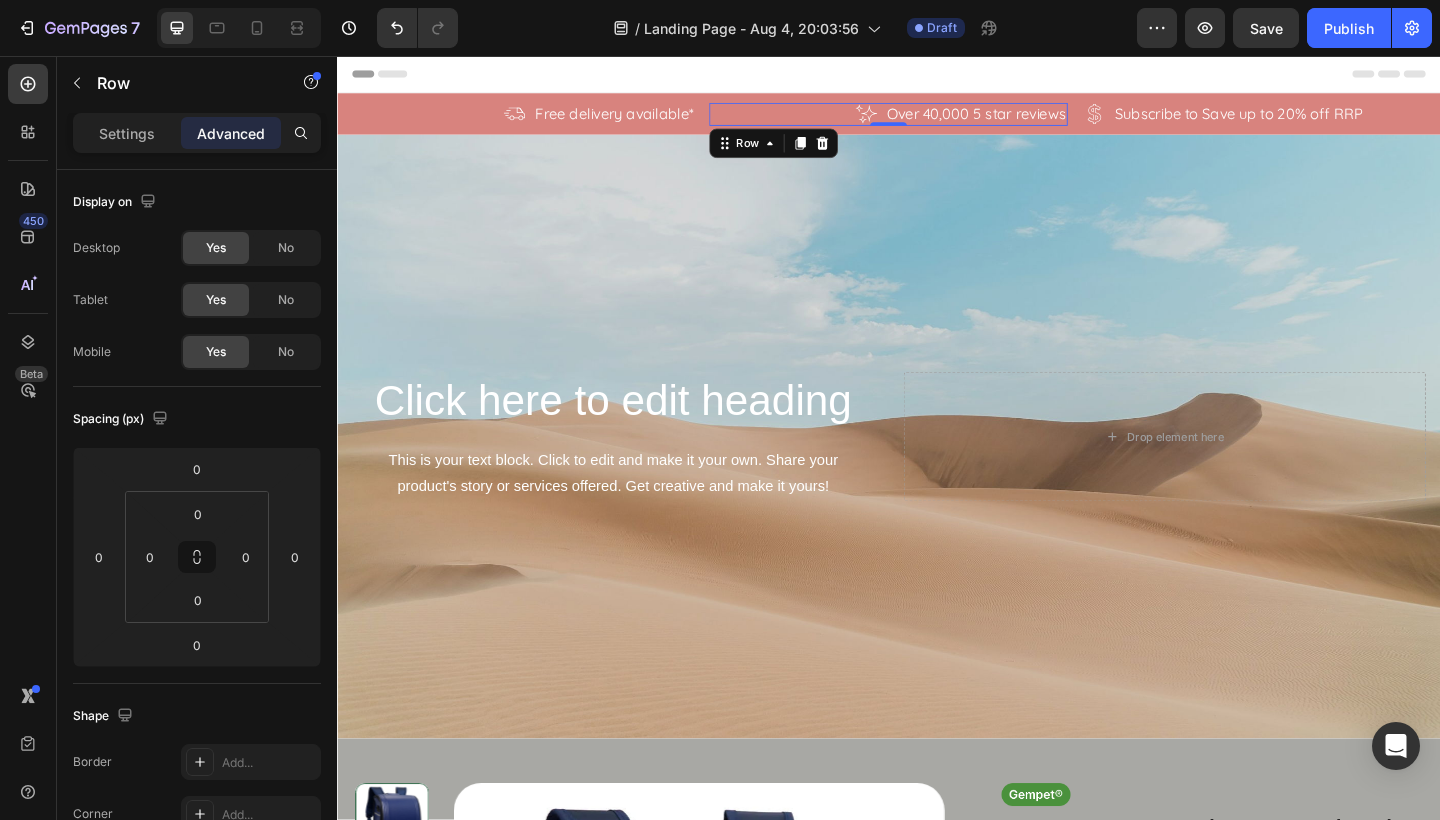click on "Icon Over 40,000 5 star reviews Text Block Row   0" at bounding box center (936, 119) 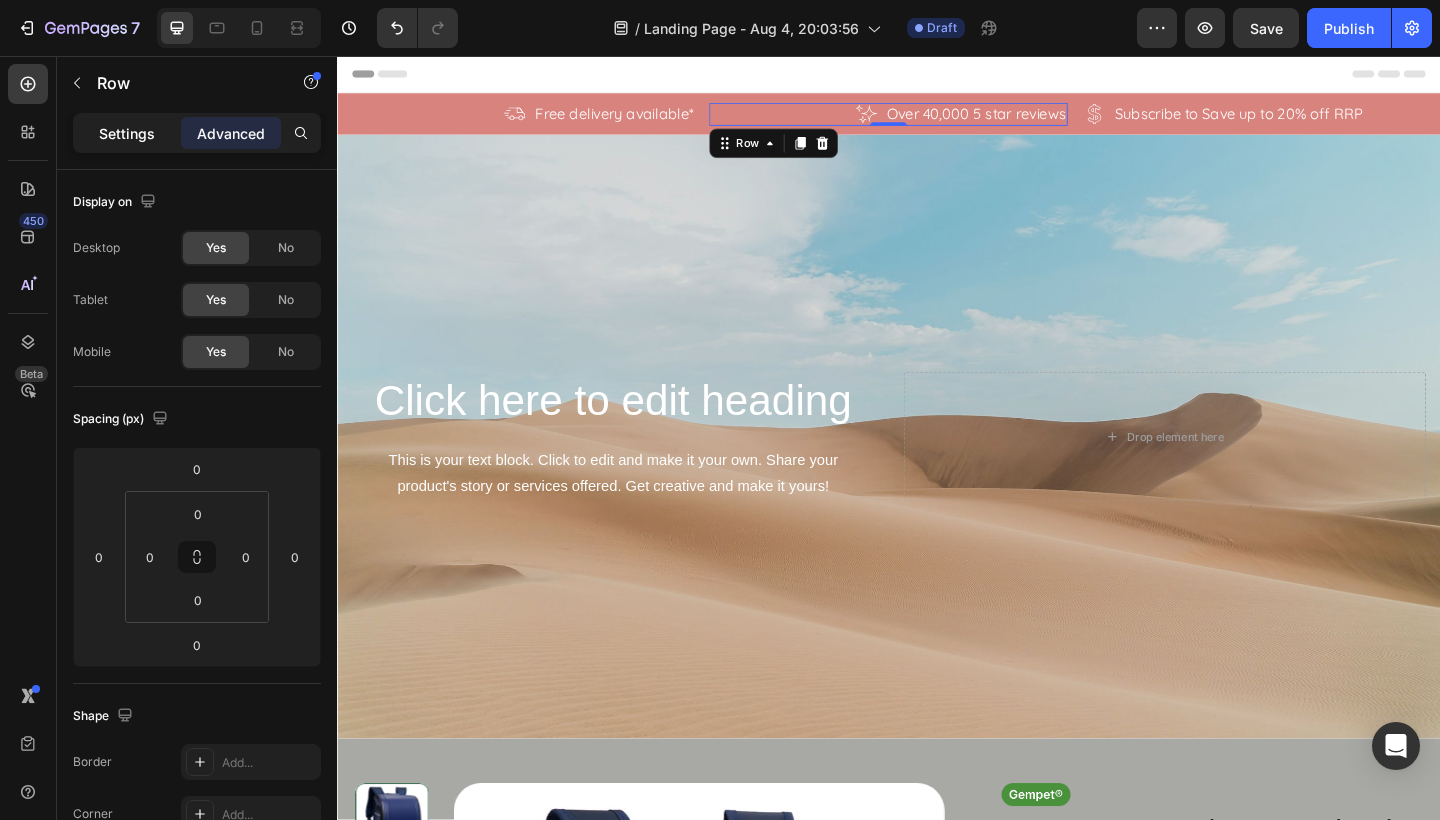 click on "Settings" at bounding box center [127, 133] 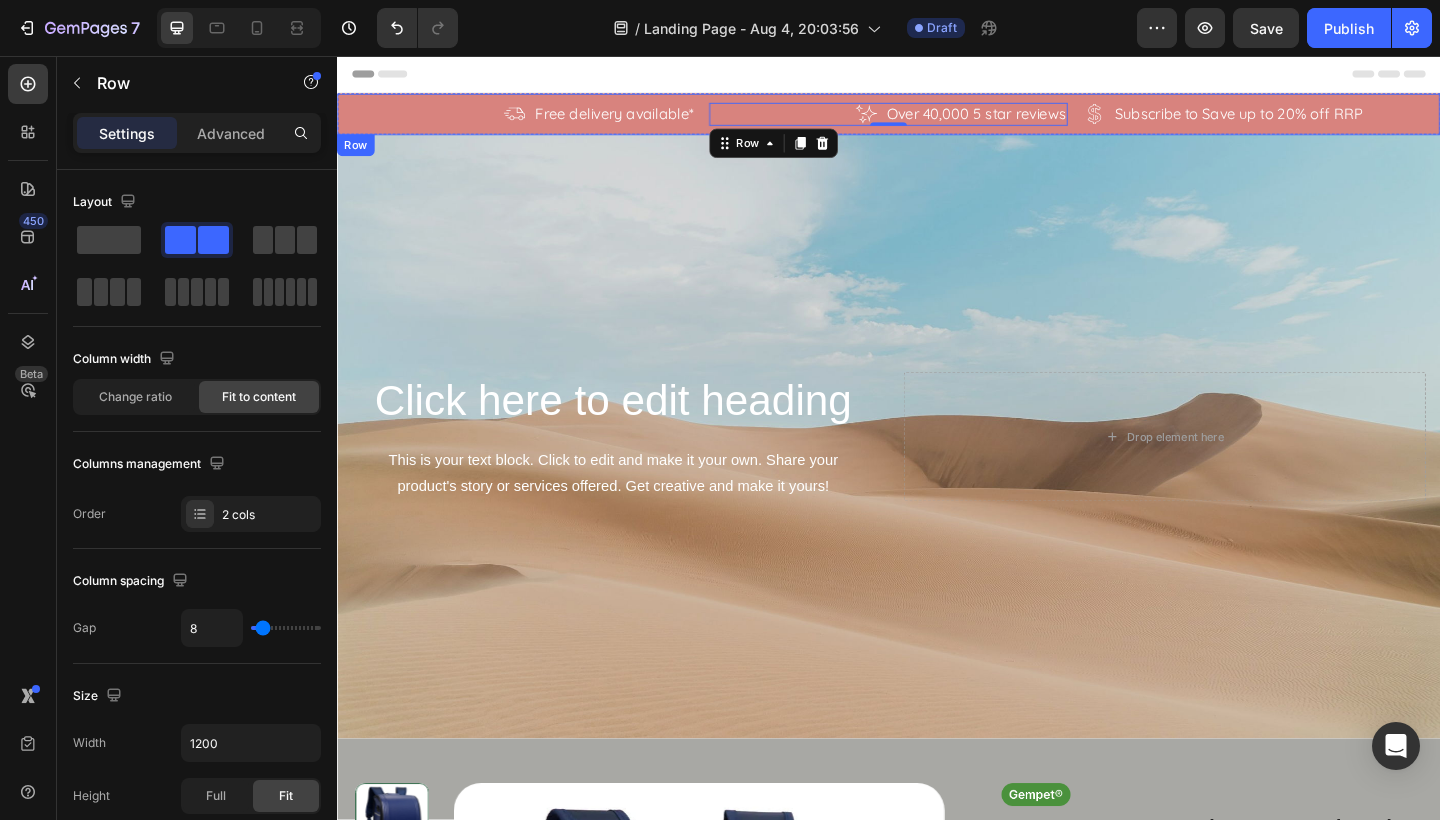 click on "Icon Free delivery available* Text Block Row" at bounding box center (531, 119) 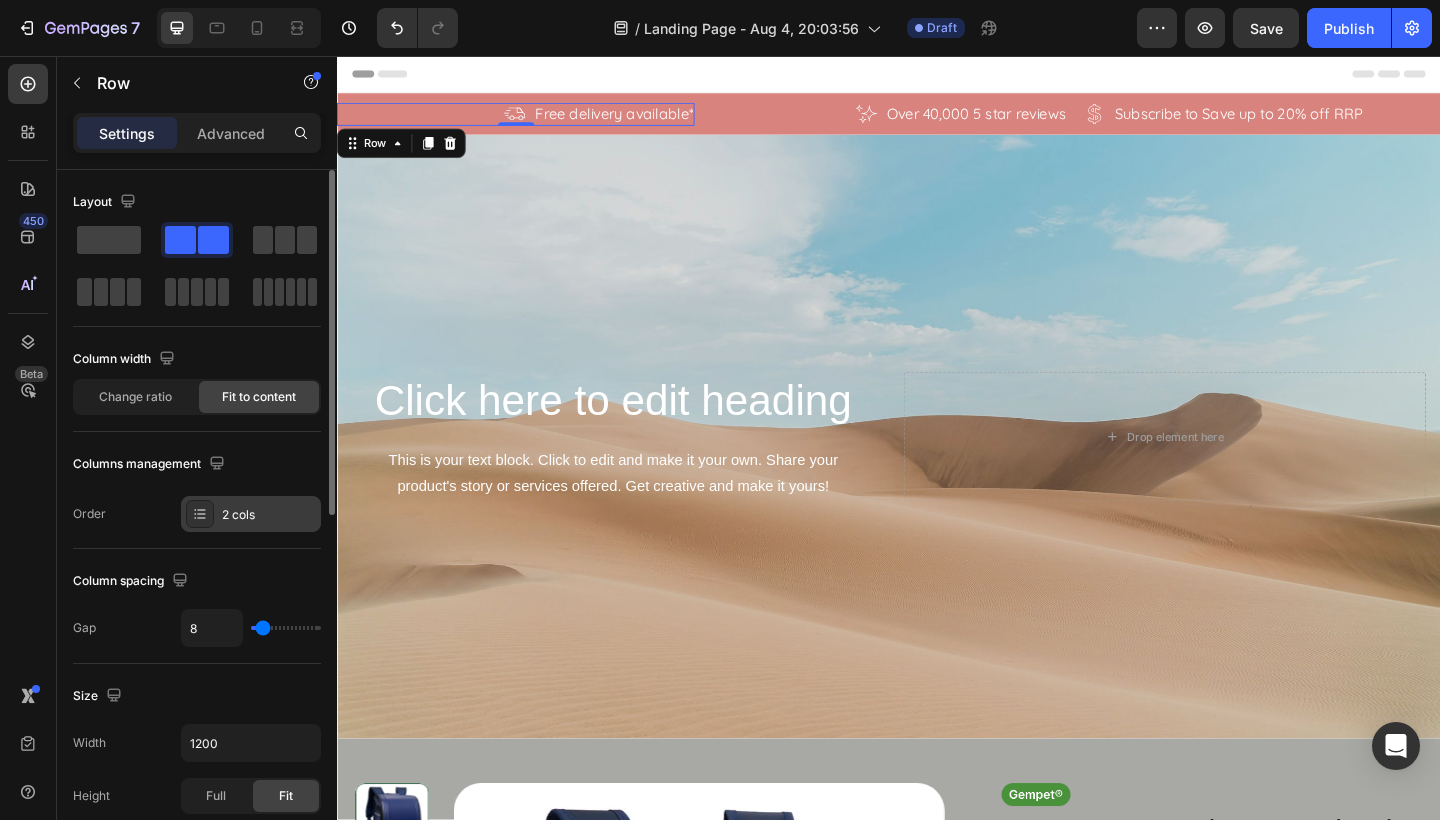 click 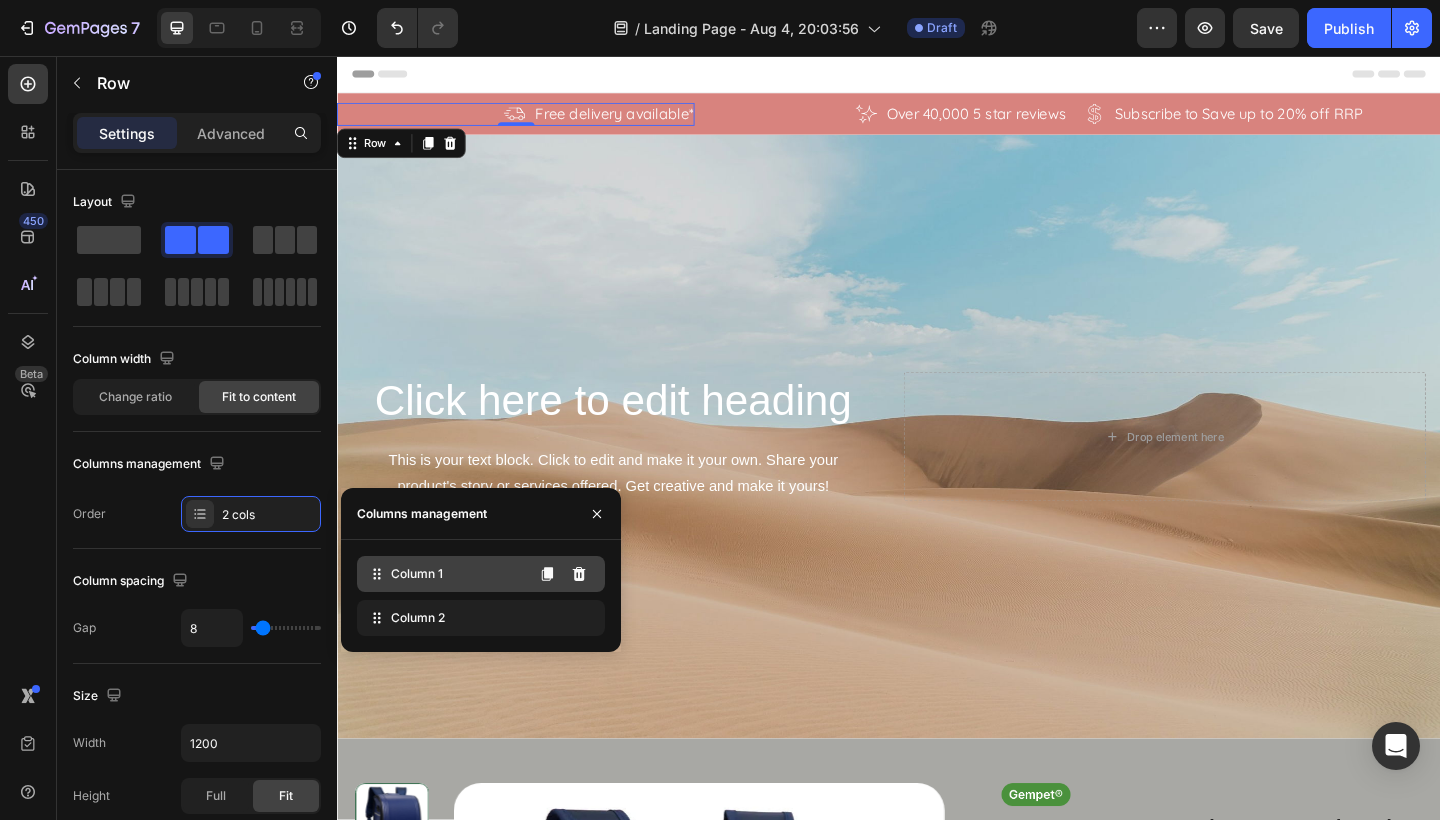 click 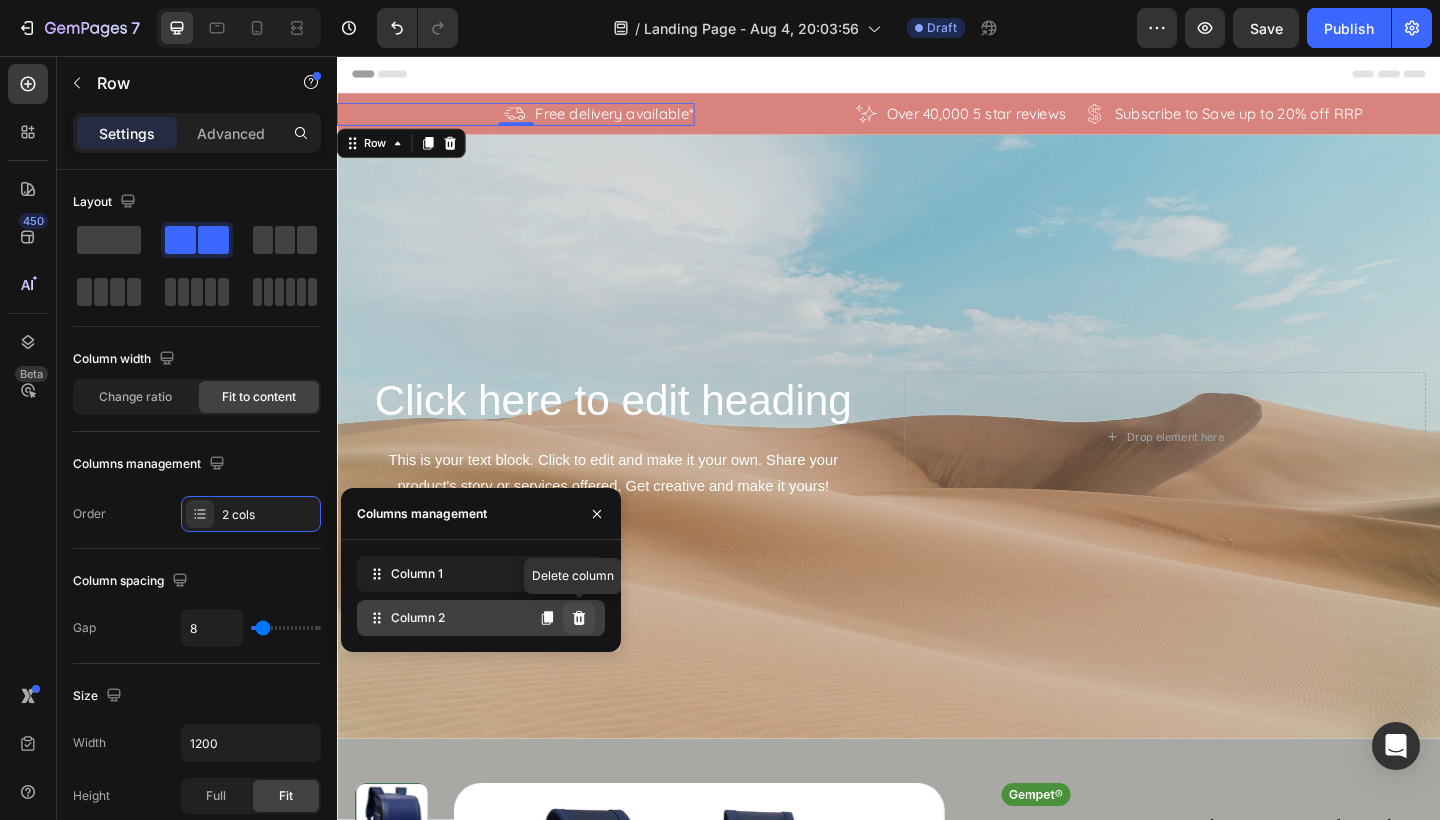 click 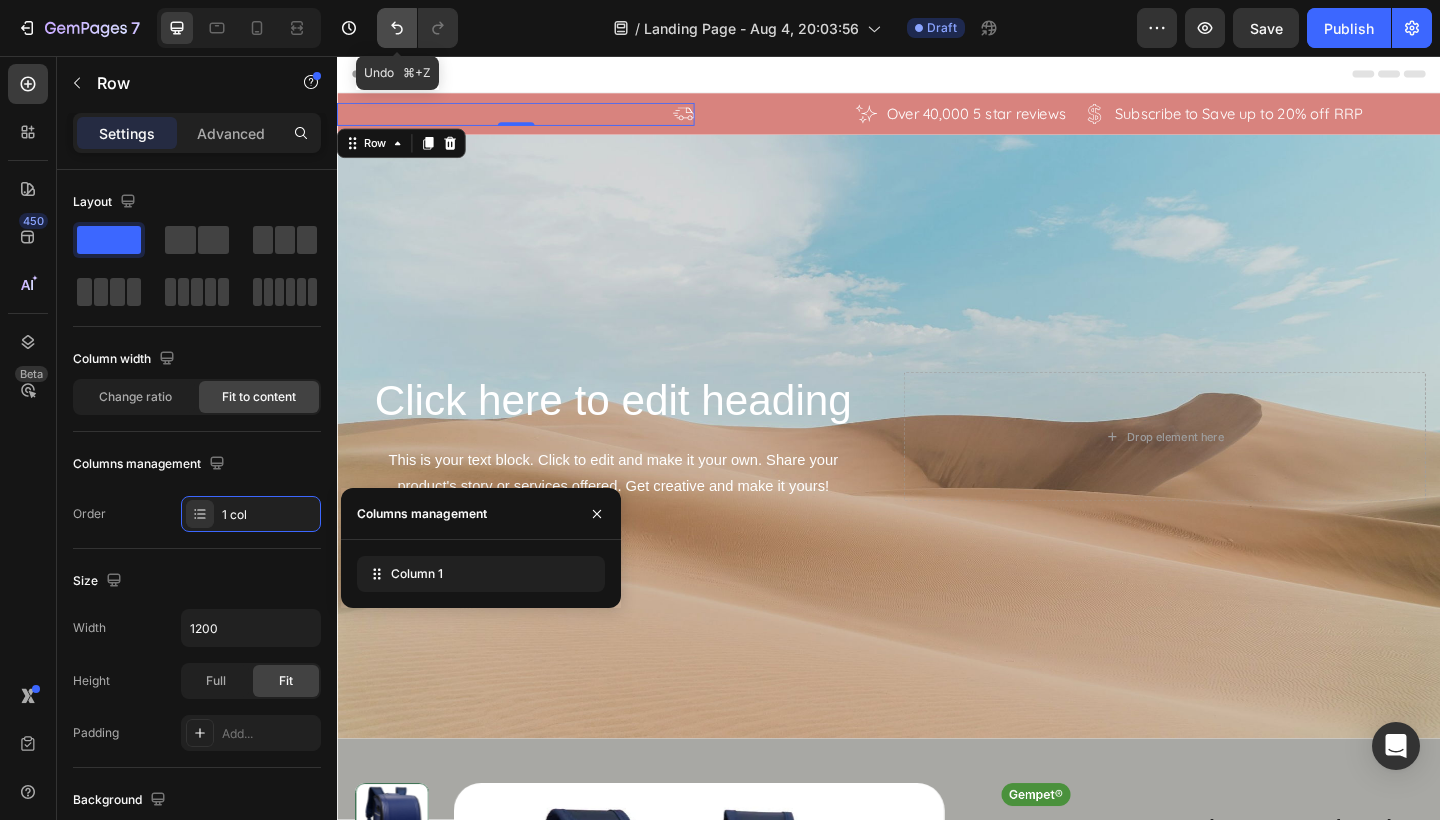 click 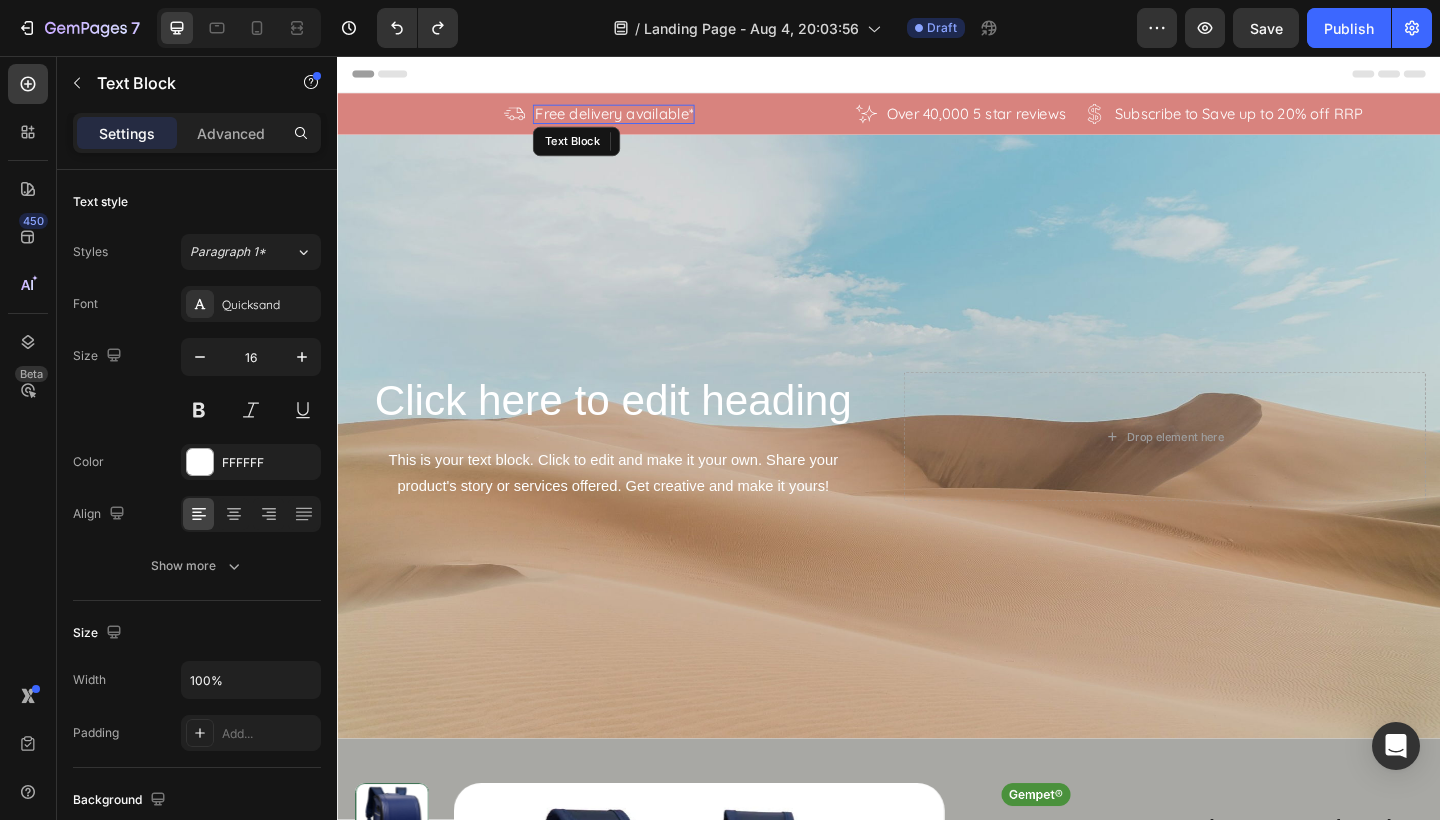 click on "Free delivery available*" at bounding box center (638, 120) 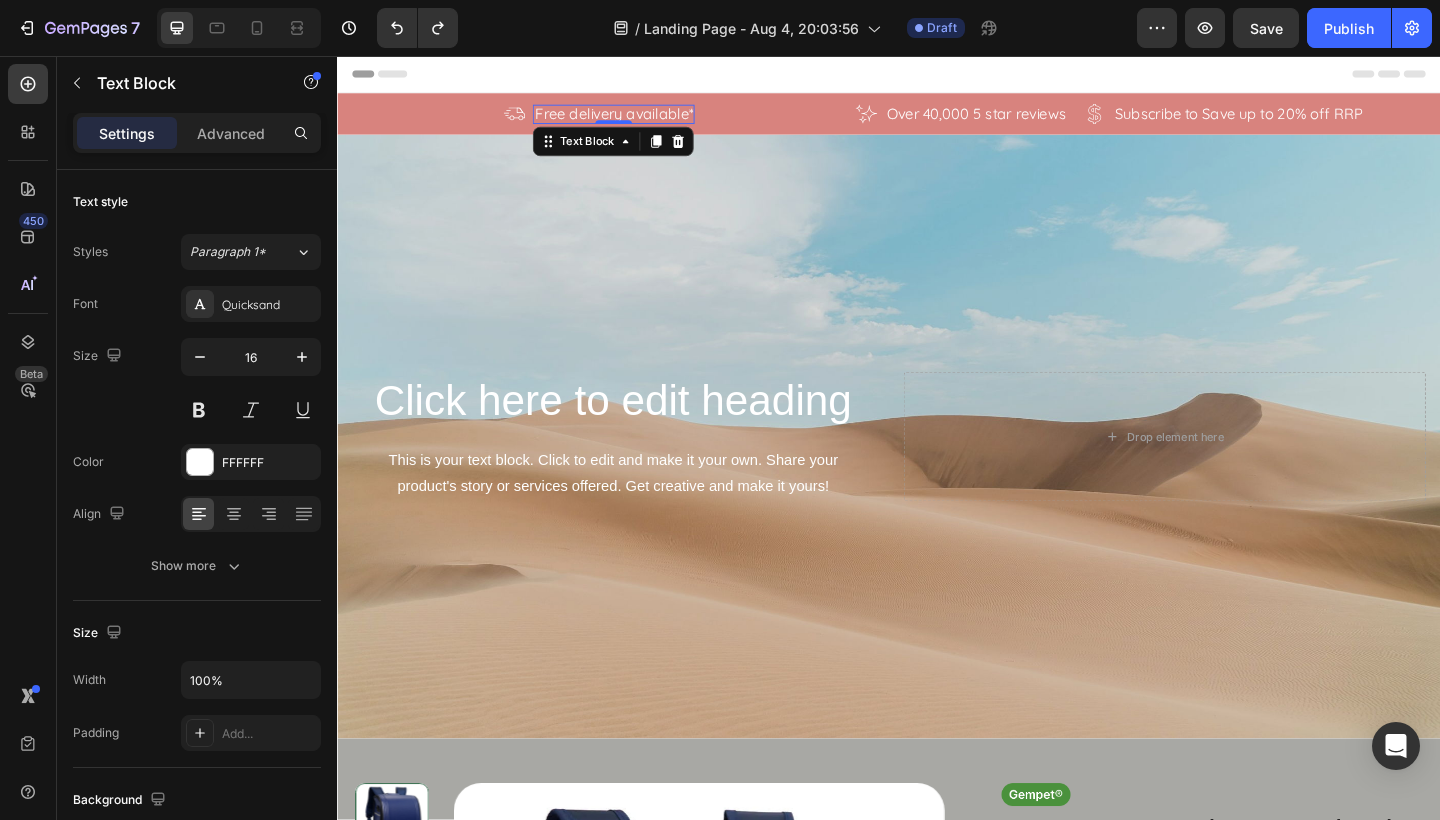 click on "Settings Advanced" at bounding box center (197, 141) 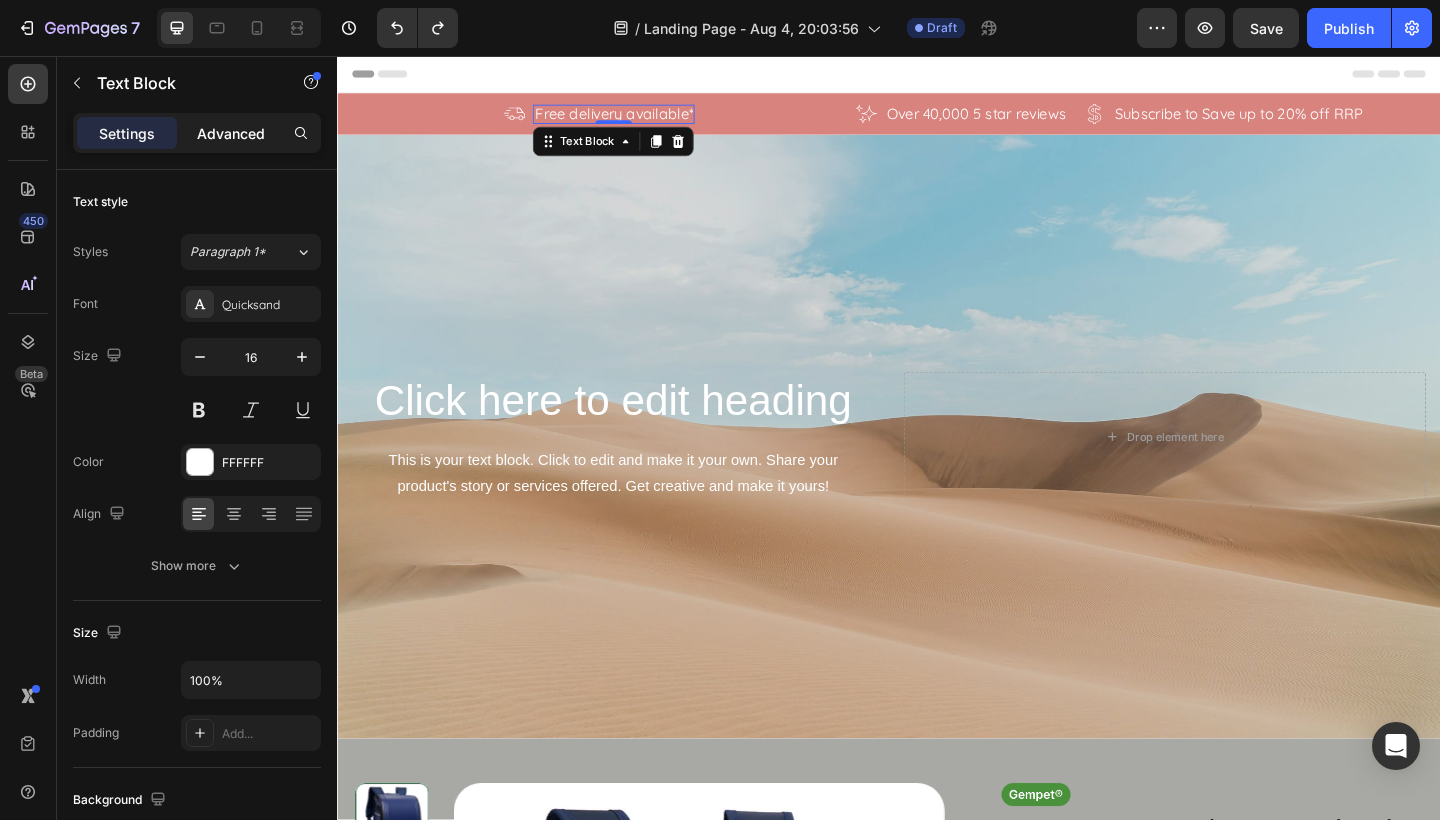 click on "Advanced" at bounding box center (231, 133) 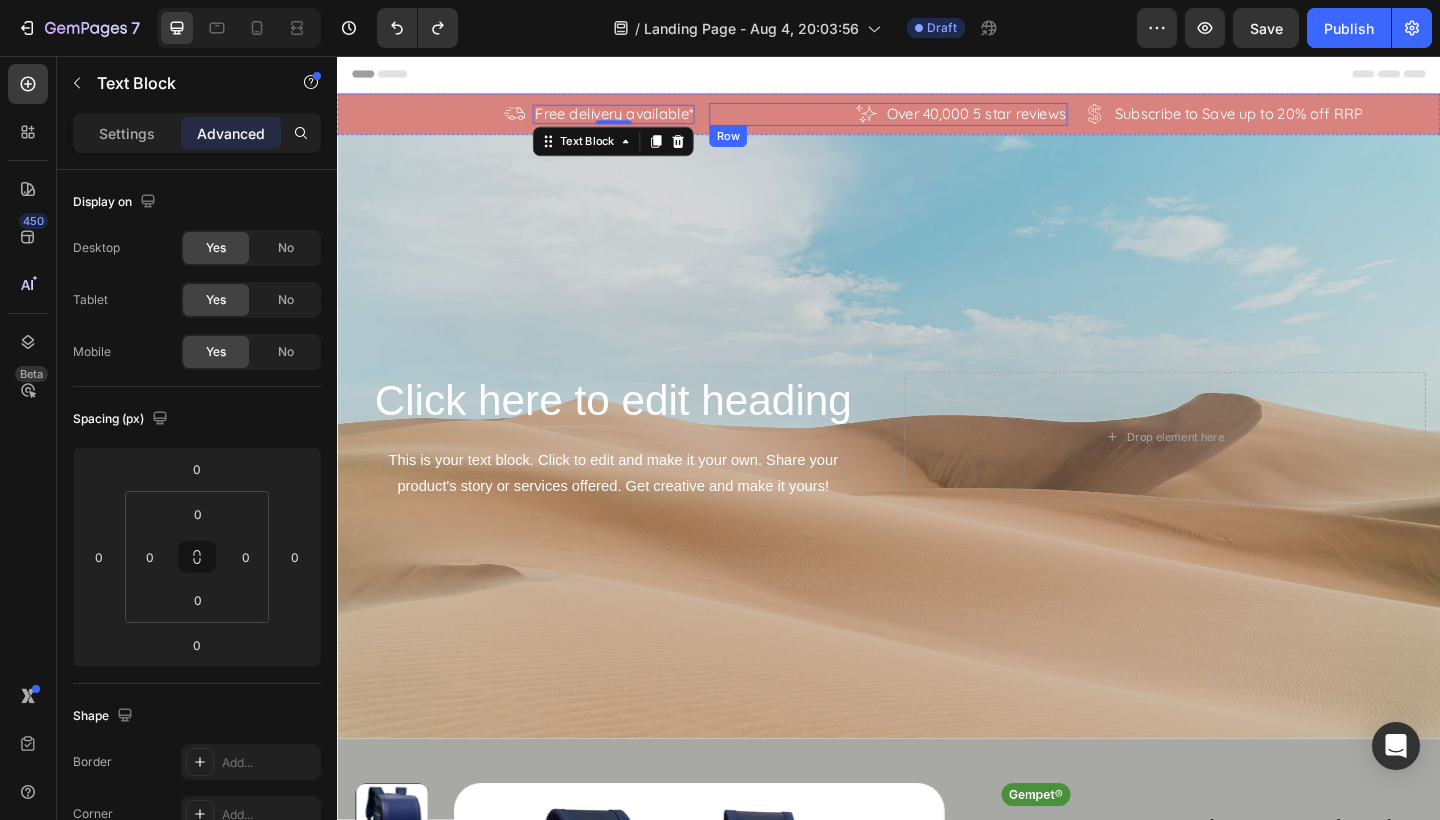 click on "Icon Over 40,000 5 star reviews Text Block Row" at bounding box center [936, 119] 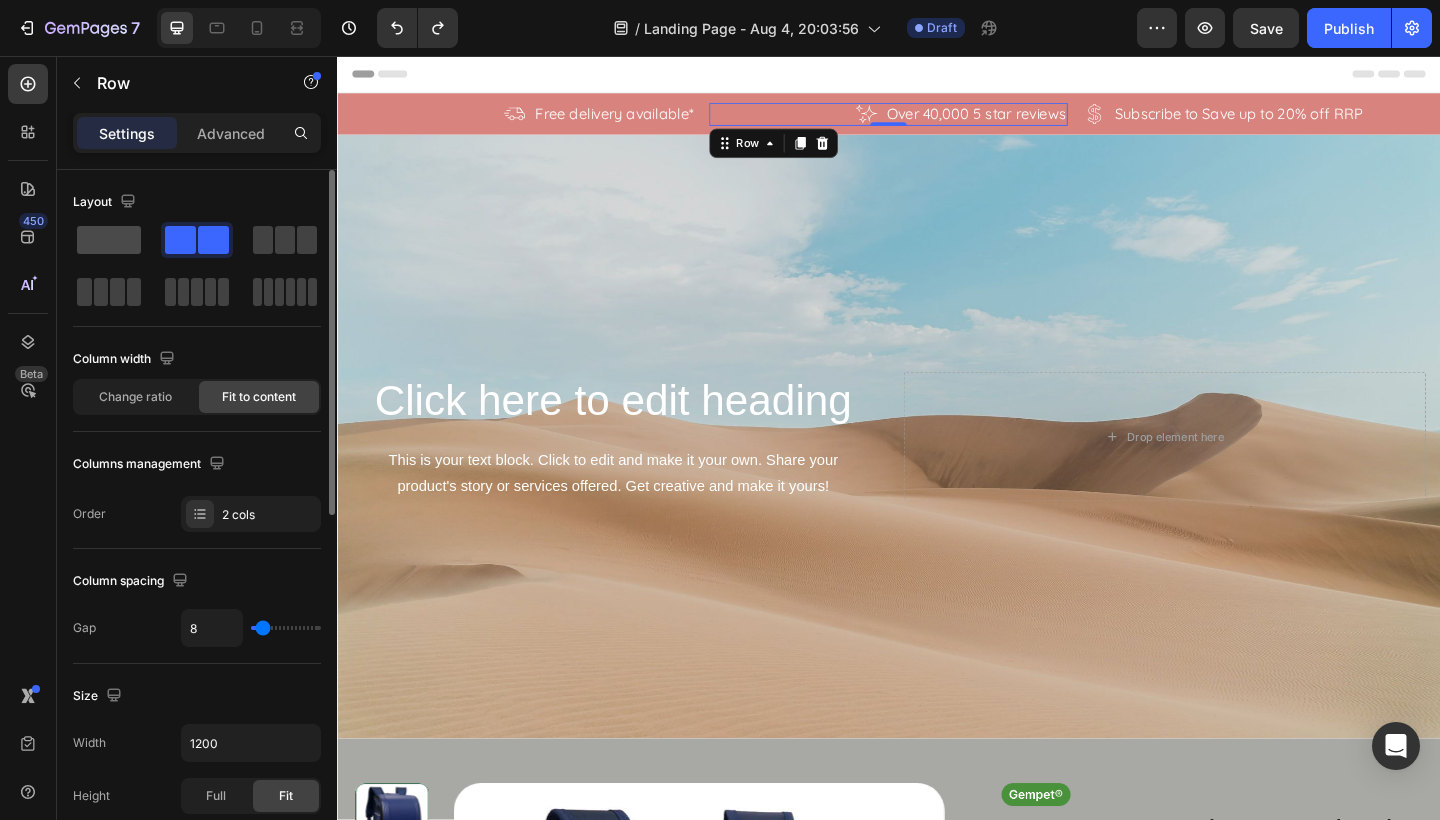click 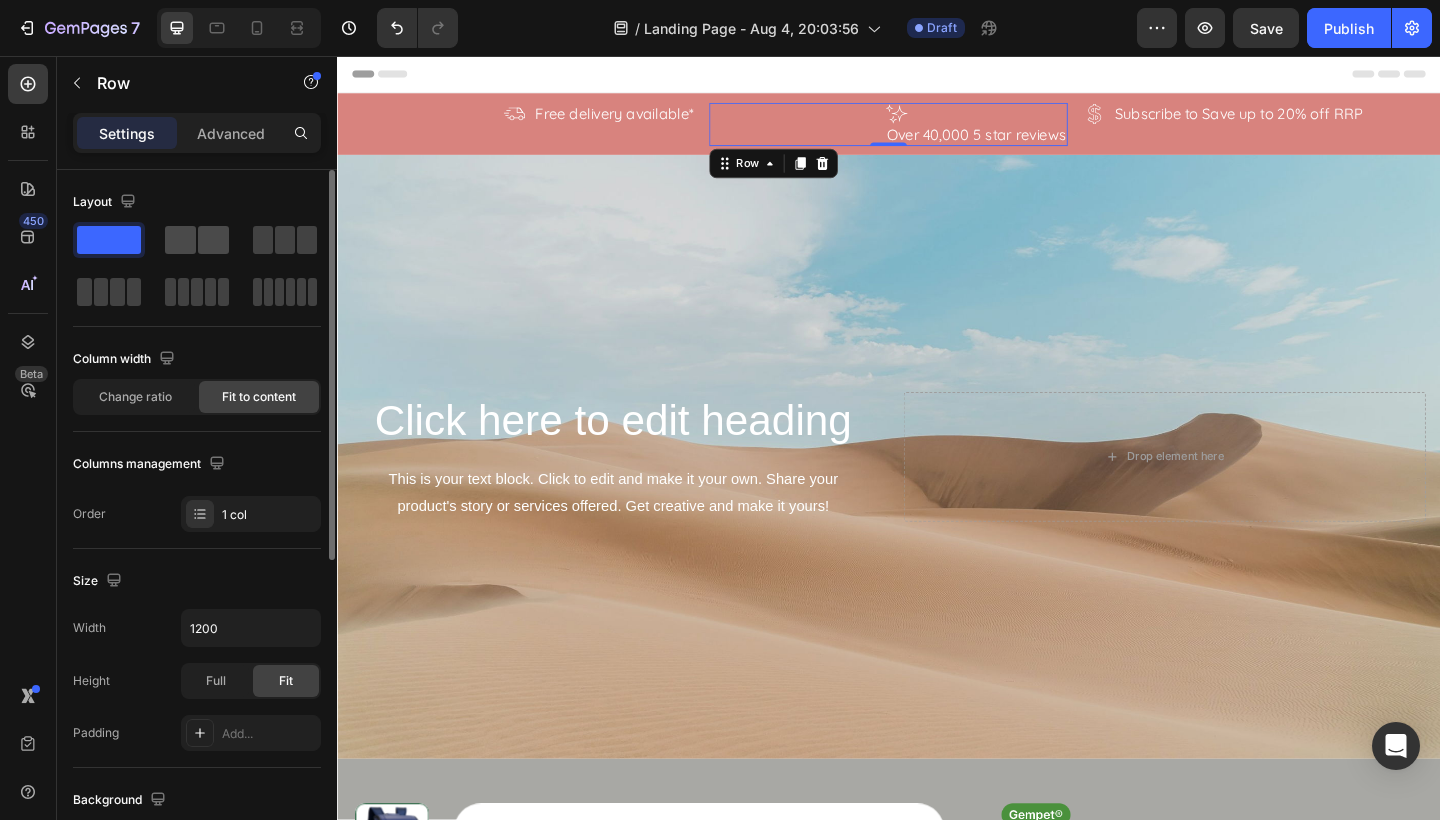 click 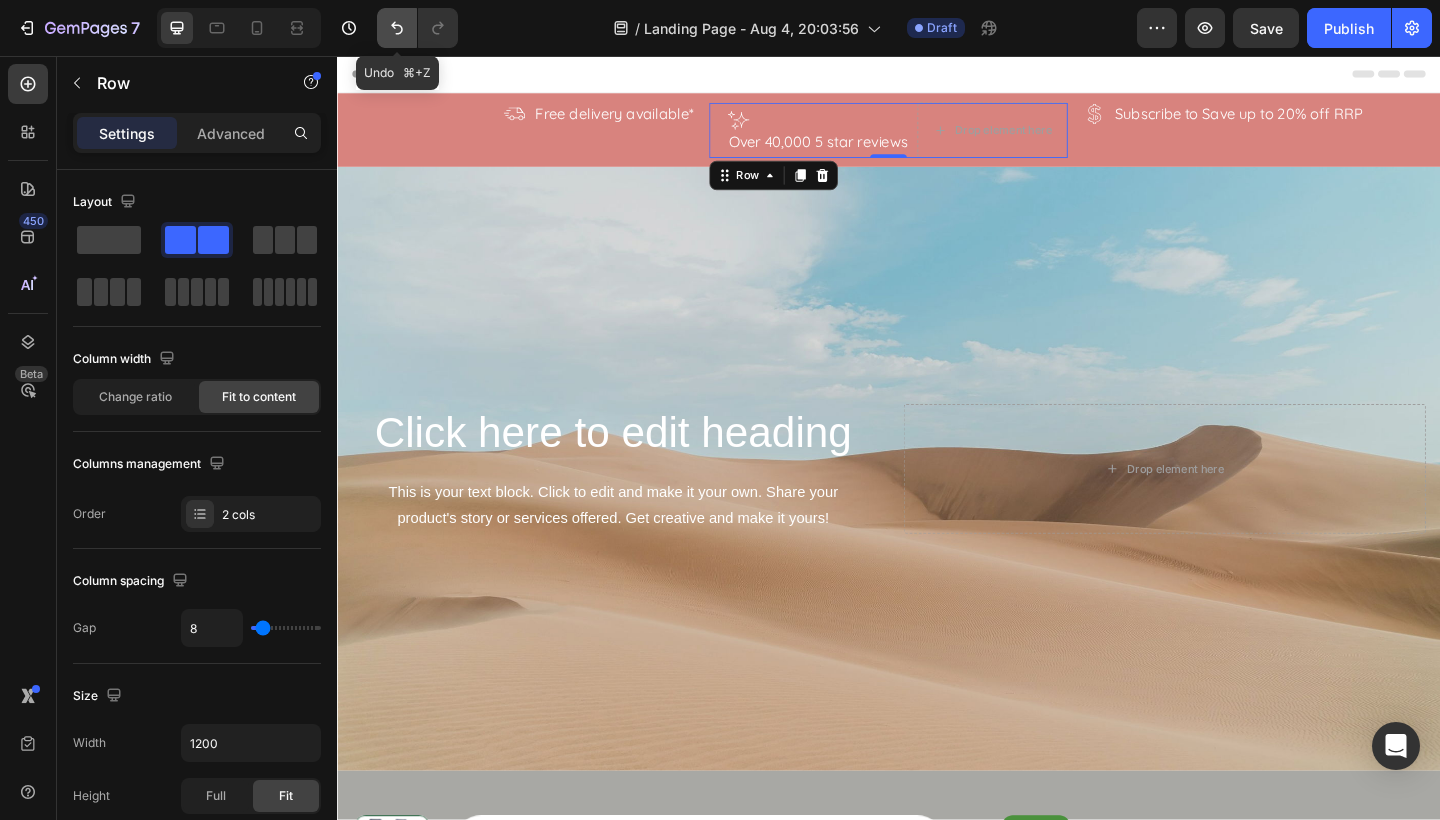 click 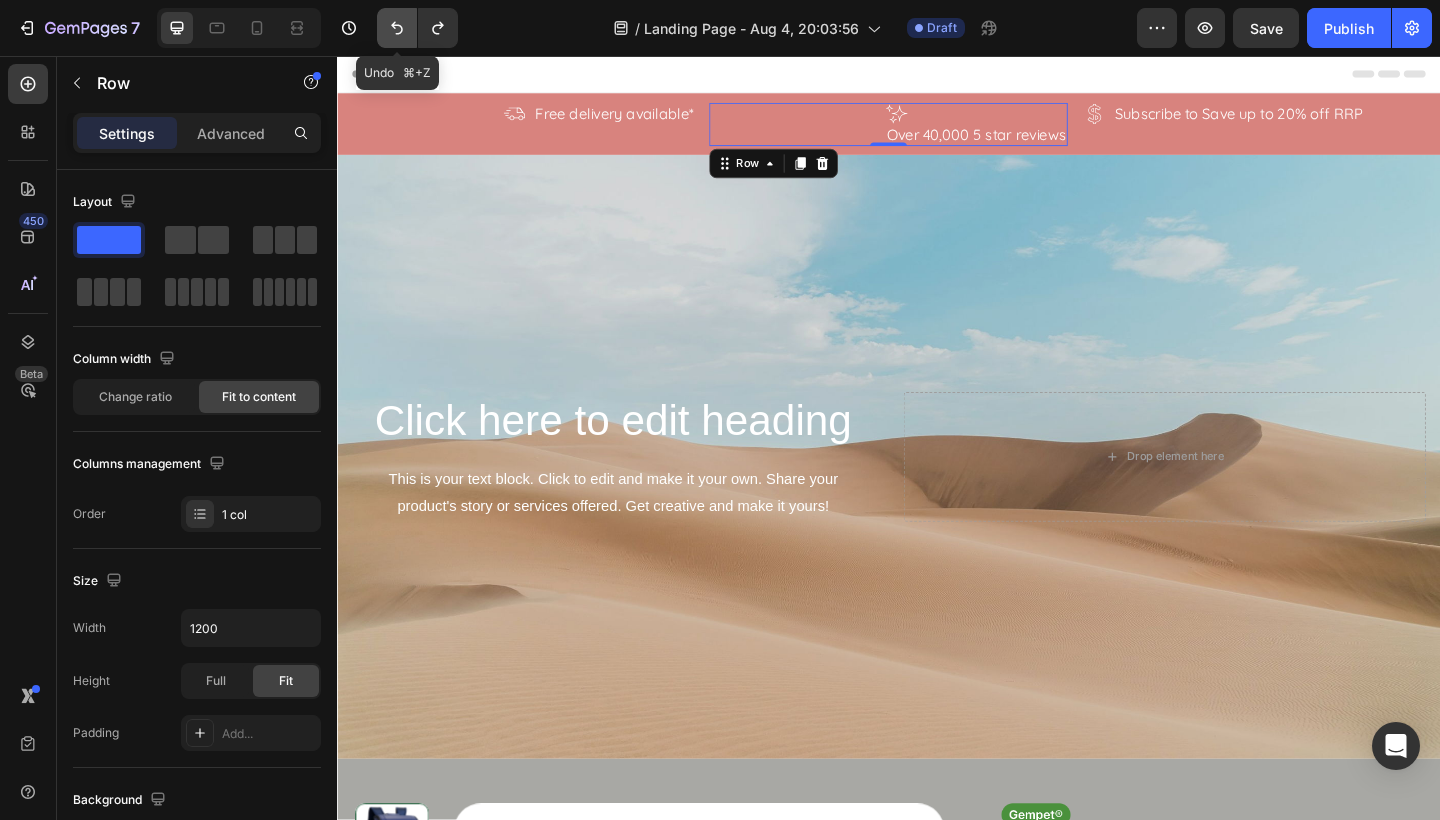 click 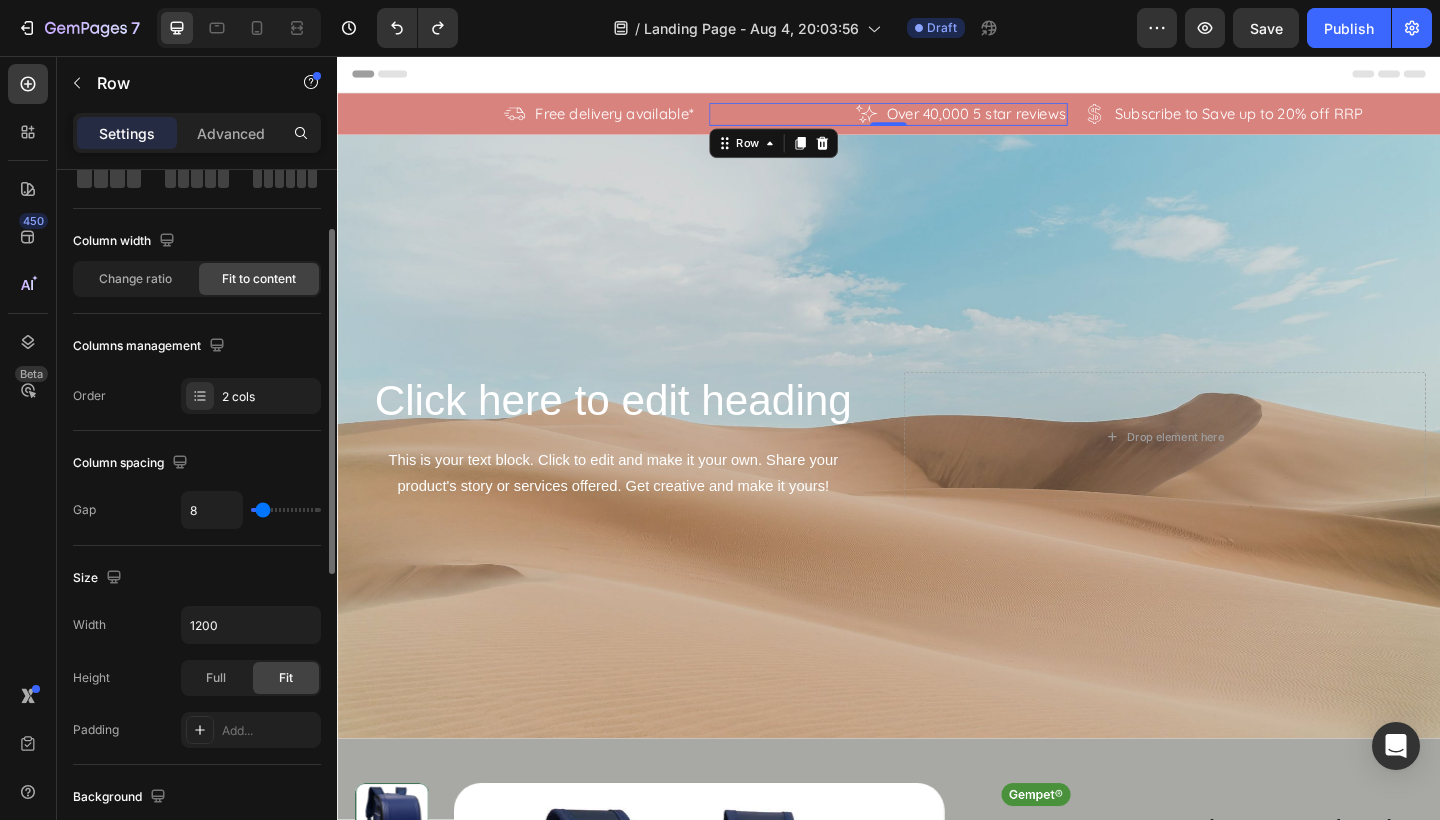 scroll, scrollTop: 119, scrollLeft: 0, axis: vertical 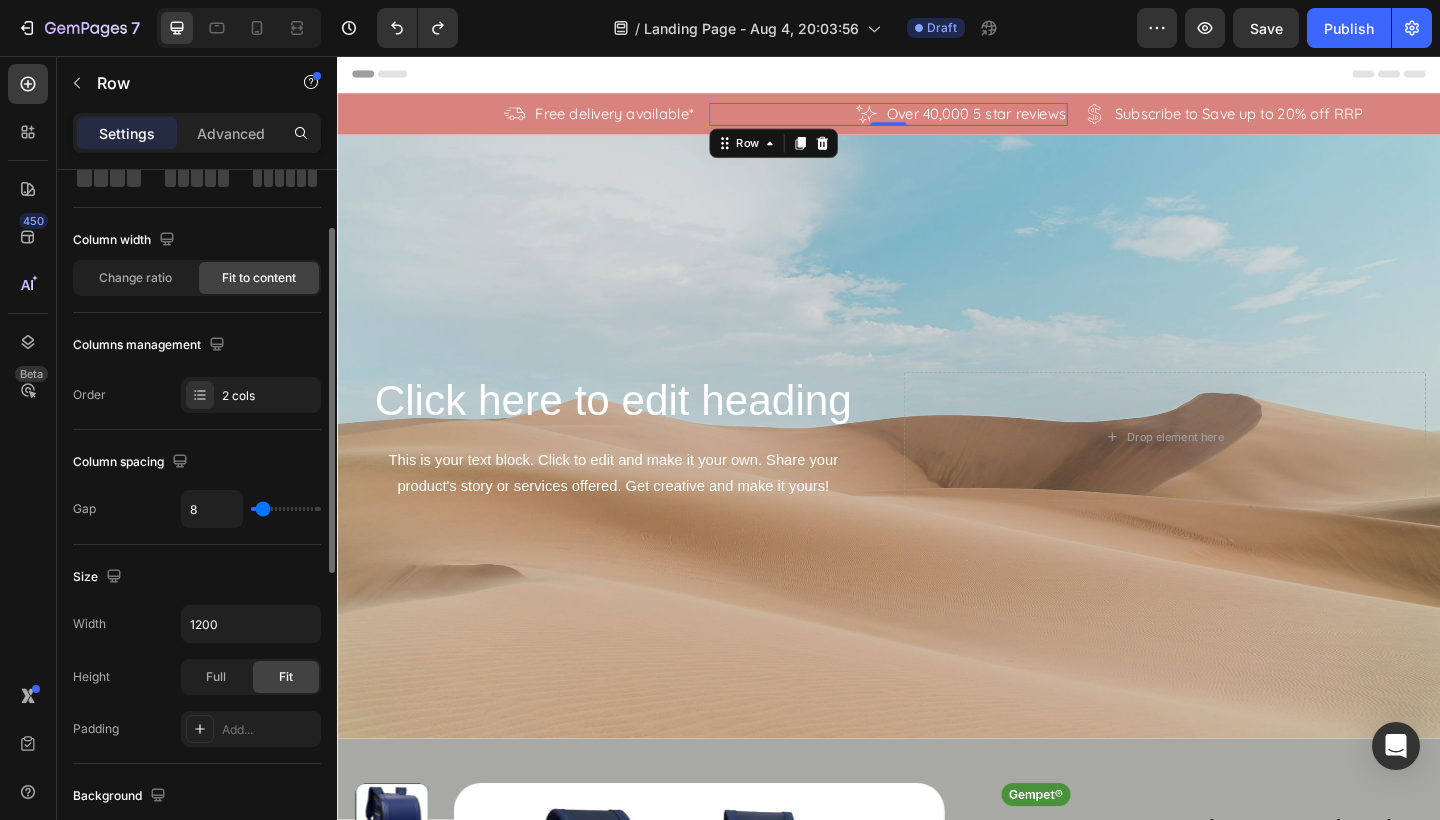 type on "16" 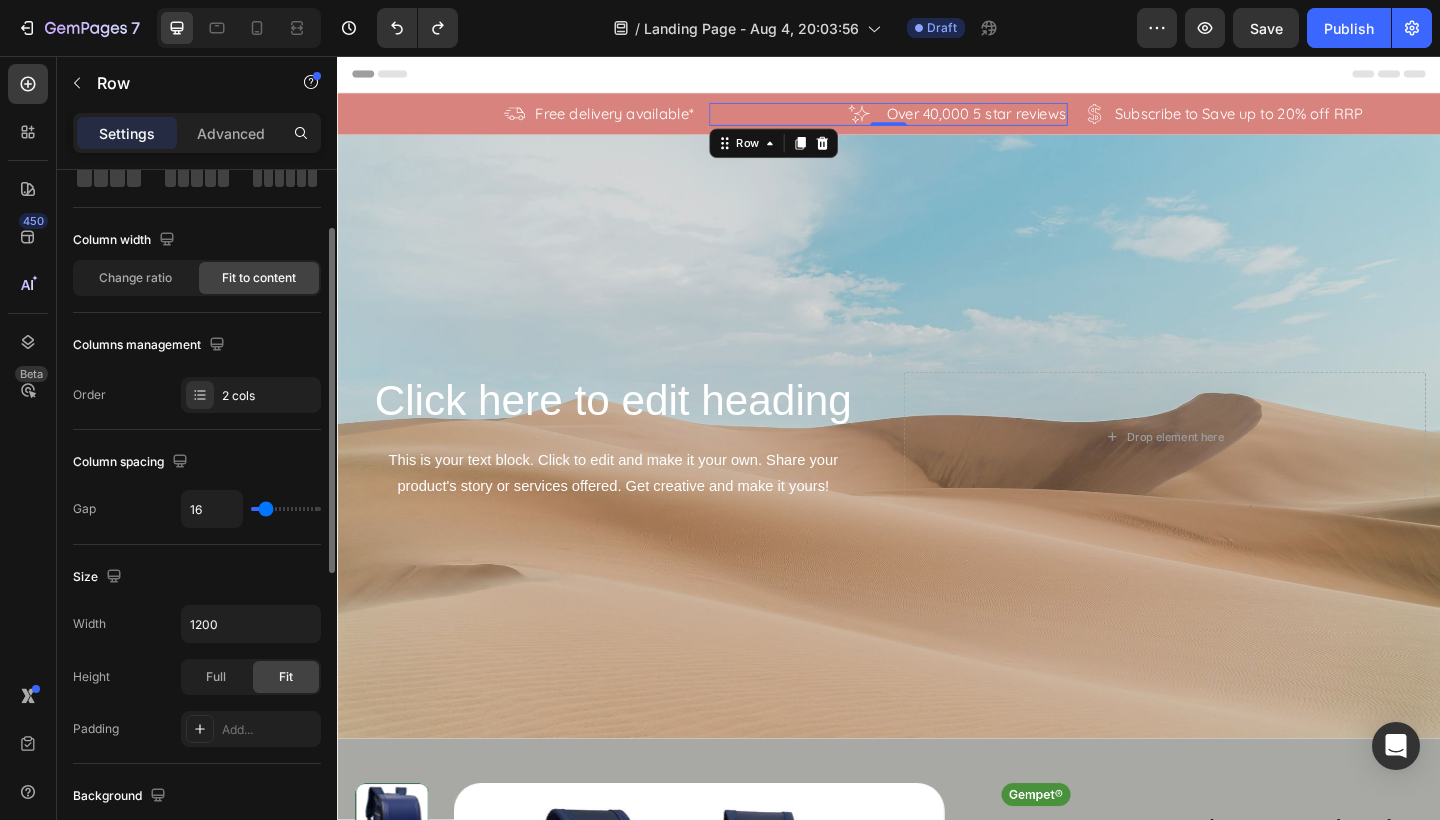 type on "12" 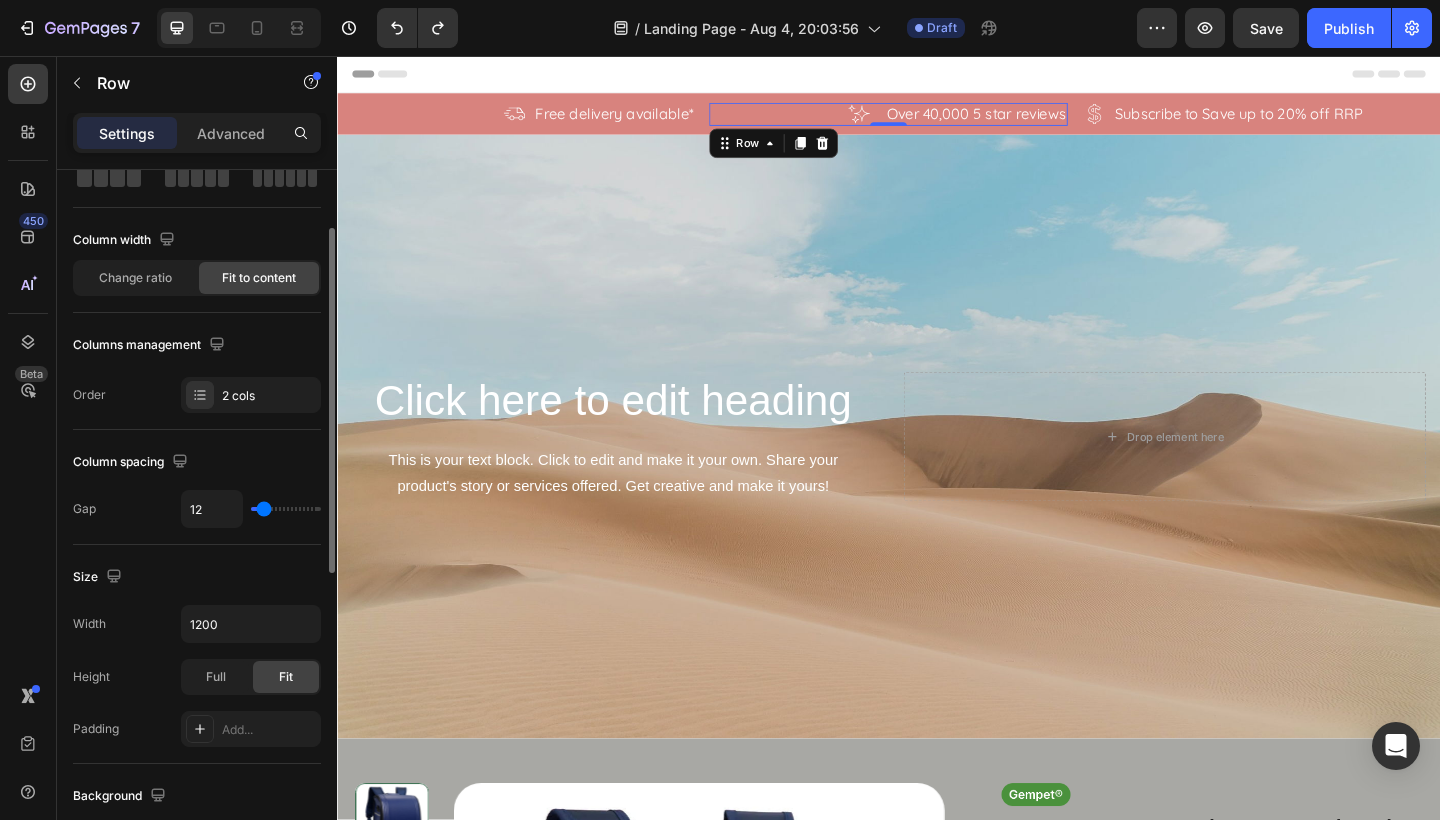 type on "5" 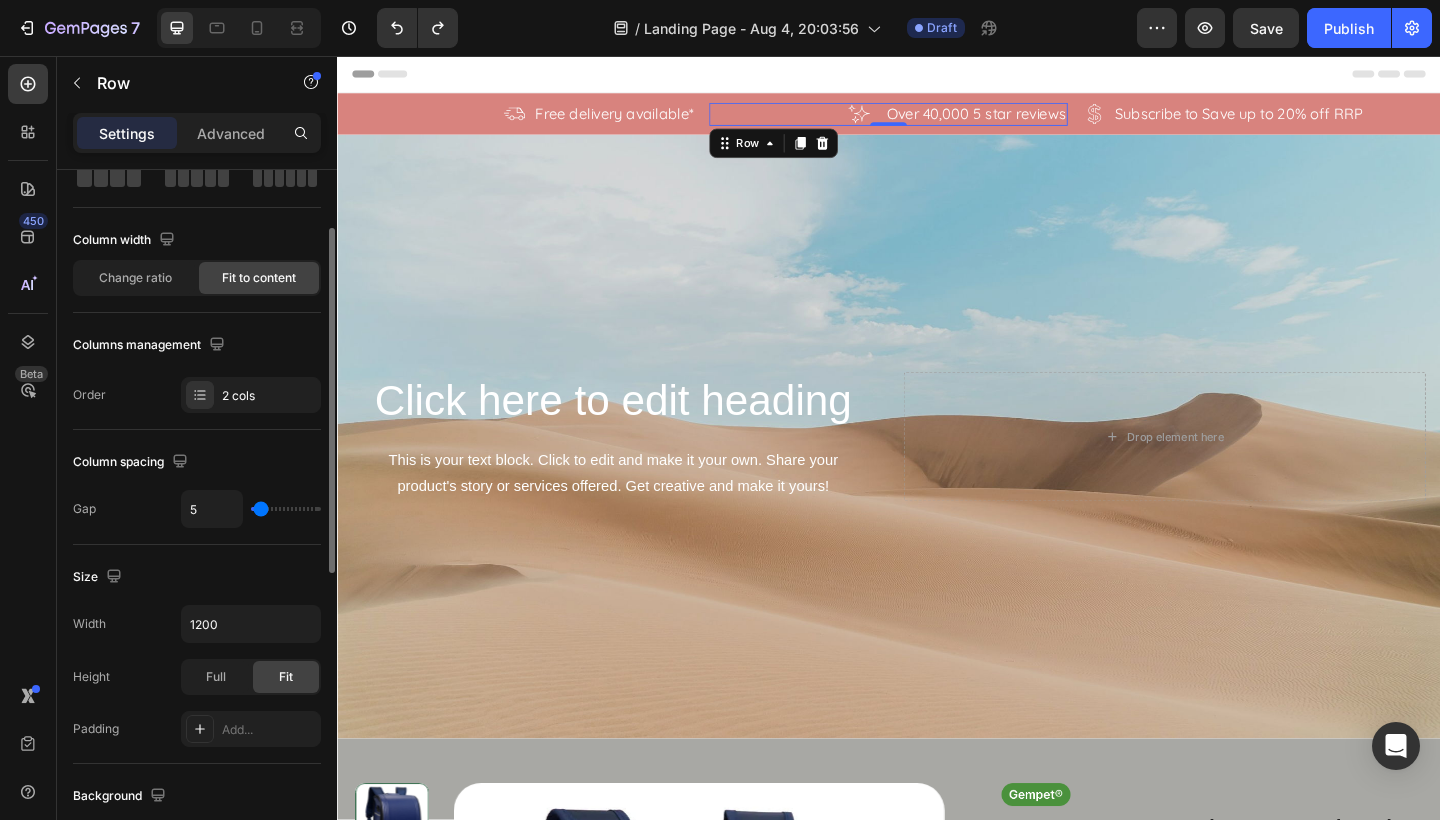 type on "0" 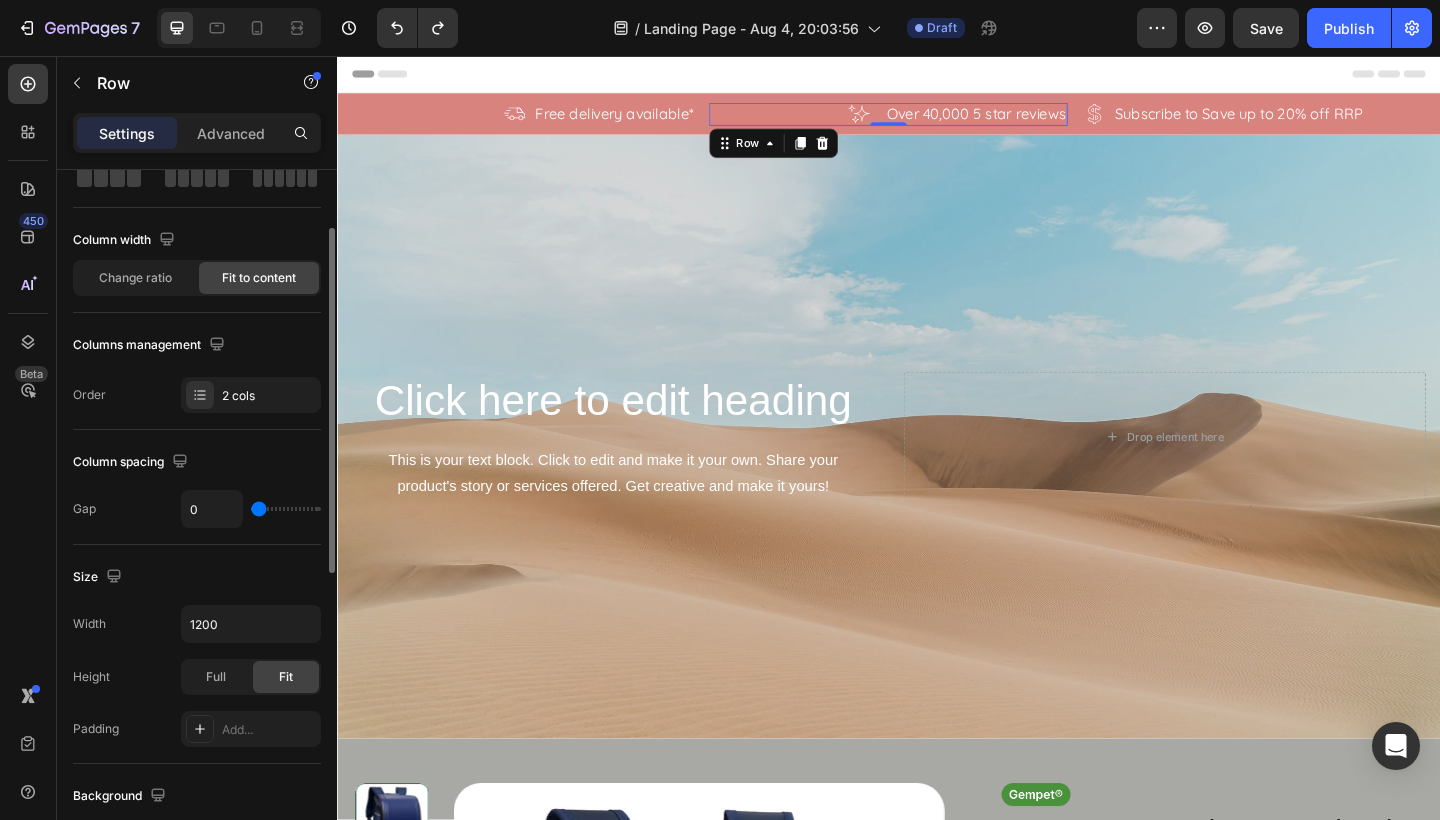 drag, startPoint x: 263, startPoint y: 511, endPoint x: 233, endPoint y: 511, distance: 30 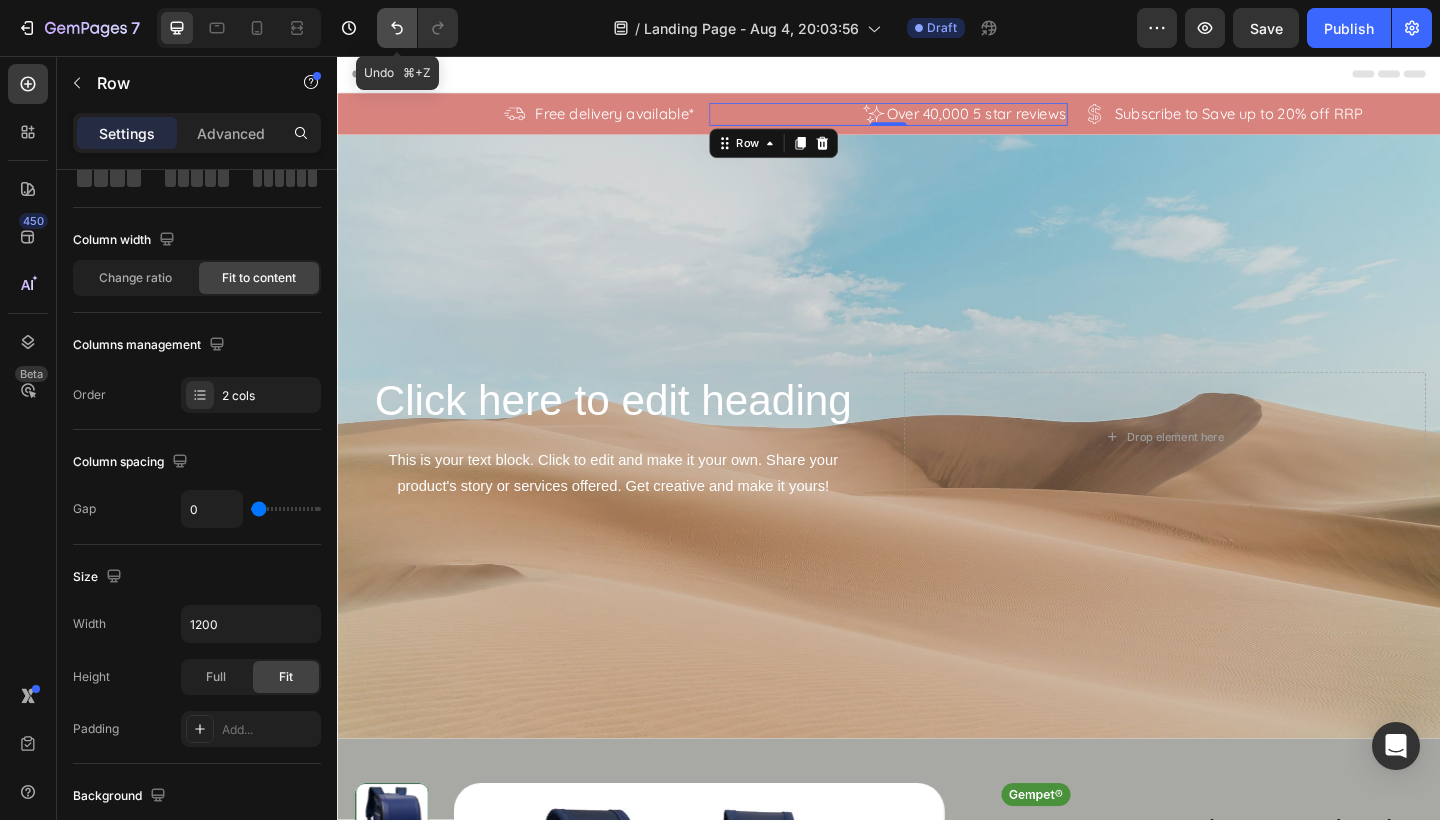 click 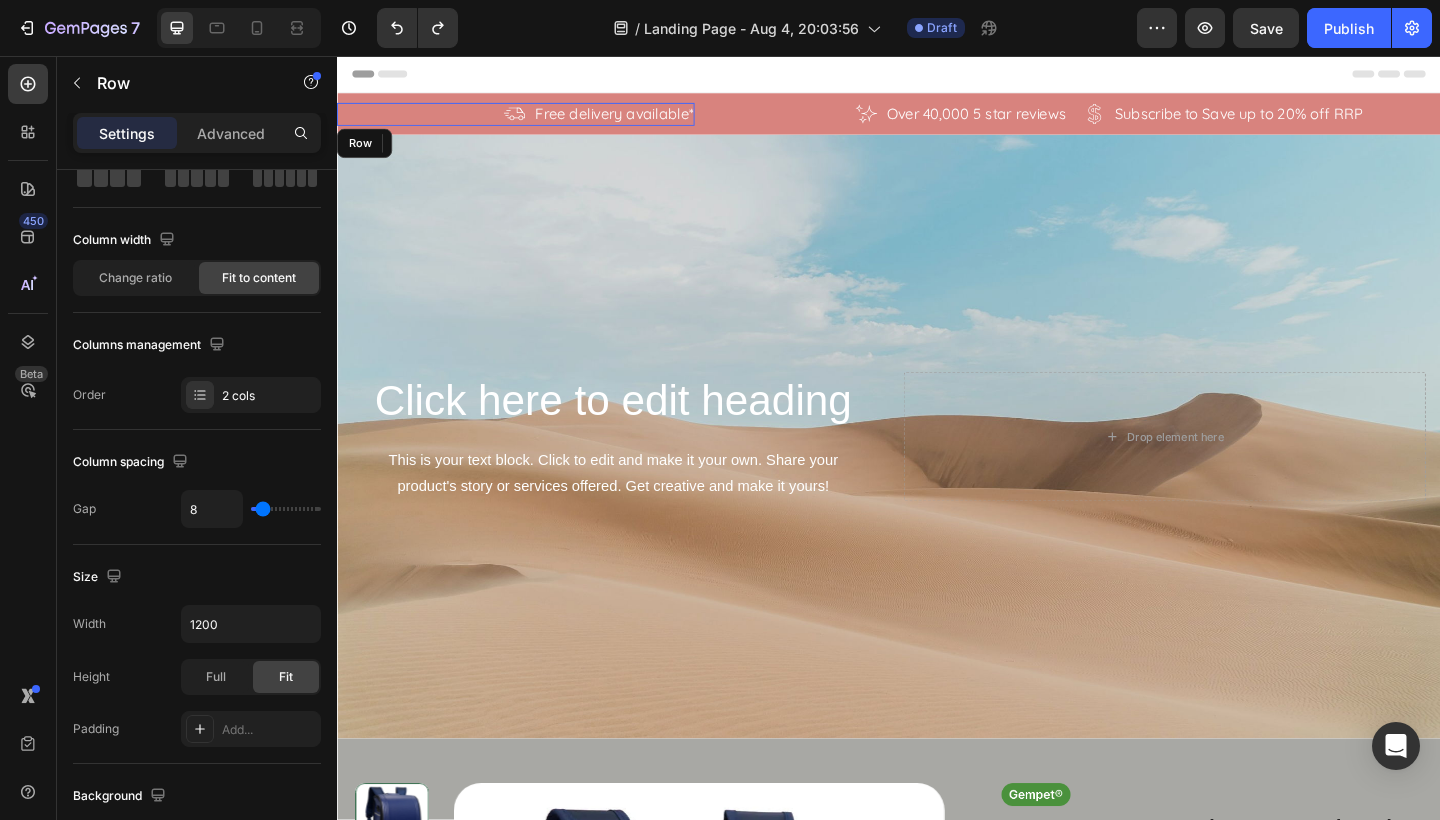 click on "Icon Free delivery available* Text Block Row" at bounding box center [531, 119] 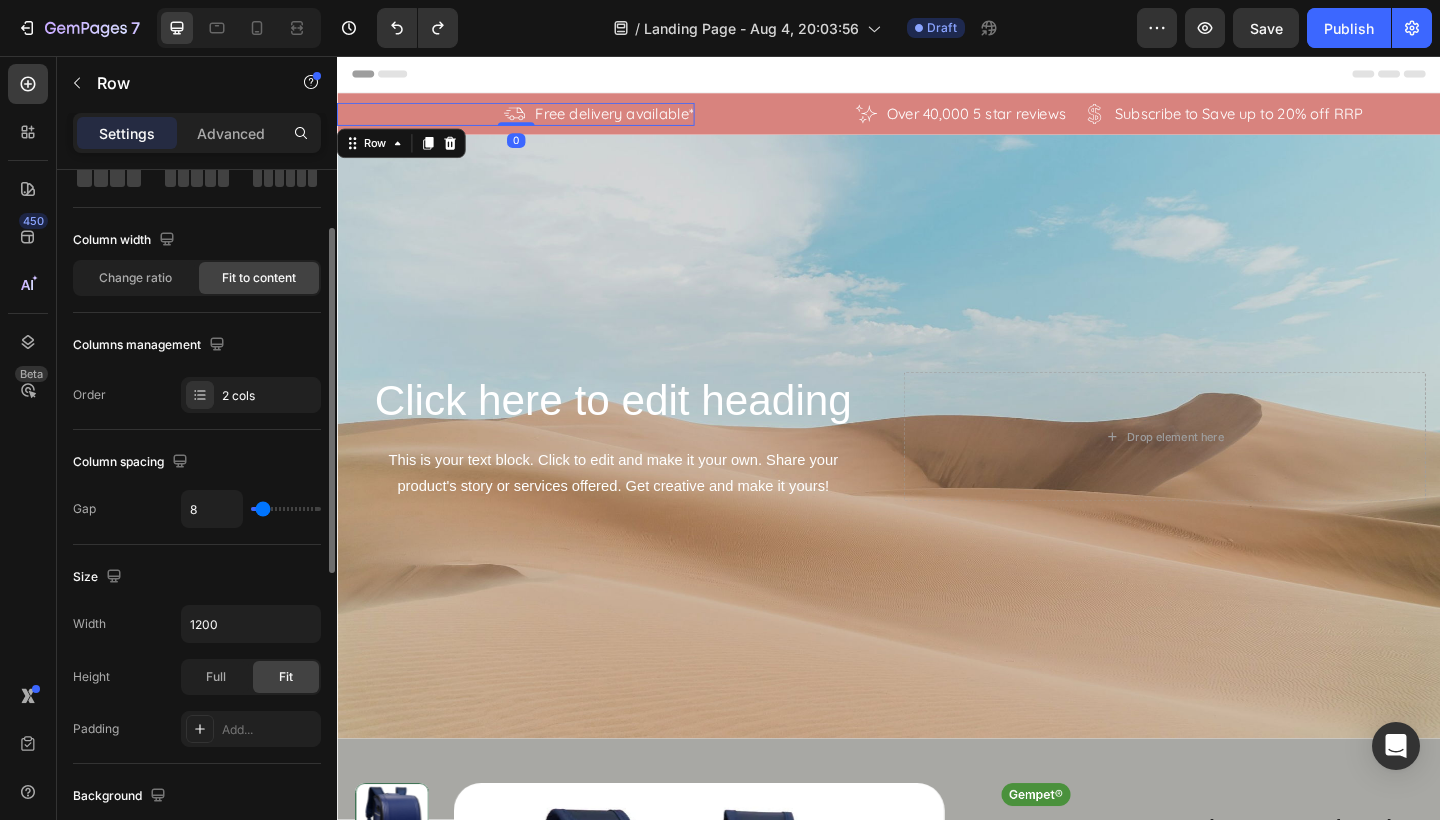 scroll, scrollTop: 0, scrollLeft: 0, axis: both 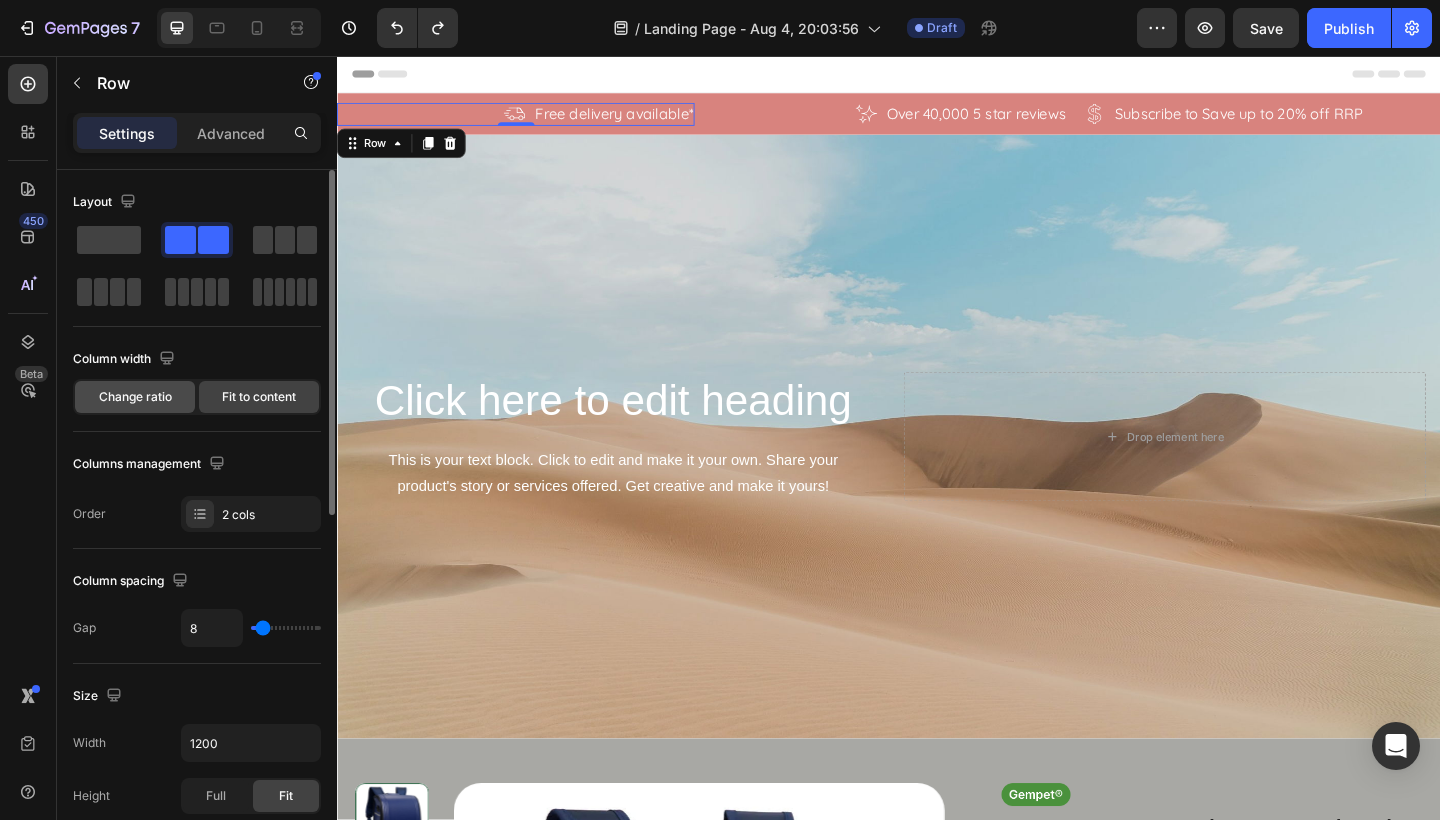 click on "Change ratio" 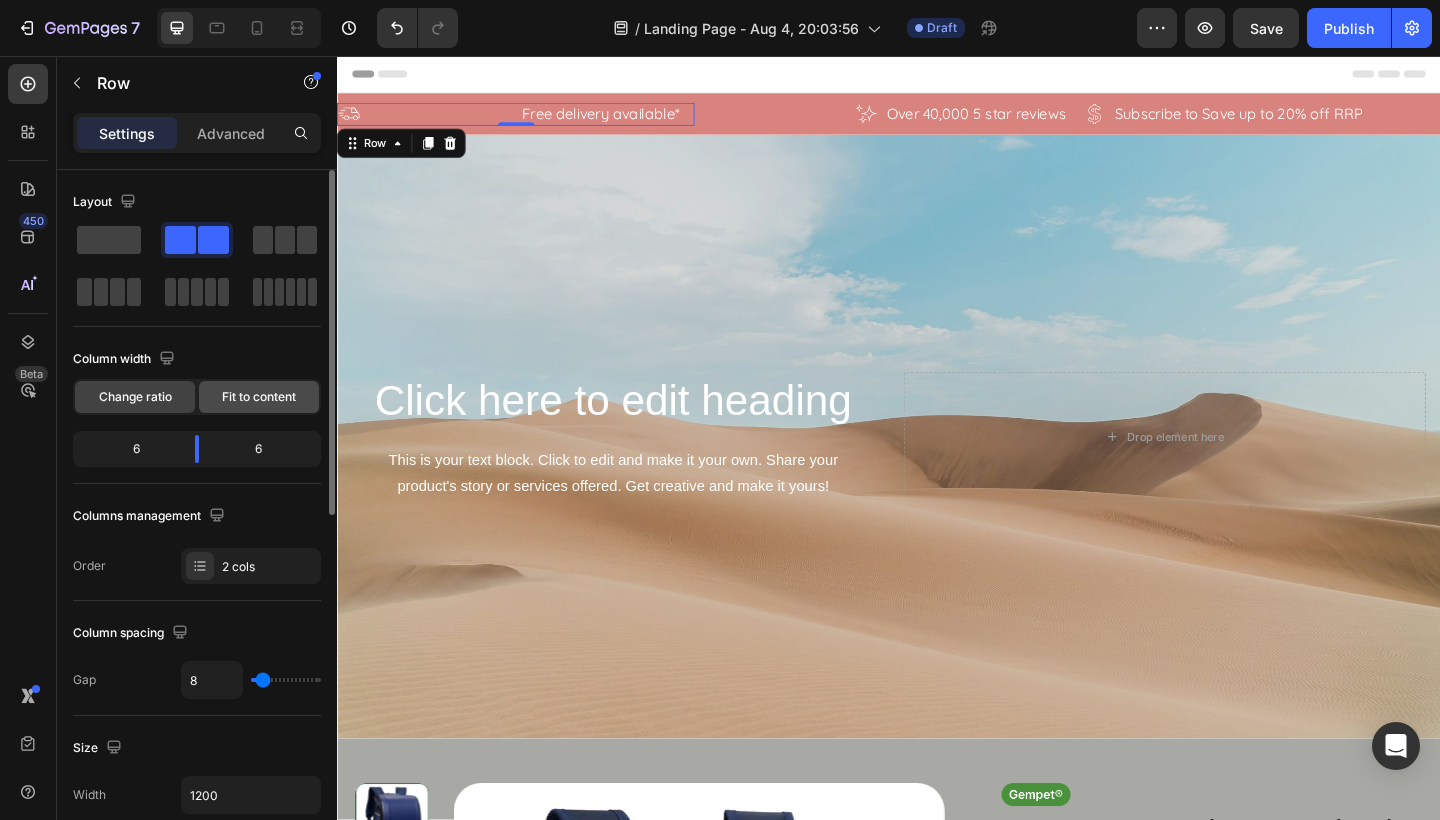 click on "Fit to content" 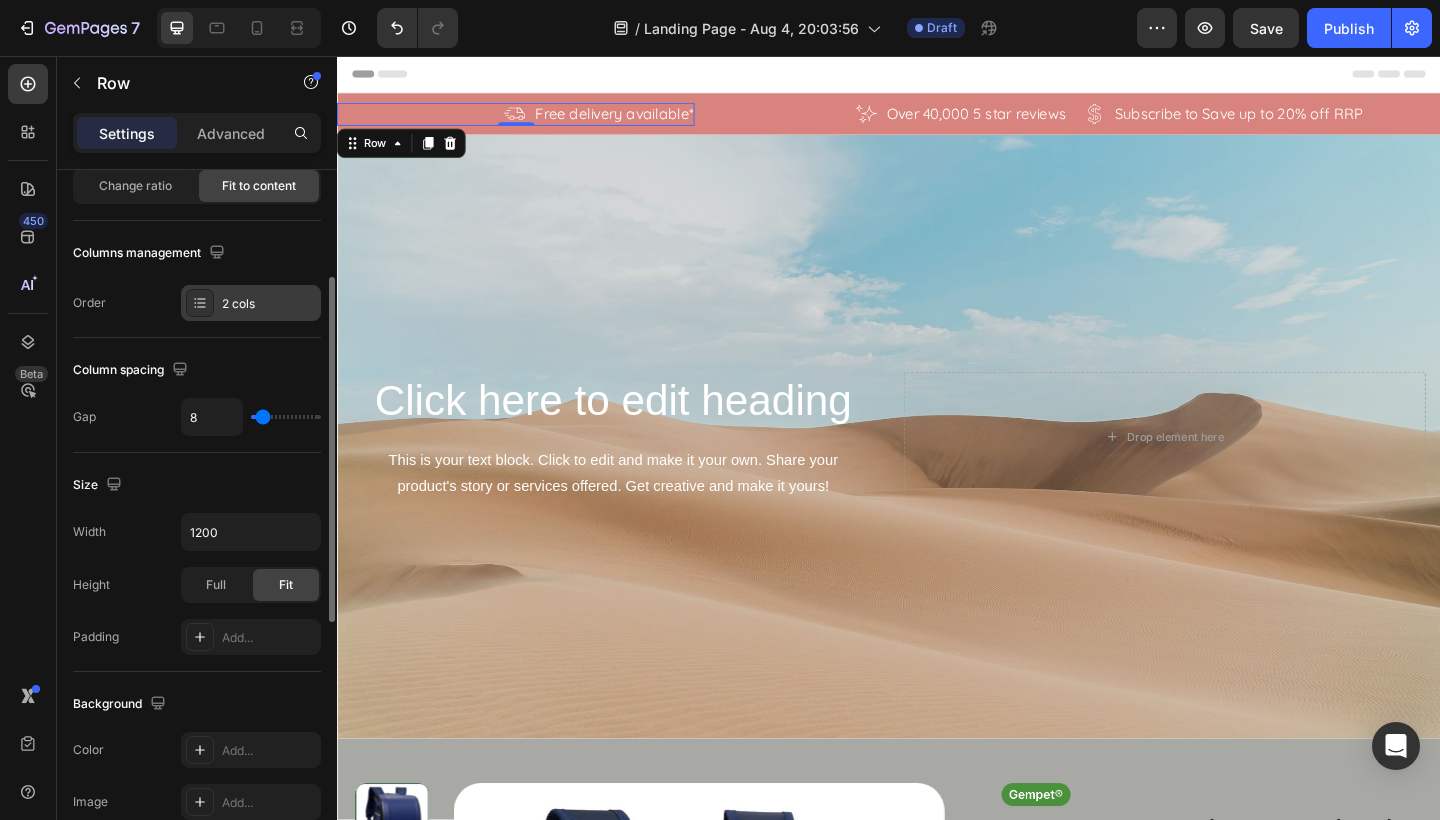 scroll, scrollTop: 214, scrollLeft: 0, axis: vertical 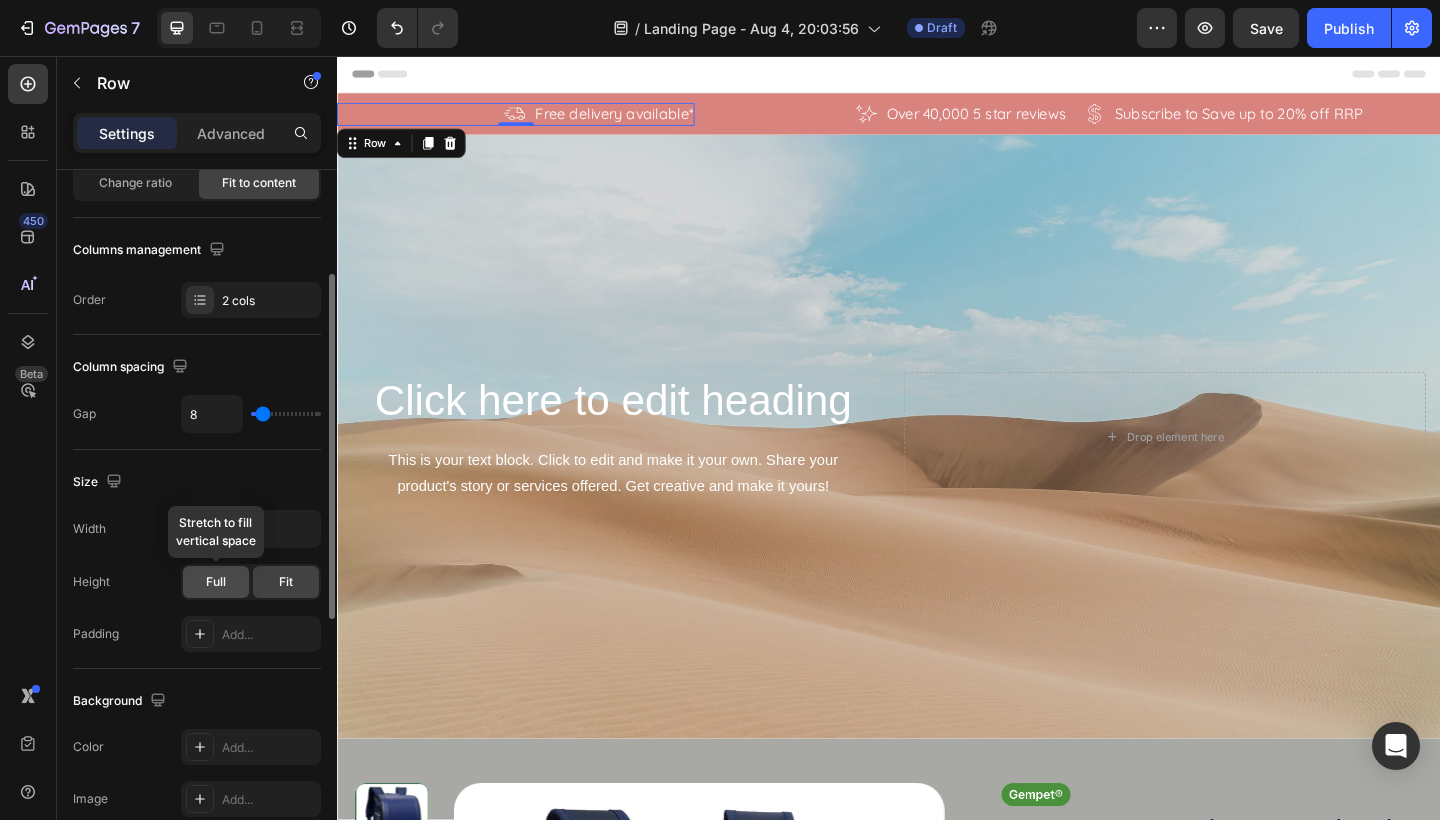 click on "Full" 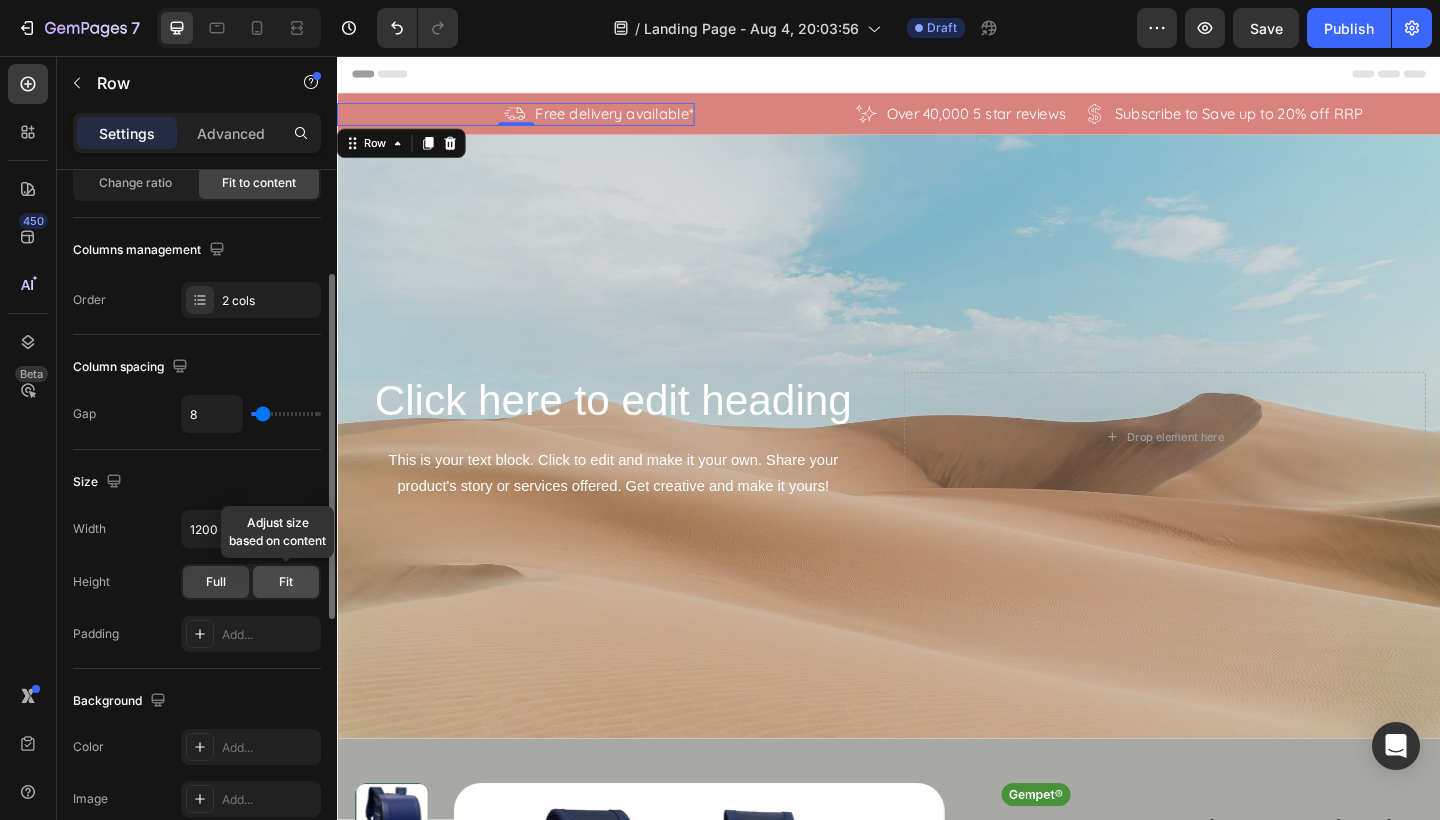 click on "Fit" 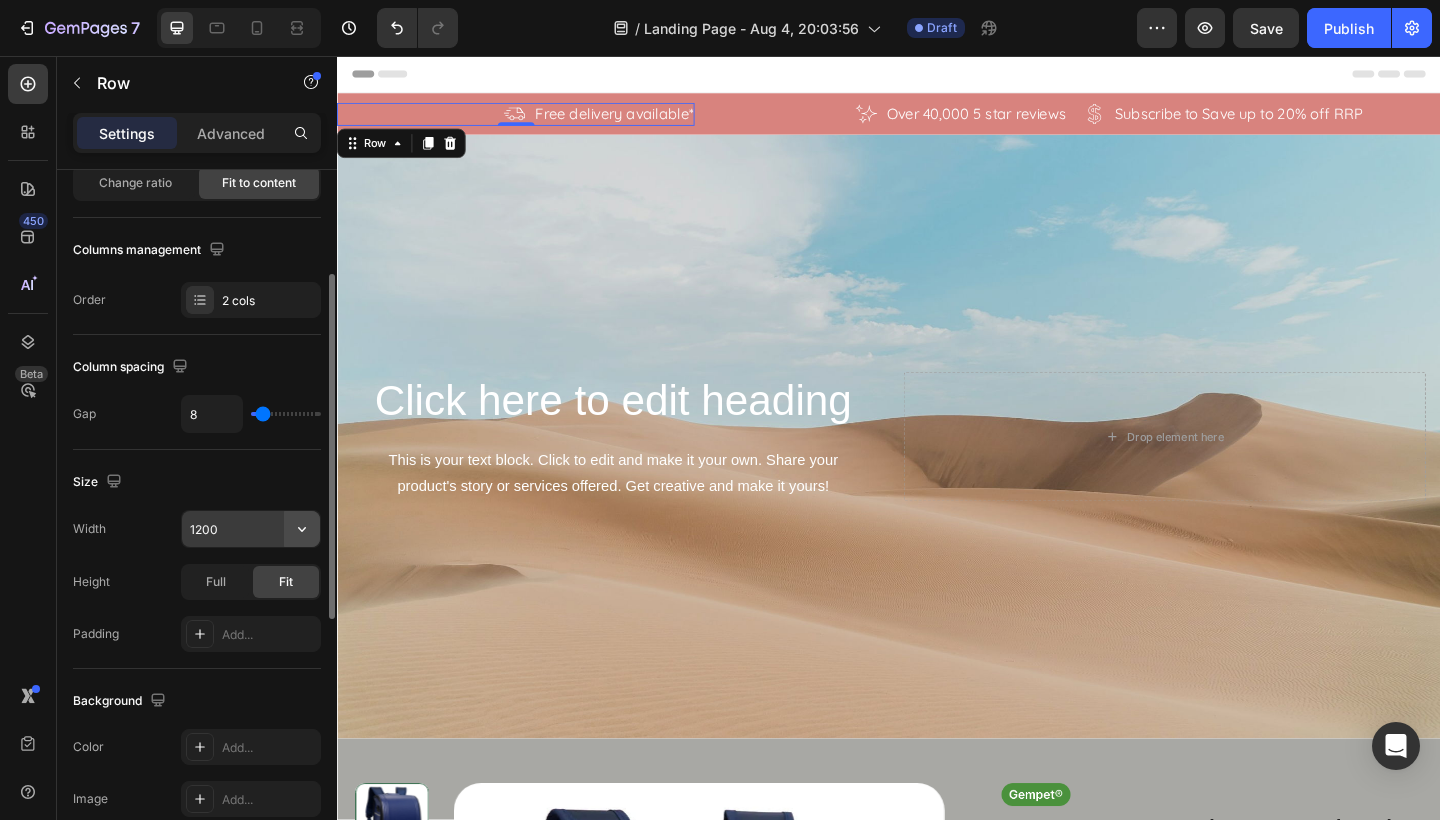 click 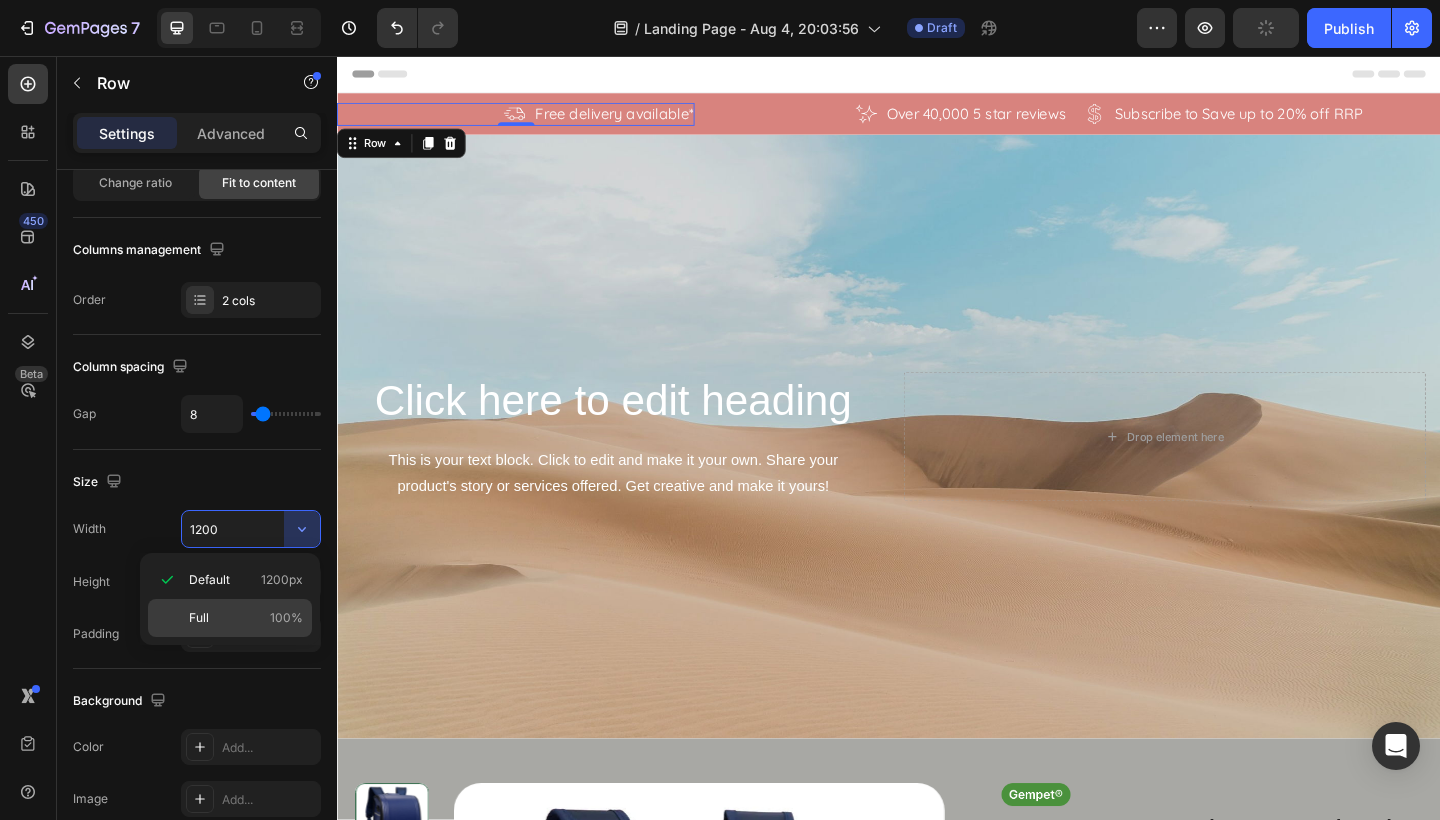 click on "Full 100%" at bounding box center (246, 618) 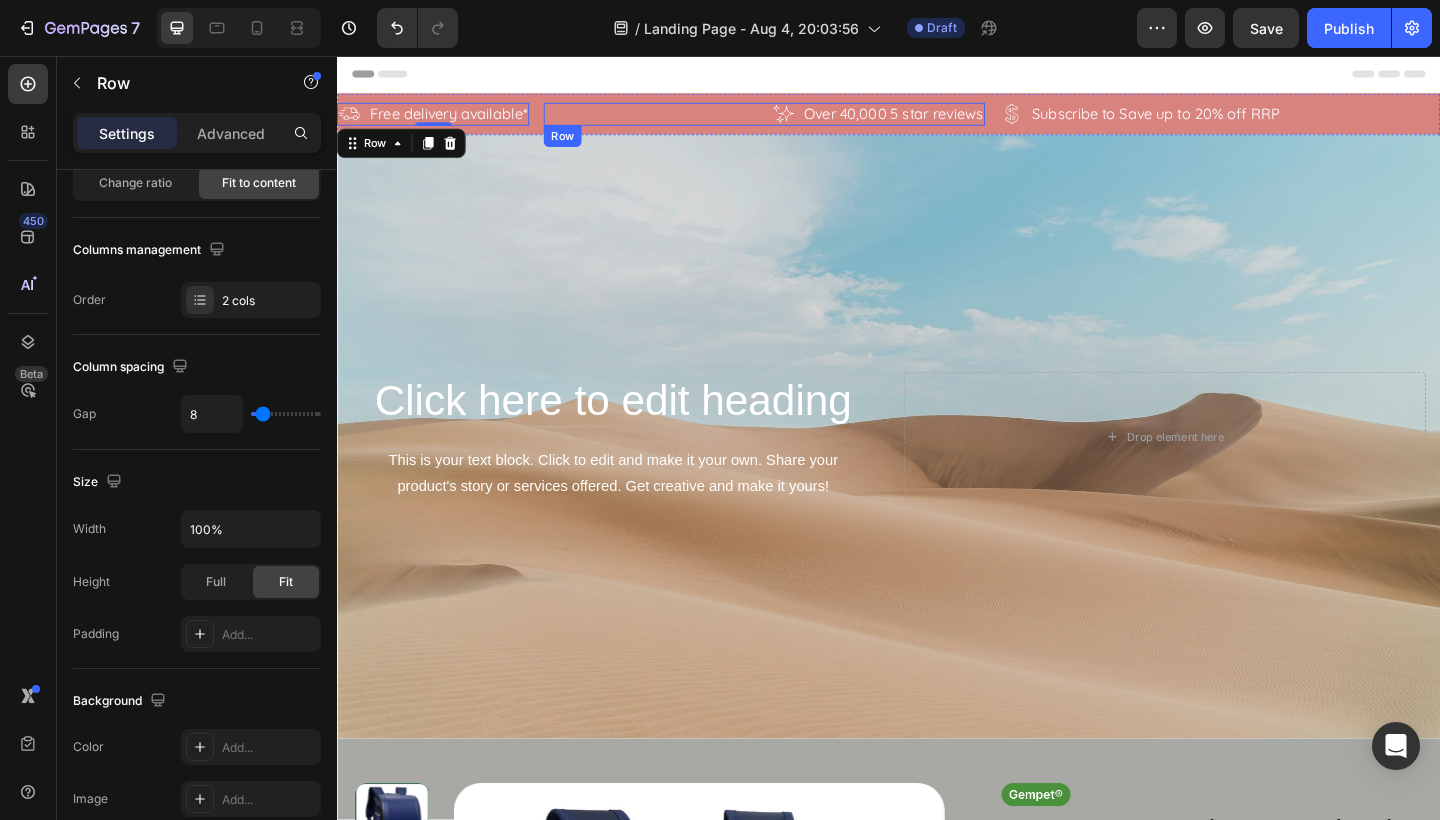 click on "Icon Over 40,000 5 star reviews Text Block Row" at bounding box center [802, 119] 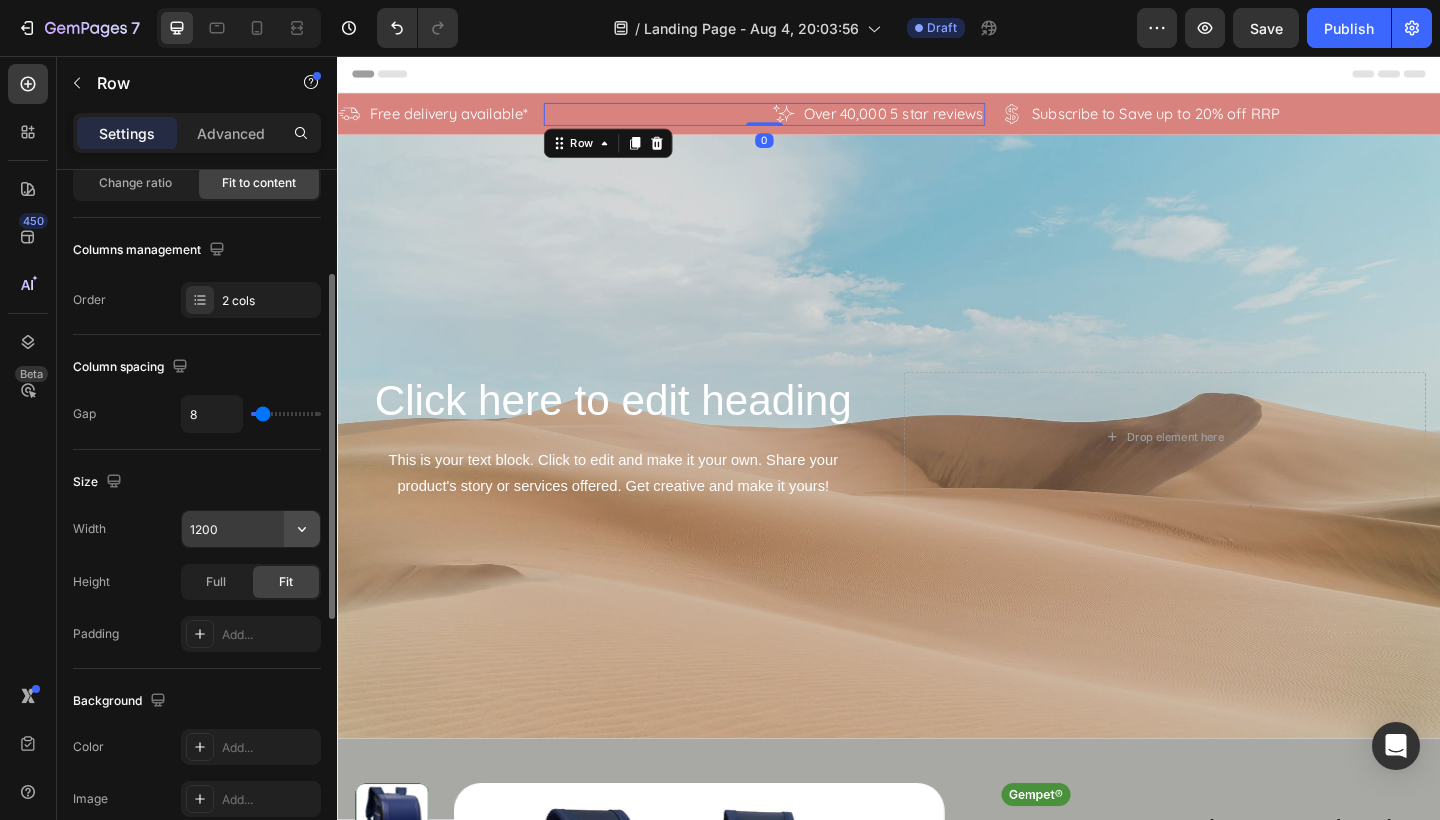 click 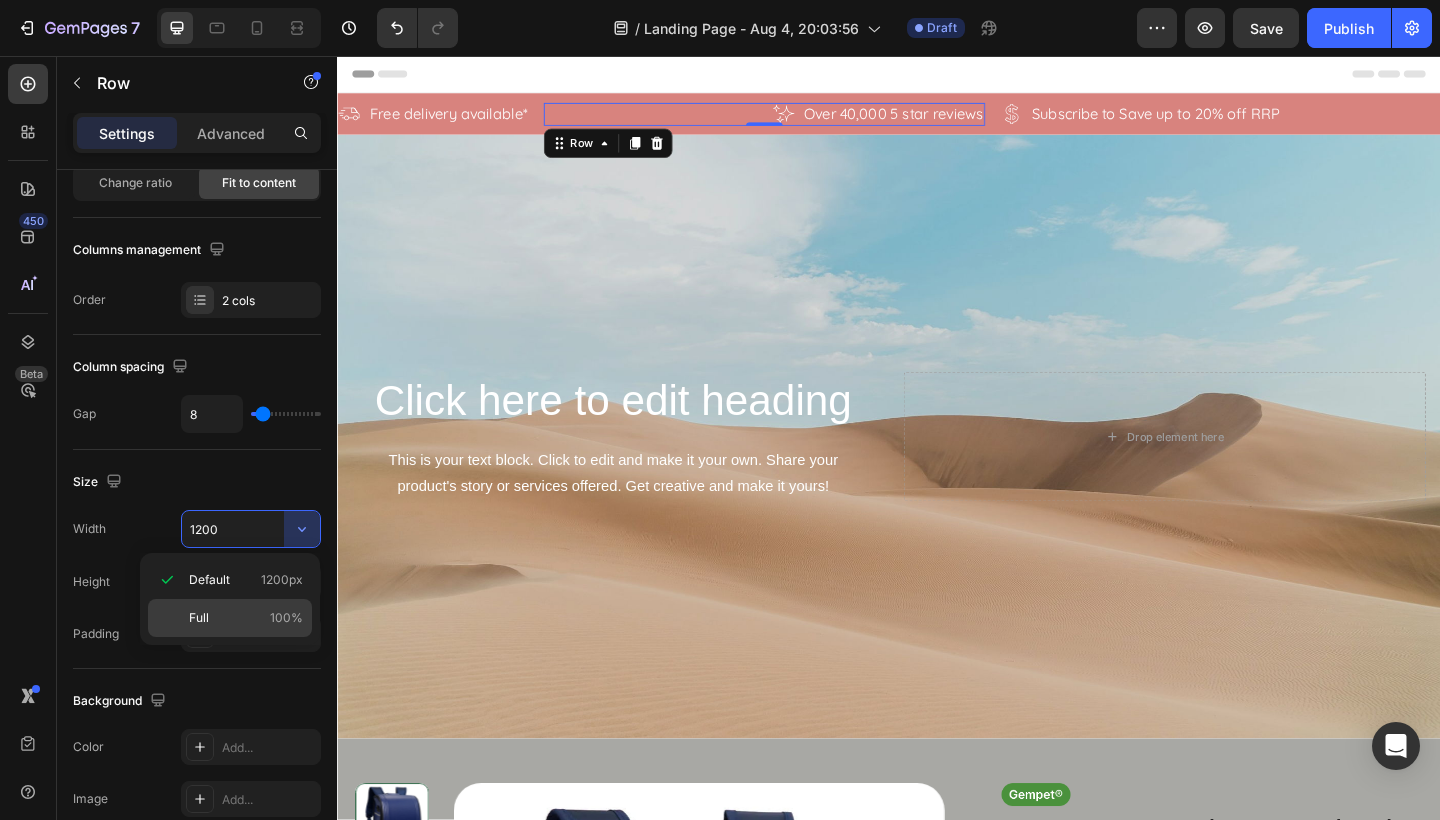 click on "100%" at bounding box center [286, 618] 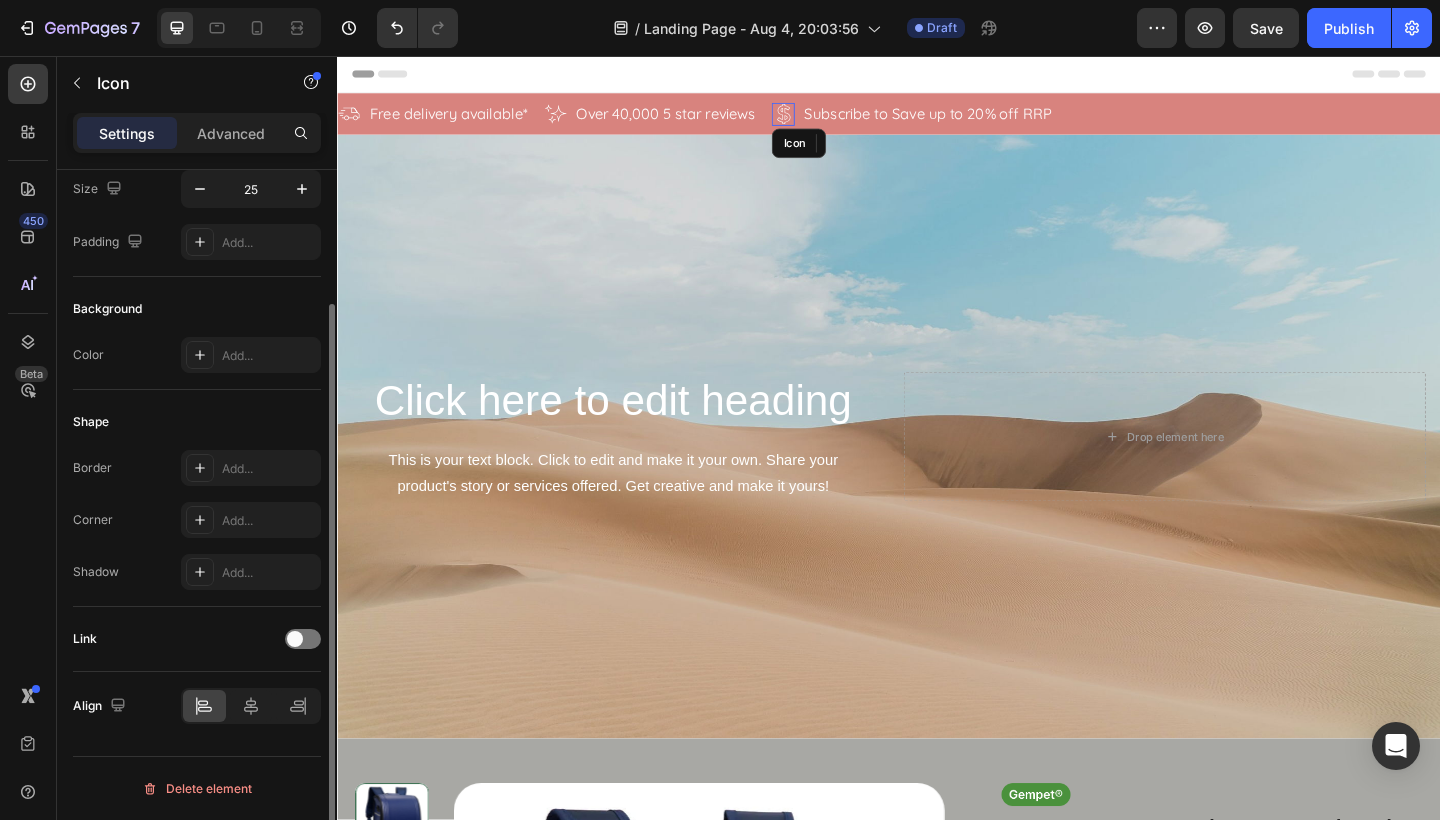 click 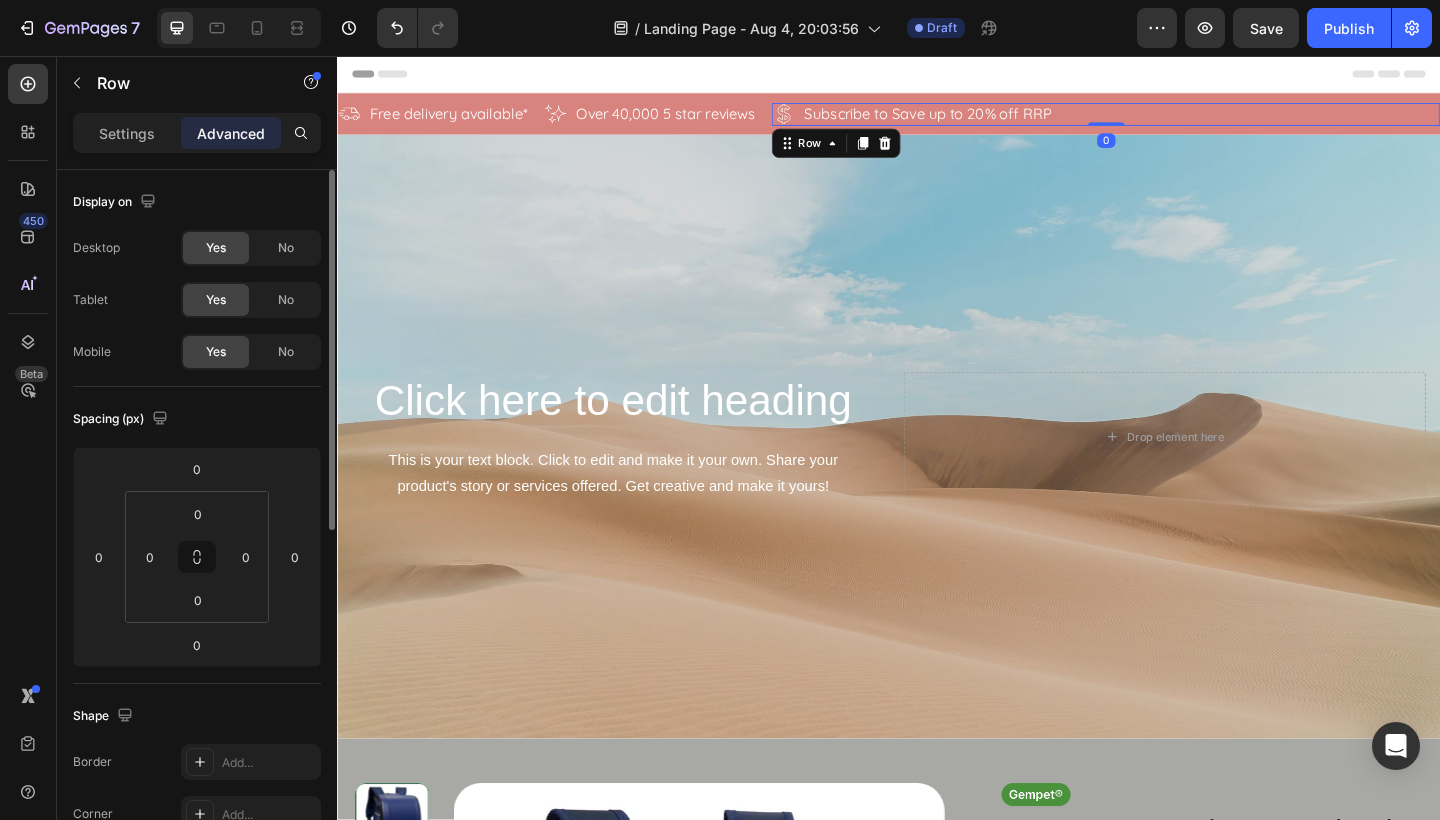 click on "Icon Subscribe to Save up to 20% off RRP Text Block Row   0" at bounding box center (1173, 119) 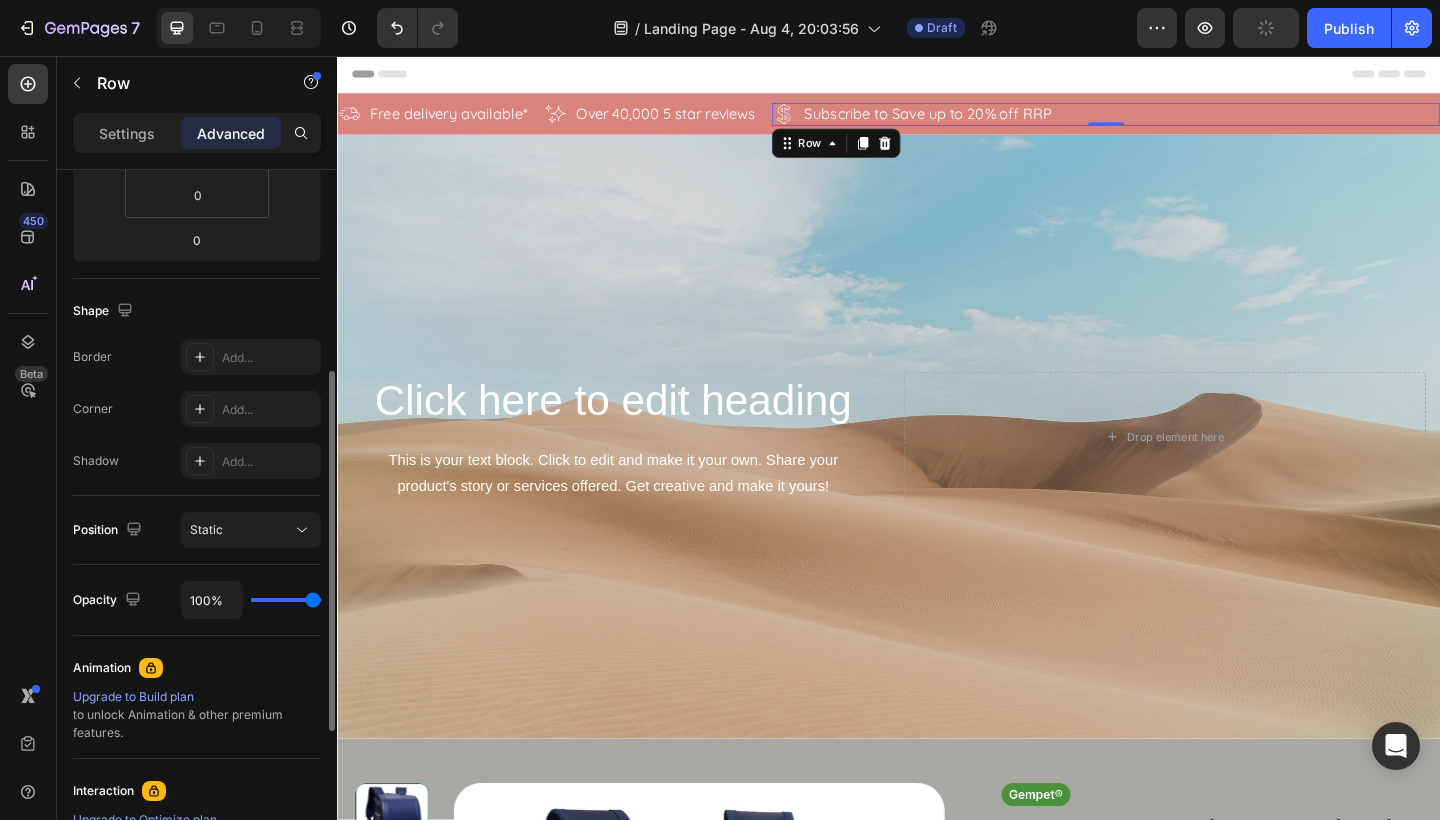 scroll, scrollTop: 0, scrollLeft: 0, axis: both 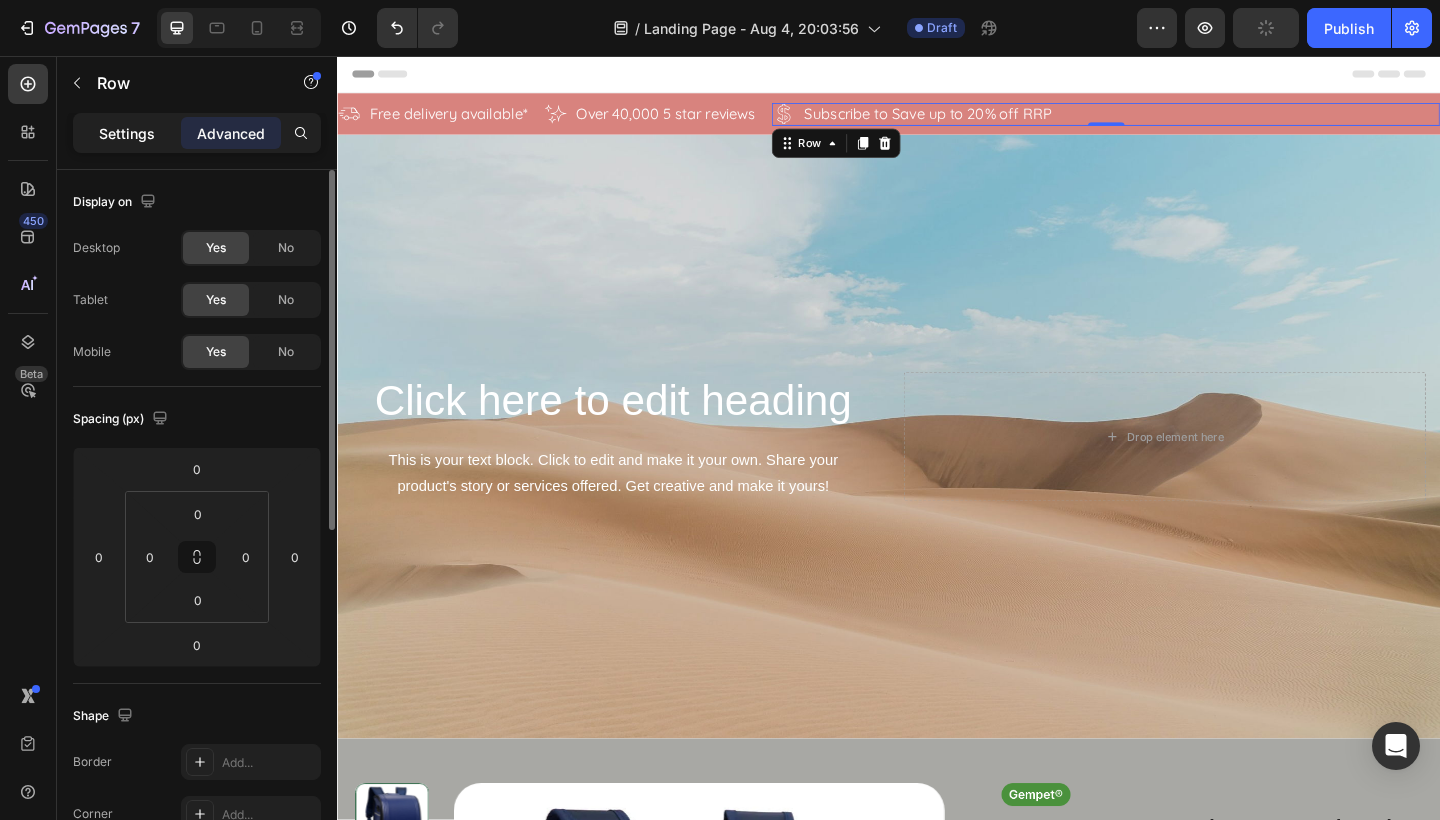 click on "Settings" at bounding box center [127, 133] 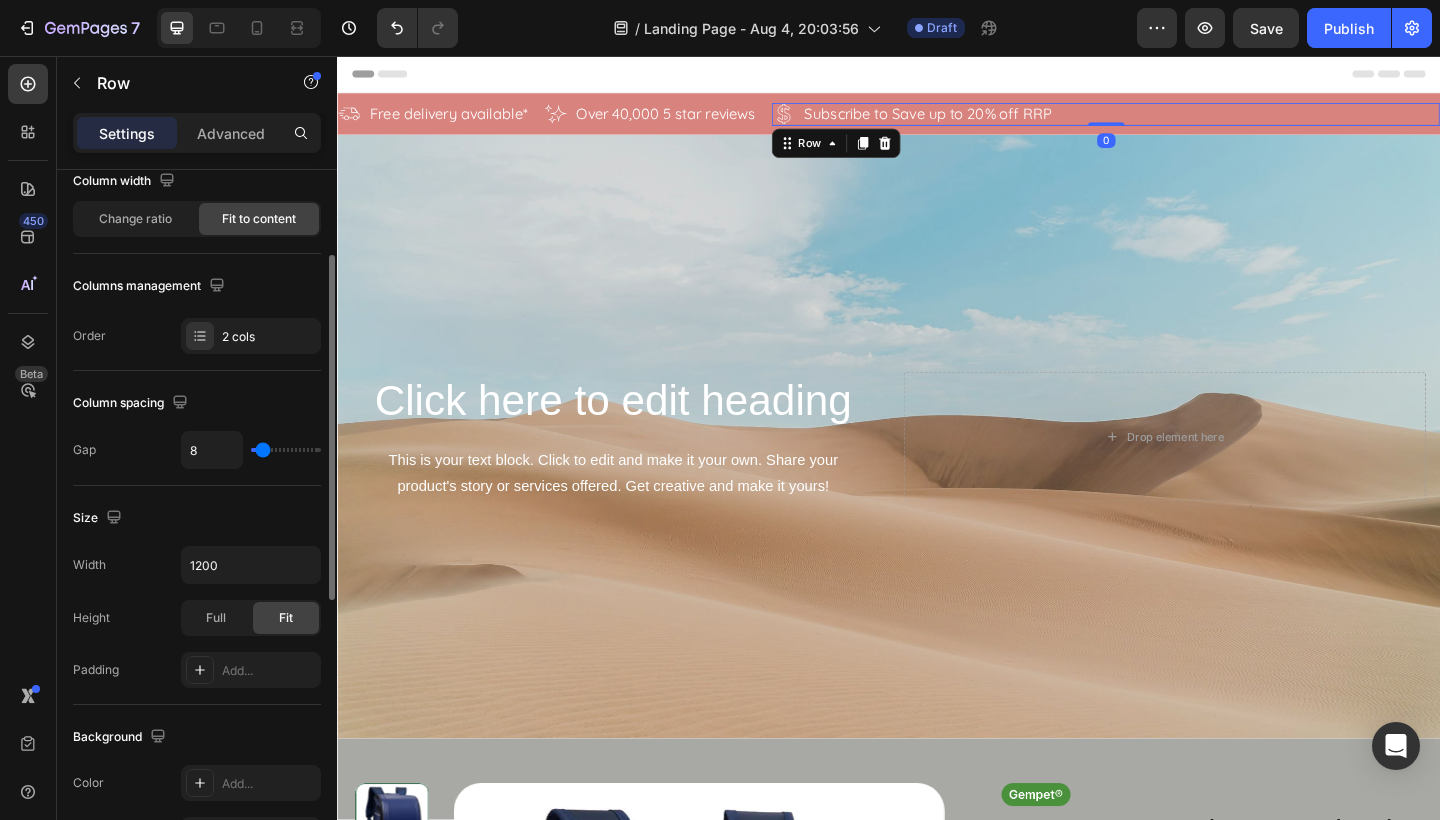 scroll, scrollTop: 177, scrollLeft: 0, axis: vertical 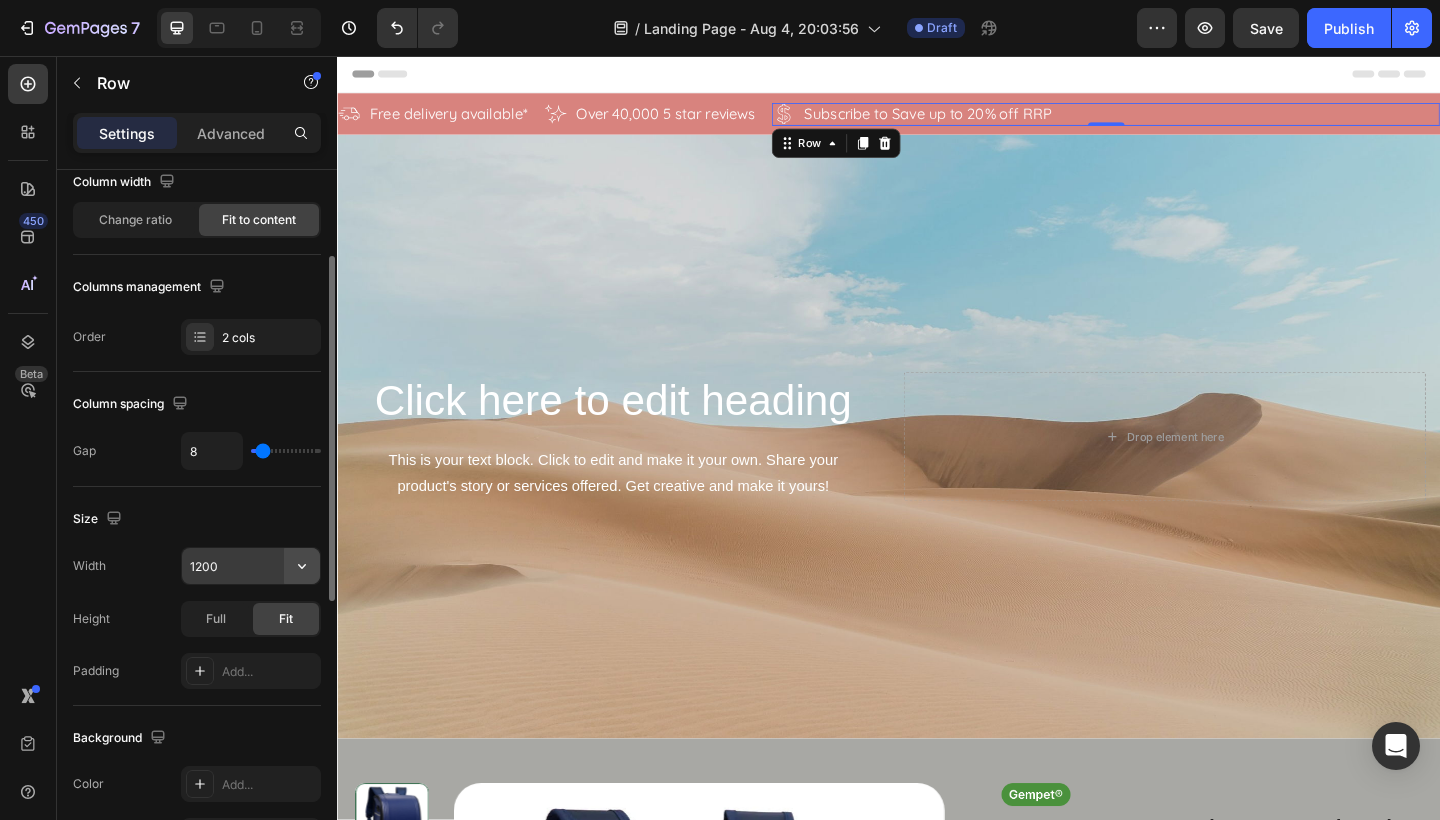 click 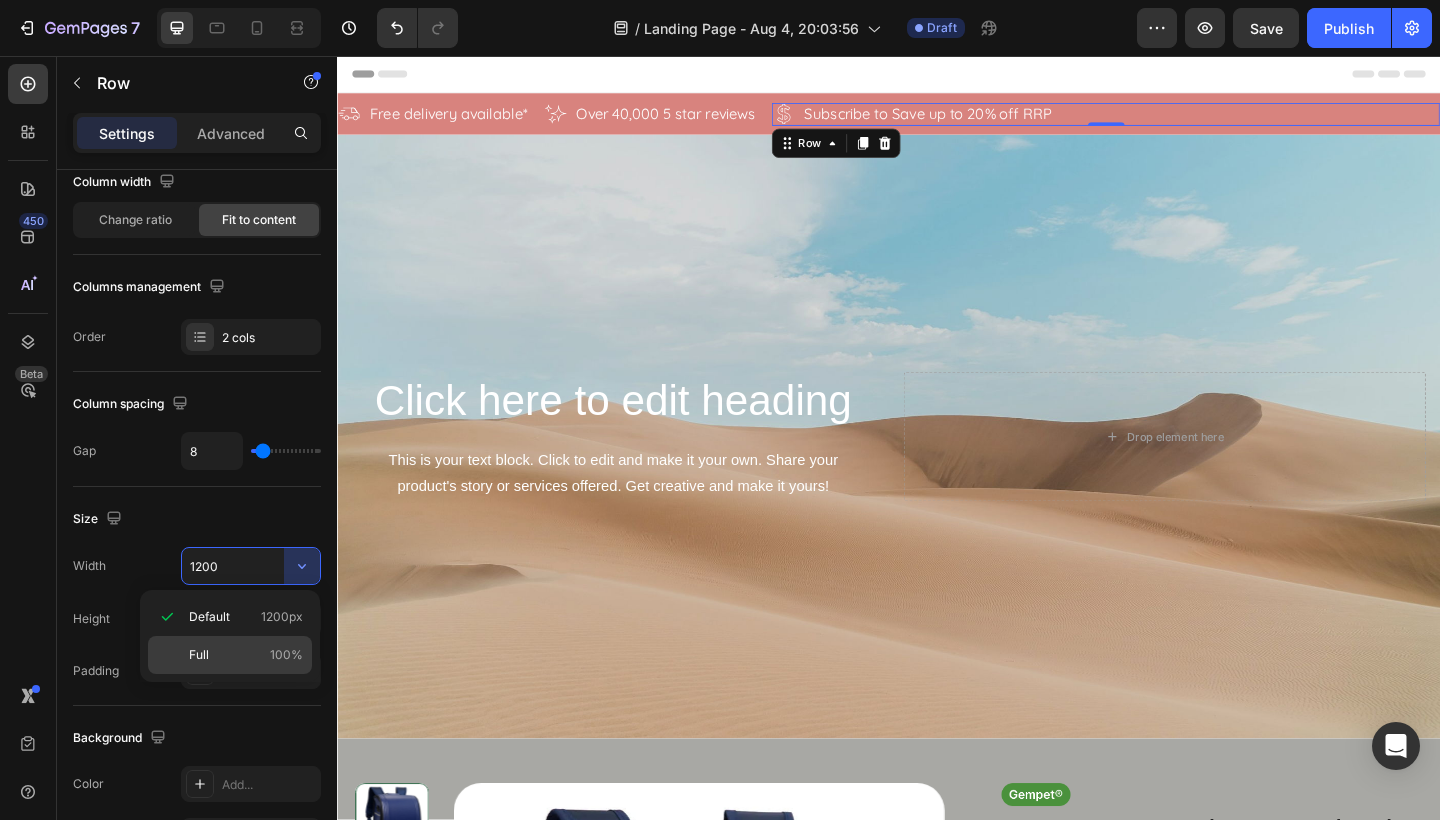 click on "Full 100%" 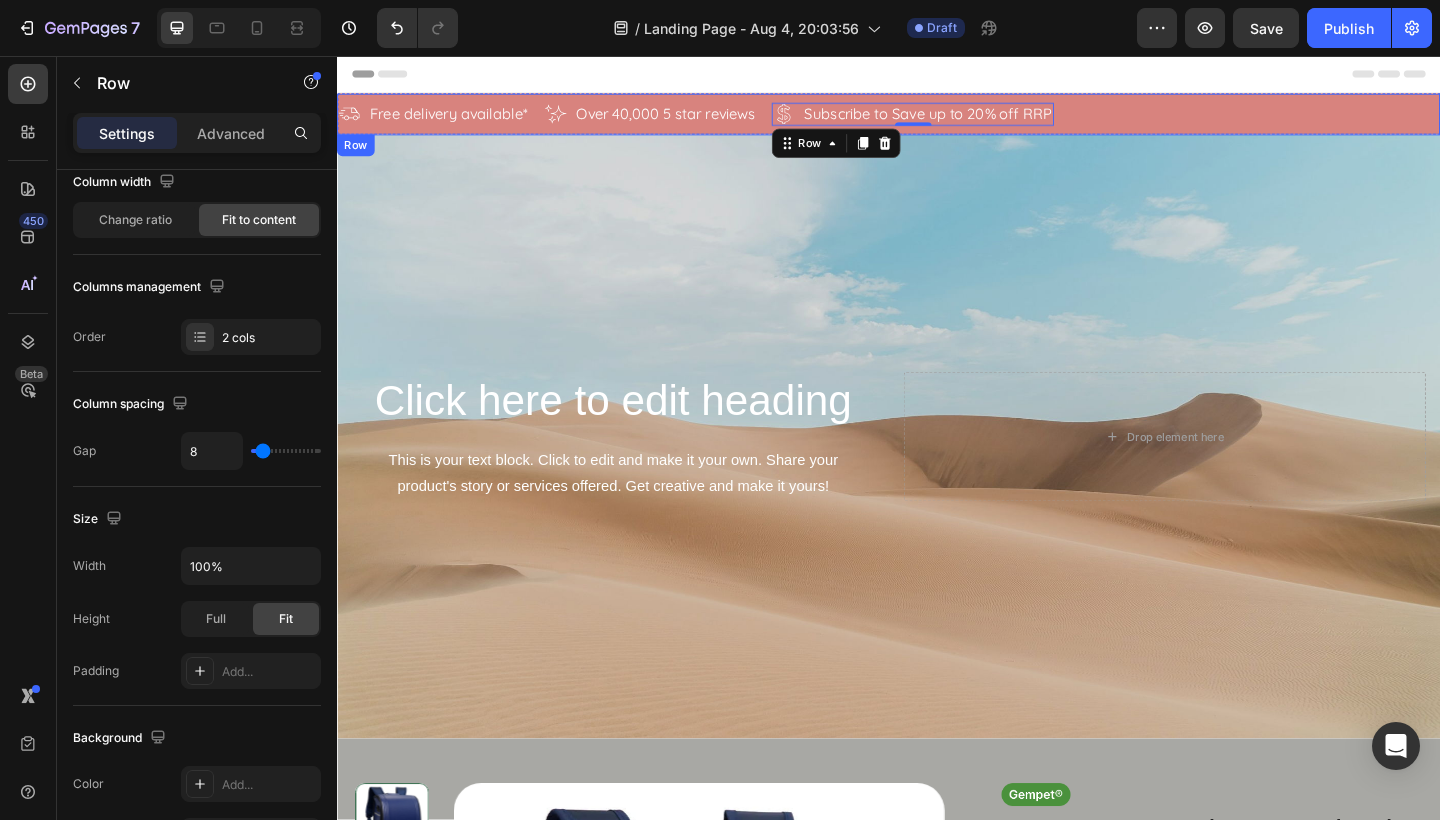 click on "Icon Free delivery available* Text Block Row
Icon Over 40,000 5 star reviews Text Block Row
Icon Subscribe to Save up to 20% off RRP Text Block Row   0 Row" at bounding box center [937, 119] 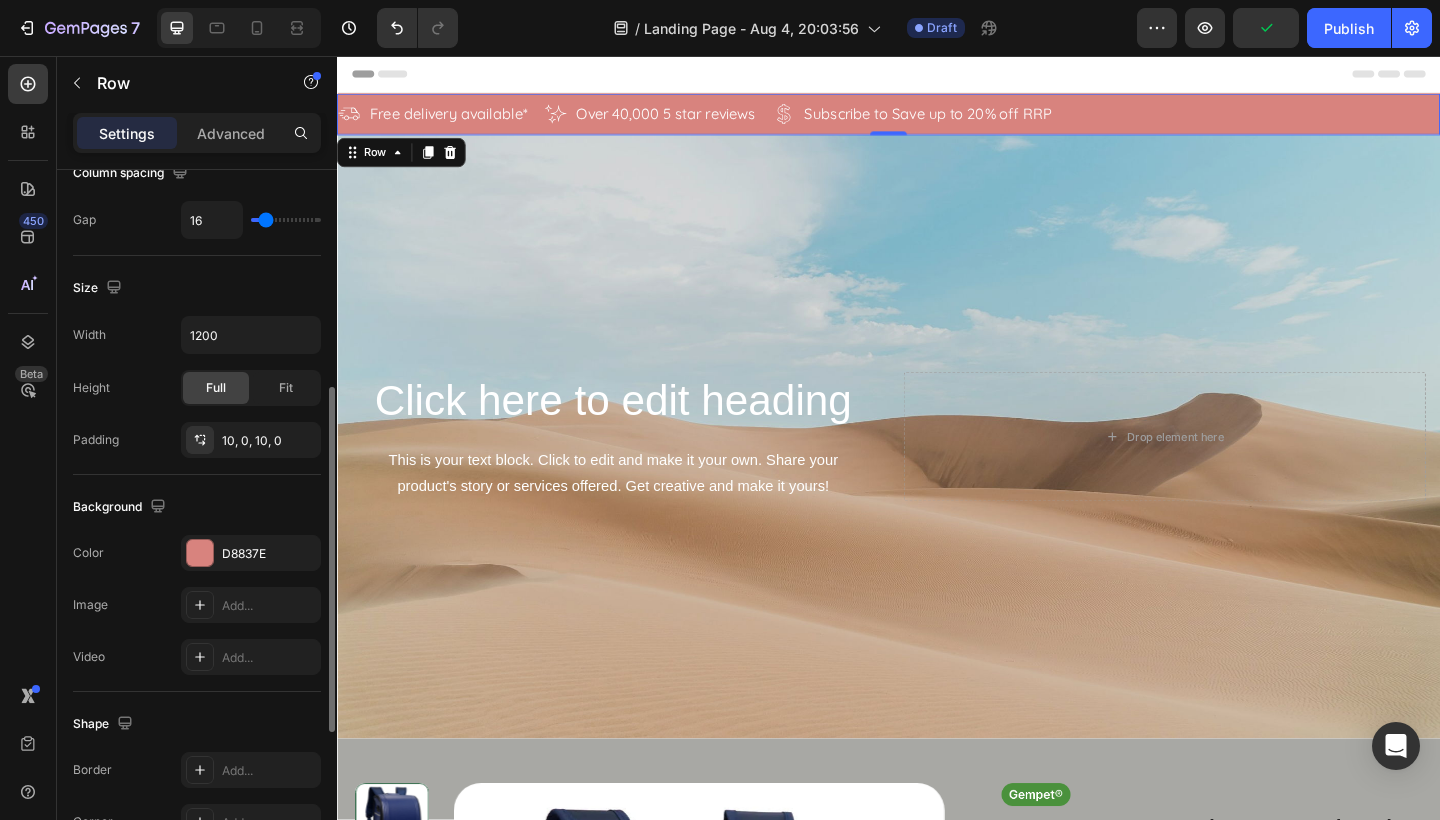 scroll, scrollTop: 422, scrollLeft: 0, axis: vertical 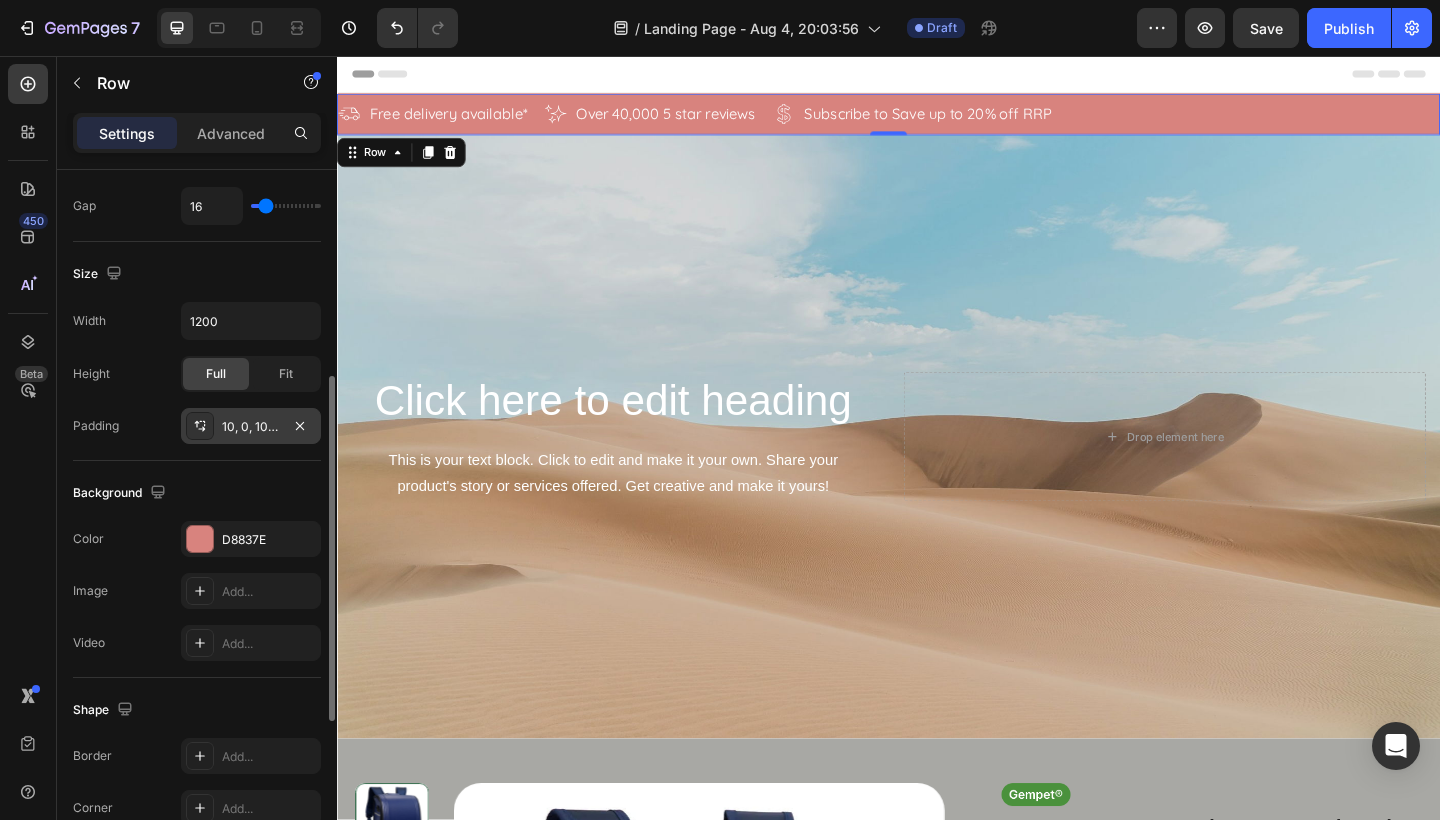 click 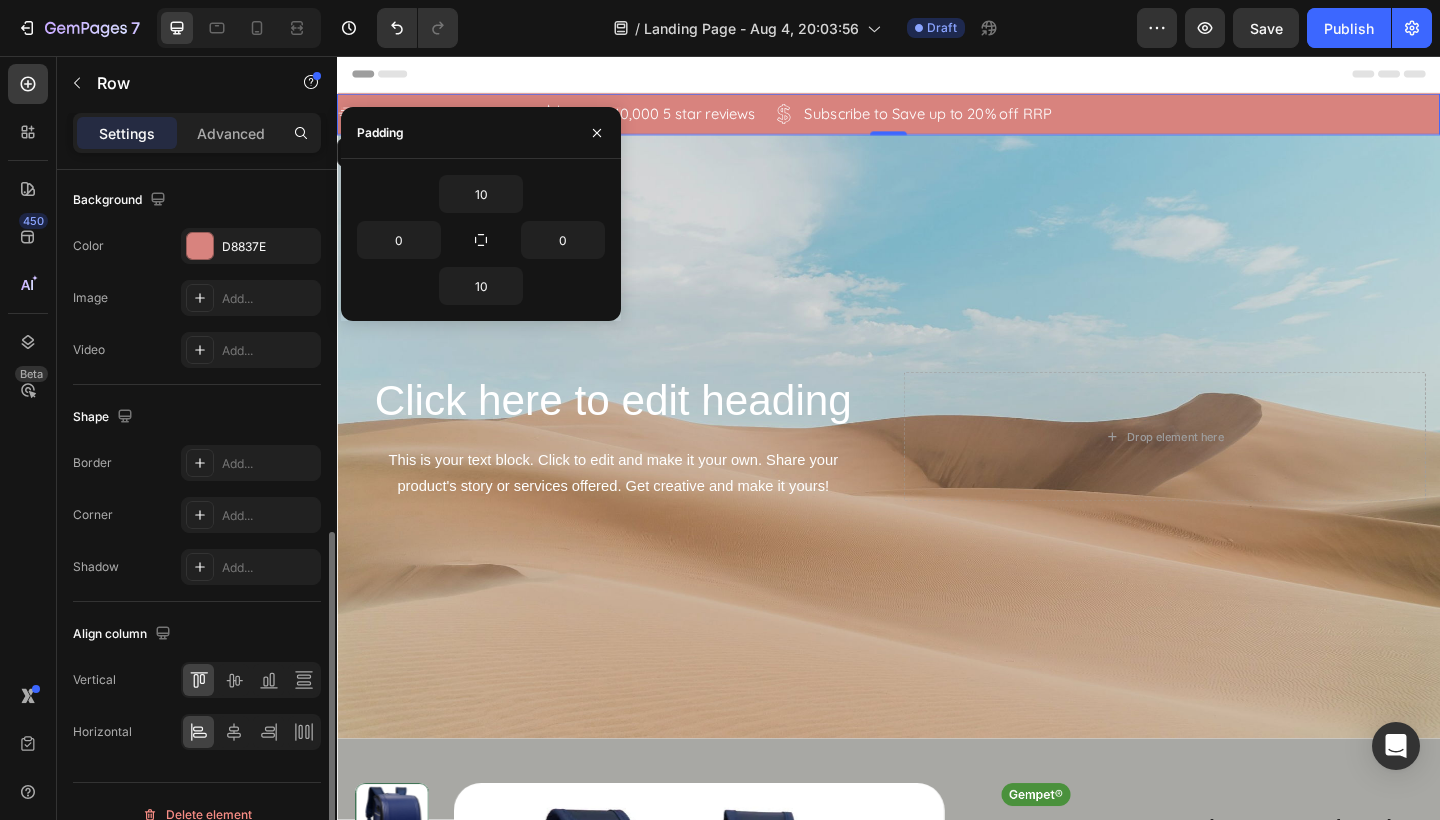scroll, scrollTop: 741, scrollLeft: 0, axis: vertical 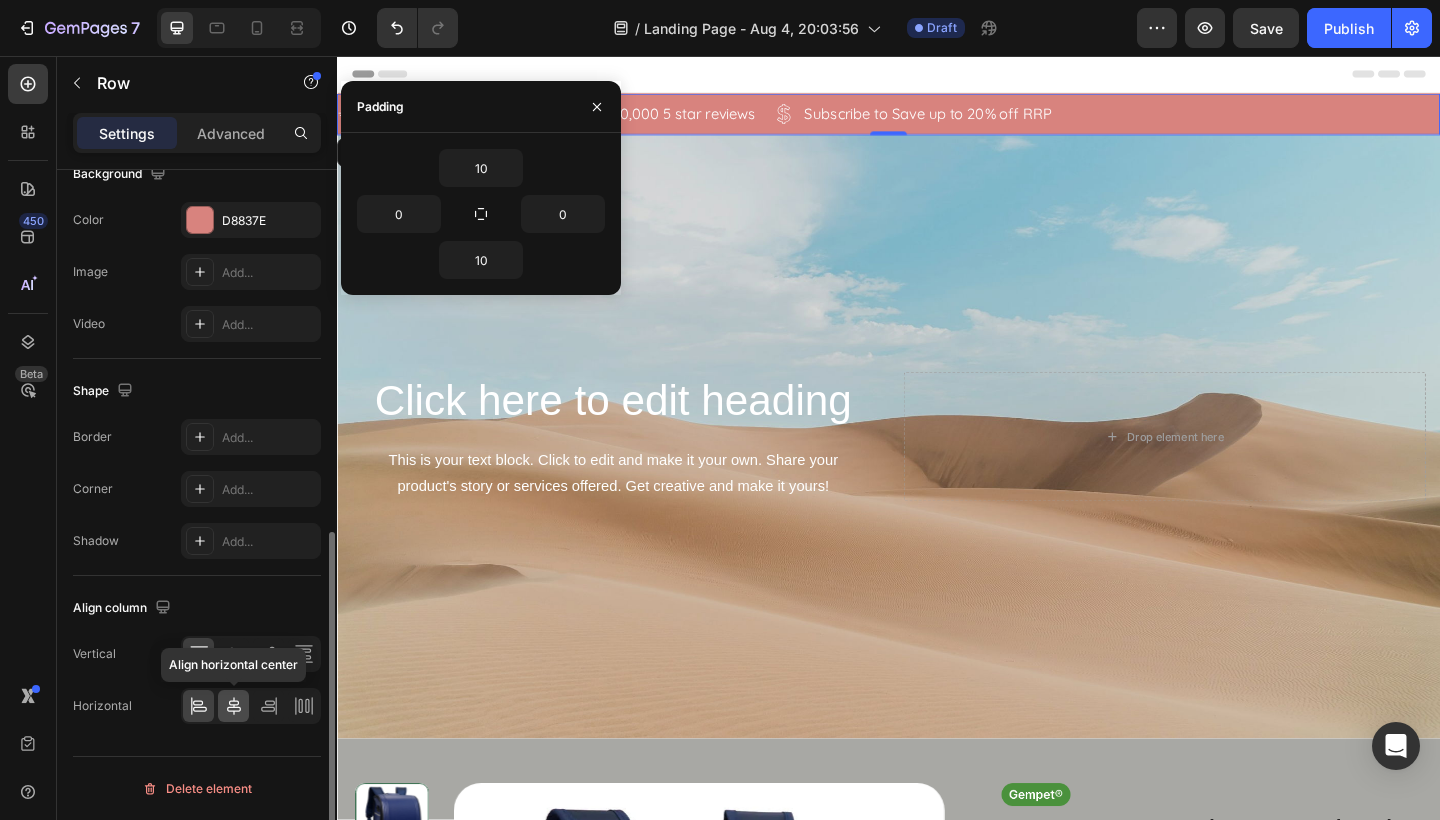 click 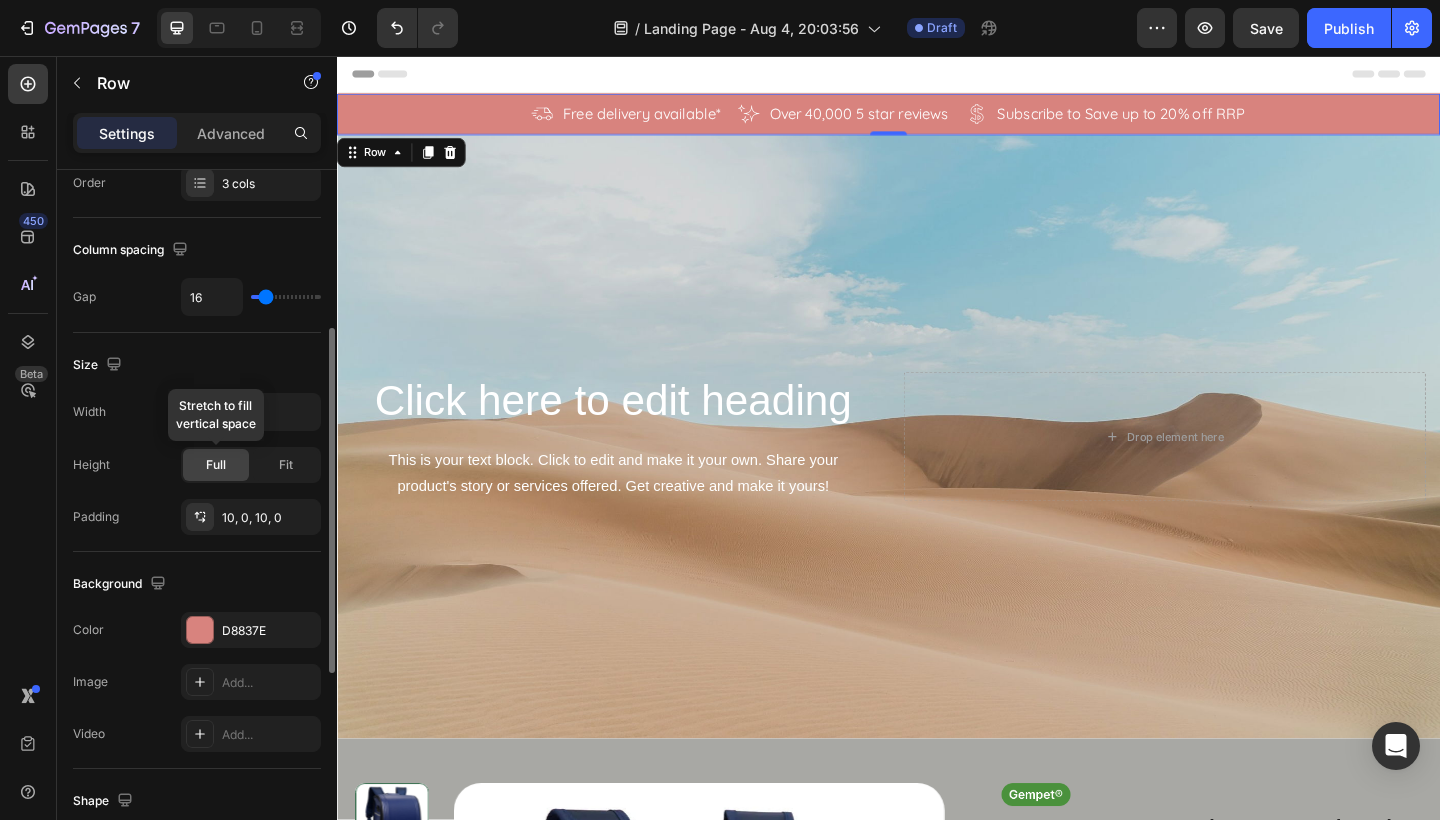 scroll, scrollTop: 329, scrollLeft: 0, axis: vertical 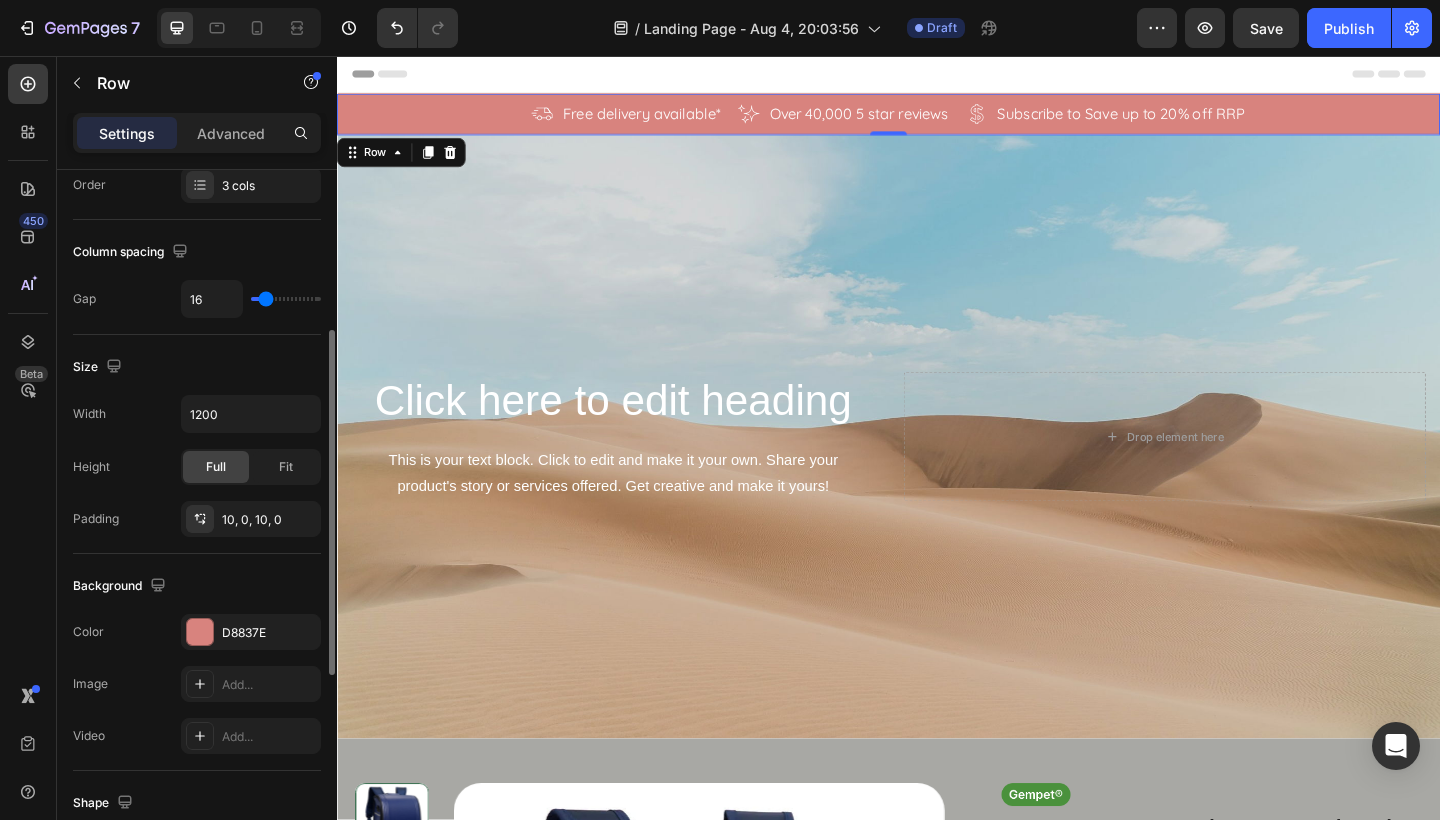 click on "16" at bounding box center [251, 299] 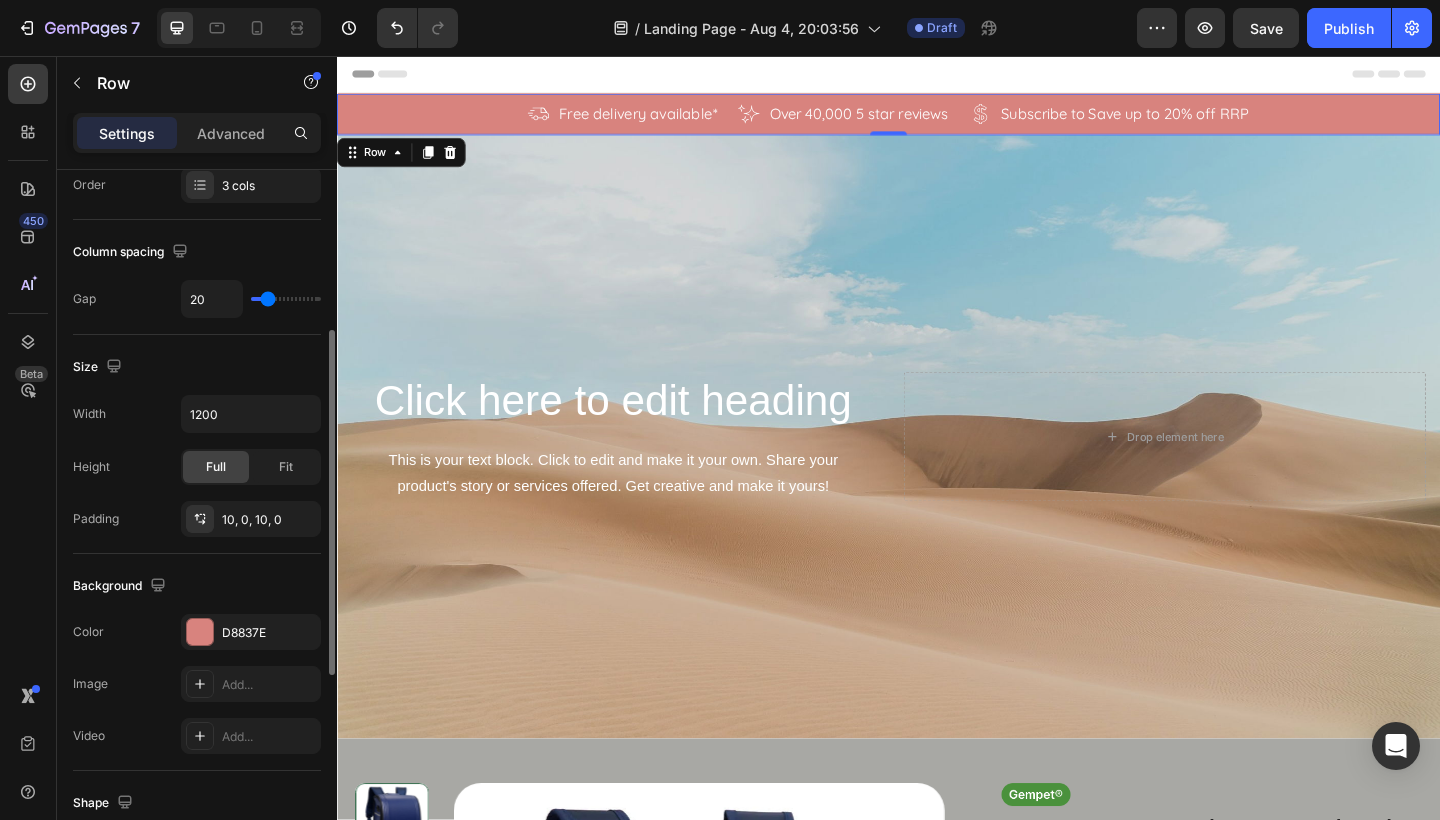 type on "22" 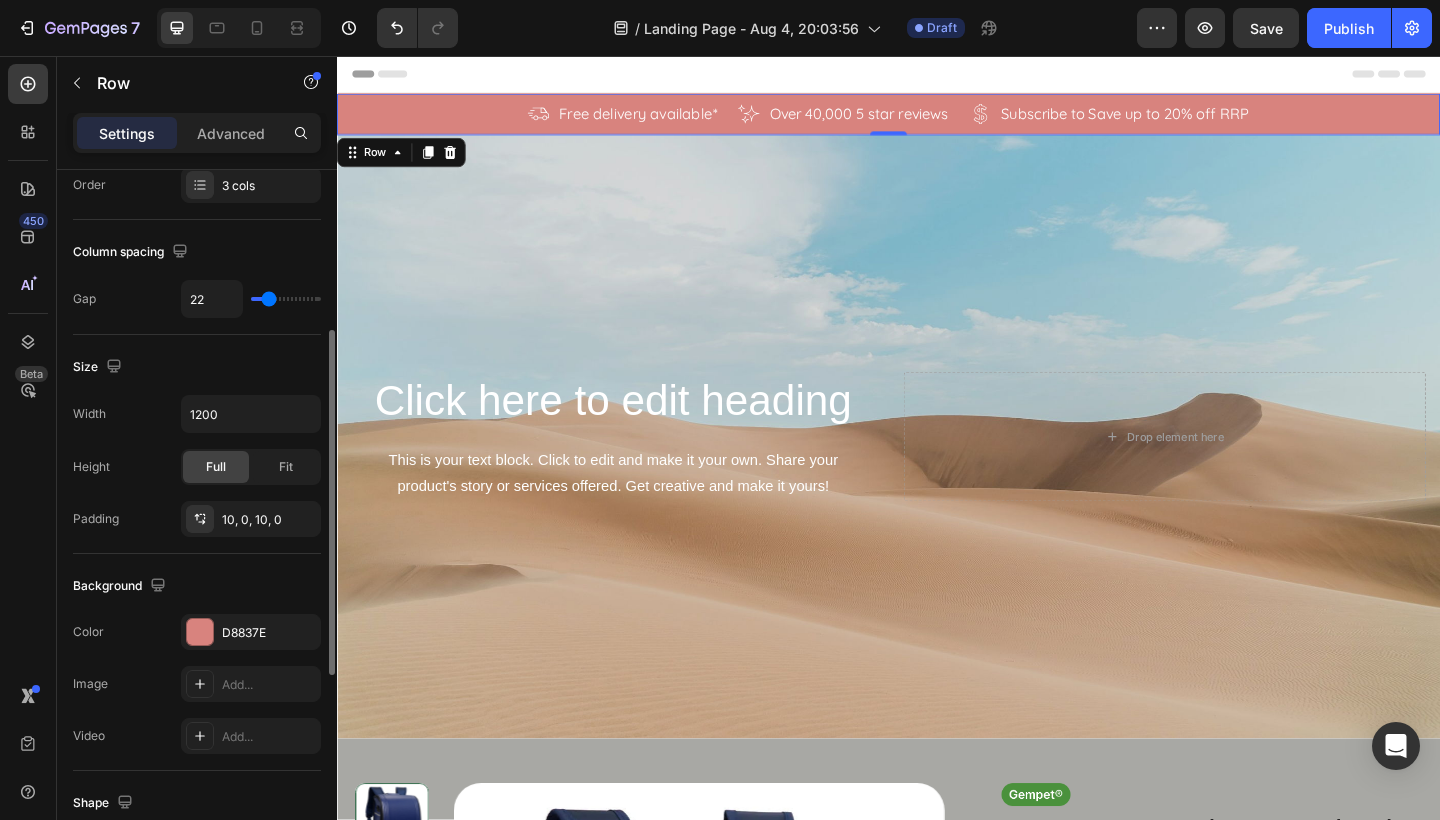type on "24" 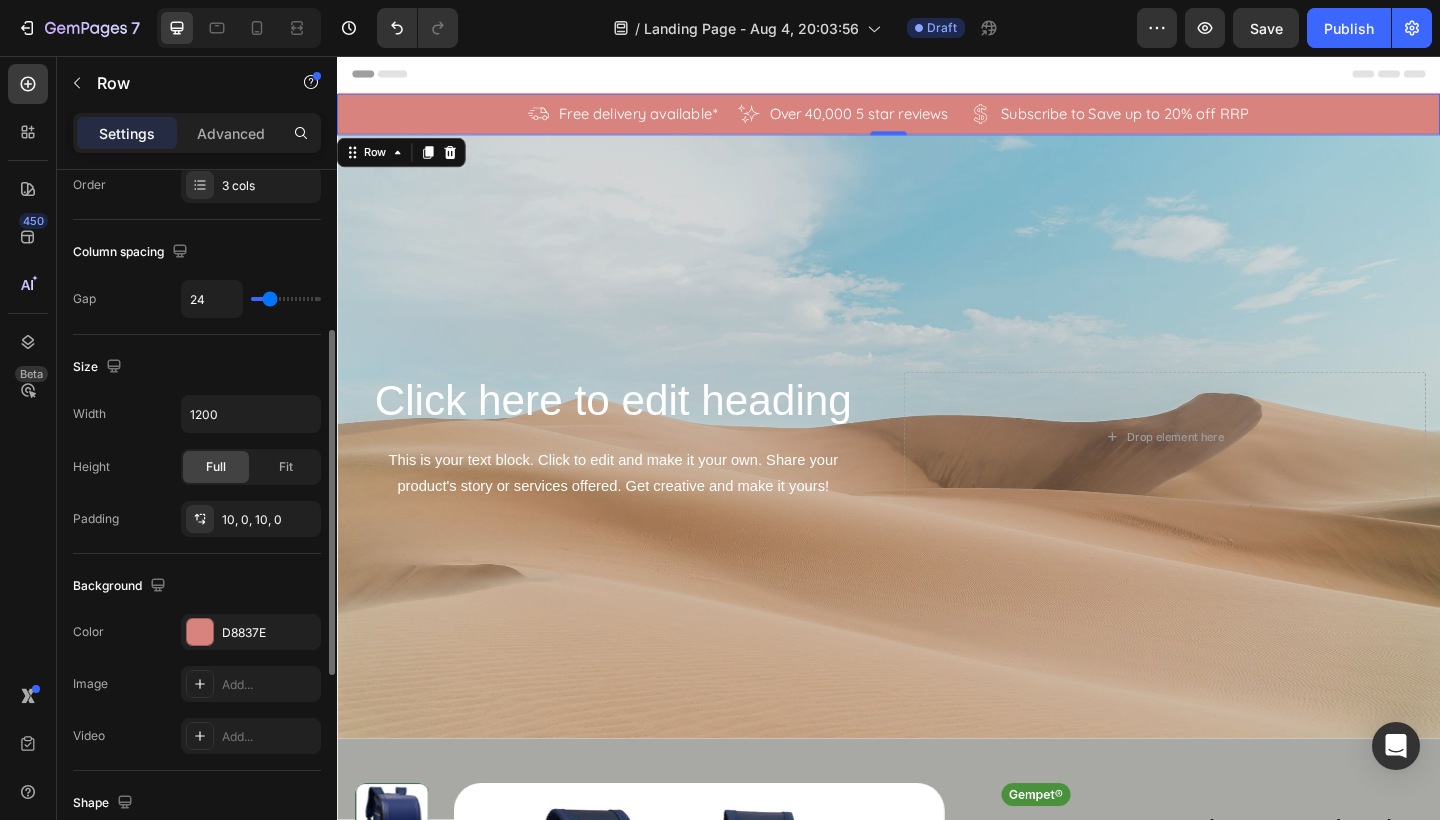 type on "26" 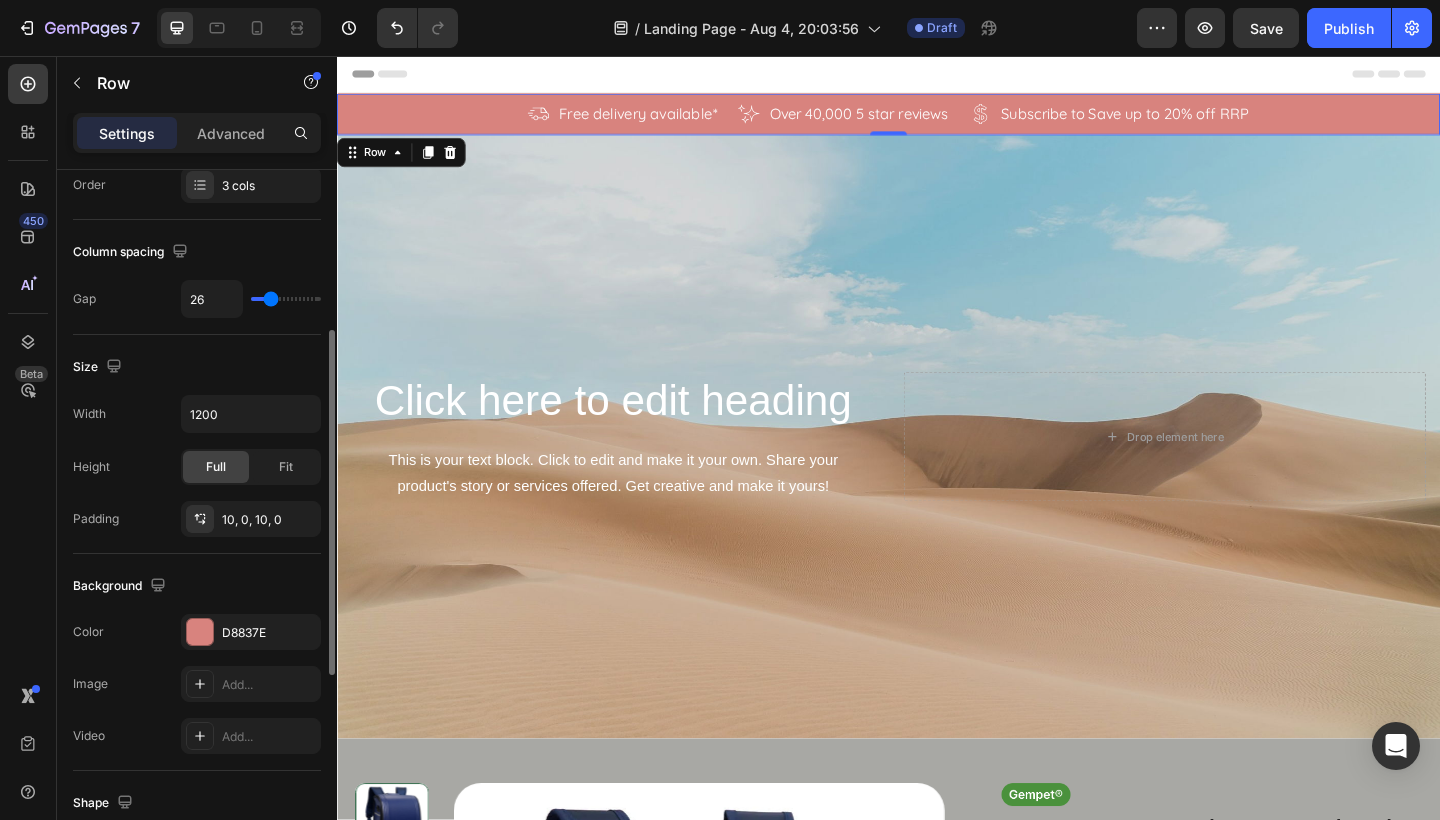 type on "28" 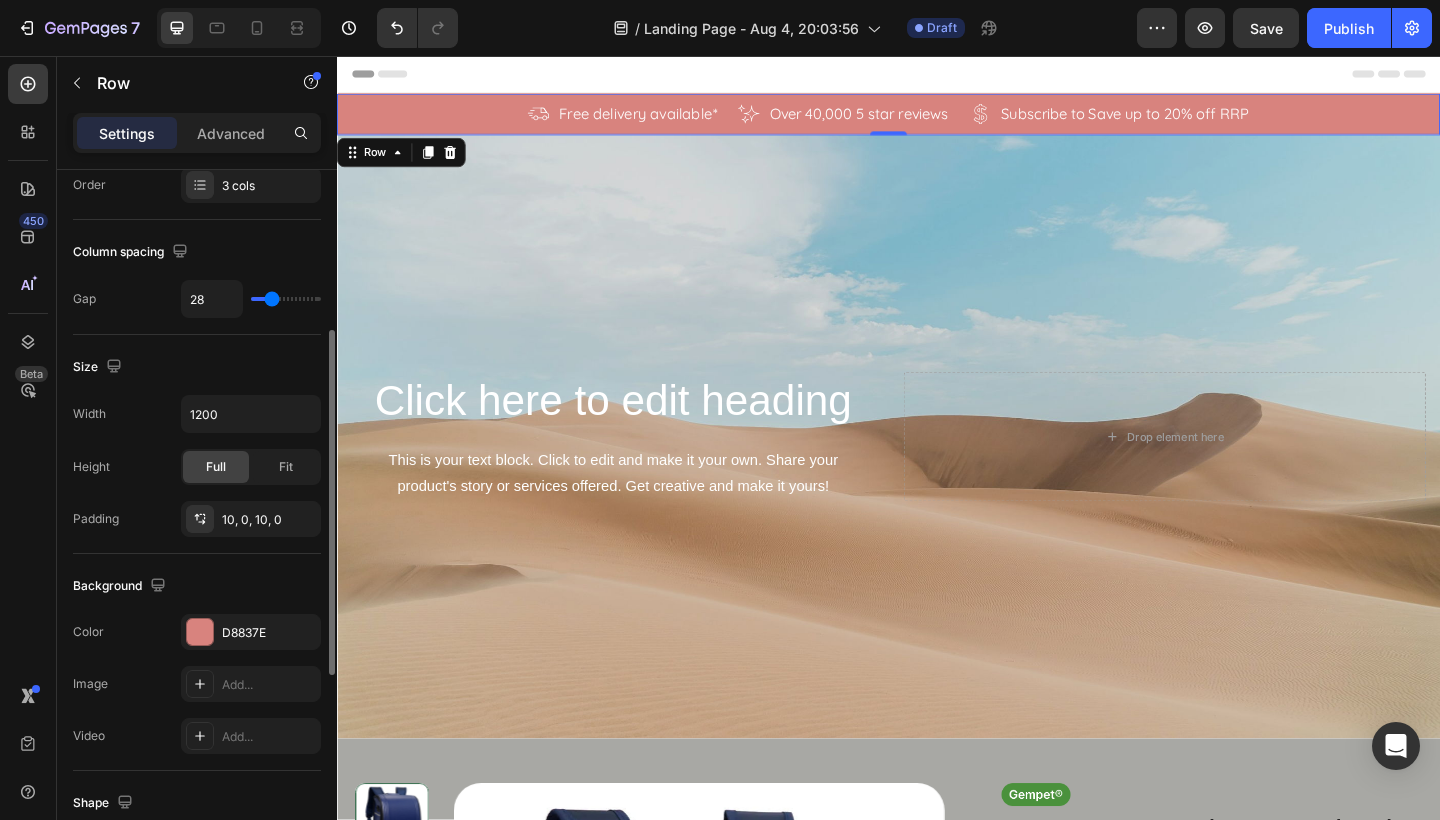 type on "31" 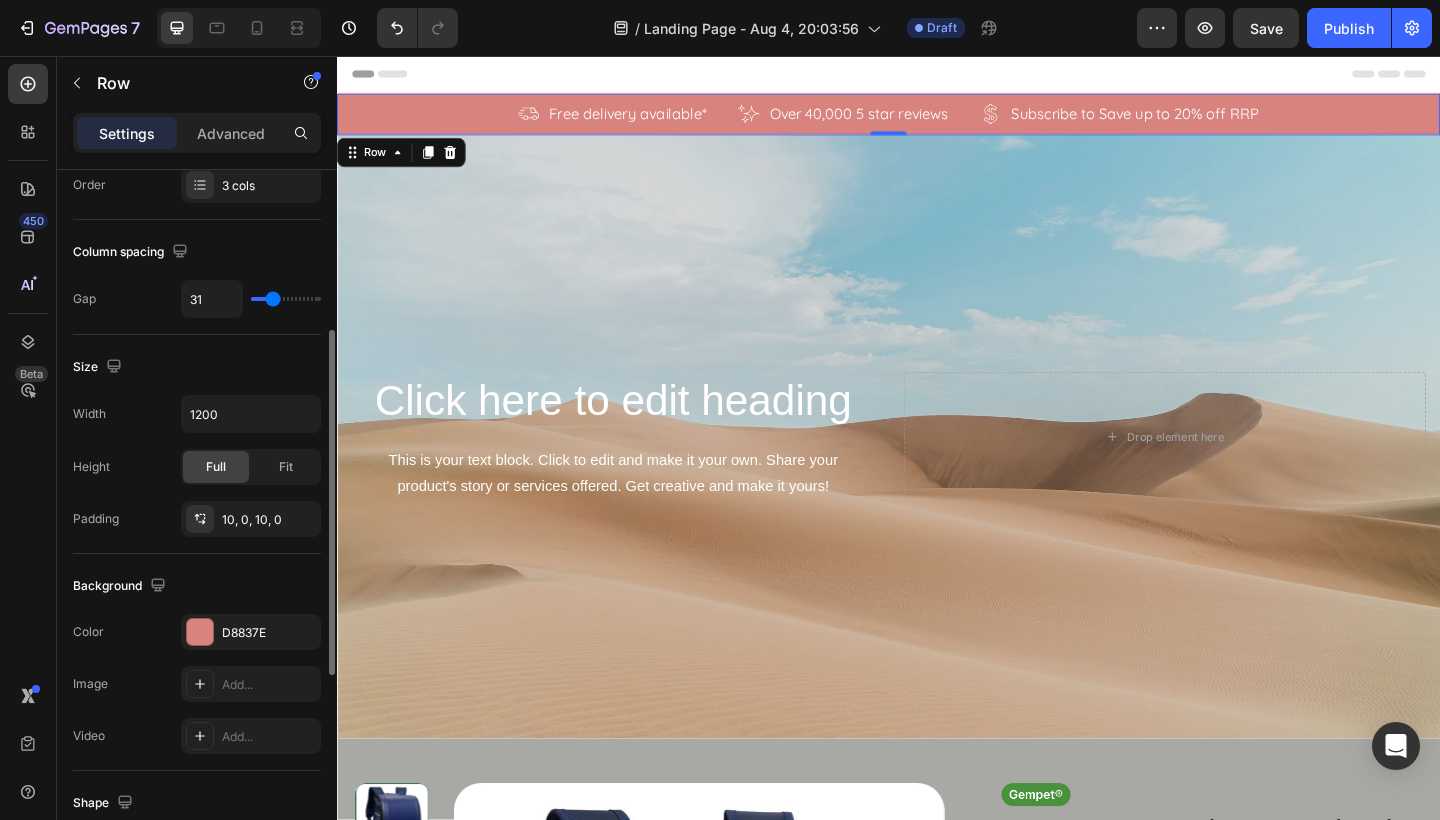 type on "33" 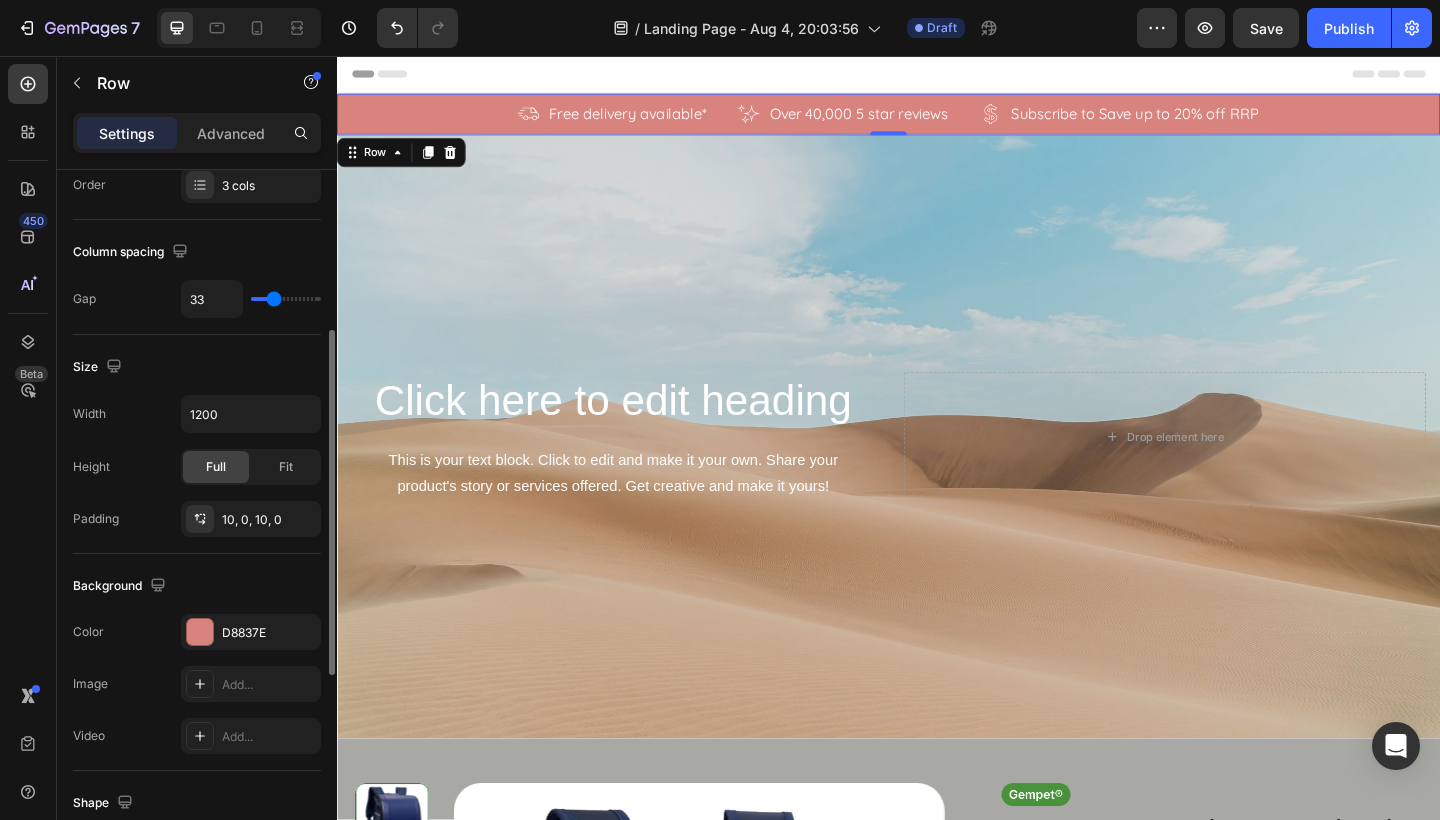 type on "35" 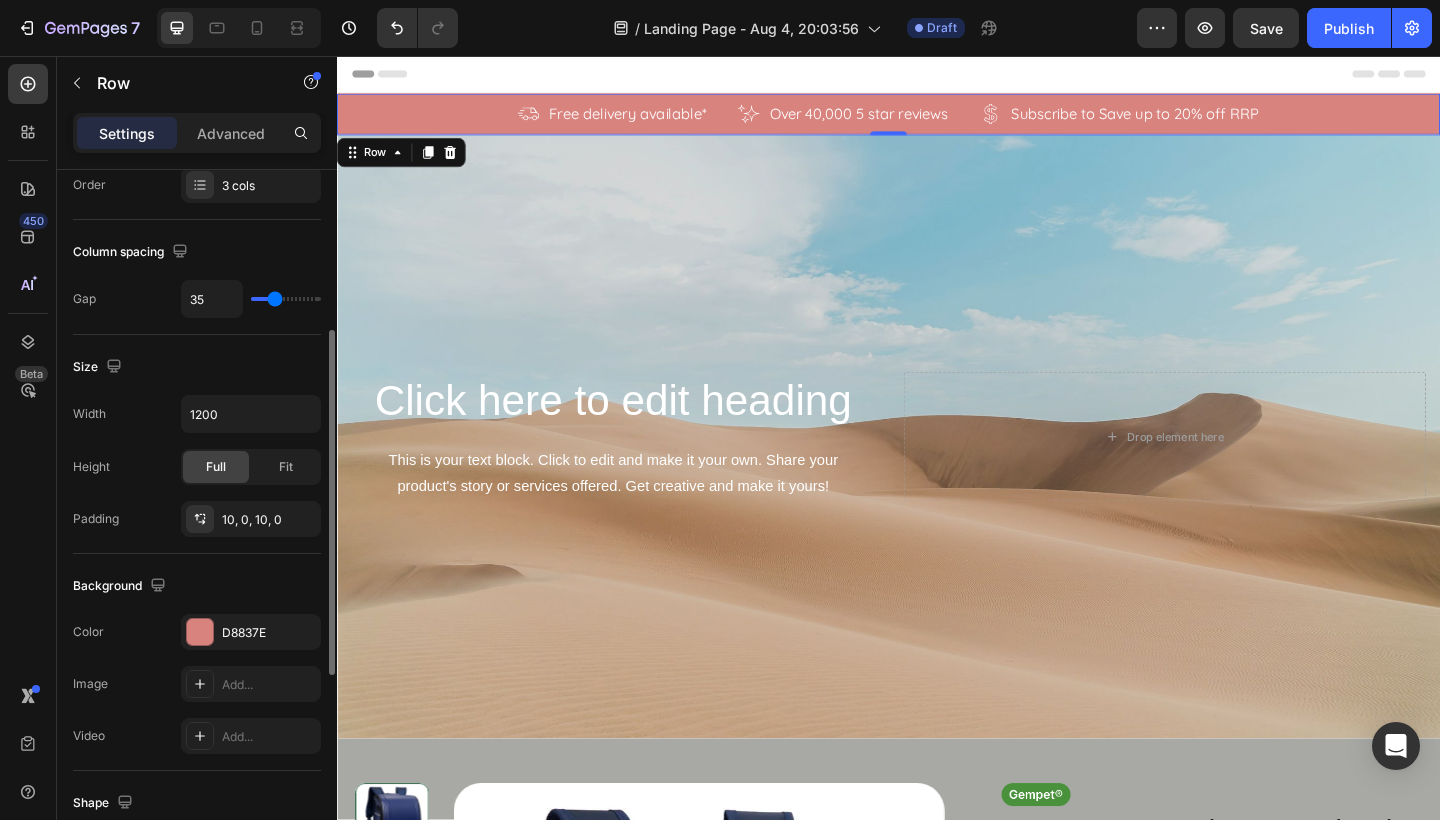 type on "37" 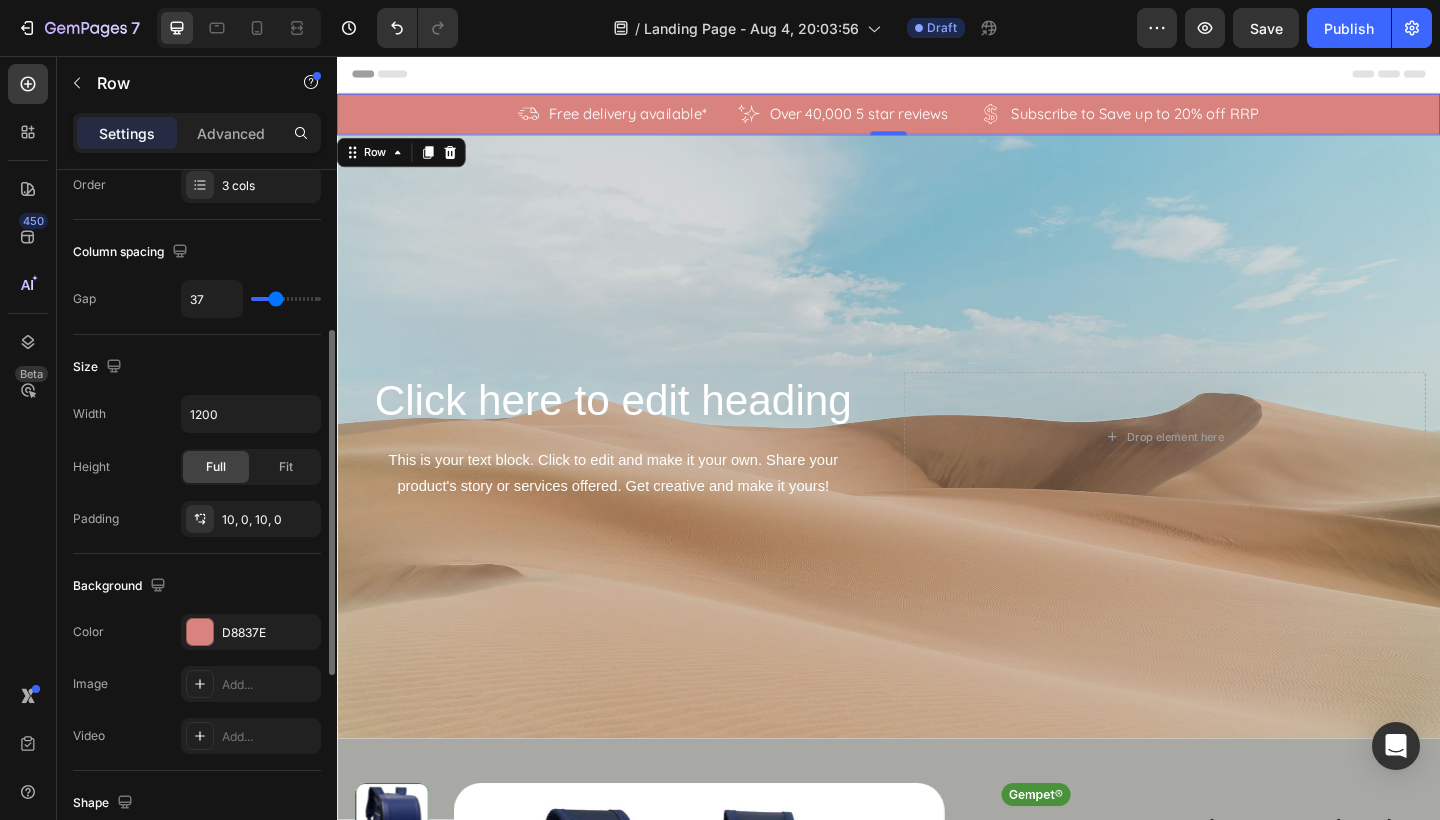 type on "39" 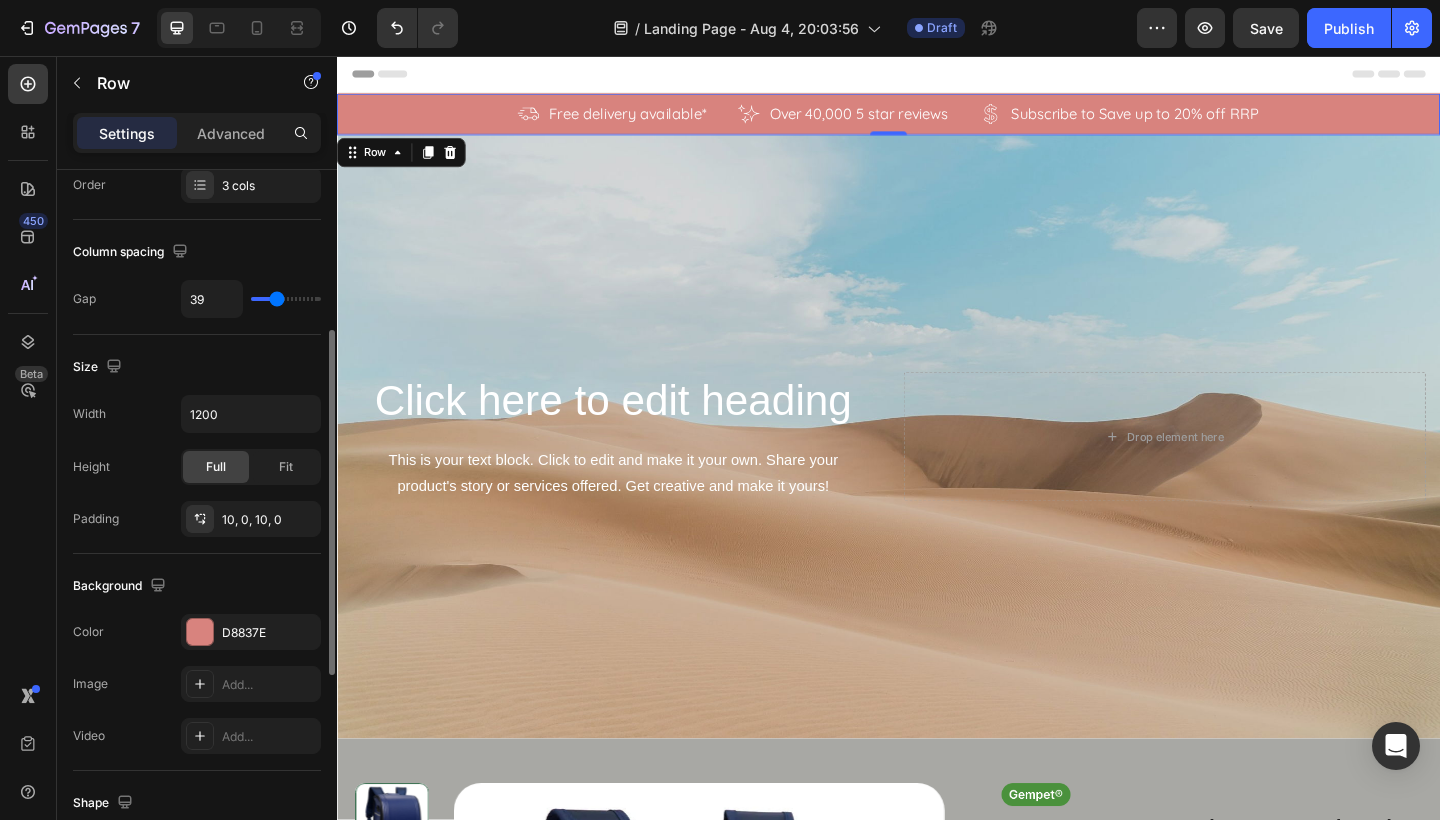 type on "41" 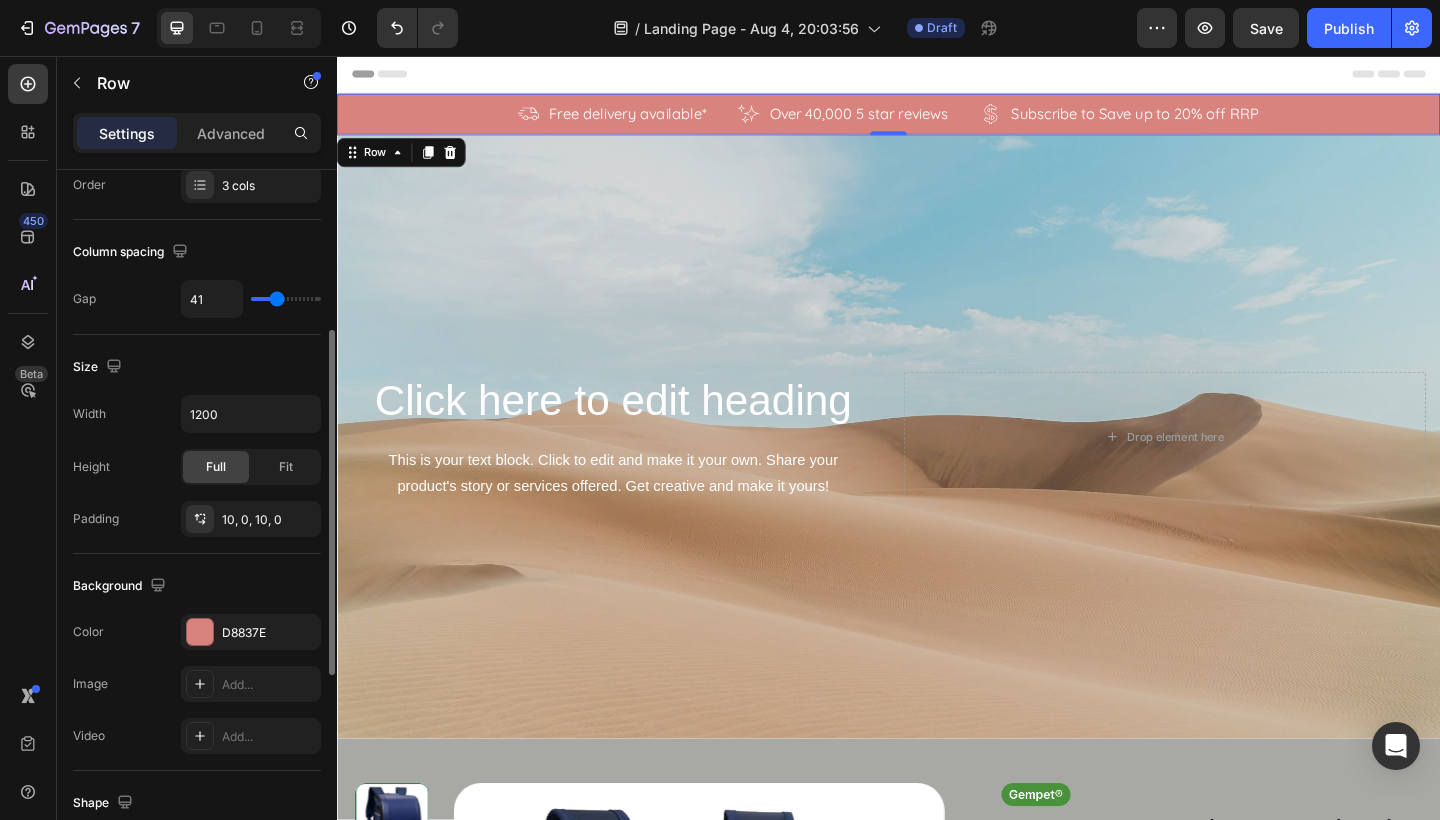 type on "43" 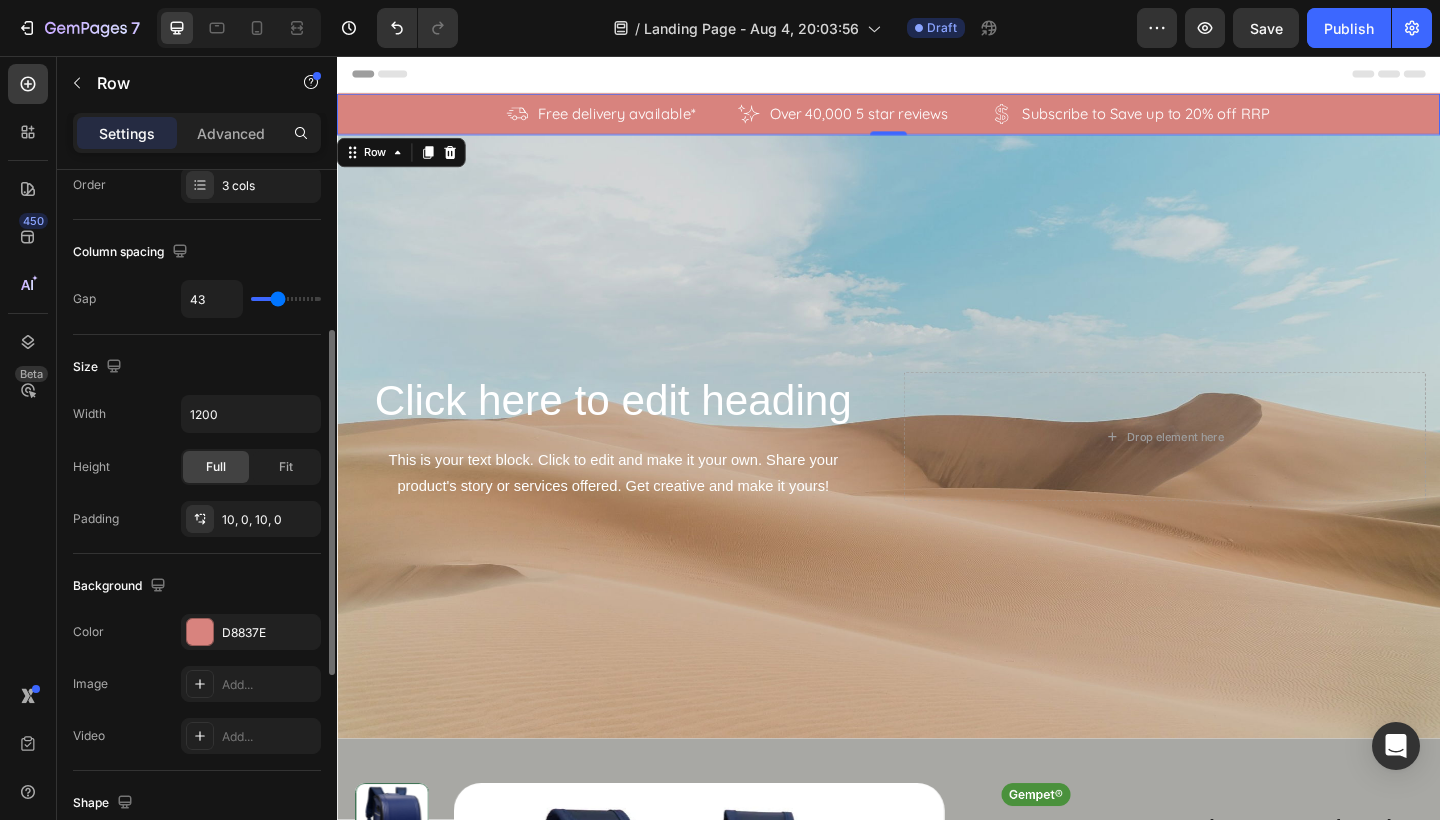 type on "45" 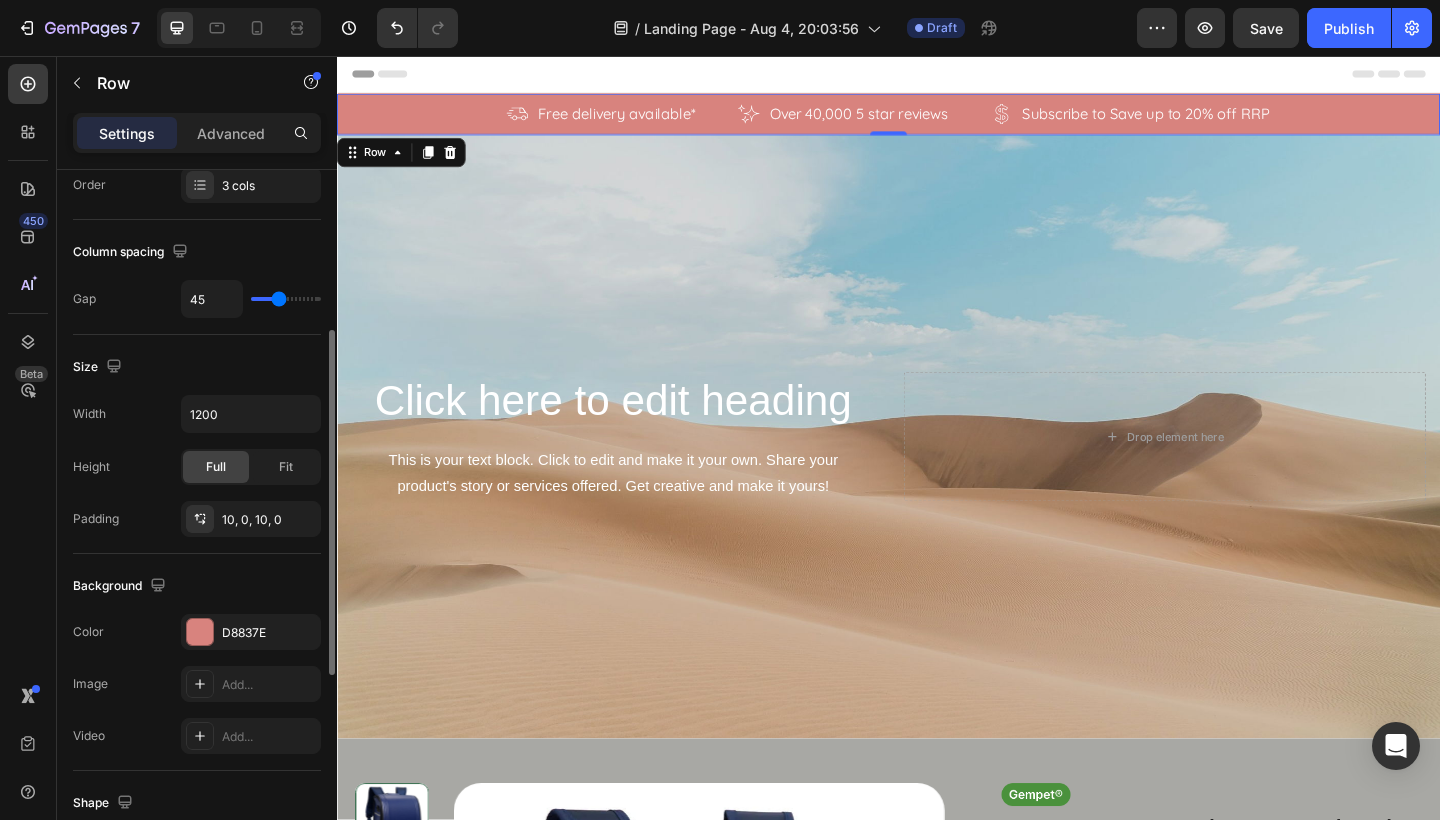 type on "47" 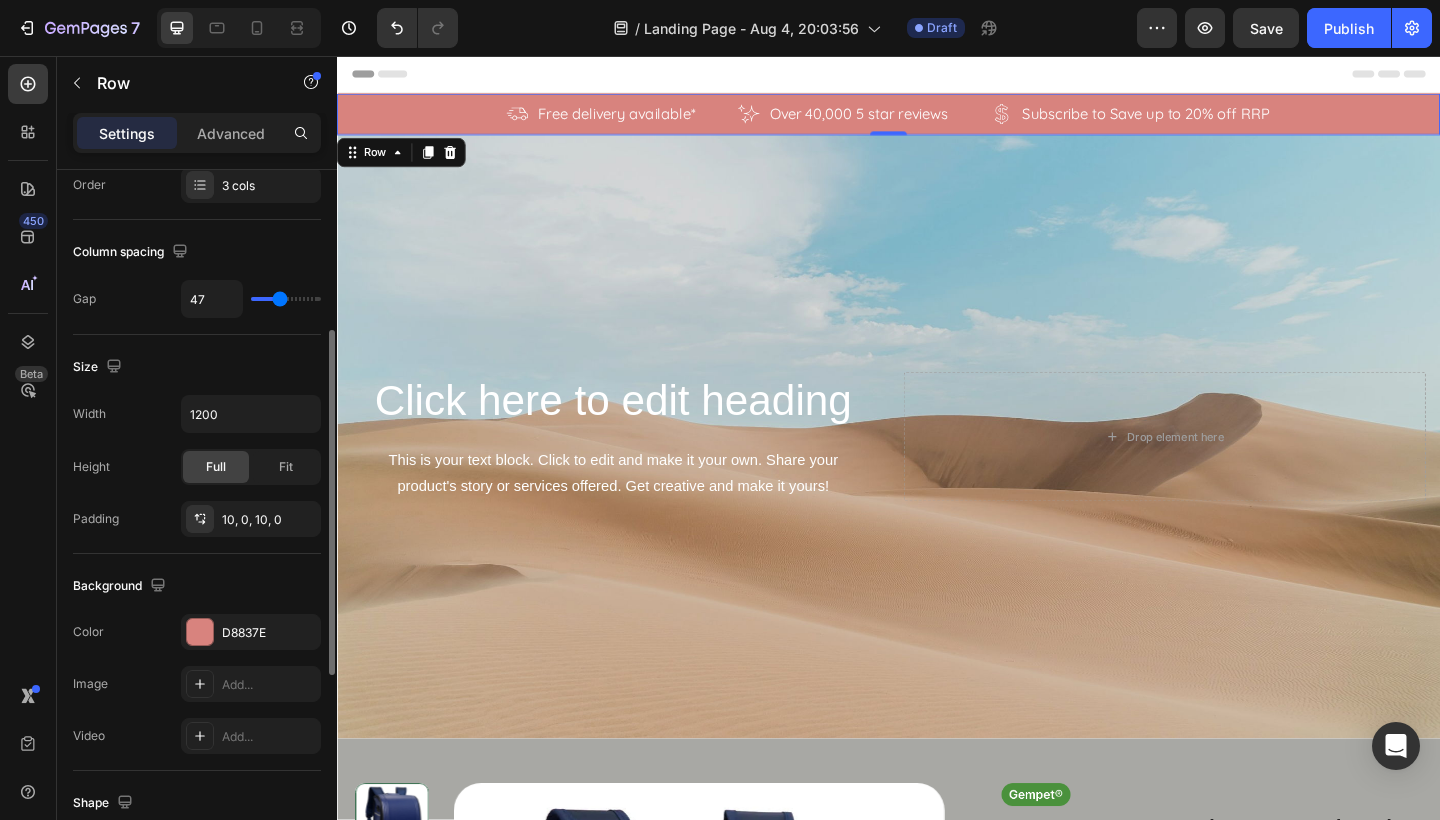 type on "49" 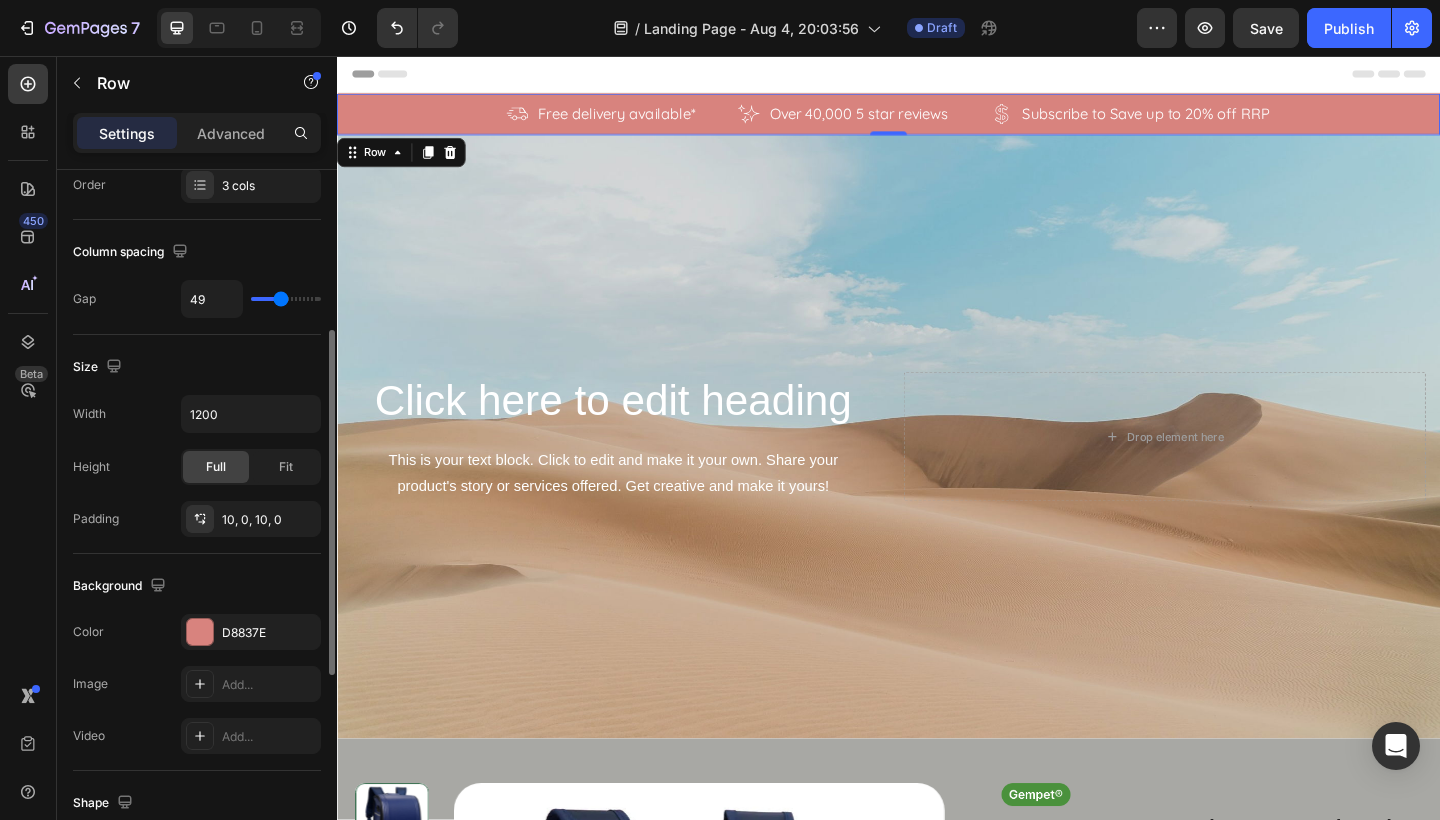 type on "52" 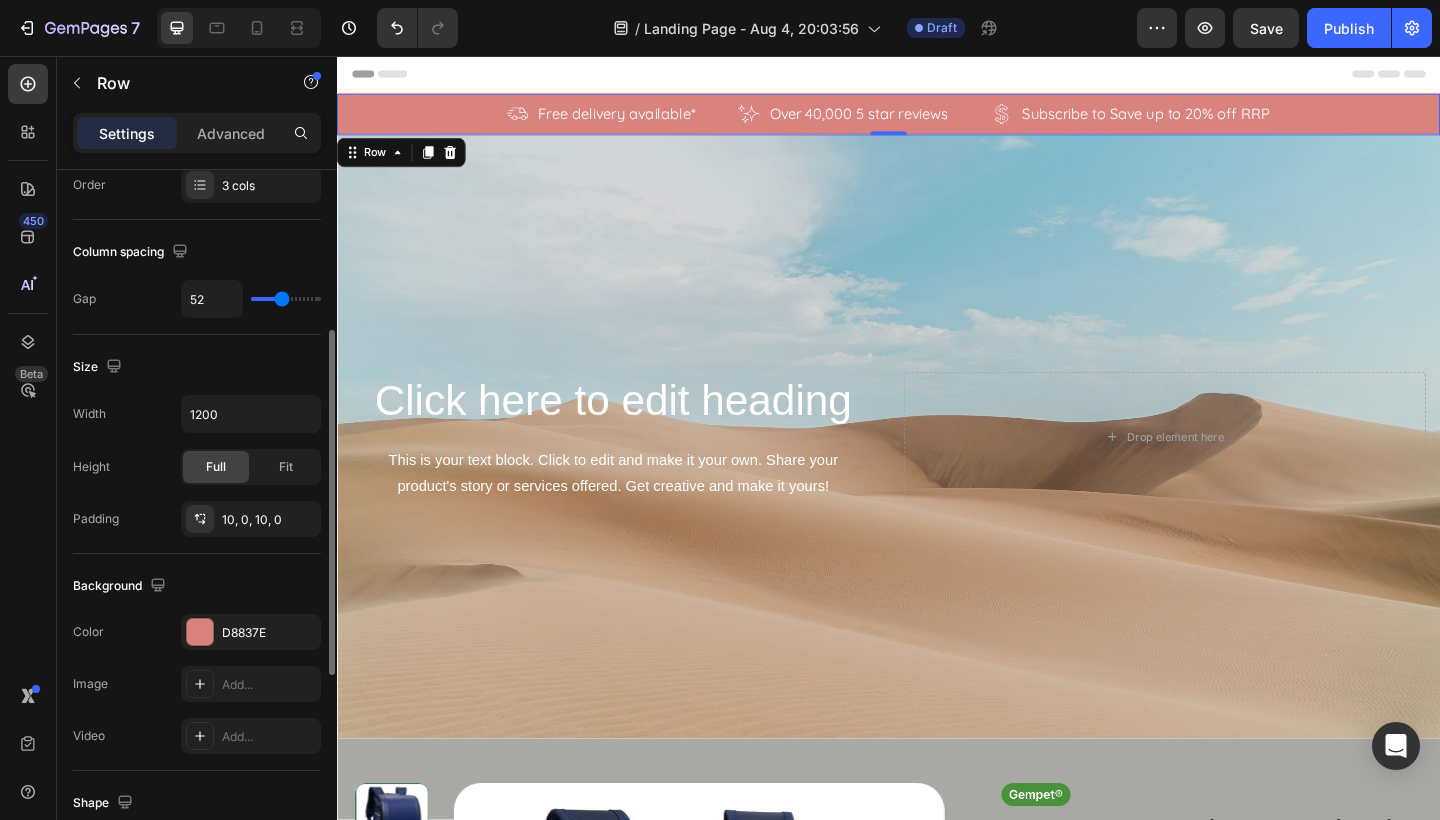 type on "54" 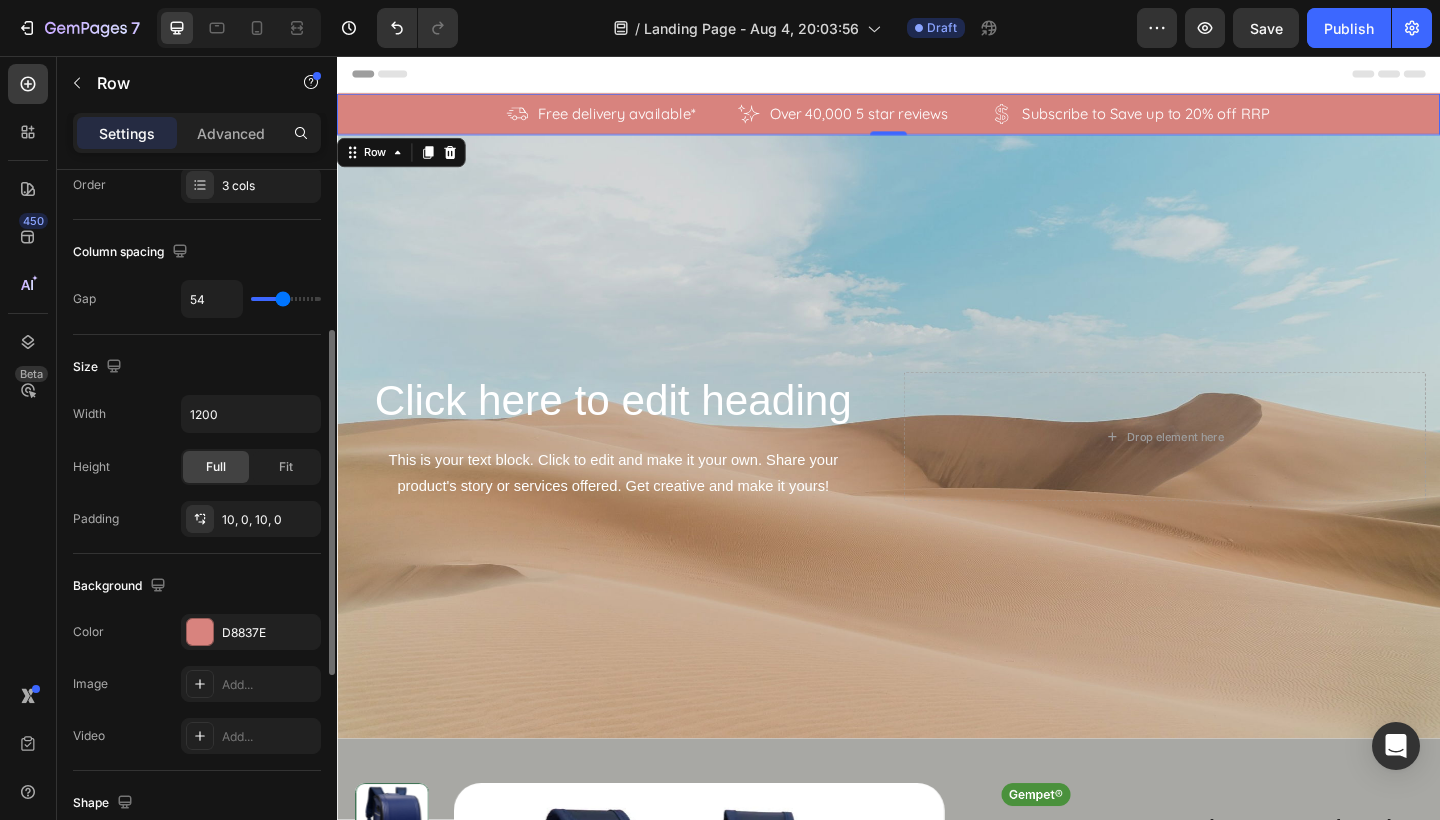 type on "56" 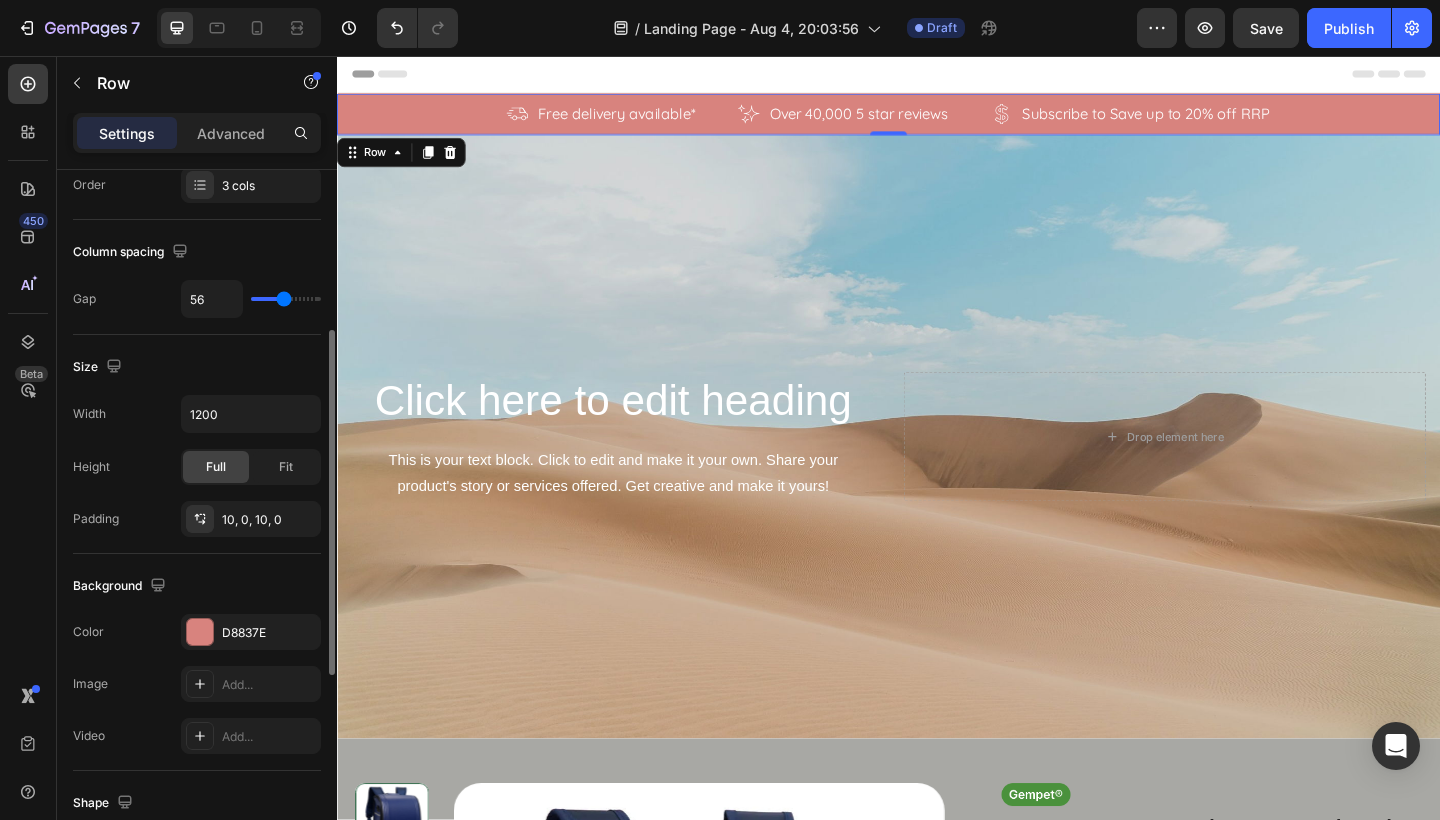 type on "58" 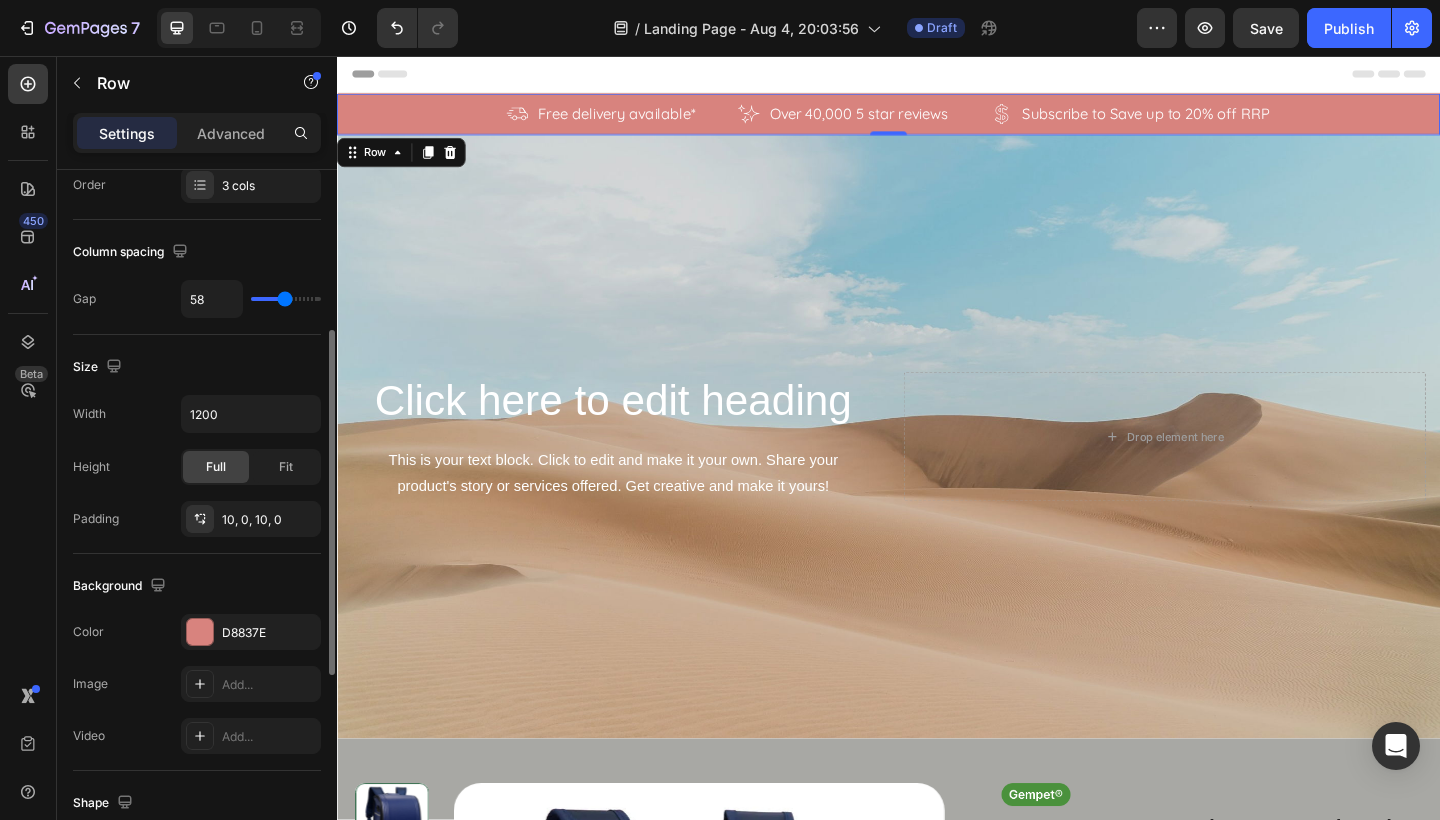 type on "60" 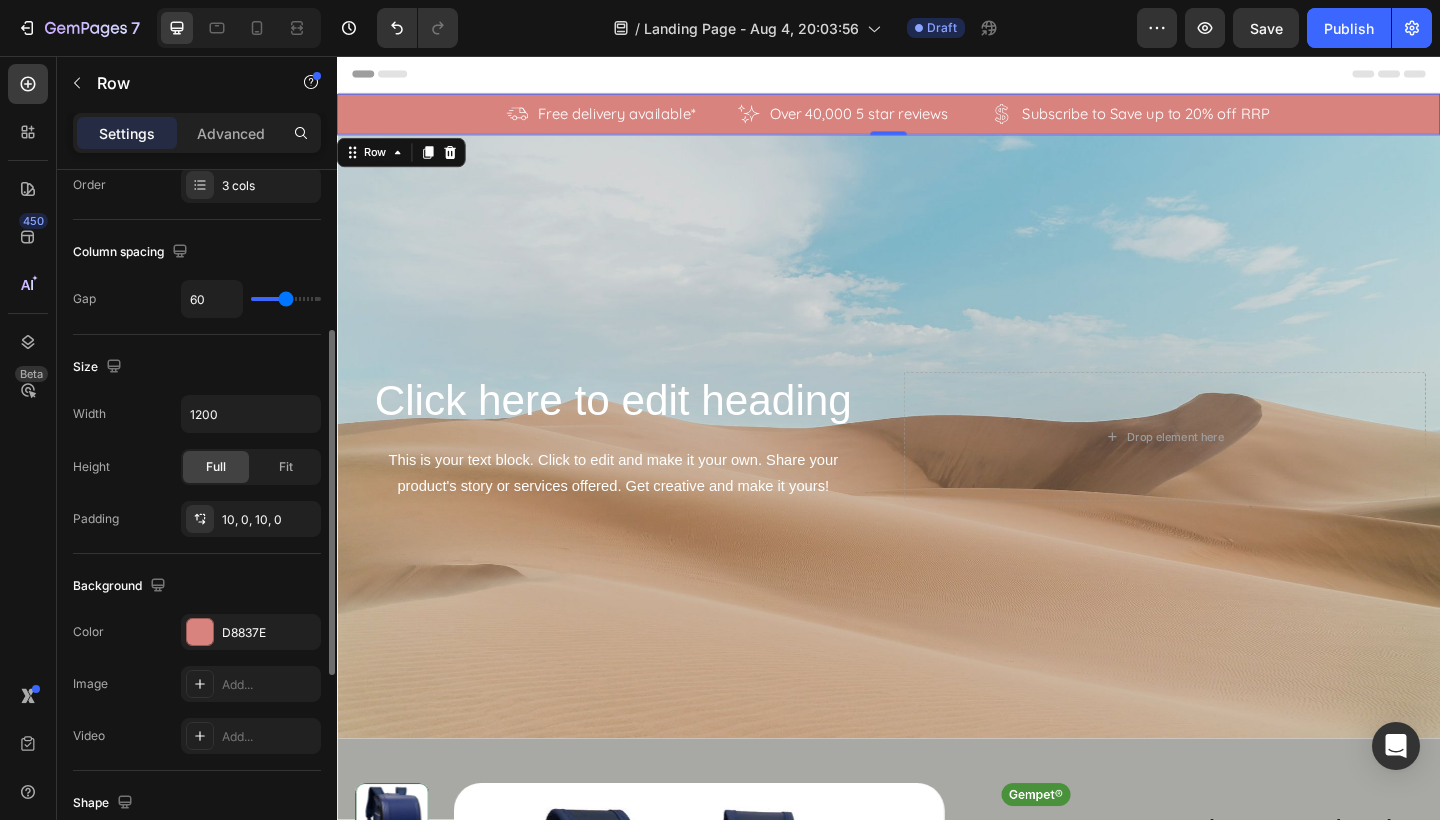 type on "62" 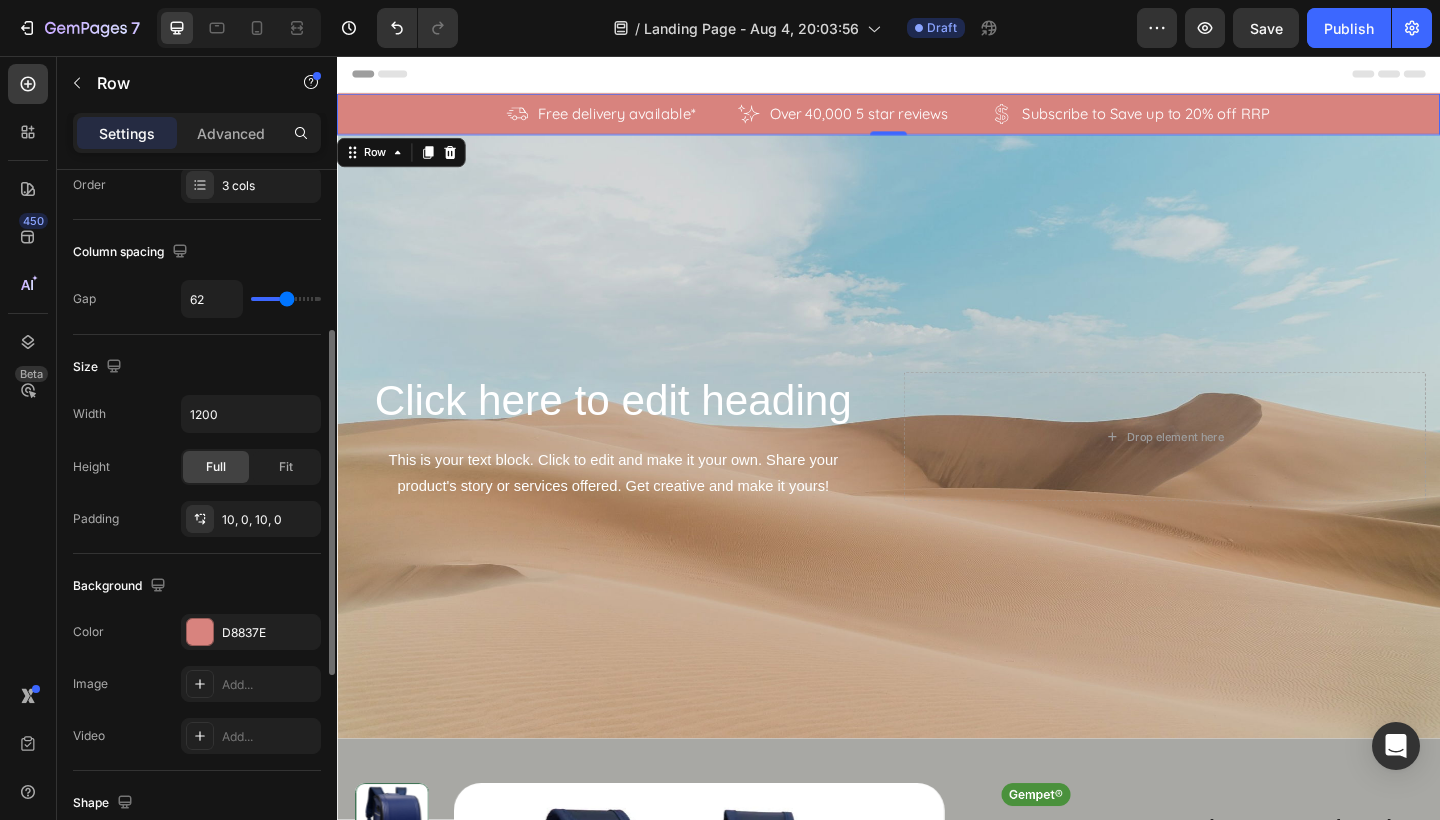 type on "66" 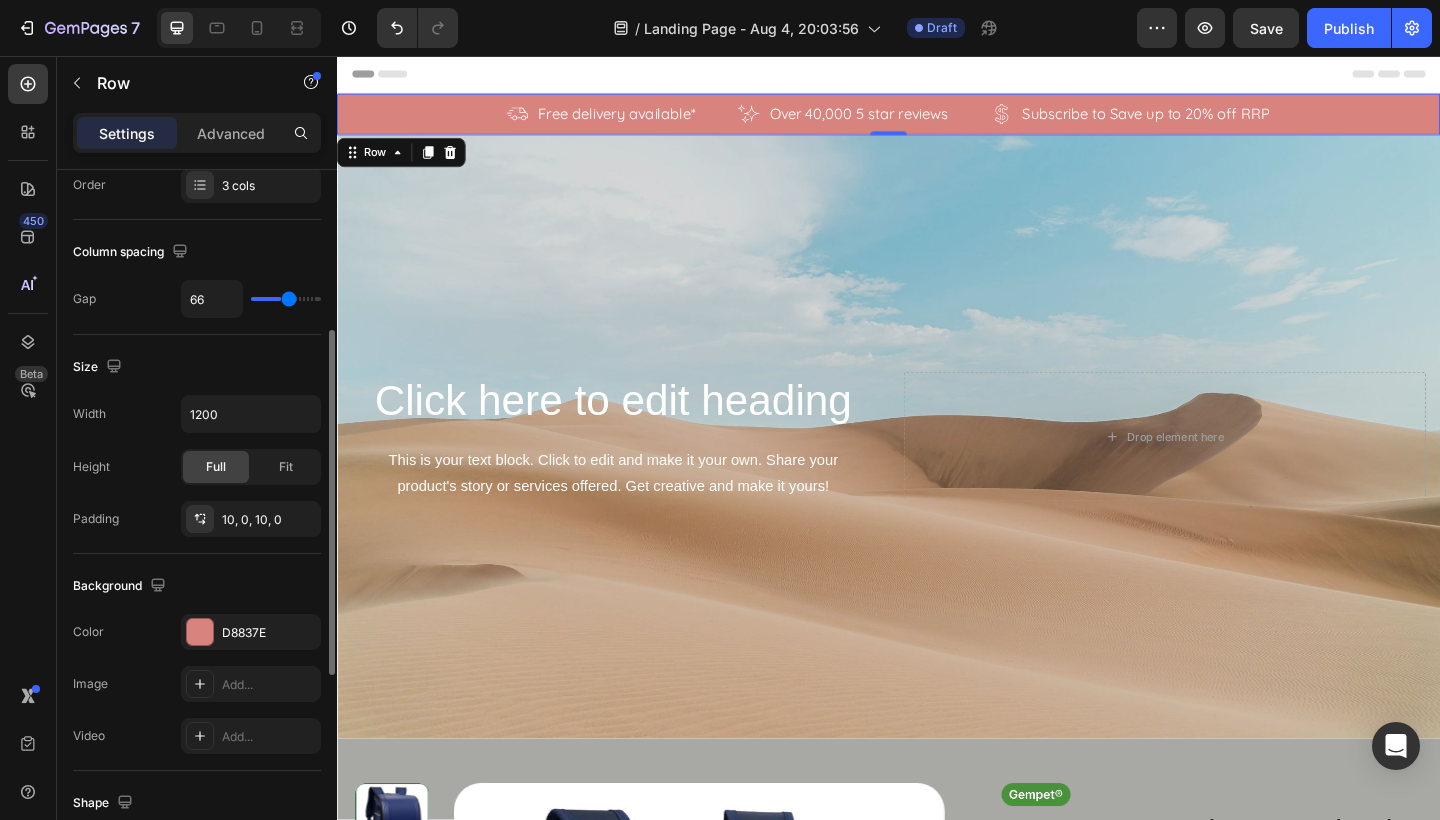 type on "68" 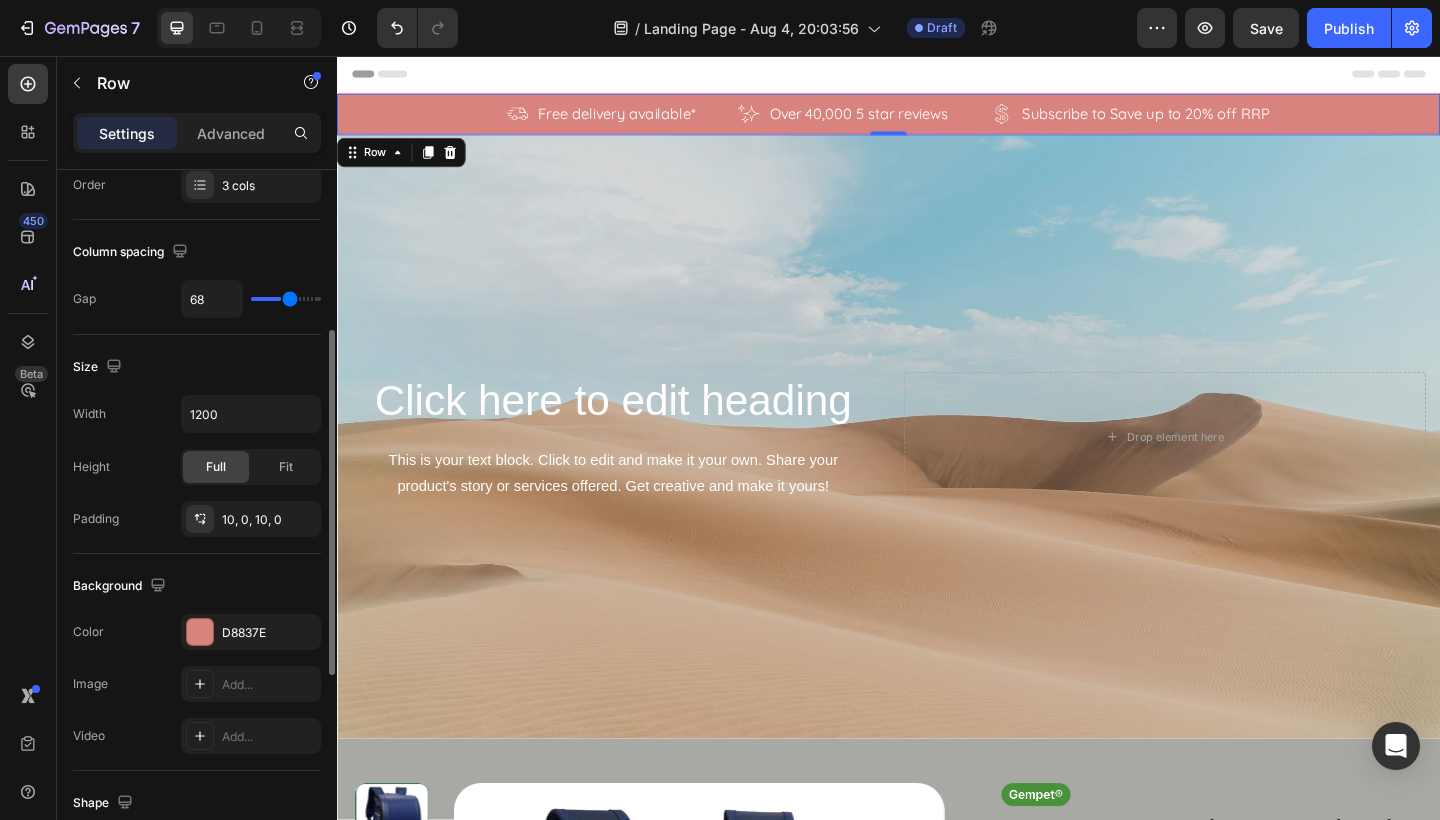 type on "73" 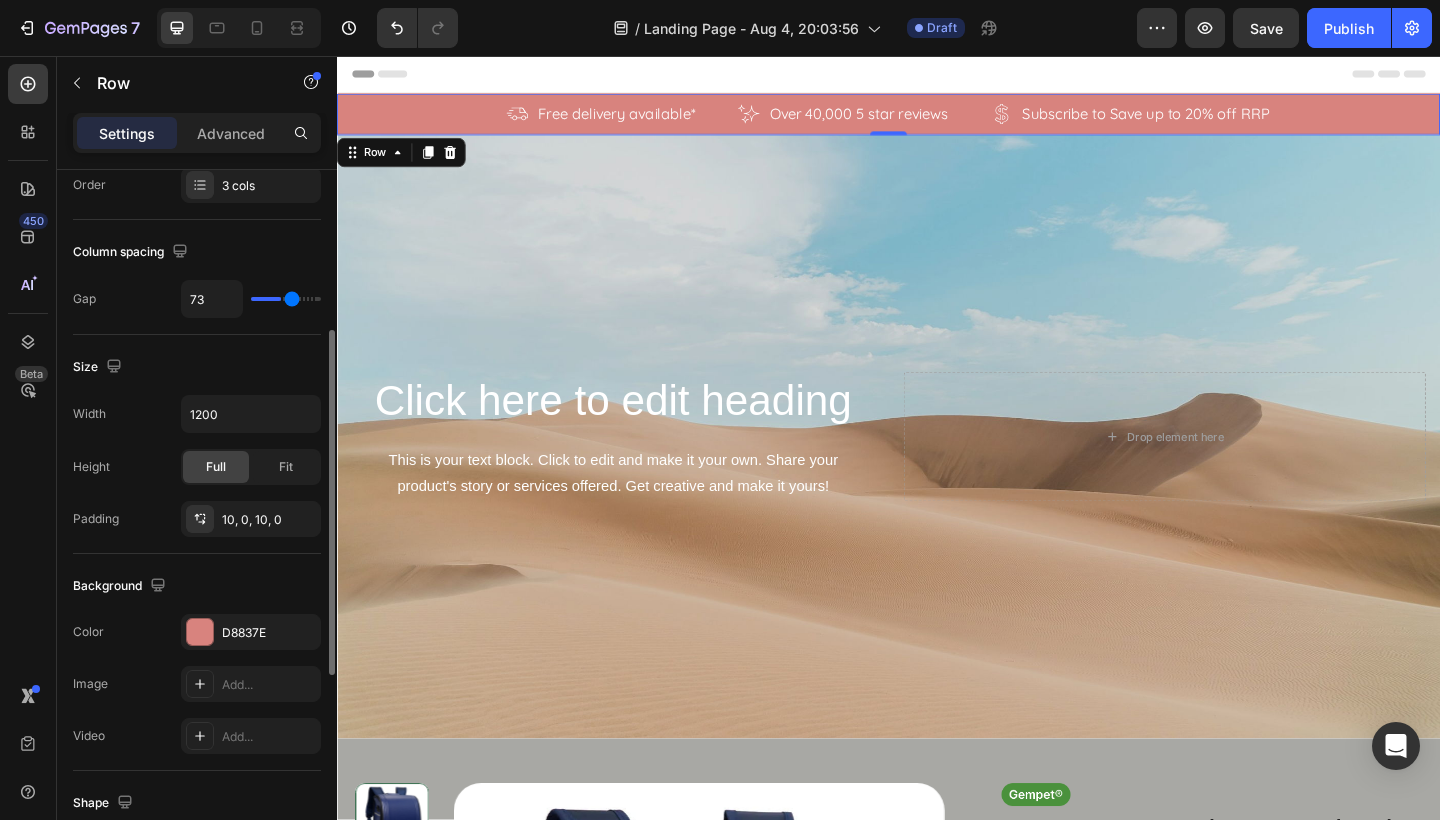 type on "77" 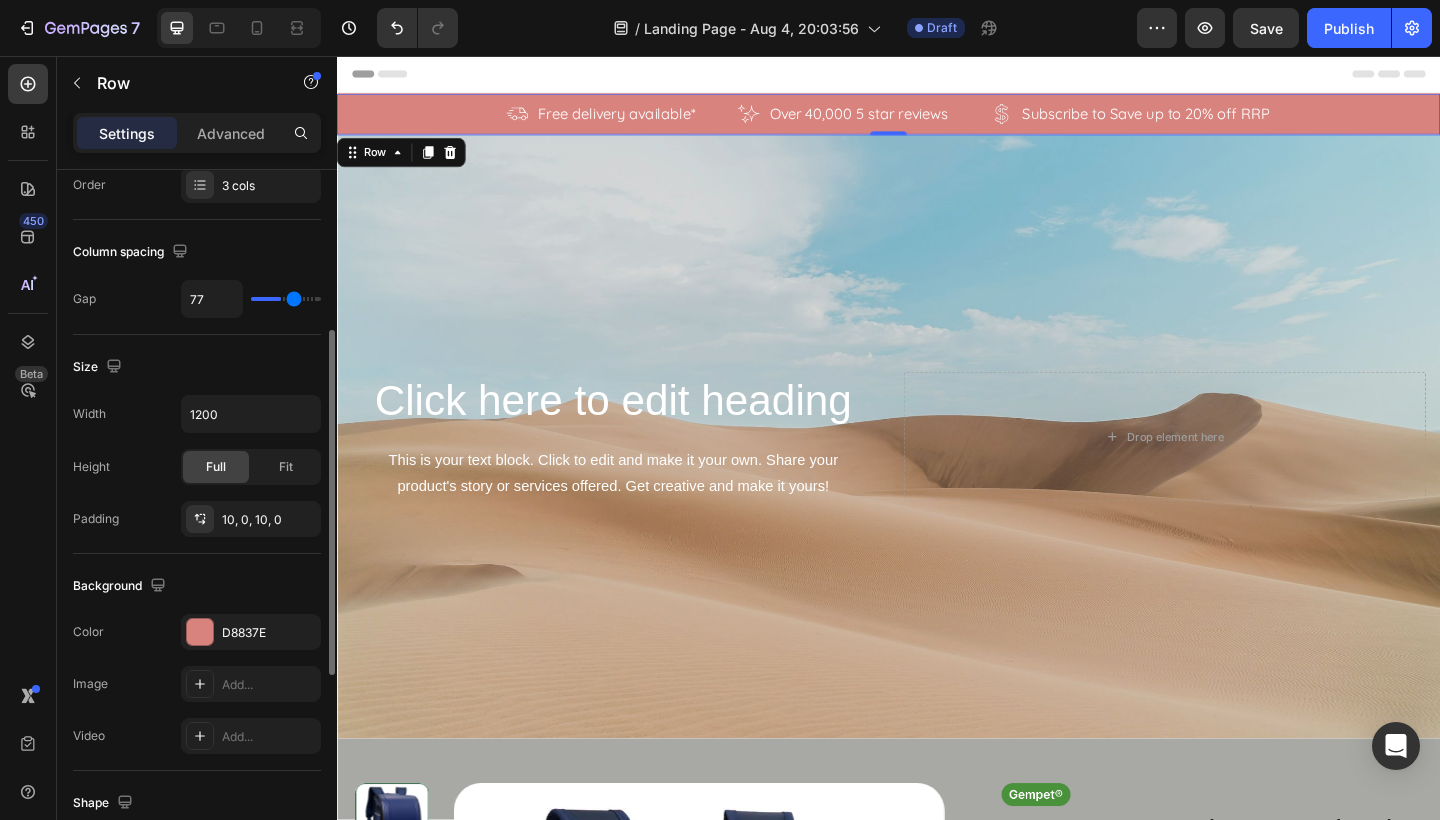 type on "81" 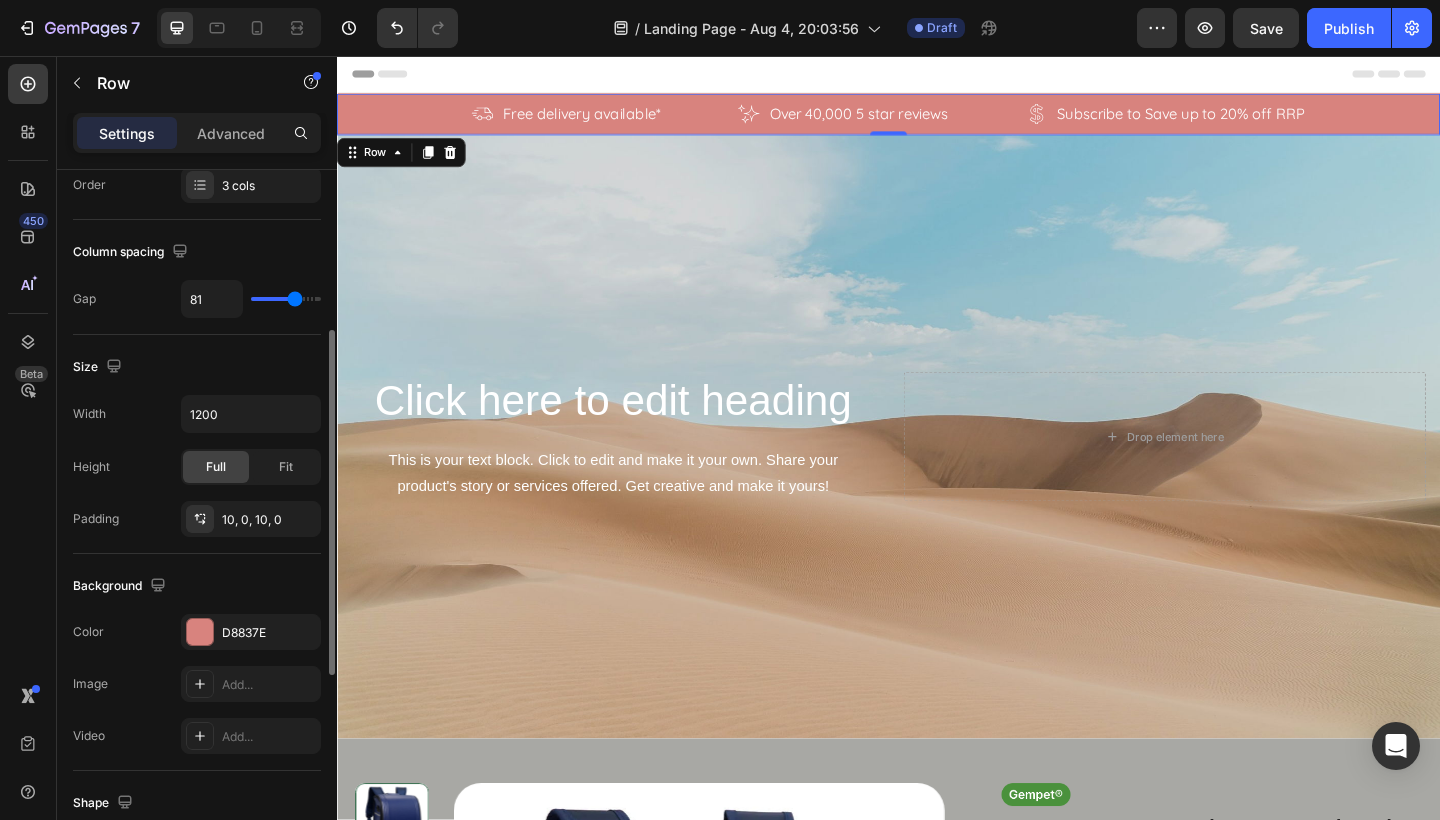 type on "85" 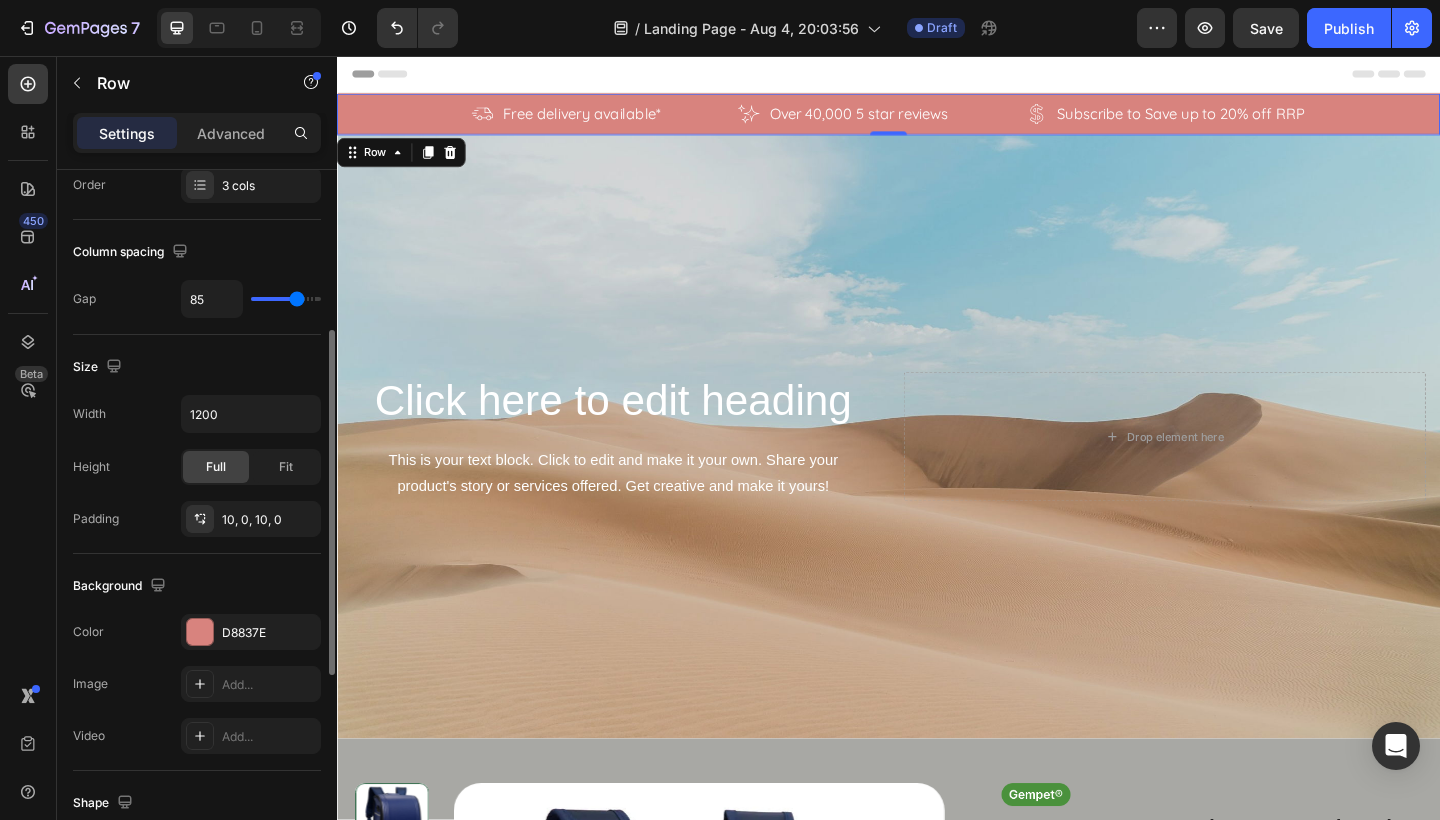type on "87" 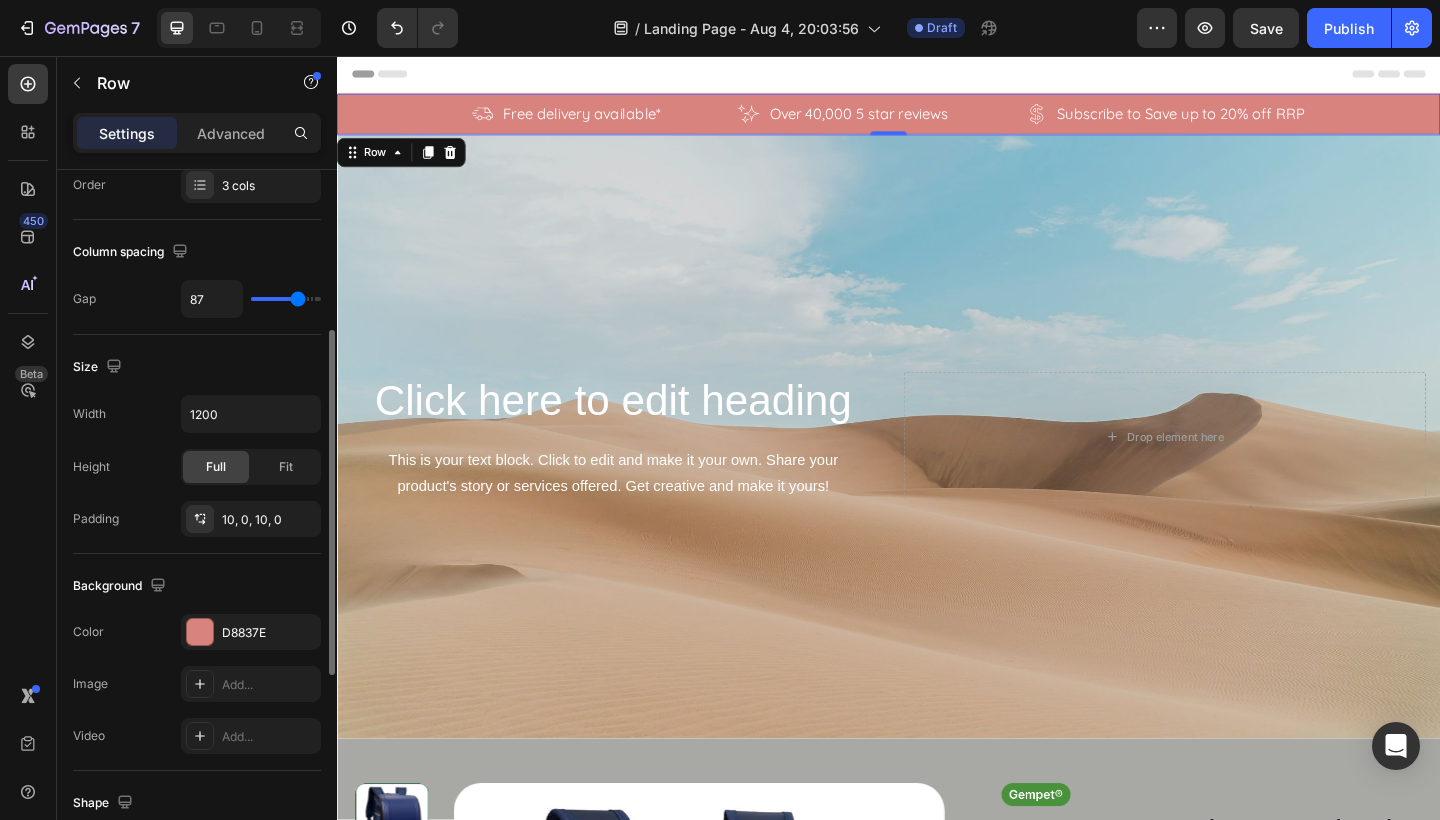 type on "89" 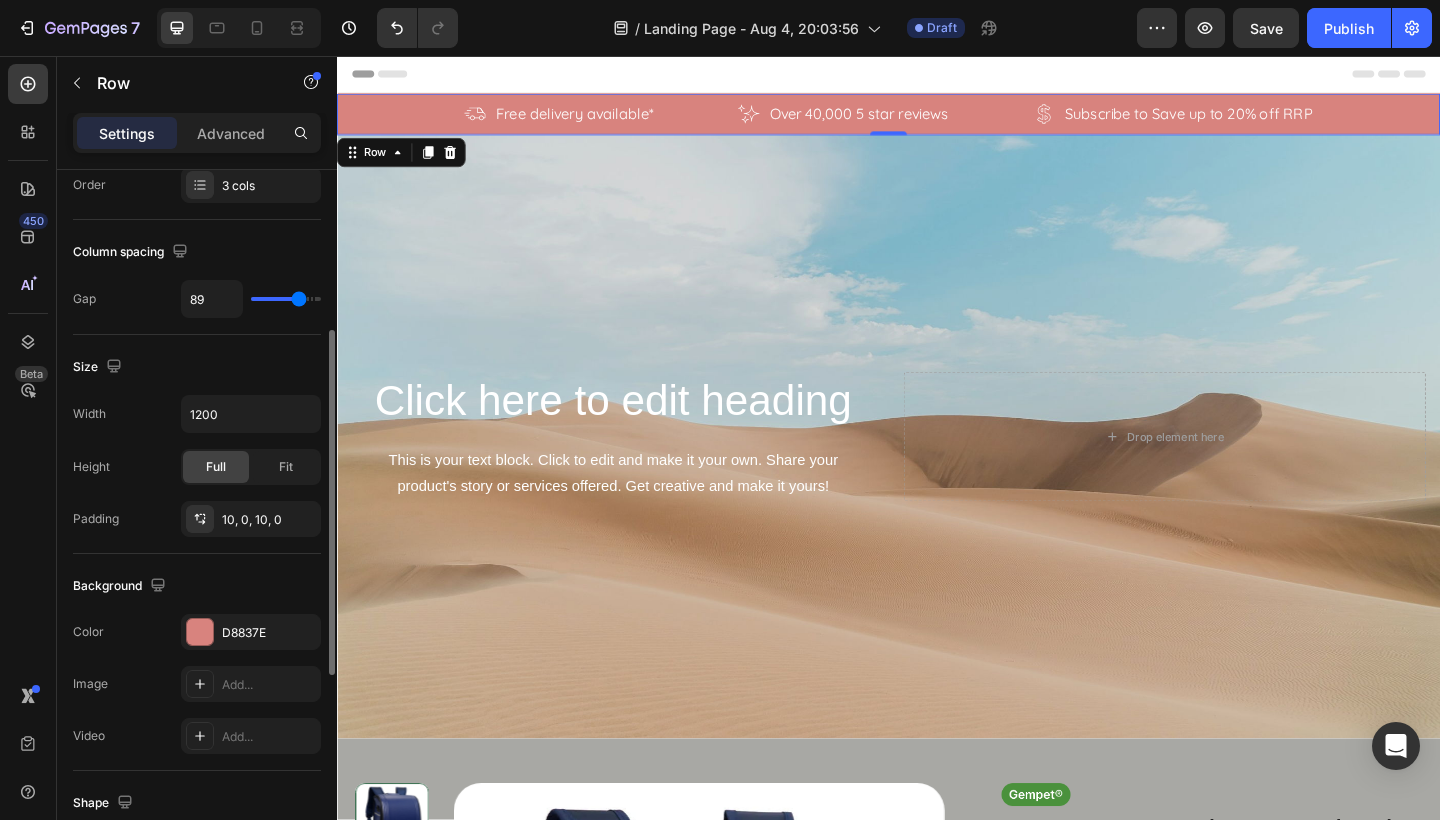 type on "92" 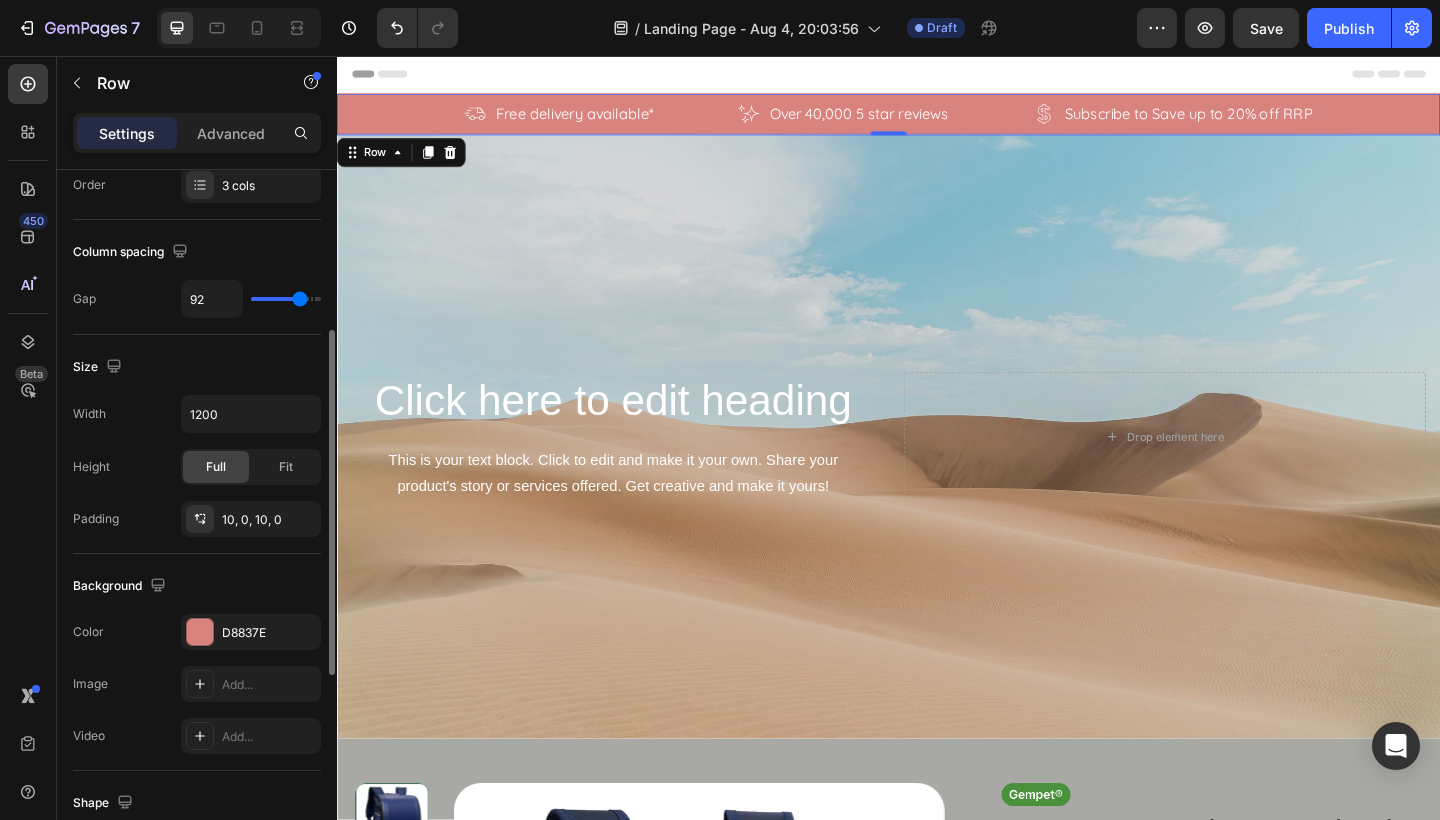 type on "89" 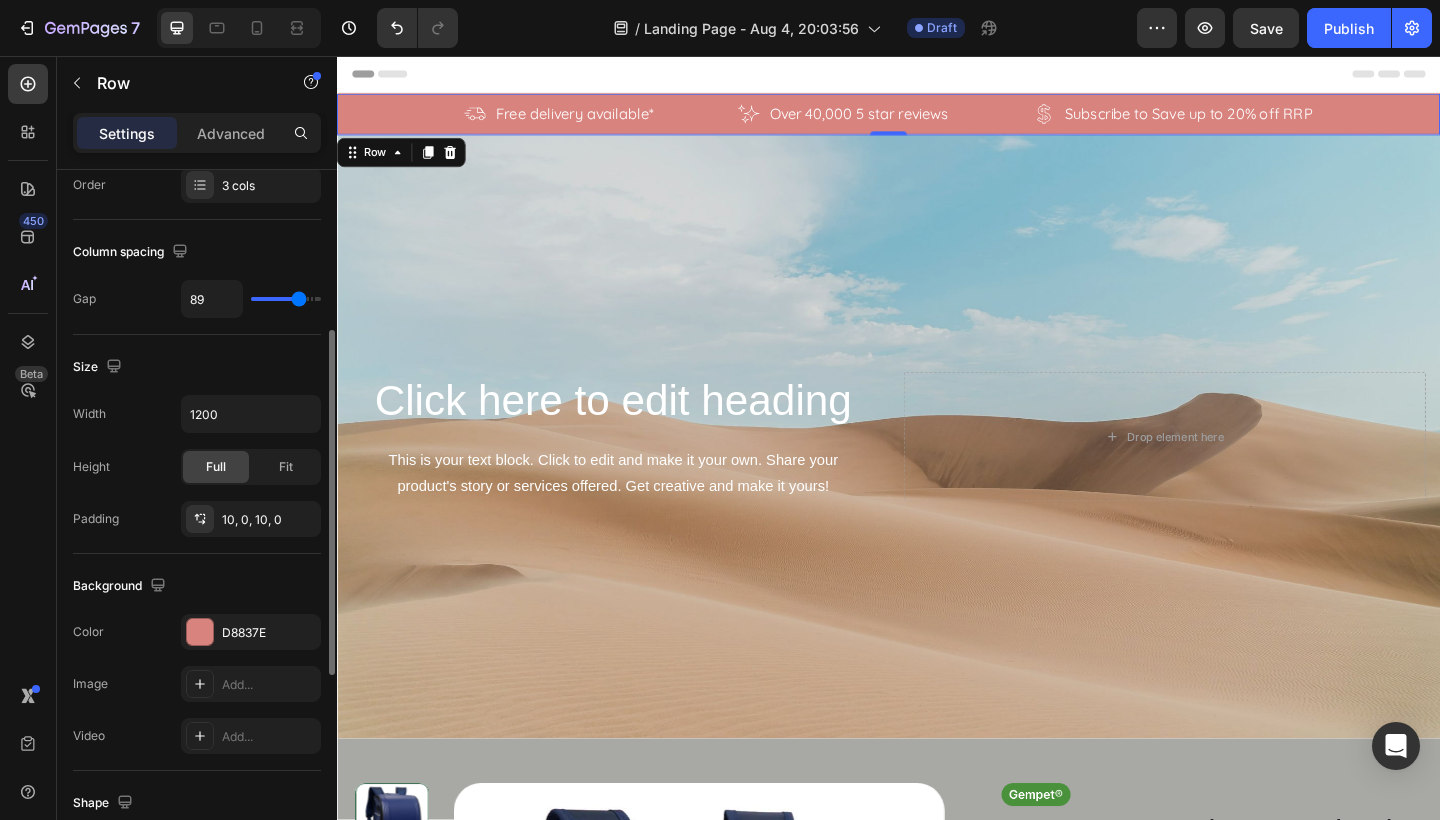 drag, startPoint x: 265, startPoint y: 307, endPoint x: 298, endPoint y: 306, distance: 33.01515 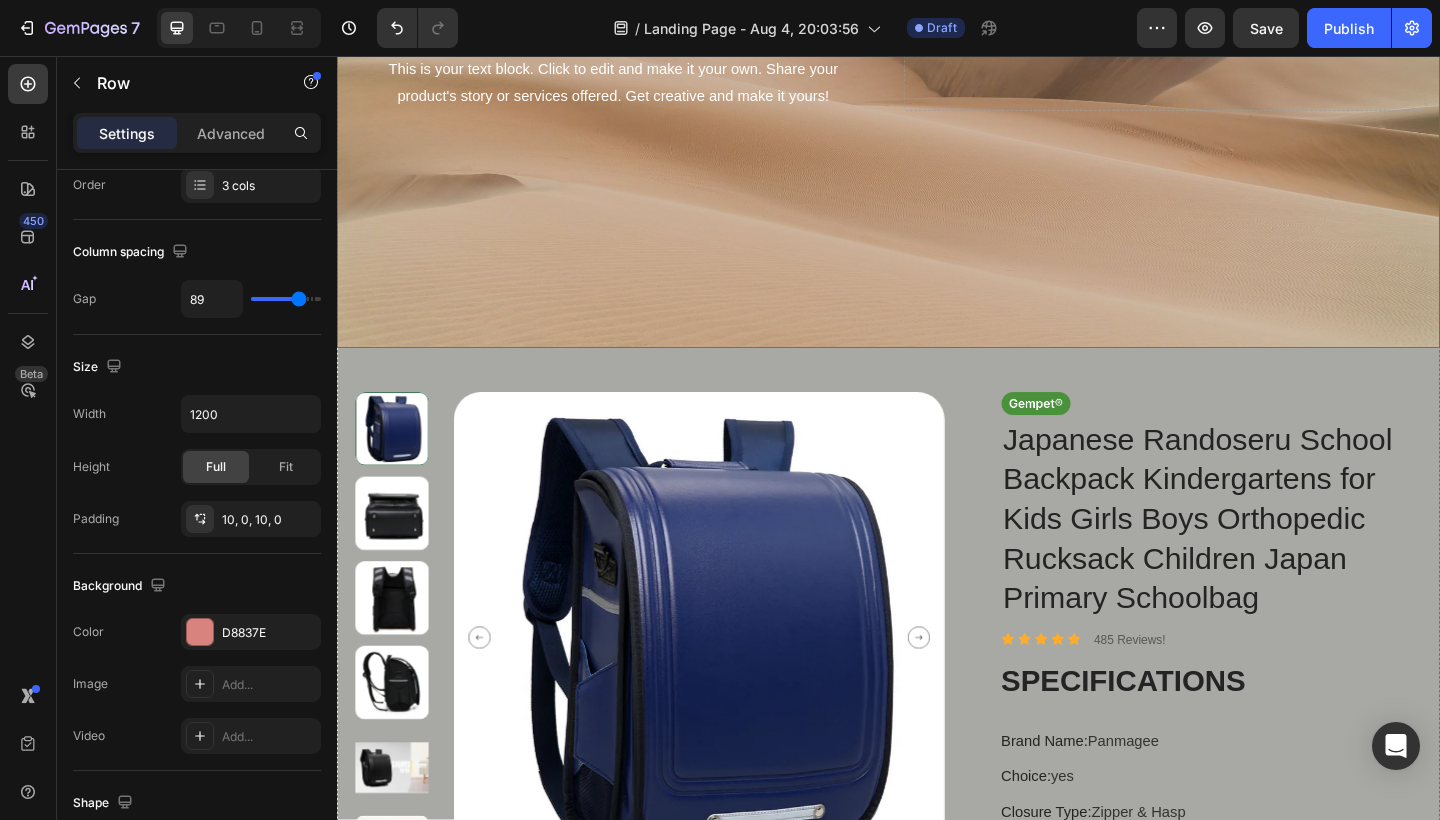 scroll, scrollTop: 446, scrollLeft: 0, axis: vertical 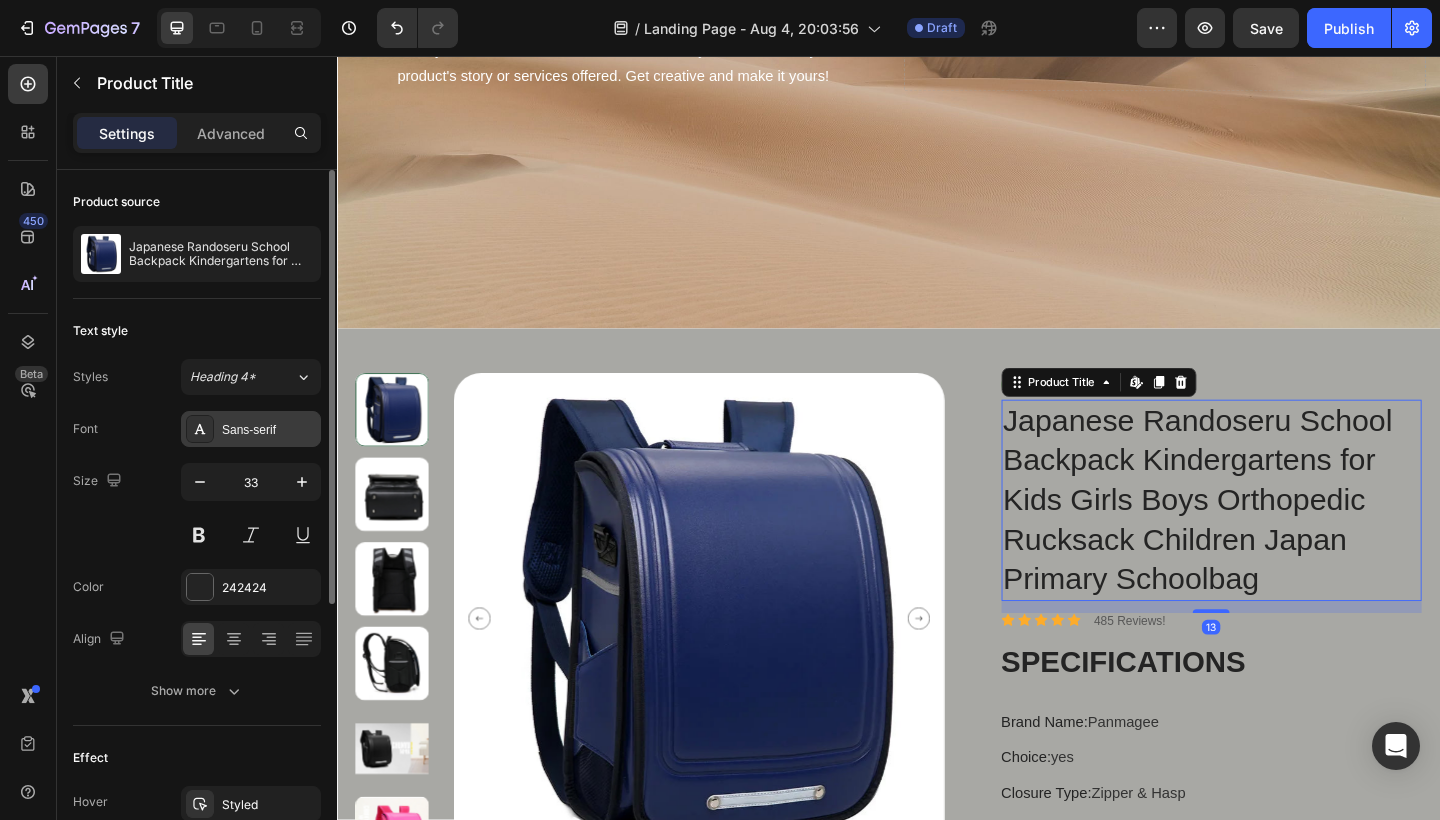 click on "Sans-serif" at bounding box center (269, 430) 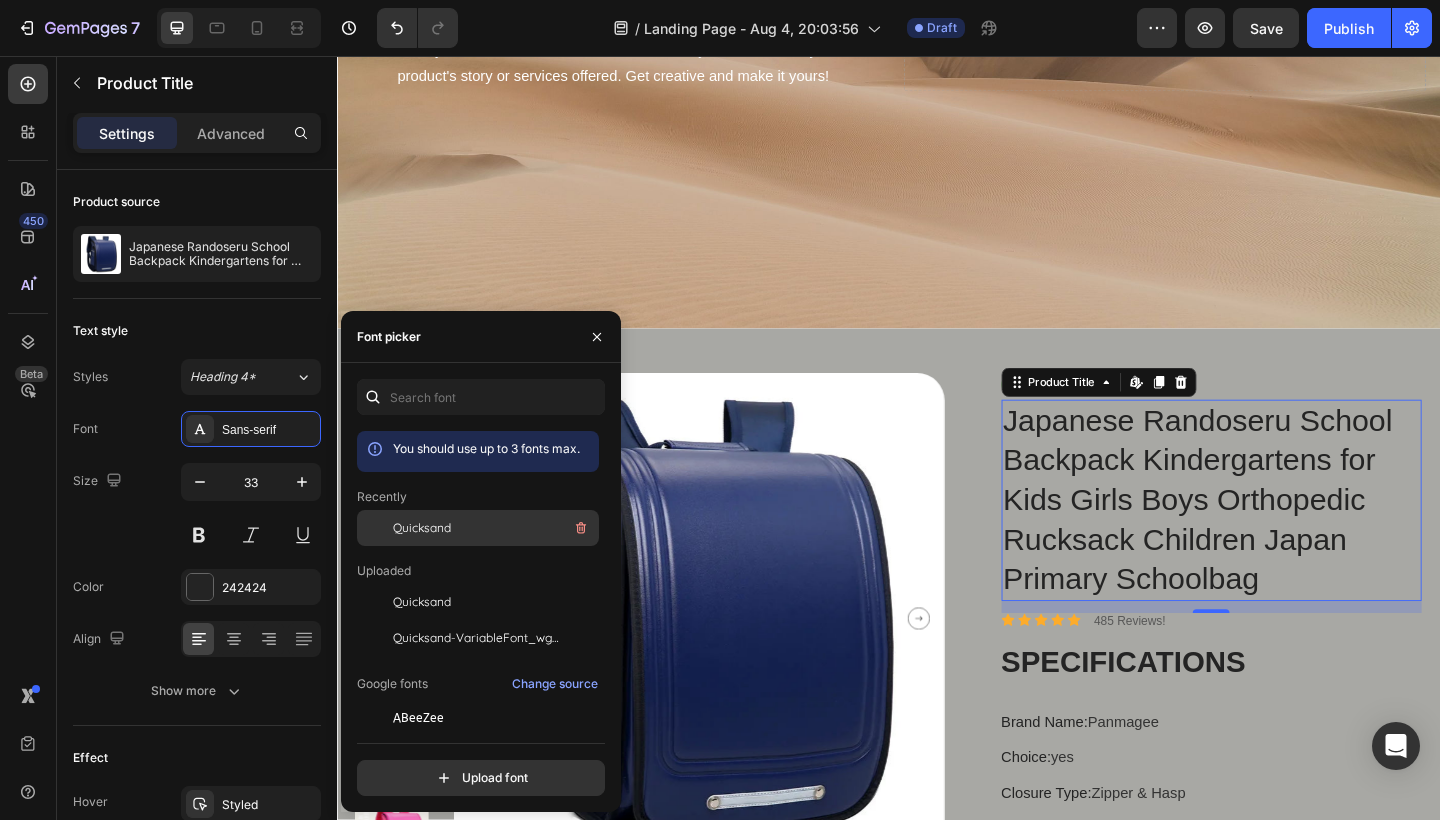 click on "Quicksand" at bounding box center (422, 528) 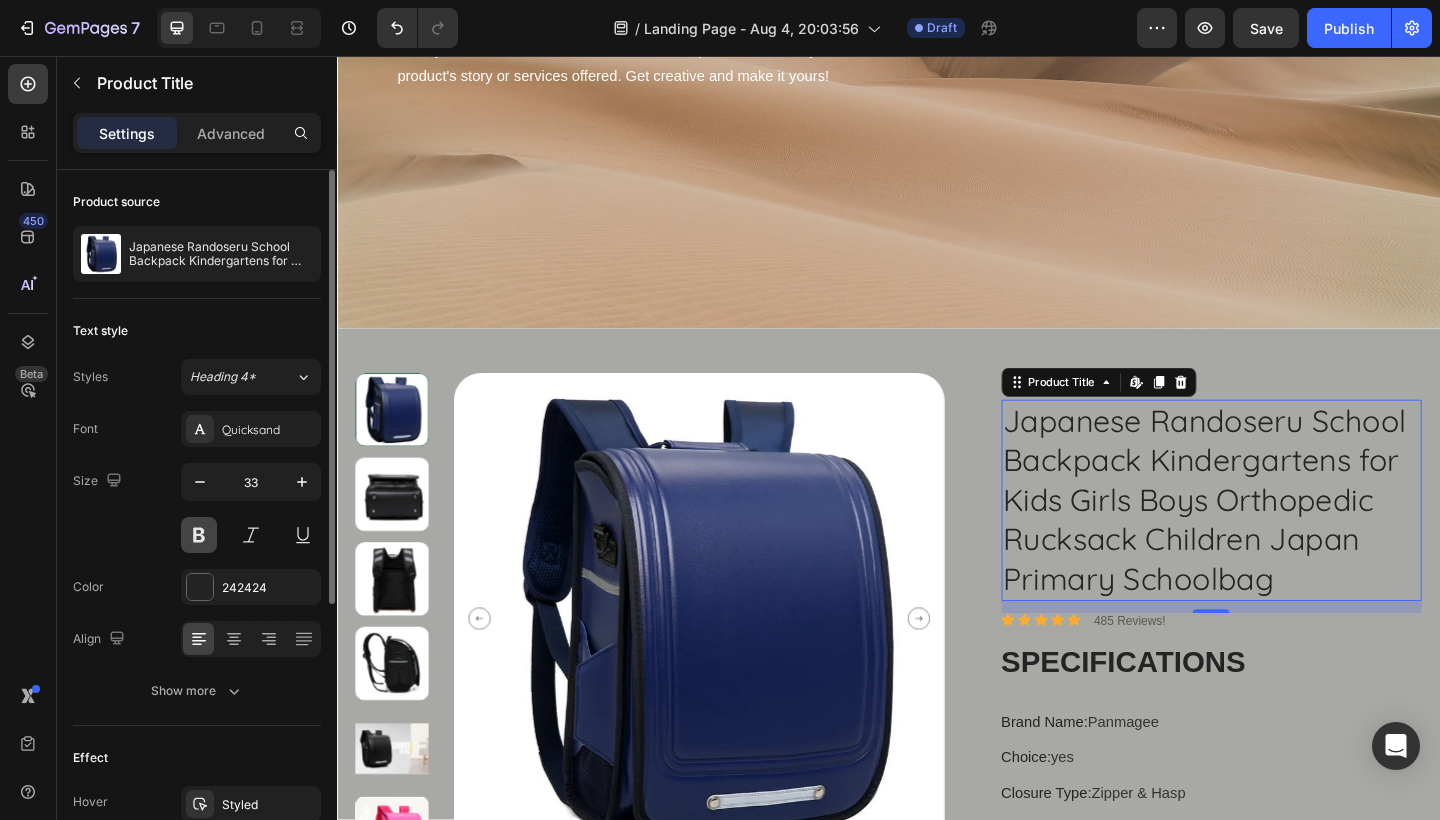 click at bounding box center (199, 535) 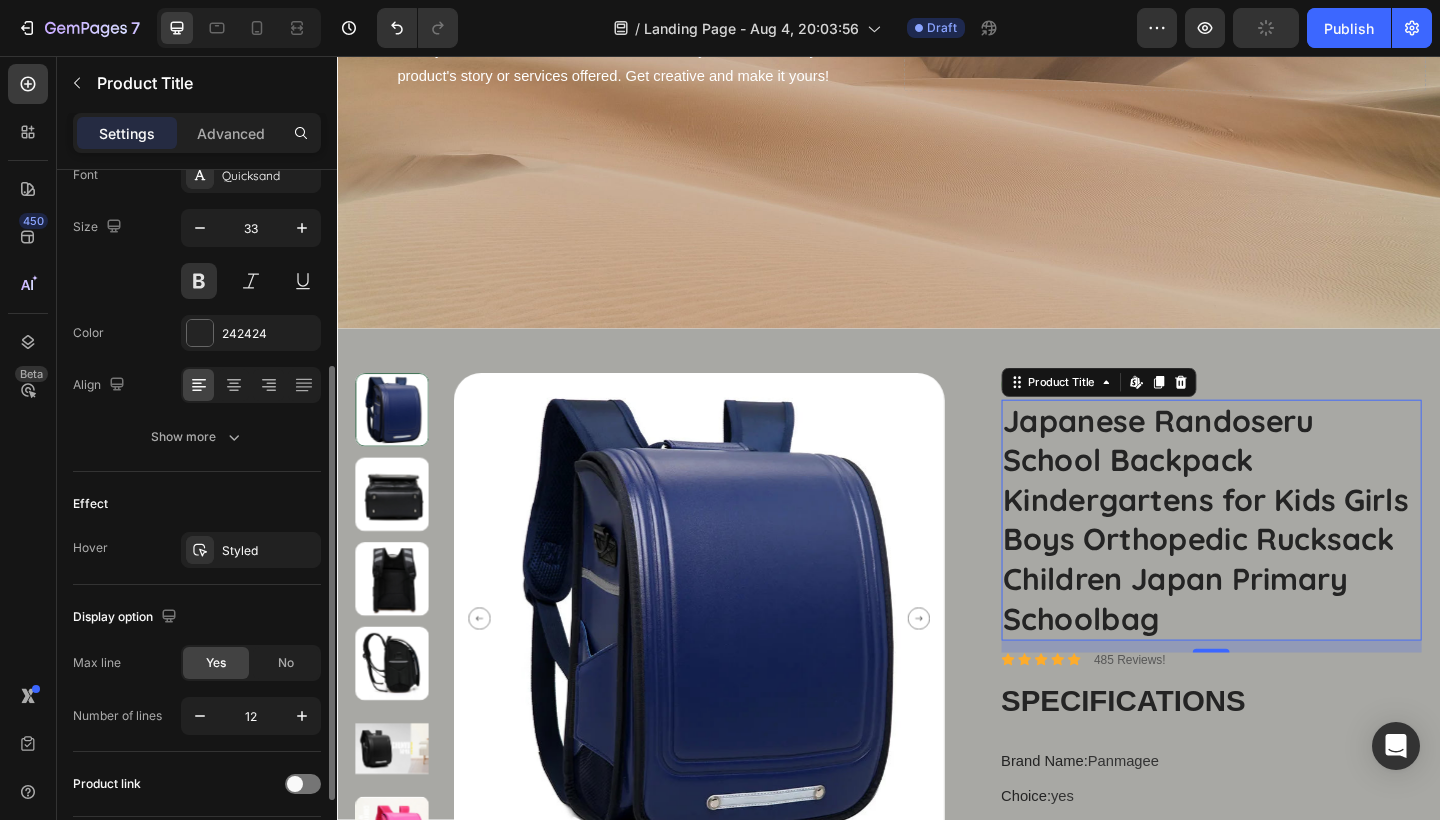 scroll, scrollTop: 443, scrollLeft: 0, axis: vertical 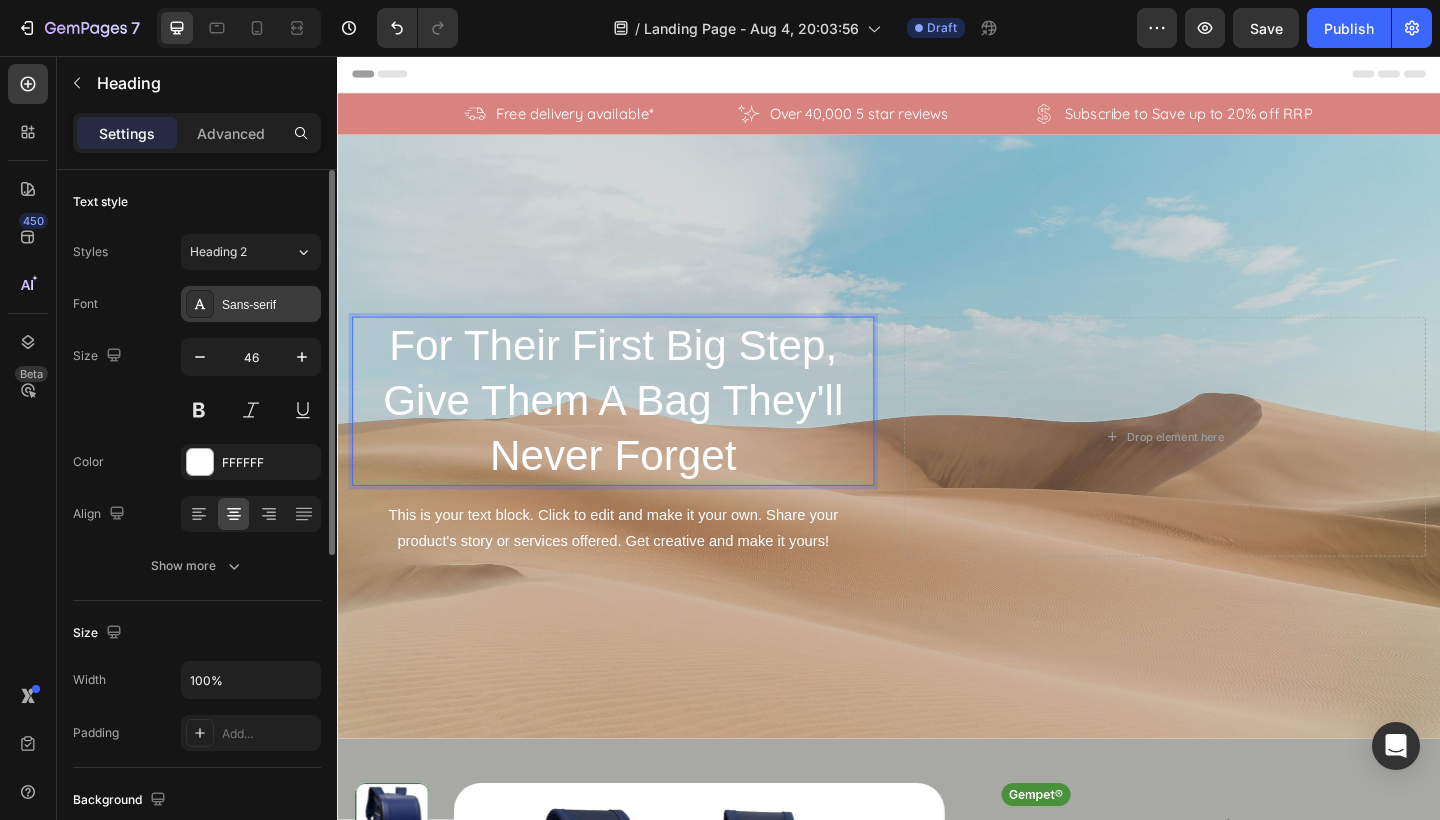 click on "Sans-serif" at bounding box center (269, 305) 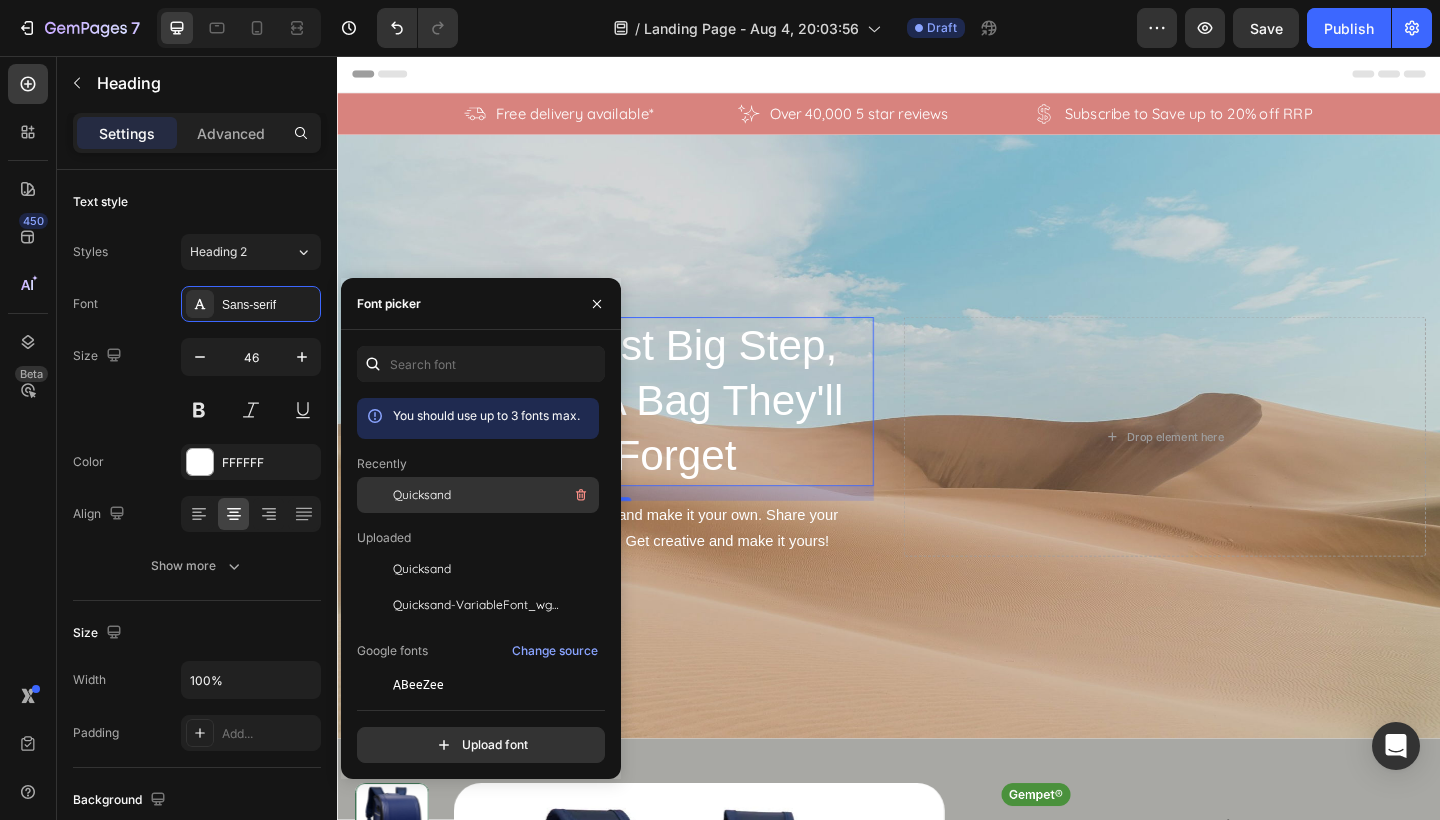 click on "Quicksand" at bounding box center (494, 495) 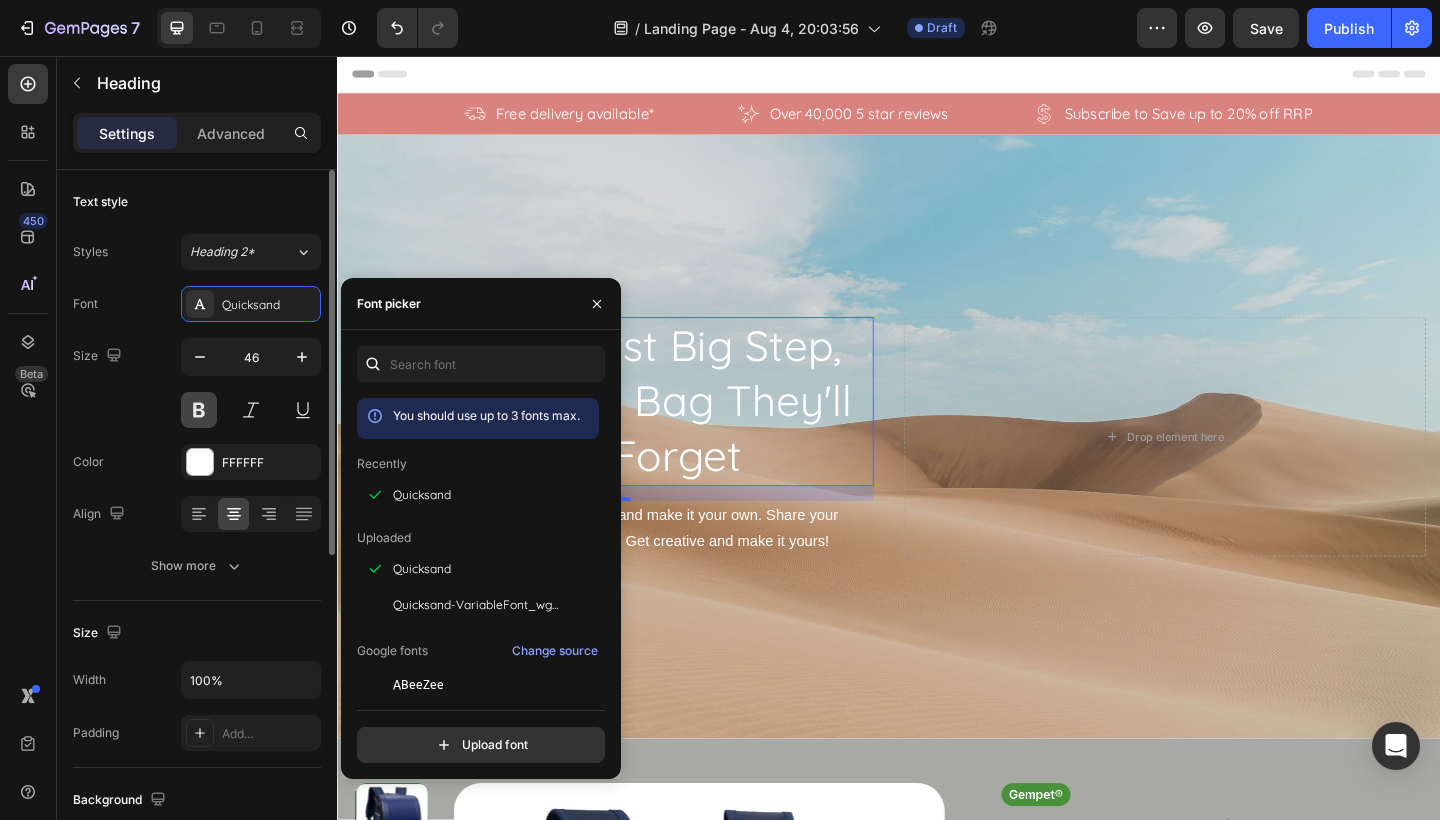 click at bounding box center (199, 410) 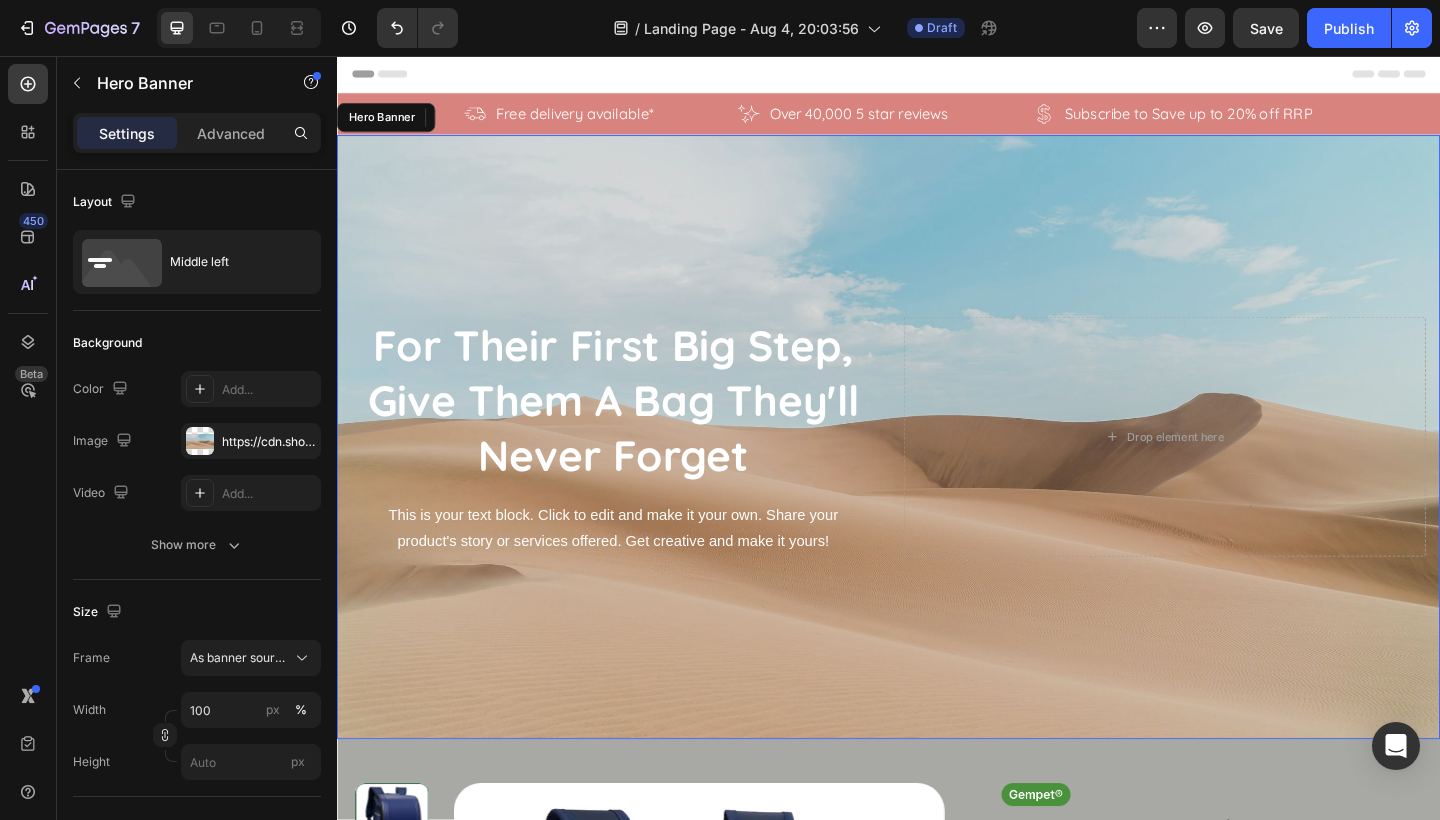 click at bounding box center [937, 470] 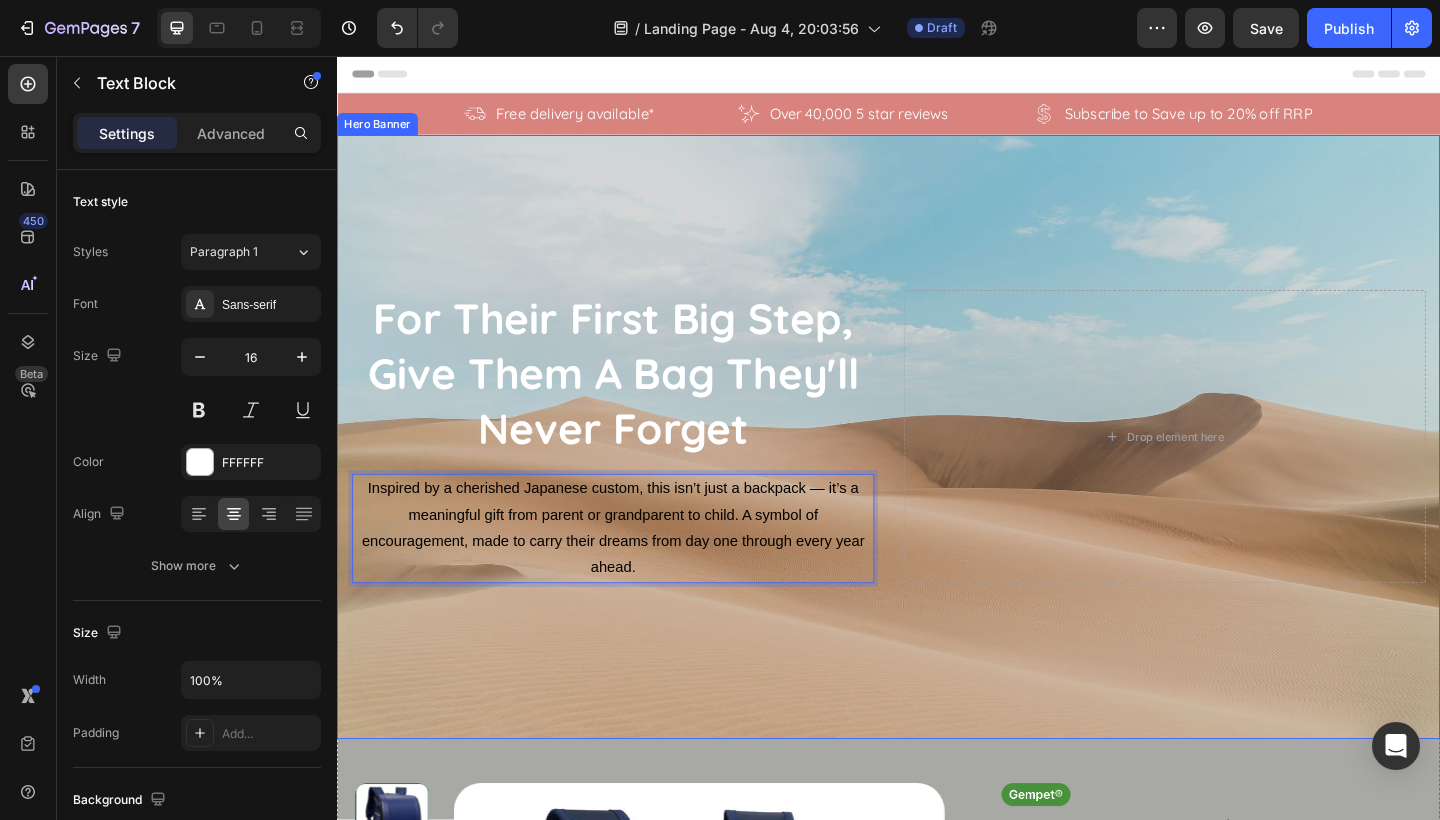 click at bounding box center (937, 470) 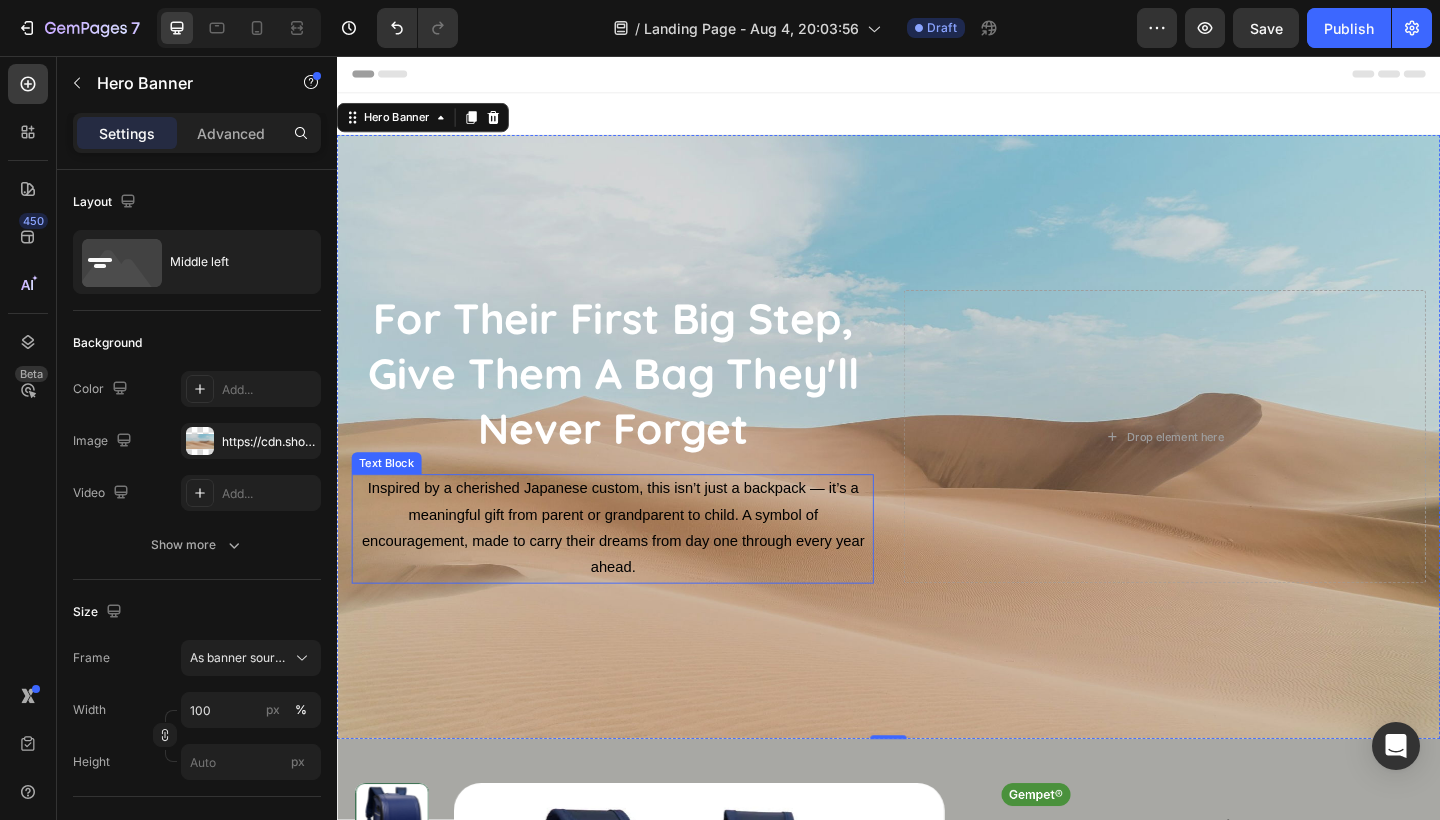 click on "Inspired by a cherished Japanese custom, this isn’t just a backpack — it’s a meaningful gift from parent or grandparent to child. A symbol of encouragement, made to carry their dreams from day one through every year ahead." at bounding box center (637, 569) 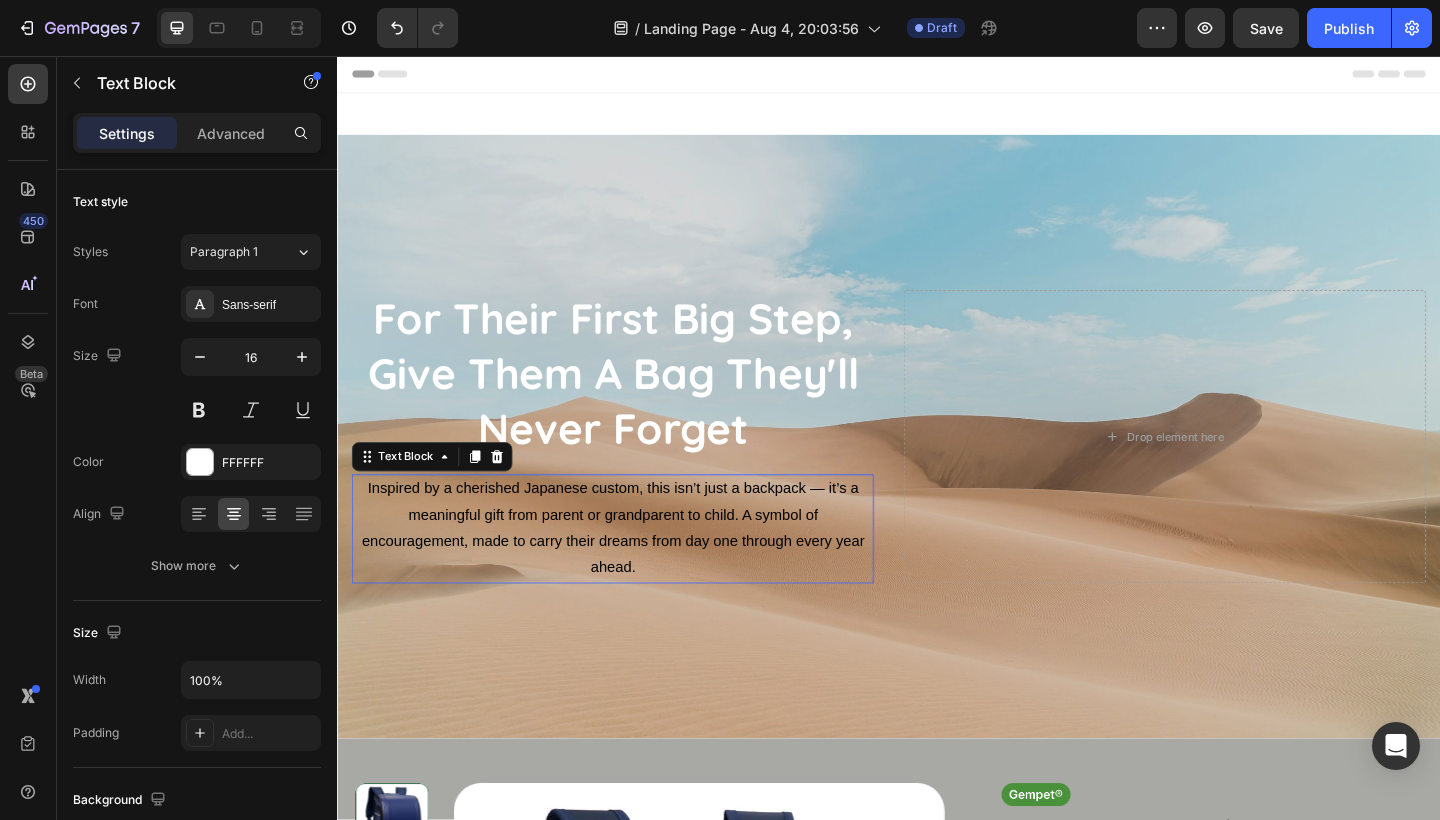 scroll, scrollTop: 118, scrollLeft: 0, axis: vertical 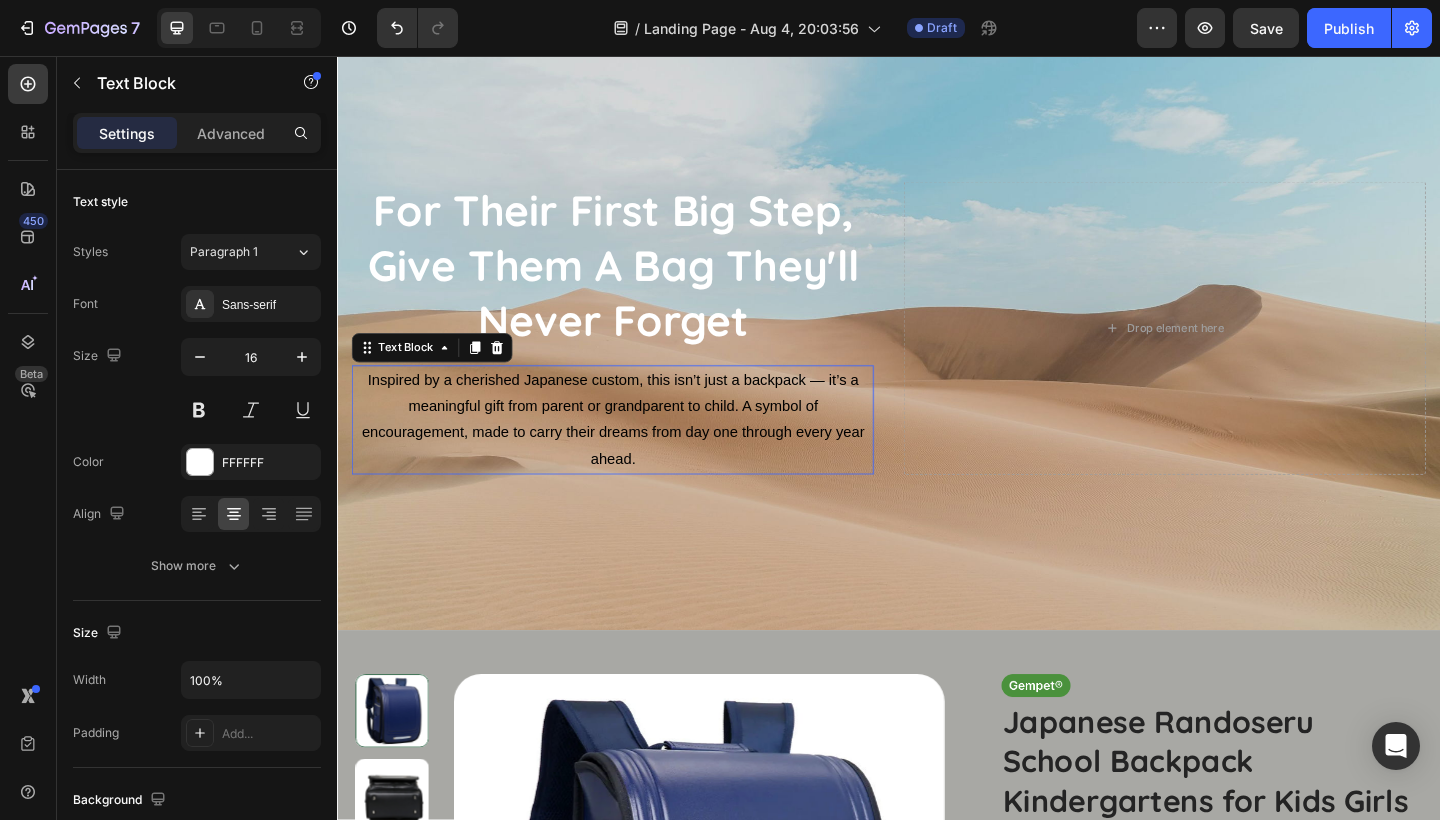 click on "Inspired by a cherished Japanese custom, this isn’t just a backpack — it’s a meaningful gift from parent or grandparent to child. A symbol of encouragement, made to carry their dreams from day one through every year ahead." at bounding box center [637, 451] 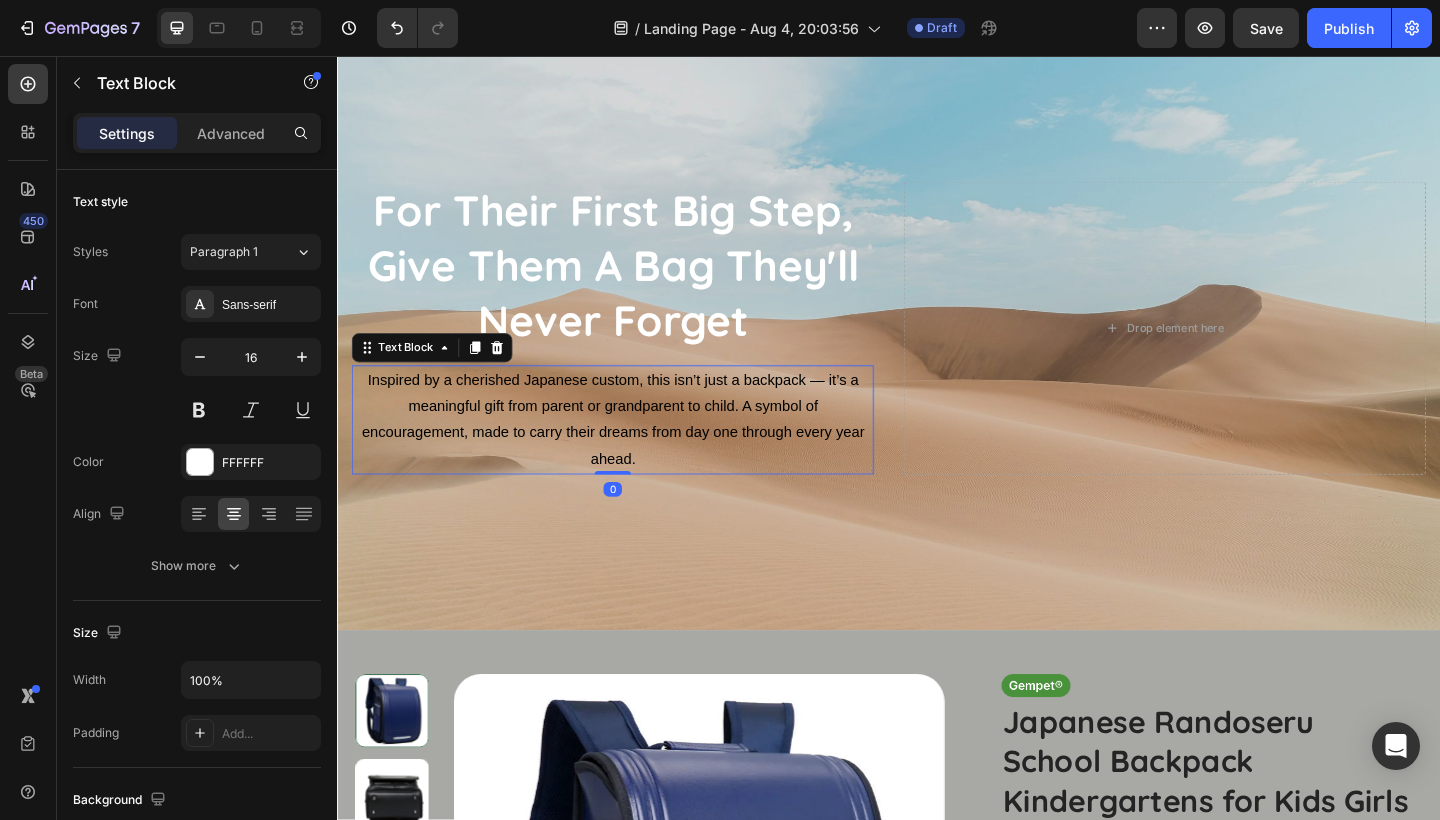 click on "Inspired by a cherished Japanese custom, this isn’t just a backpack — it’s a meaningful gift from parent or grandparent to child. A symbol of encouragement, made to carry their dreams from day one through every year ahead." at bounding box center [637, 451] 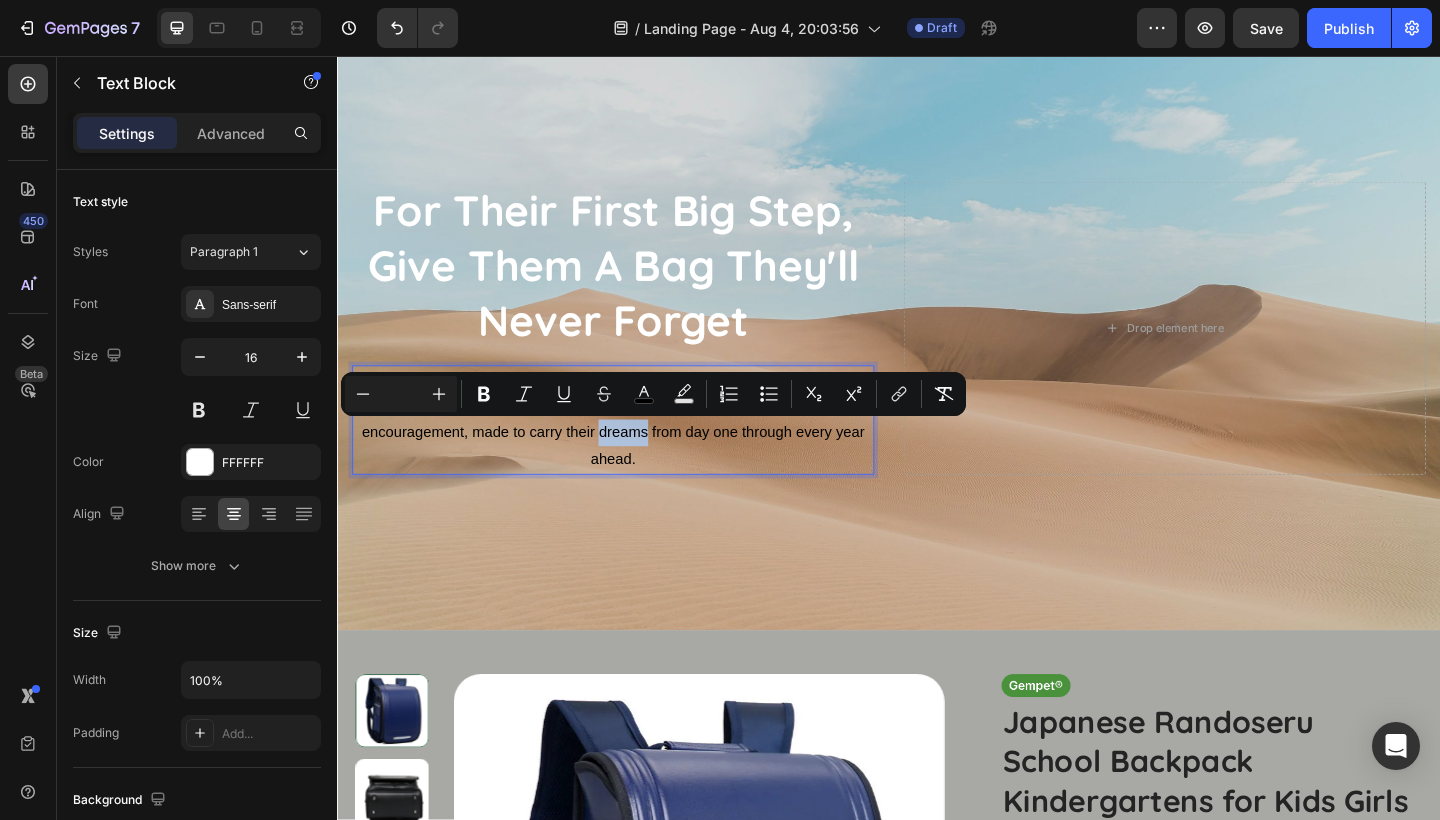 click on "Inspired by a cherished Japanese custom, this isn’t just a backpack — it’s a meaningful gift from parent or grandparent to child. A symbol of encouragement, made to carry their dreams from day one through every year ahead." at bounding box center [637, 452] 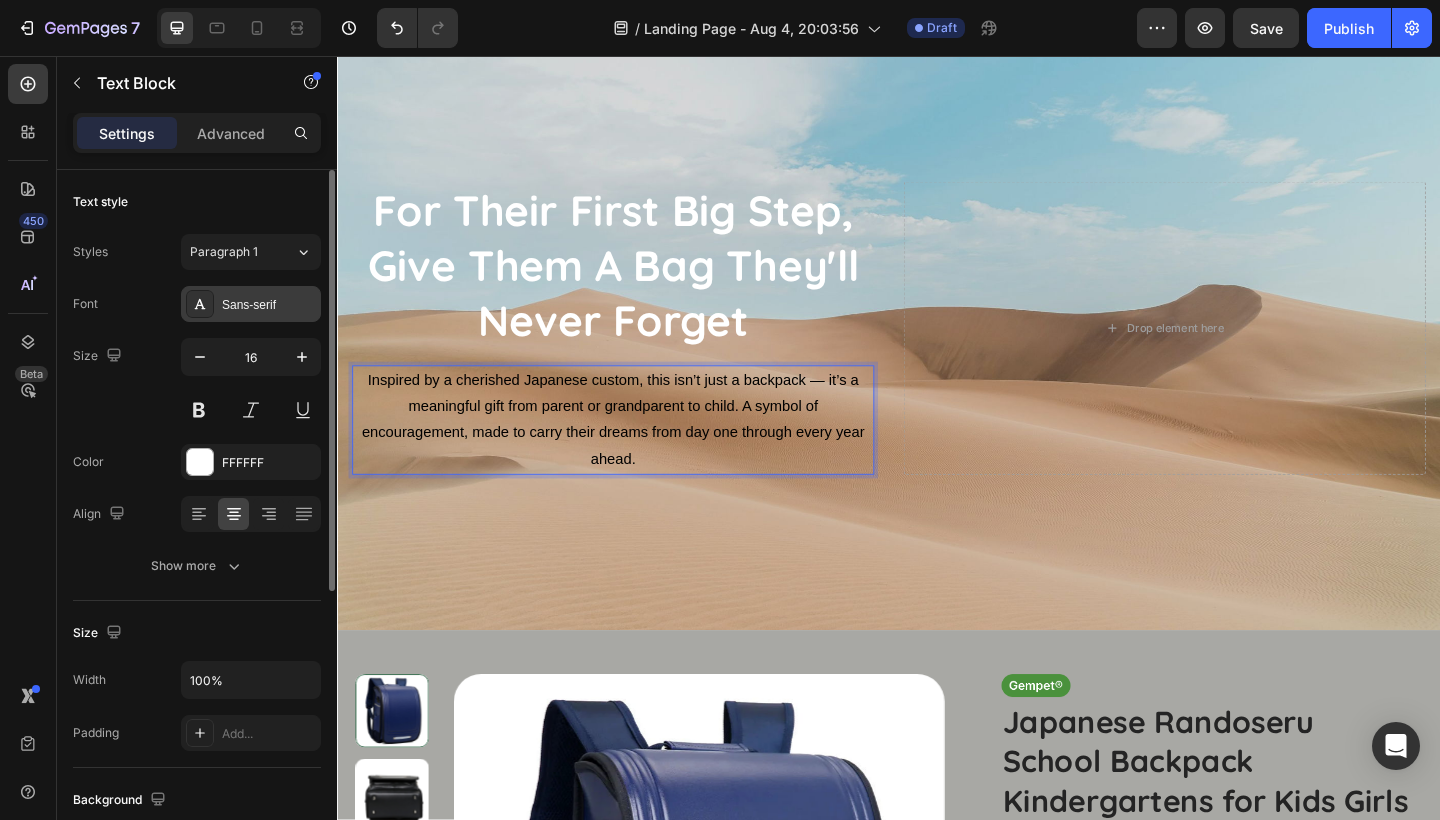 click on "Sans-serif" at bounding box center [269, 305] 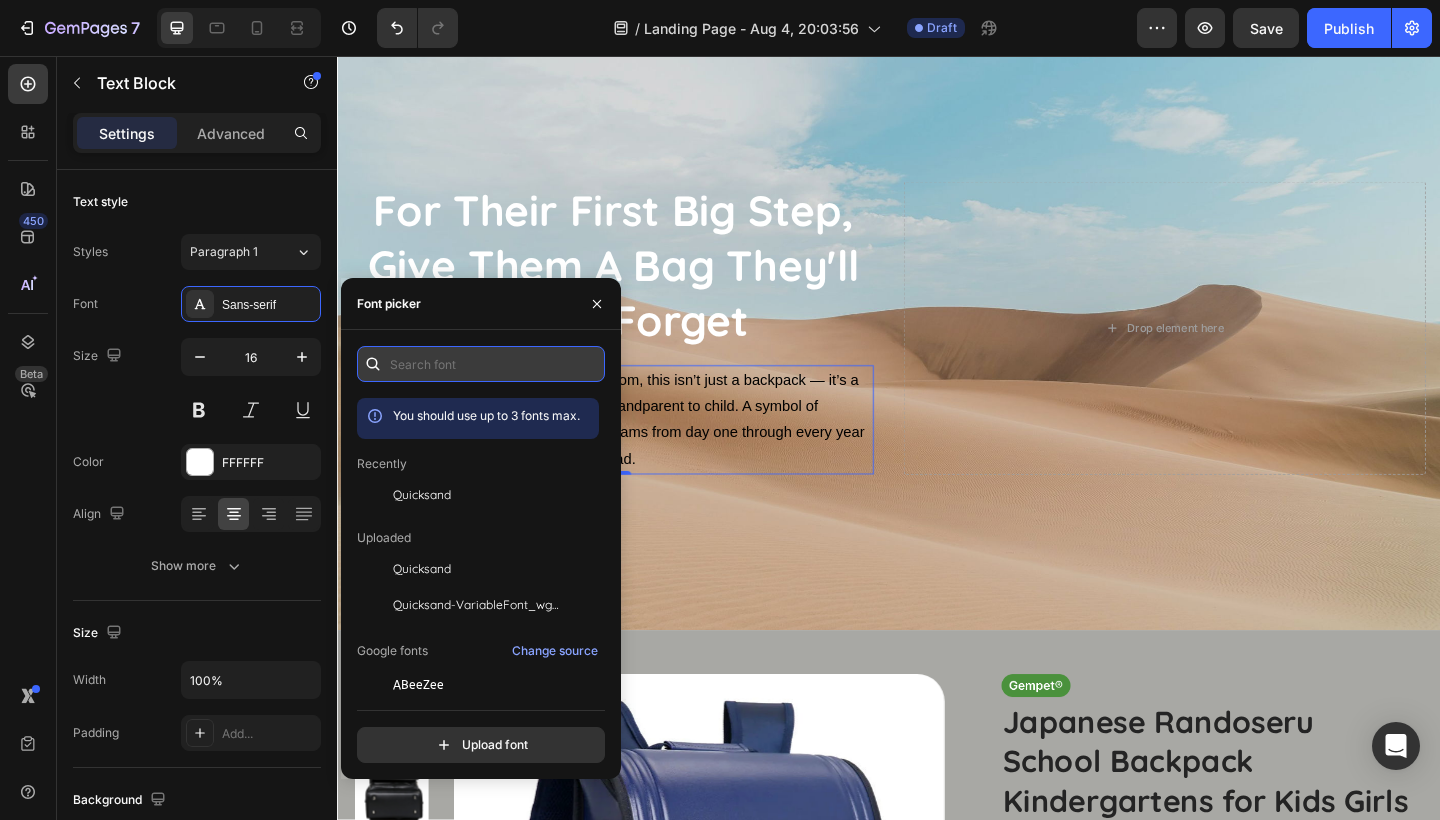 click at bounding box center (481, 364) 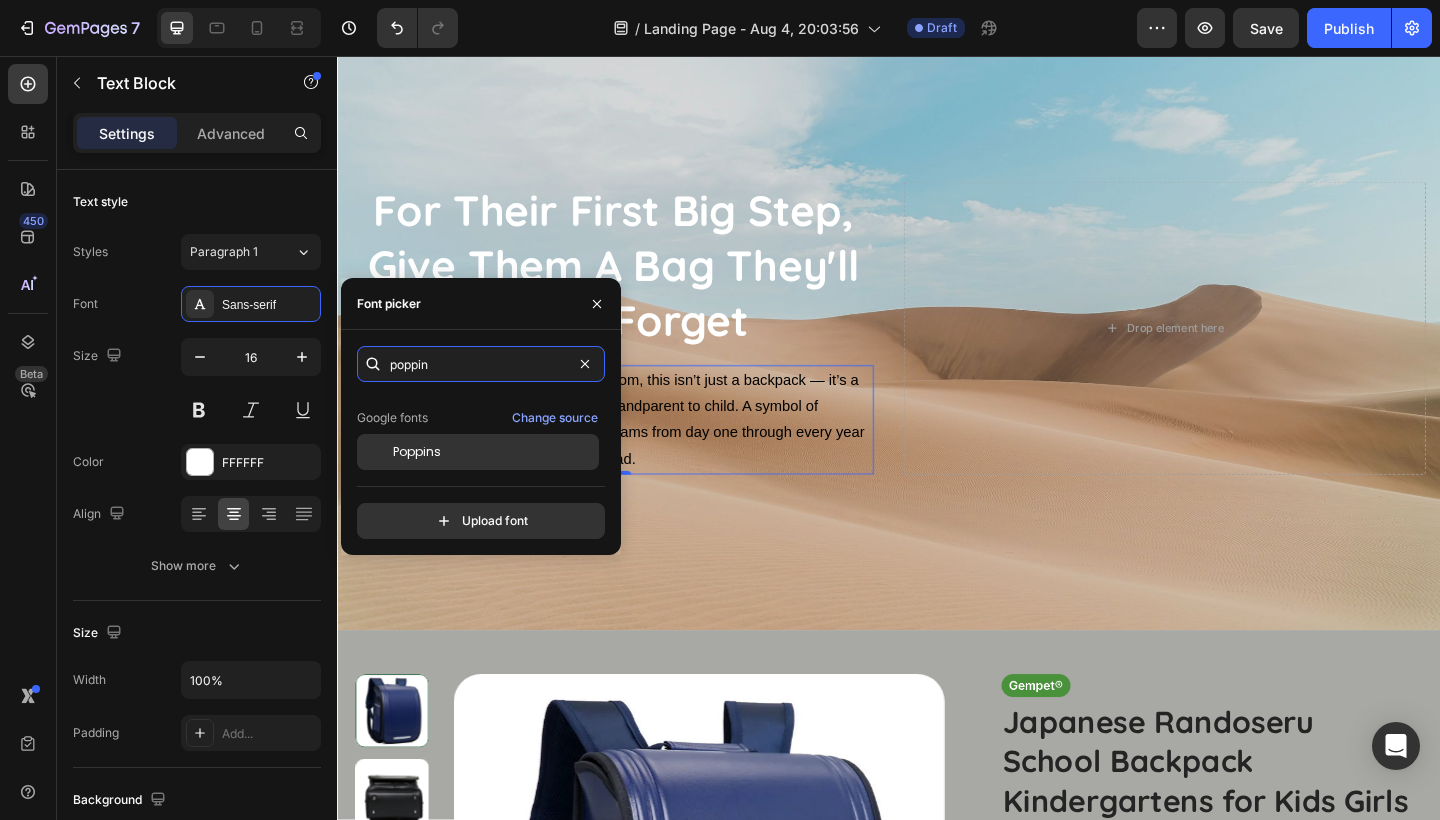 scroll, scrollTop: 49, scrollLeft: 0, axis: vertical 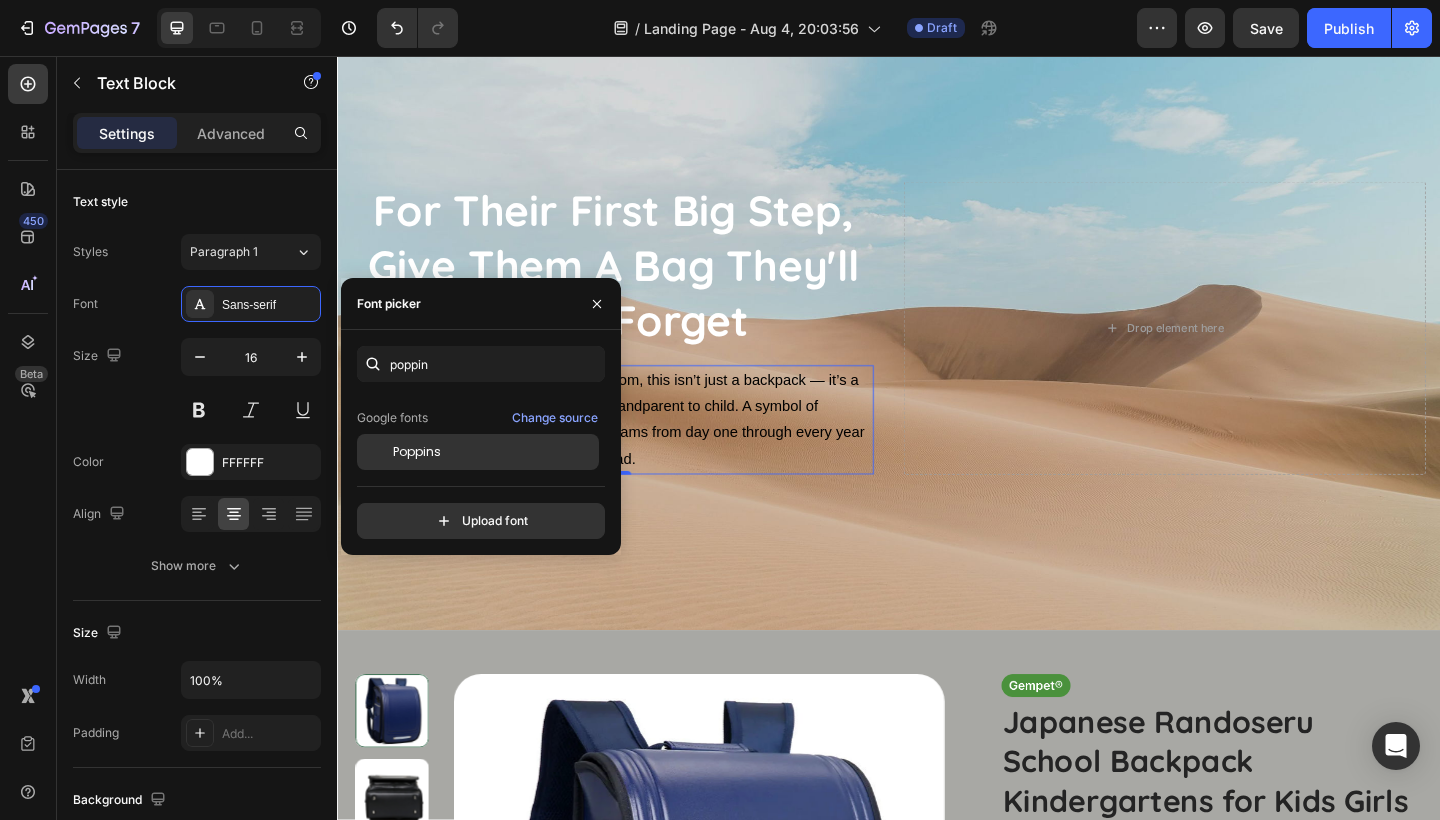 drag, startPoint x: 472, startPoint y: 459, endPoint x: 498, endPoint y: 569, distance: 113.03097 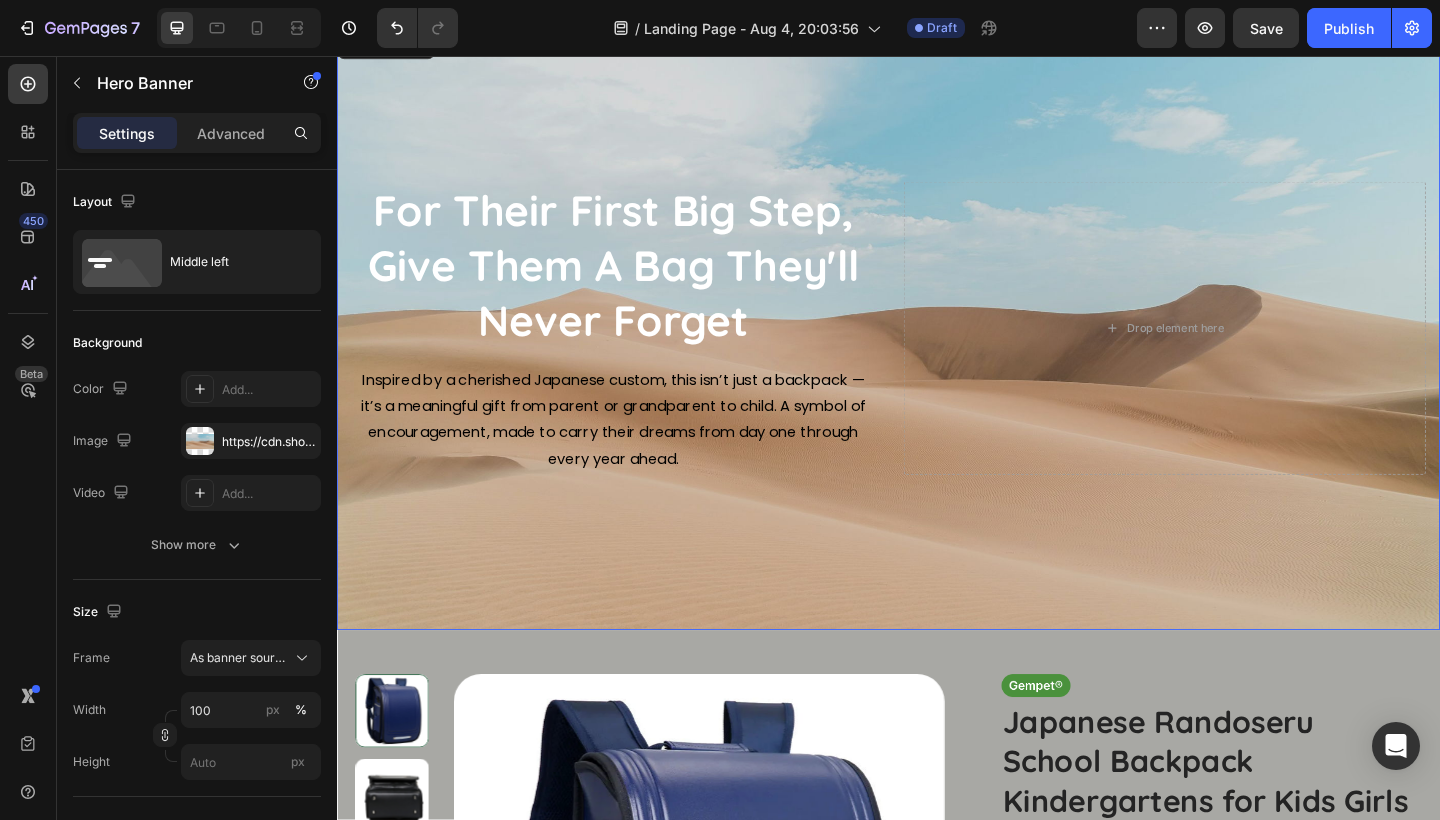 drag, startPoint x: 767, startPoint y: 580, endPoint x: 856, endPoint y: 585, distance: 89.140335 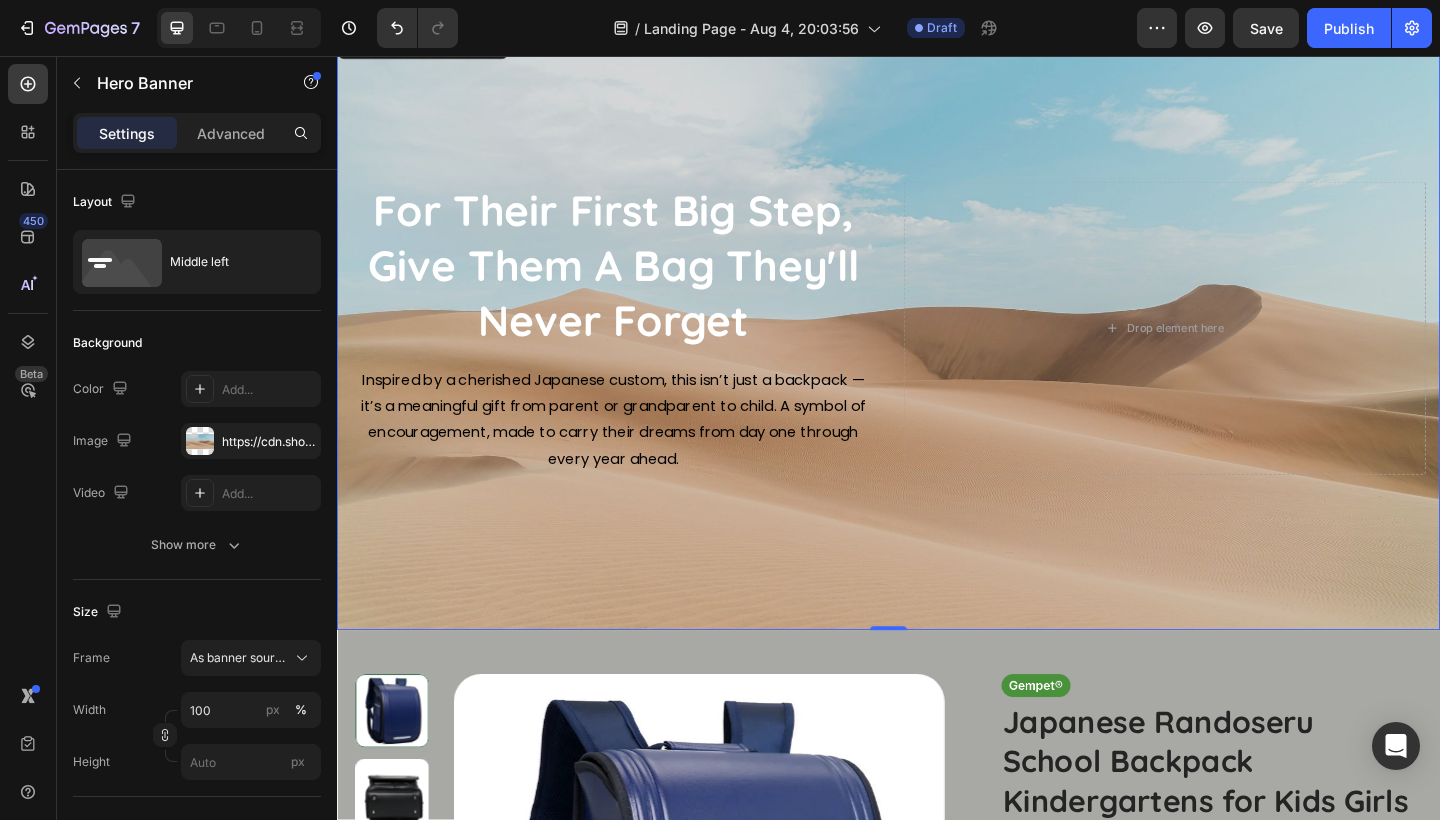 click at bounding box center [937, 352] 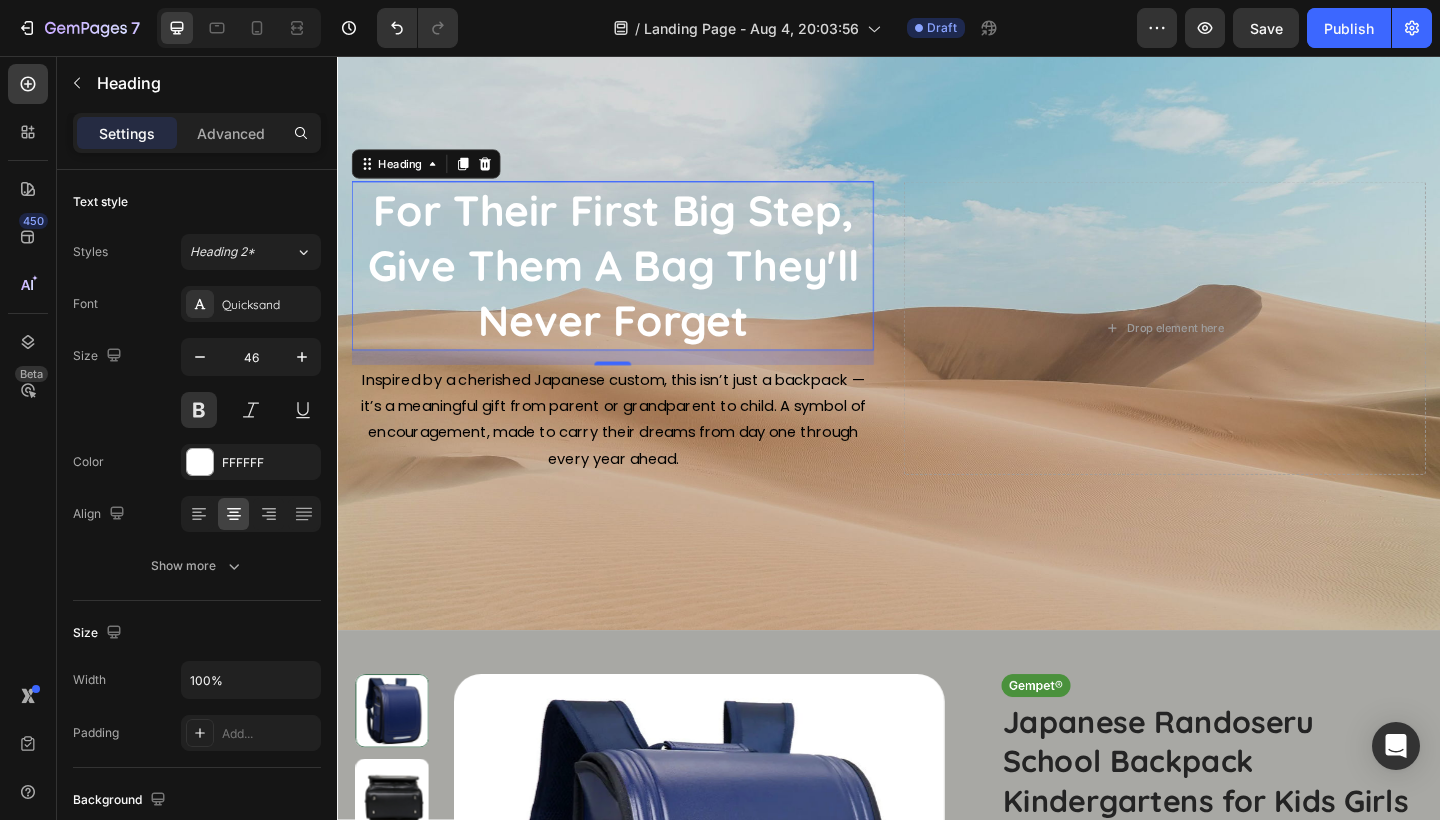 click on "For Their First Big Step, Give Them A Bag They'll Never Forget" at bounding box center [637, 284] 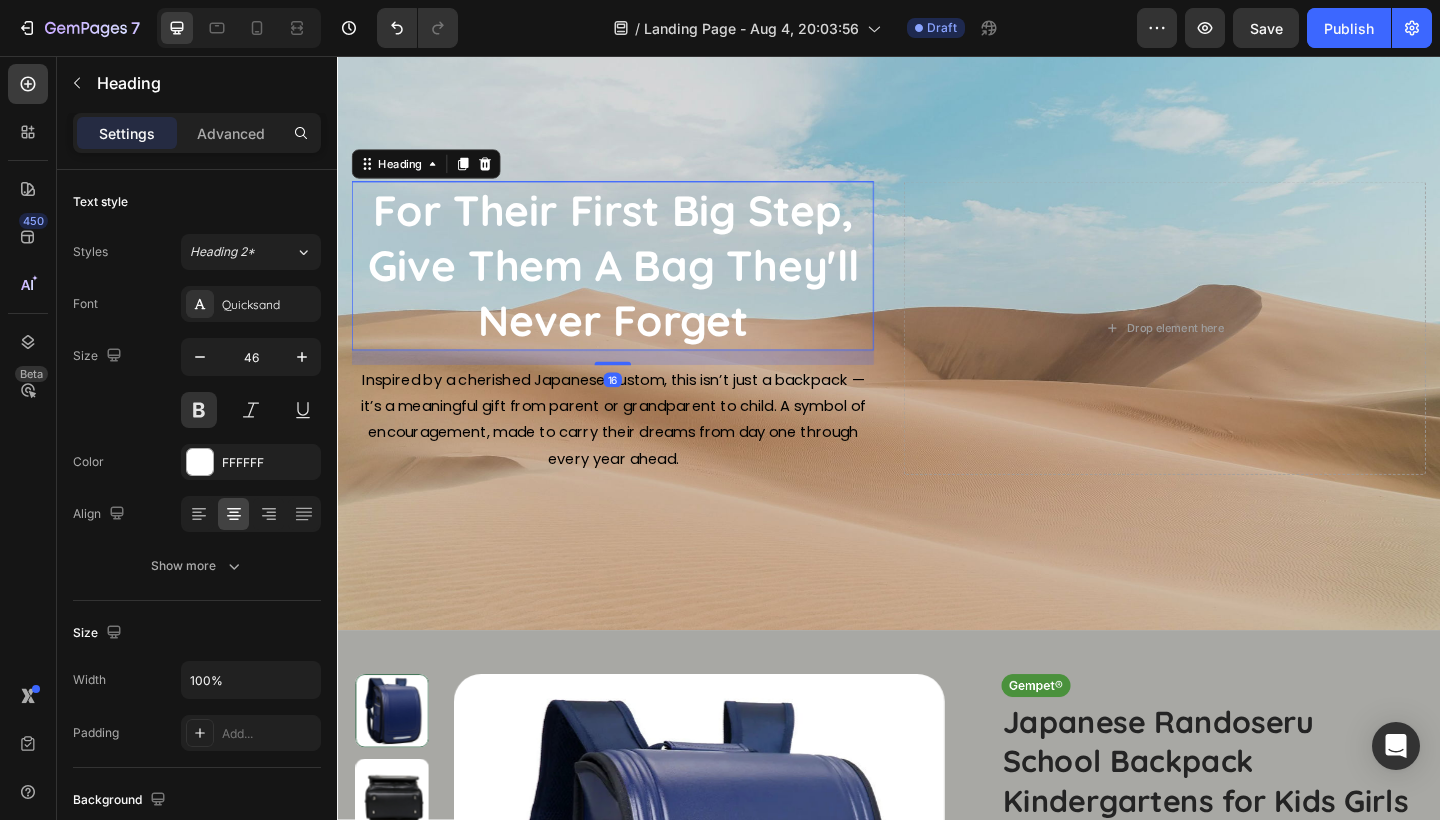 click on "For Their First Big Step, Give Them A Bag They'll Never Forget" at bounding box center [637, 284] 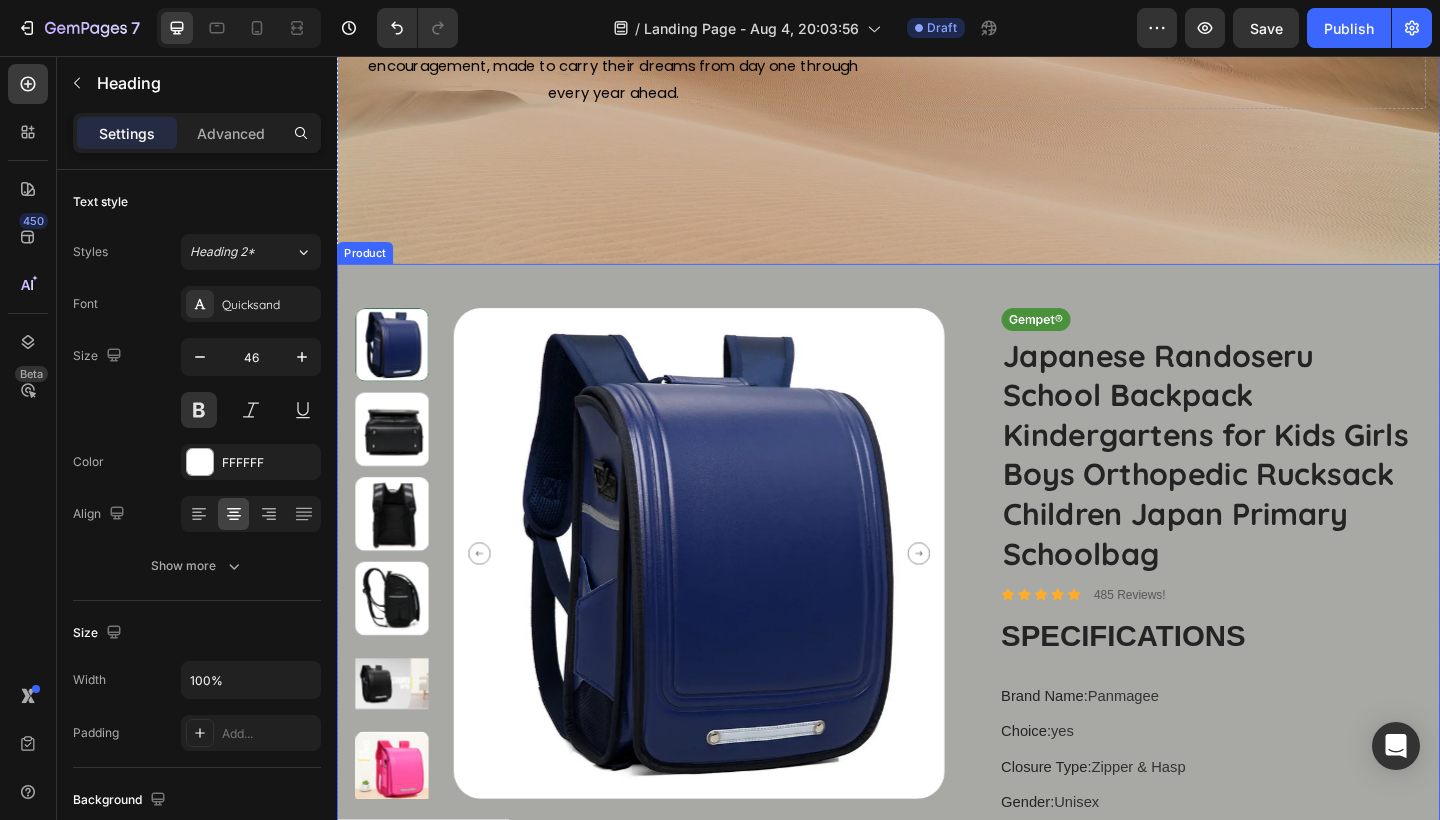scroll, scrollTop: 669, scrollLeft: 0, axis: vertical 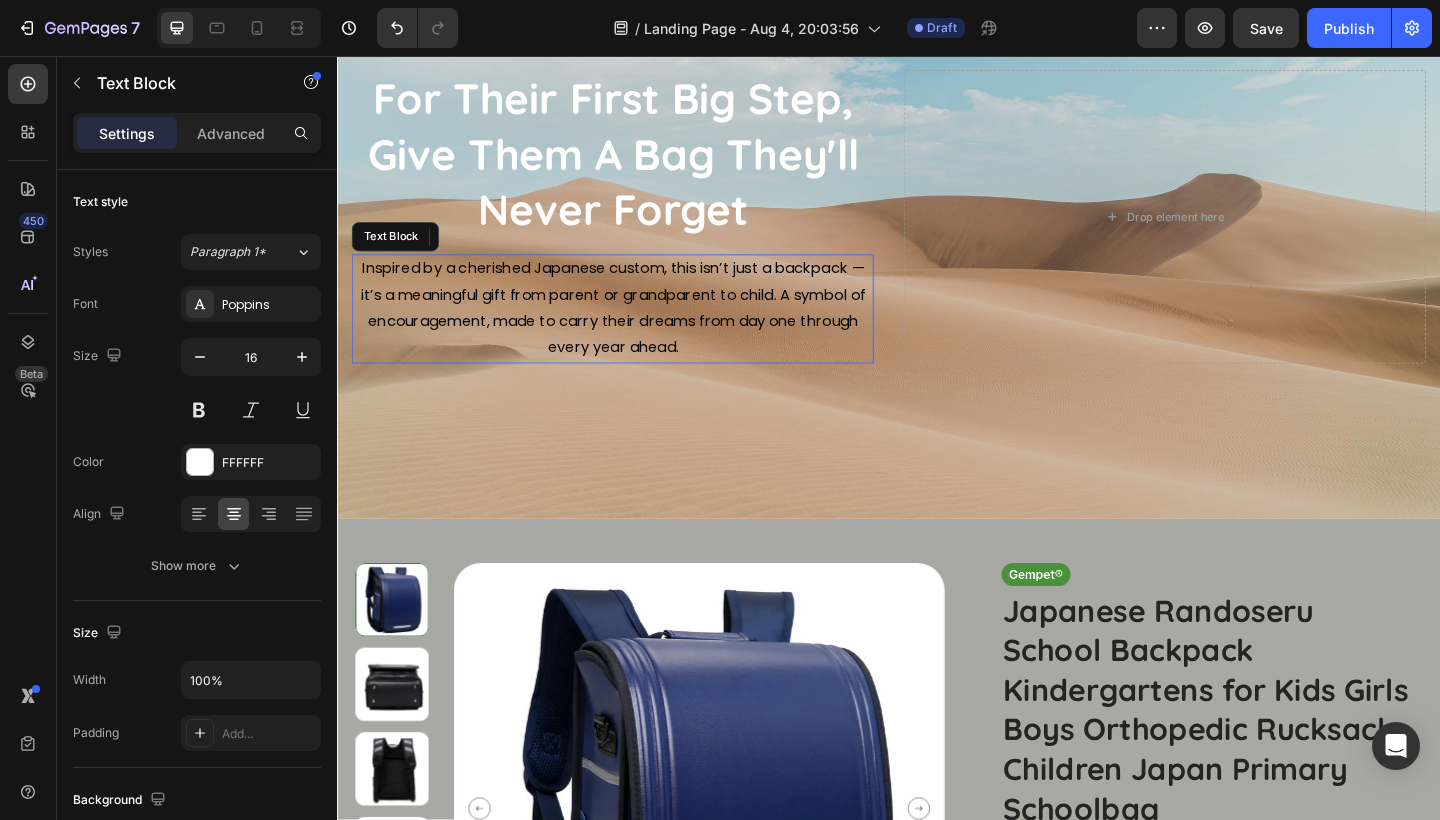 click on "Inspired by a cherished Japanese custom, this isn’t just a backpack — it’s a meaningful gift from parent or grandparent to child. A symbol of encouragement, made to carry their dreams from day one through every year ahead." at bounding box center (637, 330) 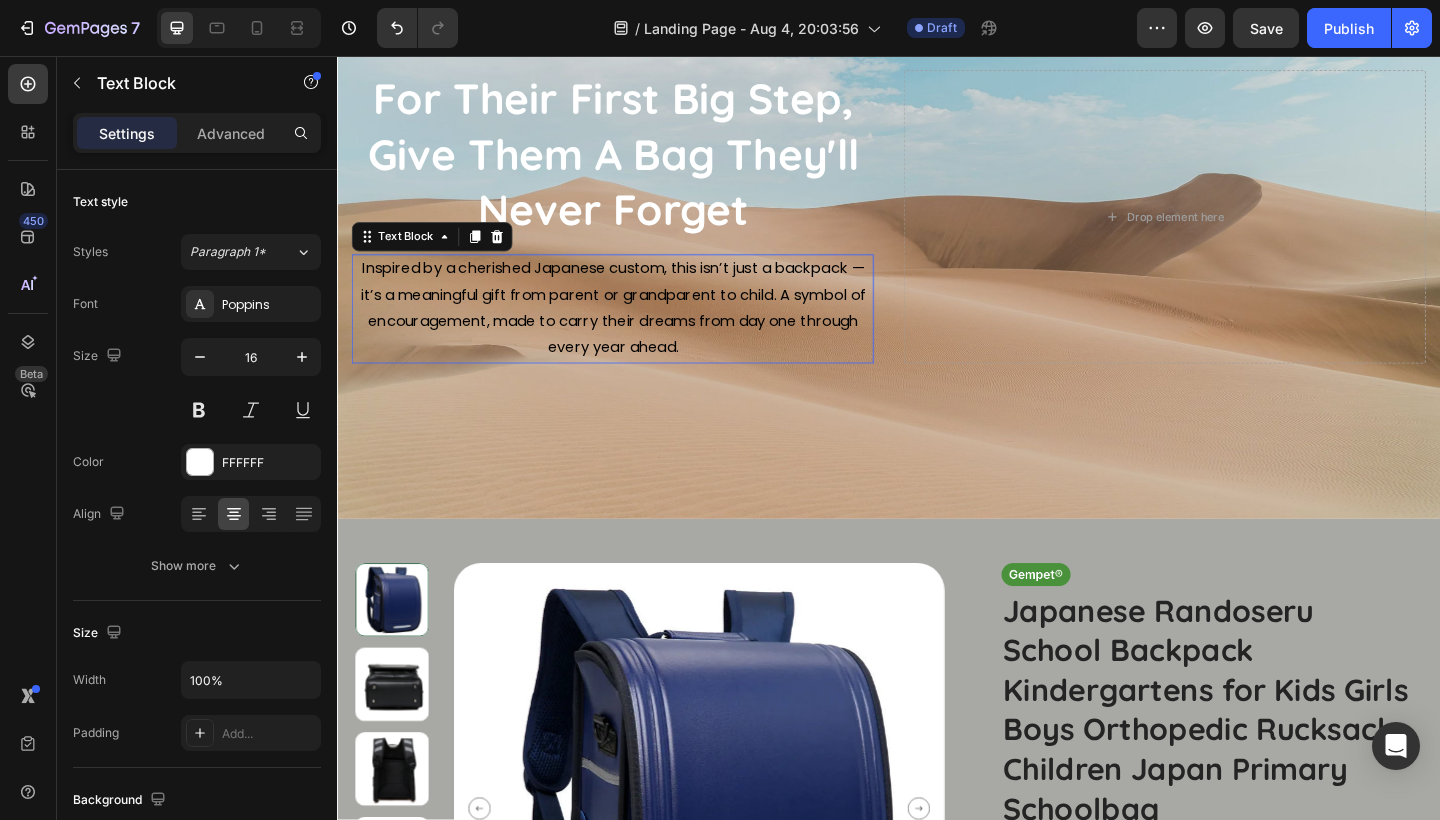 click on "Inspired by a cherished Japanese custom, this isn’t just a backpack — it’s a meaningful gift from parent or grandparent to child. A symbol of encouragement, made to carry their dreams from day one through every year ahead." at bounding box center (637, 330) 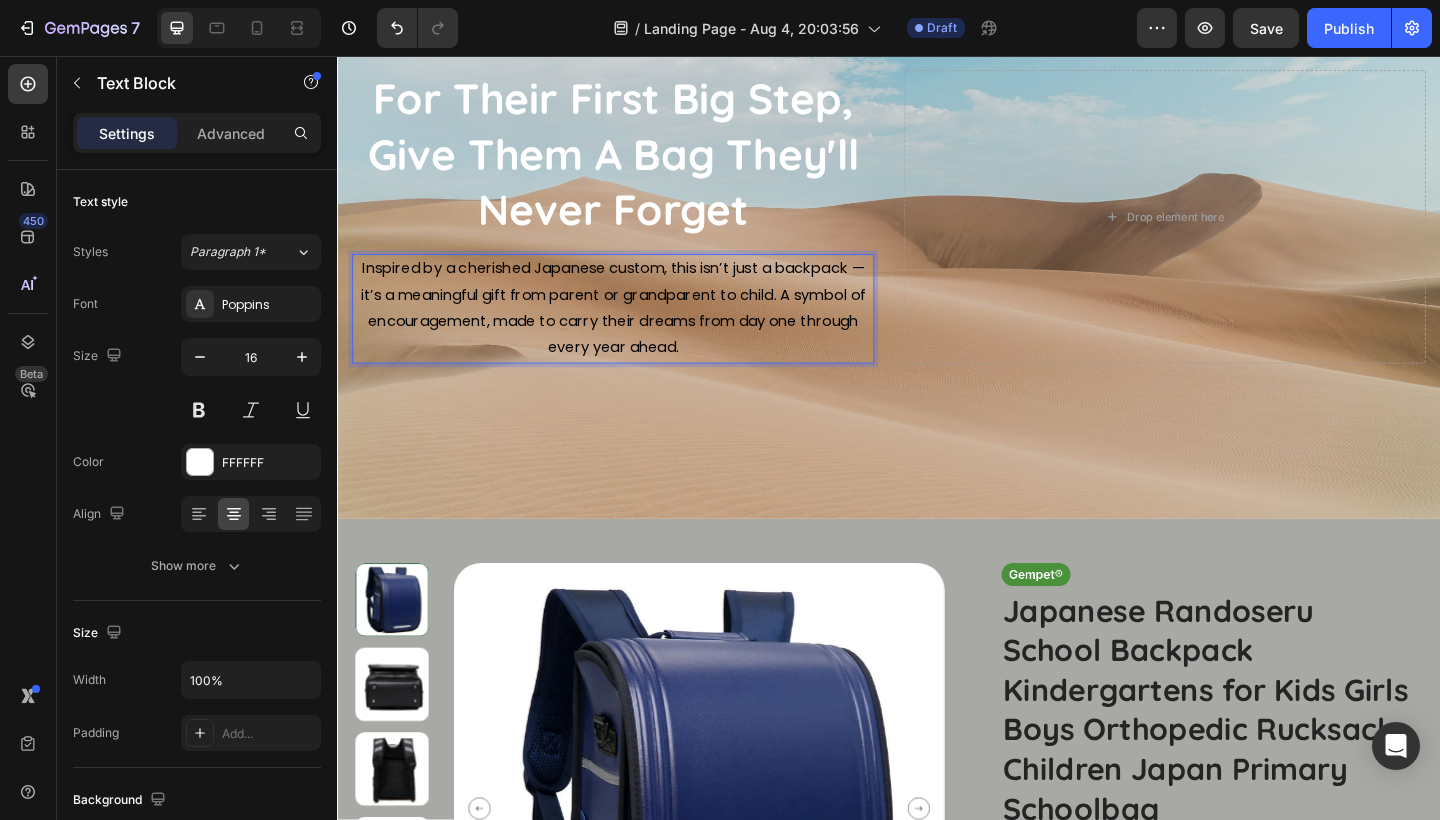 click on "Inspired by a cherished Japanese custom, this isn’t just a backpack — it’s a meaningful gift from parent or grandparent to child. A symbol of encouragement, made to carry their dreams from day one through every year ahead." at bounding box center [637, 330] 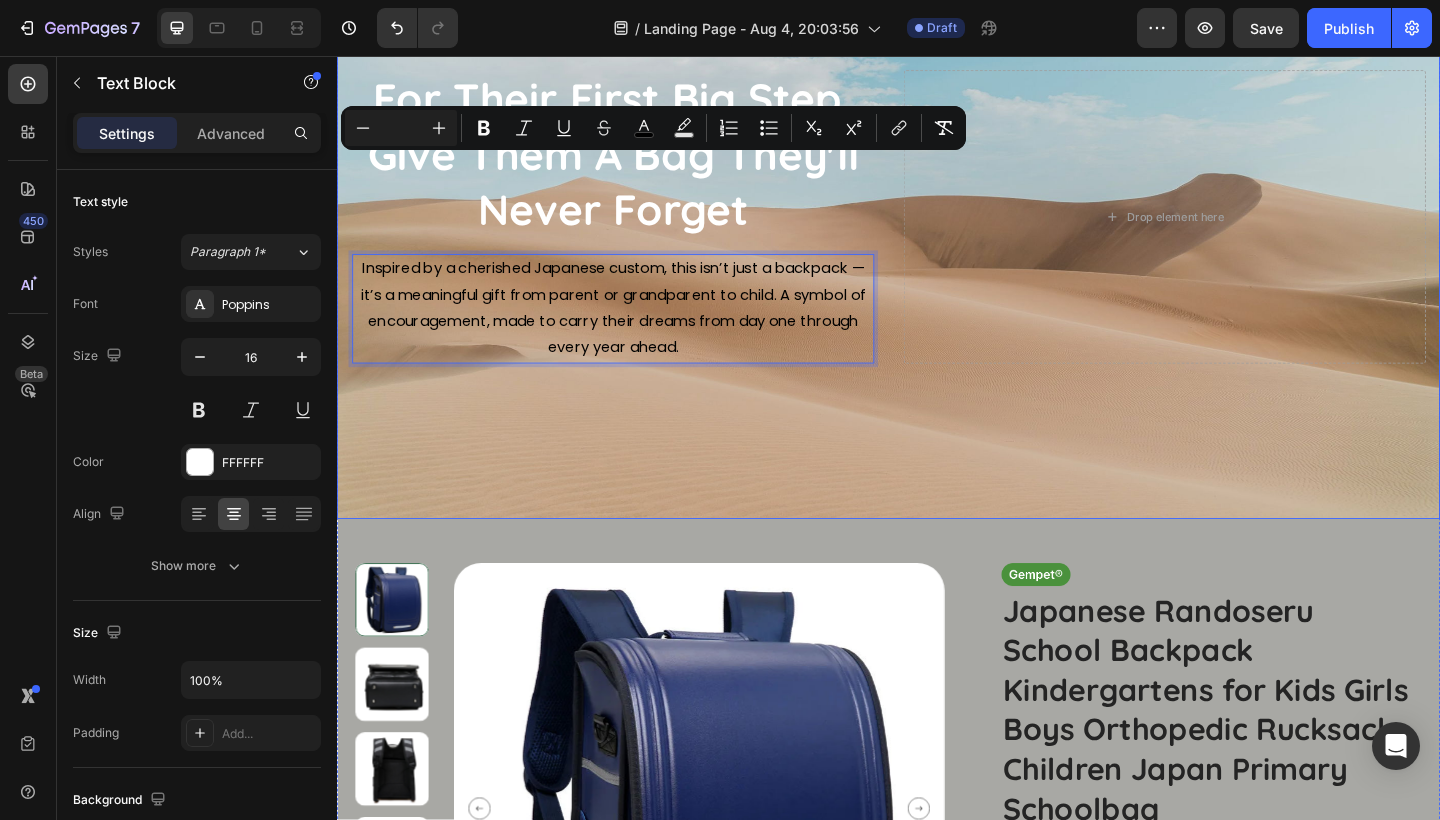 scroll, scrollTop: 349, scrollLeft: 0, axis: vertical 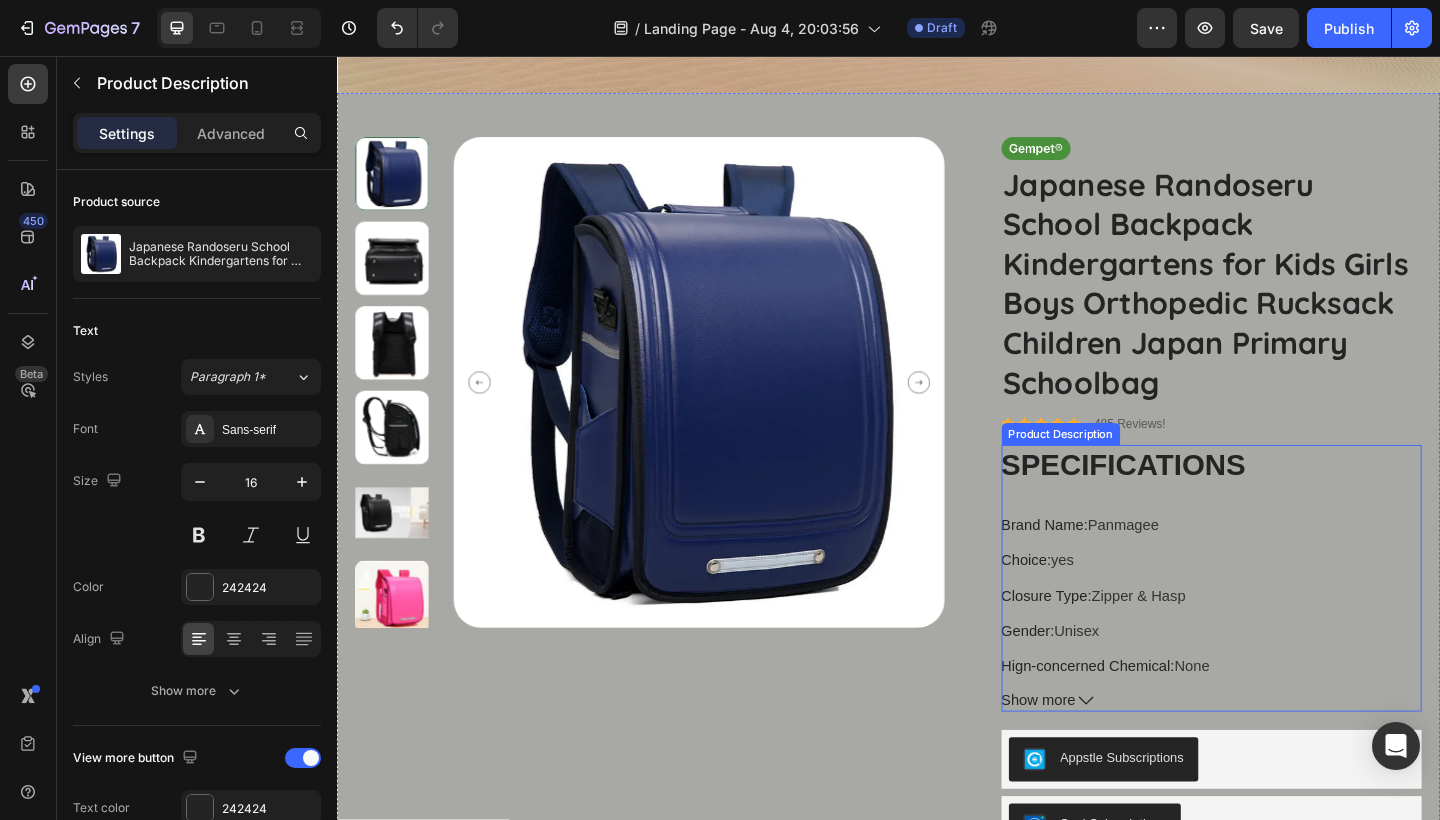 click on "Choice :  yes" at bounding box center [1289, 606] 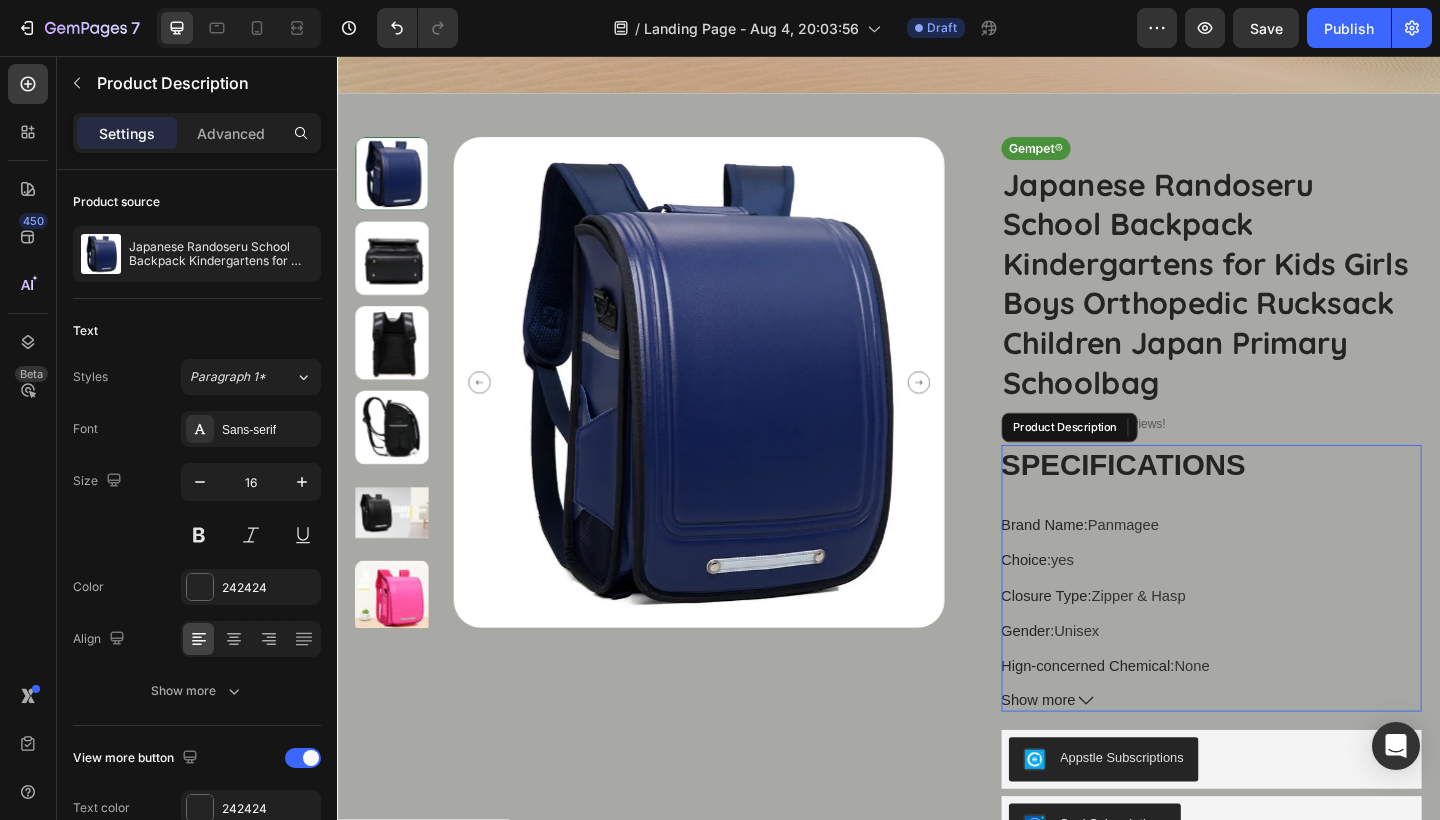 click on "Choice :  yes" at bounding box center [1289, 606] 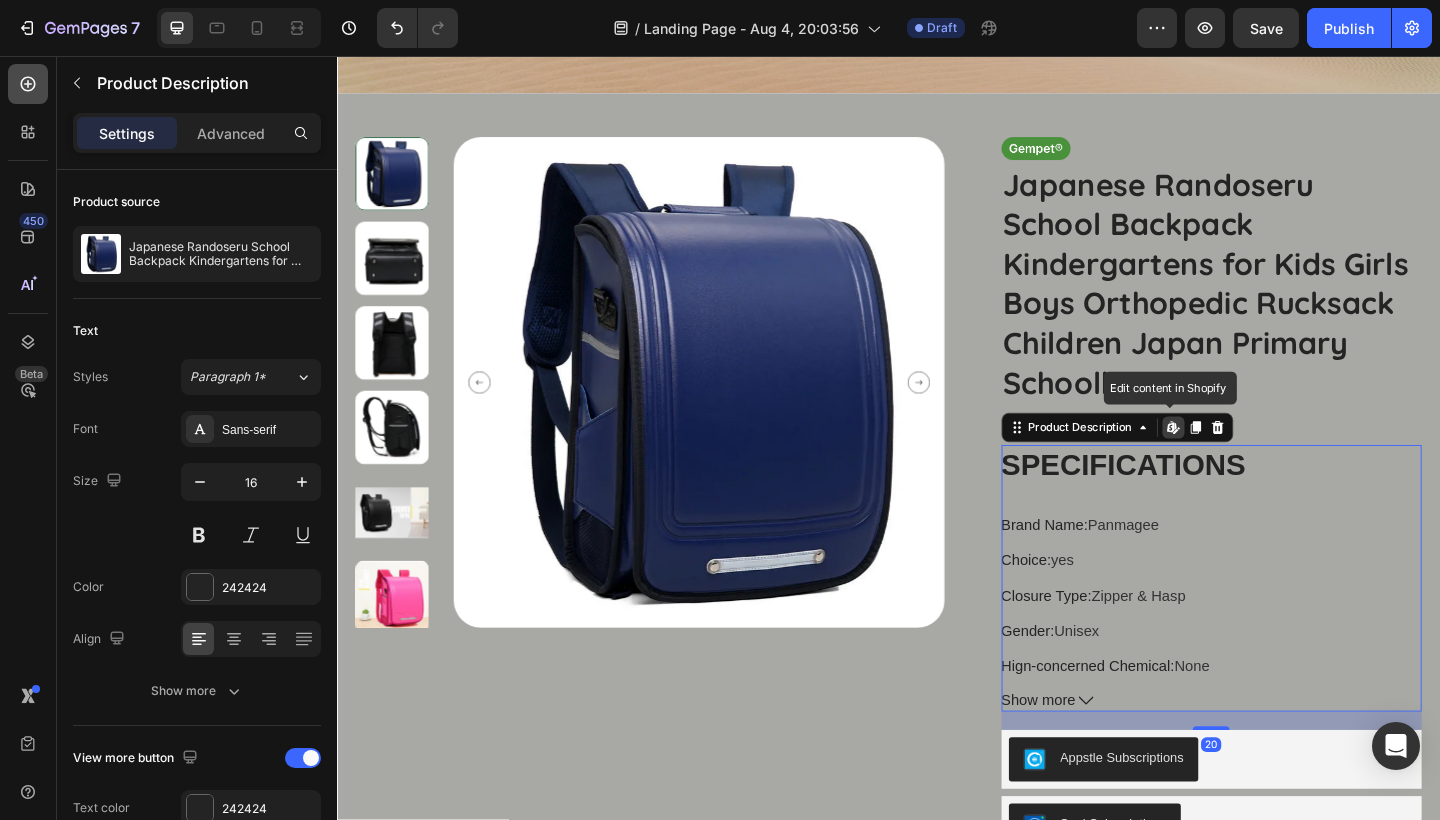click 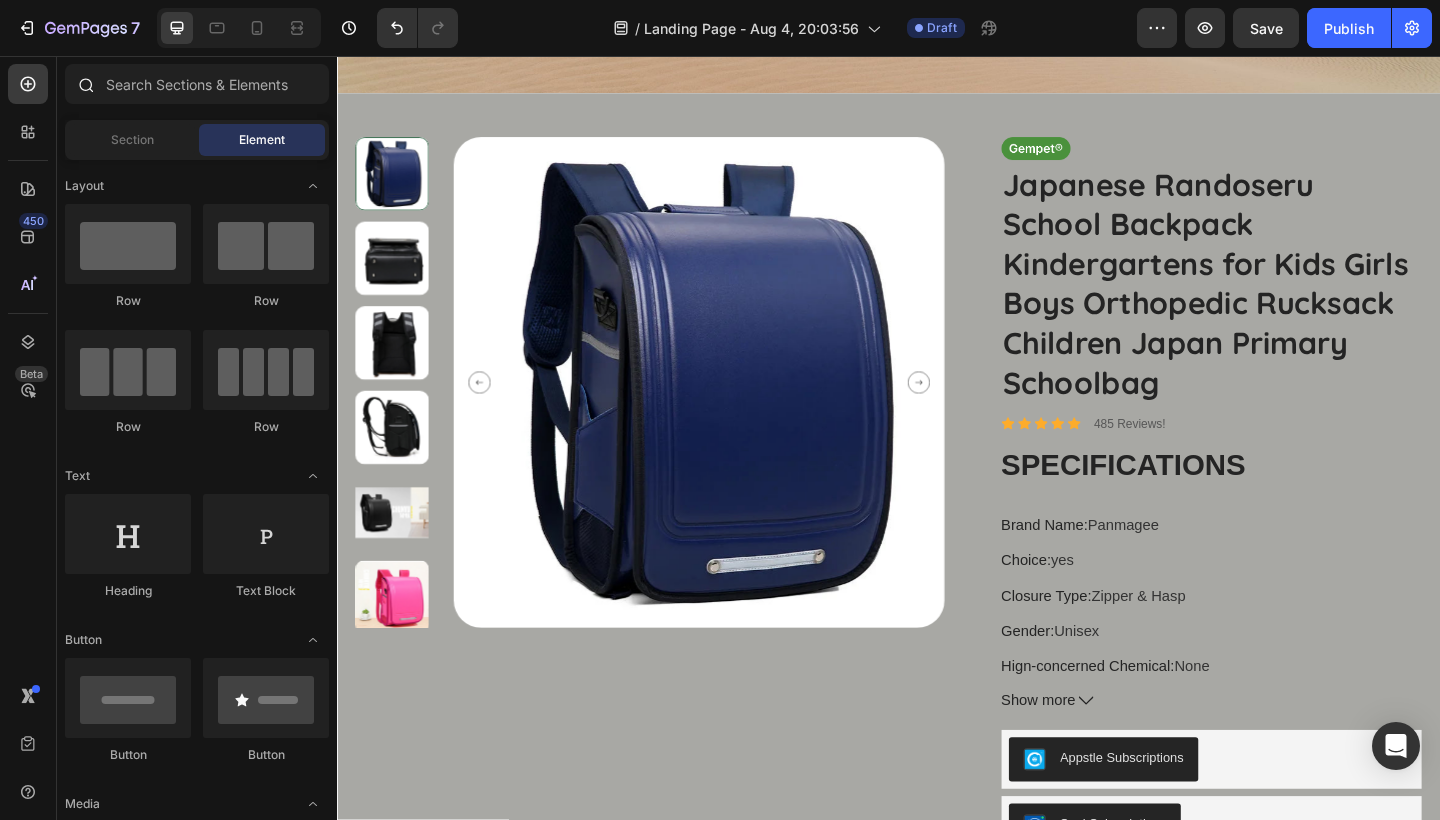 click 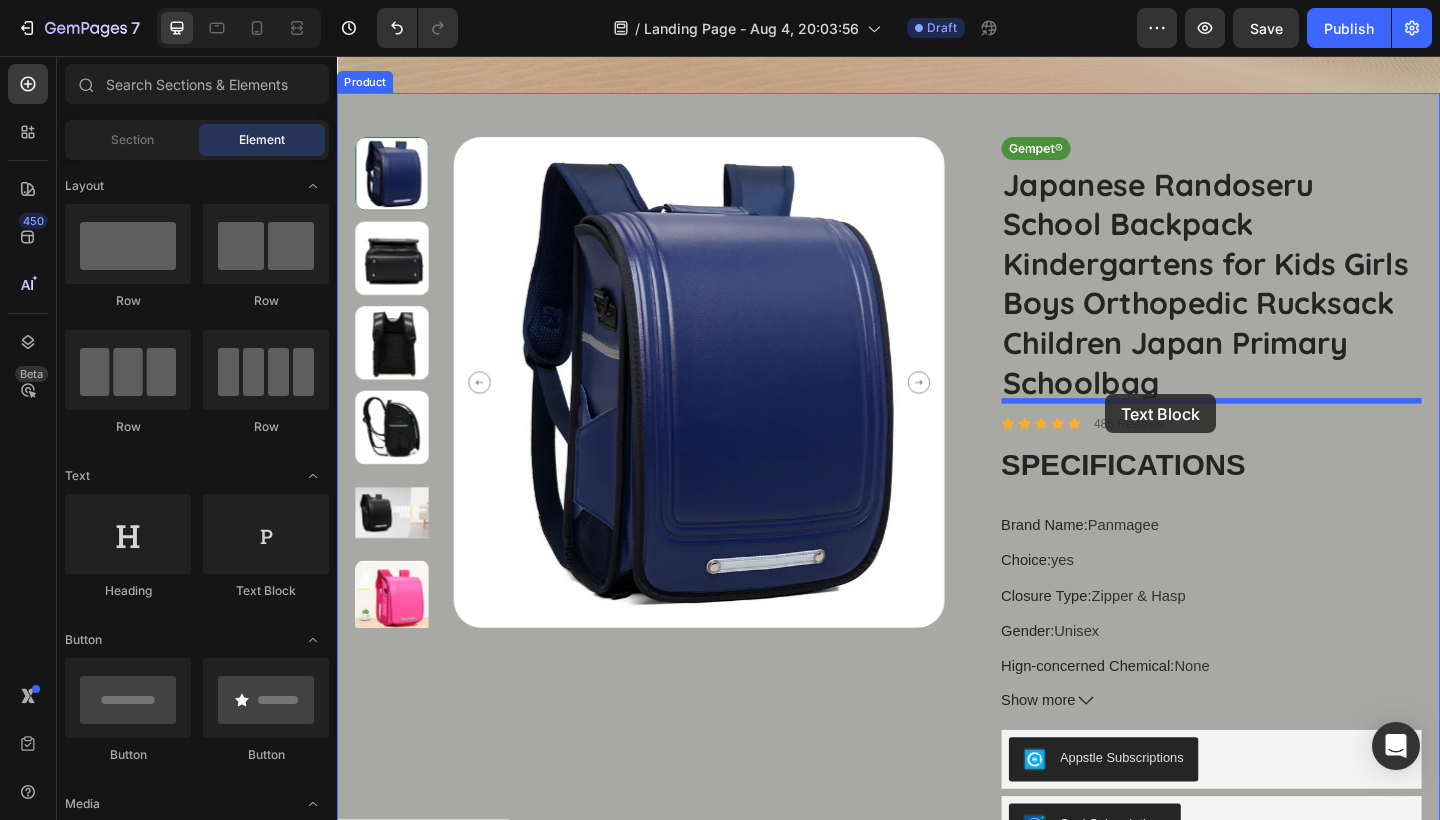 drag, startPoint x: 596, startPoint y: 600, endPoint x: 1173, endPoint y: 424, distance: 603.24536 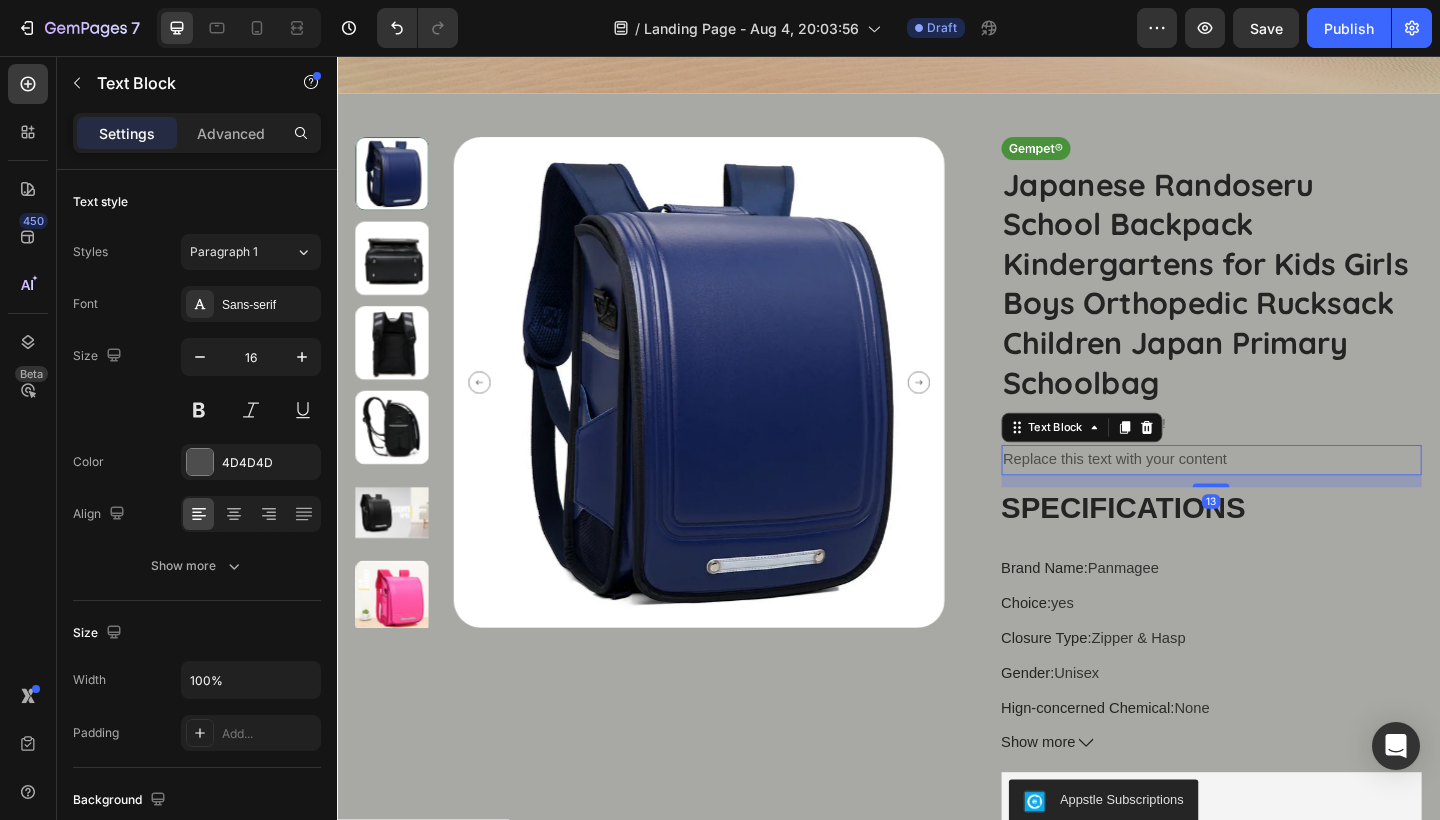 click on "Replace this text with your content" at bounding box center (1289, 496) 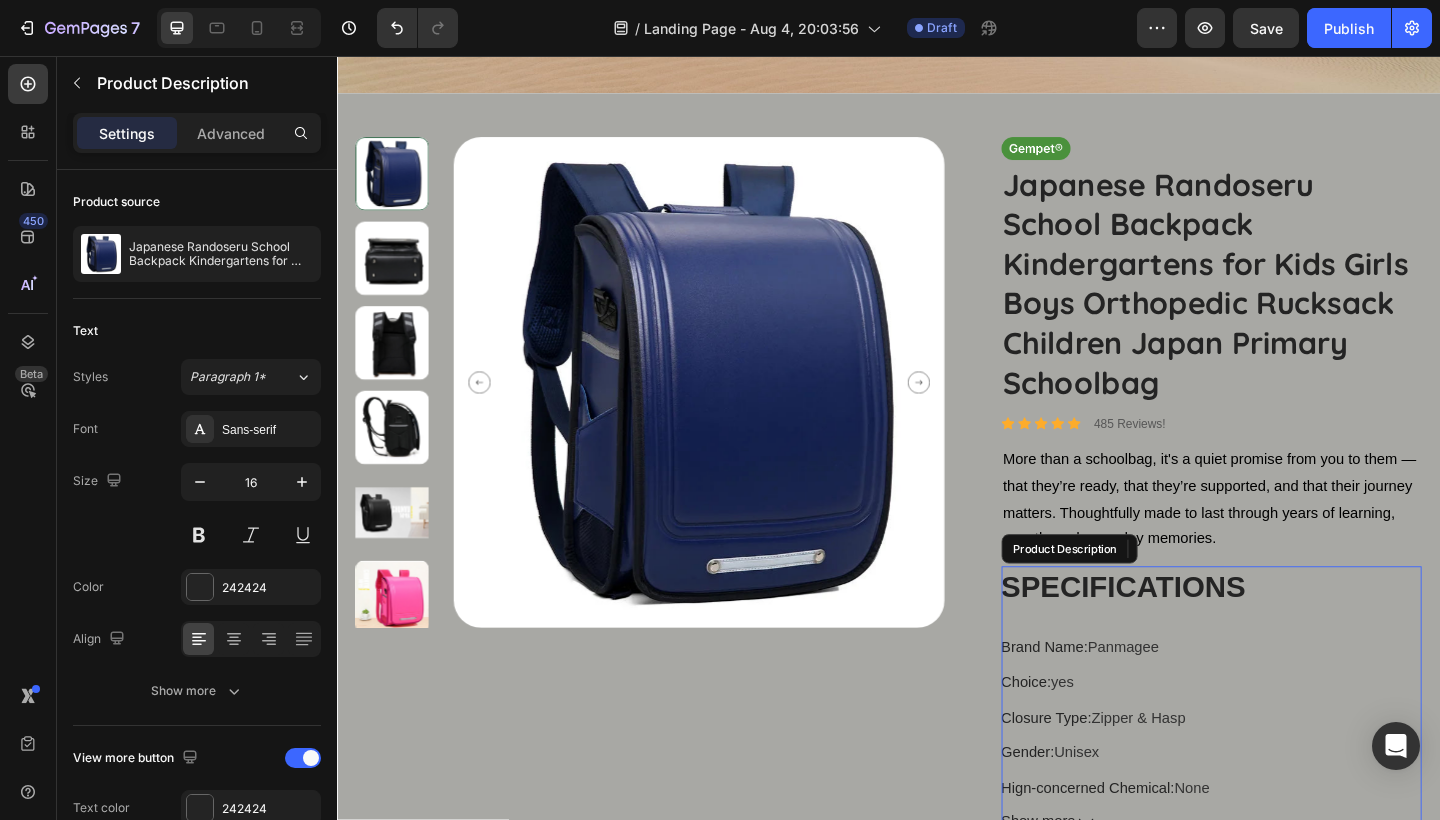 click on "Choice :  yes" at bounding box center (1289, 738) 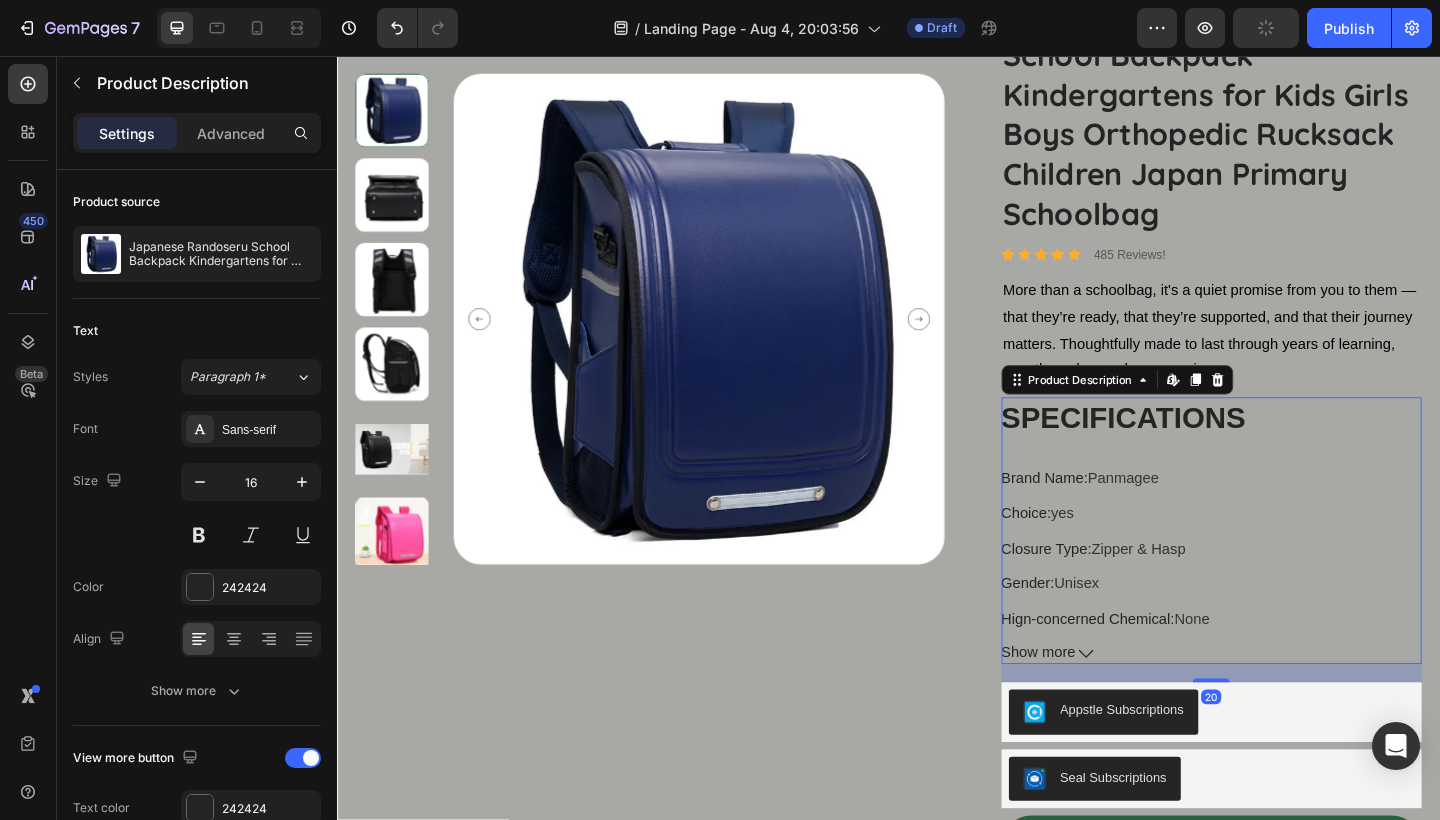 scroll, scrollTop: 905, scrollLeft: 0, axis: vertical 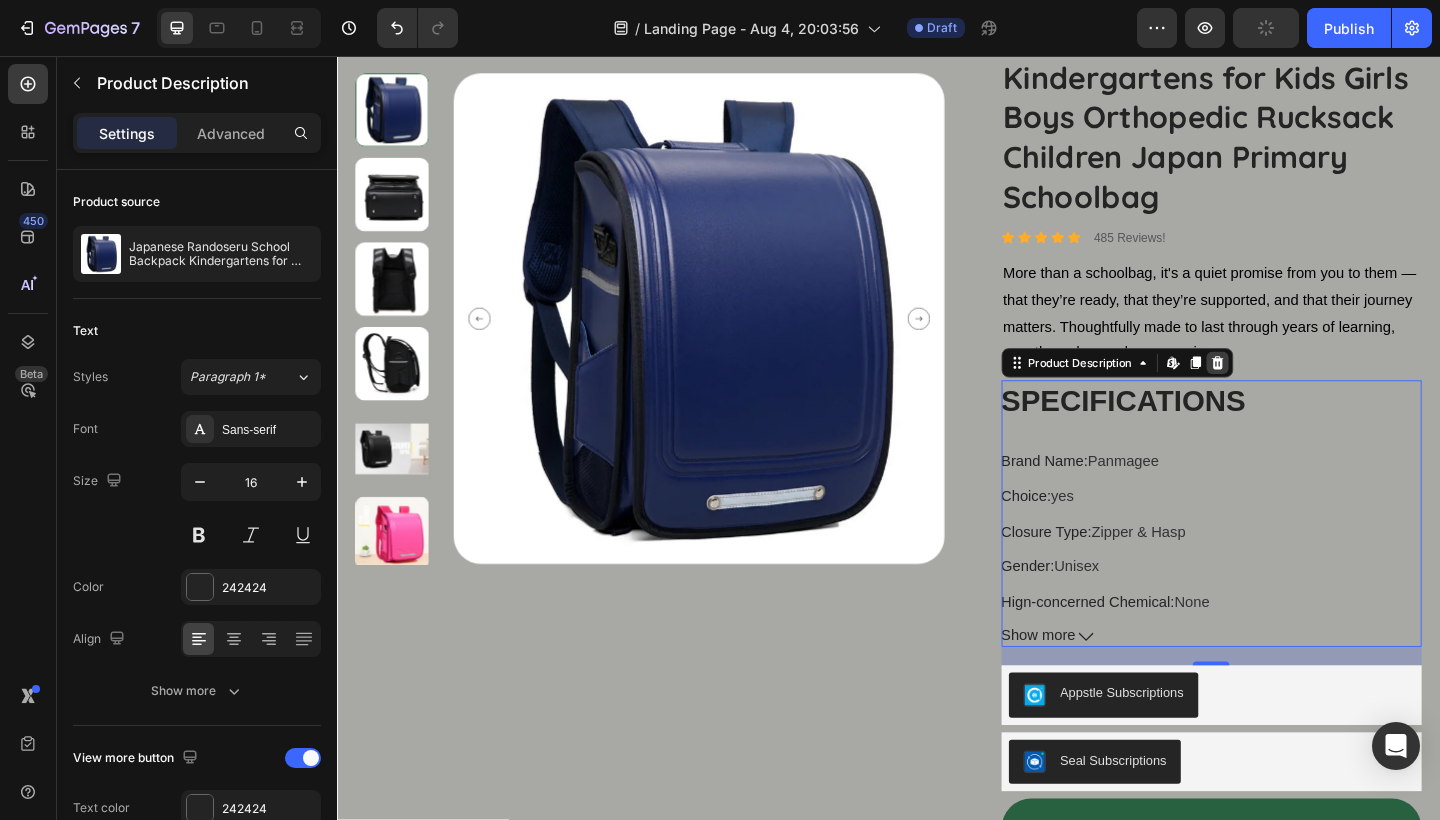 click 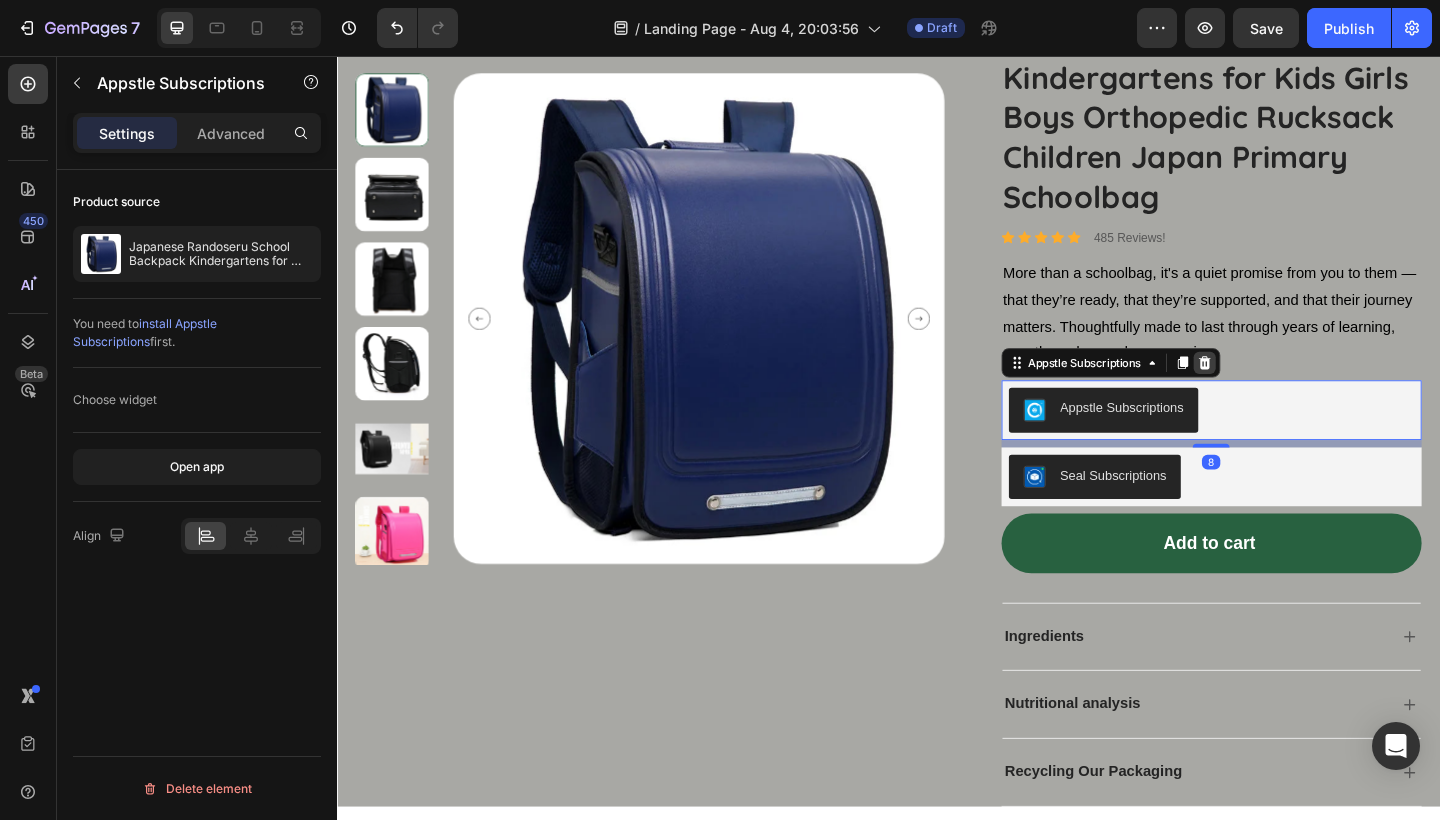 click 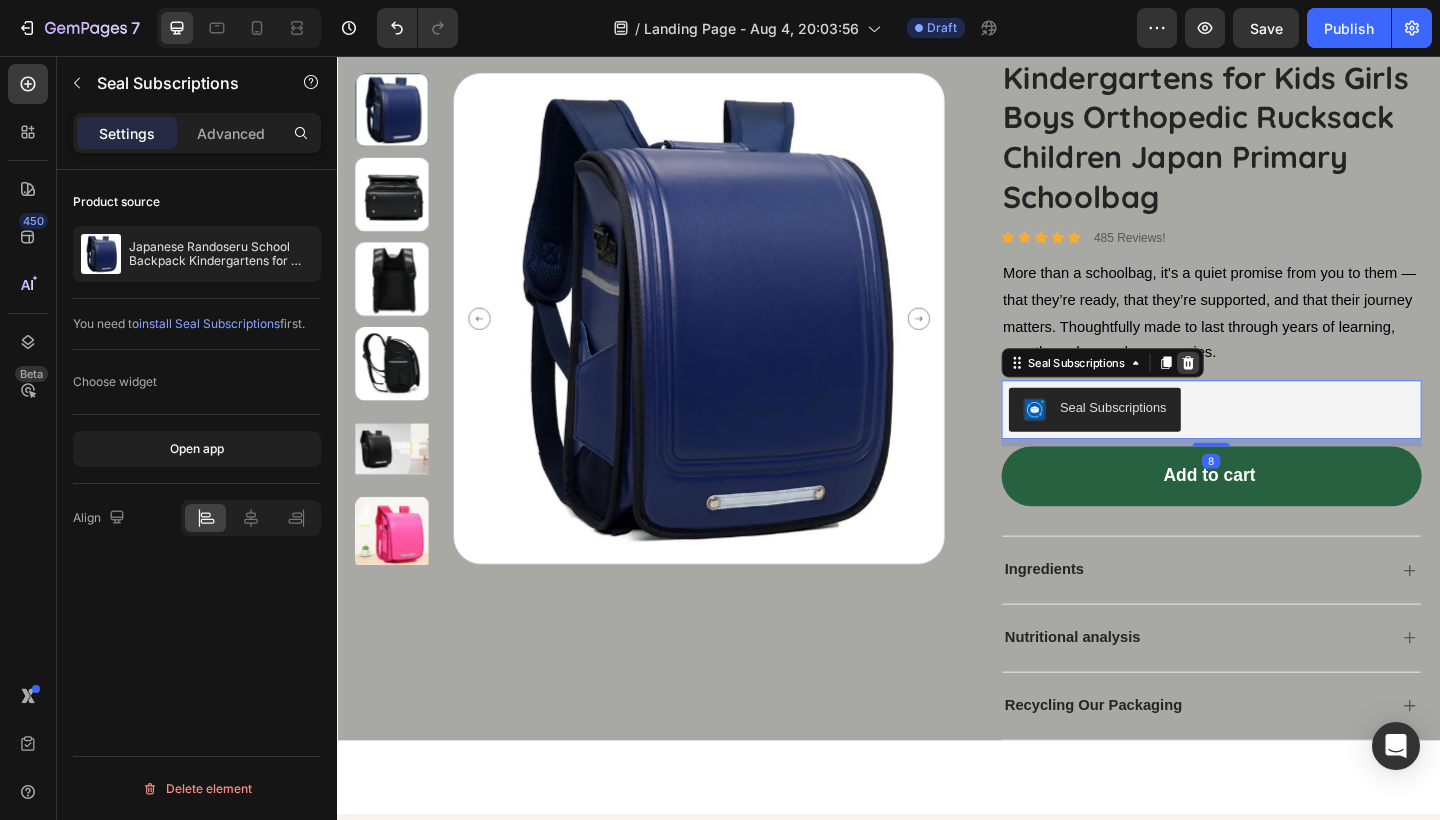 click 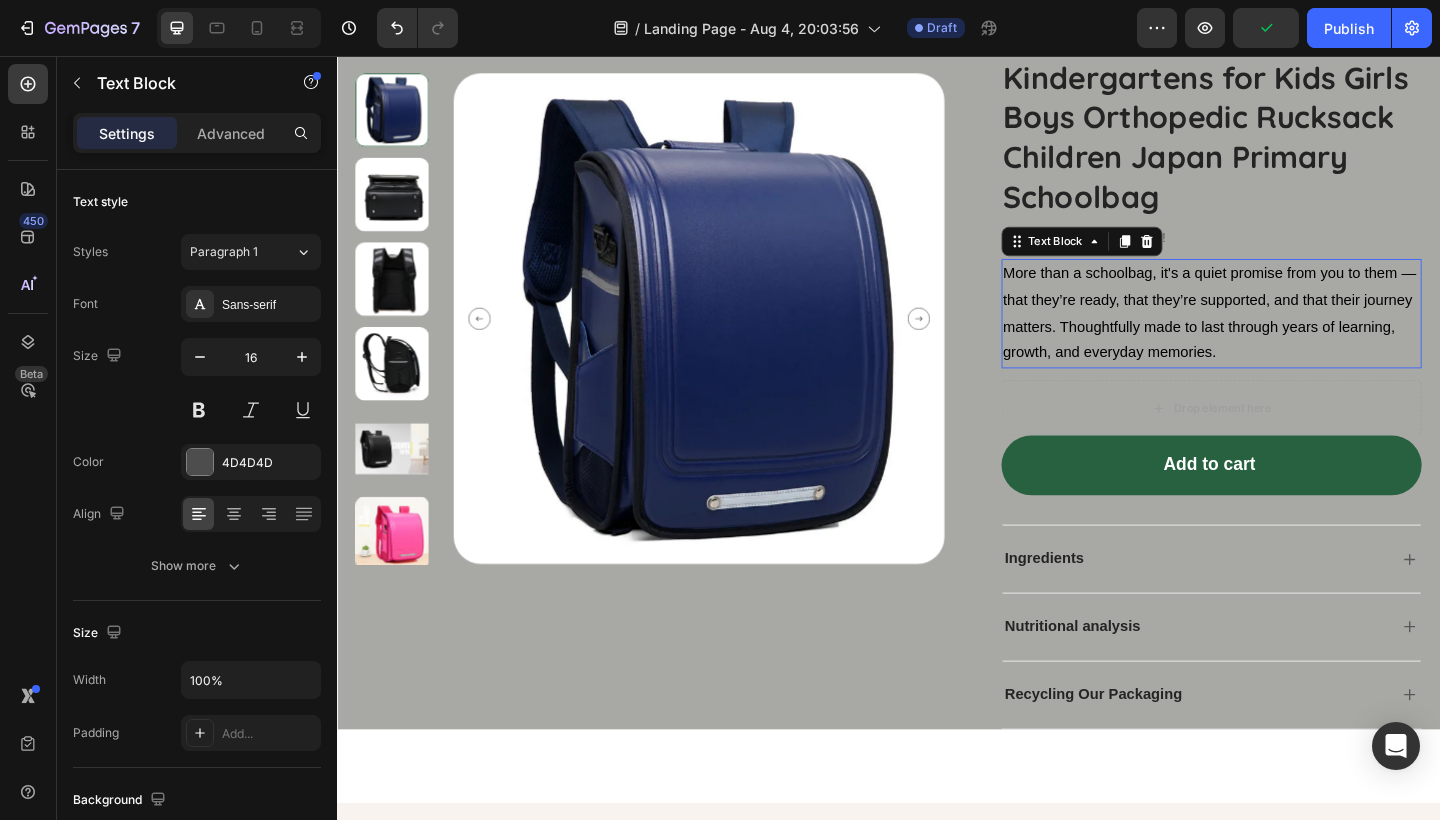 drag, startPoint x: 1128, startPoint y: 307, endPoint x: 626, endPoint y: 424, distance: 515.45416 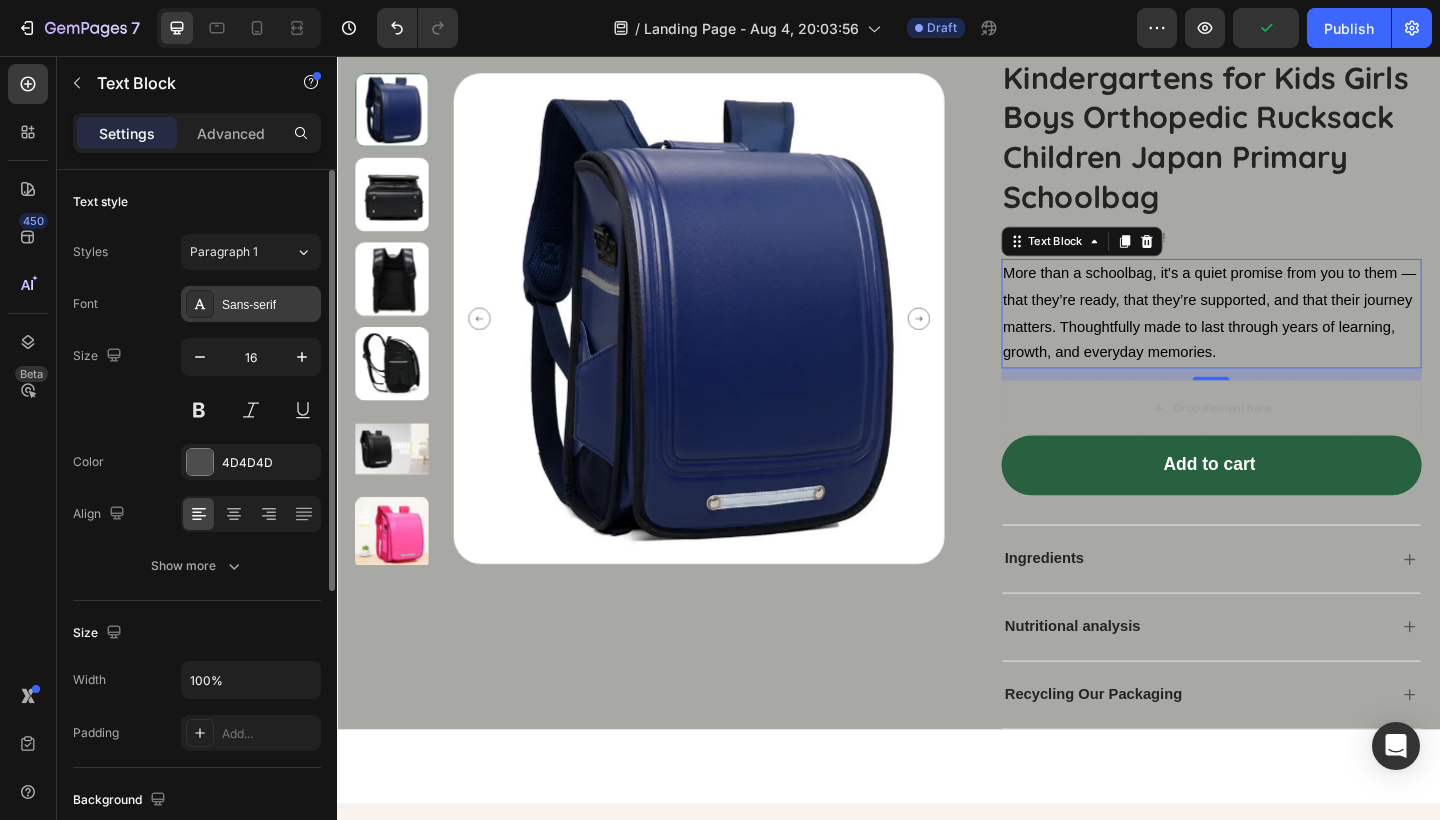 click on "Sans-serif" at bounding box center (269, 305) 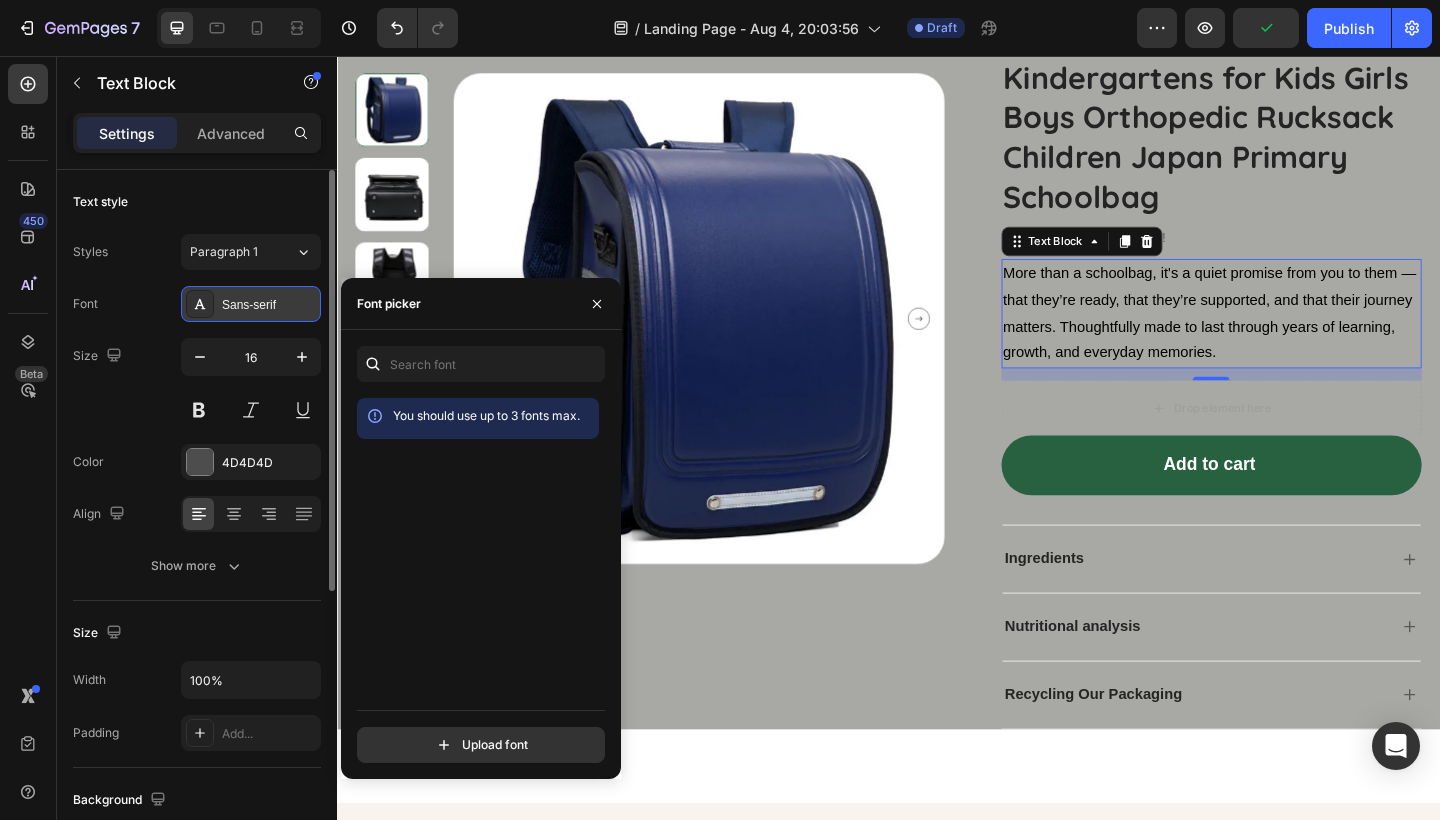 click on "Sans-serif" at bounding box center [251, 304] 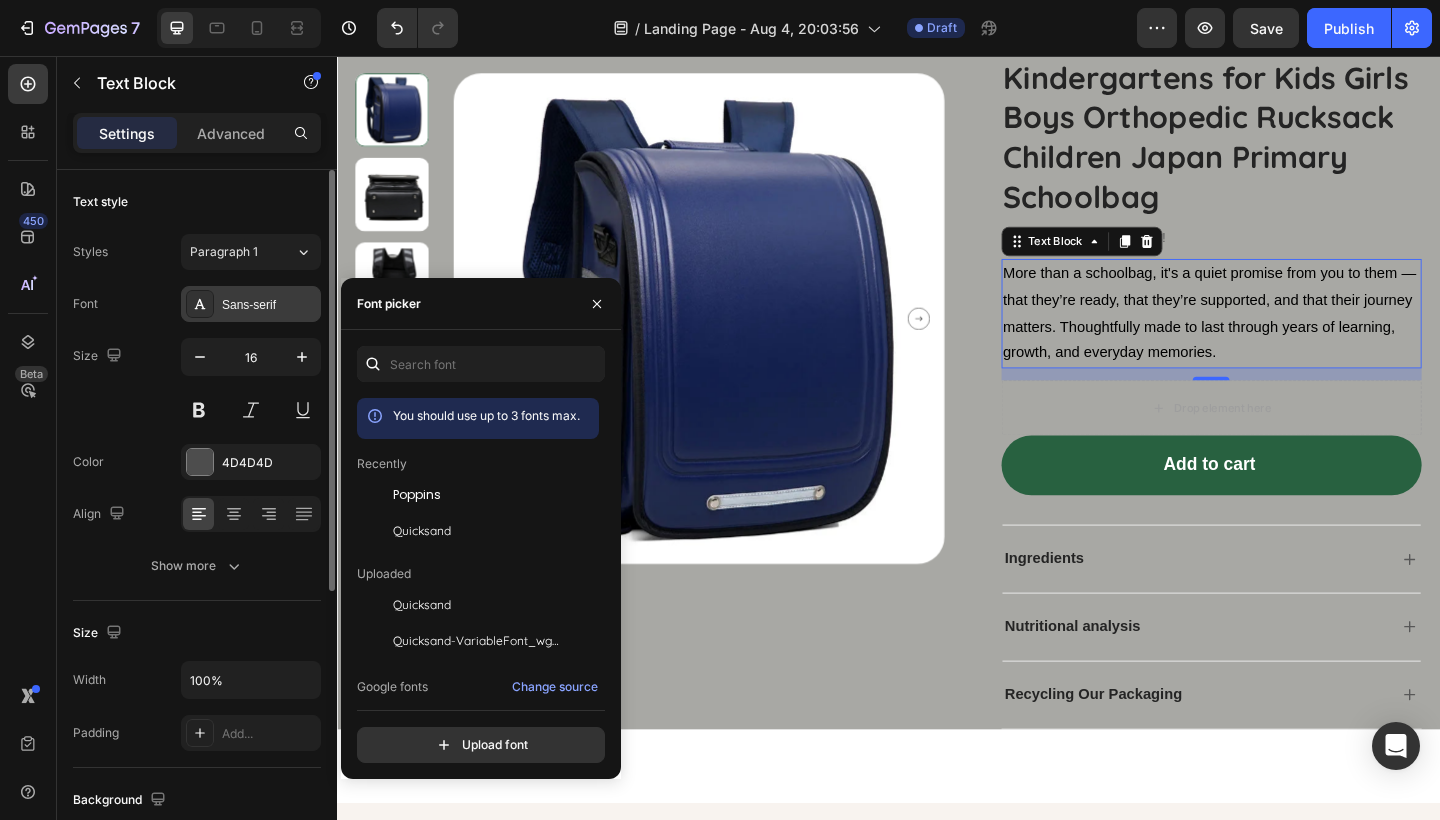 click on "Sans-serif" at bounding box center (269, 305) 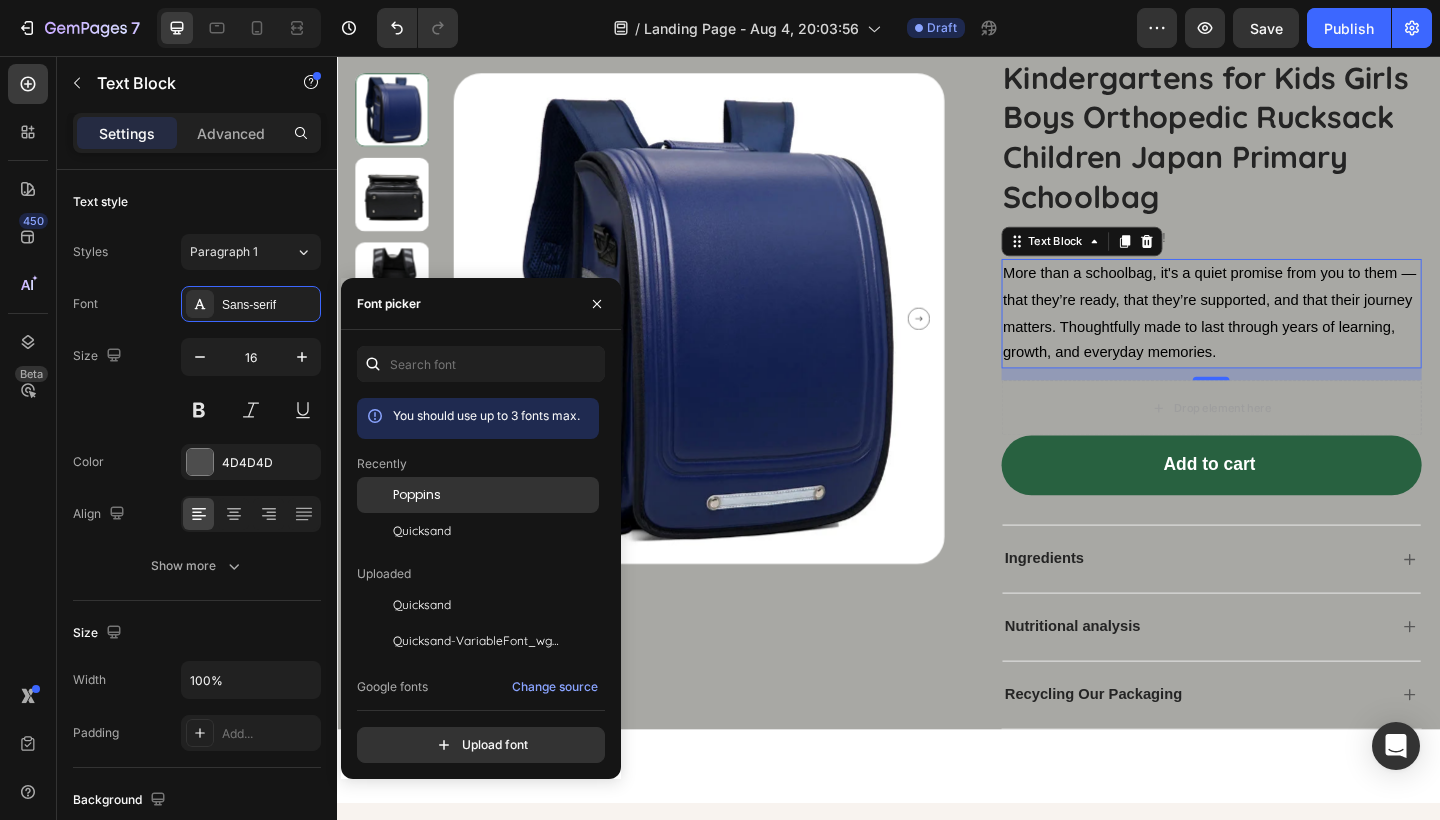 click on "Poppins" at bounding box center (494, 495) 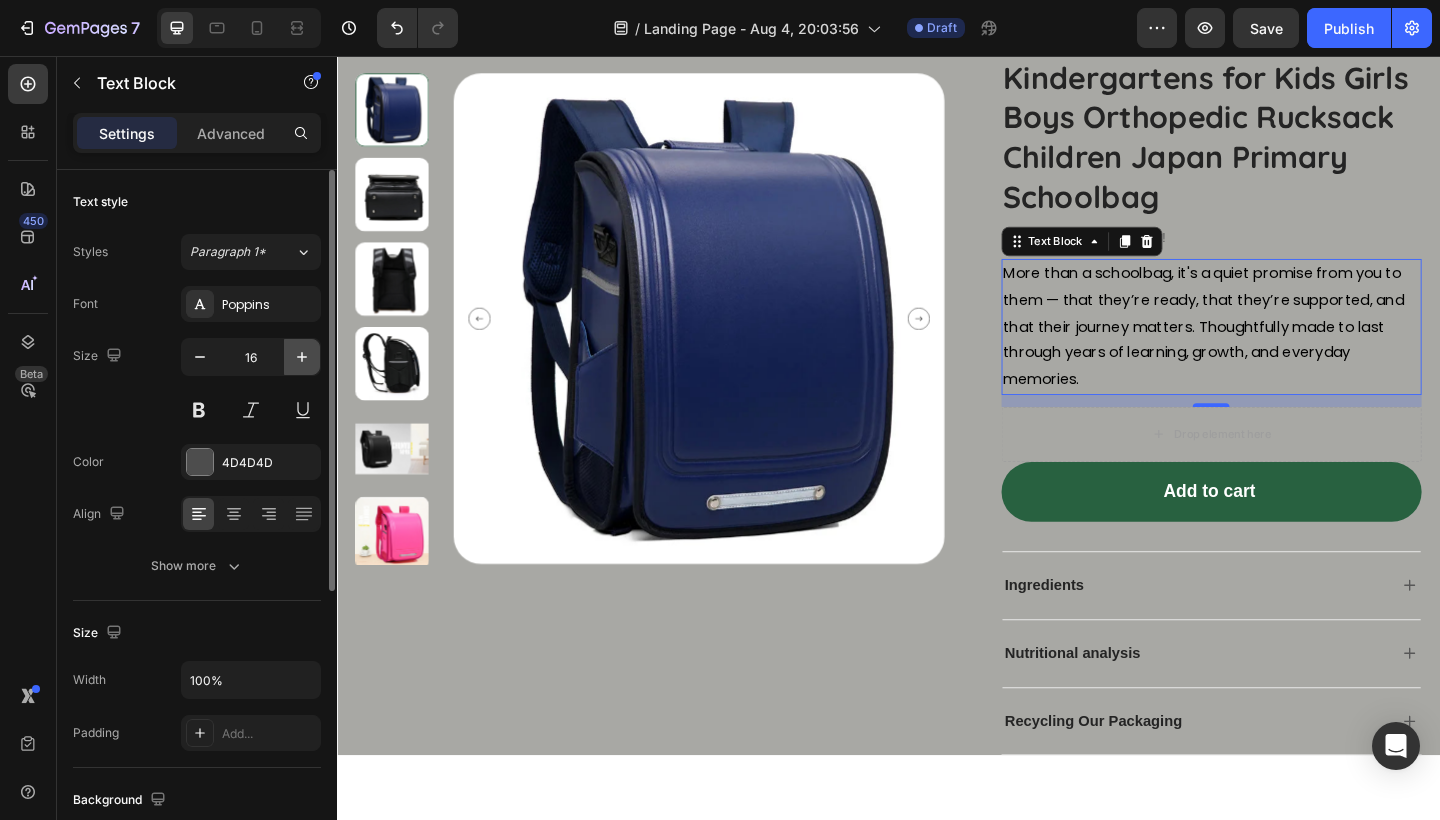 click 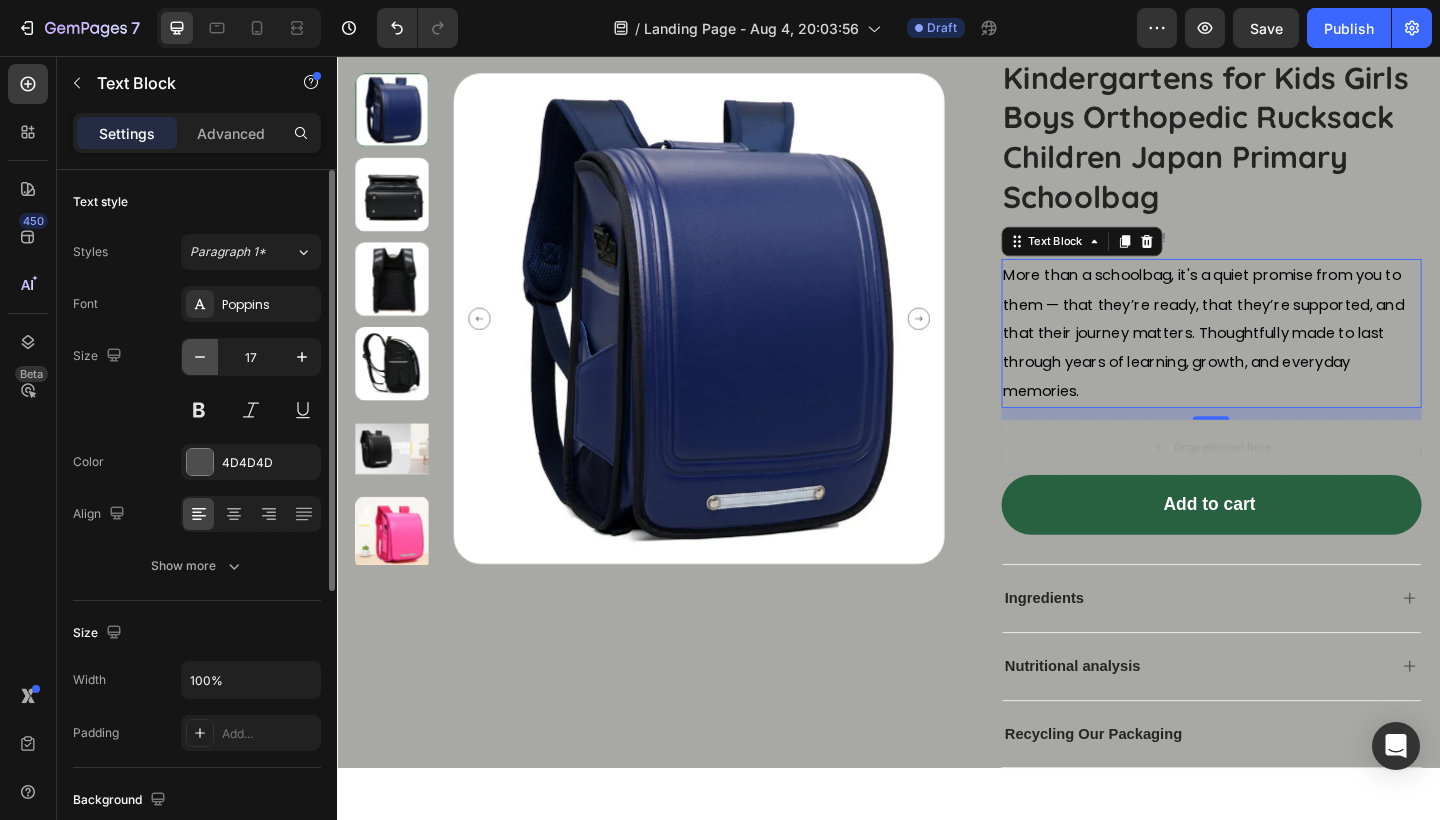 click 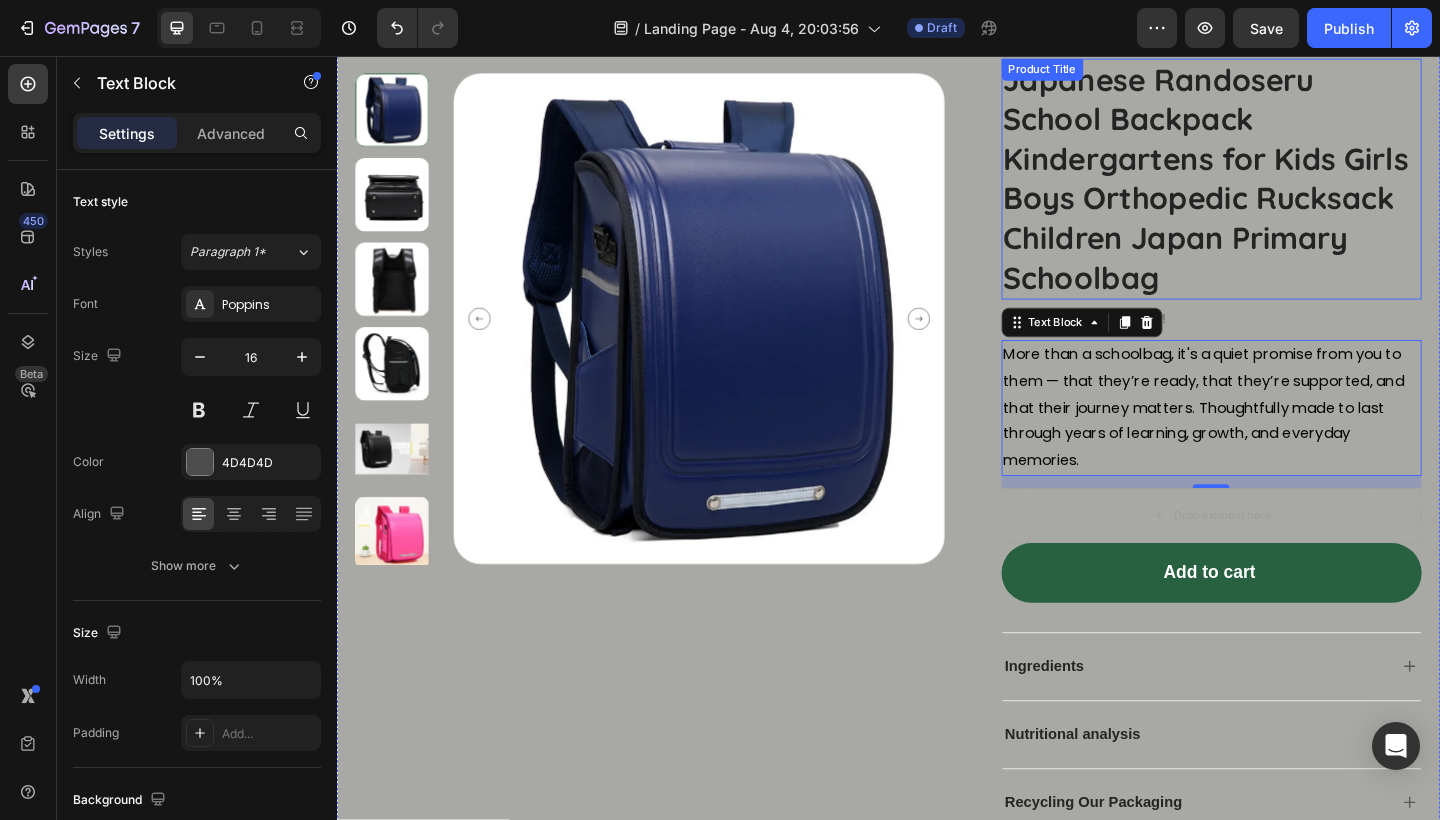 scroll, scrollTop: 889, scrollLeft: 0, axis: vertical 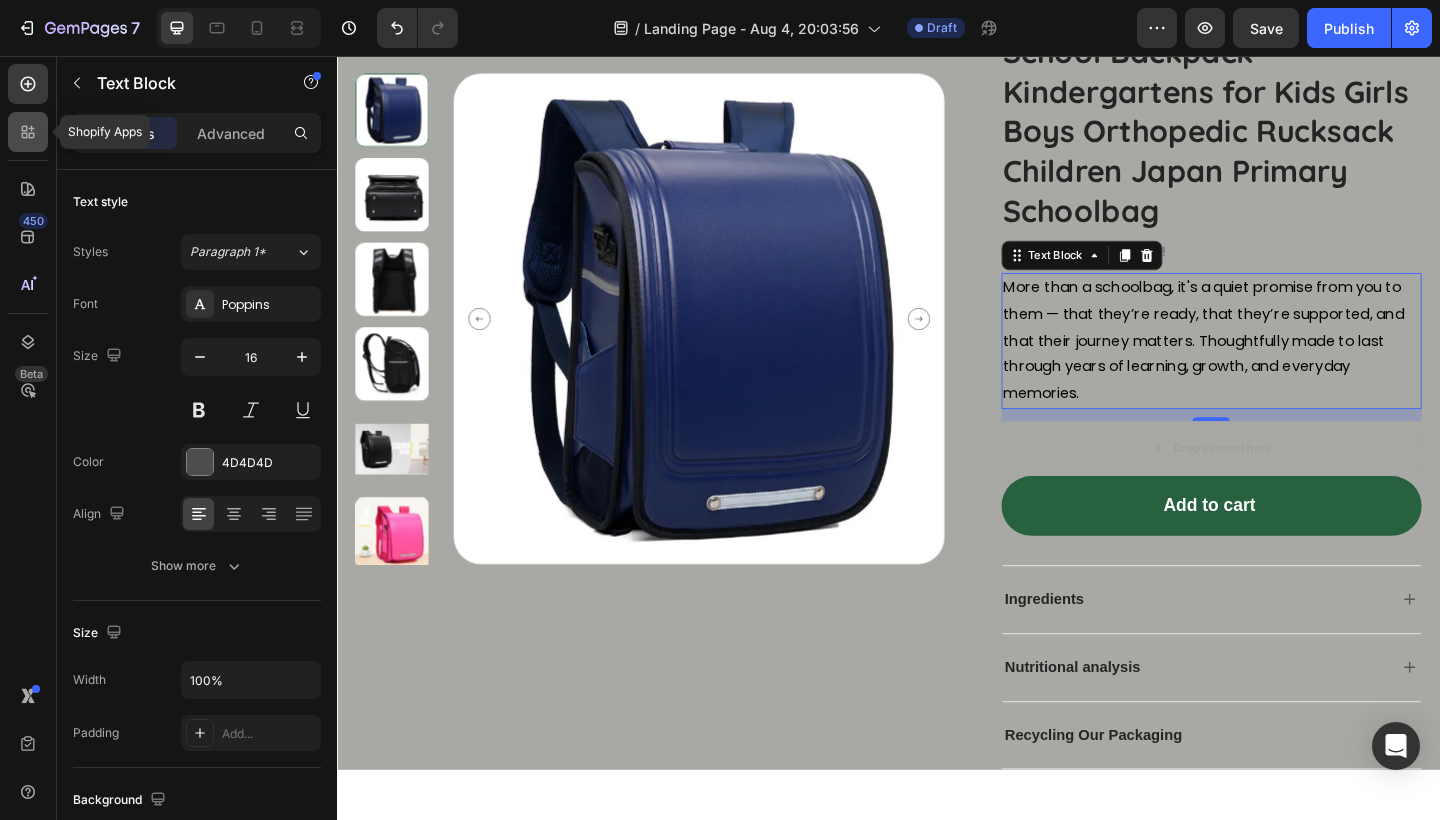 click 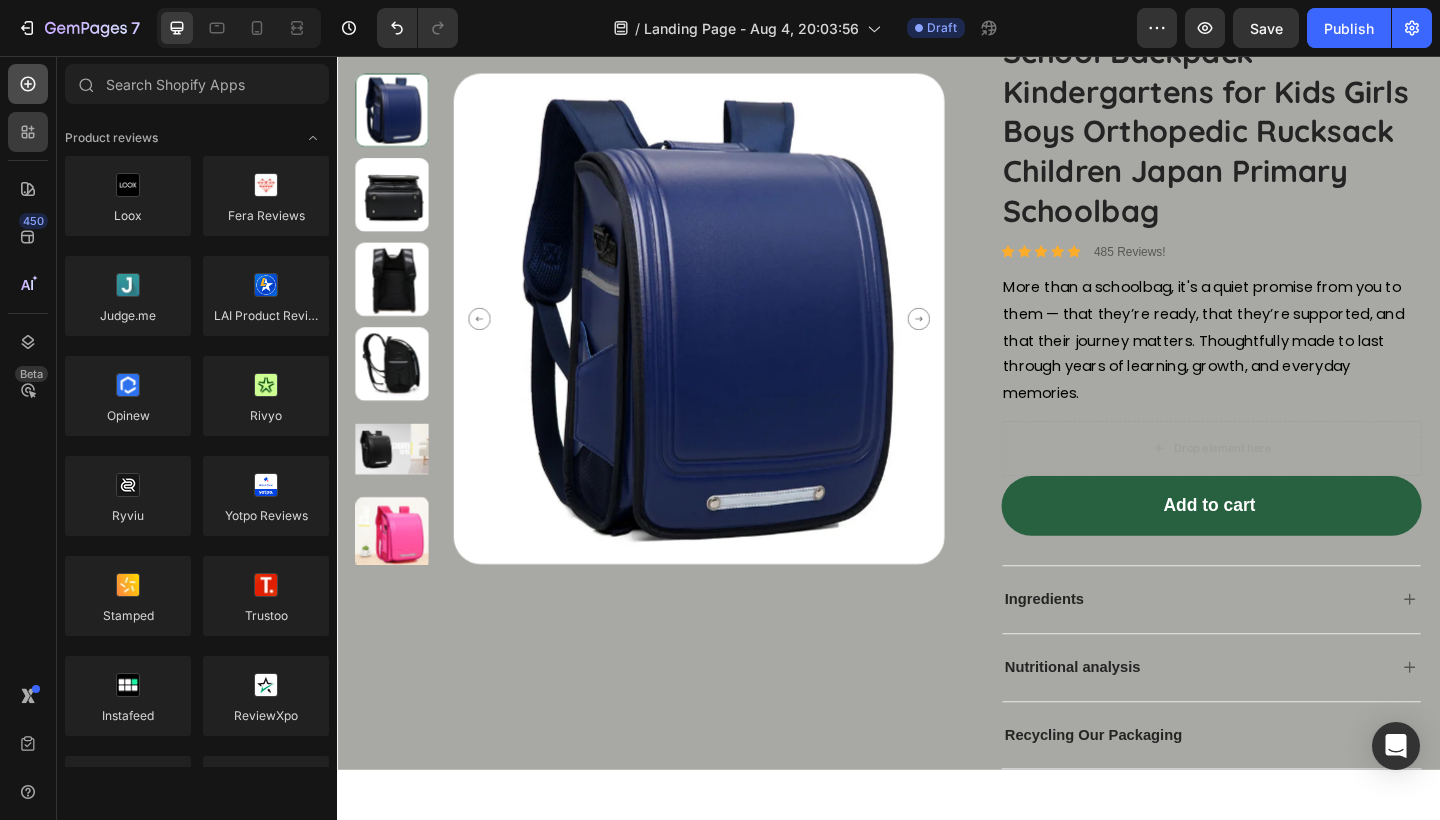 click 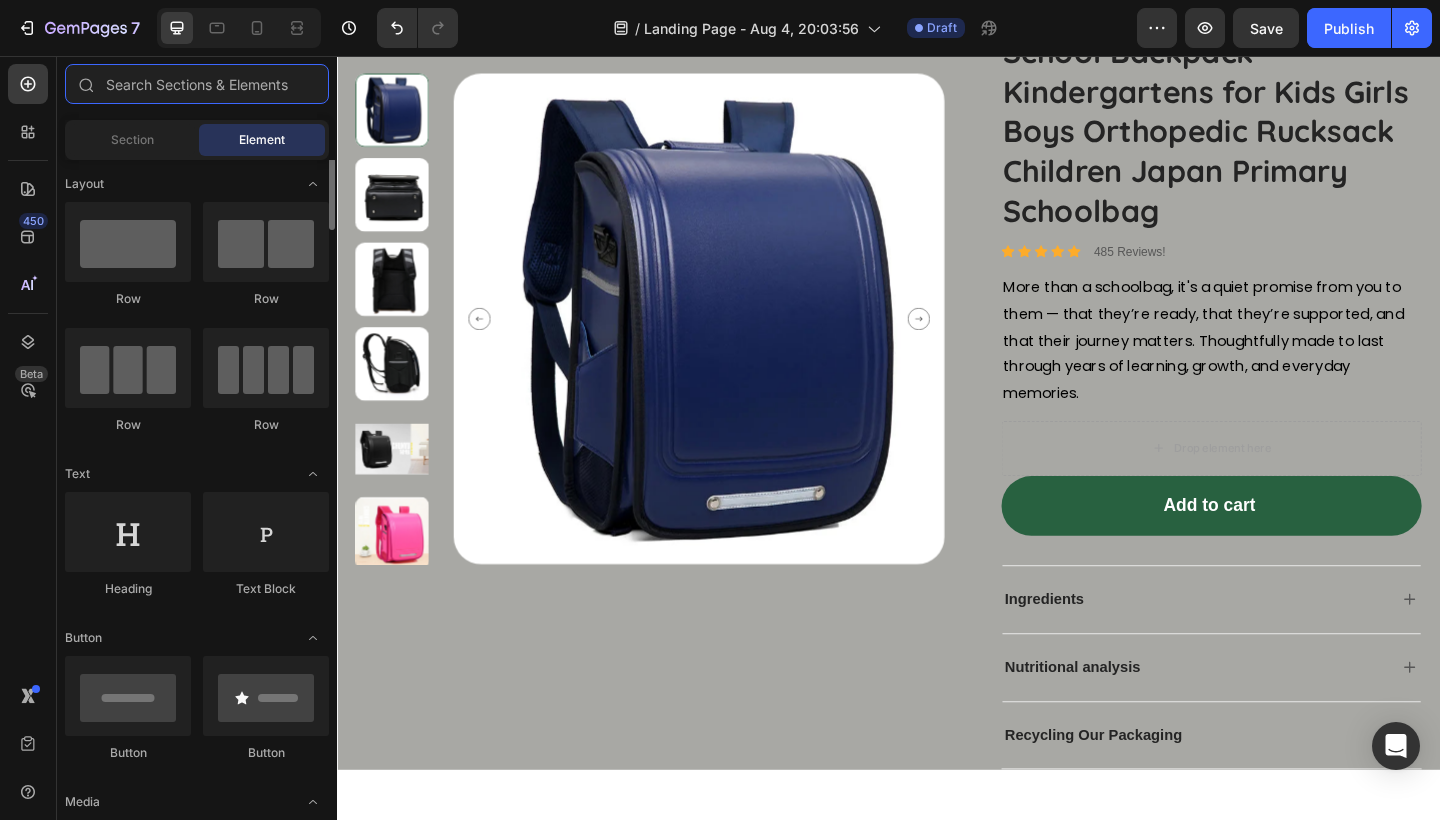 scroll, scrollTop: 0, scrollLeft: 0, axis: both 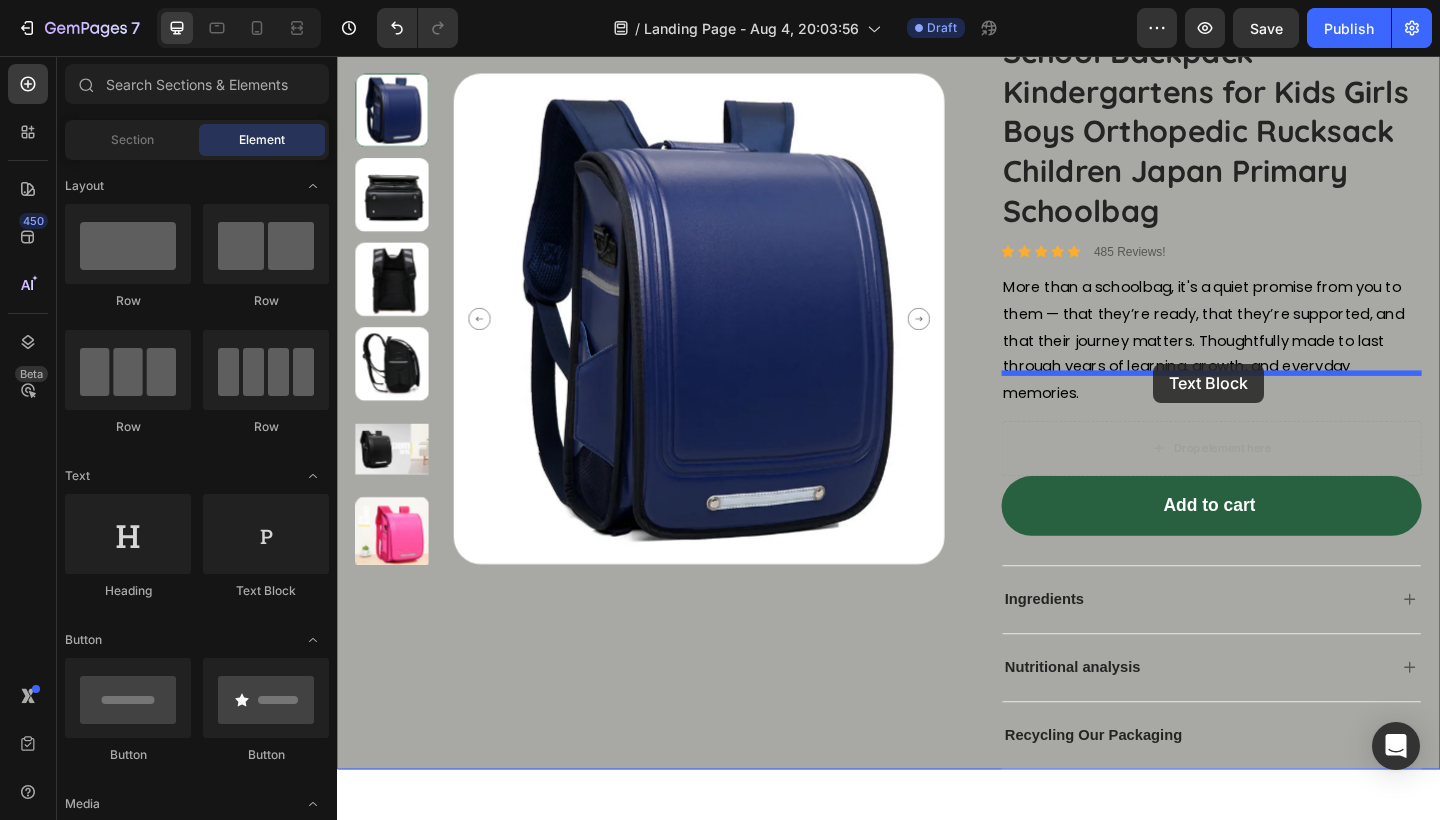drag, startPoint x: 600, startPoint y: 588, endPoint x: 1216, endPoint y: 368, distance: 654.107 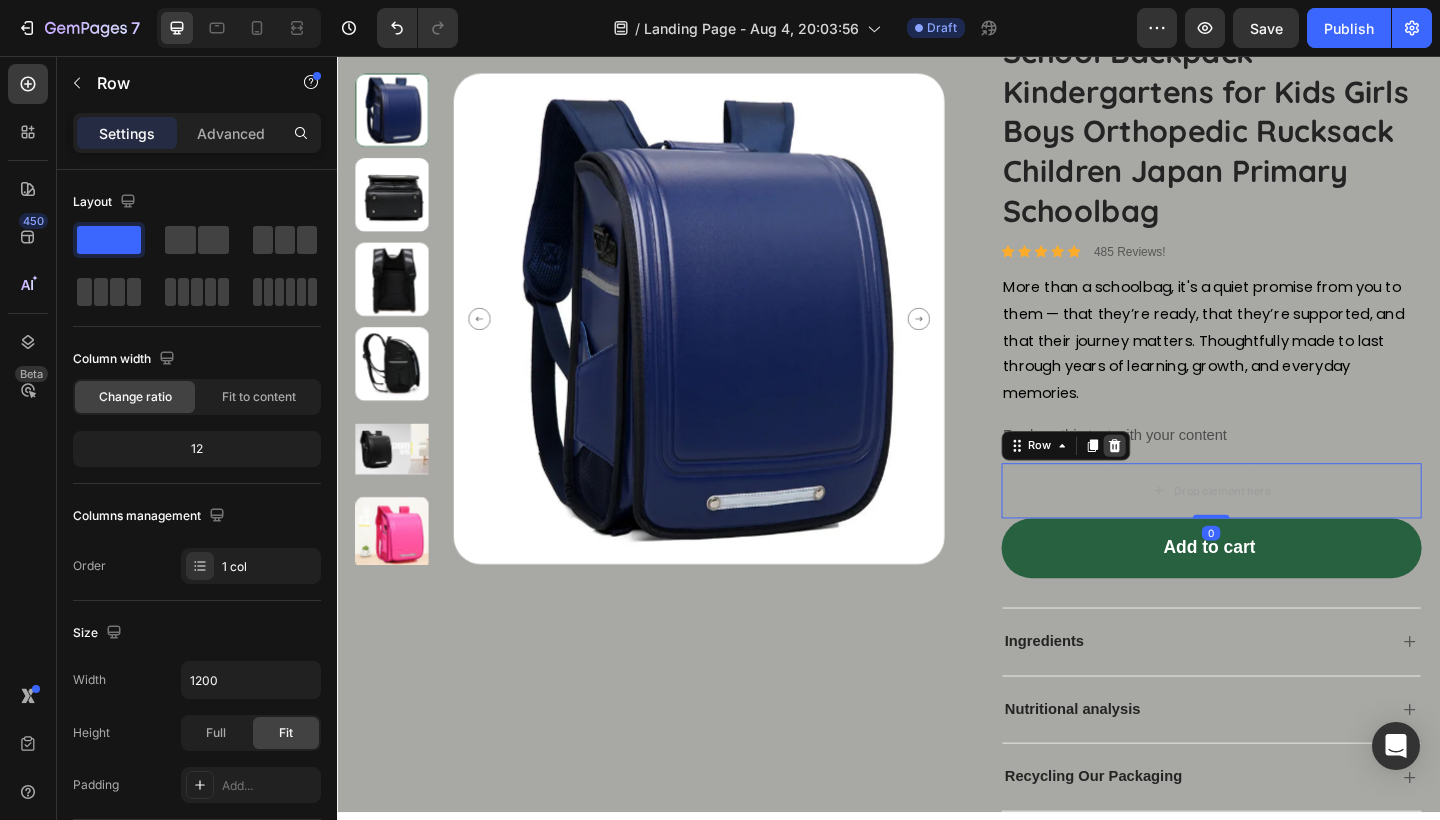 click 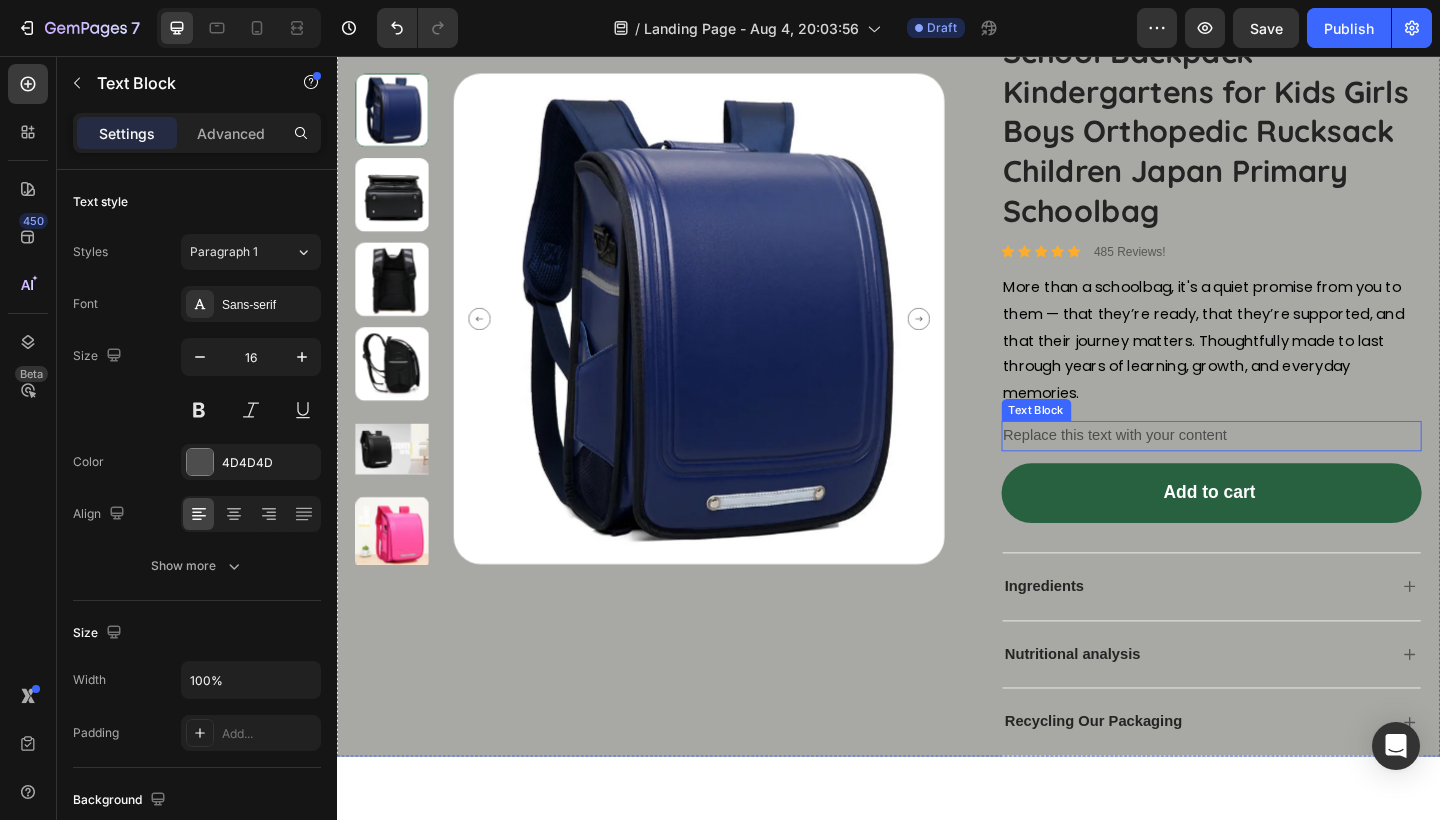 click on "Replace this text with your content" at bounding box center [1289, 470] 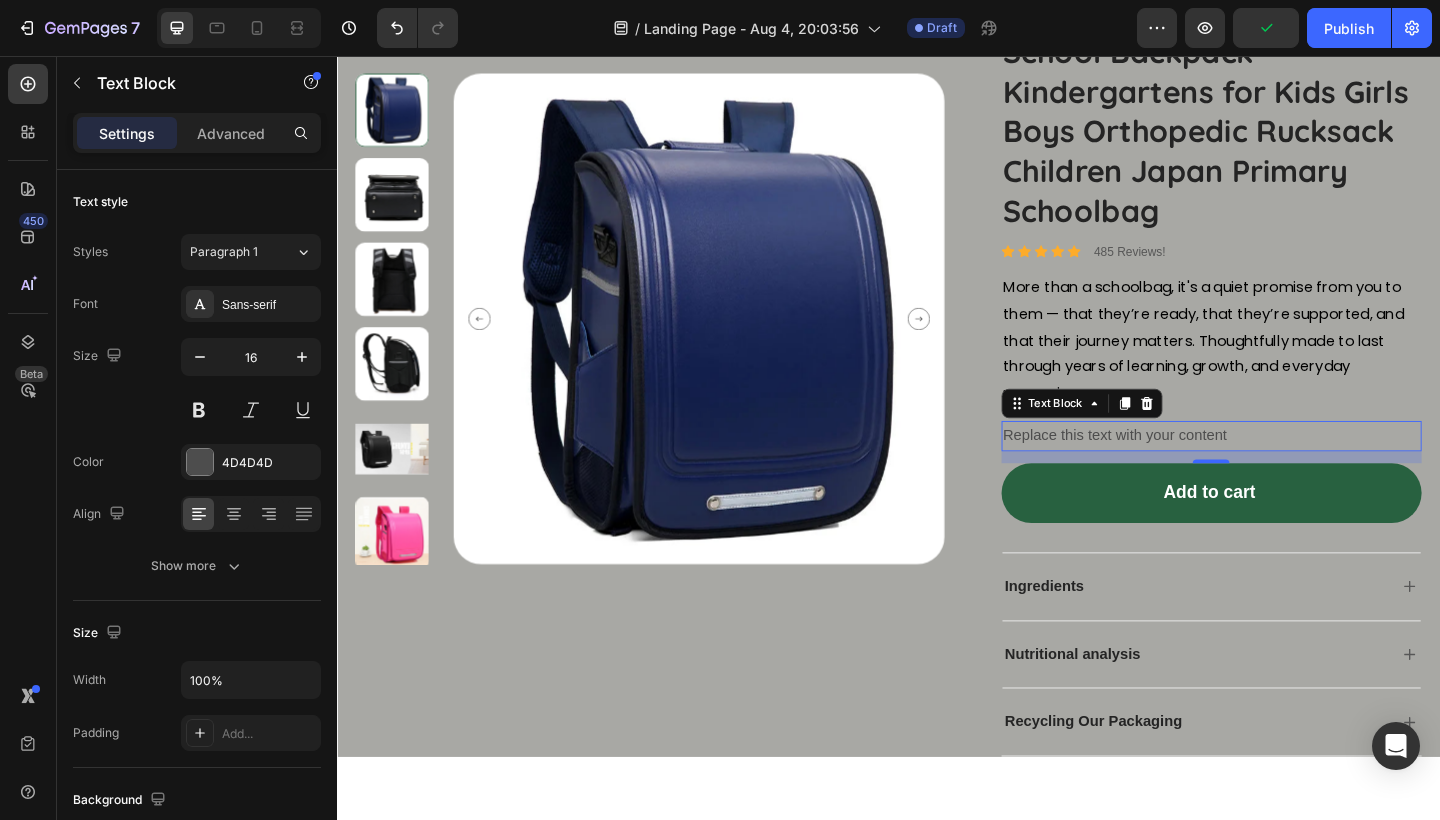 click on "Replace this text with your content" at bounding box center [1289, 470] 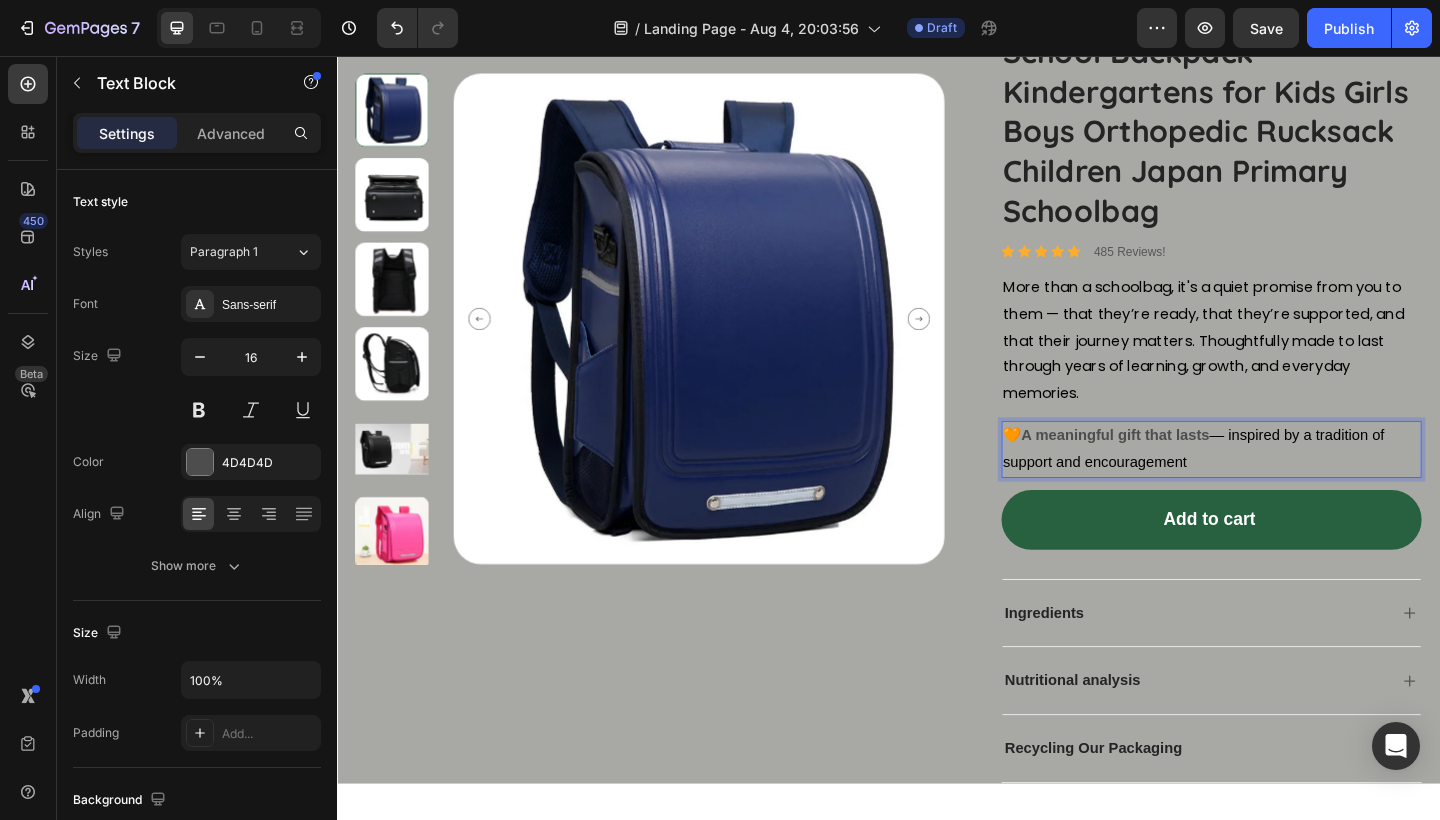 click on "— inspired by a tradition of support and encouragement" at bounding box center (1269, 484) 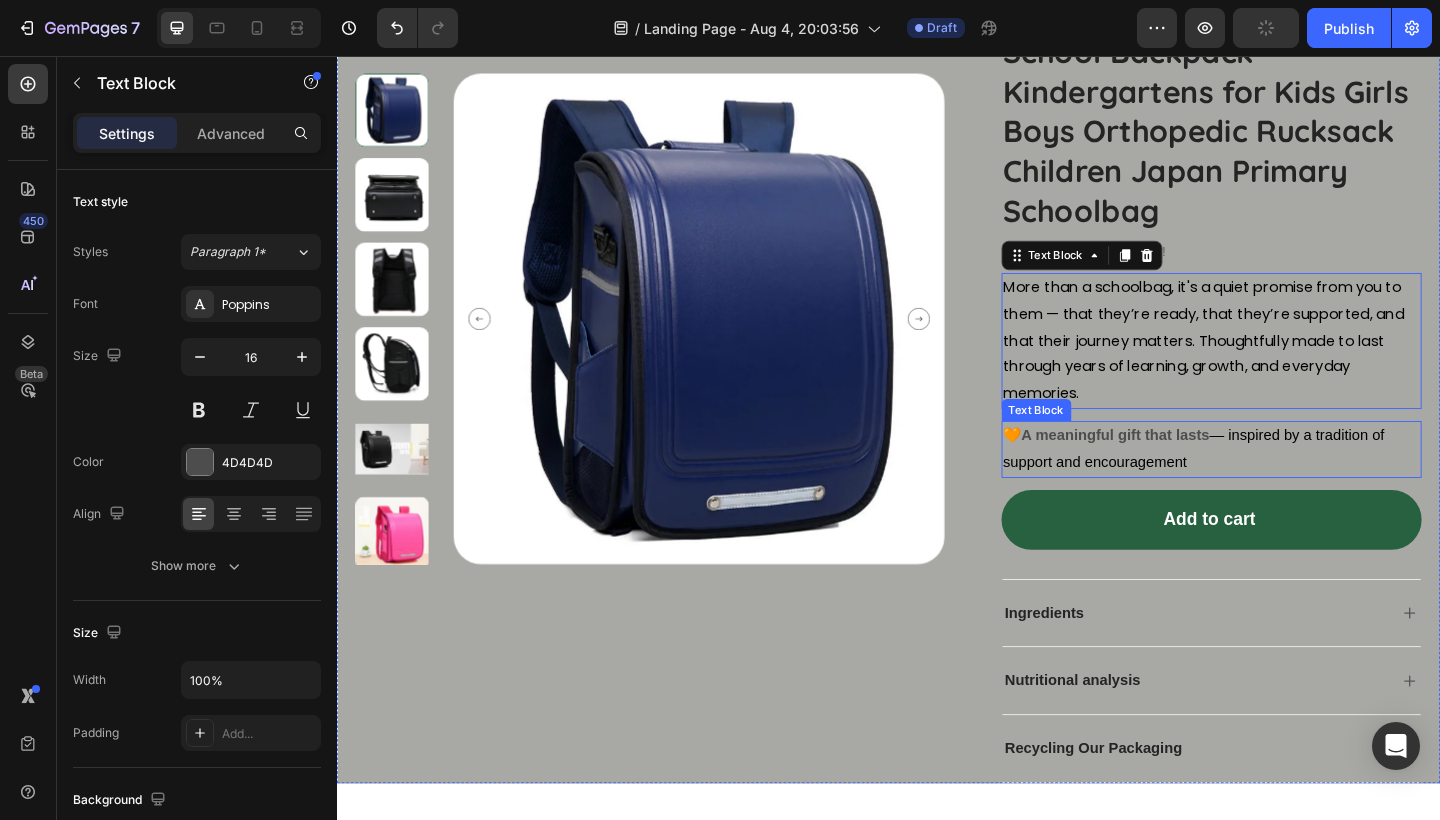 click on "🧡  A meaningful gift that lasts  — inspired by a tradition of support and encouragement" at bounding box center [1289, 485] 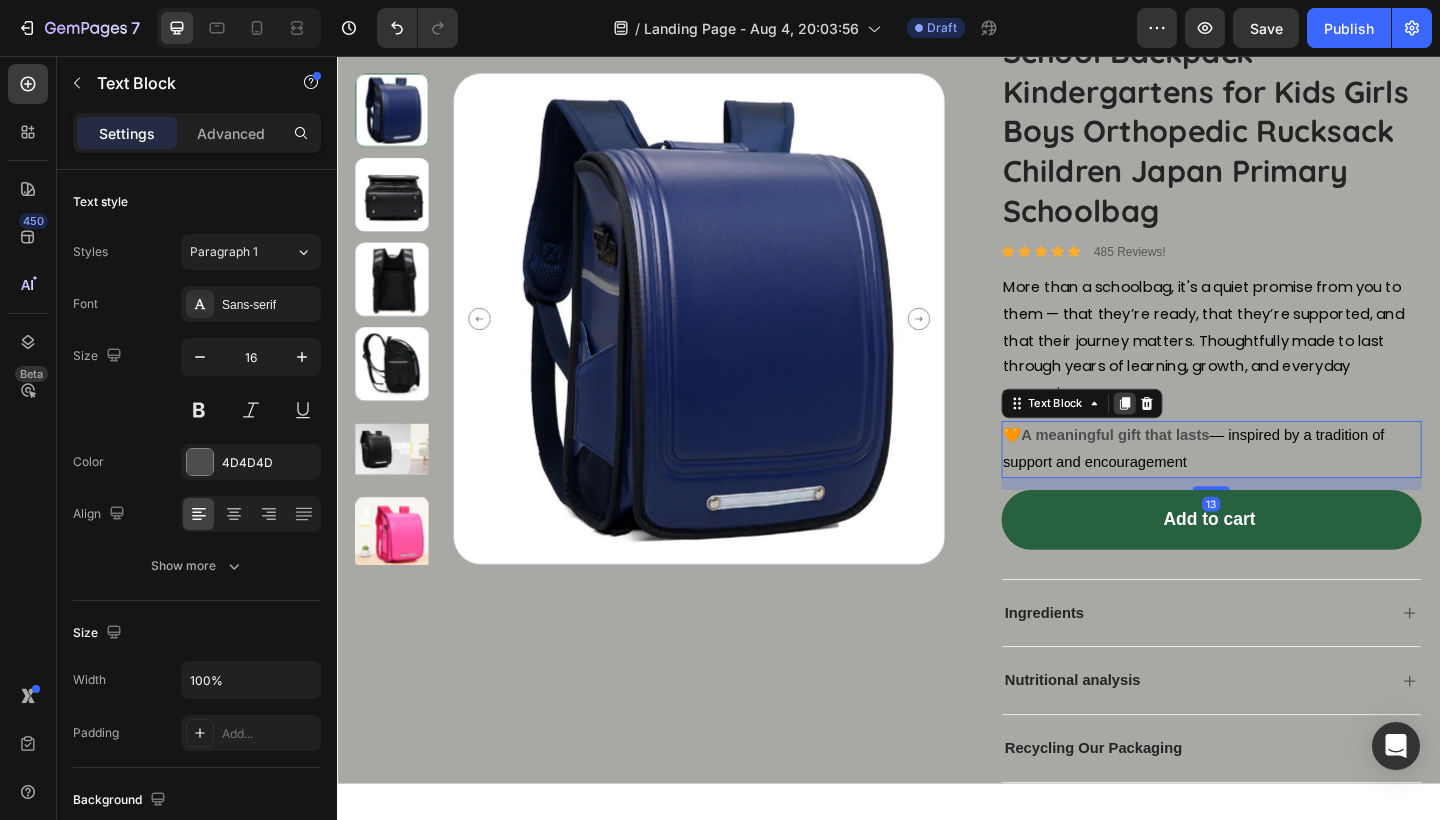 click 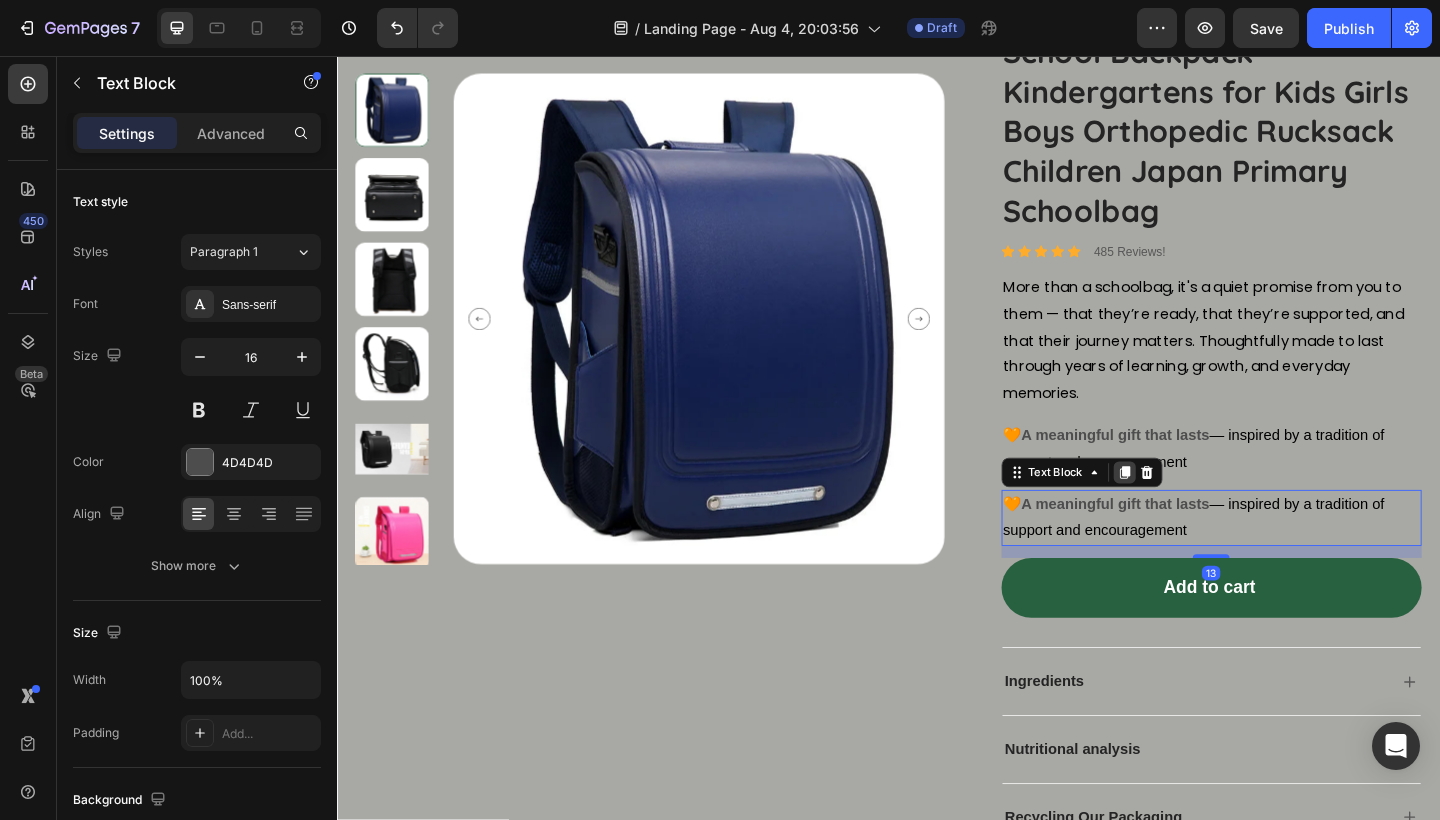 click at bounding box center (1194, 510) 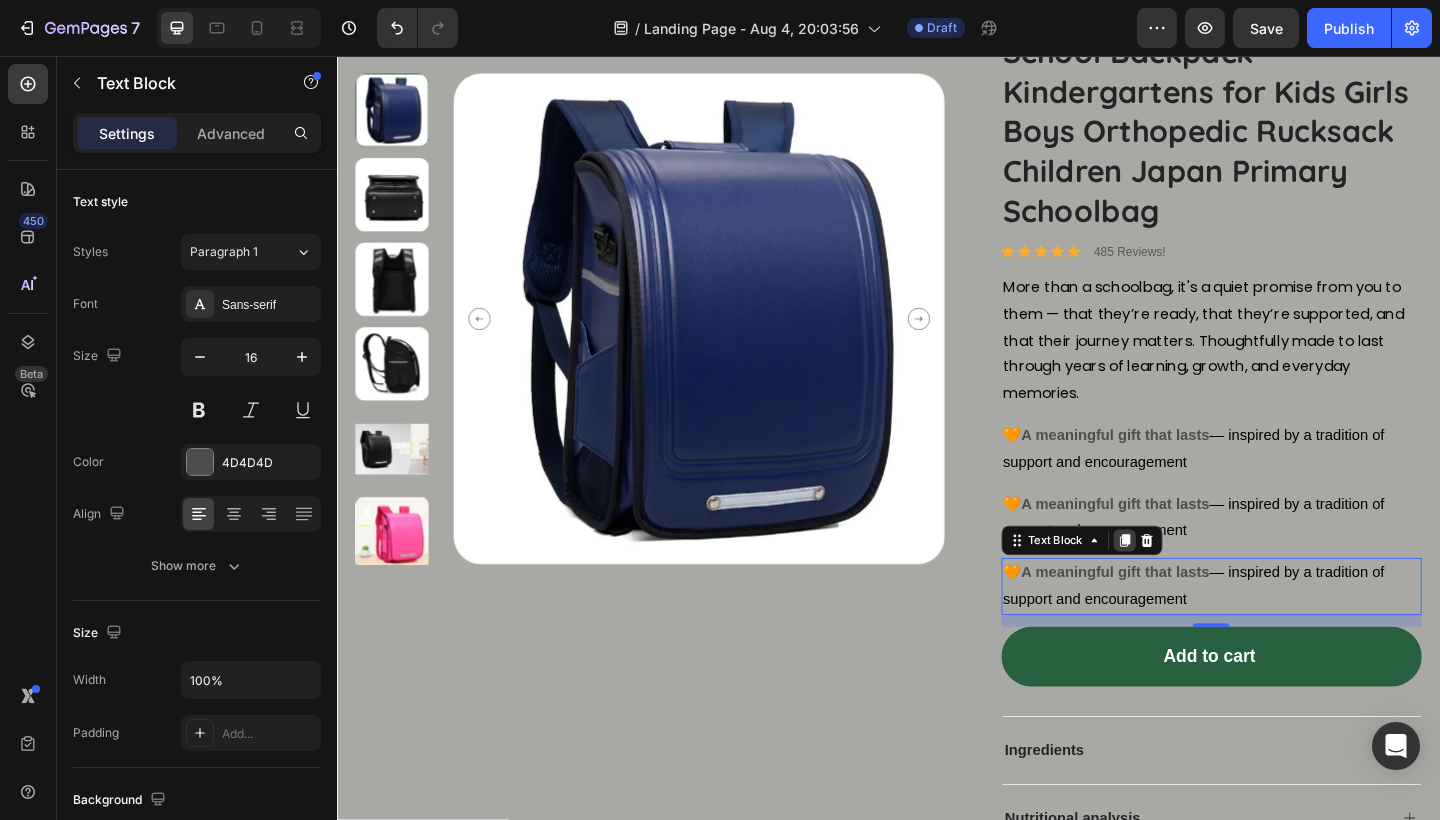 click 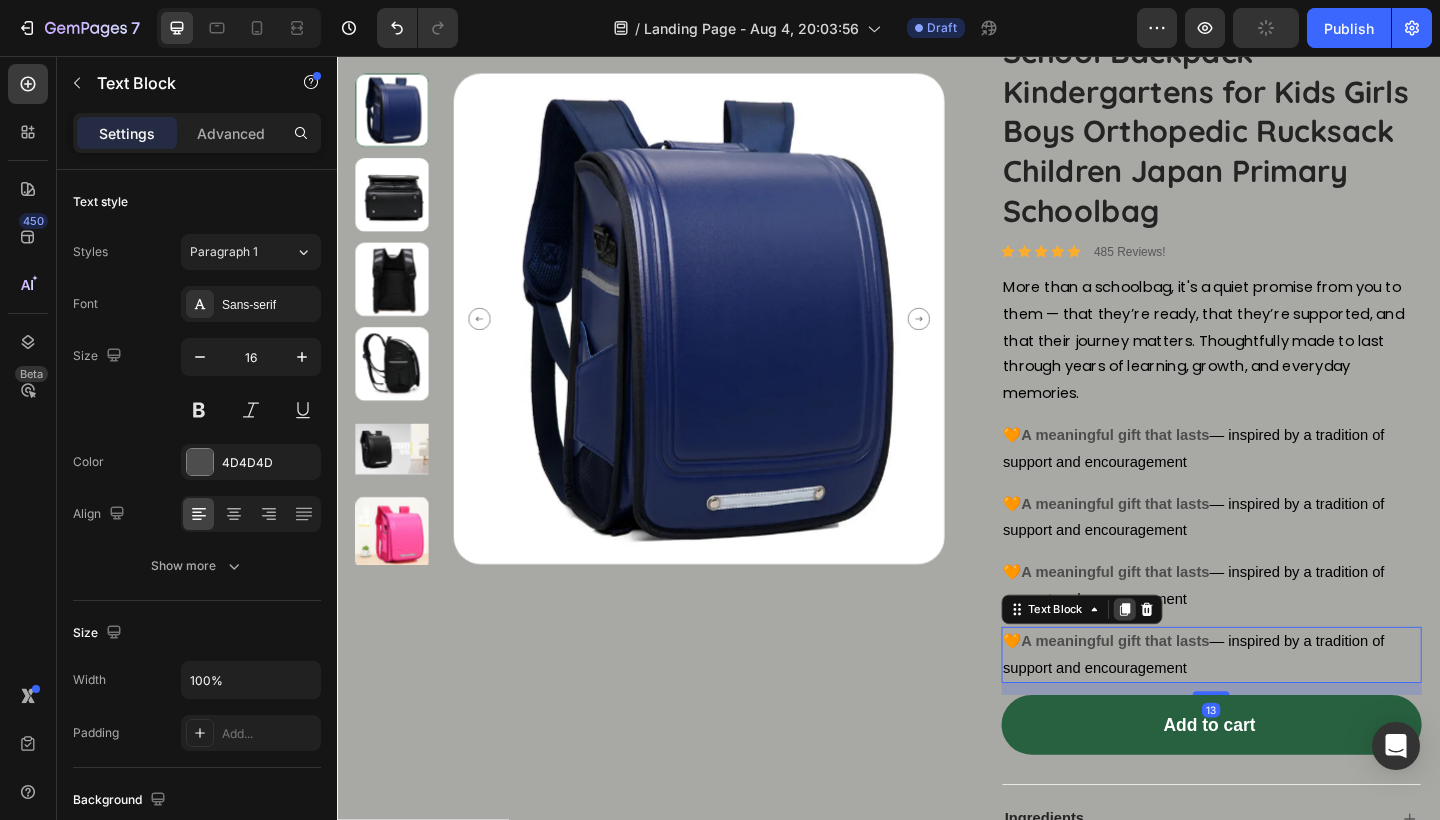 click 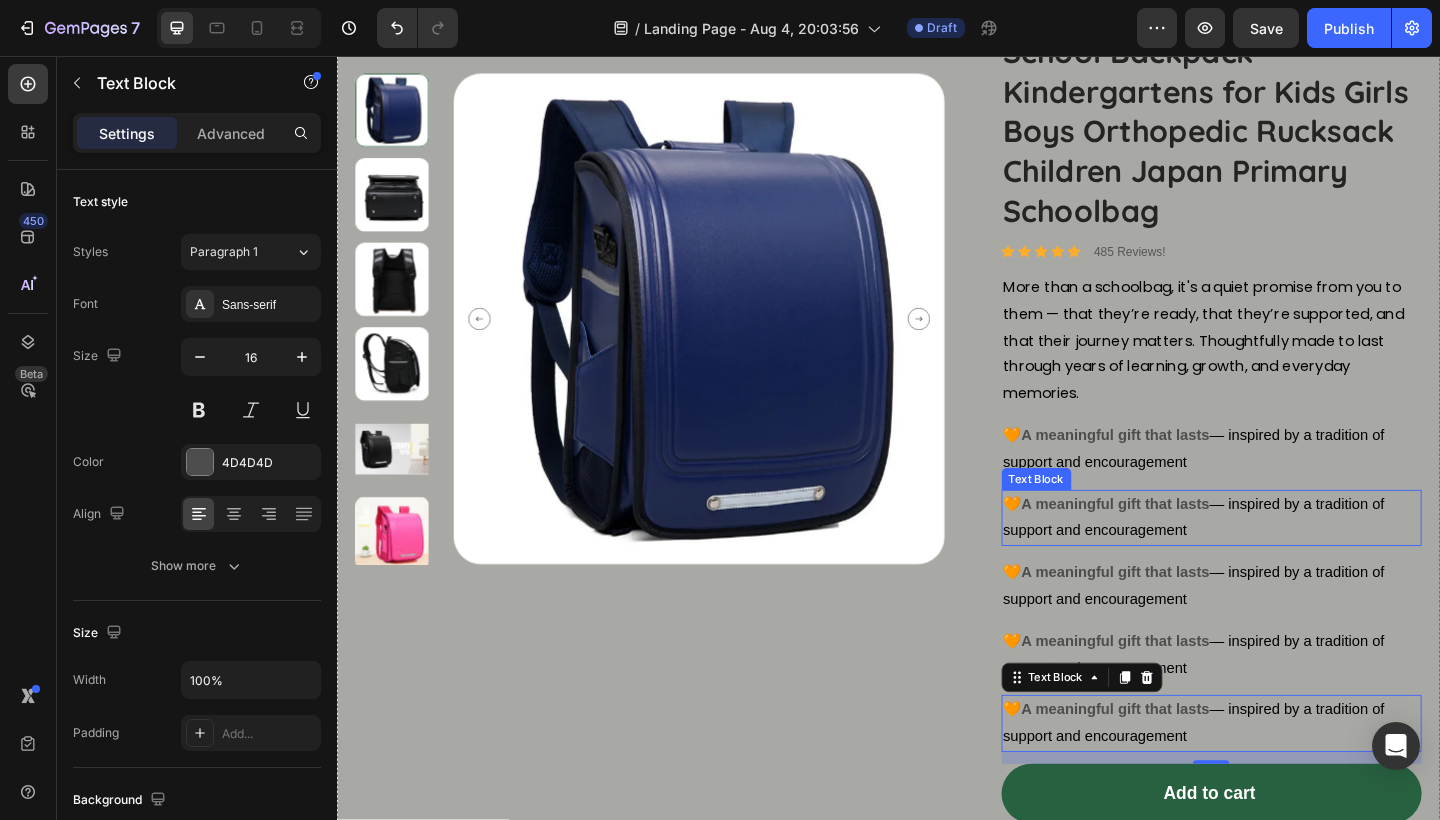 click on "— inspired by a tradition of support and encouragement" at bounding box center (1269, 559) 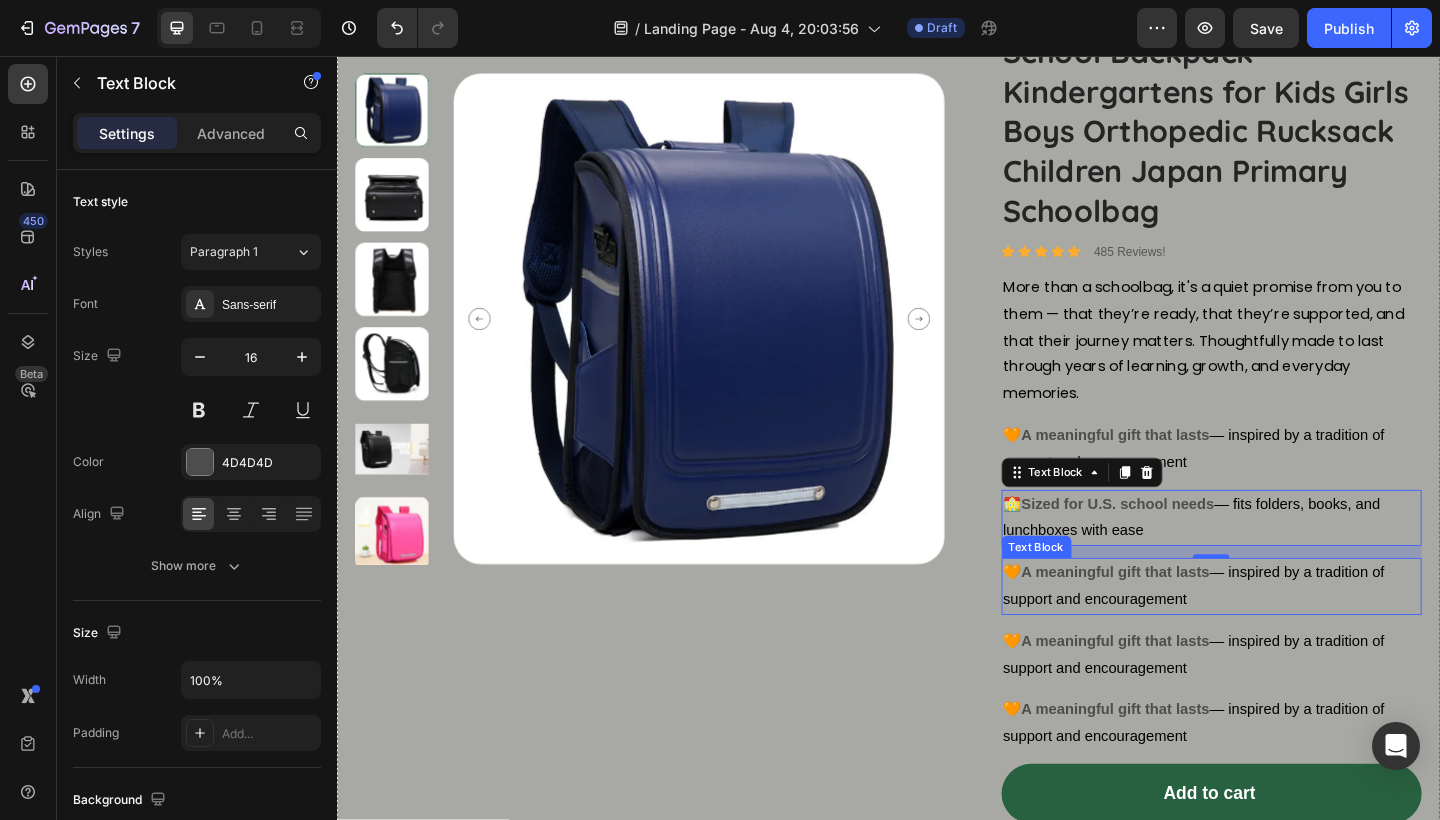 click on "🧡  A meaningful gift that lasts  — inspired by a tradition of support and encouragement" at bounding box center [1289, 634] 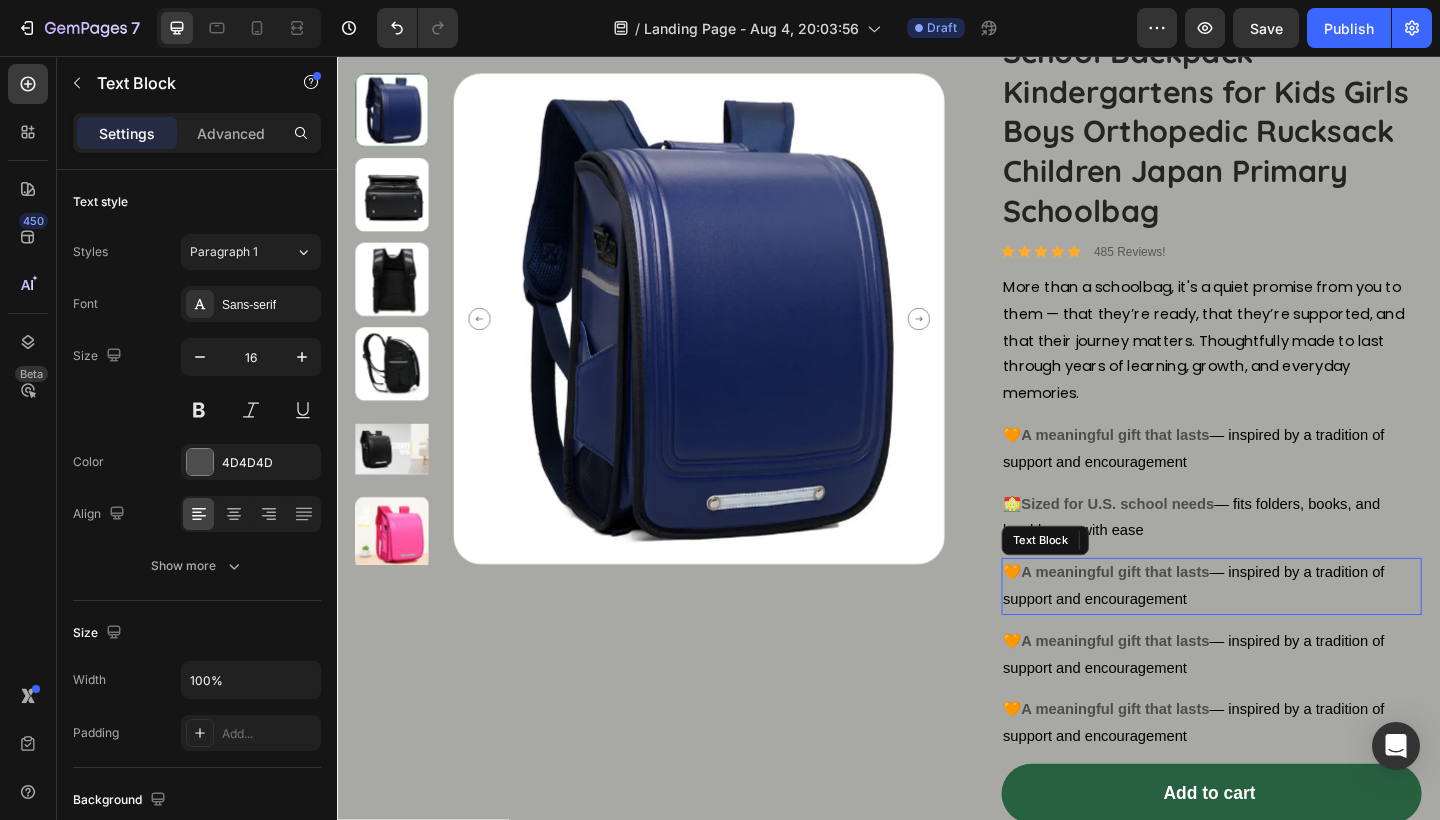 click on "🧡  A meaningful gift that lasts  — inspired by a tradition of support and encouragement" at bounding box center (1289, 634) 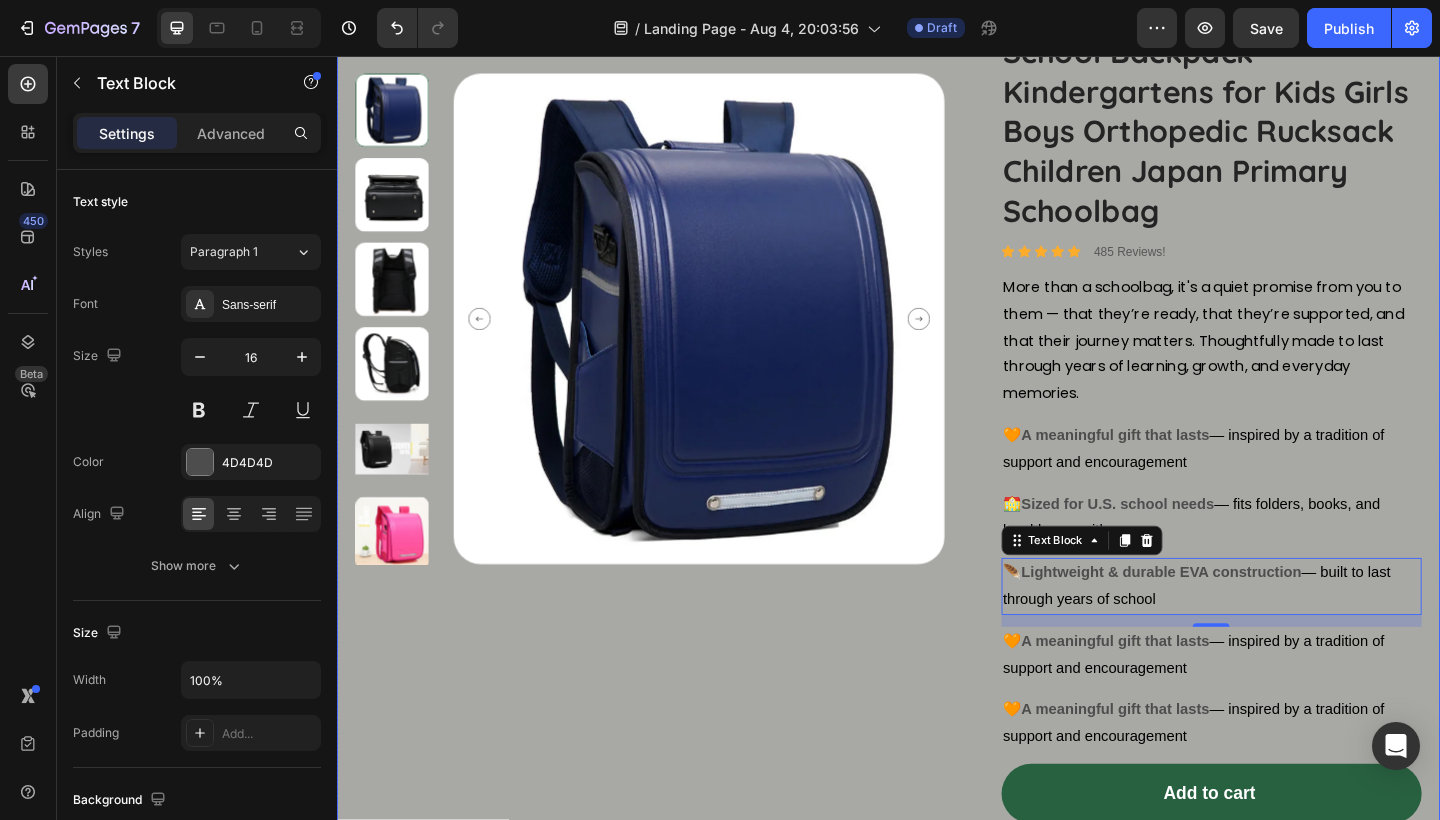 click on "— inspired by a tradition of support and encouragement" at bounding box center [1269, 708] 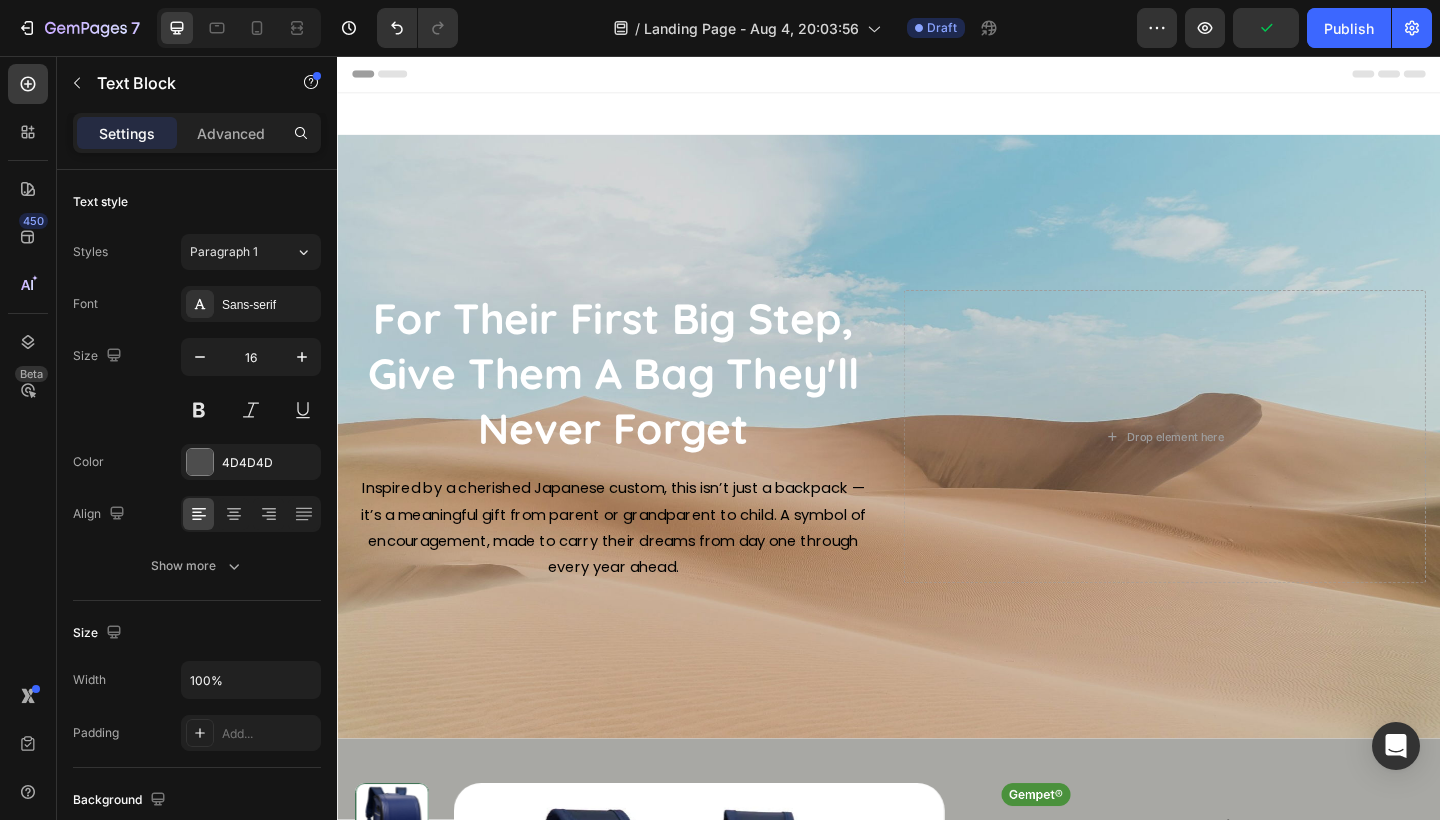scroll, scrollTop: 889, scrollLeft: 0, axis: vertical 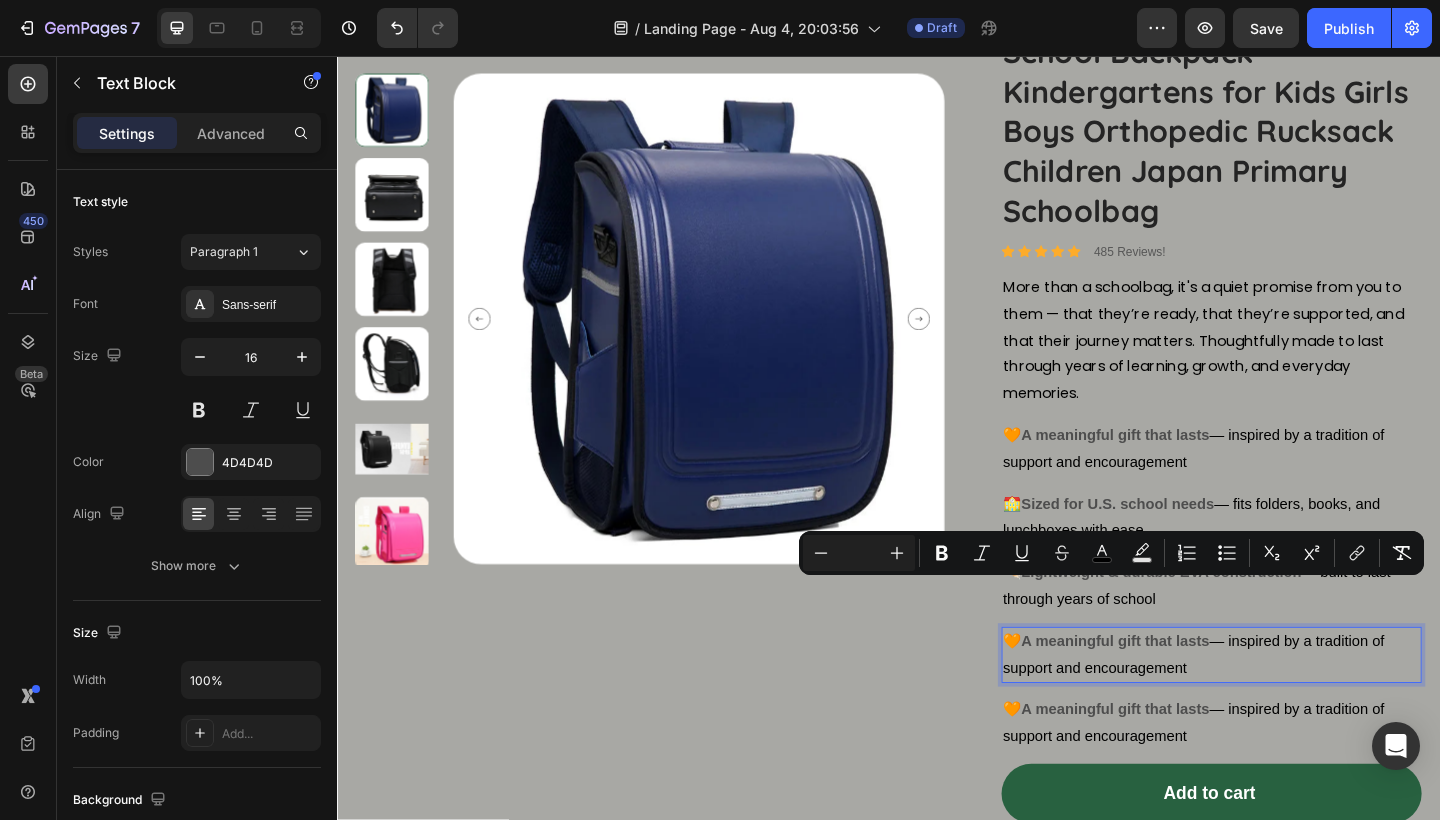 click on "— inspired by a tradition of support and encouragement" at bounding box center [1269, 708] 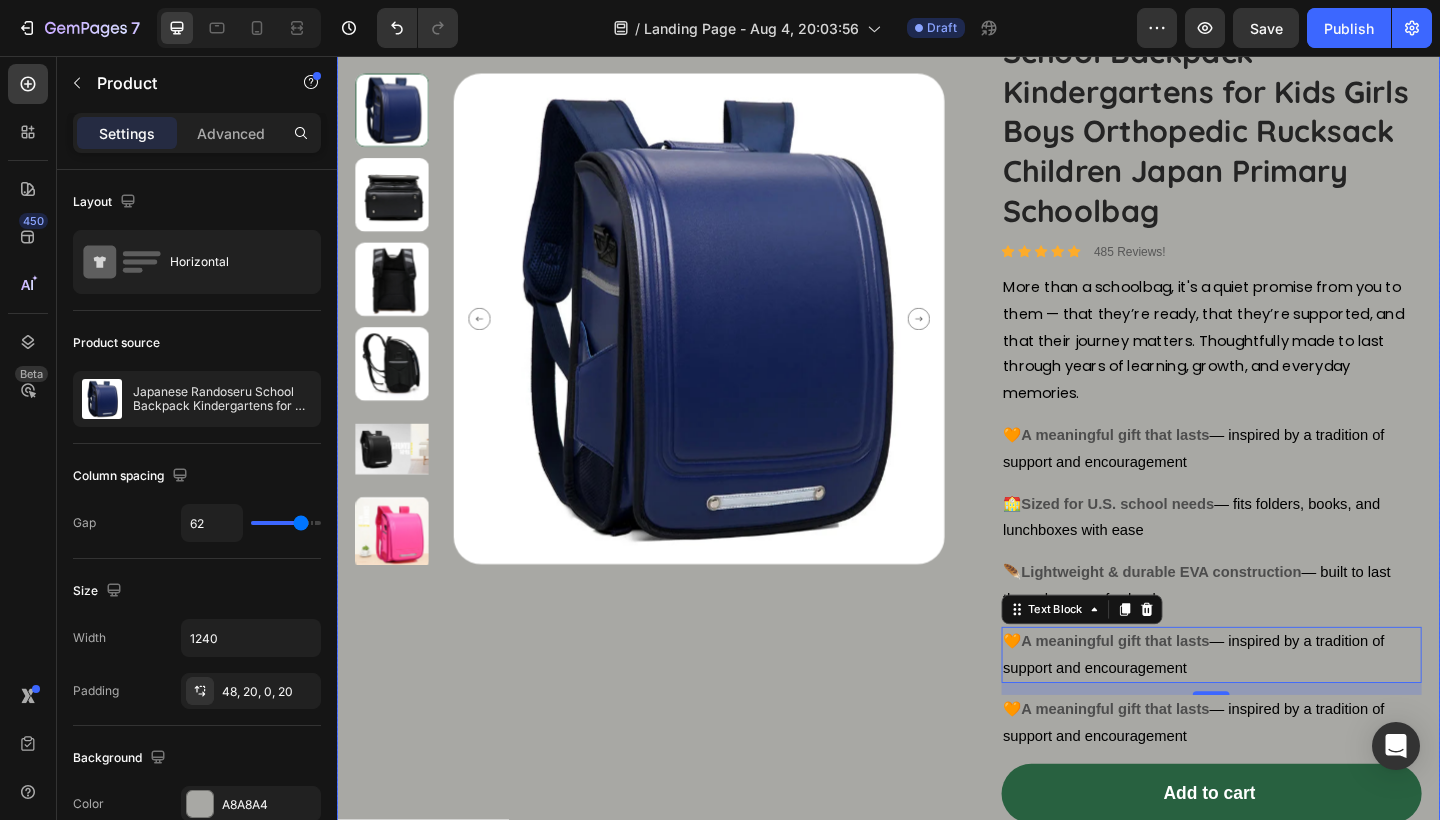 click on "Image Japanese Randoseru School Backpack Kindergartens for Kids Girls Boys Orthopedic Rucksack Children Japan Primary Schoolbag Product Title
Icon
Icon
Icon
Icon
Icon Icon List 485 Reviews! Text Block Row More than a schoolbag, it's a quiet promise from you to them — that they’re ready, that they’re supported, and that their journey matters. Thoughtfully made to last through years of learning, growth, and everyday memories. Text Block 🧡  A meaningful gift that lasts  — inspired by a tradition of support and encouragement Text Block 🏫  Sized for U.S. school needs  — fits folders, books, and lunchboxes with ease Text Block 🪶  Lightweight & durable EVA construction  — built to last through years of school Text Block 🧡  A meaningful gift that lasts  — inspired by a tradition of support and encouragement Text Block   13 🧡  A meaningful gift that lasts Text Block Add to cart Add to Cart" at bounding box center [1289, 552] 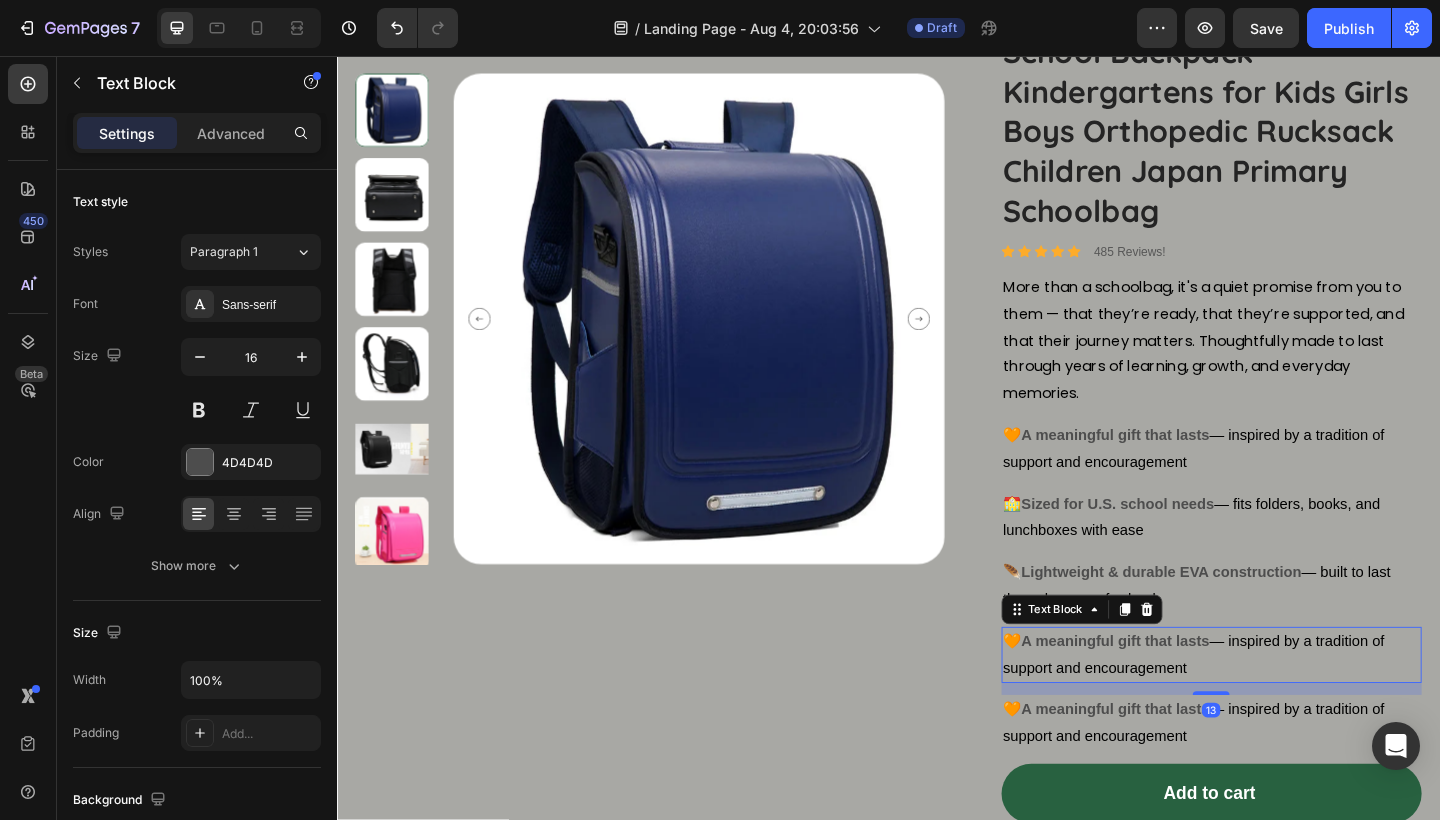 click on "🧡  A meaningful gift that lasts  — inspired by a tradition of support and encouragement" at bounding box center [1289, 709] 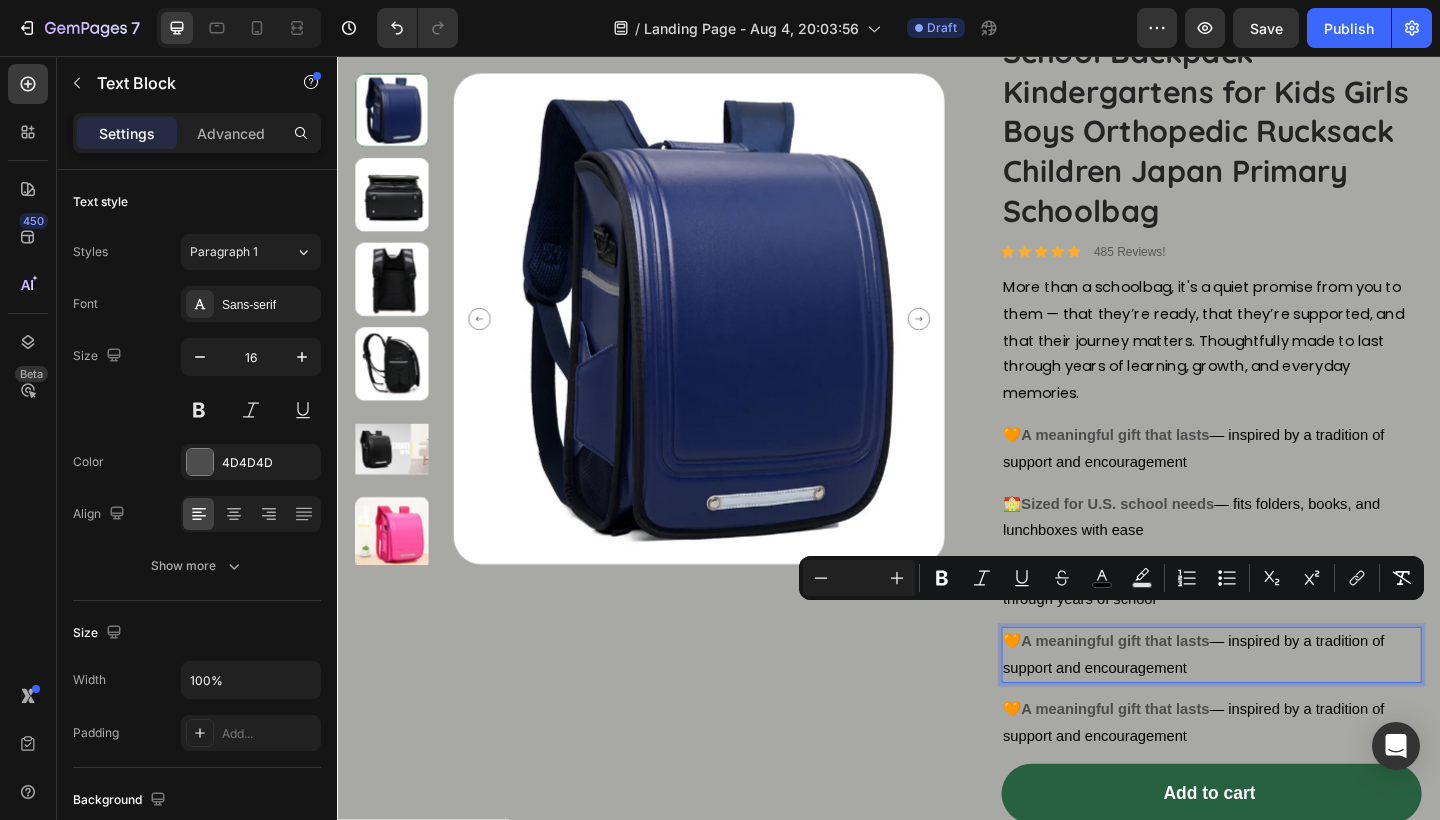 click on "Minus Plus Bold Italic Underline       Strikethrough
color
Text Background Color Numbered List Bulleted List Subscript Superscript       link Remove Format" at bounding box center [1111, 578] 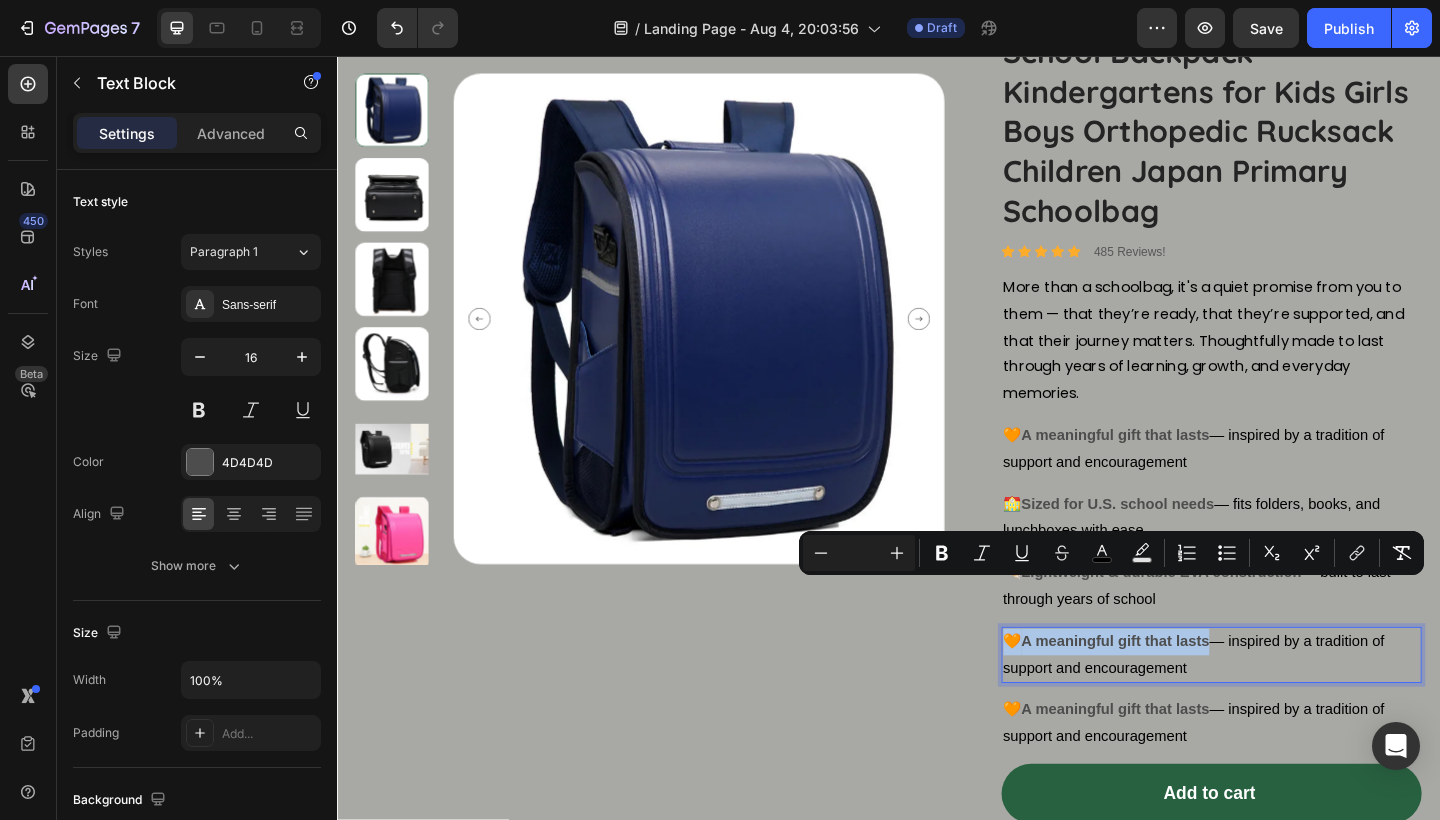 click on "🧡  A meaningful gift that lasts  — inspired by a tradition of support and encouragement" at bounding box center (1289, 709) 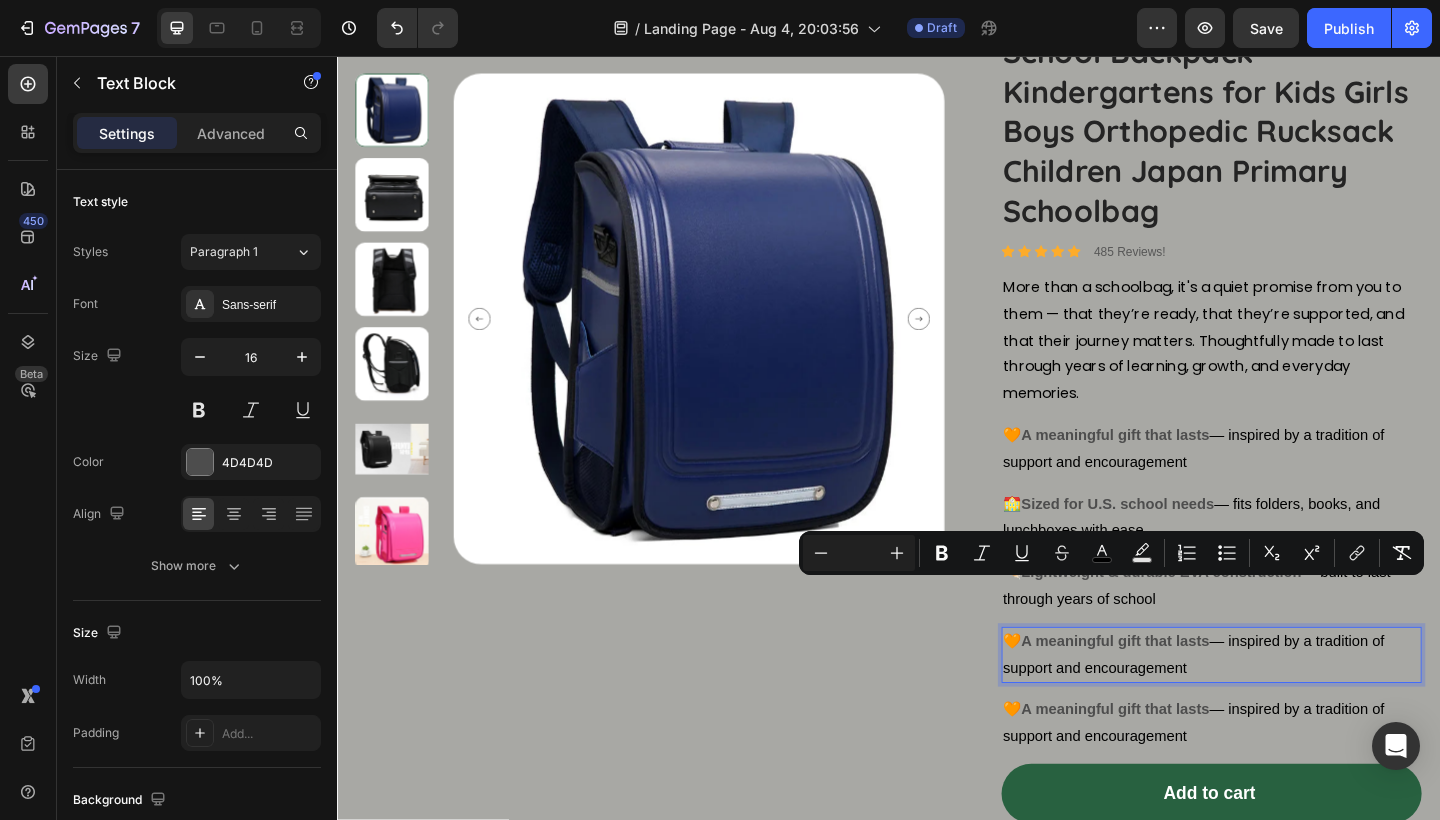 drag, startPoint x: 1278, startPoint y: 666, endPoint x: 1071, endPoint y: 638, distance: 208.88513 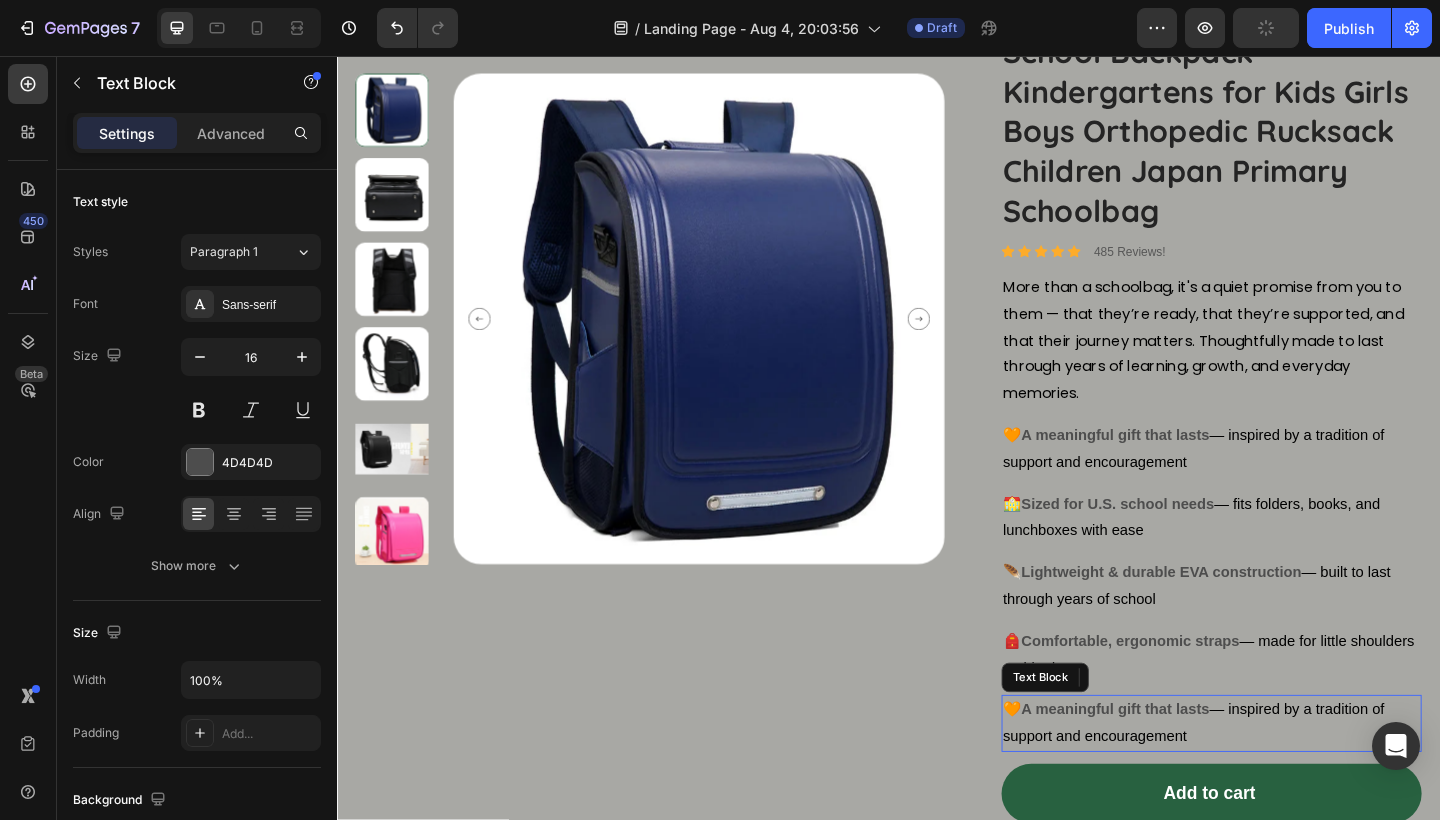 click on "A meaningful gift that lasts" at bounding box center (1184, 767) 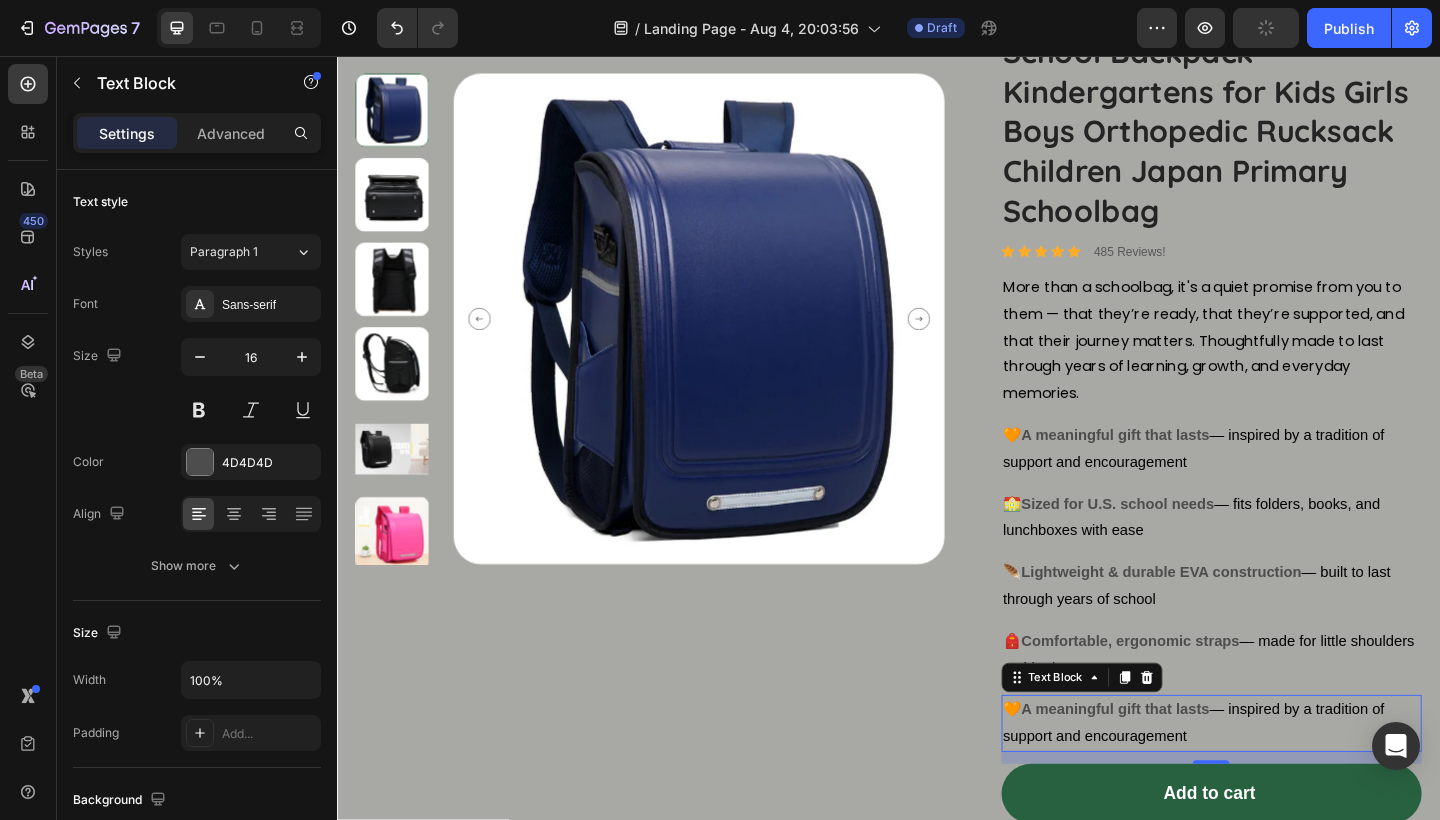 click on "A meaningful gift that lasts" at bounding box center [1184, 767] 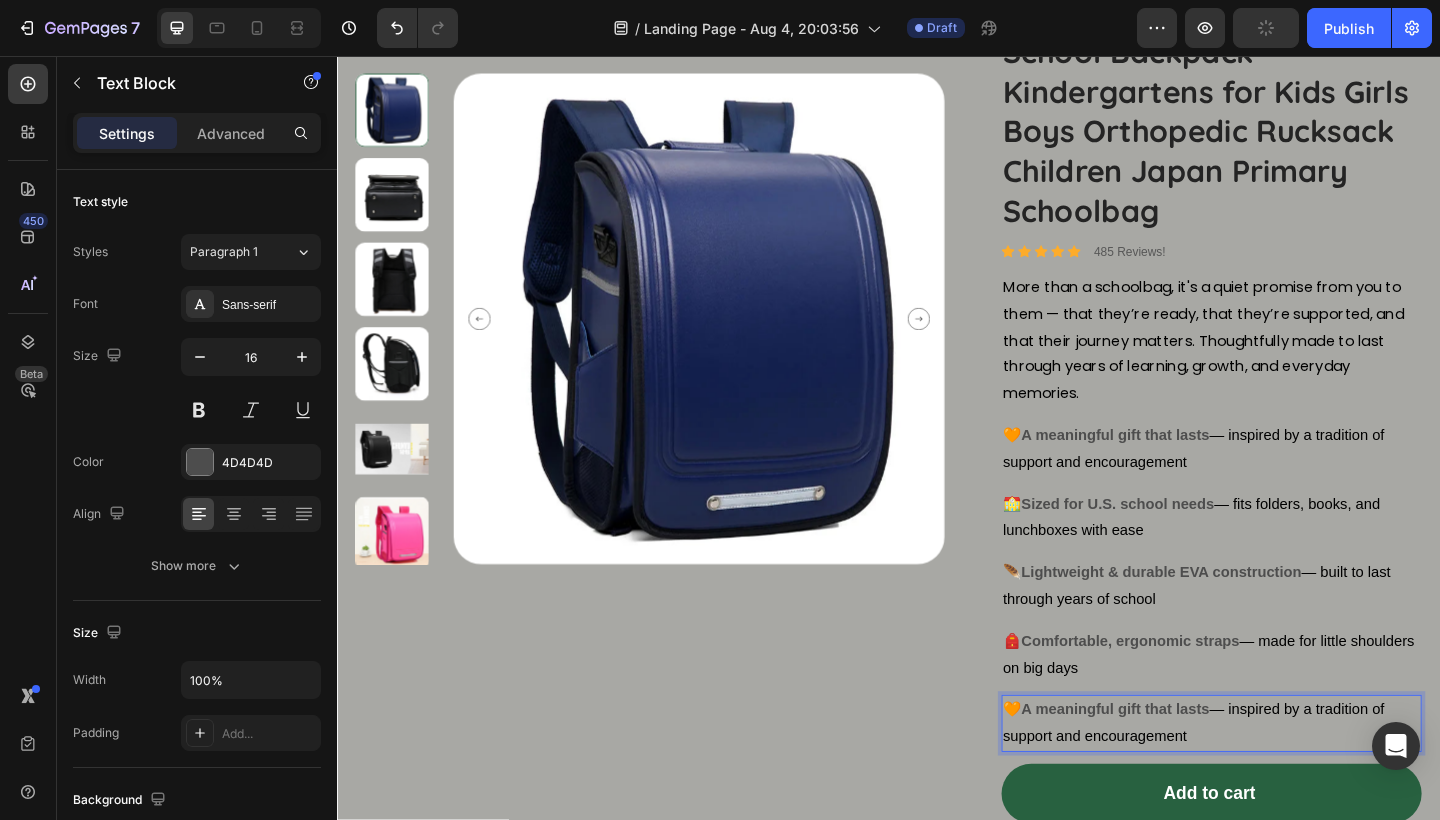 click on "A meaningful gift that lasts" at bounding box center [1184, 767] 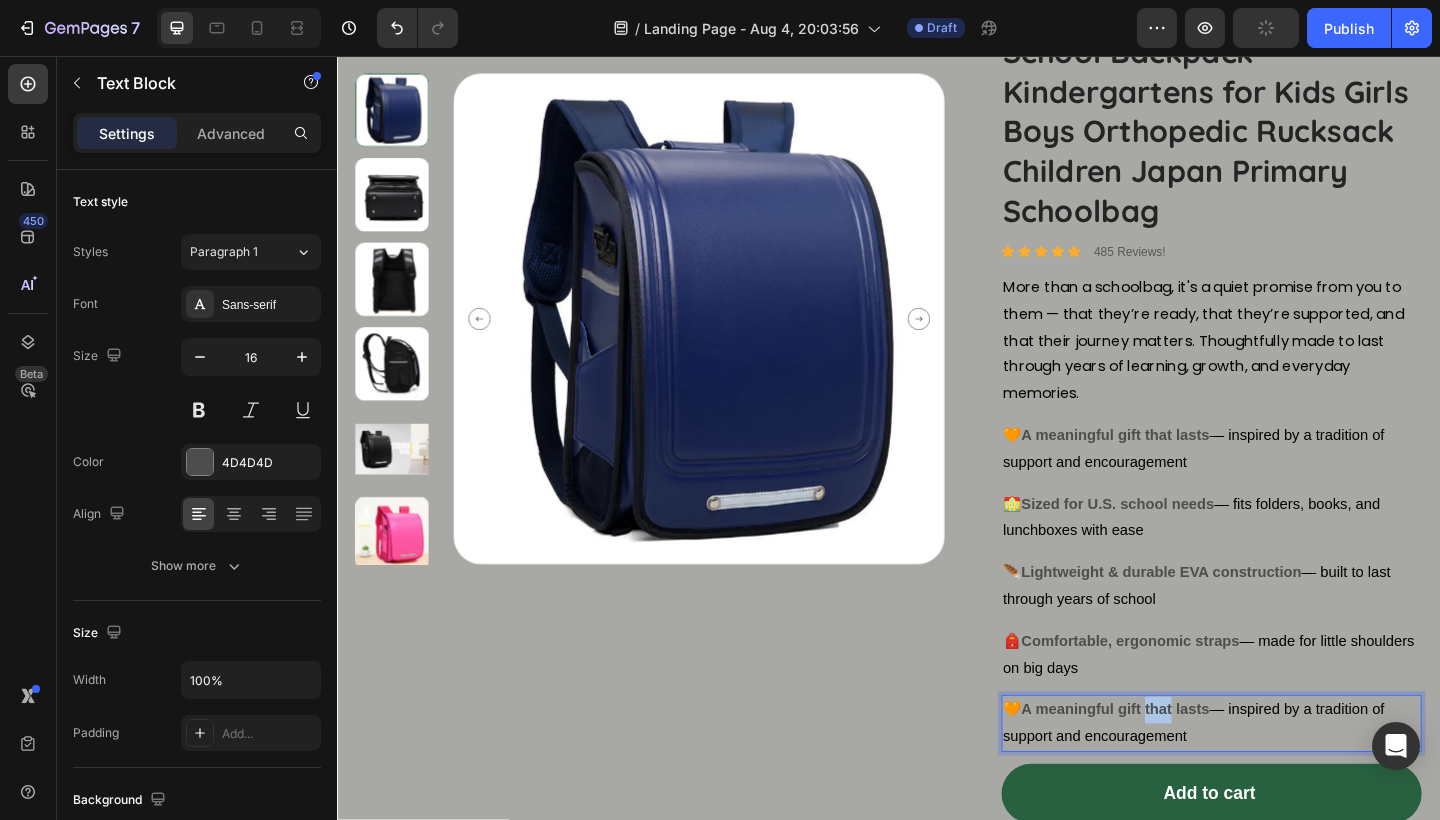 click on "A meaningful gift that lasts" at bounding box center (1184, 767) 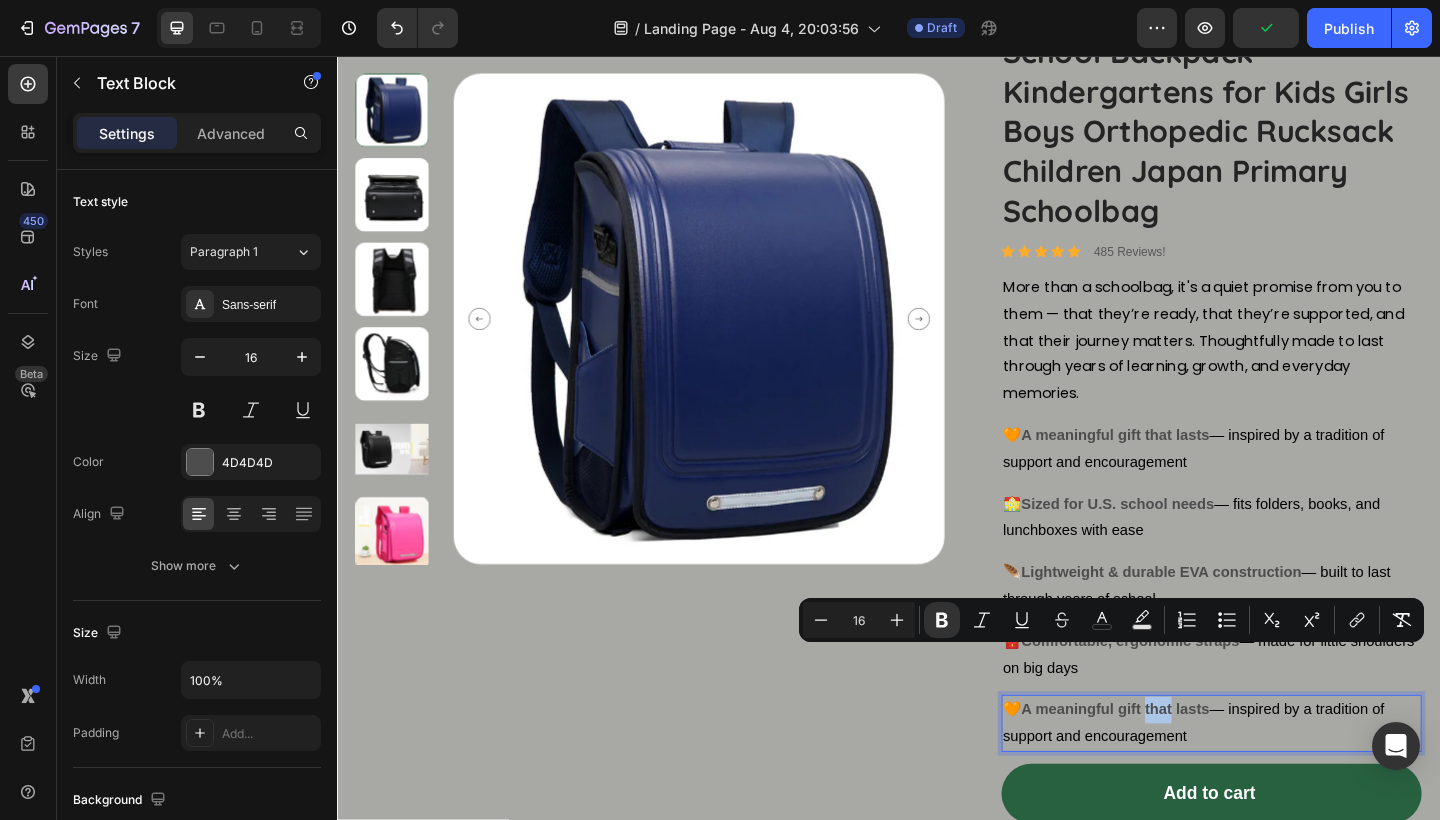 type 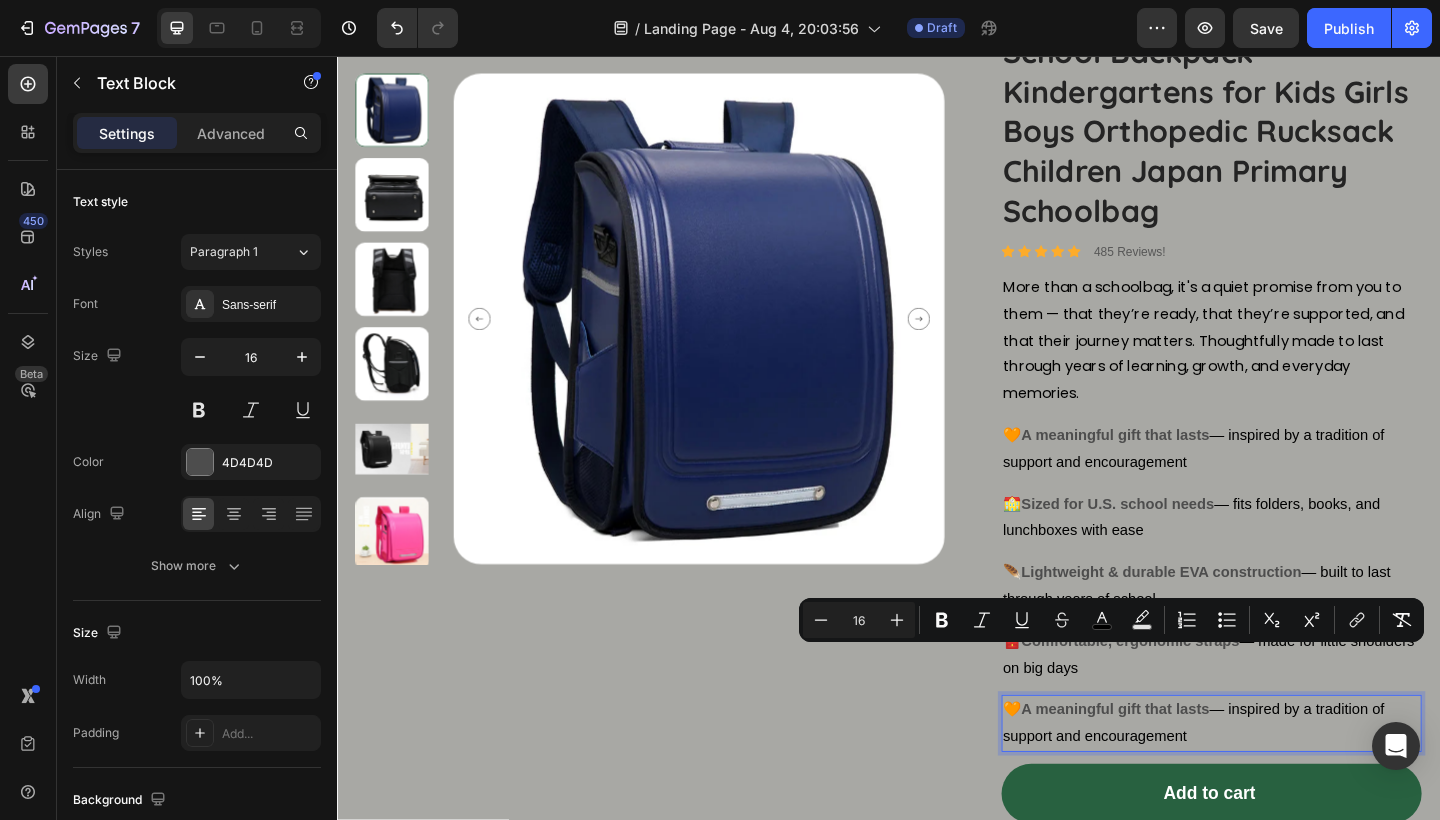 click on "A meaningful gift that lasts" at bounding box center [1184, 767] 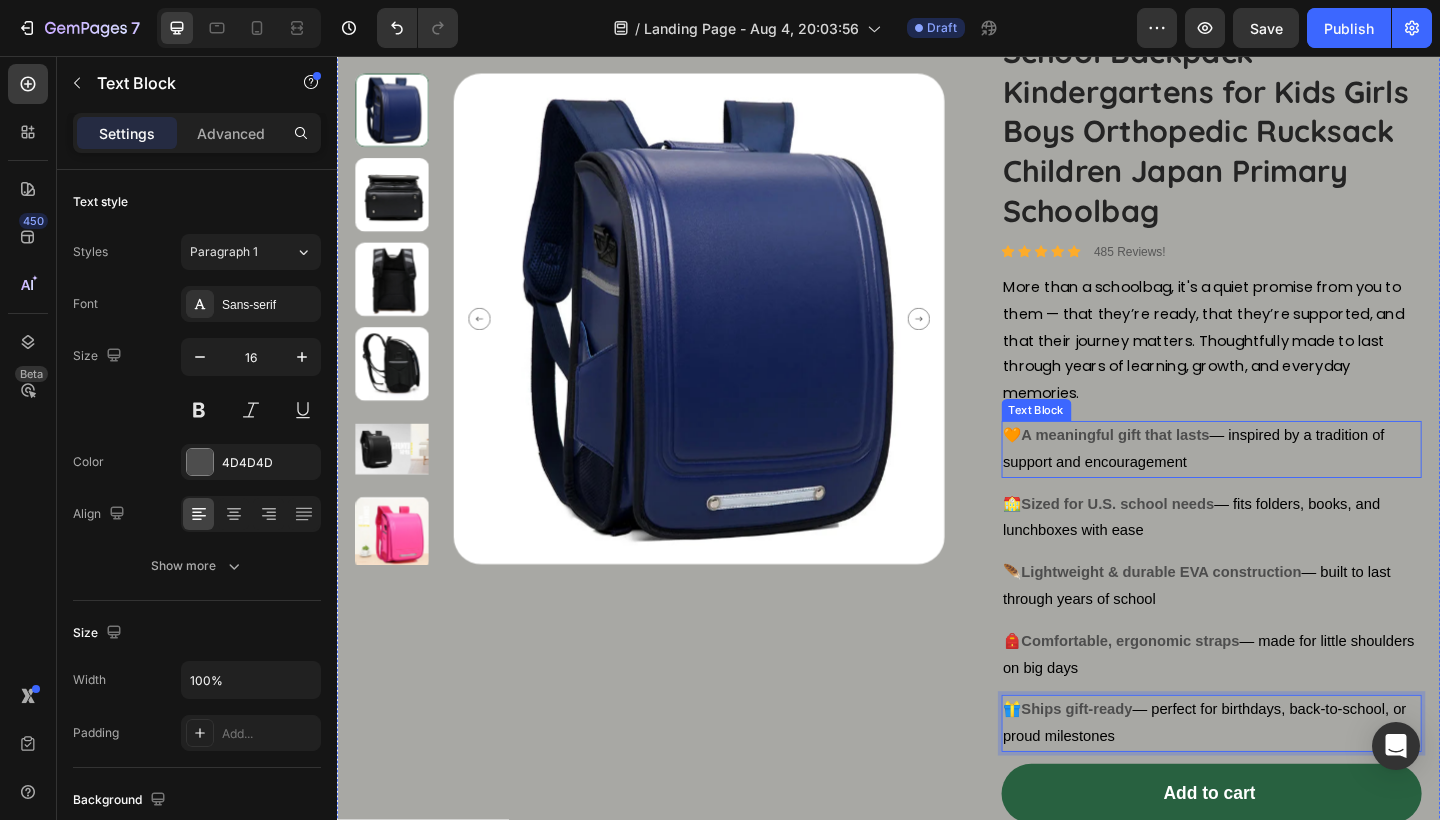 click on "🧡  A meaningful gift that lasts  — inspired by a tradition of support and encouragement" at bounding box center [1289, 485] 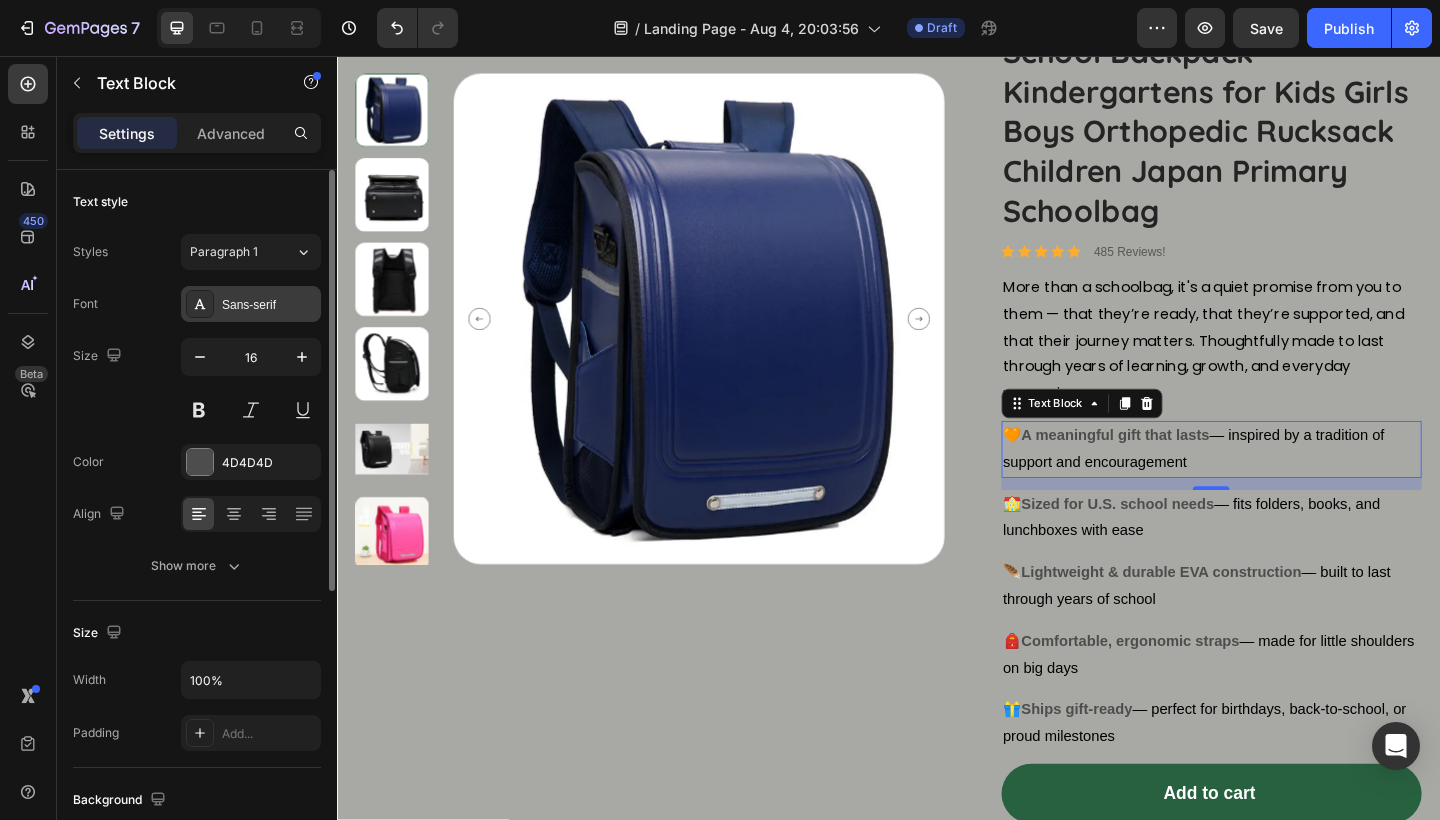 click on "Sans-serif" at bounding box center [251, 304] 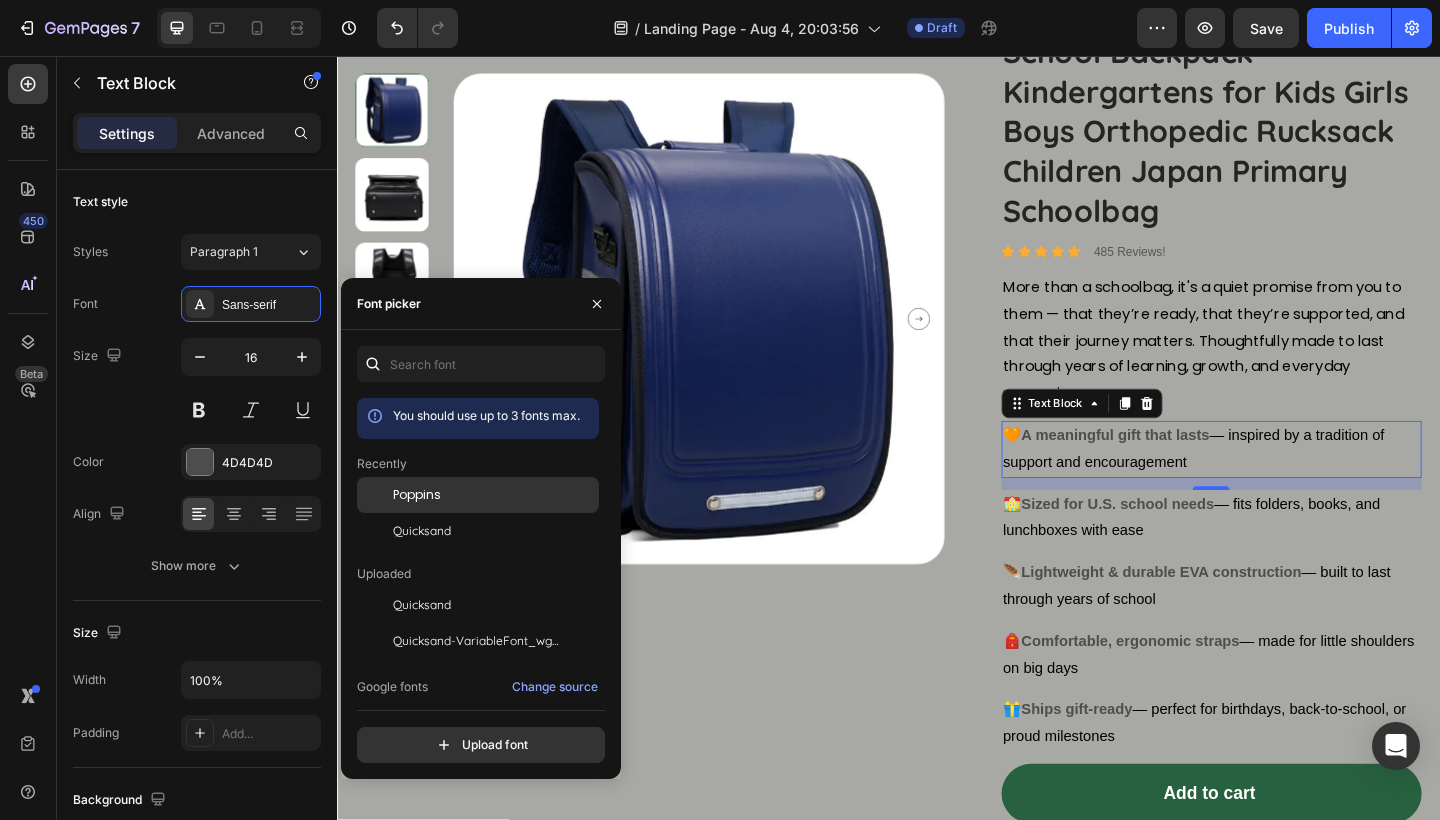 click on "Poppins" at bounding box center [417, 495] 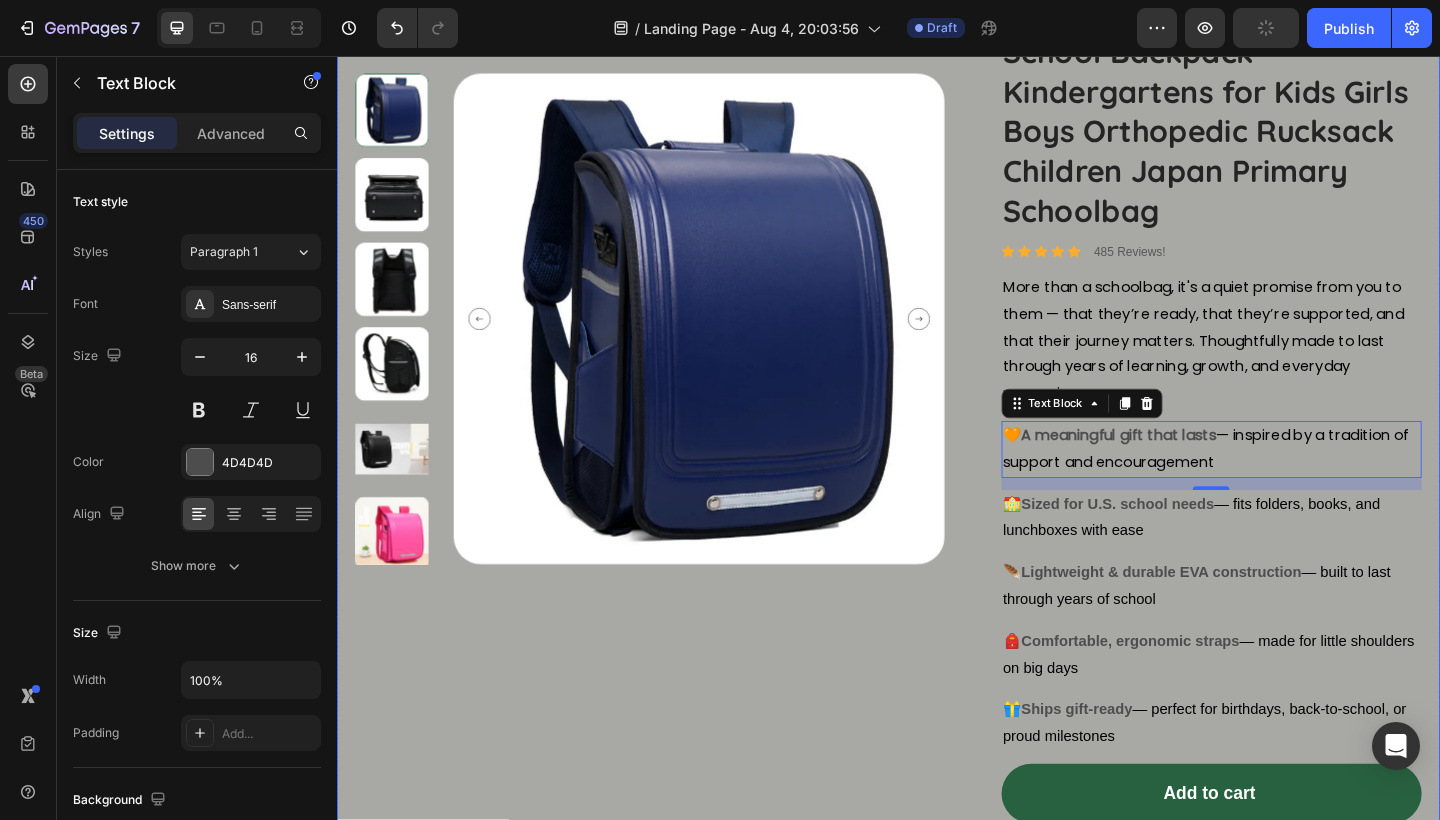 click on "🏫  Sized for U.S. school needs  — fits folders, books, and lunchboxes with ease" at bounding box center (1289, 560) 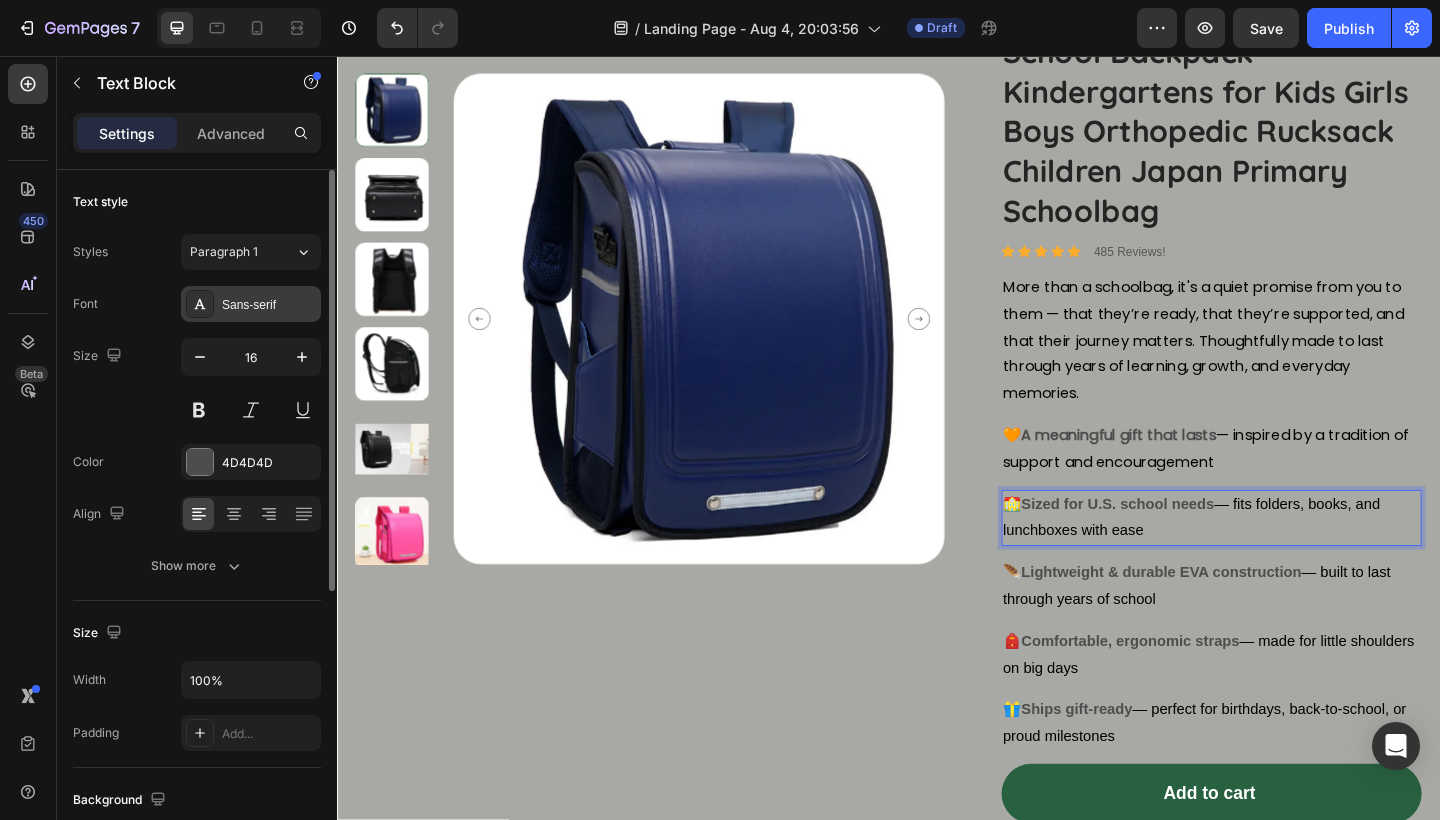 click on "Sans-serif" at bounding box center (251, 304) 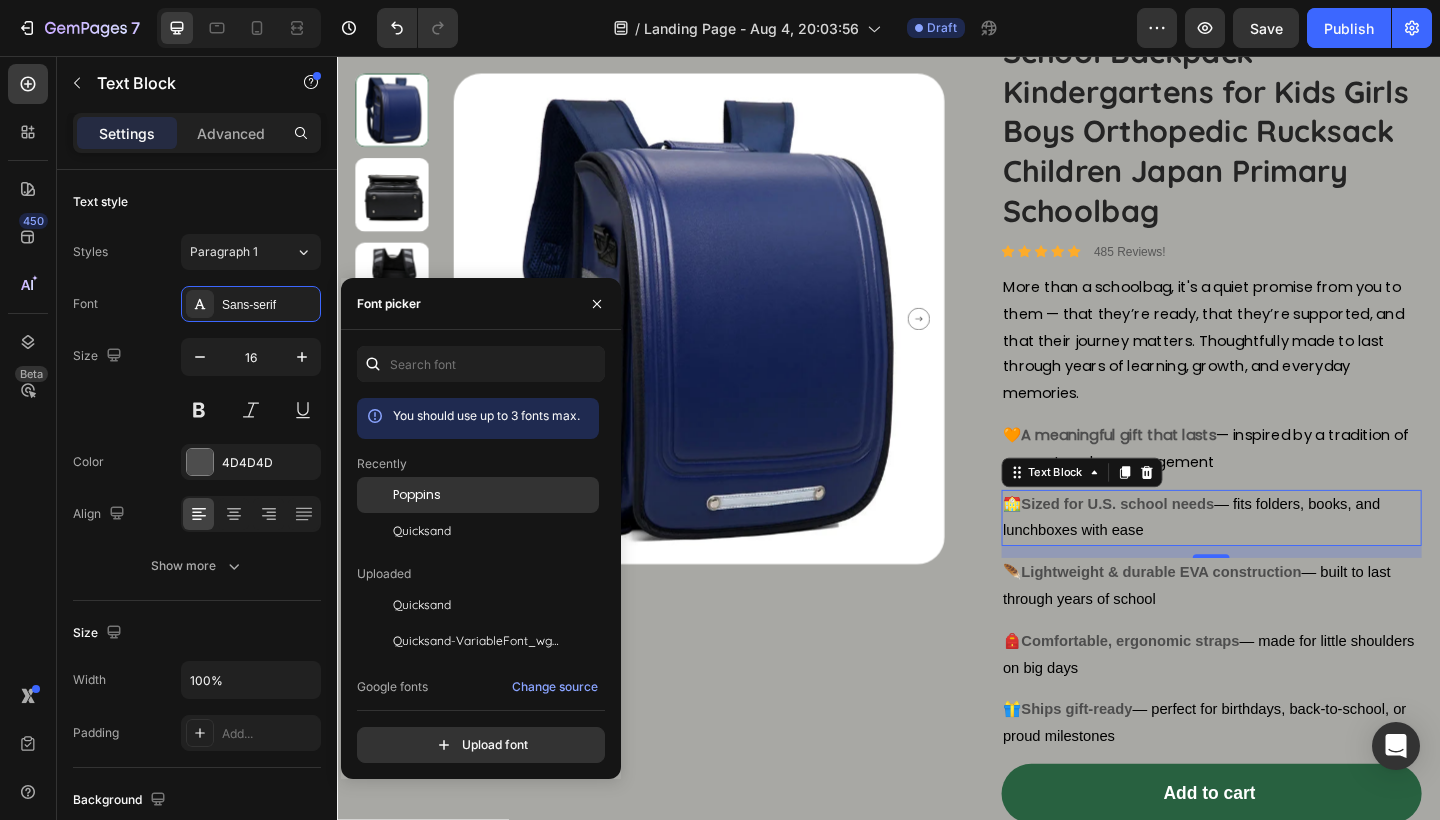 click on "Poppins" at bounding box center (417, 495) 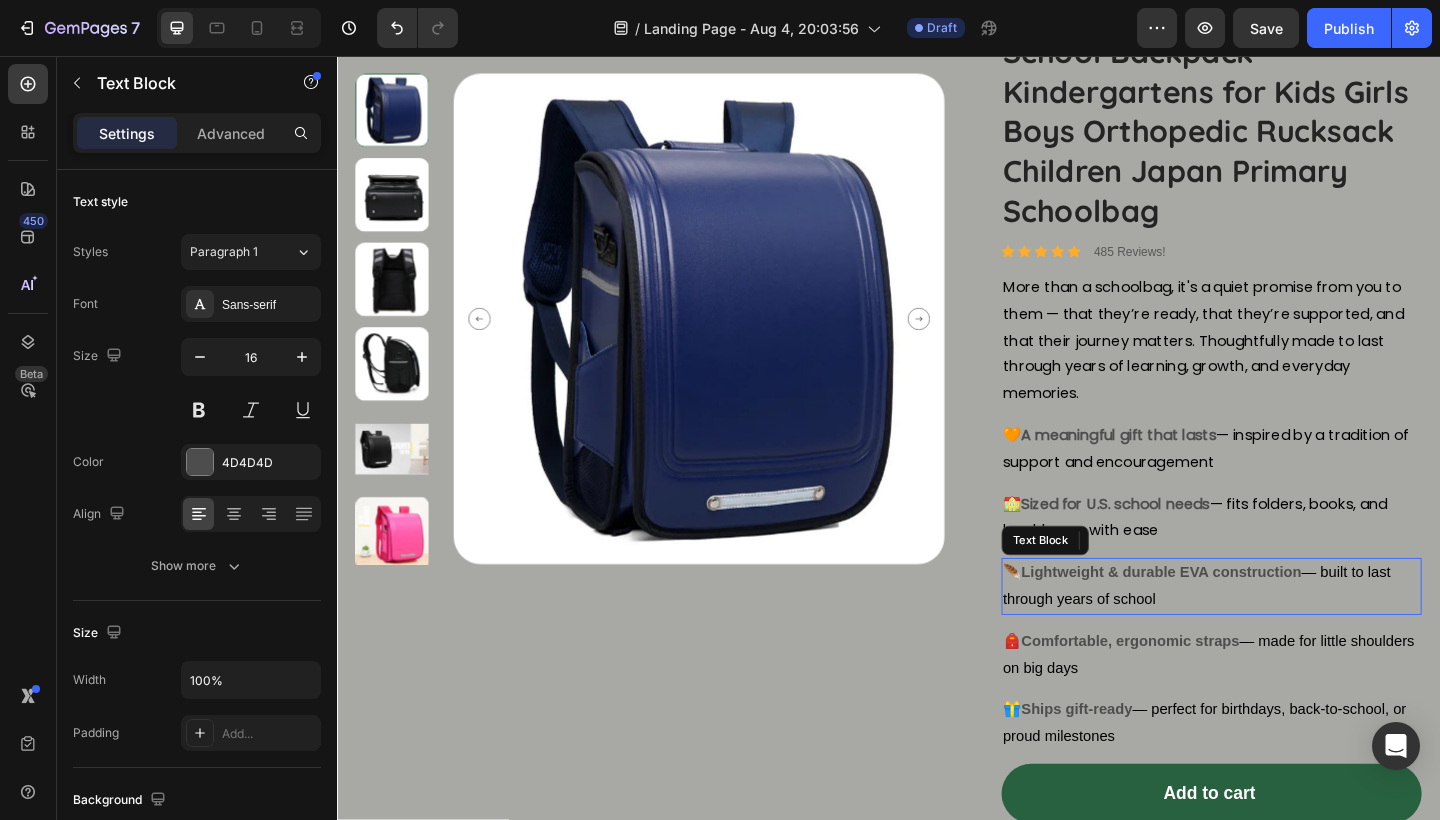 click on "— built to last through years of school" at bounding box center (1273, 633) 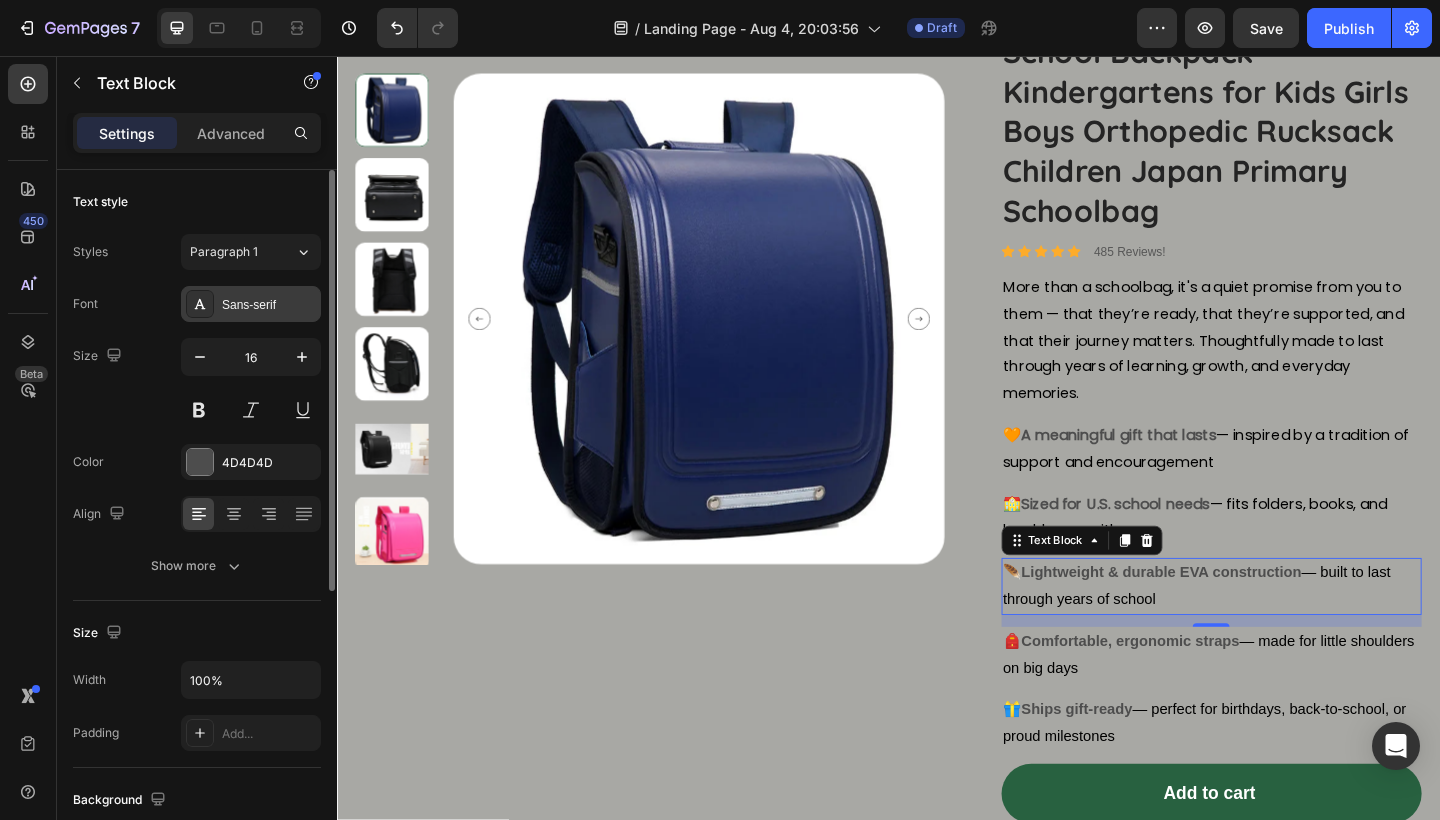 click on "Sans-serif" at bounding box center [269, 305] 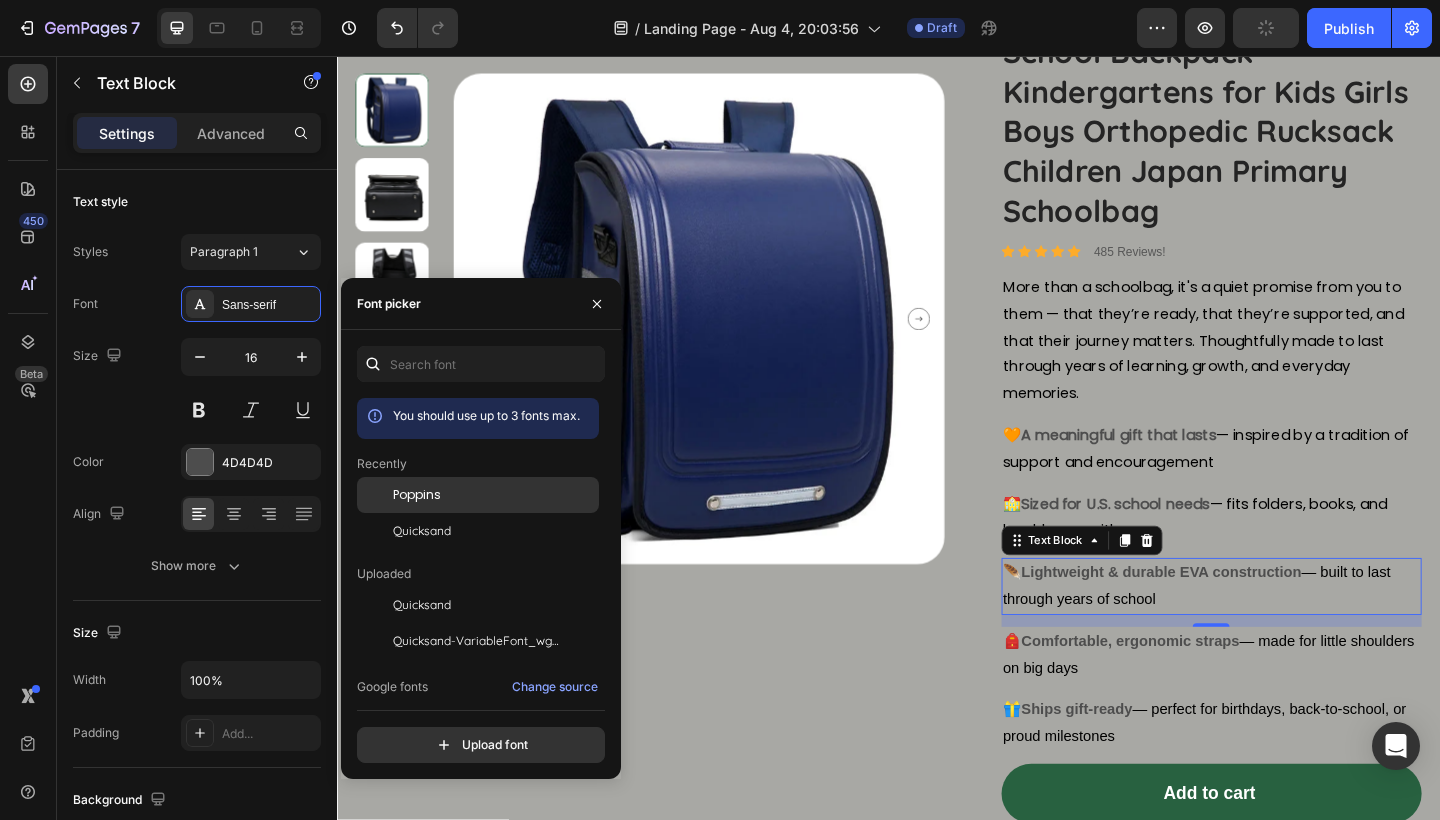 click on "Poppins" at bounding box center (417, 495) 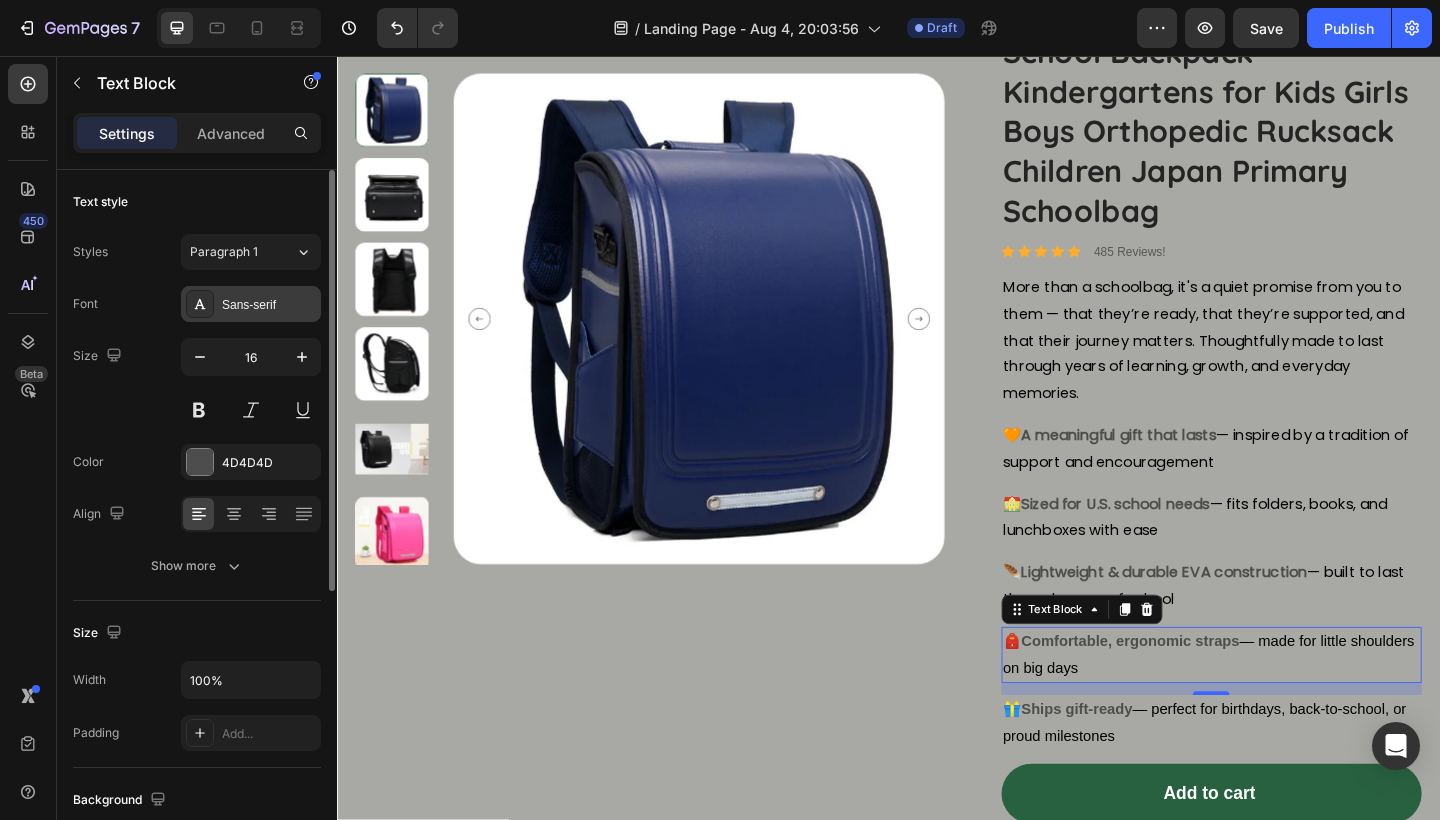 click on "Sans-serif" at bounding box center [251, 304] 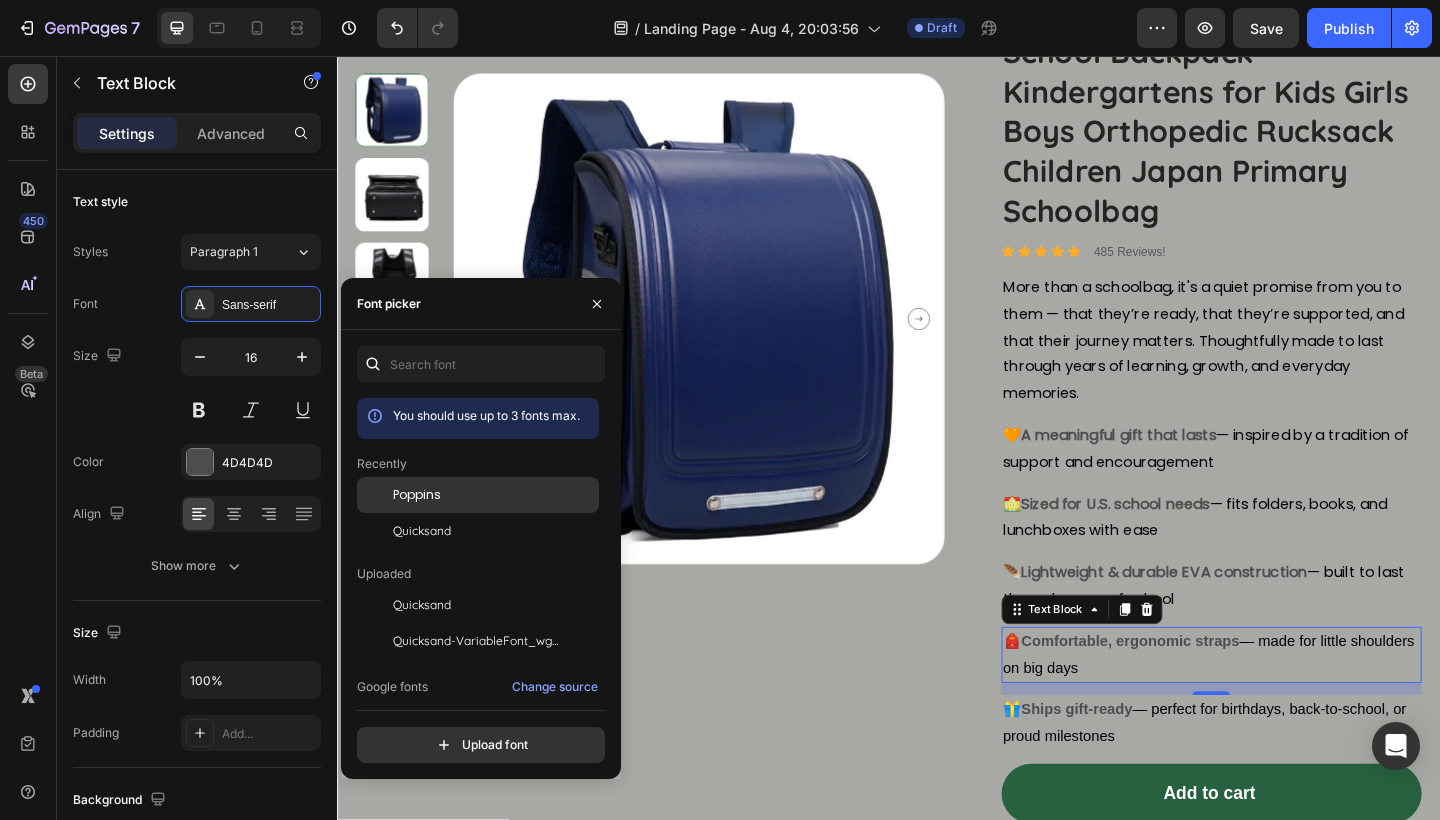 click on "Poppins" at bounding box center [417, 495] 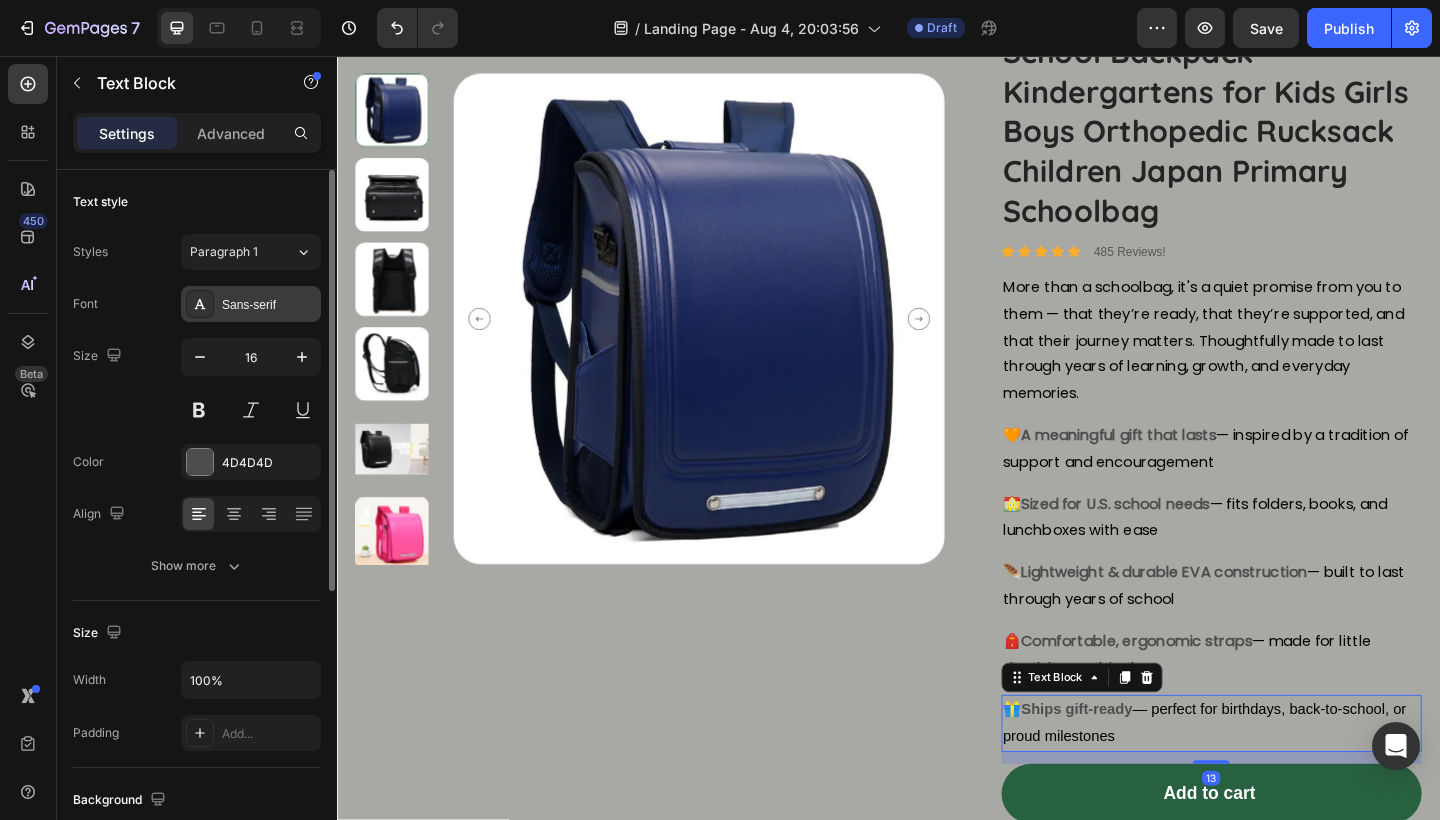 click on "Sans-serif" at bounding box center [251, 304] 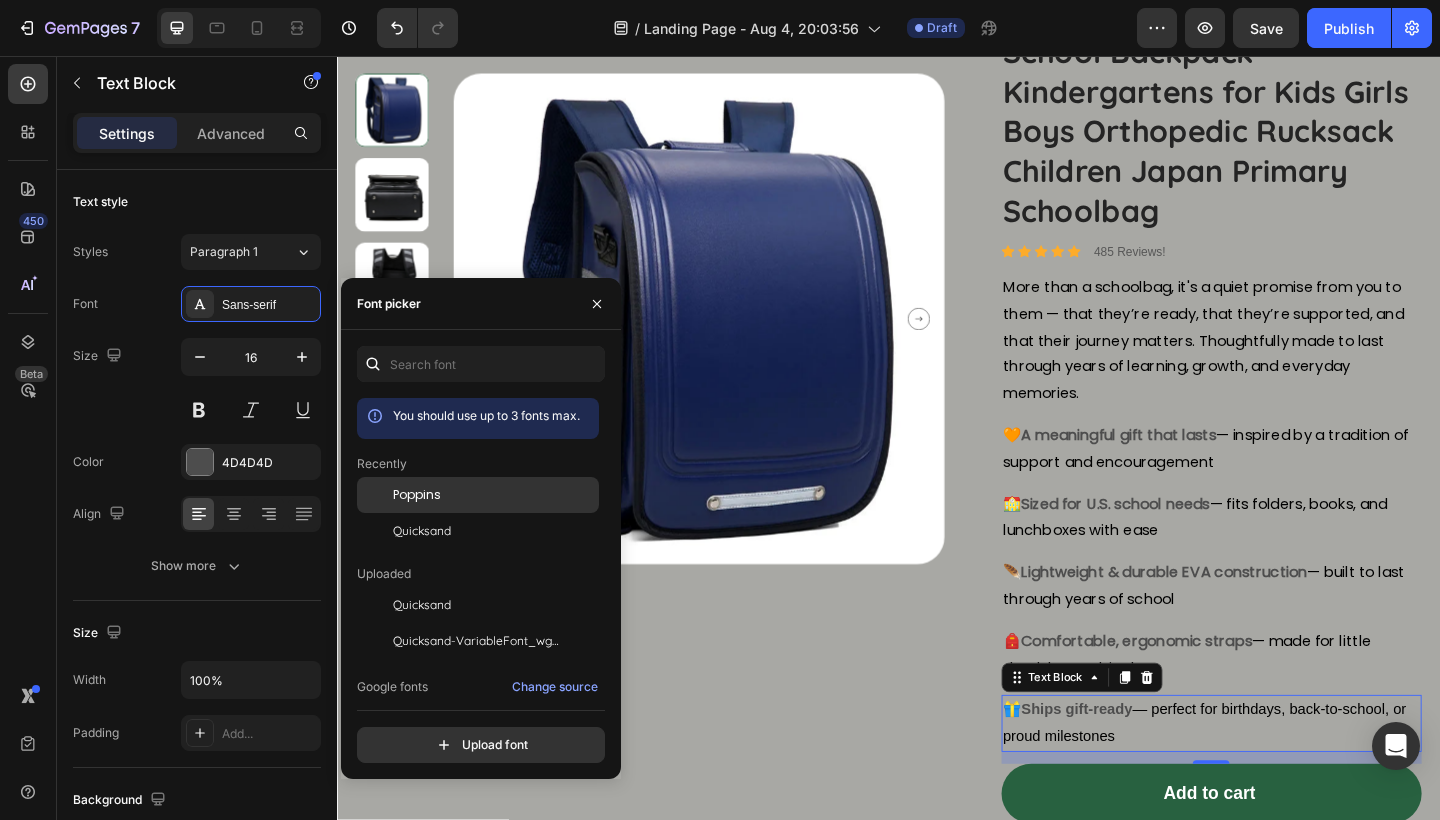 click on "Poppins" 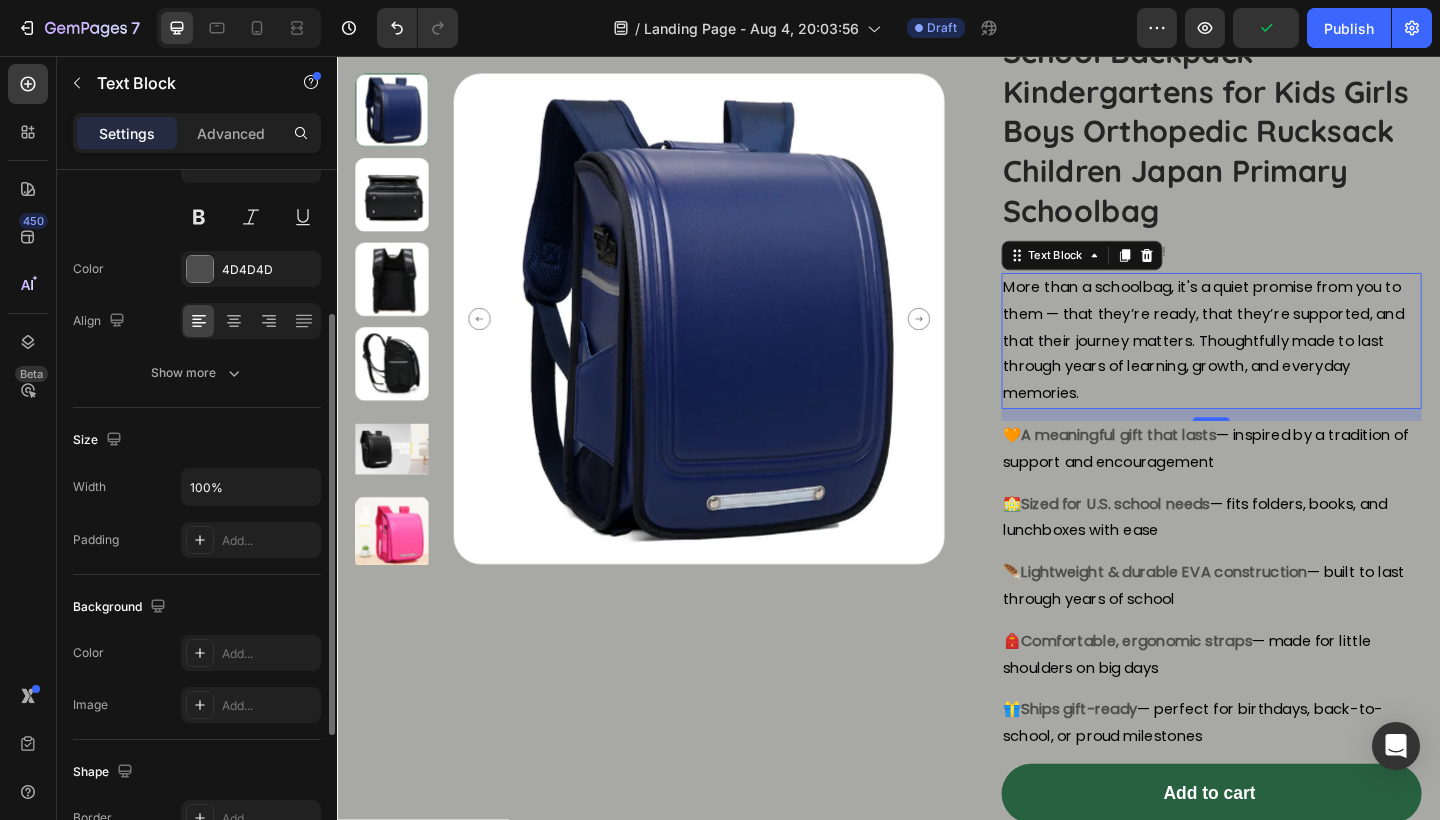 scroll, scrollTop: 0, scrollLeft: 0, axis: both 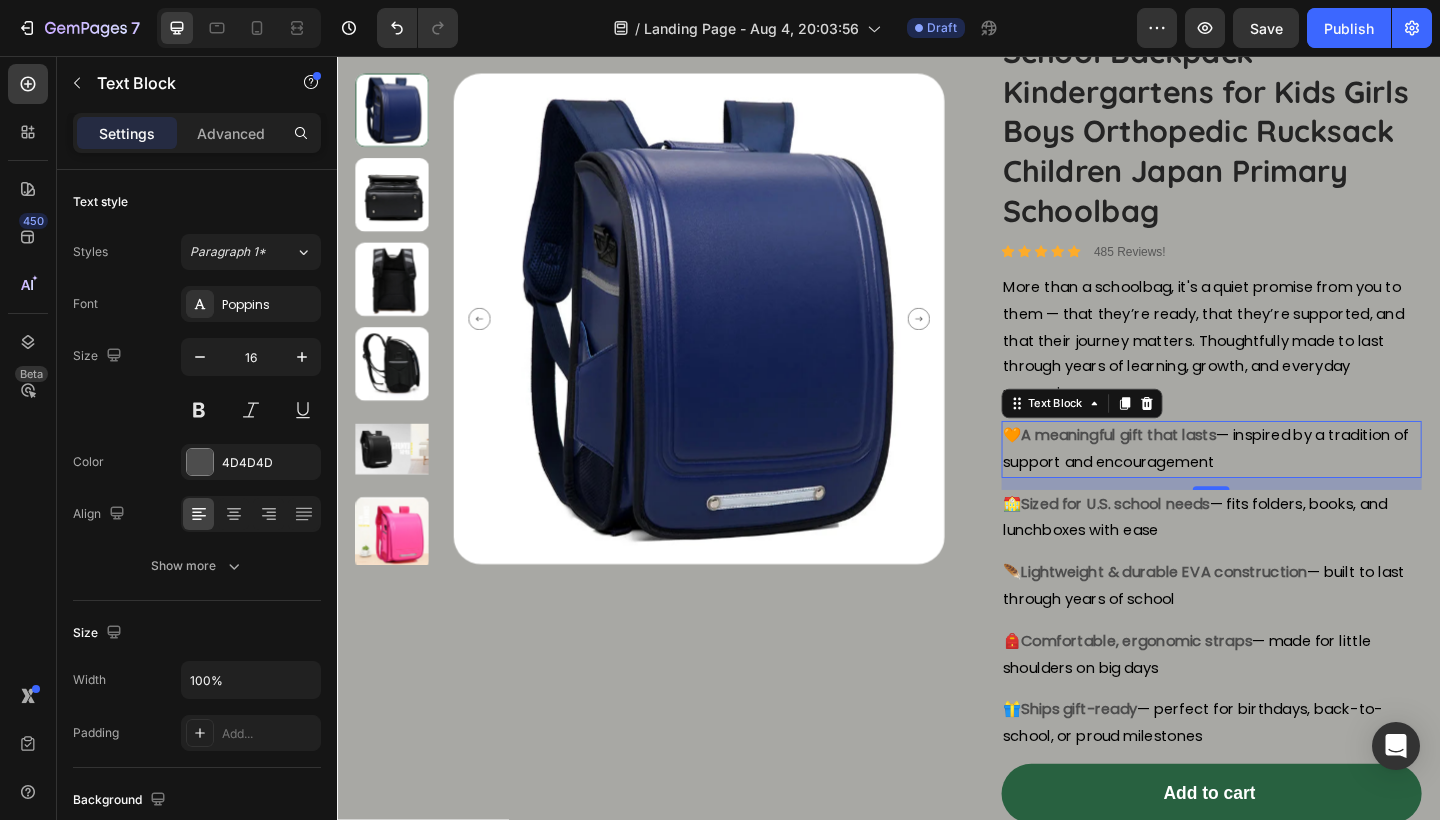 drag, startPoint x: 1295, startPoint y: 438, endPoint x: 1324, endPoint y: 424, distance: 32.202484 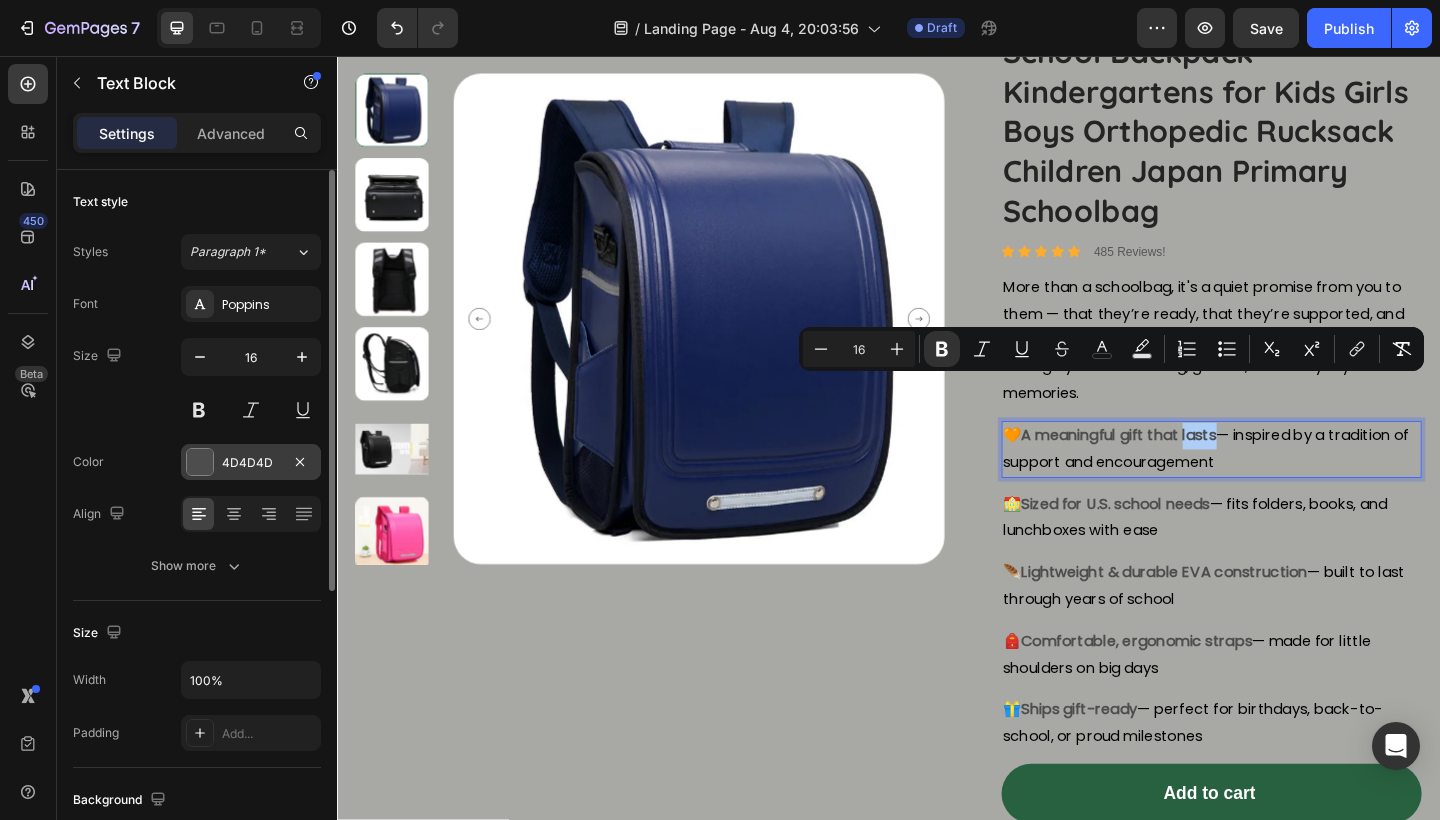 click at bounding box center [200, 462] 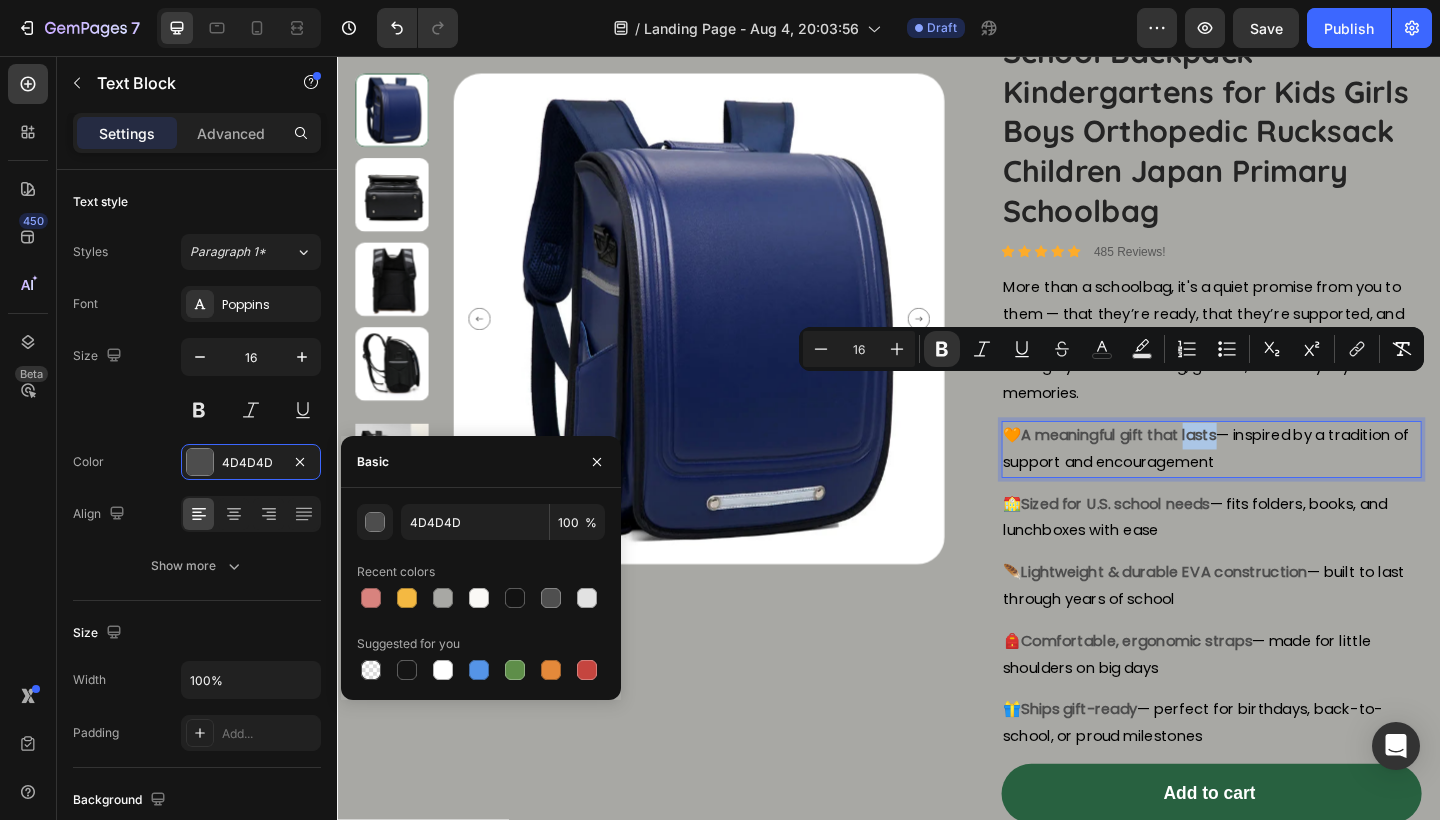 click on "A meaningful gift that lasts" at bounding box center (1188, 469) 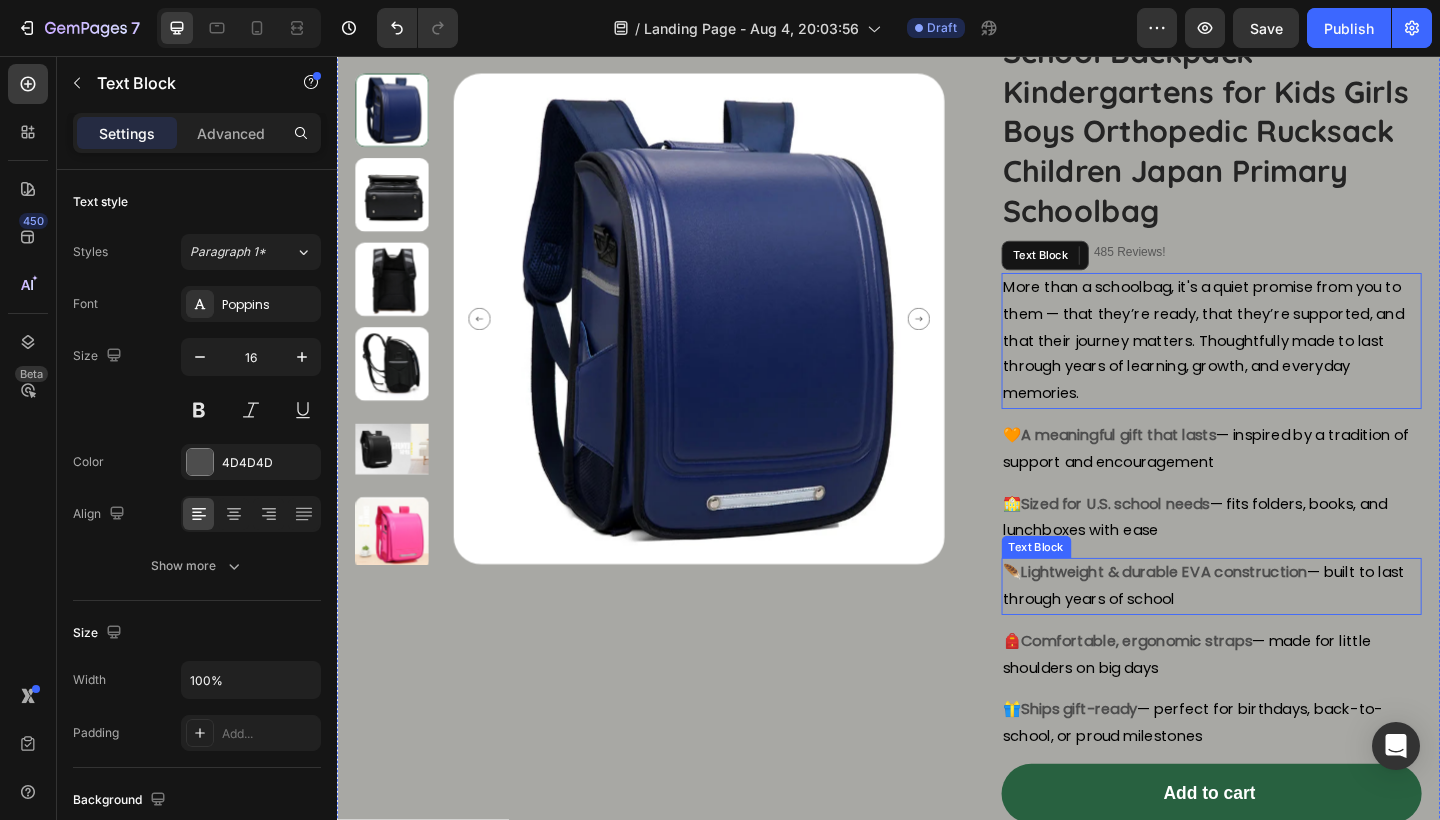 click on "Lightweight & durable EVA construction" at bounding box center (1237, 618) 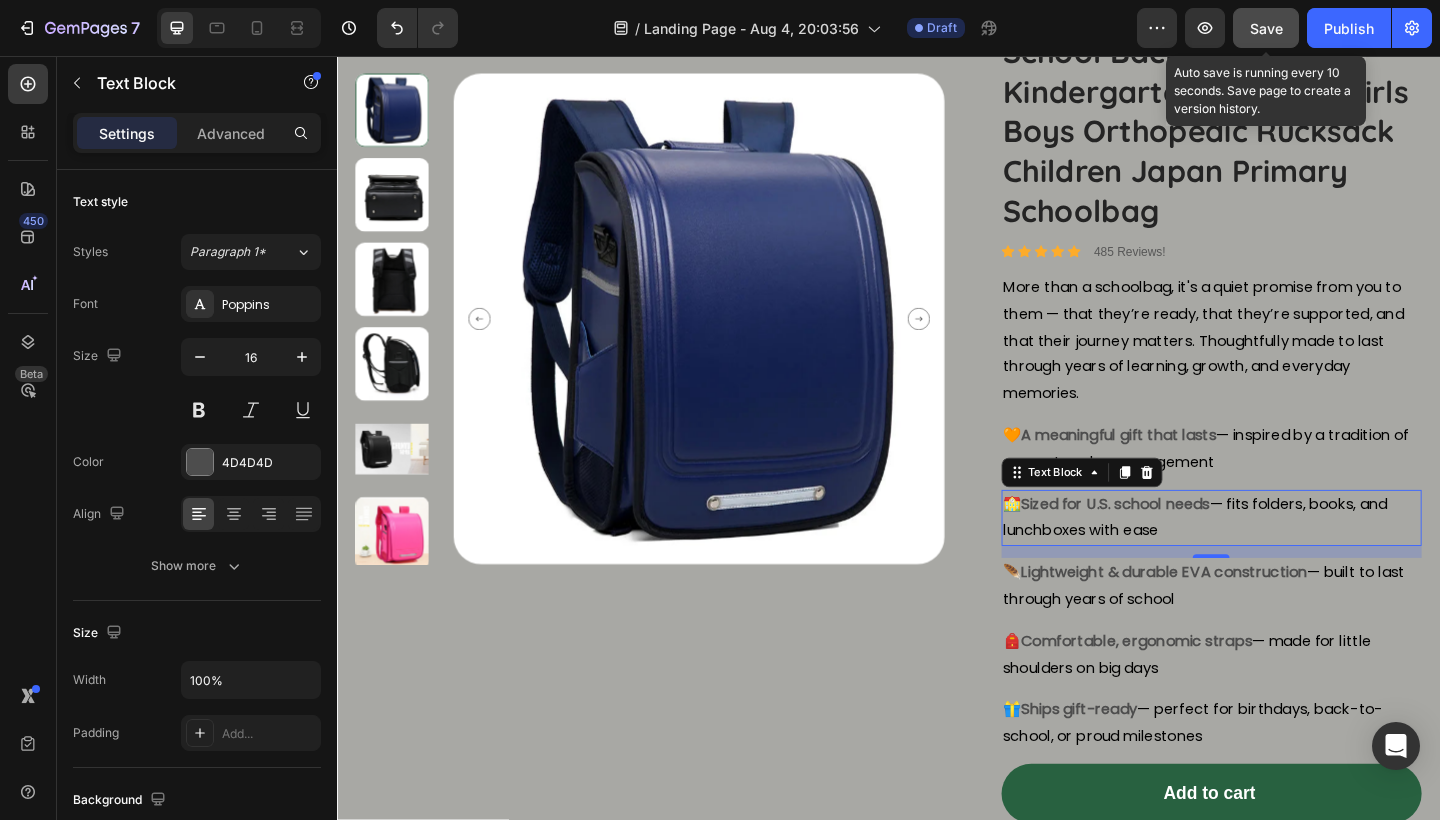 click on "Save" at bounding box center (1266, 28) 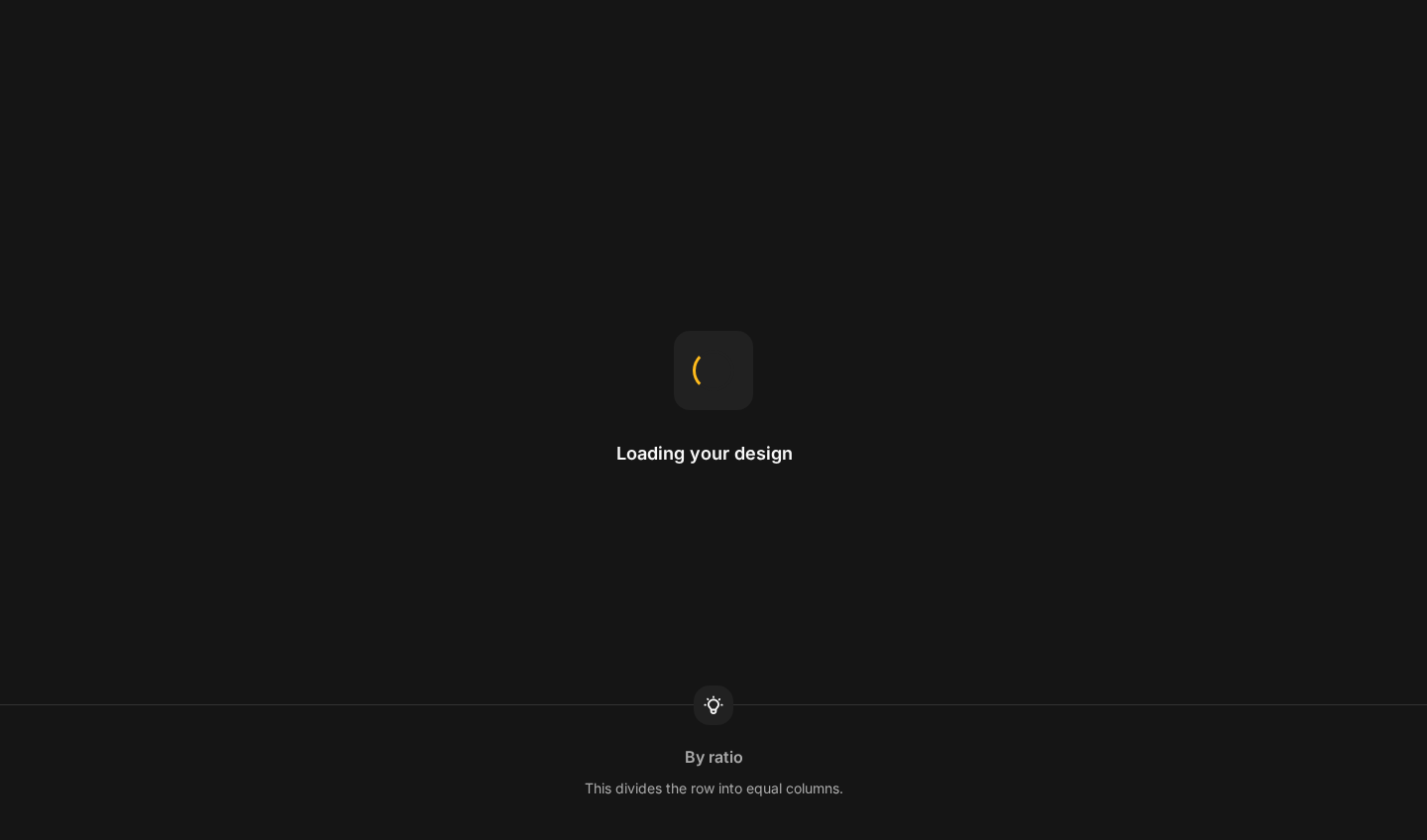 scroll, scrollTop: 0, scrollLeft: 0, axis: both 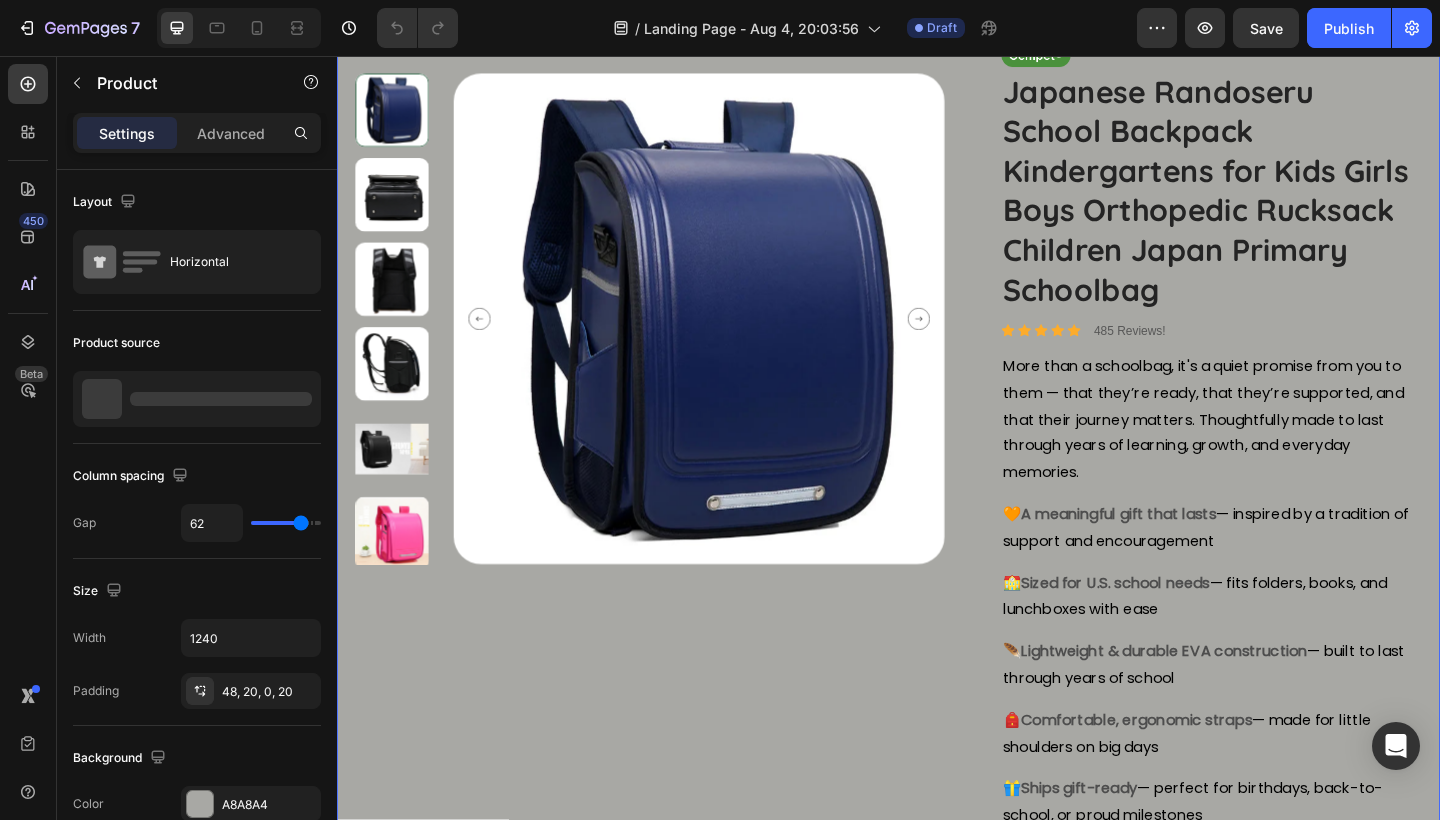click on "Image Japanese Randoseru School Backpack Kindergartens for Kids Girls Boys Orthopedic Rucksack Children Japan Primary Schoolbag Product Title
Icon
Icon
Icon
Icon
Icon Icon List 485 Reviews! Text Block Row More than a schoolbag, it's a quiet promise from you to them — that they’re ready, that they’re supported, and that their journey matters. Thoughtfully made to last through years of learning, growth, and everyday memories. Text Block 🧡  A meaningful gift that lasts  — inspired by a tradition of support and encouragement Text Block 🏫  Sized for U.S. school needs  — fits folders, books, and lunchboxes with ease Text Block 🪶  Lightweight & durable EVA construction  — built to last through years of school Text Block 🎒  Comfortable, ergonomic straps  — made for little shoulders on big days Text Block 🎁  Ships gift-ready  — perfect for birthdays, back-to-school, or proud milestones Text Block" at bounding box center [1289, 637] 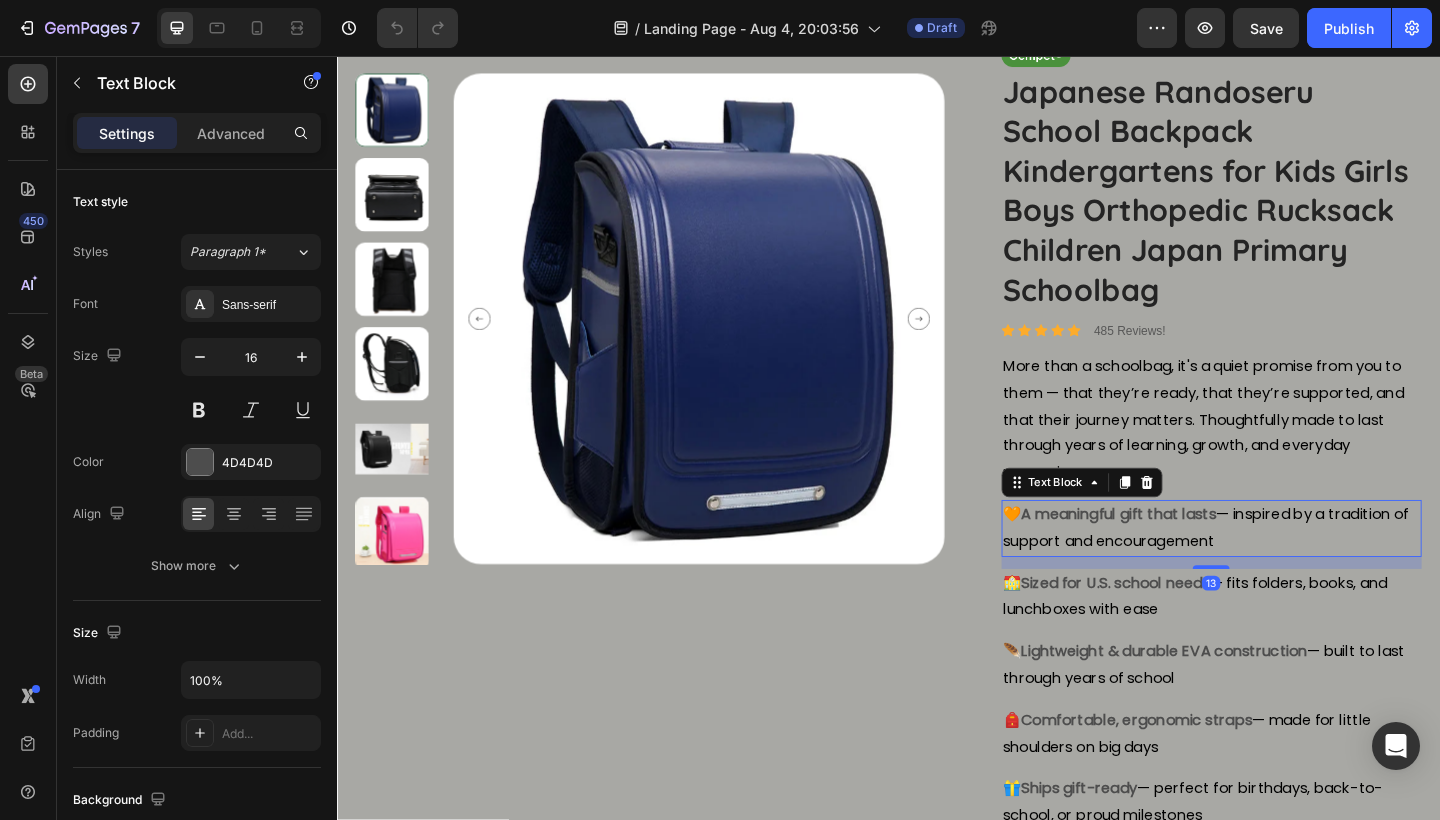 click on "— inspired by a tradition of support and encouragement" at bounding box center [1282, 569] 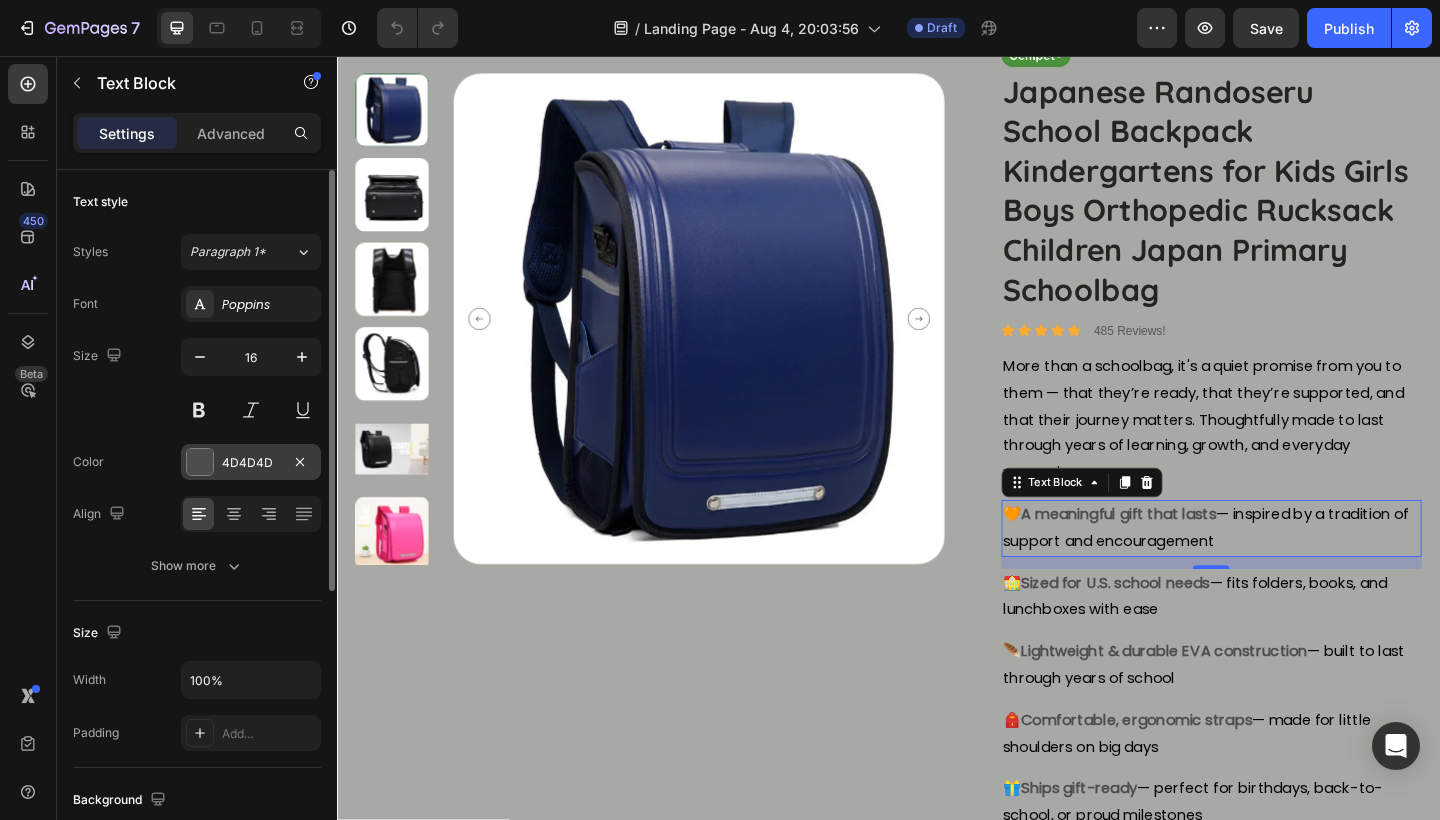 click at bounding box center [200, 462] 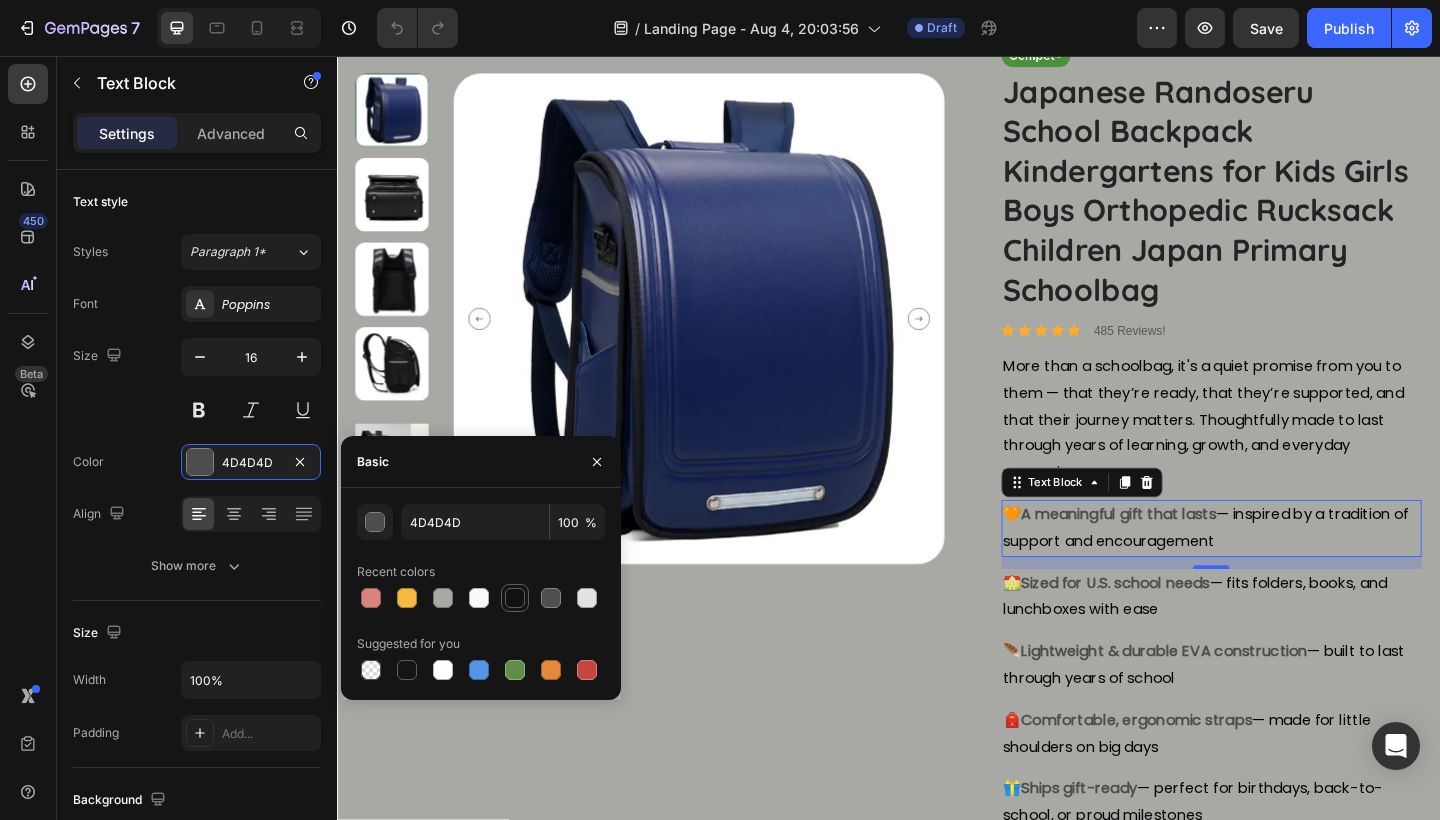 click at bounding box center [515, 598] 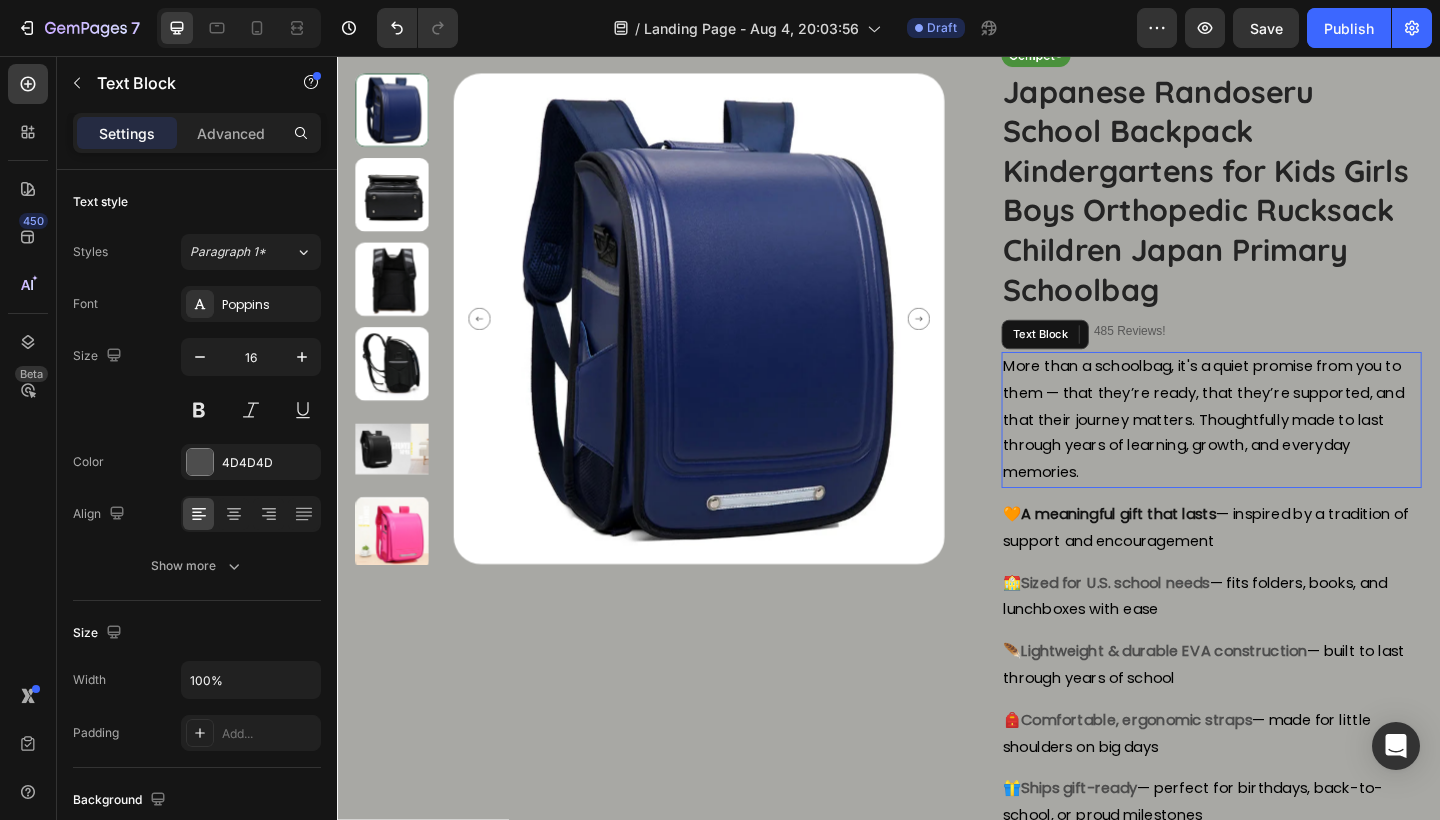 click on "More than a schoolbag, it's a quiet promise from you to them — that they’re ready, that they’re supported, and that their journey matters. Thoughtfully made to last through years of learning, growth, and everyday memories." at bounding box center (1280, 451) 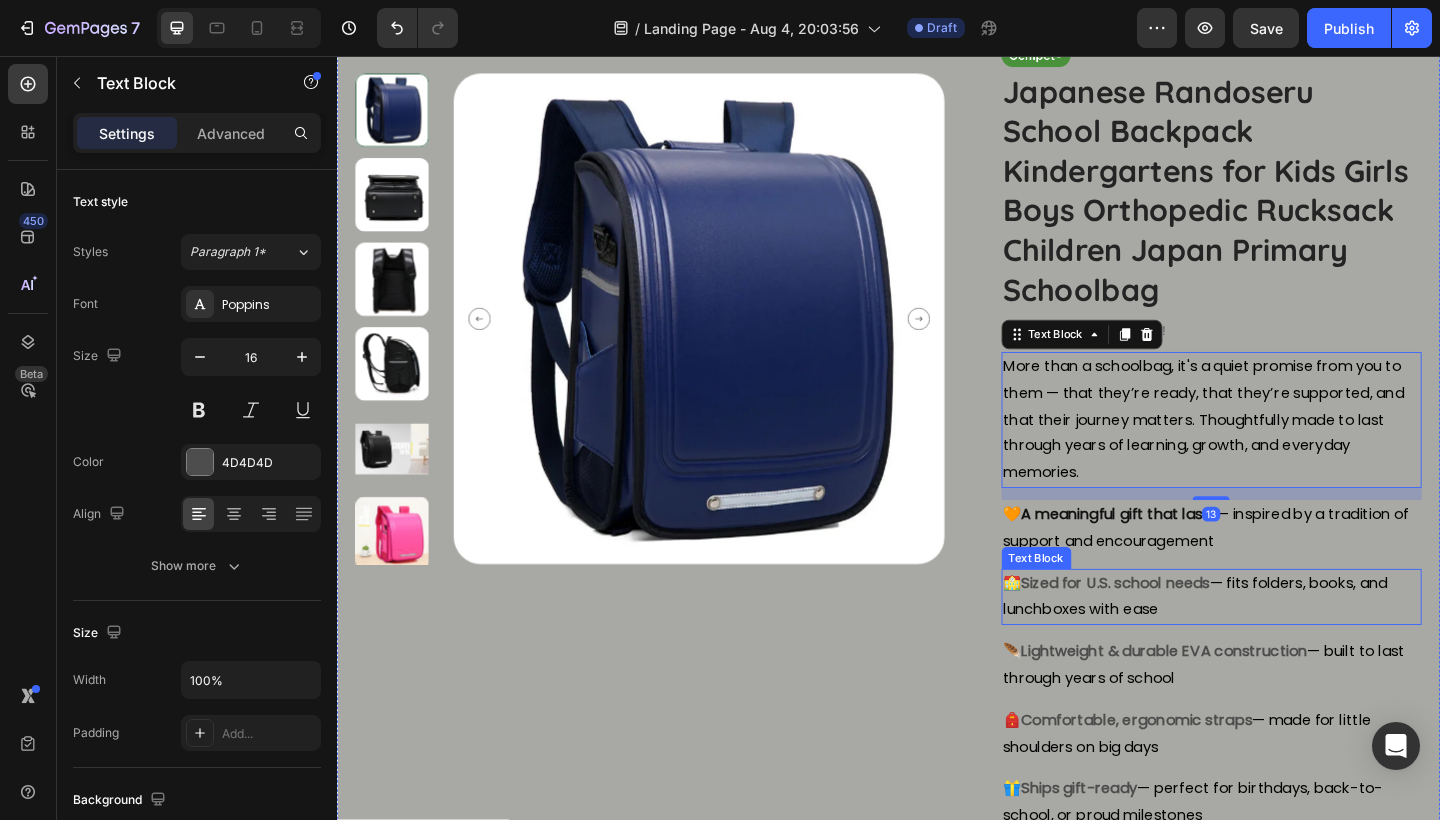 click on "— fits folders, books, and lunchboxes with ease" at bounding box center [1271, 644] 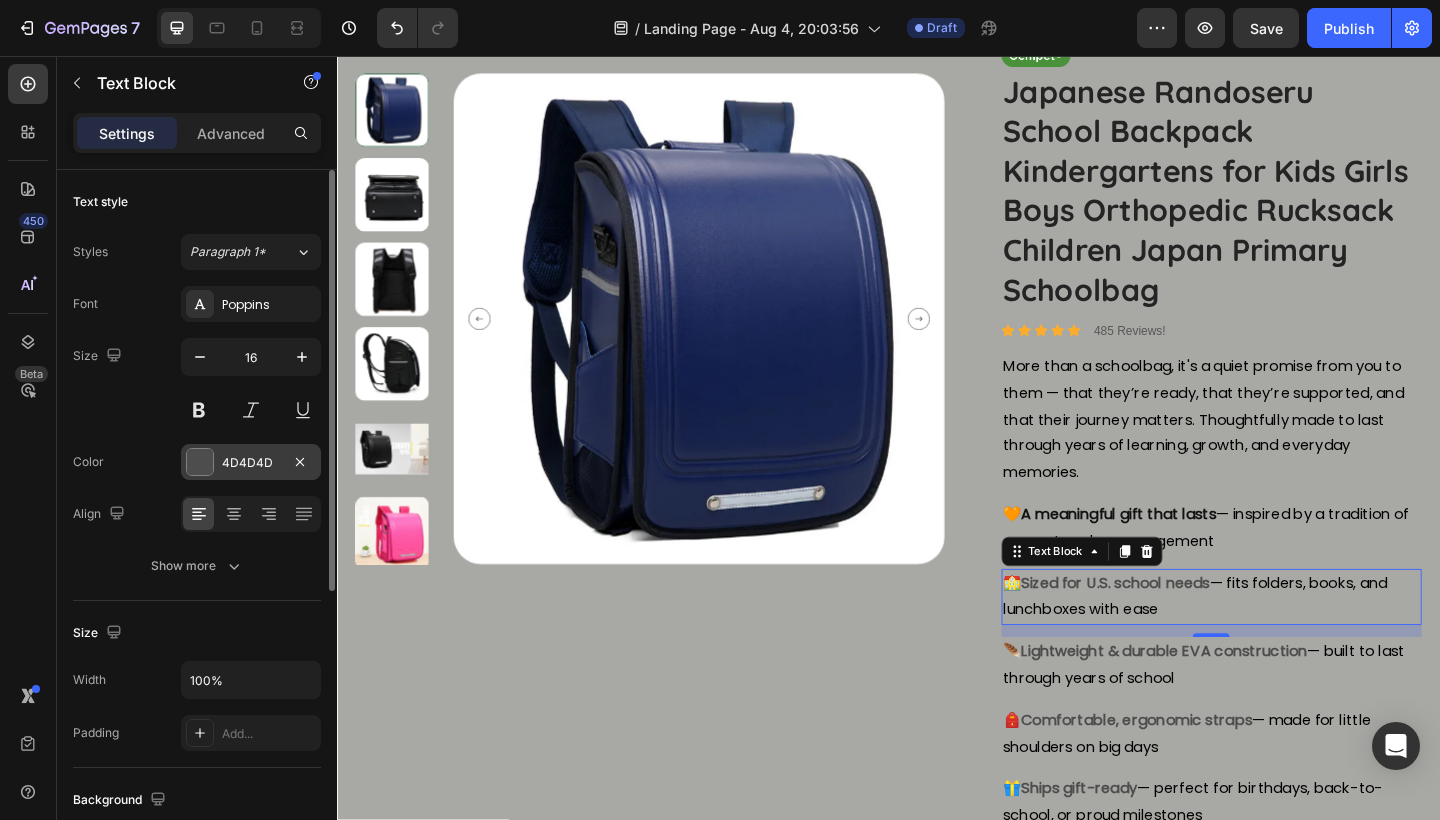 click at bounding box center (200, 462) 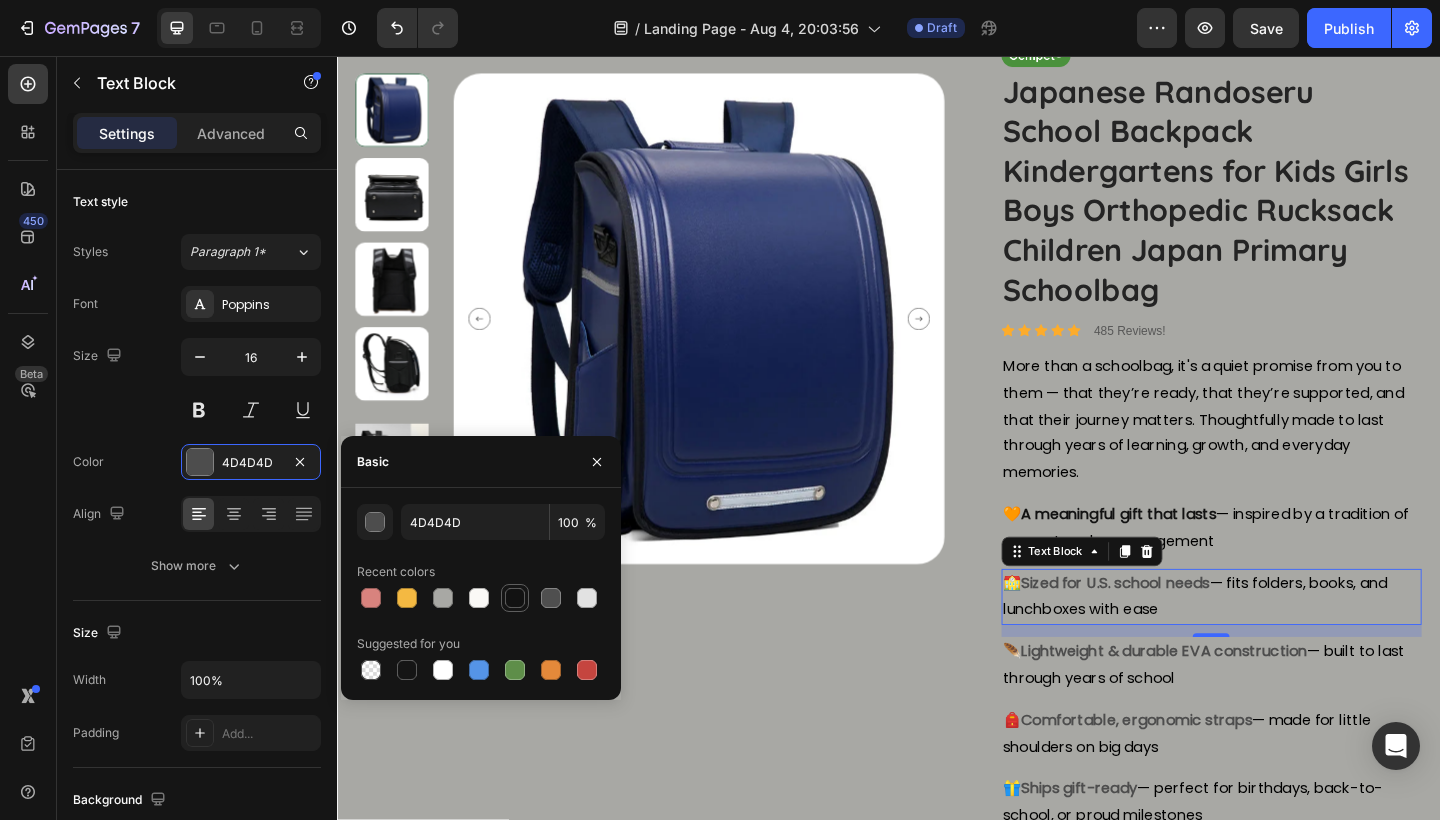 click at bounding box center (515, 598) 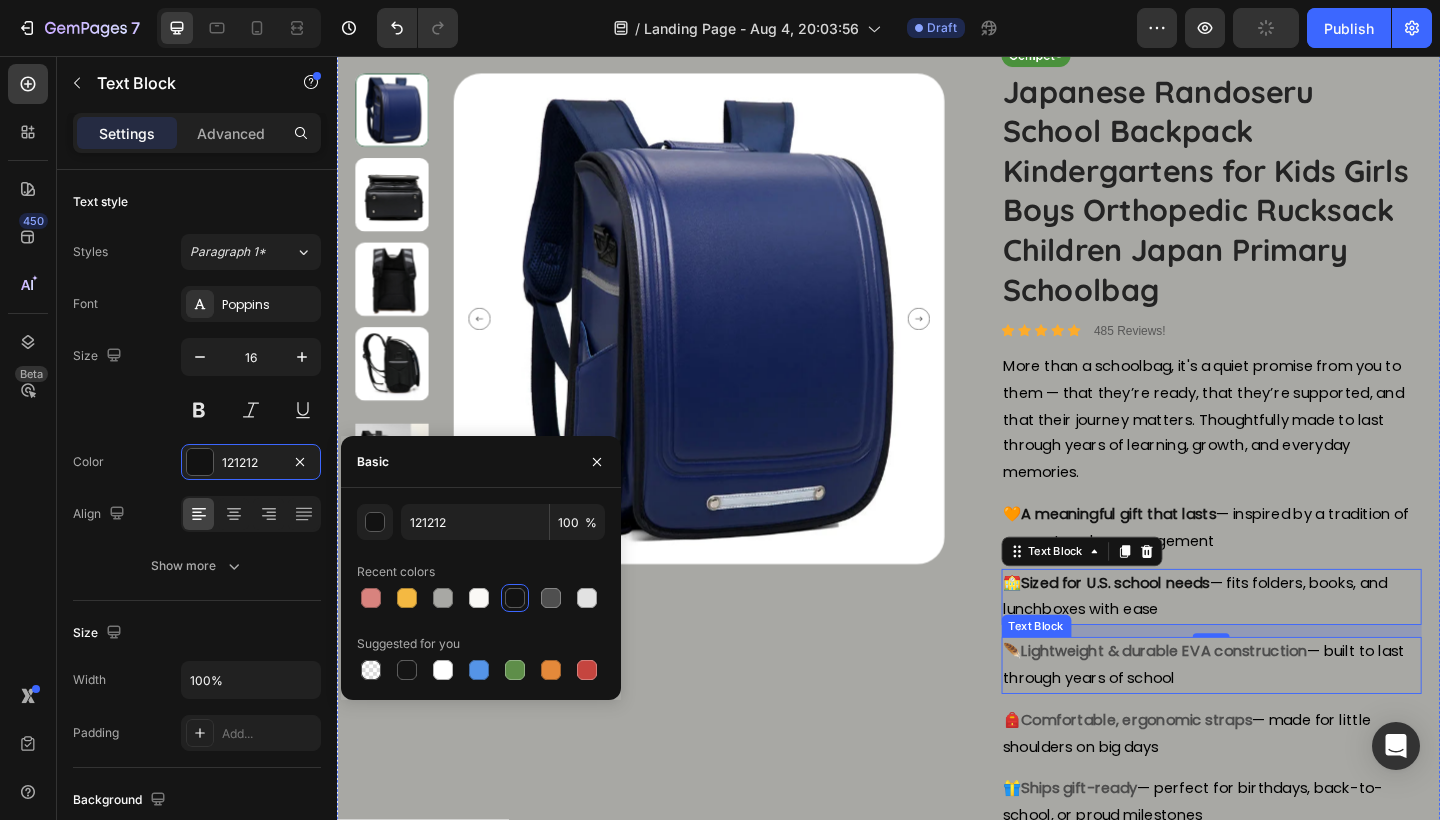 click on "— built to last through years of school" at bounding box center [1280, 718] 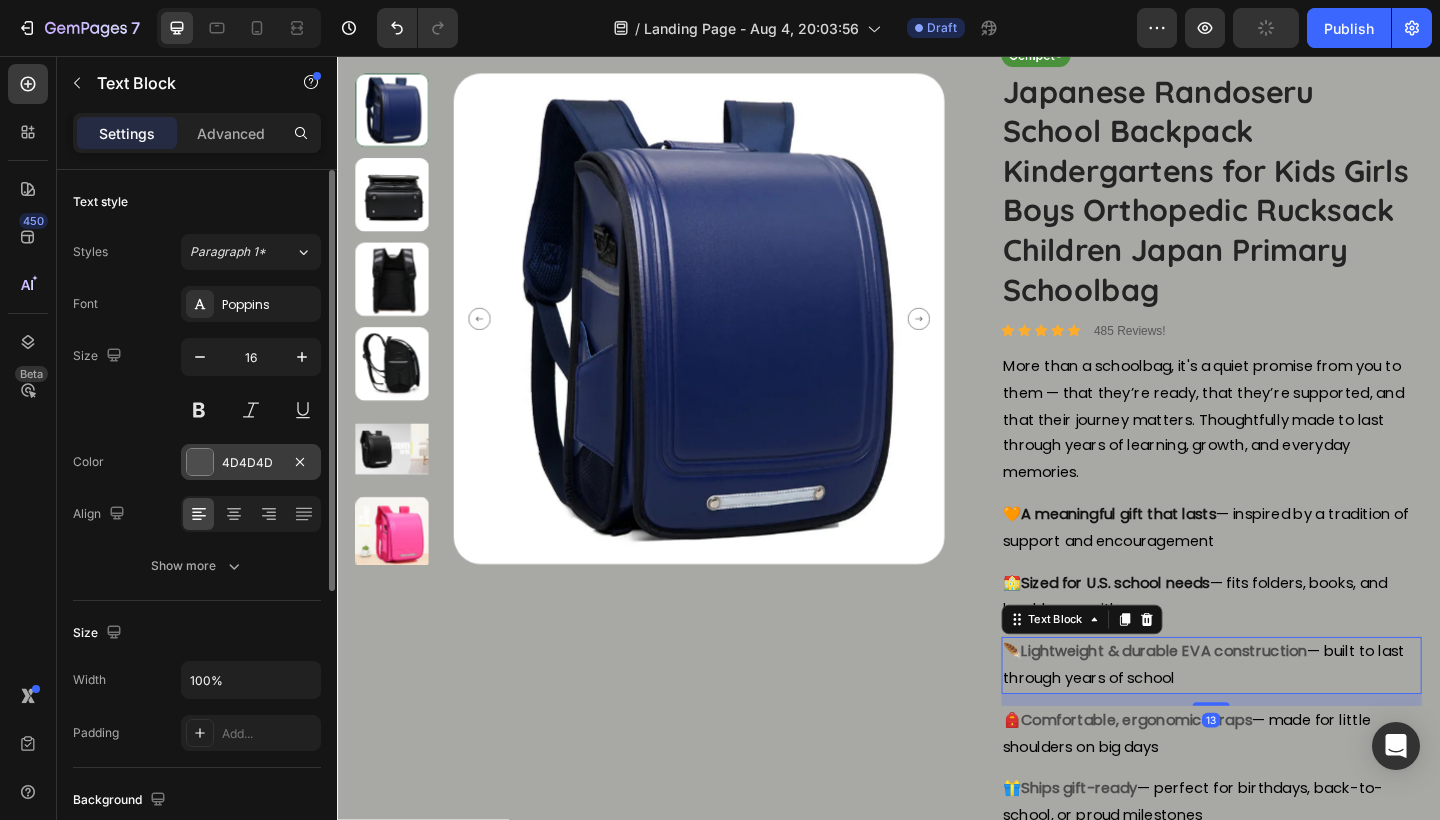 click at bounding box center [200, 462] 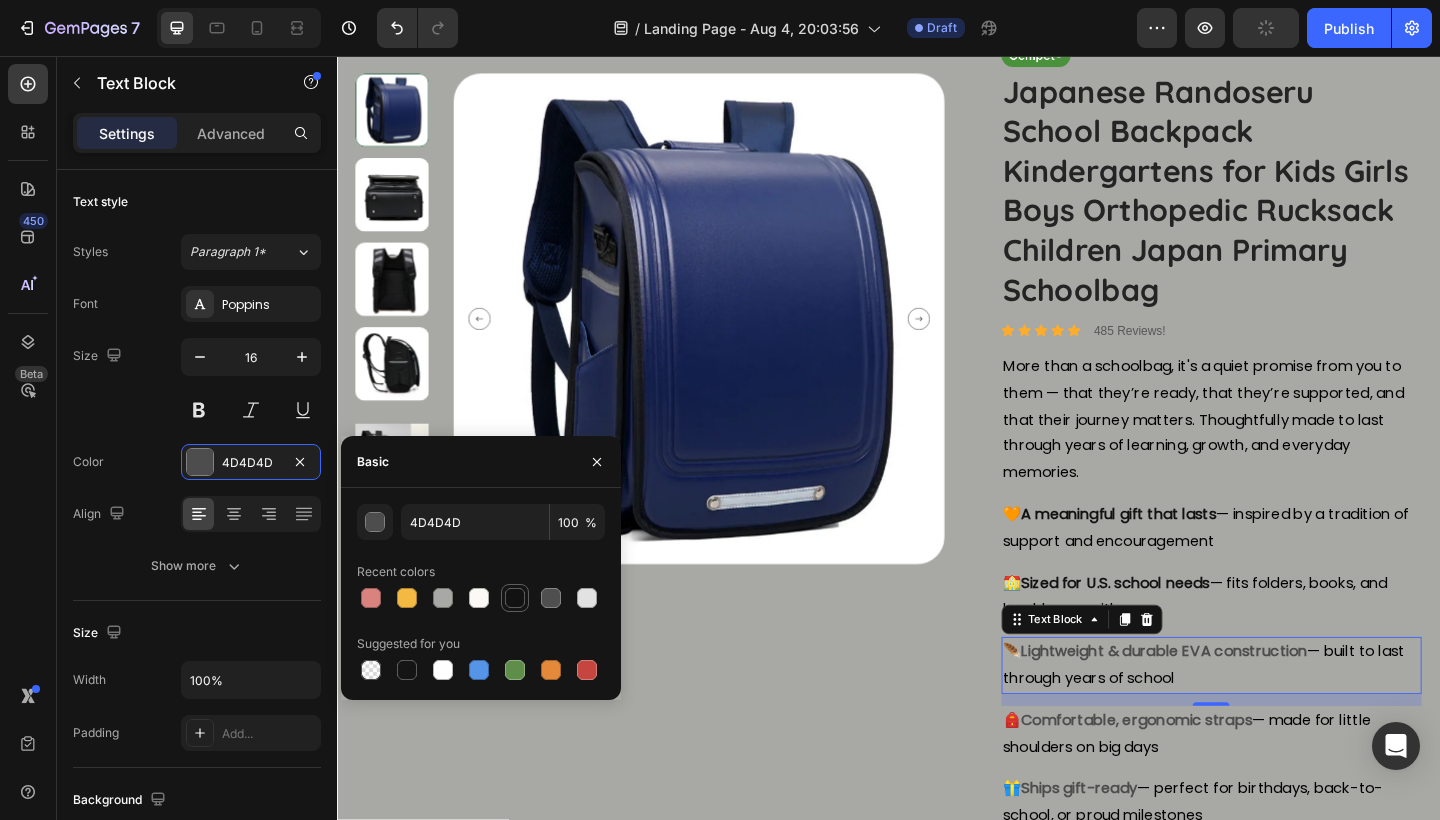 click at bounding box center [515, 598] 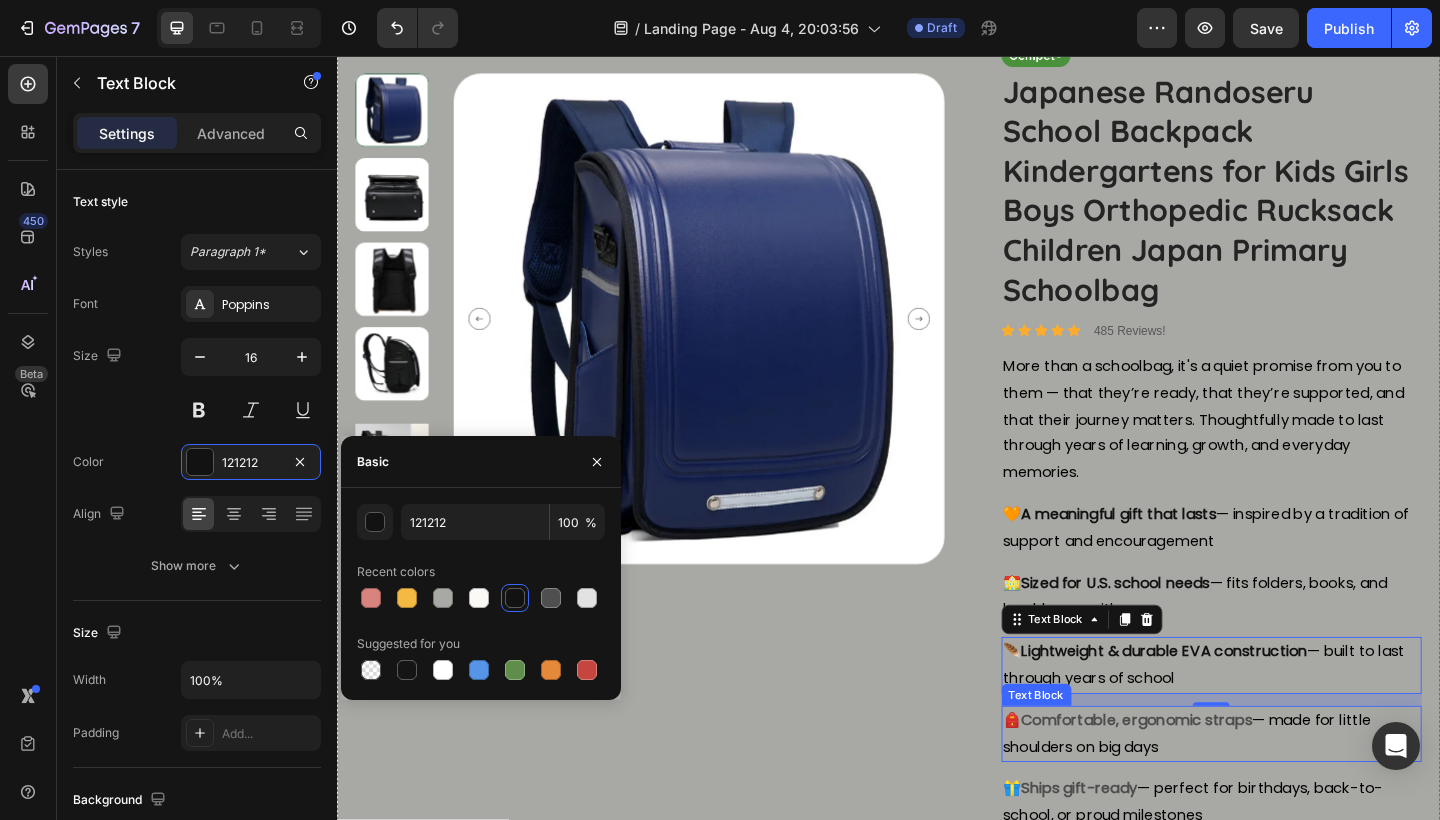 click on "🎒  Comfortable, ergonomic straps  — made for little shoulders on big days" at bounding box center [1289, 794] 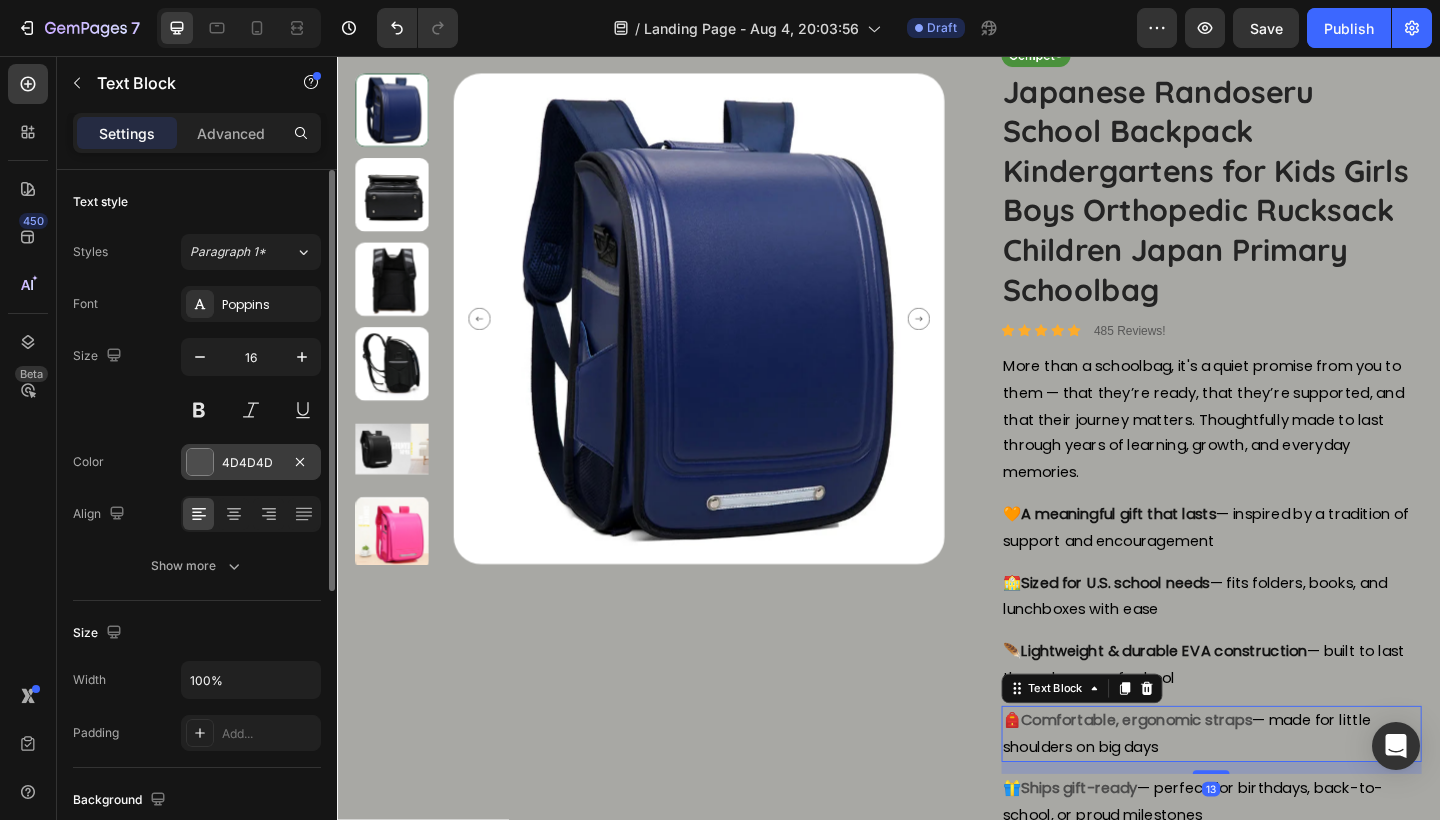click at bounding box center (200, 462) 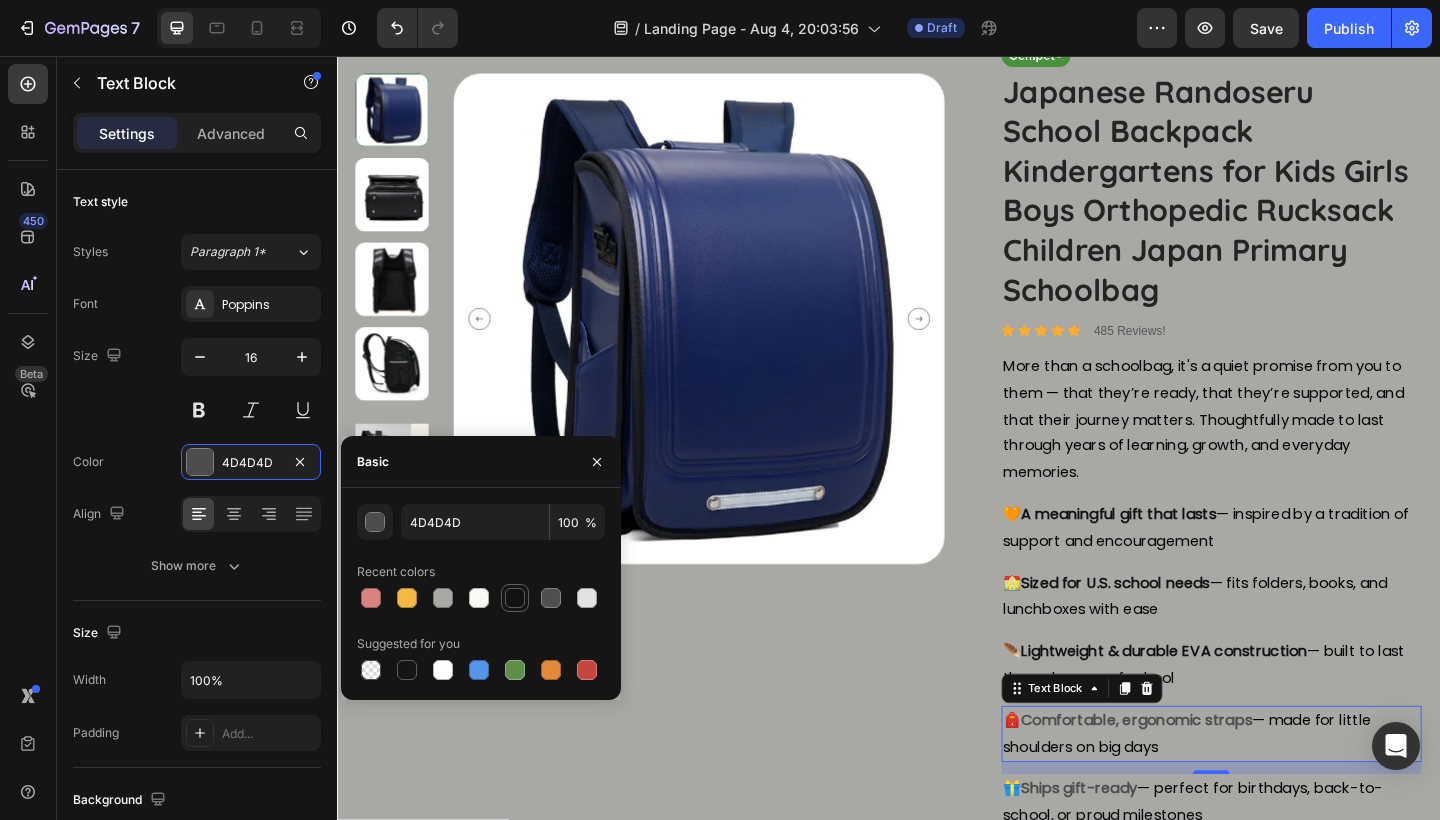 click at bounding box center [515, 598] 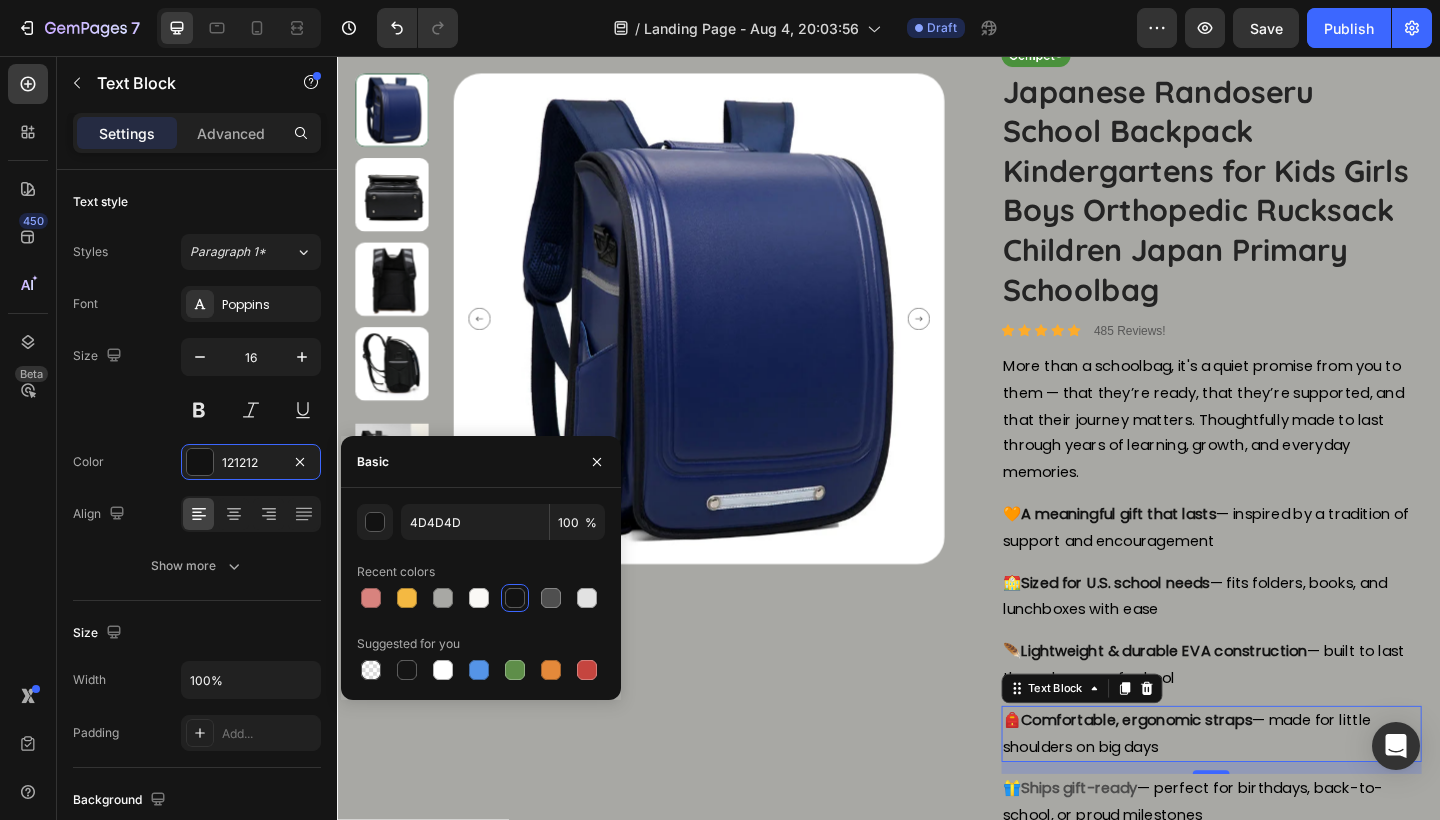 type on "121212" 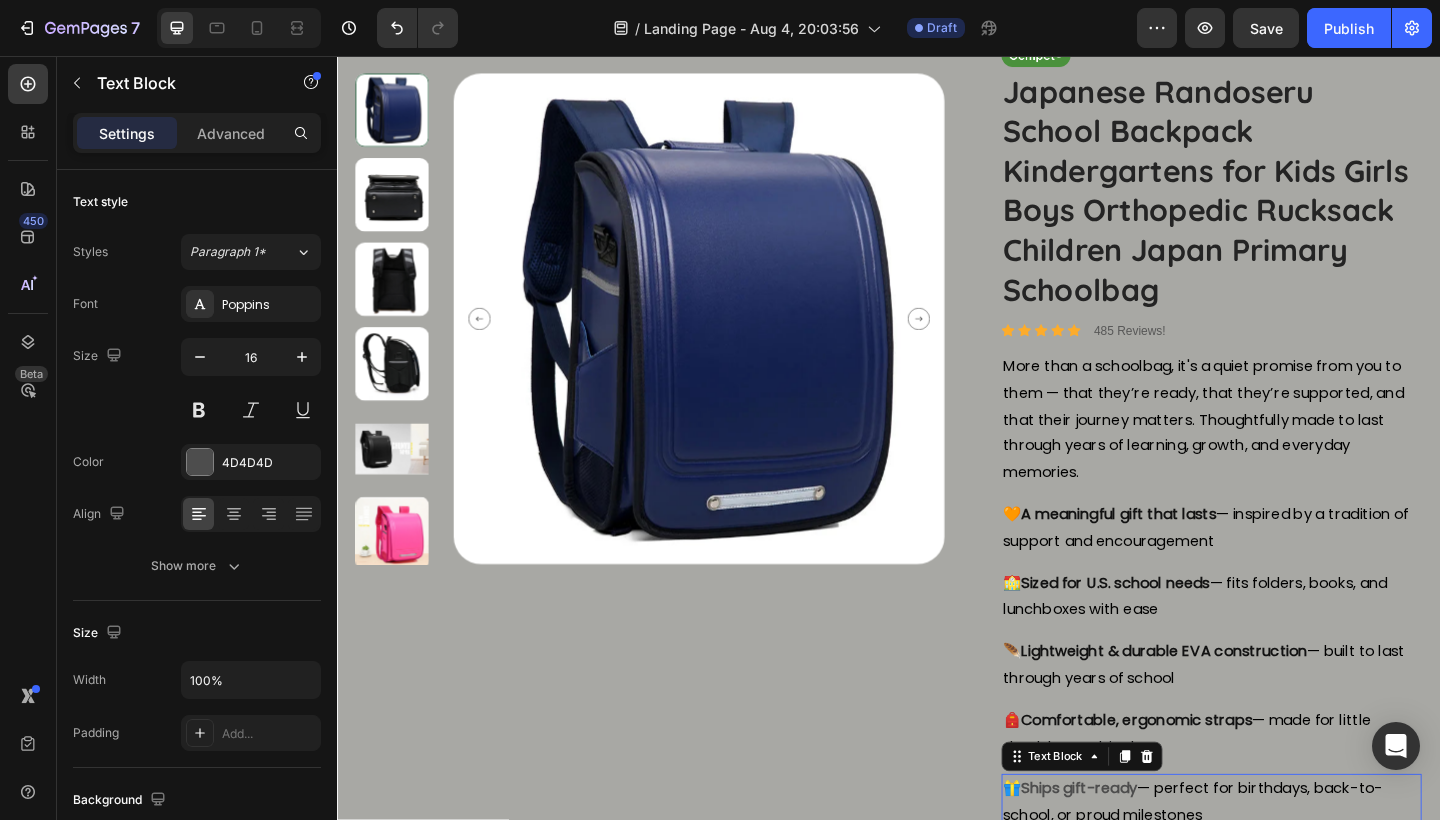 click on "🎁  Ships gift-ready  — perfect for birthdays, back-to-school, or proud milestones" at bounding box center [1289, 868] 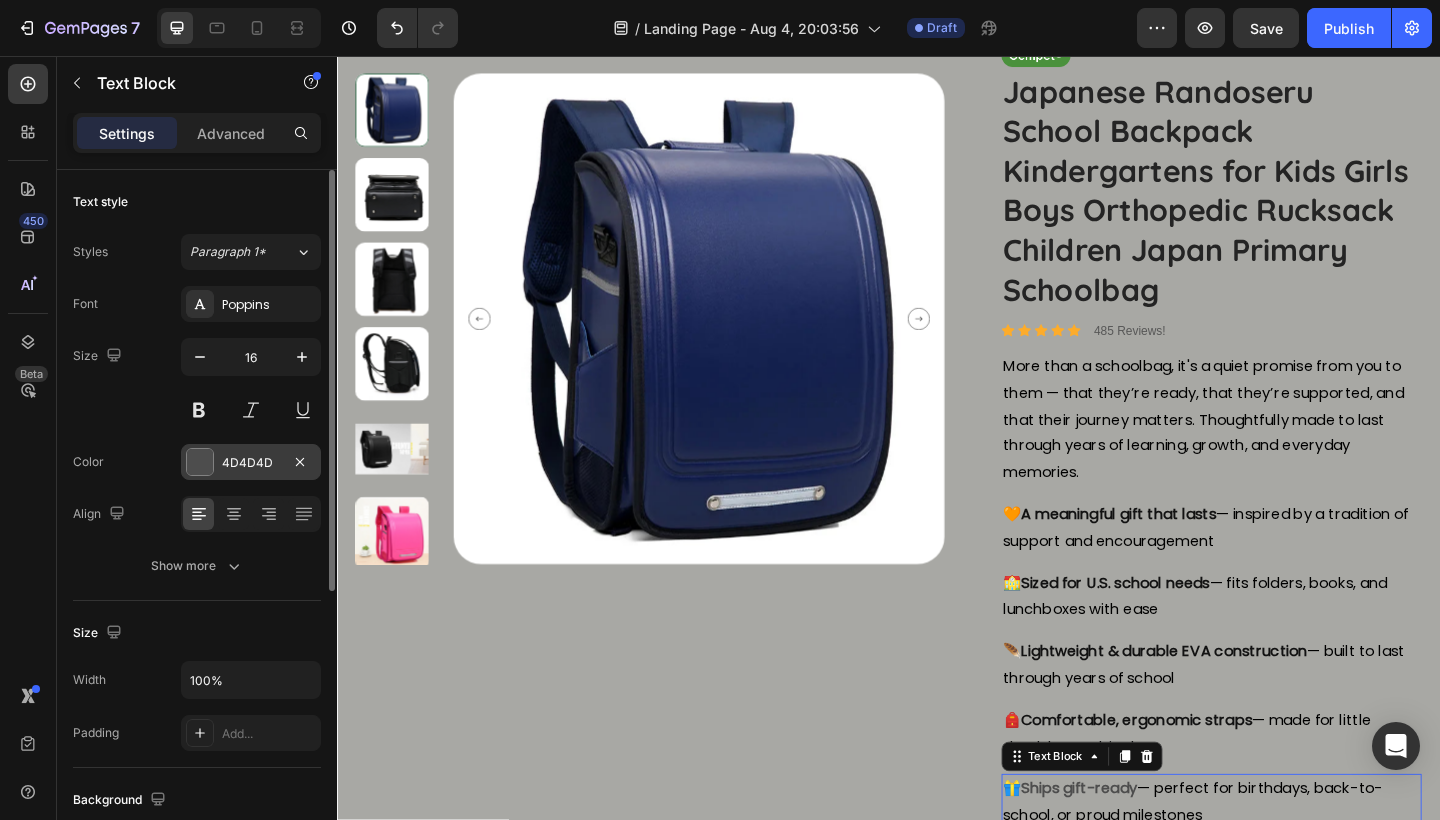 click at bounding box center [200, 462] 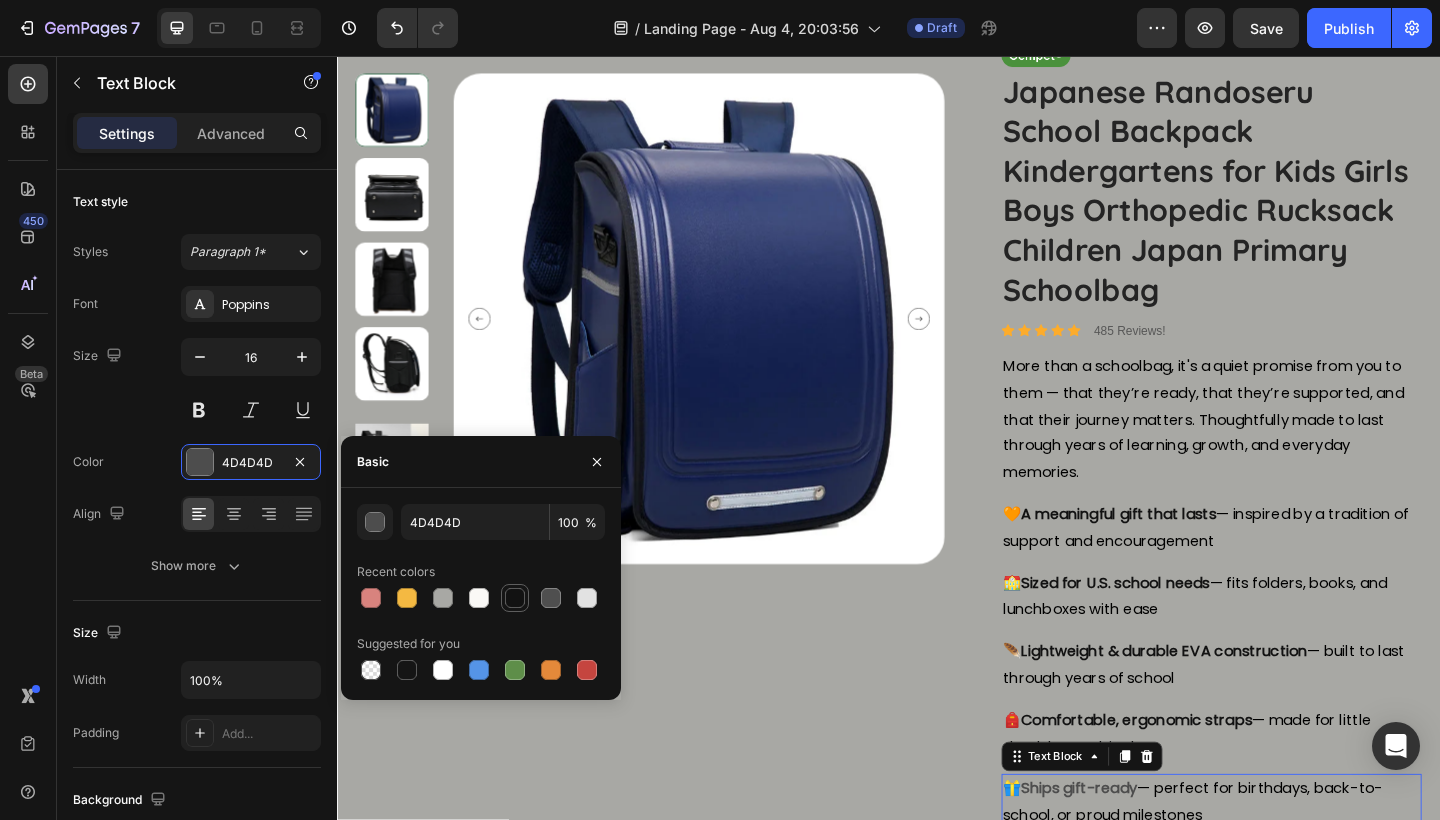 click at bounding box center [515, 598] 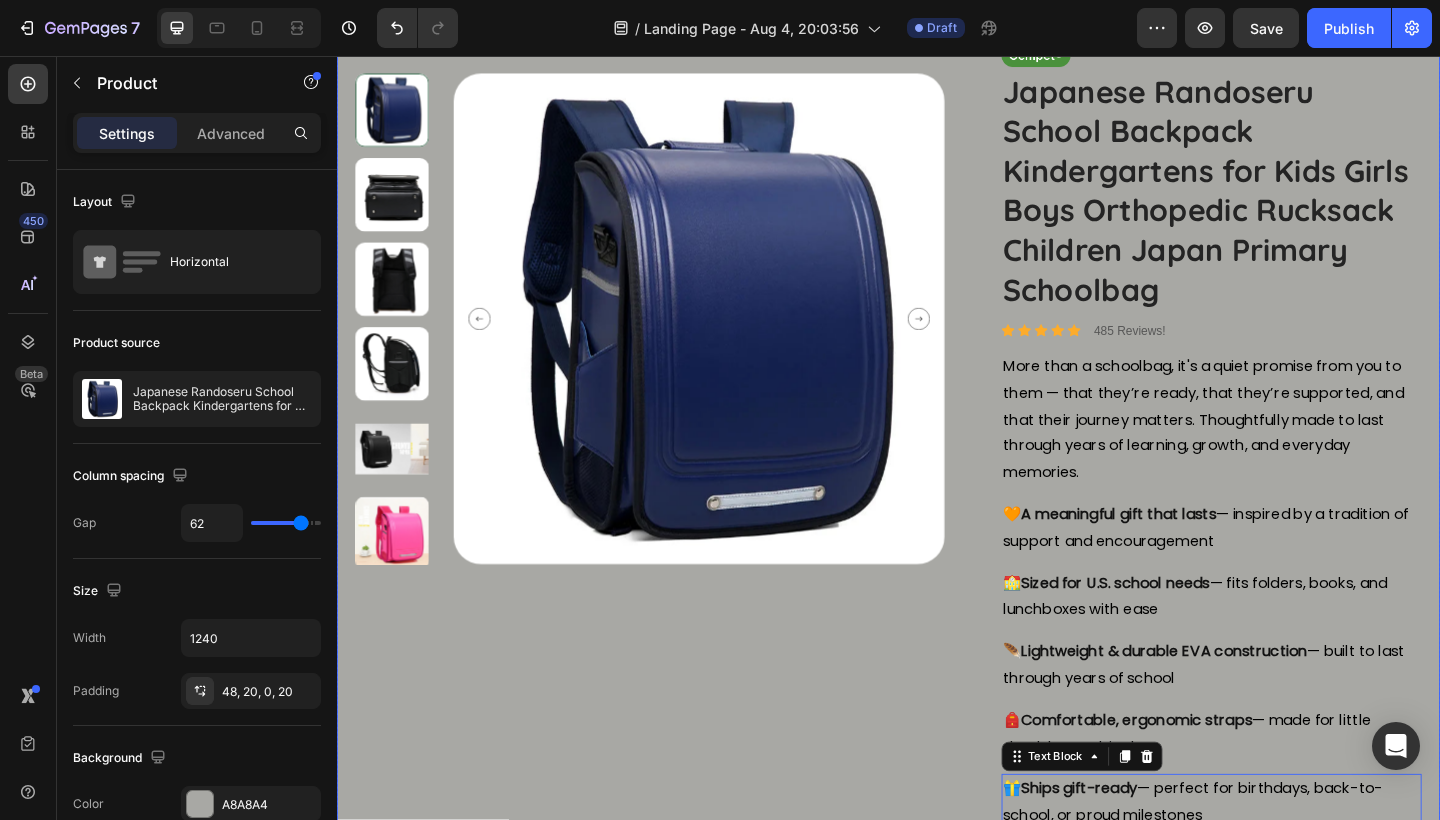 click on "Product Images Image Japanese Randoseru School Backpack Kindergartens for Kids Girls Boys Orthopedic Rucksack Children Japan Primary Schoolbag Product Title
Icon
Icon
Icon
Icon
Icon Icon List 485 Reviews! Text Block Row More than a schoolbag, it's a quiet promise from you to them — that they’re ready, that they’re supported, and that their journey matters. Thoughtfully made to last through years of learning, growth, and everyday memories. Text Block 🧡  A meaningful gift that lasts  — inspired by a tradition of support and encouragement Text Block 🏫  Sized for U.S. school needs  — fits folders, books, and lunchboxes with ease Text Block 🪶  Lightweight & durable EVA construction  — built to last through years of school Text Block 🎒  Comfortable, ergonomic straps  — made for little shoulders on big days Text Block 🎁  Ships gift-ready Text Block   13 Add to cart Add to Cart" at bounding box center [937, 613] 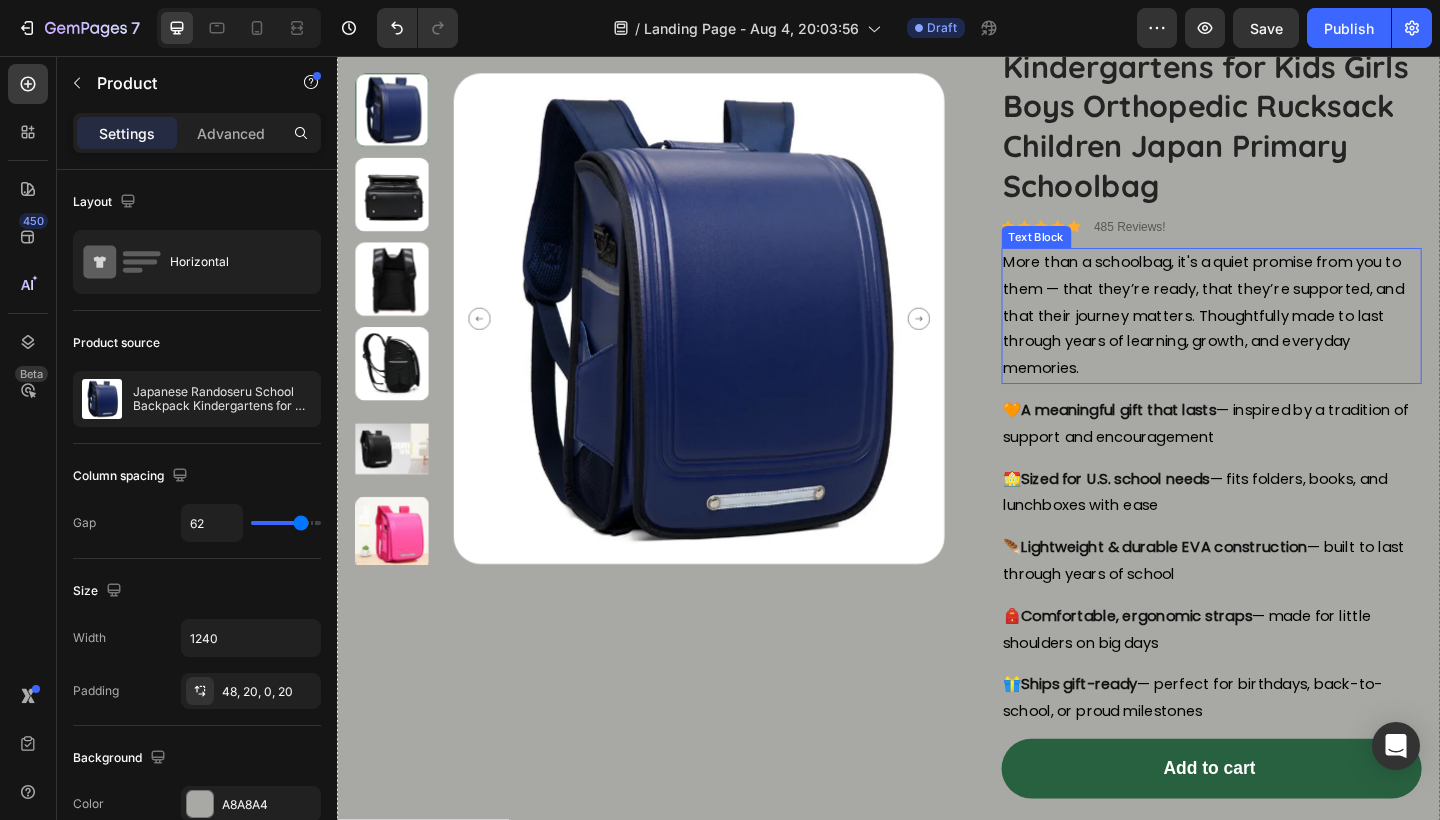 scroll, scrollTop: 918, scrollLeft: 0, axis: vertical 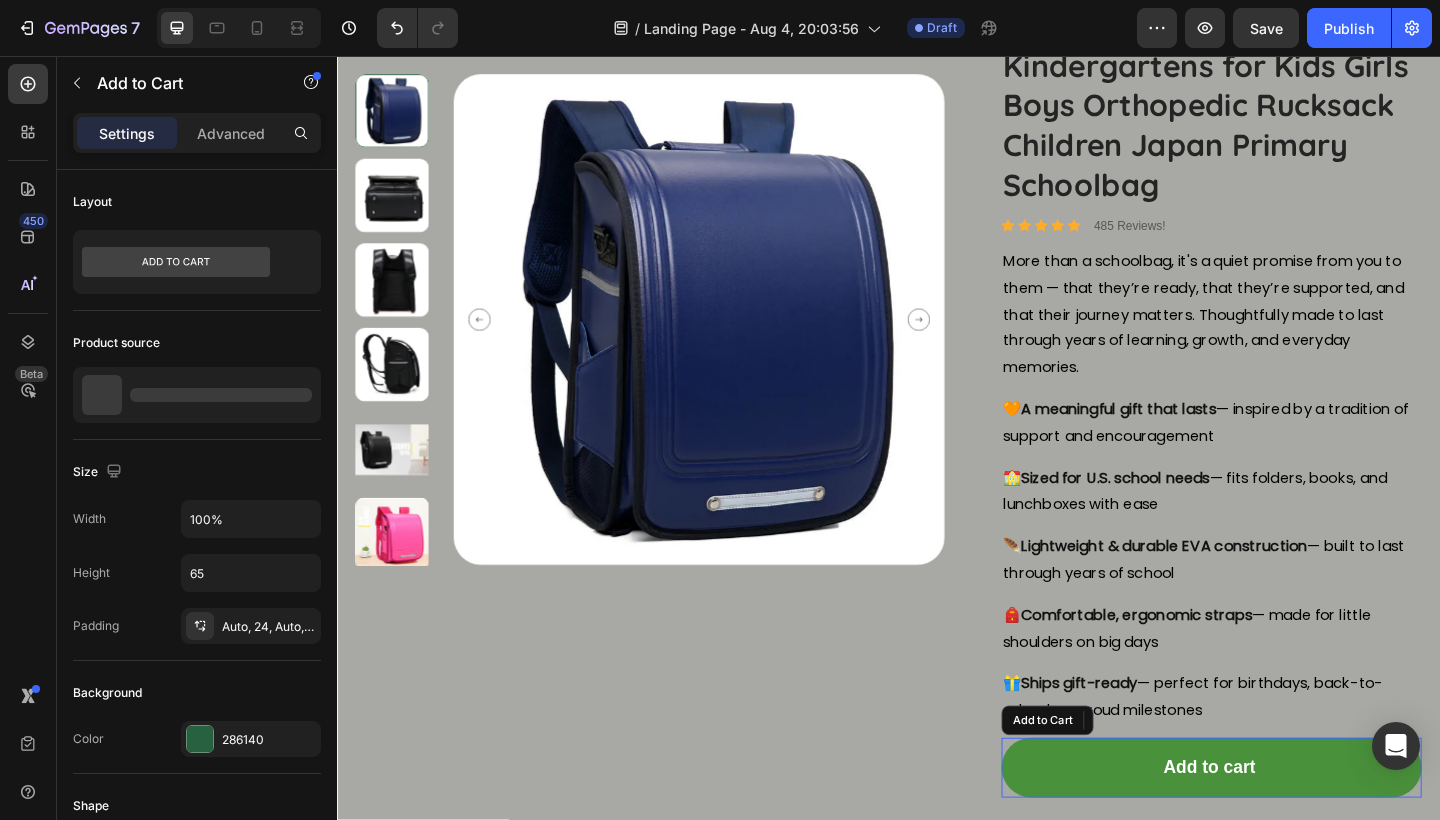 click on "Add to cart" at bounding box center (1289, 830) 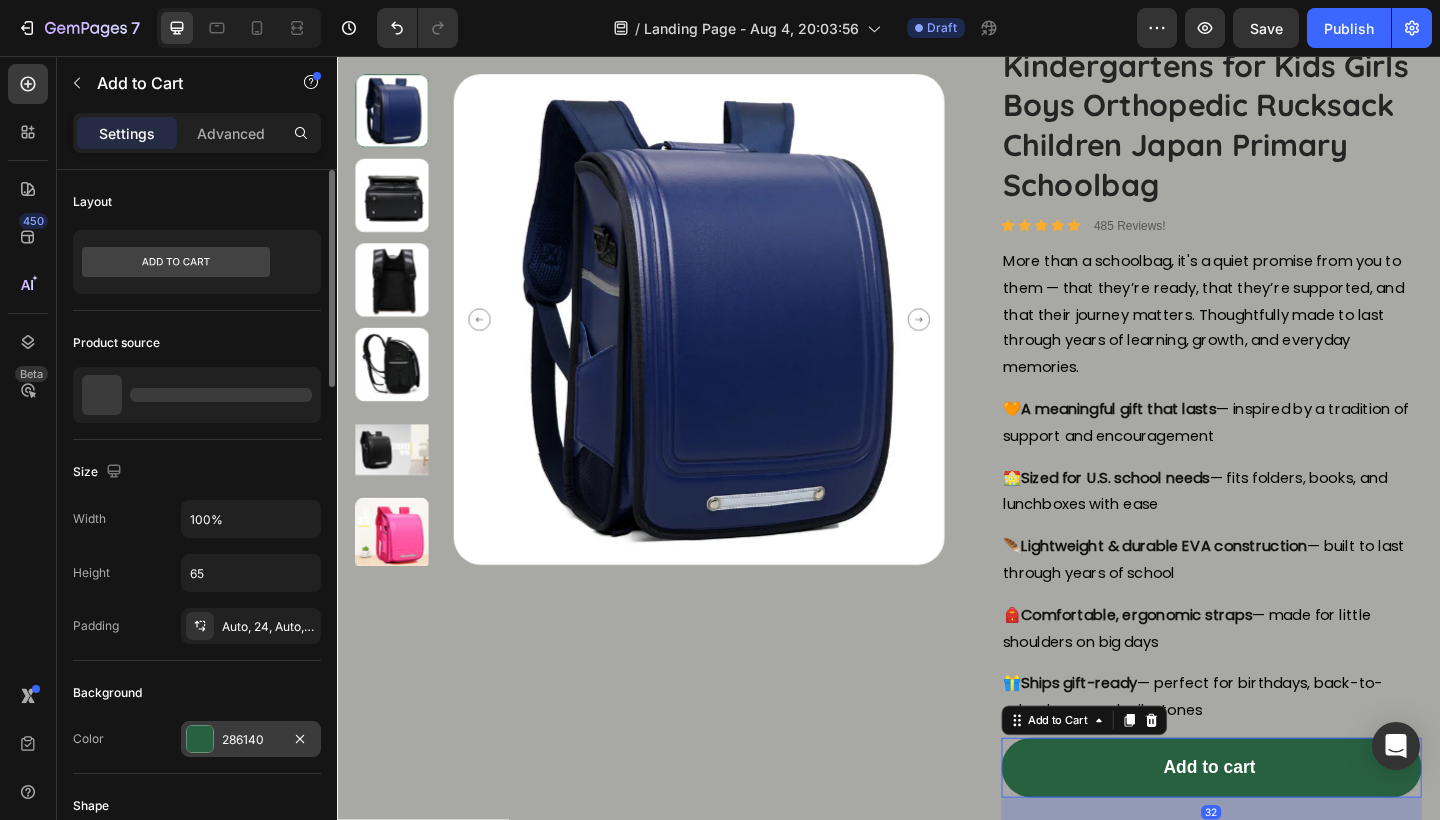 click on "286140" at bounding box center [251, 740] 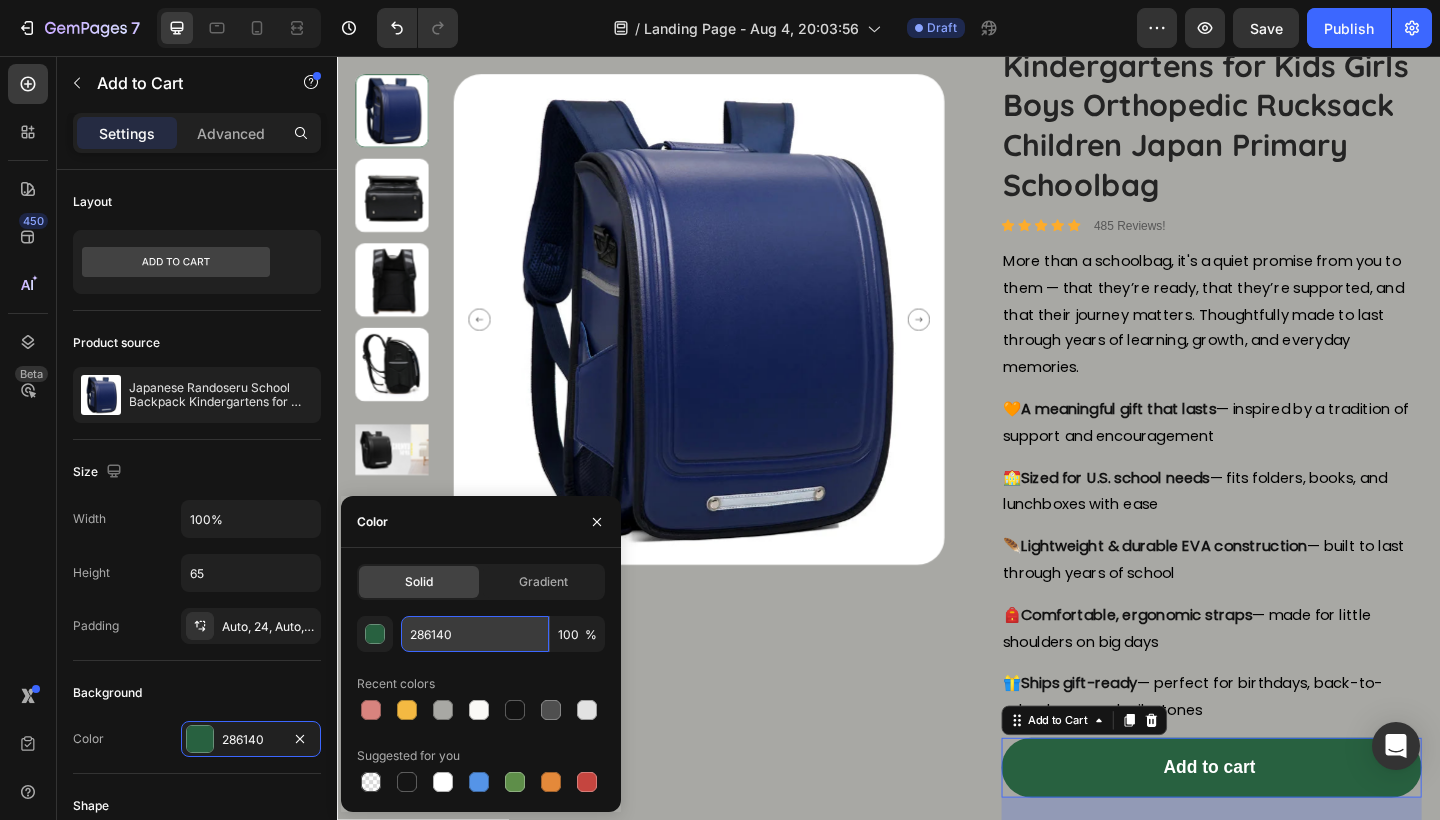 click on "286140" at bounding box center [475, 634] 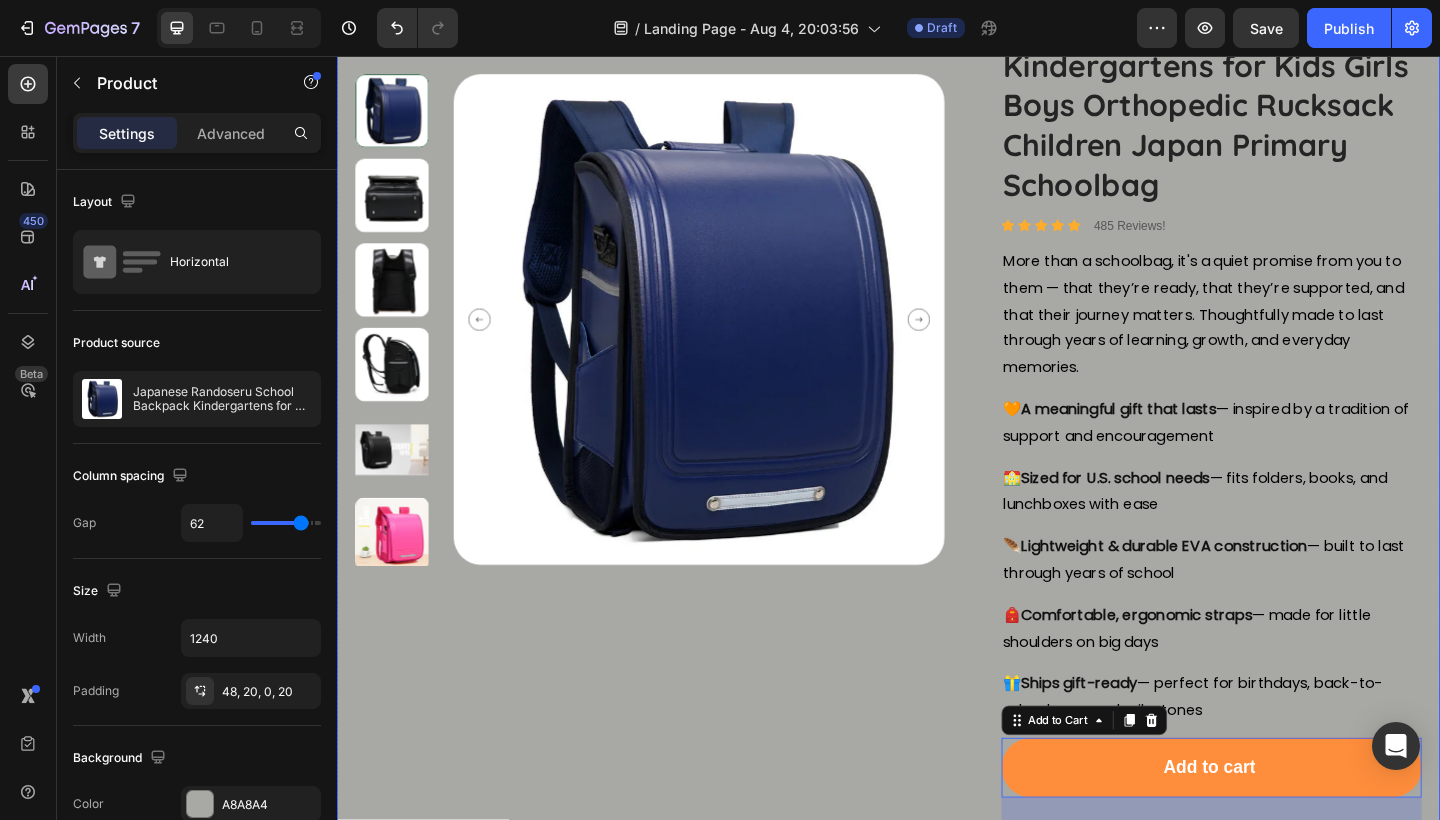 click on "Product Images" at bounding box center (677, 523) 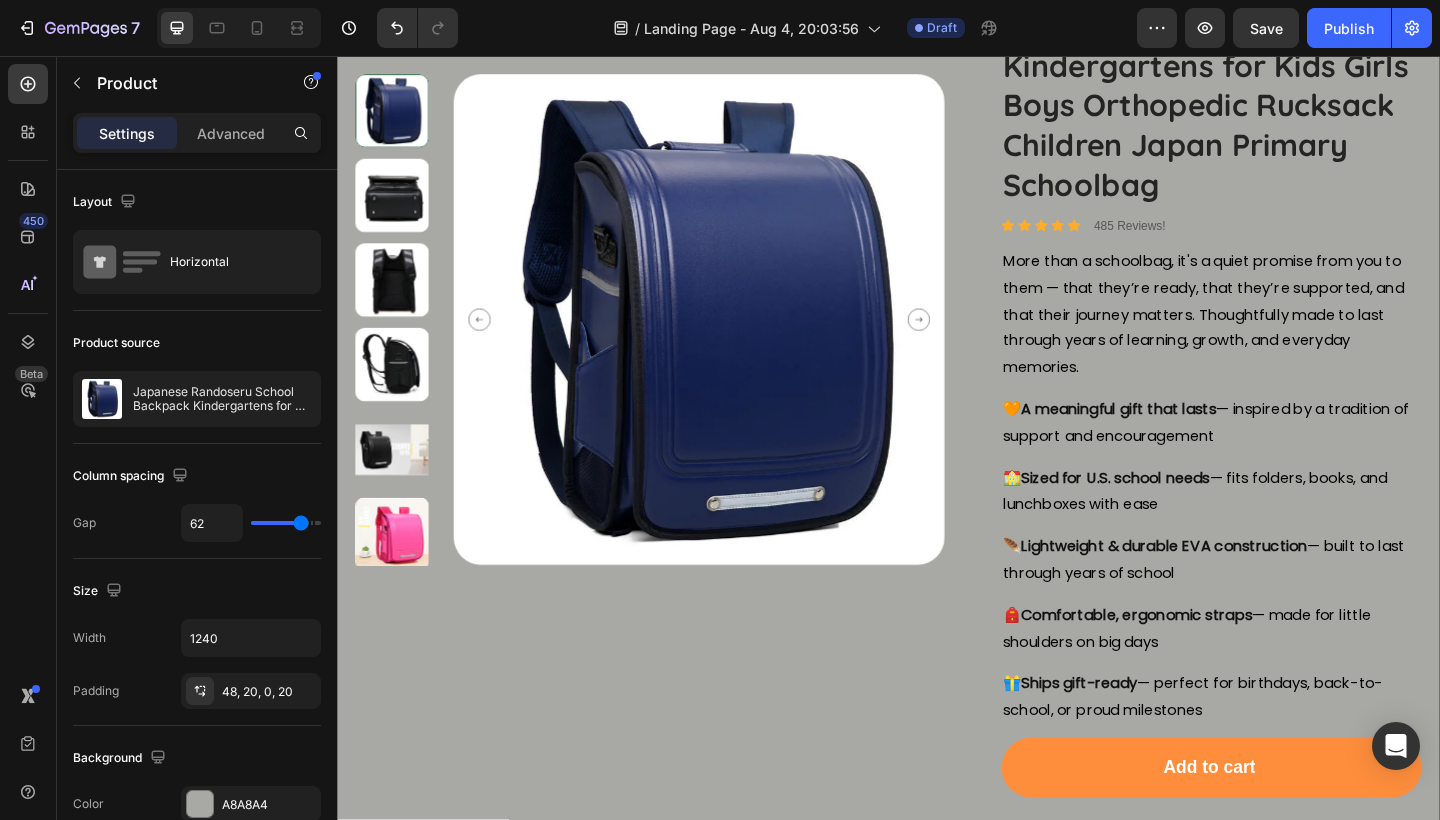 click on "Product Images" at bounding box center (677, 523) 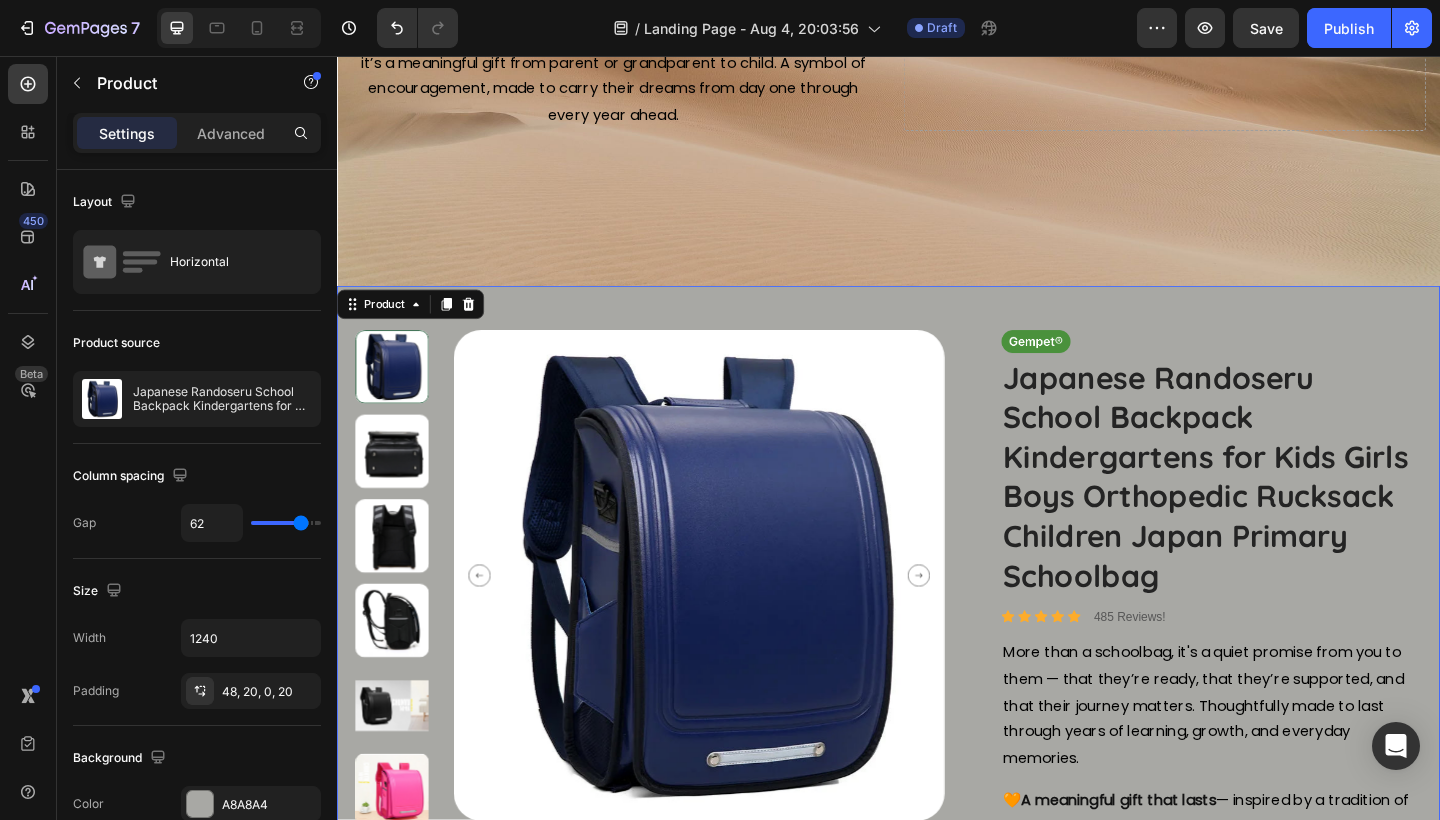 scroll, scrollTop: 441, scrollLeft: 0, axis: vertical 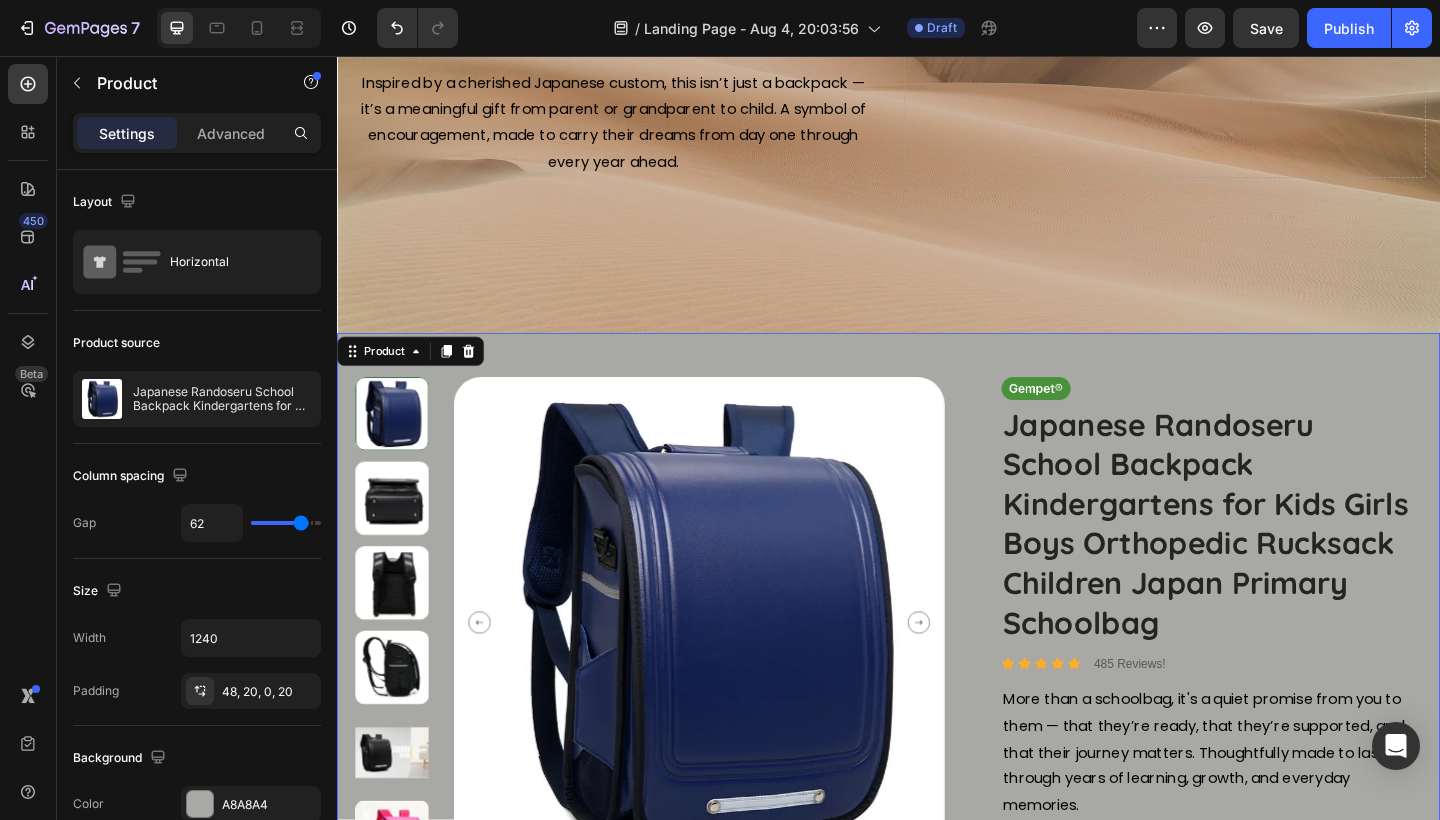 click on "Product Images Image Japanese Randoseru School Backpack Kindergartens for Kids Girls Boys Orthopedic Rucksack Children Japan Primary Schoolbag Product Title
Icon
Icon
Icon
Icon
Icon Icon List 485 Reviews! Text Block Row More than a schoolbag, it's a quiet promise from you to them — that they’re ready, that they’re supported, and that their journey matters. Thoughtfully made to last through years of learning, growth, and everyday memories. Text Block 🧡  A meaningful gift that lasts  — inspired by a tradition of support and encouragement Text Block 🏫  Sized for U.S. school needs  — fits folders, books, and lunchboxes with ease Text Block 🪶  Lightweight & durable EVA construction  — built to last through years of school Text Block 🎒  Comfortable, ergonomic straps  — made for little shoulders on big days Text Block 🎁  Ships gift-ready Text Block Add to cart Add to Cart
Ingredients" at bounding box center [937, 976] 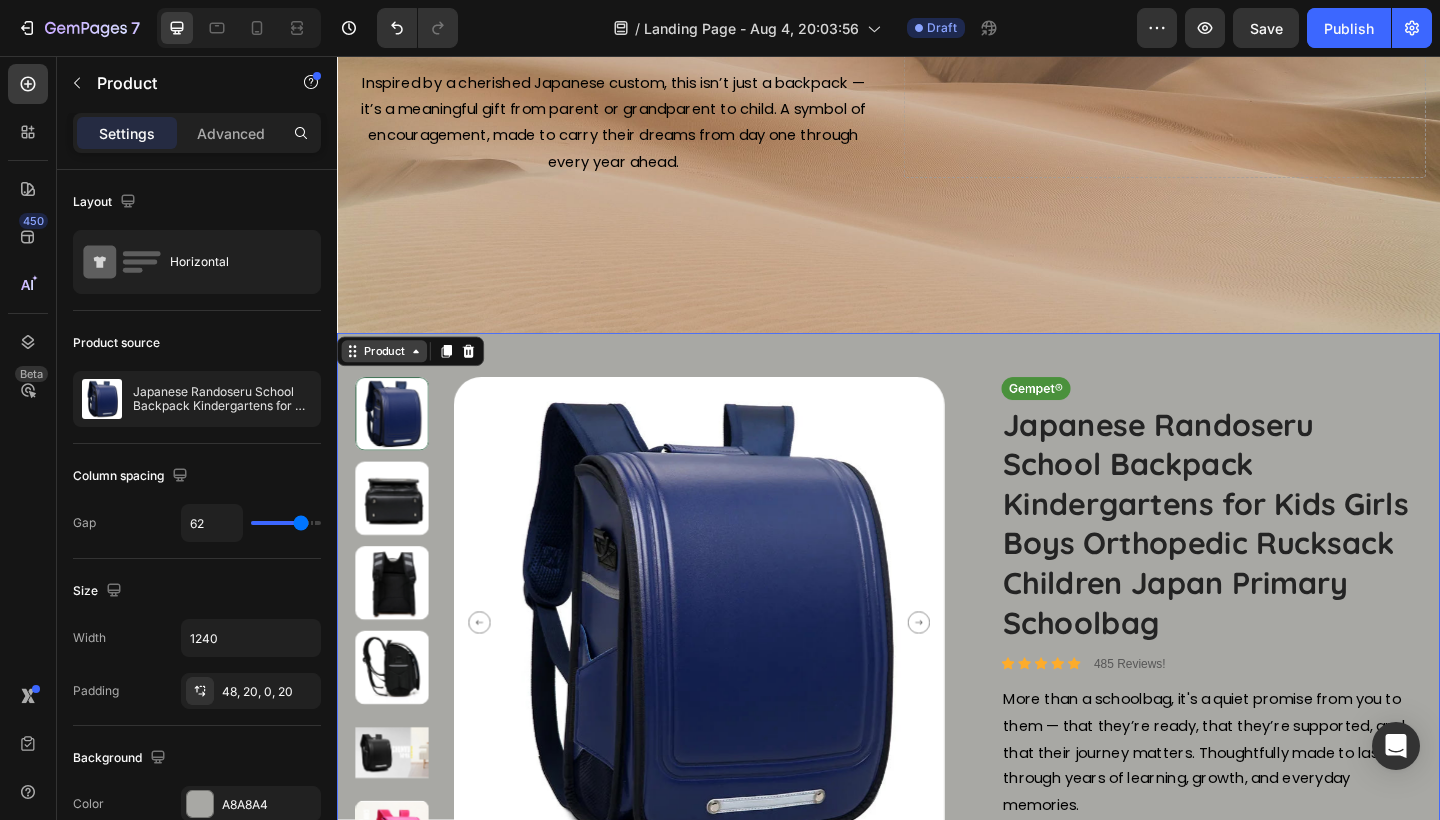 click 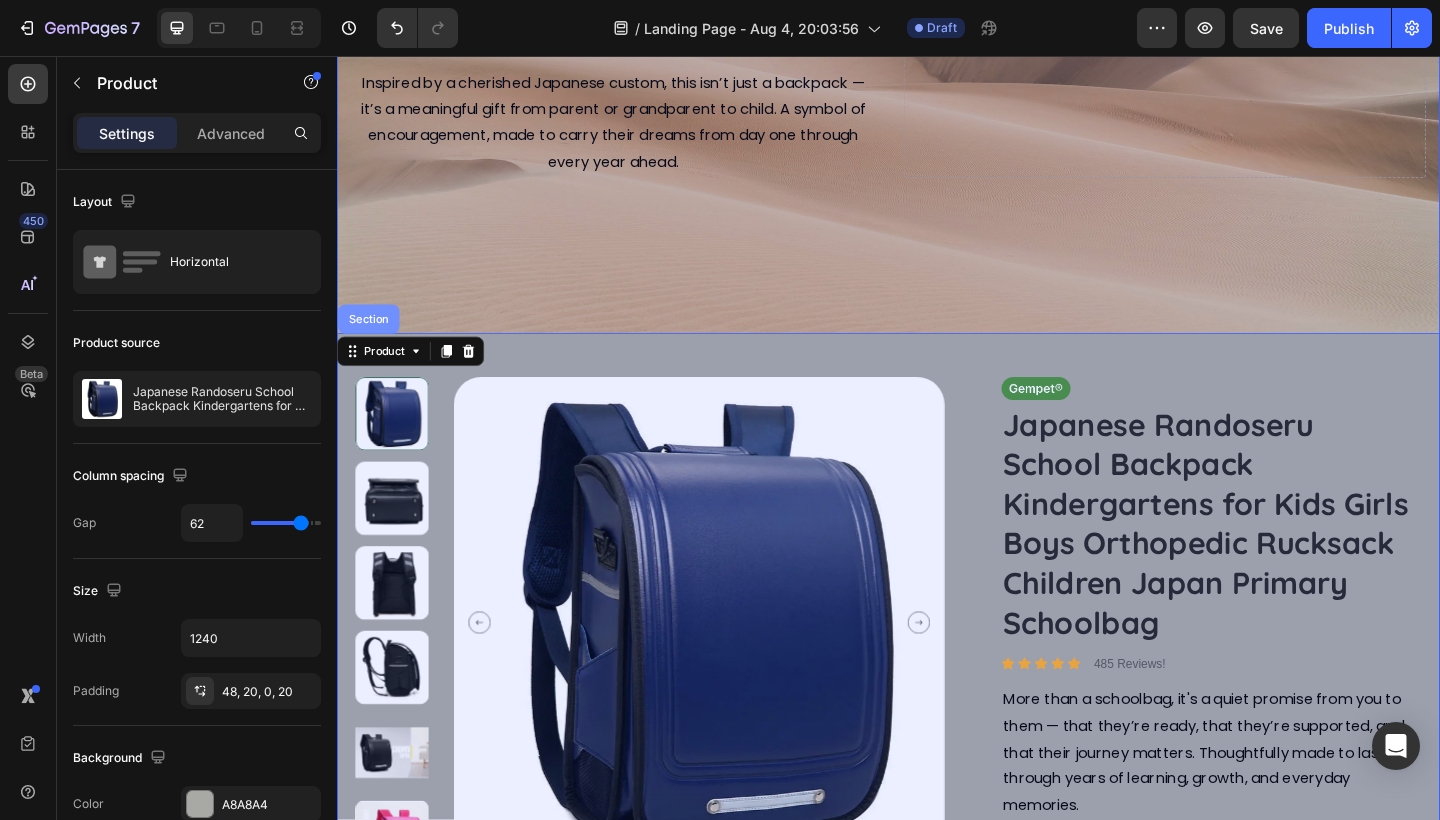 click on "Section" at bounding box center [371, 343] 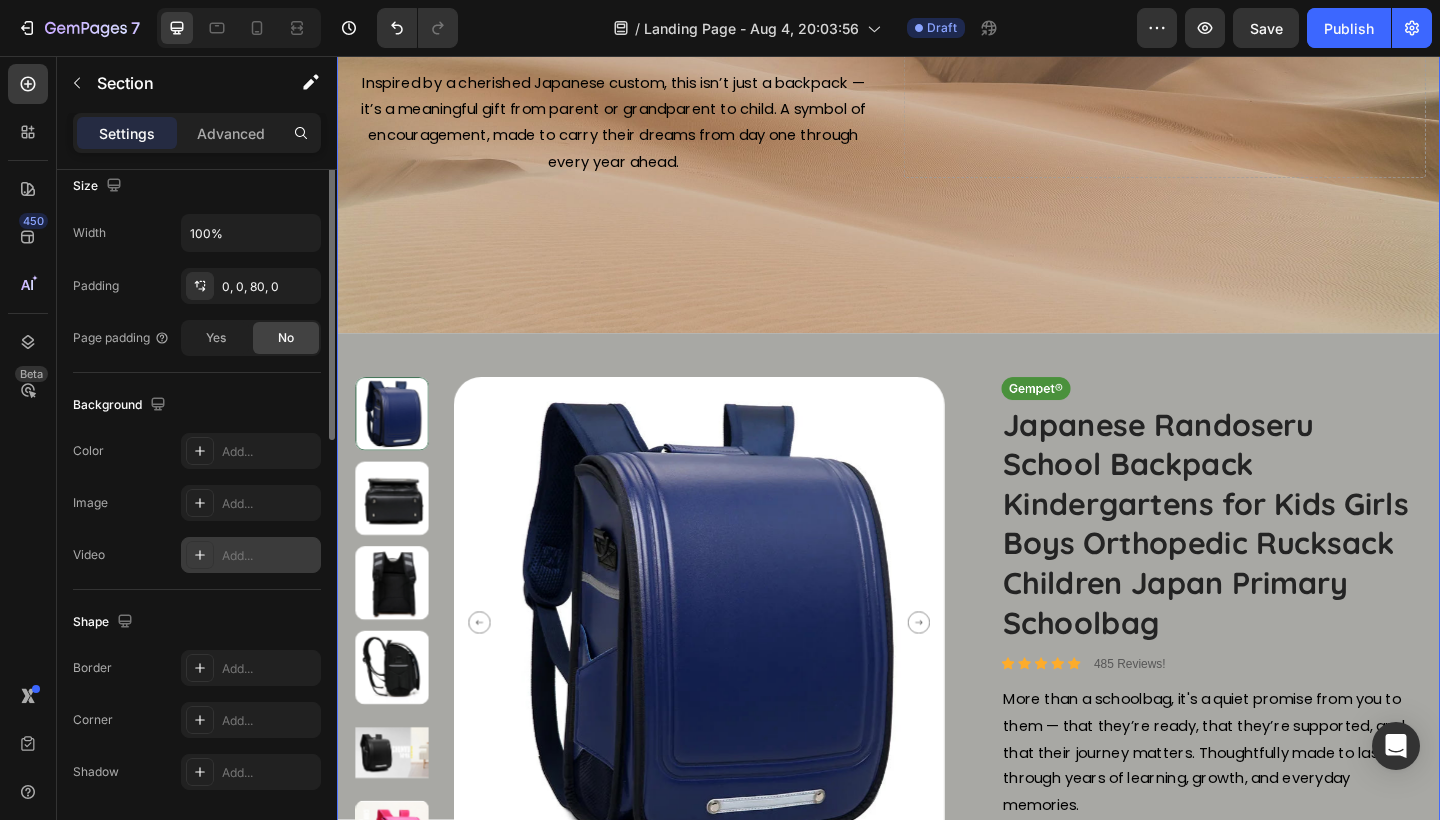 scroll, scrollTop: 0, scrollLeft: 0, axis: both 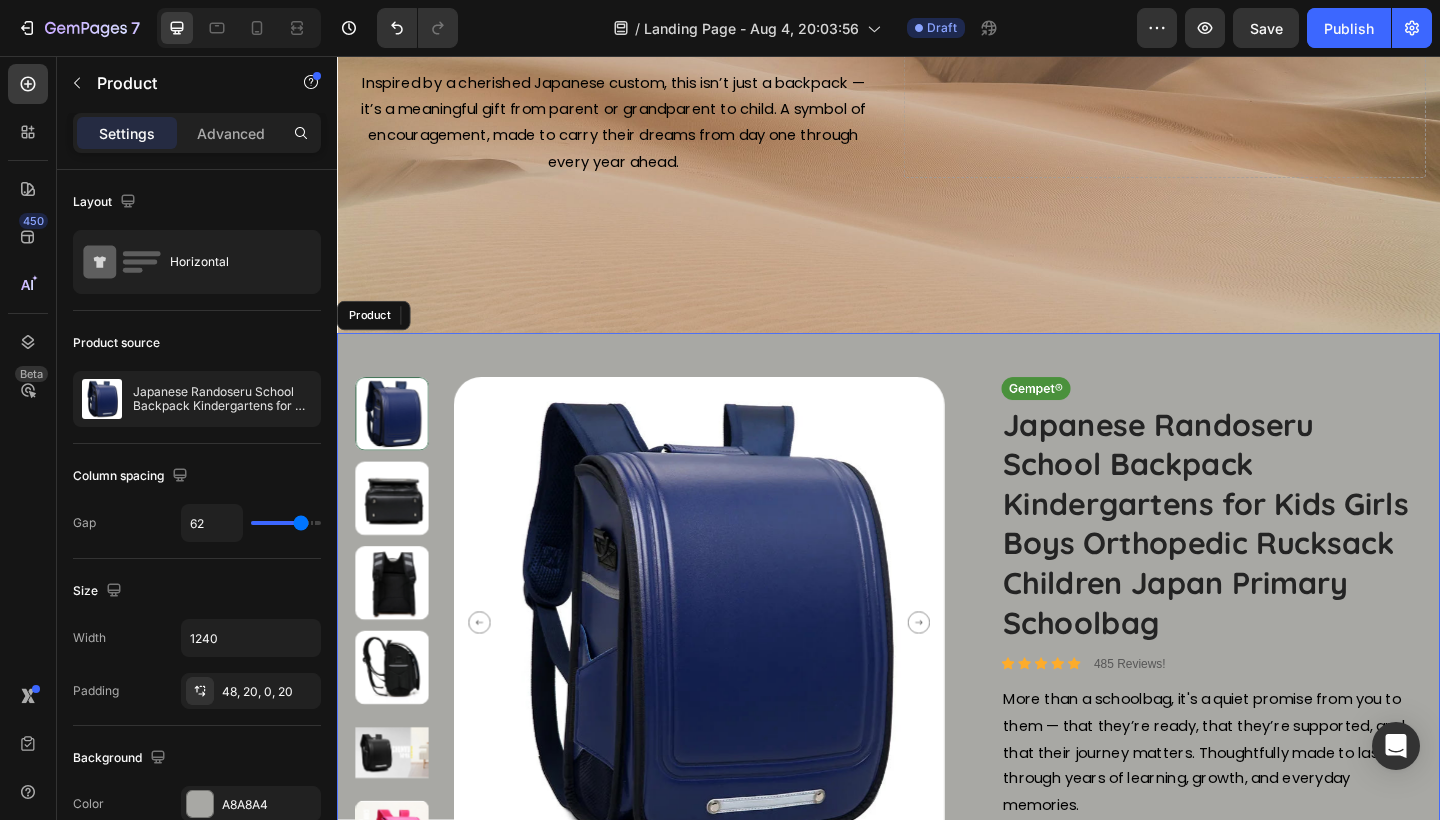 click on "Product Images Image Japanese Randoseru School Backpack Kindergartens for Kids Girls Boys Orthopedic Rucksack Children Japan Primary Schoolbag Product Title
Icon
Icon
Icon
Icon
Icon Icon List 485 Reviews! Text Block Row More than a schoolbag, it's a quiet promise from you to them — that they’re ready, that they’re supported, and that their journey matters. Thoughtfully made to last through years of learning, growth, and everyday memories. Text Block 🧡  A meaningful gift that lasts  — inspired by a tradition of support and encouragement Text Block 🏫  Sized for U.S. school needs  — fits folders, books, and lunchboxes with ease Text Block 🪶  Lightweight & durable EVA construction  — built to last through years of school Text Block 🎒  Comfortable, ergonomic straps  — made for little shoulders on big days Text Block 🎁  Ships gift-ready Text Block Add to cart Add to Cart
Ingredients" at bounding box center [937, 976] 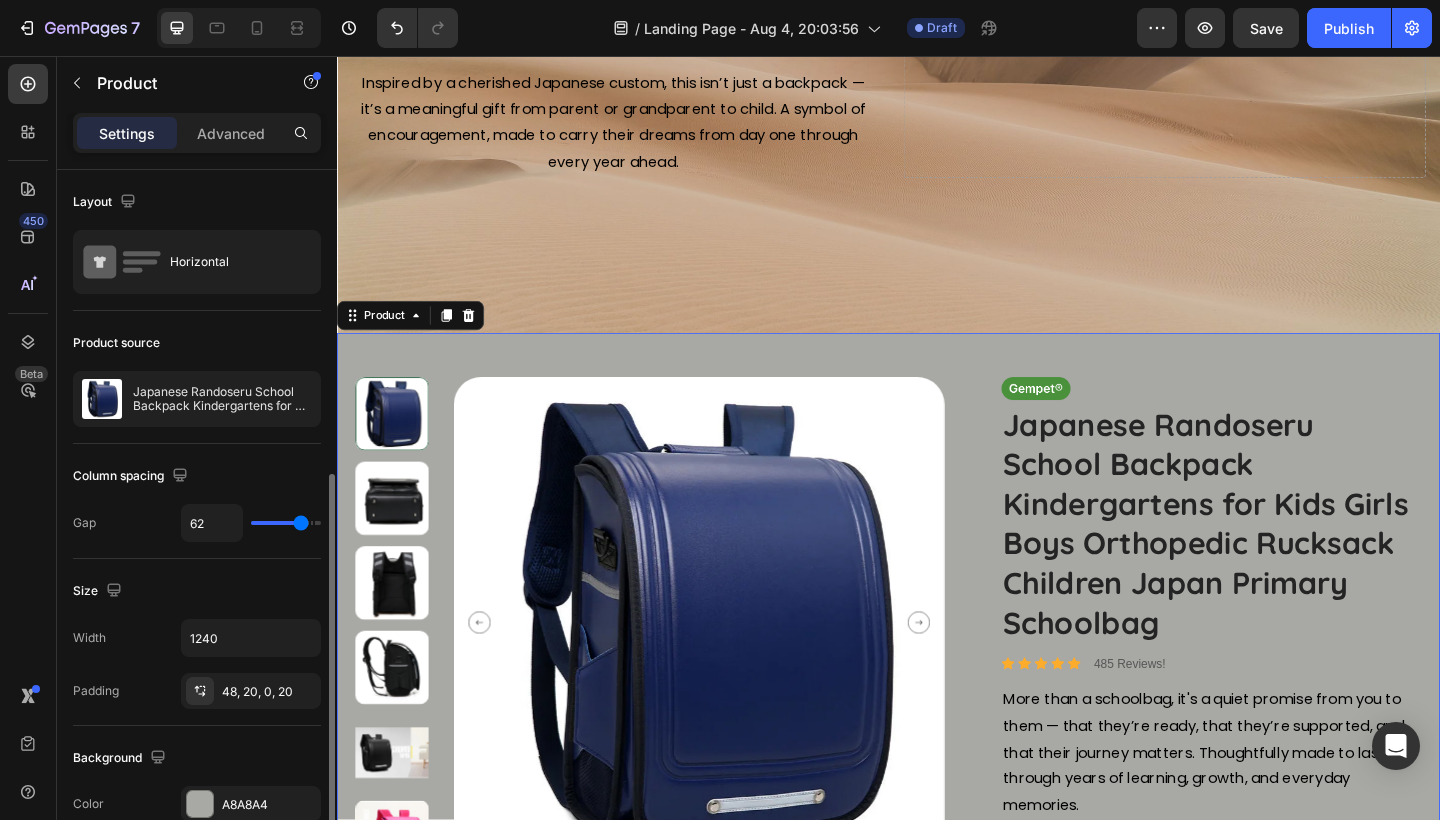 scroll, scrollTop: 593, scrollLeft: 0, axis: vertical 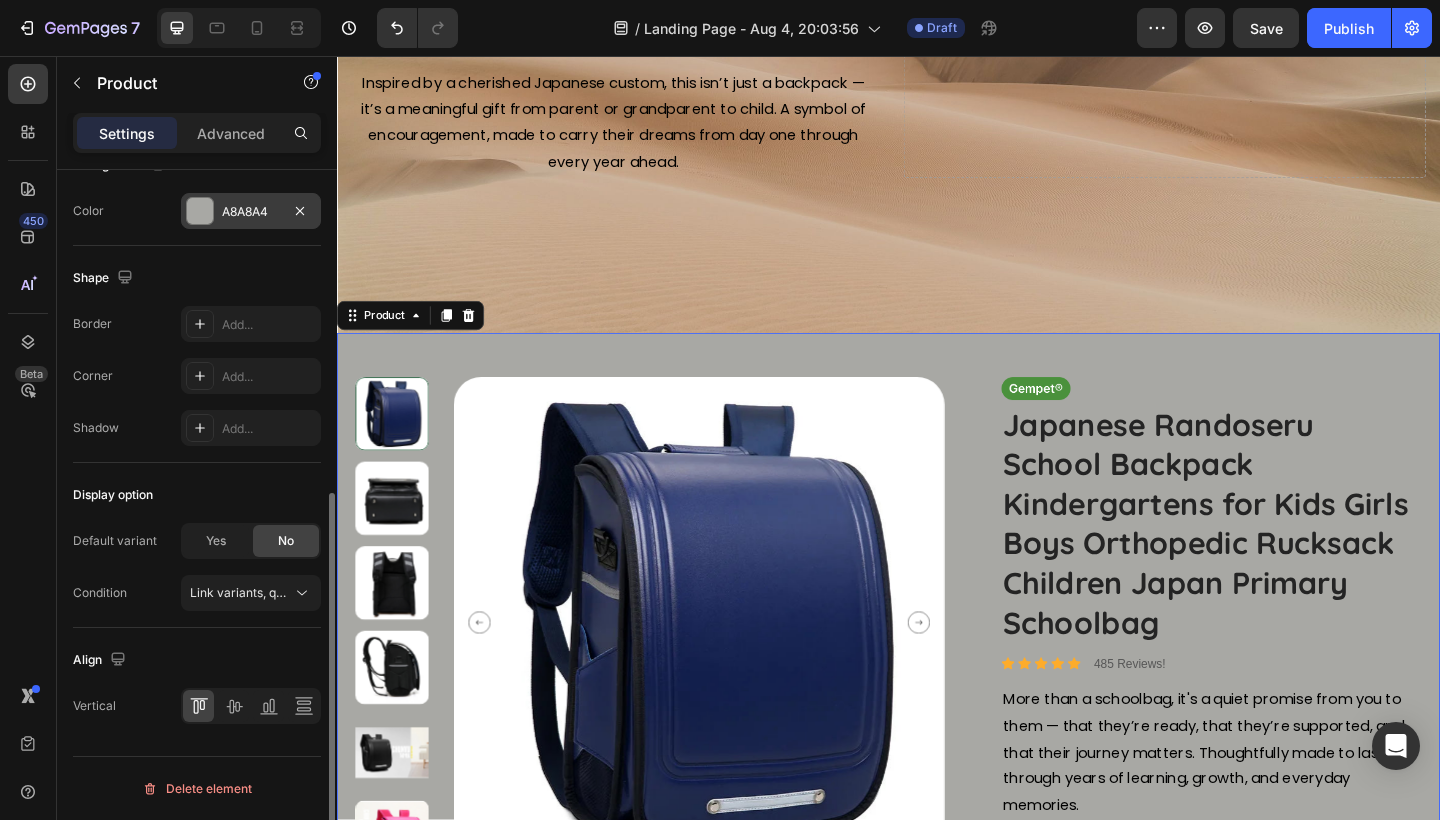 click on "A8A8A4" at bounding box center (251, 211) 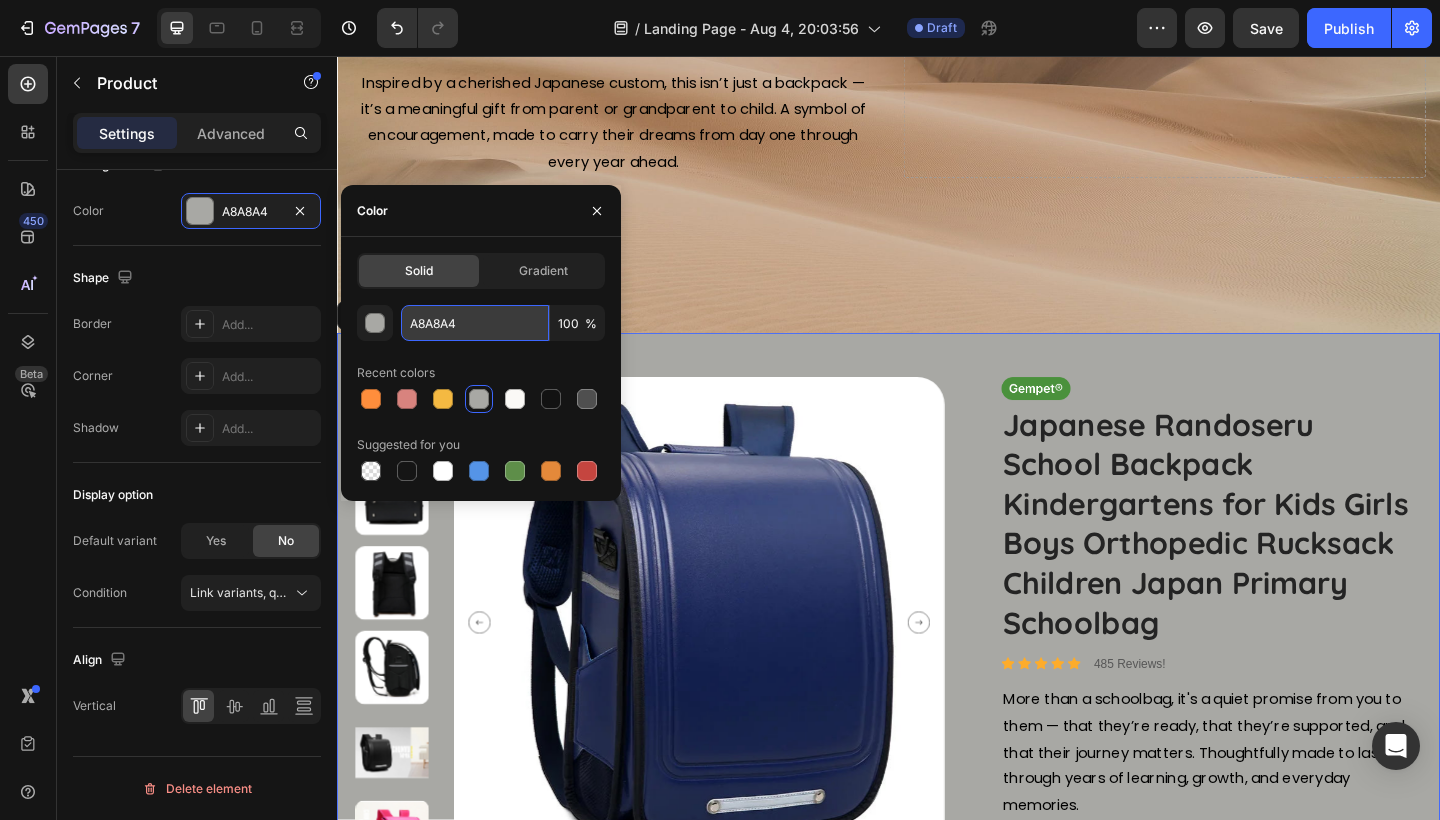 click on "A8A8A4" at bounding box center (475, 323) 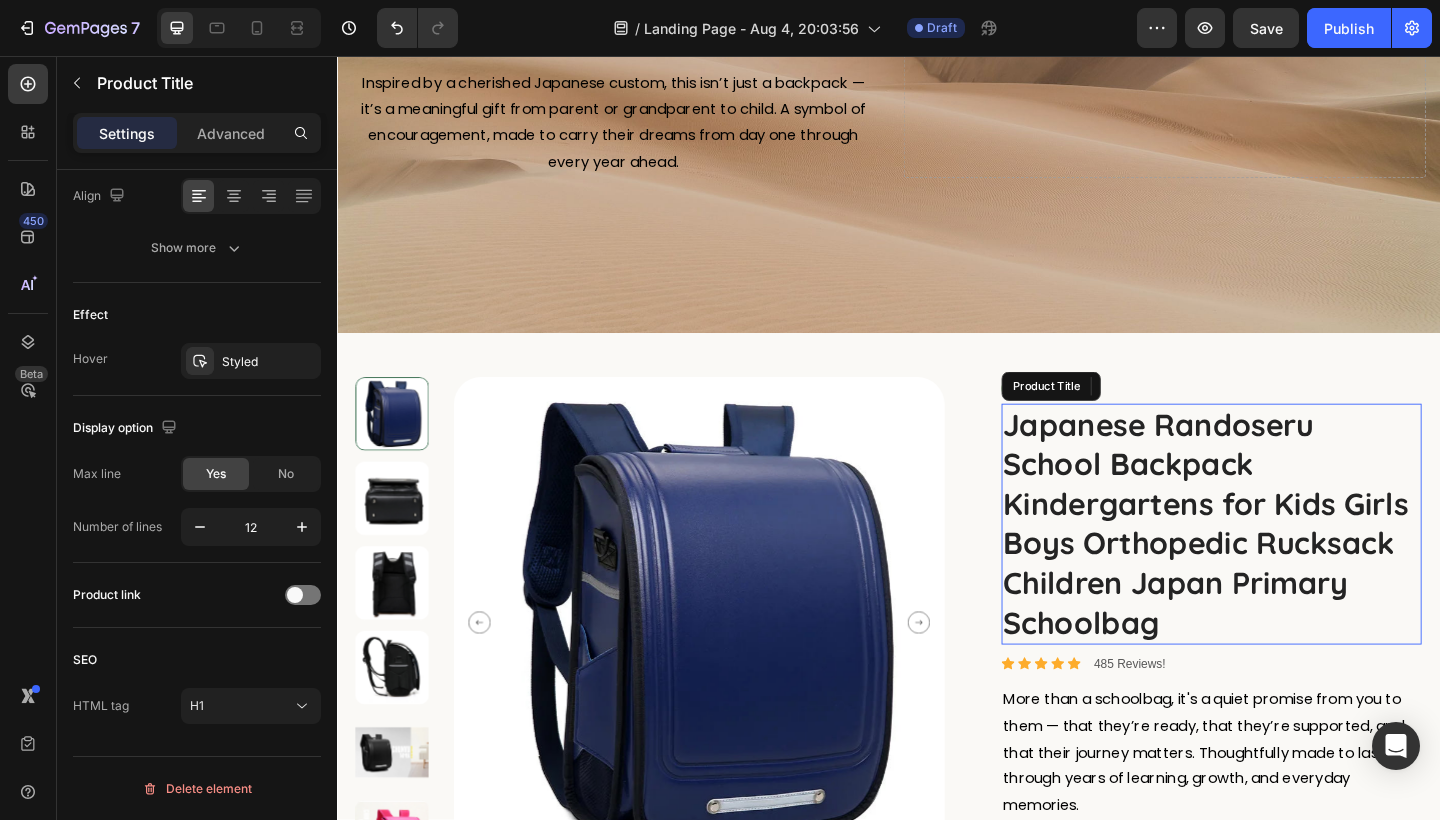 click on "Japanese Randoseru School Backpack Kindergartens for Kids Girls Boys Orthopedic Rucksack Children Japan Primary Schoolbag" at bounding box center (1289, 565) 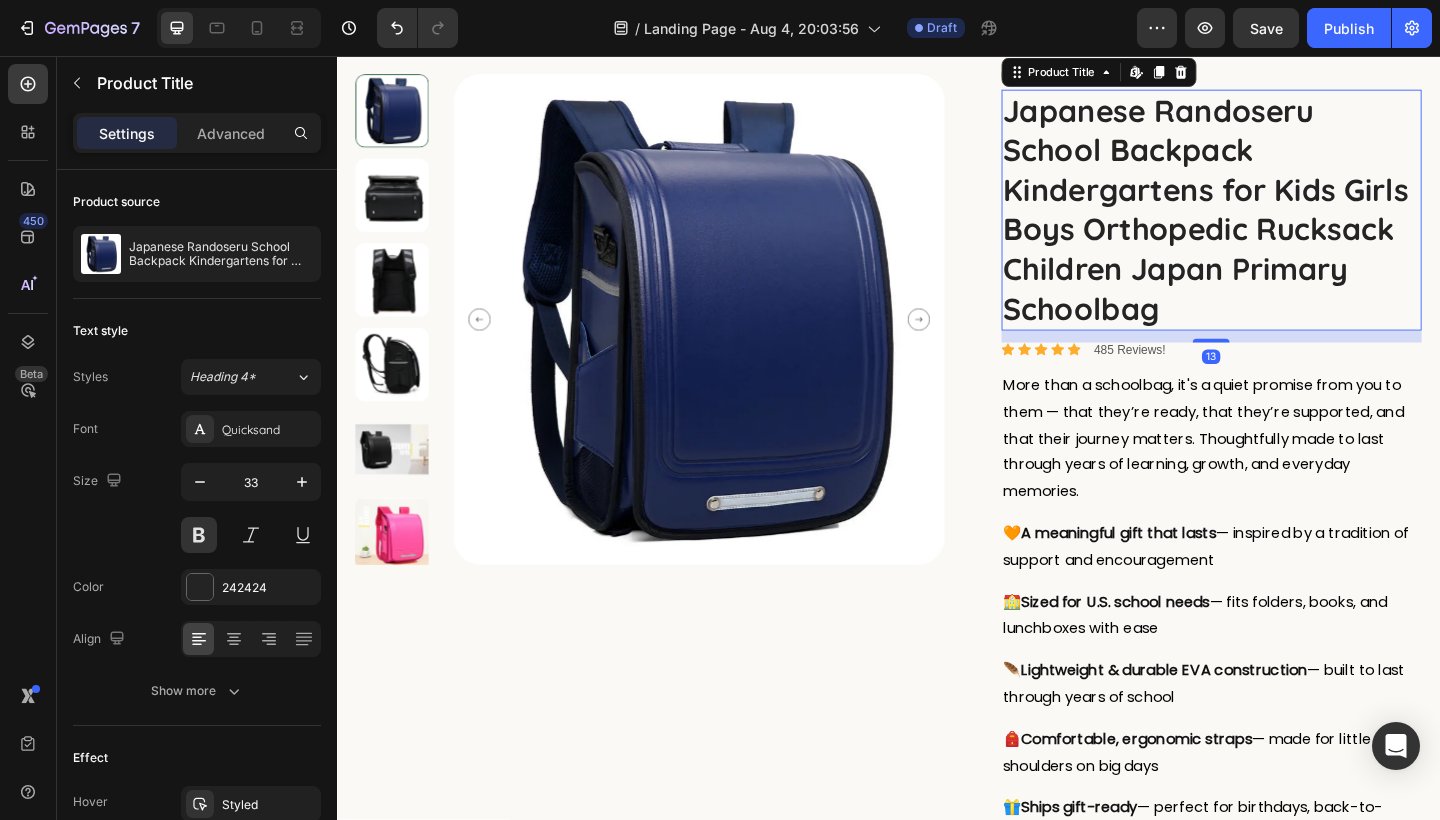 scroll, scrollTop: 784, scrollLeft: 0, axis: vertical 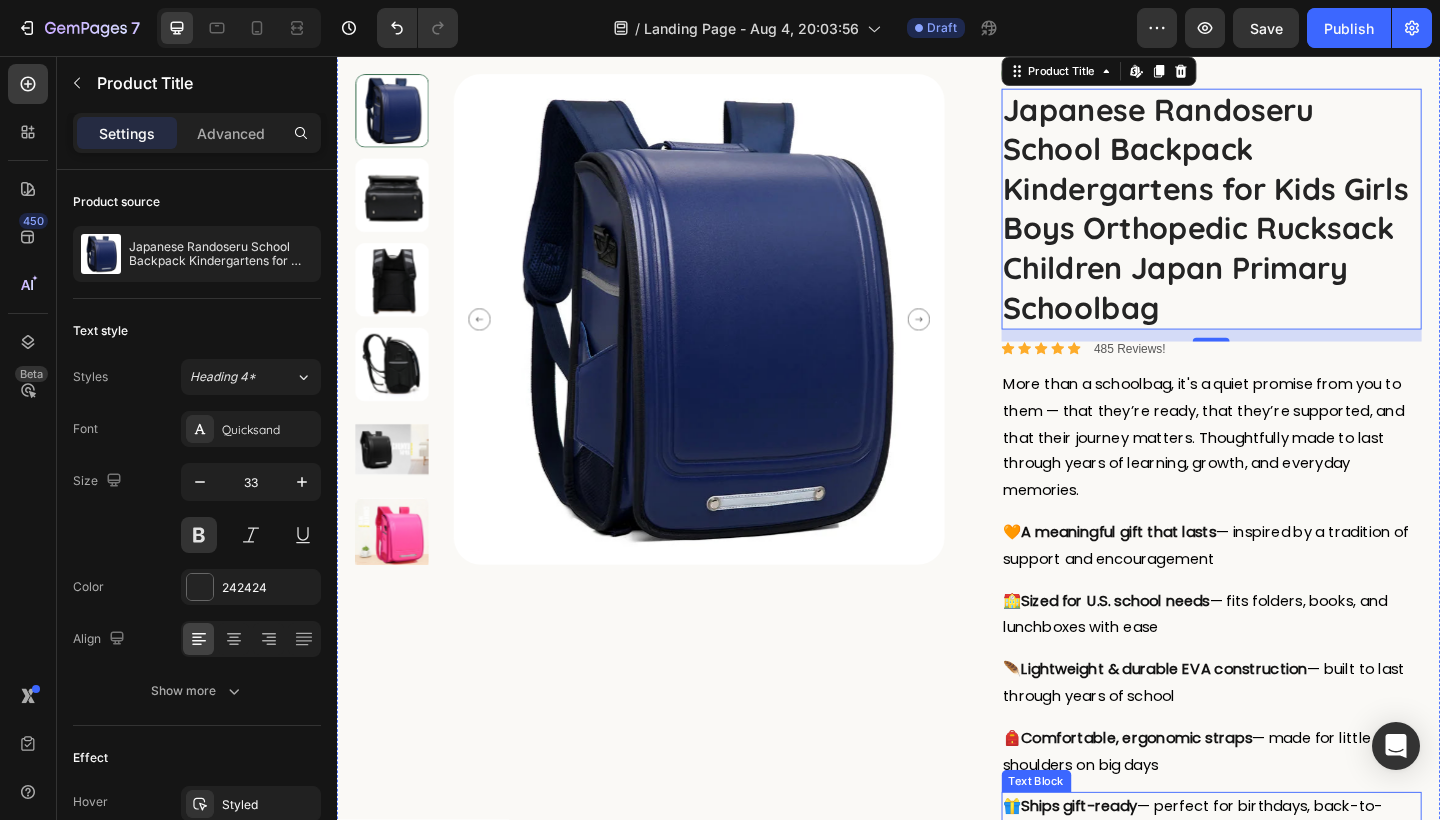 click on "— perfect for birthdays, back-to-school, or proud milestones" at bounding box center (1268, 887) 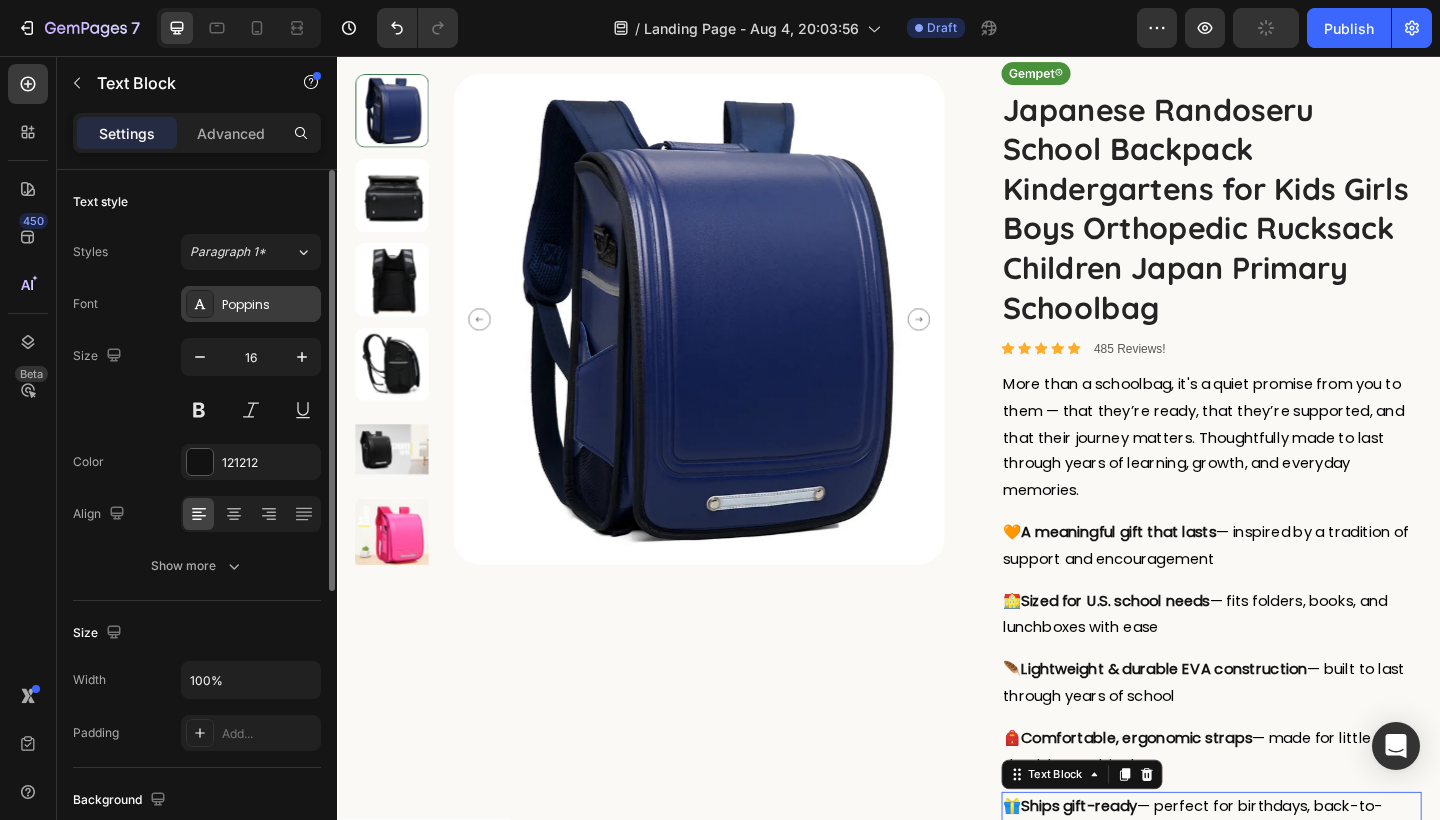 click on "Poppins" at bounding box center [269, 305] 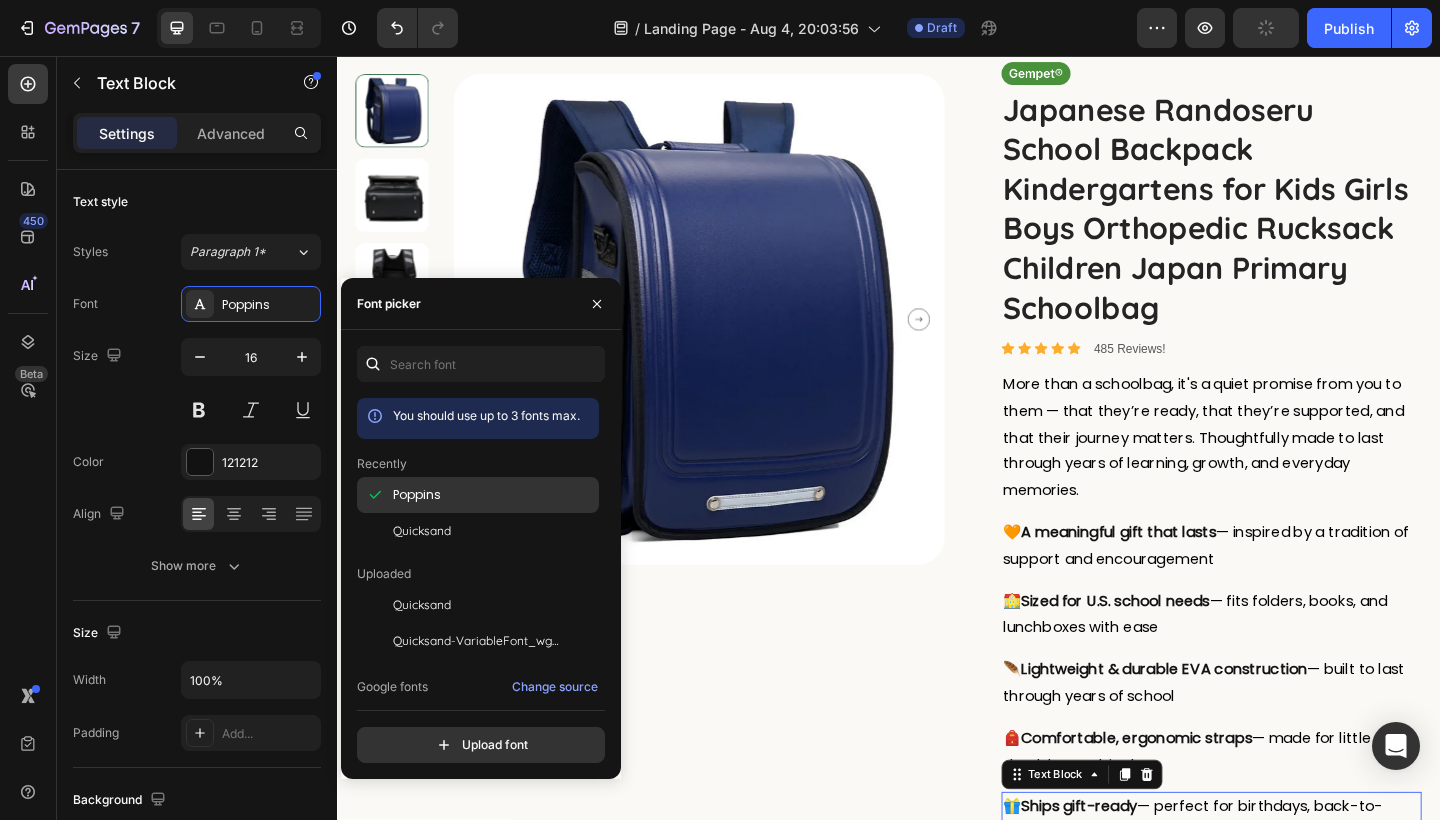 click on "Poppins" at bounding box center [417, 495] 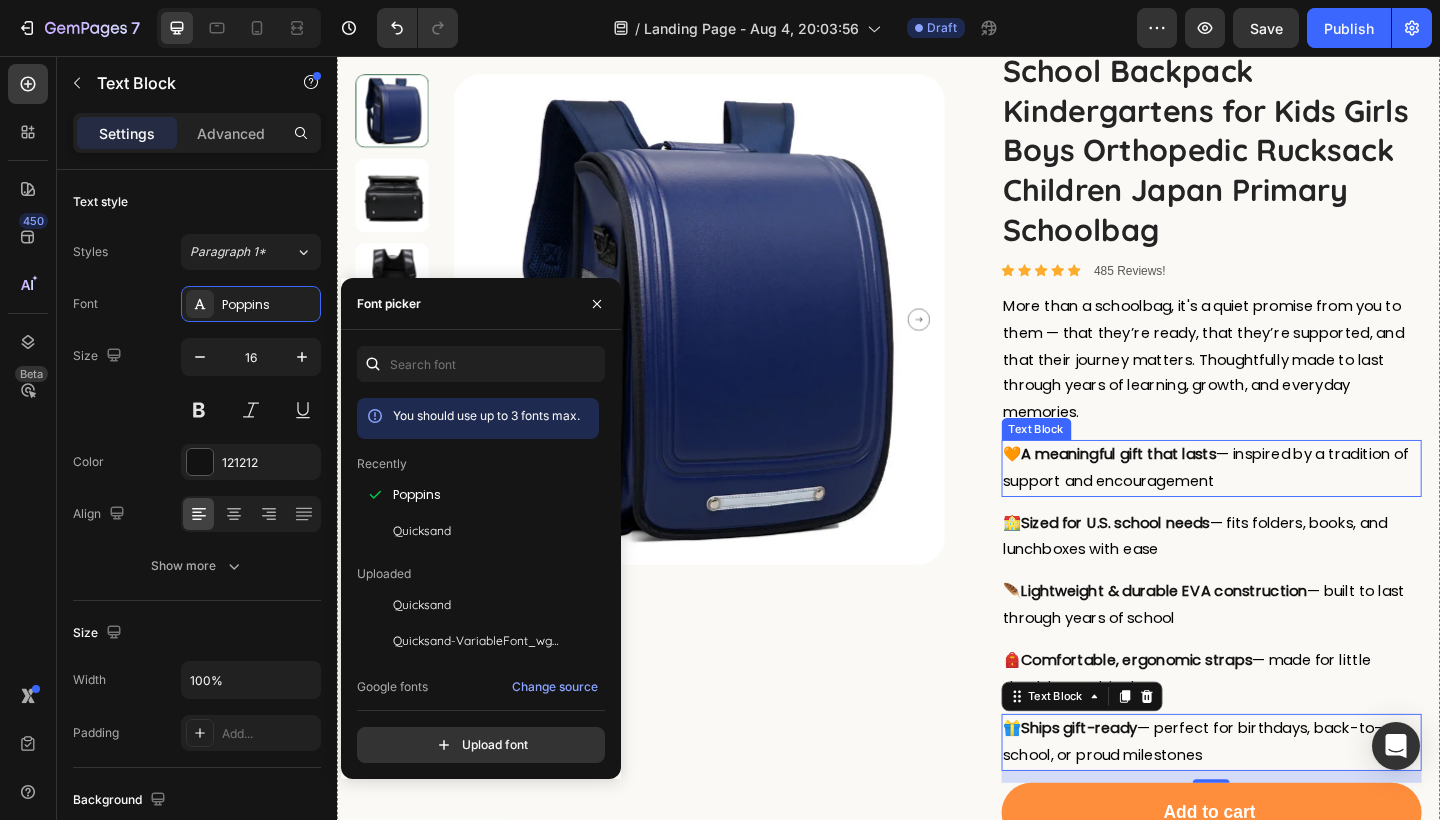 scroll, scrollTop: 962, scrollLeft: 0, axis: vertical 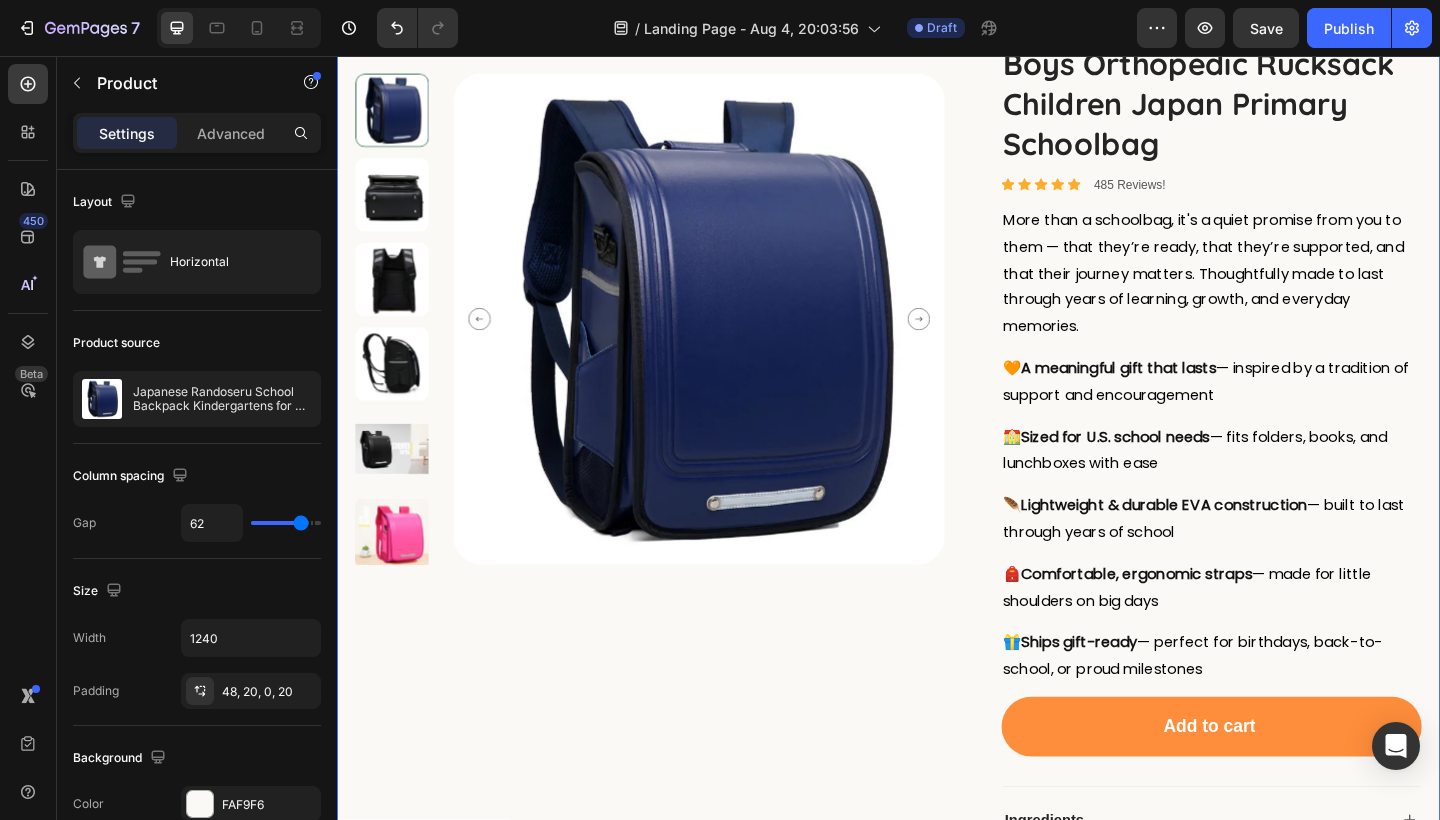 click on "Product Images" at bounding box center (677, 479) 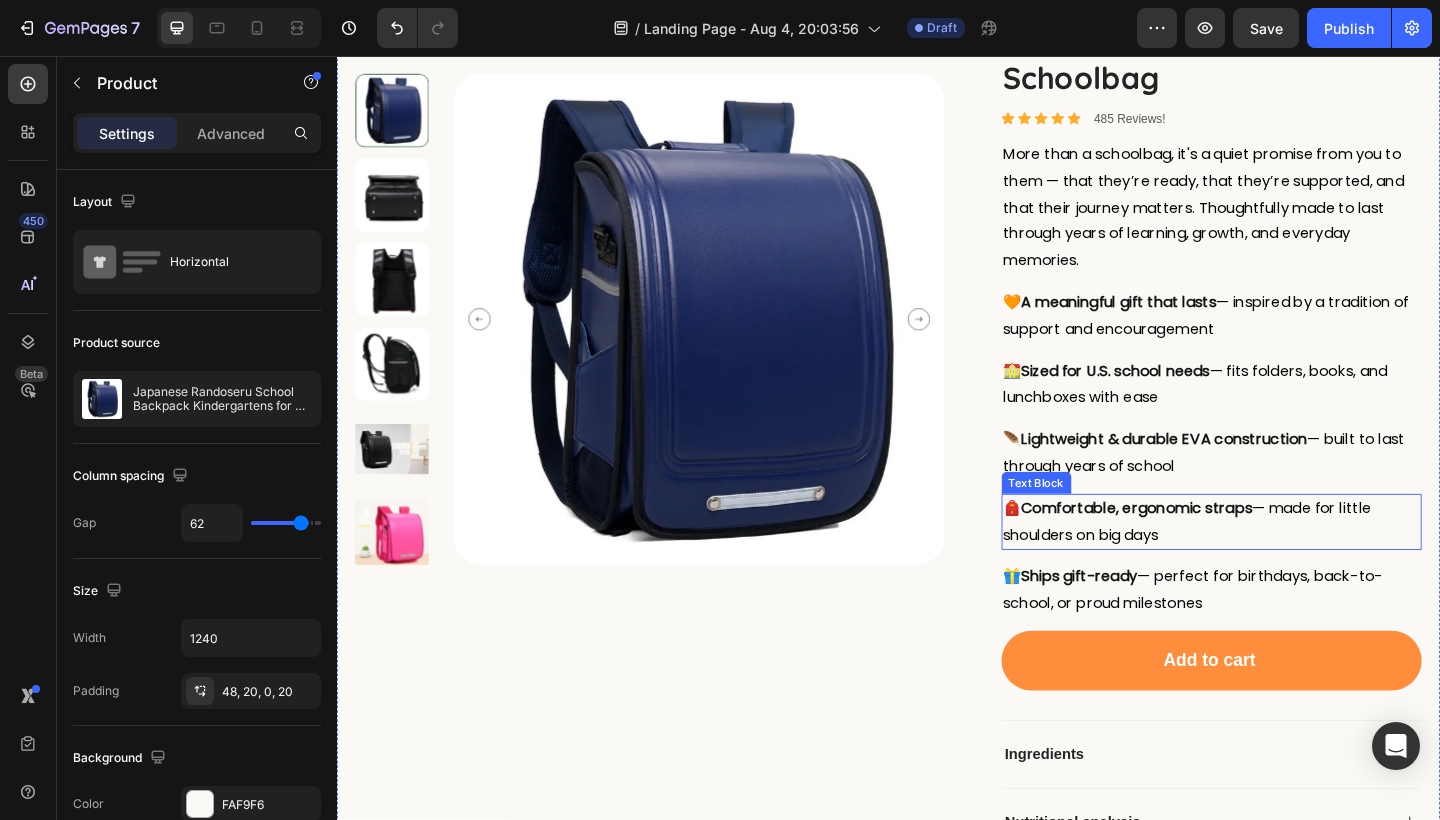 scroll, scrollTop: 1041, scrollLeft: 0, axis: vertical 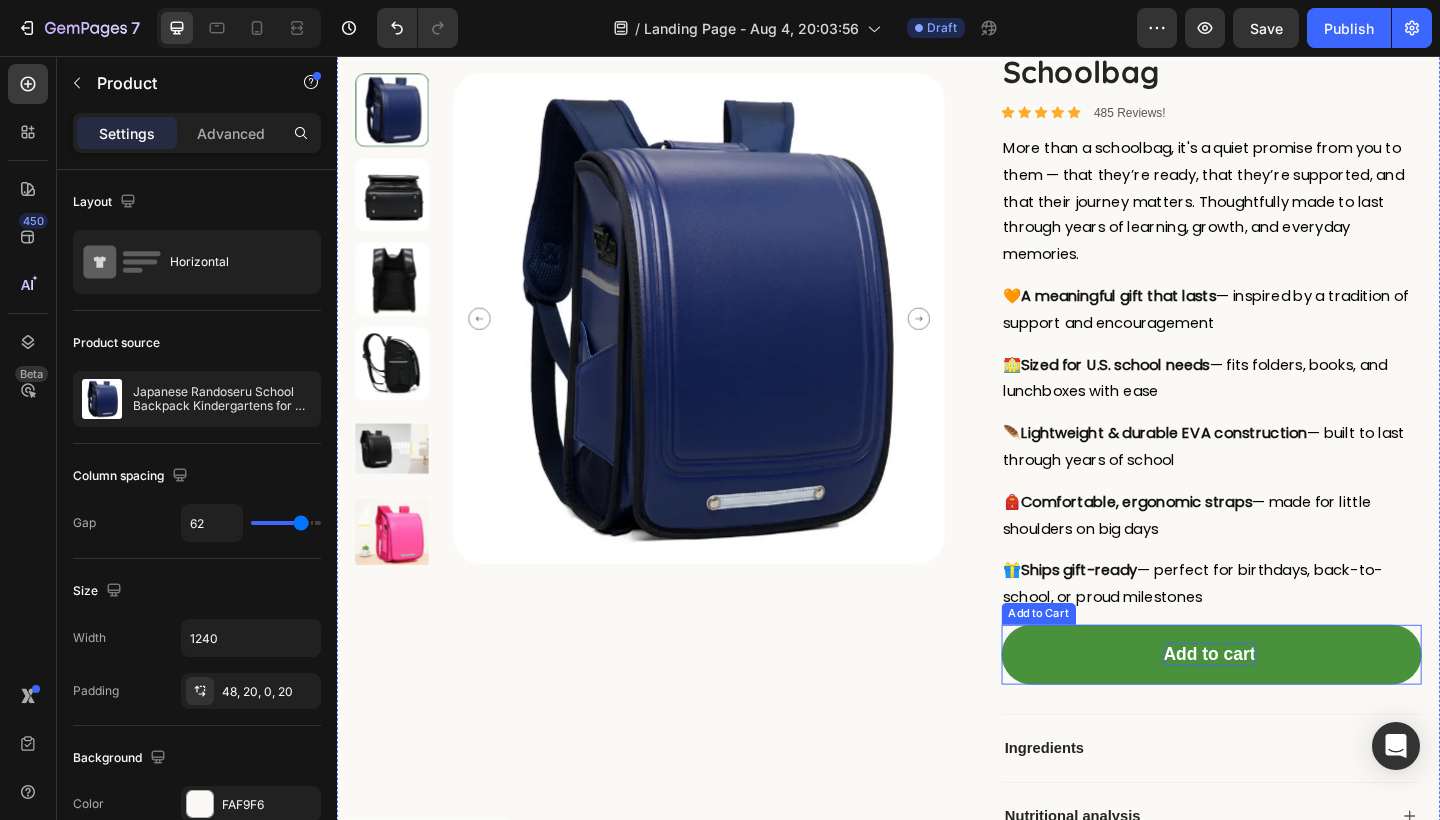 click on "Add to cart" at bounding box center (1286, 707) 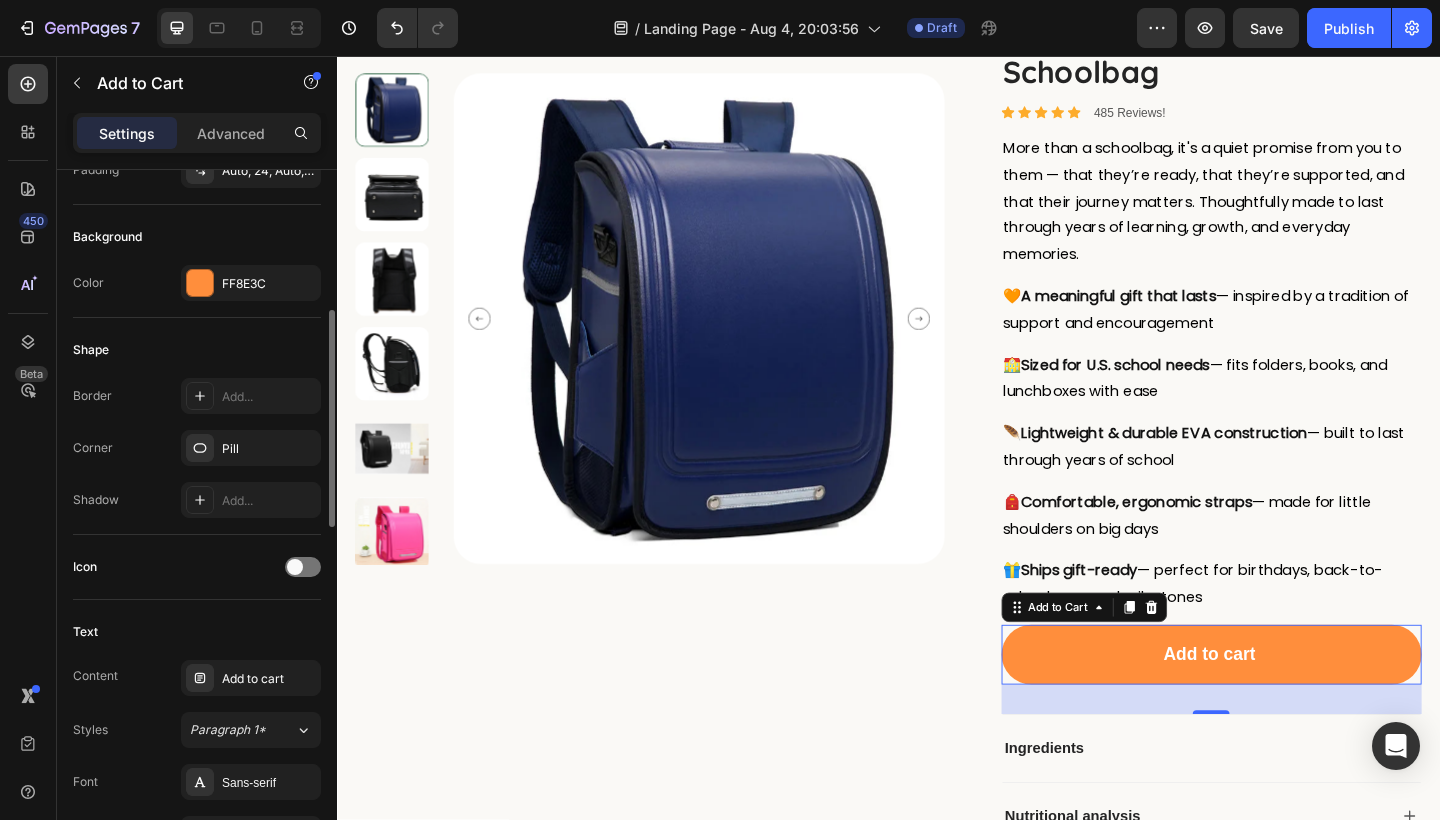 scroll, scrollTop: 465, scrollLeft: 0, axis: vertical 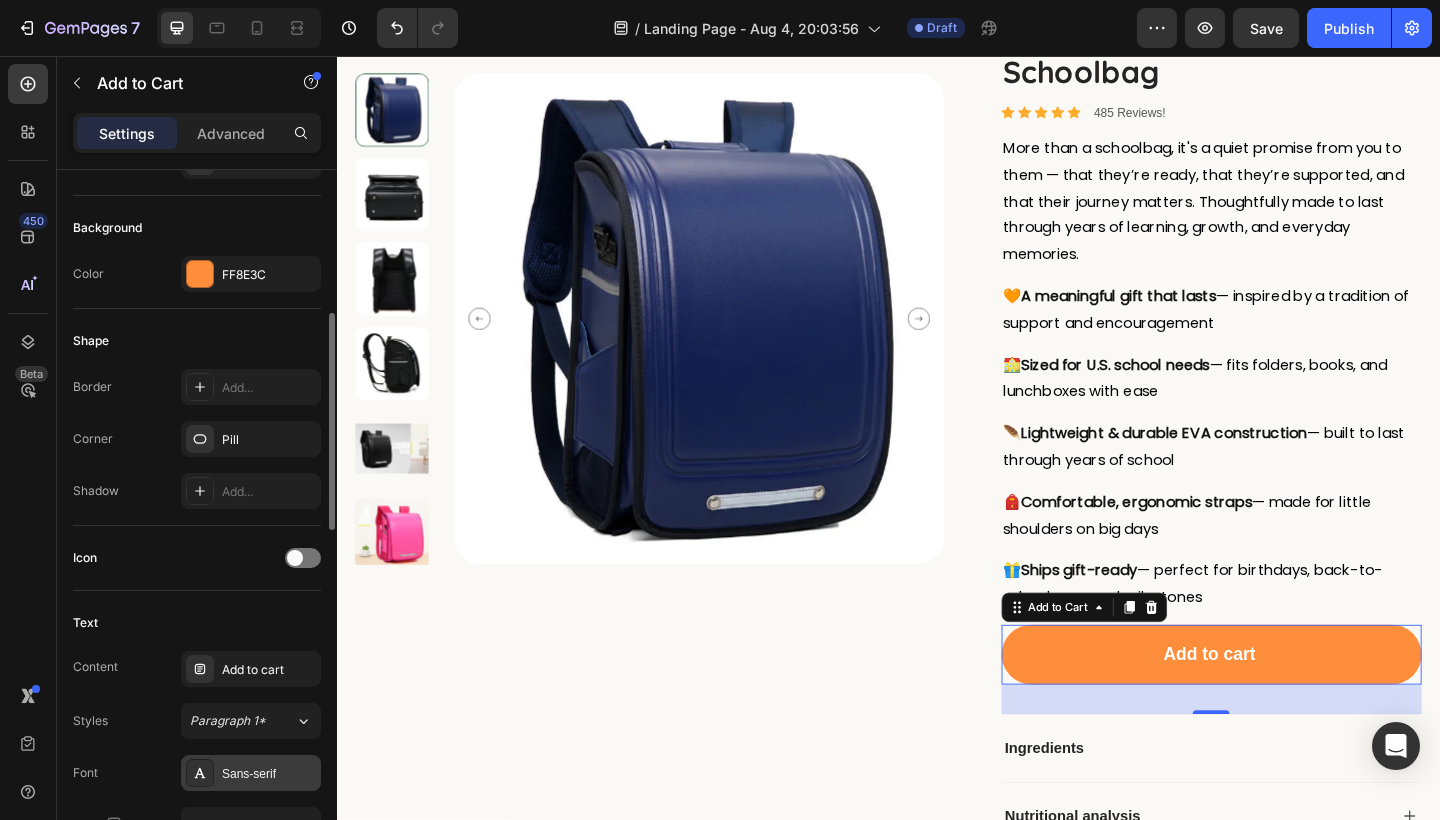 click on "Sans-serif" at bounding box center (269, 774) 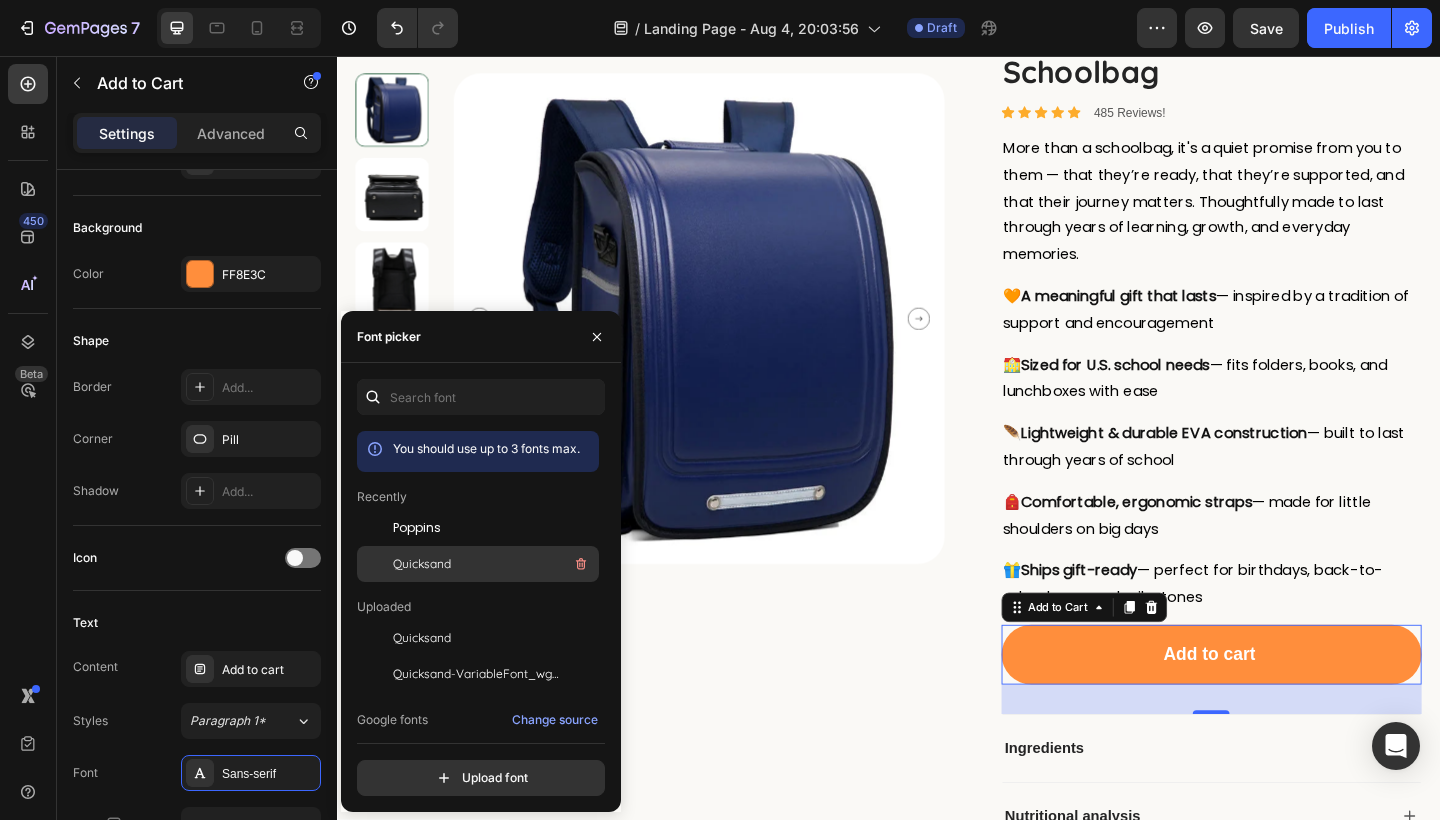 click on "Quicksand" 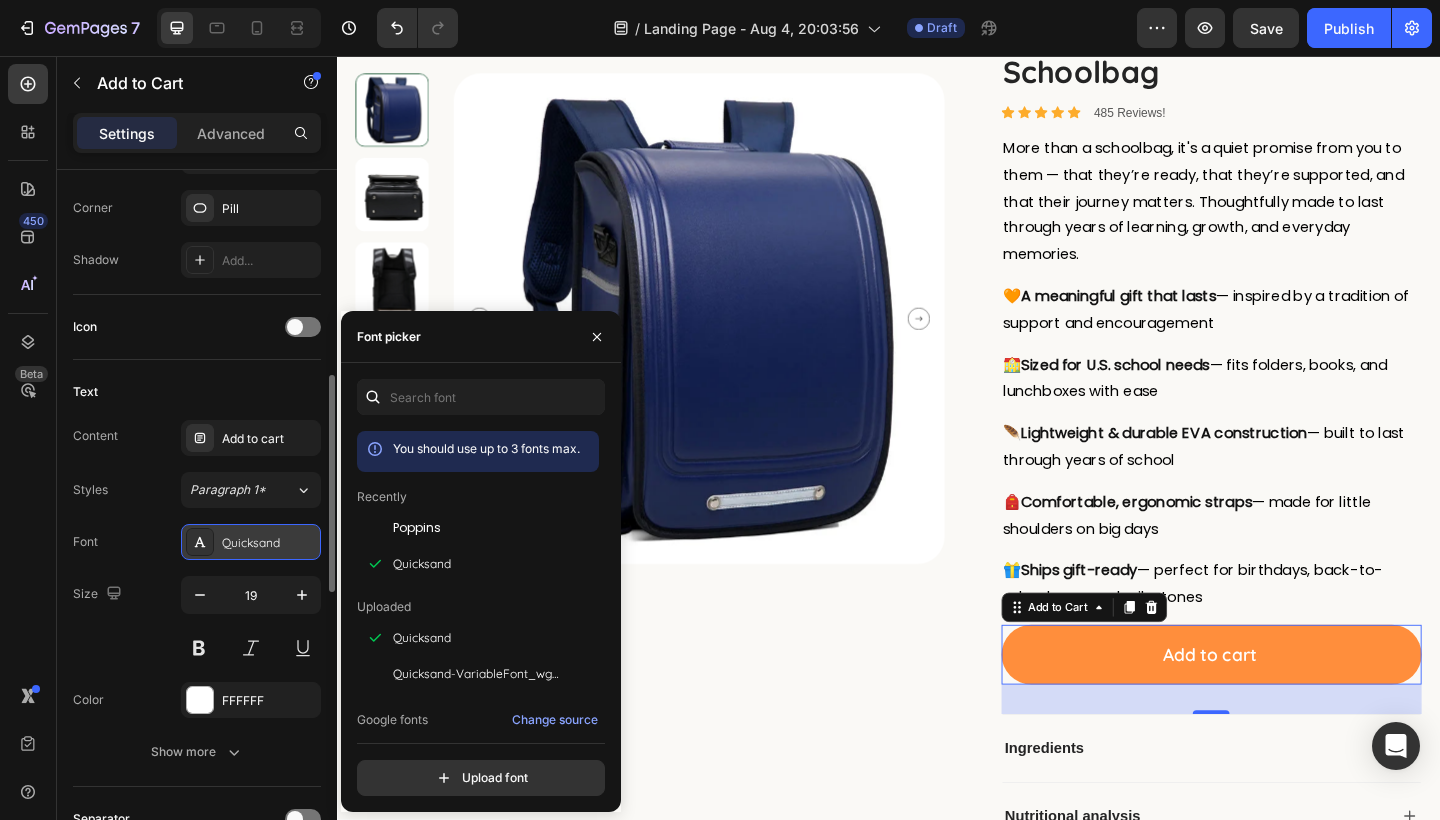 scroll, scrollTop: 713, scrollLeft: 0, axis: vertical 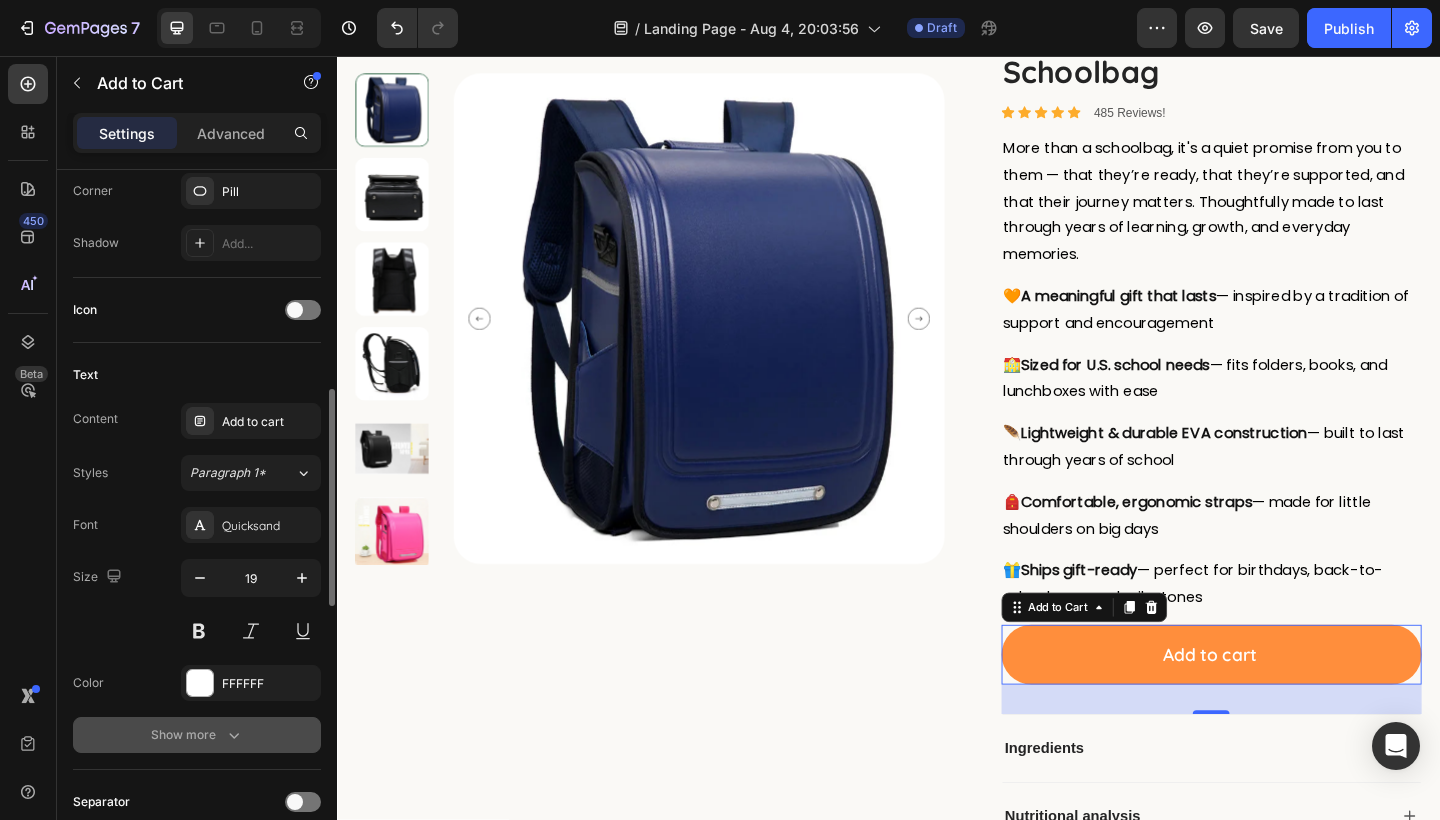 click 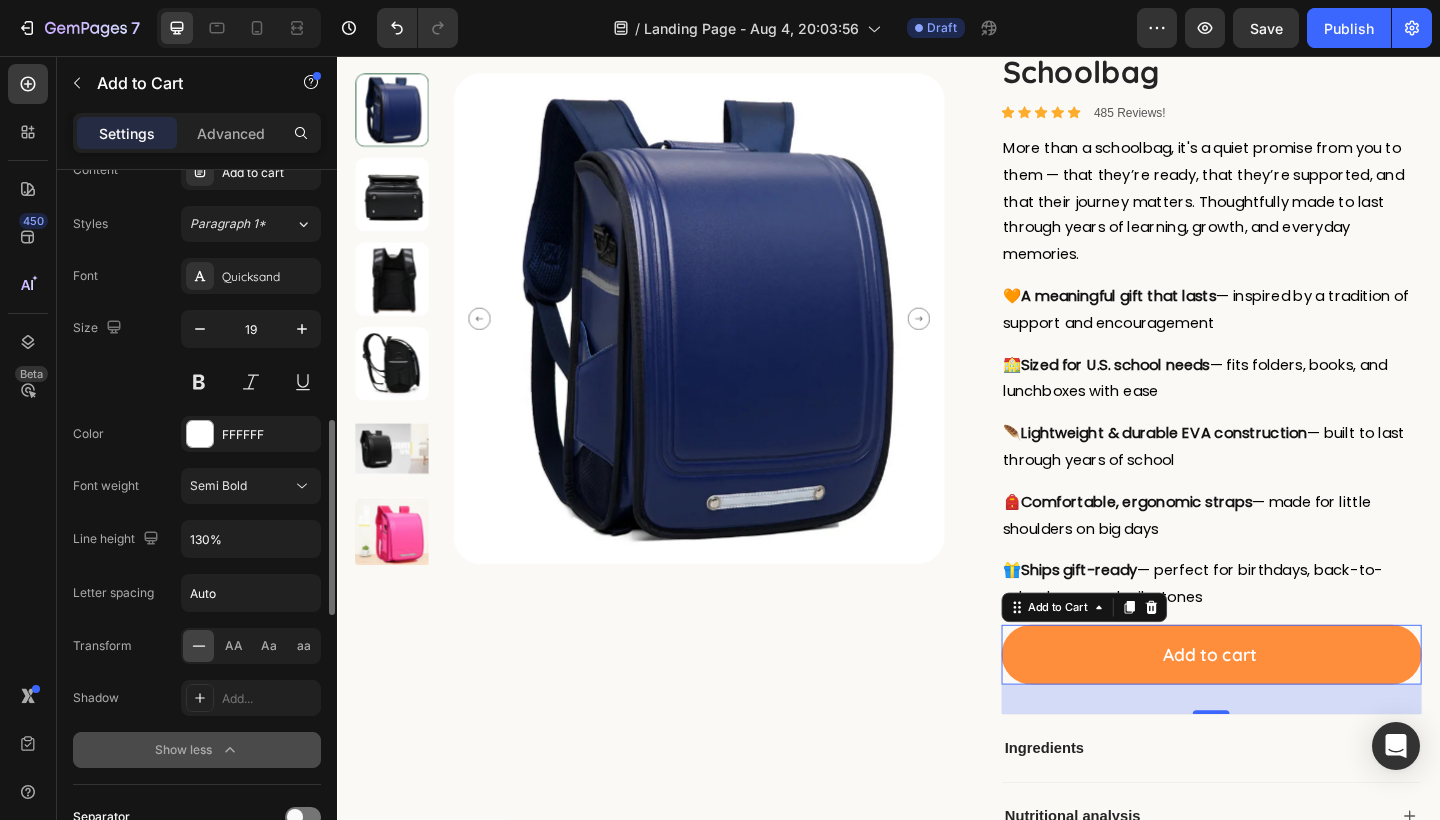 scroll, scrollTop: 964, scrollLeft: 0, axis: vertical 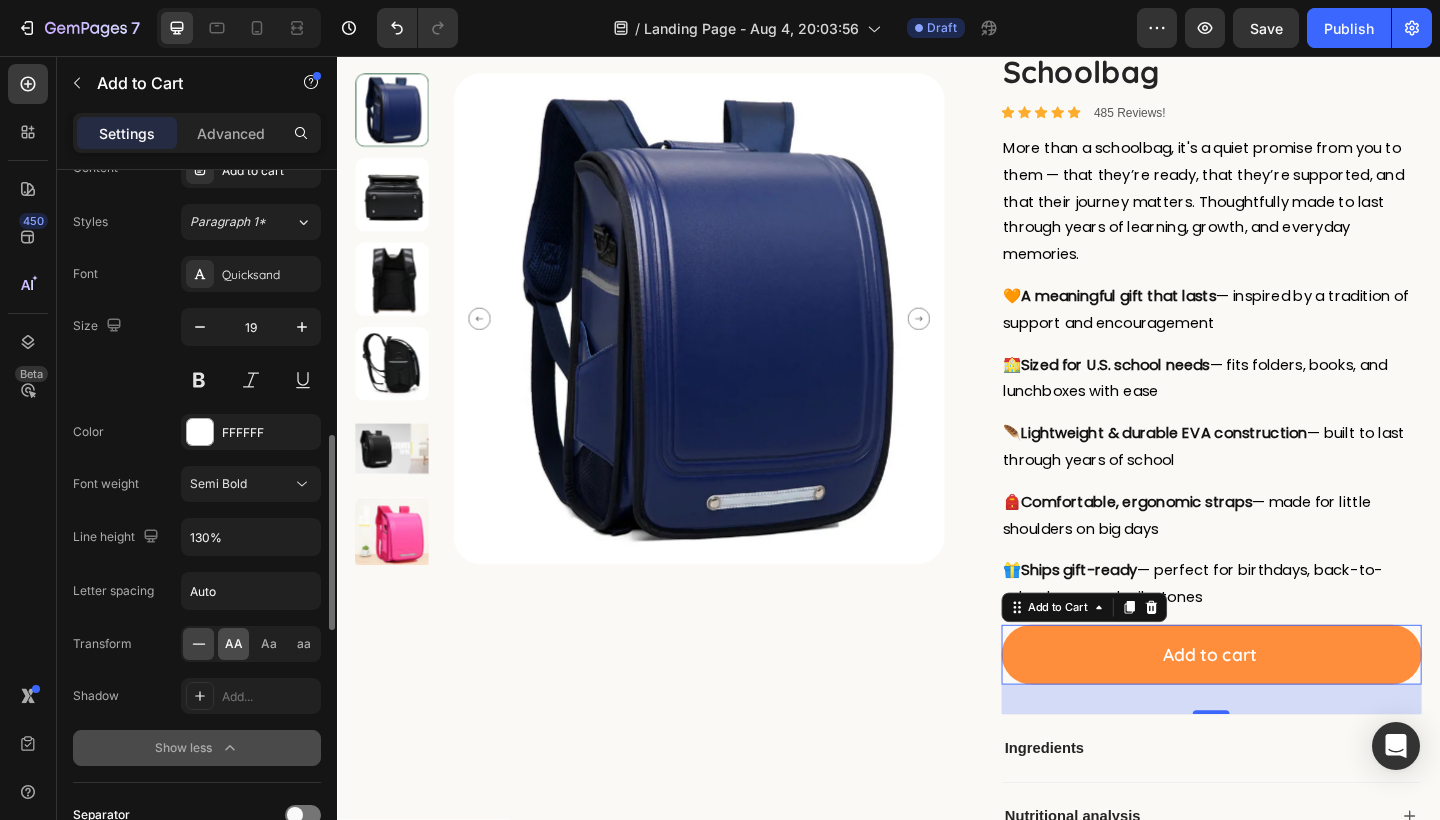 click on "AA" 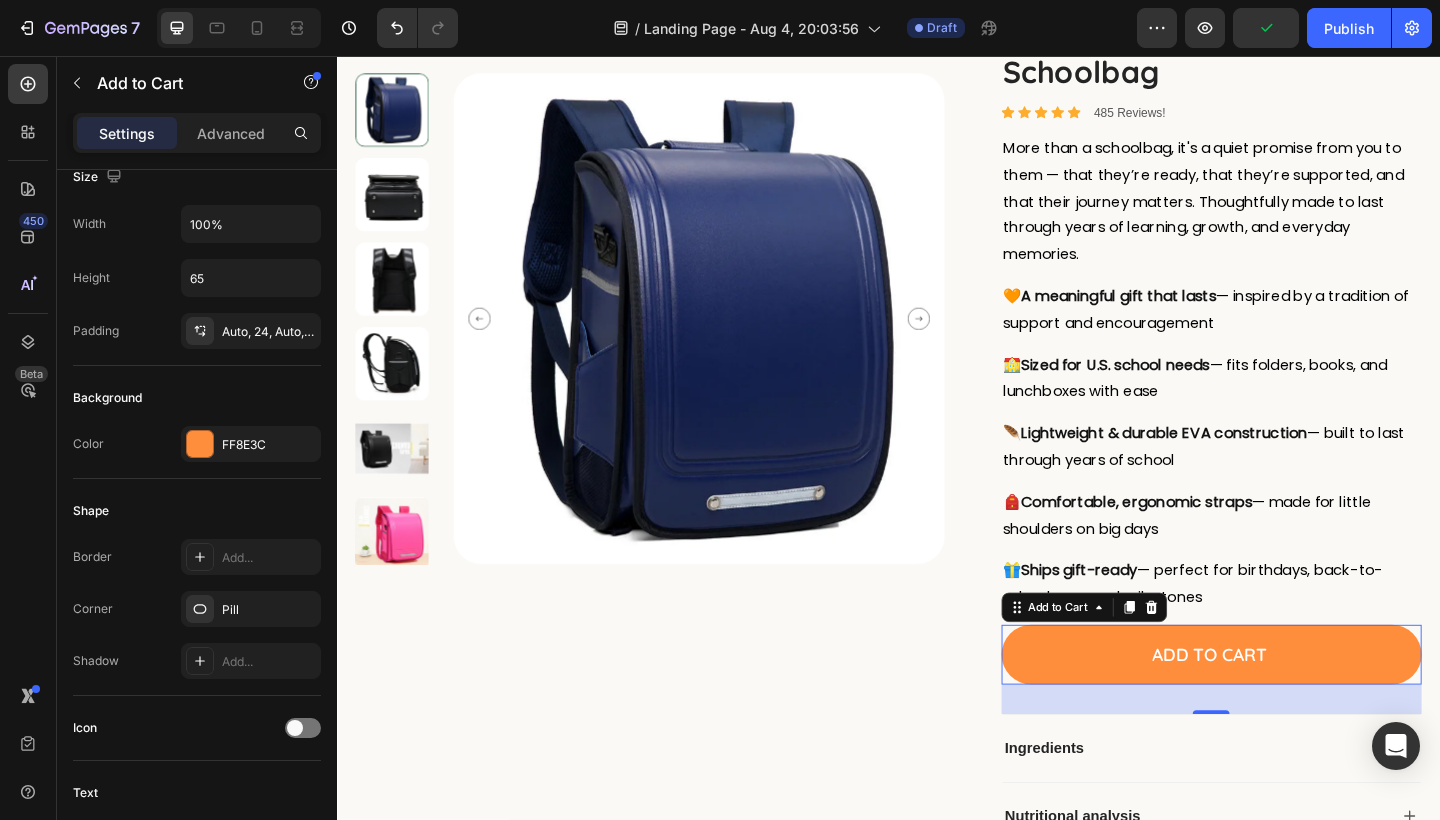 scroll, scrollTop: 0, scrollLeft: 0, axis: both 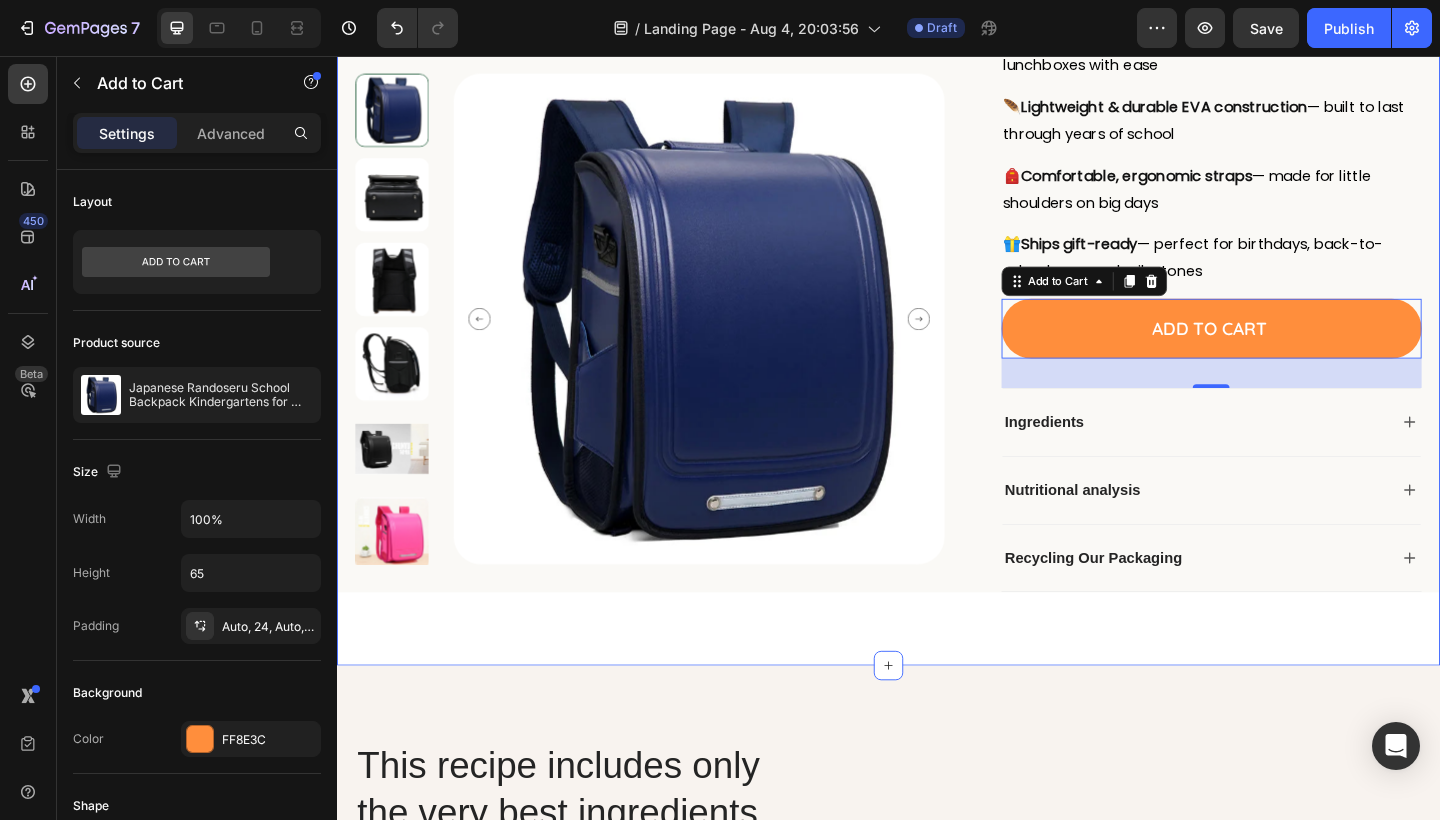 click on "For Their First Big Step, Give Them A Bag They'll Never Forget Heading Inspired by a cherished Japanese custom, this isn’t just a backpack — it’s a meaningful gift from parent or grandparent to child. A symbol of encouragement, made to carry their dreams from day one through every year ahead. Text Block
Drop element here Hero Banner
Product Images Image Japanese Randoseru School Backpack Kindergartens for Kids Girls Boys Orthopedic Rucksack Children Japan Primary Schoolbag Product Title
Icon
Icon
Icon
Icon
Icon Icon List 485 Reviews! Text Block Row More than a schoolbag, it's a quiet promise from you to them — that they’re ready, that they’re supported, and that their journey matters. Thoughtfully made to last through years of learning, growth, and everyday memories. Text Block 🧡  A meaningful gift that lasts  — inspired by a tradition of support and encouragement Text Block" at bounding box center (937, -267) 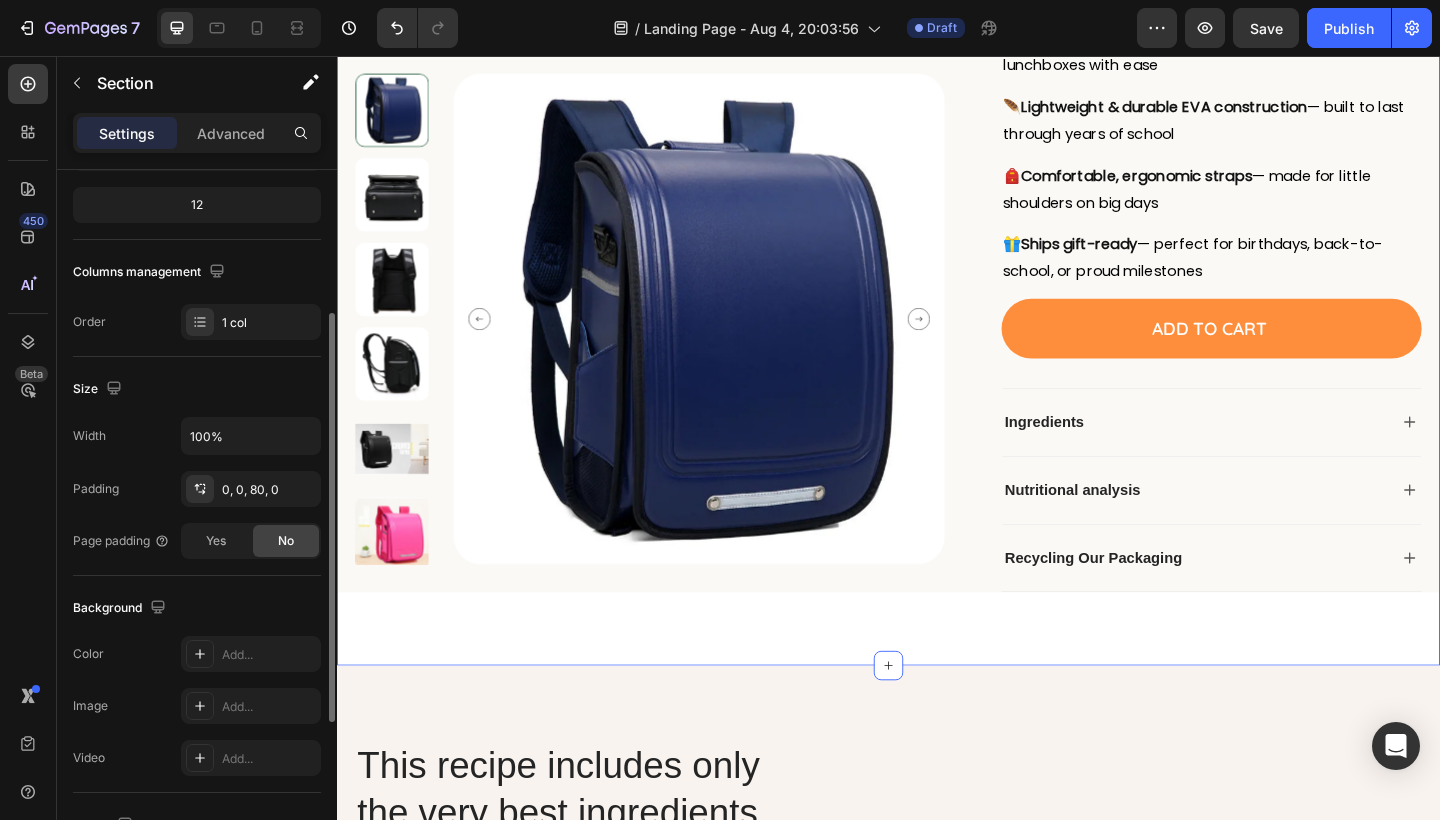 scroll, scrollTop: 264, scrollLeft: 0, axis: vertical 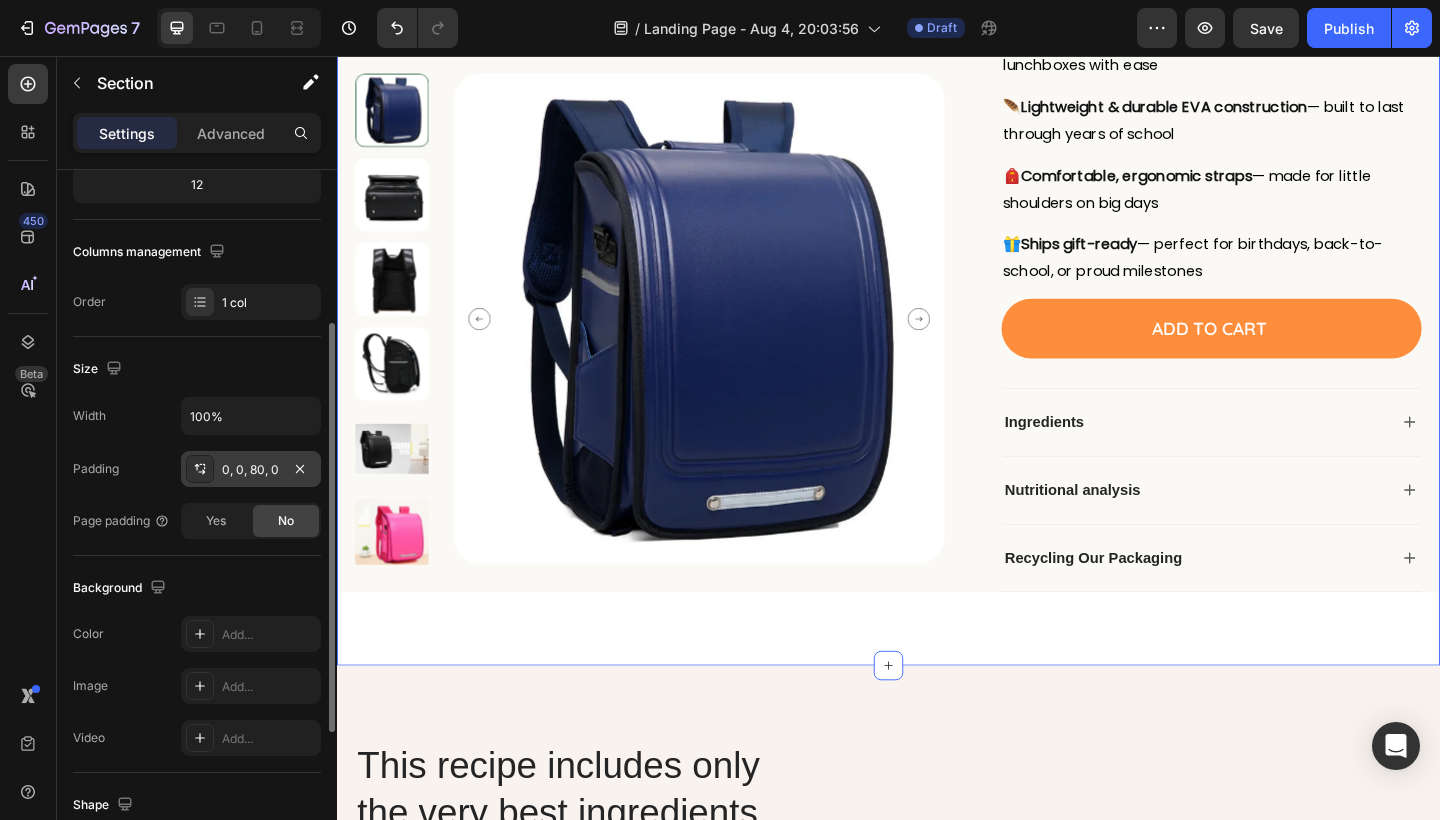 click on "0, 0, 80, 0" at bounding box center [251, 469] 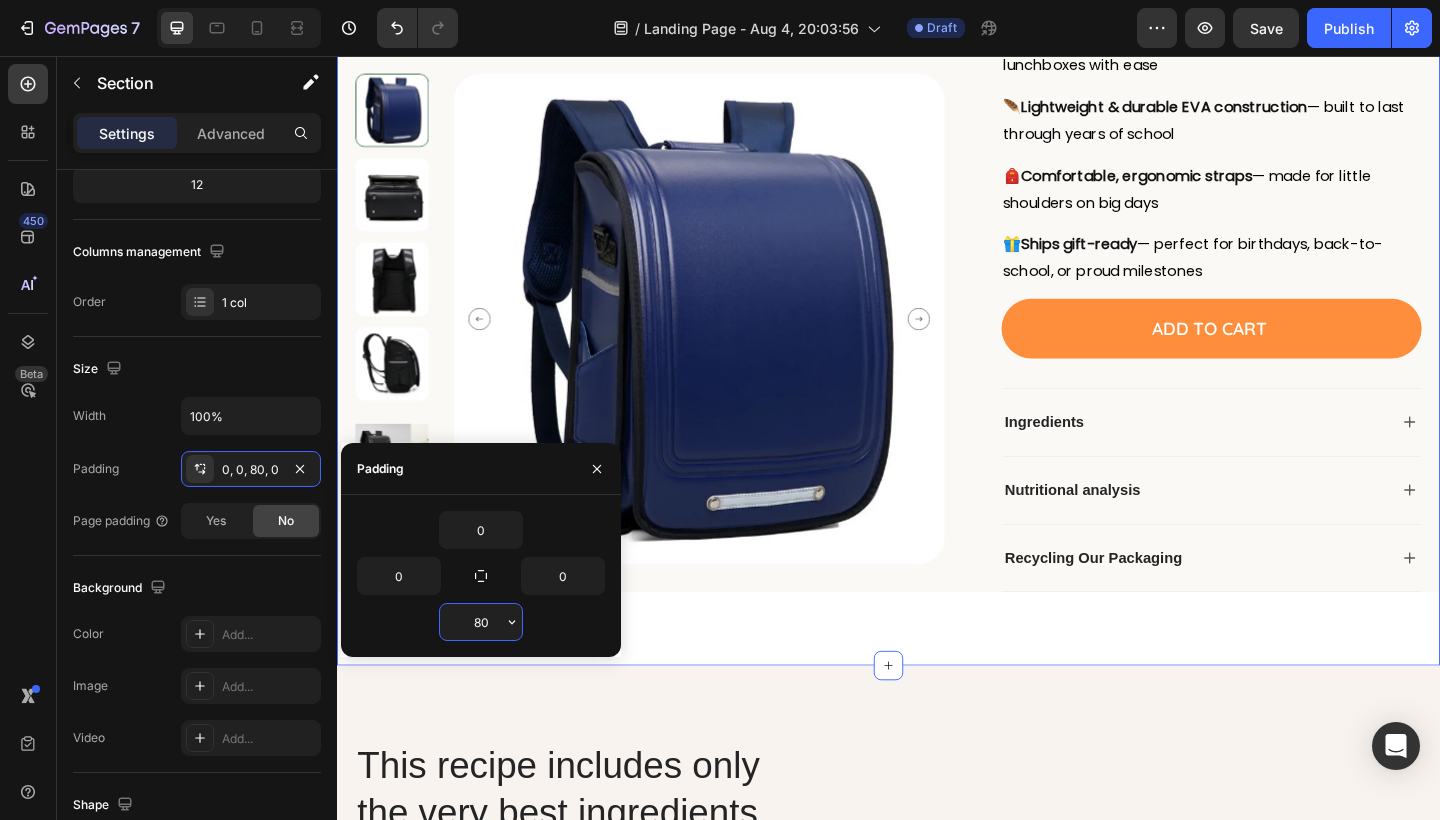 click on "80" at bounding box center (481, 622) 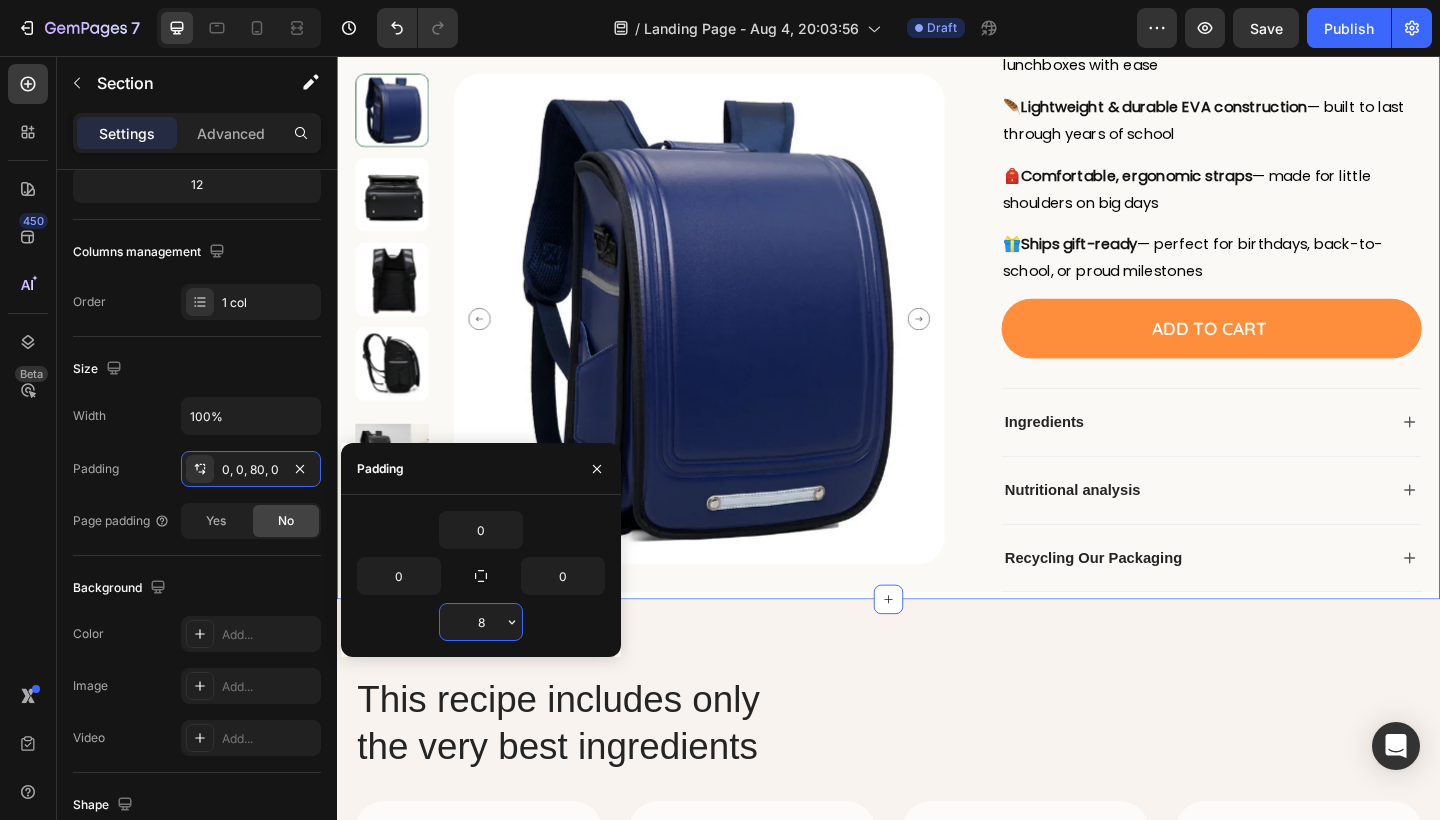 type 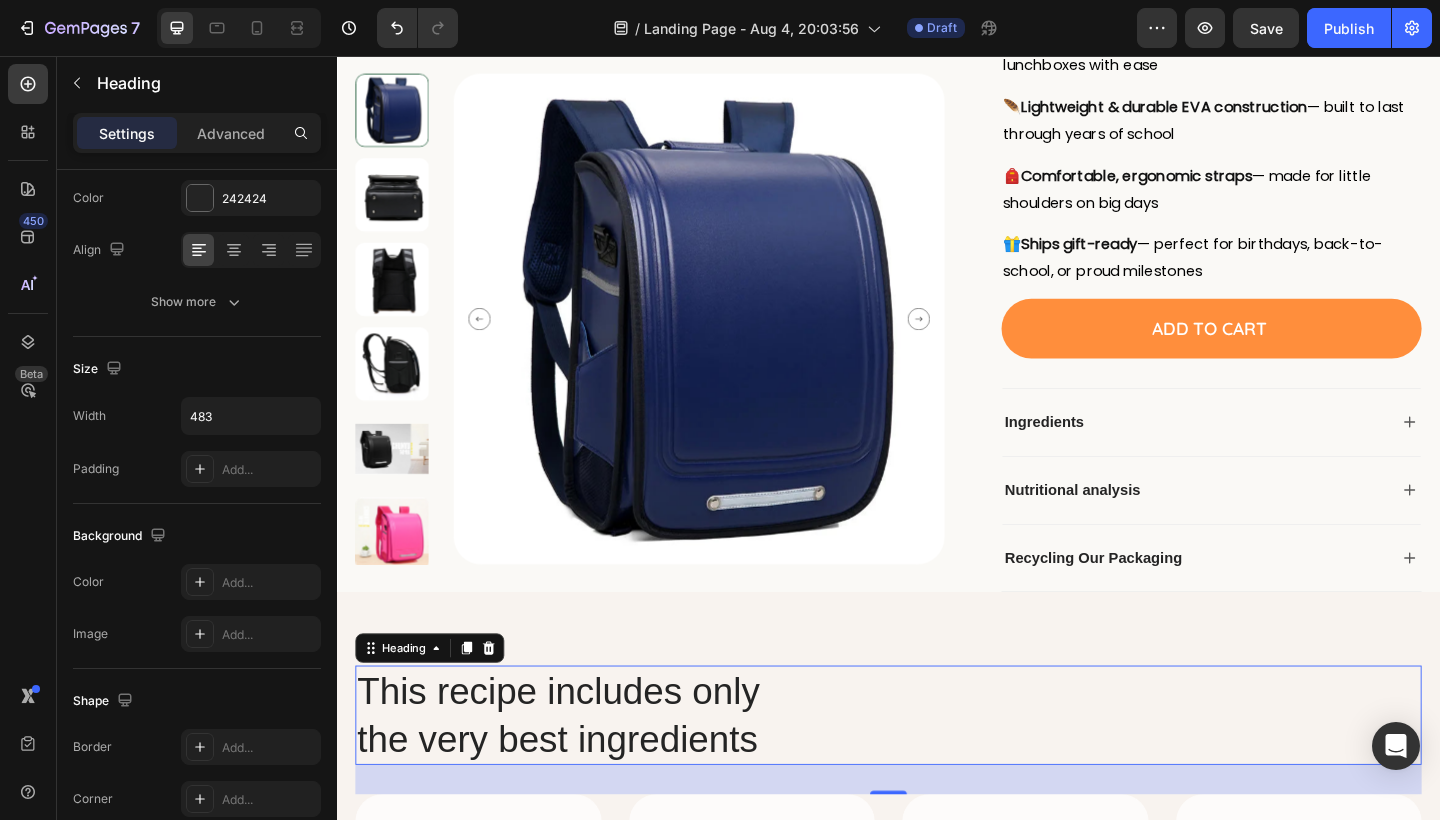click on "This recipe includes only the very best ingredients" at bounding box center (937, 774) 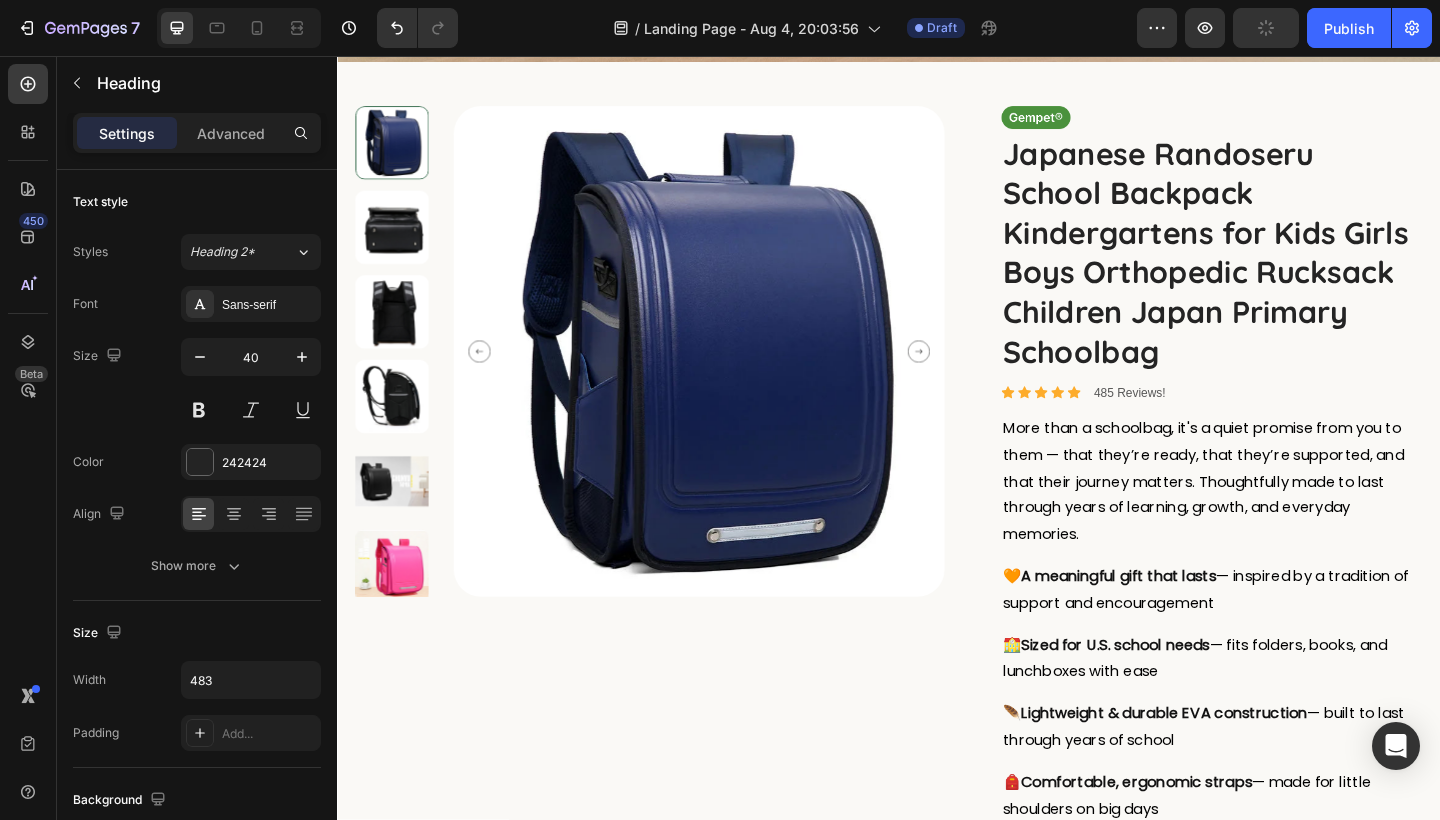 scroll, scrollTop: 733, scrollLeft: 0, axis: vertical 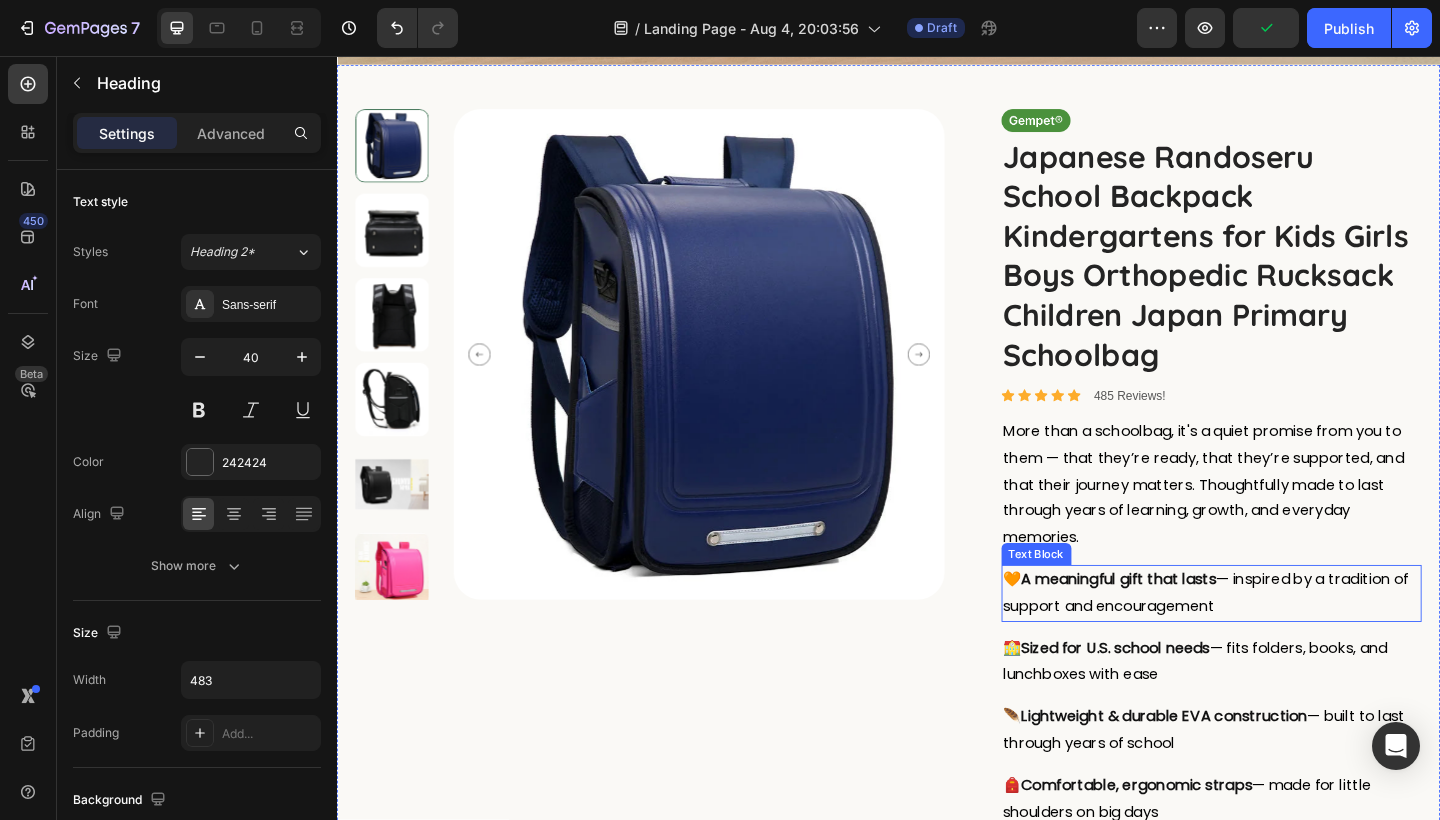 click on "— inspired by a tradition of support and encouragement" at bounding box center [1282, 640] 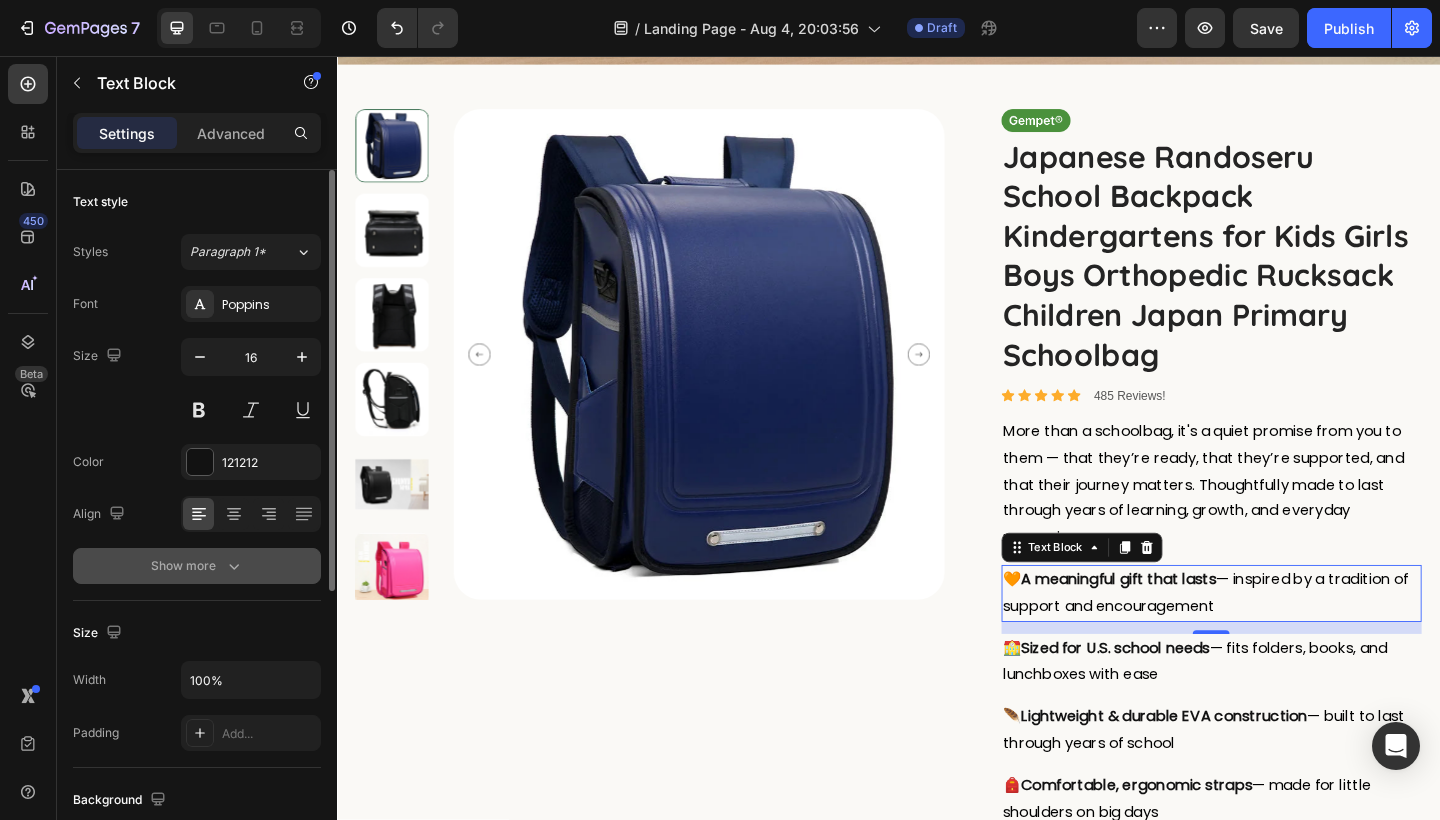 click on "Show more" at bounding box center [197, 566] 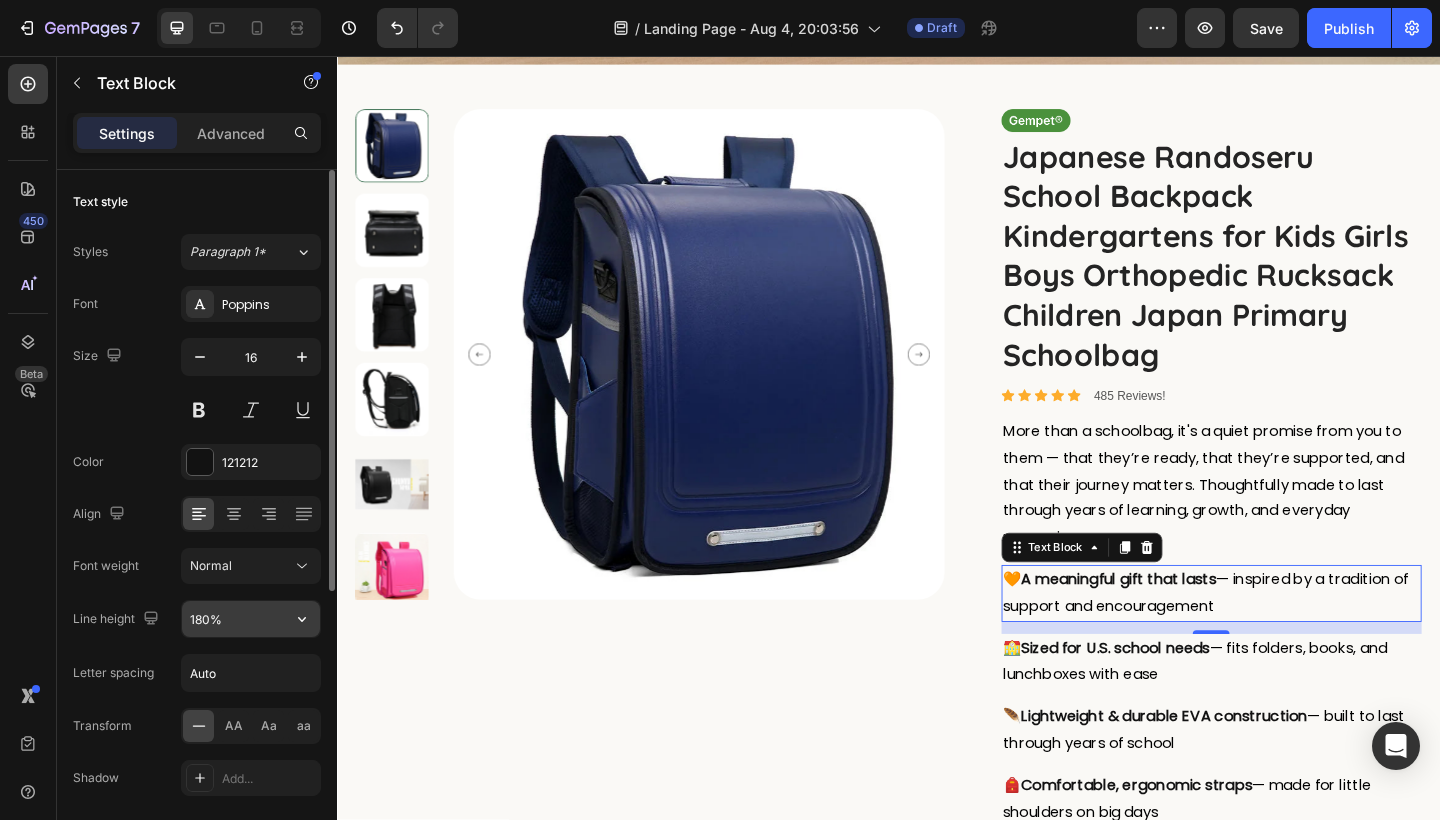 click on "180%" at bounding box center (251, 619) 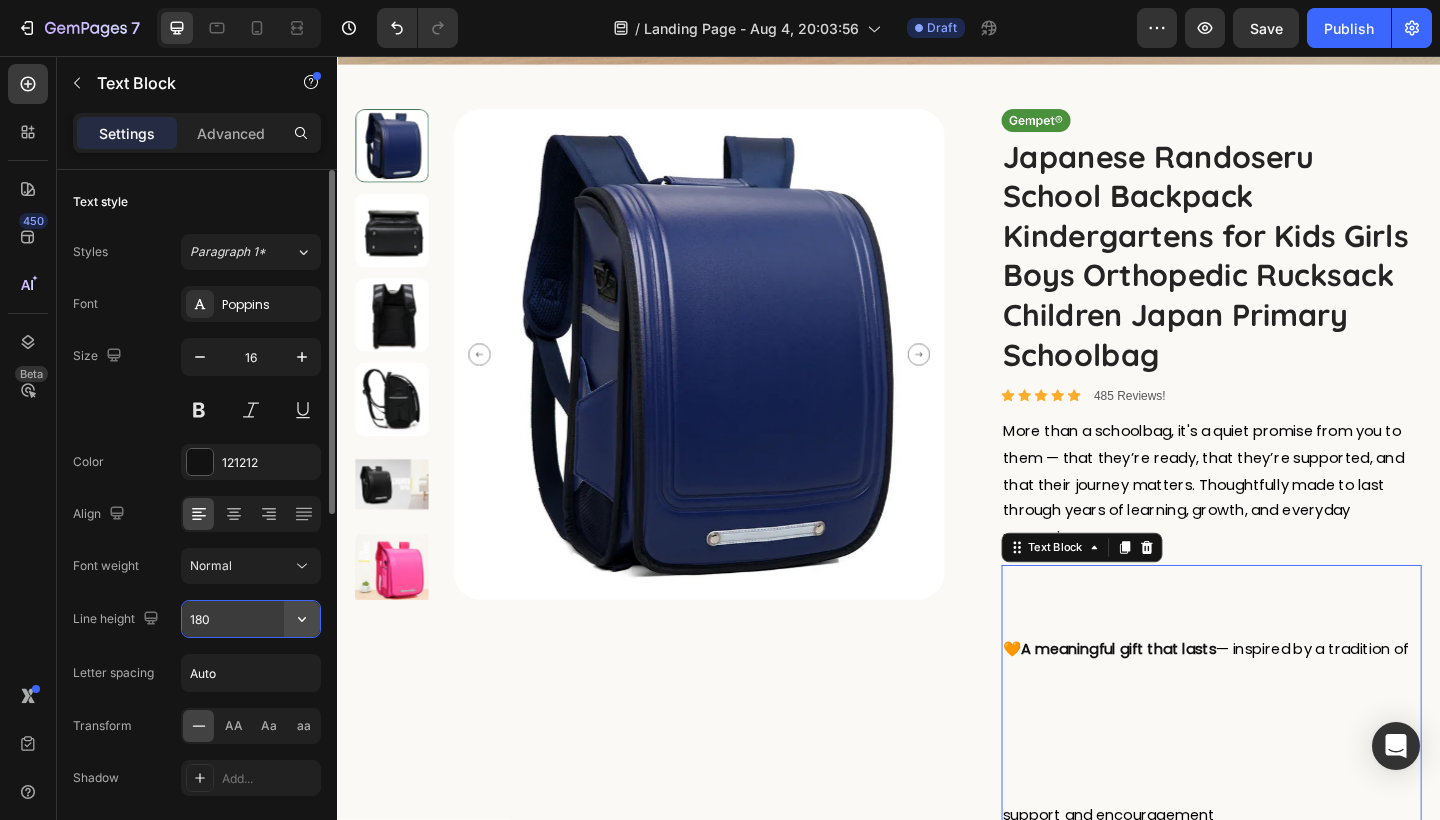 click 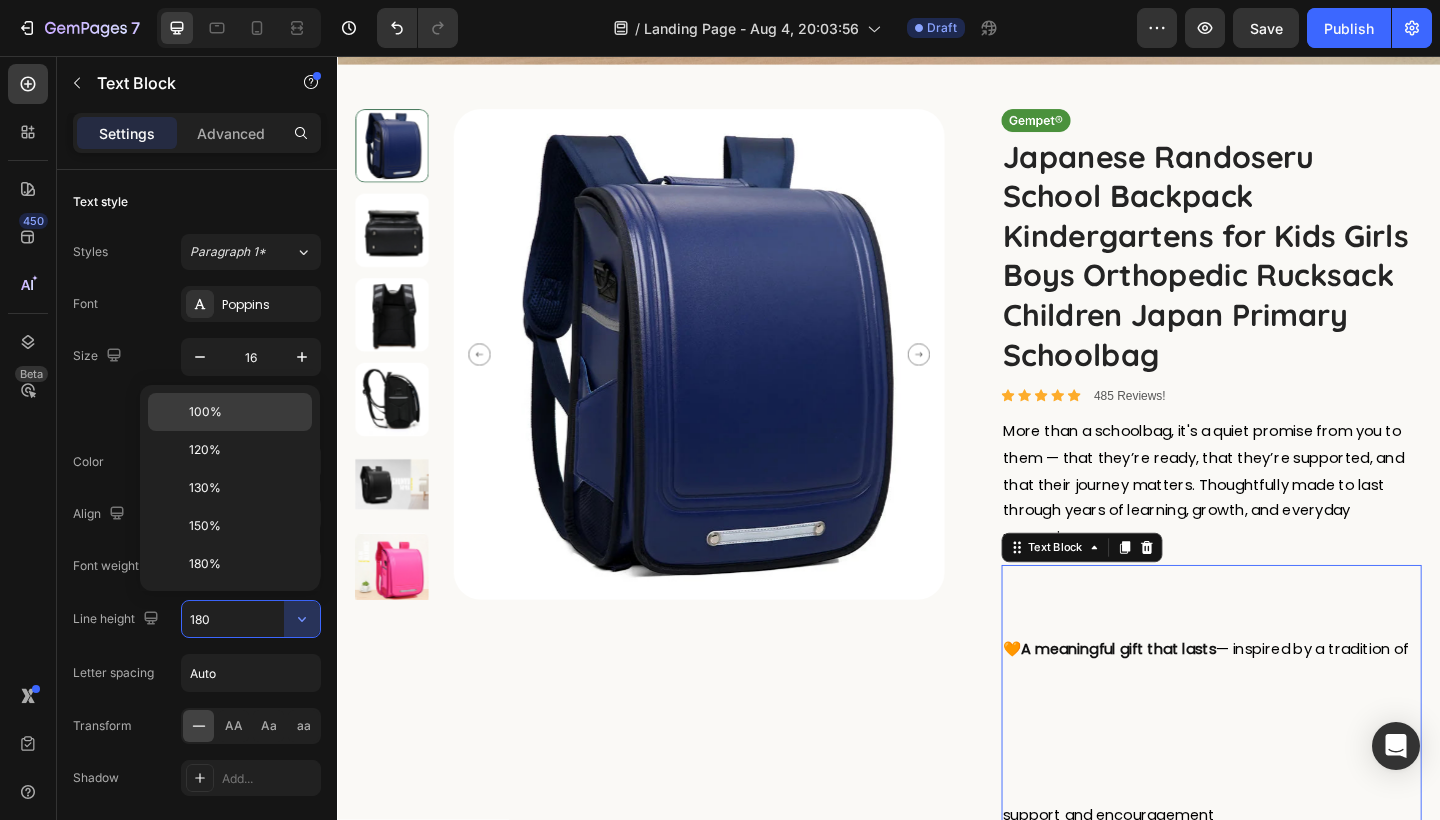 click on "100%" at bounding box center (246, 412) 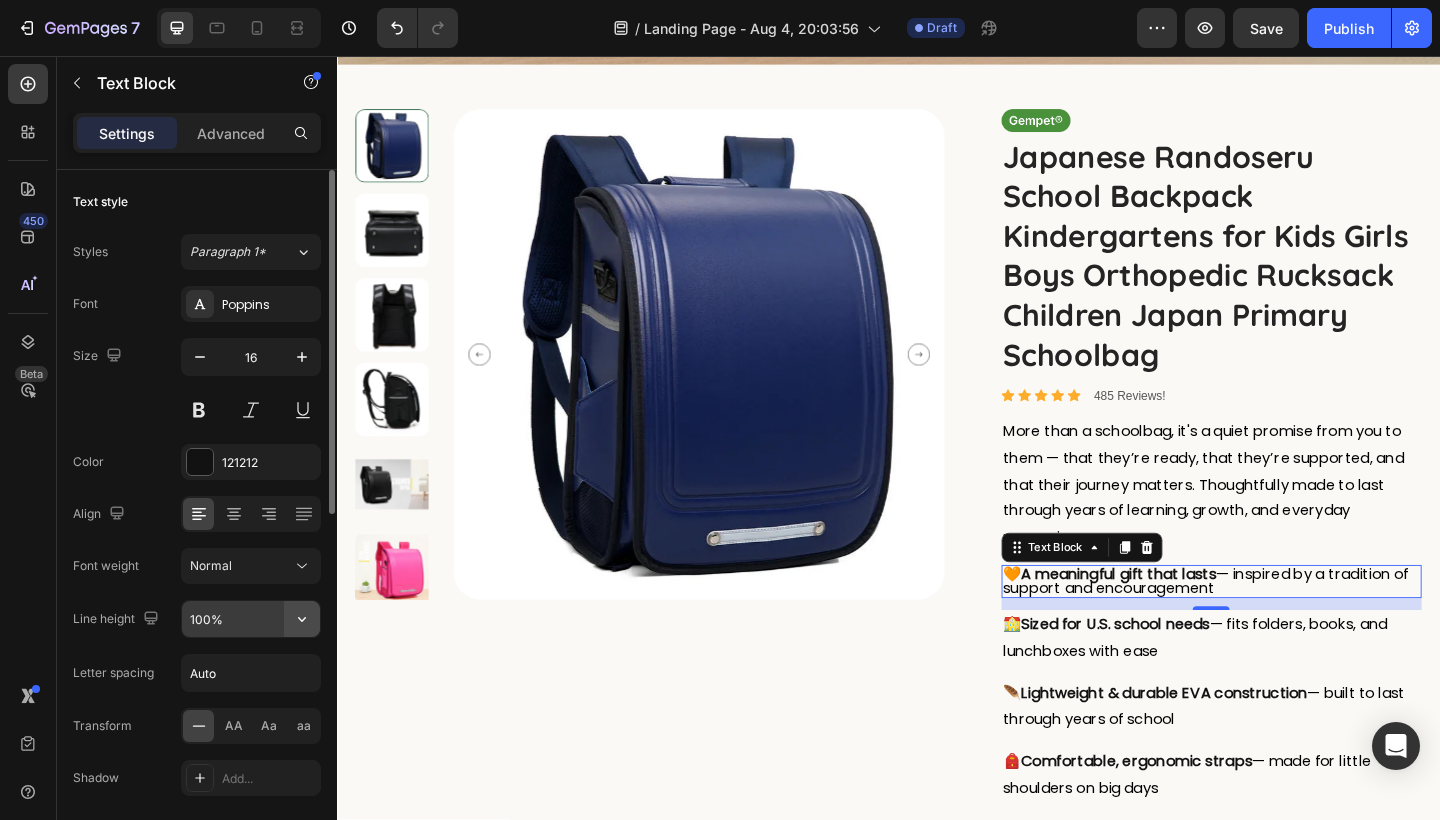 click 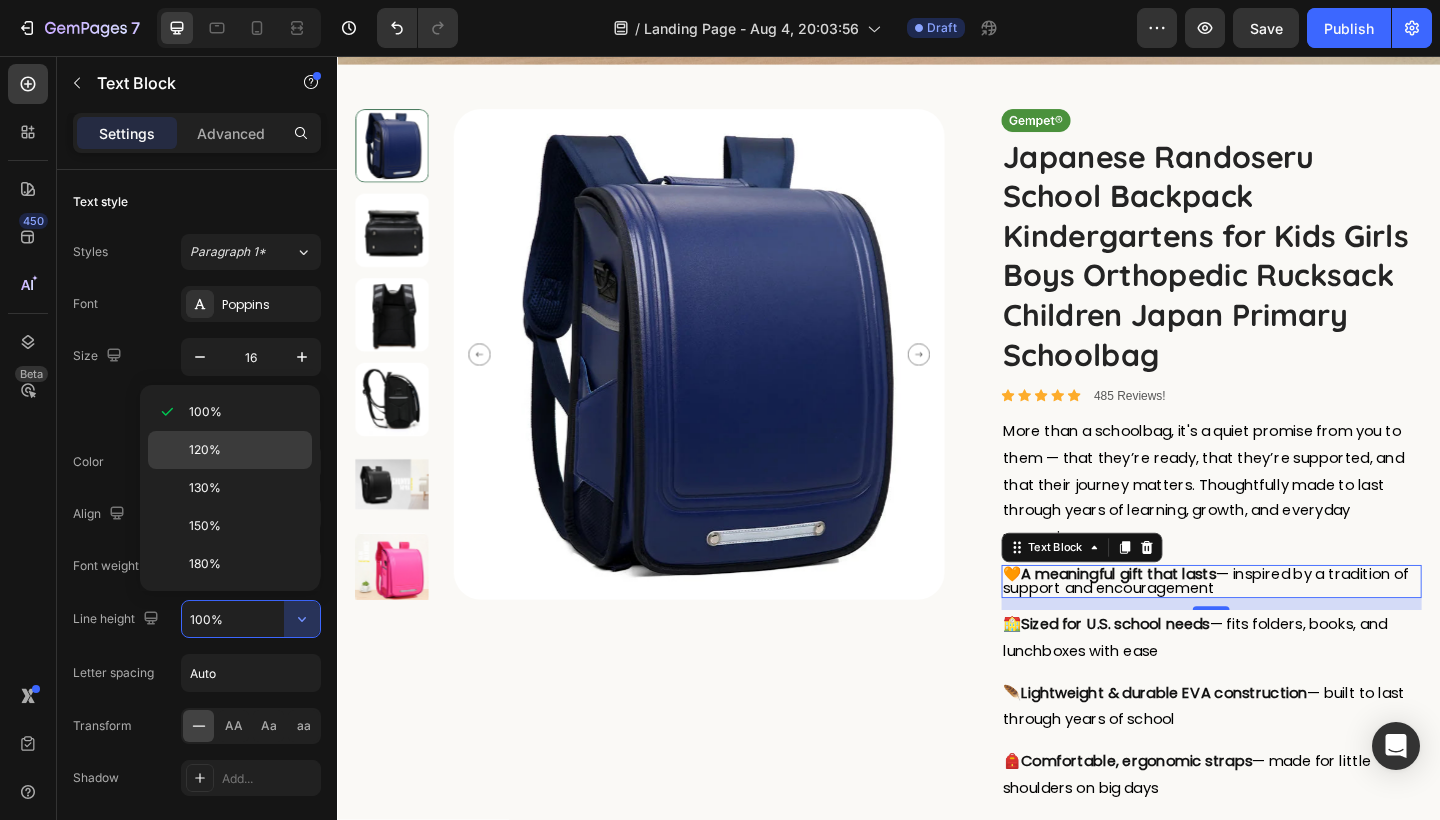 click on "120%" 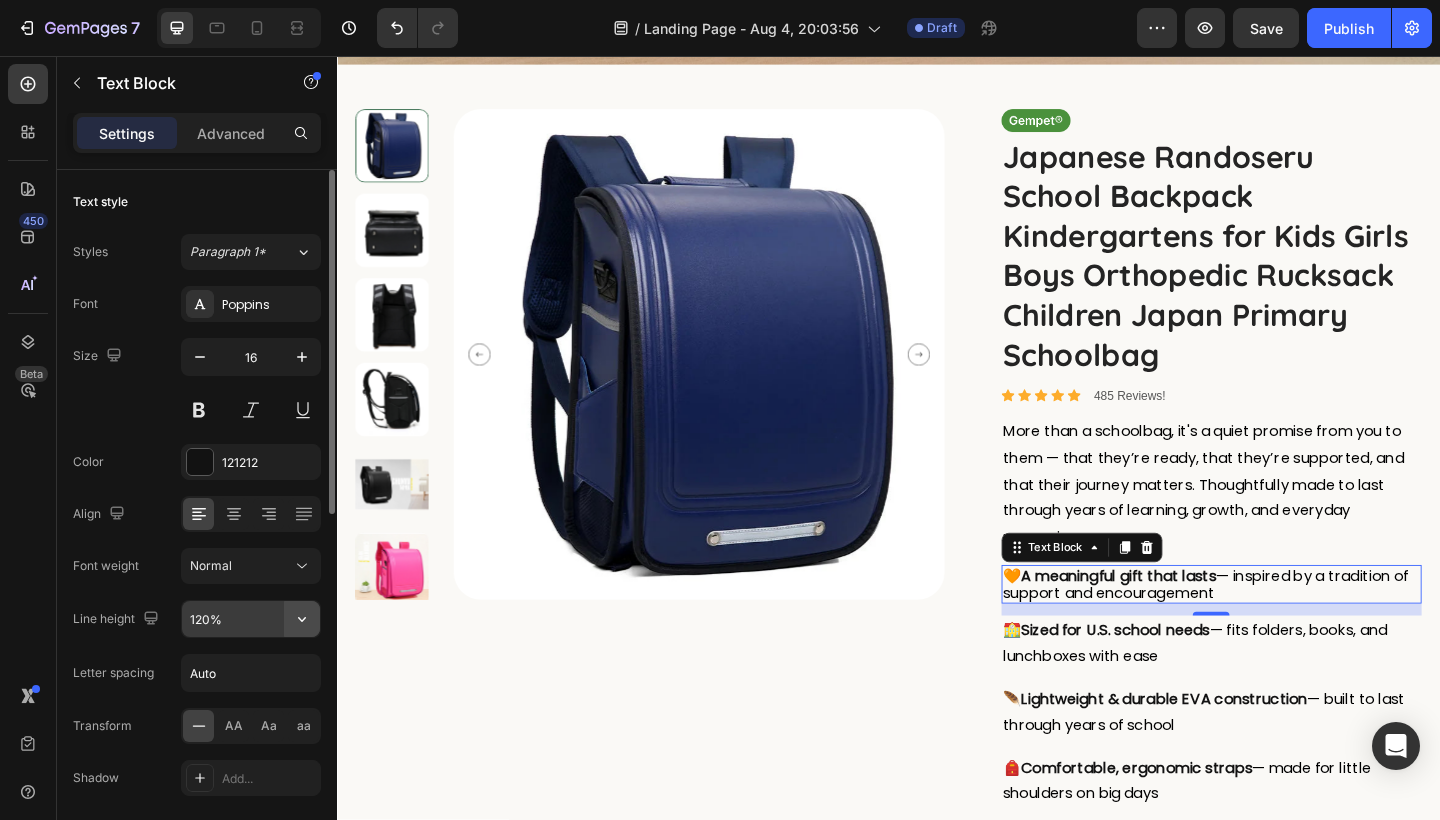 click 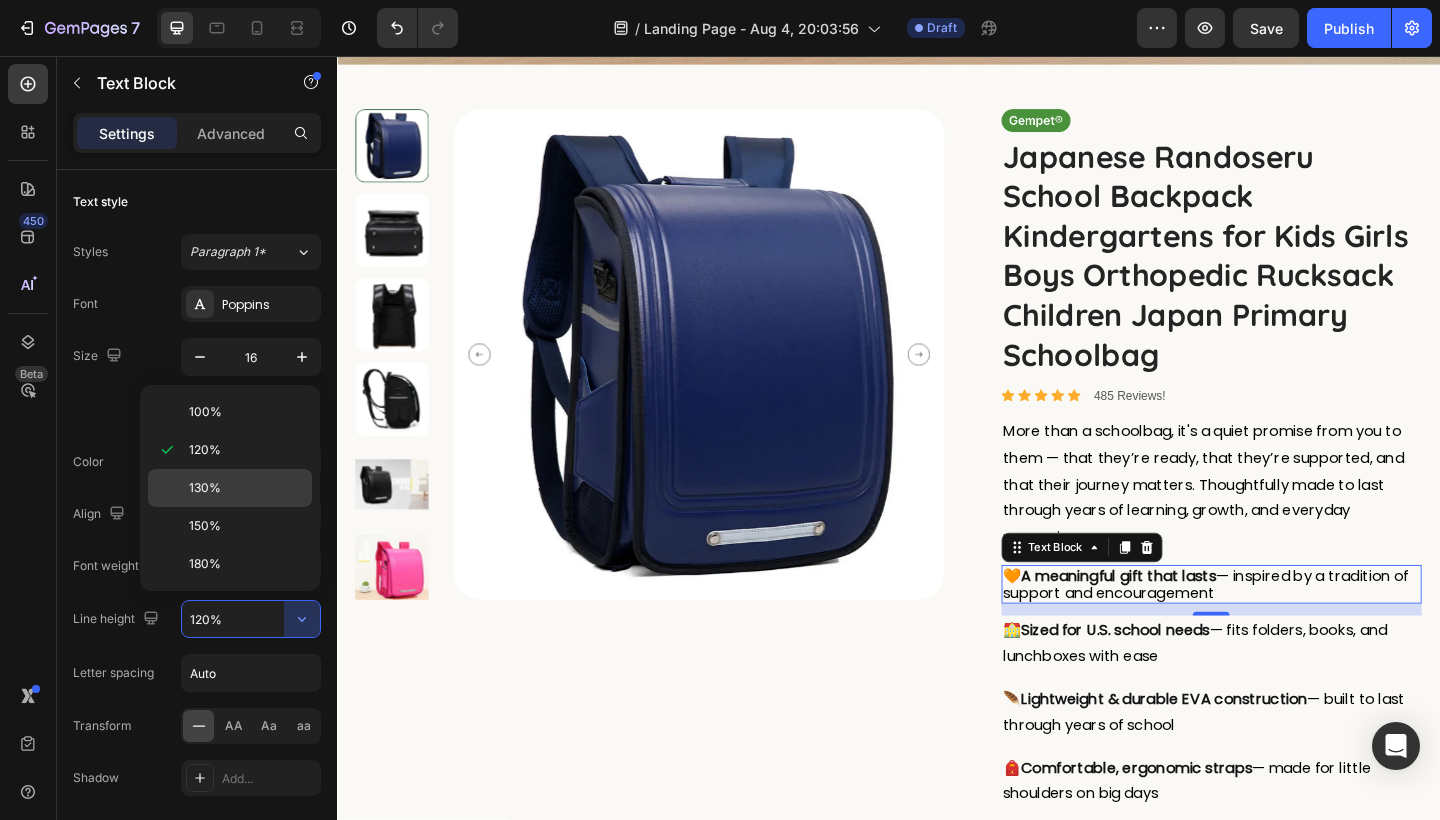 click on "130%" 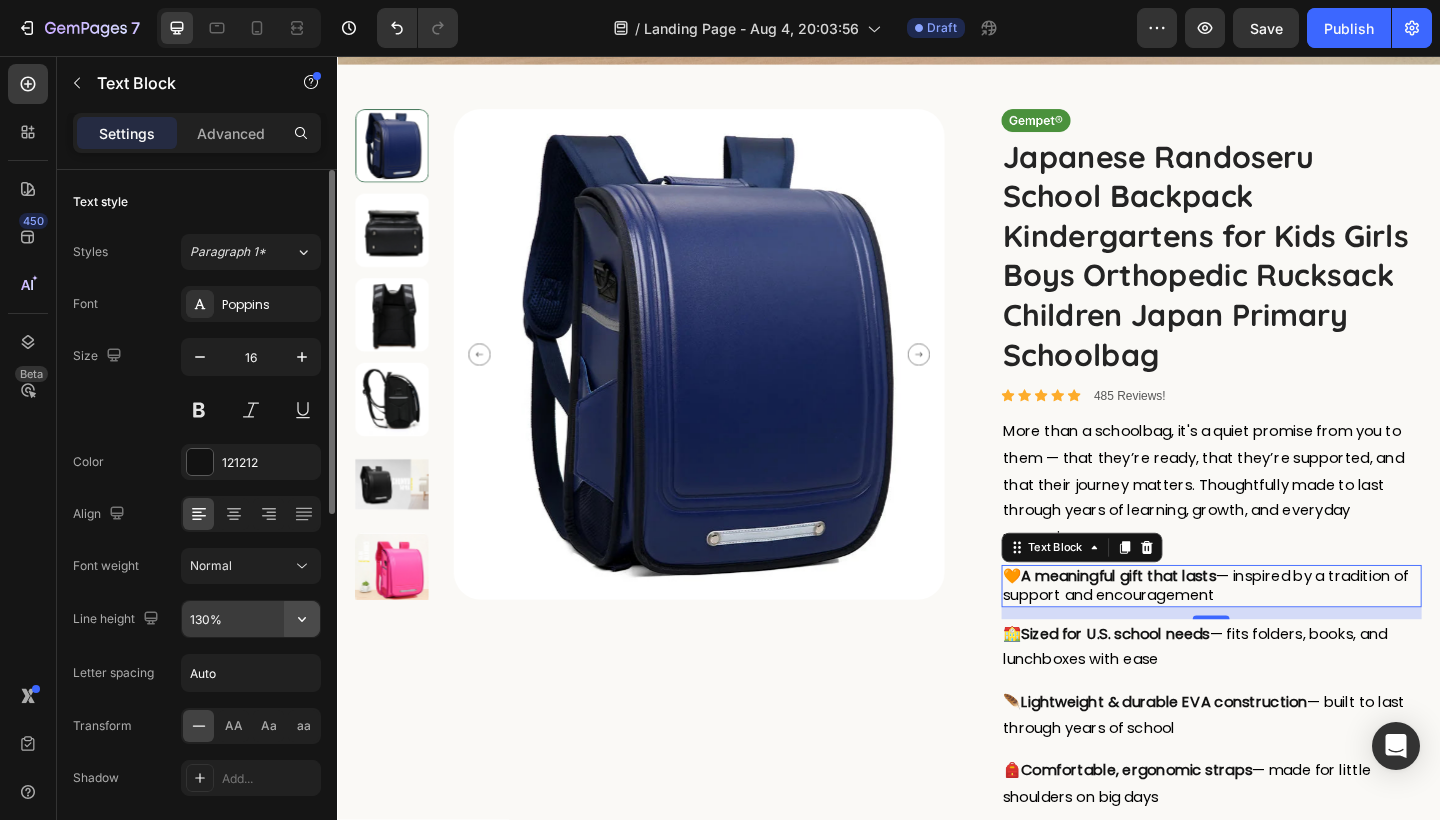 click 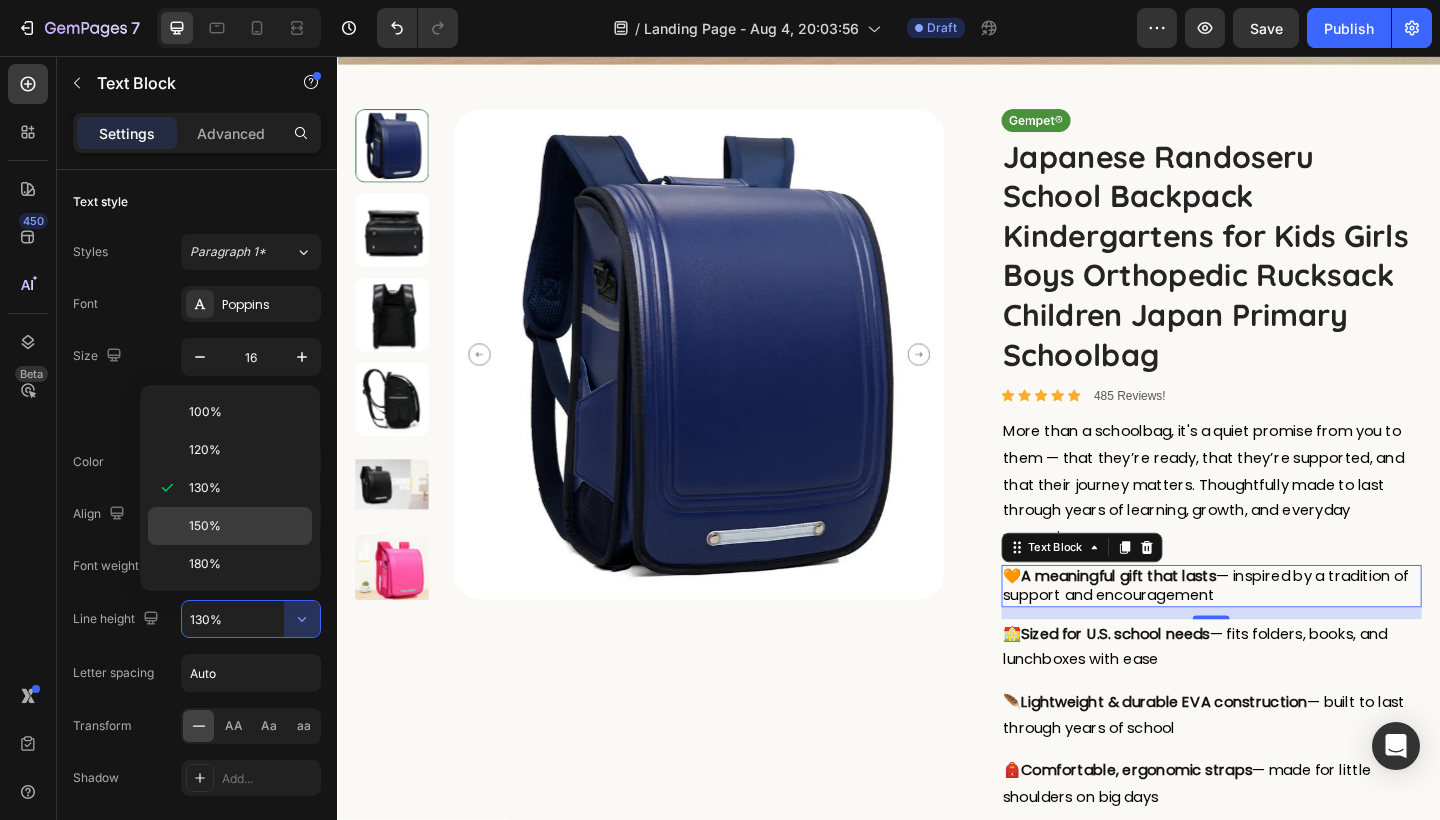 click on "150%" at bounding box center [246, 526] 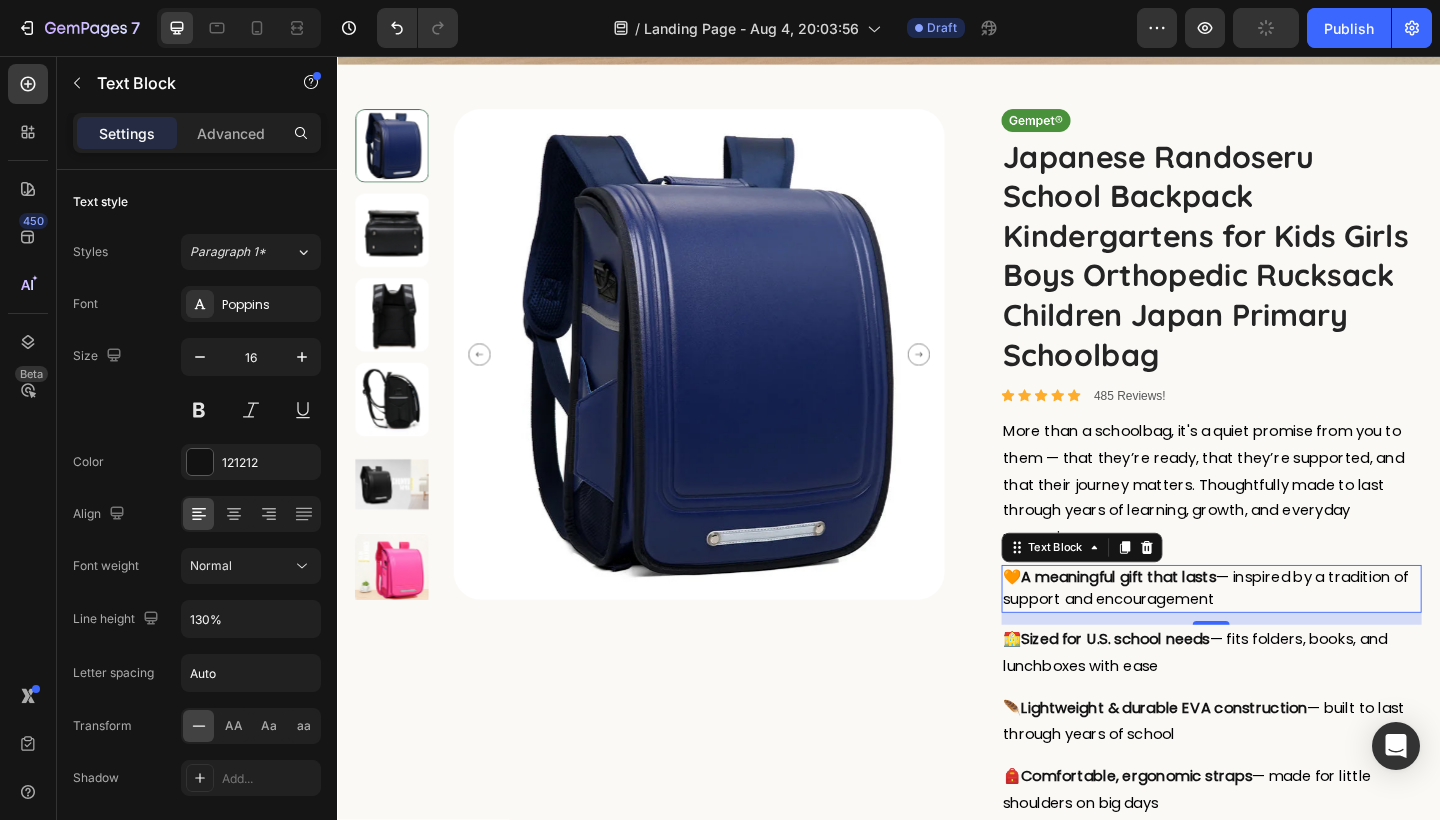 type on "150%" 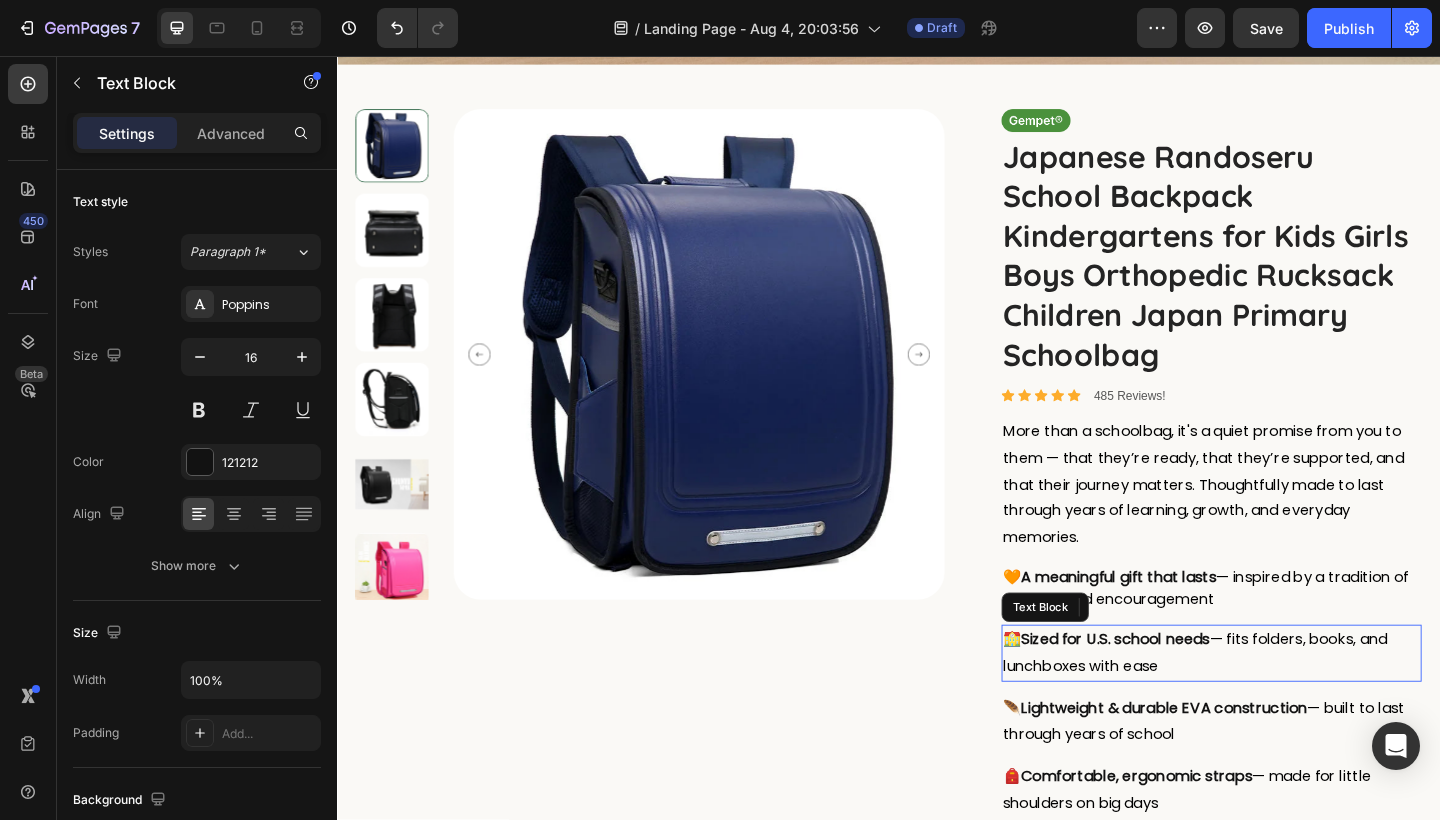 click on "— fits folders, books, and lunchboxes with ease" at bounding box center [1271, 705] 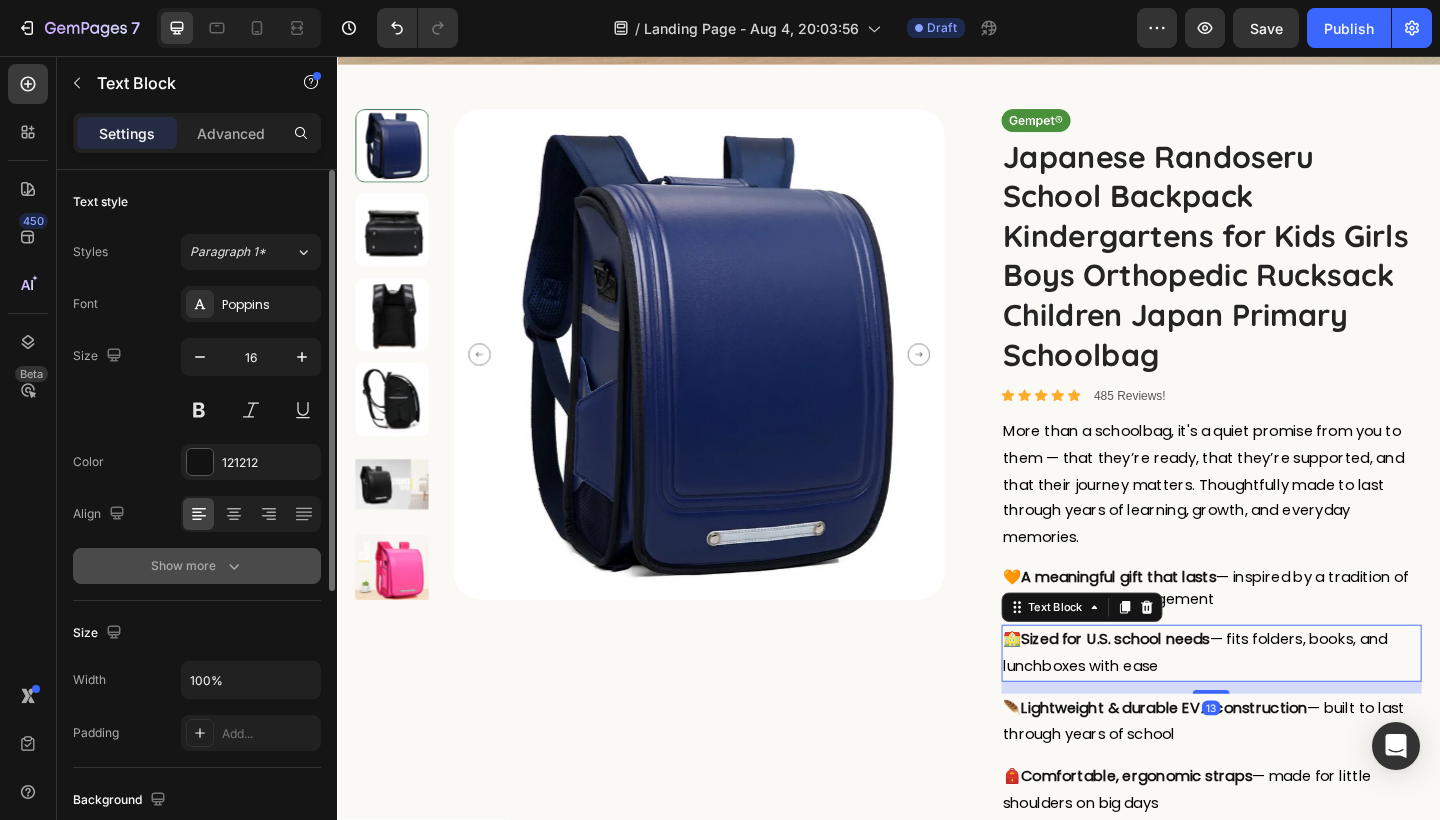 click on "Show more" at bounding box center (197, 566) 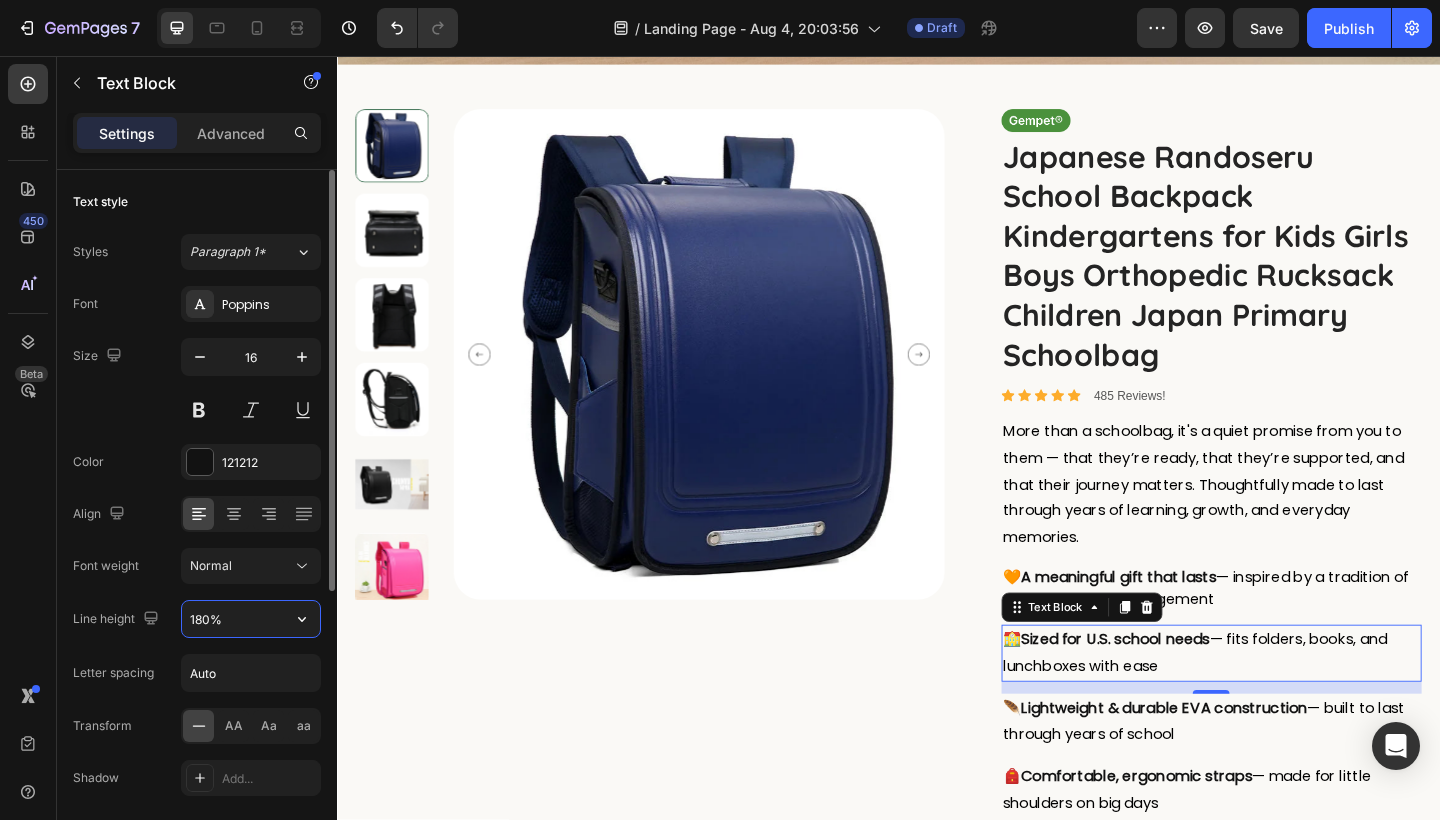 click on "180%" at bounding box center (251, 619) 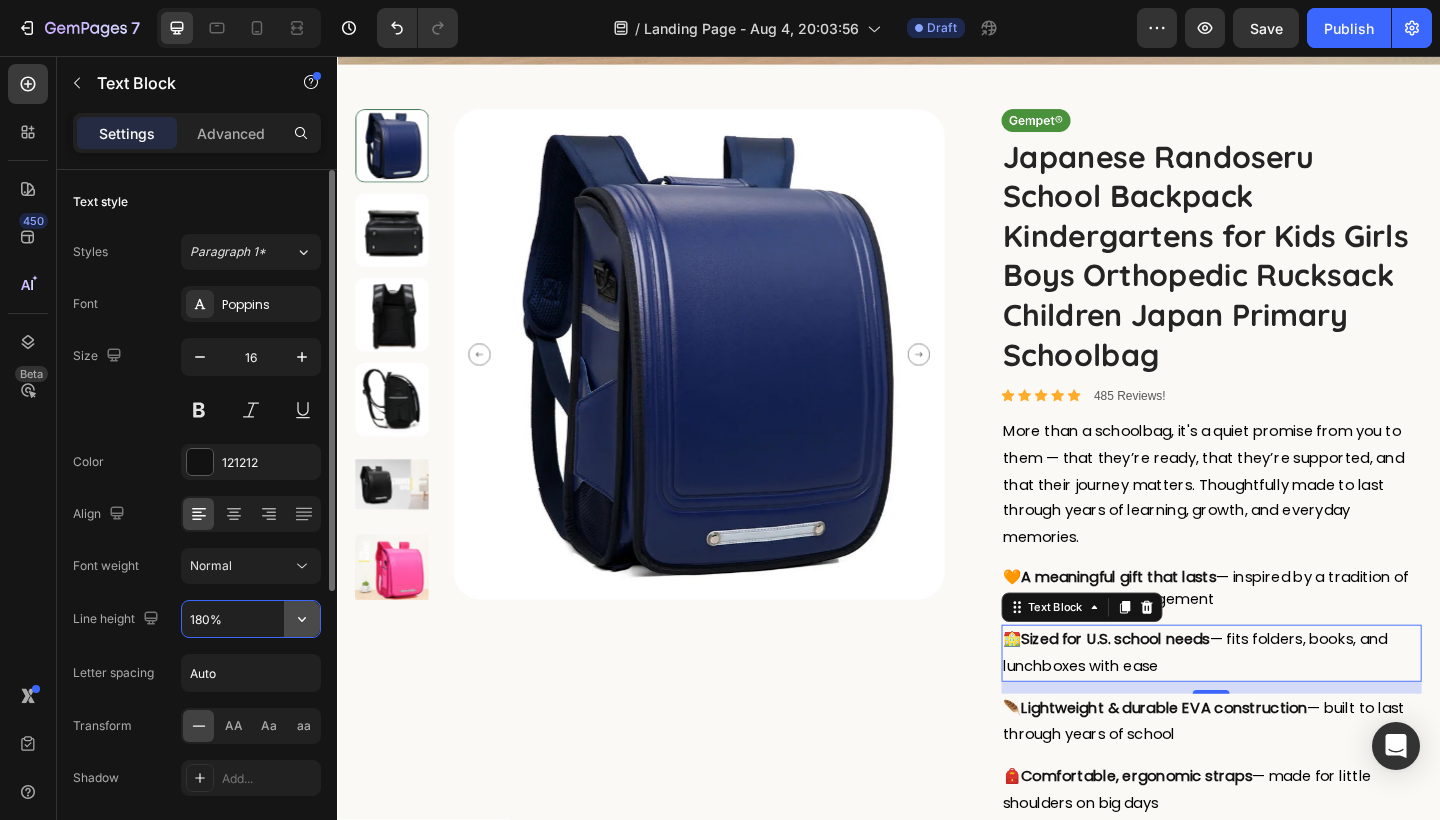 click 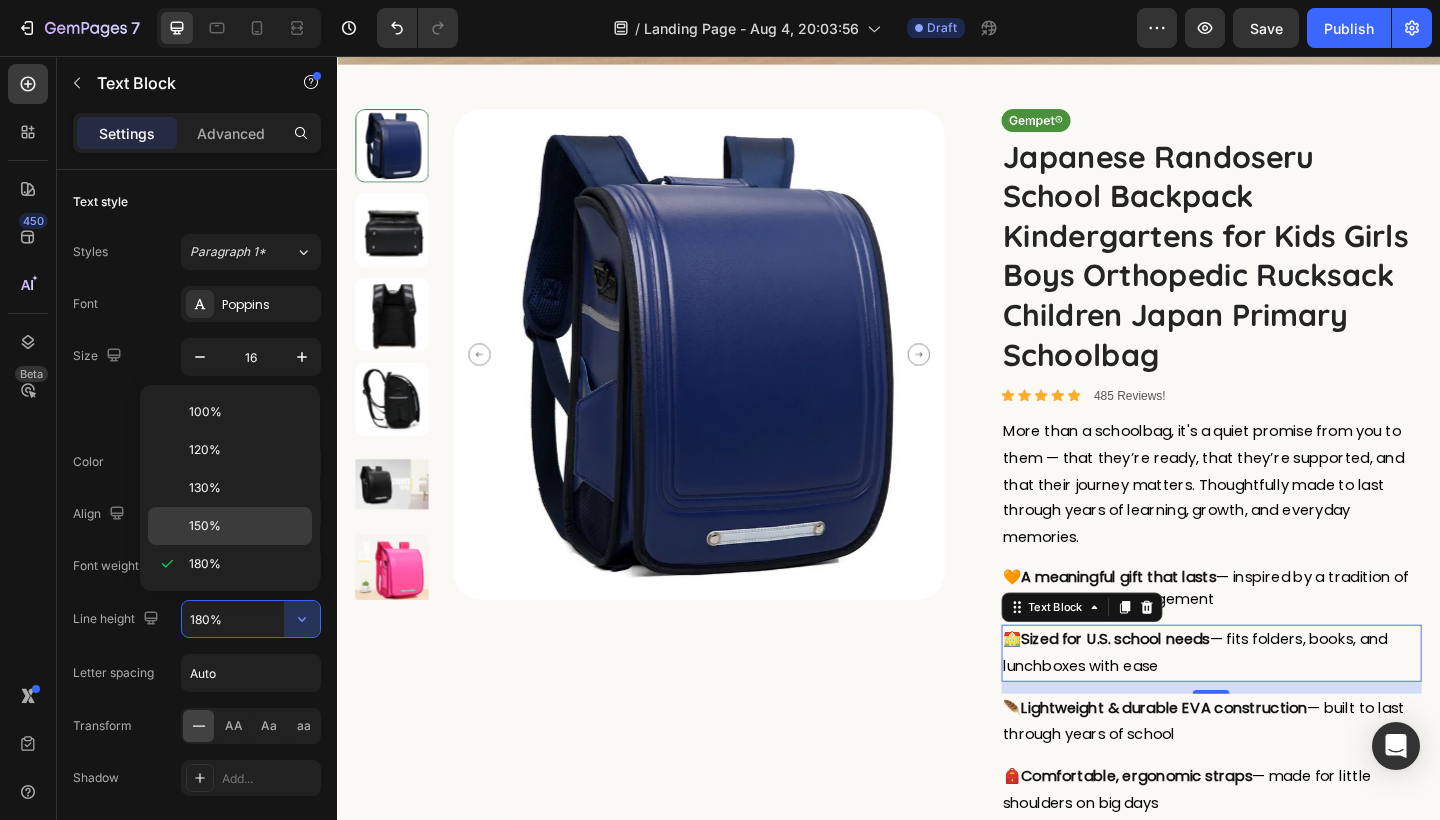 click on "150%" 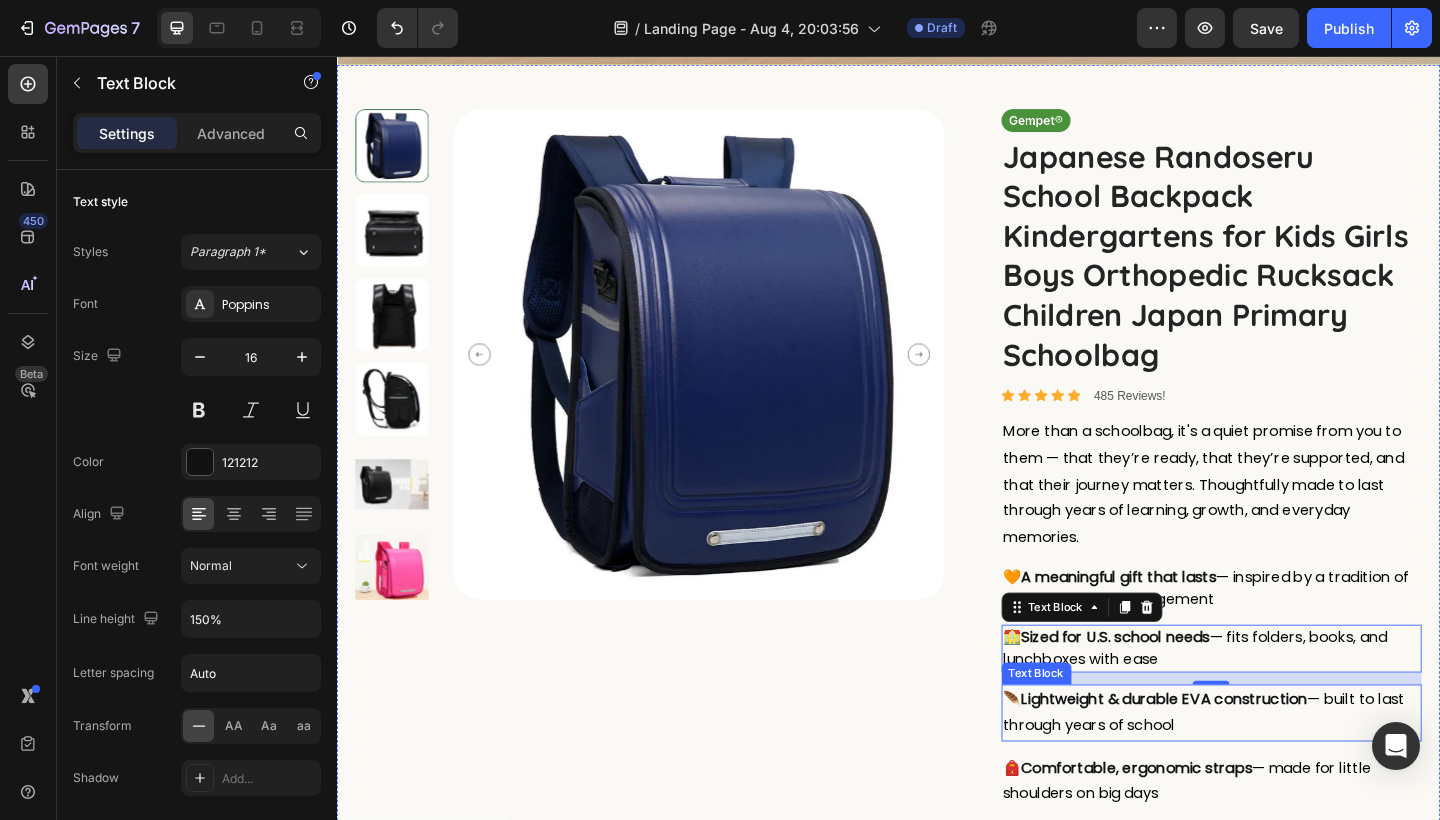 click on "Lightweight & durable EVA construction" at bounding box center [1237, 755] 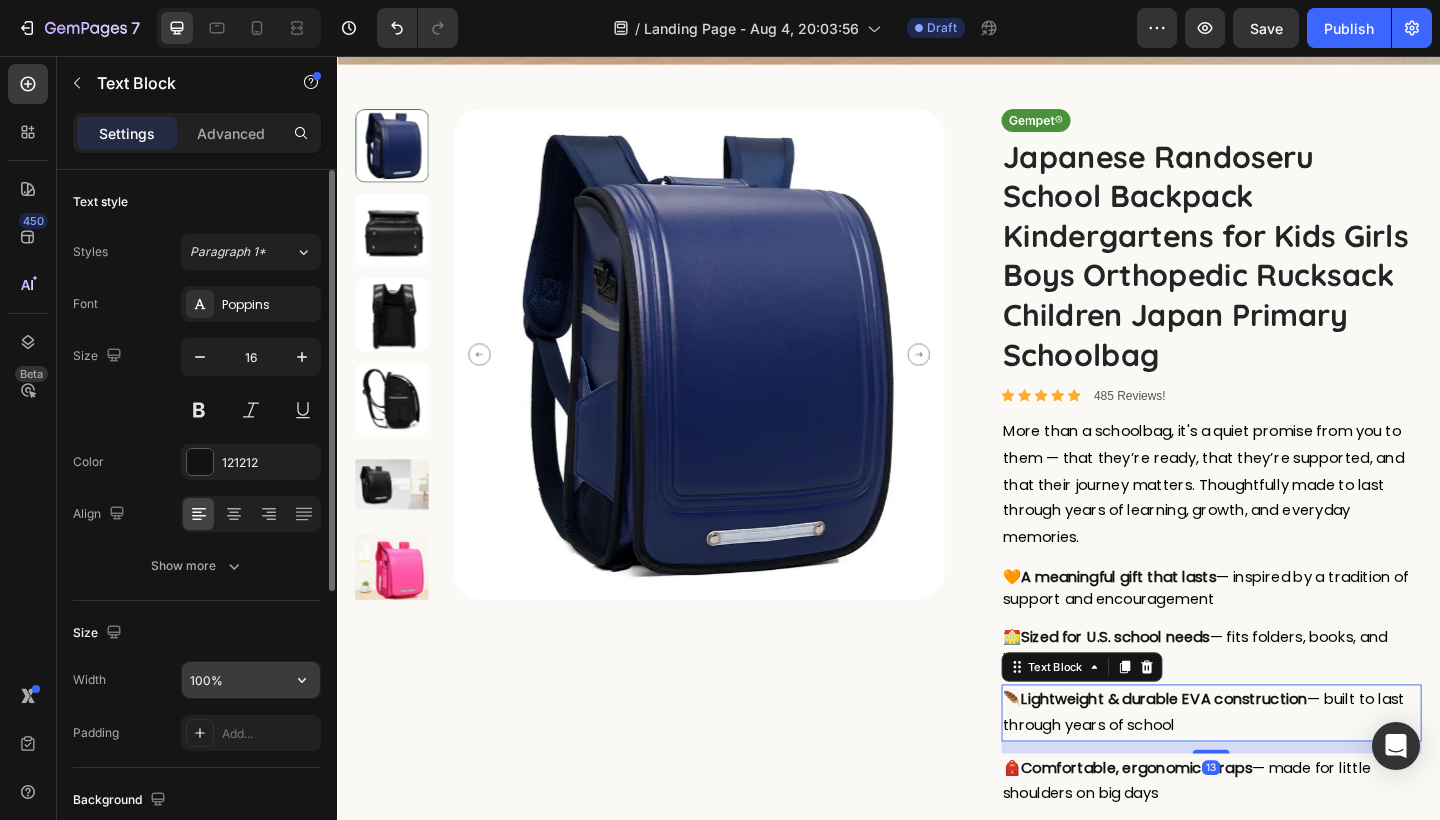 click on "100%" at bounding box center (251, 680) 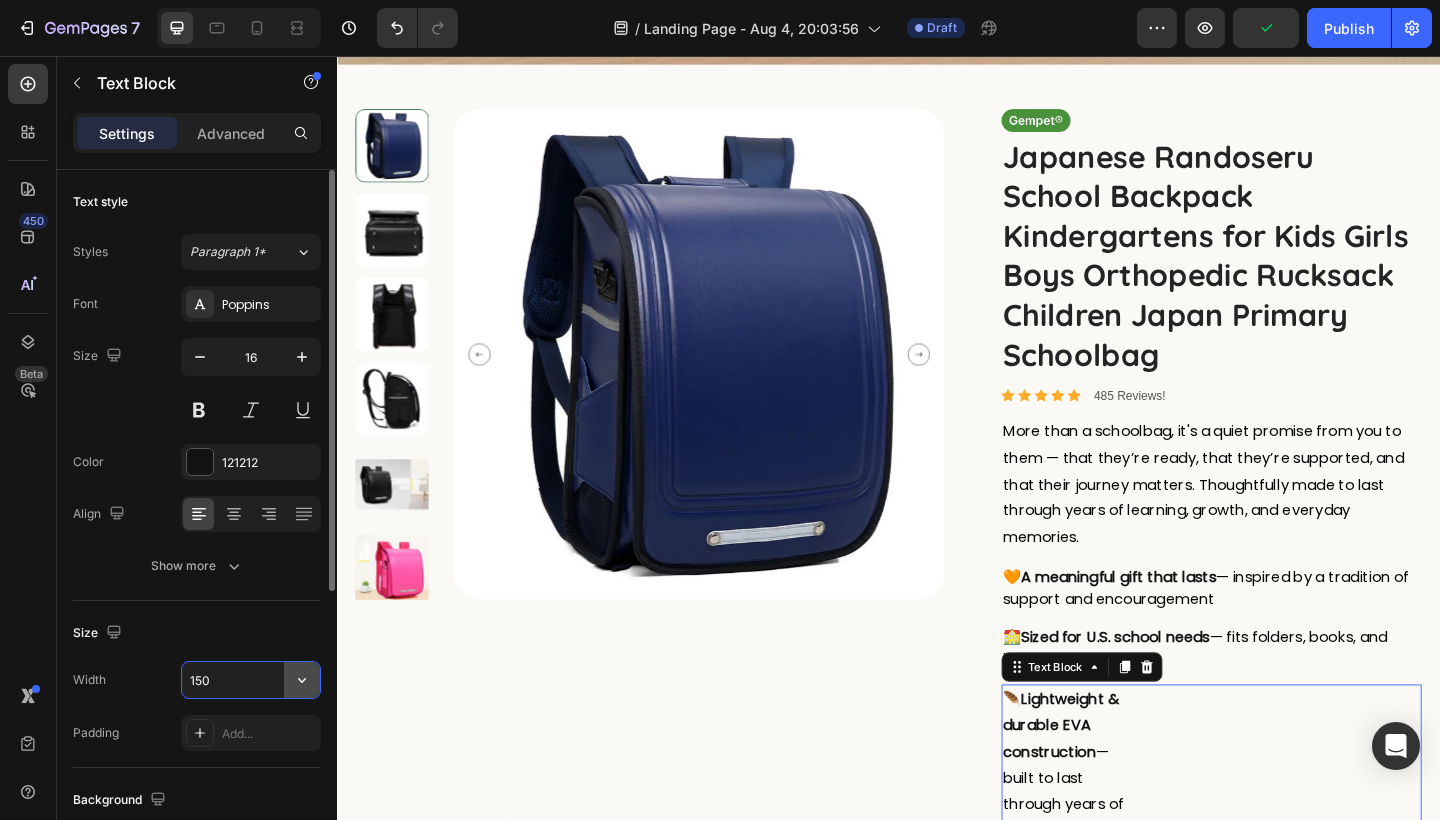 type on "150%" 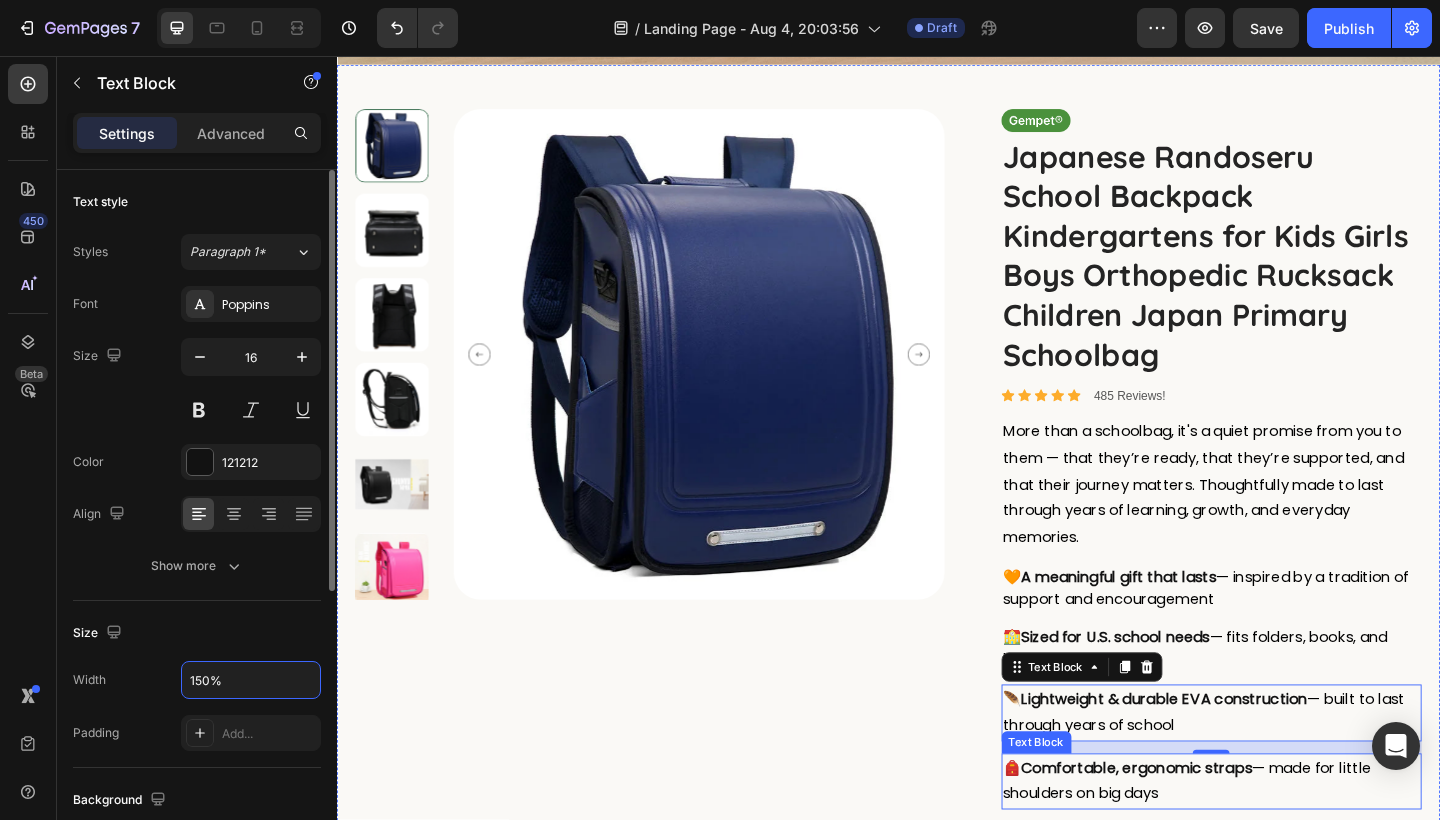 click on "— made for little shoulders on big days" at bounding box center (1262, 845) 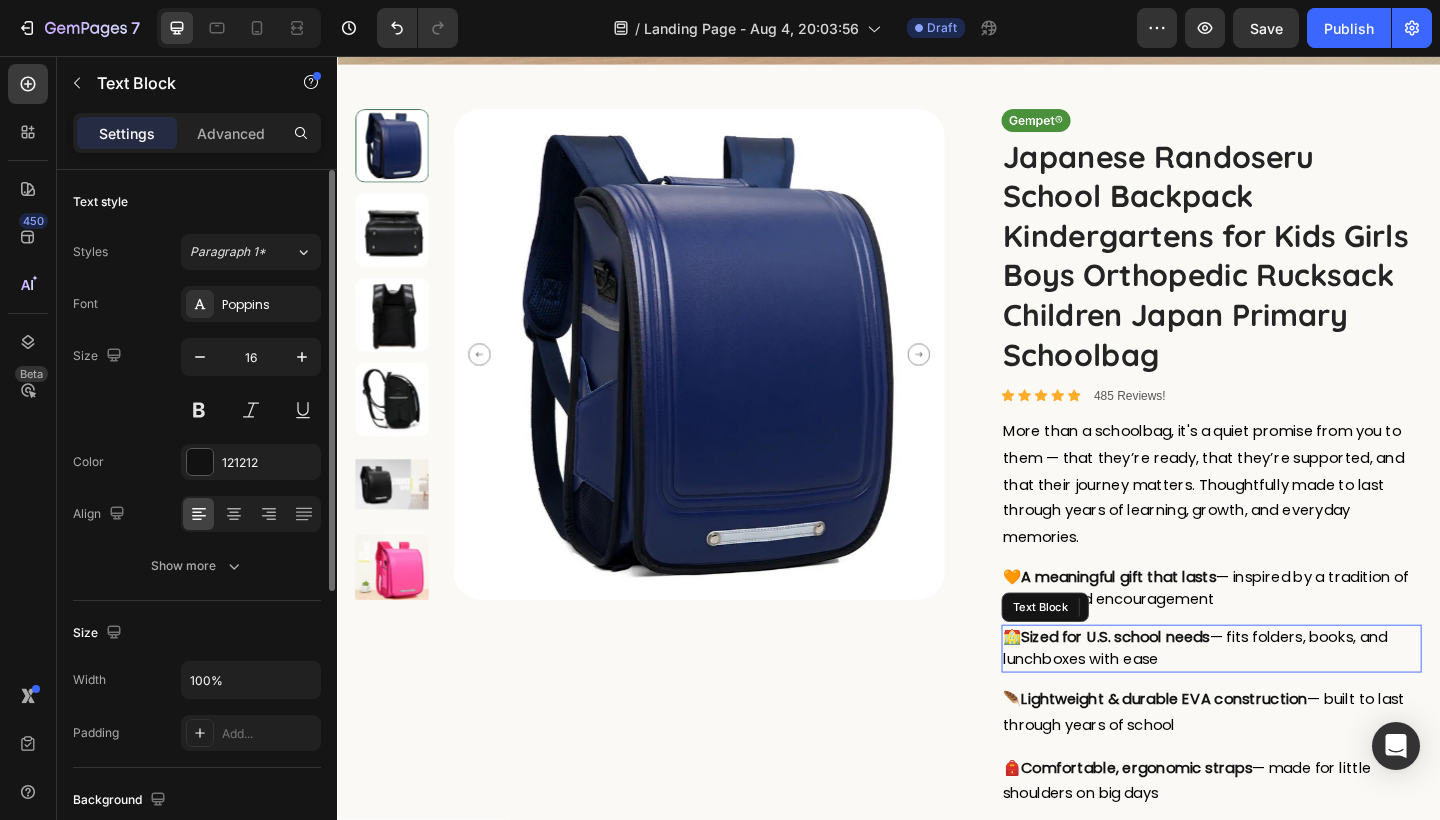 click on "Sized for U.S. school needs" at bounding box center [1184, 688] 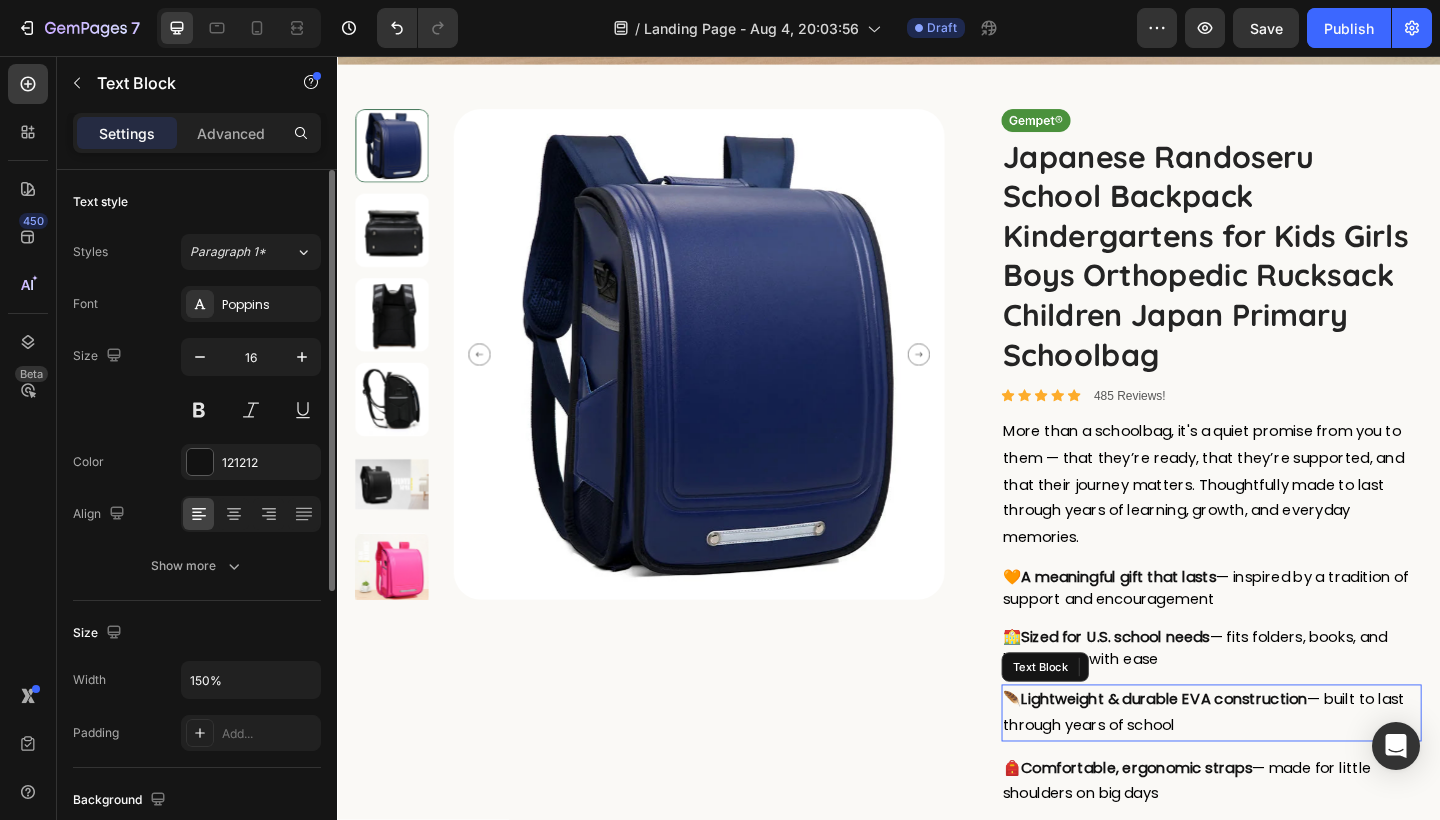 click on "— built to last through years of school" at bounding box center (1280, 770) 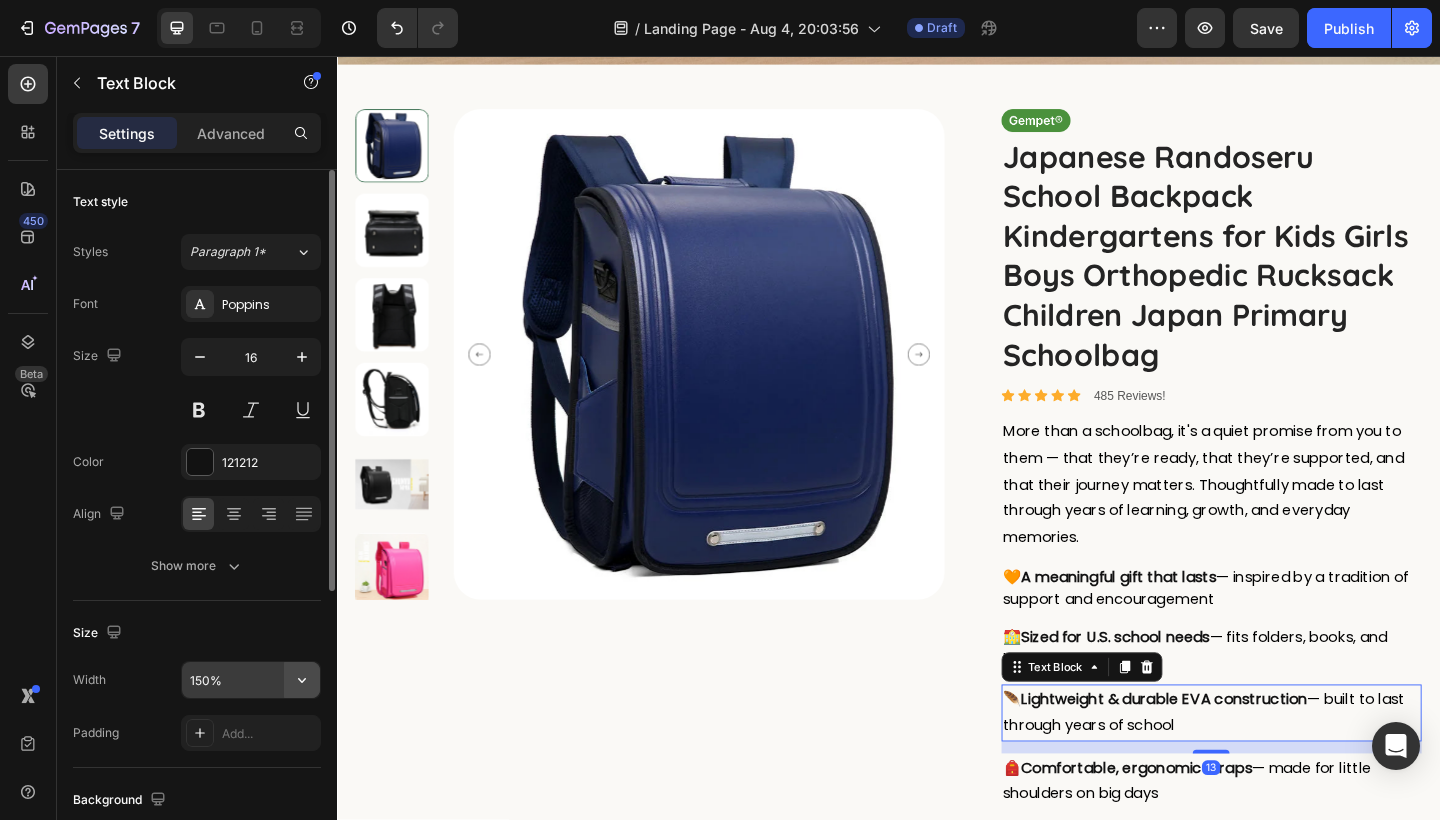 click 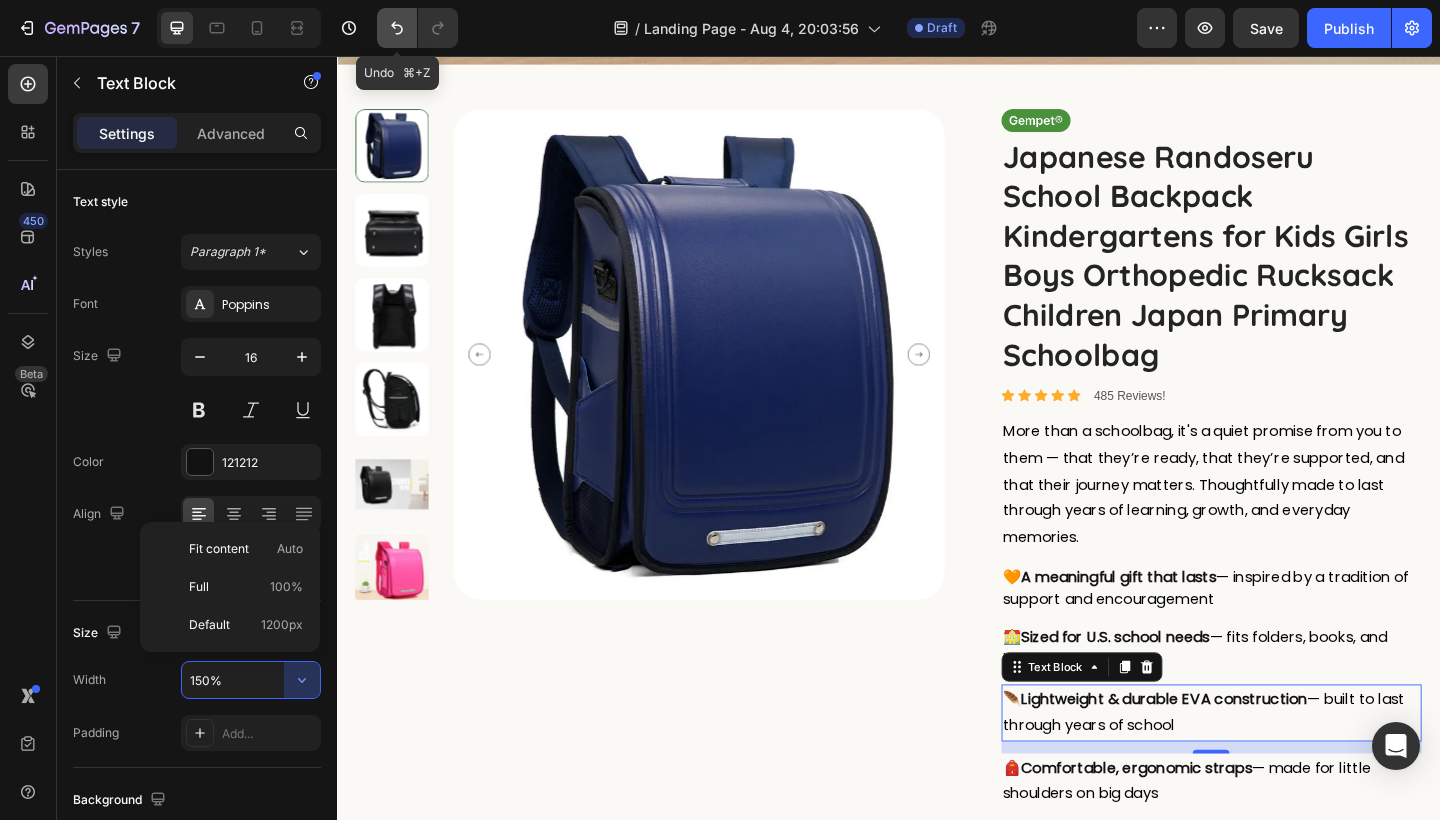 click 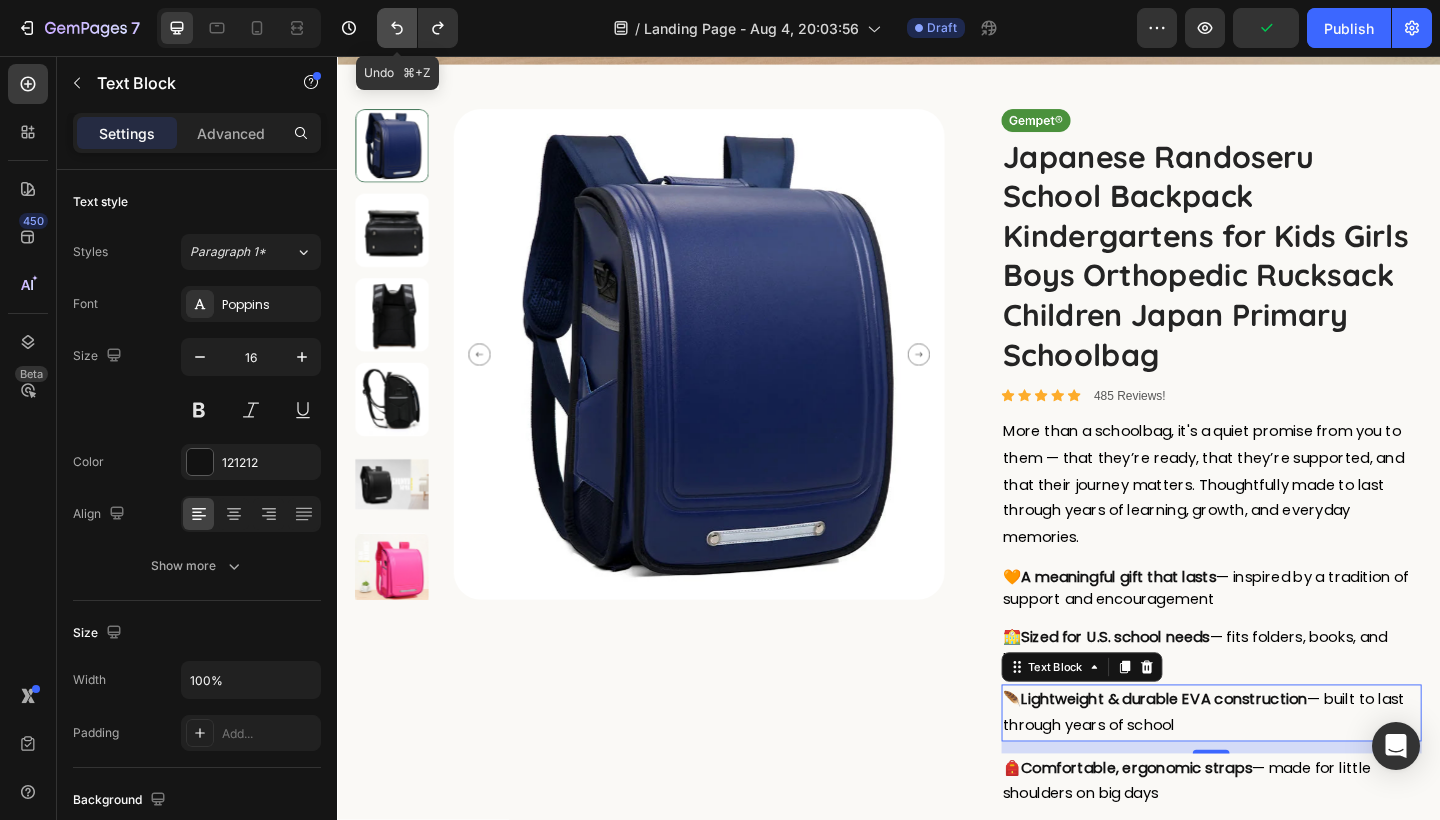 click 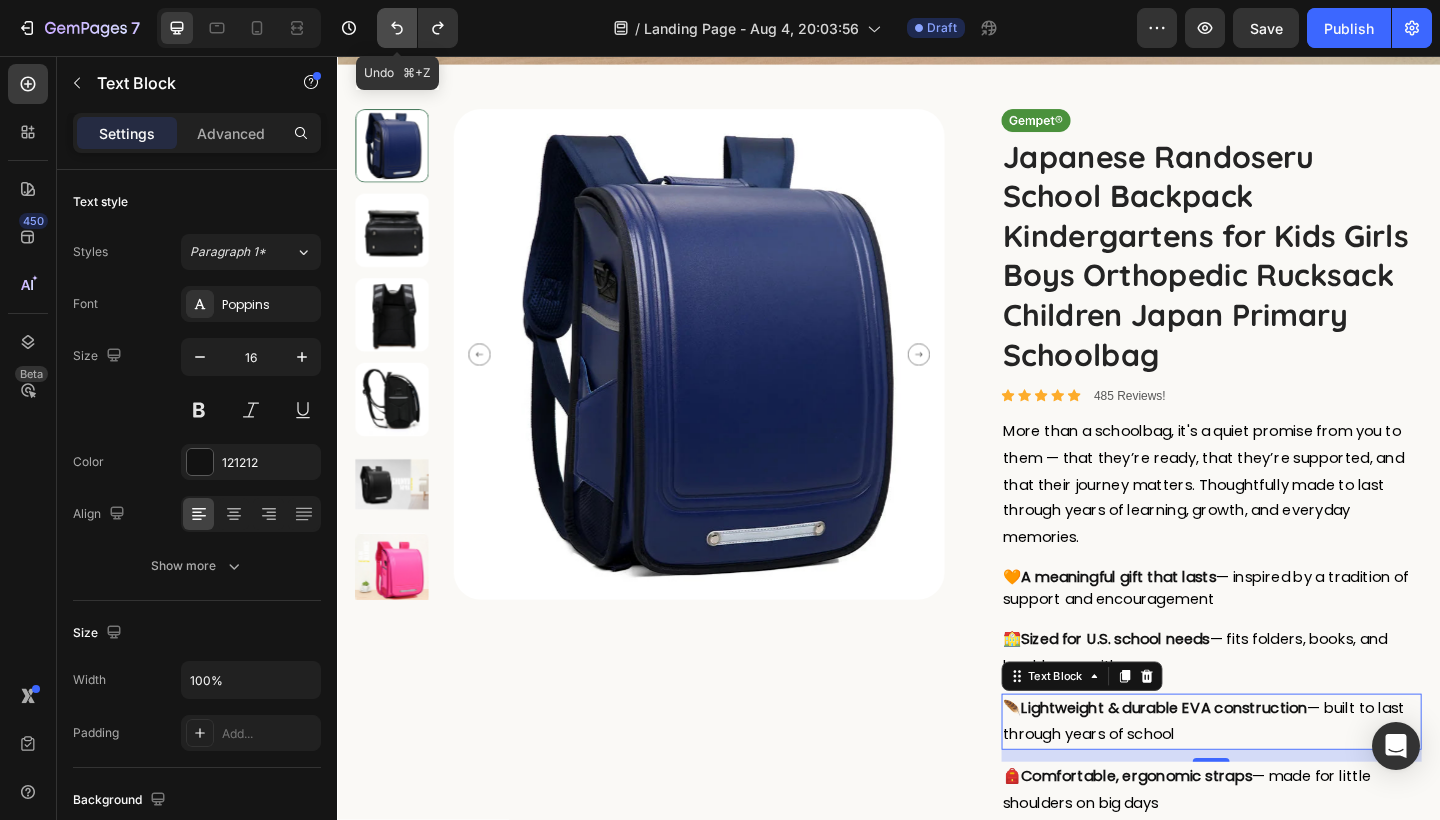 click 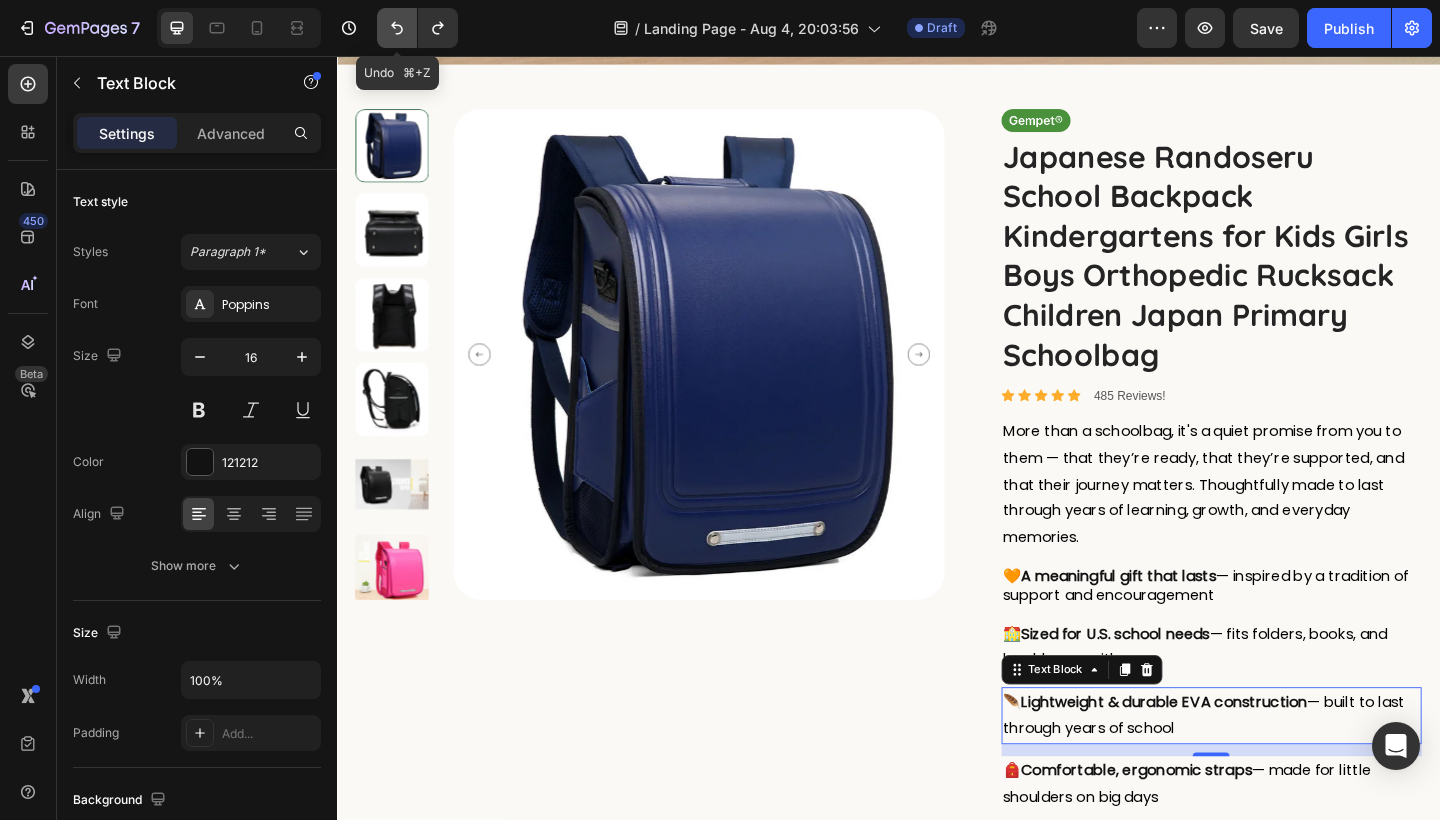 click 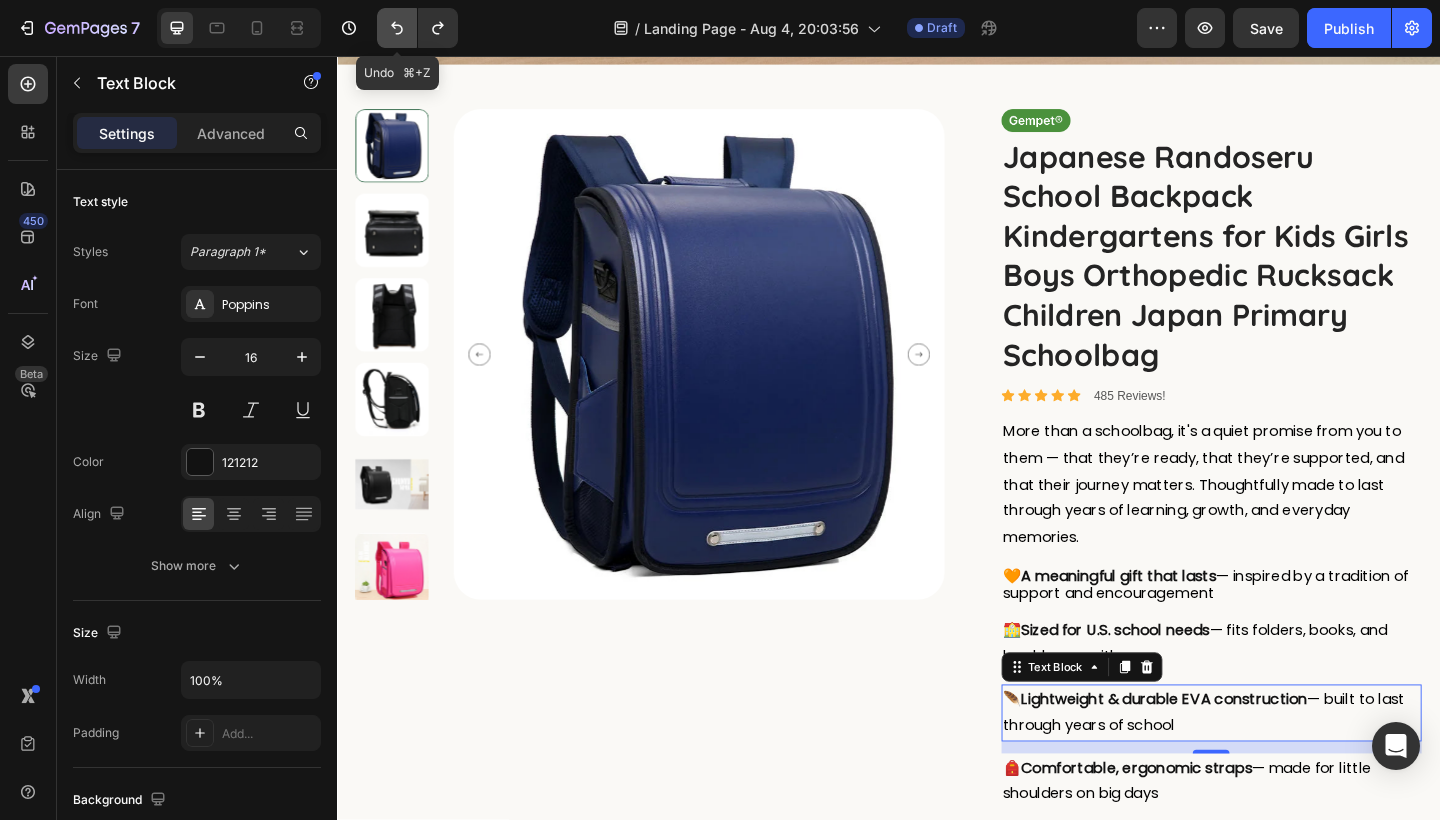 click 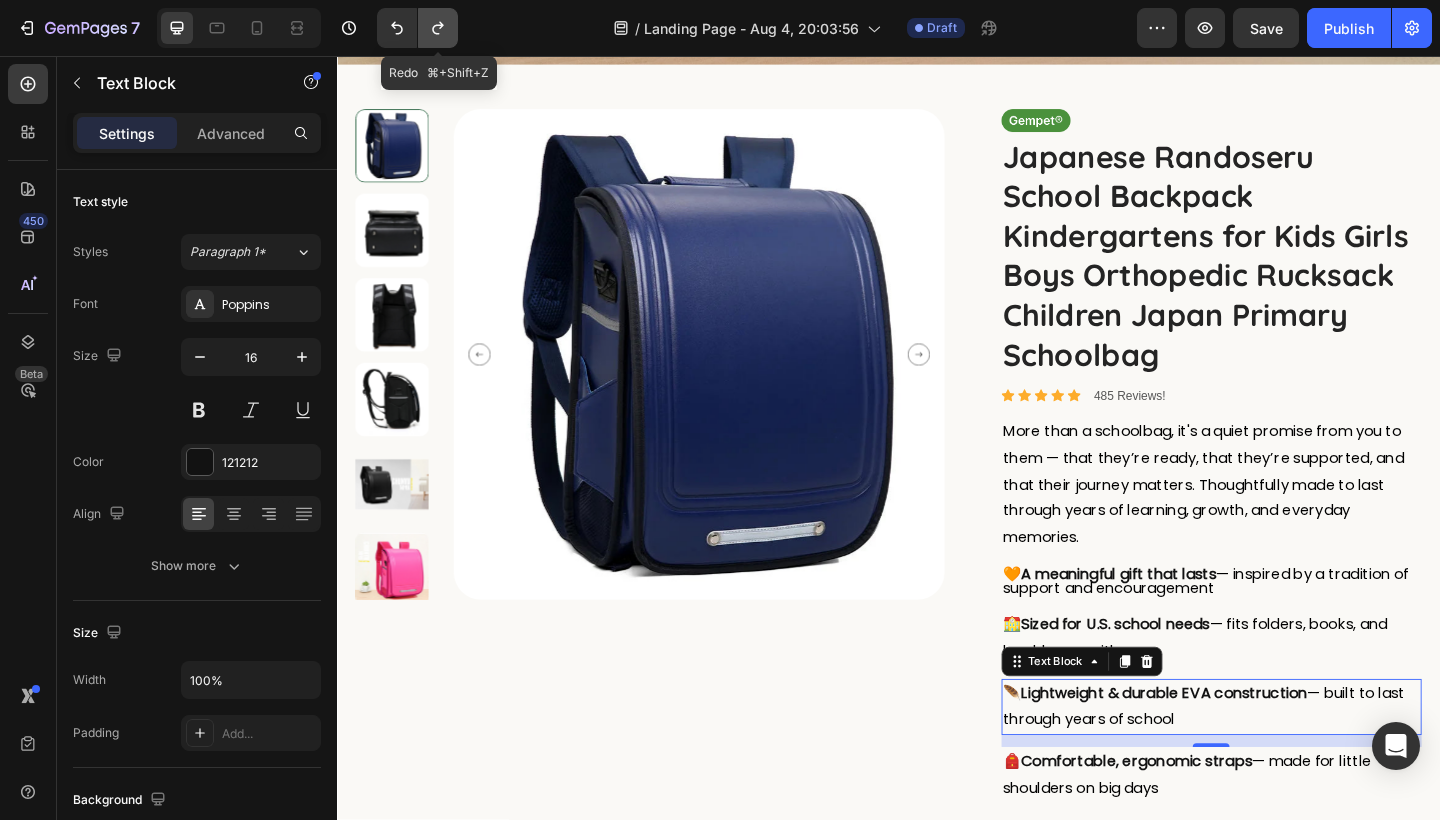 click 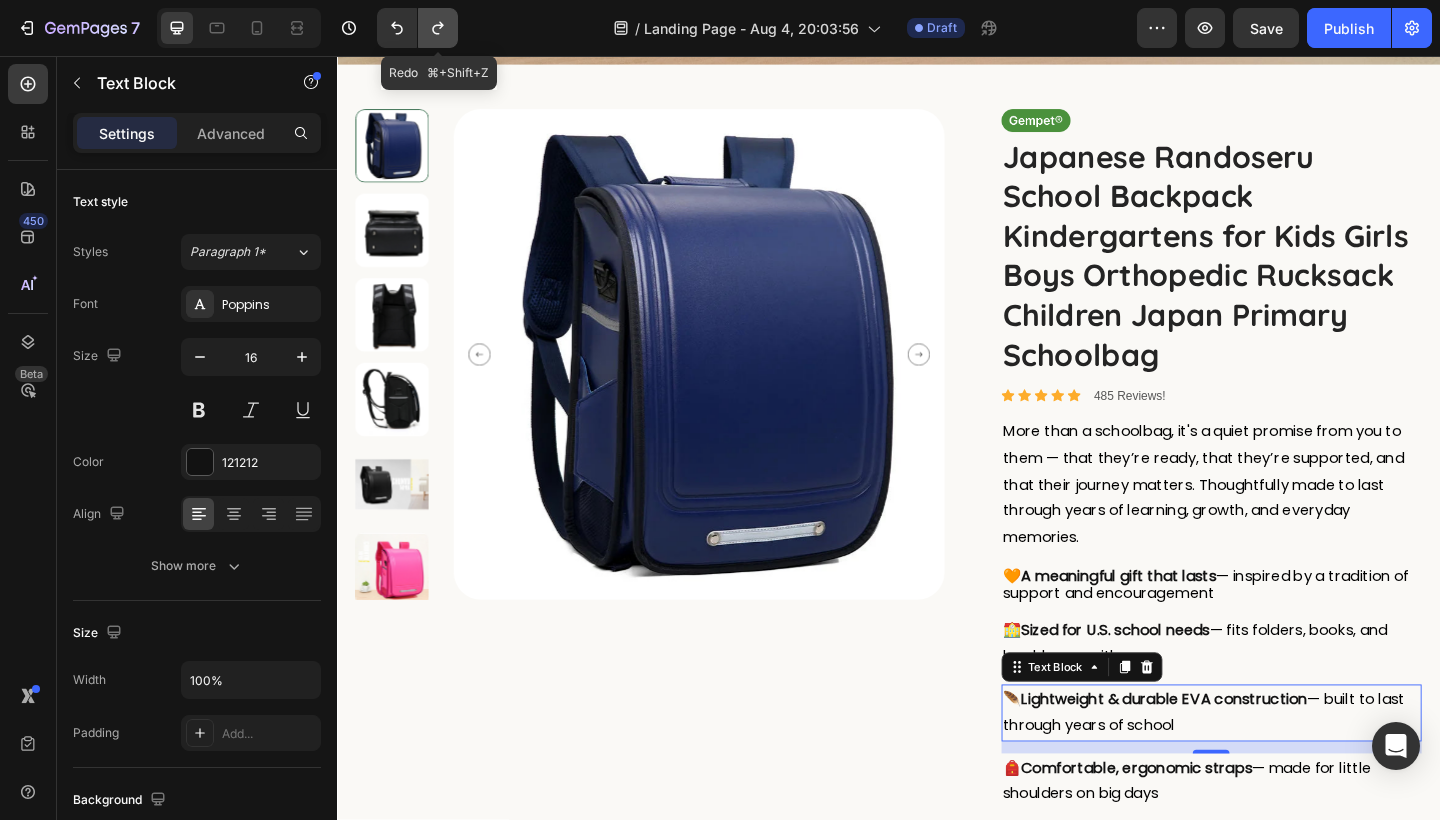 click 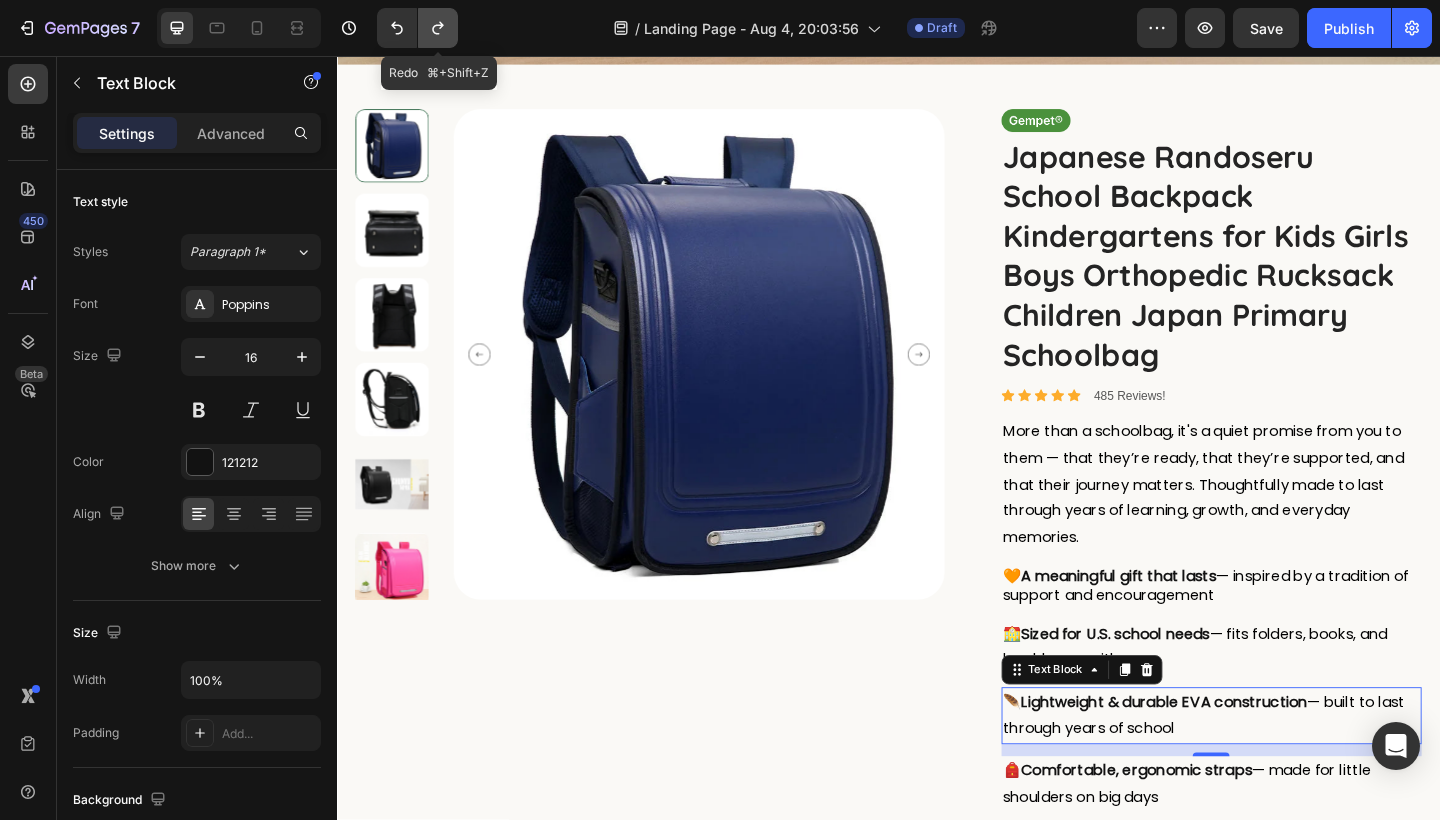 click 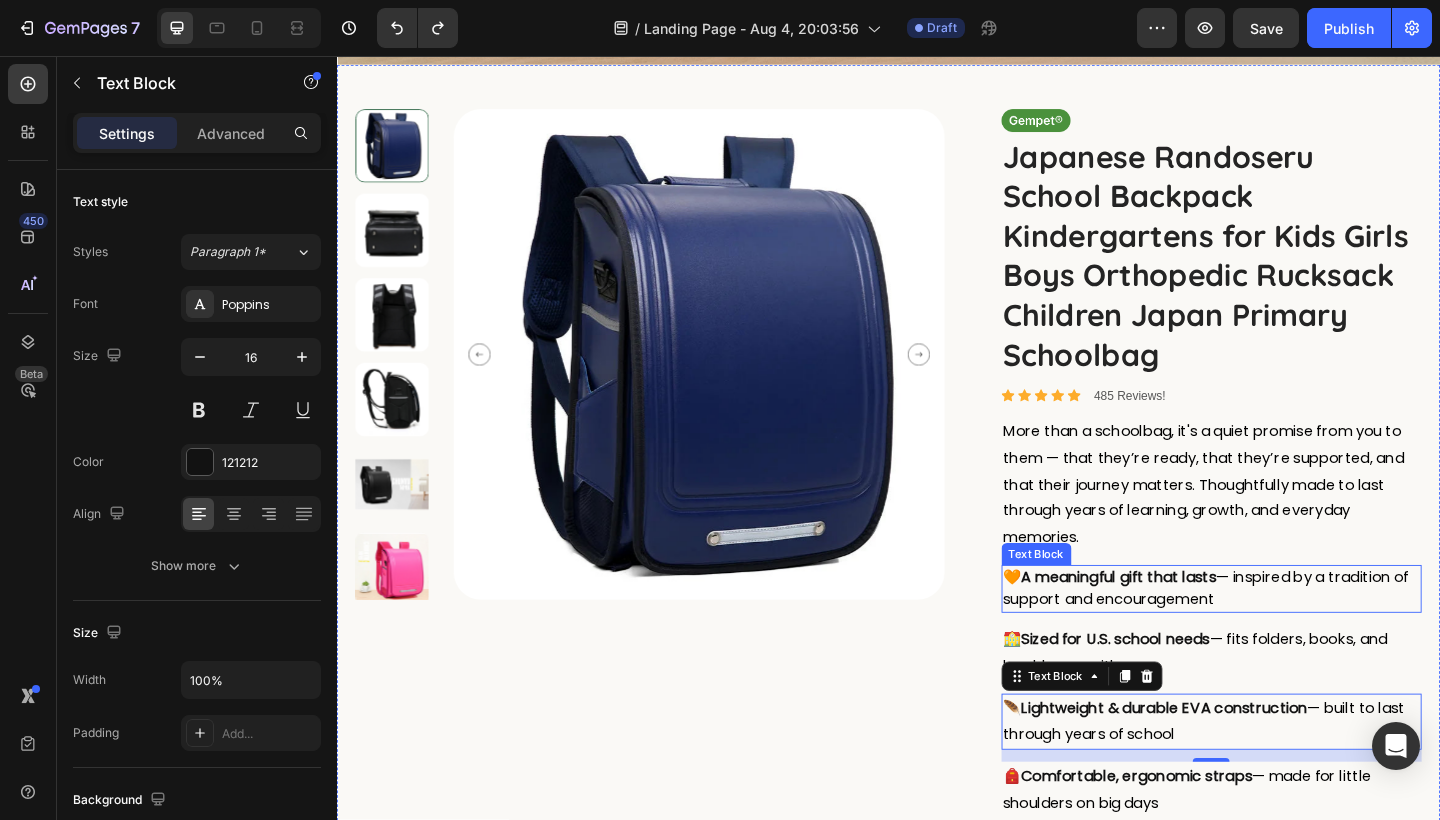 click on "— inspired by a tradition of support and encouragement" at bounding box center [1282, 635] 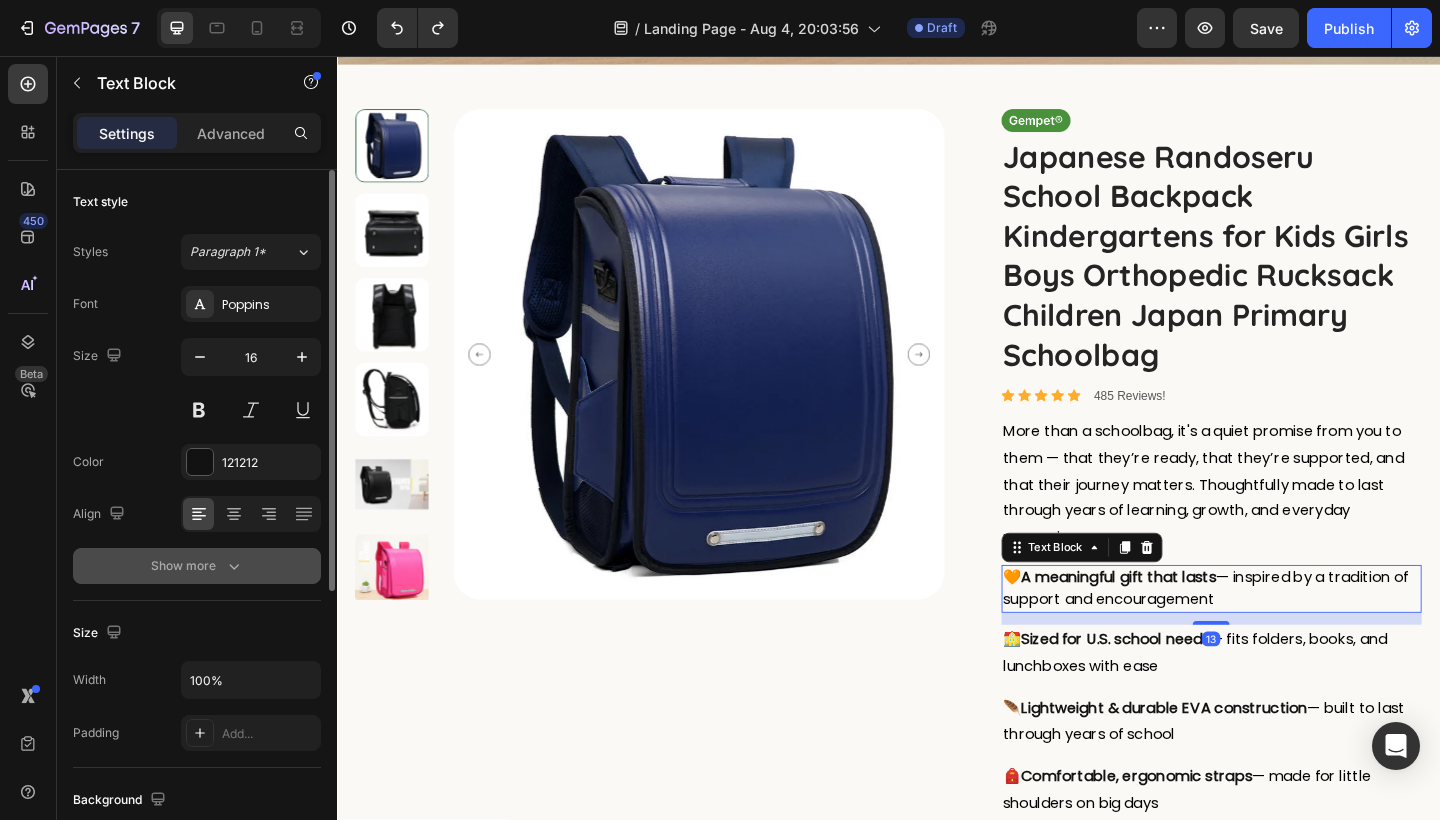 click on "Show more" at bounding box center (197, 566) 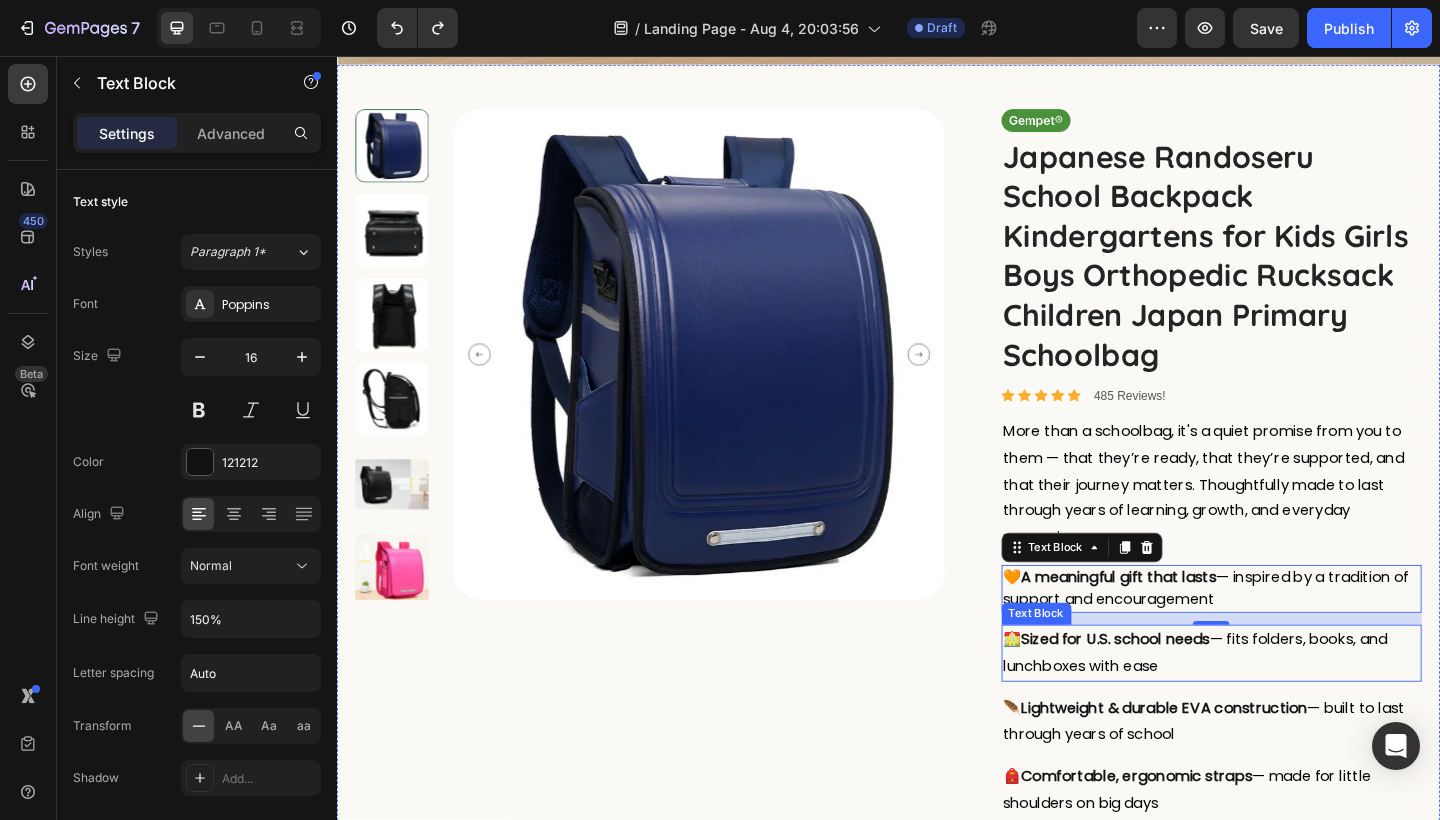 click on "— fits folders, books, and lunchboxes with ease" at bounding box center (1271, 705) 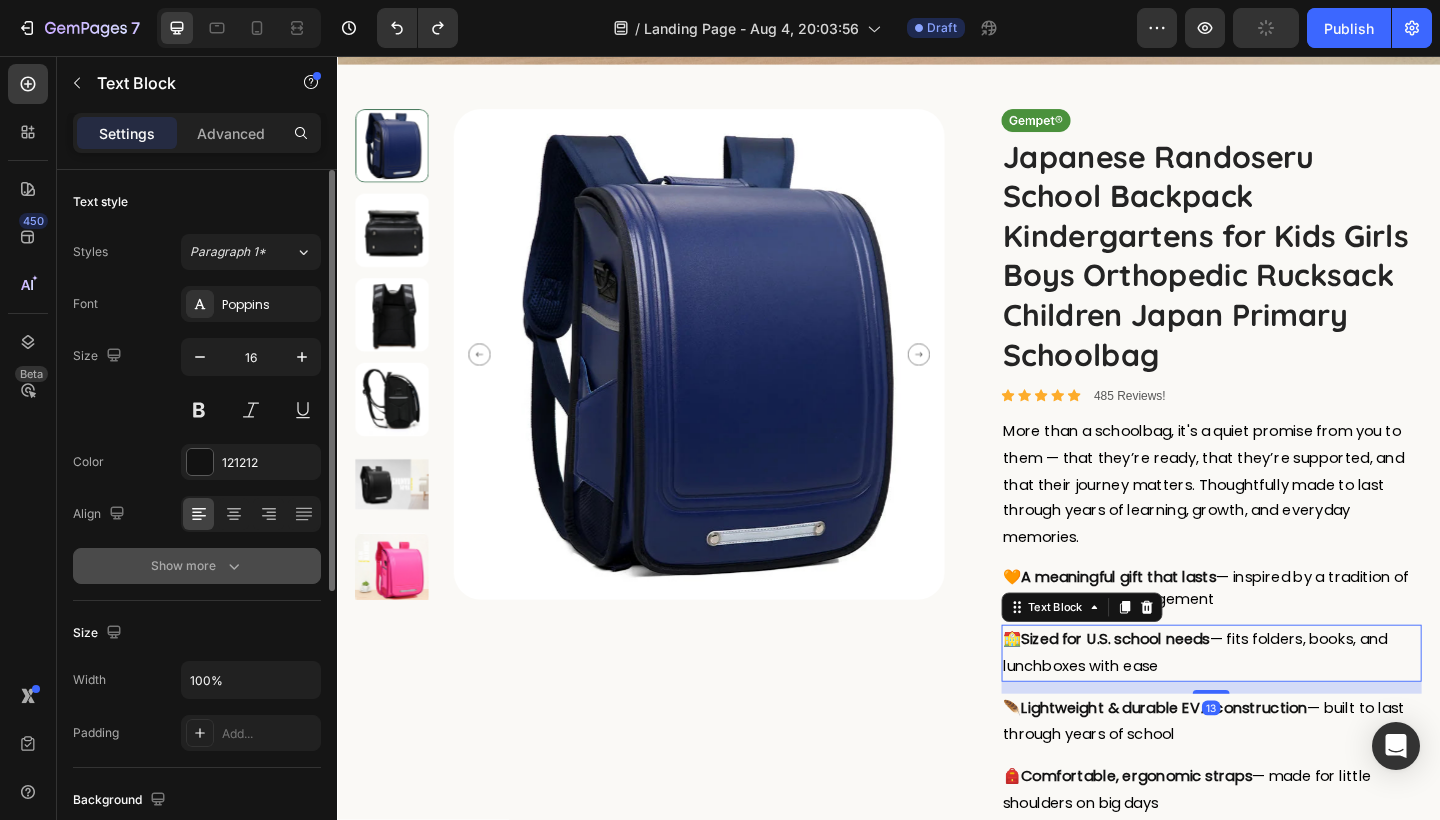 click on "Show more" at bounding box center (197, 566) 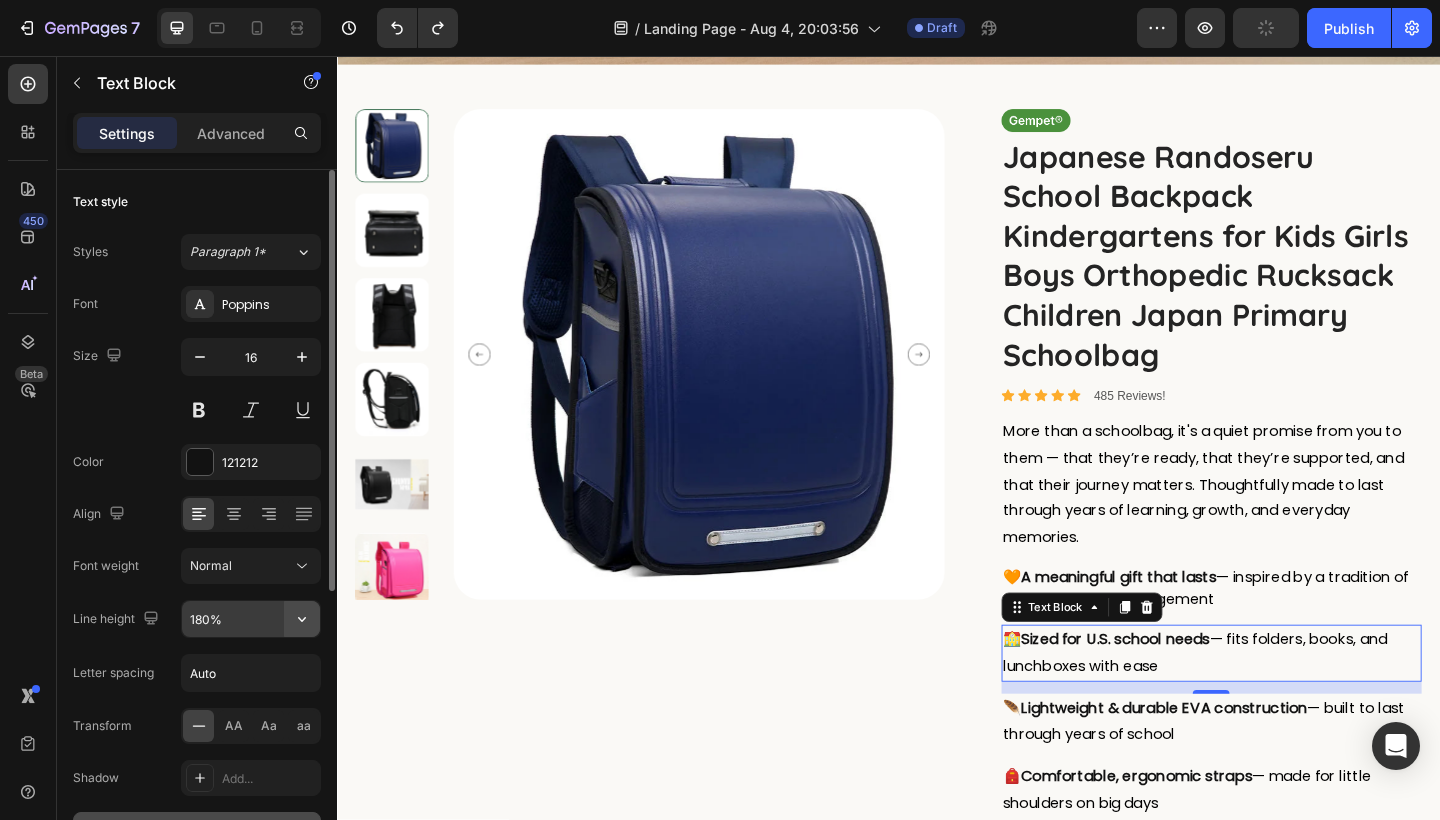 click 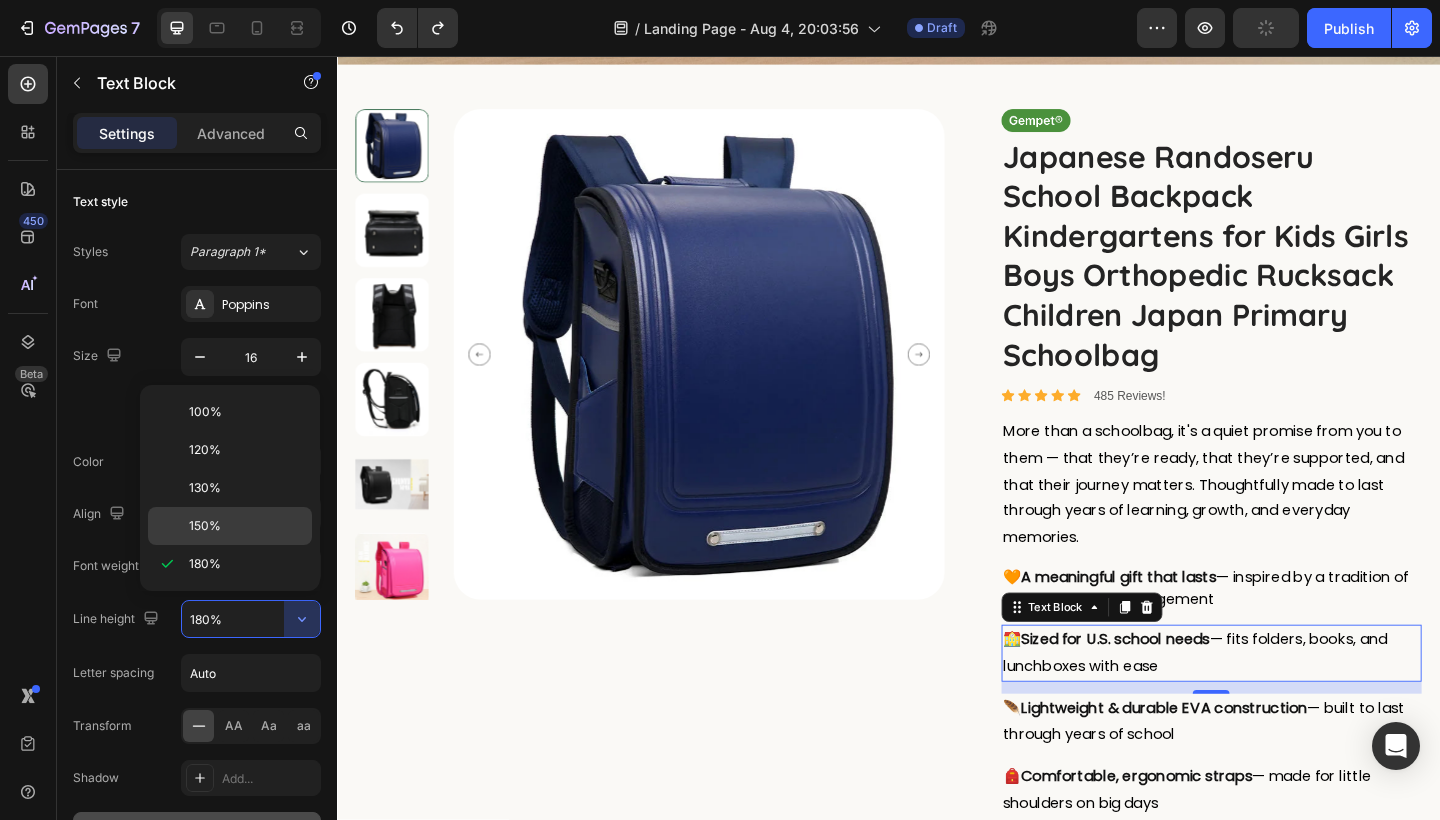 click on "150%" 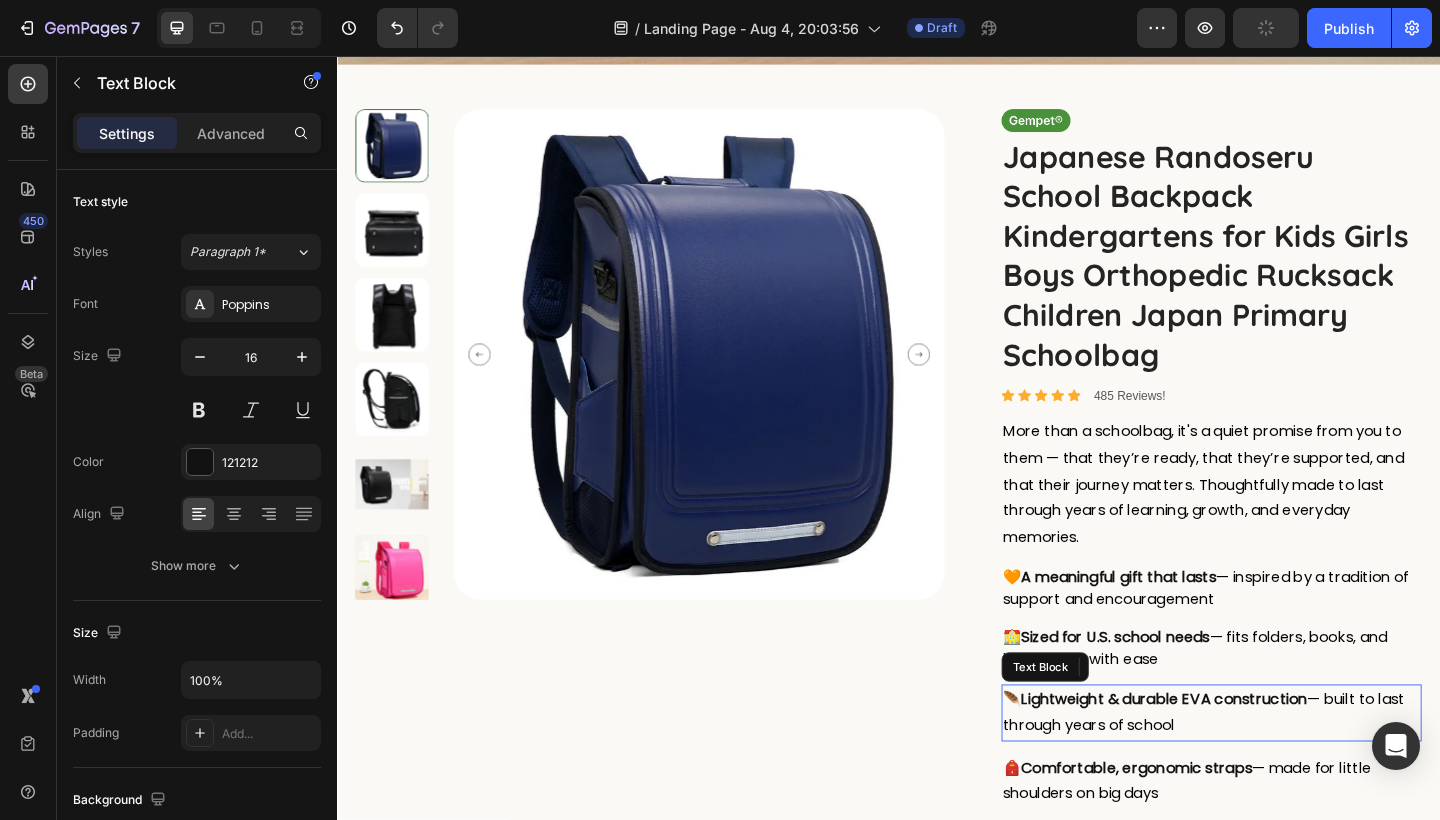 click on "🪶  Lightweight & durable EVA construction  — built to last through years of school" at bounding box center [1289, 771] 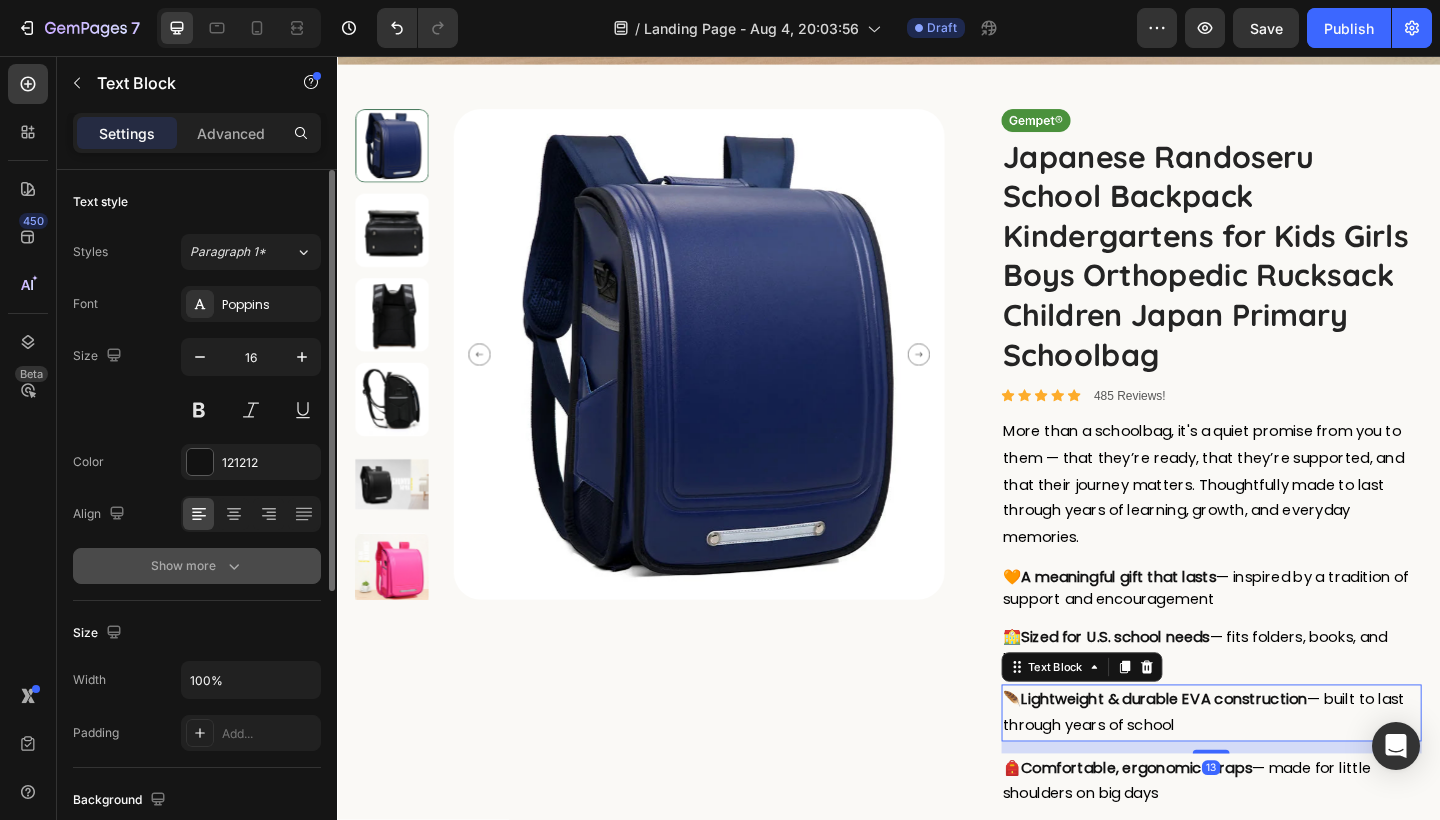click on "Show more" at bounding box center (197, 566) 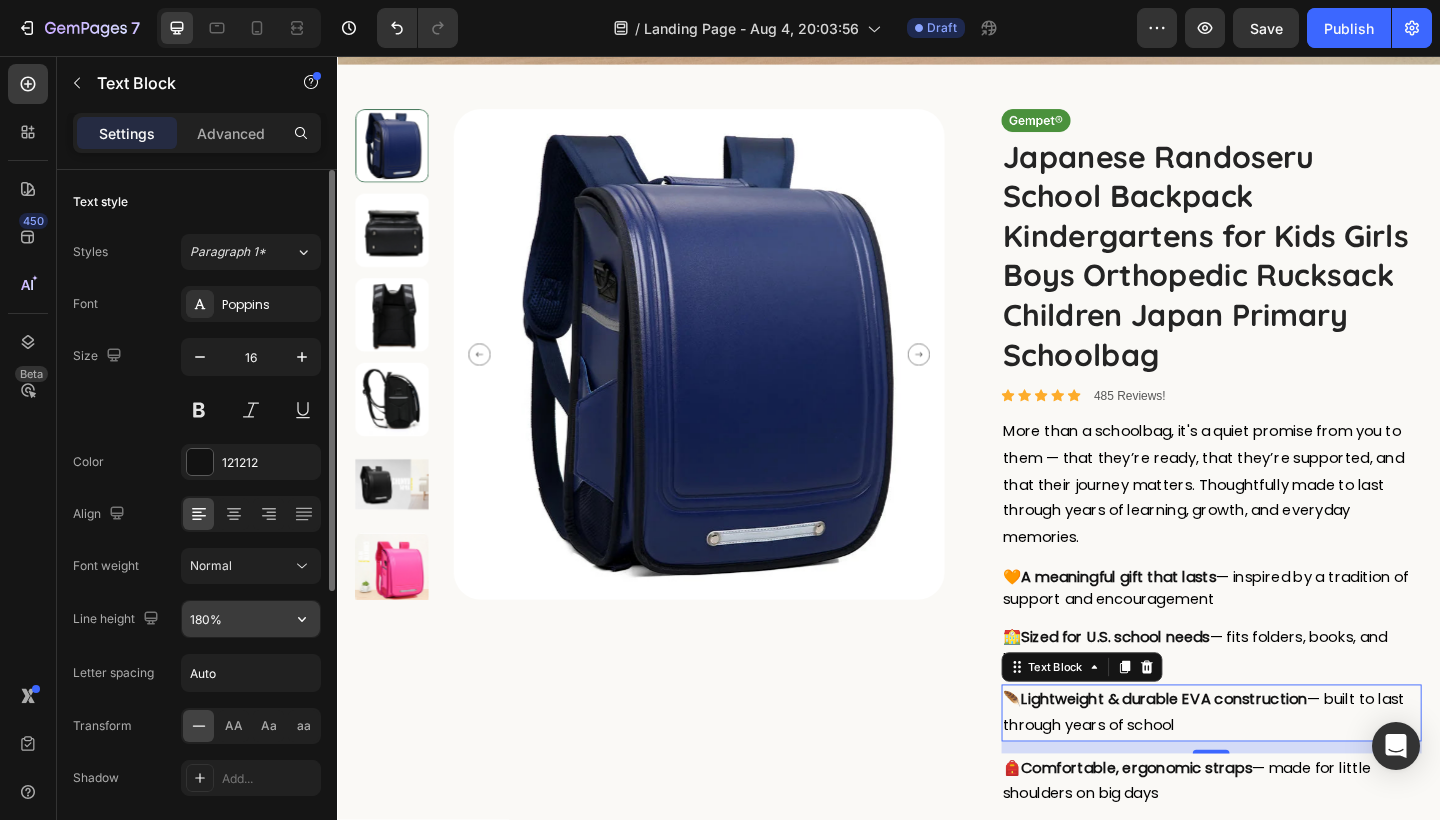 click on "180%" at bounding box center [251, 619] 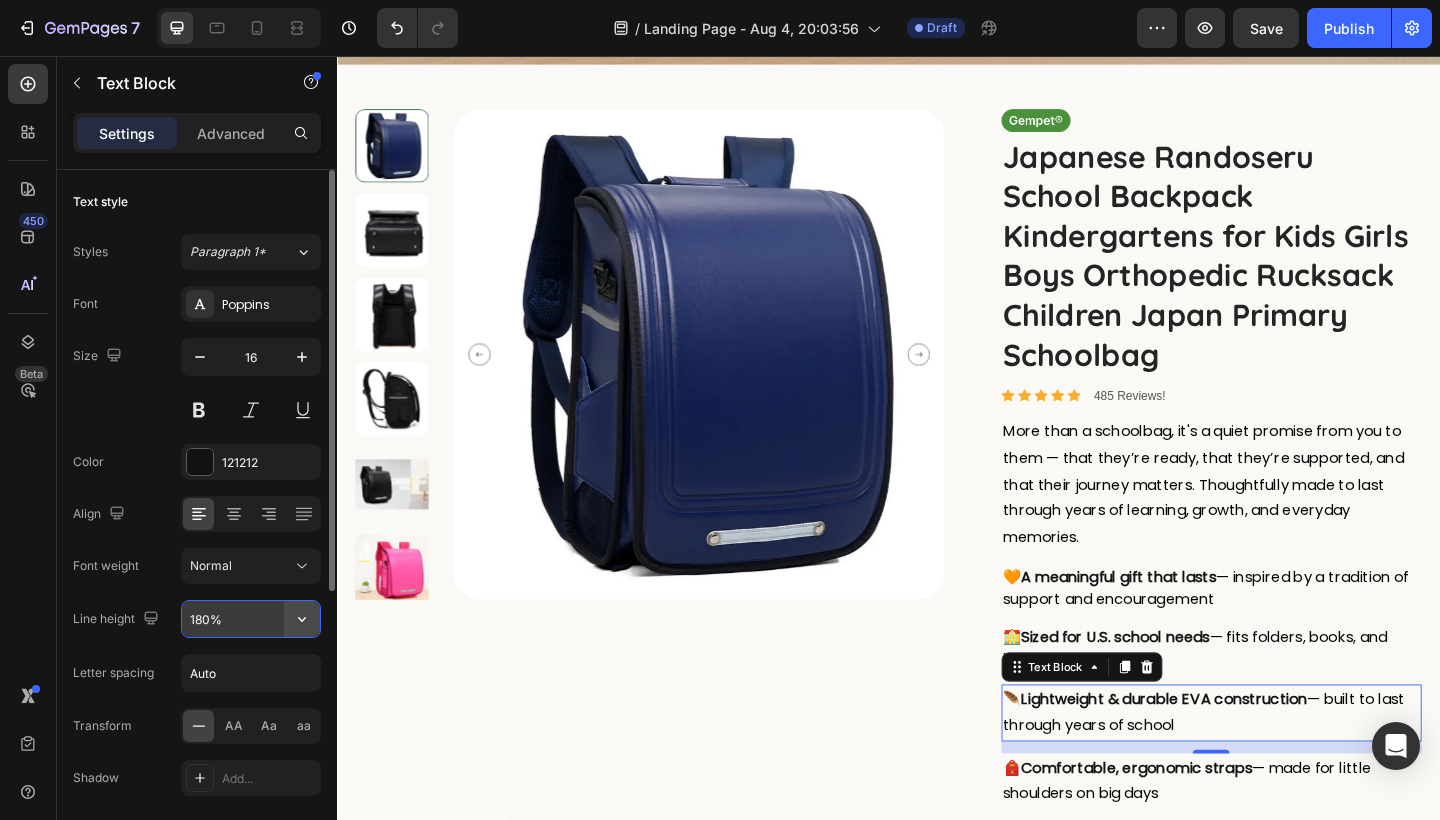 click 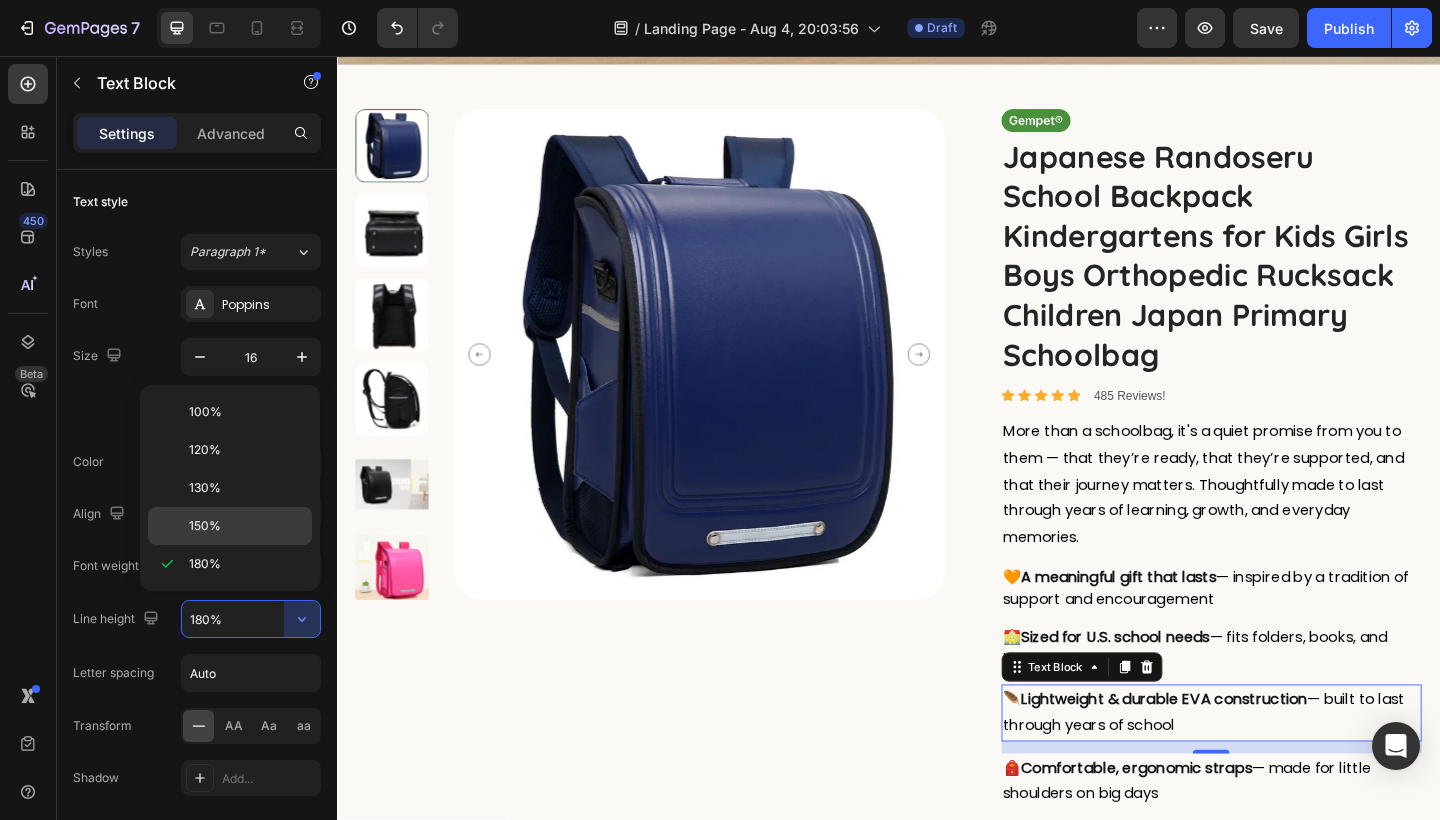 click on "150%" at bounding box center (246, 526) 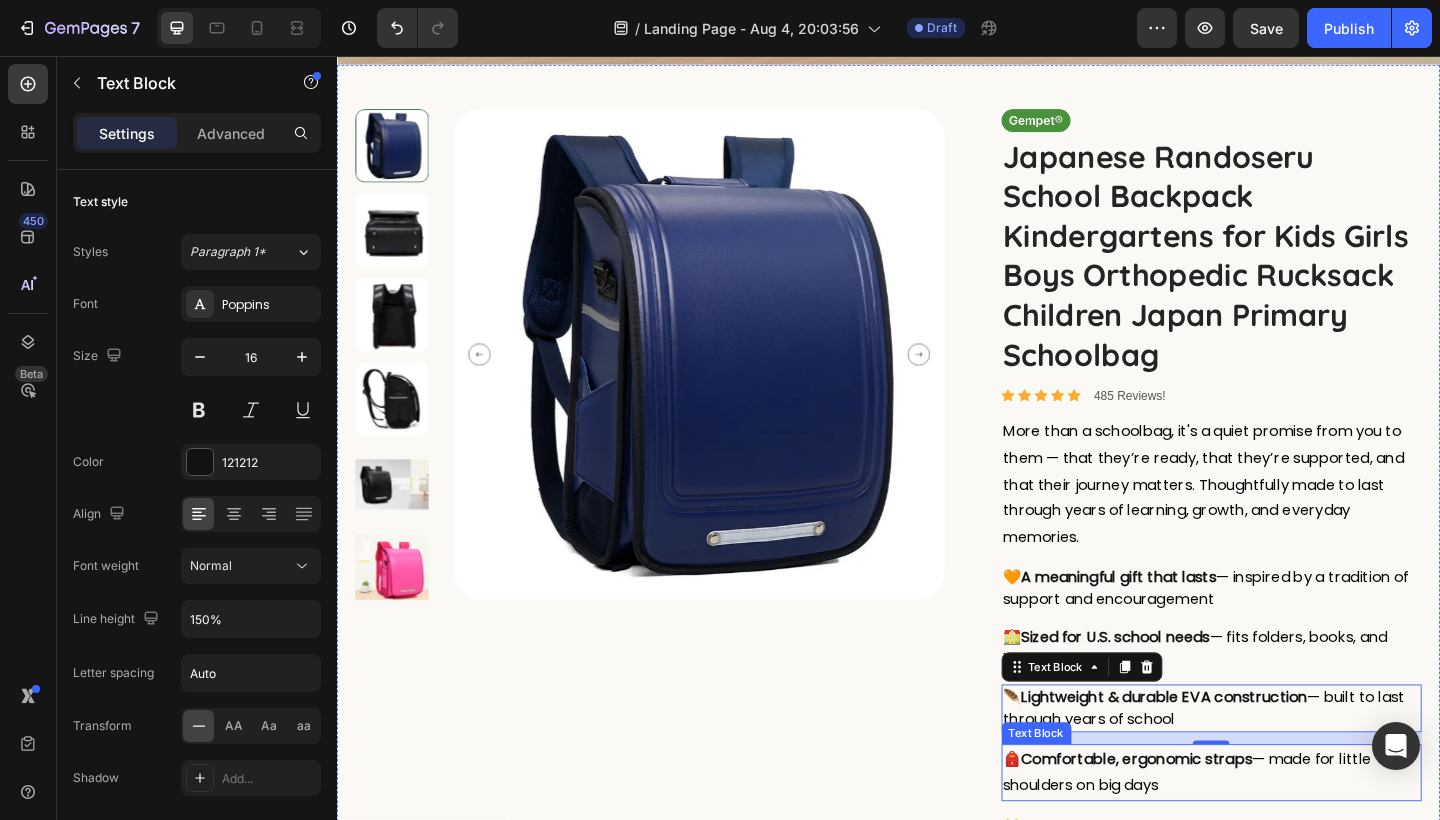 click on "🎒  Comfortable, ergonomic straps  — made for little shoulders on big days" at bounding box center (1289, 836) 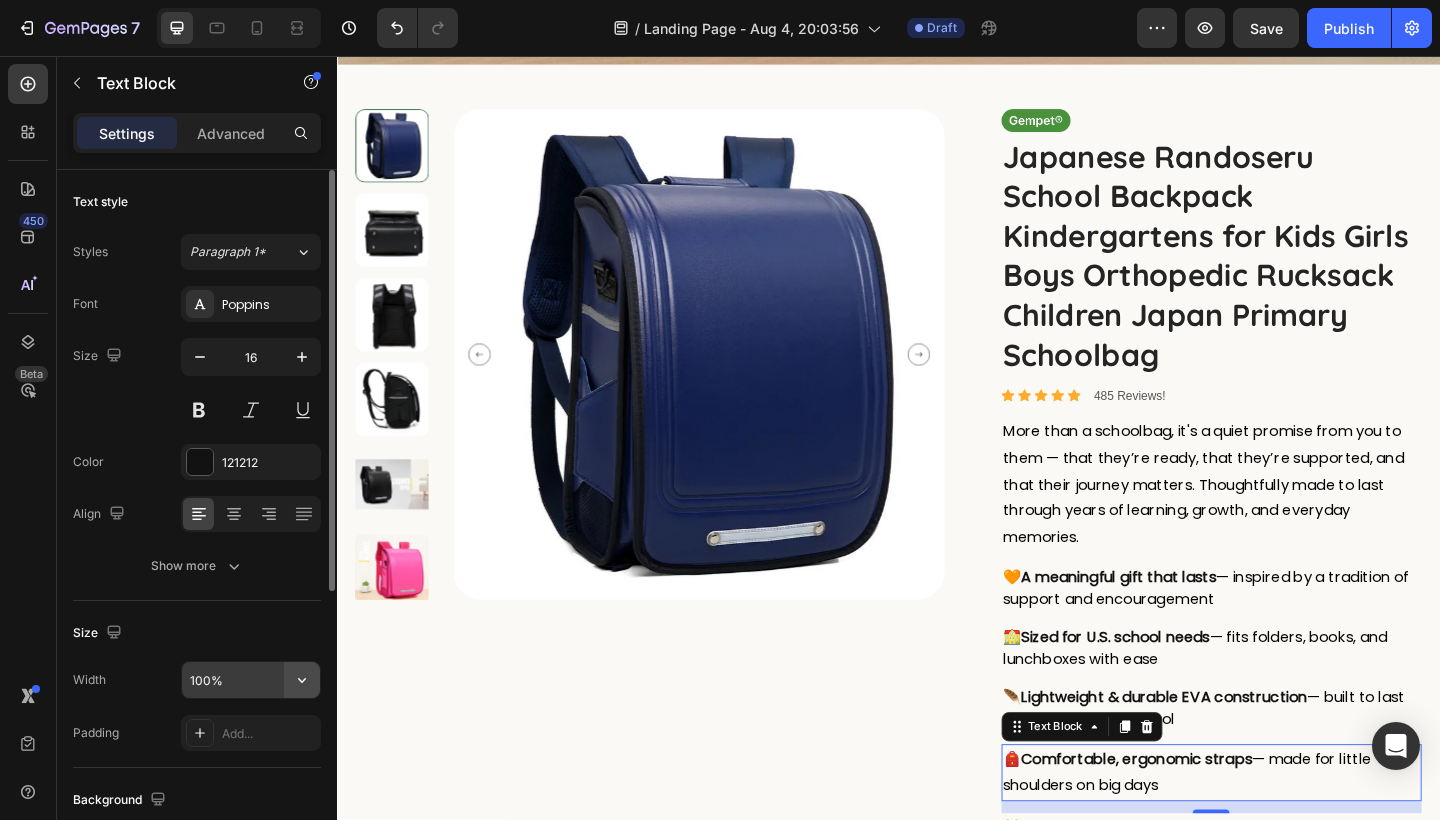 click 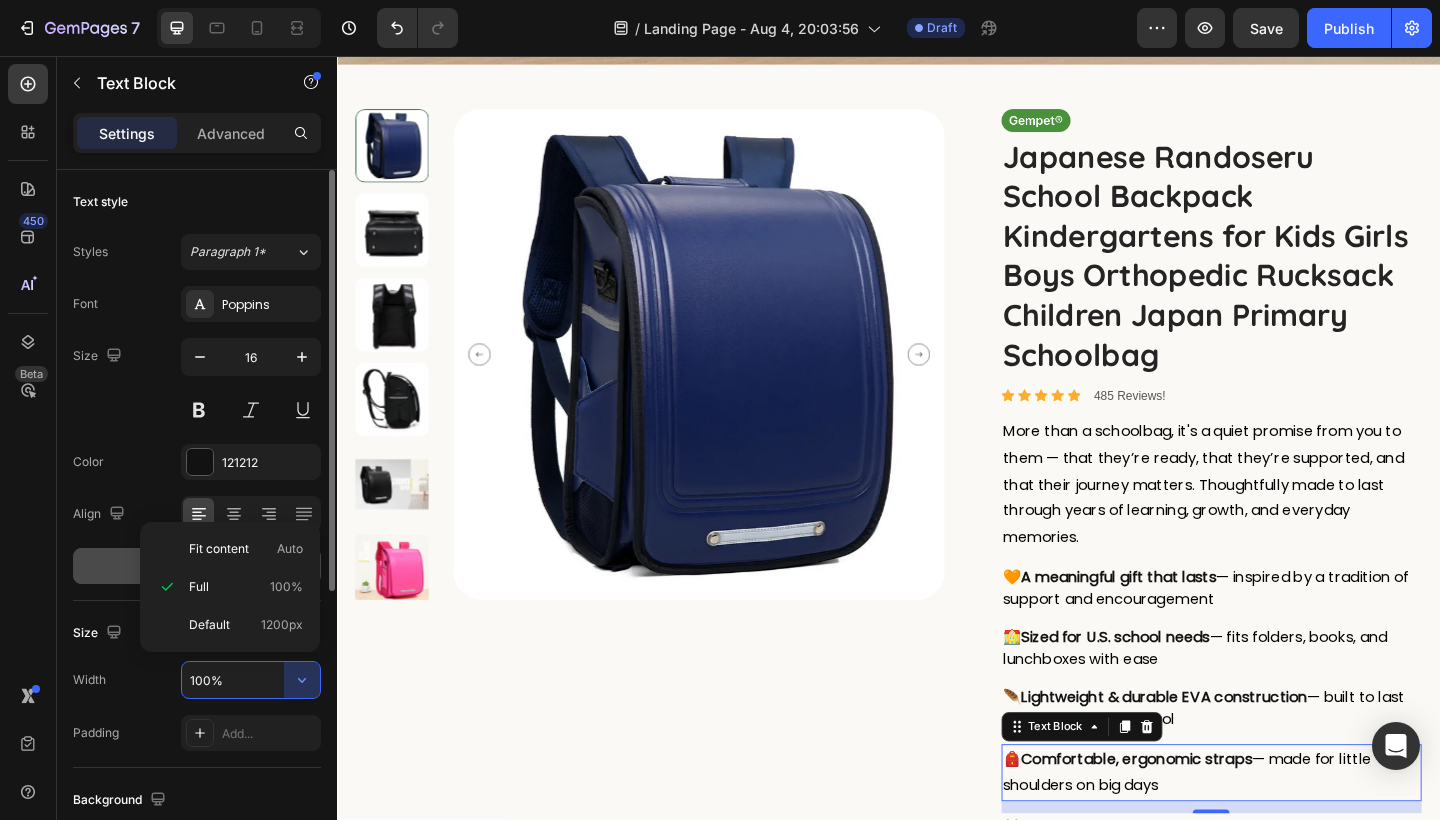 click on "Show more" at bounding box center (197, 566) 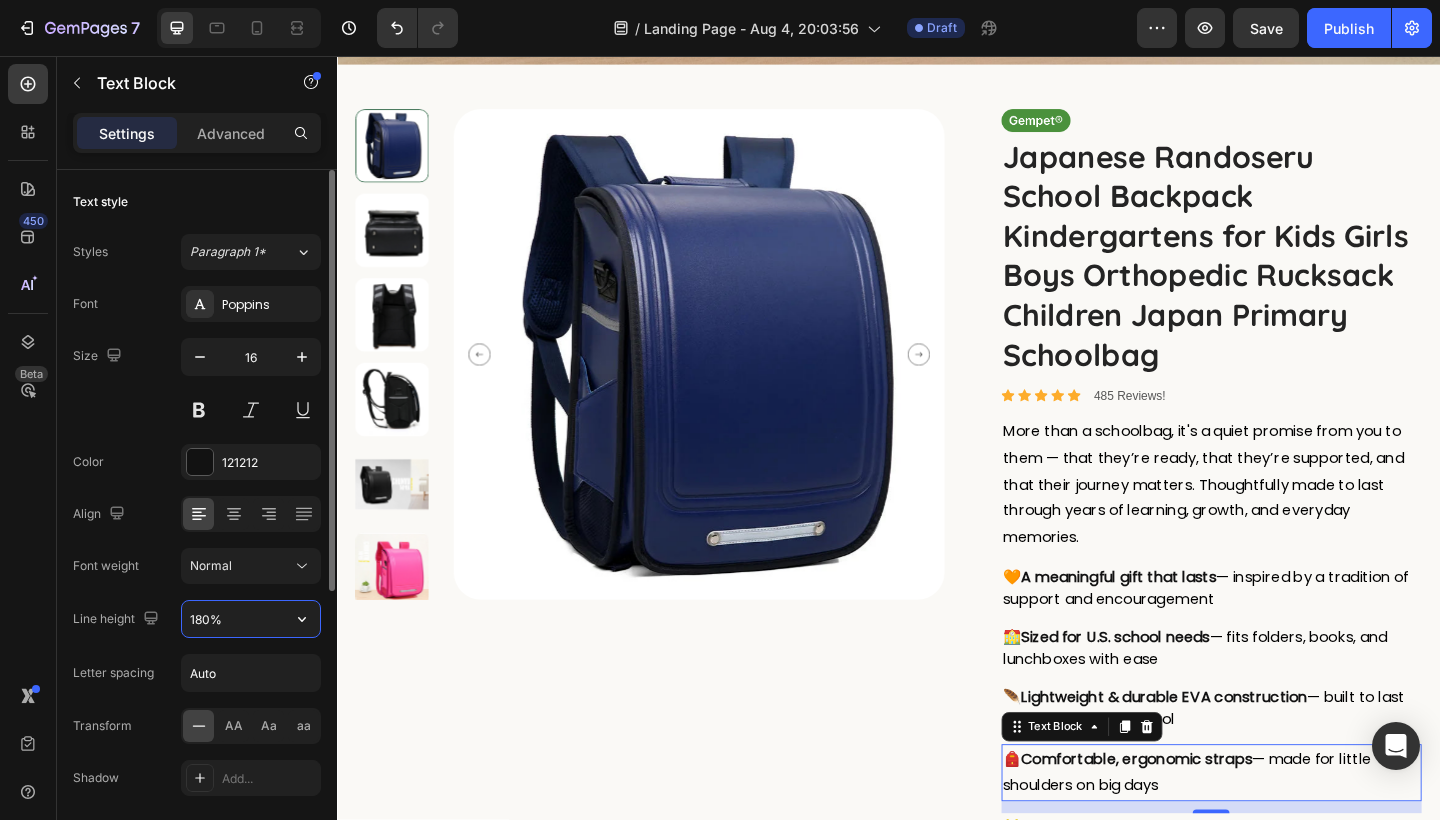 click on "180%" at bounding box center [251, 619] 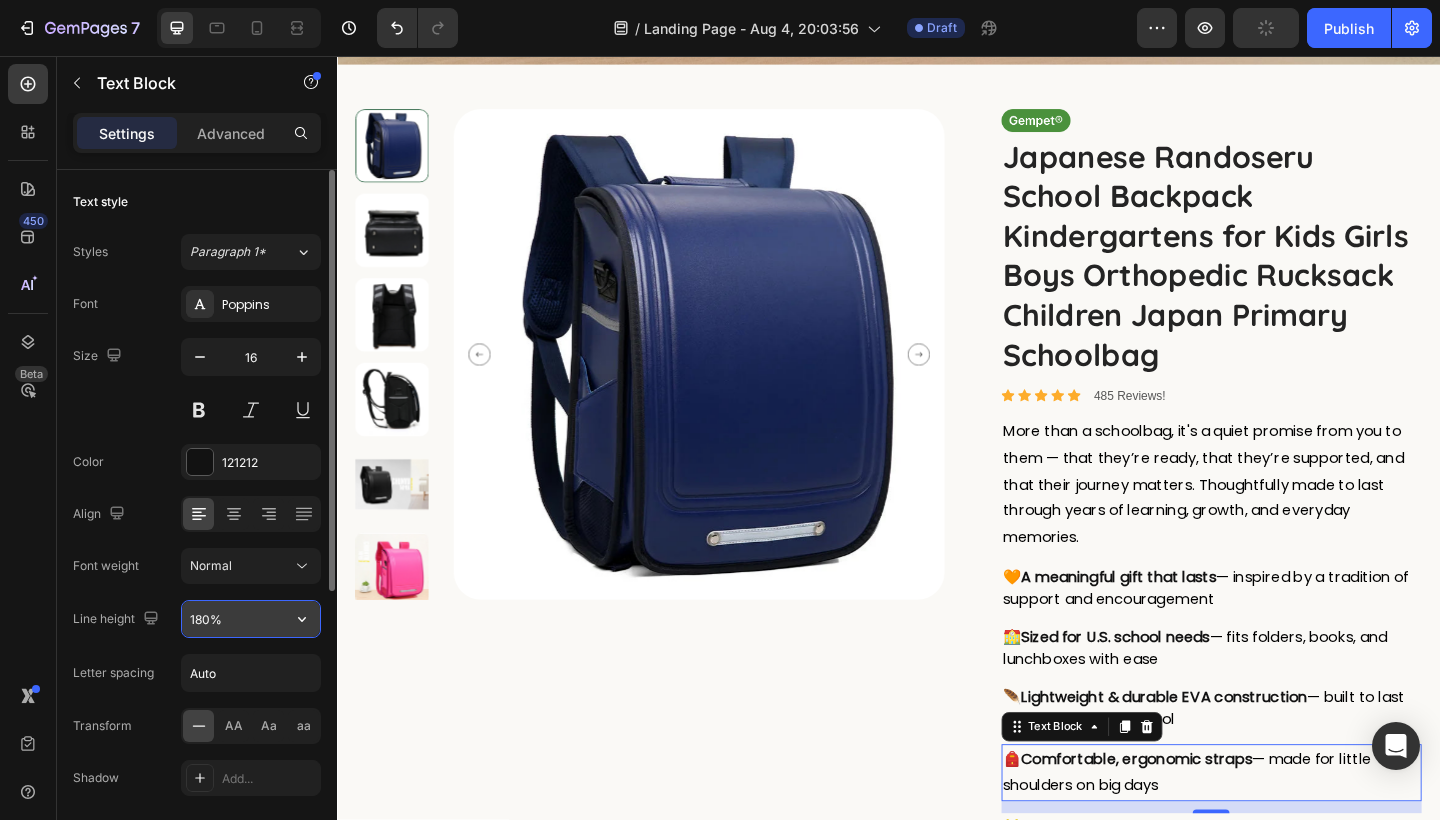 click 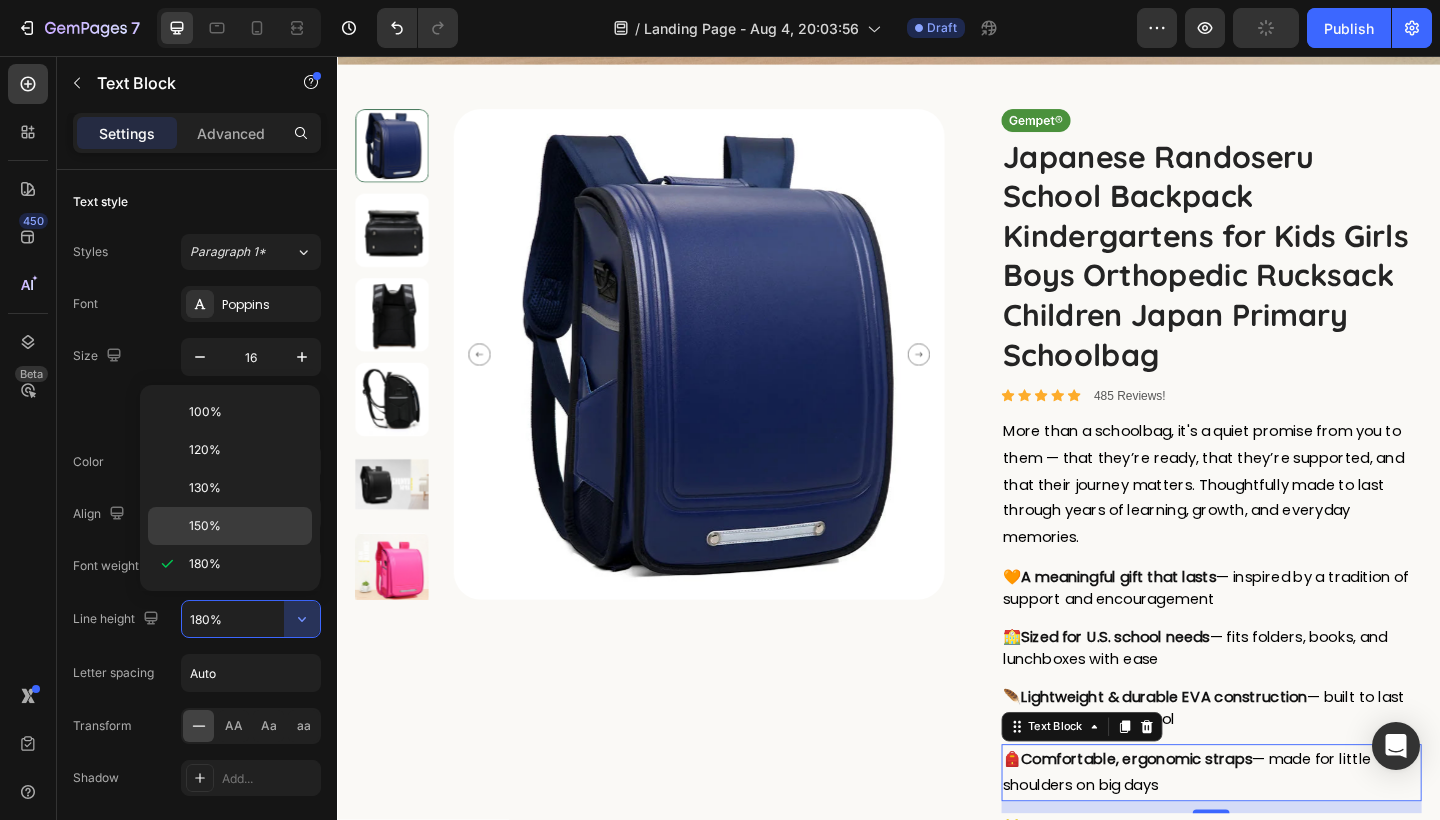 click on "150%" at bounding box center [246, 526] 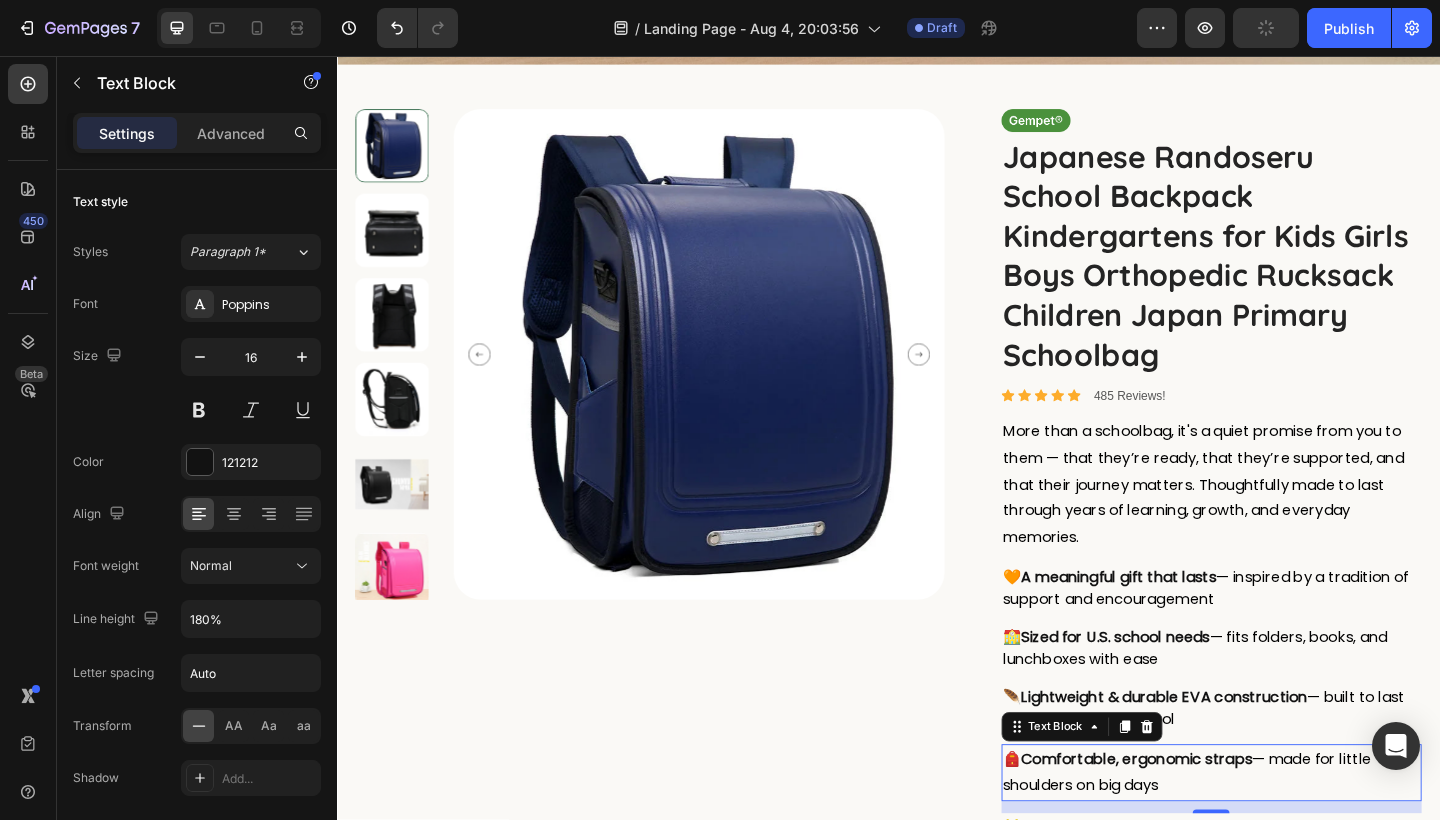 type on "150%" 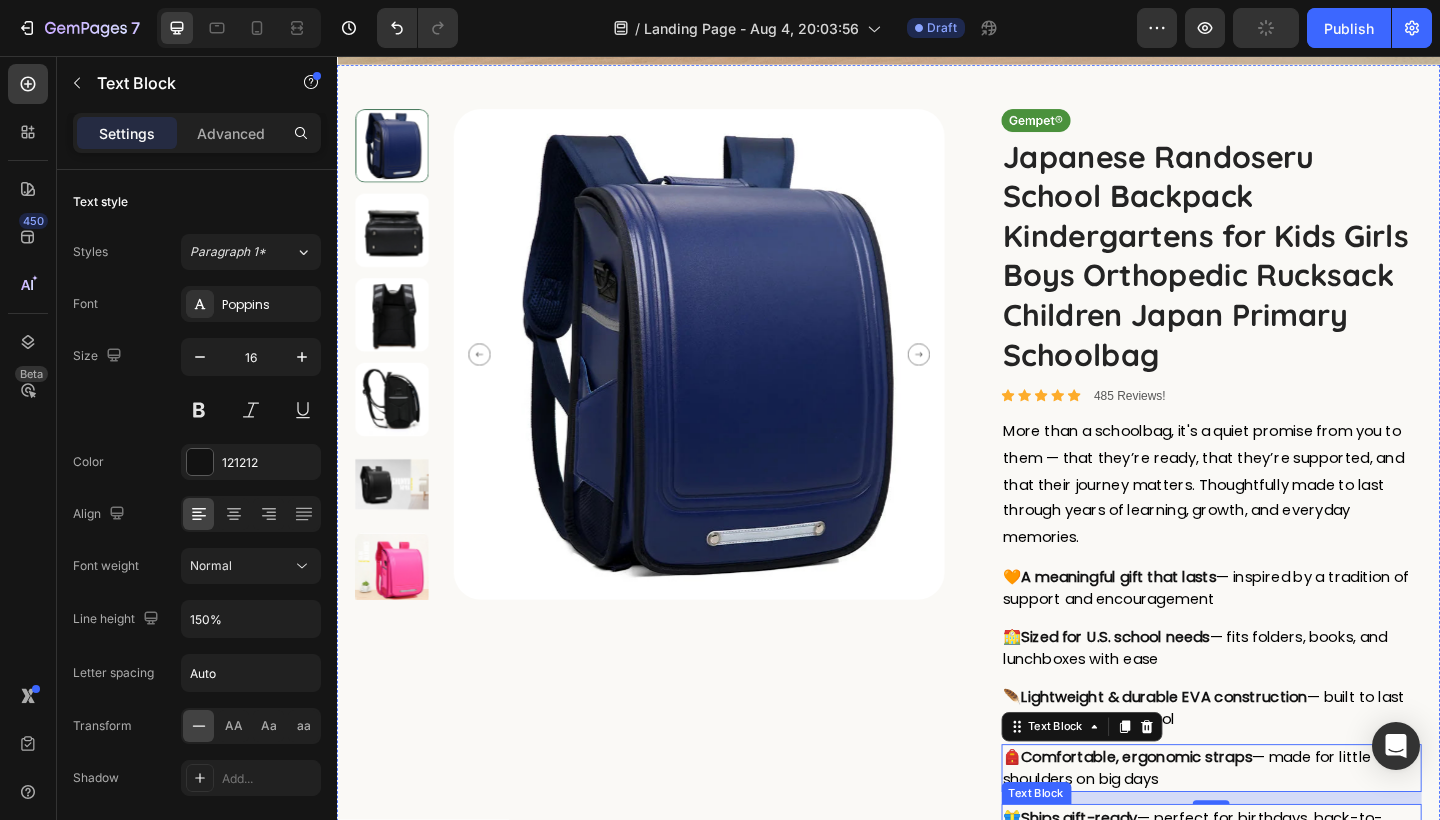 click on "— perfect for birthdays, back-to-school, or proud milestones" at bounding box center [1268, 900] 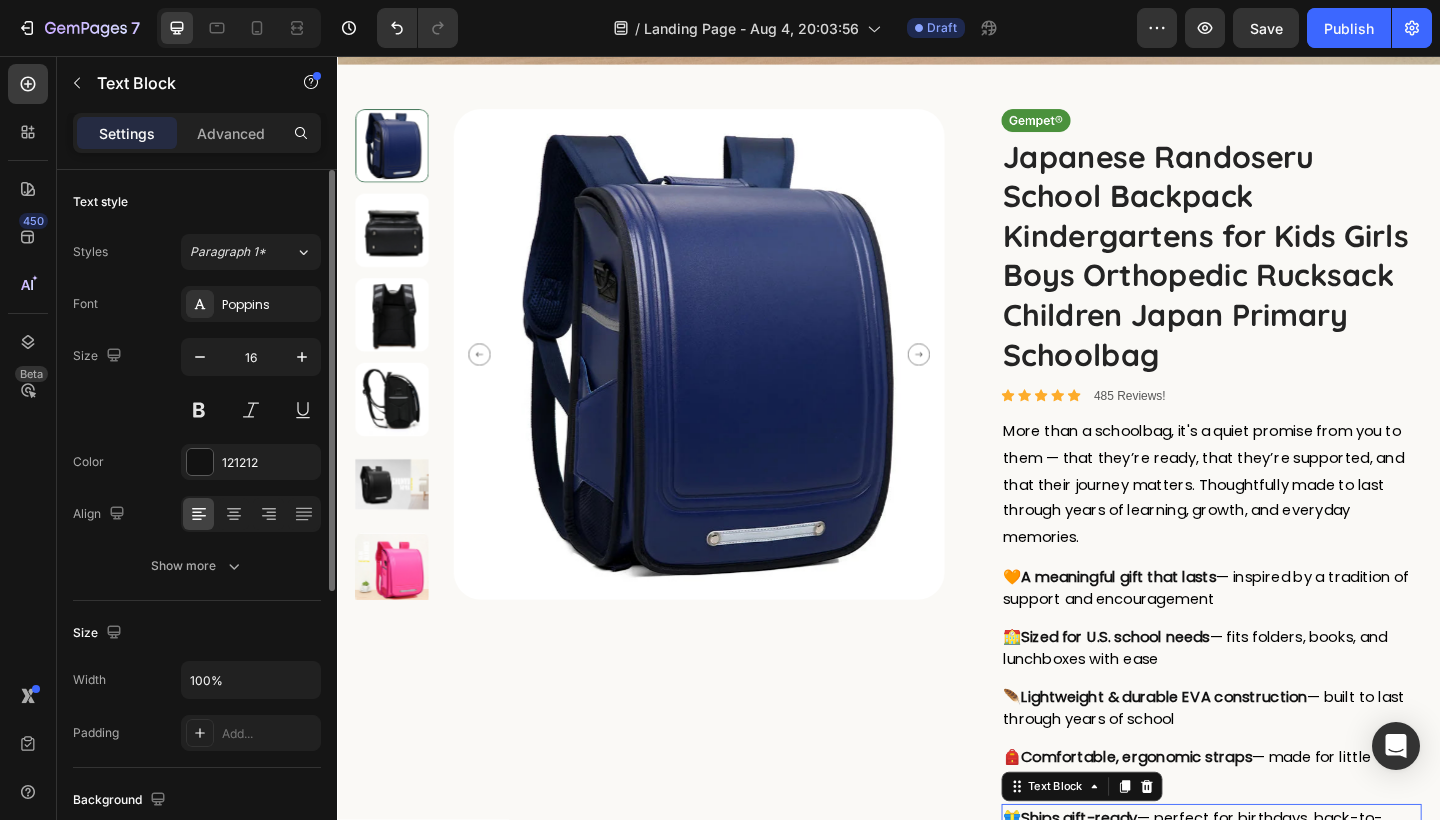 click on "Text style Styles Paragraph 1* Font Poppins Size 16 Color 121212 Align Show more" 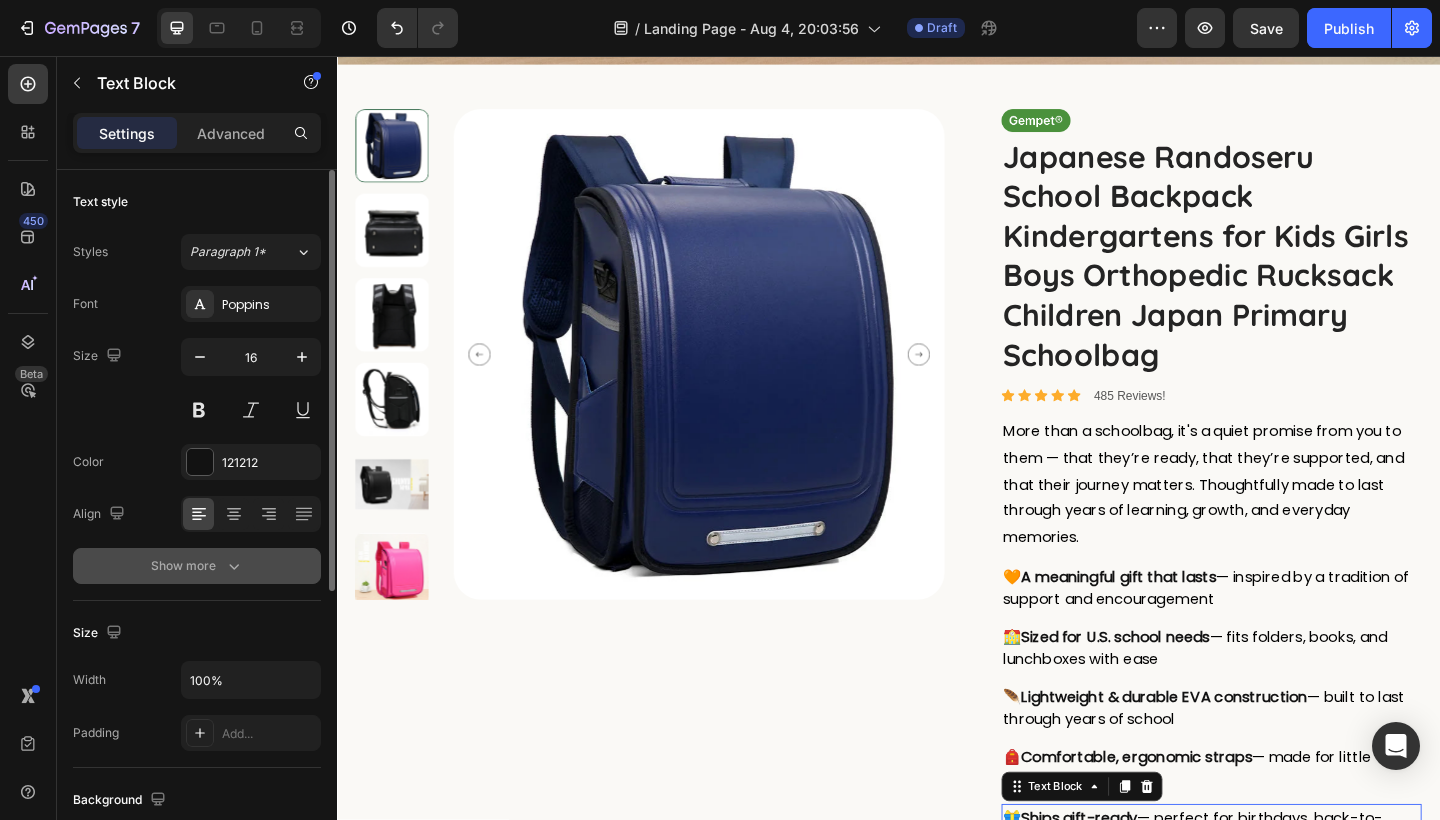 click on "Show more" at bounding box center (197, 566) 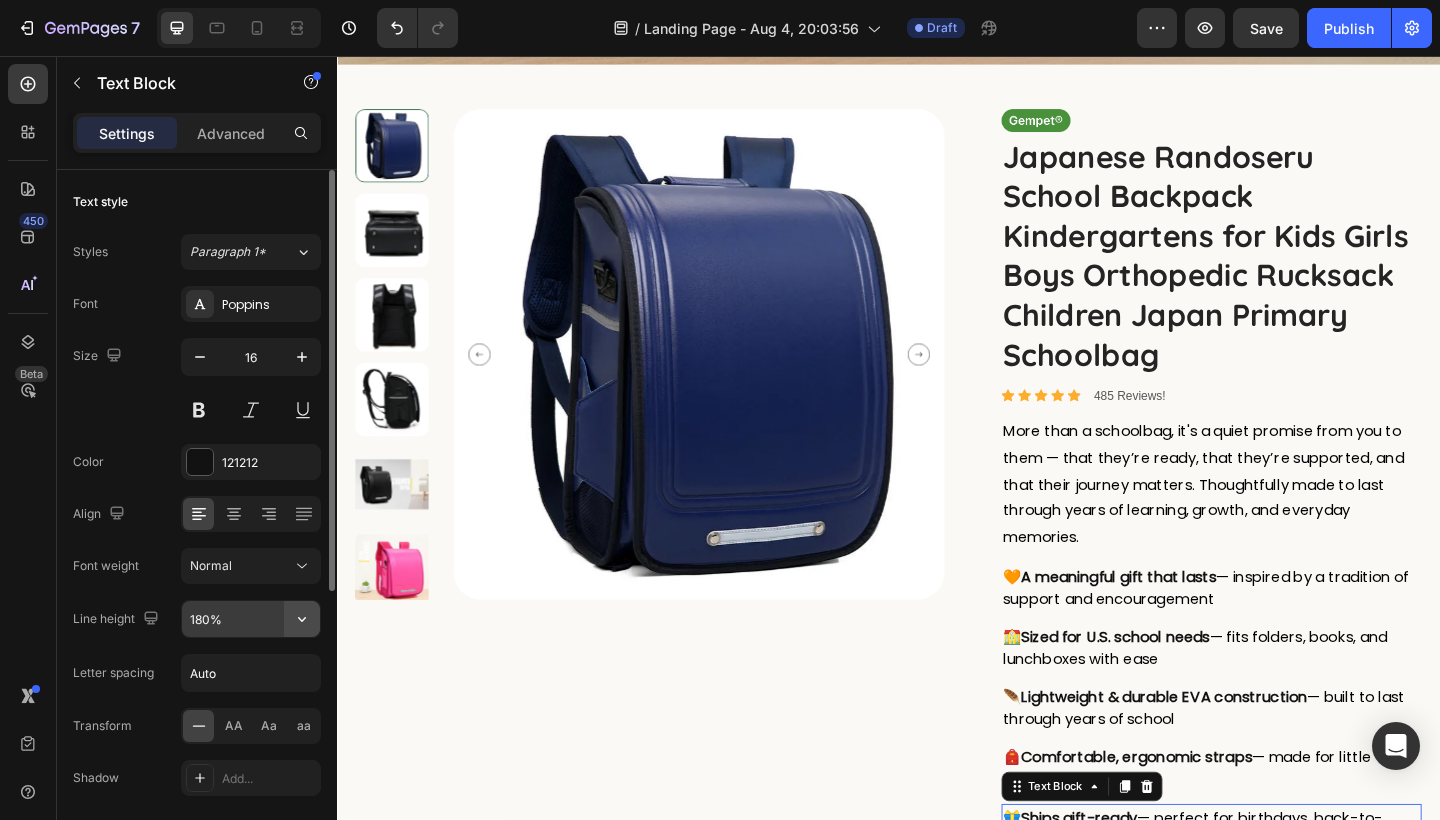 click 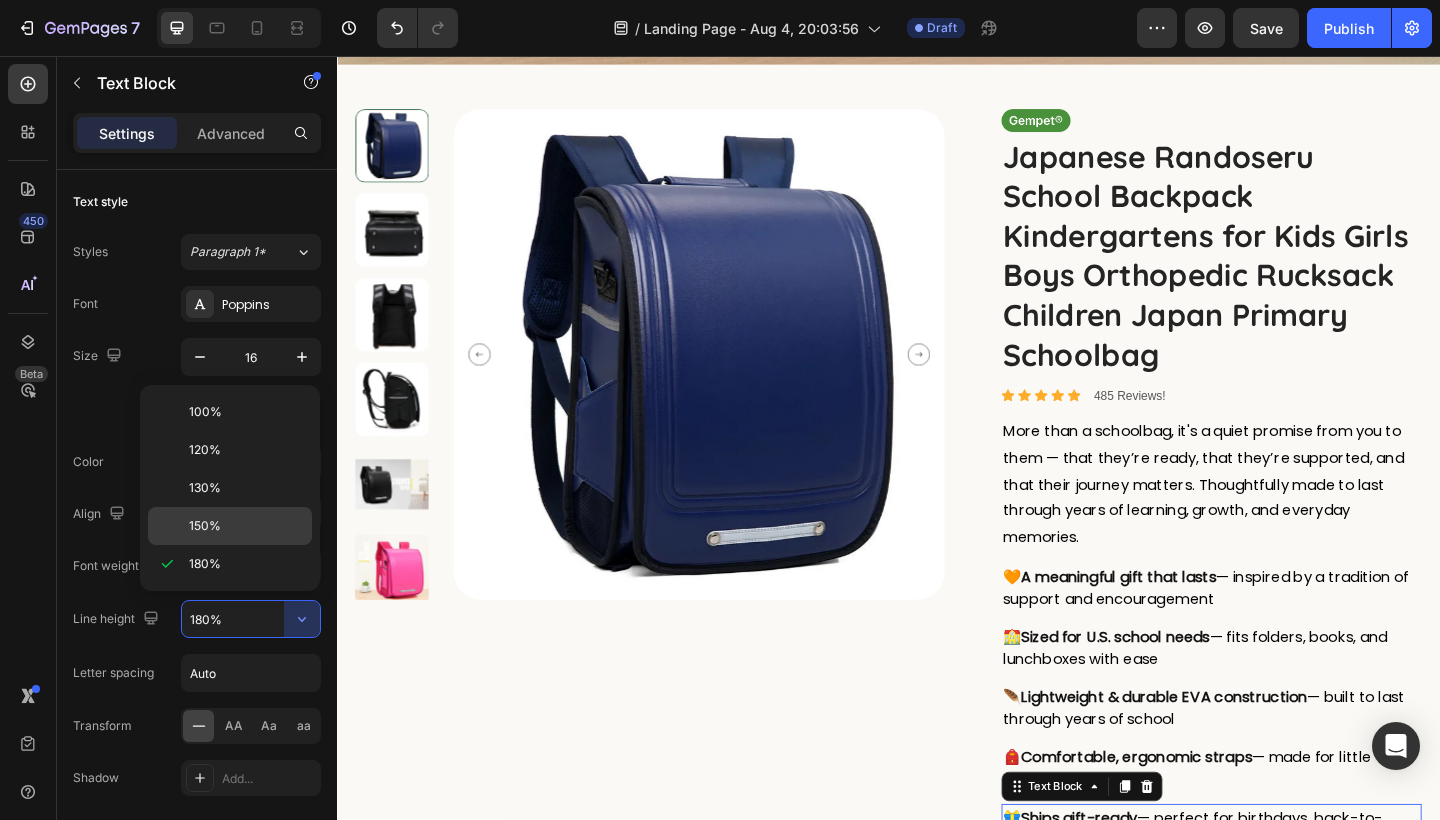 click on "150%" 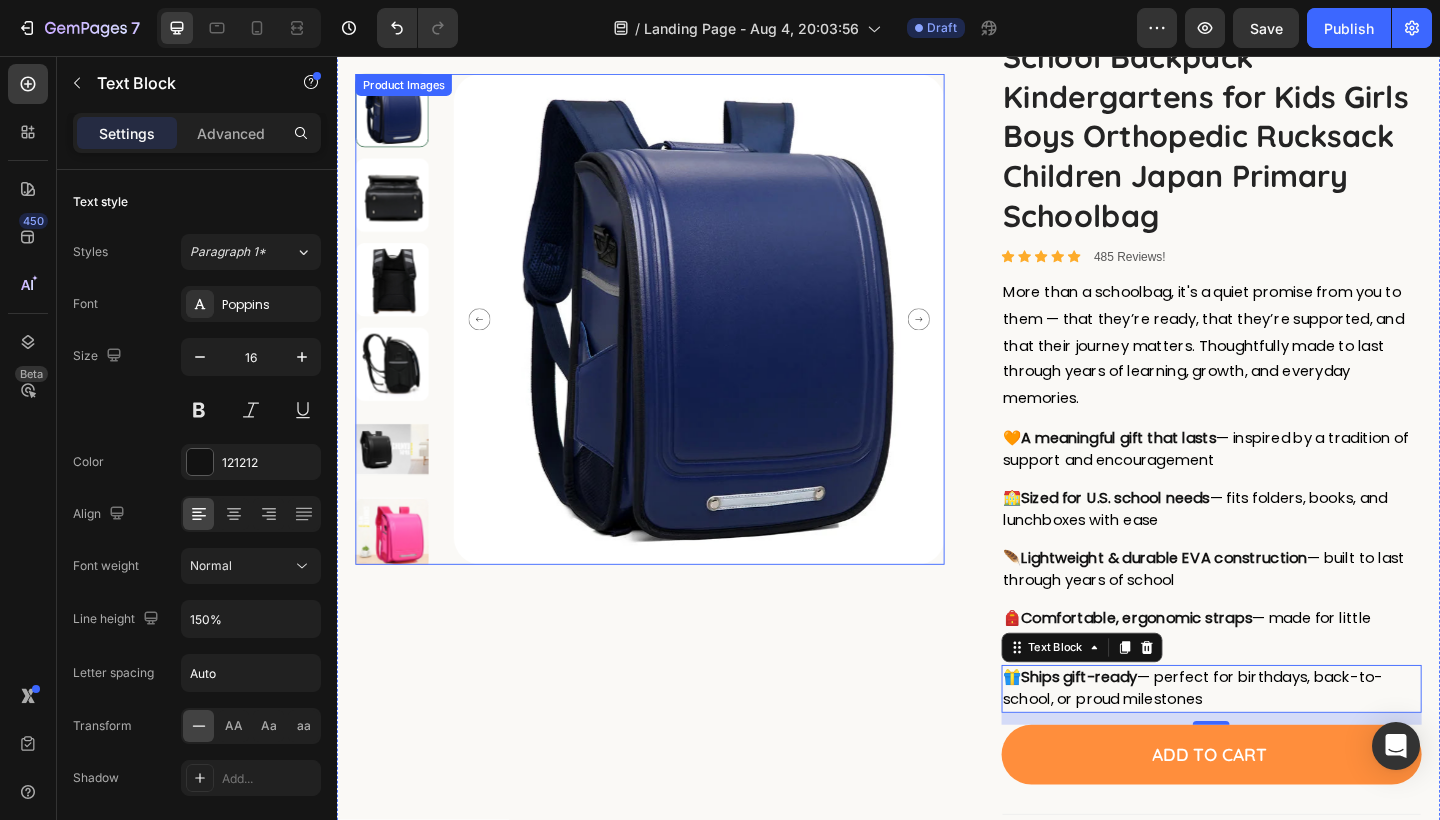 scroll, scrollTop: 886, scrollLeft: 0, axis: vertical 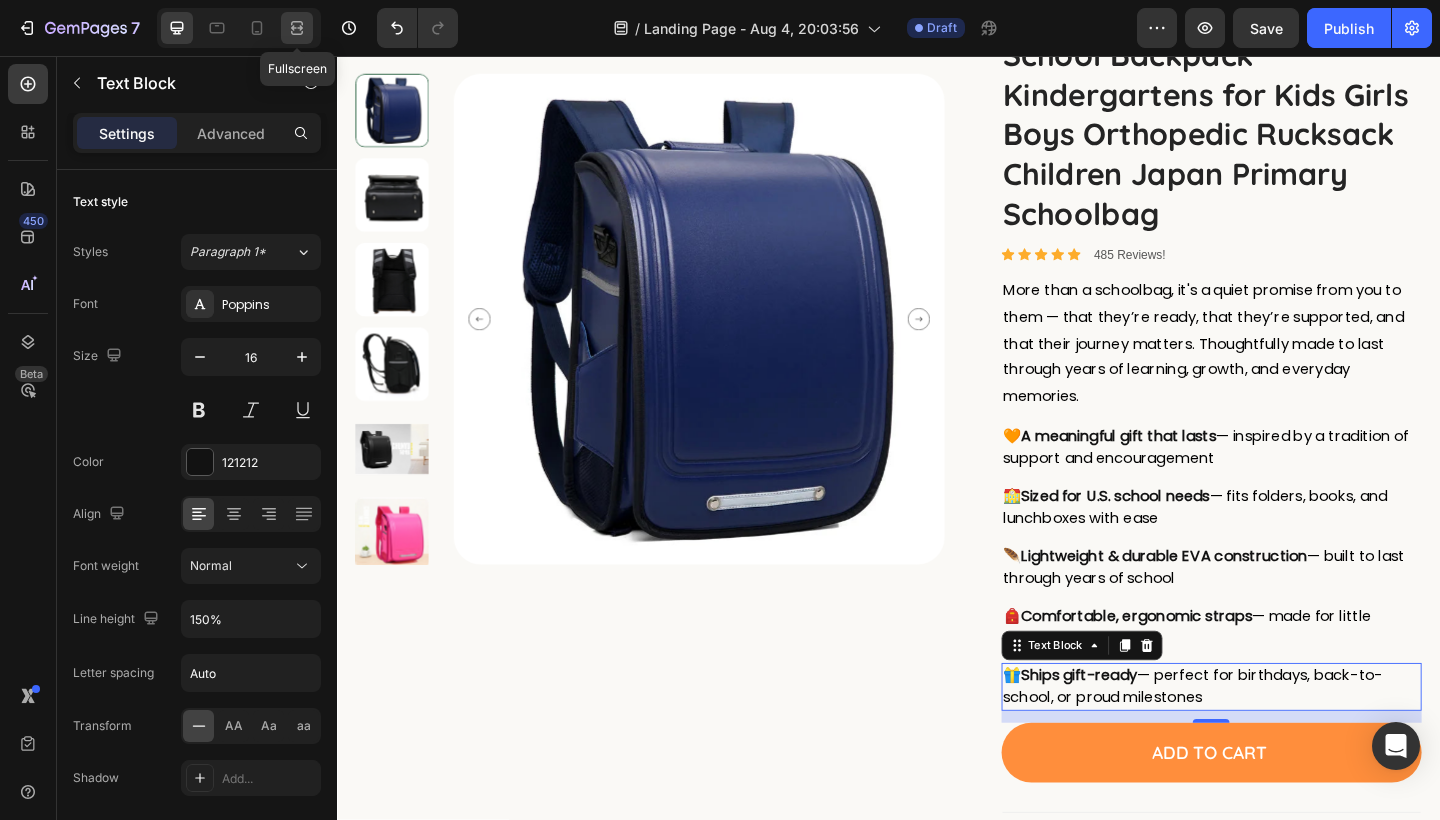 click 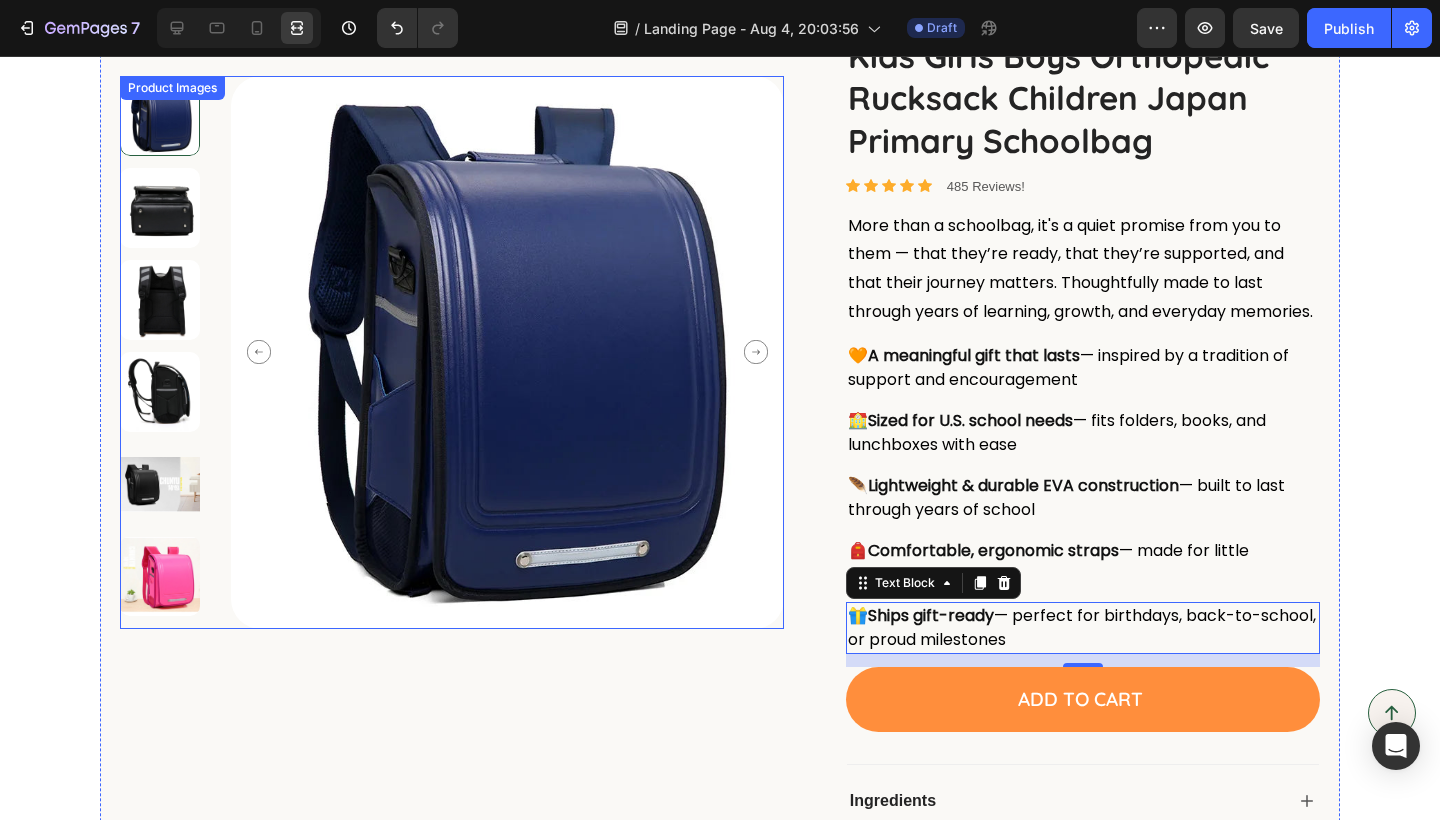 scroll, scrollTop: 1064, scrollLeft: 0, axis: vertical 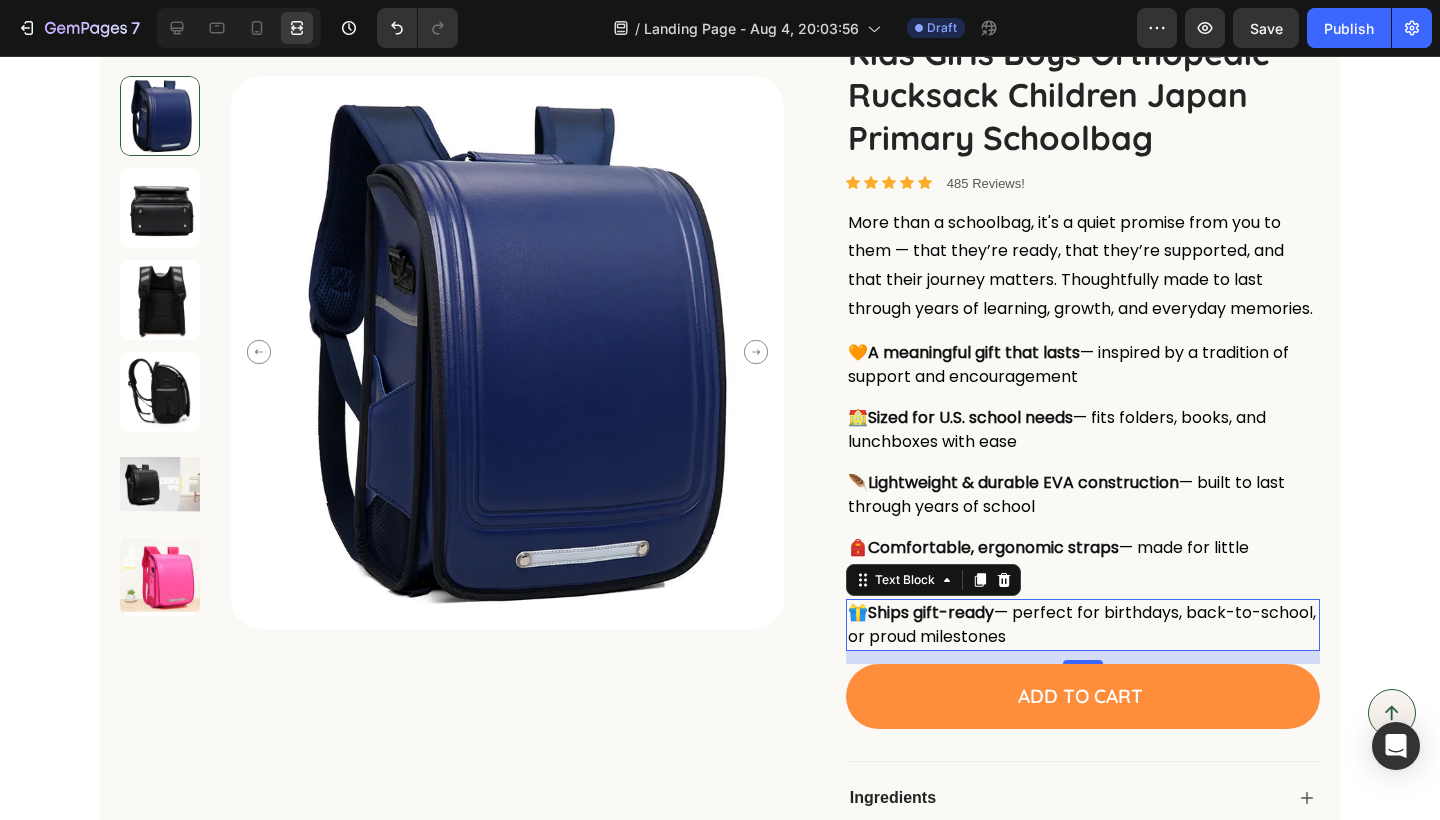 click on "— perfect for birthdays, back-to-school, or proud milestones" at bounding box center (1082, 624) 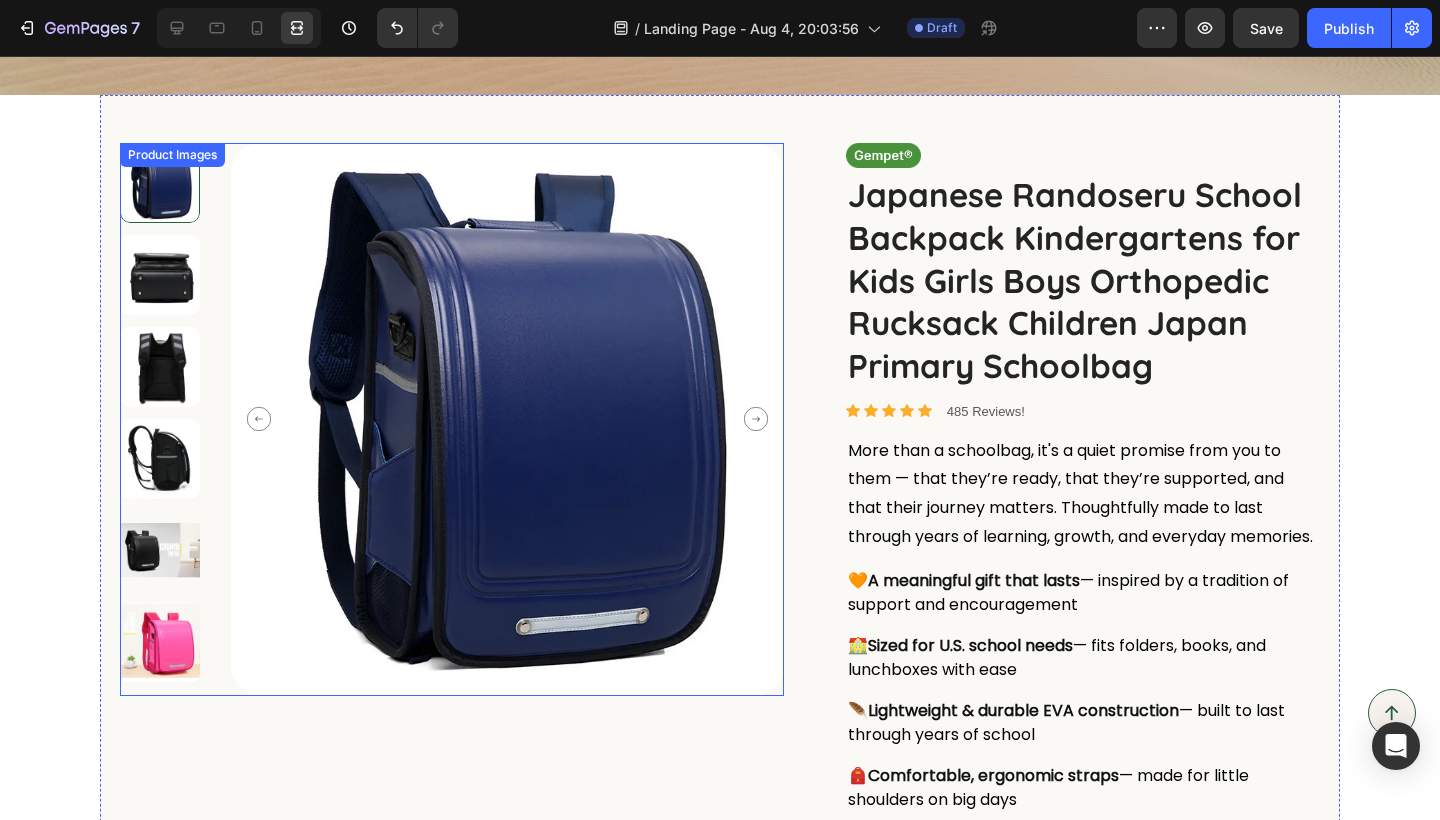 scroll, scrollTop: 837, scrollLeft: 0, axis: vertical 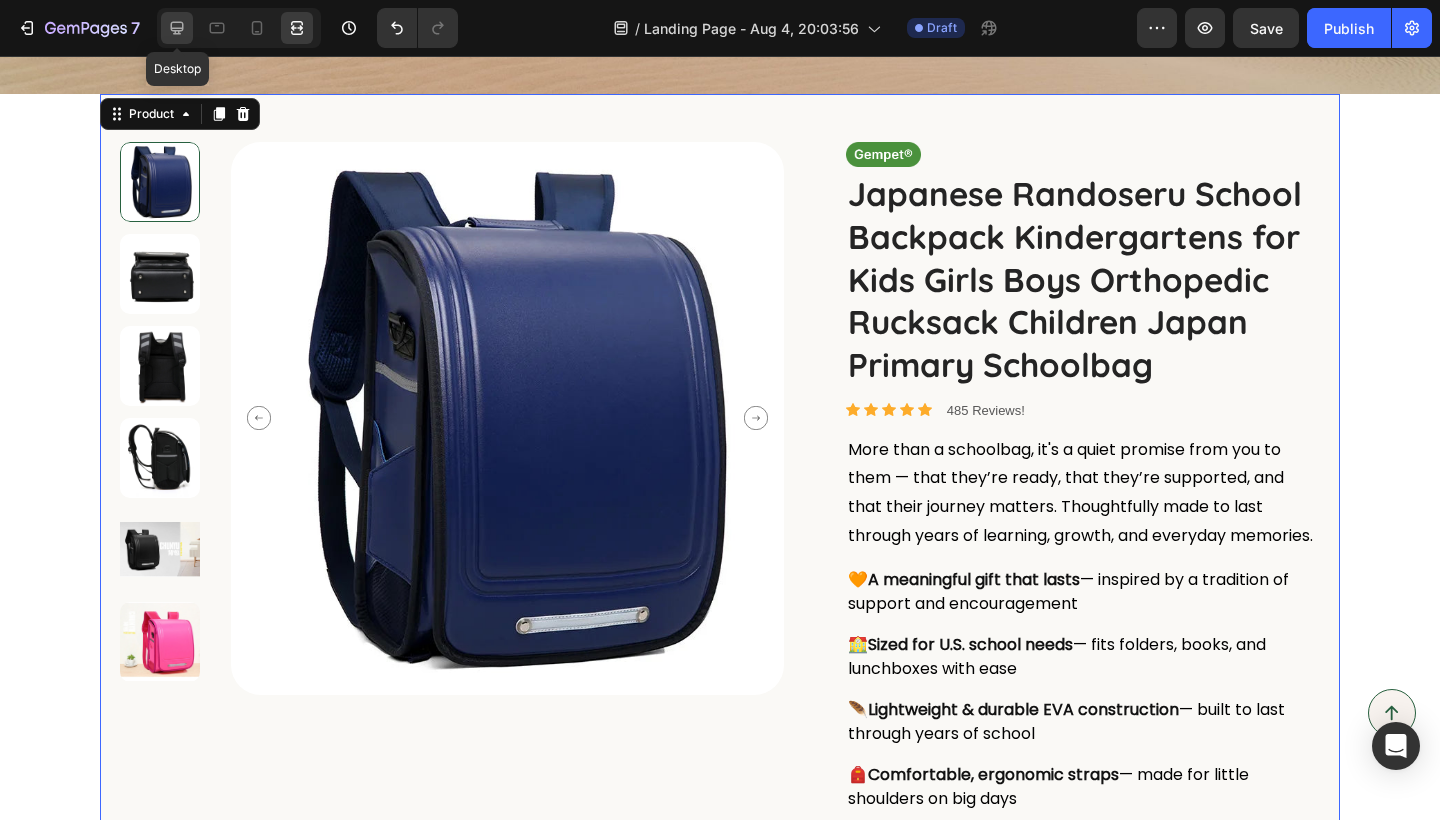 click 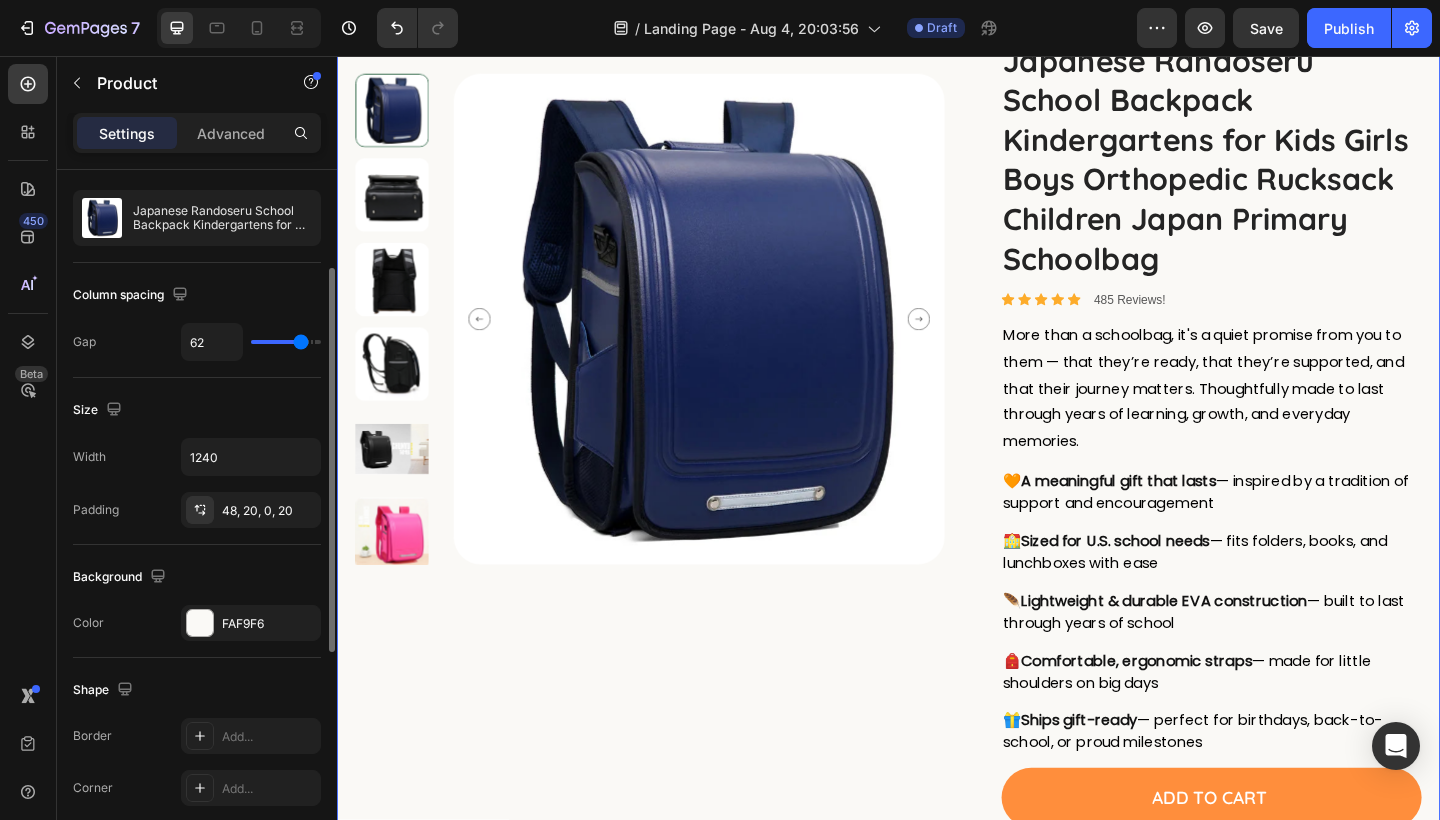 scroll, scrollTop: 180, scrollLeft: 0, axis: vertical 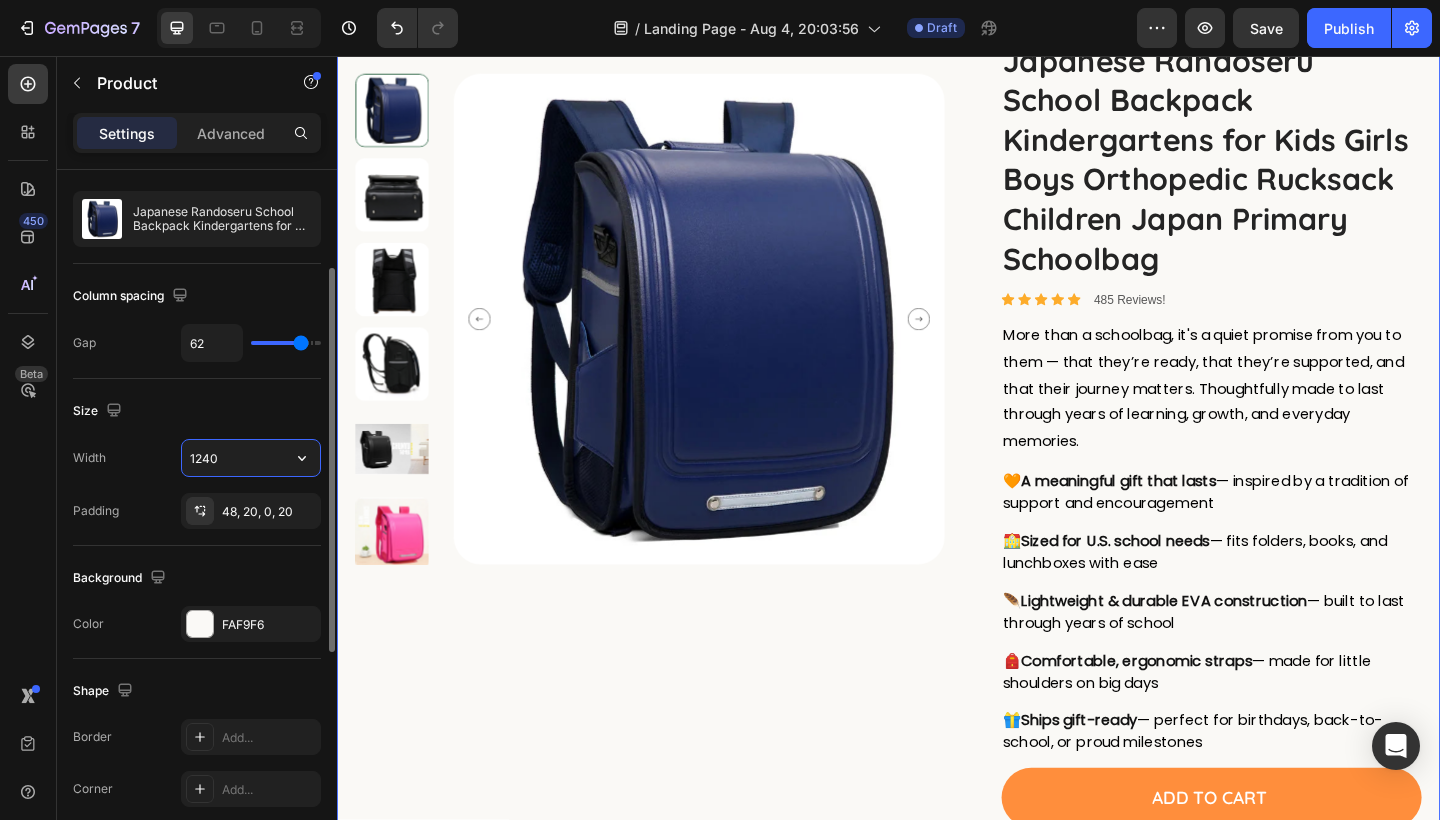 click on "1240" at bounding box center (251, 458) 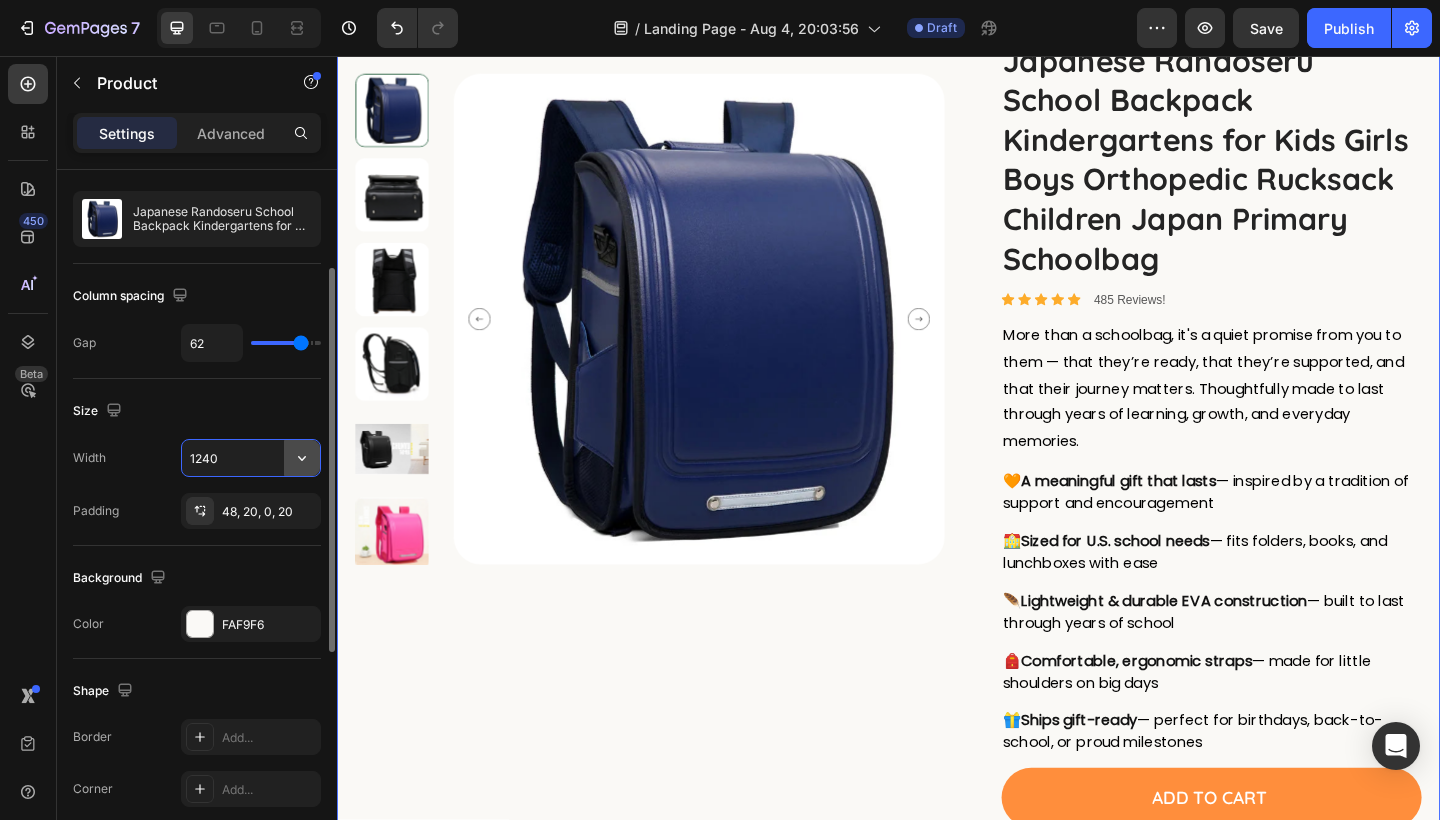 click 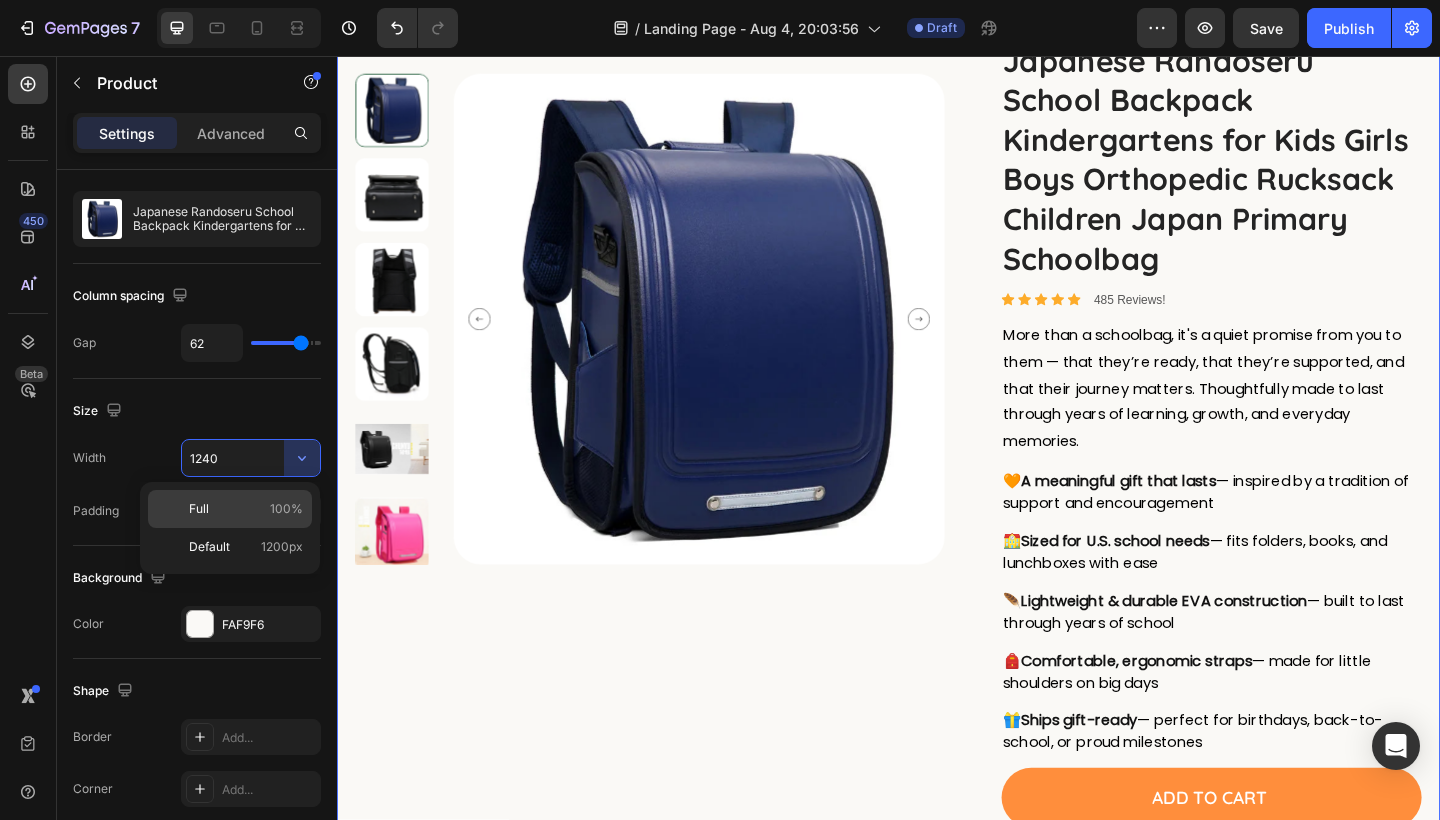 click on "Full 100%" at bounding box center [246, 509] 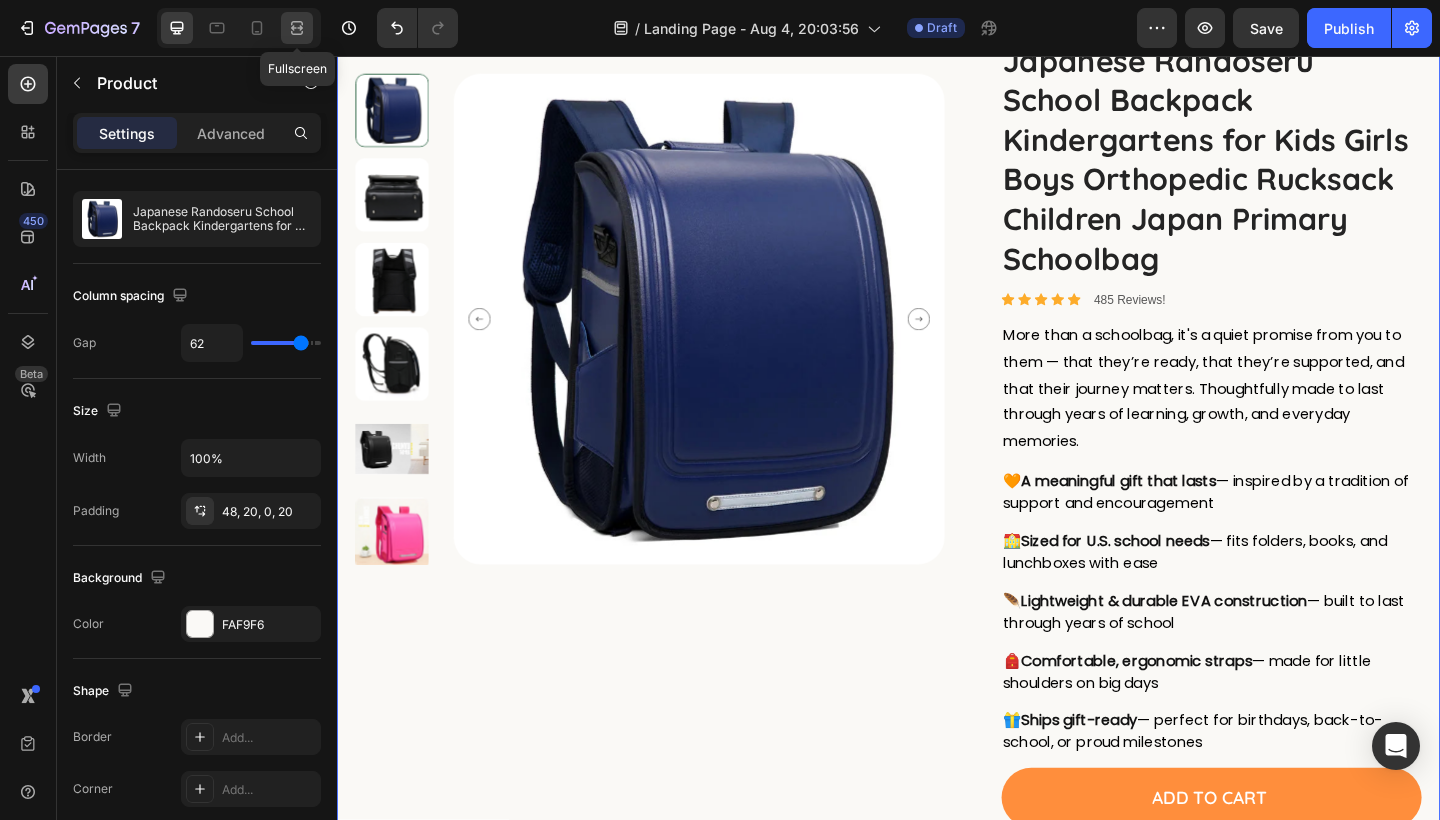 click 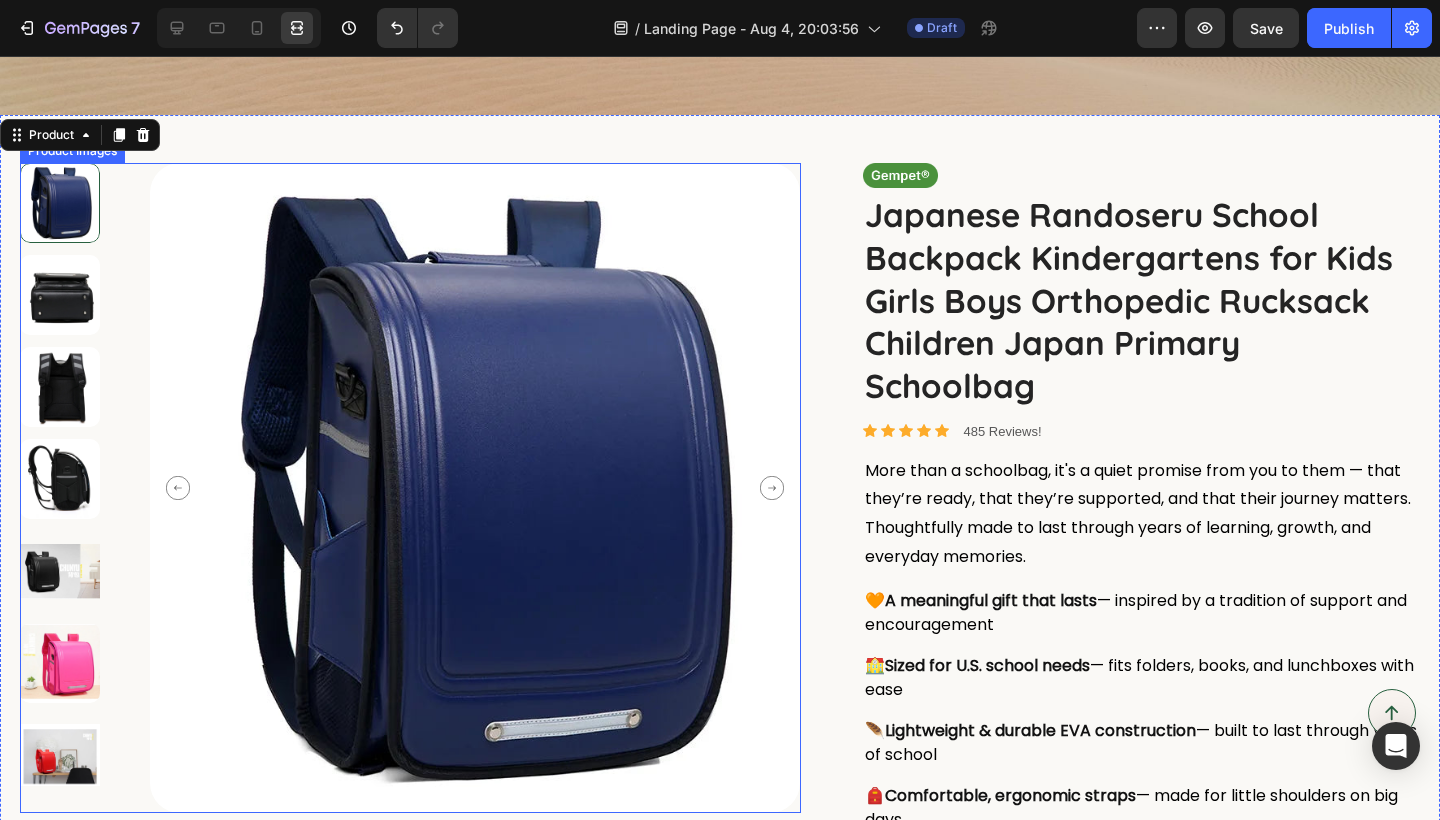 scroll, scrollTop: 857, scrollLeft: 0, axis: vertical 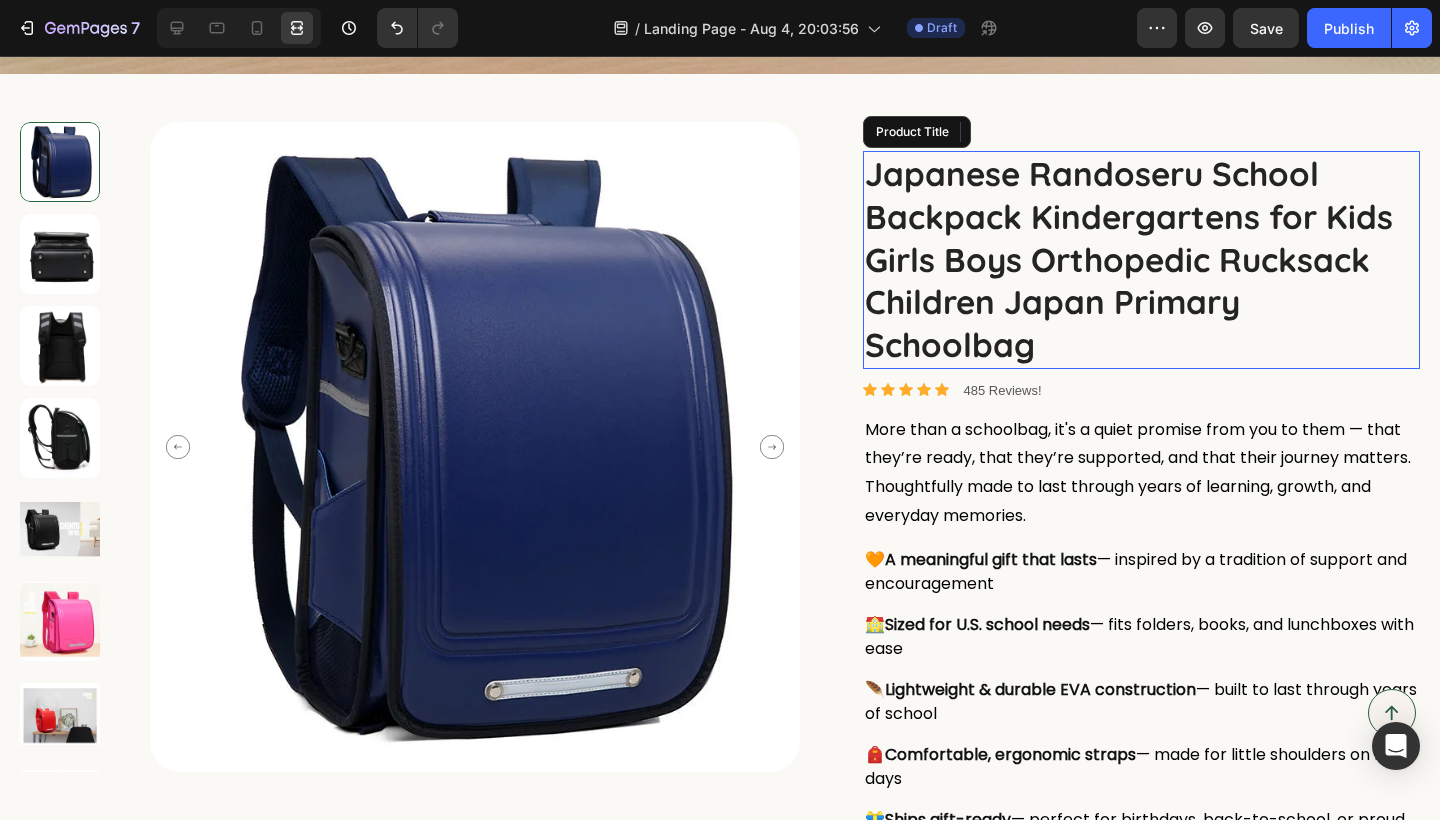 click on "Japanese Randoseru School Backpack Kindergartens for Kids Girls Boys Orthopedic Rucksack Children Japan Primary Schoolbag" at bounding box center (1142, 260) 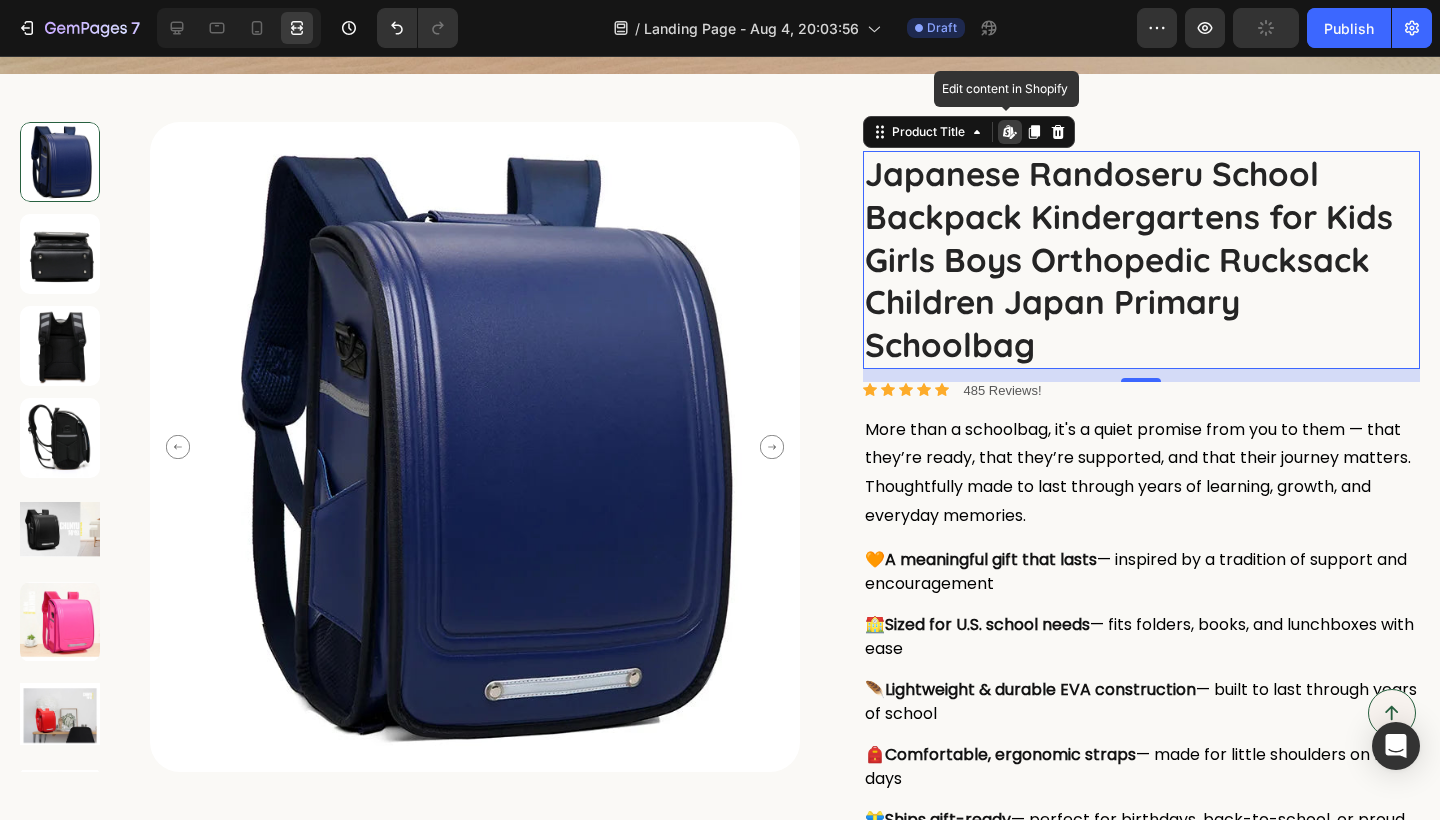 click 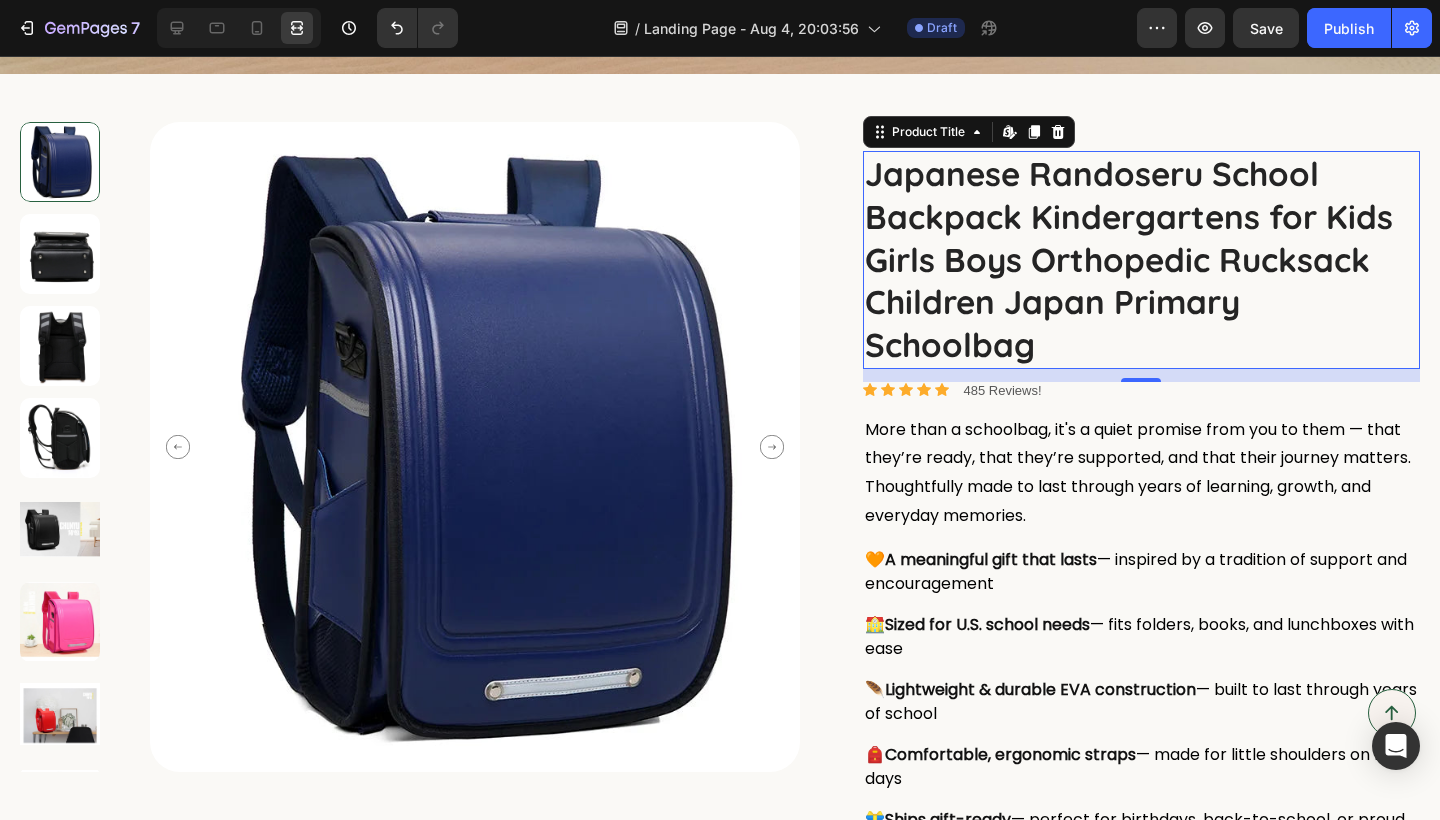 click on "Japanese Randoseru School Backpack Kindergartens for Kids Girls Boys Orthopedic Rucksack Children Japan Primary Schoolbag" at bounding box center (1142, 260) 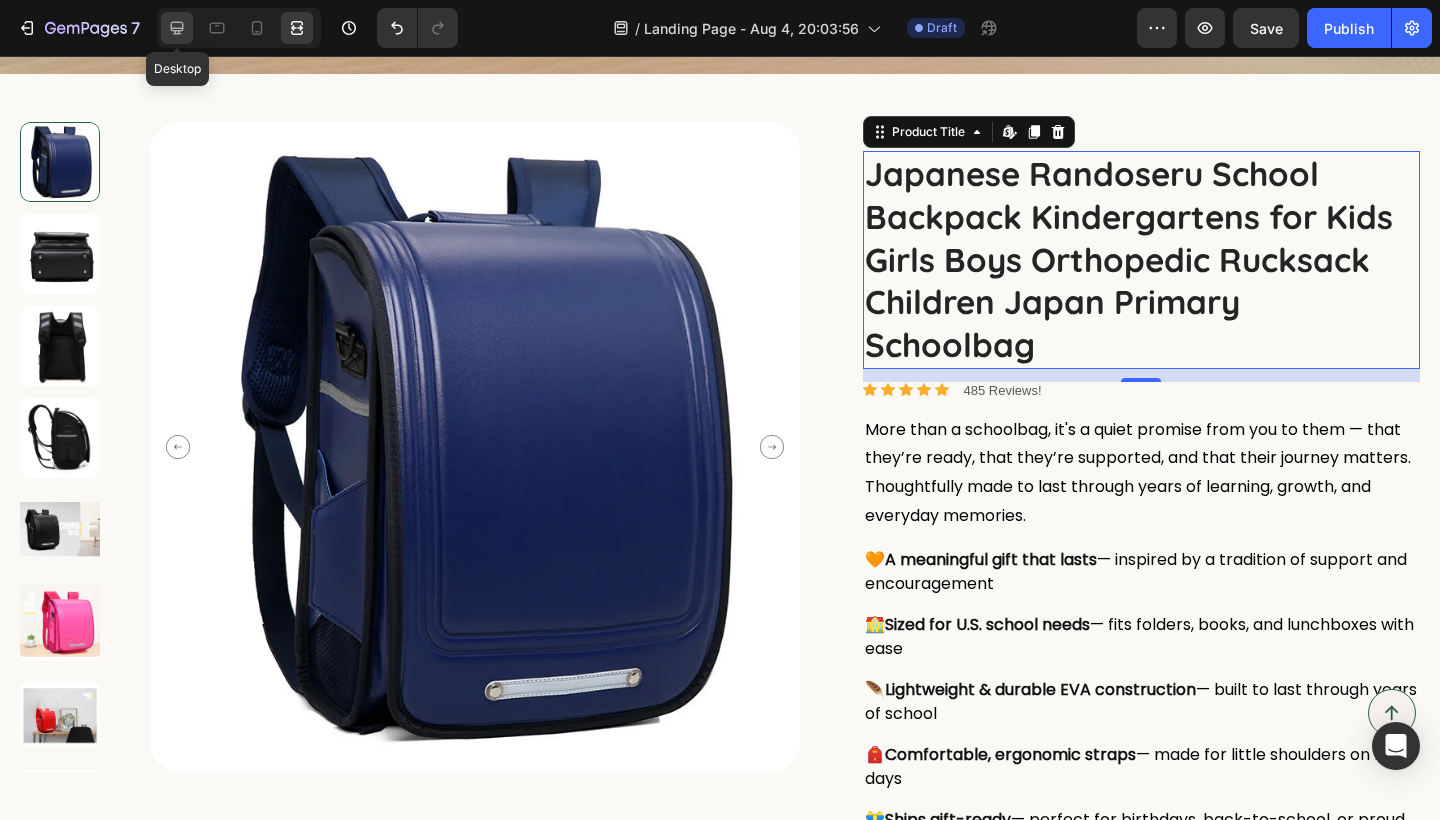 click 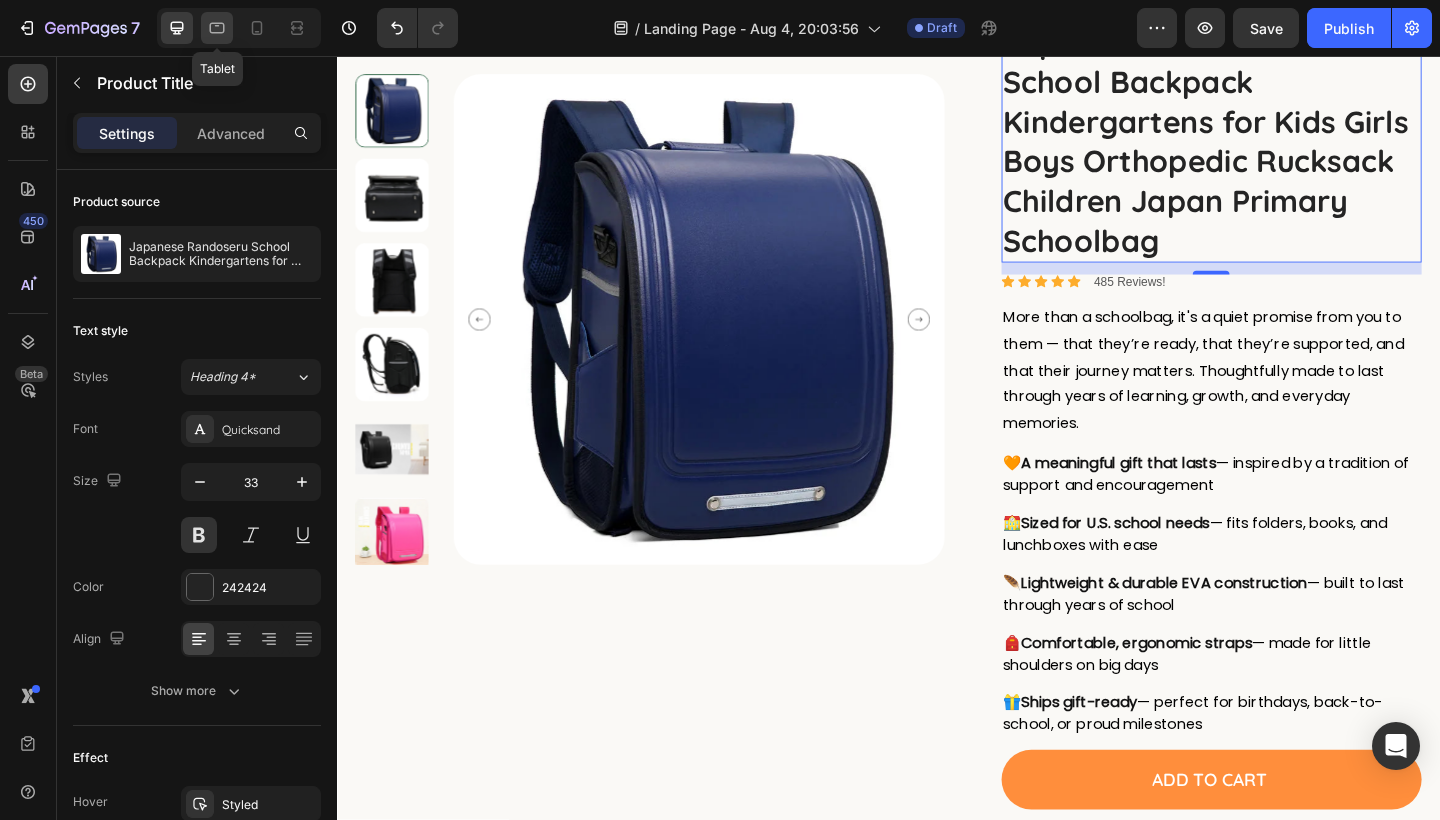 click 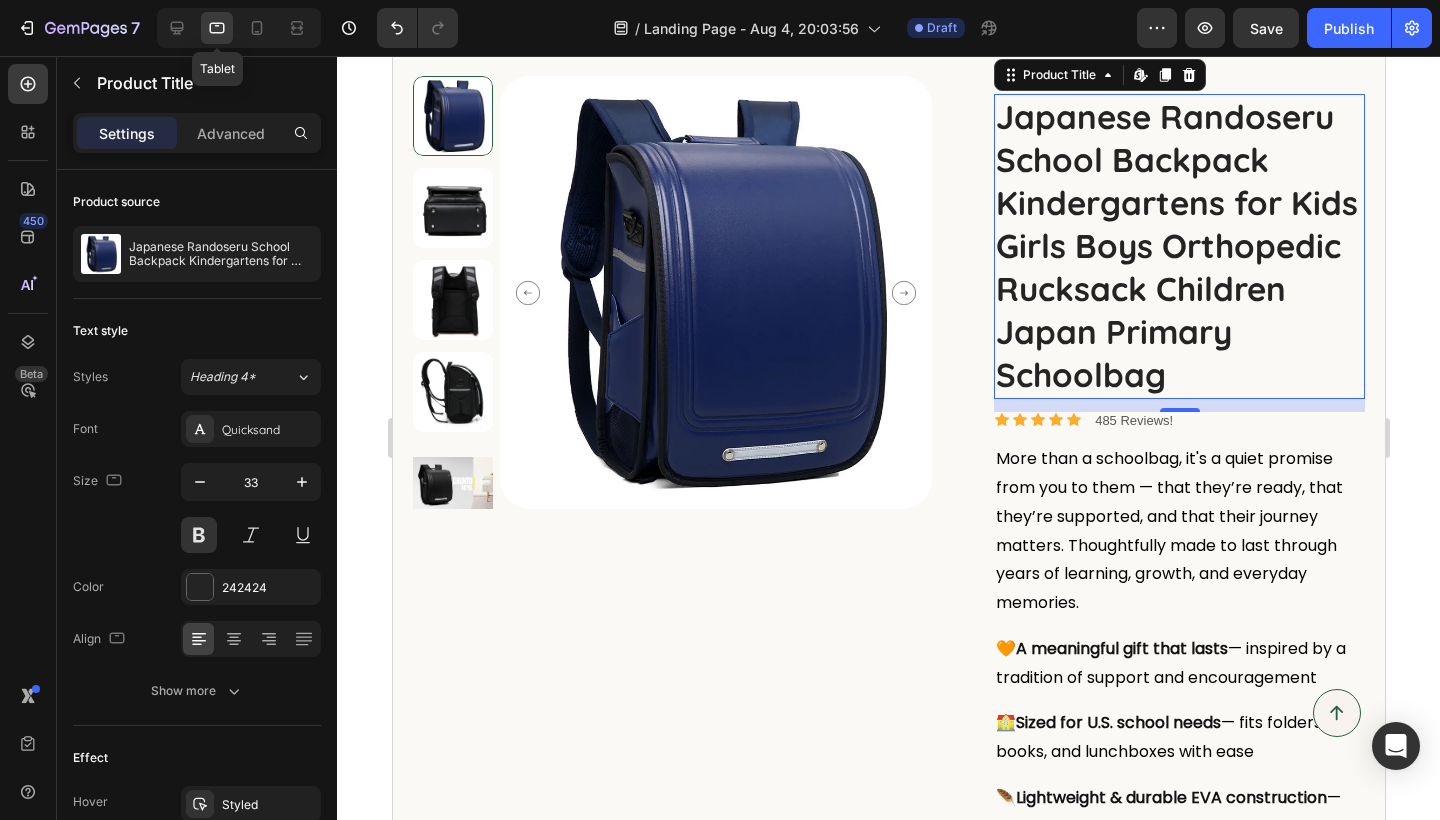 scroll, scrollTop: 636, scrollLeft: 0, axis: vertical 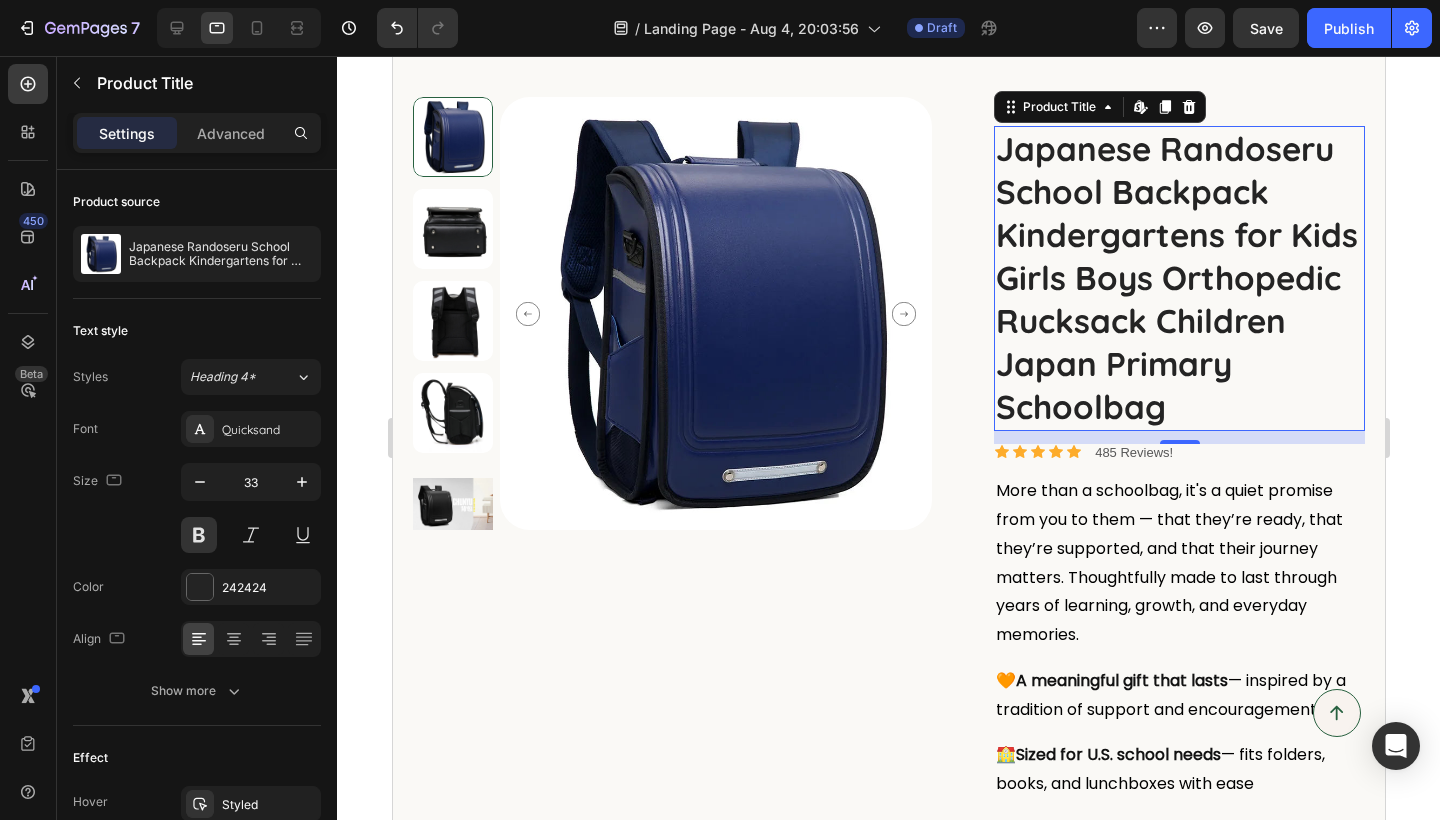 click at bounding box center (235, 28) 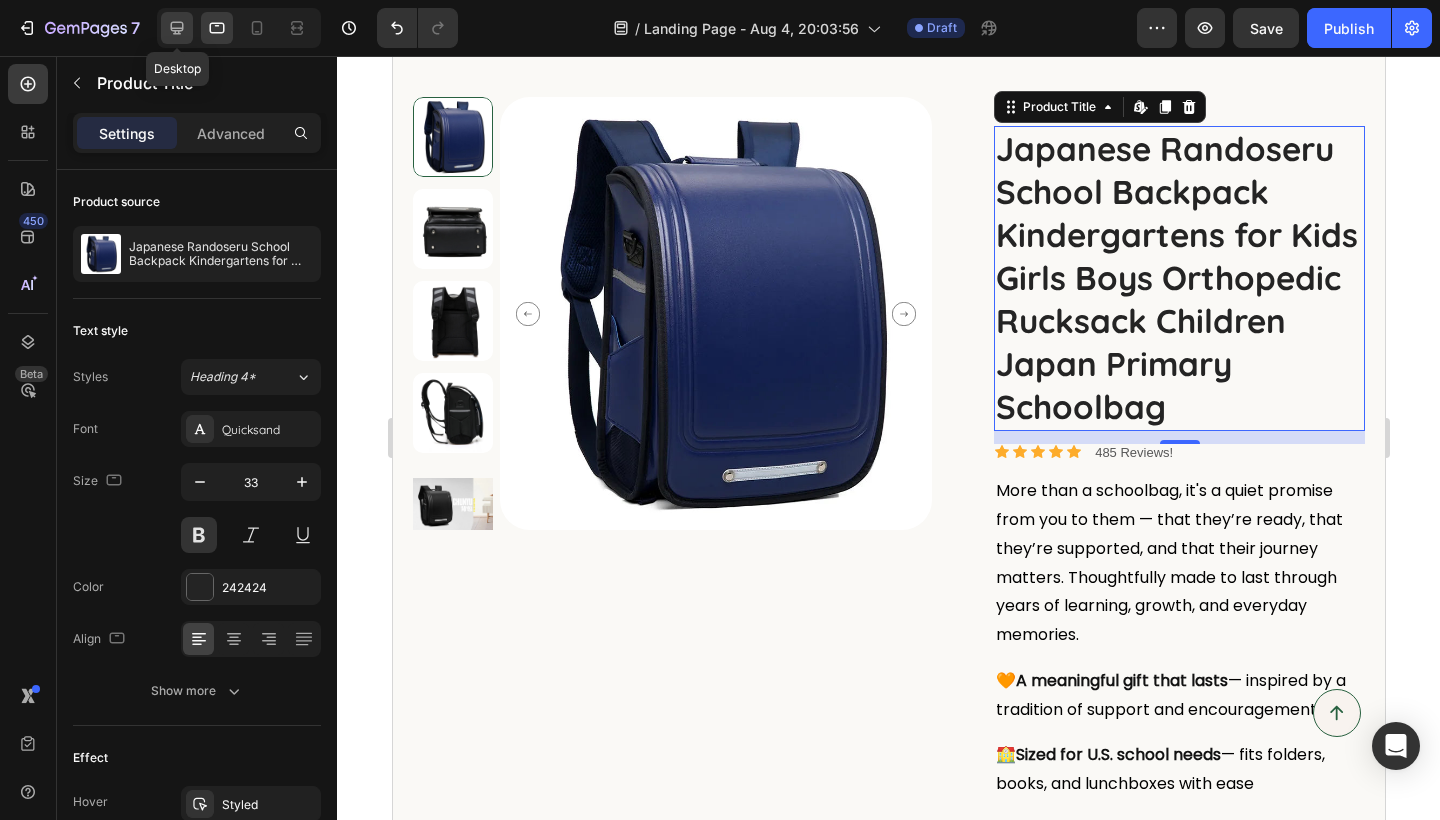 click 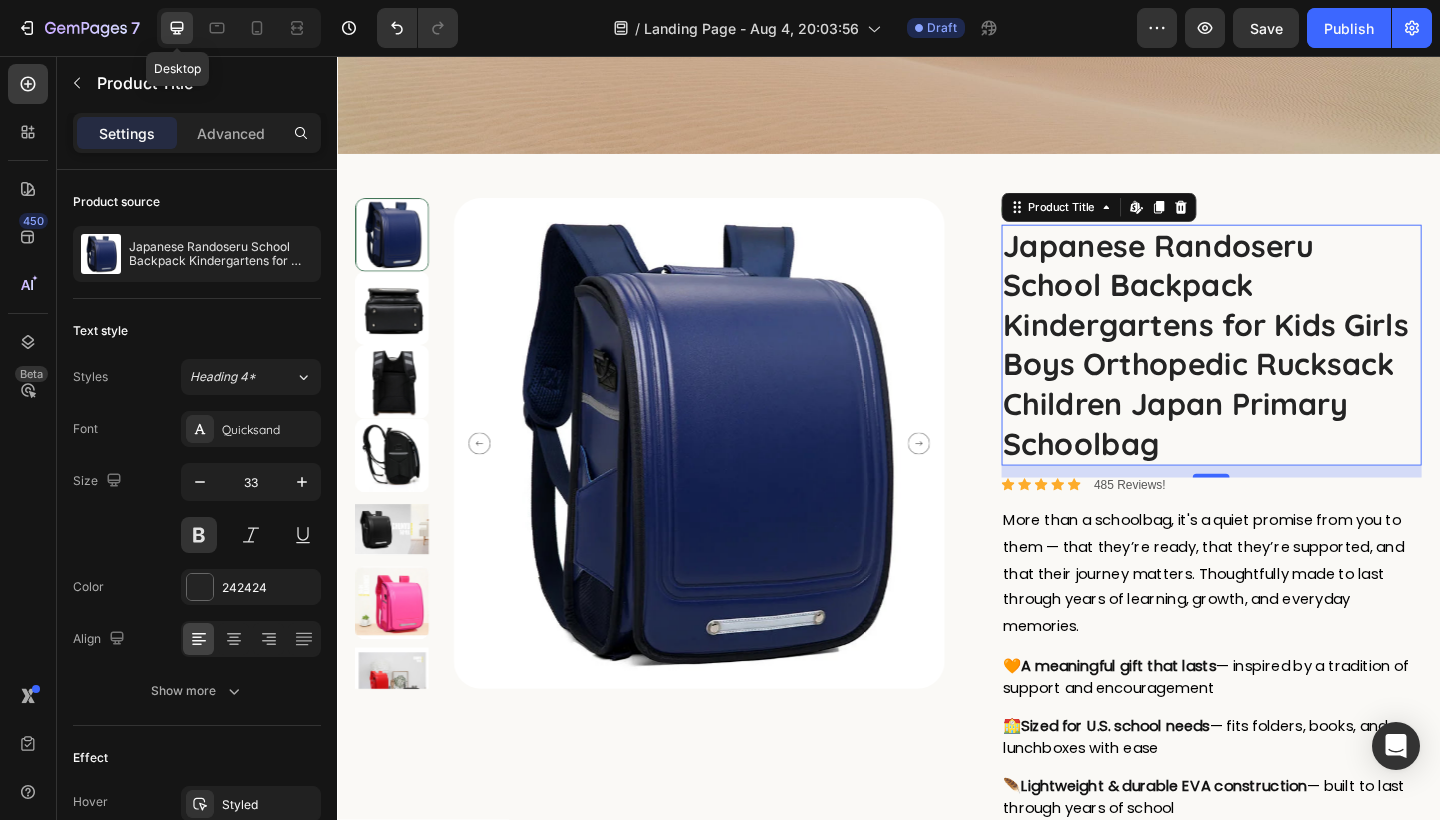 scroll, scrollTop: 750, scrollLeft: 0, axis: vertical 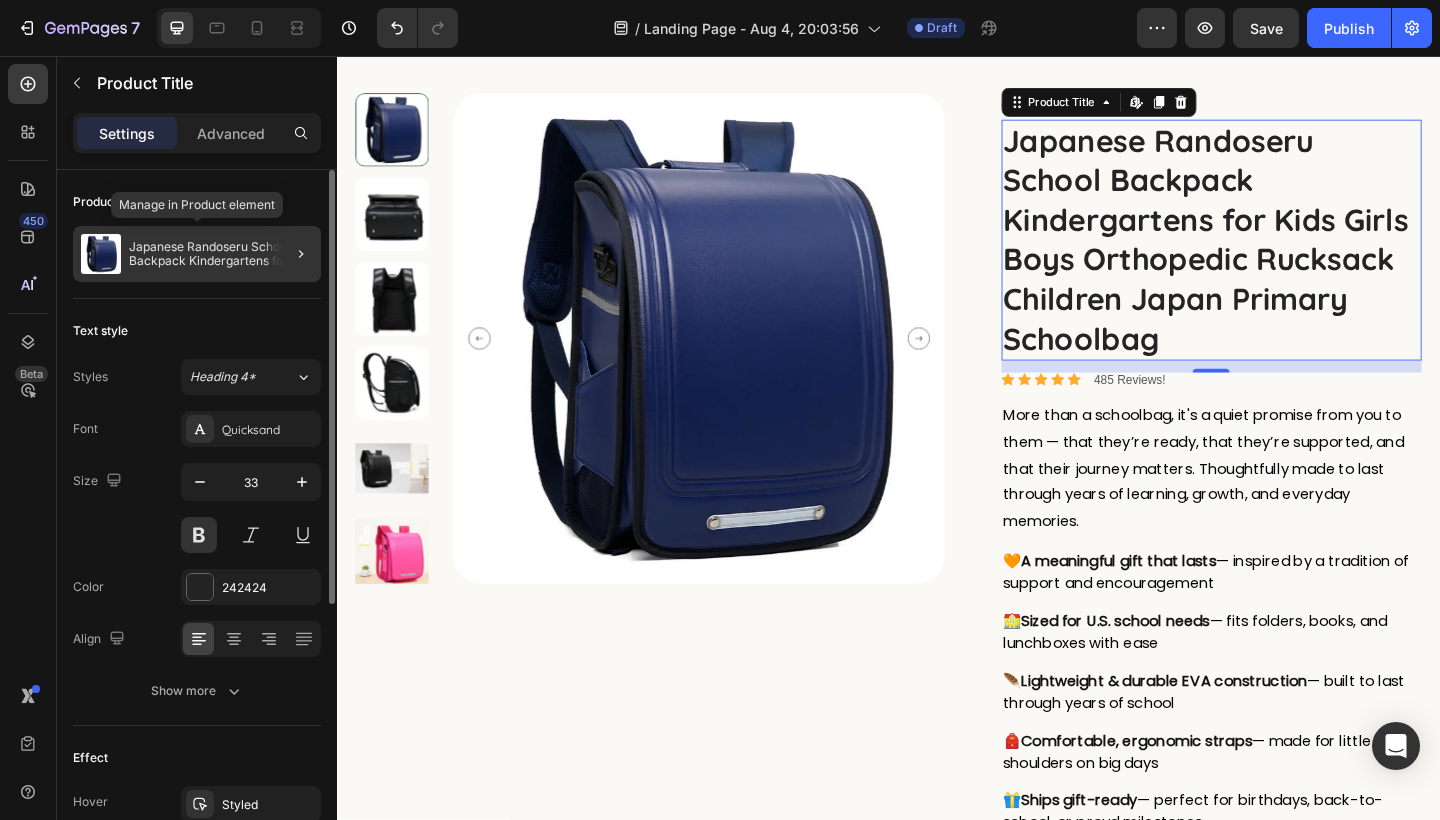 click on "Japanese Randoseru School Backpack Kindergartens for Kids Girls Boys Orthopedic Rucksack Children Japan Primary Schoolbag" at bounding box center [221, 254] 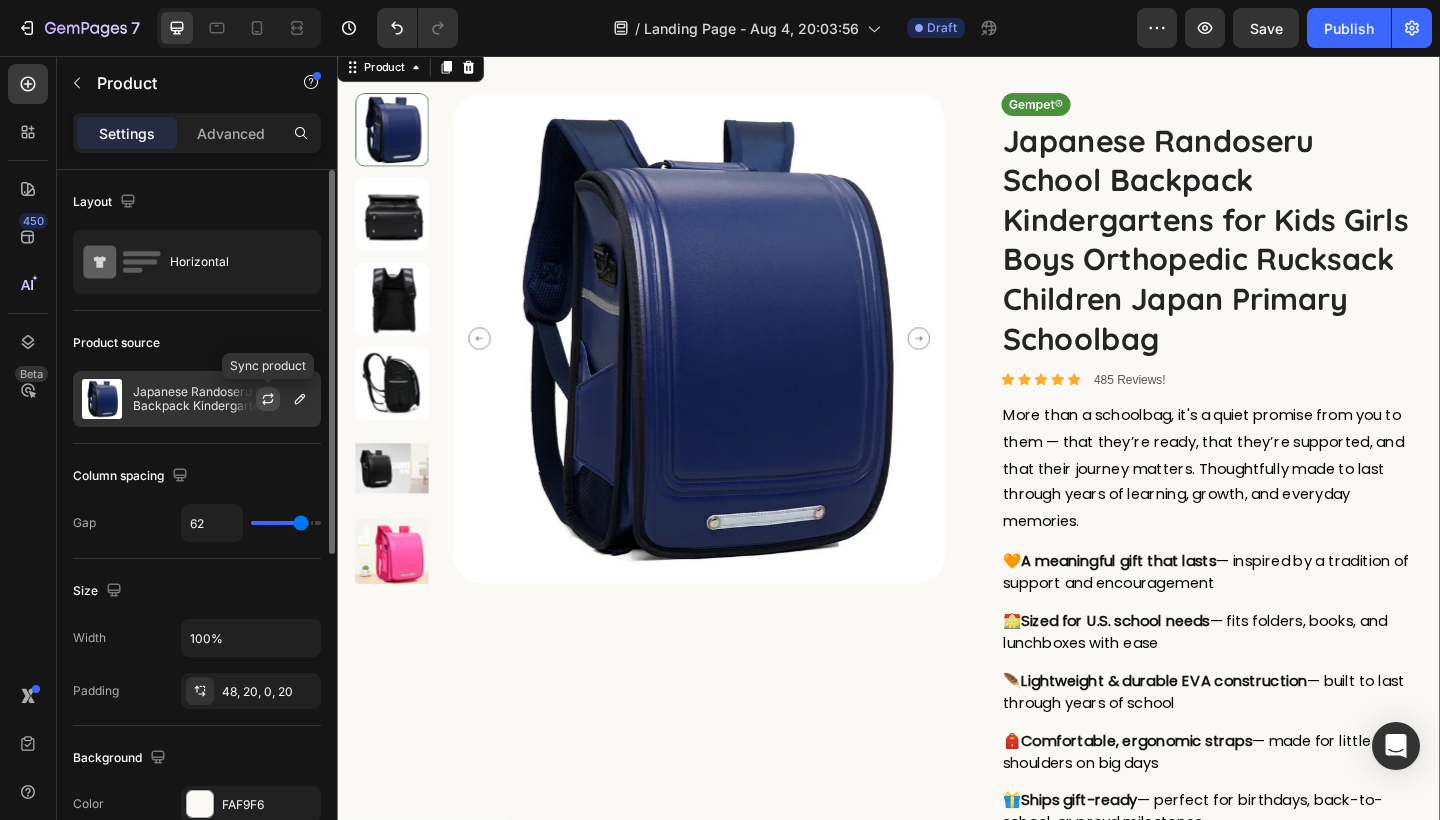 click 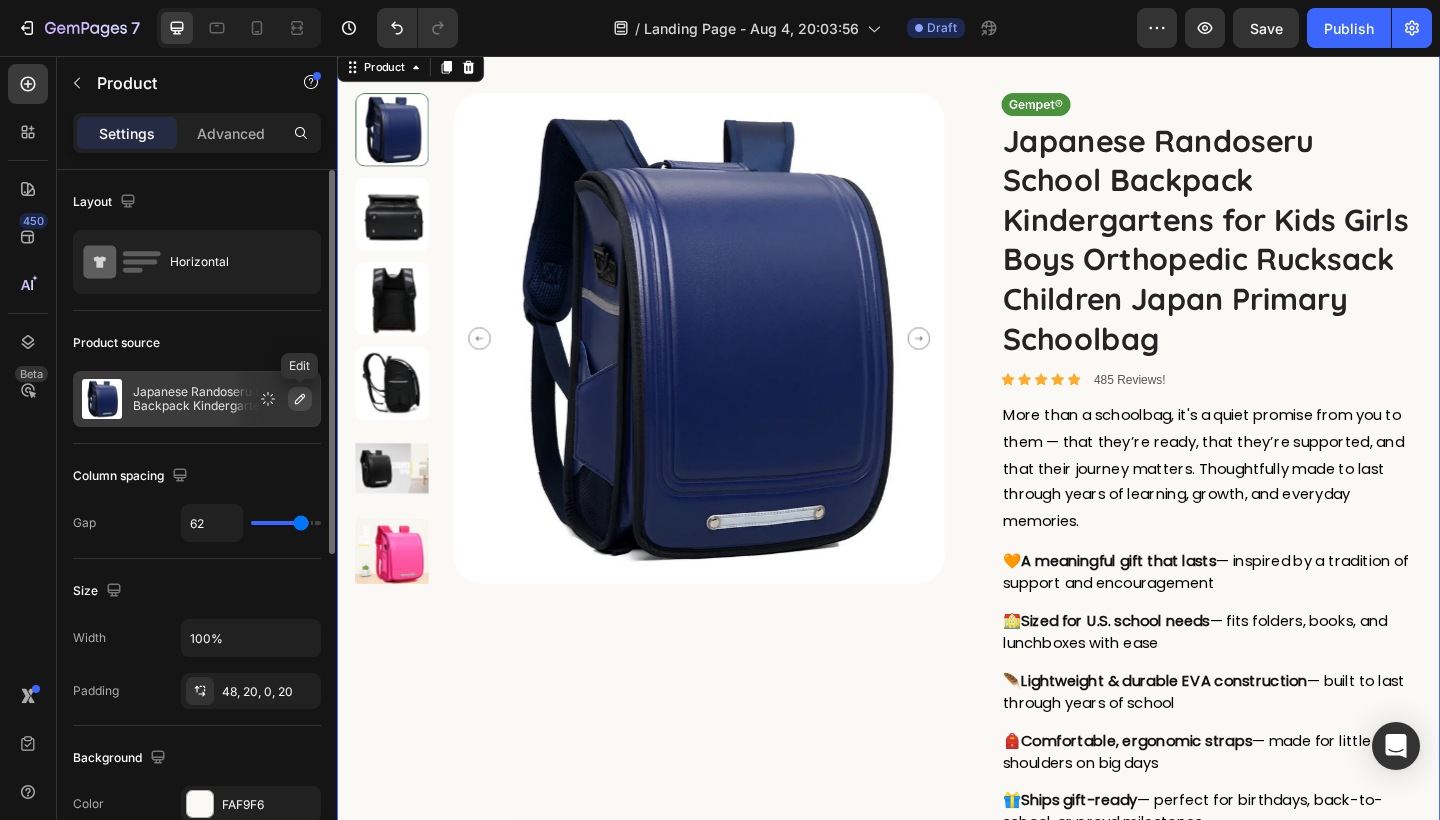 click 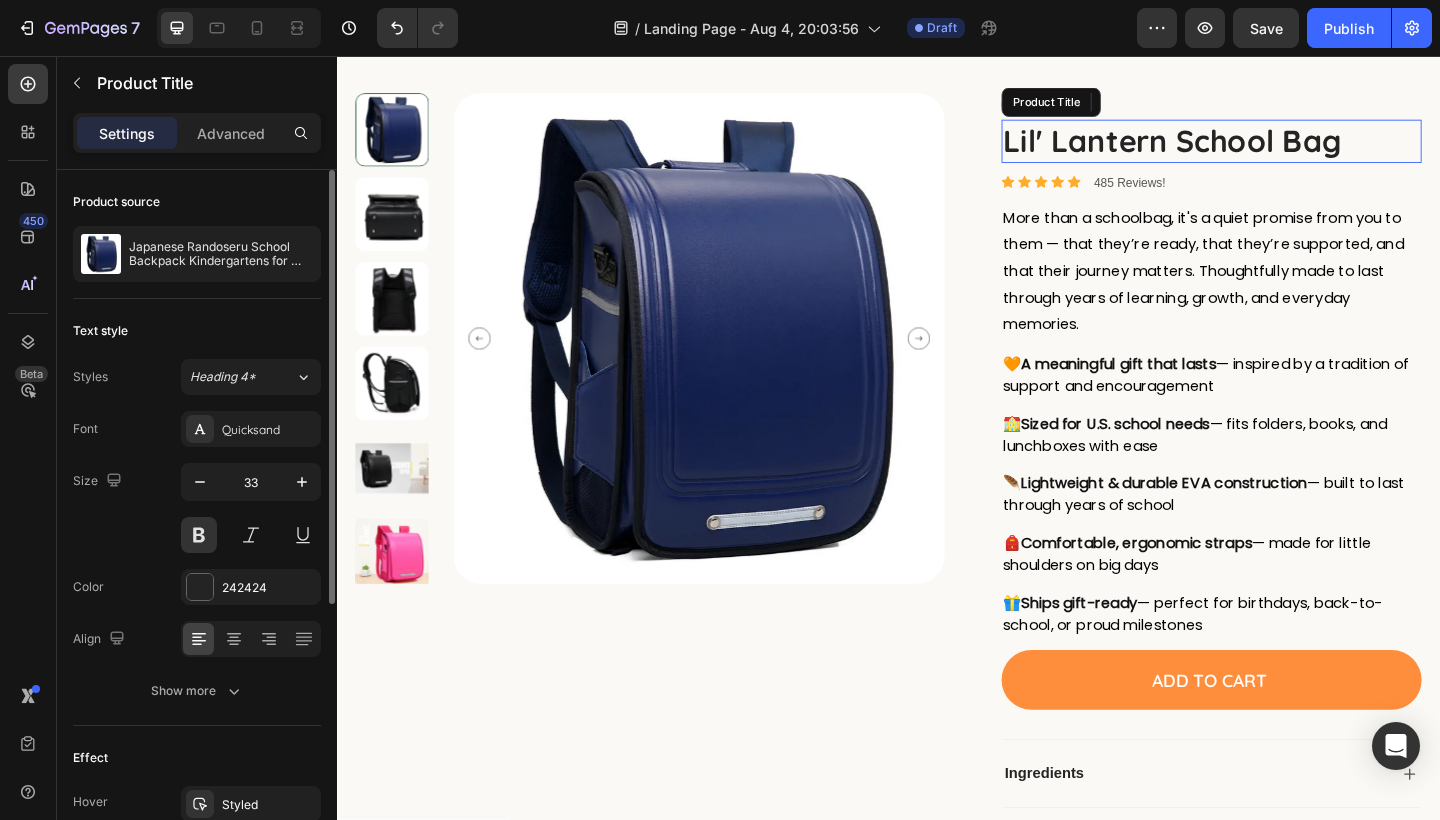 click on "Lil' Lantern School Bag" at bounding box center (1289, 149) 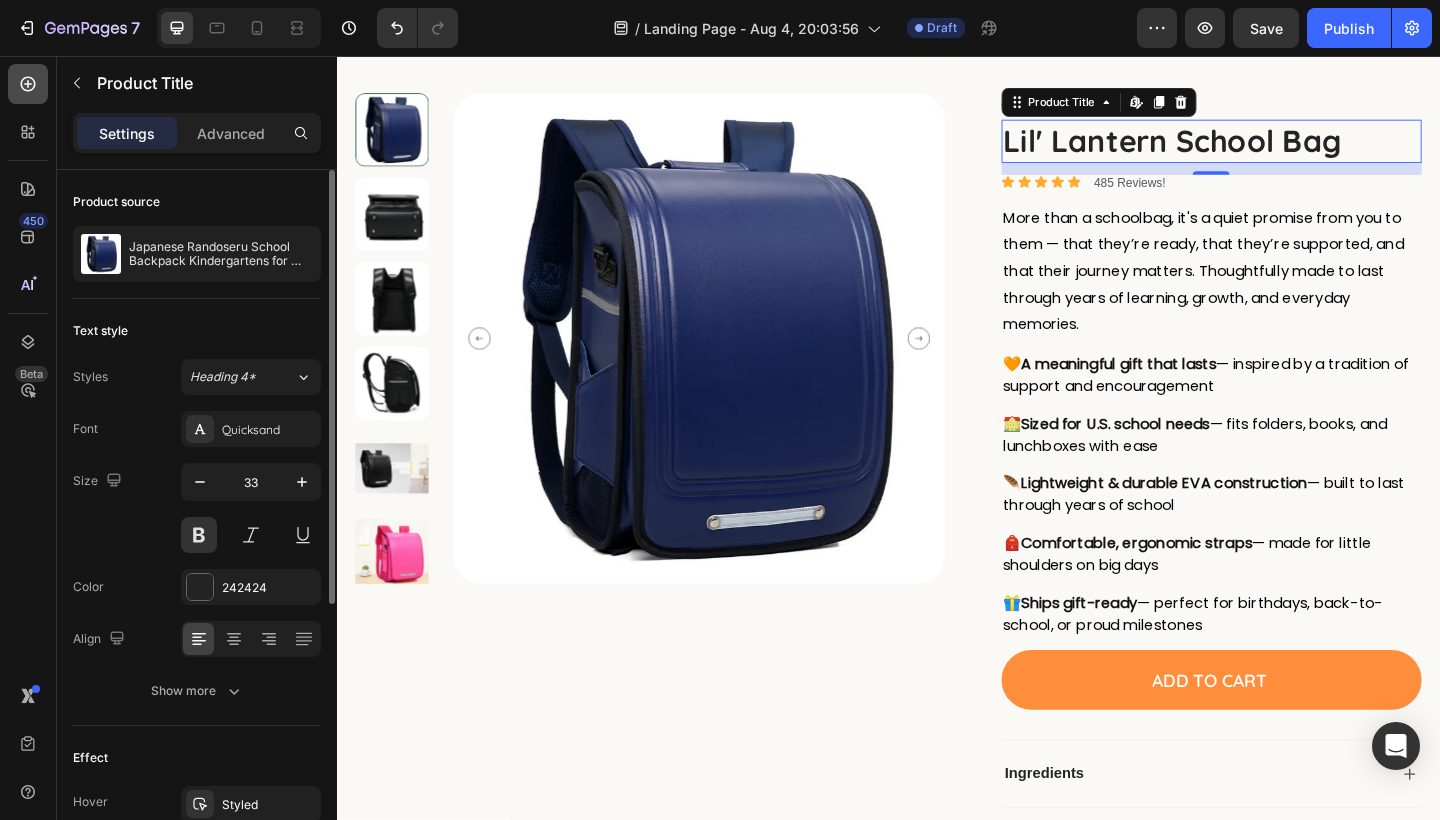 click 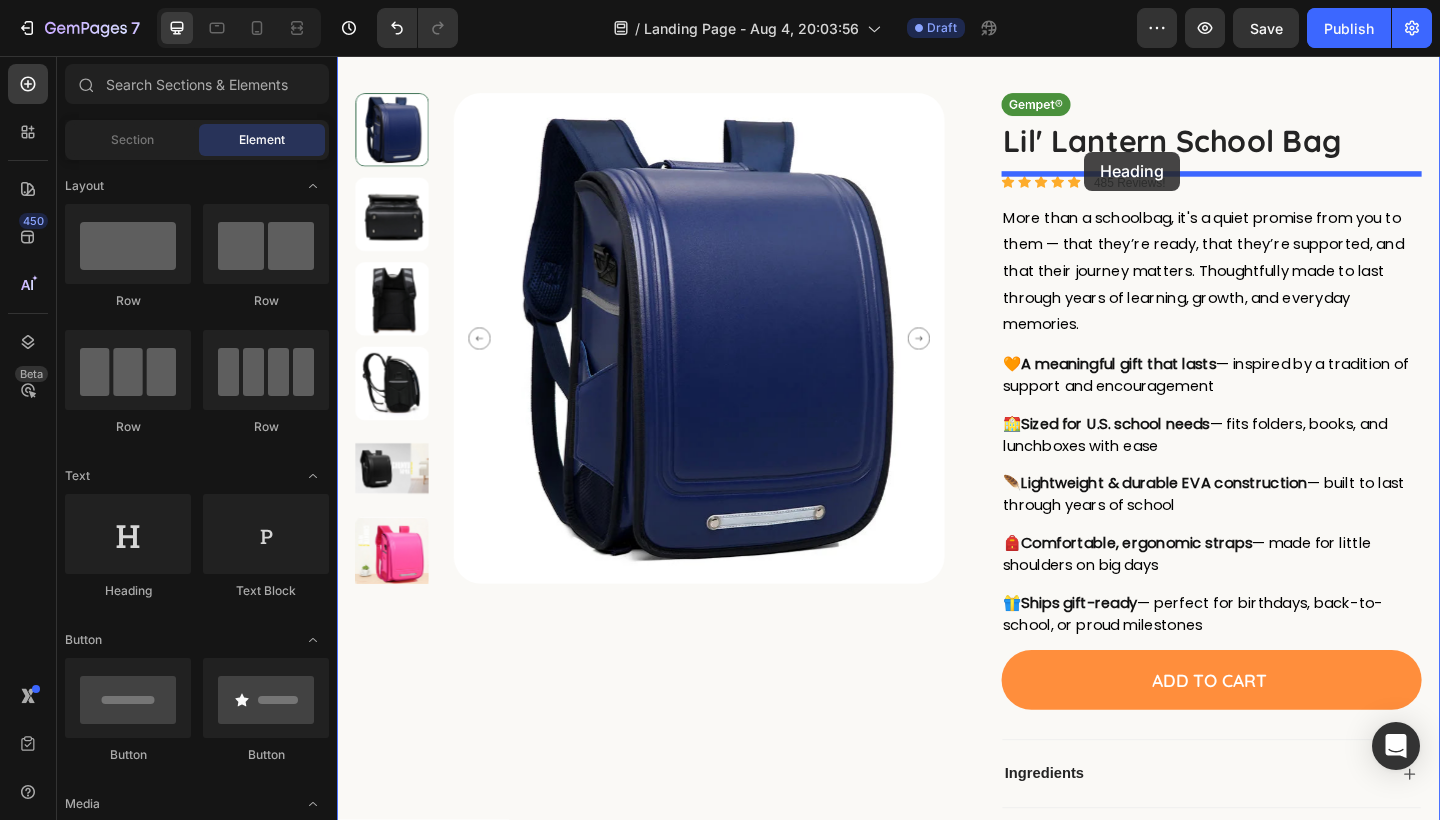 drag, startPoint x: 454, startPoint y: 611, endPoint x: 1150, endPoint y: 155, distance: 832.0769 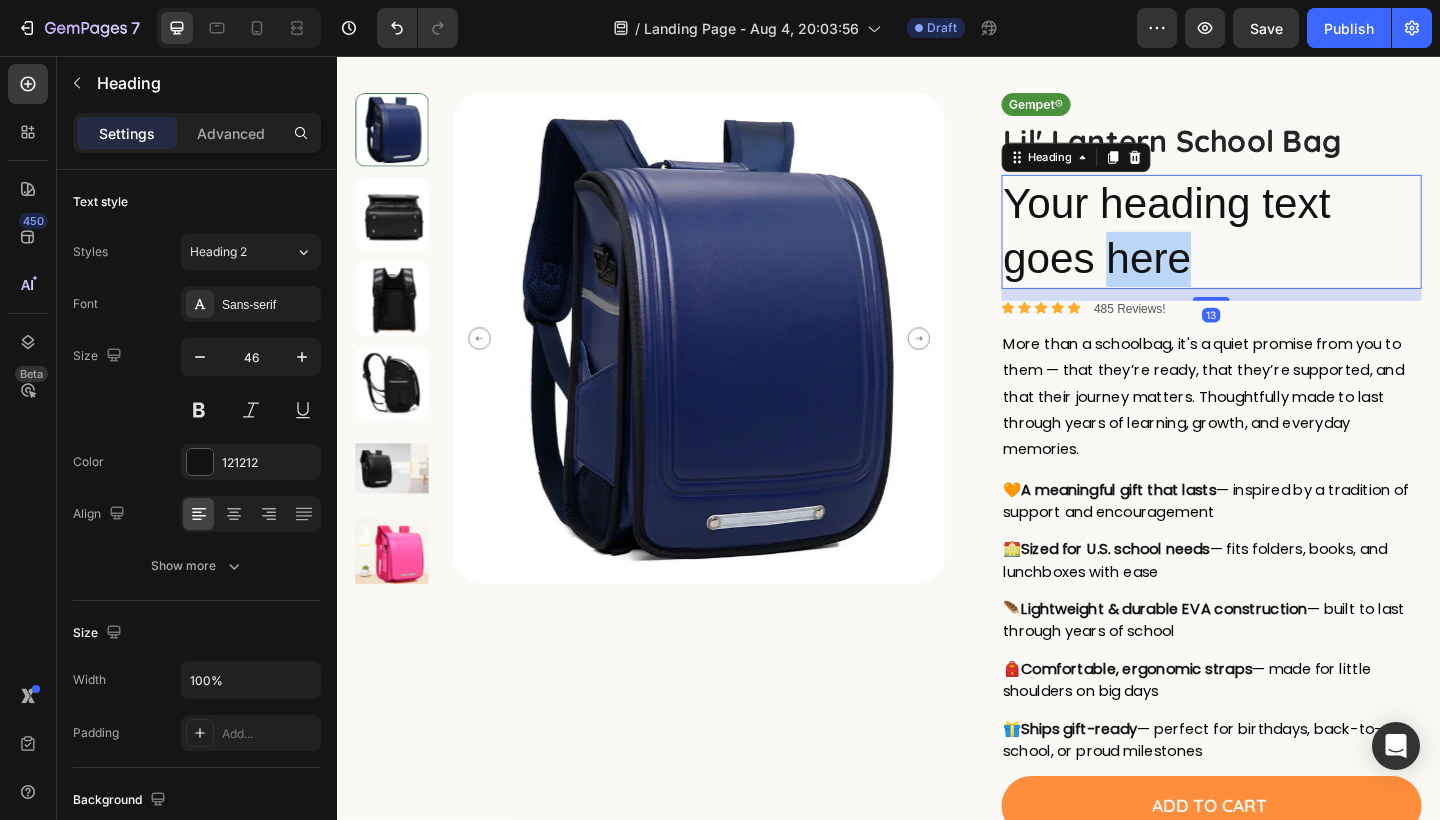 click on "Your heading text goes here" at bounding box center (1289, 248) 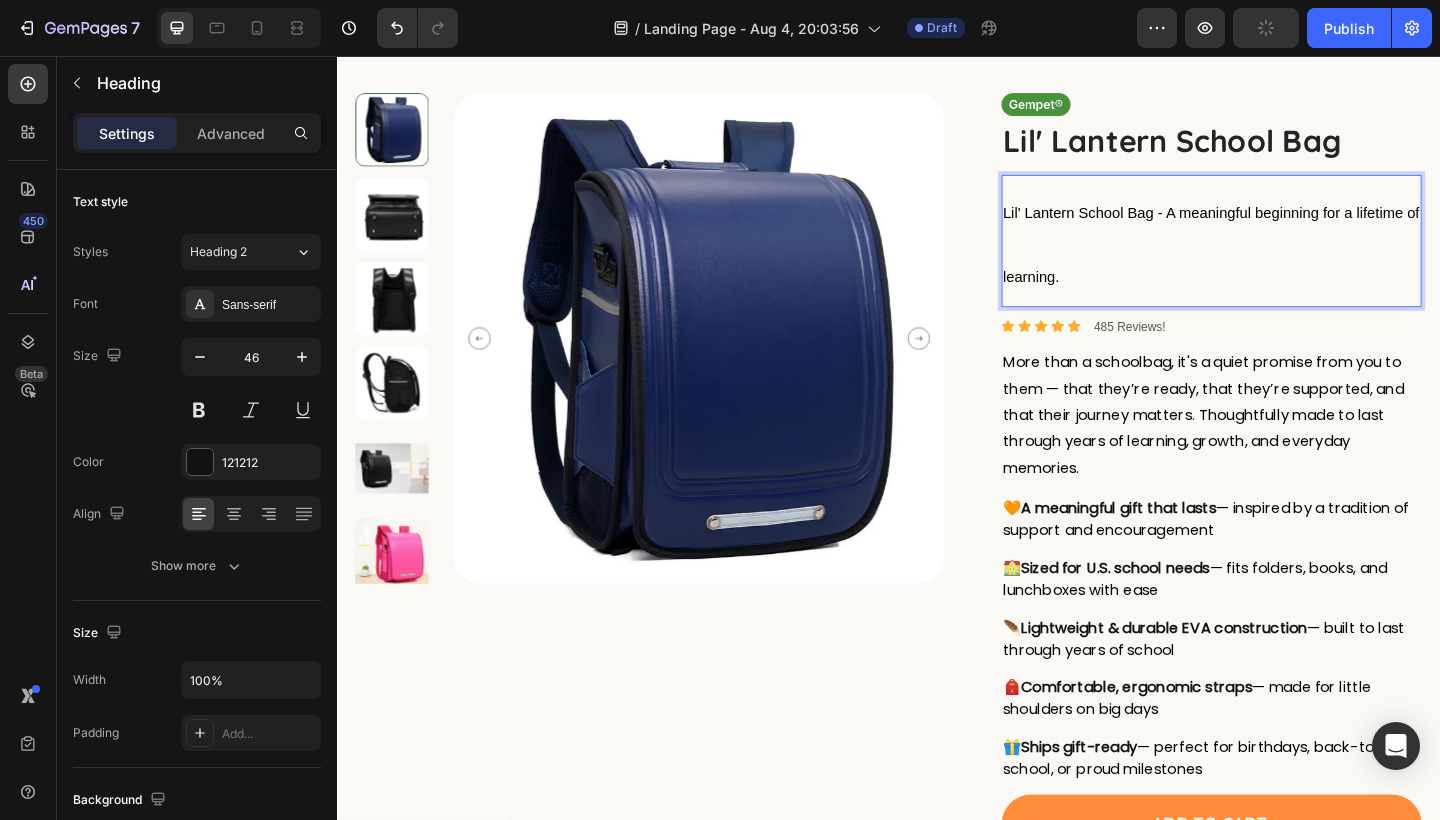 click on "Lil' Lantern School Bag - A meaningful beginning for a lifetime of learning." at bounding box center (1289, 258) 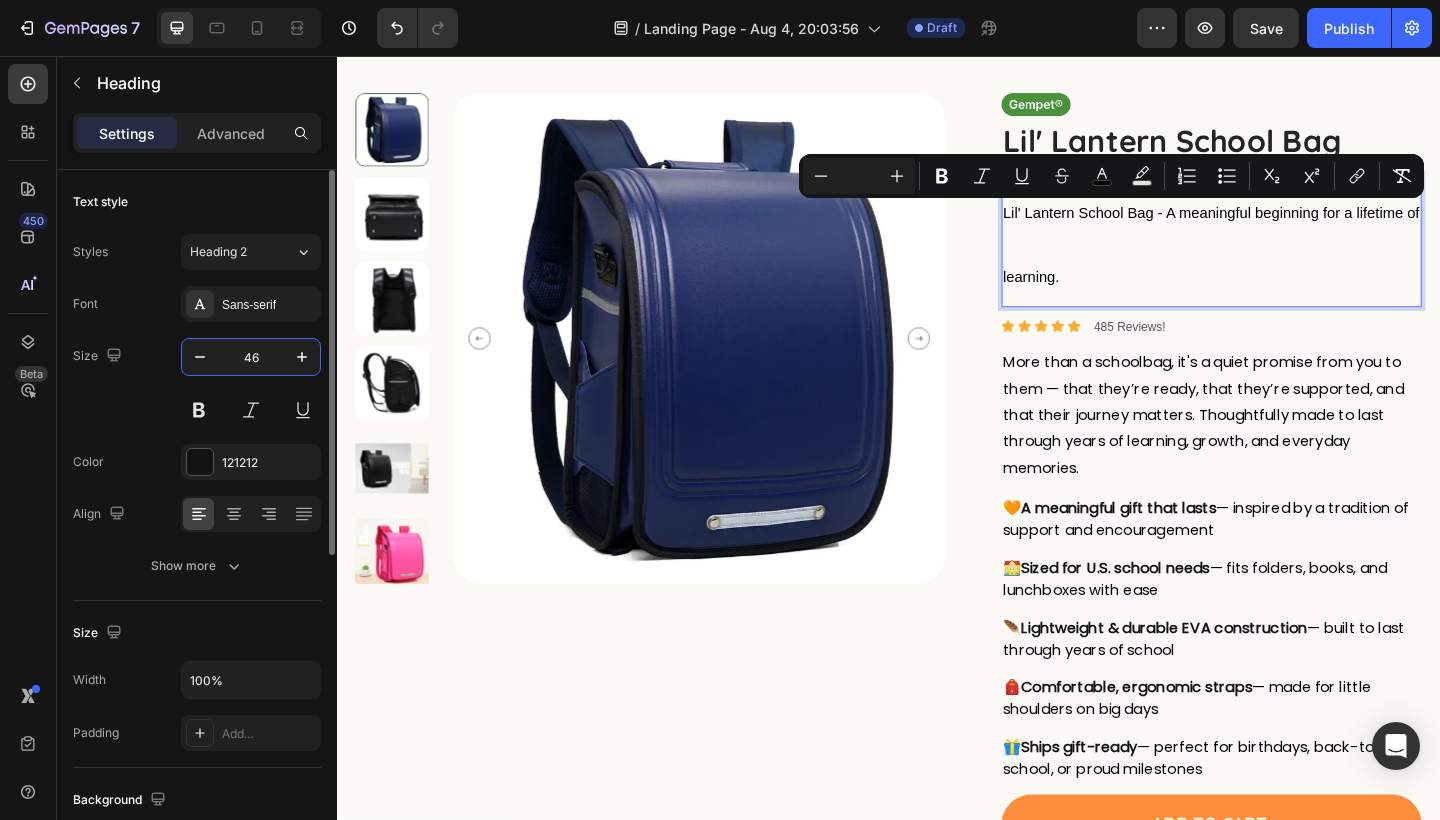 click on "46" at bounding box center (251, 357) 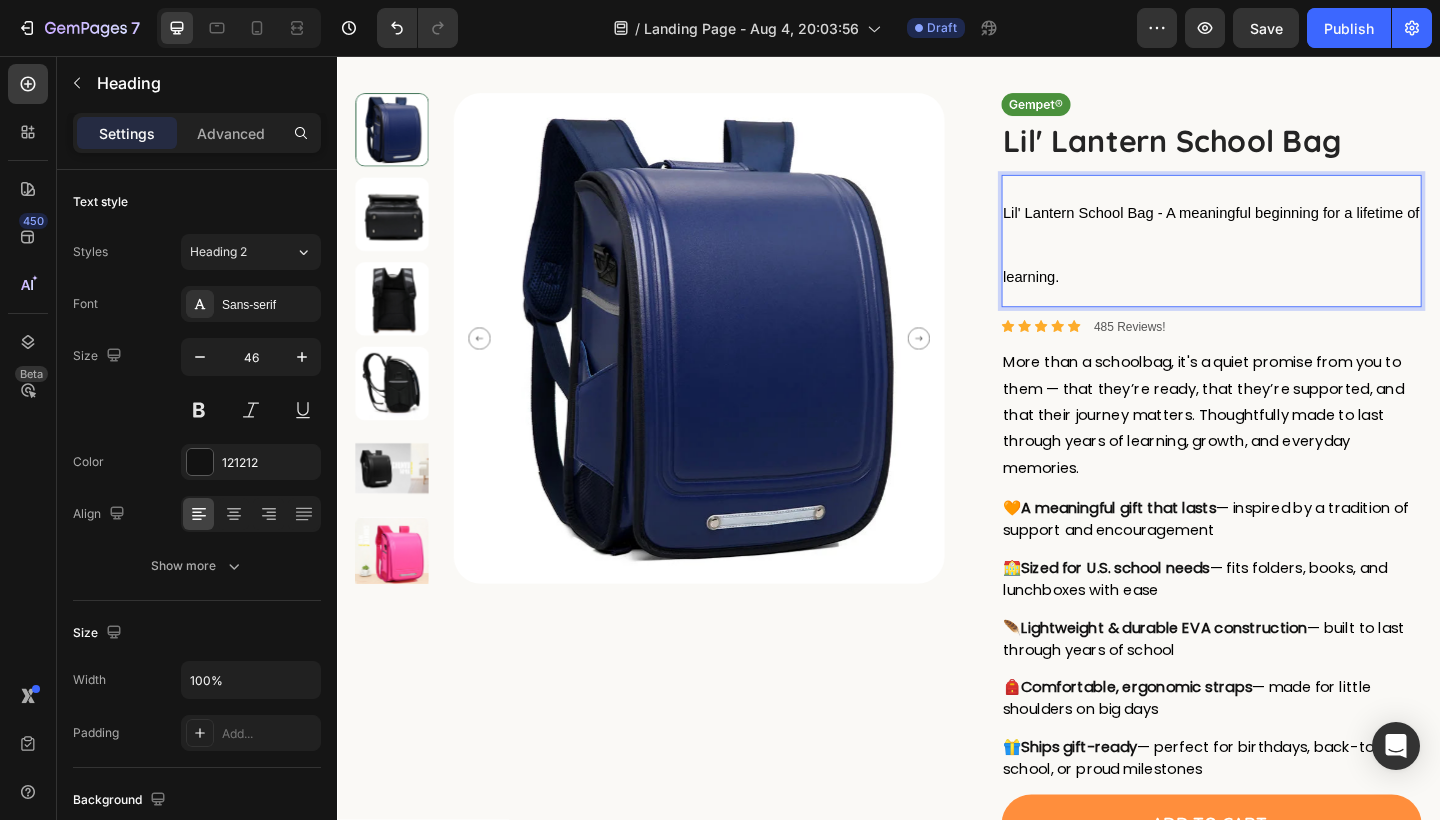 click on "Lil' Lantern School Bag - A meaningful beginning for a lifetime of learning." at bounding box center [1289, 258] 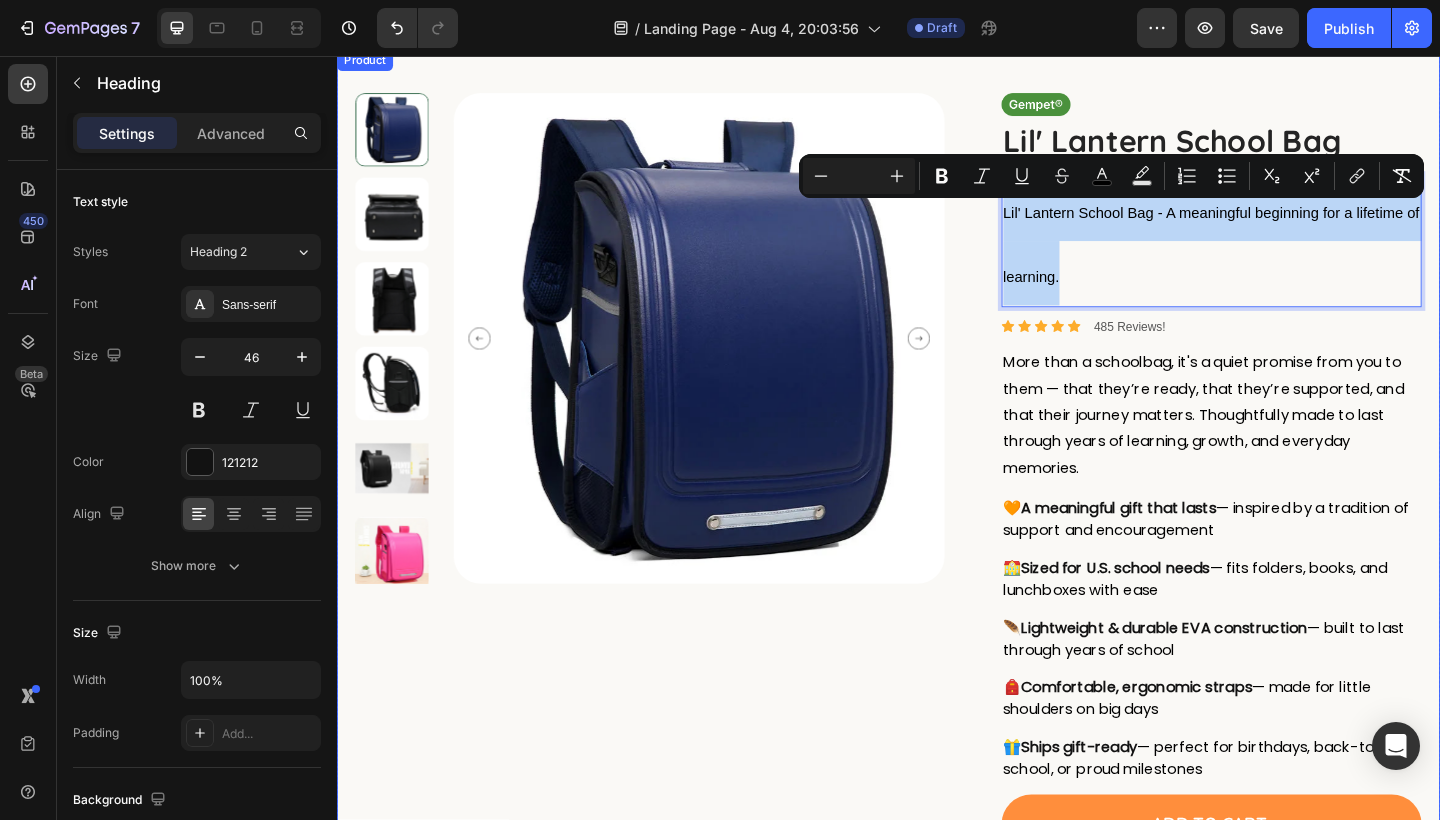 drag, startPoint x: 1223, startPoint y: 292, endPoint x: 1051, endPoint y: 219, distance: 186.8502 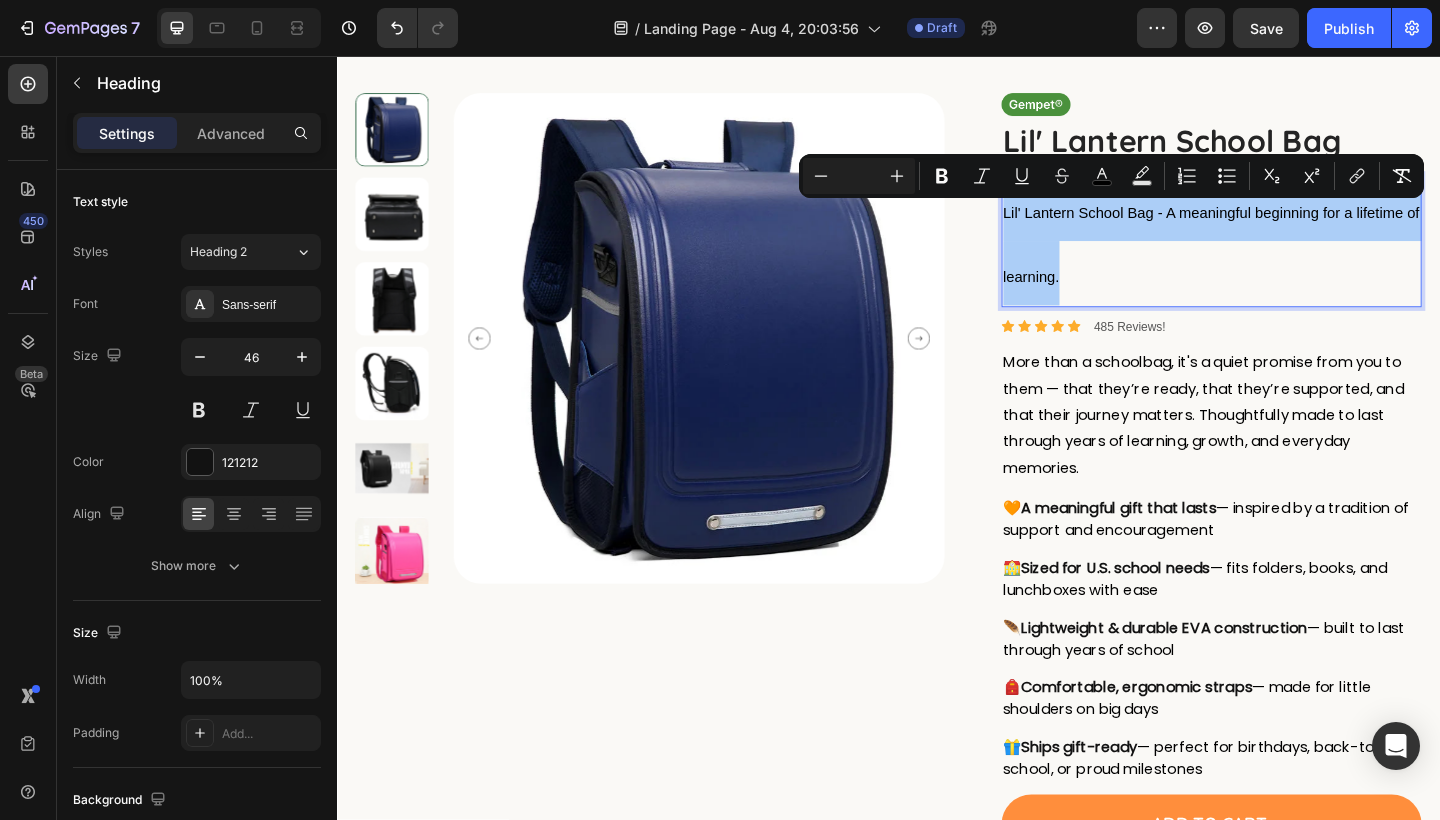 click at bounding box center [859, 176] 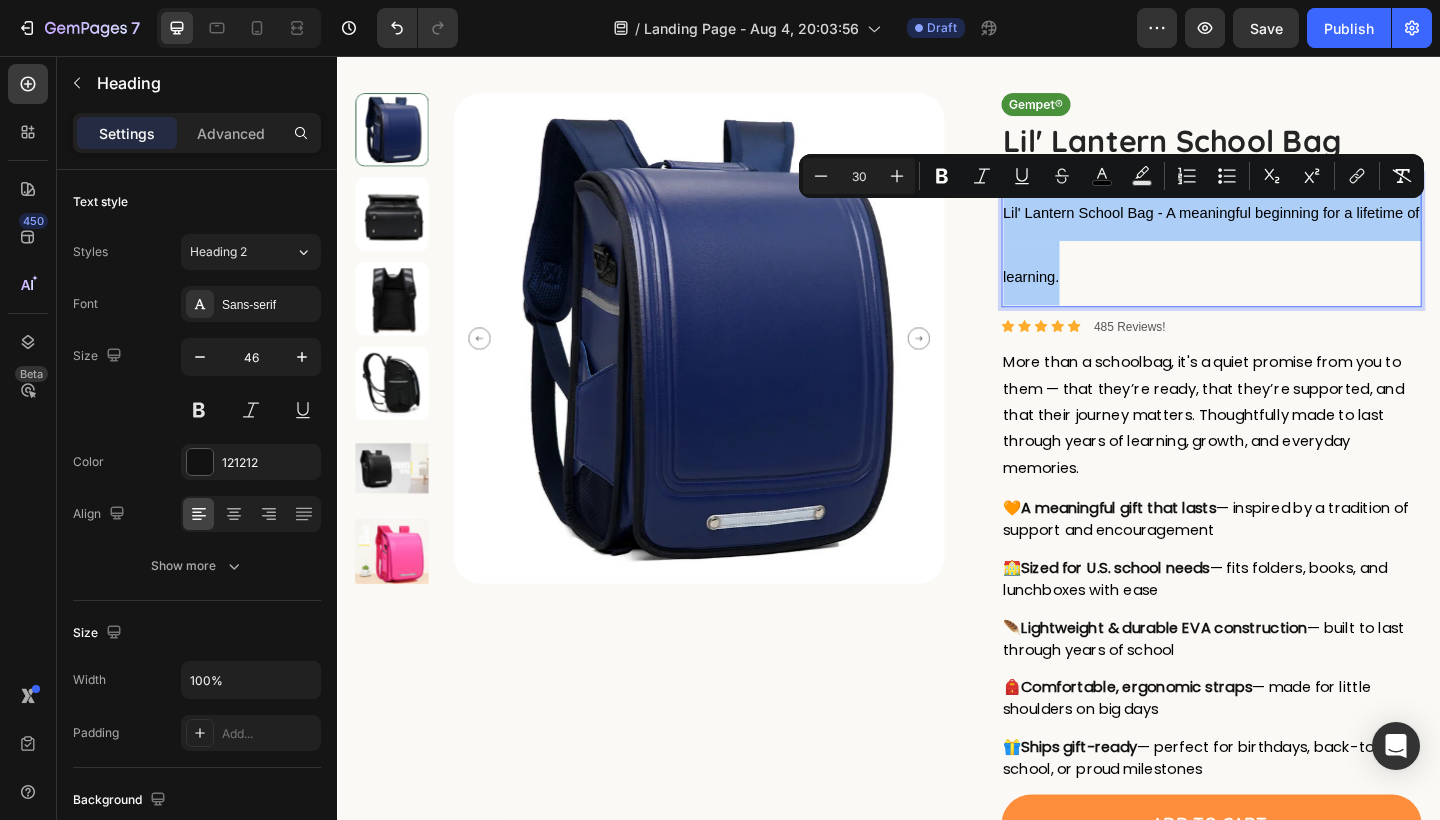 type on "30" 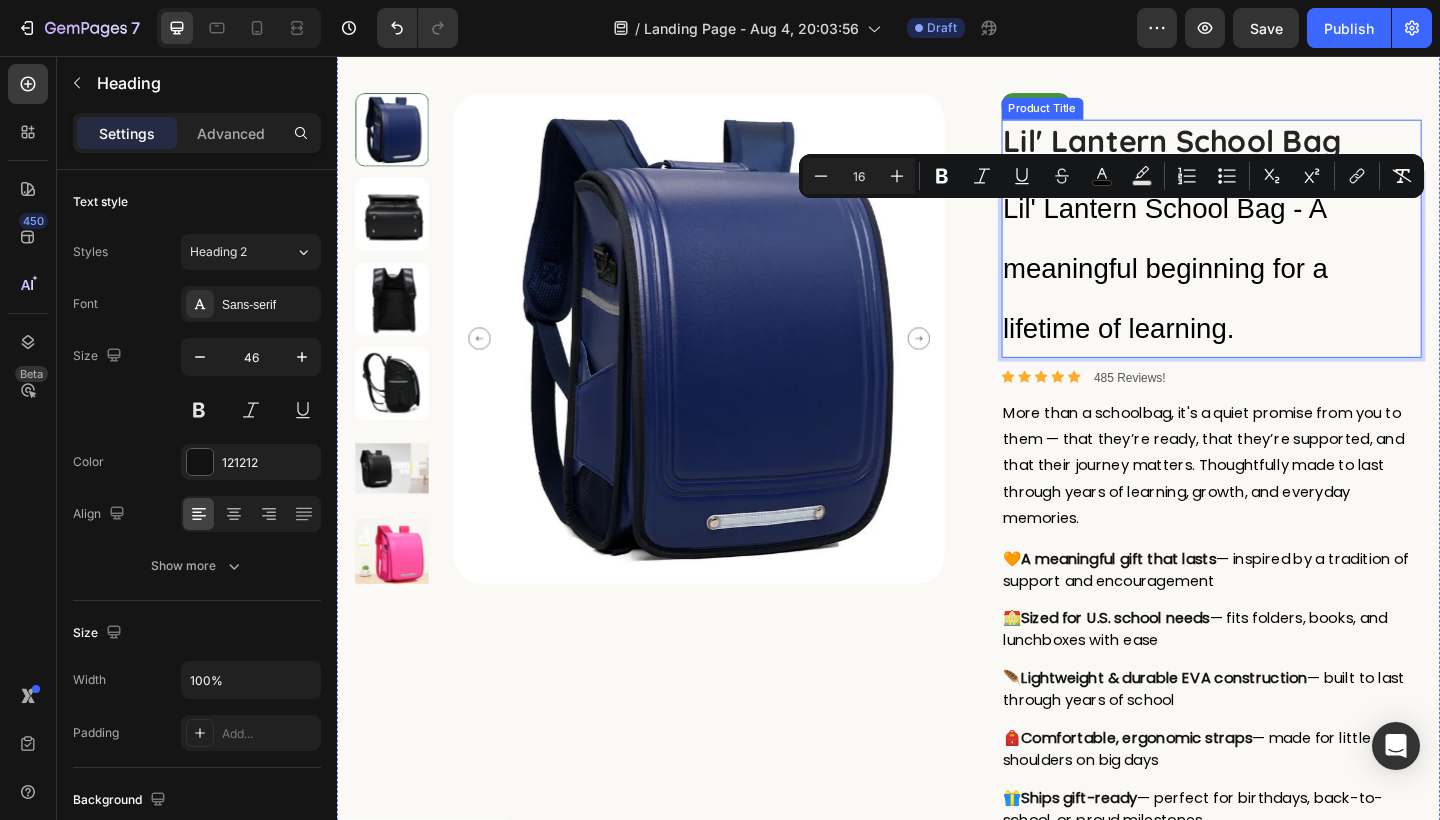 click on "Lil' Lantern School Bag" at bounding box center (1289, 149) 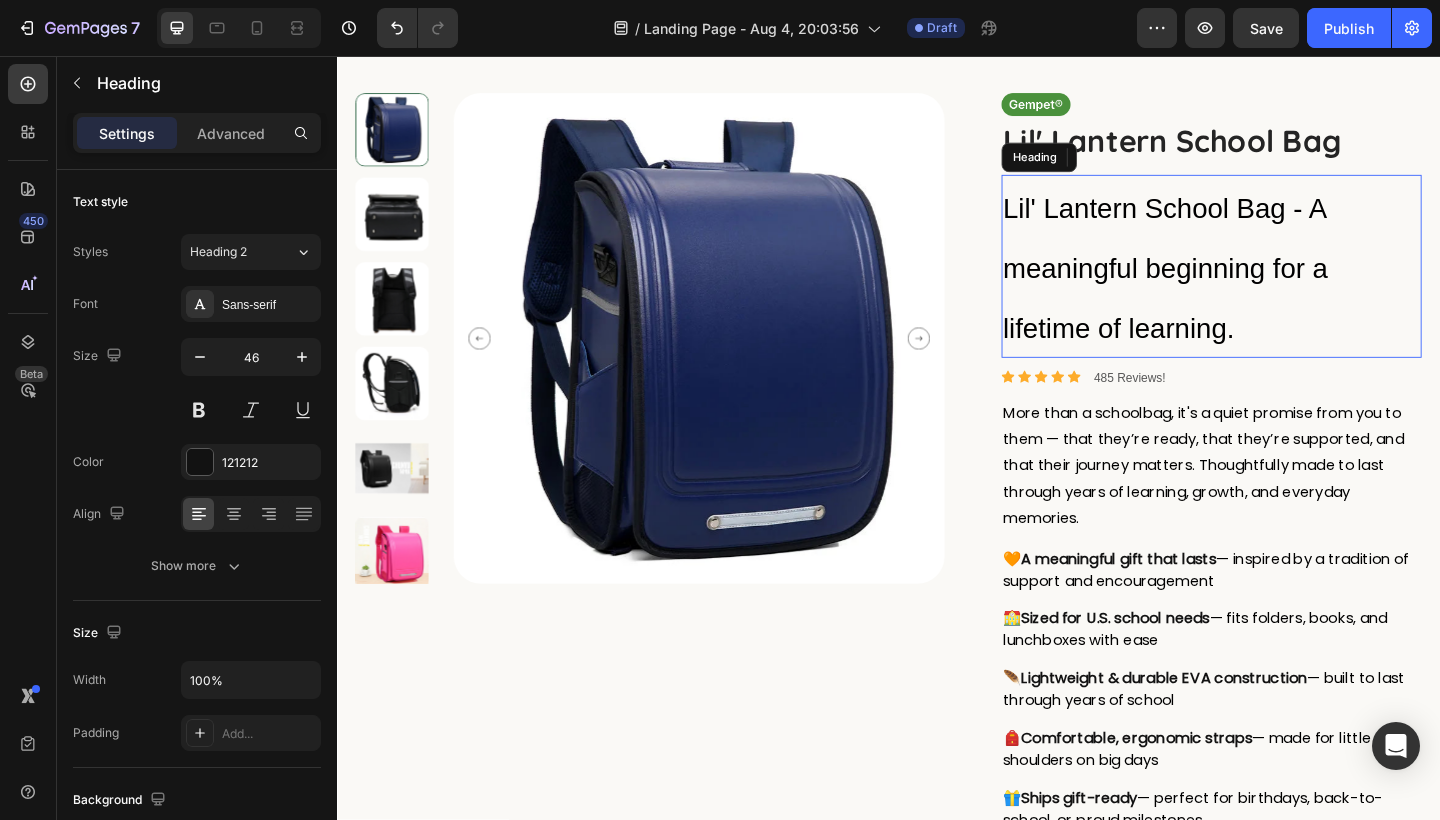 click on "⁠⁠⁠⁠⁠⁠⁠ Lil' Lantern School Bag - A meaningful beginning for a lifetime of learning." at bounding box center (1289, 285) 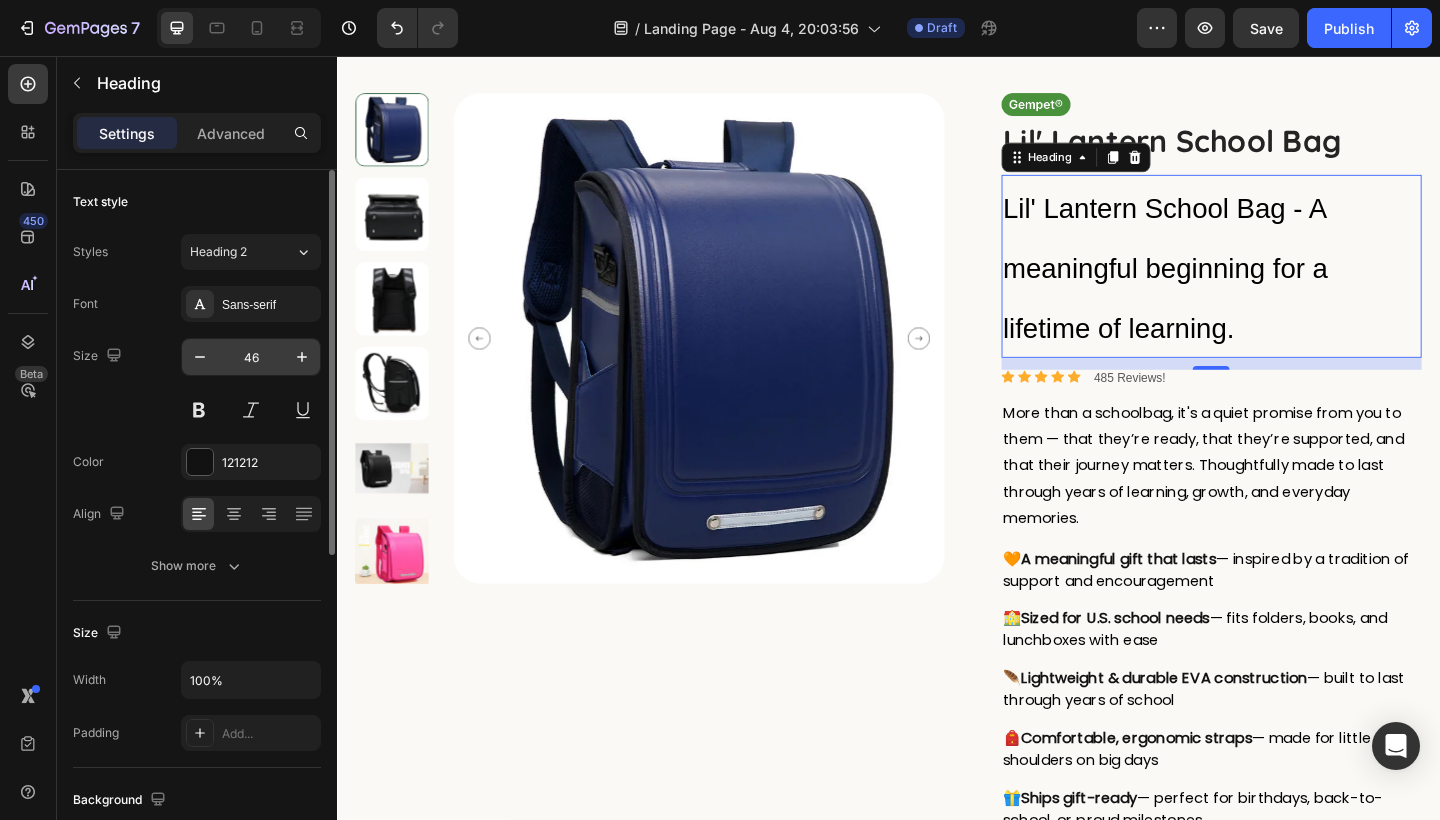 click on "46" at bounding box center (251, 357) 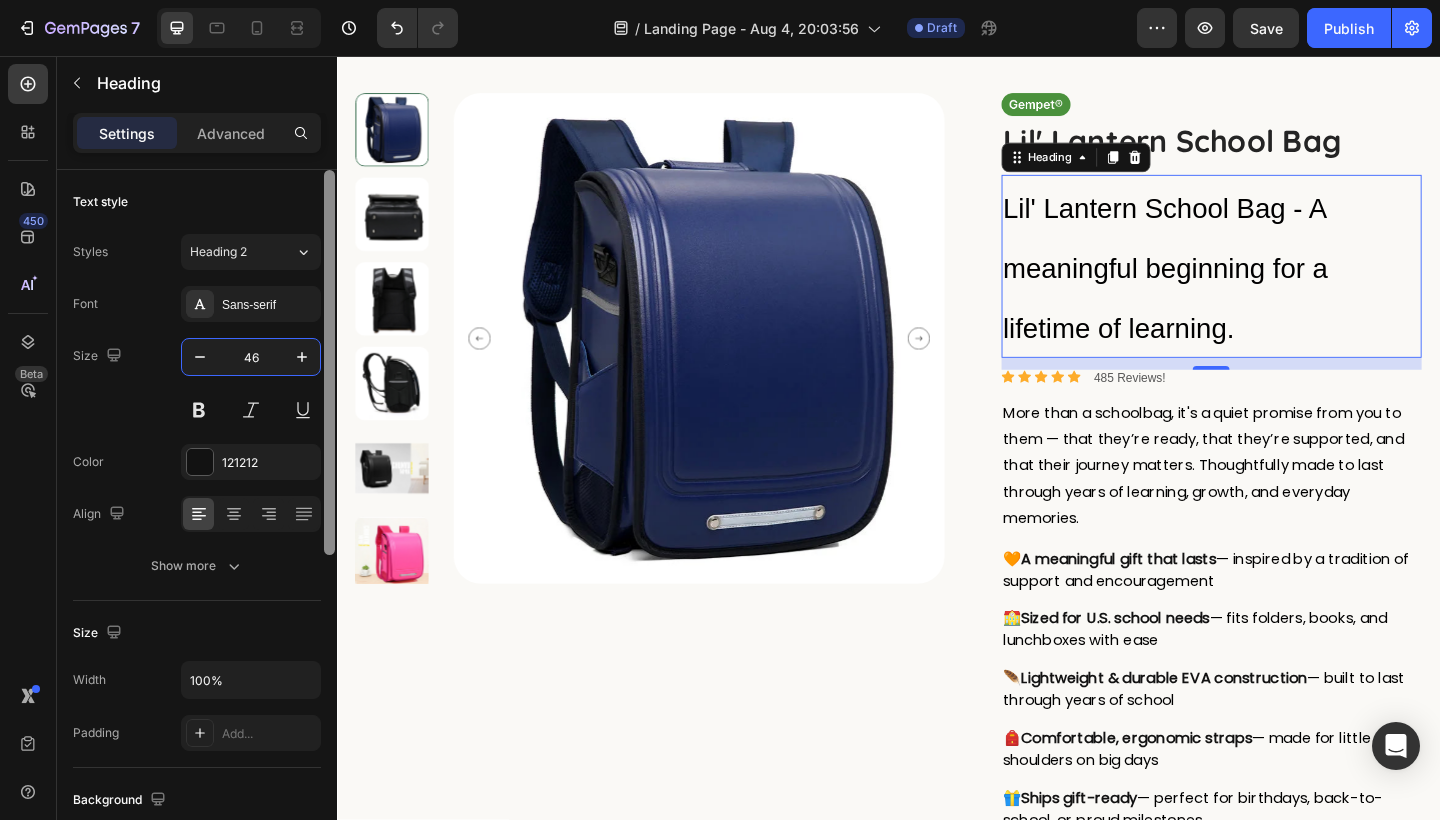 type on "4" 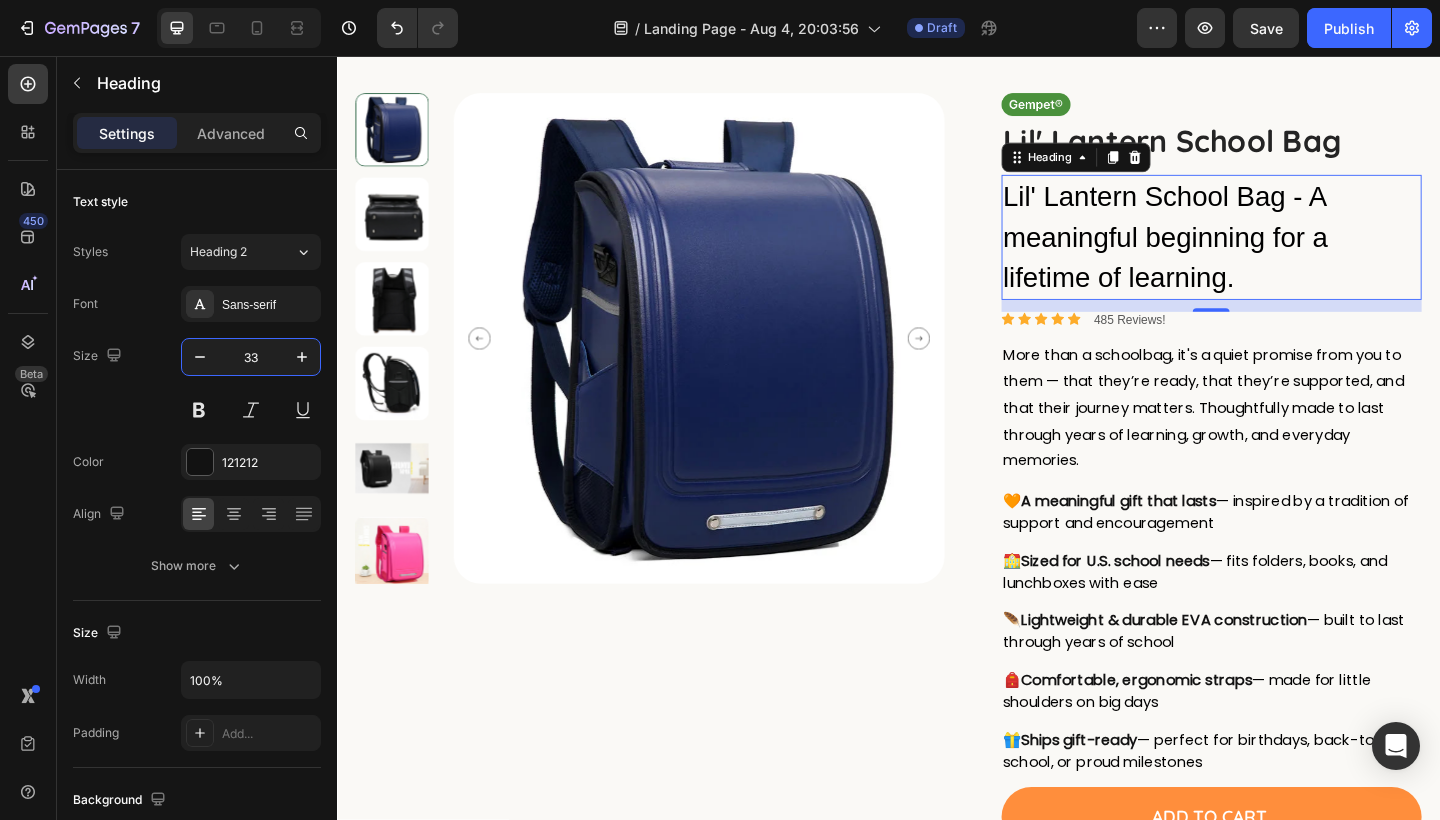 type on "33" 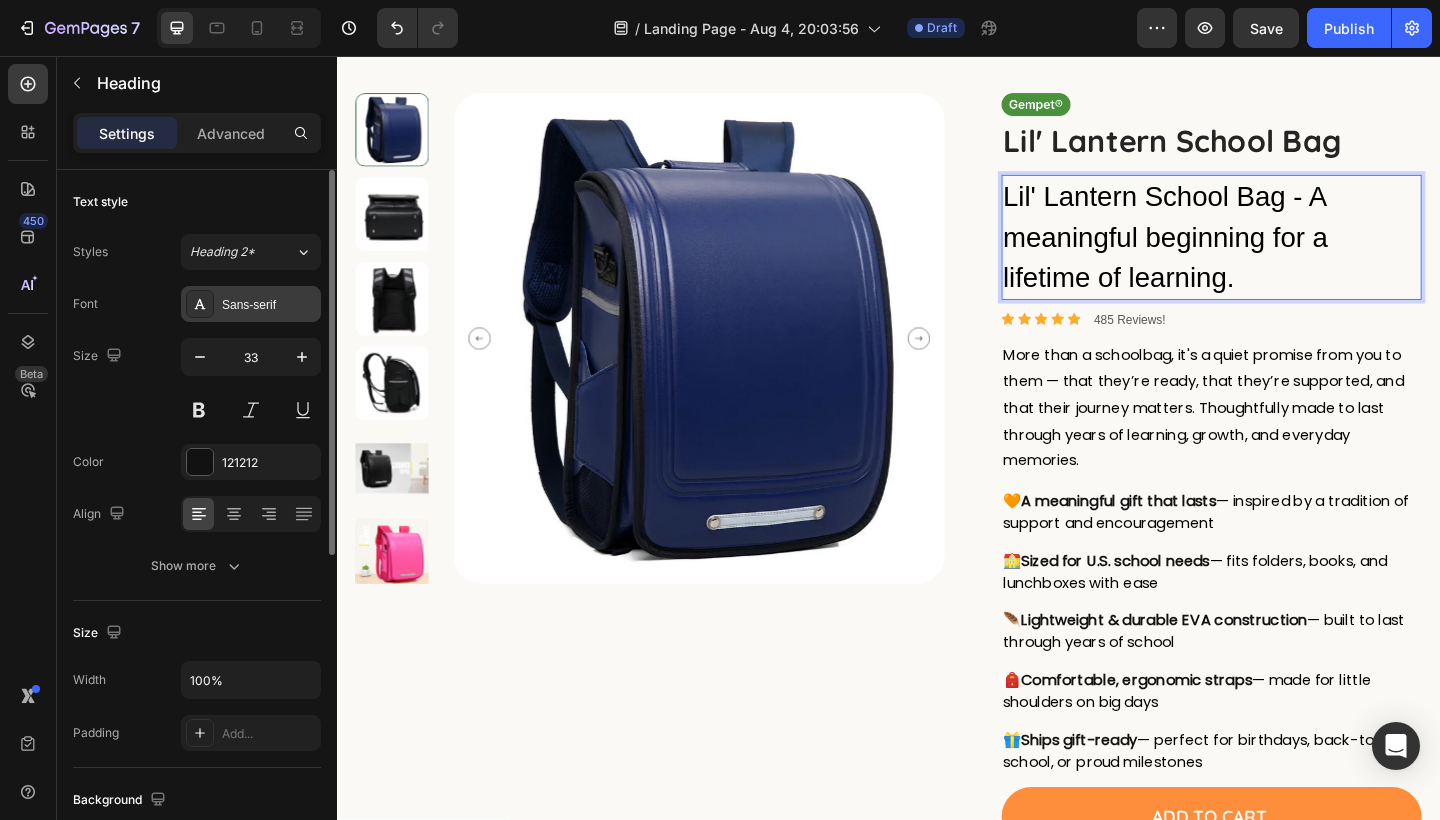 click on "Sans-serif" at bounding box center [269, 305] 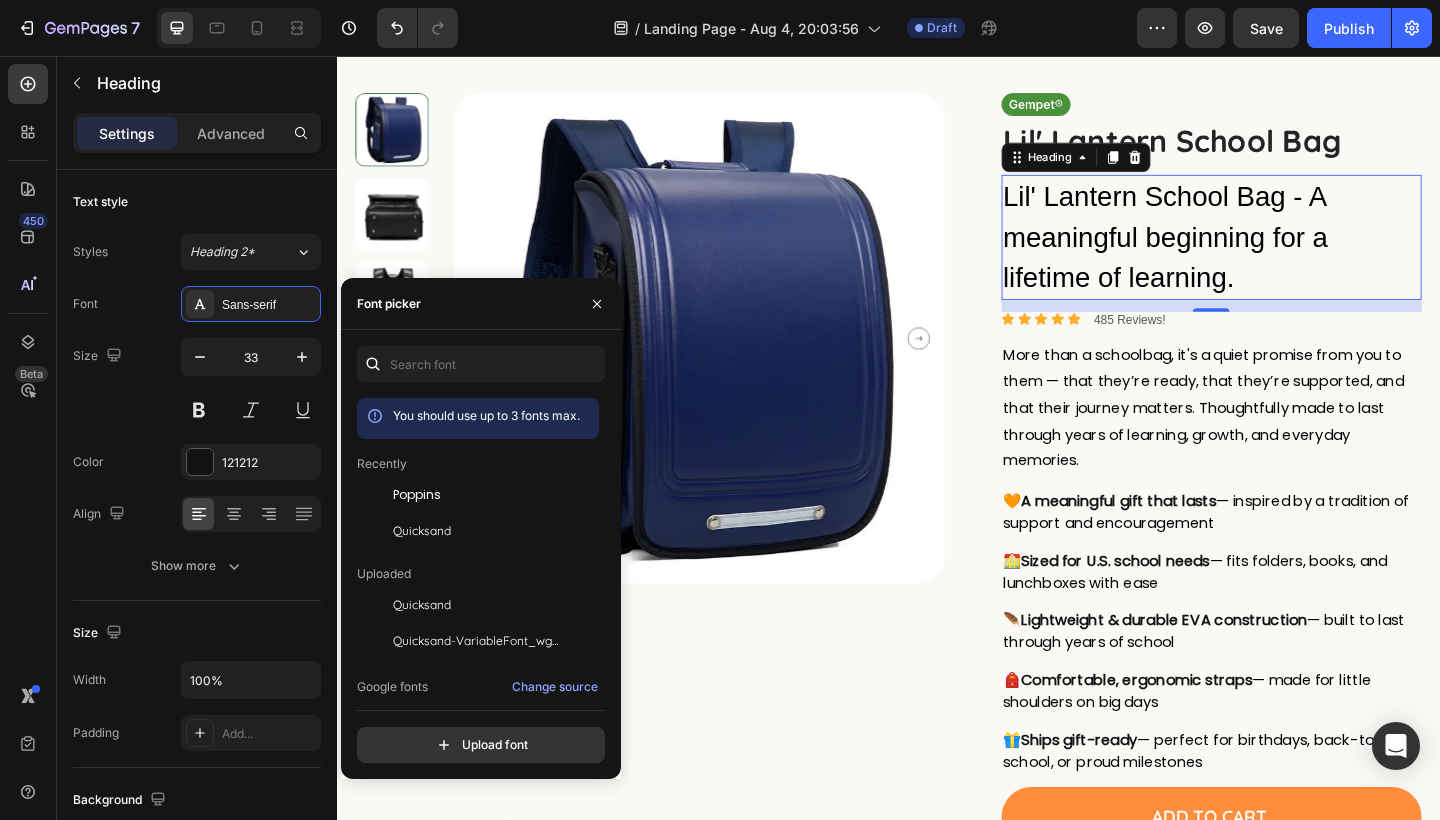 click on "You should use up to 3 fonts max. Recently Poppins Quicksand Uploaded Quicksand Quicksand-VariableFont_wght Google fonts Change source ABeeZee ADLaM Display AR One Sans Abel Abhaya Libre Aboreto Abril Fatface Abyssinica SIL Aclonica Acme Actor Adamina Advent Pro Afacad Afacad Flux Agbalumo Agdasima Agu Display" at bounding box center [478, 34202] 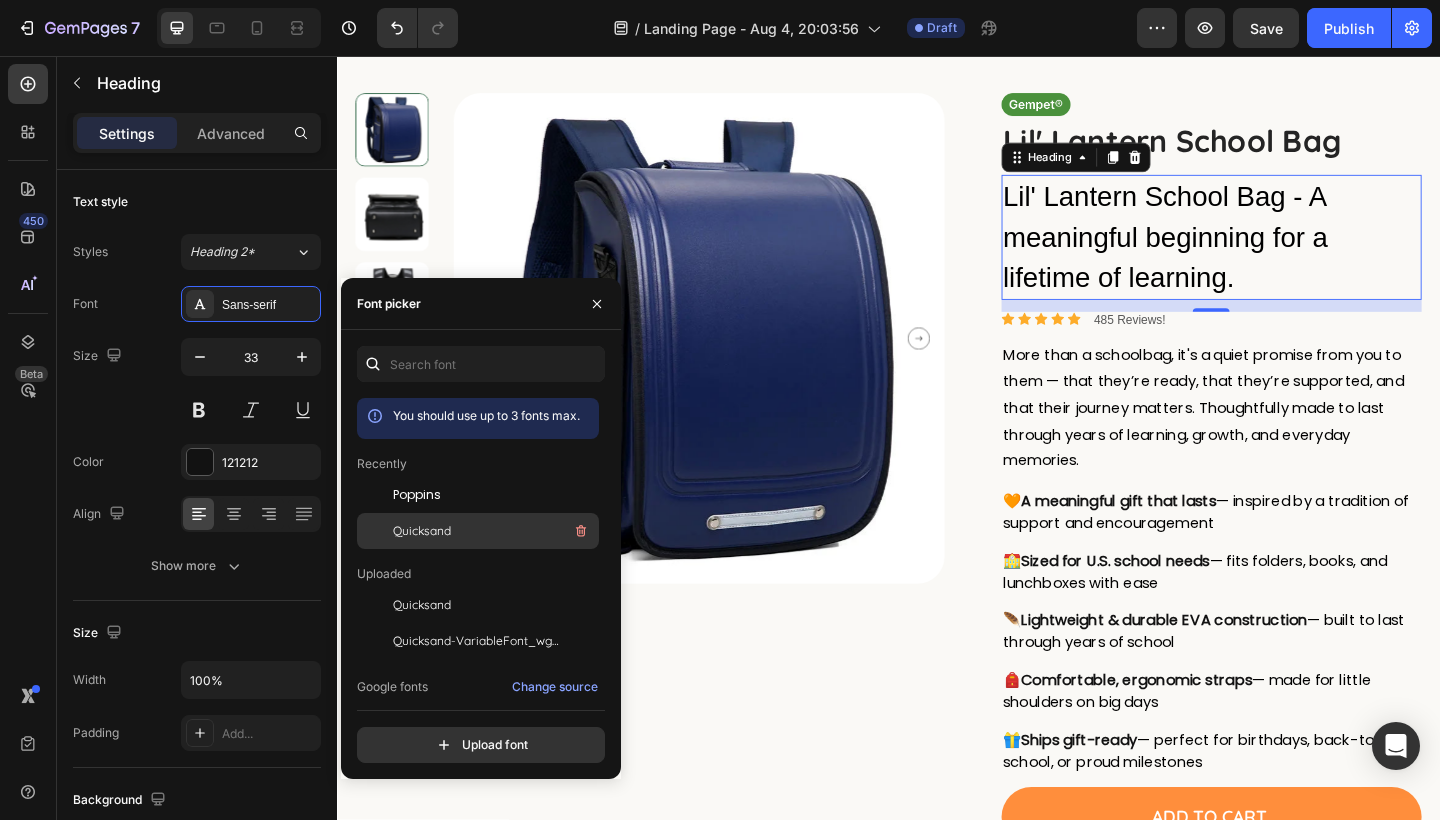 click on "Quicksand" at bounding box center (422, 531) 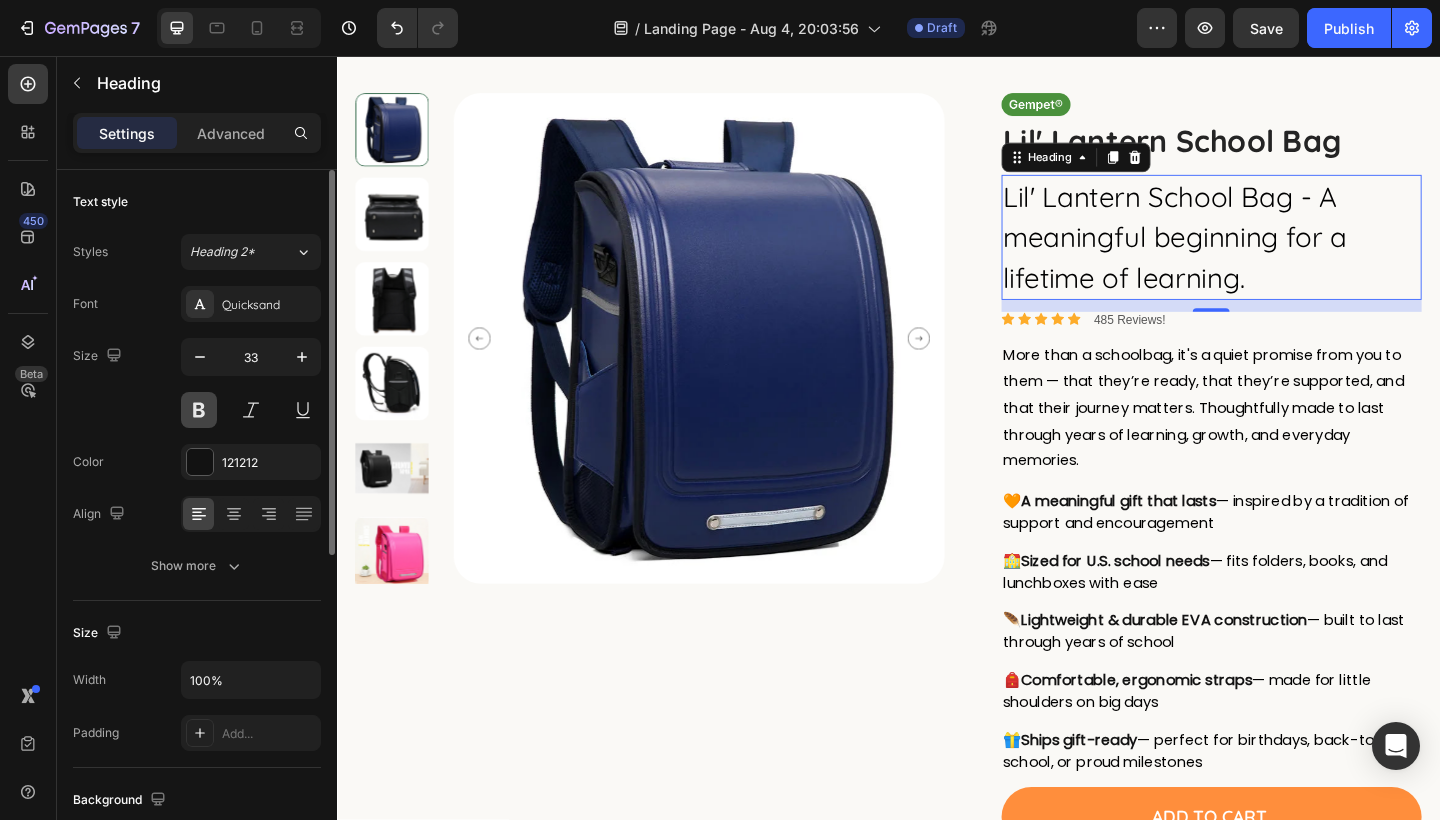 click at bounding box center (199, 410) 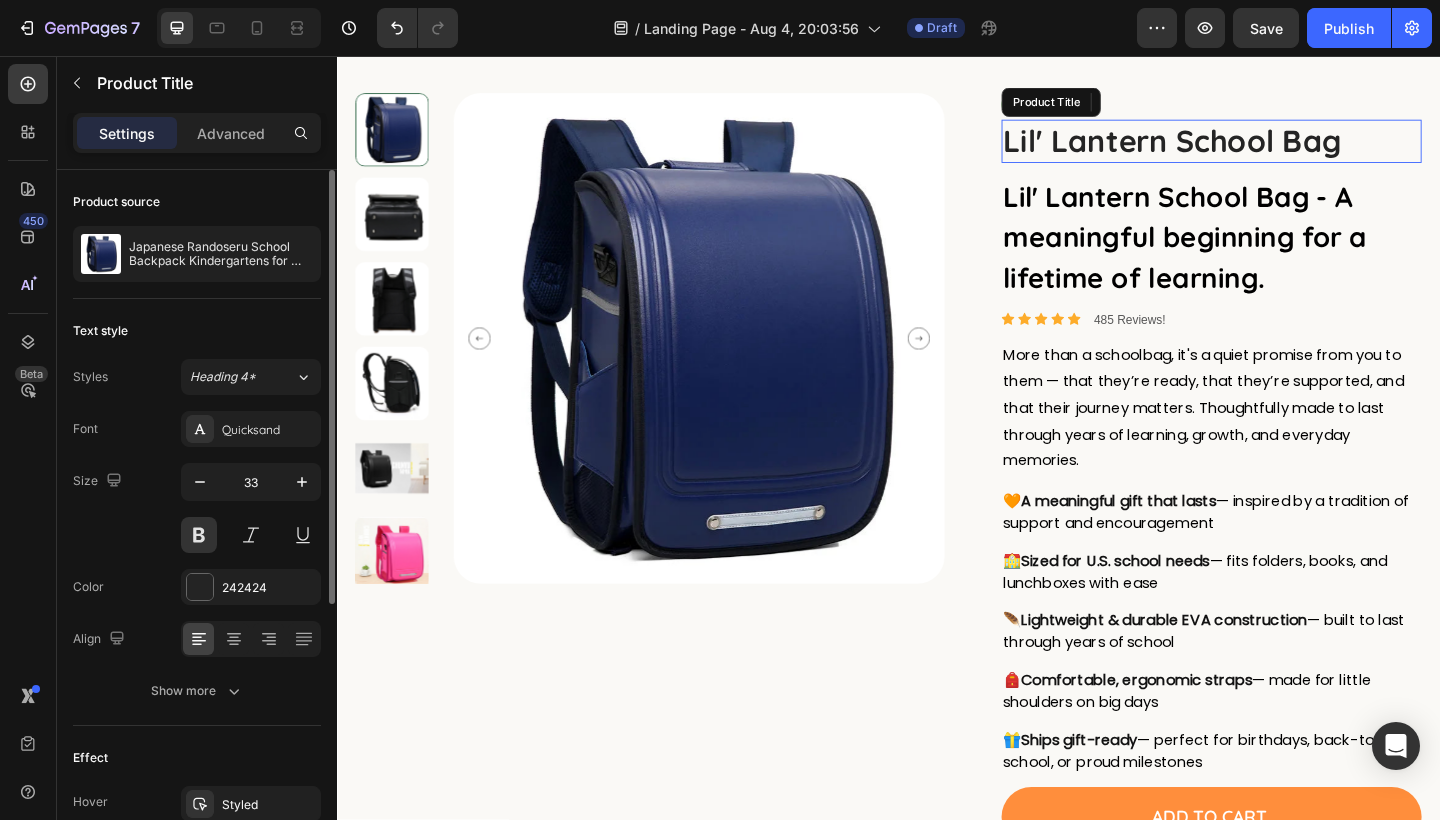 click on "Lil' Lantern School Bag" at bounding box center [1289, 149] 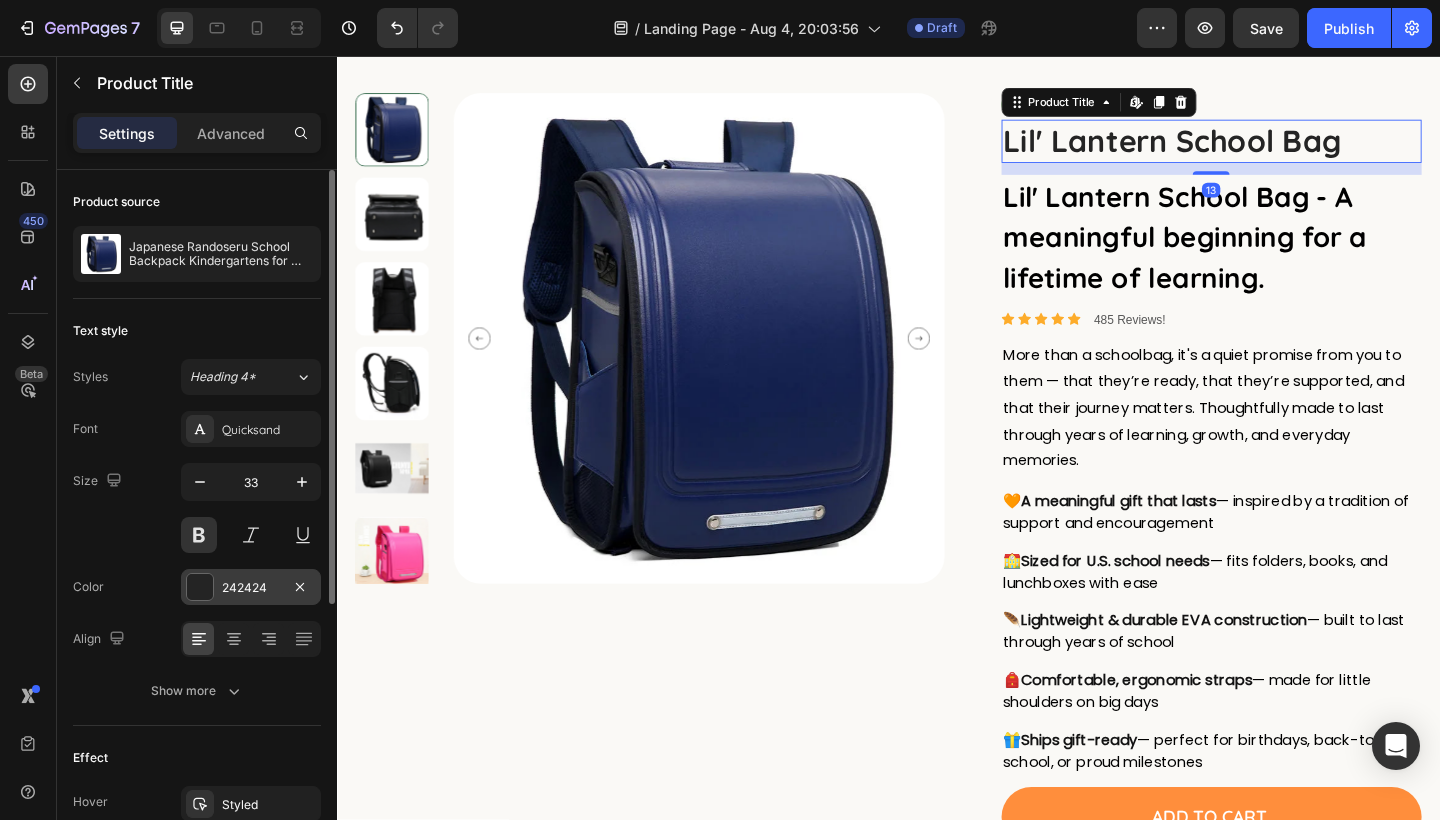 click on "242424" at bounding box center [251, 588] 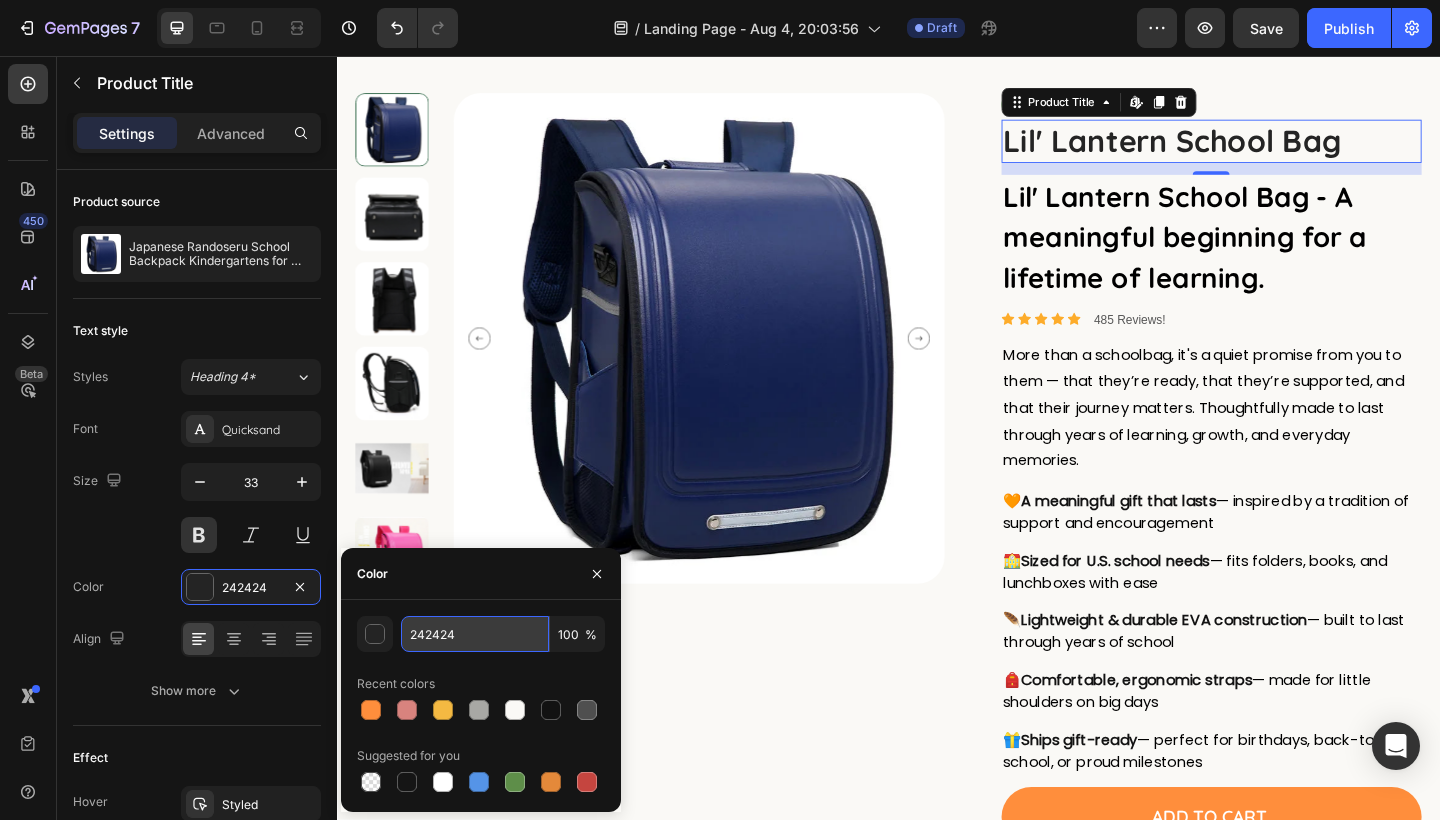 click on "242424" at bounding box center [475, 634] 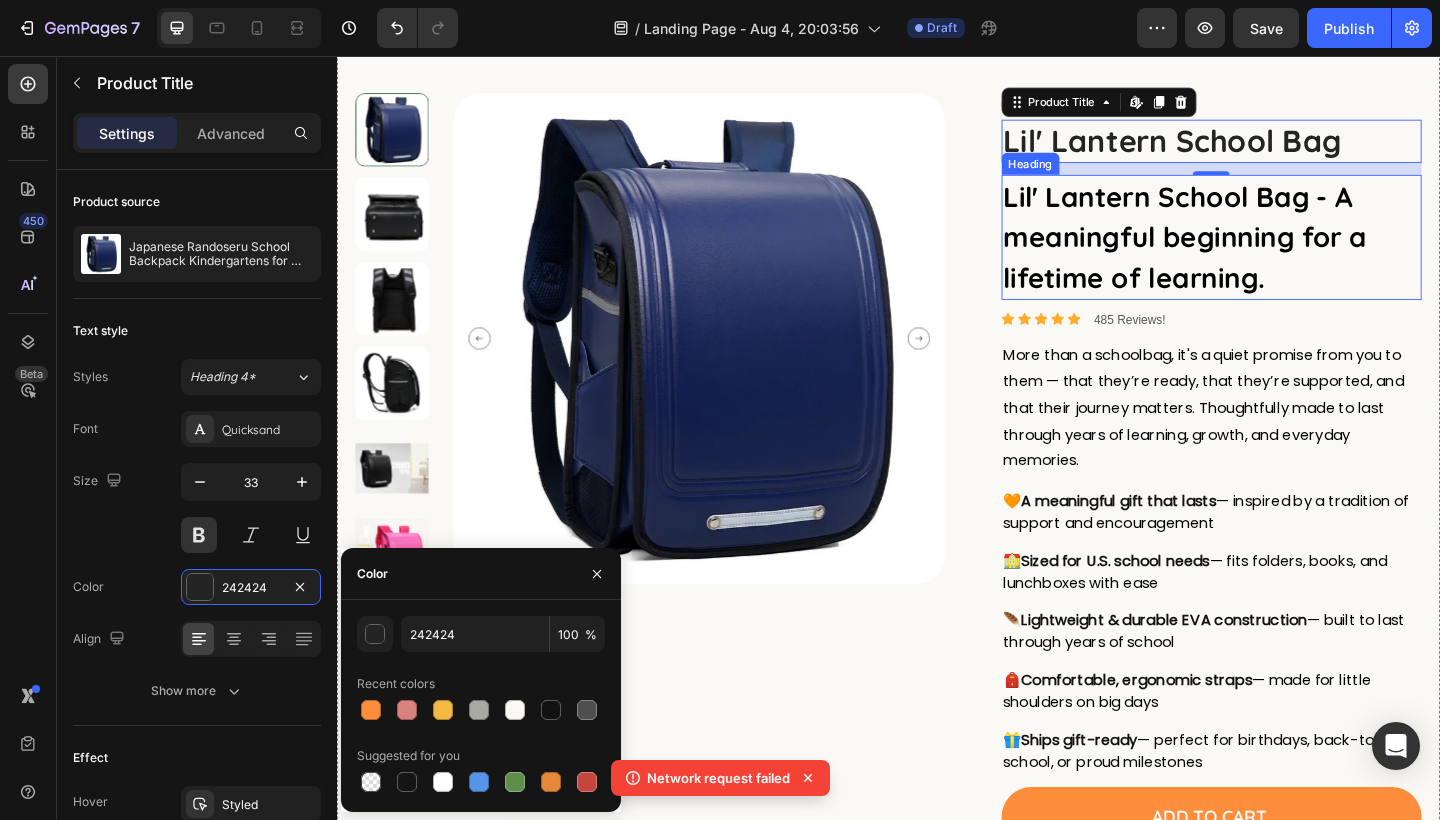 click on "Lil' Lantern School Bag - A meaningful beginning for a lifetime of learning." at bounding box center [1260, 254] 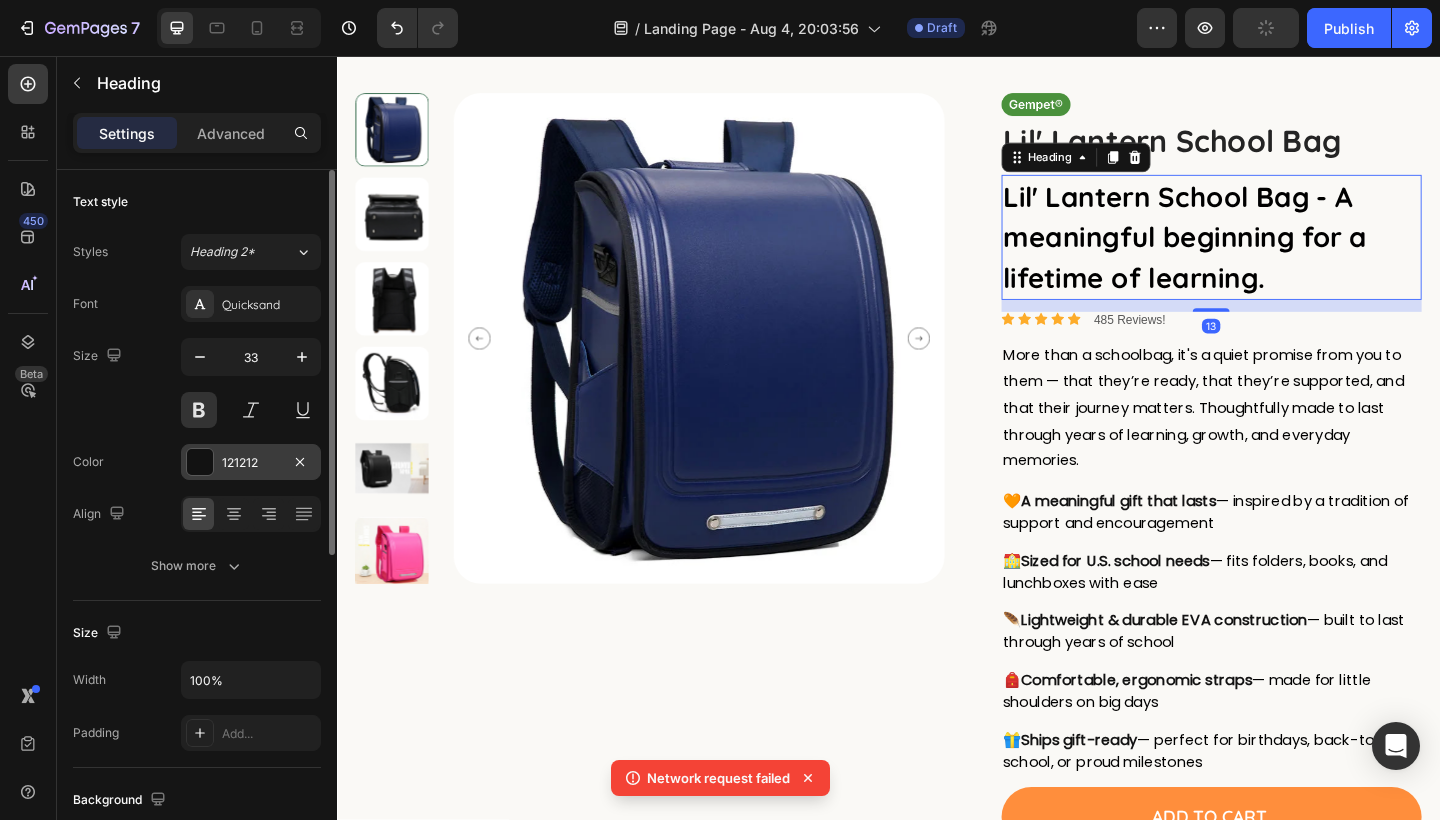 click on "121212" at bounding box center [251, 462] 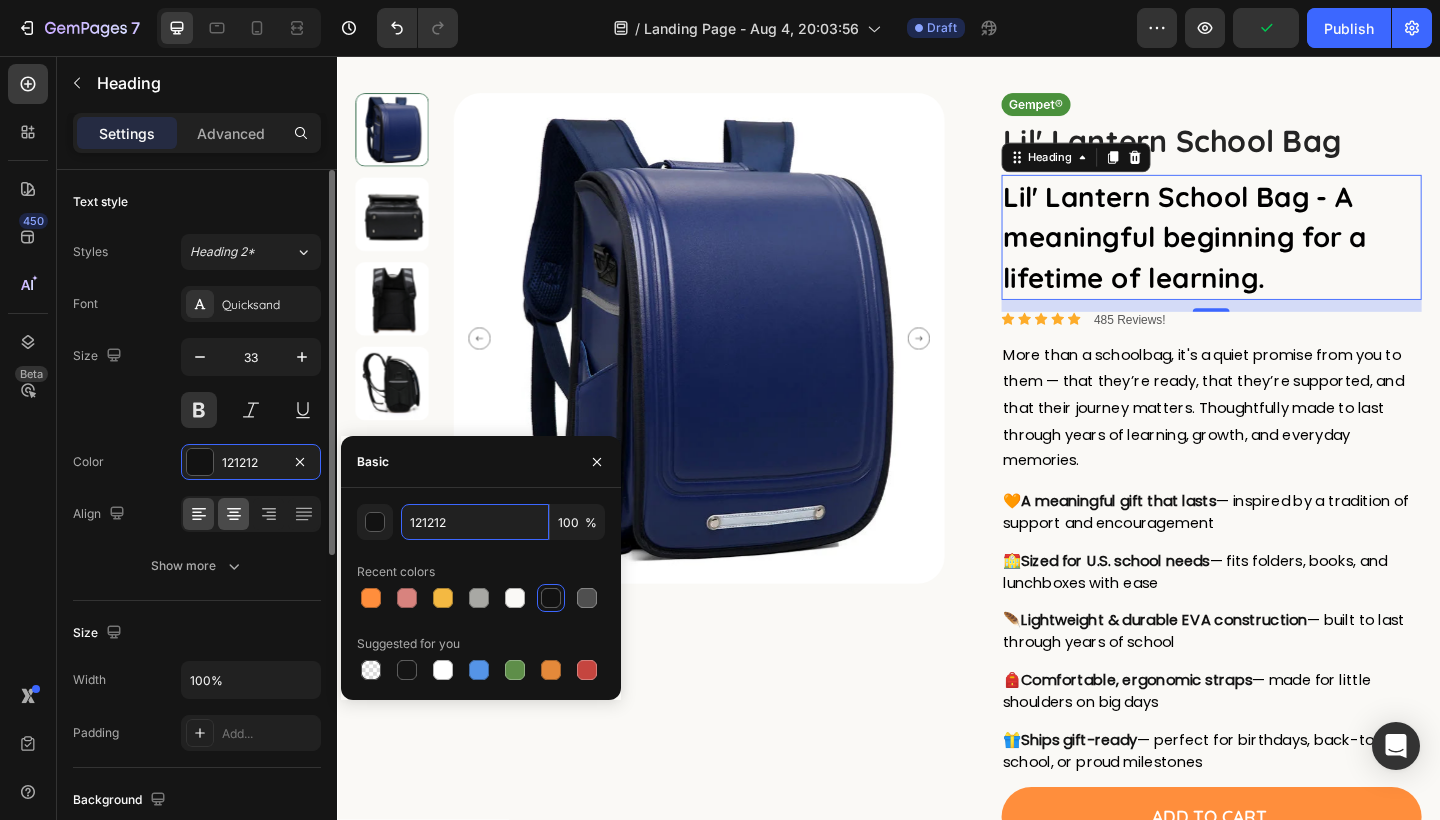 drag, startPoint x: 459, startPoint y: 525, endPoint x: 239, endPoint y: 510, distance: 220.51077 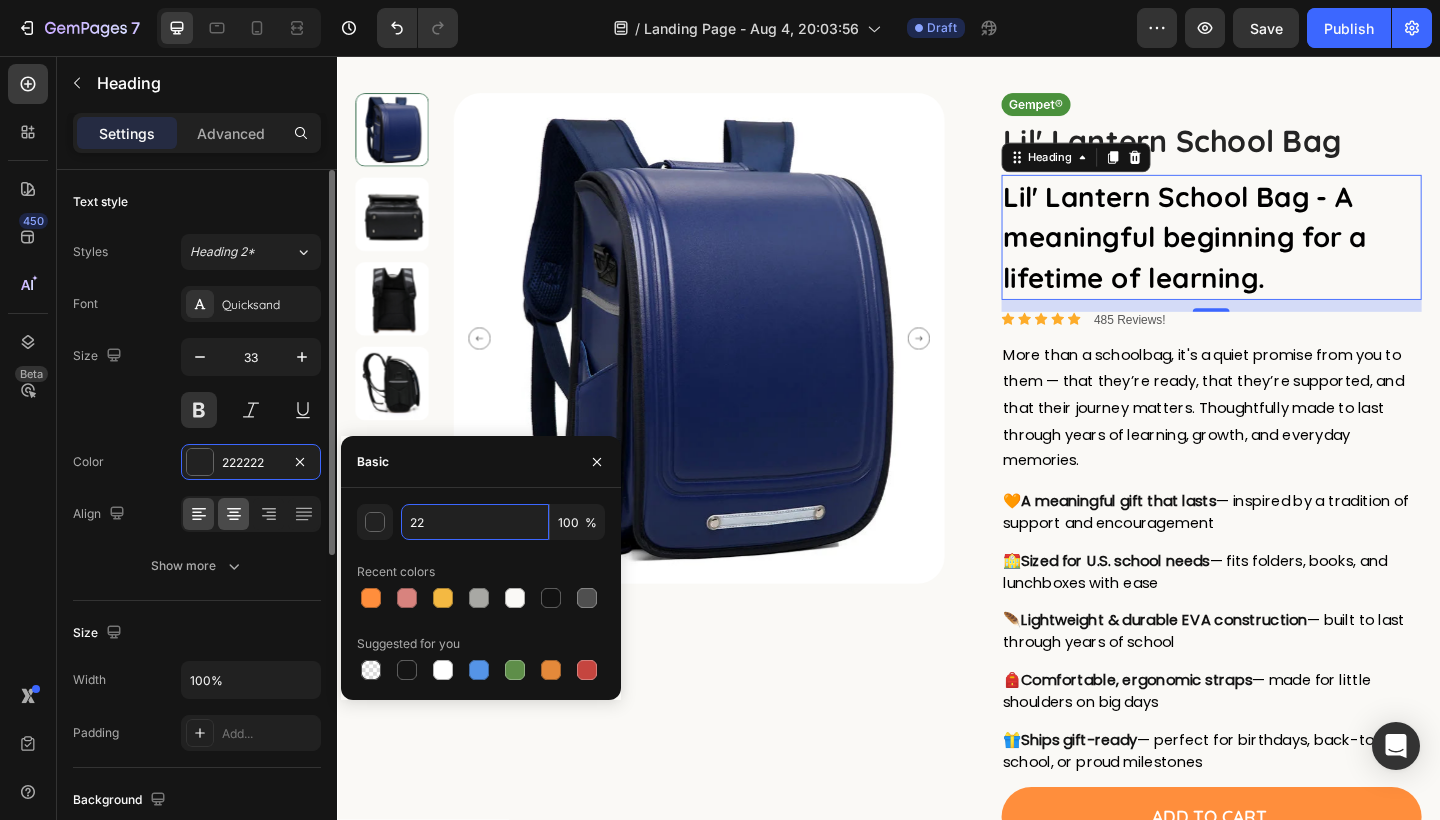 type on "2" 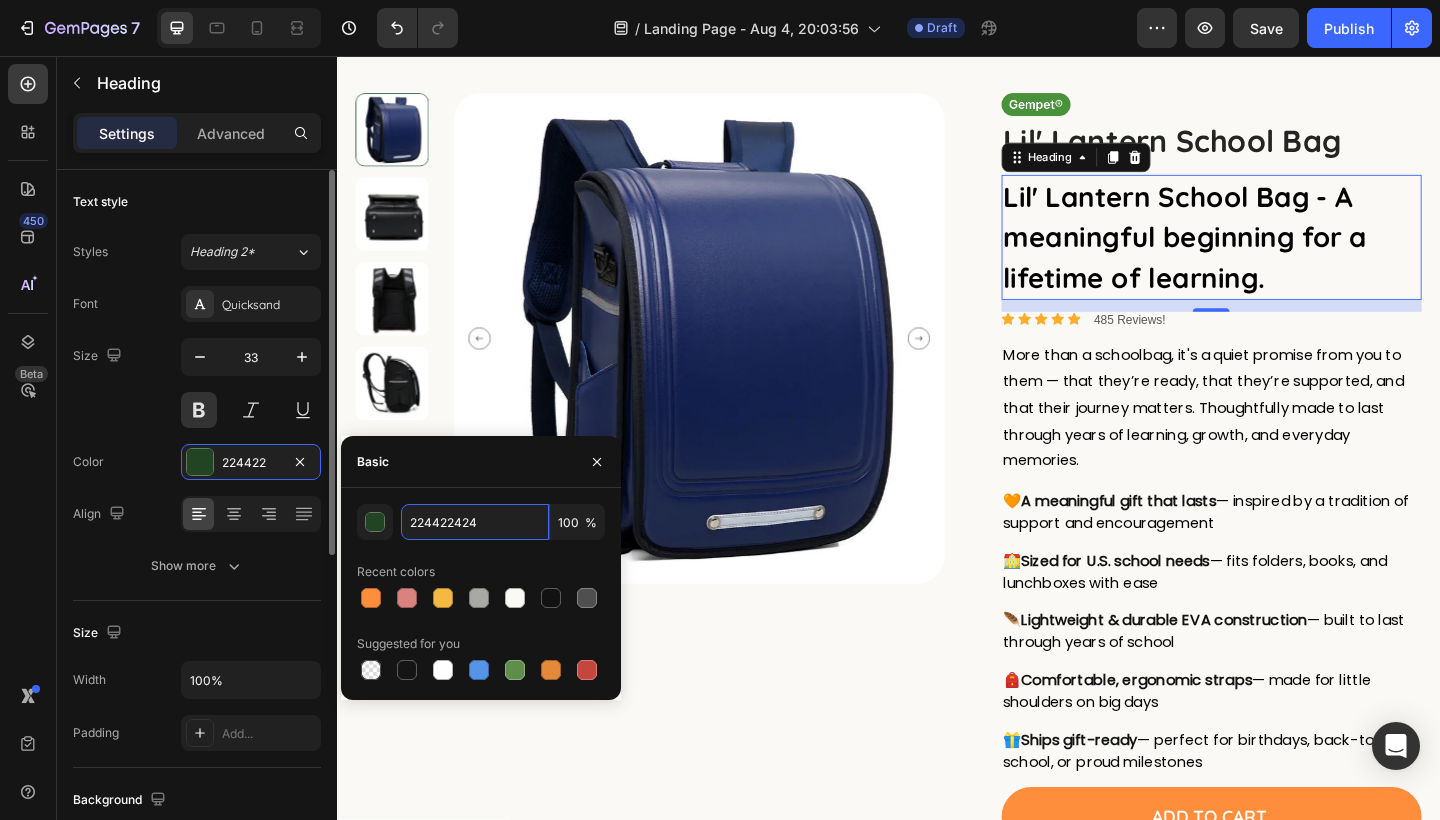 drag, startPoint x: 525, startPoint y: 517, endPoint x: 185, endPoint y: 501, distance: 340.37625 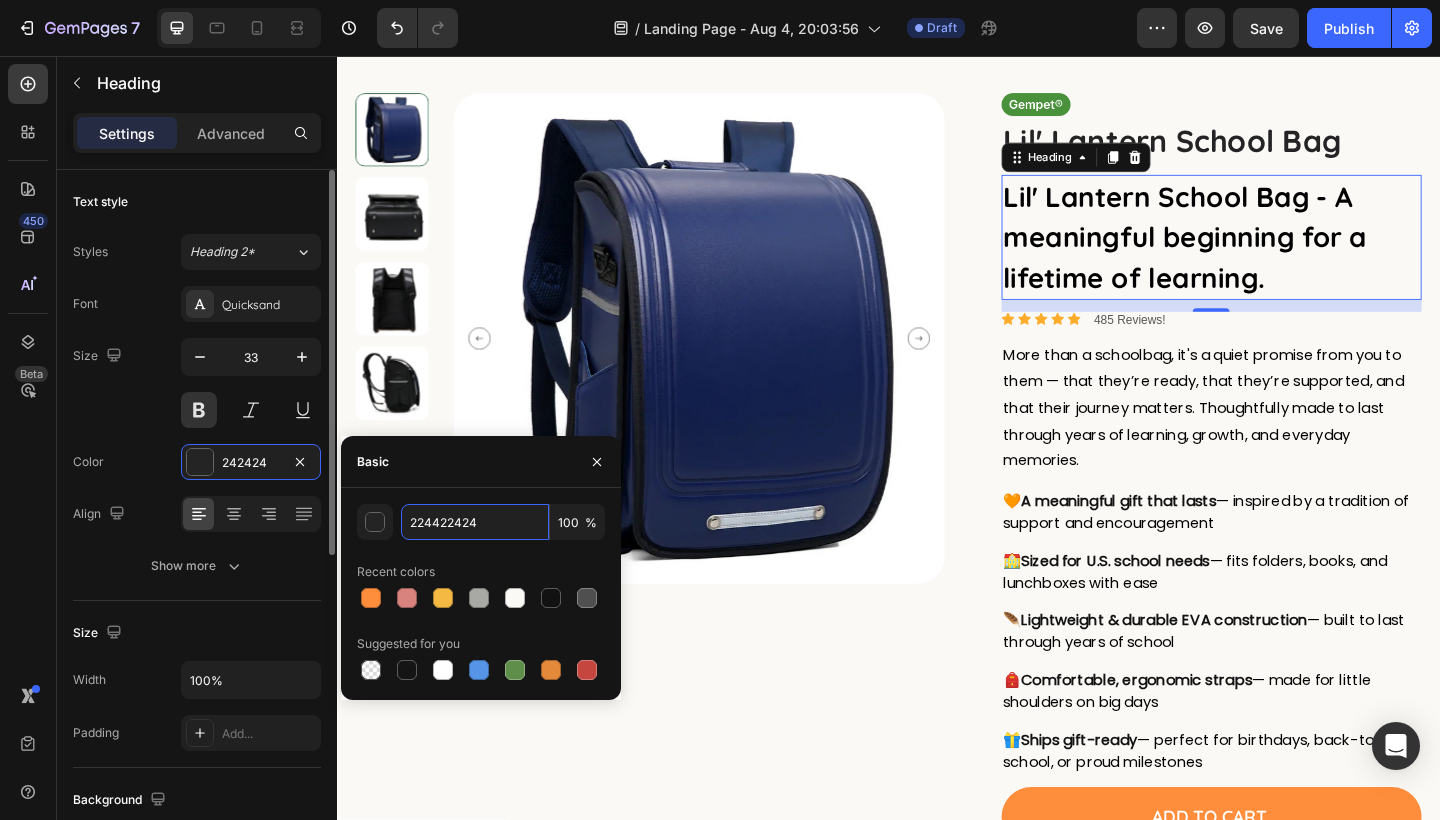 type on "242424" 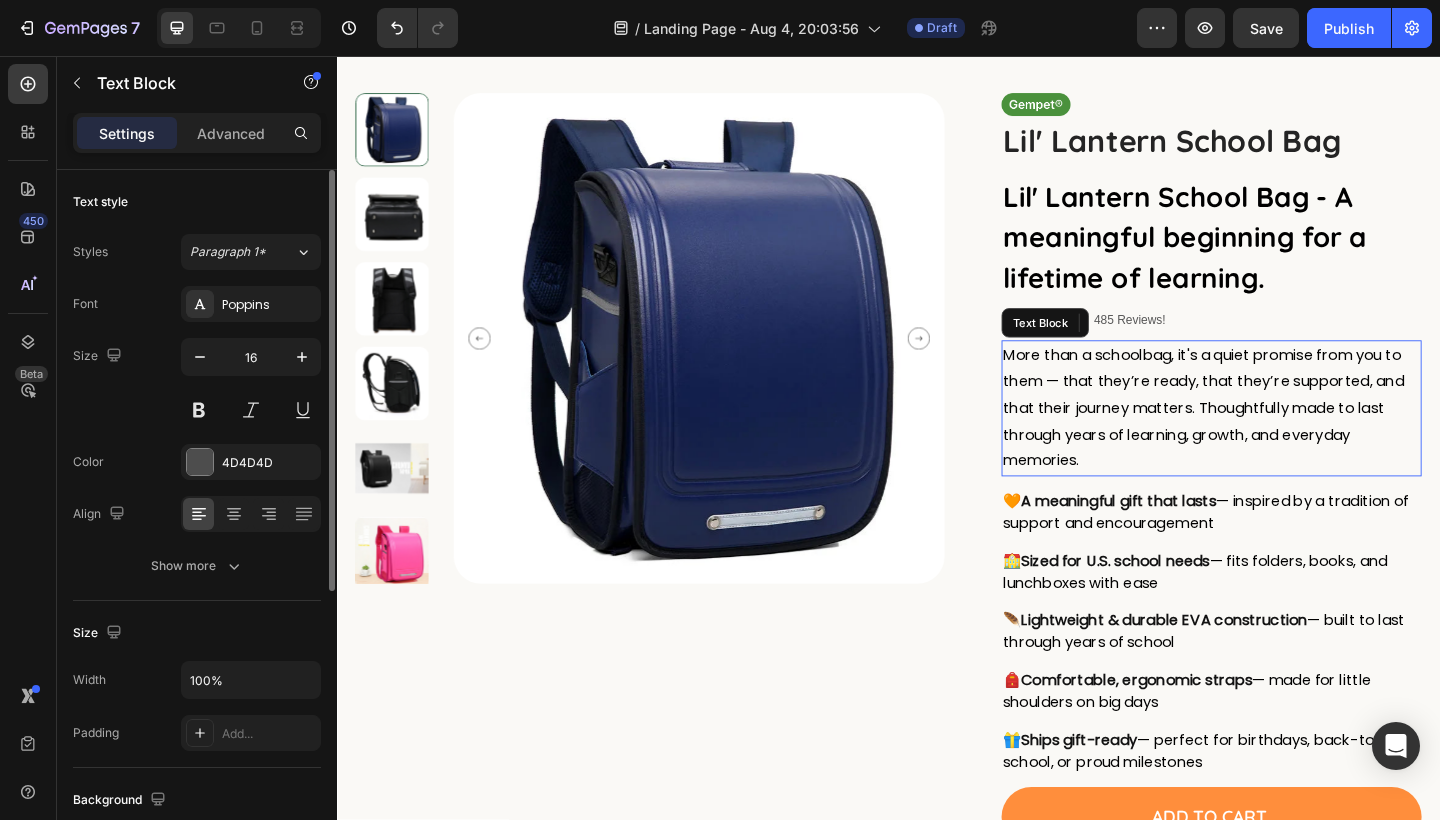 click on "More than a schoolbag, it's a quiet promise from you to them — that they’re ready, that they’re supported, and that their journey matters. Thoughtfully made to last through years of learning, growth, and everyday memories." at bounding box center (1289, 440) 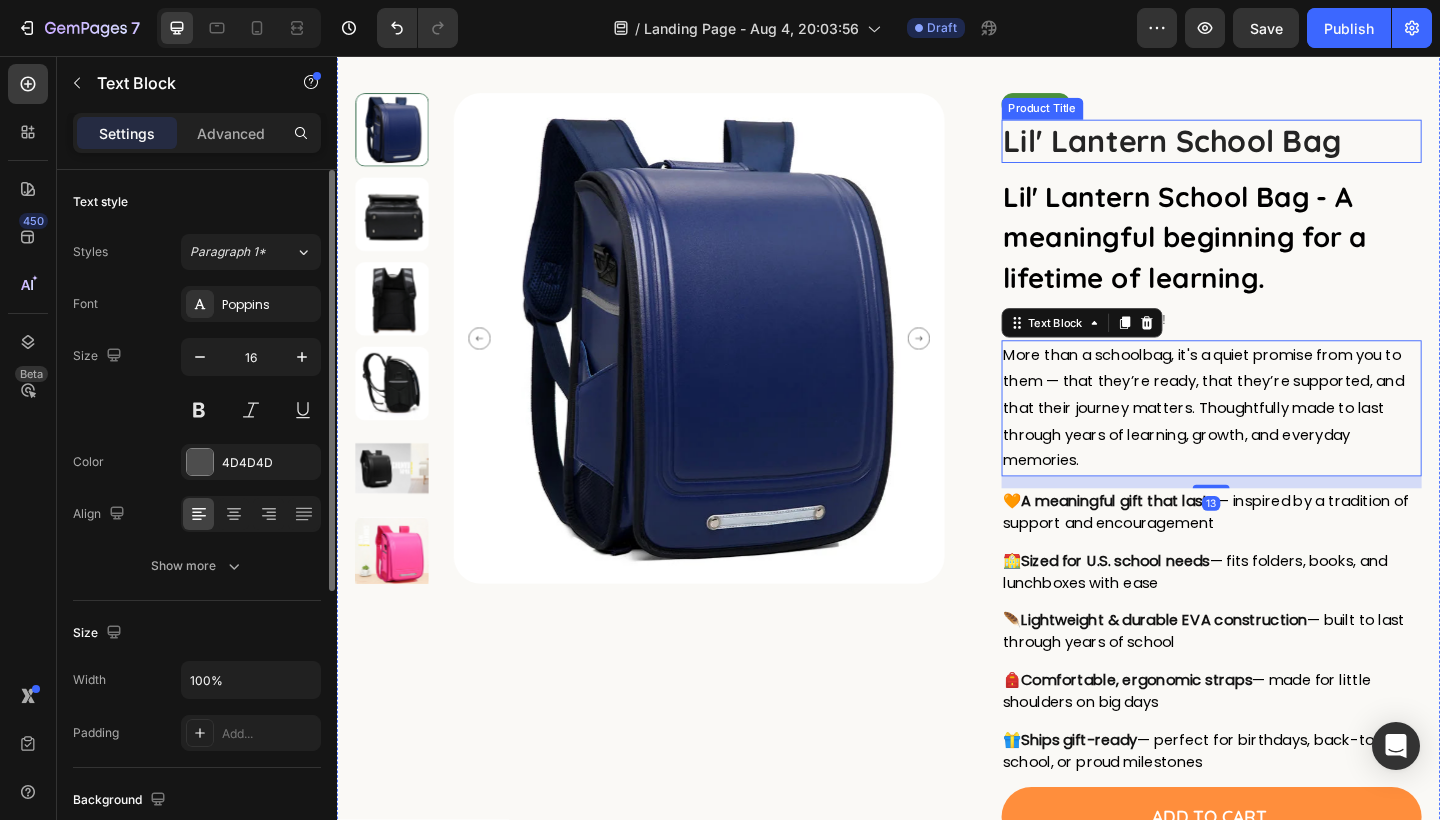 click on "Lil' Lantern School Bag" at bounding box center [1289, 149] 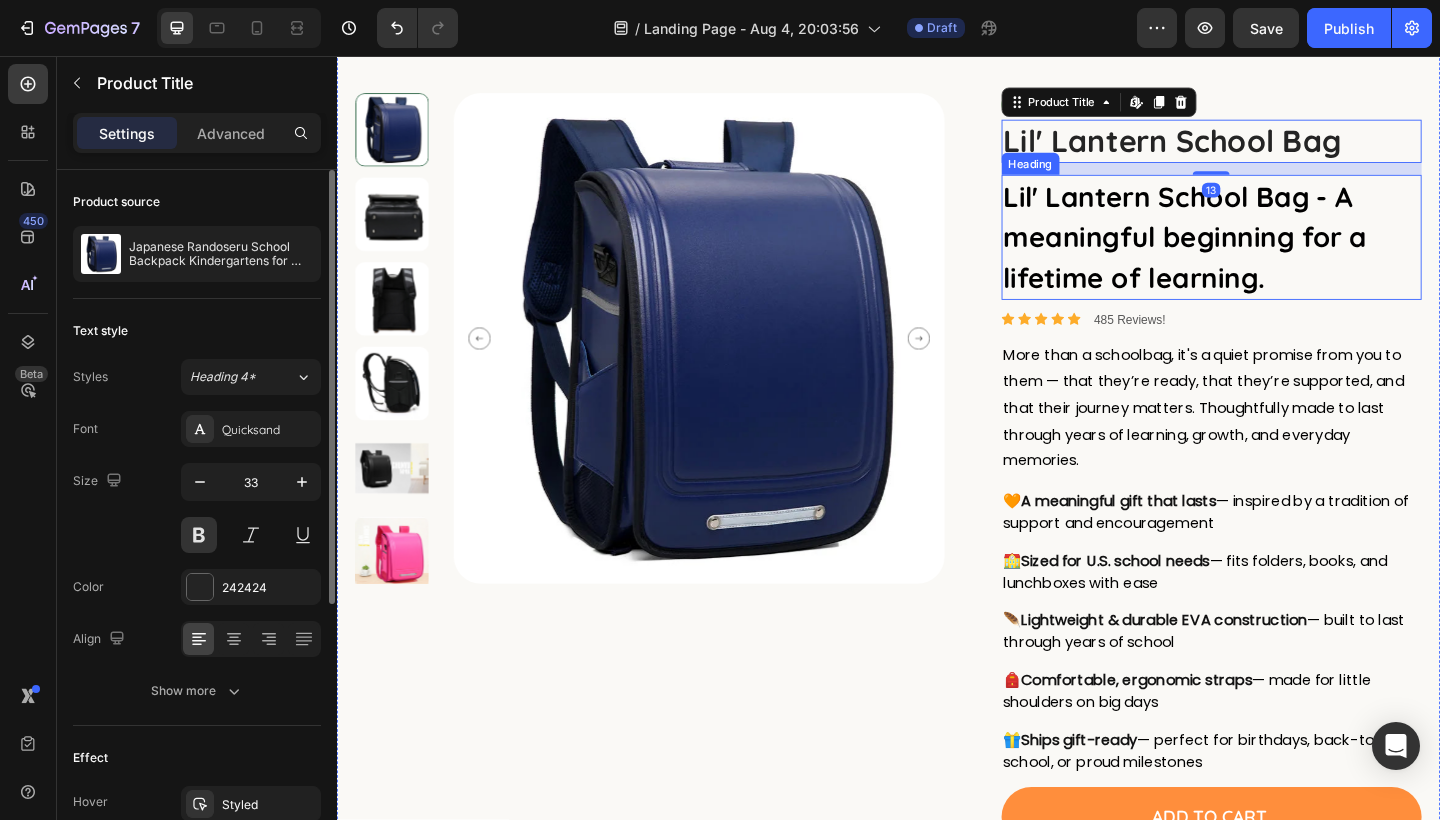 click on "⁠⁠⁠⁠⁠⁠⁠ Lil' Lantern School Bag - A meaningful beginning for a lifetime of learning." at bounding box center [1289, 254] 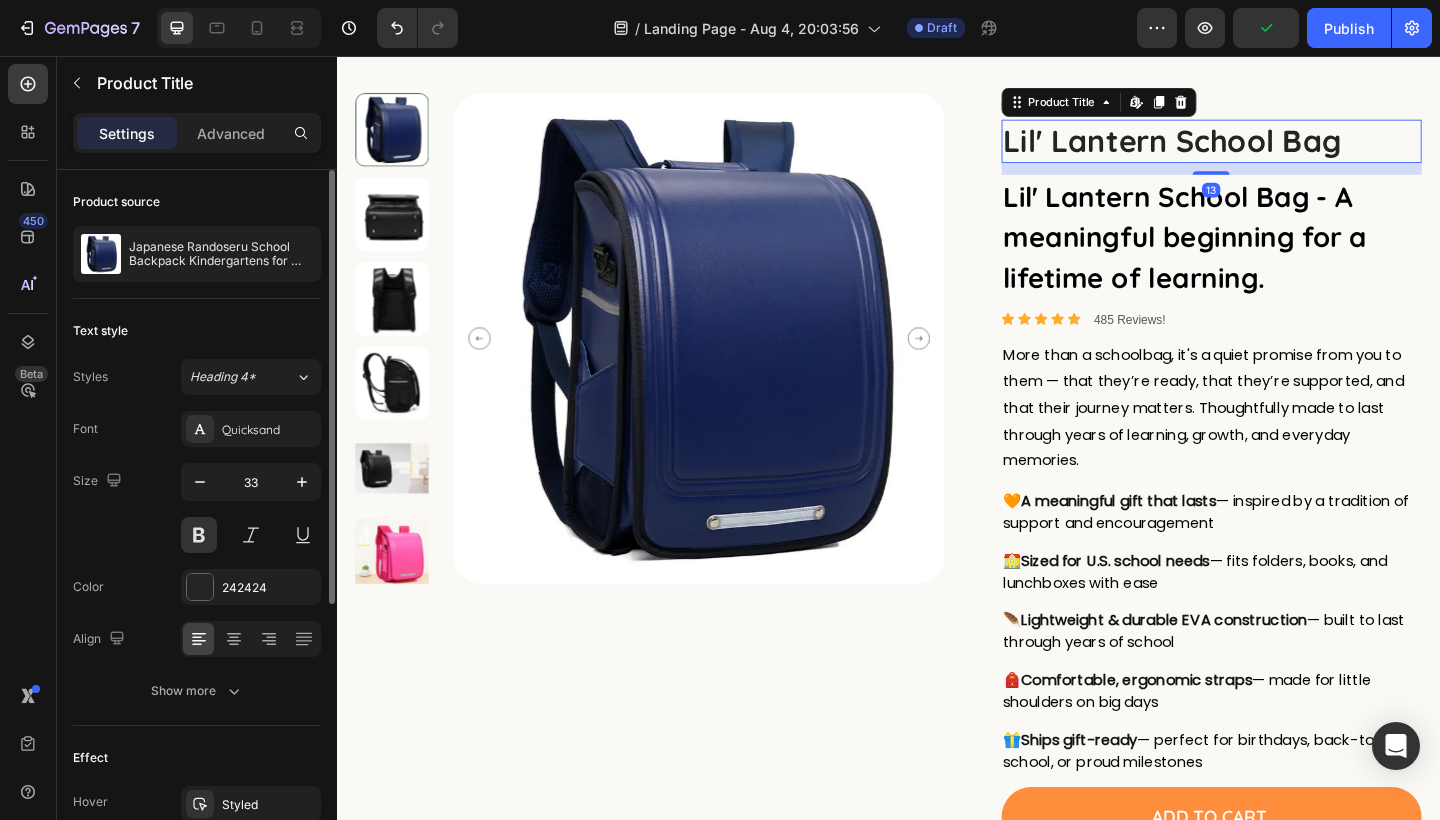 click on "Lil' Lantern School Bag" at bounding box center [1289, 149] 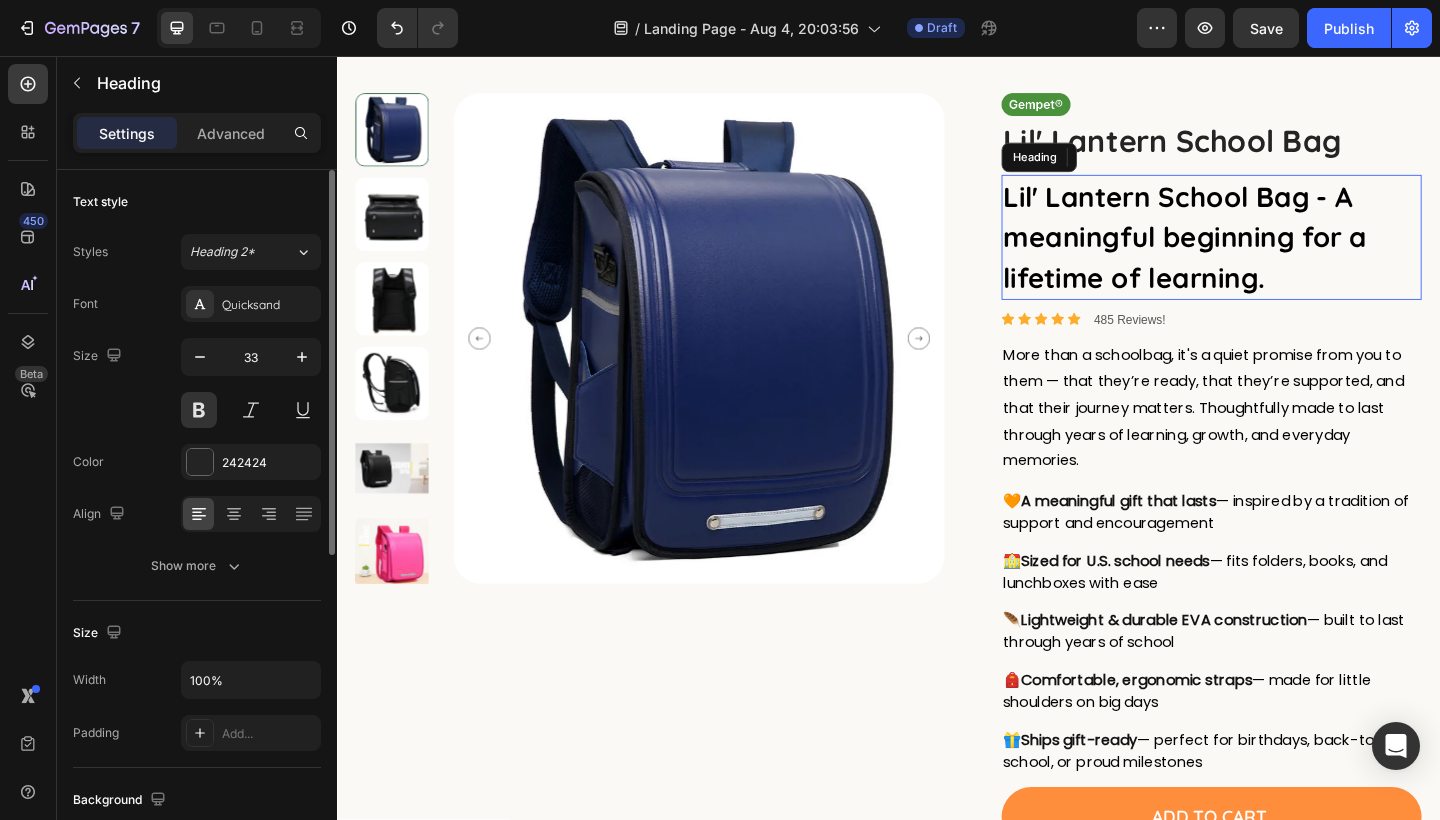 click on "Lil' Lantern School Bag - A meaningful beginning for a lifetime of learning." at bounding box center [1260, 254] 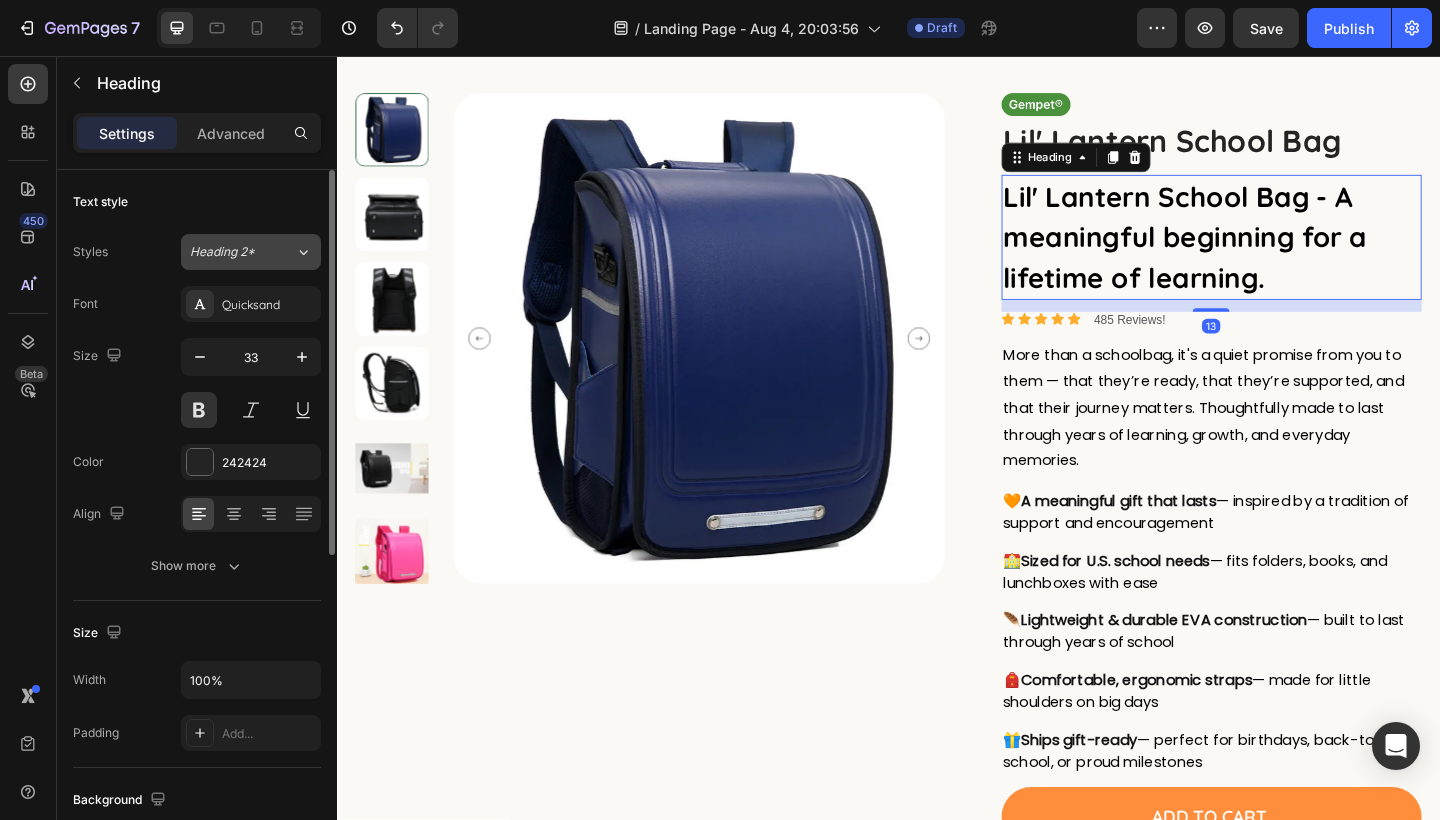 click on "Heading 2*" at bounding box center [242, 252] 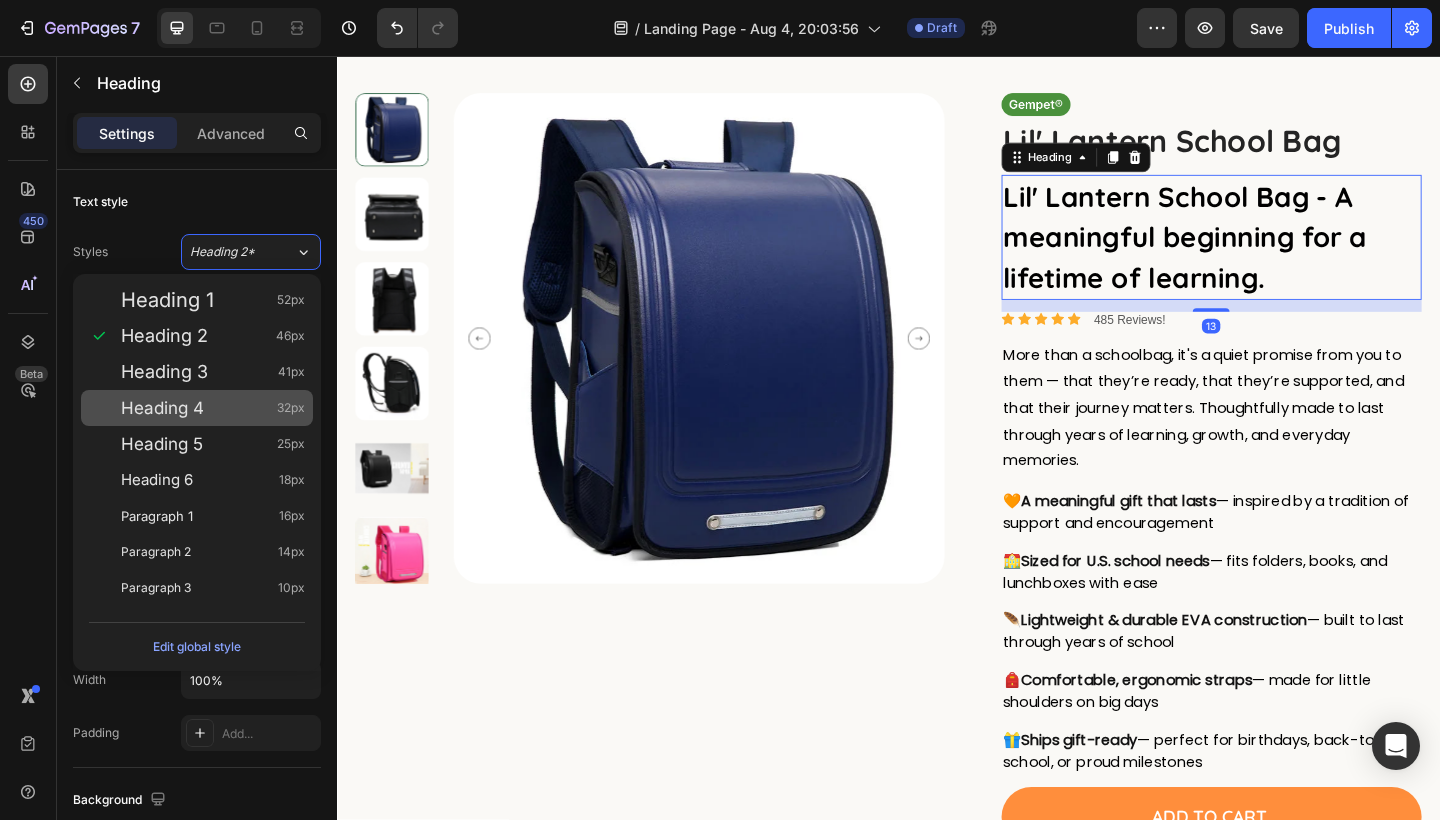 click on "Heading 4 32px" at bounding box center (197, 408) 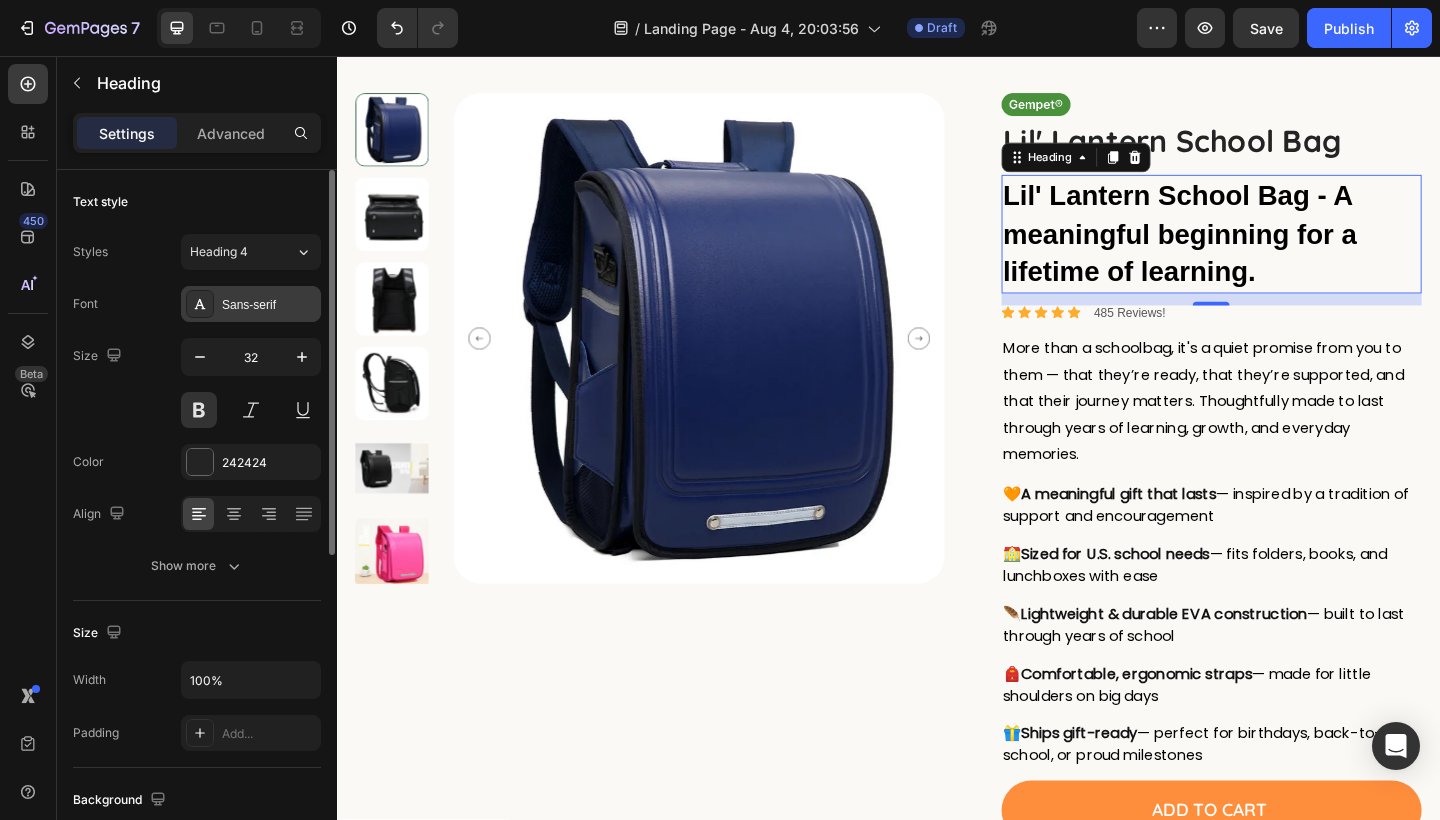 click on "Sans-serif" at bounding box center (251, 304) 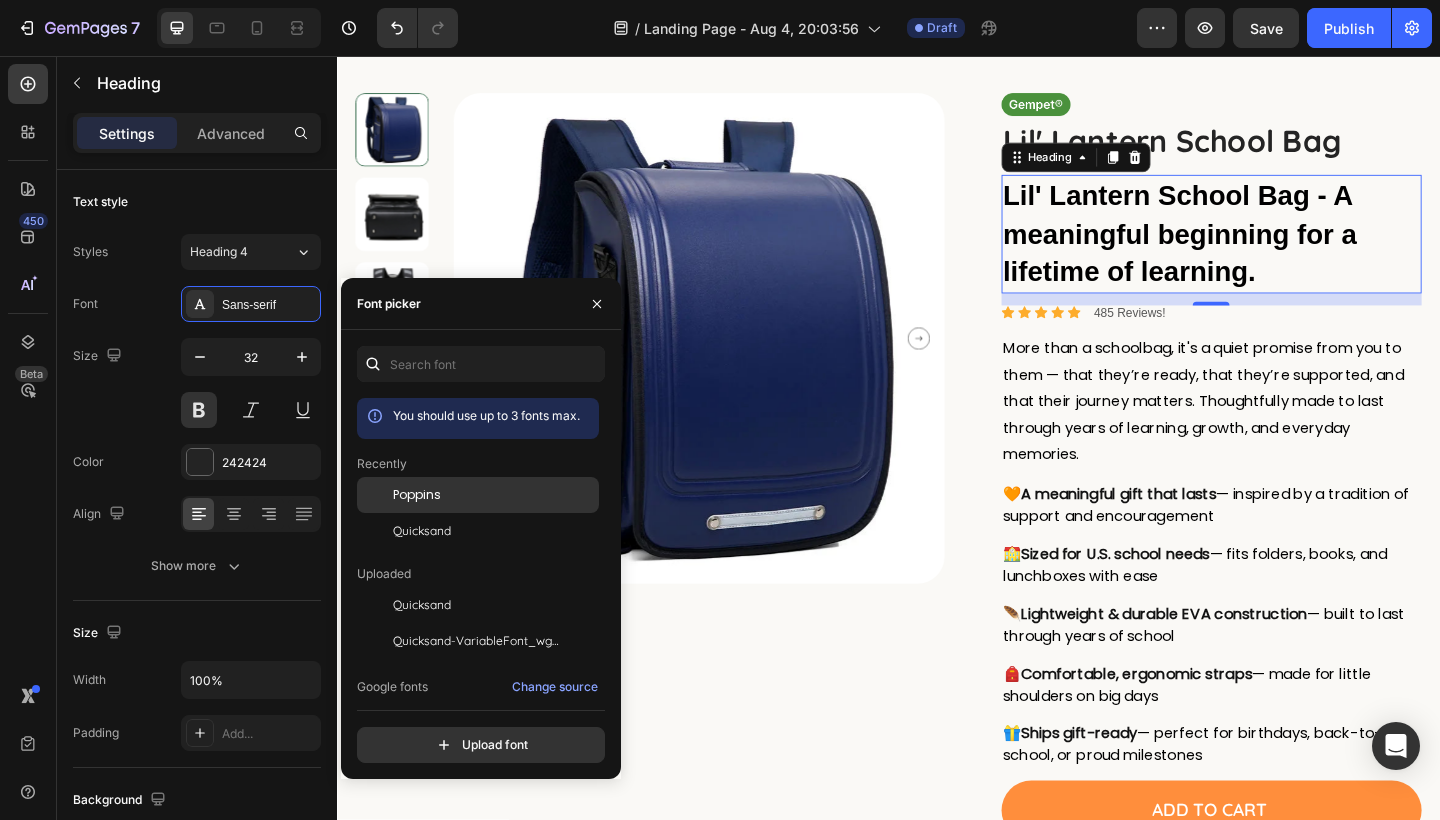 click on "Poppins" 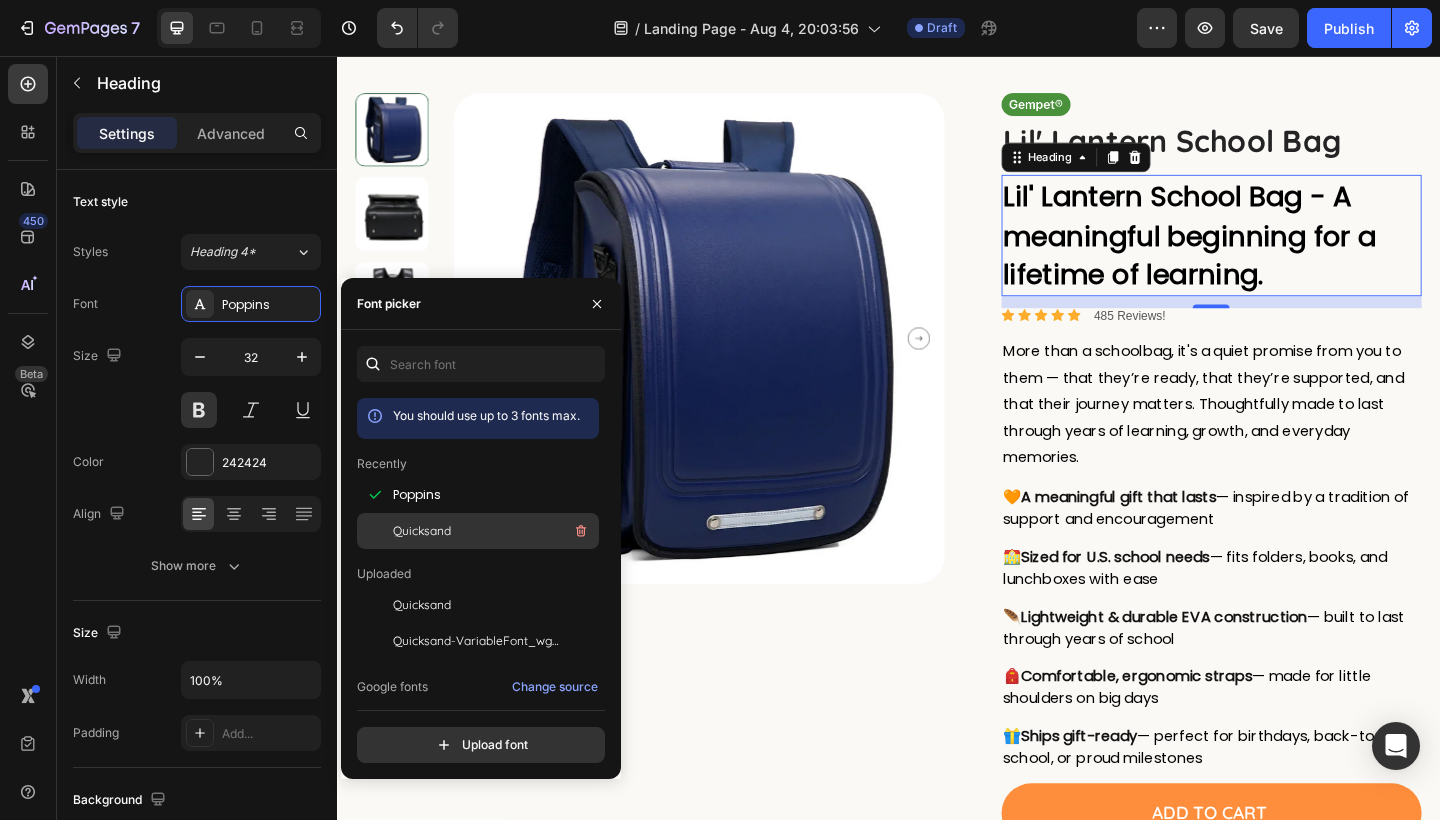 click on "Quicksand" at bounding box center [422, 531] 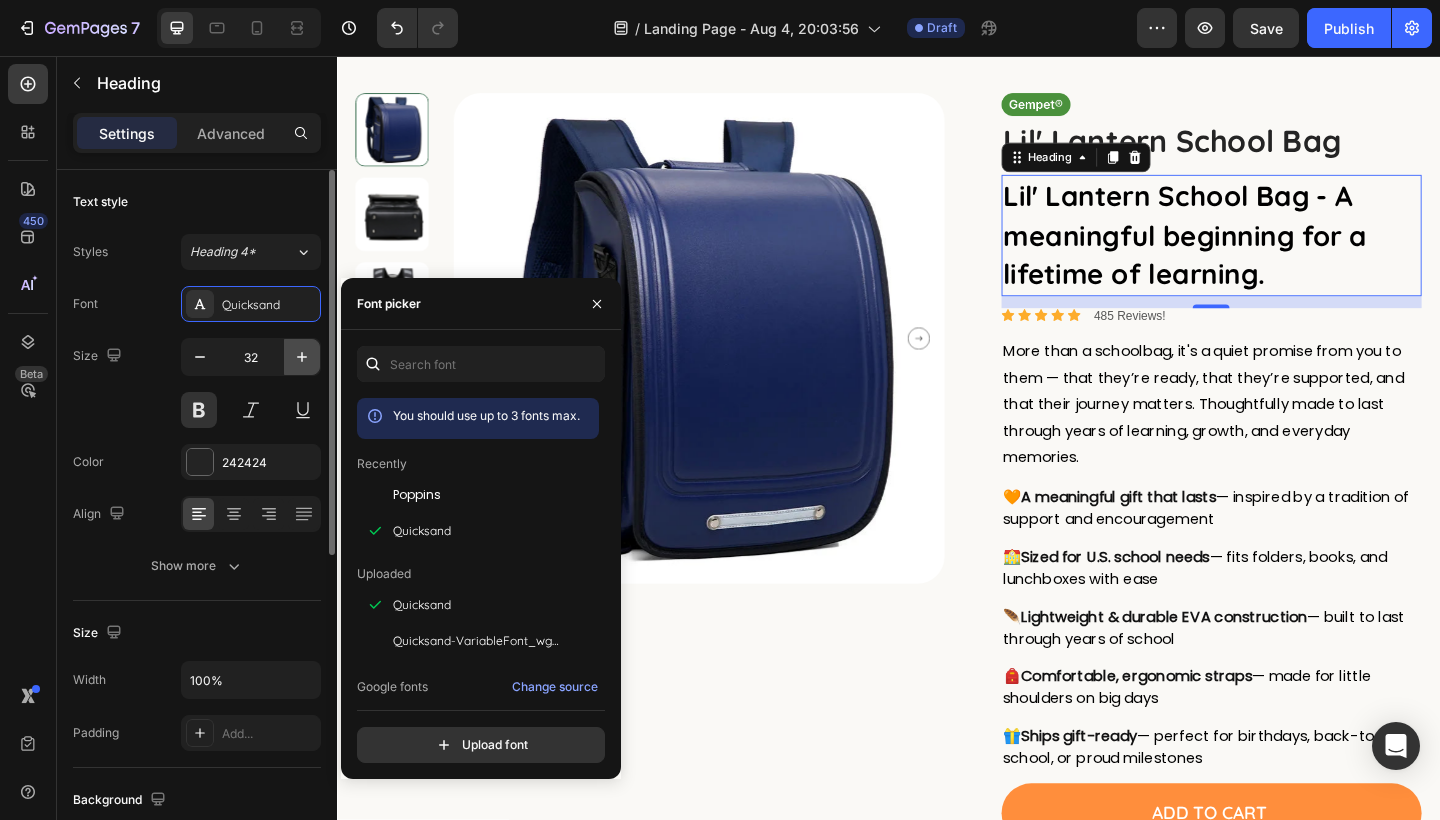 click 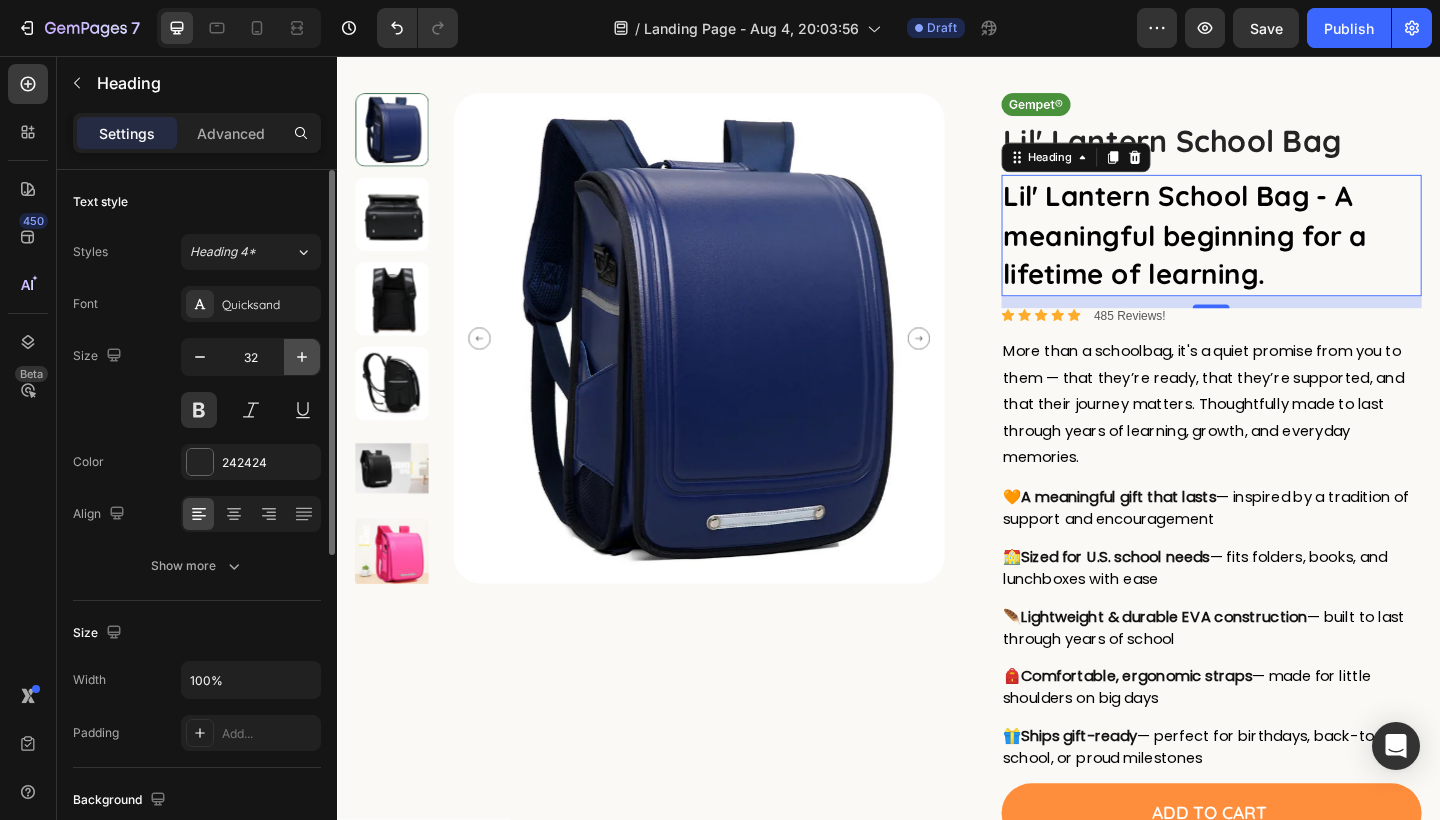 type on "33" 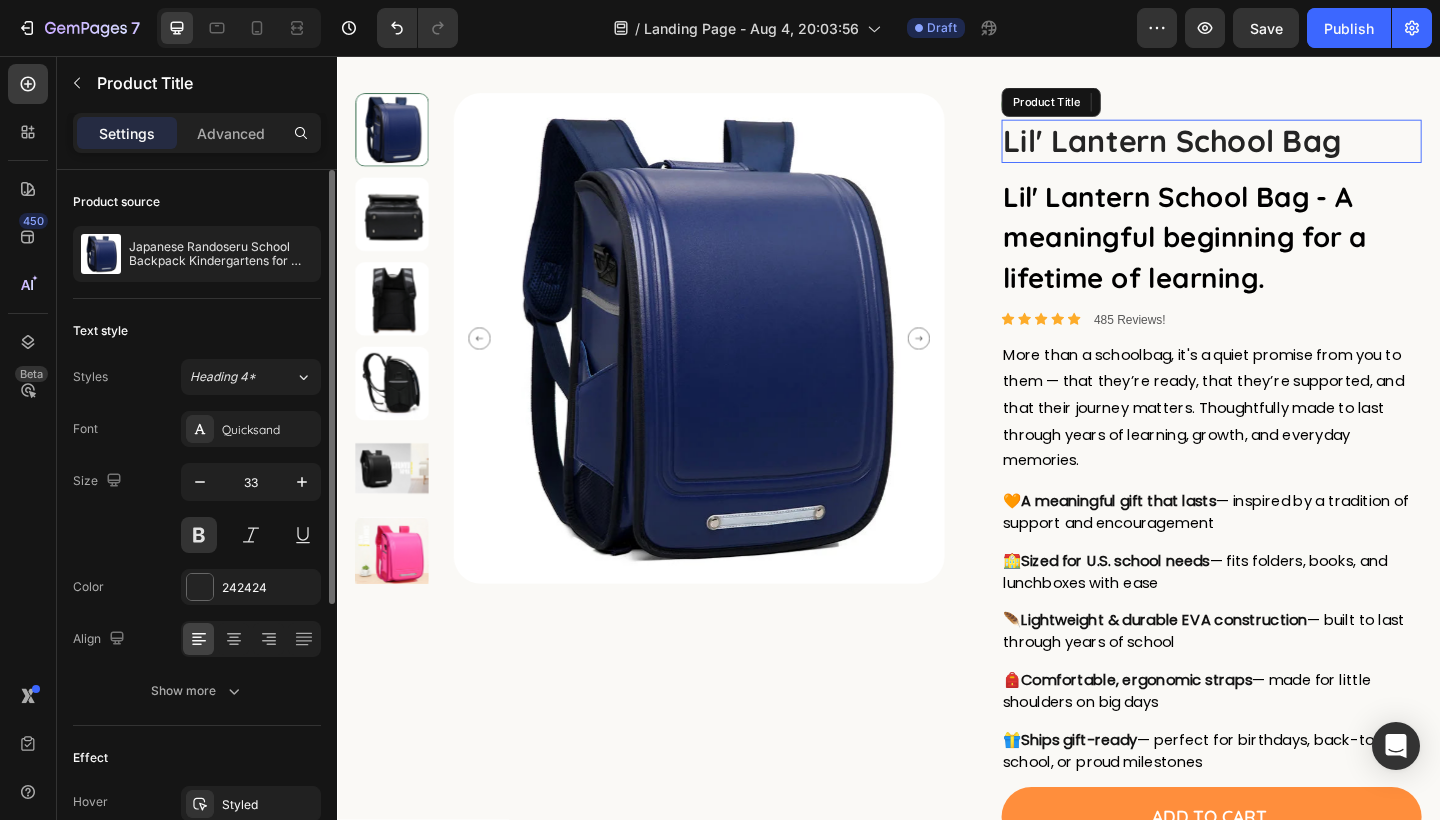 click on "Lil' Lantern School Bag" at bounding box center (1289, 149) 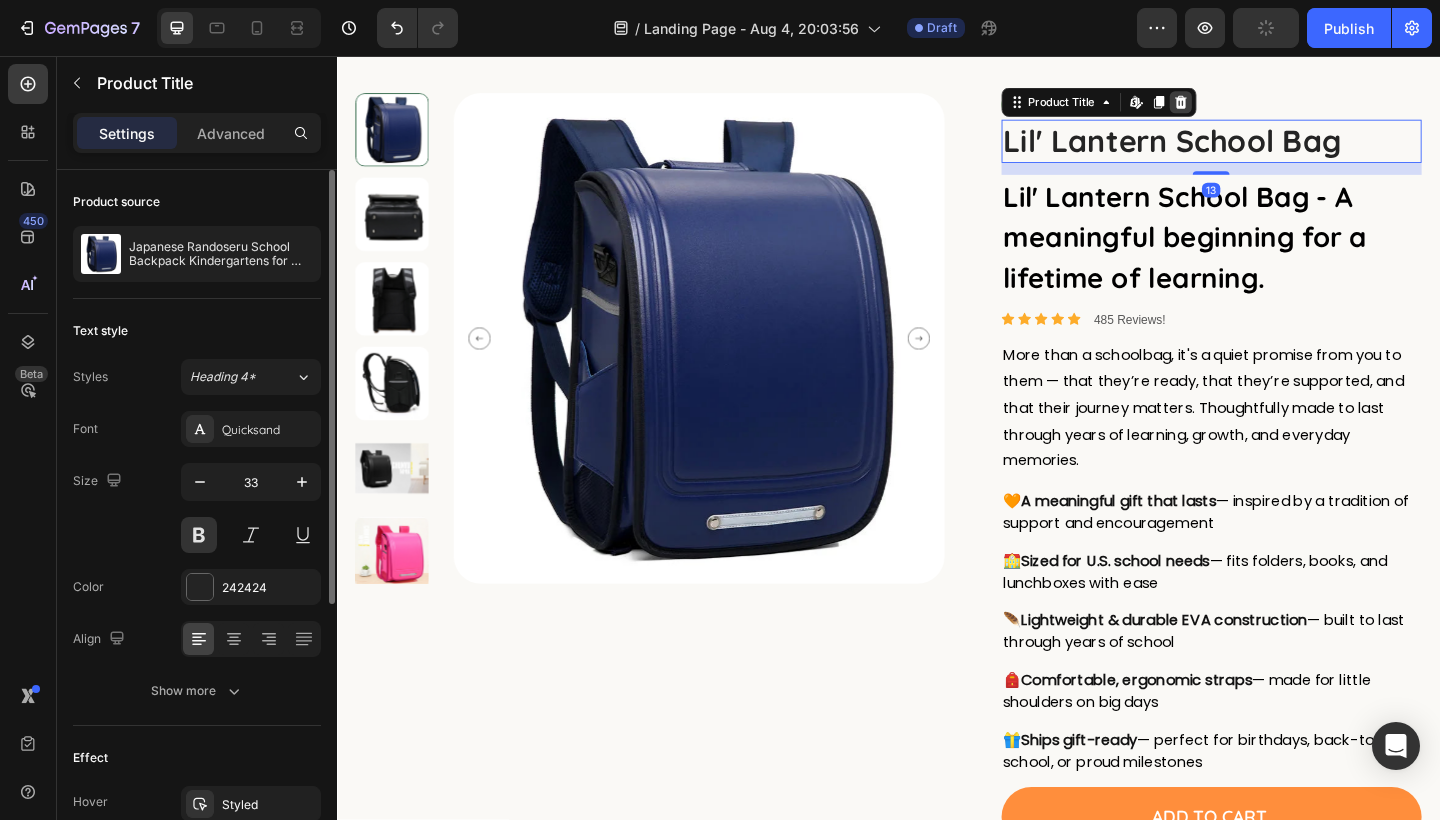 click 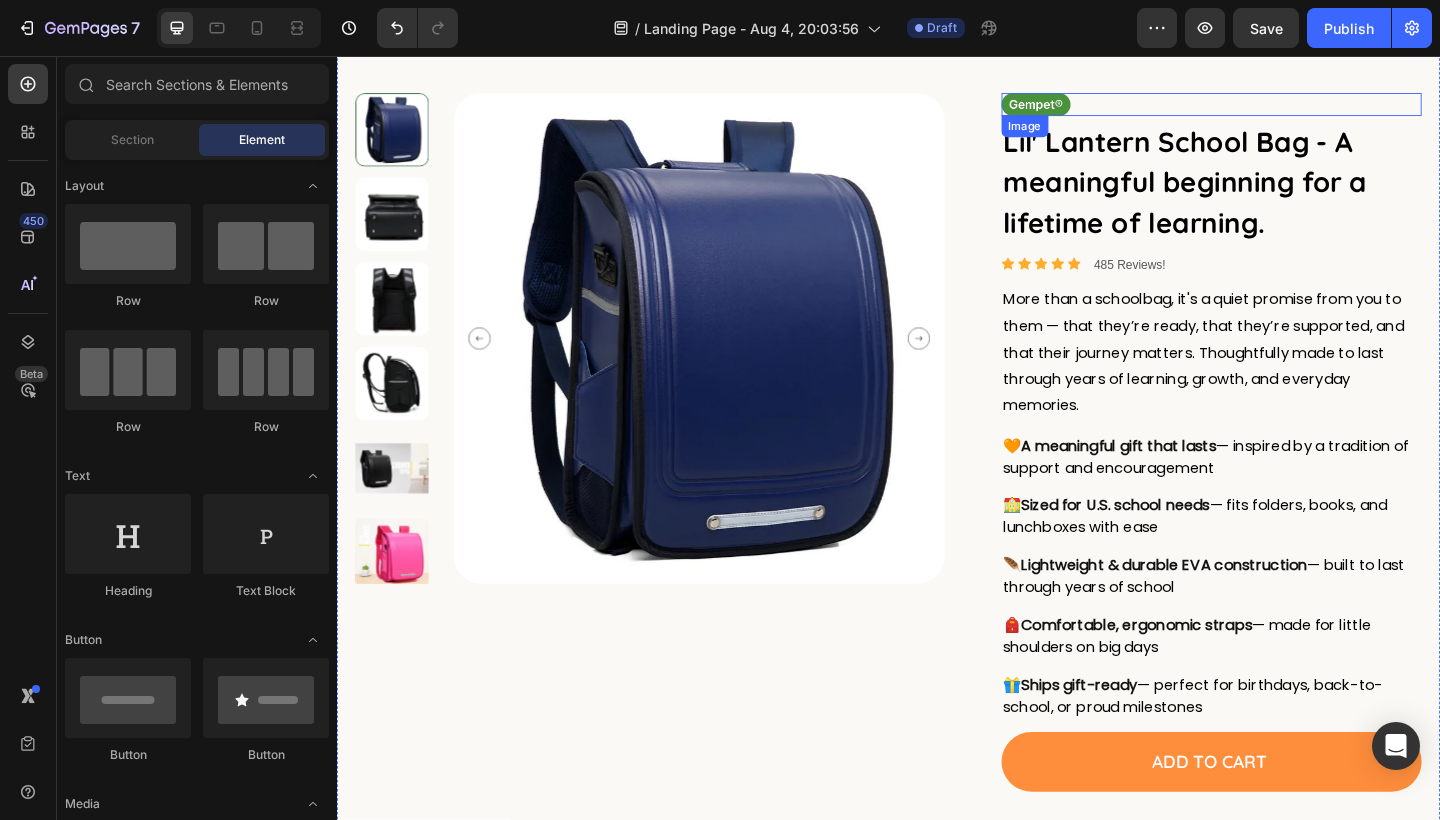 click at bounding box center [1097, 109] 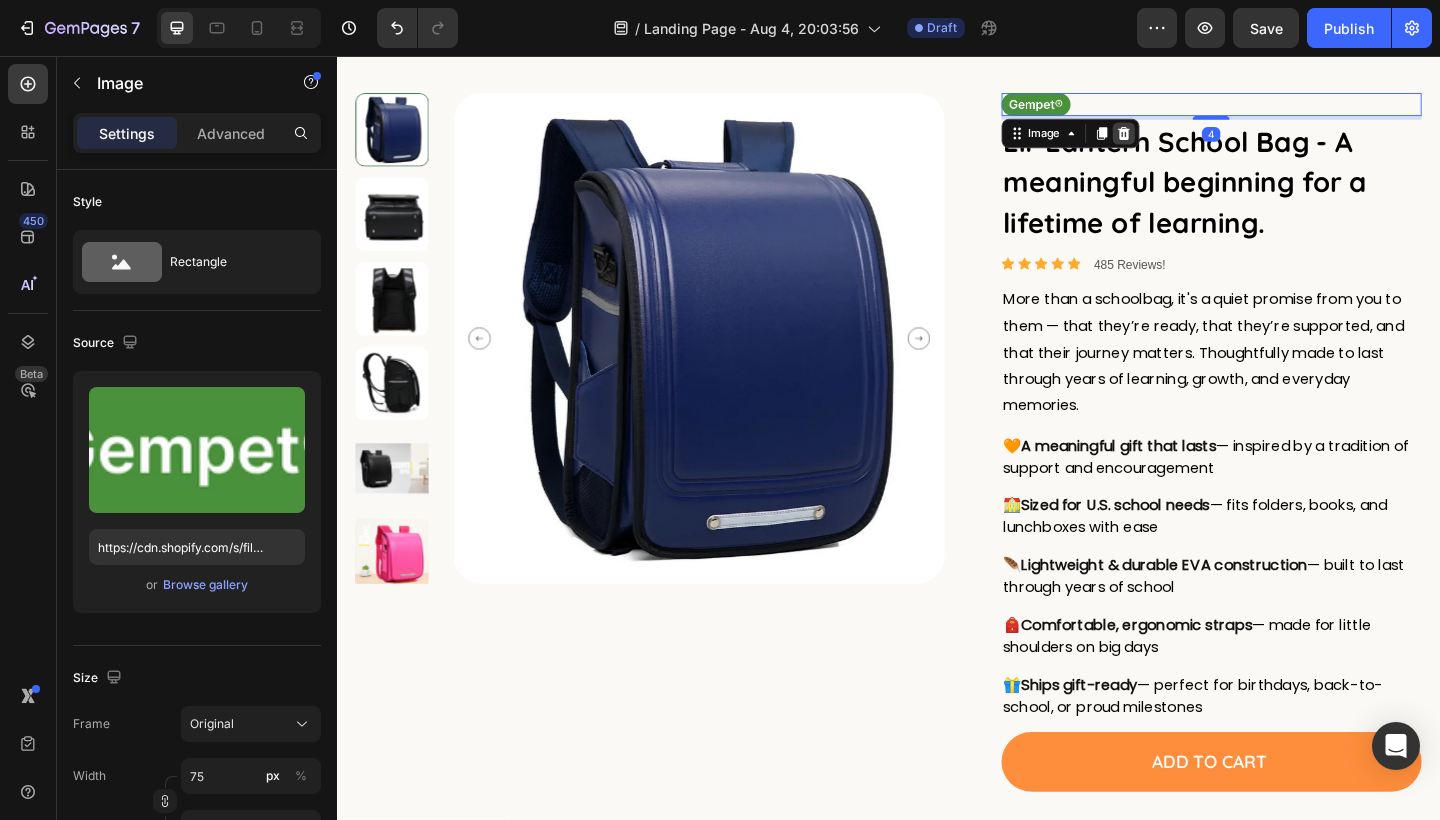 click 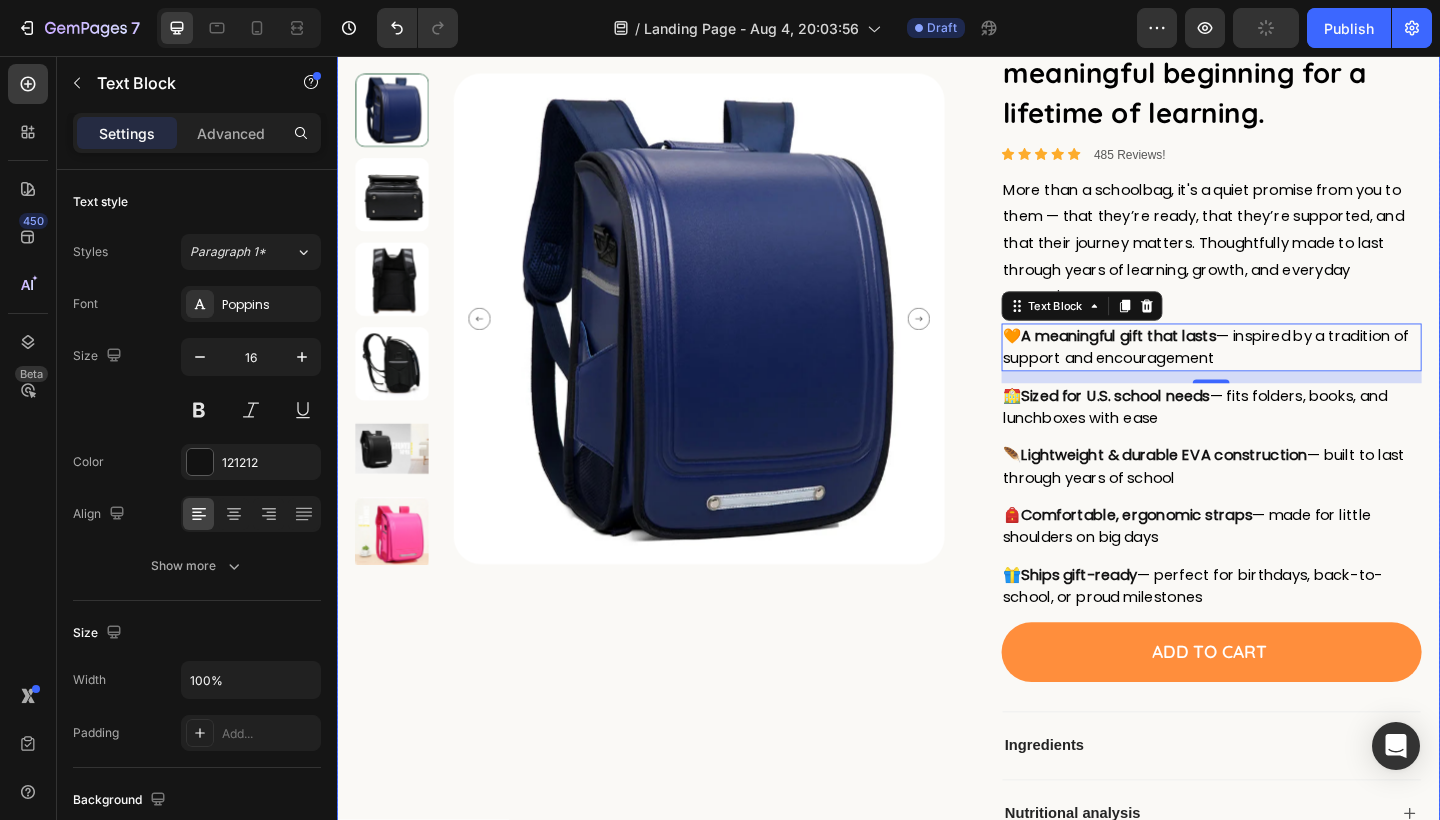 scroll, scrollTop: 843, scrollLeft: 0, axis: vertical 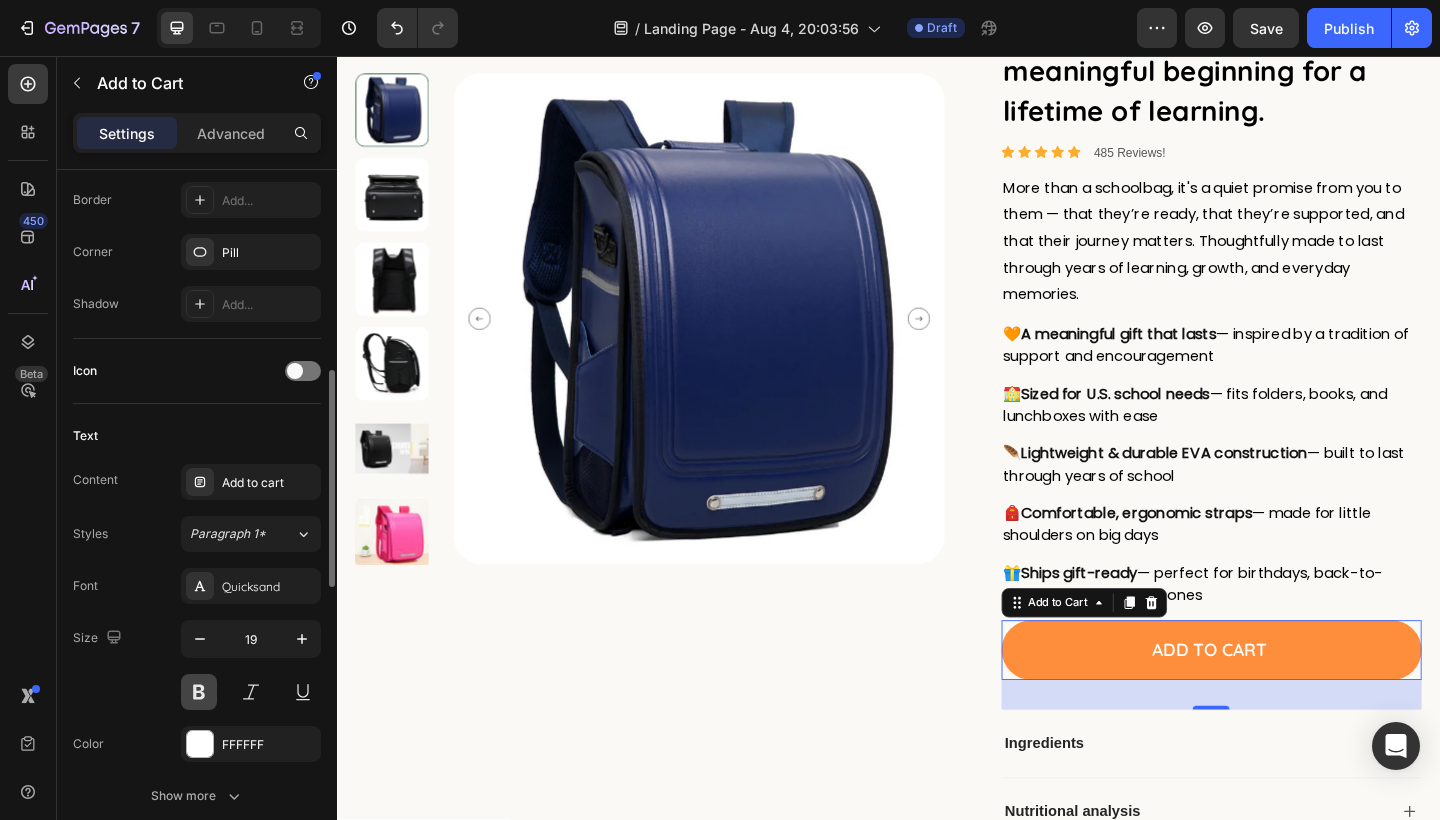 click at bounding box center [199, 692] 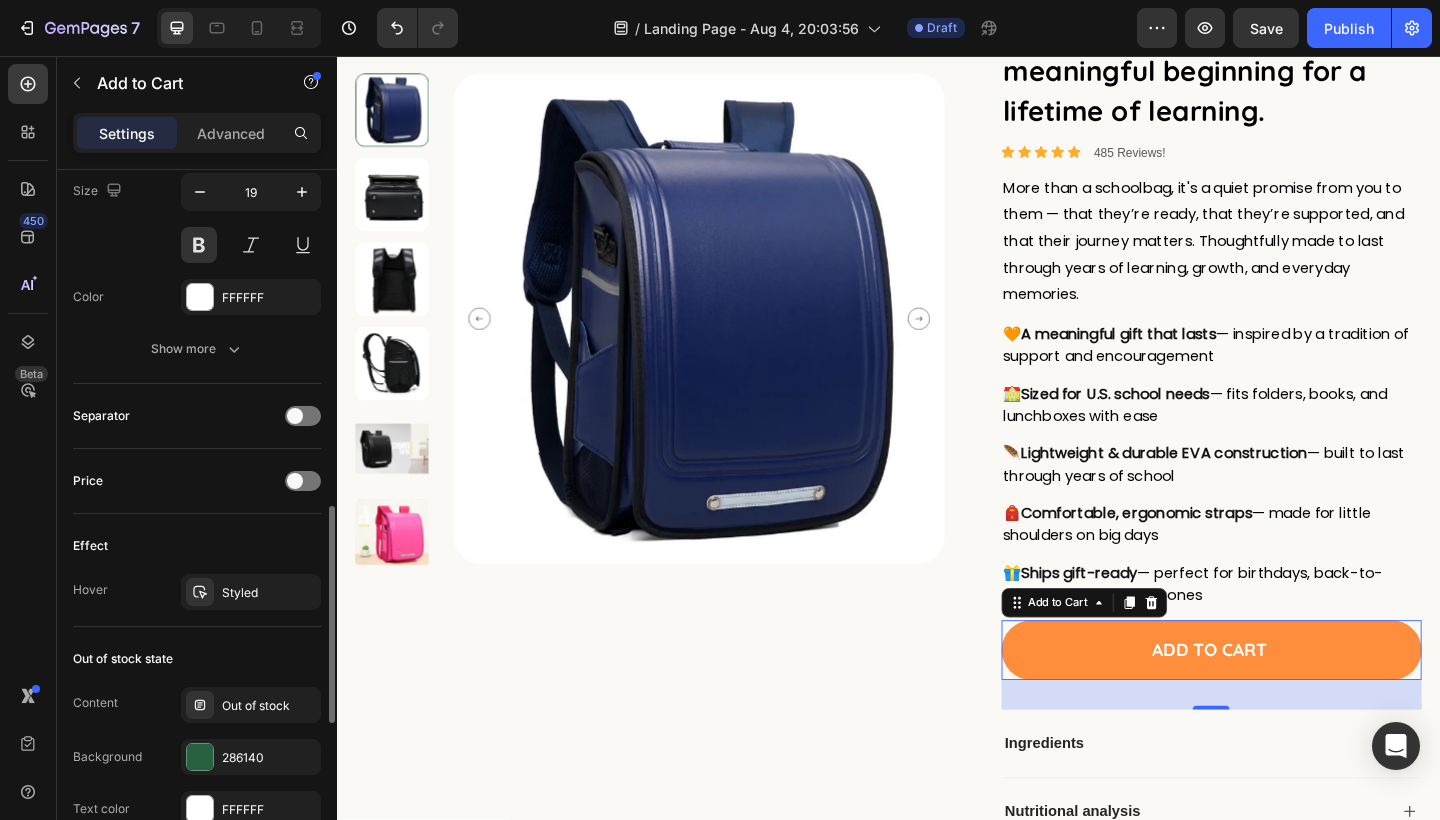 scroll, scrollTop: 1098, scrollLeft: 0, axis: vertical 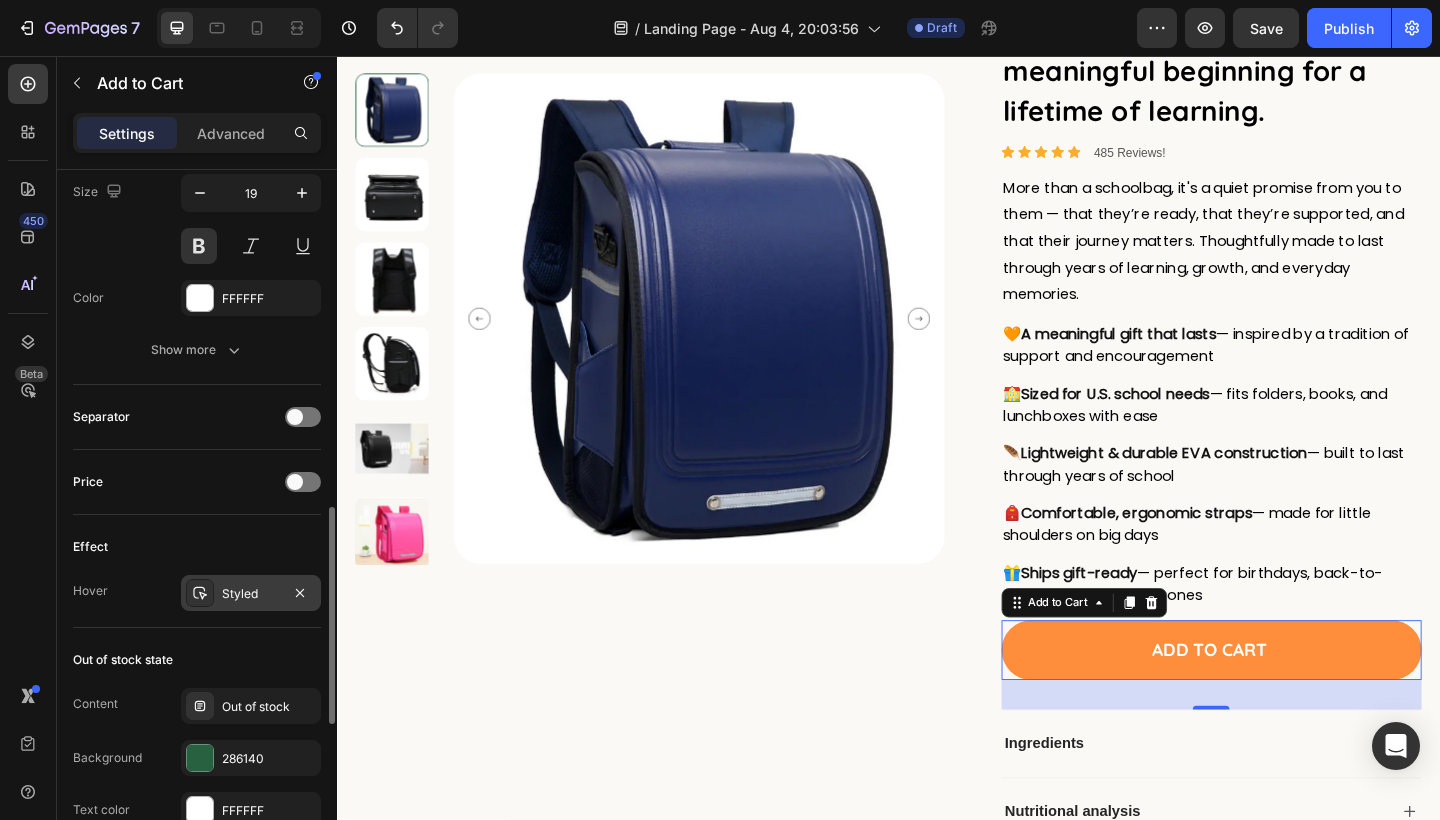 click on "Styled" at bounding box center [251, 593] 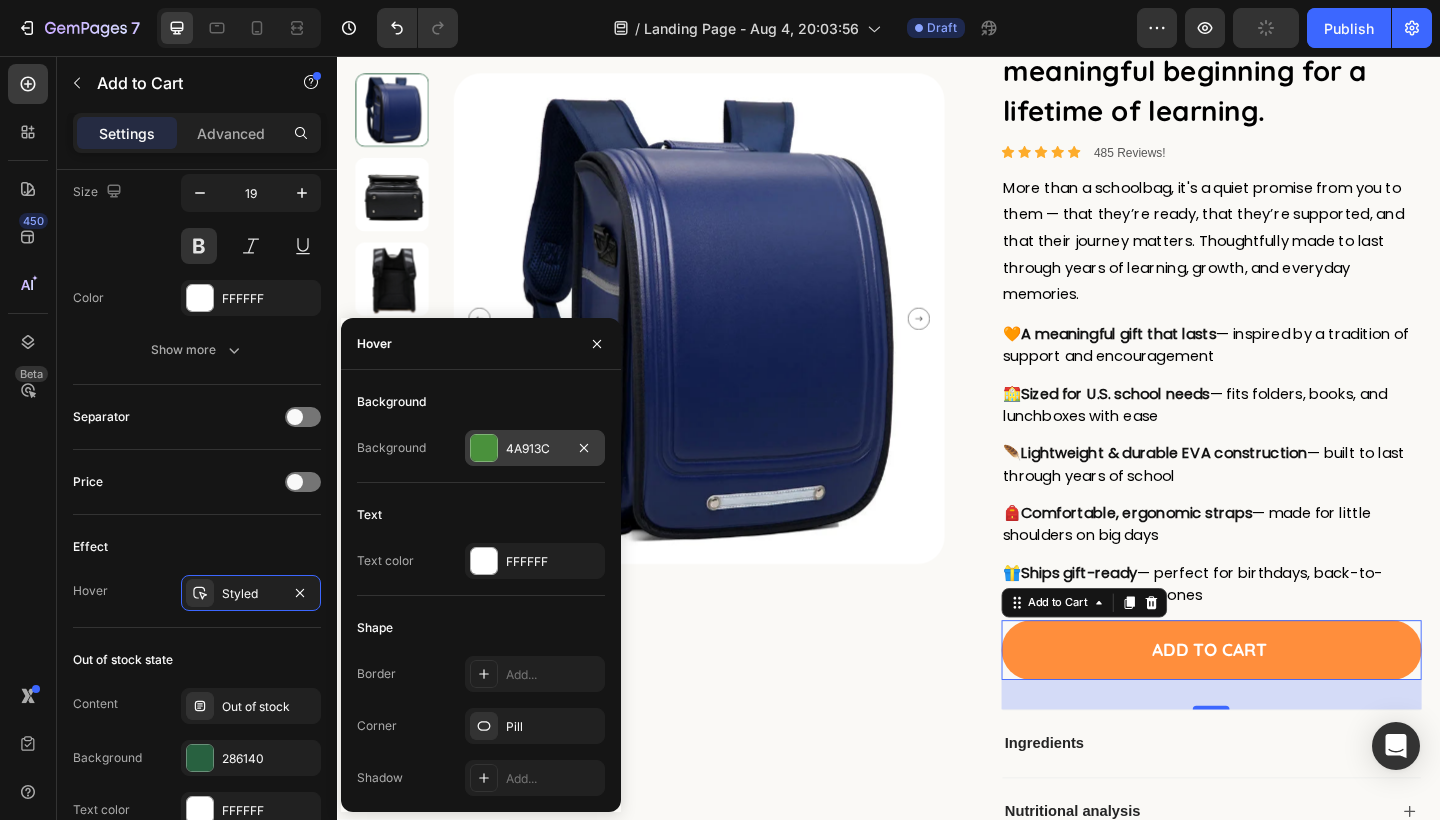 click at bounding box center [484, 448] 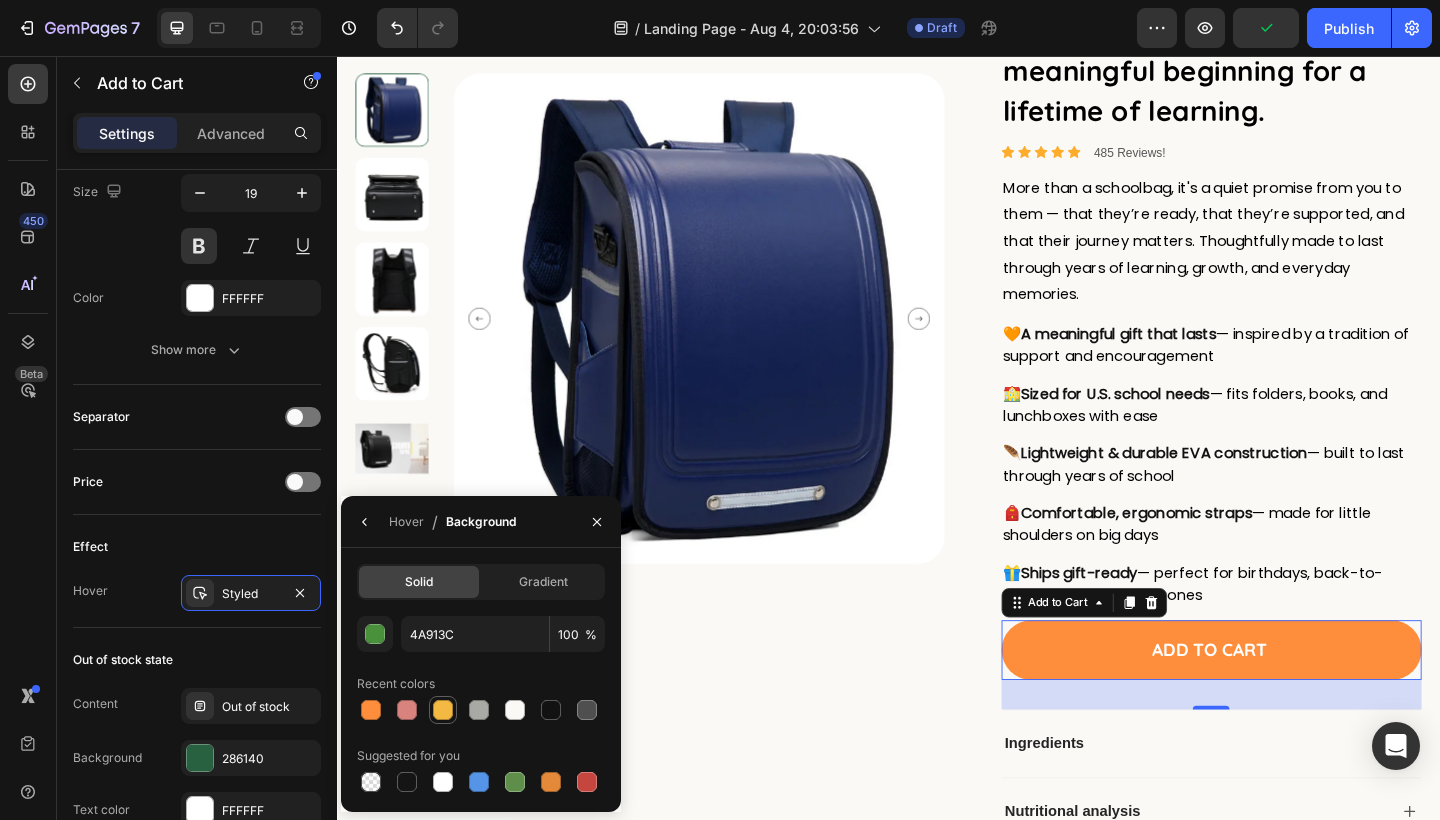 click at bounding box center (443, 710) 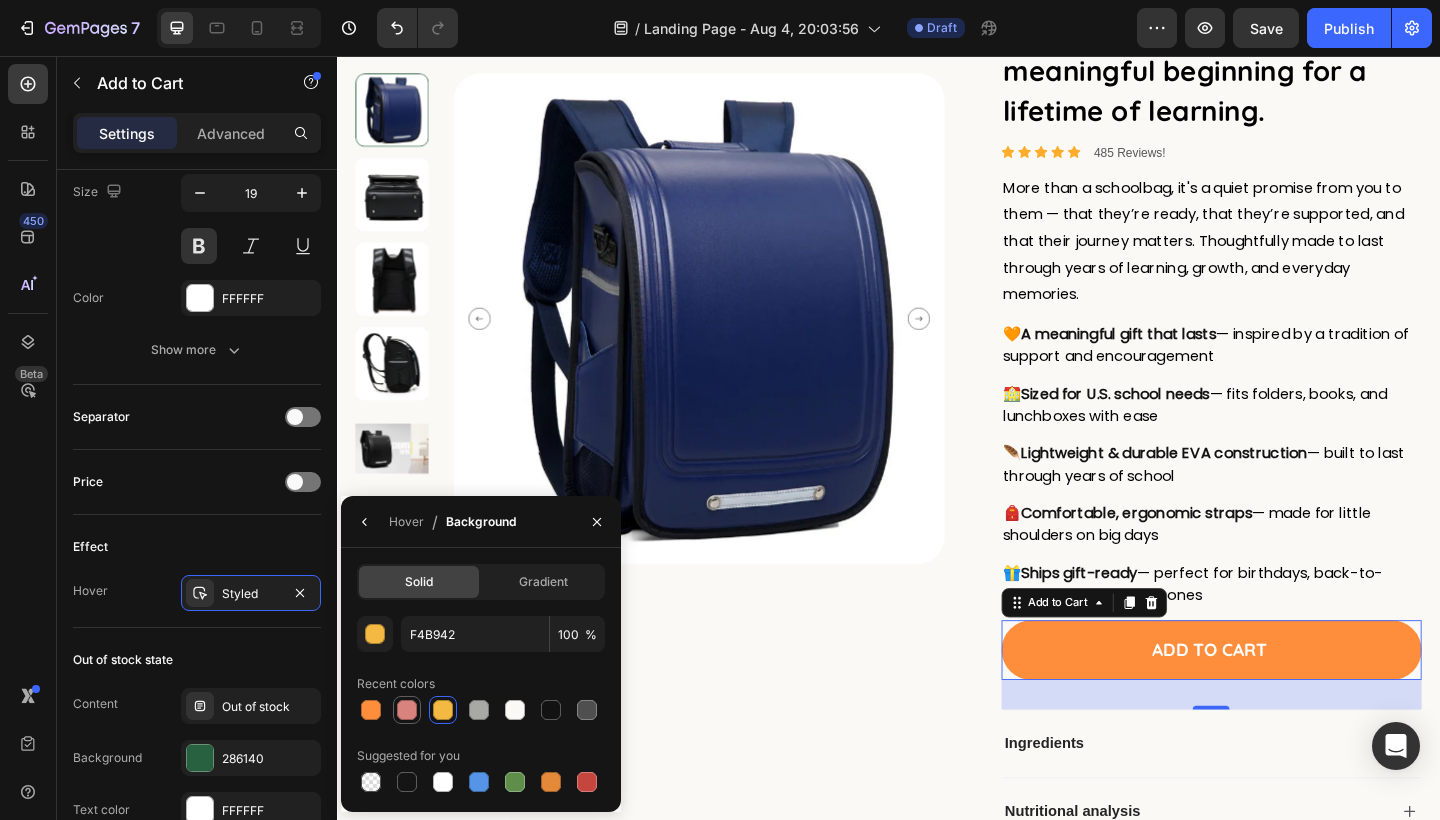 click at bounding box center (407, 710) 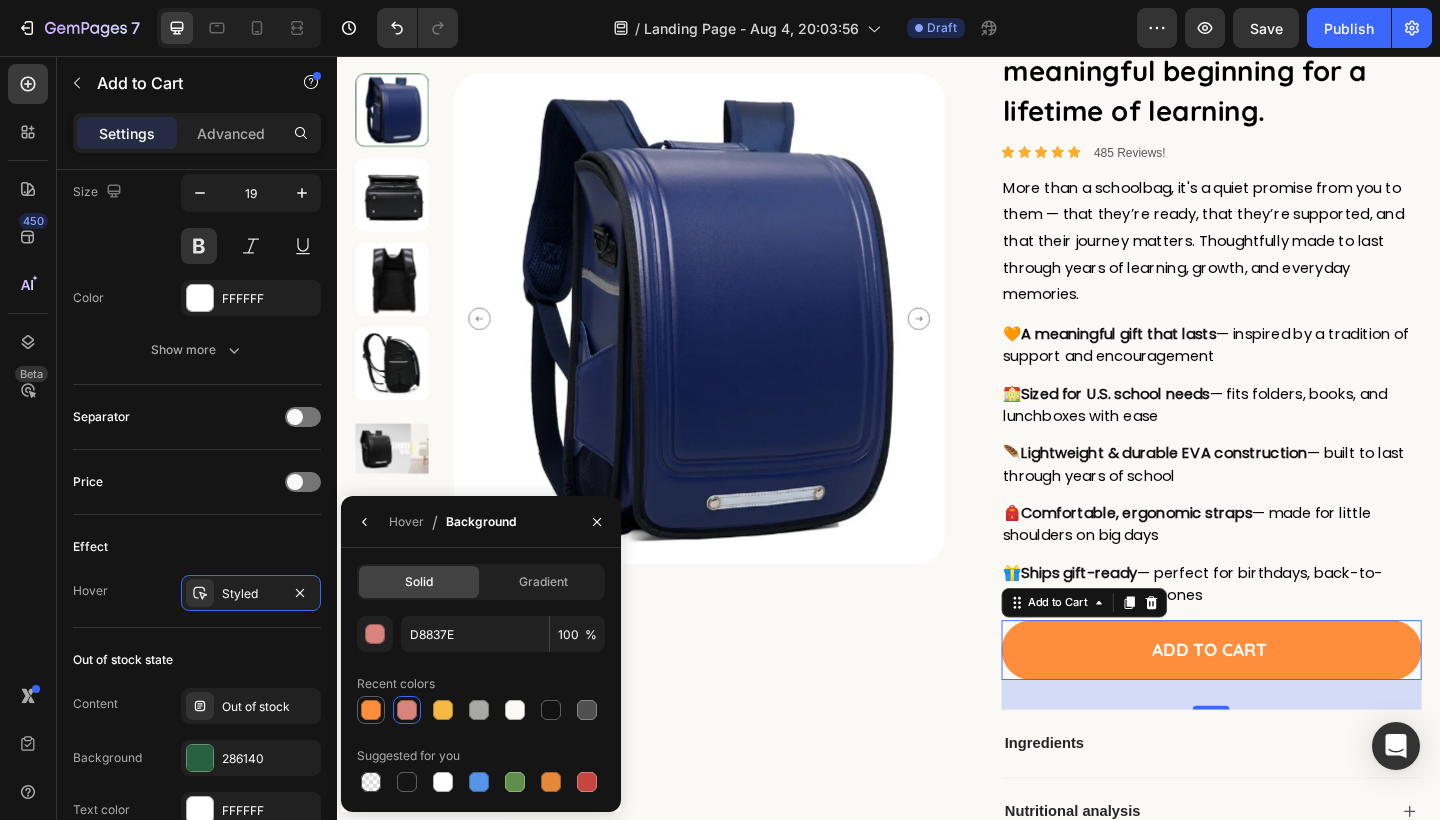click at bounding box center (371, 710) 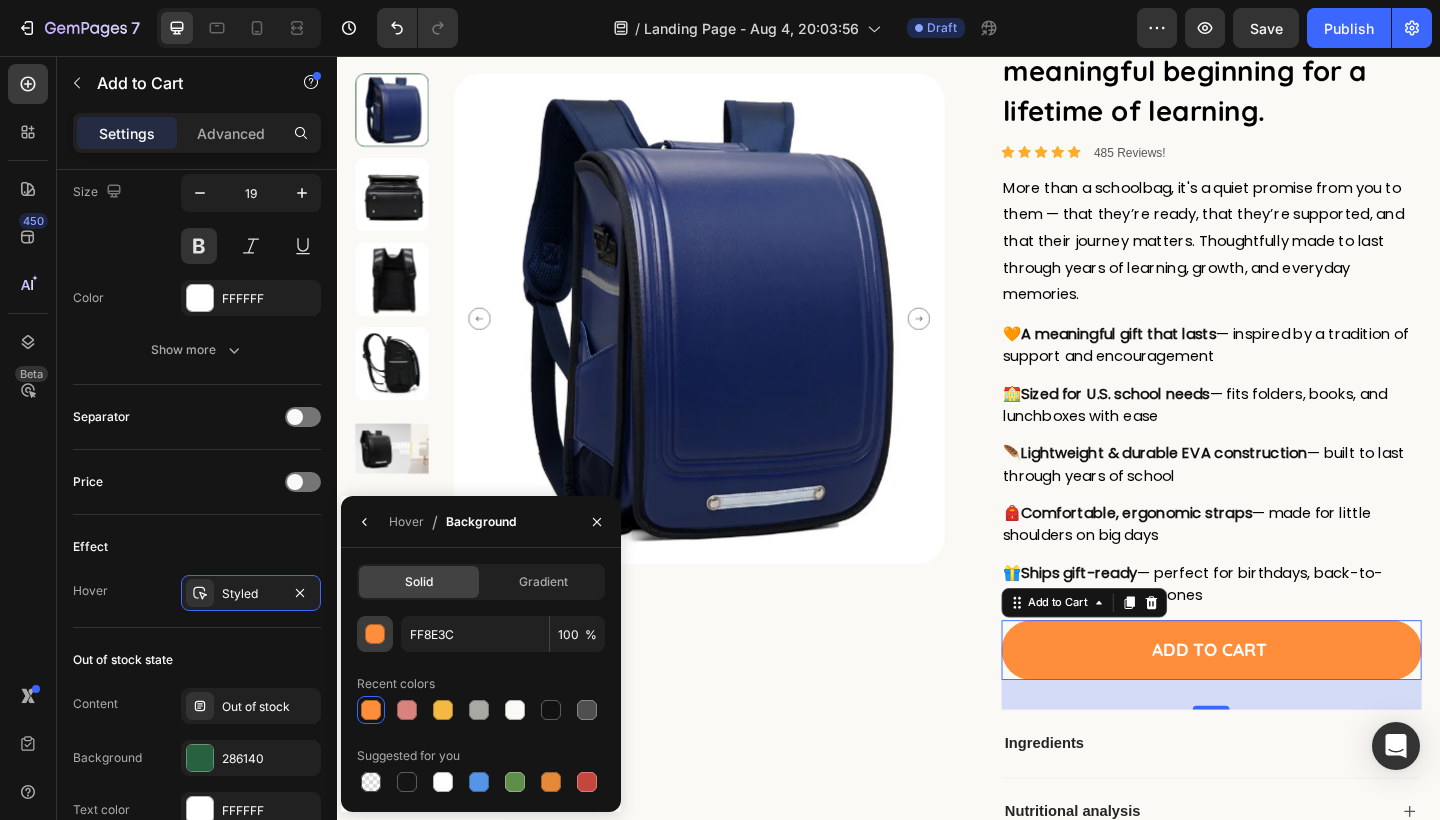 click at bounding box center (376, 635) 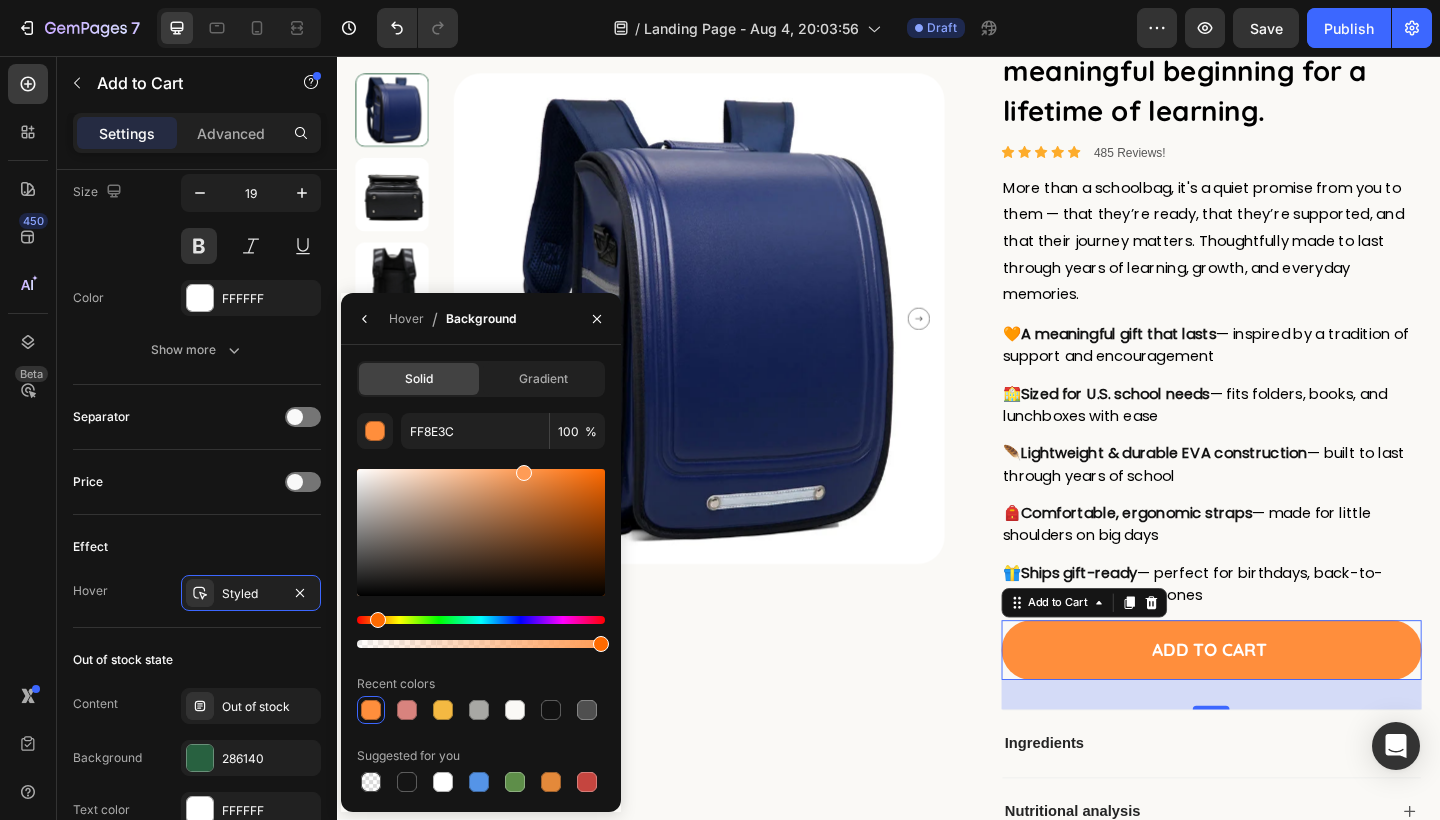 drag, startPoint x: 552, startPoint y: 471, endPoint x: 523, endPoint y: 466, distance: 29.427877 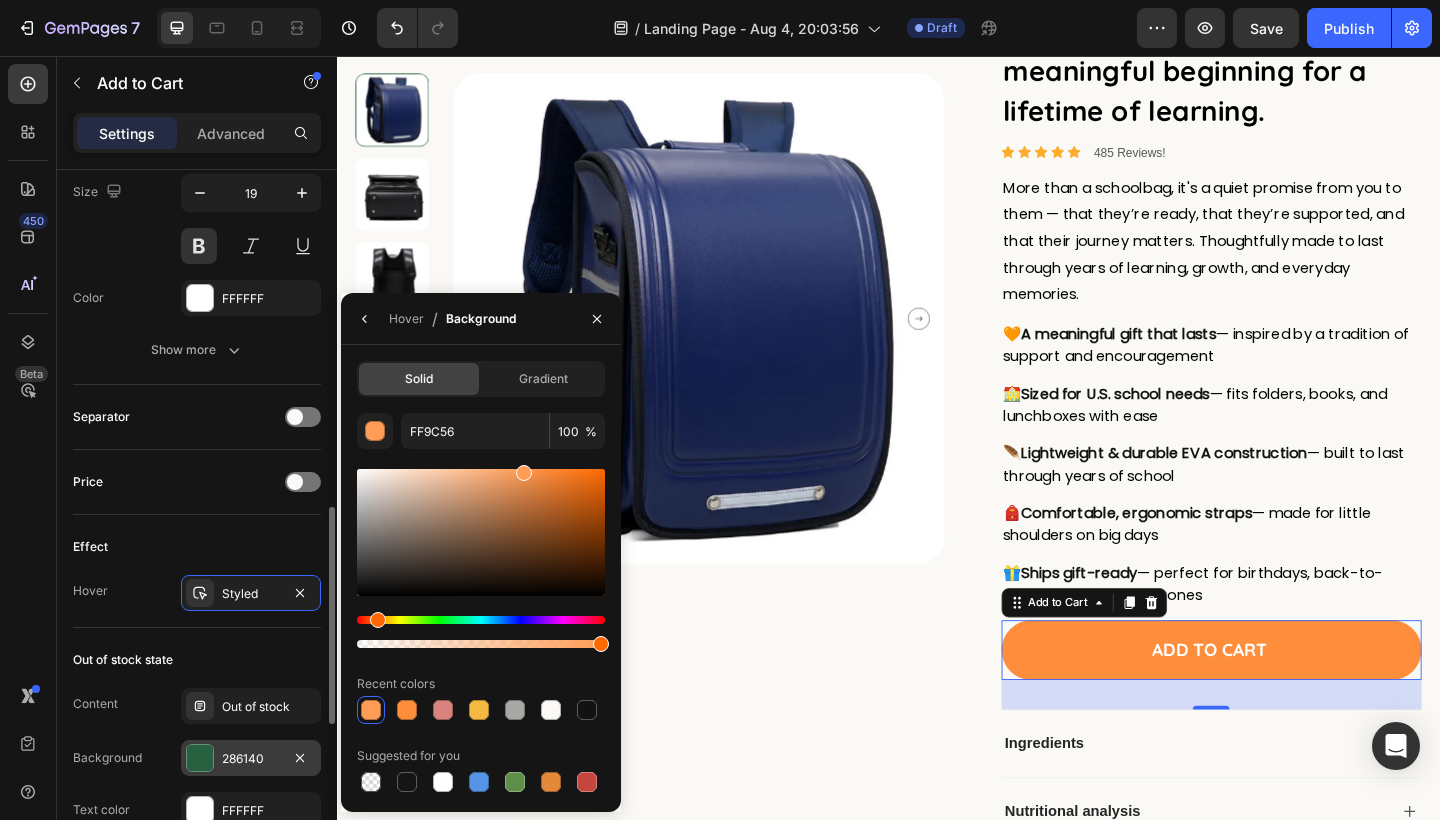 click at bounding box center (200, 758) 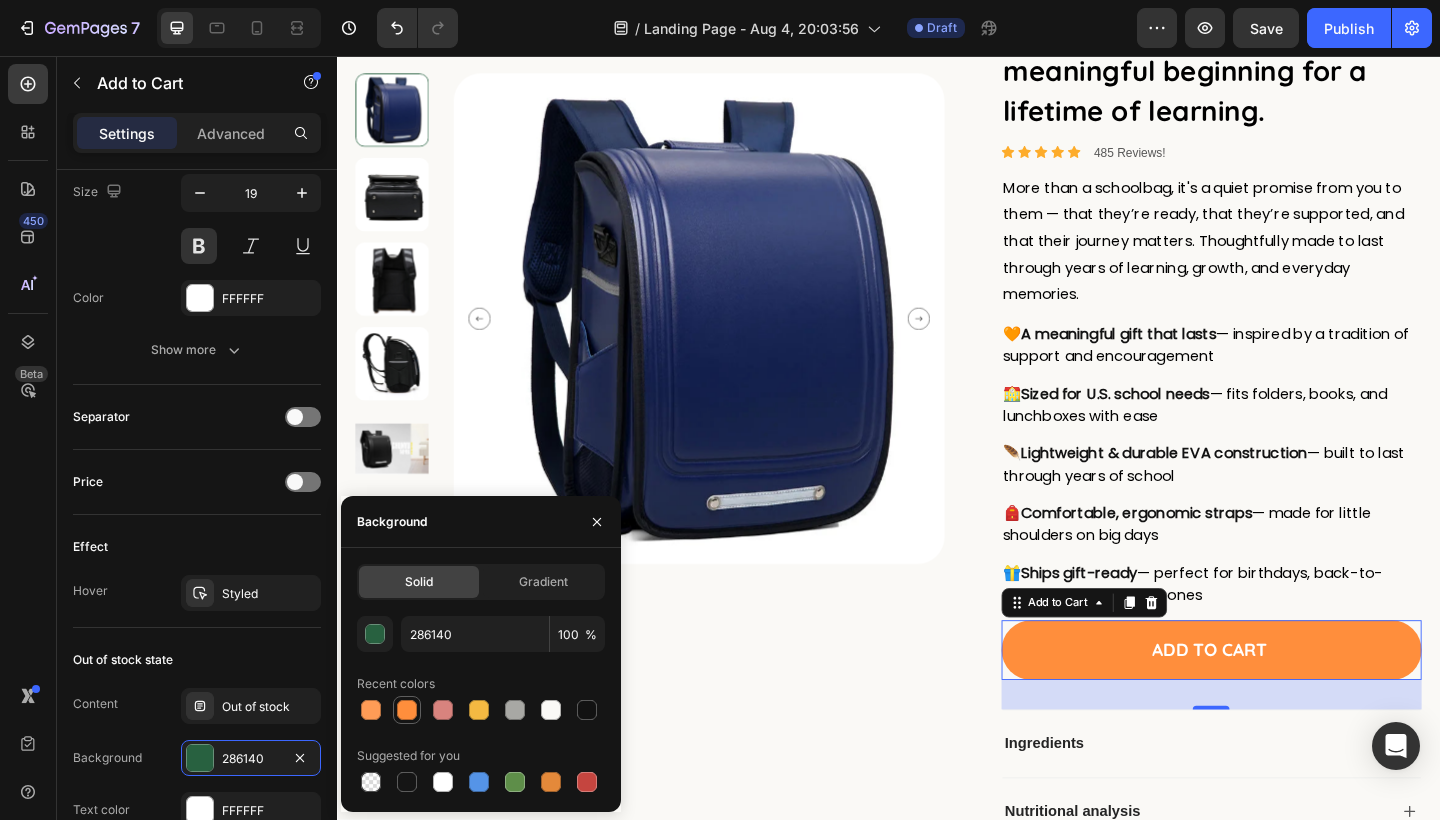 click at bounding box center [407, 710] 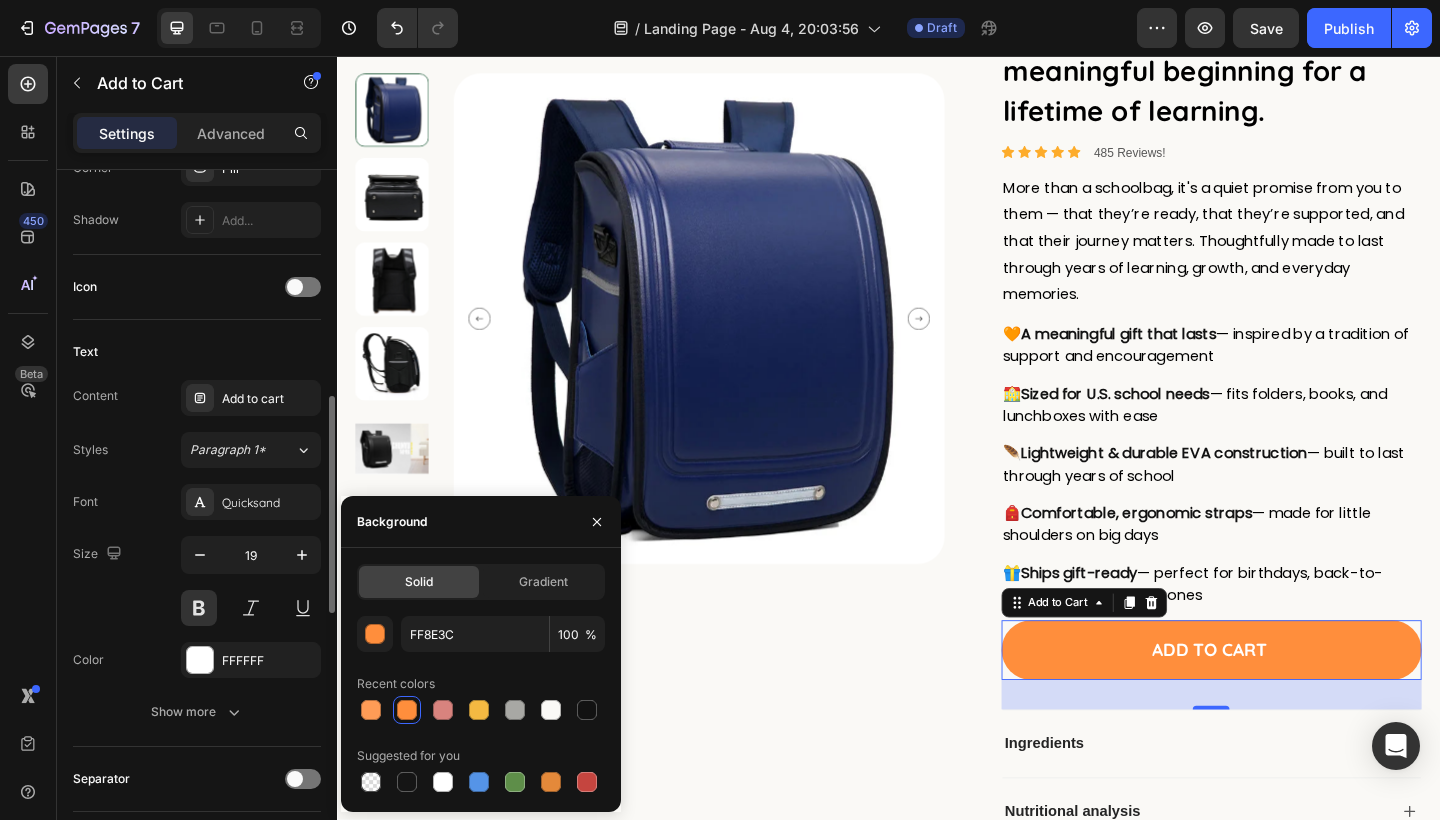 scroll, scrollTop: 733, scrollLeft: 0, axis: vertical 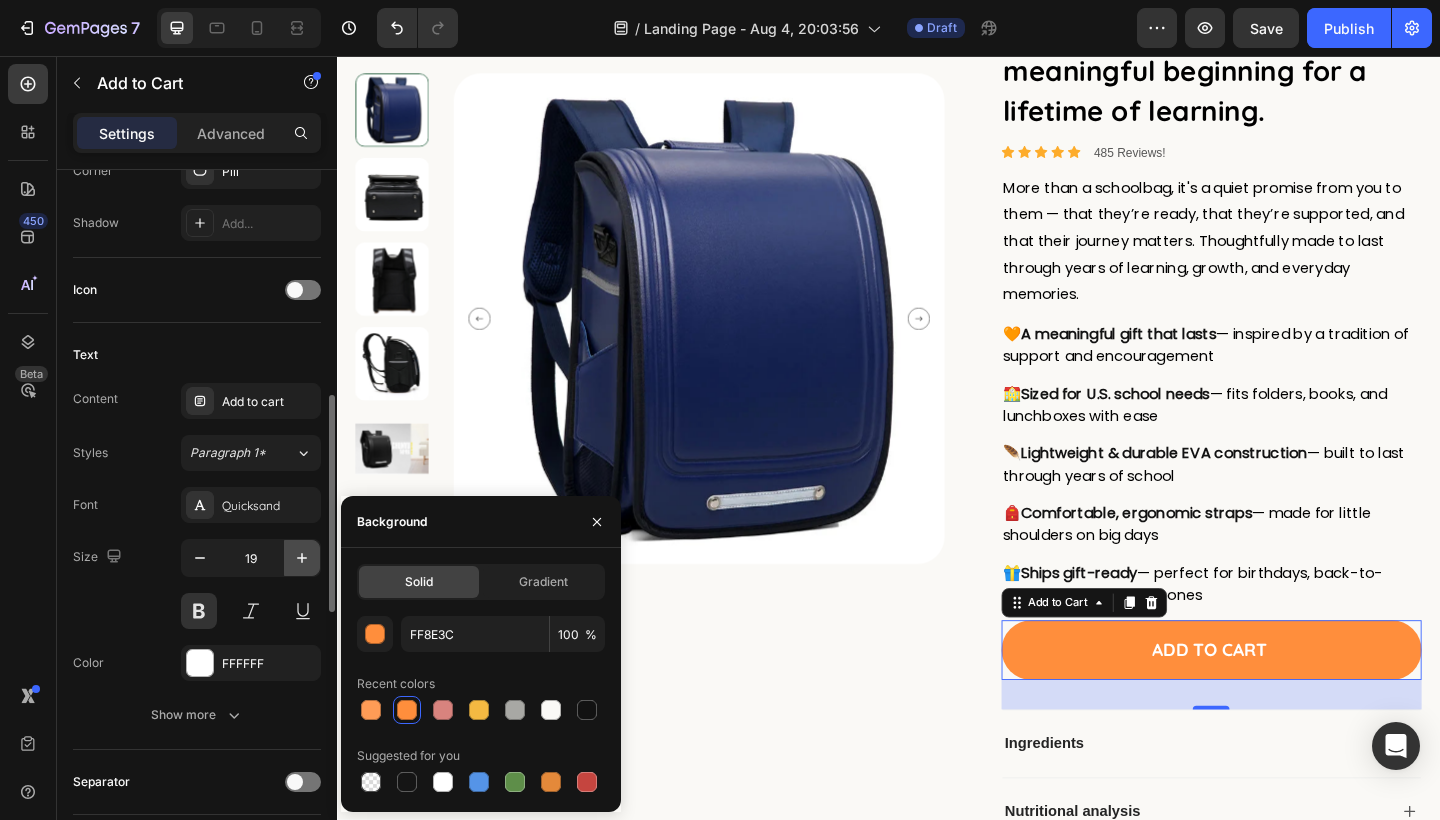 click 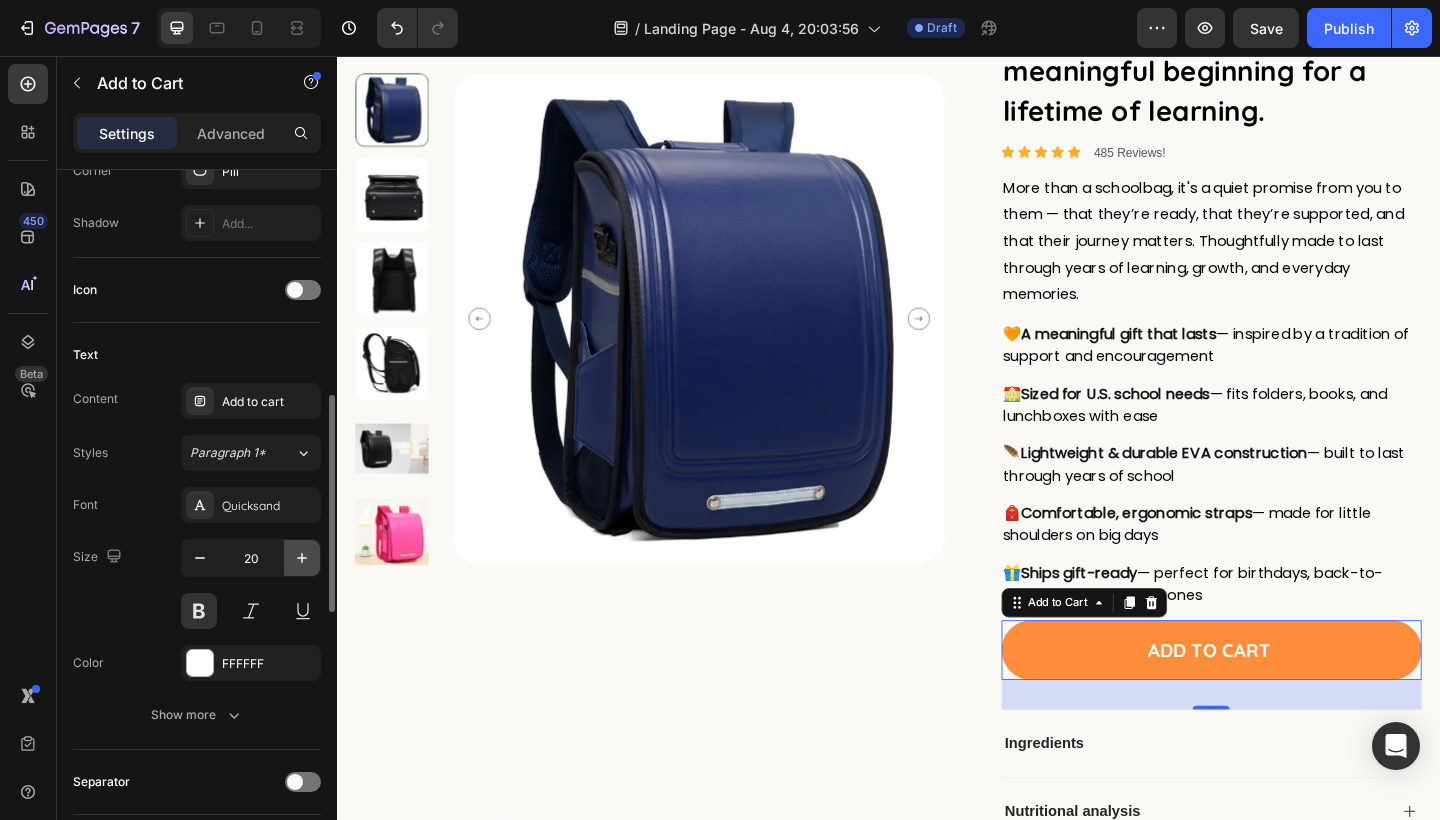 click 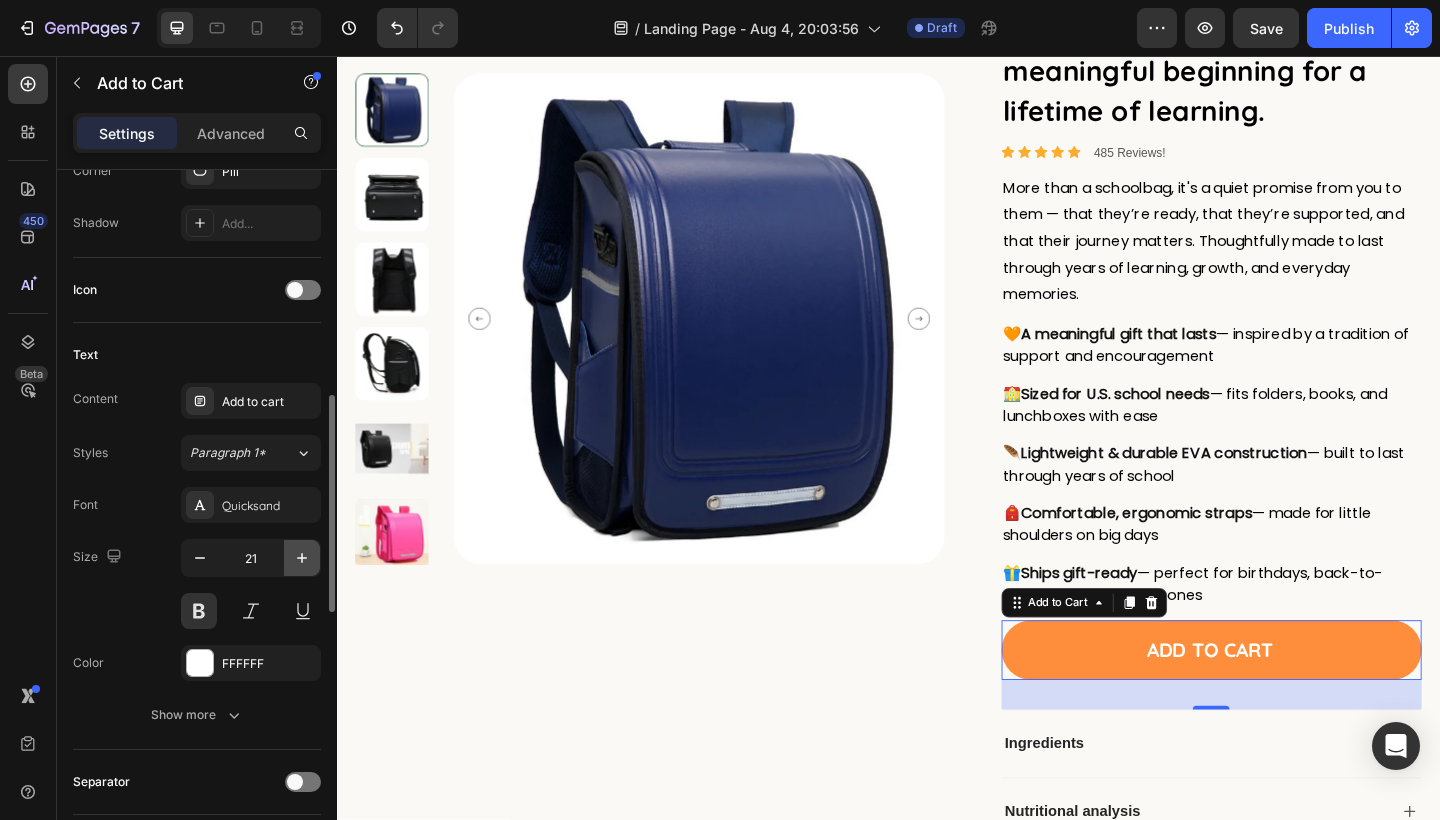 click 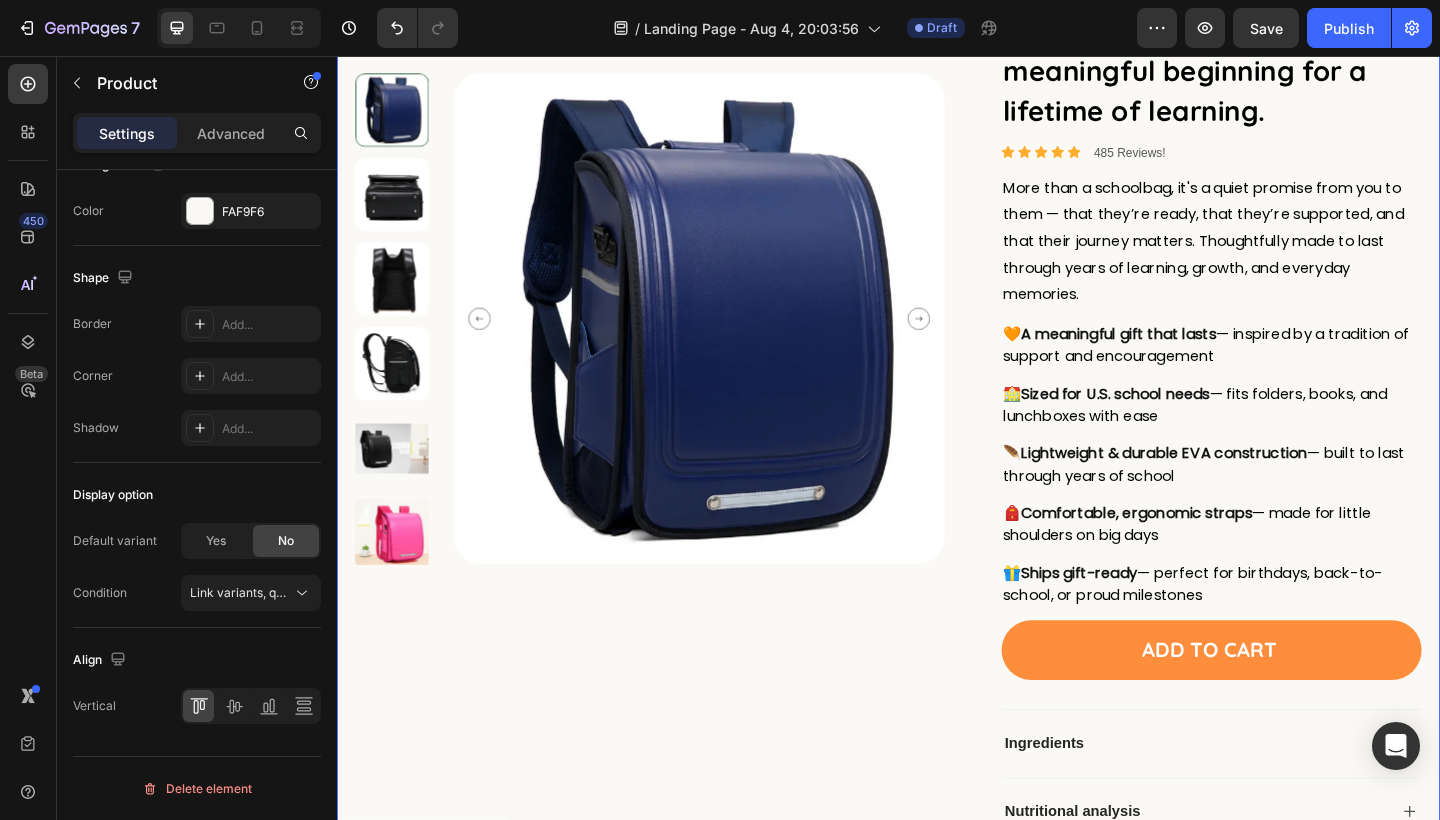 click on "Product Images" at bounding box center [677, 496] 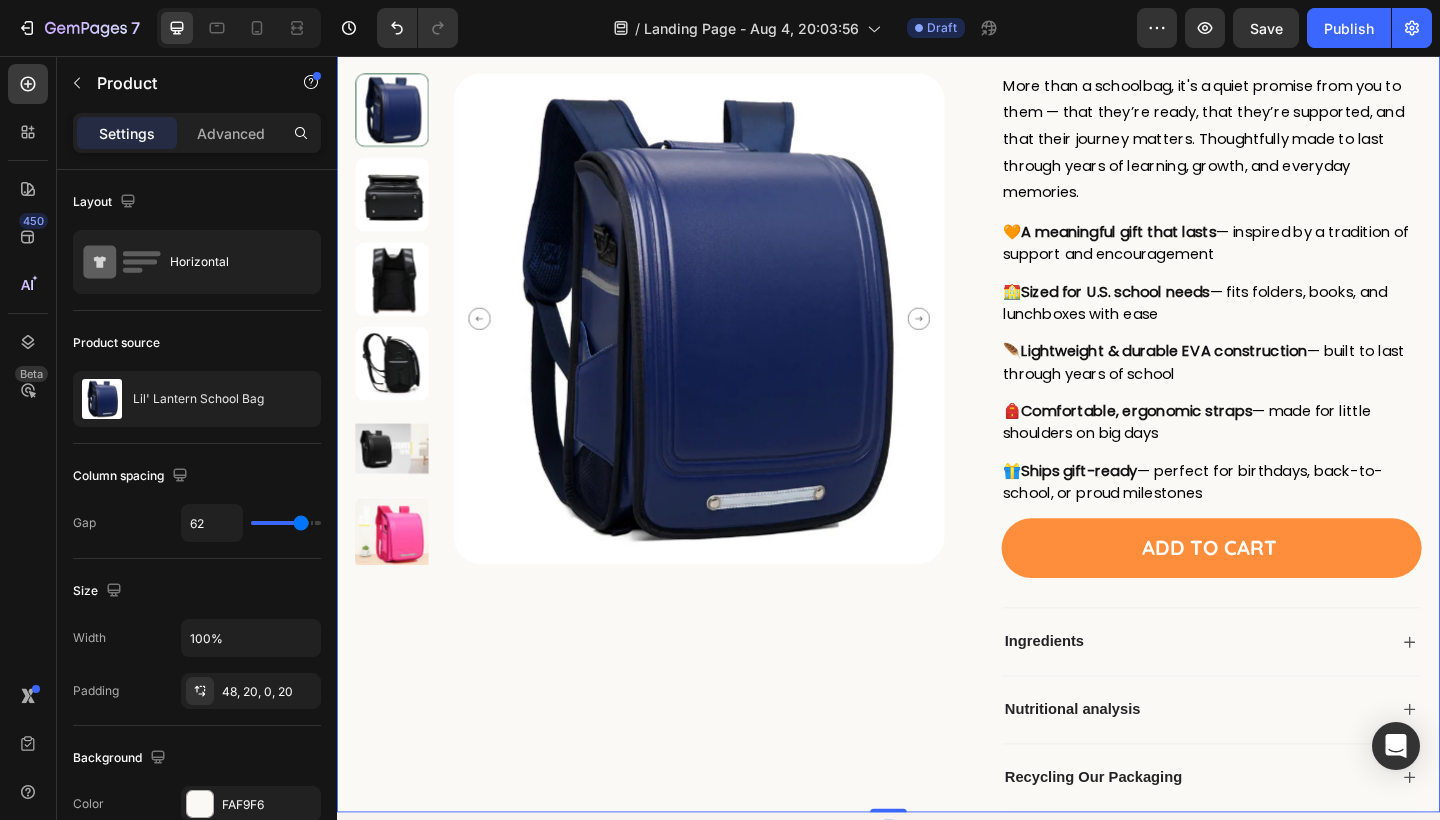 scroll, scrollTop: 1017, scrollLeft: 0, axis: vertical 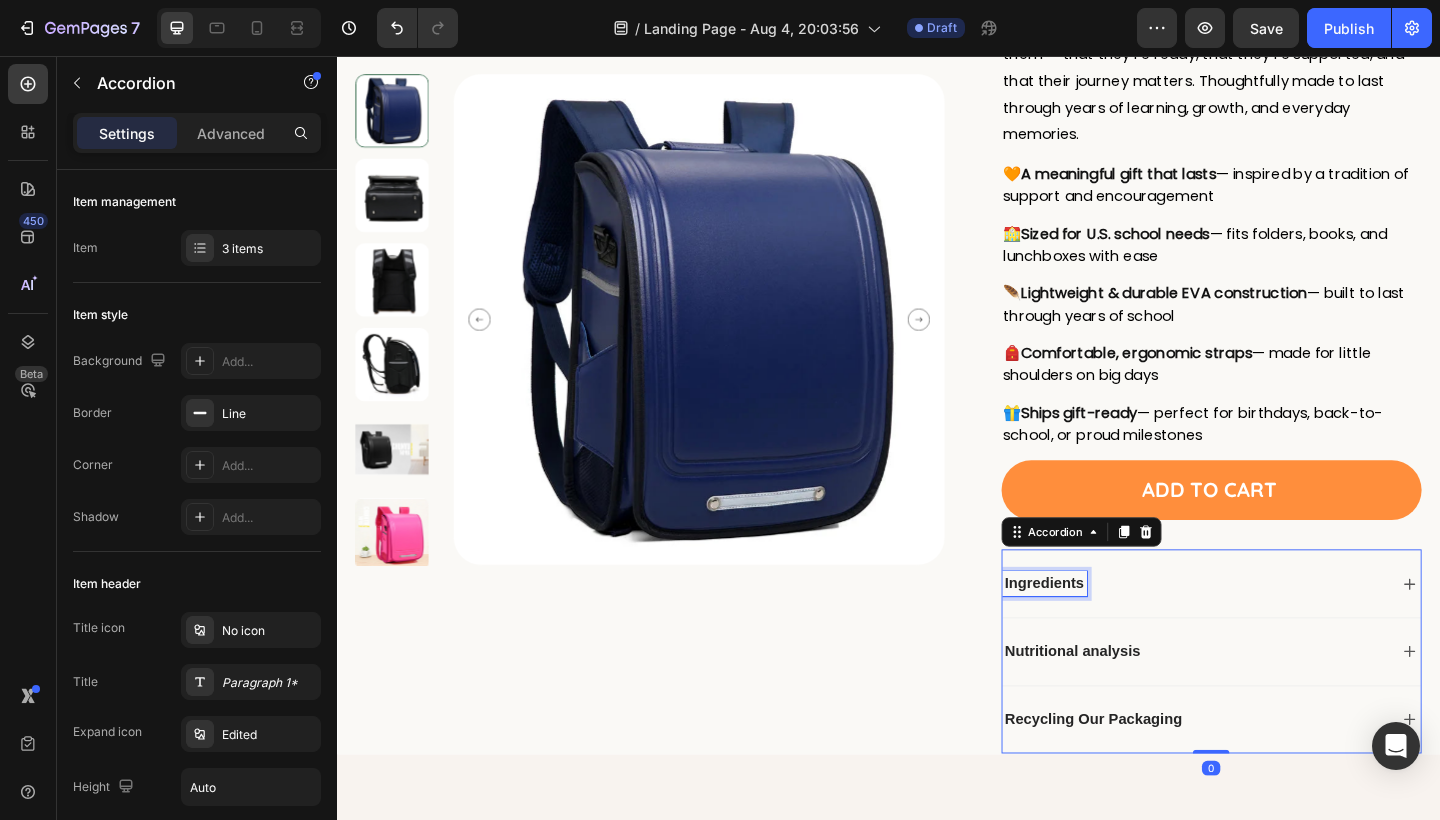 click on "Ingredients" at bounding box center [1107, 630] 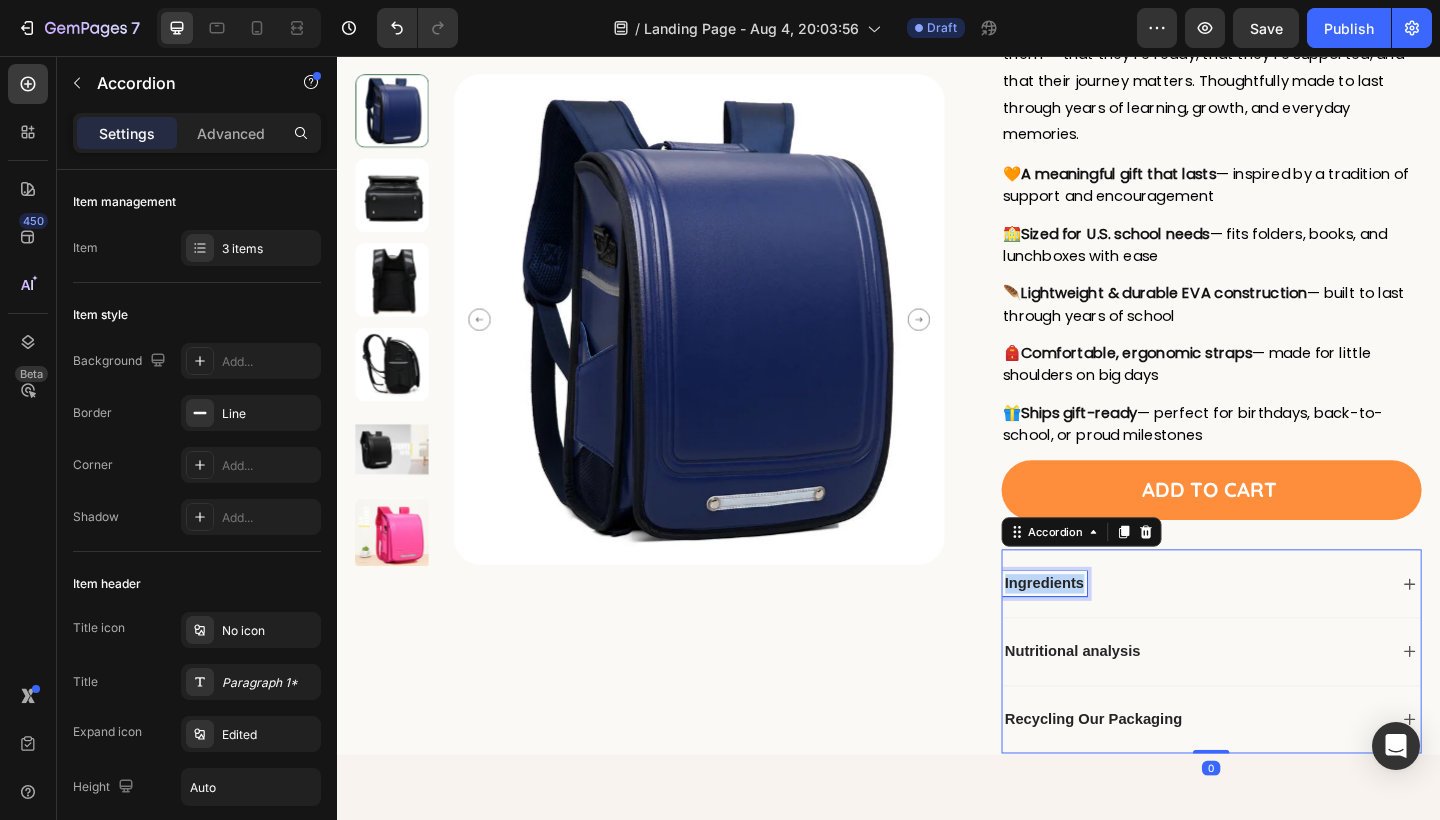 click on "Ingredients" at bounding box center [1107, 630] 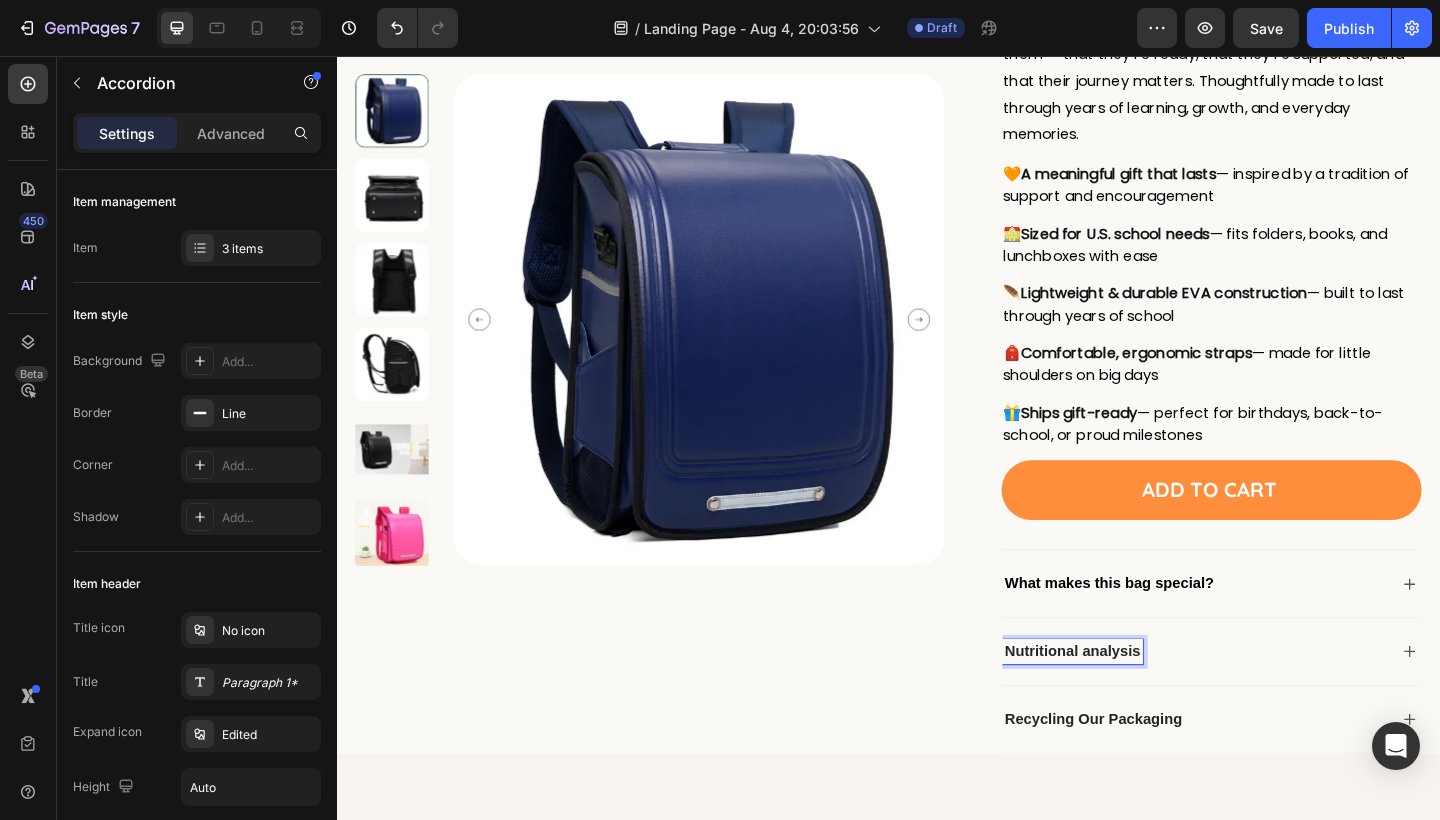 click on "Nutritional analysis" at bounding box center [1138, 704] 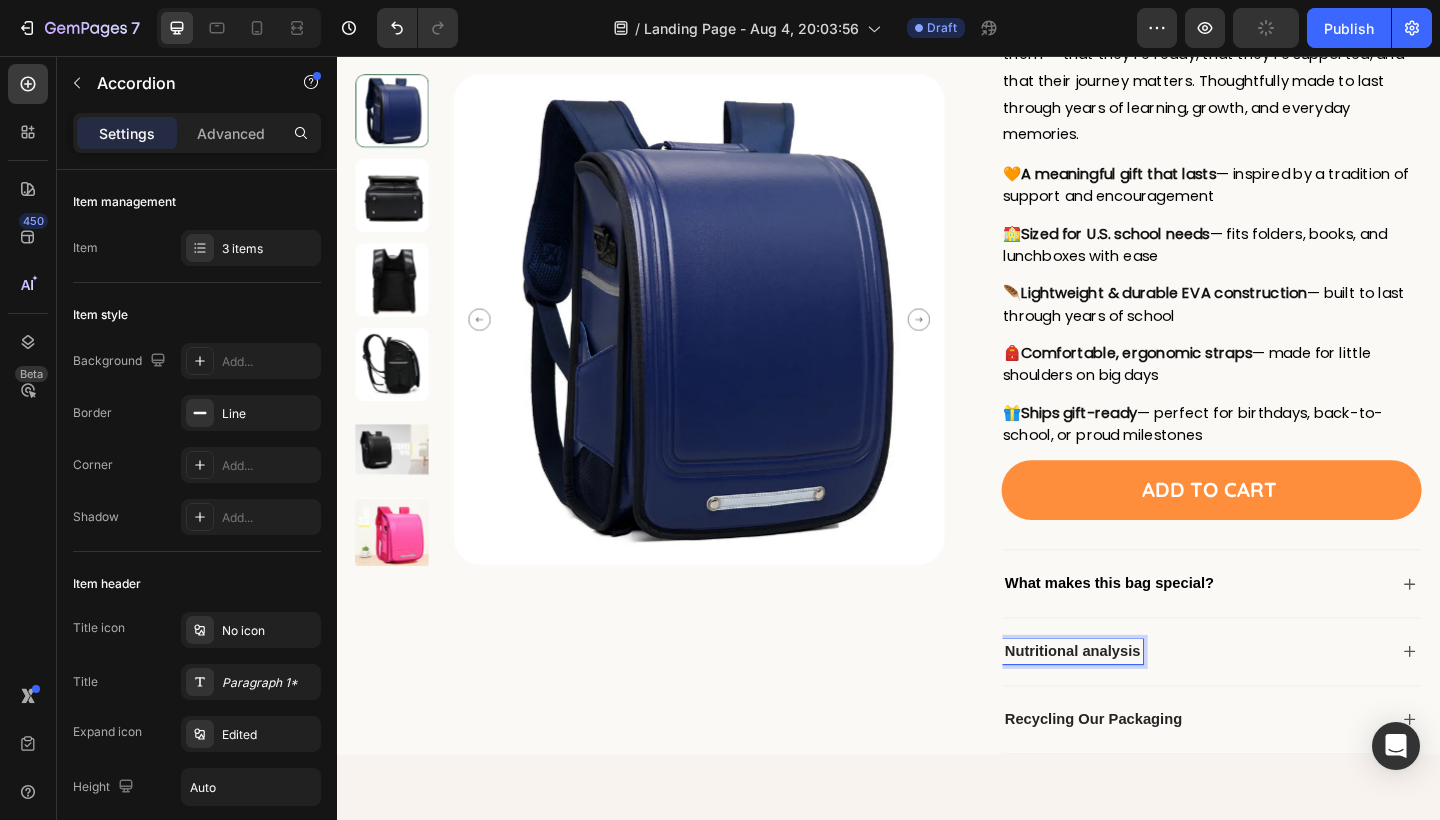 click on "Nutritional analysis" at bounding box center [1138, 704] 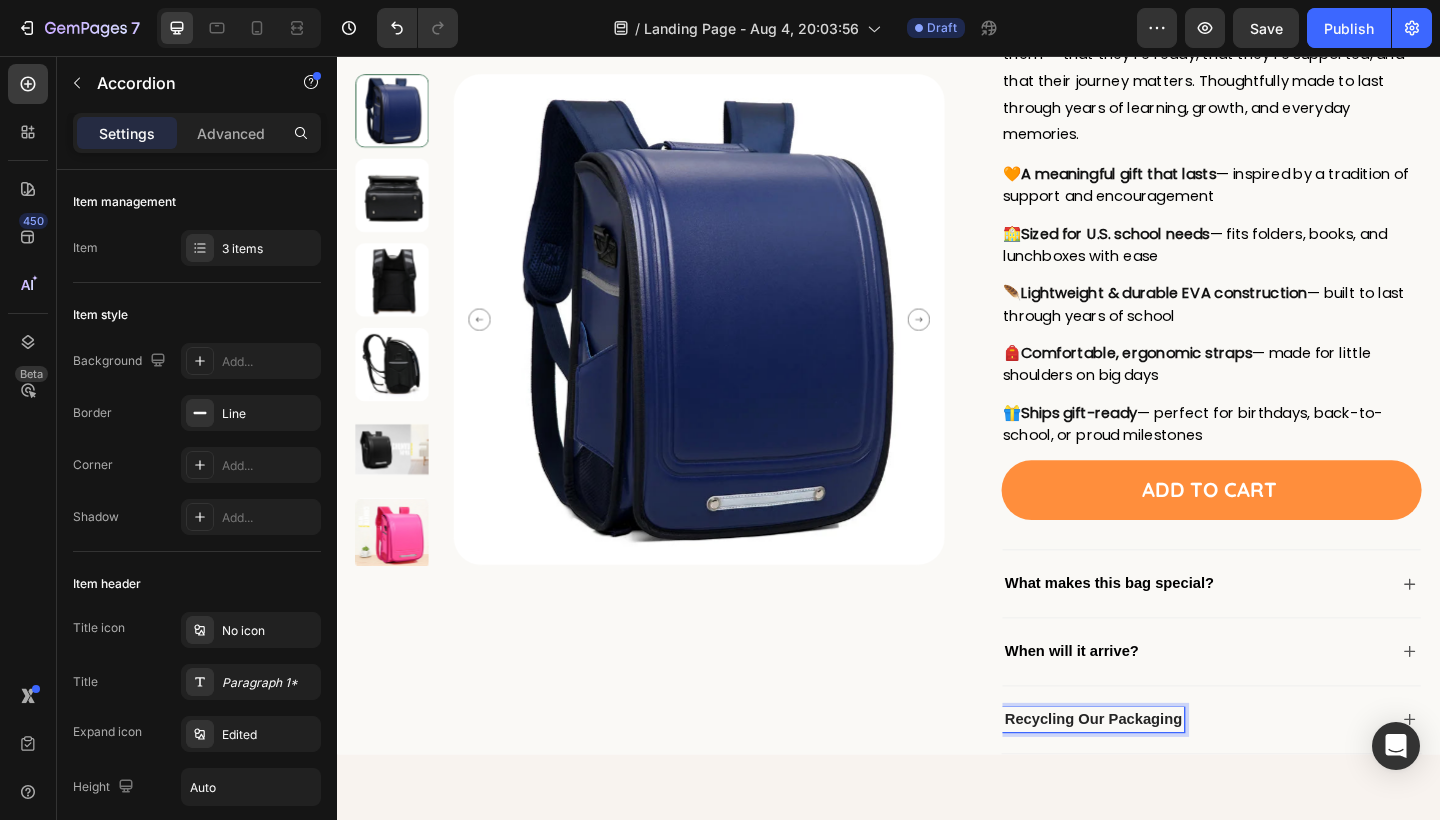click on "Recycling Our Packaging" at bounding box center (1160, 778) 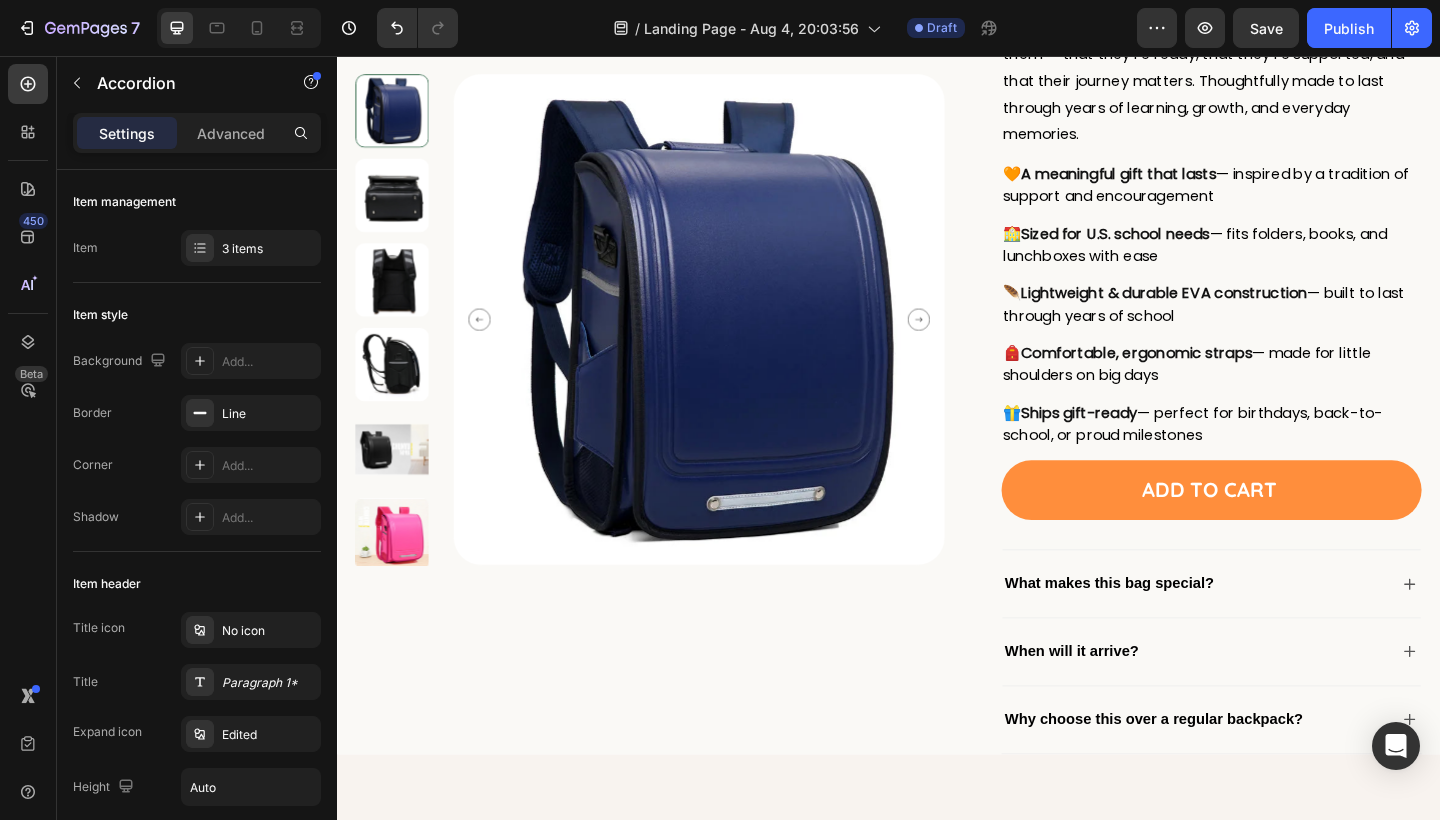 click 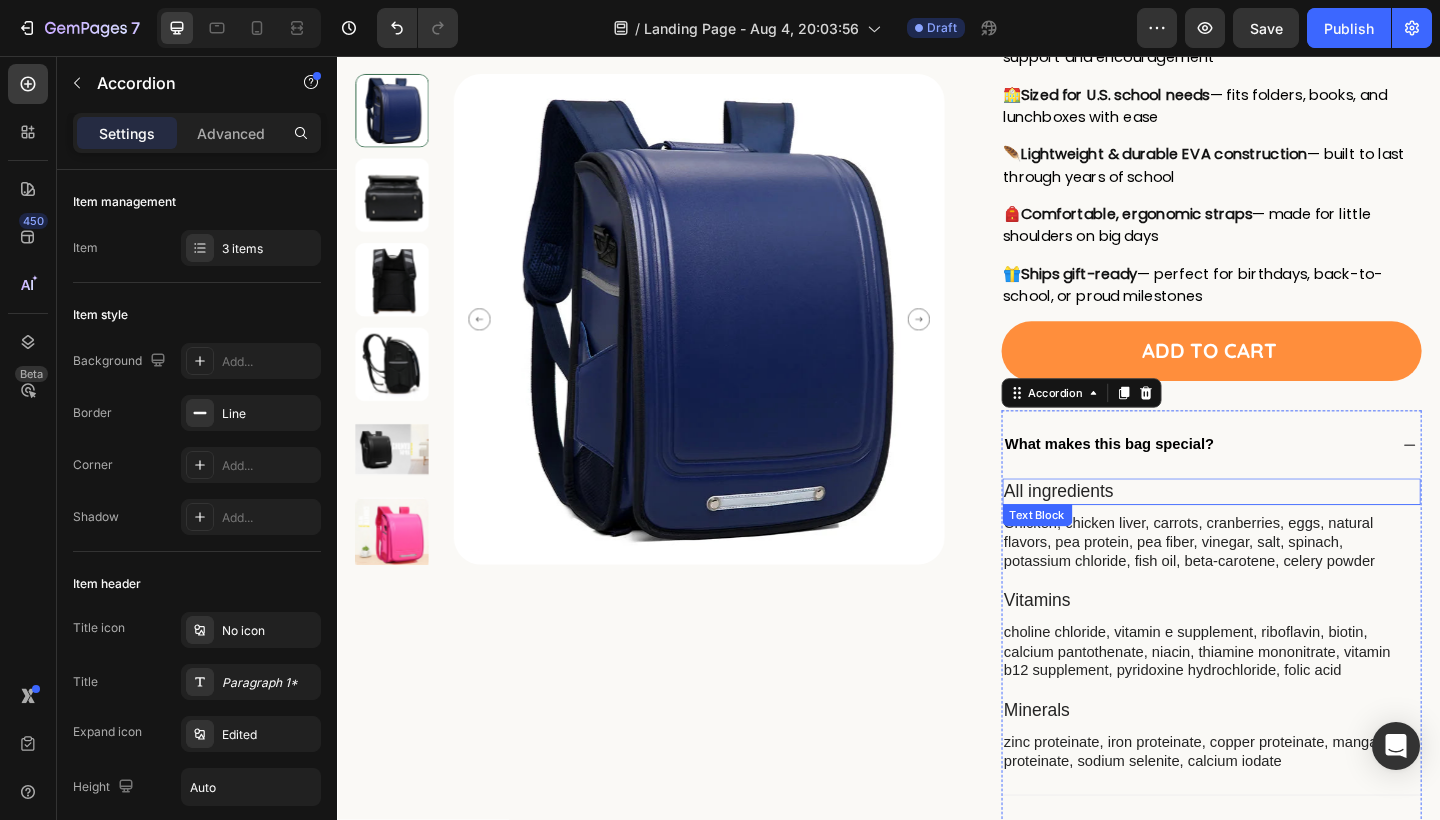 scroll, scrollTop: 1169, scrollLeft: 0, axis: vertical 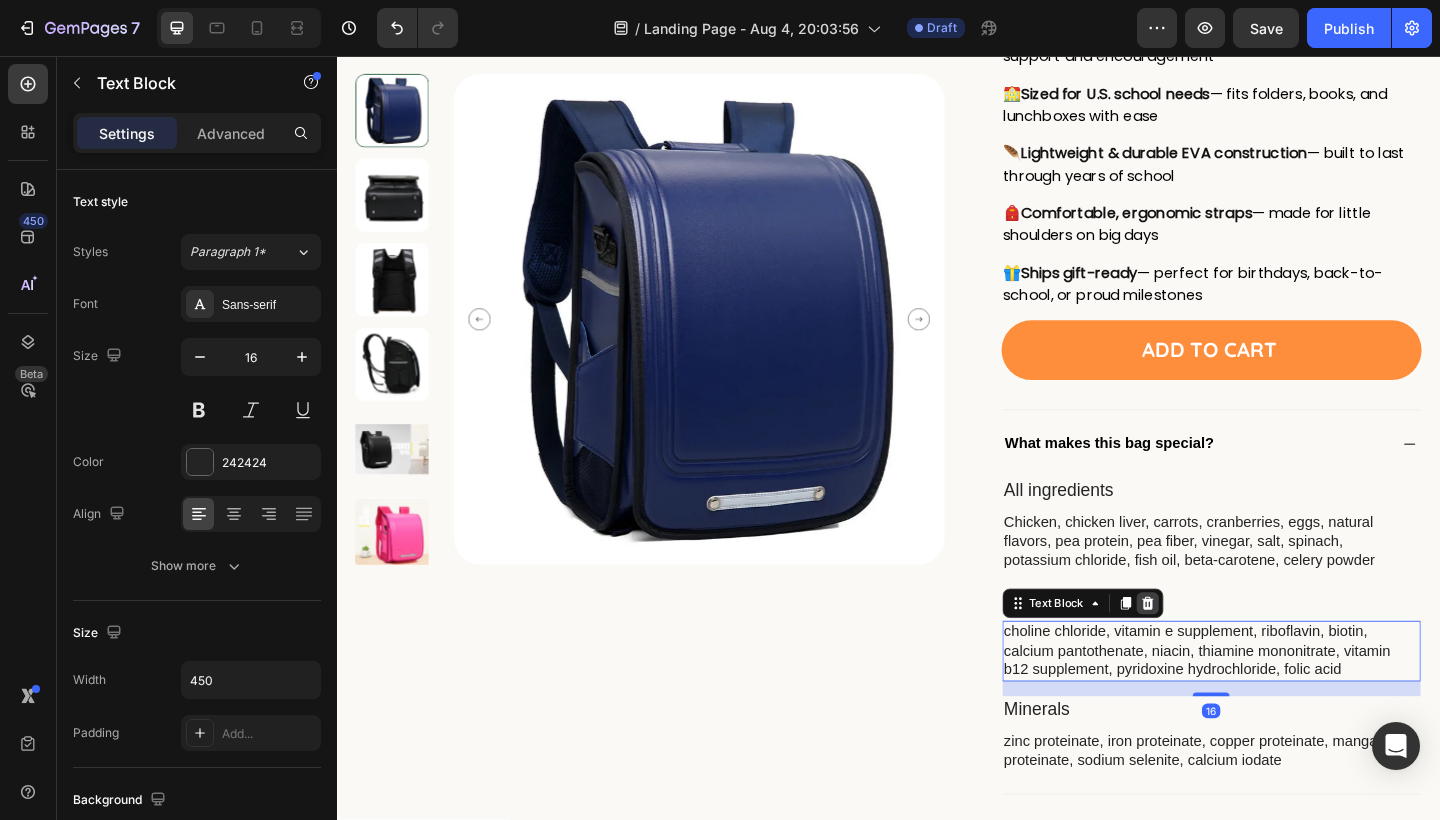click 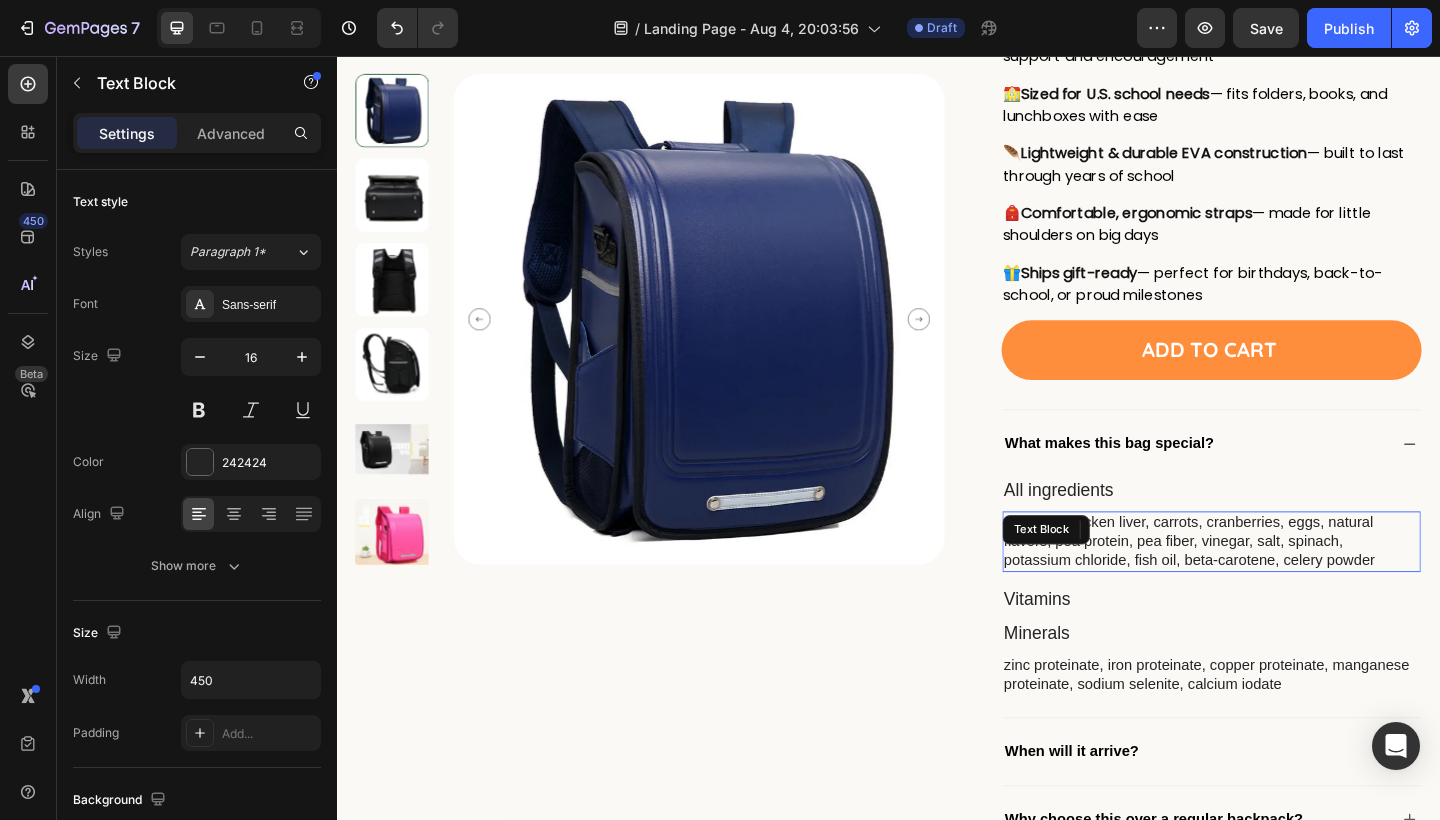 click on "Chicken, chicken liver, carrots, cranberries, eggs, natural flavors, pea protein, pea fiber, vinegar, salt, spinach, potassium chloride, fish oil, beta-carotene, celery powder Text Block" at bounding box center (1289, 585) 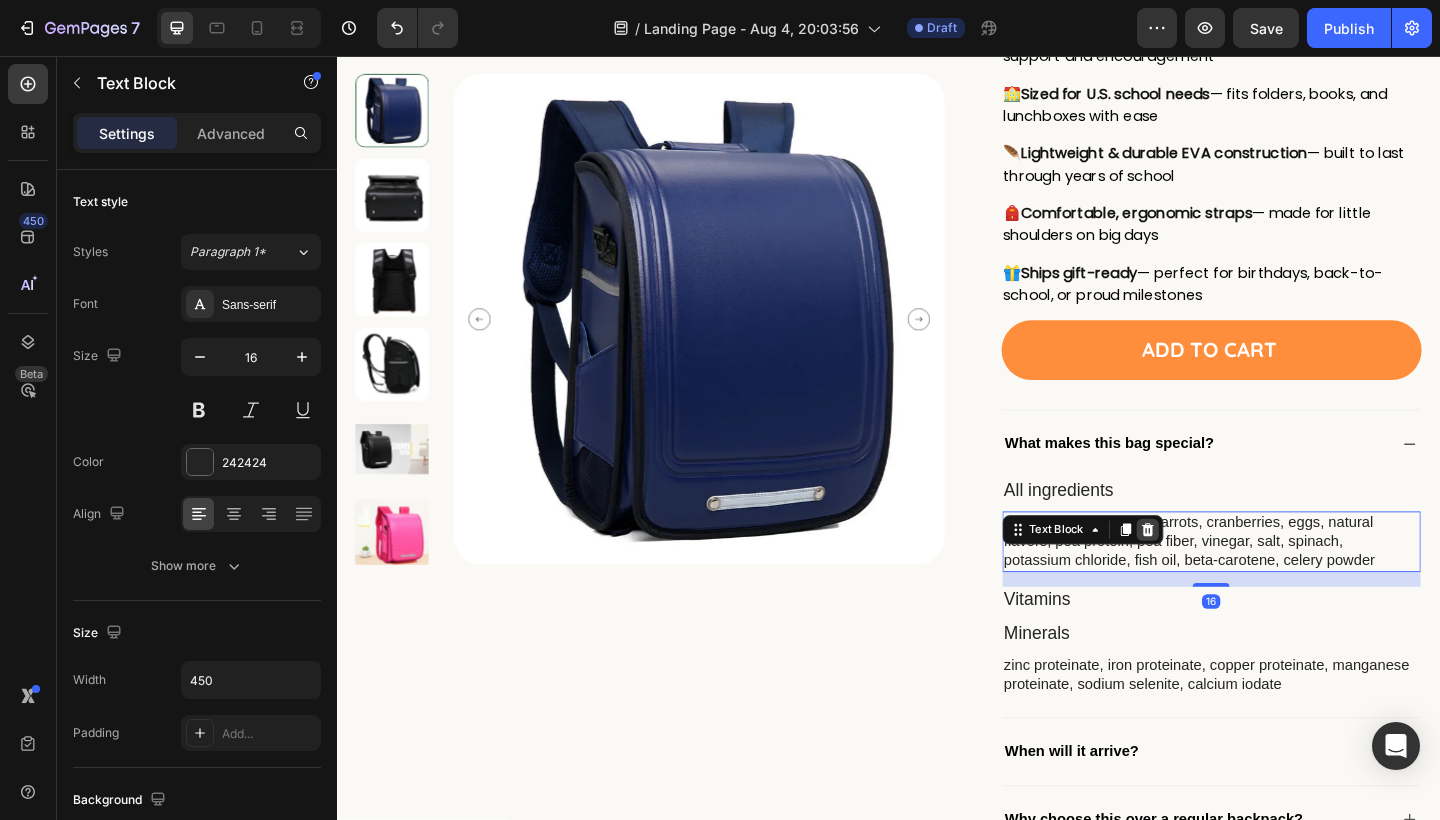 click 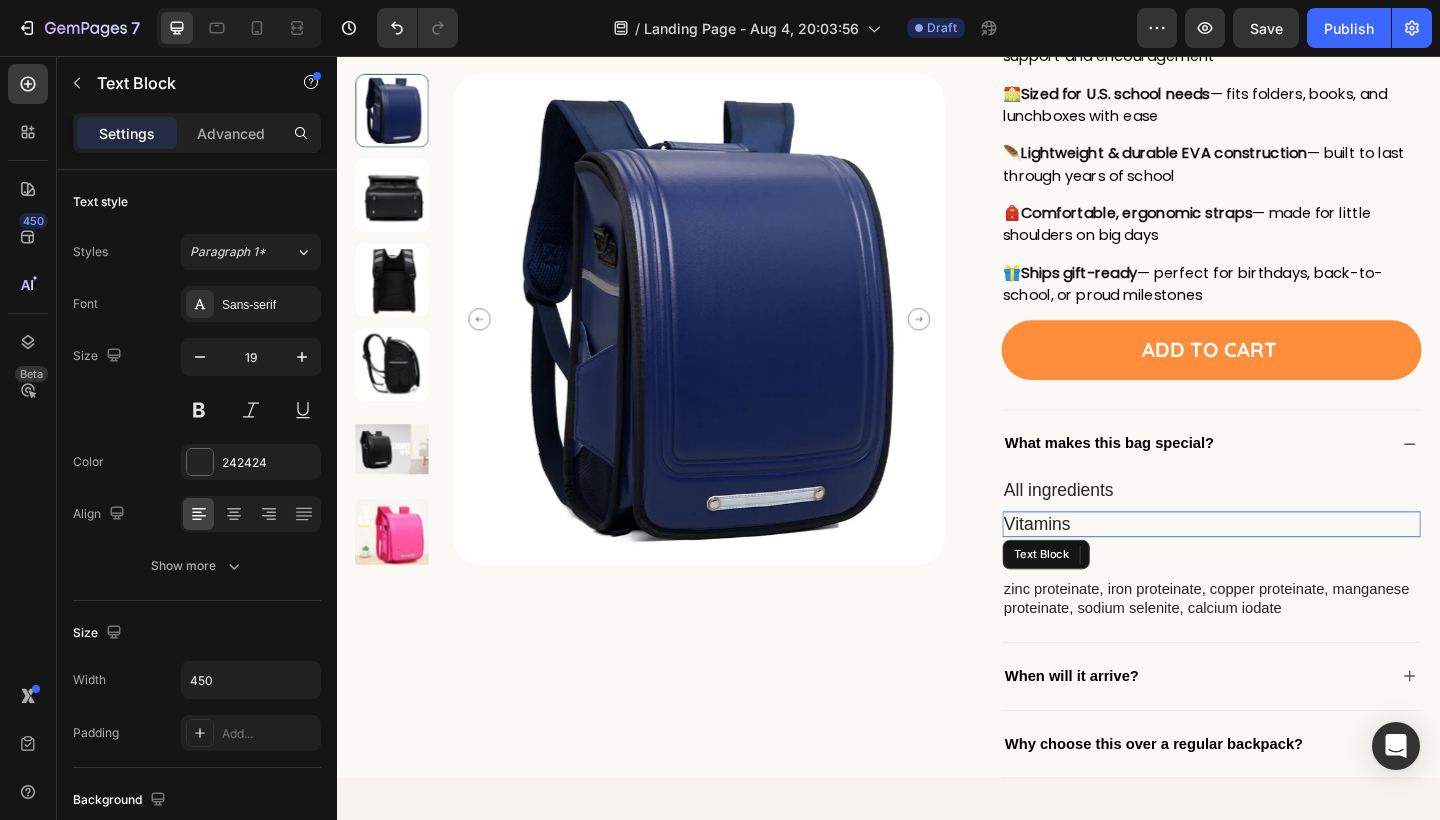 click on "Vitamins" at bounding box center (1286, 566) 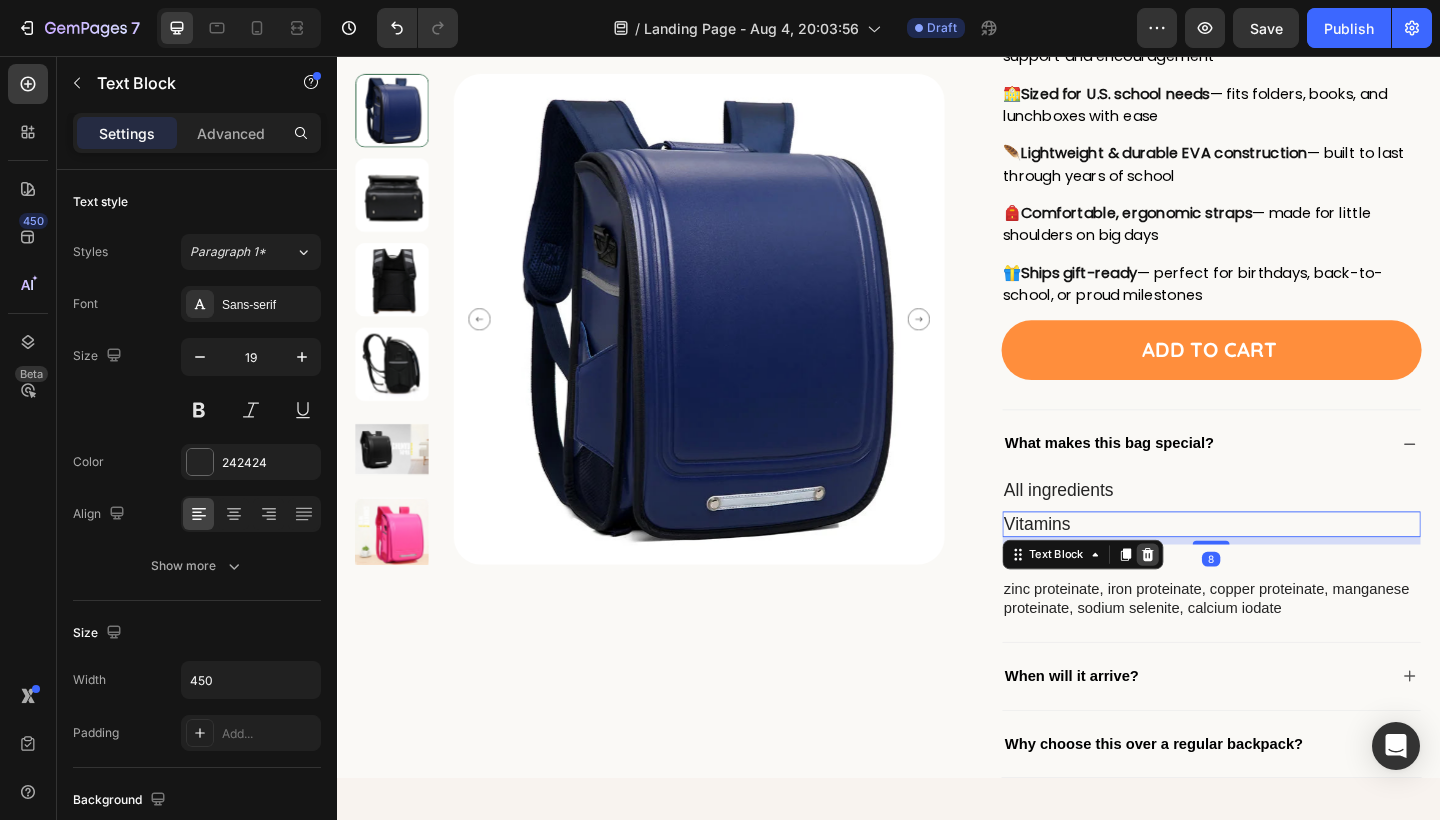click at bounding box center (1219, 599) 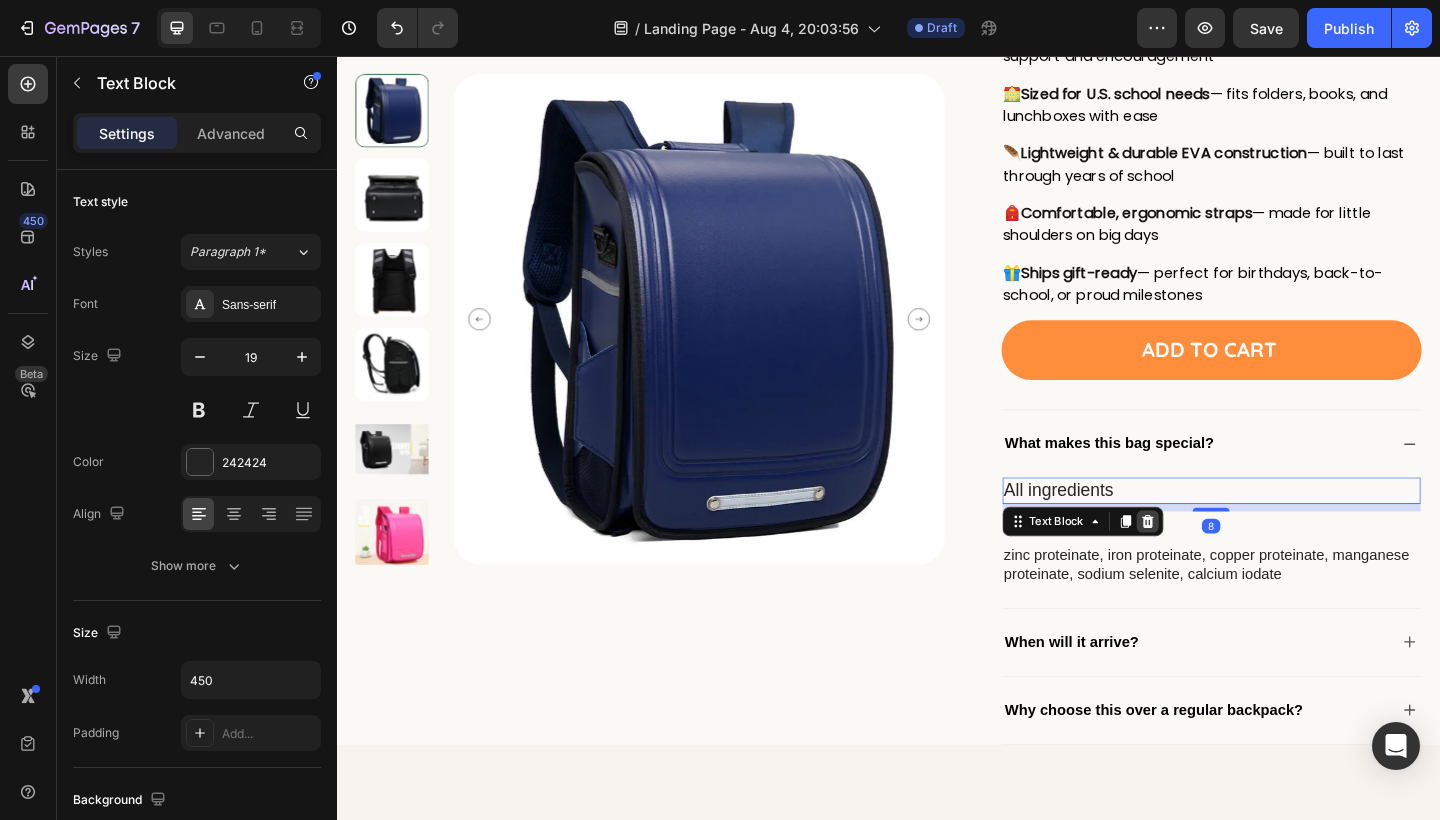 click 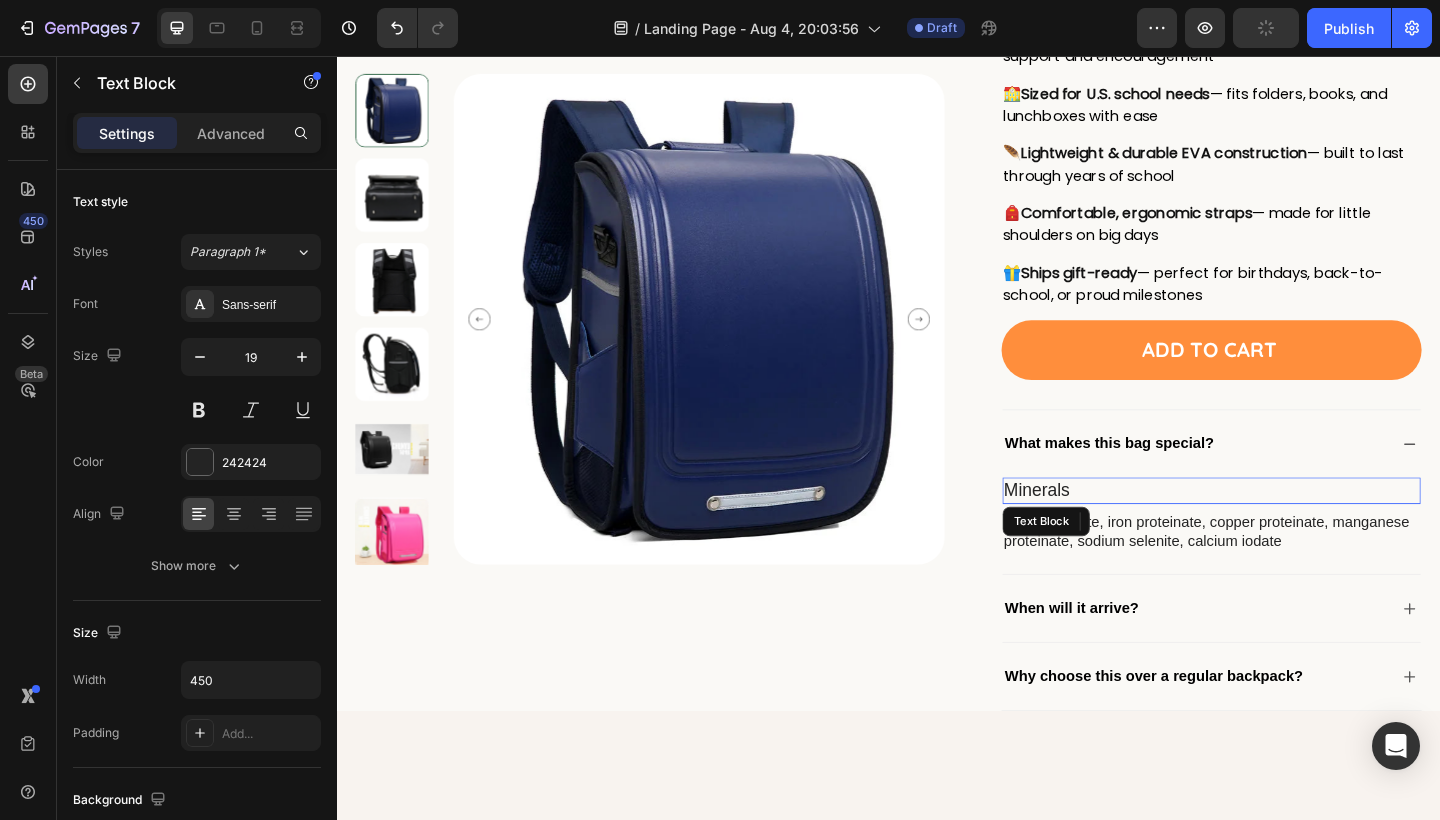 click on "Minerals" at bounding box center [1286, 529] 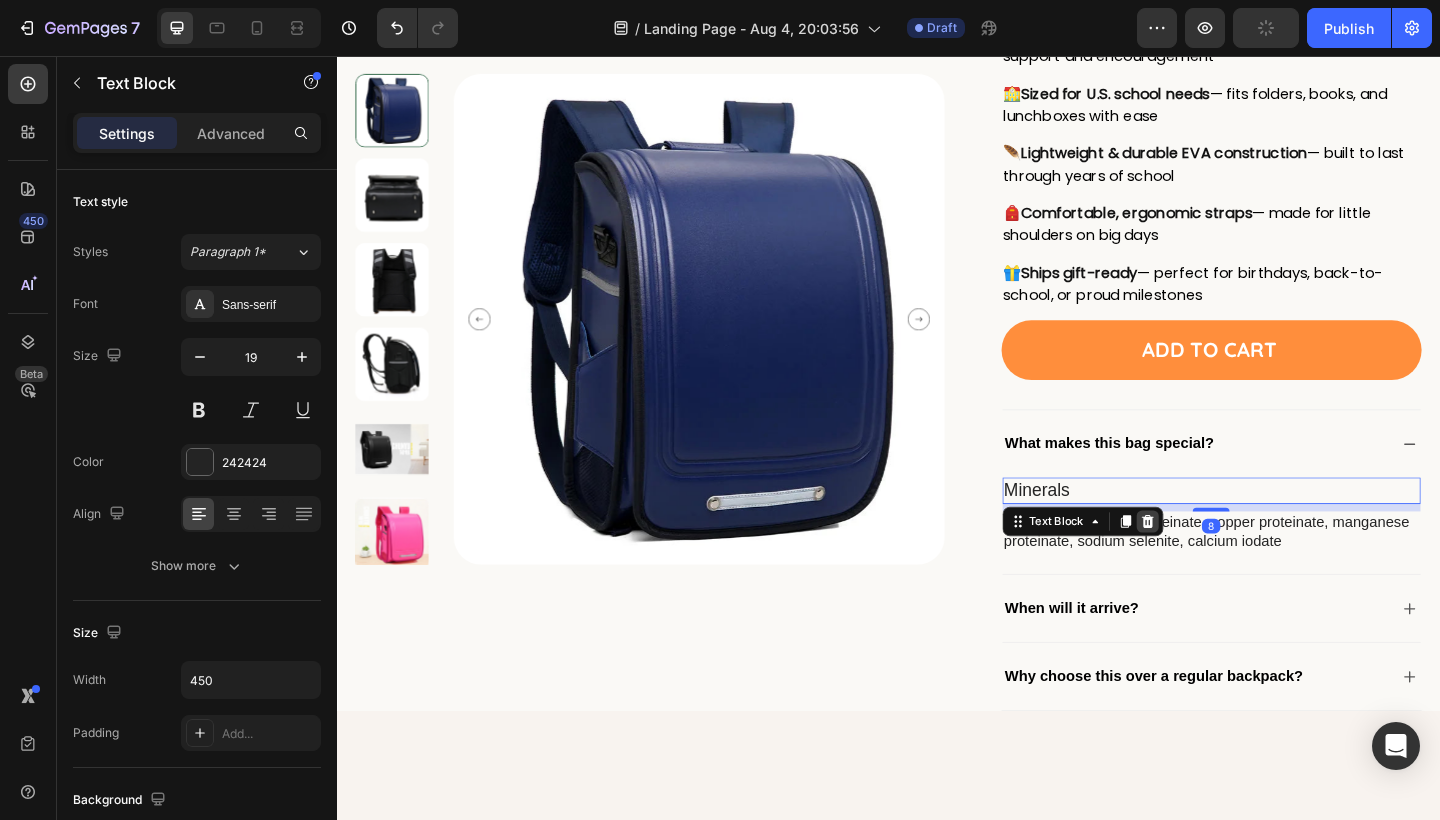 click at bounding box center (1219, 563) 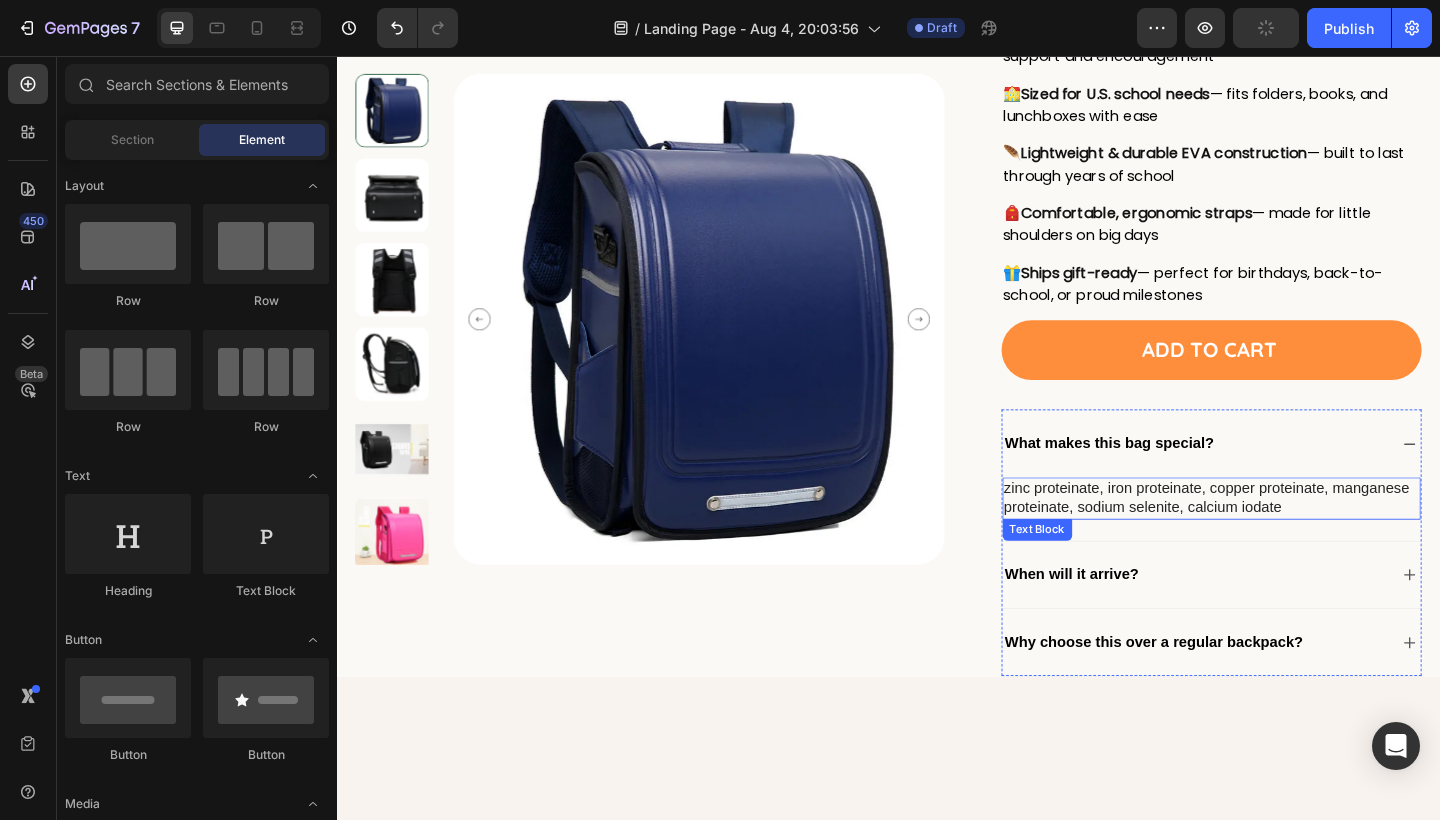 click on "zinc proteinate, iron proteinate, copper proteinate, manganese proteinate, sodium selenite, calcium iodate" at bounding box center (1286, 538) 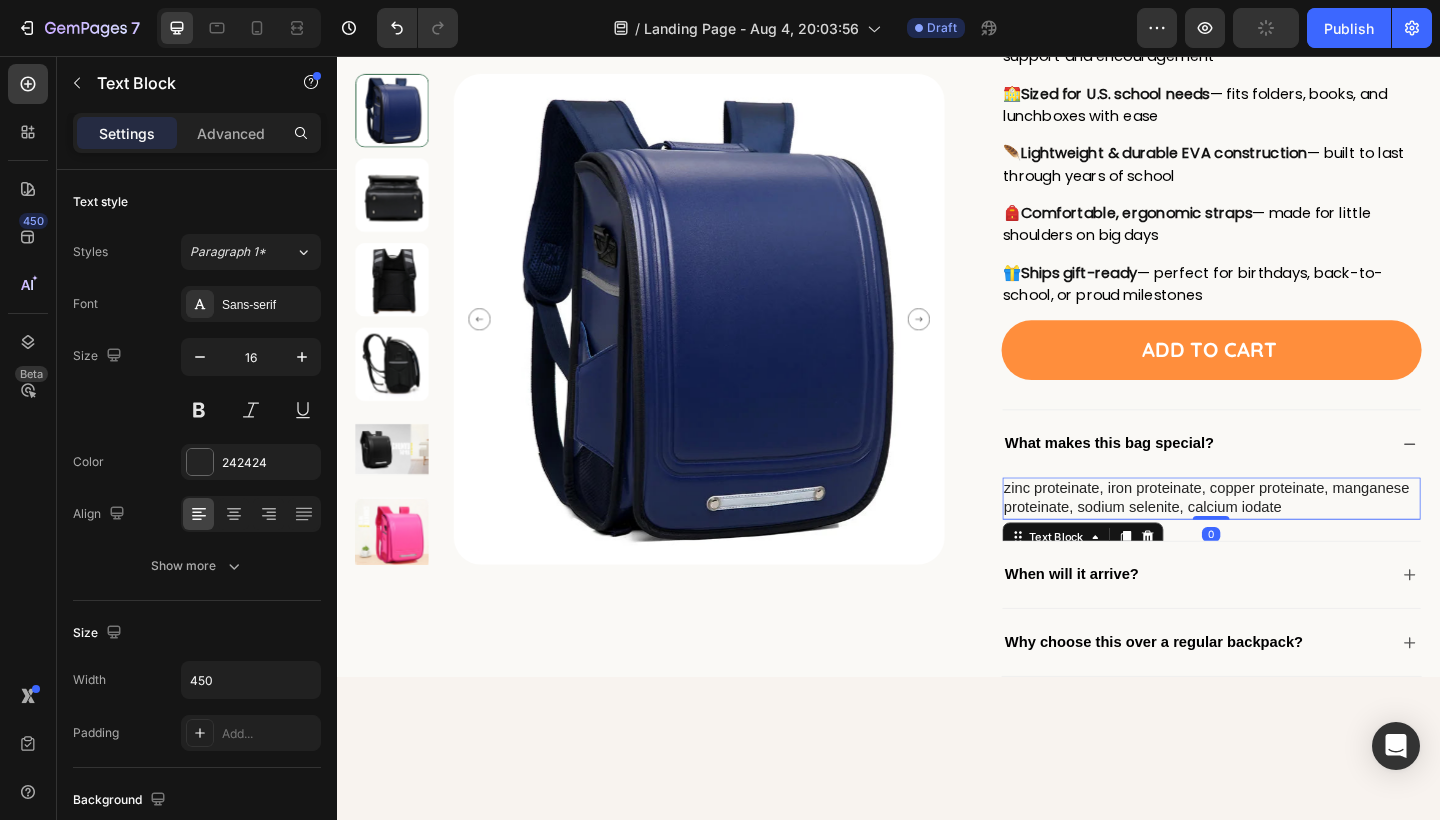 click on "zinc proteinate, iron proteinate, copper proteinate, manganese proteinate, sodium selenite, calcium iodate" at bounding box center (1286, 538) 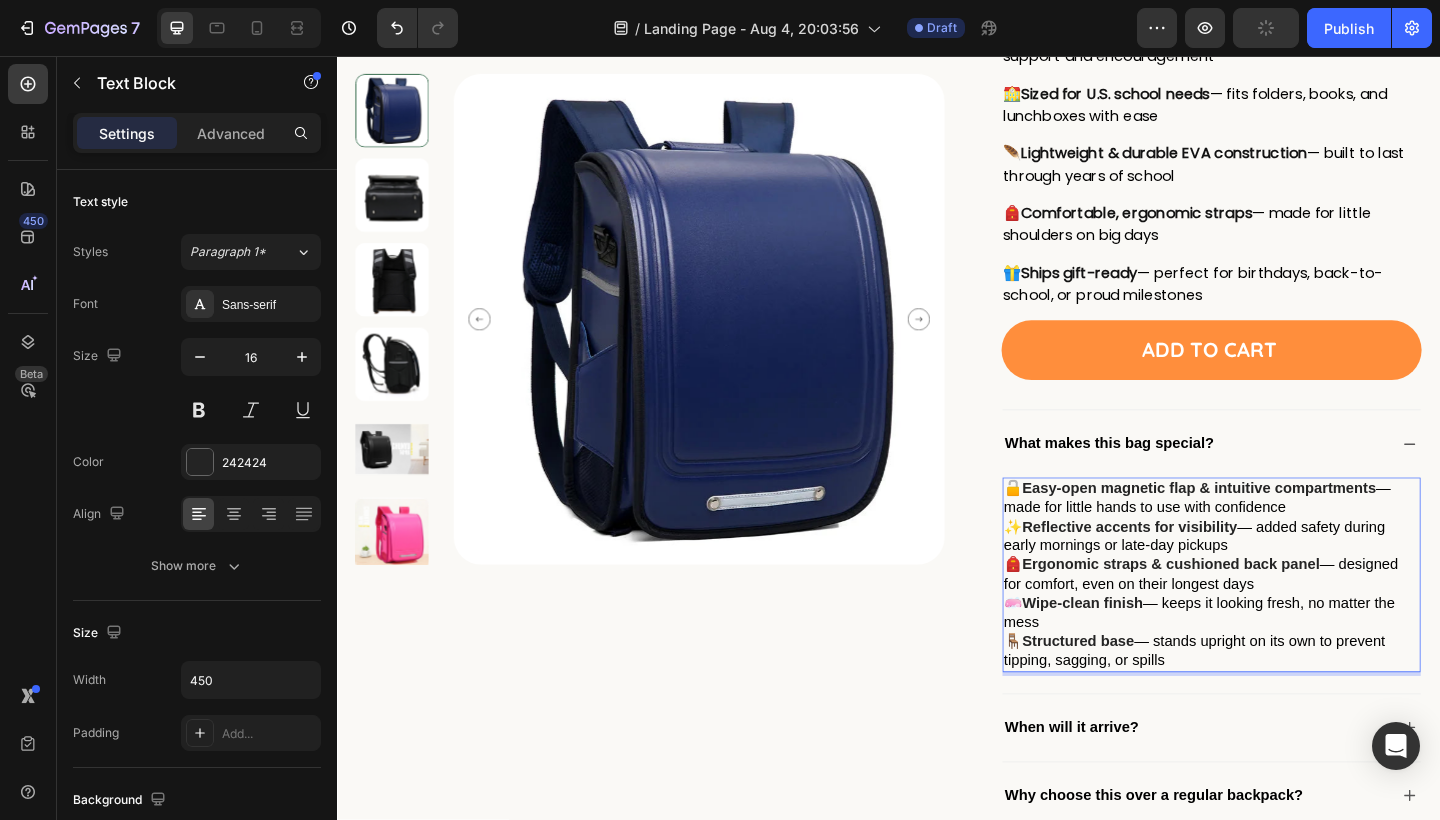 click on "🔓  Easy-open magnetic flap & intuitive compartments  — made for little hands to use with confidence ✨  Reflective accents for visibility  — added safety during early mornings or late-day pickups 🎒  Ergonomic straps & cushioned back panel  — designed for comfort, even on their longest days 🧼  Wipe-clean finish  — keeps it looking fresh, no matter the mess 🪑  Structured base  — stands upright on its own to prevent tipping, sagging, or spills" at bounding box center [1286, 621] 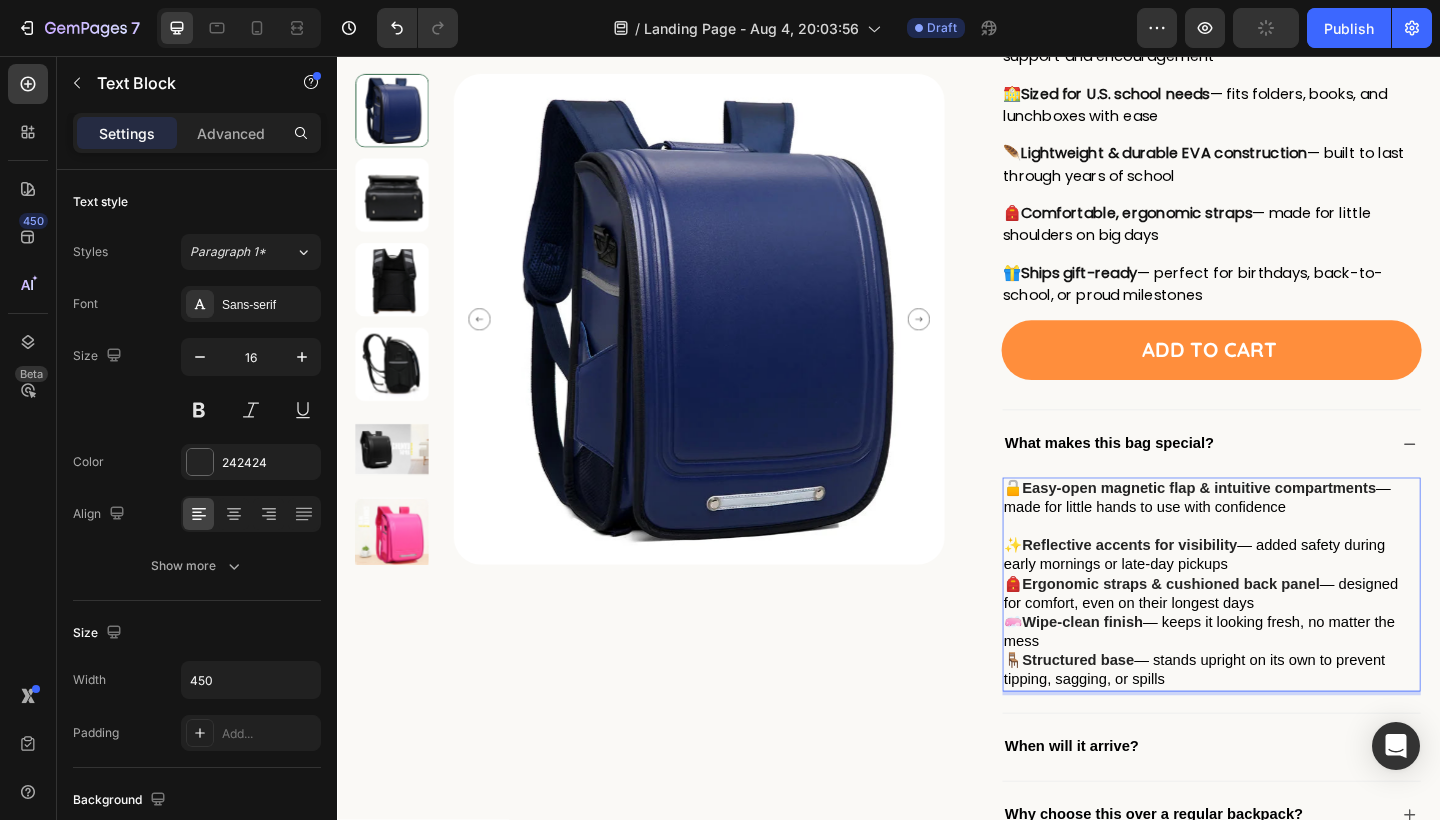 click on "⁠⁠⁠⁠⁠⁠⁠ ✨  Reflective accents for visibility  — added safety during early mornings or late-day pickups 🎒  Ergonomic straps & cushioned back panel  — designed for comfort, even on their longest days 🧼  Wipe-clean finish  — keeps it looking fresh, no matter the mess 🪑  Structured base  — stands upright on its own to prevent tipping, sagging, or spills" at bounding box center [1286, 652] 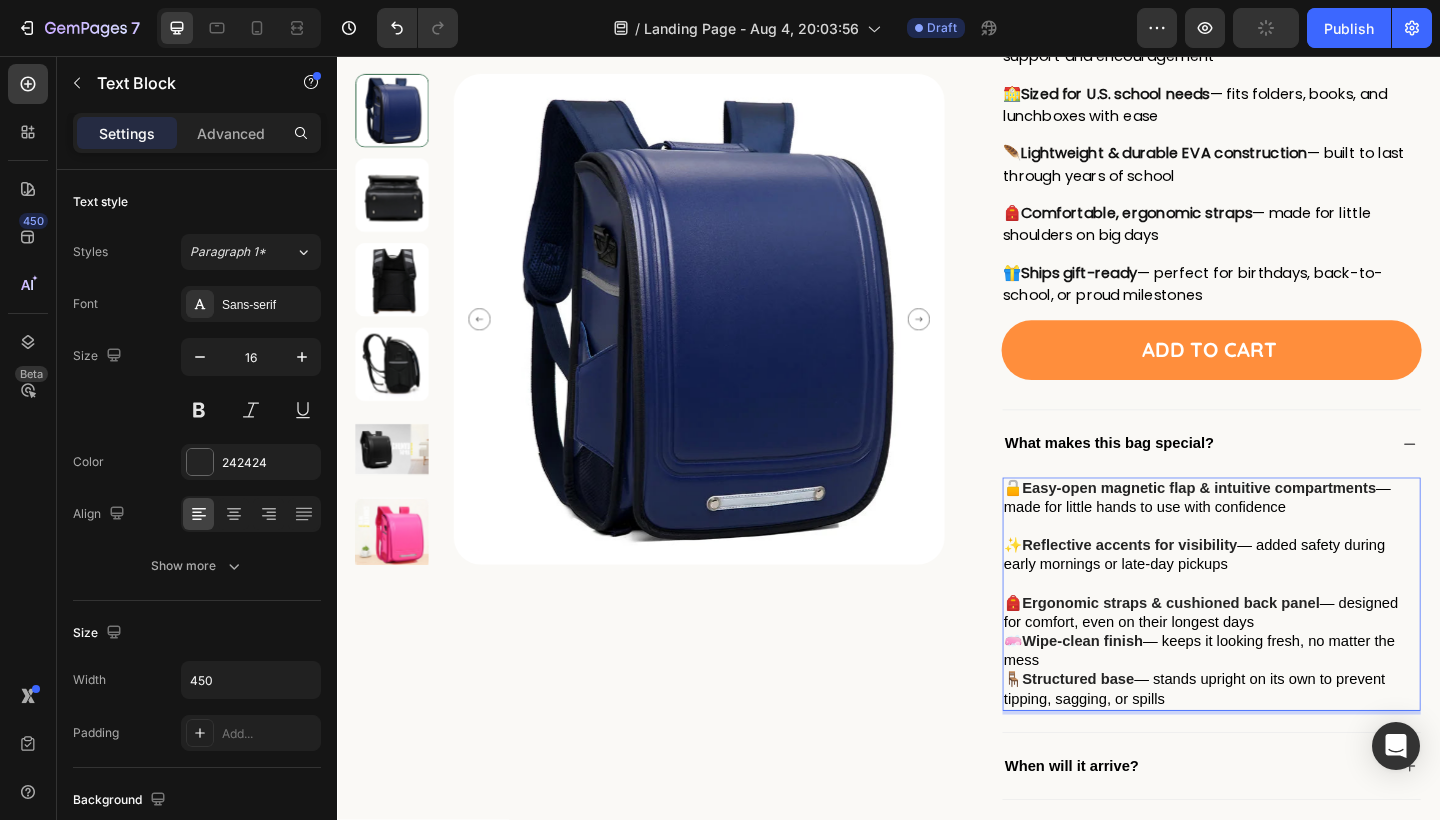 click on "⁠⁠⁠⁠⁠⁠⁠ 🎒  Ergonomic straps & cushioned back panel  — designed for comfort, even on their longest days 🧼  Wipe-clean finish  — keeps it looking fresh, no matter the mess 🪑  Structured base  — stands upright on its own to prevent tipping, sagging, or spills" at bounding box center [1286, 694] 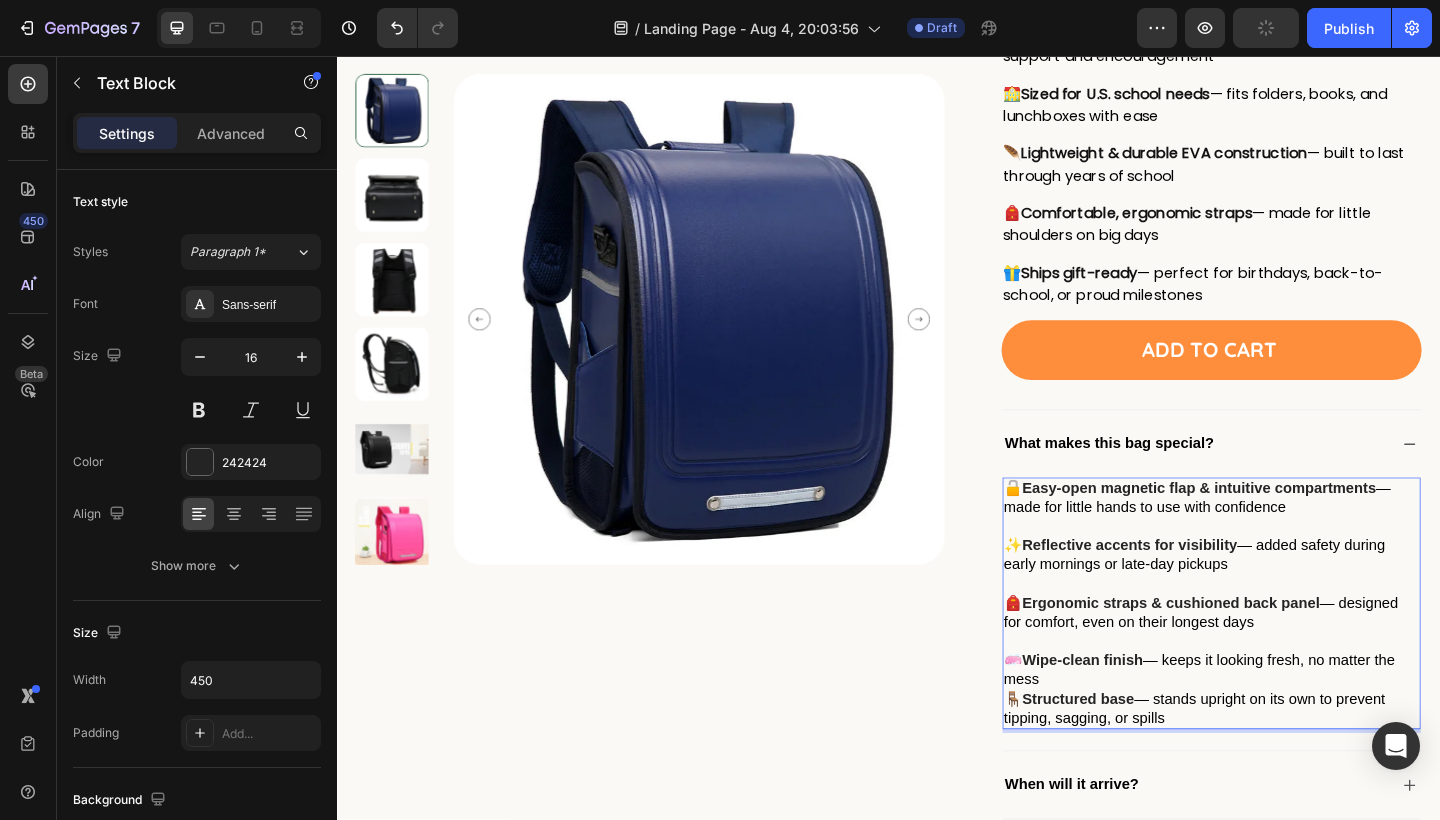 click on "⁠⁠⁠⁠⁠⁠⁠ 🧼  Wipe-clean finish  — keeps it looking fresh, no matter the mess 🪑  Structured base  — stands upright on its own to prevent tipping, sagging, or spills" at bounding box center [1286, 735] 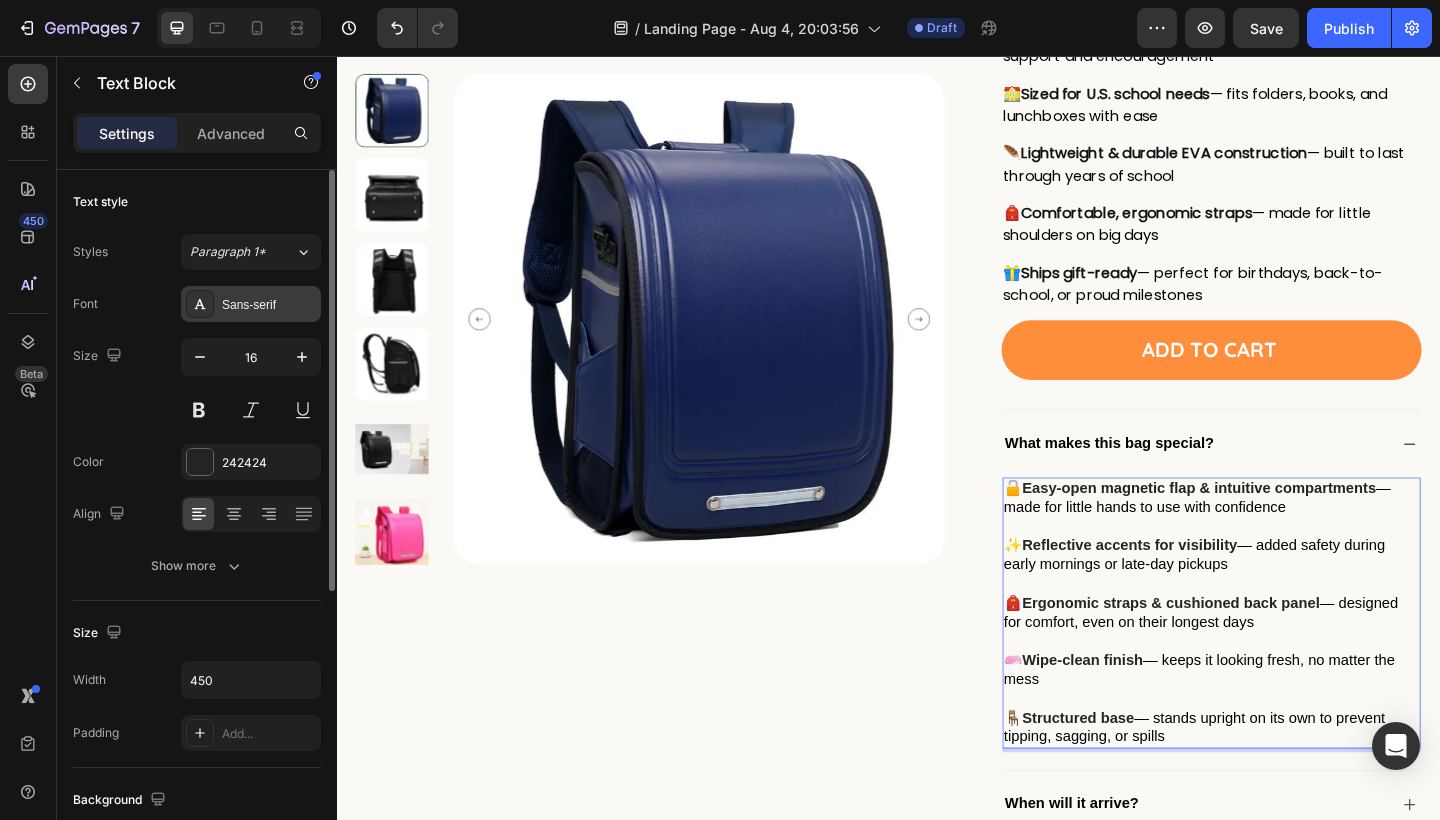 click on "Sans-serif" at bounding box center (251, 304) 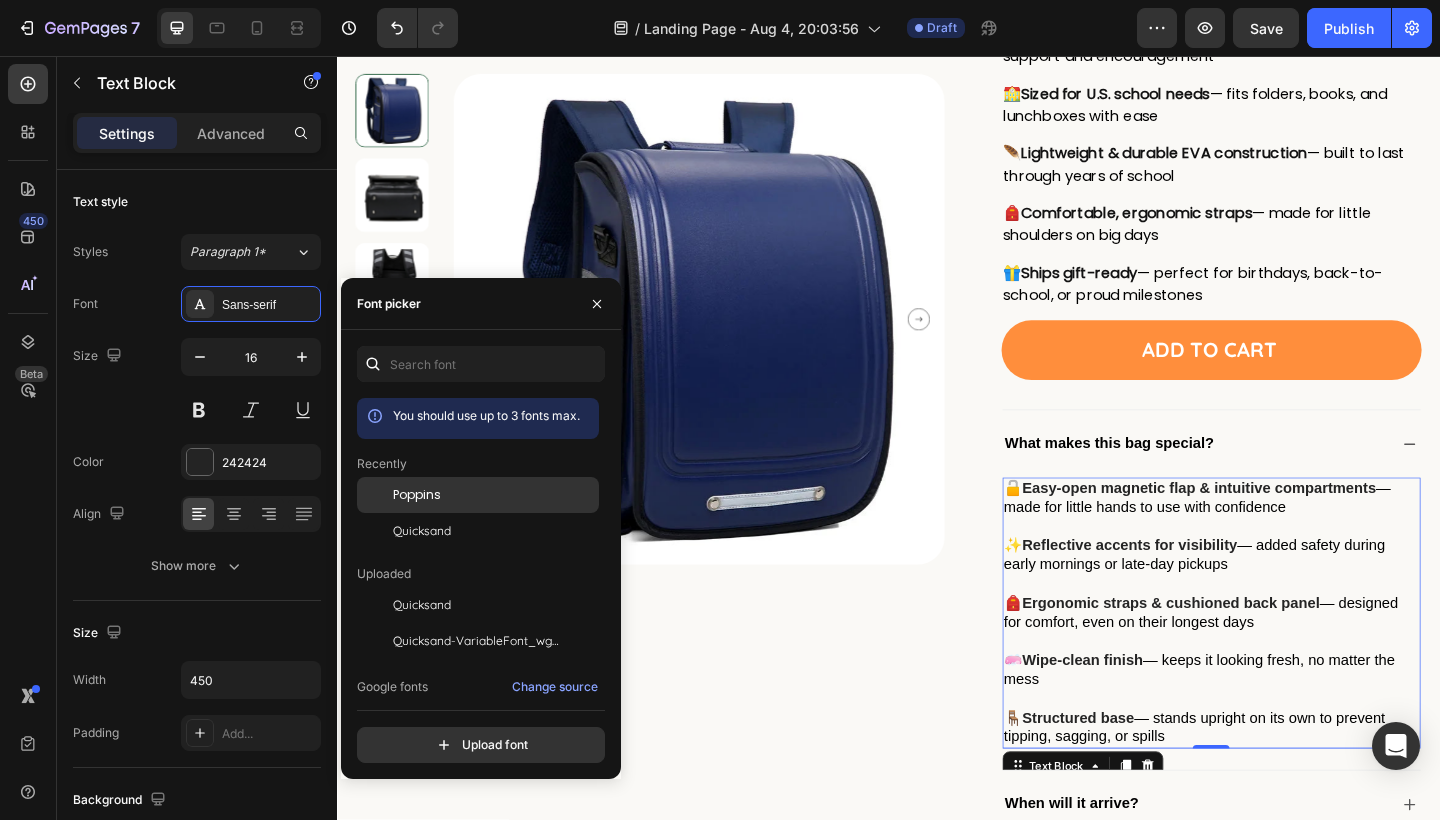 click on "Poppins" at bounding box center [494, 495] 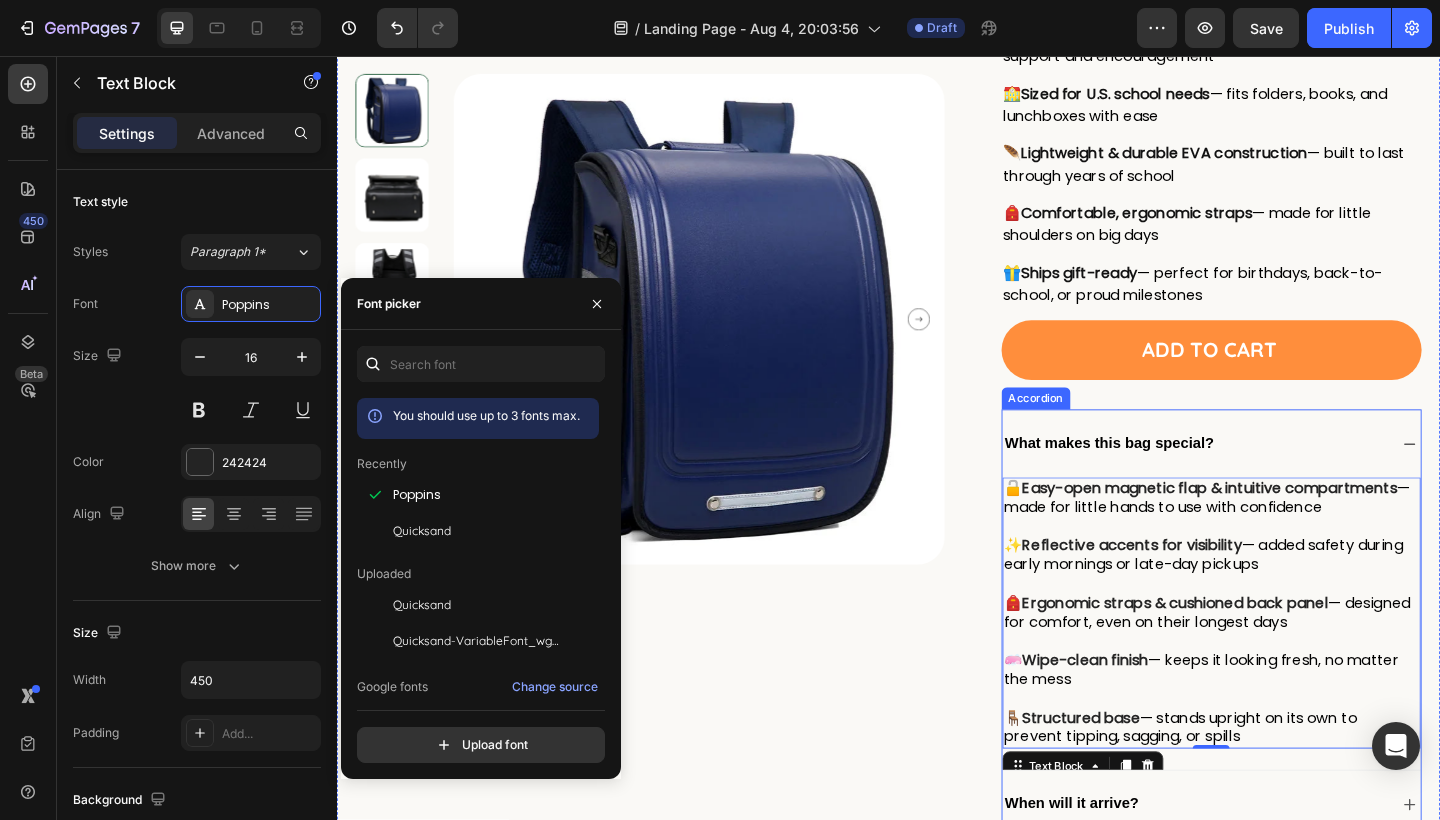 click on "What makes this bag special?" at bounding box center (1178, 477) 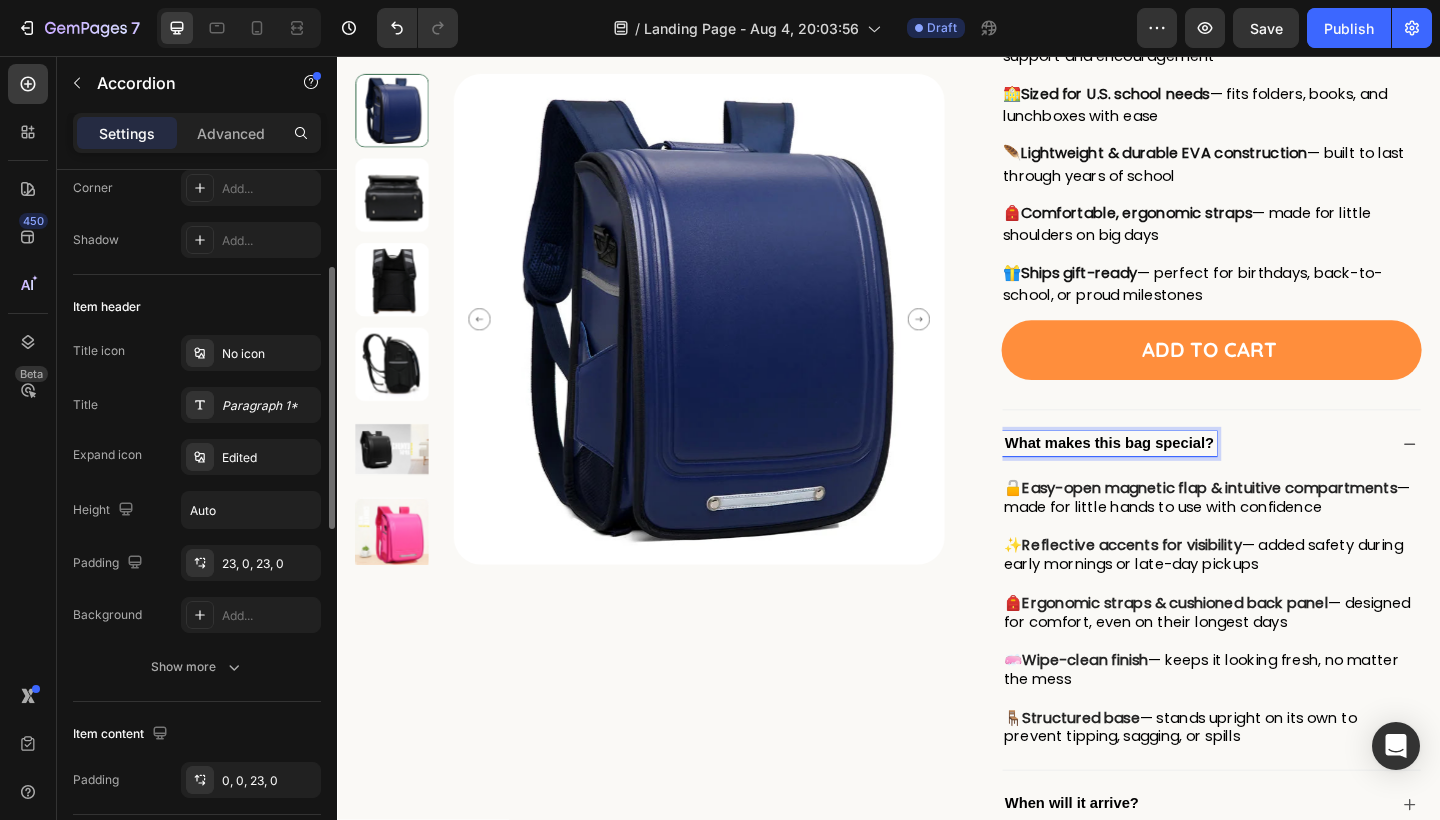 scroll, scrollTop: 277, scrollLeft: 0, axis: vertical 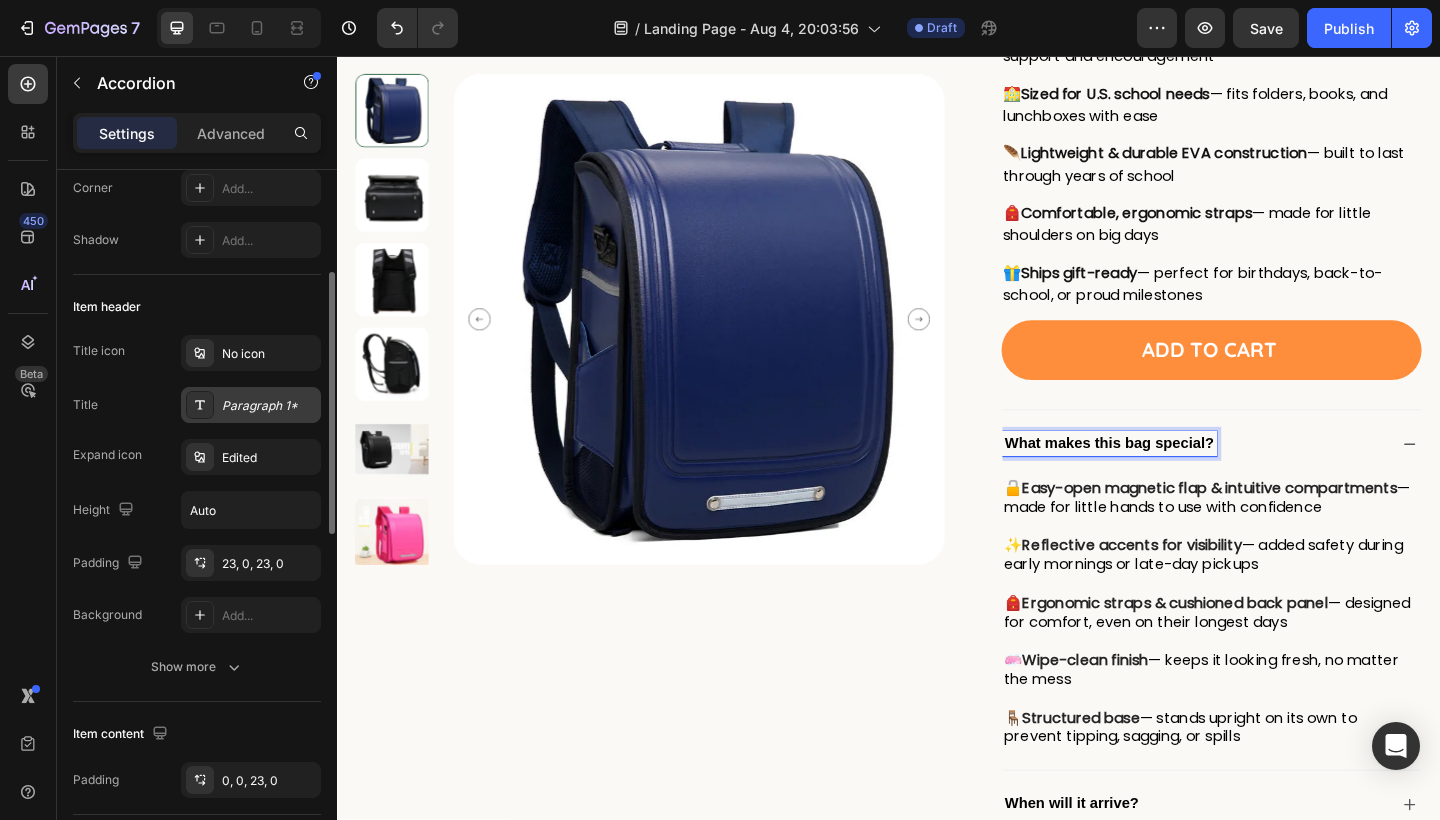 click on "Paragraph 1*" at bounding box center (269, 406) 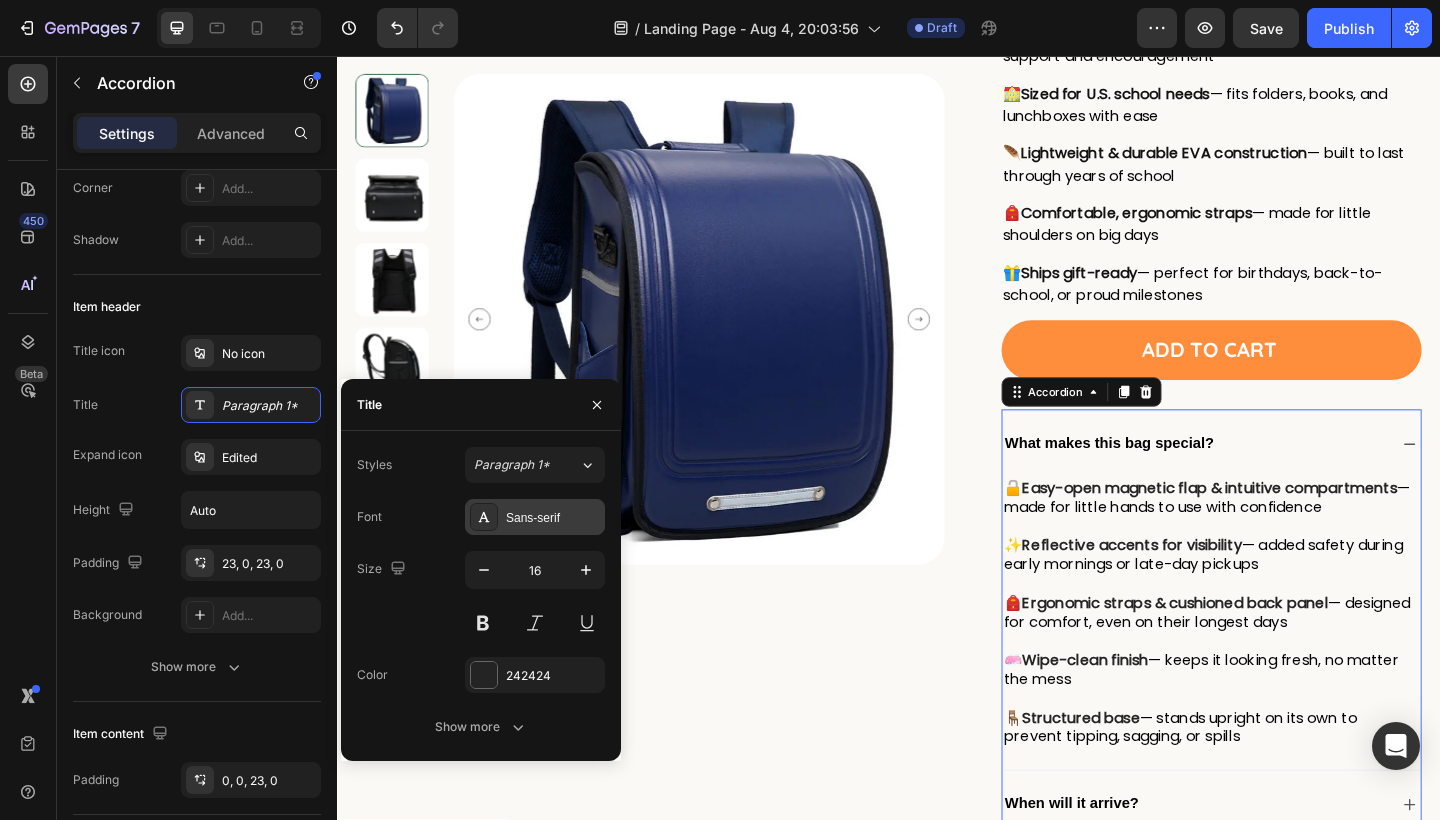 click on "Sans-serif" at bounding box center [553, 518] 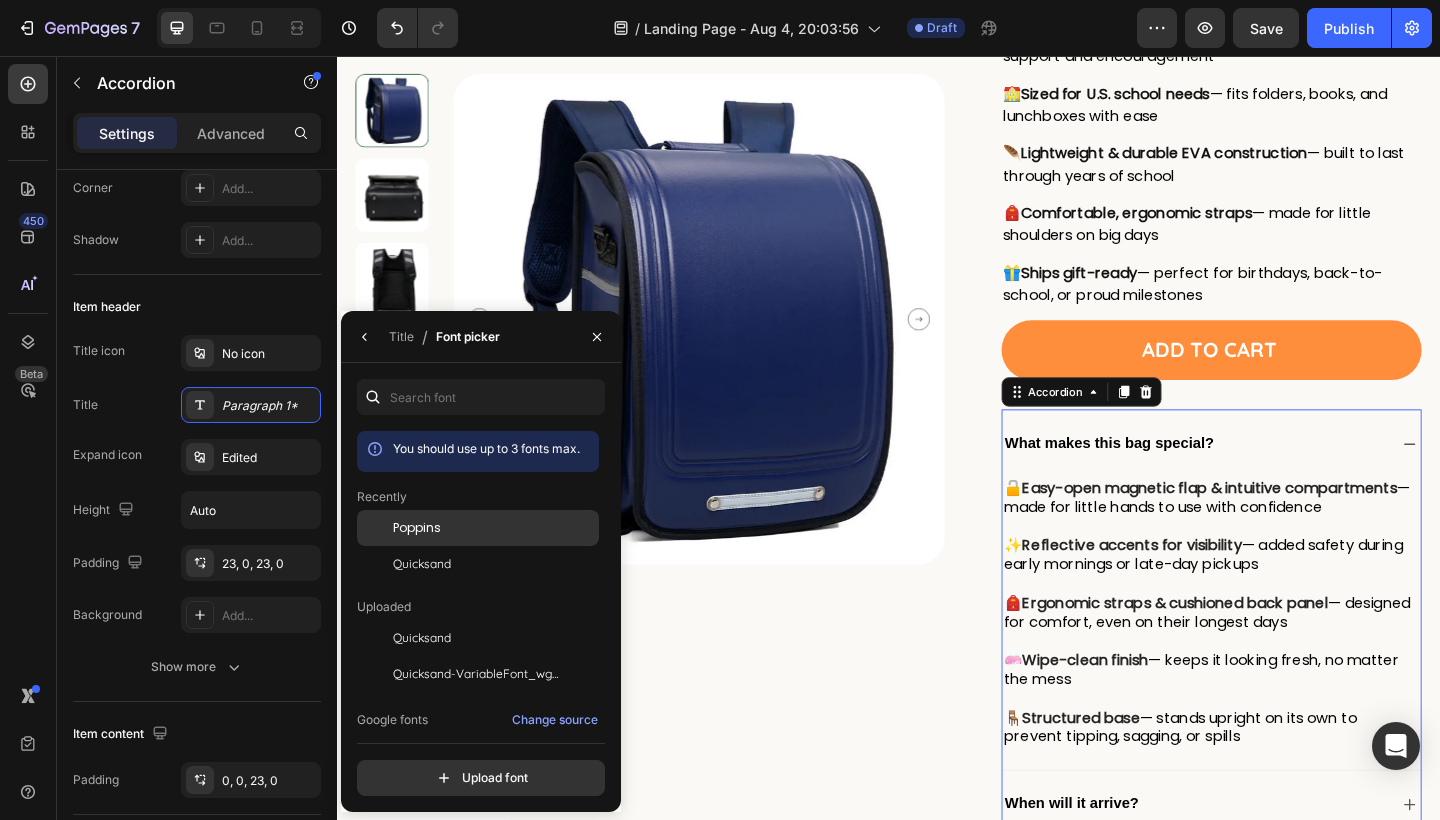 click on "Poppins" at bounding box center (494, 528) 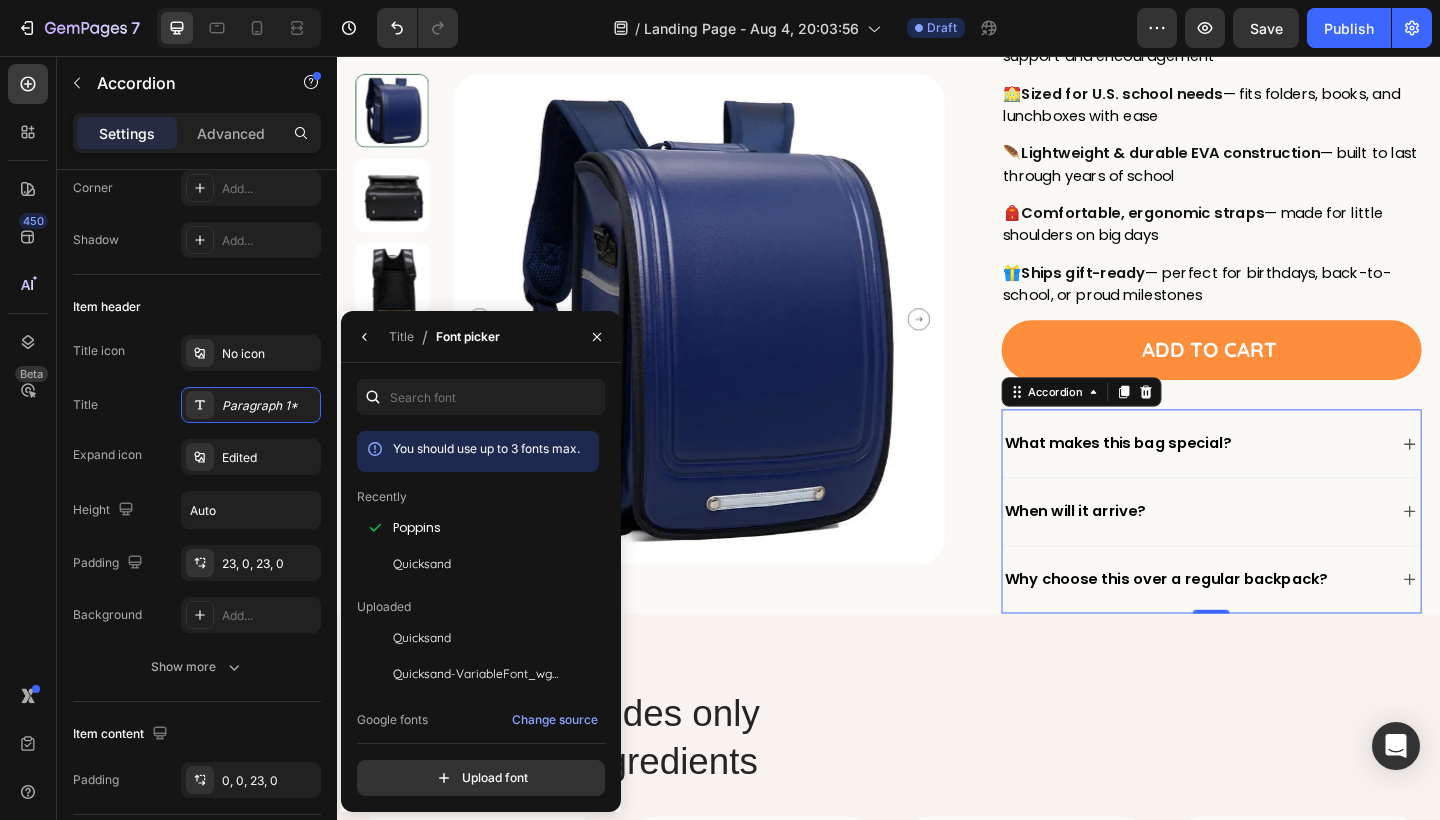 scroll, scrollTop: 956, scrollLeft: 0, axis: vertical 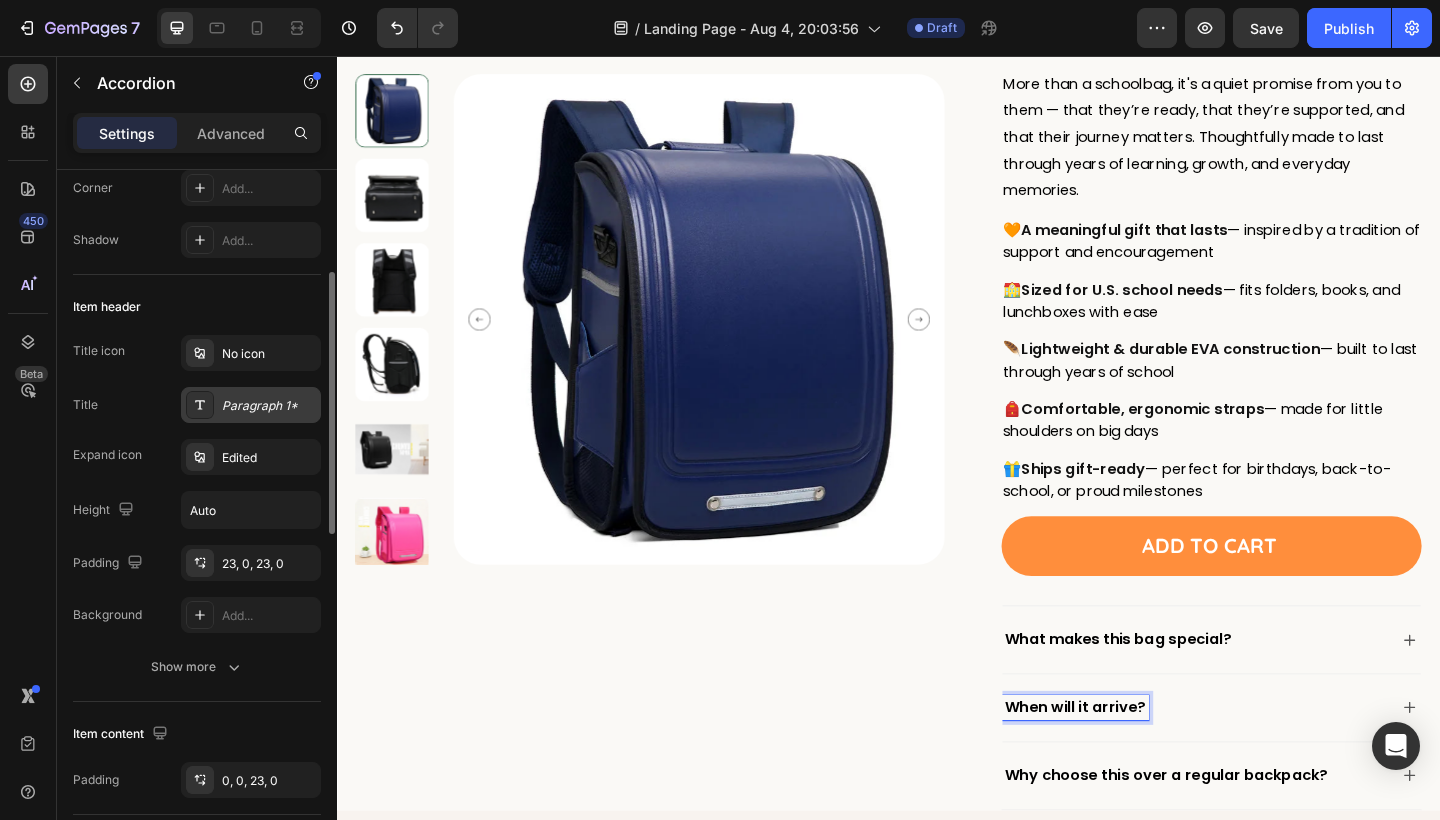 click on "Paragraph 1*" at bounding box center [251, 405] 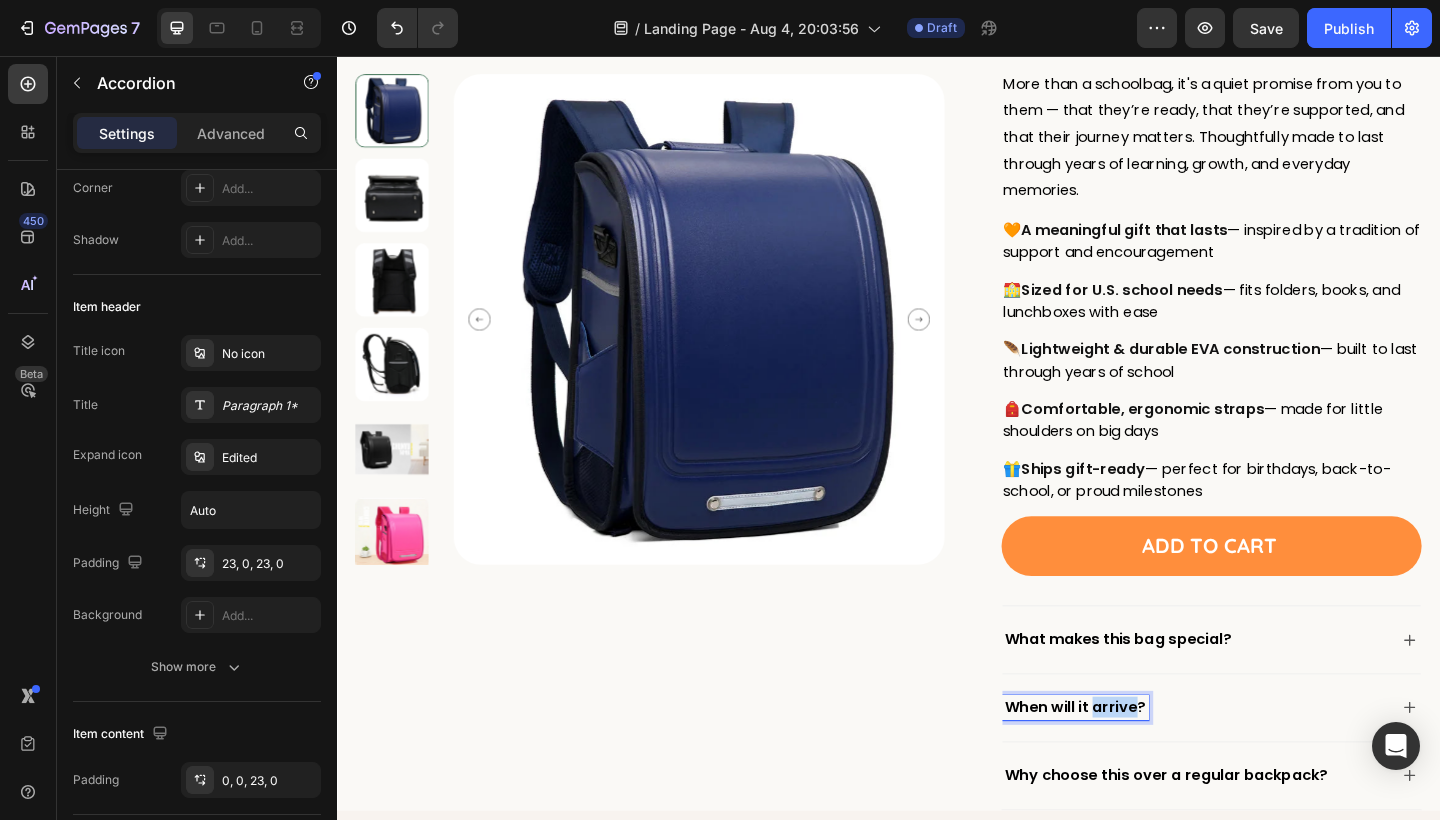 click on "When will it arrive?" at bounding box center (1140, 764) 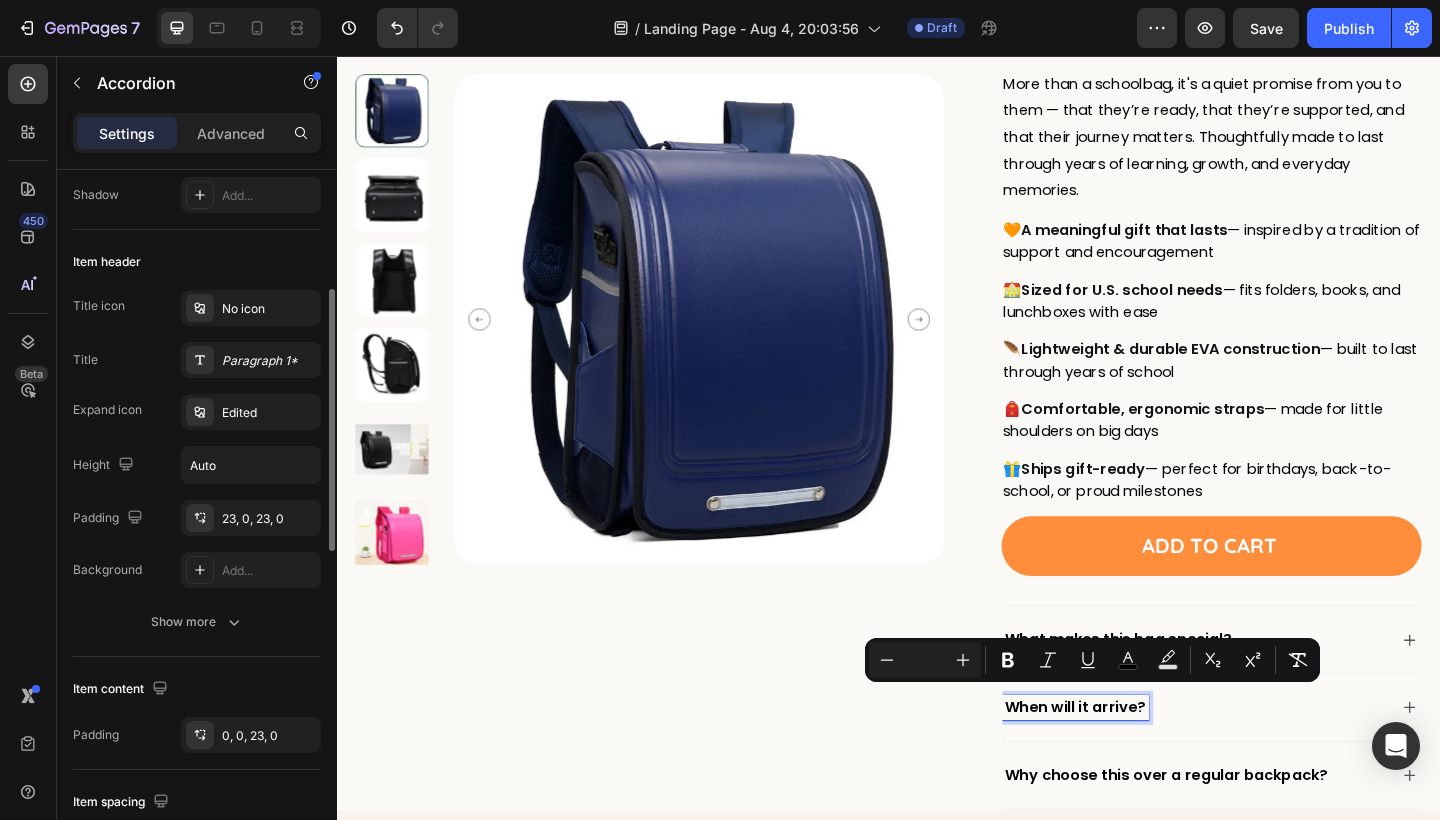 scroll, scrollTop: 321, scrollLeft: 0, axis: vertical 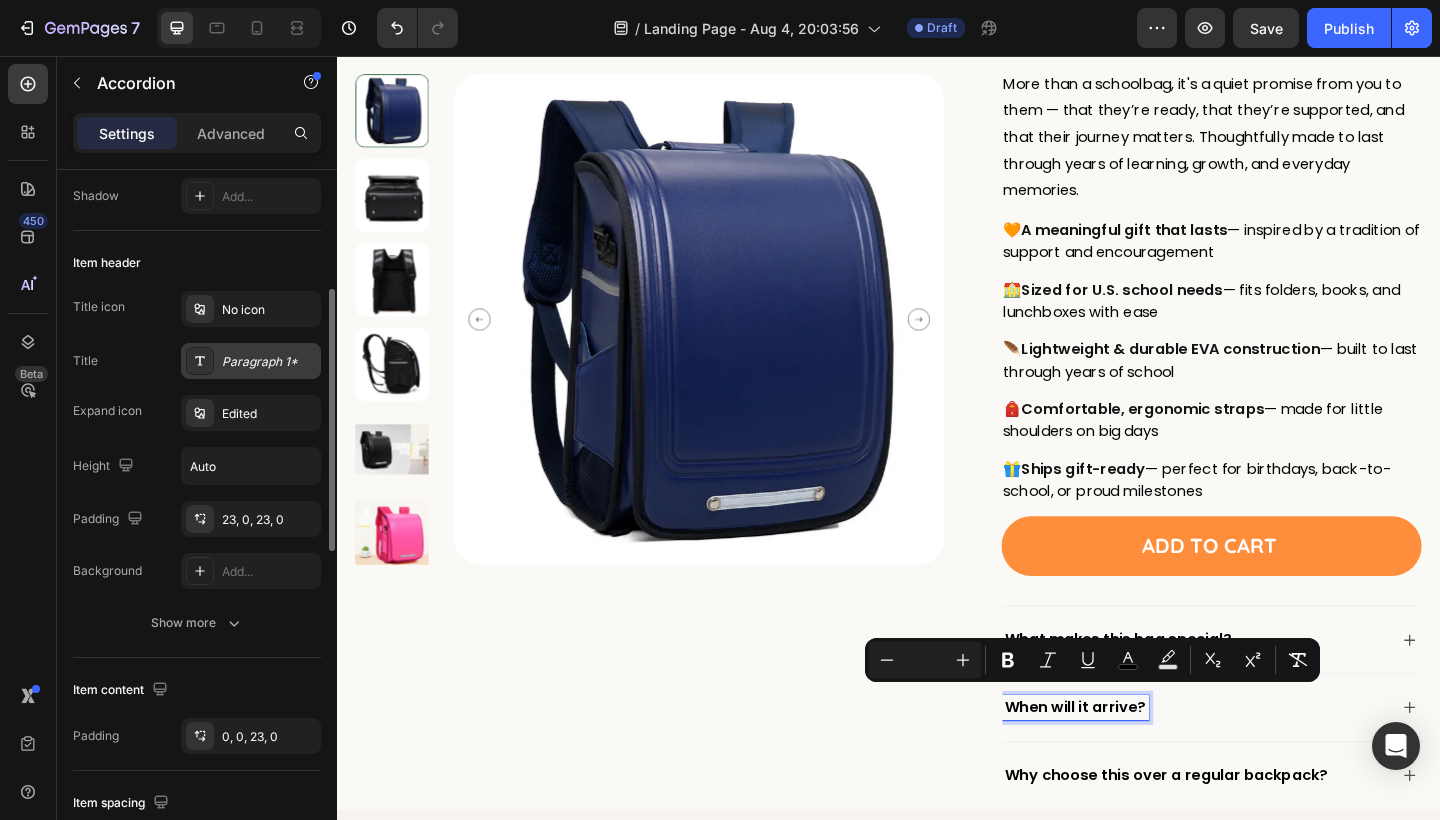 click on "Paragraph 1*" at bounding box center [251, 361] 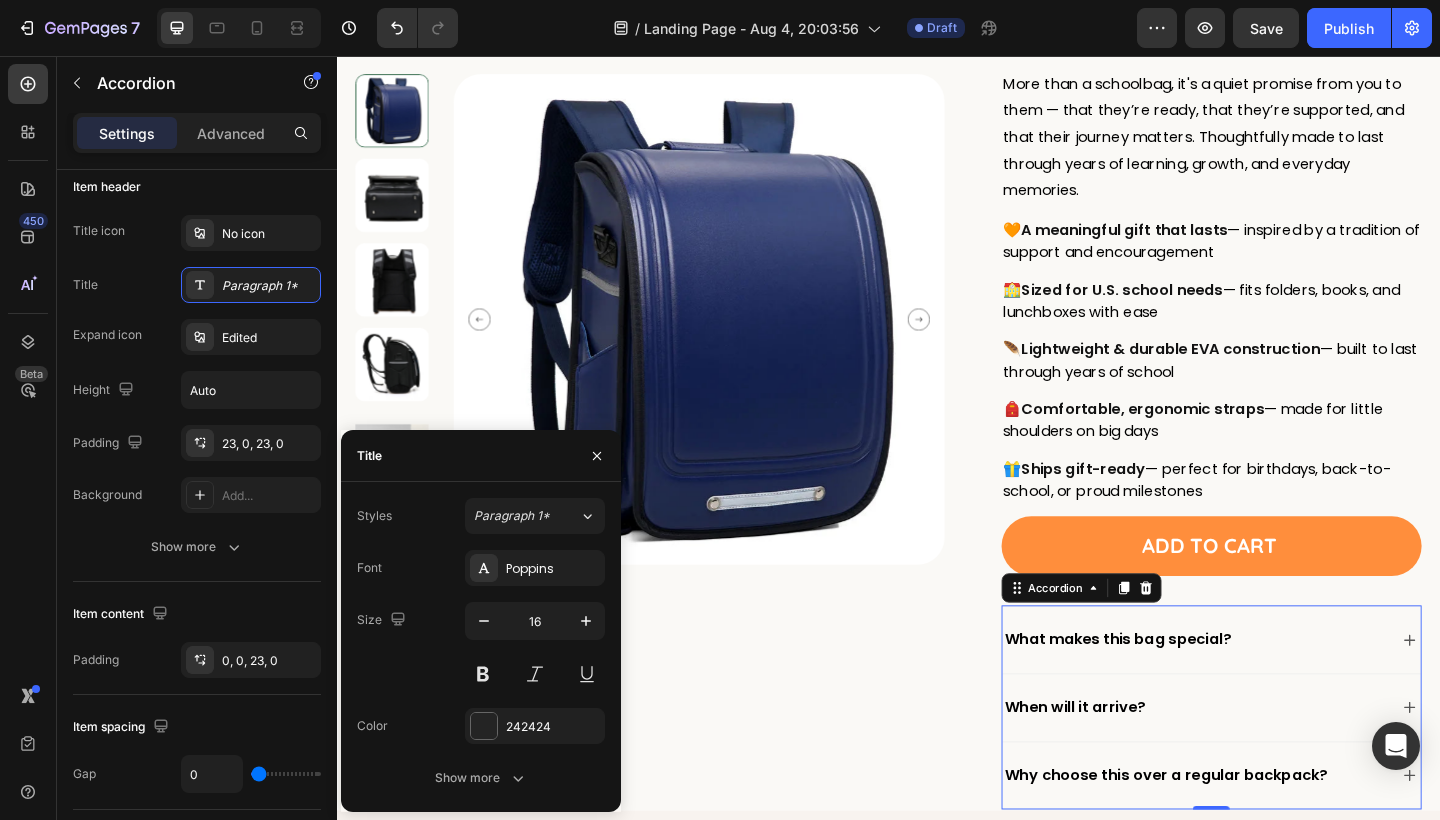 scroll, scrollTop: 0, scrollLeft: 0, axis: both 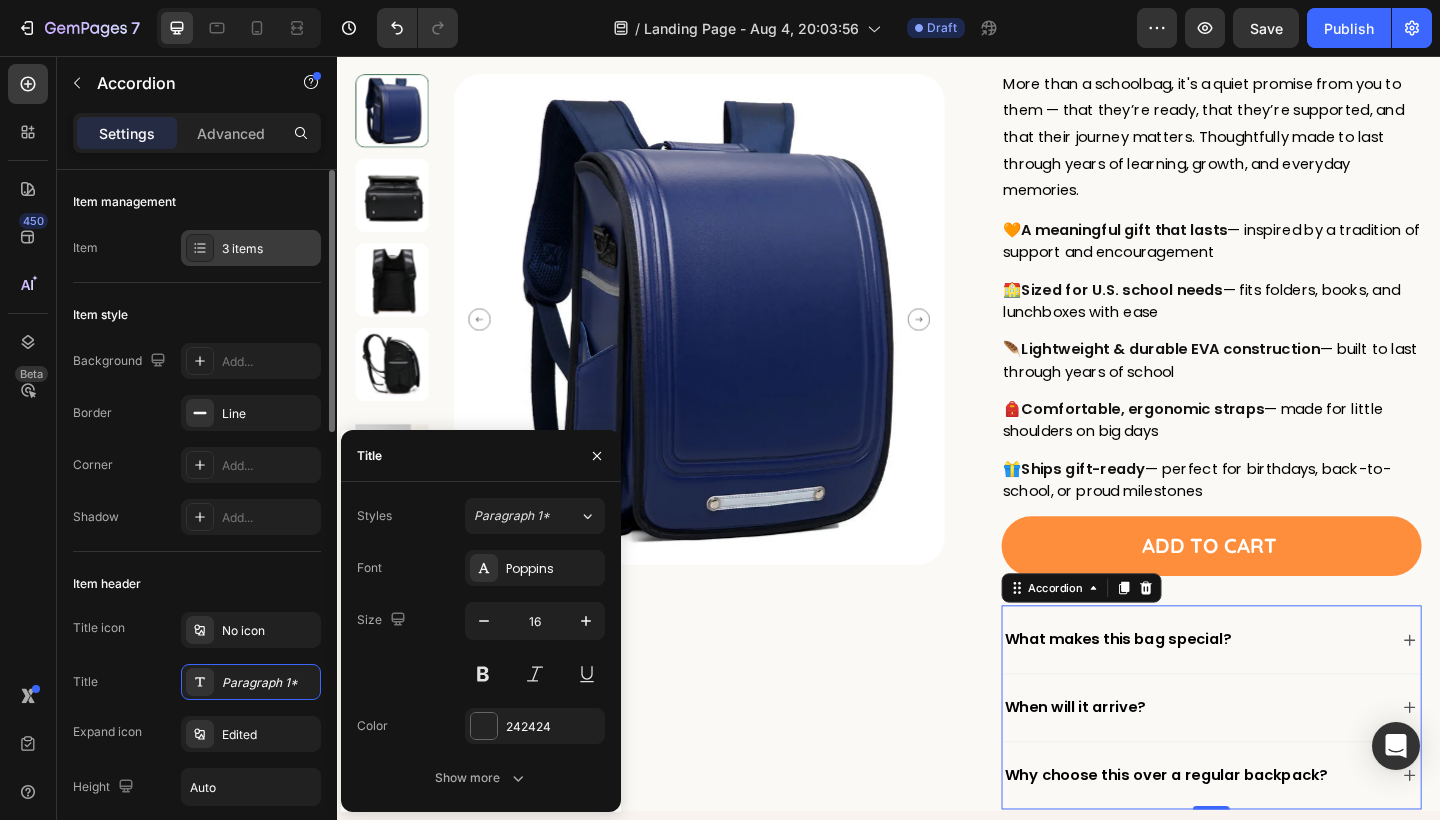 click on "3 items" at bounding box center (269, 249) 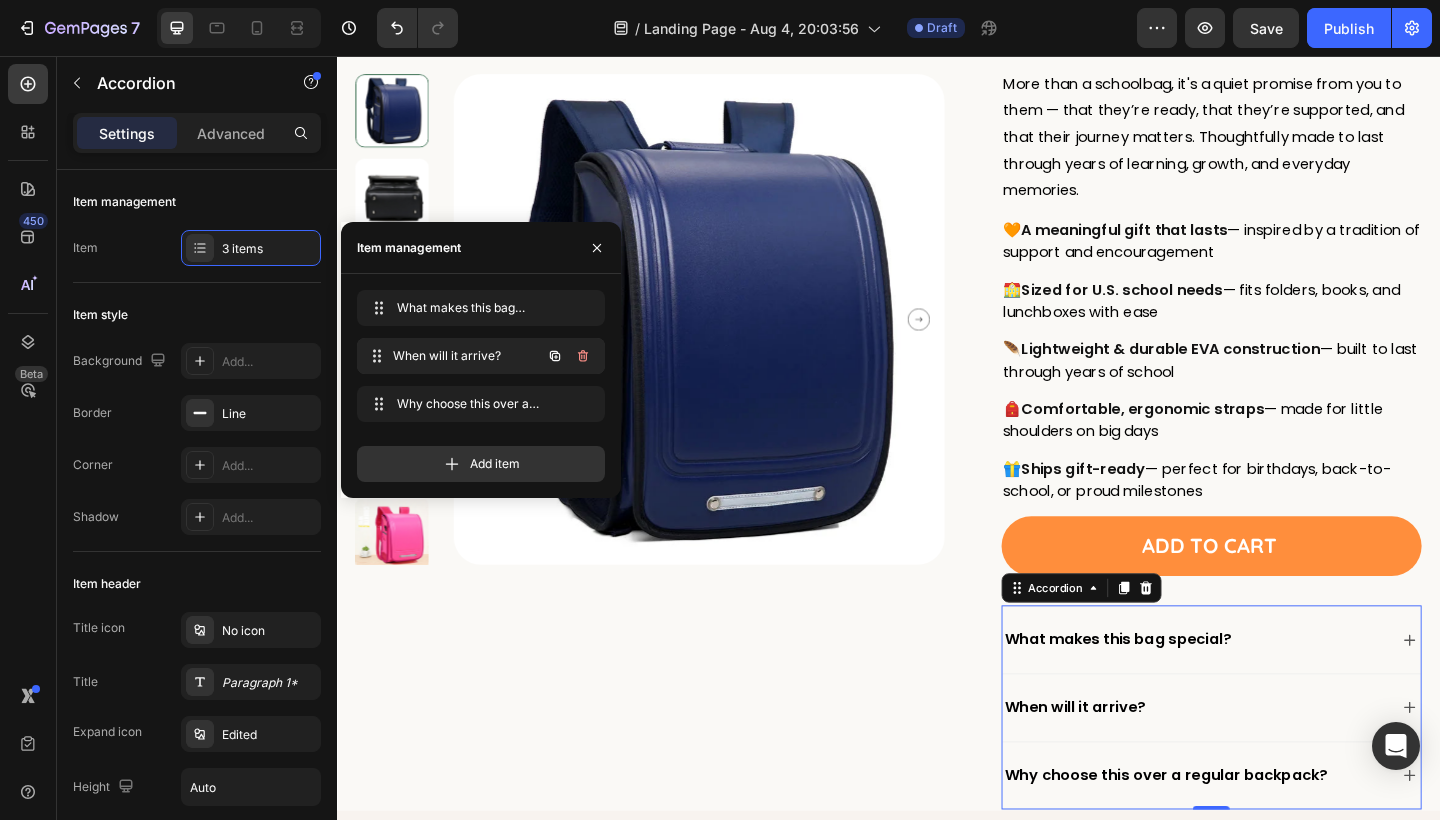 click on "When will it arrive?" at bounding box center [467, 356] 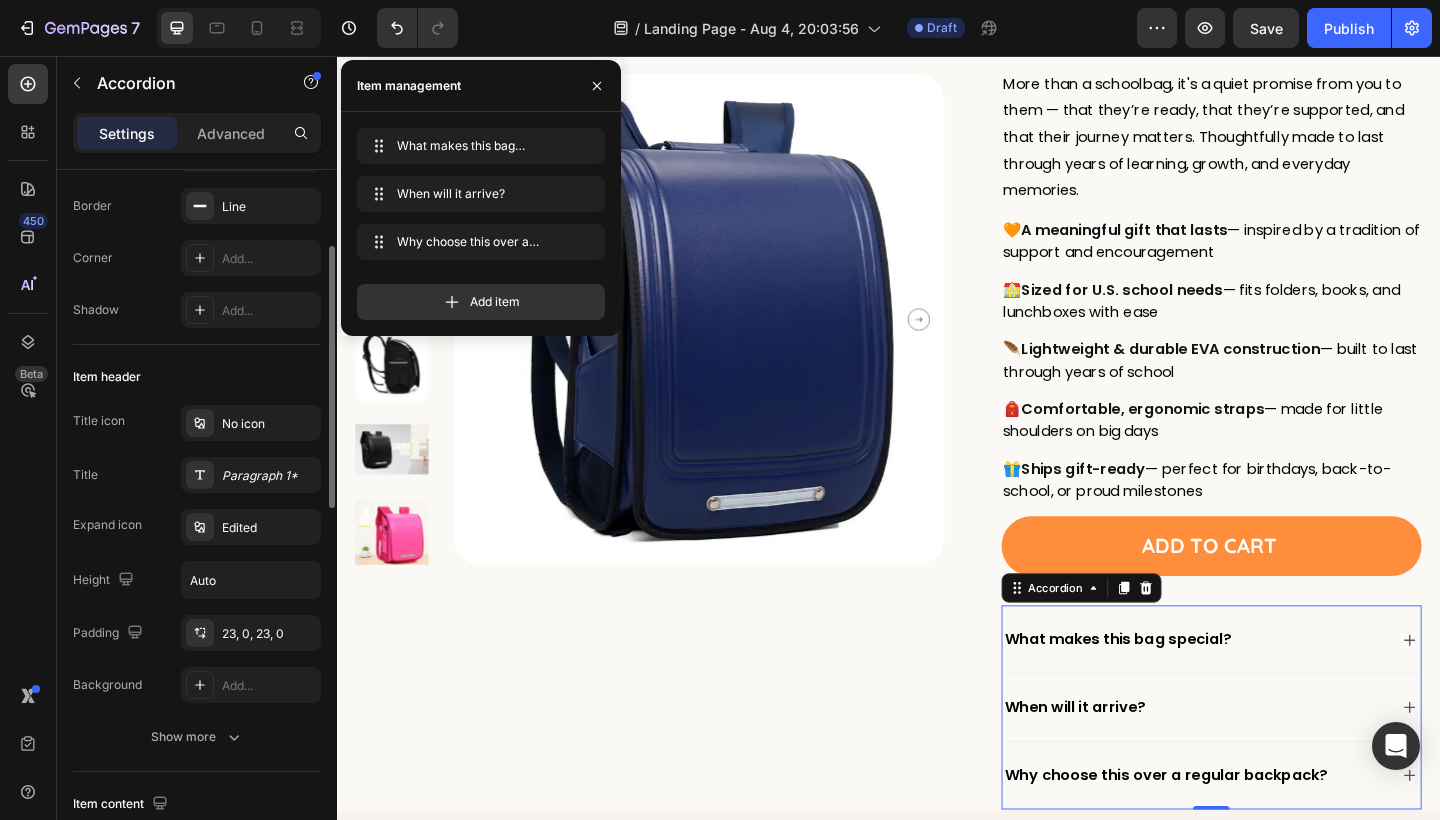 scroll, scrollTop: 207, scrollLeft: 0, axis: vertical 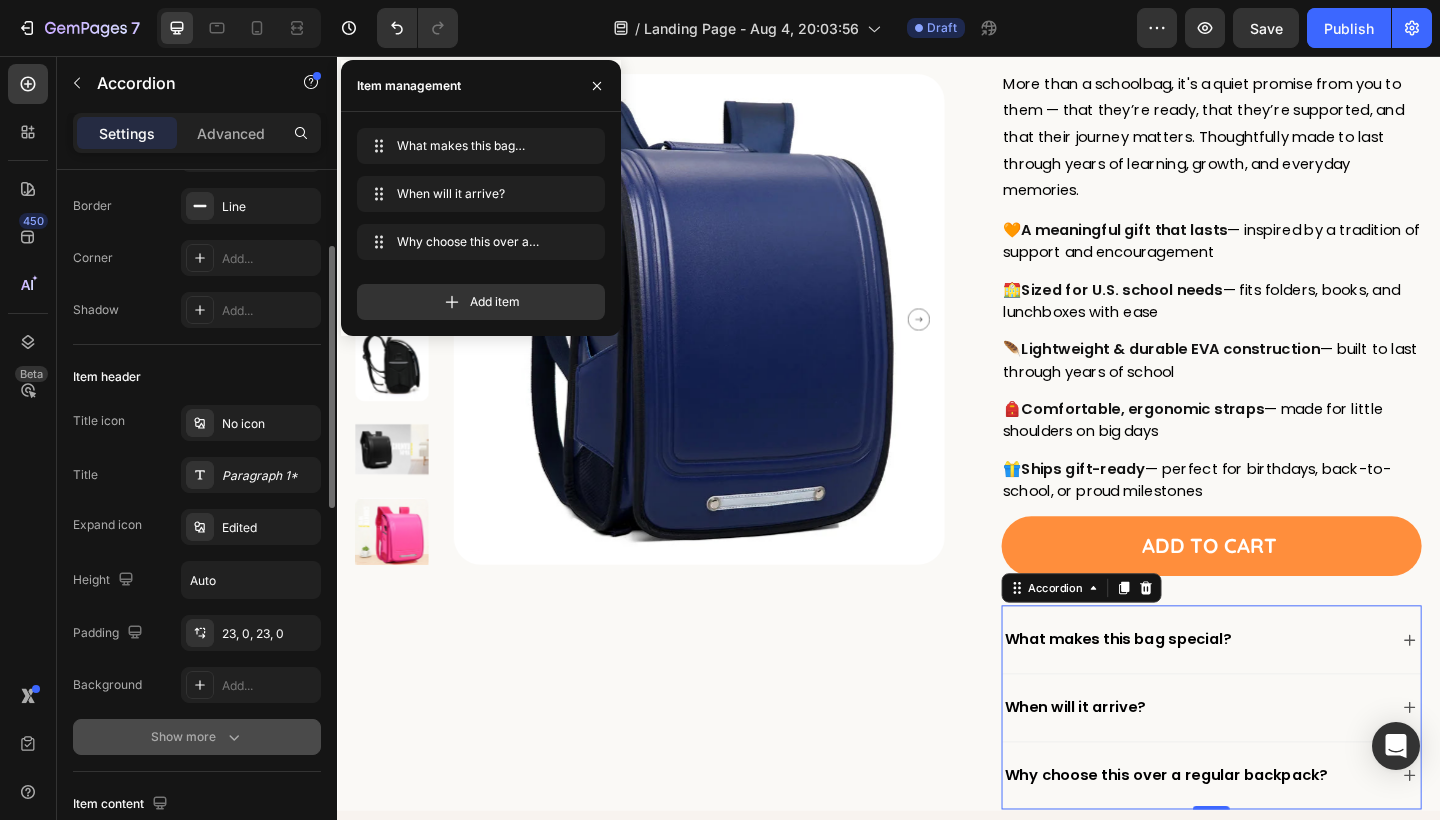 click on "Show more" at bounding box center [197, 737] 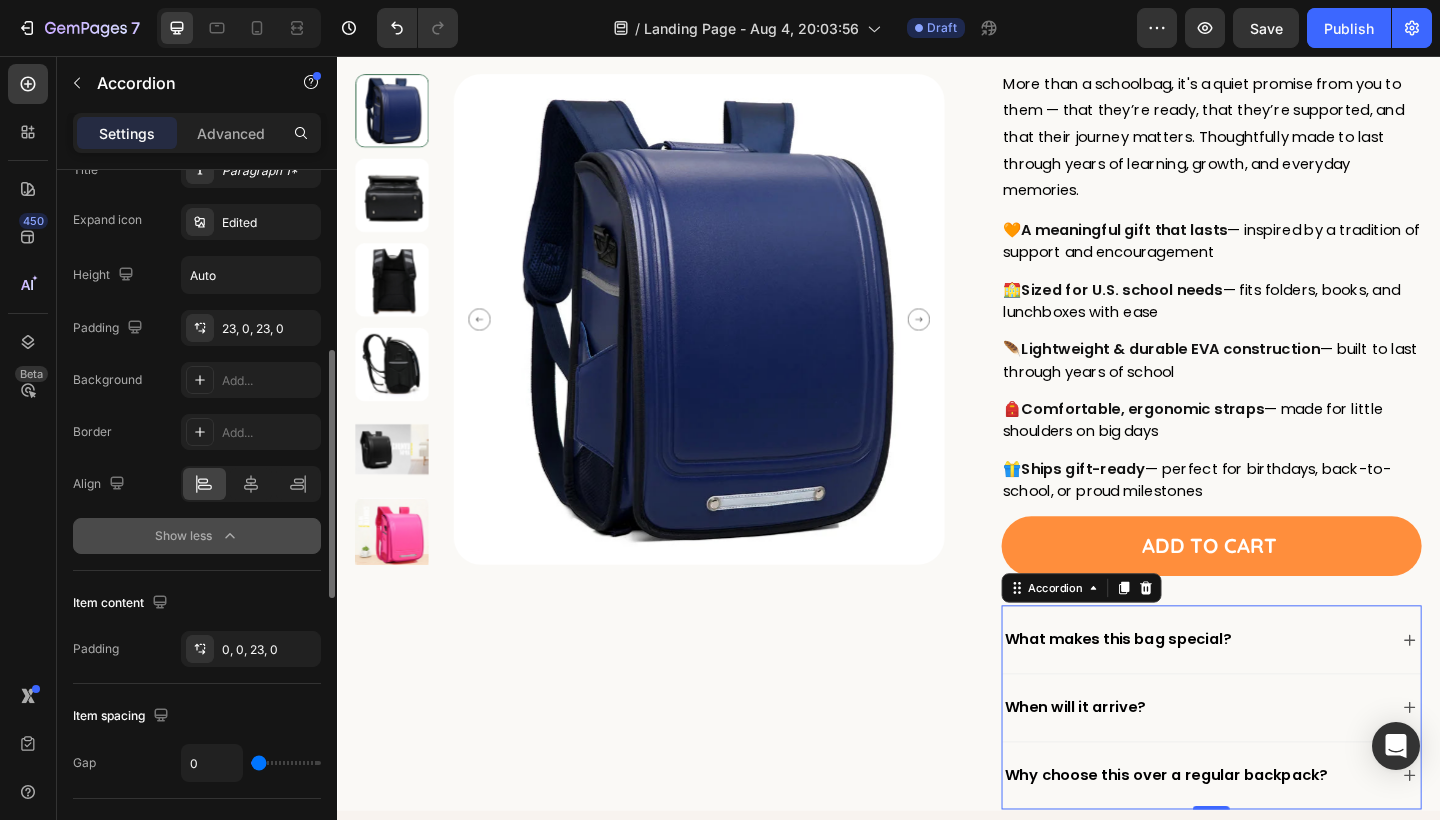 scroll, scrollTop: 530, scrollLeft: 0, axis: vertical 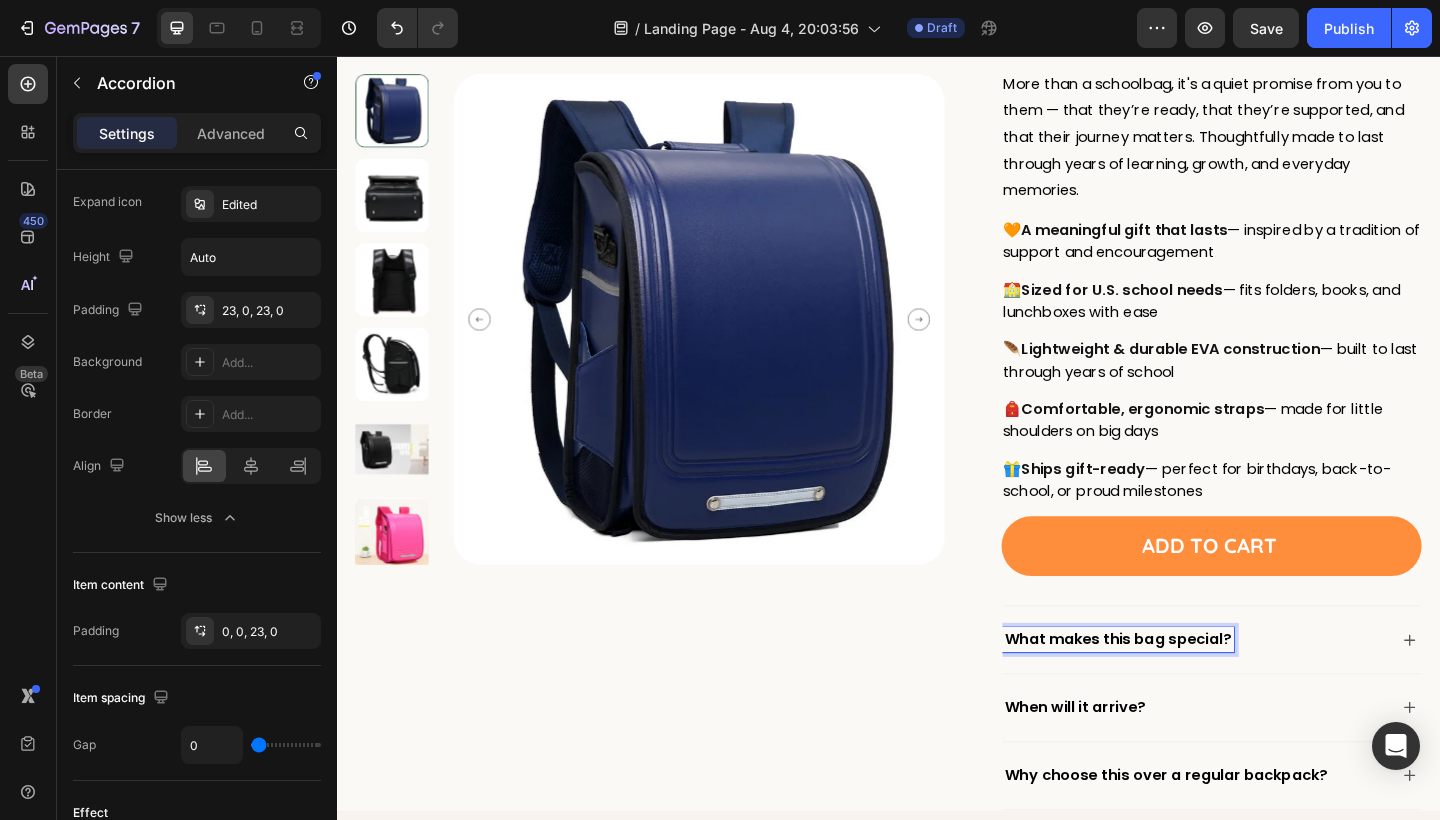 click on "When will it arrive?" at bounding box center (1140, 764) 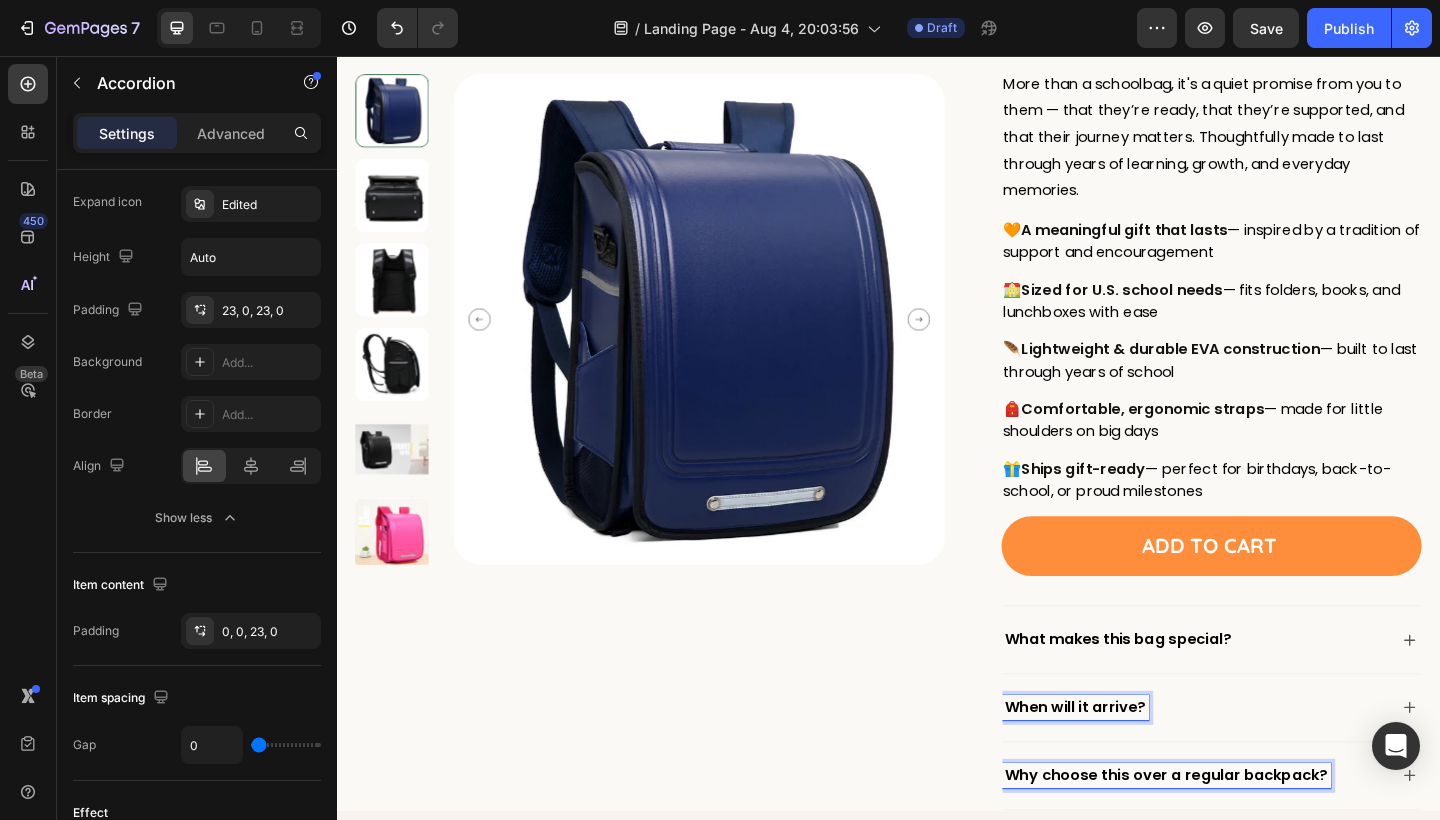 click on "Why choose this over a regular backpack?" at bounding box center [1239, 838] 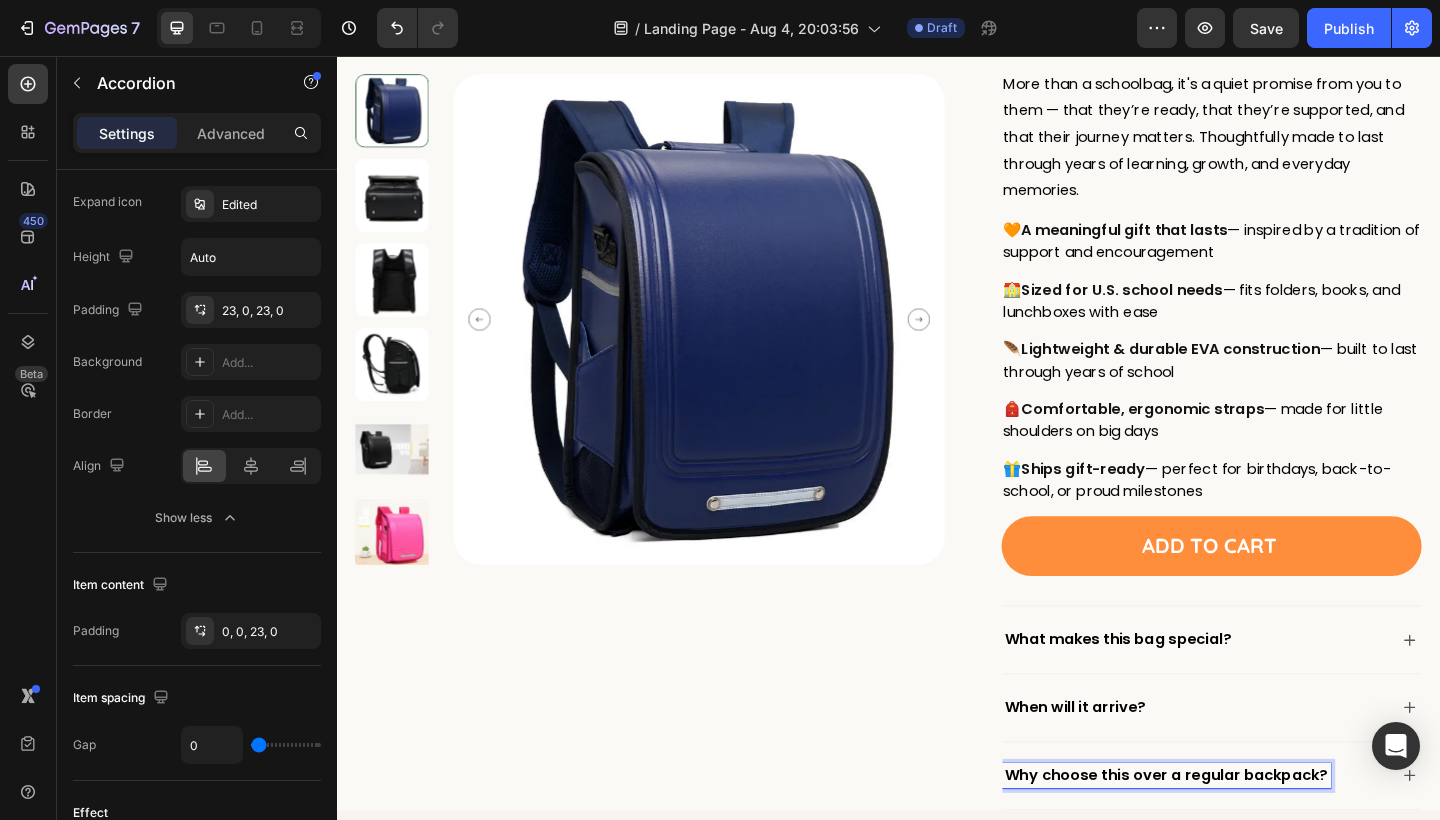 click on "When will it arrive?" at bounding box center [1140, 764] 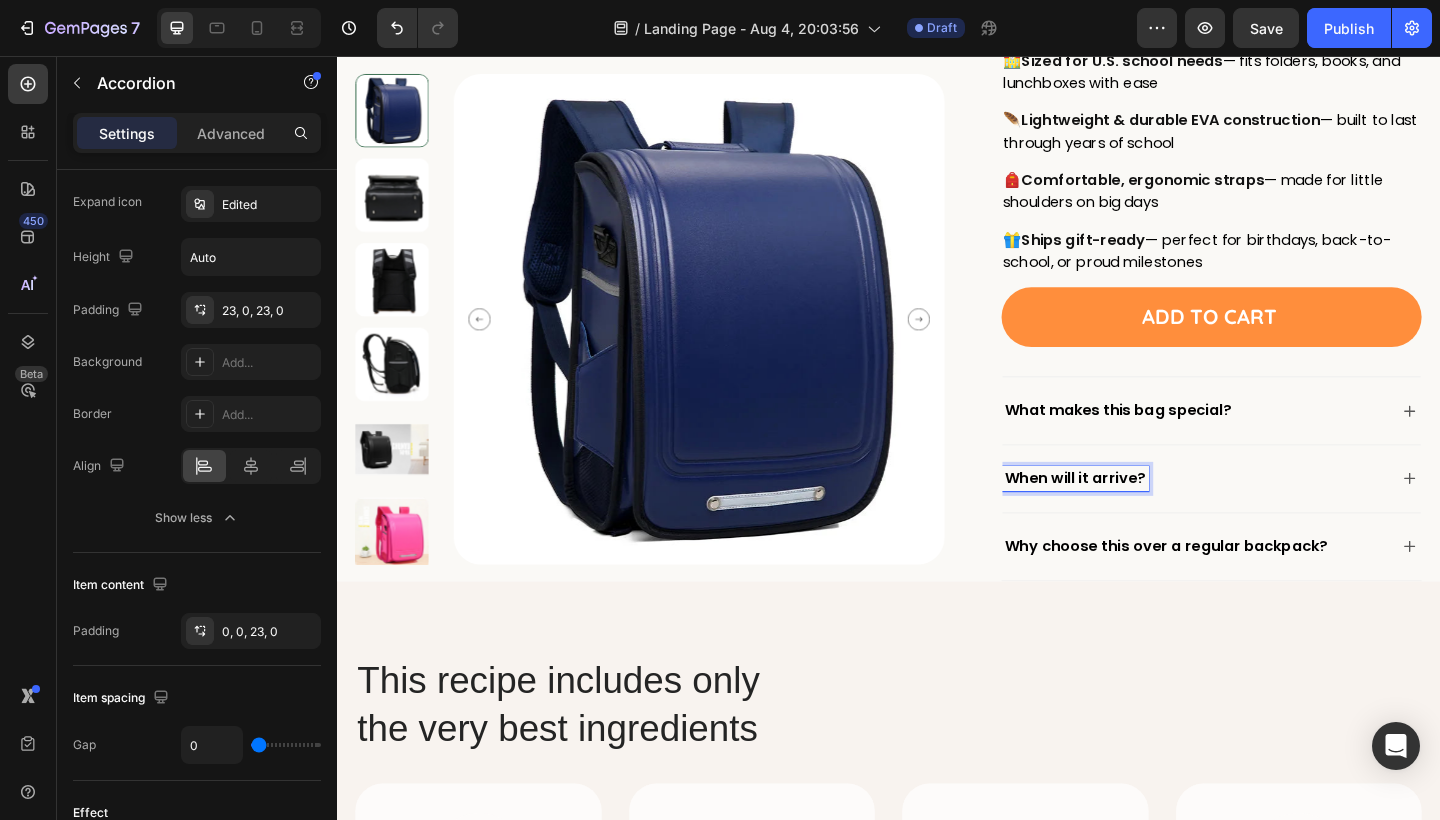scroll, scrollTop: 1214, scrollLeft: 0, axis: vertical 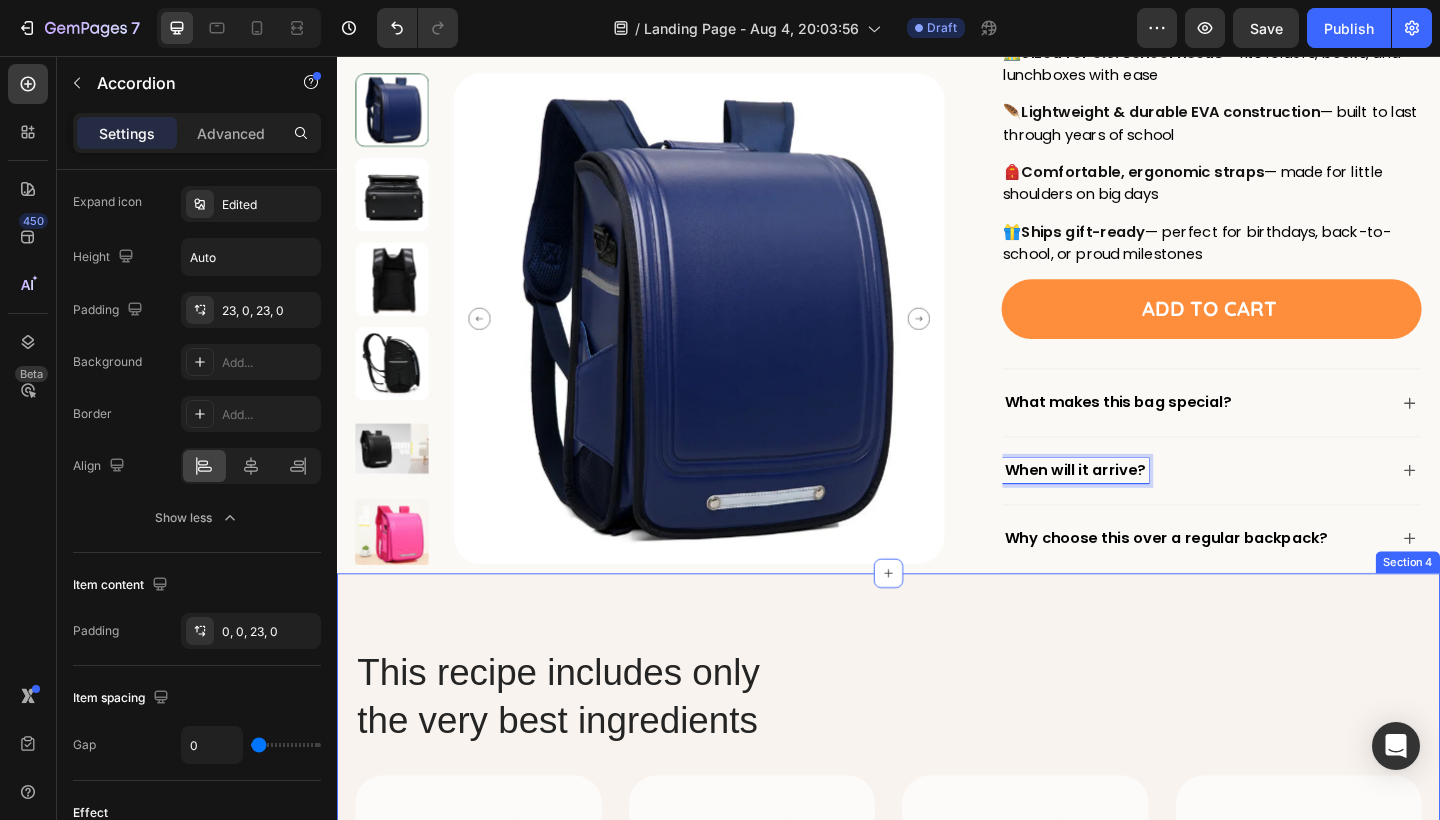 click on "This recipe includes only the very best ingredients Heading Image Chicken Text Block A Freshpet essential. Locally sourced, US-farm raised, and antibiotic free. Text Block Hero Banner Image Egg Text Block Protein and amino acids: the foundation for lean muscle and a healthy weight. Text Block Hero Banner Image Carrots Text Block Contains key vitamins and minerals that  support your pet’s digestion and eye health. Text Block Hero Banner Image Cranberries Text Block An excellent source of potassium, fiber, antioxidants, and vitamin A. Text Block Hero Banner Row Row Section 4" at bounding box center [937, 910] 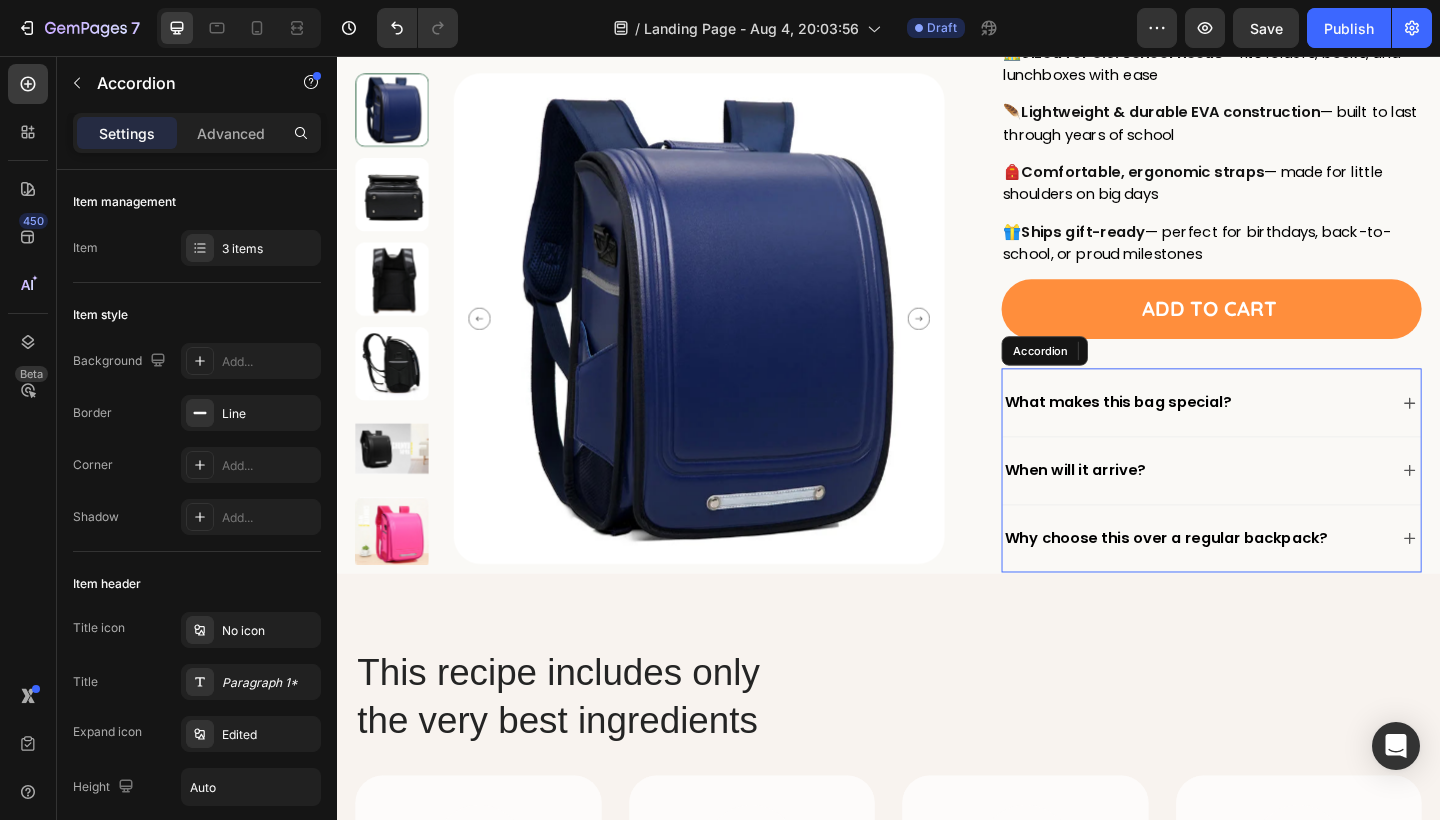 click on "What makes this bag special?" at bounding box center (1187, 432) 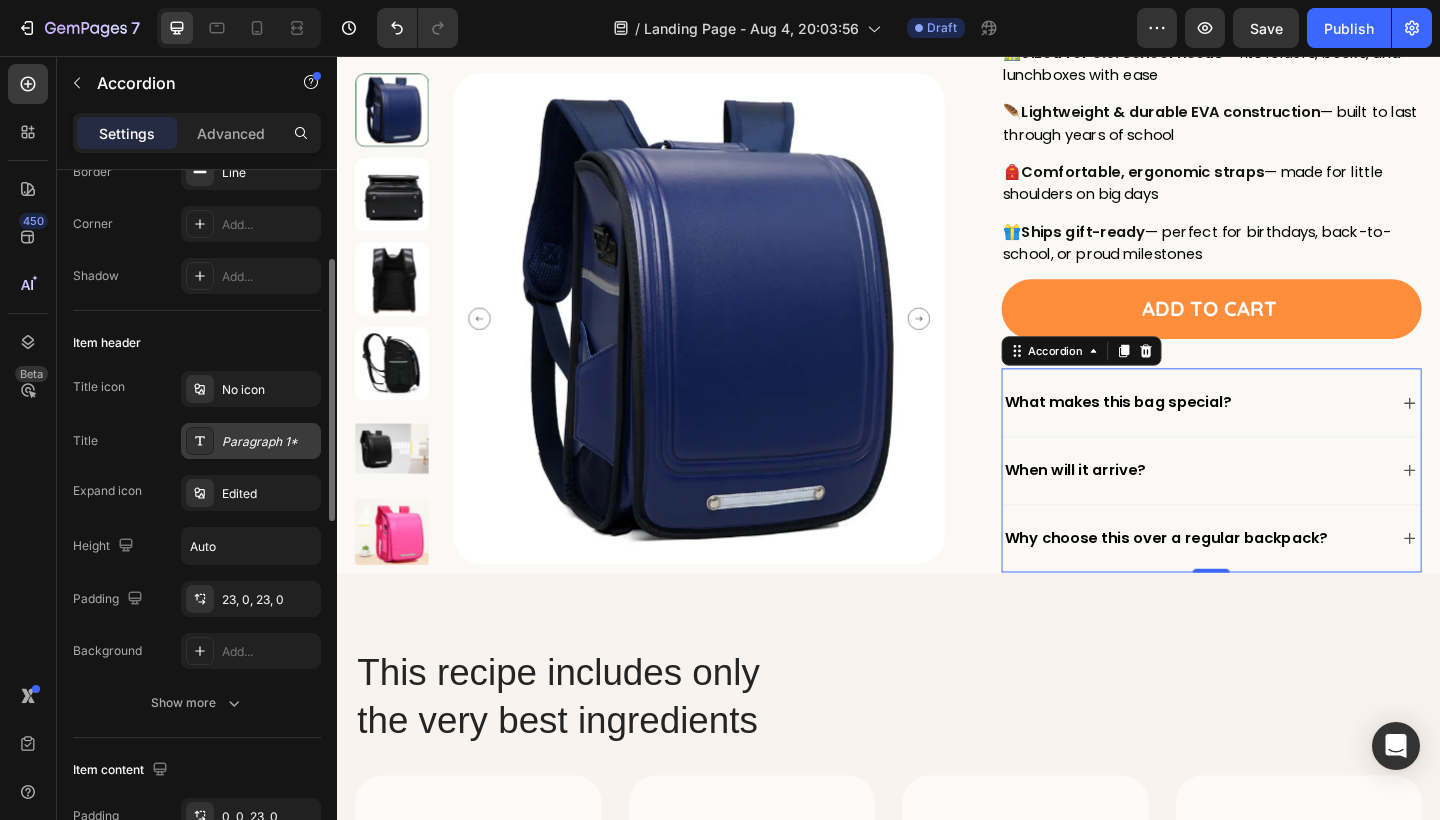 scroll, scrollTop: 240, scrollLeft: 0, axis: vertical 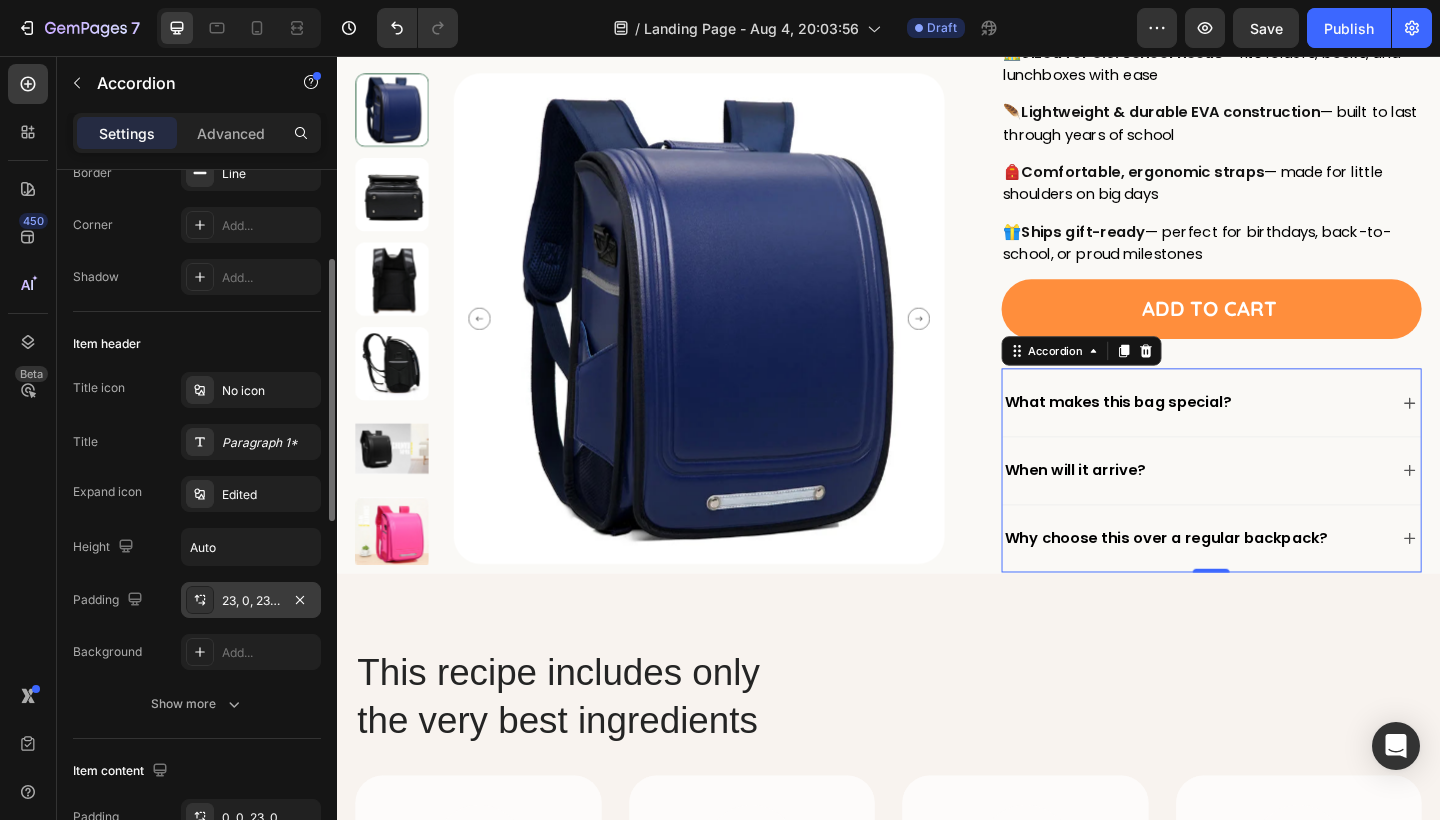 click on "23, 0, 23, 0" at bounding box center [251, 601] 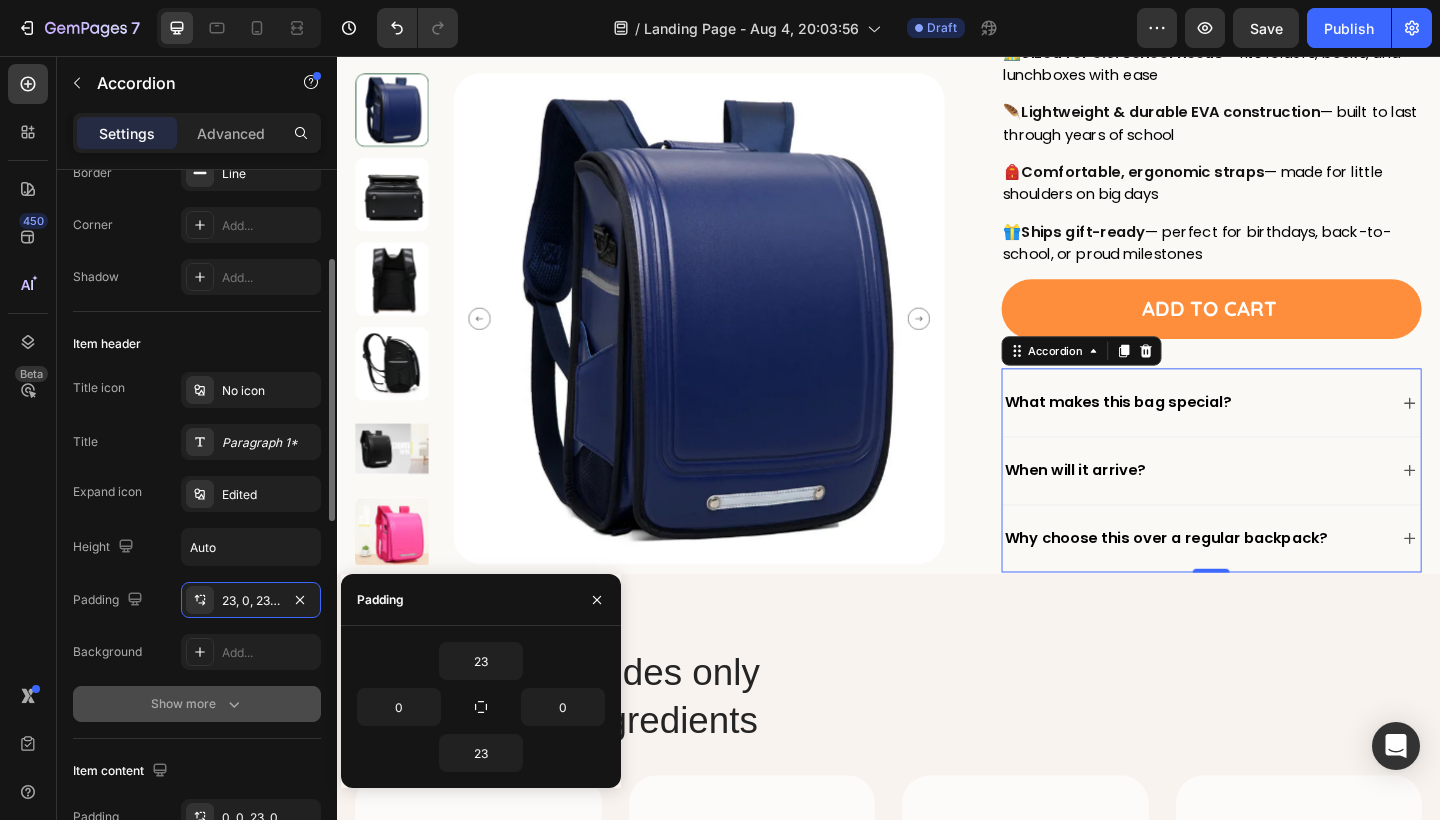 click on "Show more" at bounding box center [197, 704] 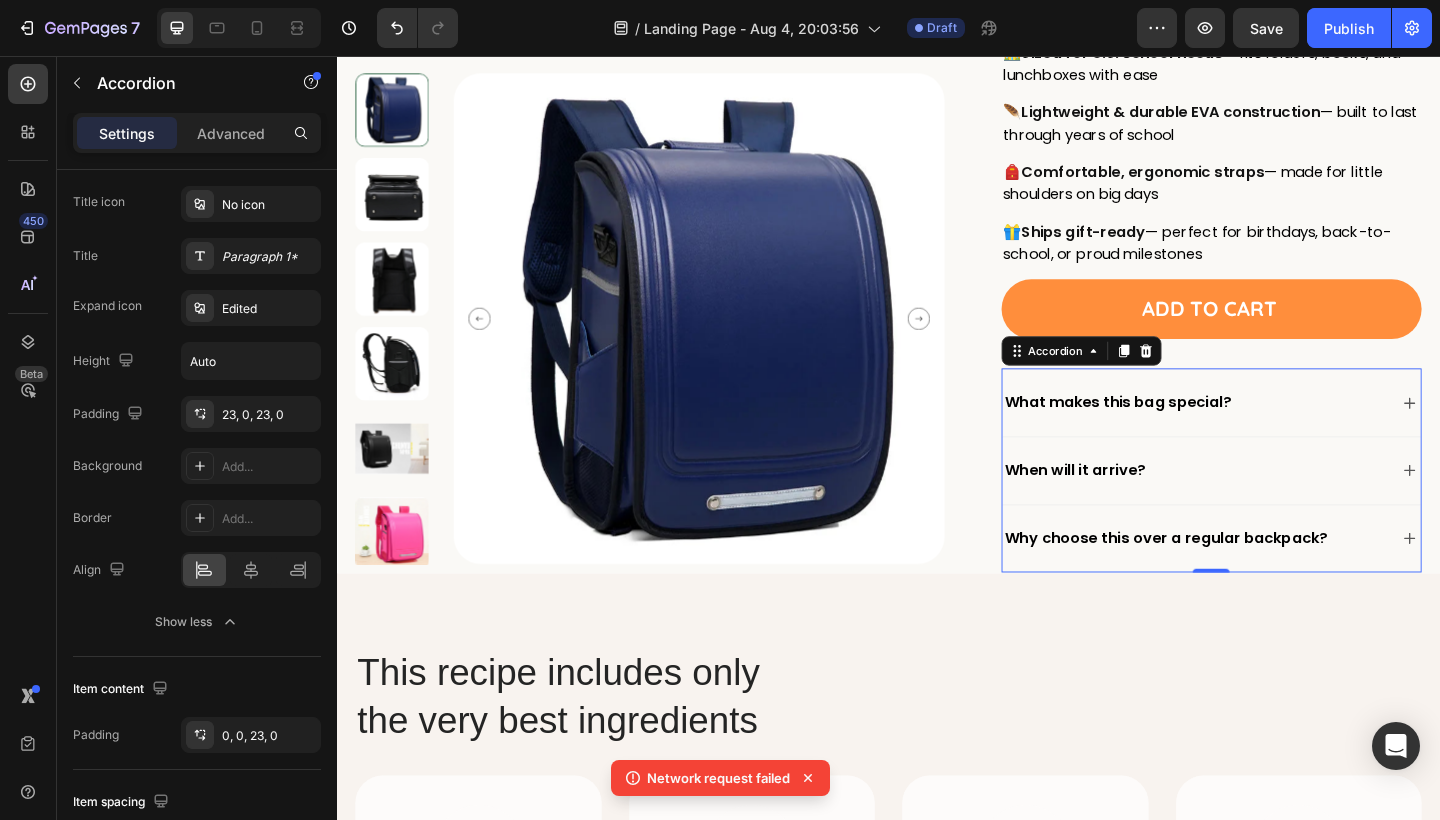 scroll, scrollTop: 0, scrollLeft: 0, axis: both 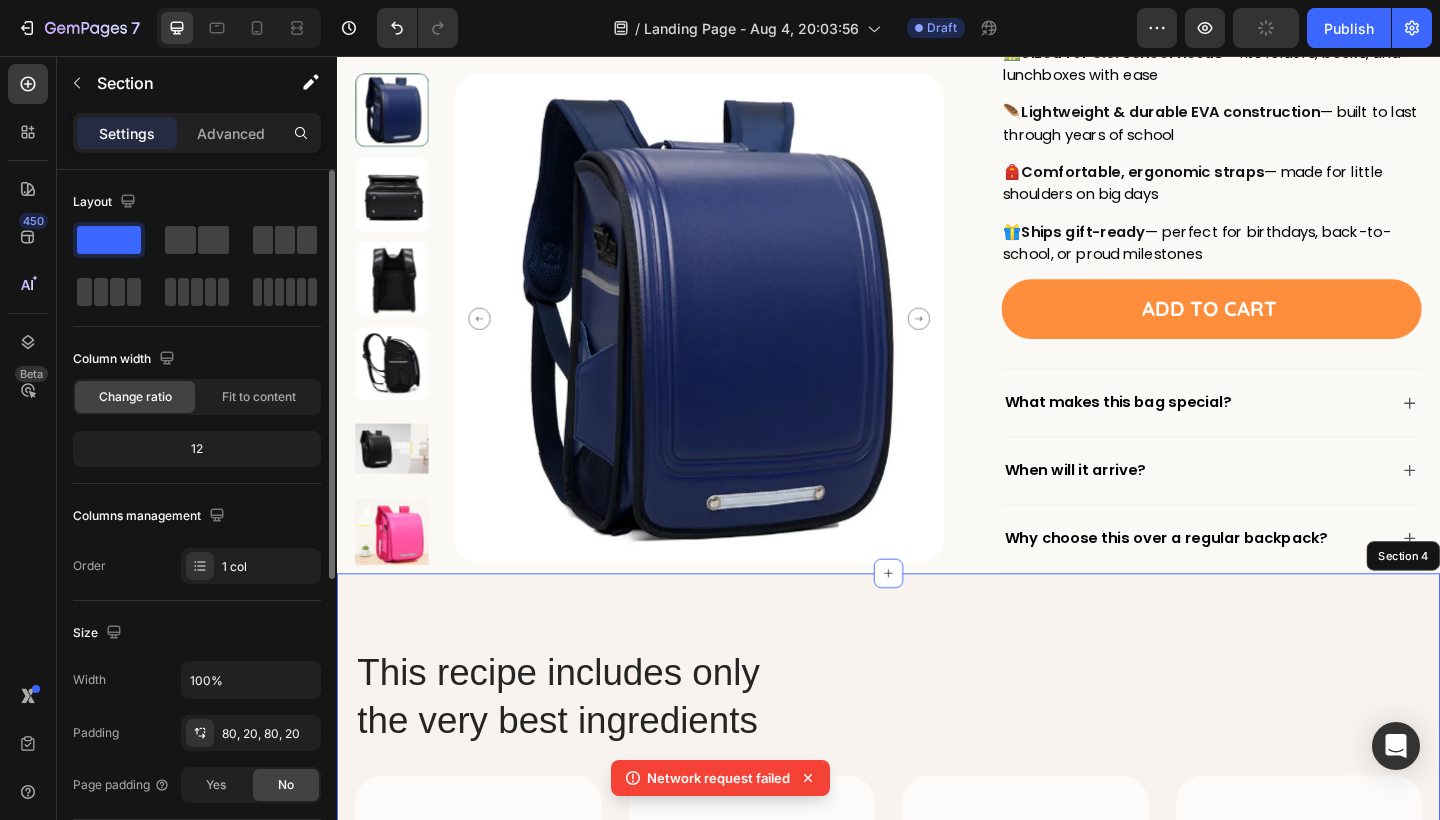 click on "This recipe includes only the very best ingredients Heading Image Chicken Text Block A Freshpet essential. Locally sourced, US-farm raised, and antibiotic free. Text Block Hero Banner Image Egg Text Block Protein and amino acids: the foundation for lean muscle and a healthy weight. Text Block Hero Banner Image Carrots Text Block Contains key vitamins and minerals that  support your pet’s digestion and eye health. Text Block Hero Banner Image Cranberries Text Block An excellent source of potassium, fiber, antioxidants, and vitamin A. Text Block Hero Banner Row Row Section 4" at bounding box center (937, 910) 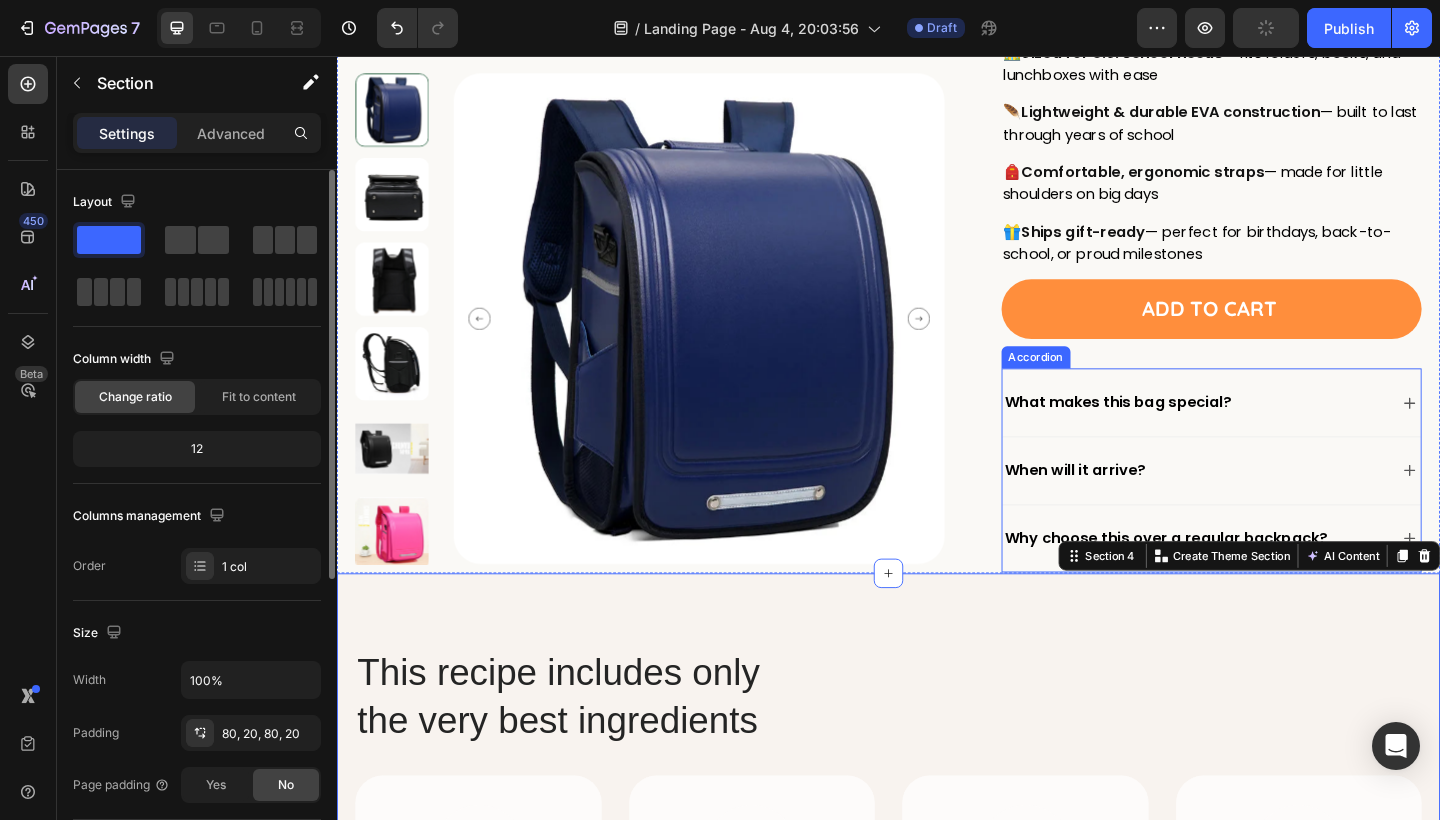 click on "When will it arrive?" at bounding box center [1289, 507] 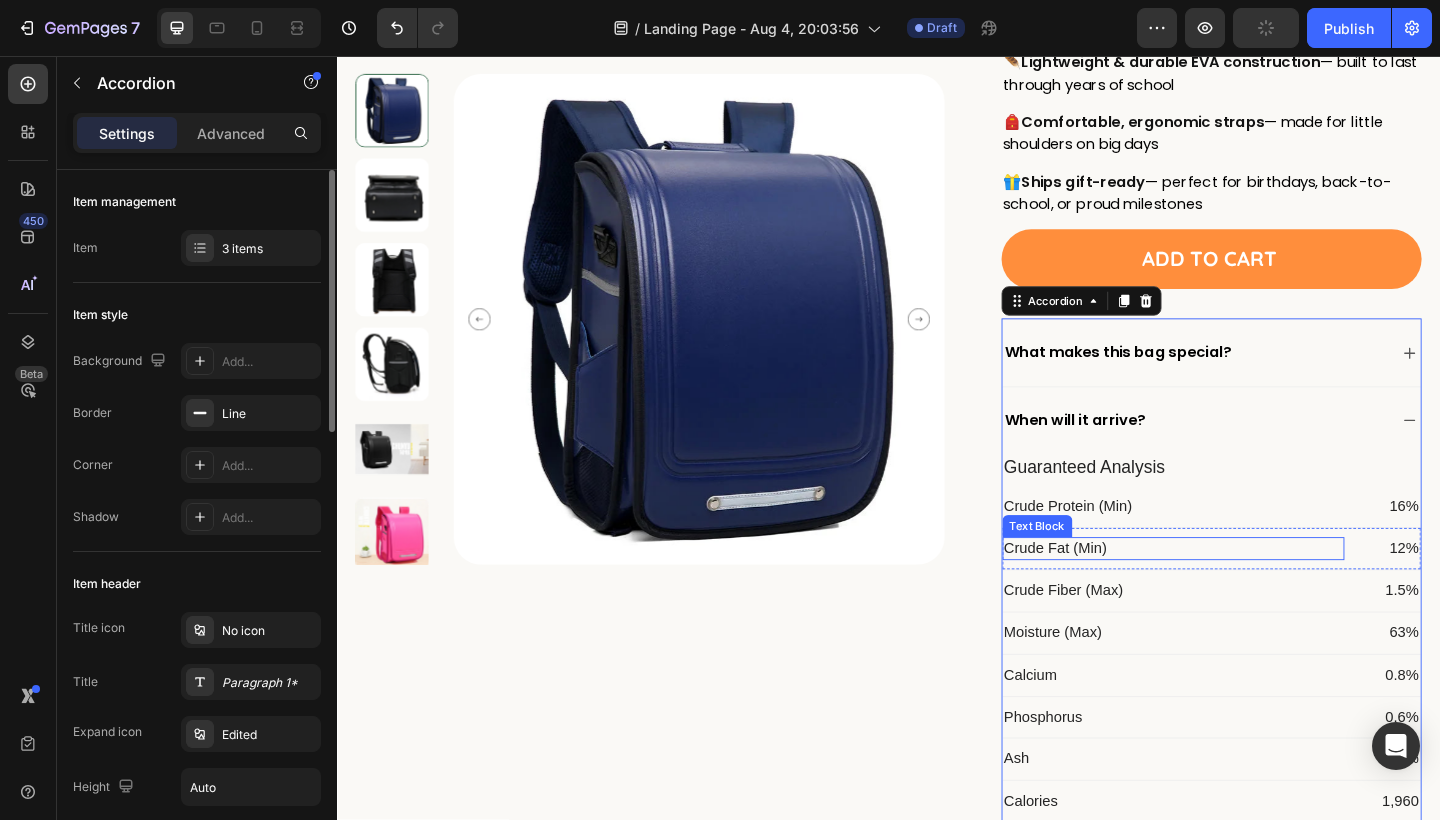 scroll, scrollTop: 1267, scrollLeft: 0, axis: vertical 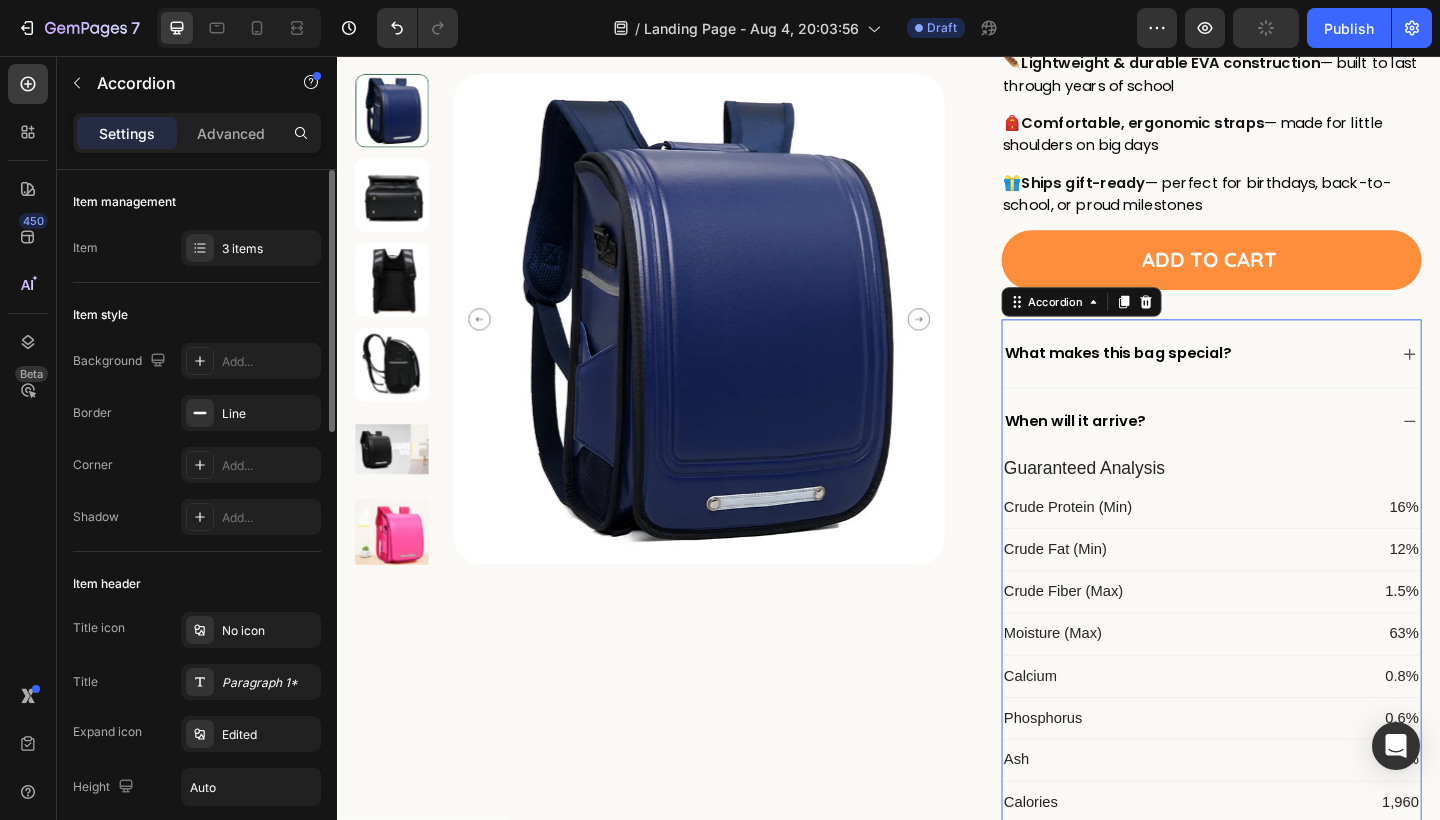 click on "What makes this bag special?" at bounding box center [1289, 380] 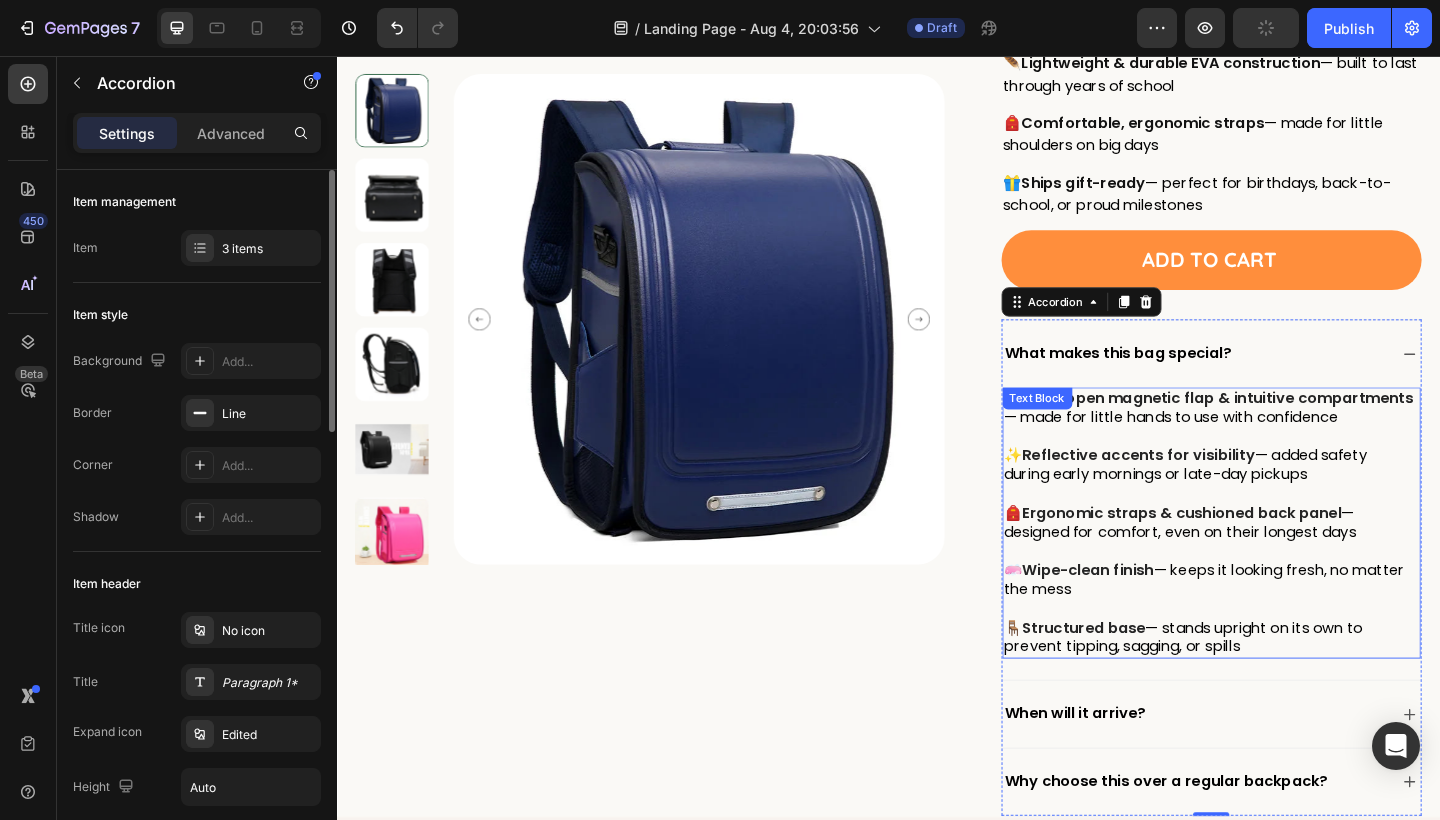 click on "🎒  Ergonomic straps & cushioned back panel  — designed for comfort, even on their longest days" at bounding box center [1286, 554] 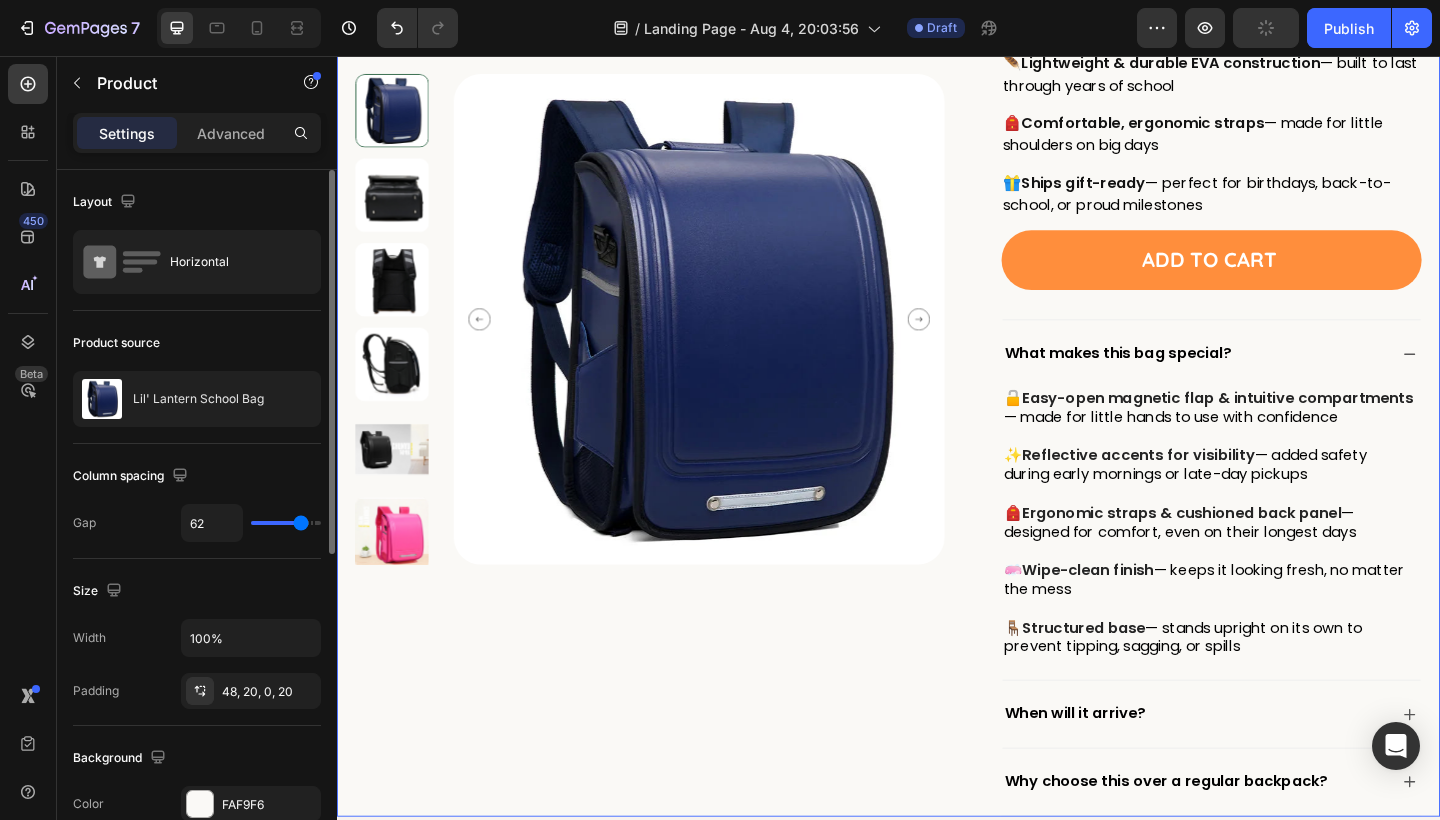 click on "Product Images" at bounding box center [677, 232] 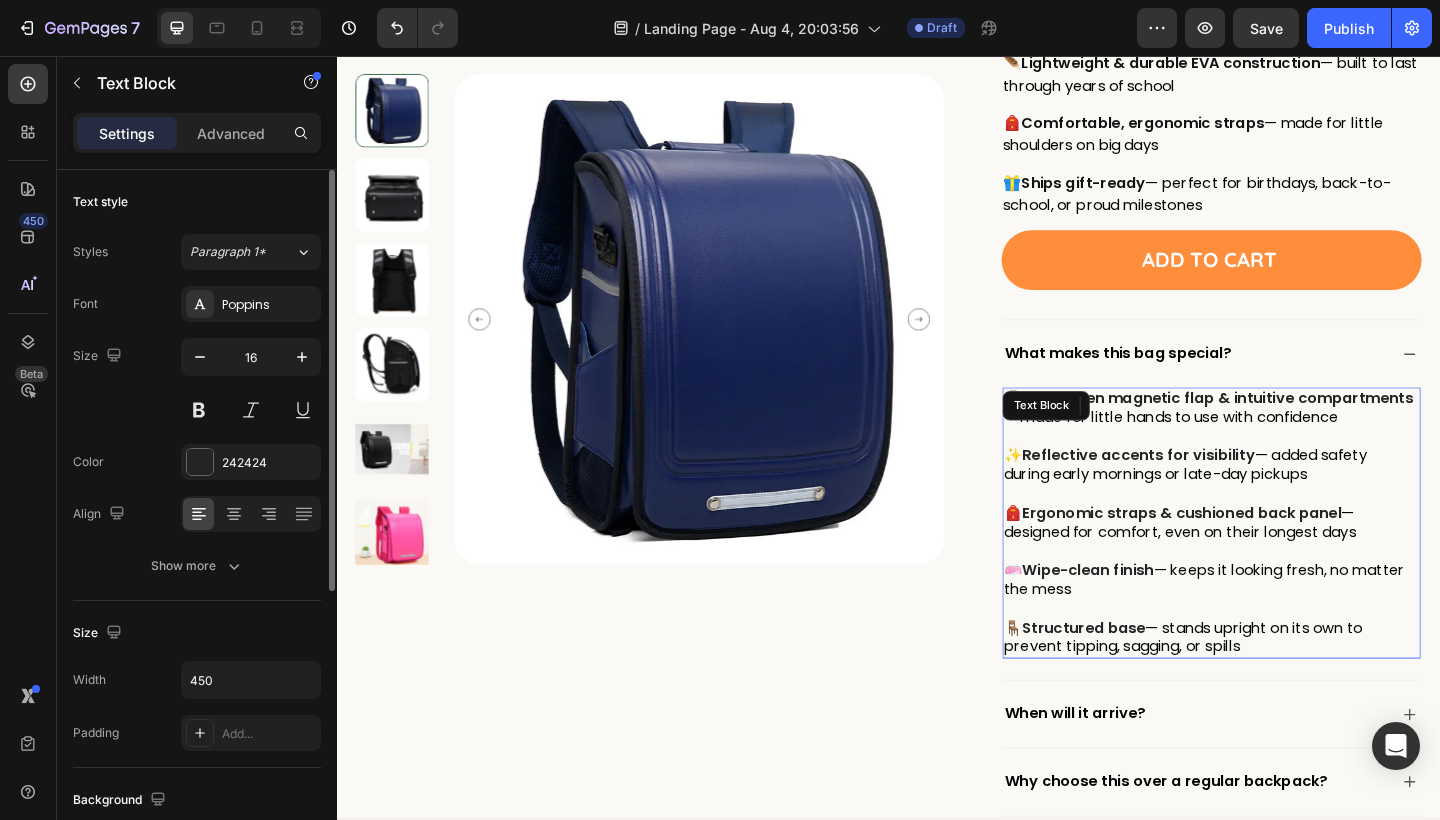 click on "Reflective accents for visibility" at bounding box center [1209, 490] 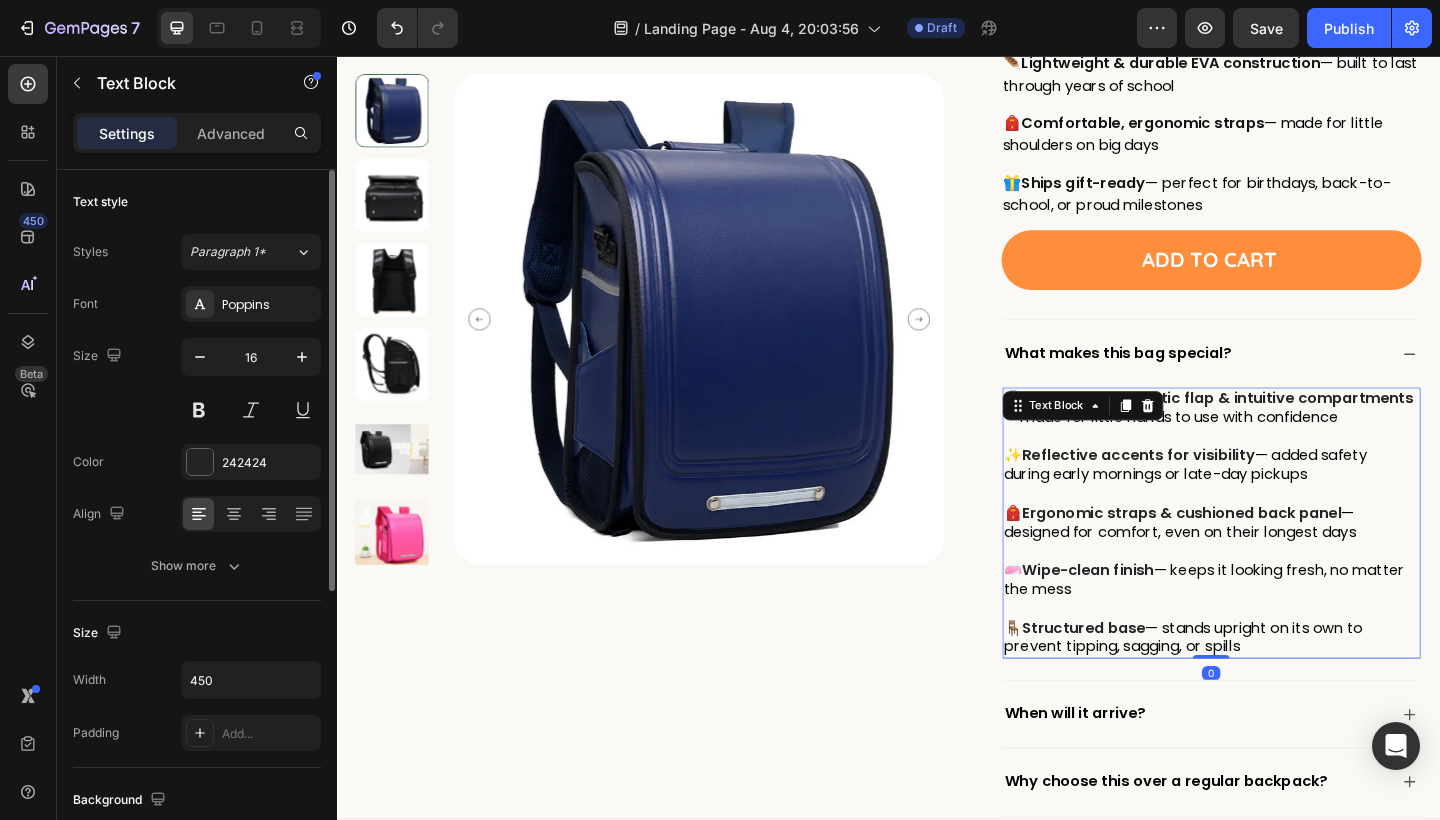 click on "Reflective accents for visibility" at bounding box center [1209, 490] 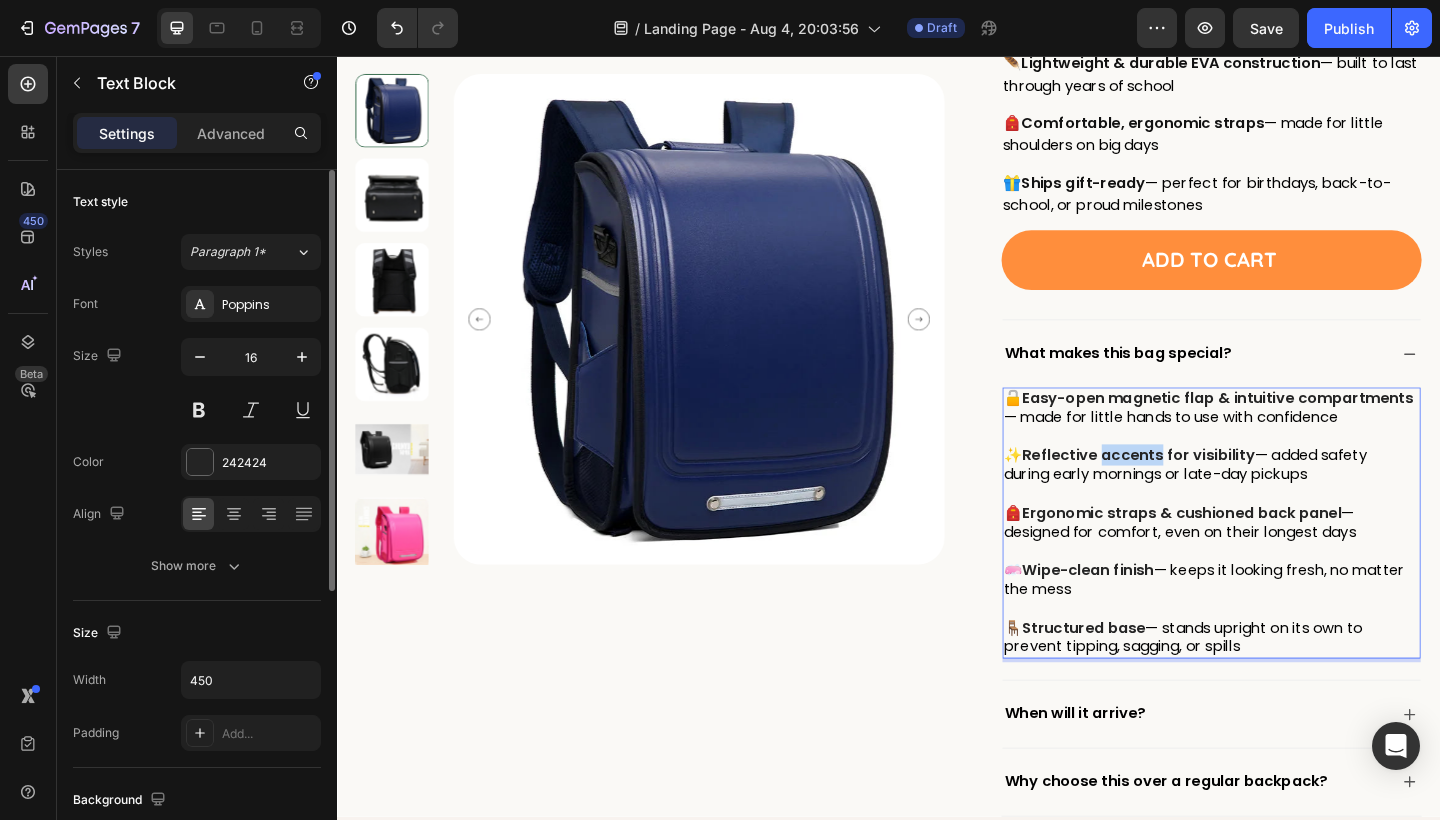 click on "Reflective accents for visibility" at bounding box center [1209, 490] 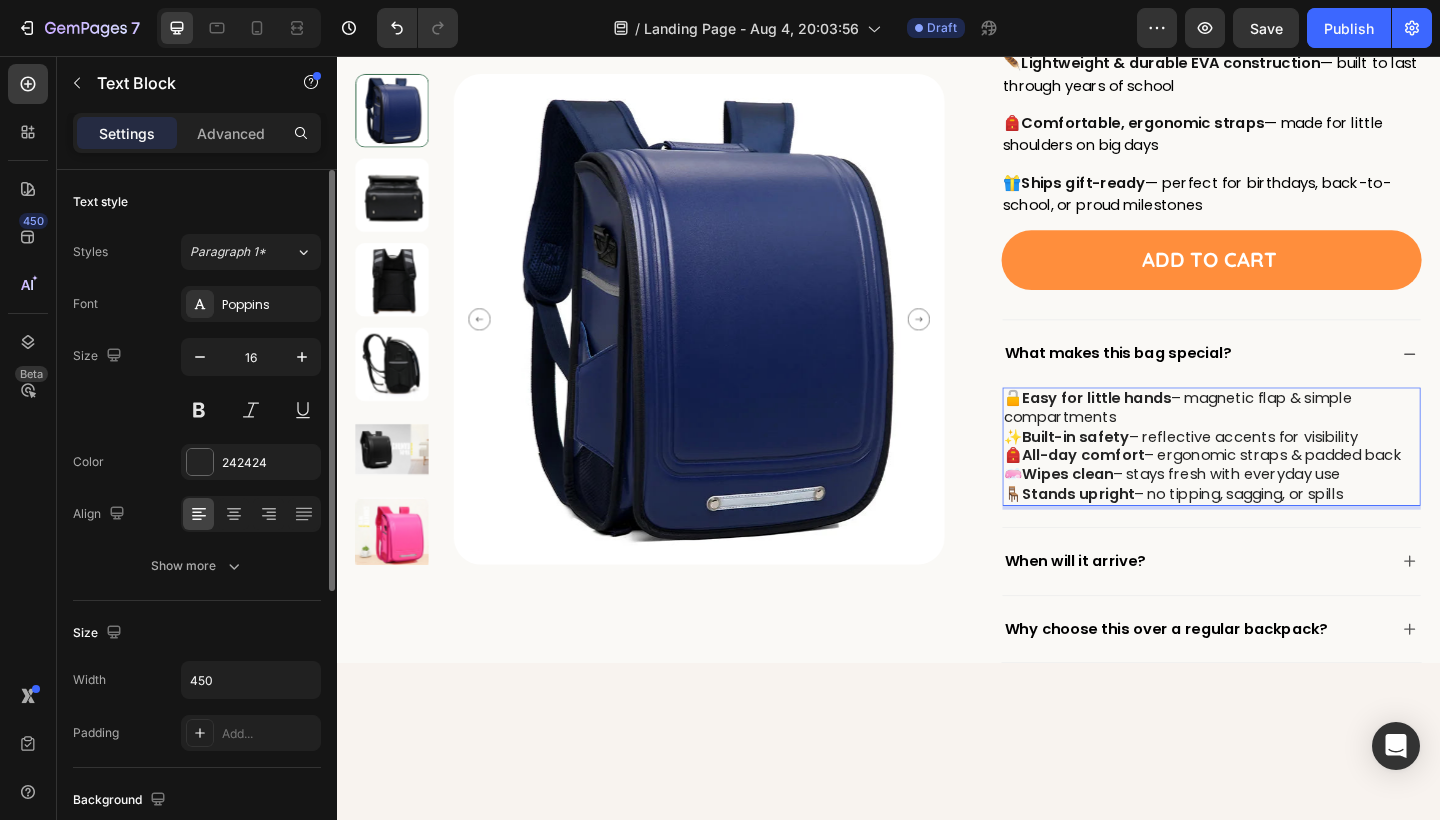 click on "🔓  Easy for little hands  – magnetic flap & simple compartments" at bounding box center (1286, 440) 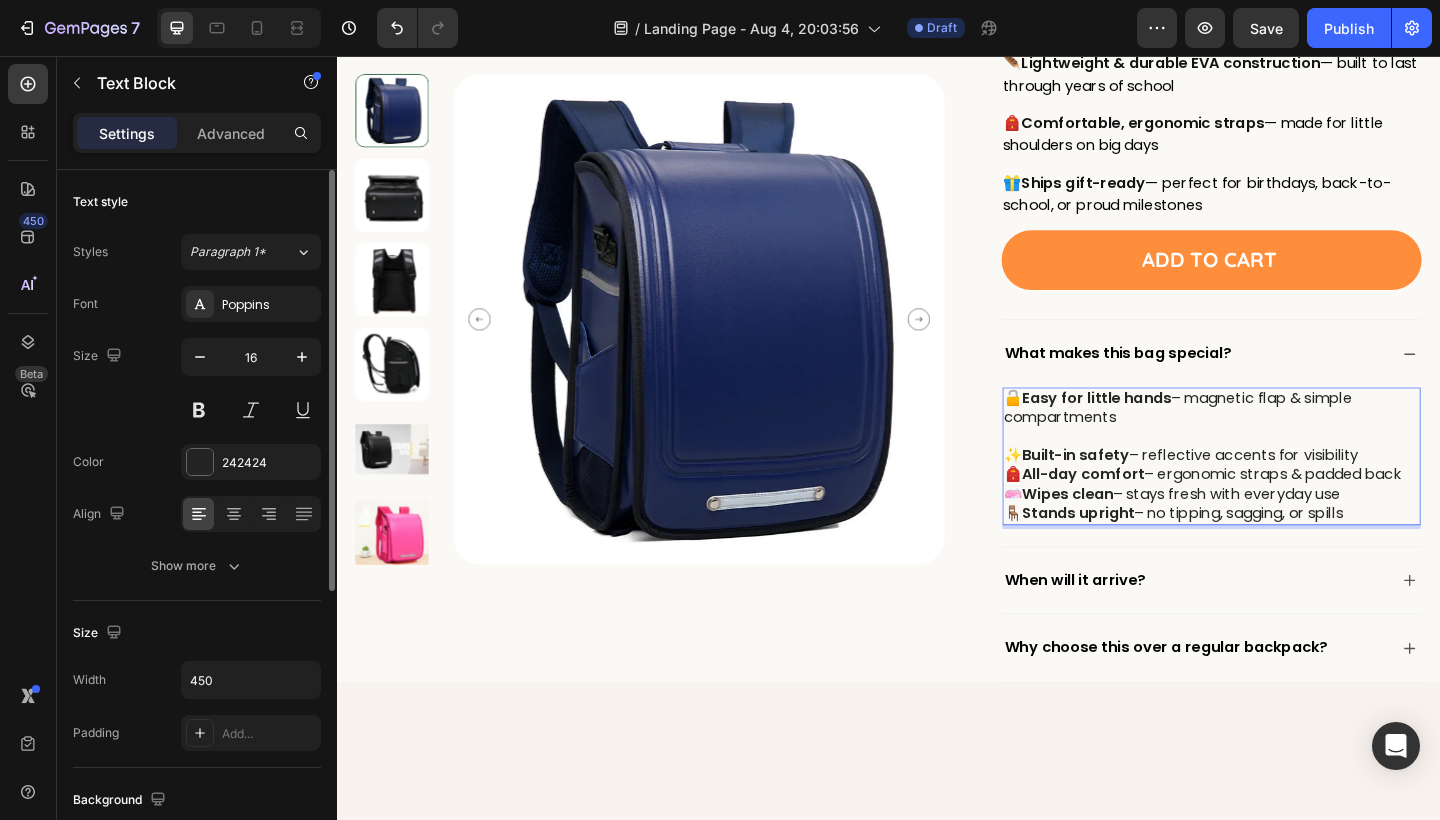 click on "✨  Built-in safety  – reflective accents for visibility" at bounding box center [1286, 491] 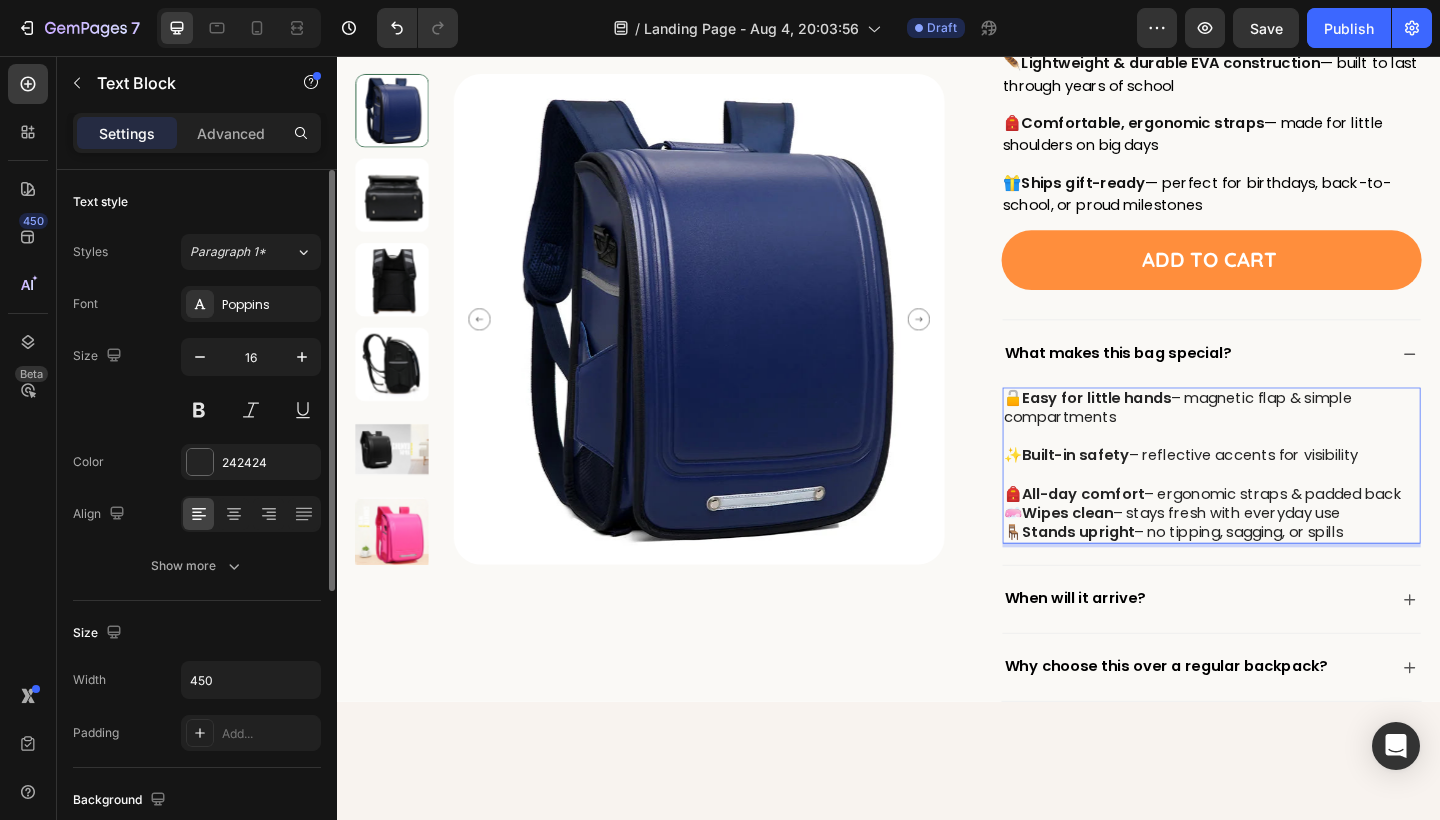 click on "🔓  Easy for little hands  – magnetic flap & simple compartments ✨  Built-in safety  – reflective accents for visibility 🎒  All-day comfort  – ergonomic straps & padded back 🧼  Wipes clean  – stays fresh with everyday use 🪑  Stands upright  – no tipping, sagging, or spills" at bounding box center (1286, 502) 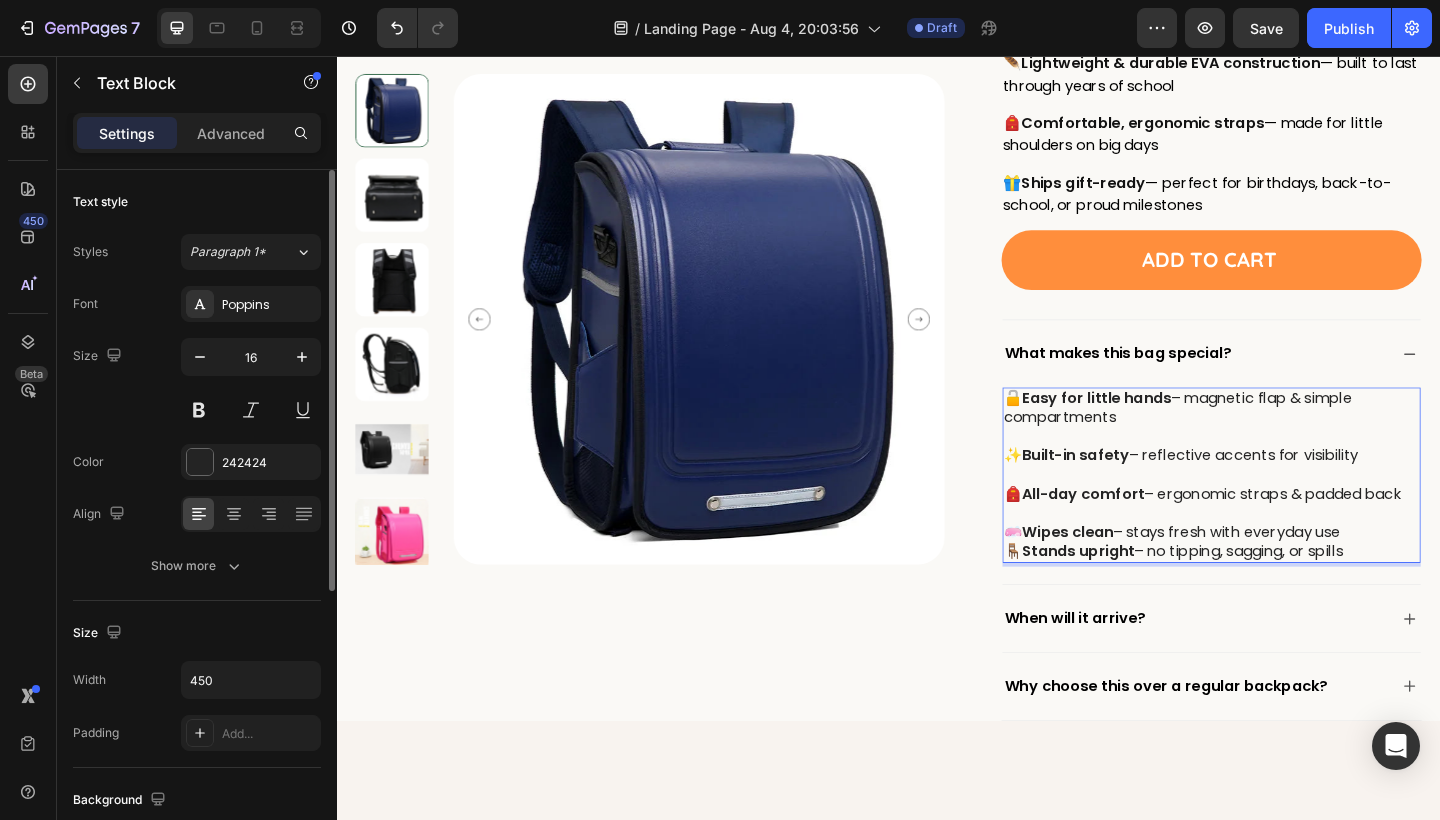 click on "🧼  Wipes clean  – stays fresh with everyday use" at bounding box center [1286, 575] 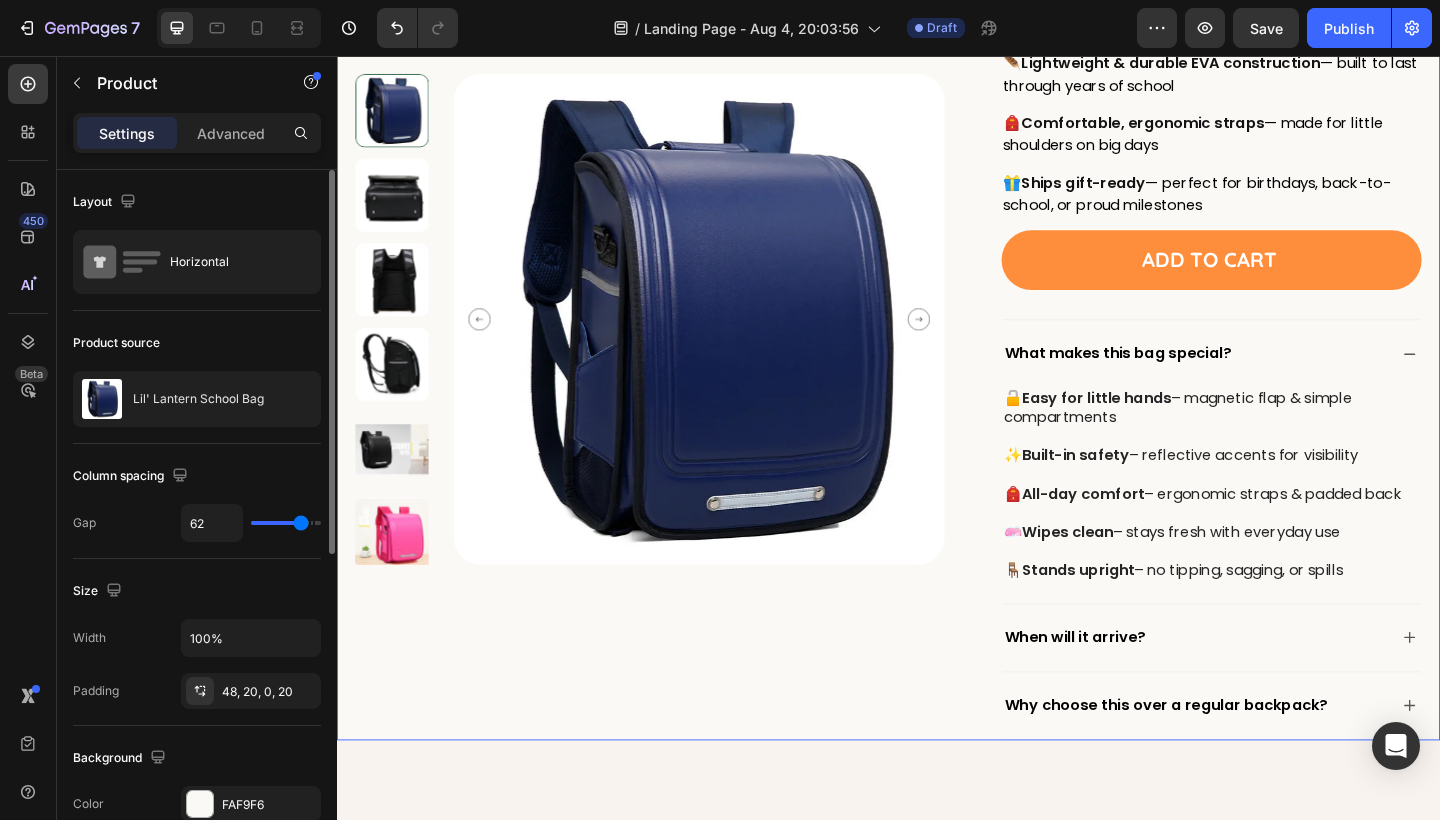 click on "Product Images" at bounding box center [677, 190] 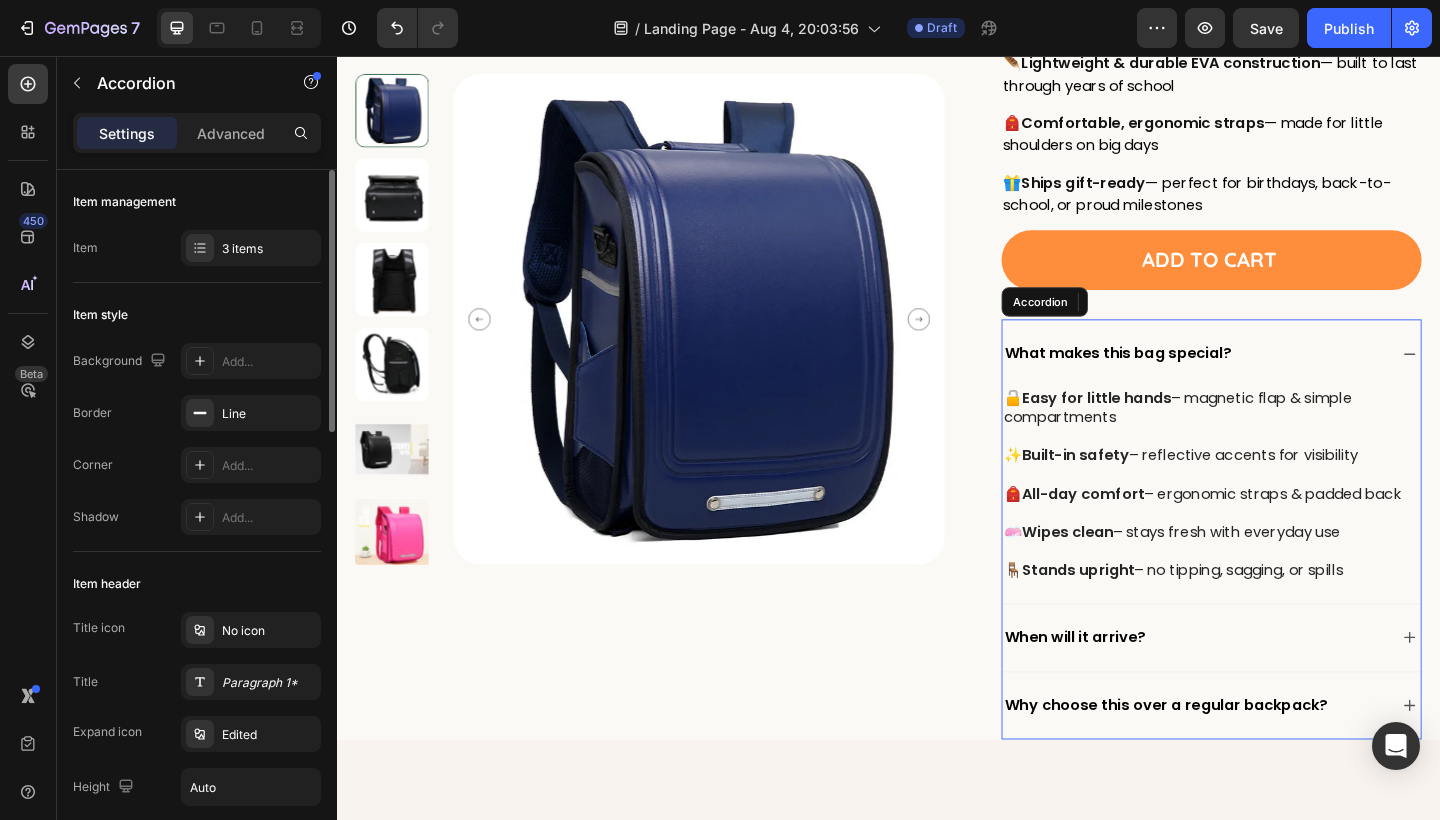 click on "When will it arrive?" at bounding box center (1269, 689) 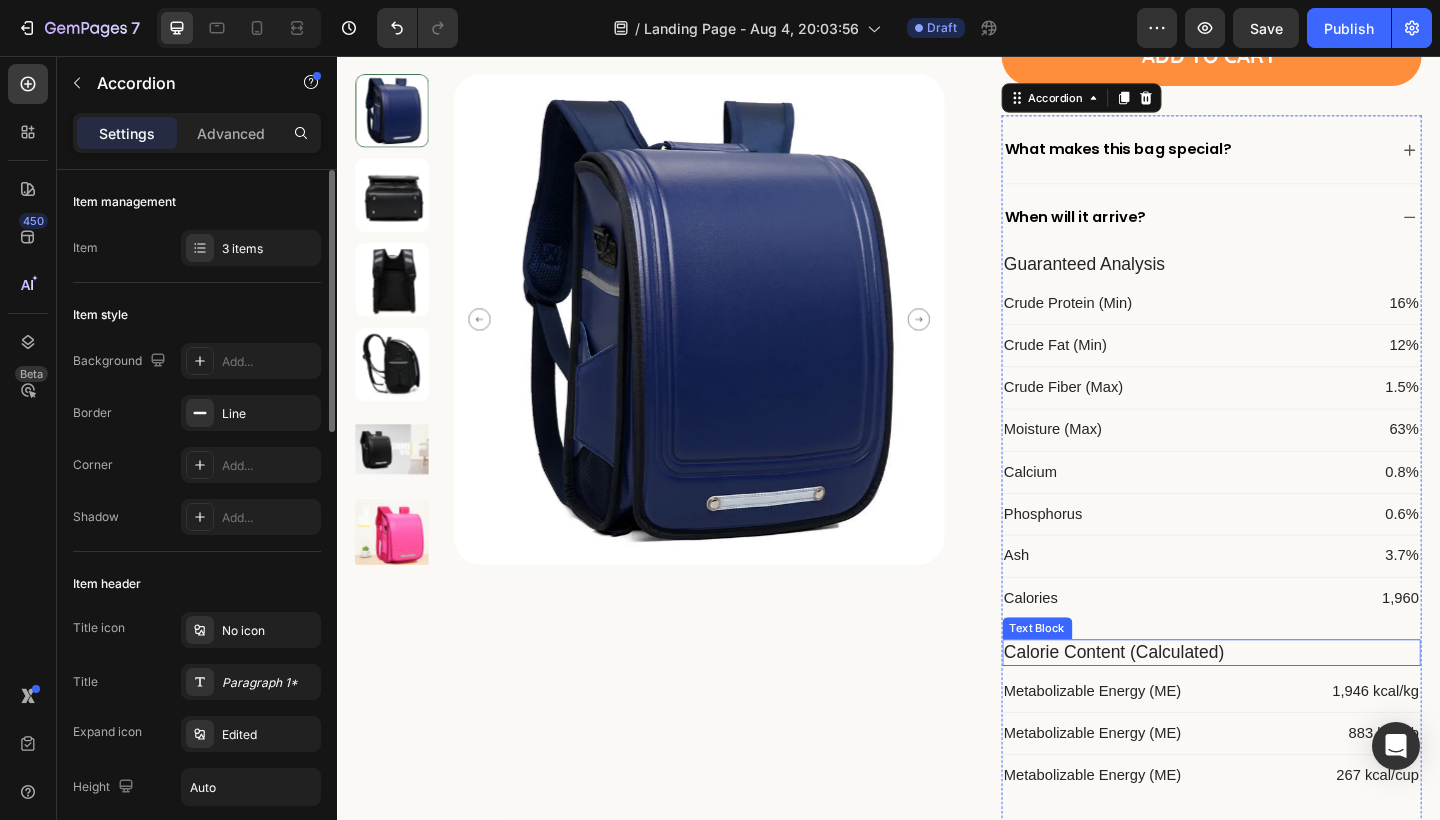scroll, scrollTop: 1487, scrollLeft: 0, axis: vertical 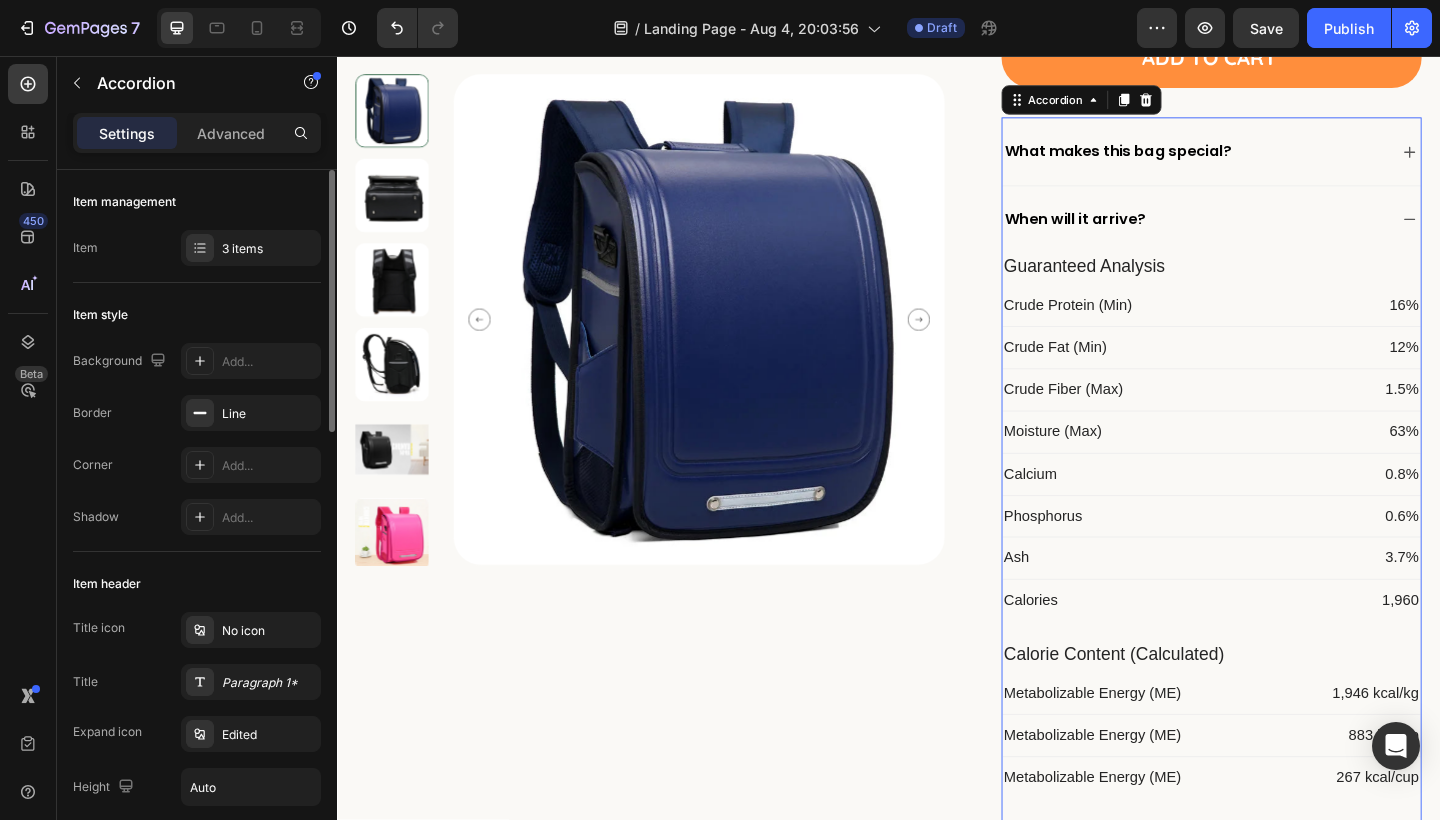 click on "Guaranteed Analysis Text Block Crude Protein (Min) Text Block 16% Text Block Row Crude Fat (Min) Text Block 12% Text Block Row Crude Fiber (Max) Text Block 1.5% Text Block Row Moisture (Max) Text Block 63% Text Block Row Calcium Text Block 0.8% Text Block Row Phosphorus Text Block 0.6% Text Block Row Ash Text Block 3.7% Text Block Row Calories Text Block 1,960 Text Block Row Calorie Content (Calculated) Text Block Metabolizable Energy (ME) Text Block 1,946 kcal/kg Text Block Row Metabolizable Energy (ME) Text Block 883 kcal/lb Text Block Row Metabolizable Energy (ME) Text Block 267 kcal/cup Text Block Row **This product is formulated to meet the nutritional levels established by the AAFCO Dog Food Nutrient Profiles for all life stages, except the growth of large size dogs (70 lbs or more as an adult). Text Block" at bounding box center [1289, 606] 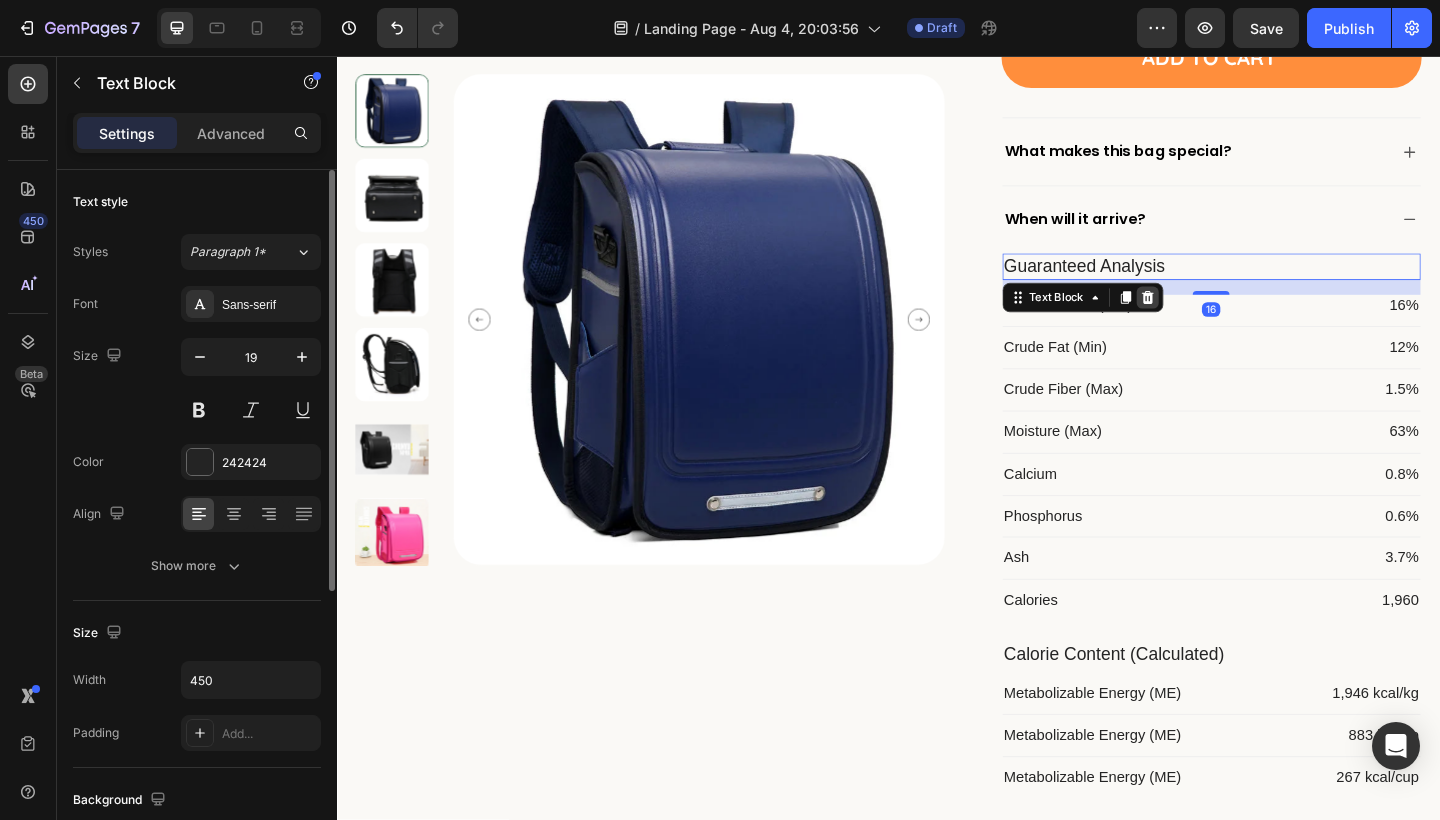 click 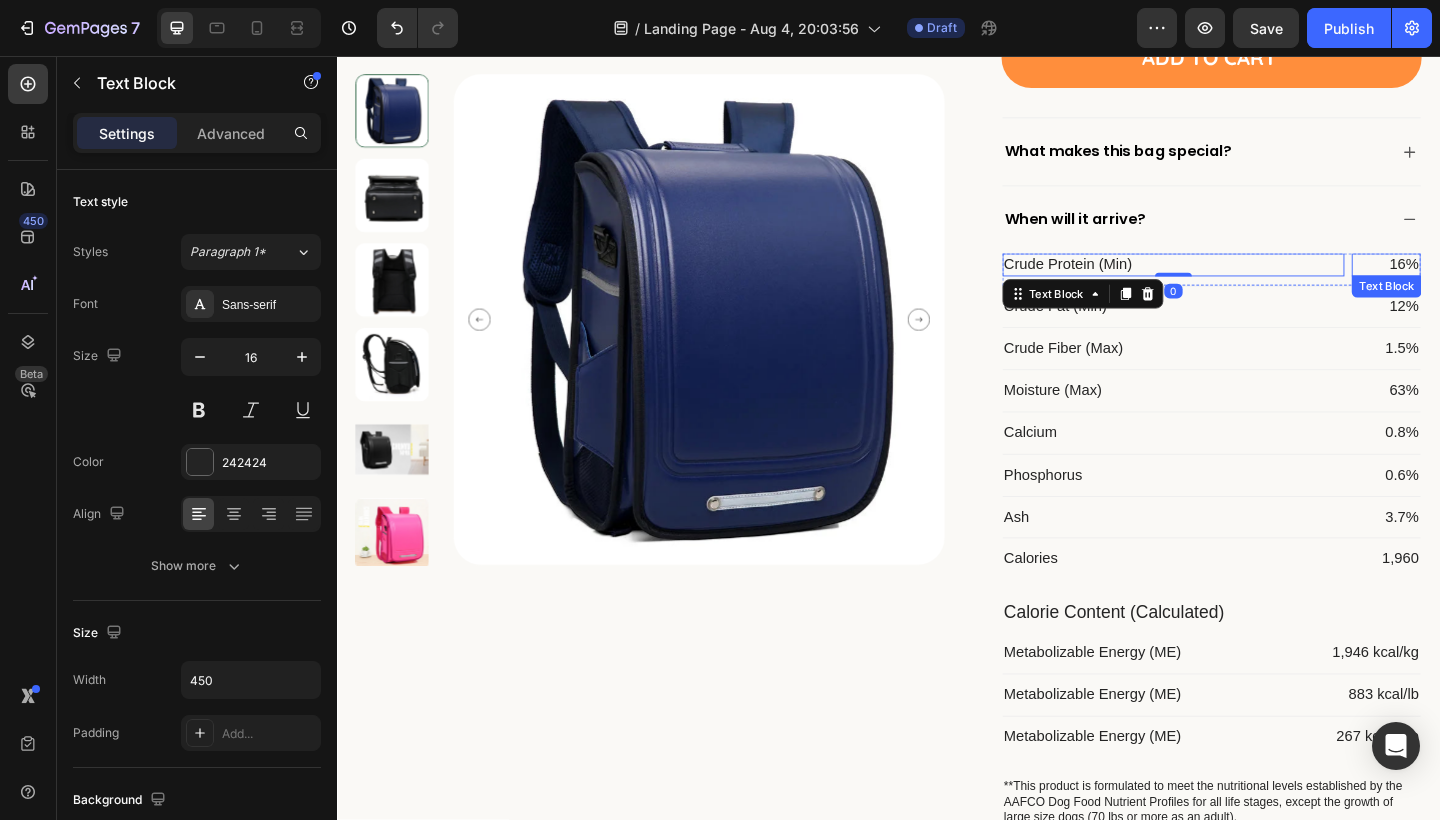 click on "16%" at bounding box center (1478, 283) 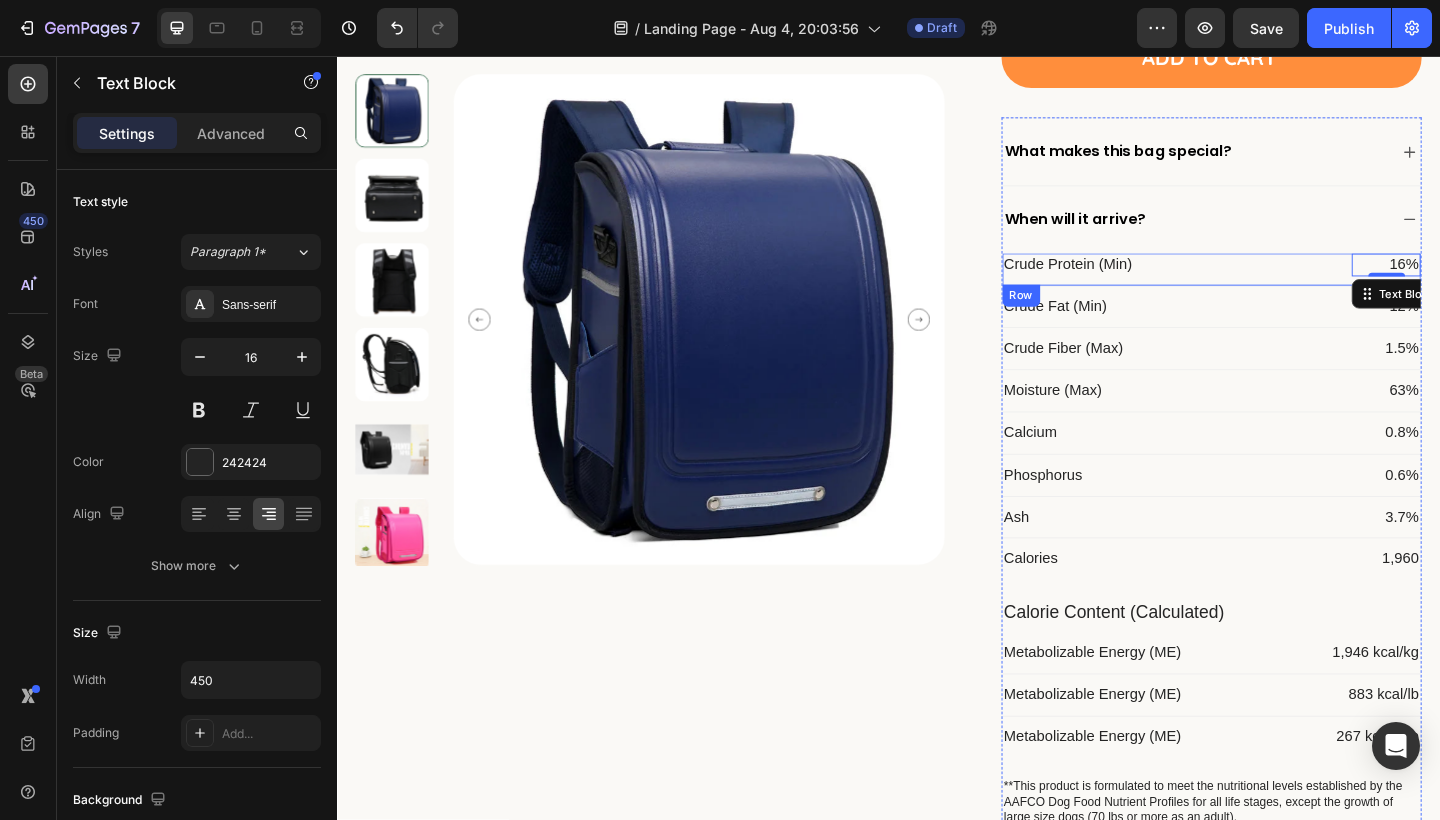 click on "Crude Protein (Min) Text Block 16% Text Block   0 Row" at bounding box center (1289, 288) 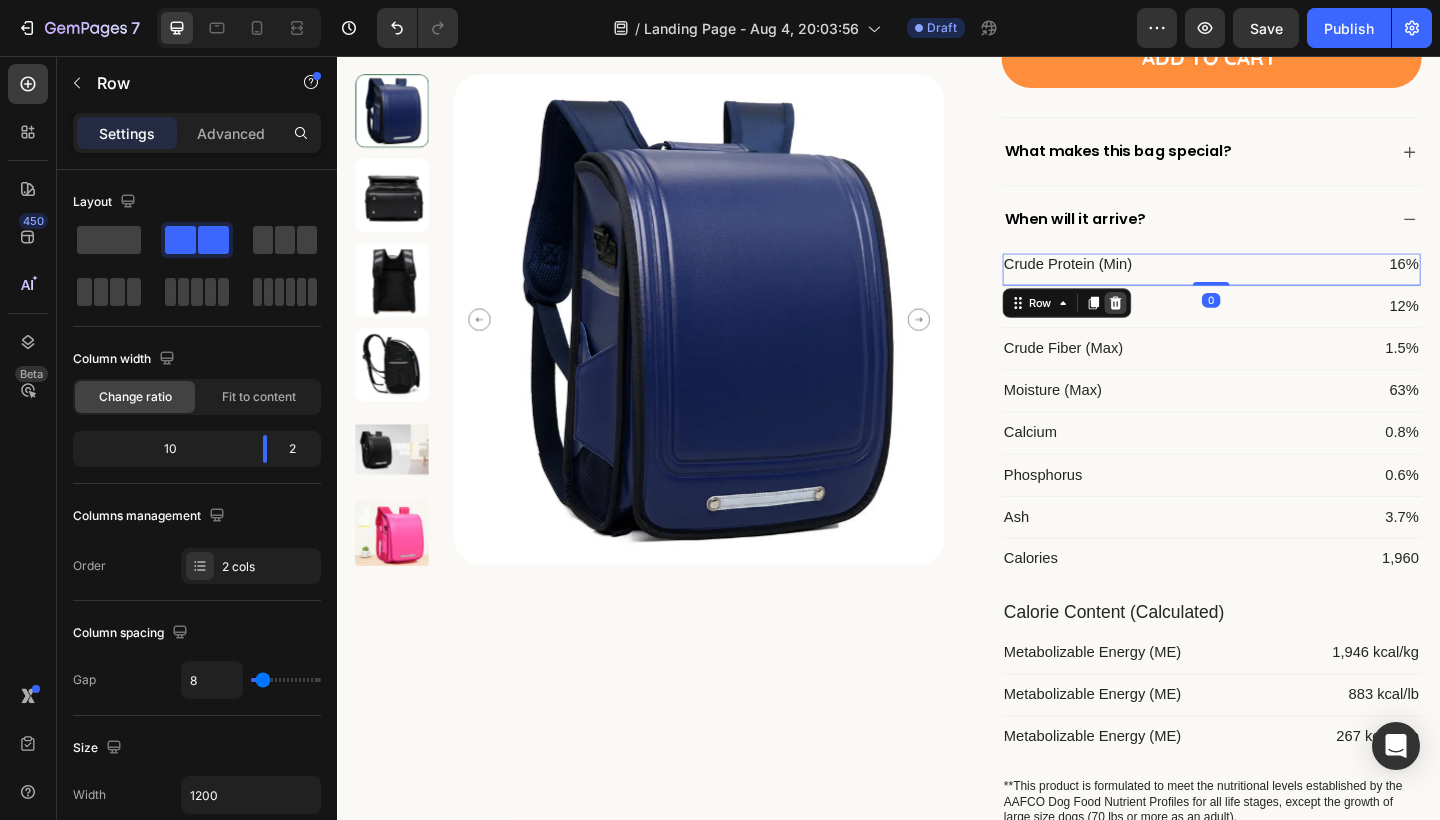 click 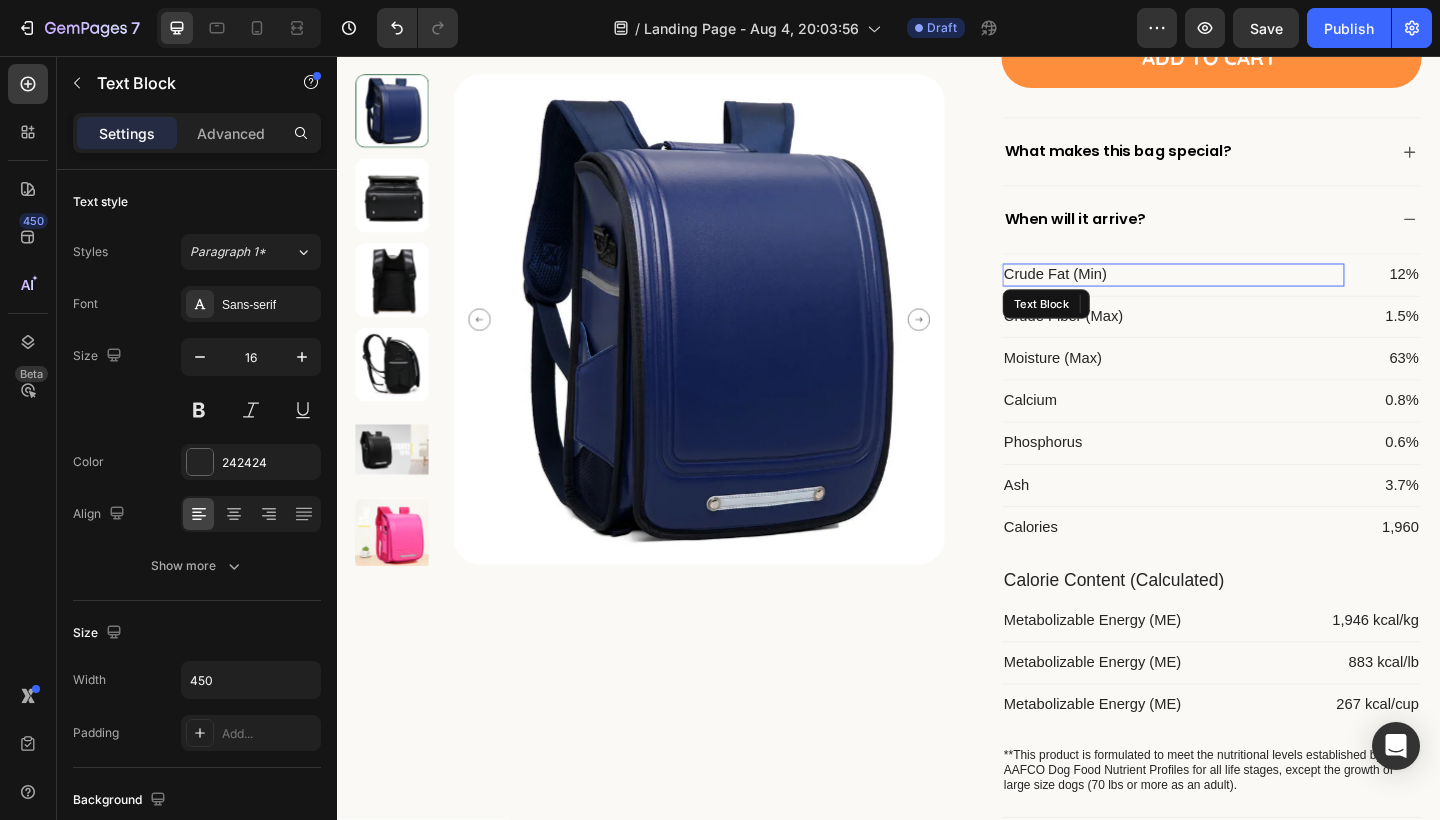 click on "Crude Fat (Min)" at bounding box center (1247, 294) 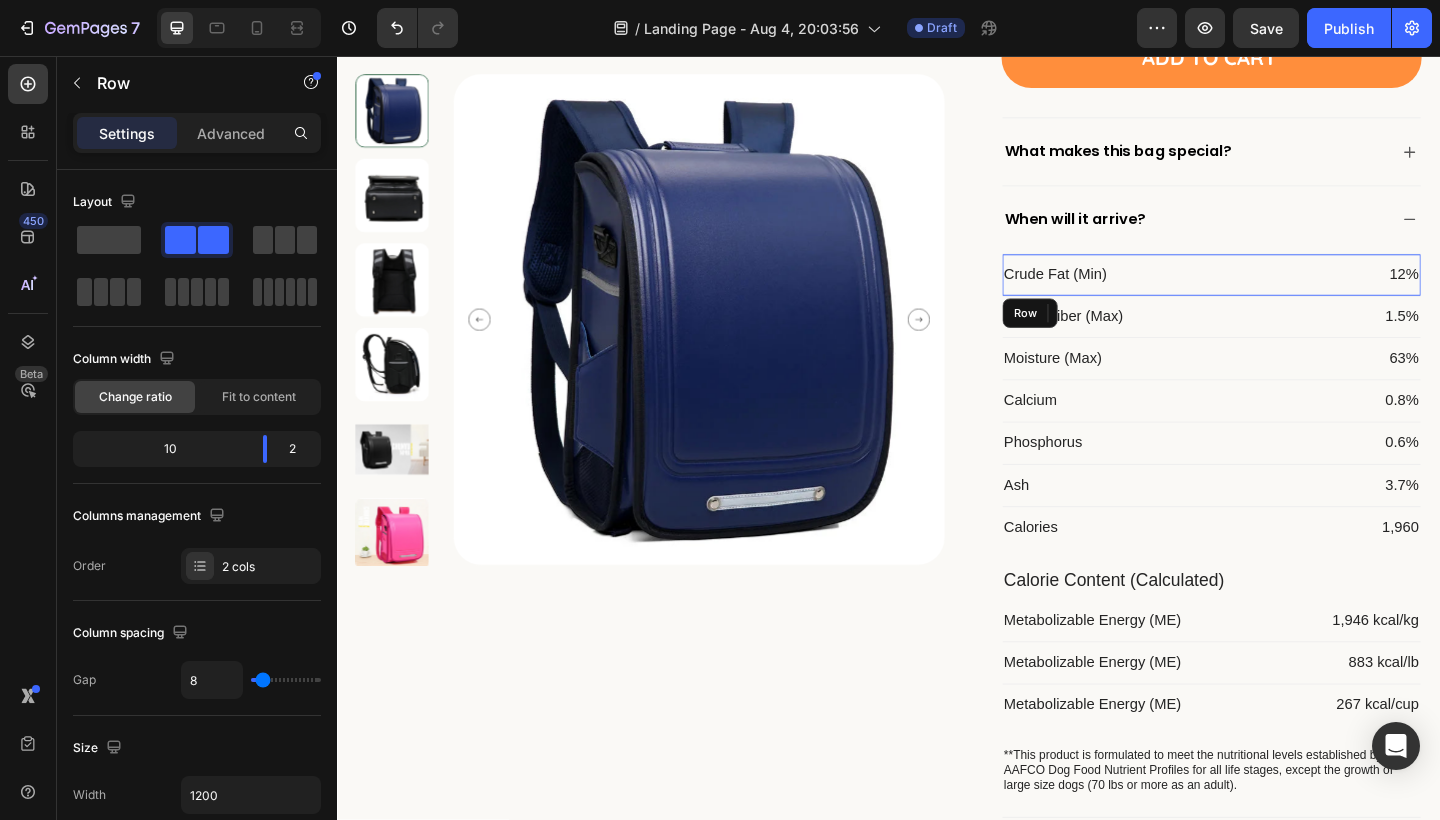 click on "Crude Fat (Min) Text Block   0 12% Text Block Row" at bounding box center [1289, 294] 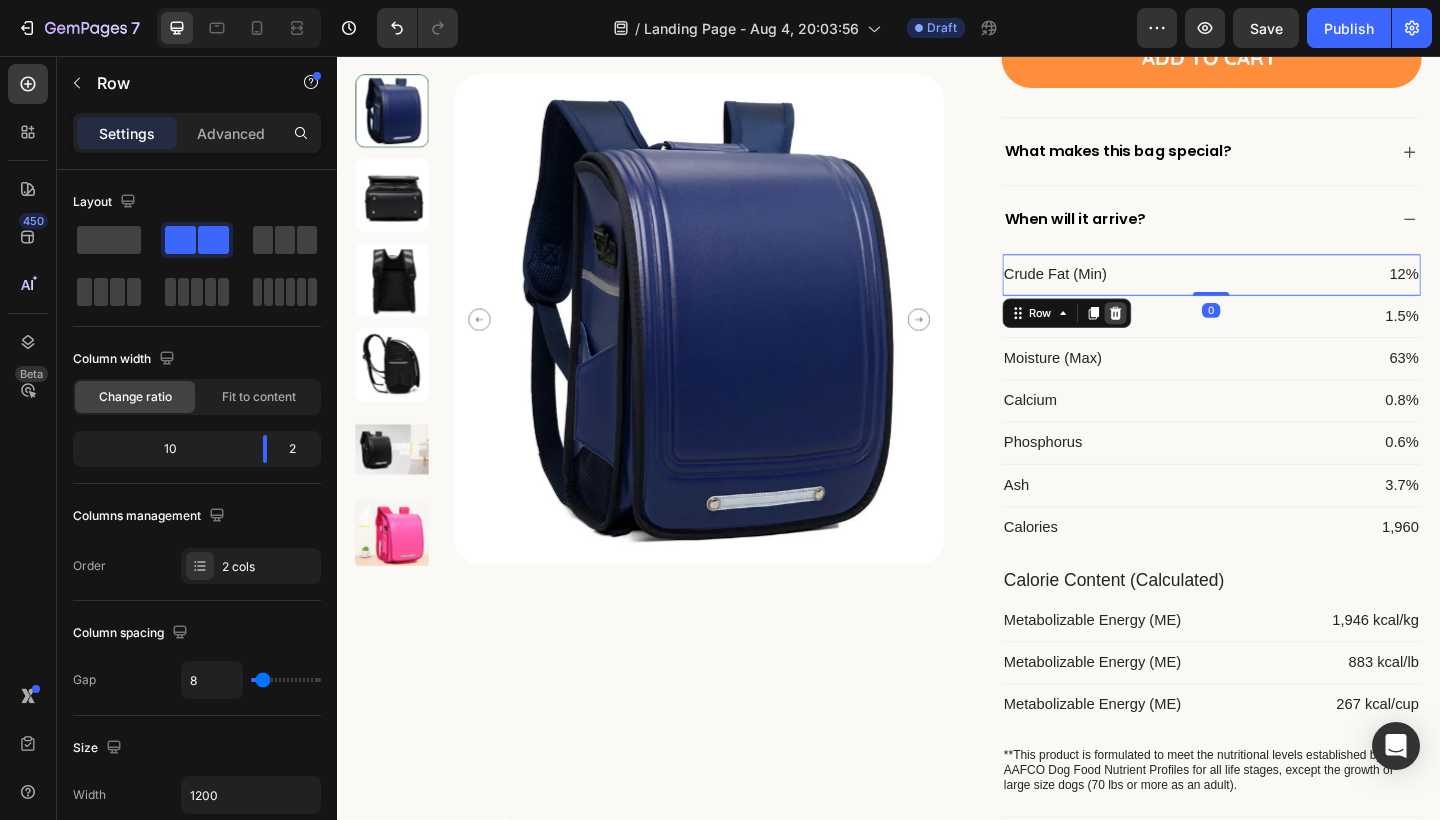 click 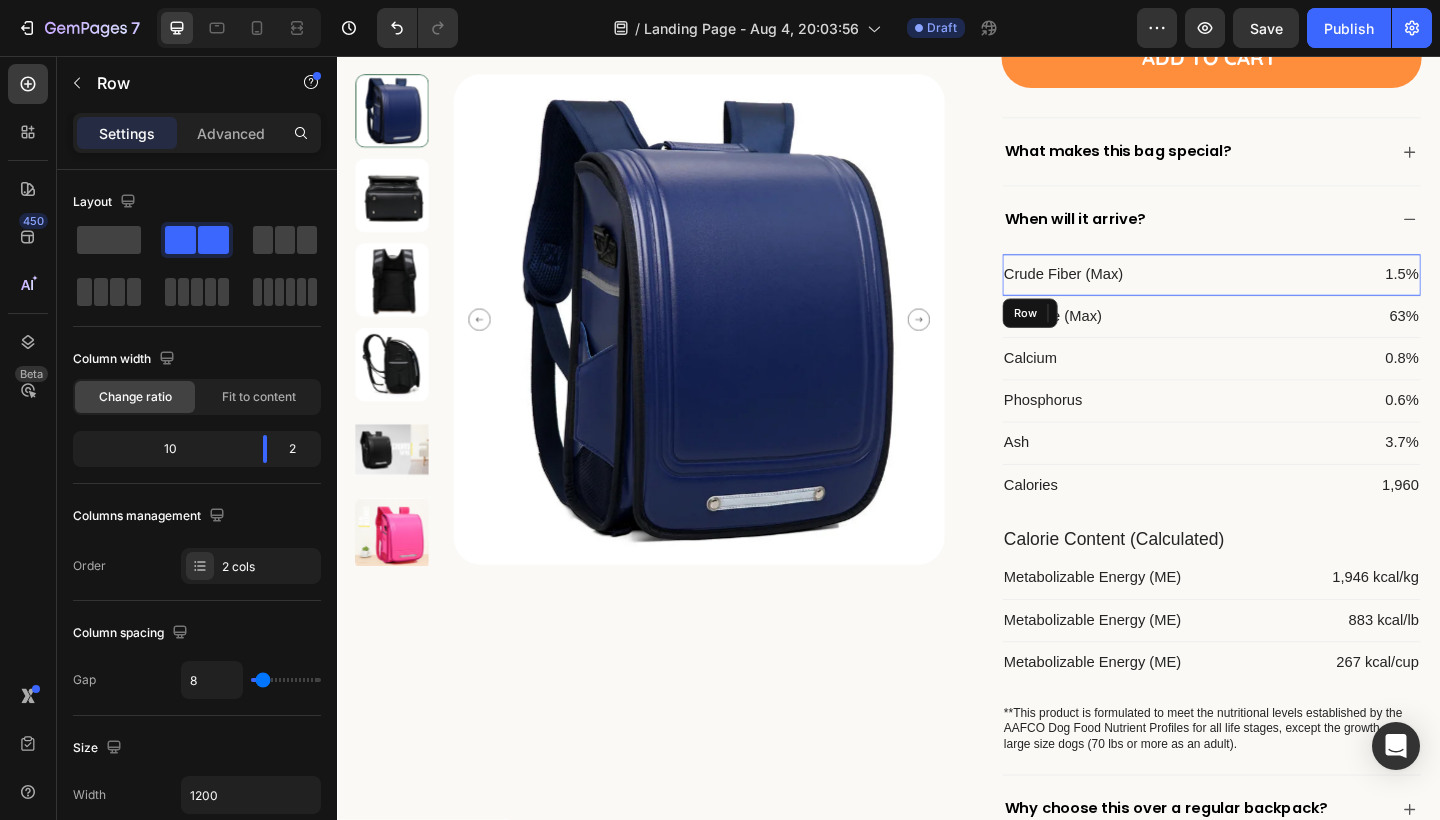 click on "Crude Fiber (Max) Text Block 1.5% Text Block Row" at bounding box center (1289, 294) 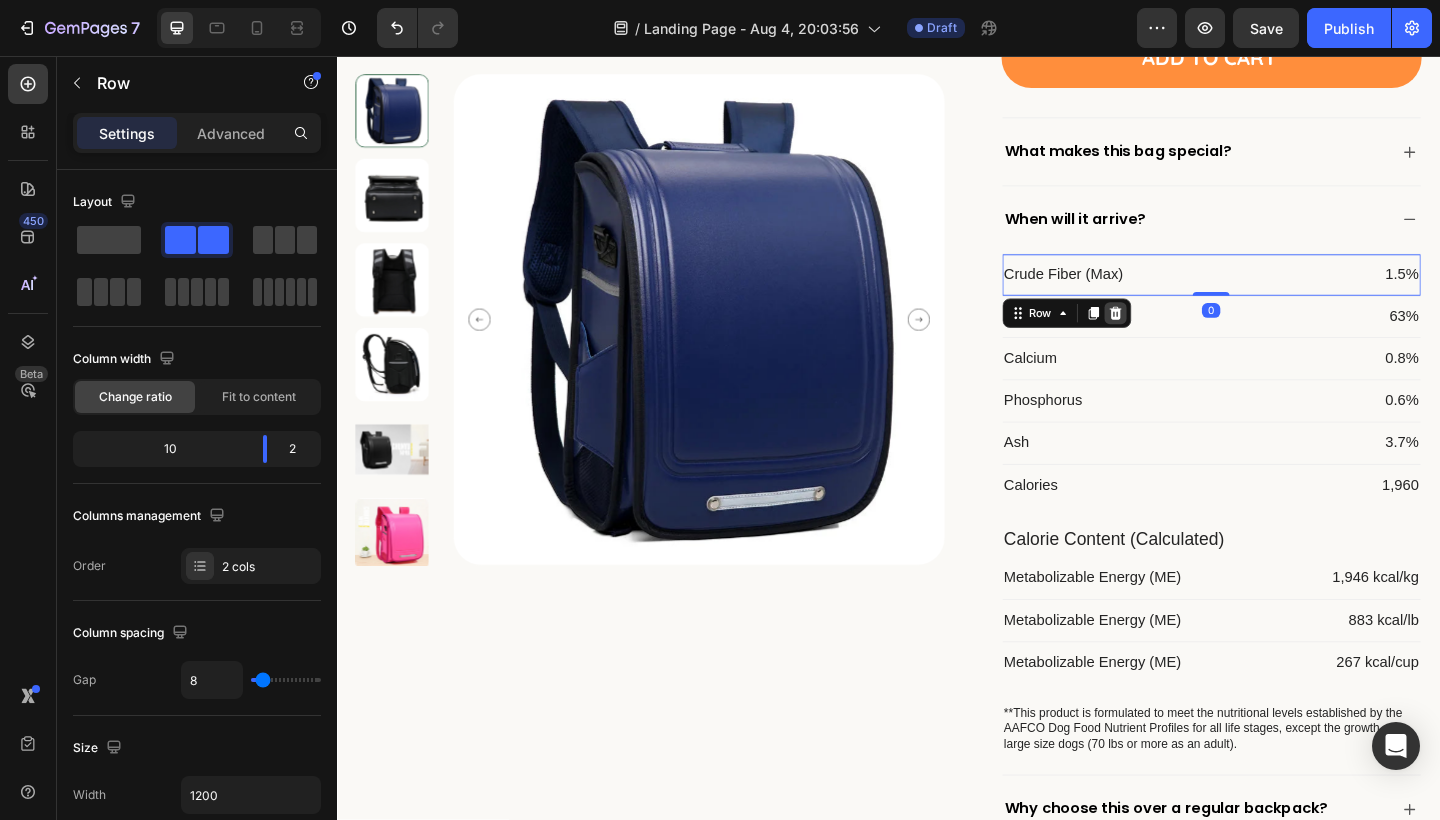 click at bounding box center (1184, 336) 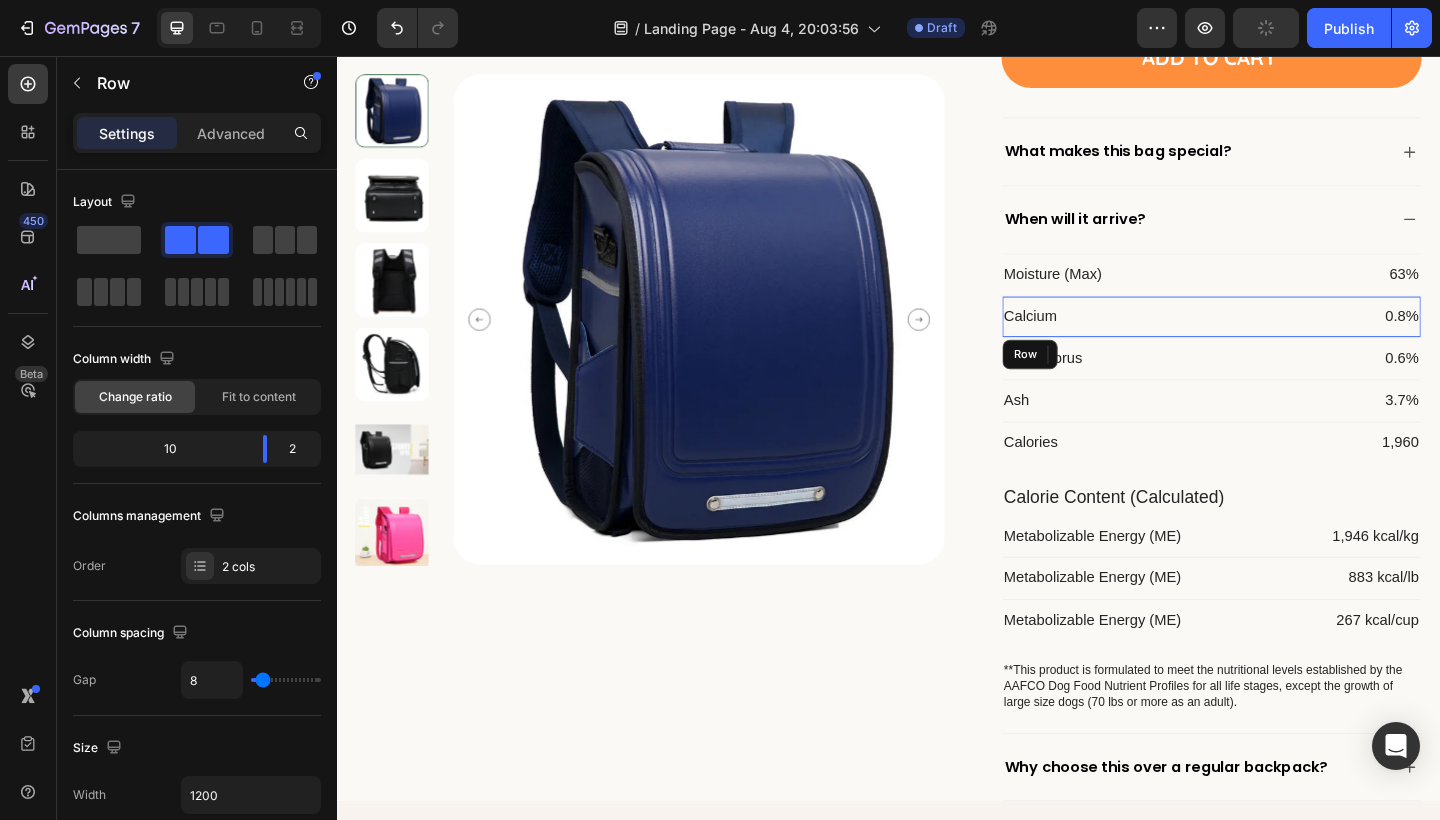click on "Calcium Text Block 0.8% Text Block Row" at bounding box center (1289, 340) 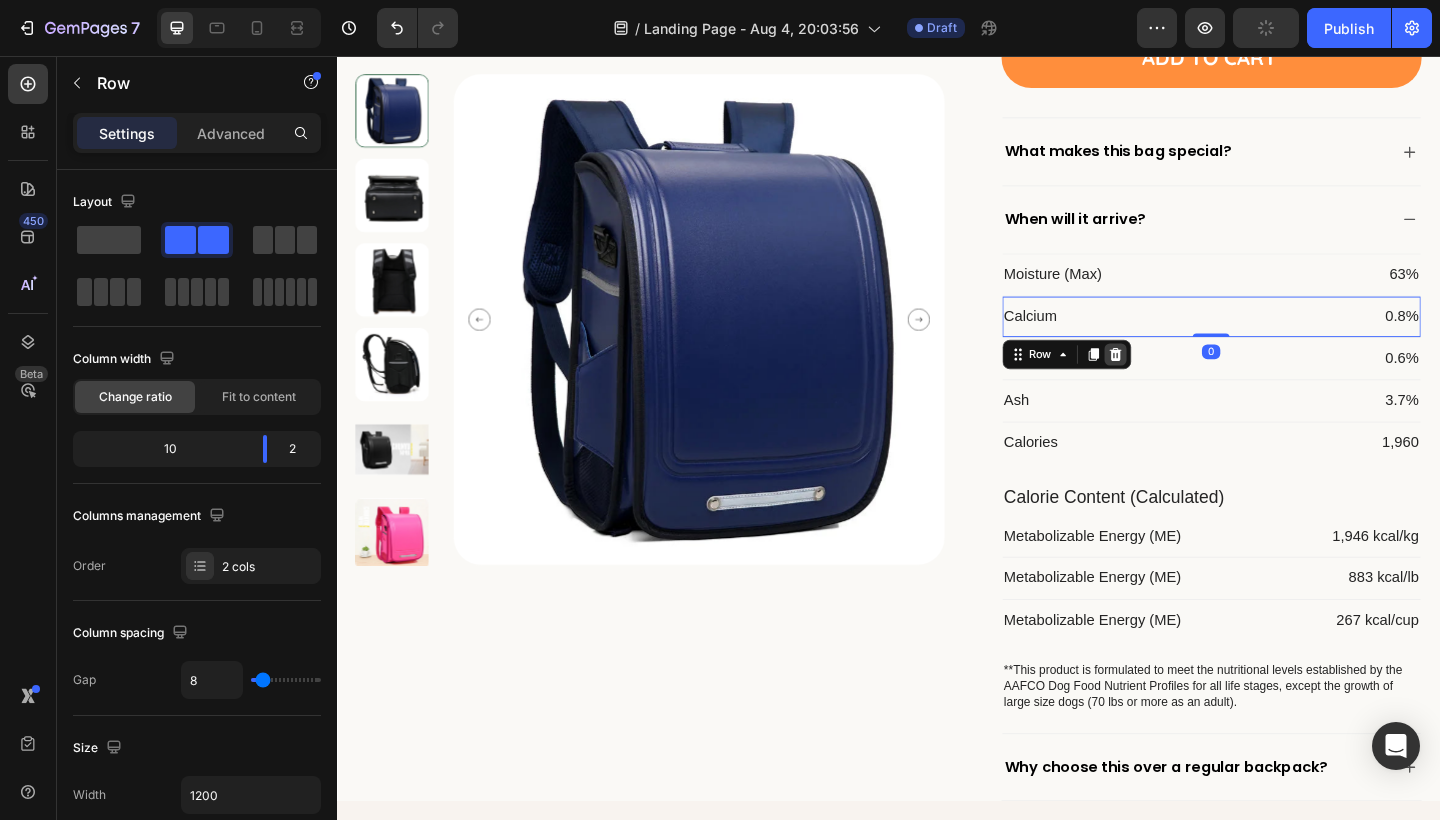 click 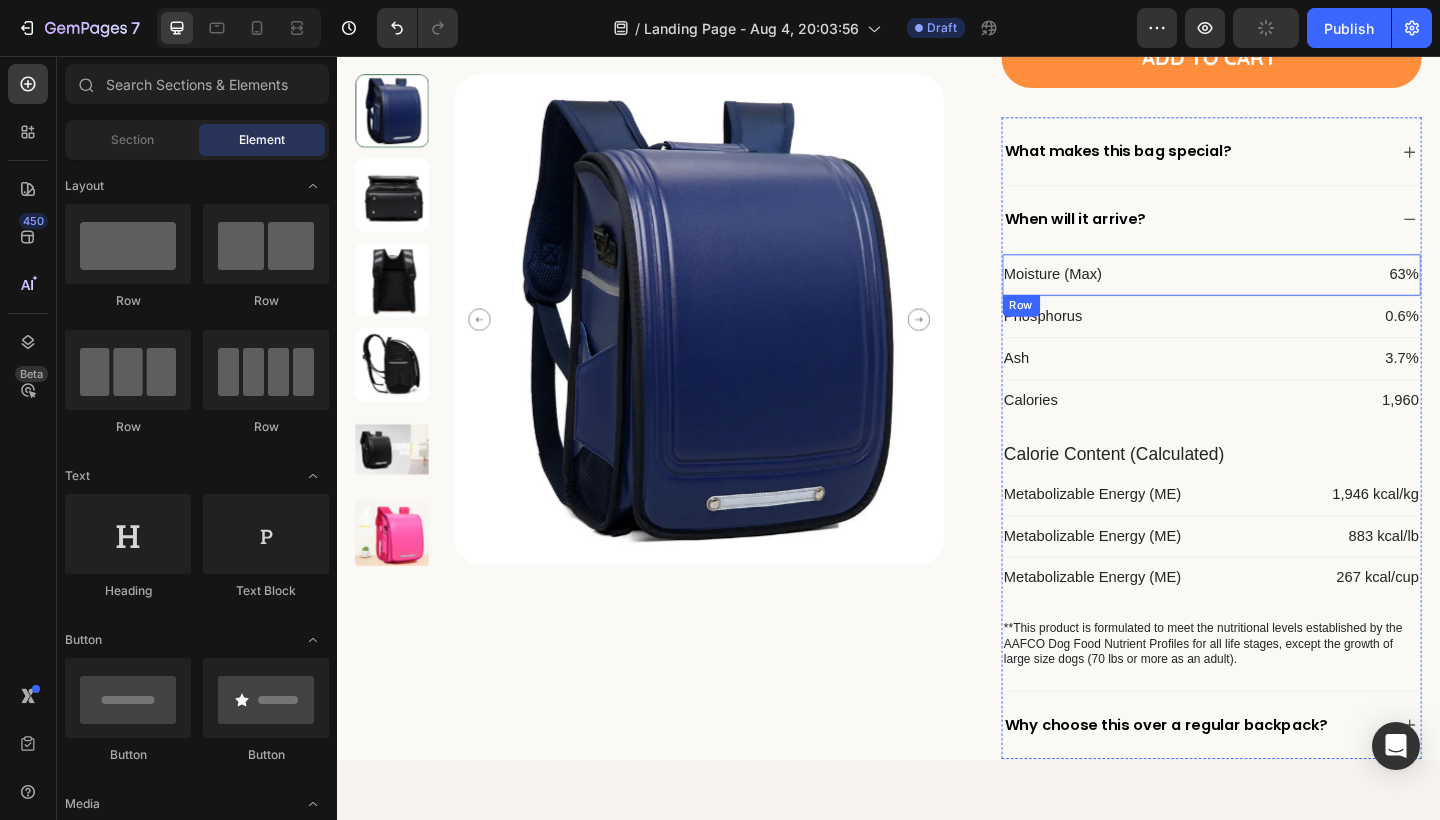 click on "Moisture (Max) Text Block 63% Text Block Row" at bounding box center (1289, 294) 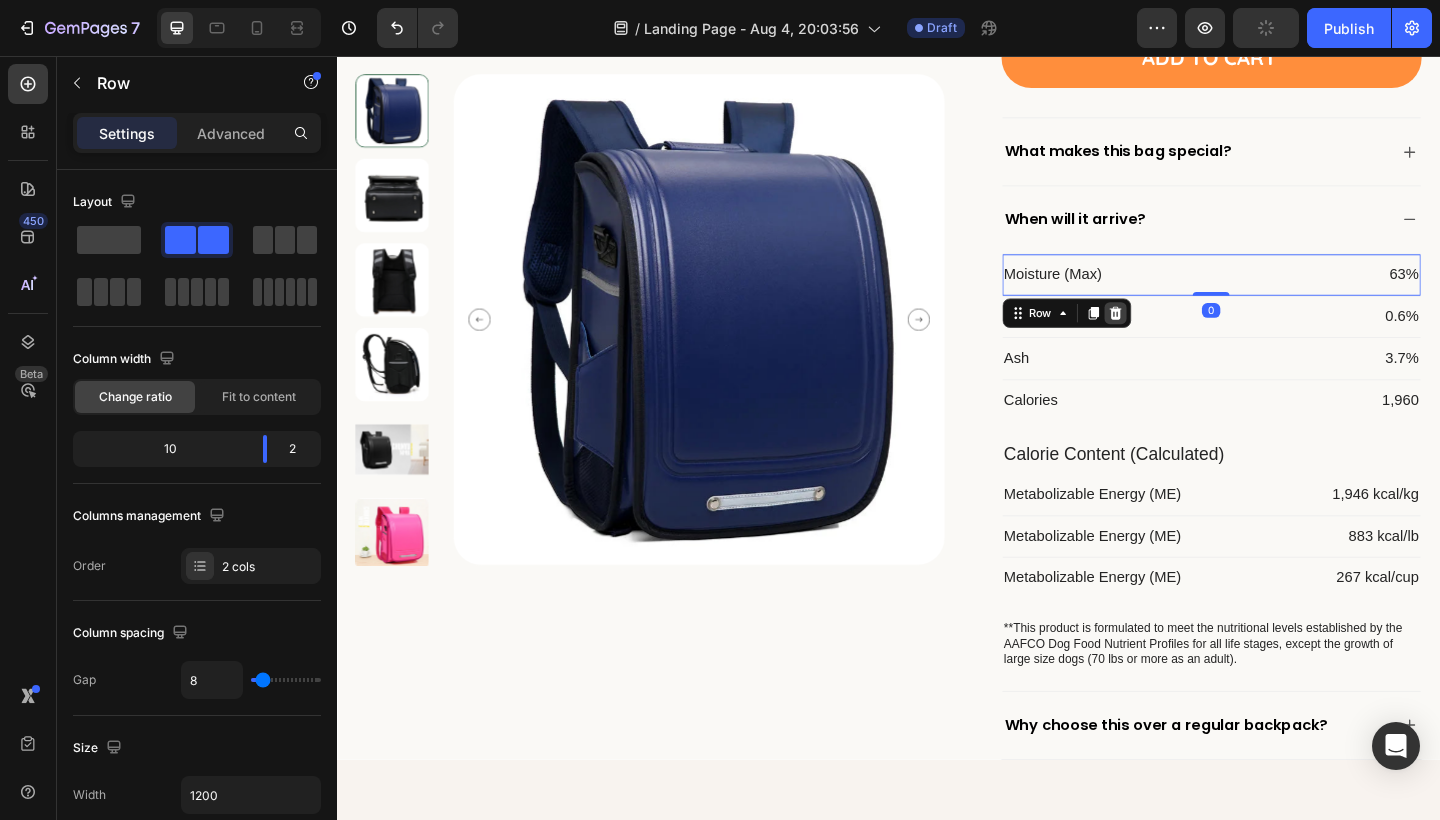 click at bounding box center (1184, 336) 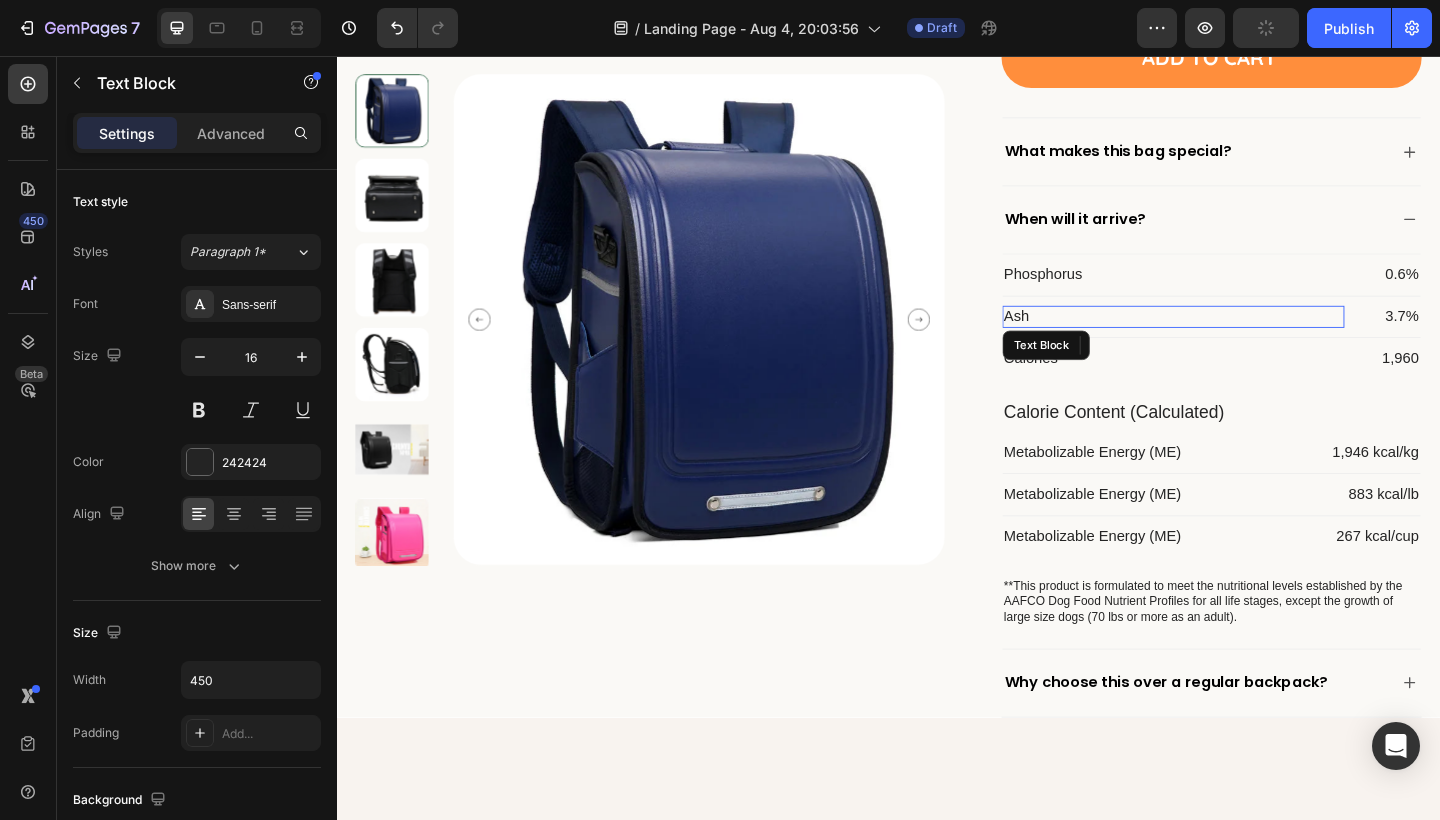 click on "Ash" at bounding box center [1247, 340] 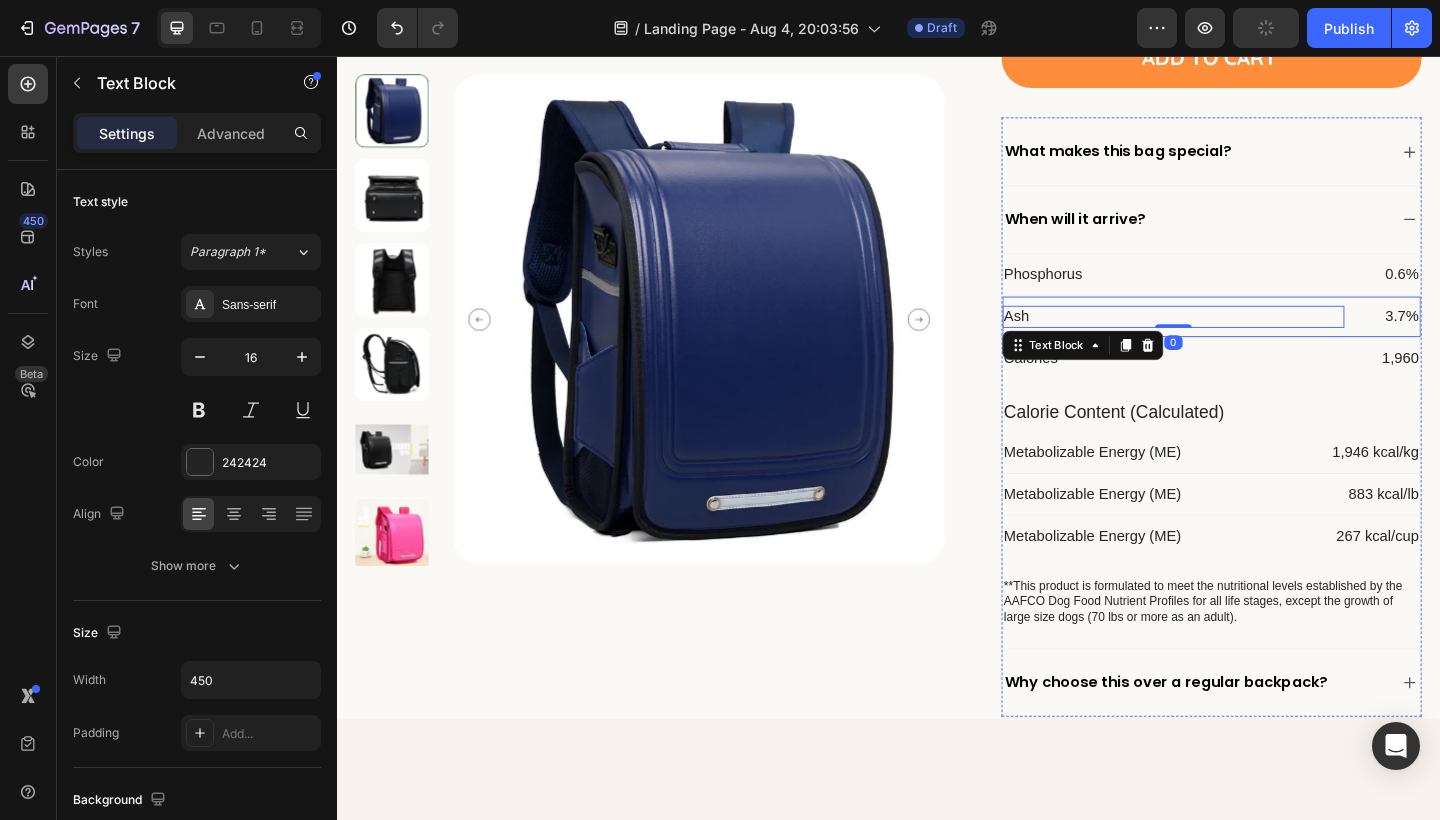 click on "Ash Text Block   0 3.7% Text Block Row" at bounding box center [1289, 340] 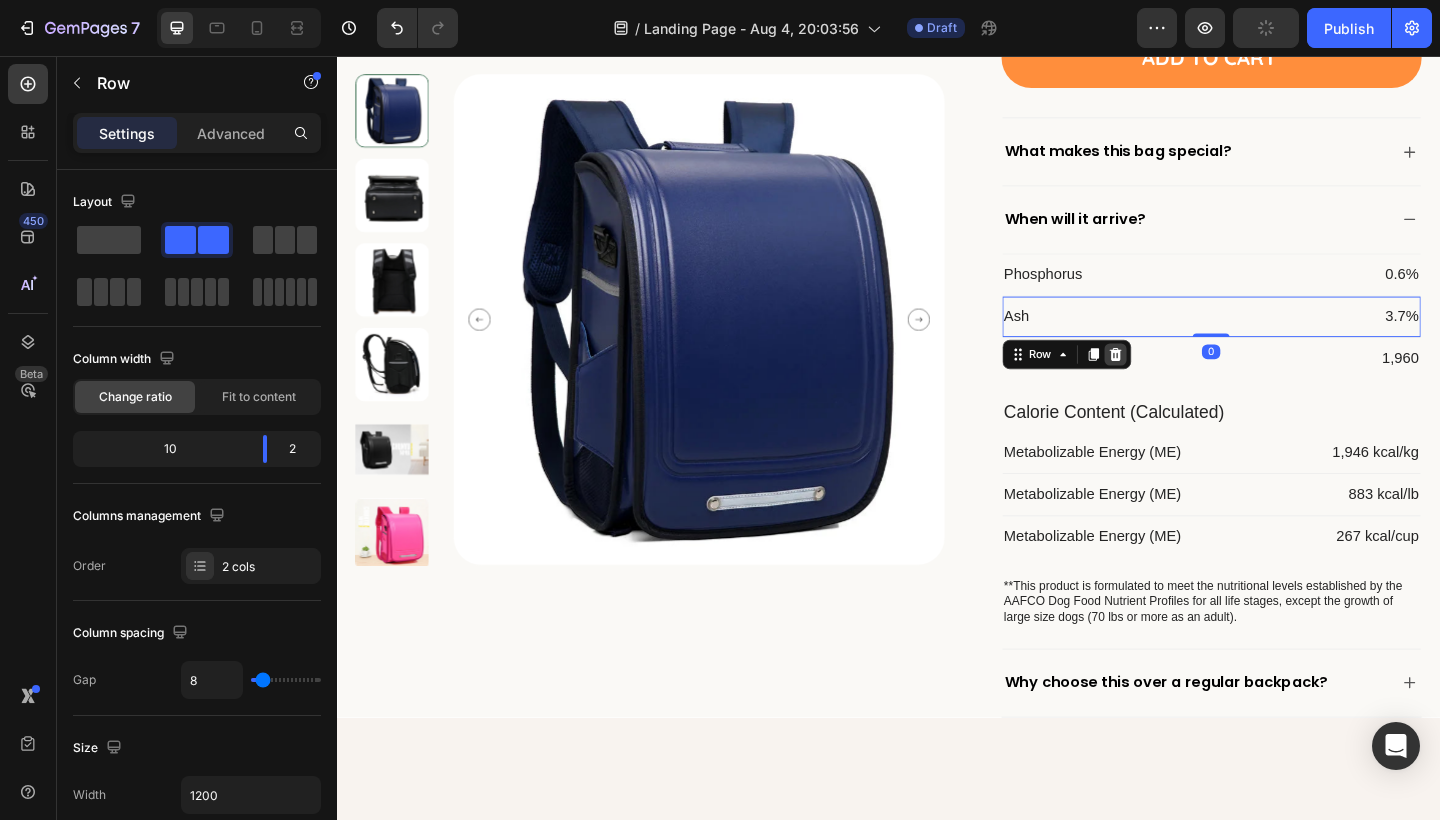 click at bounding box center (1184, 381) 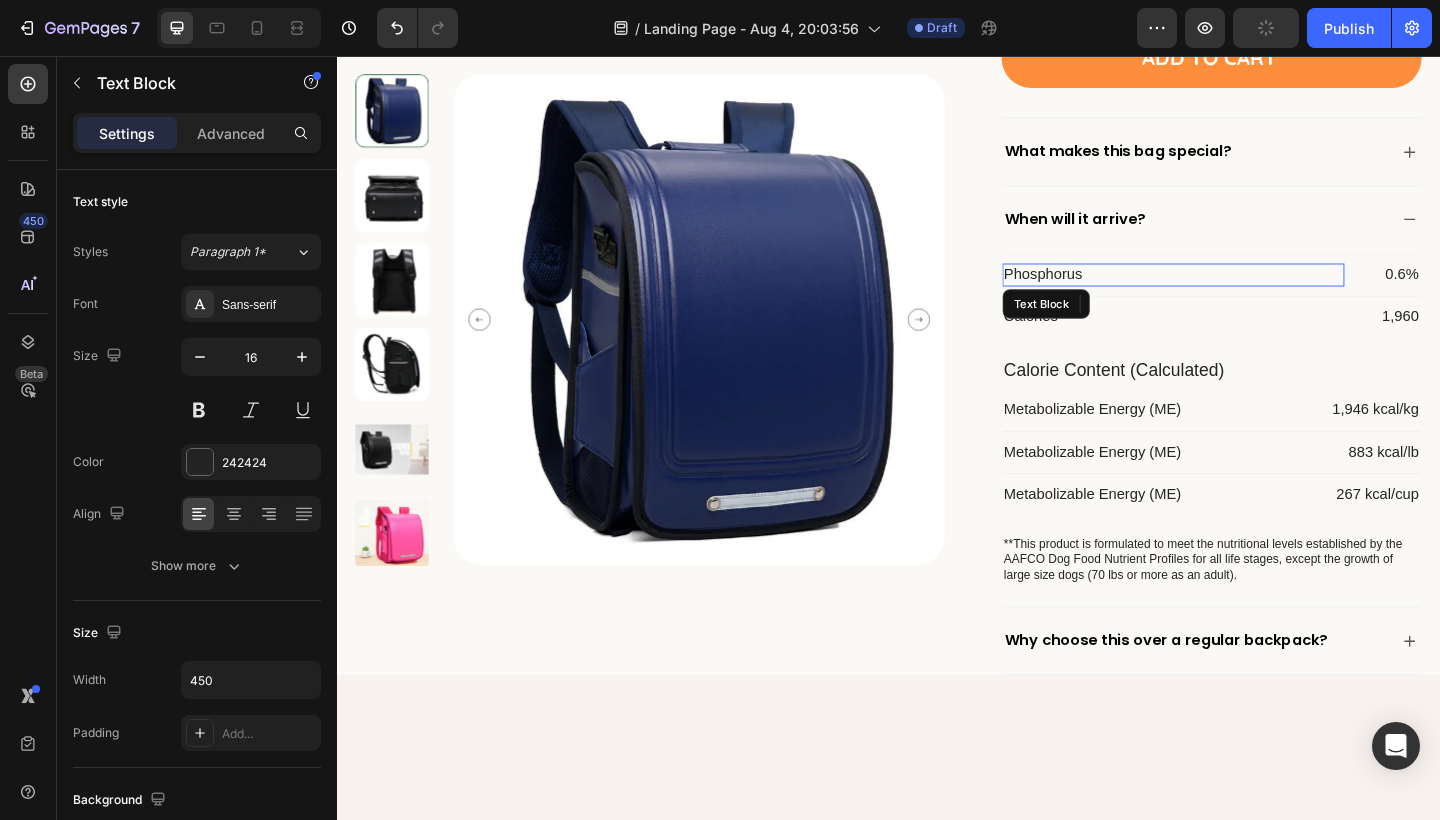 click on "Phosphorus" at bounding box center (1247, 294) 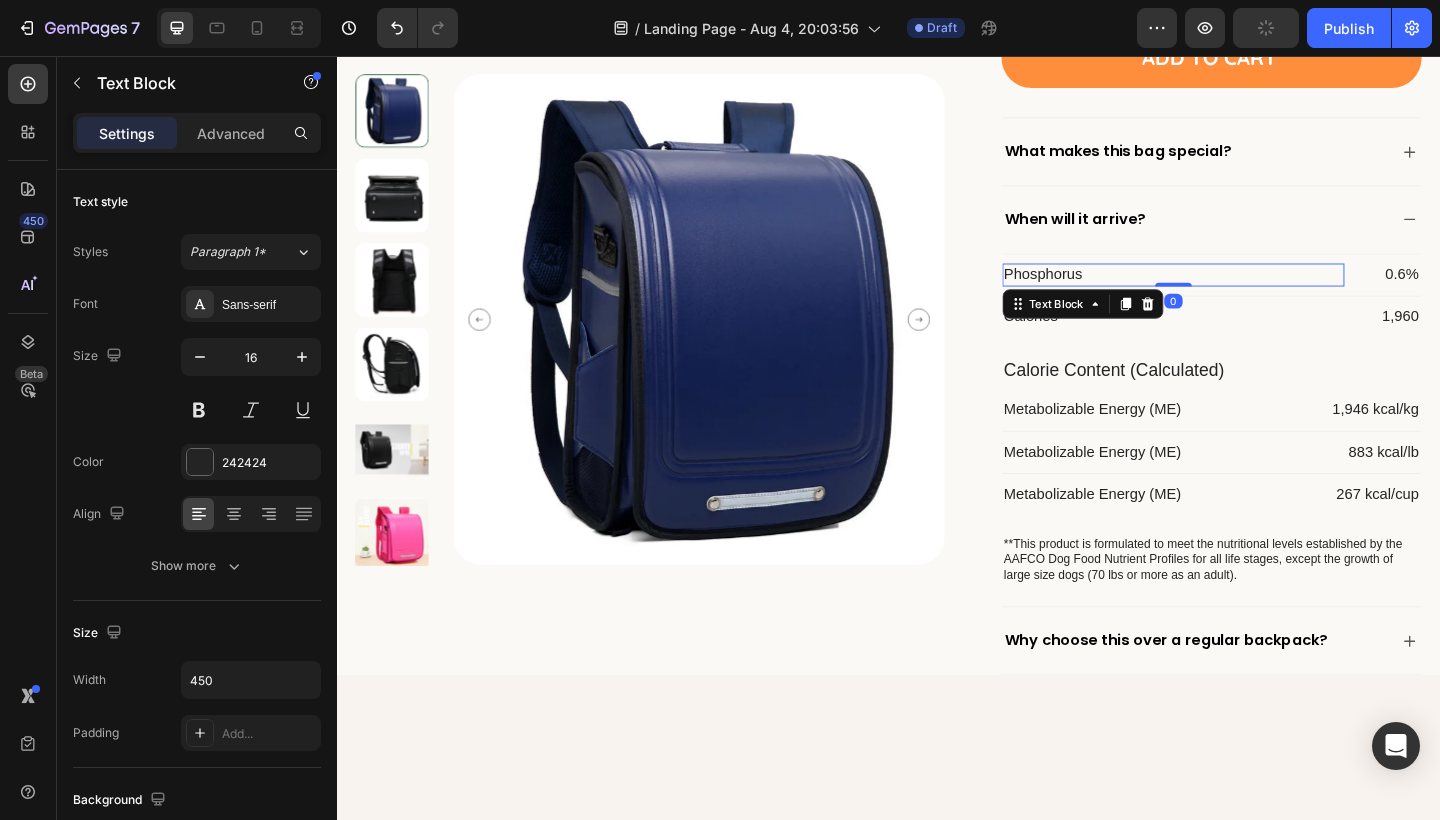 click on "Phosphorus" at bounding box center (1247, 294) 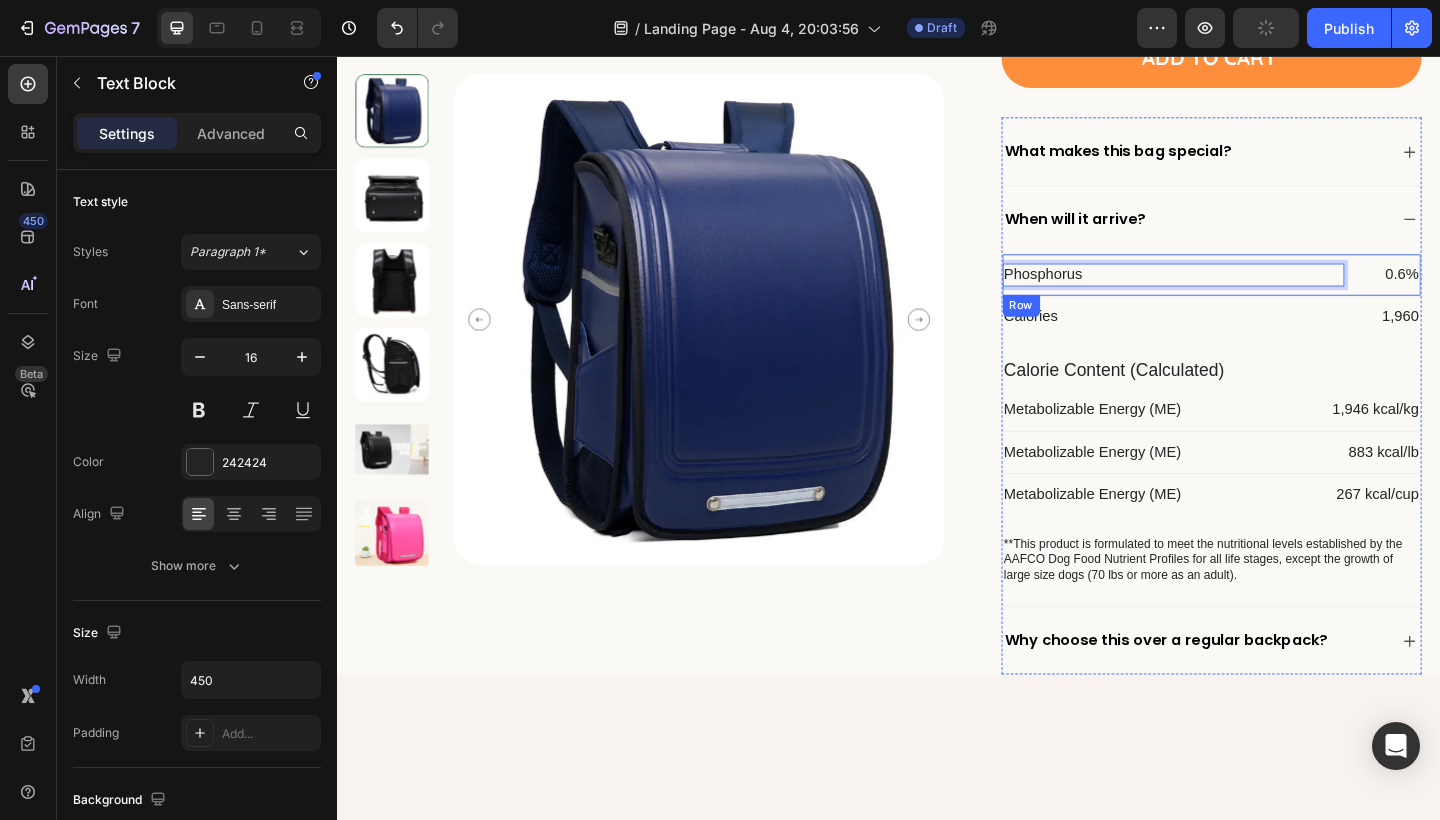 click on "Phosphorus Text Block   0 0.6% Text Block Row" at bounding box center (1289, 294) 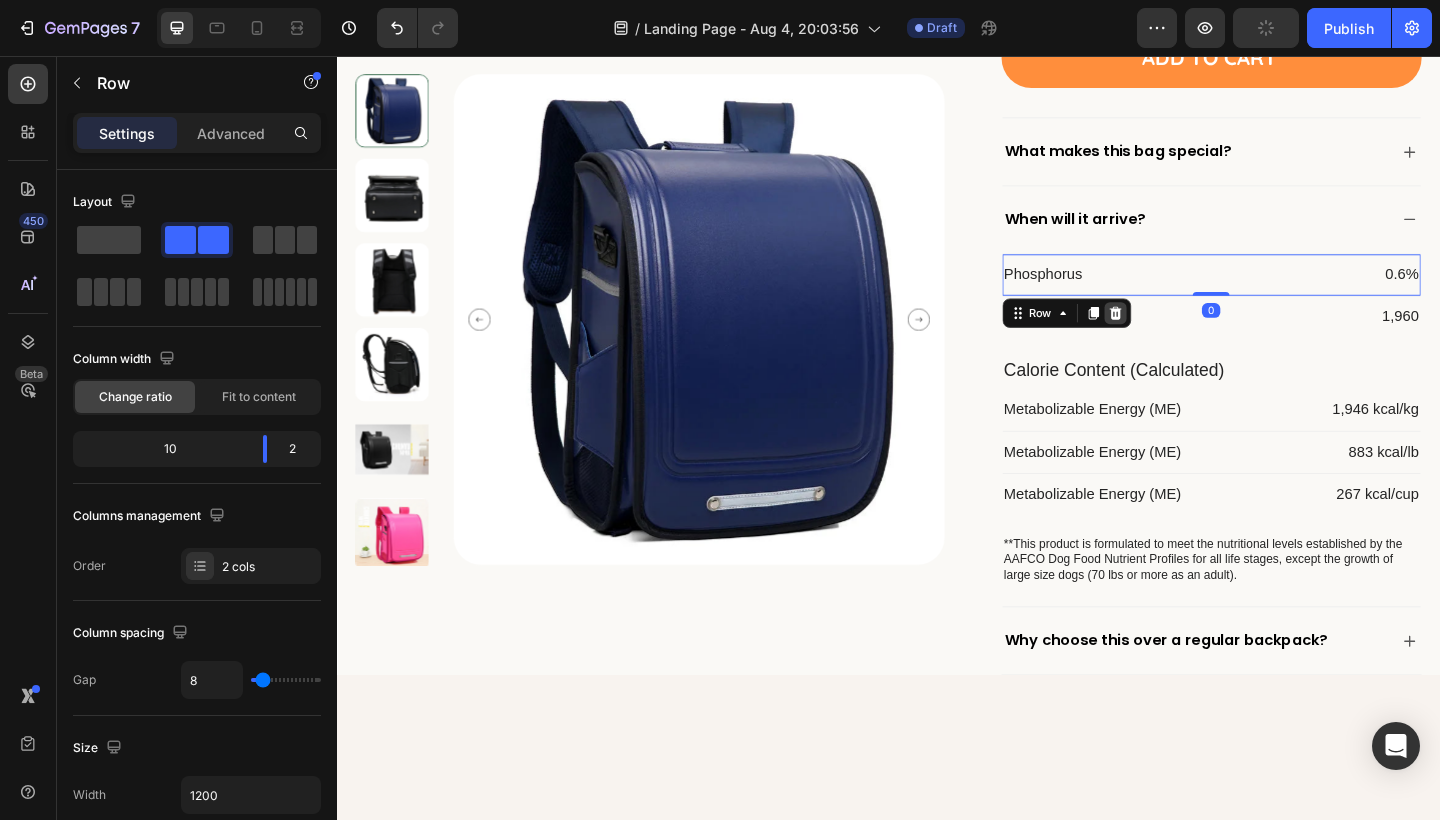 click 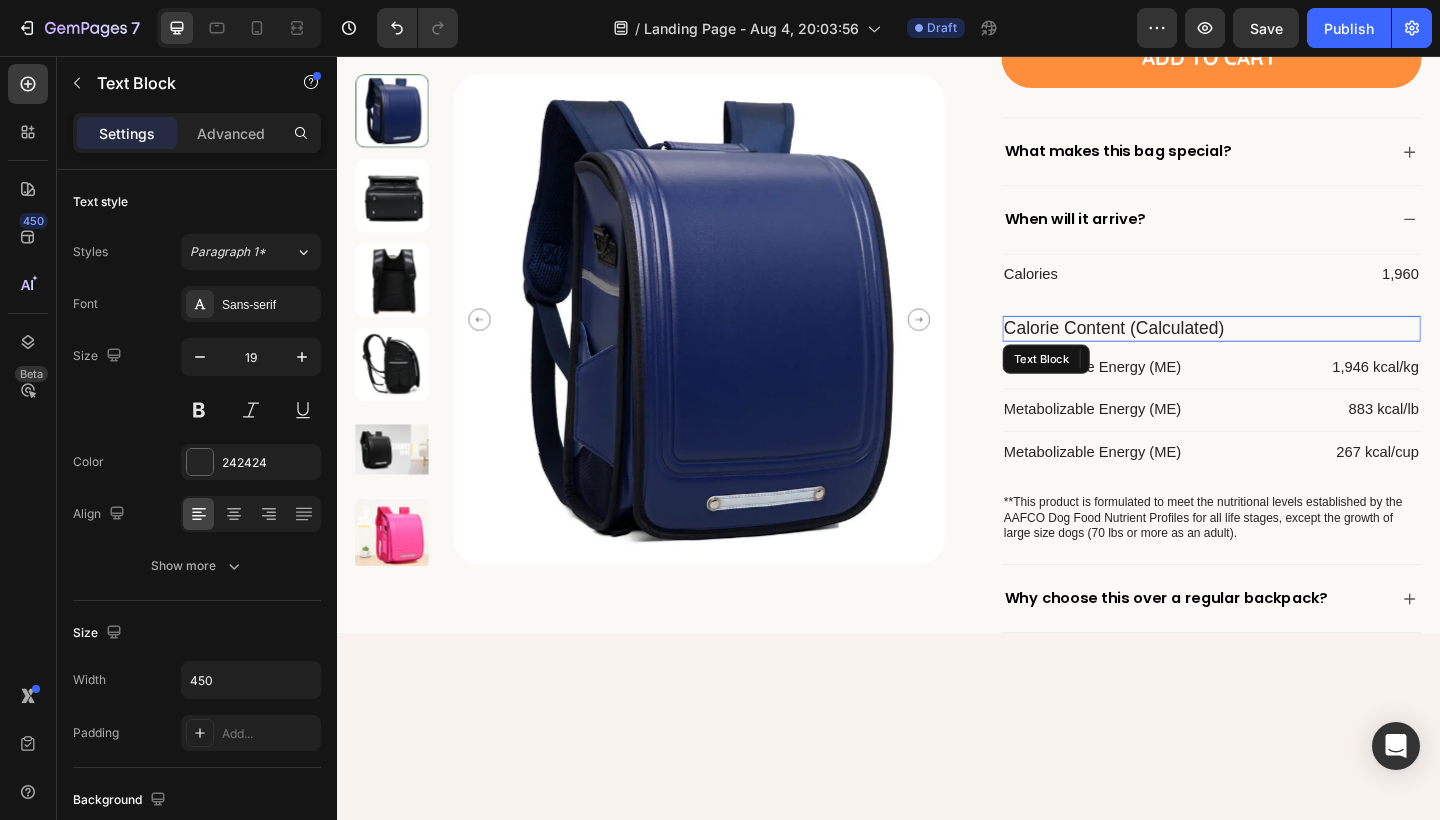 click on "Calorie Content (Calculated)" at bounding box center (1286, 353) 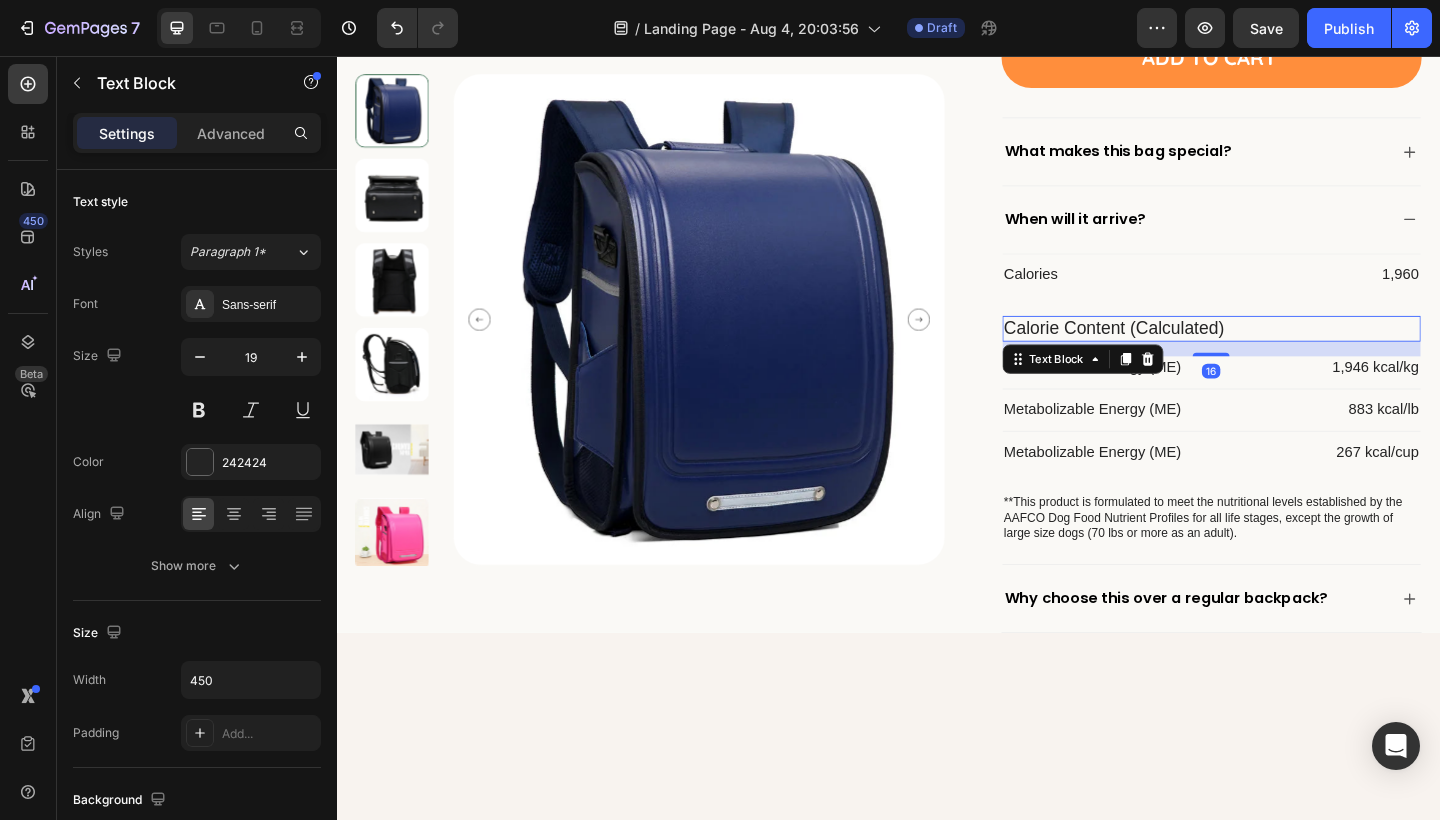 click on "16" at bounding box center [1289, 375] 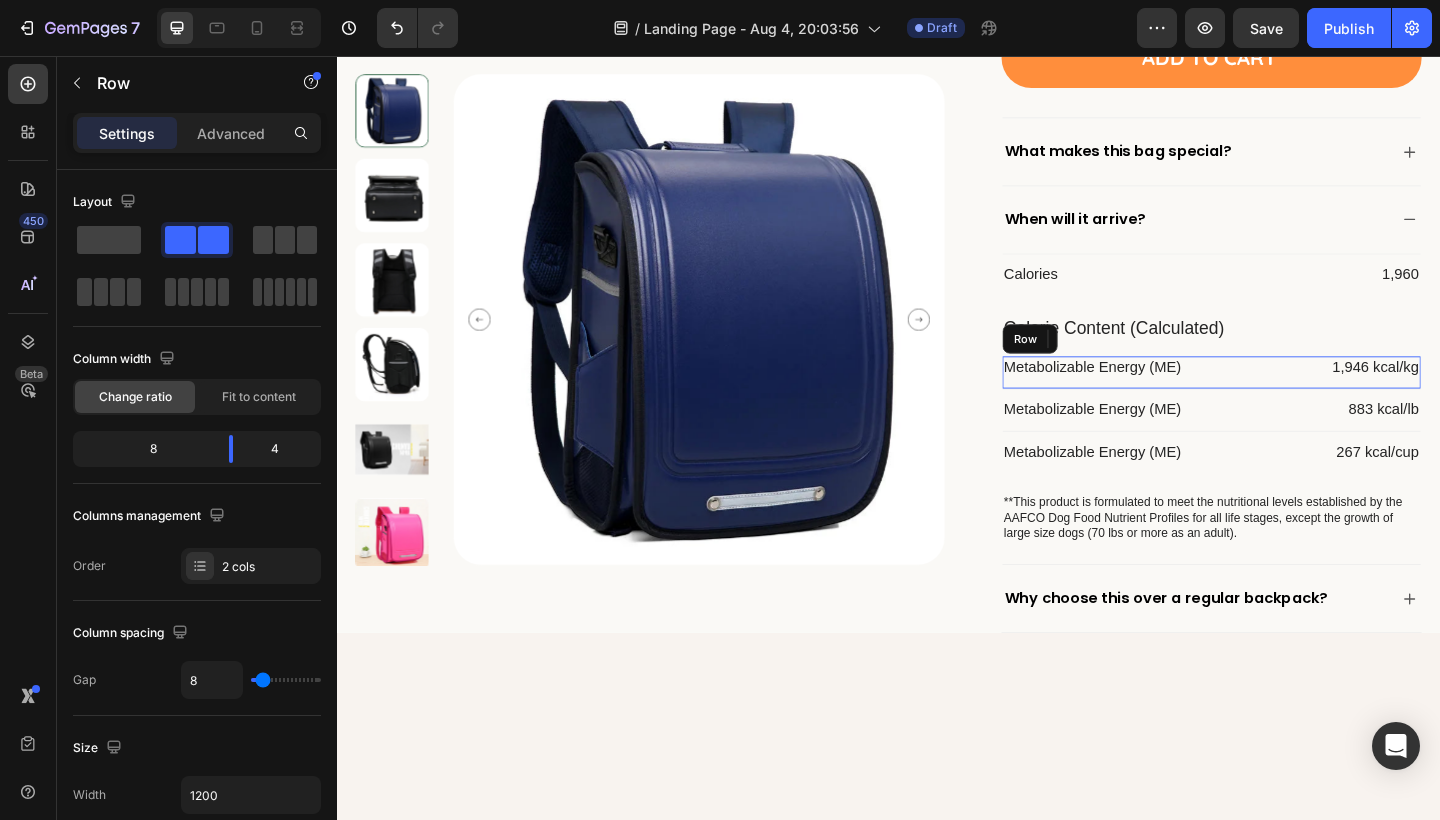 click on "Metabolizable Energy (ME) Text Block 1,946 kcal/kg Text Block Row" at bounding box center [1289, 400] 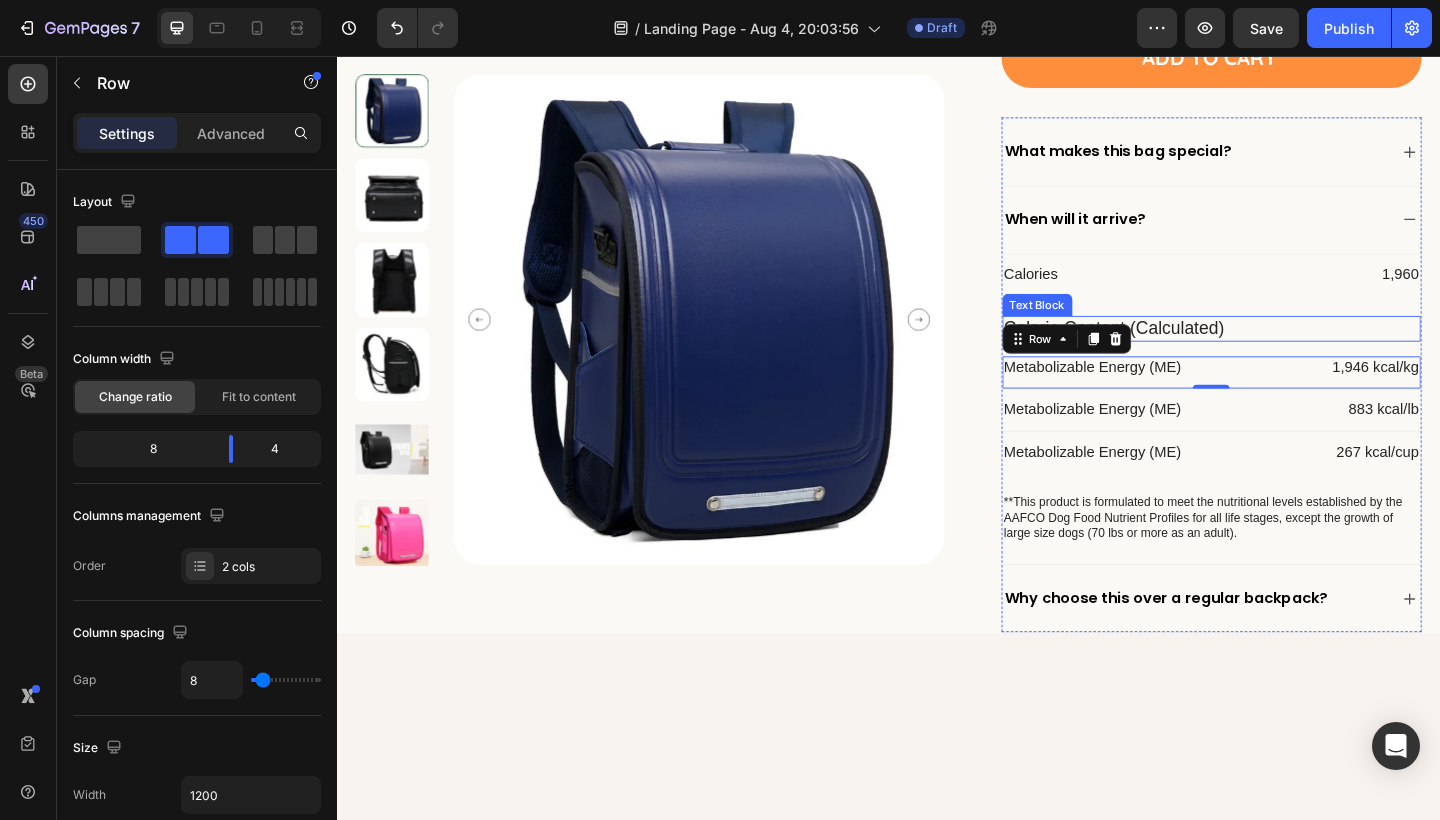 click on "Calorie Content (Calculated) Text Block" at bounding box center (1289, 353) 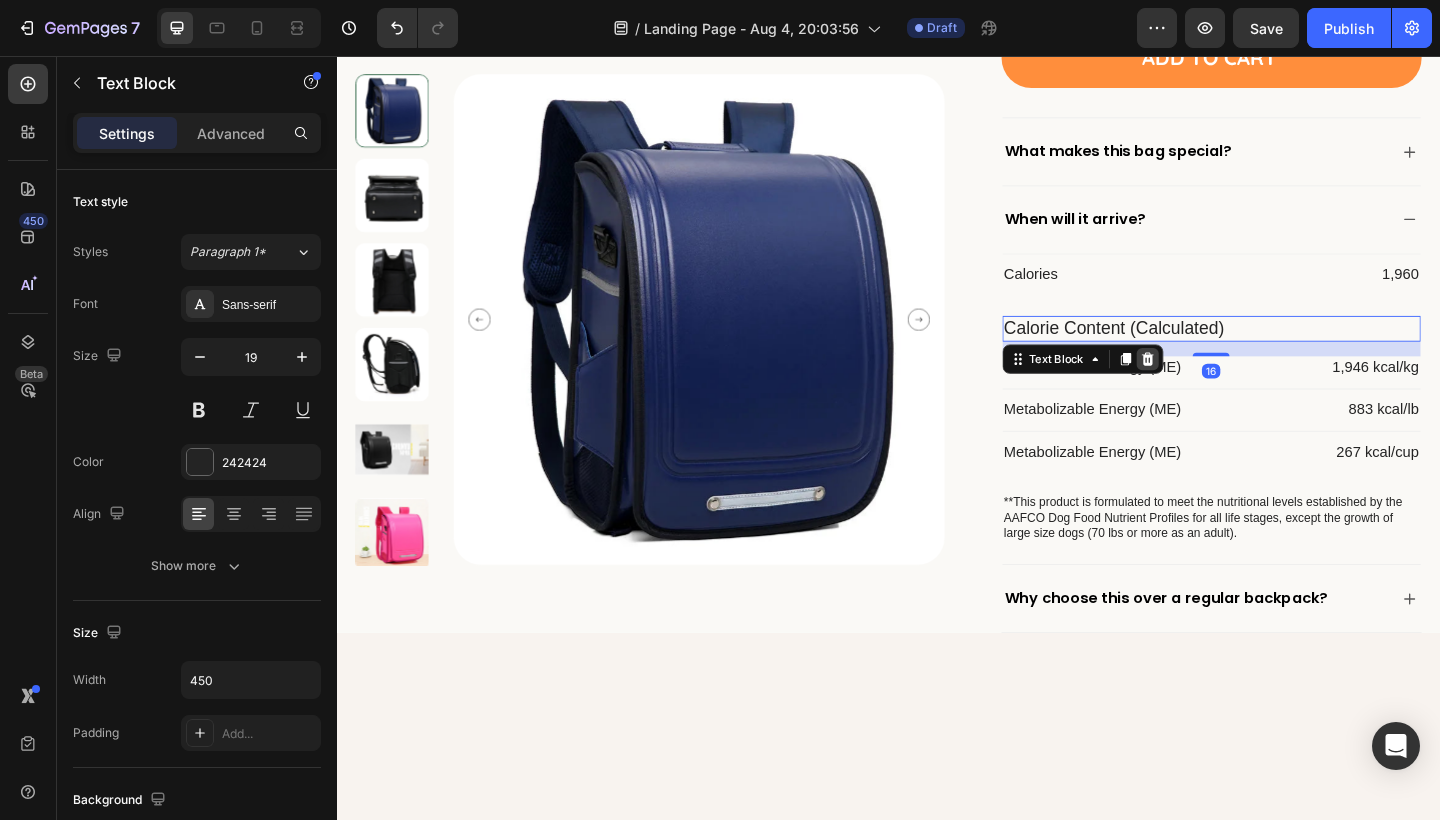 click 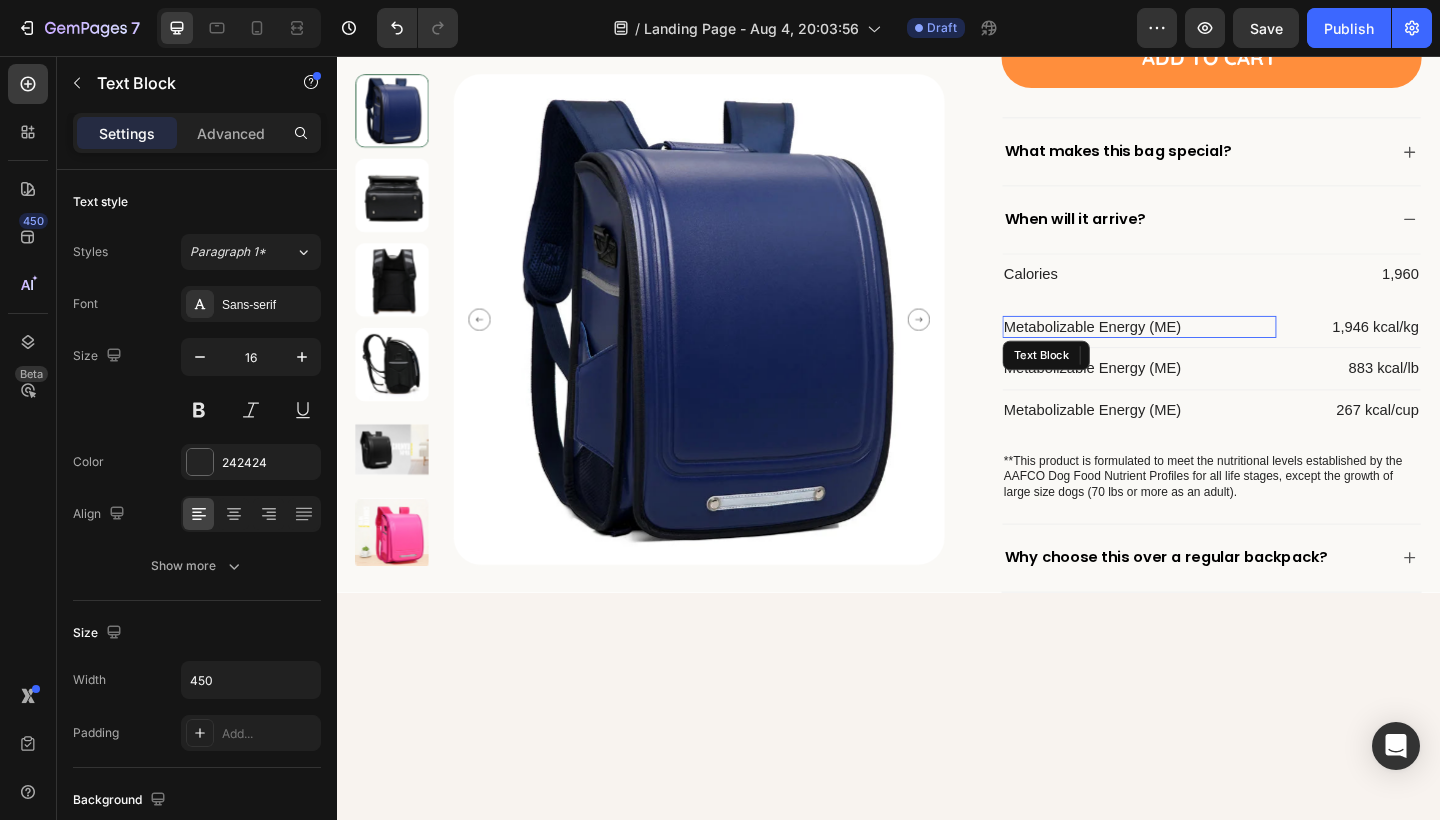 click on "Metabolizable Energy (ME)" at bounding box center [1210, 351] 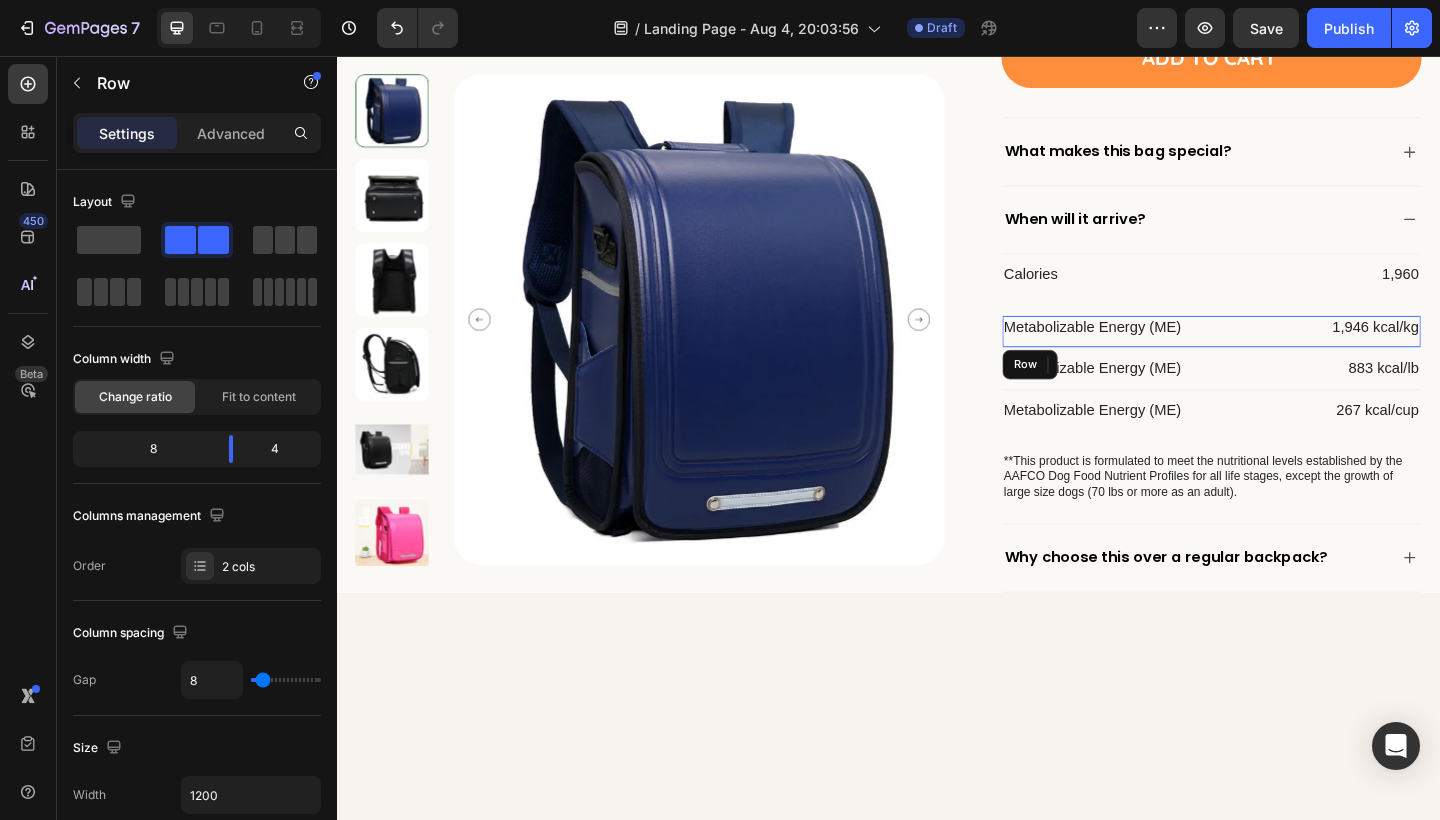 click on "Metabolizable Energy (ME) Text Block   0 1,946 kcal/kg Text Block Row" at bounding box center (1289, 356) 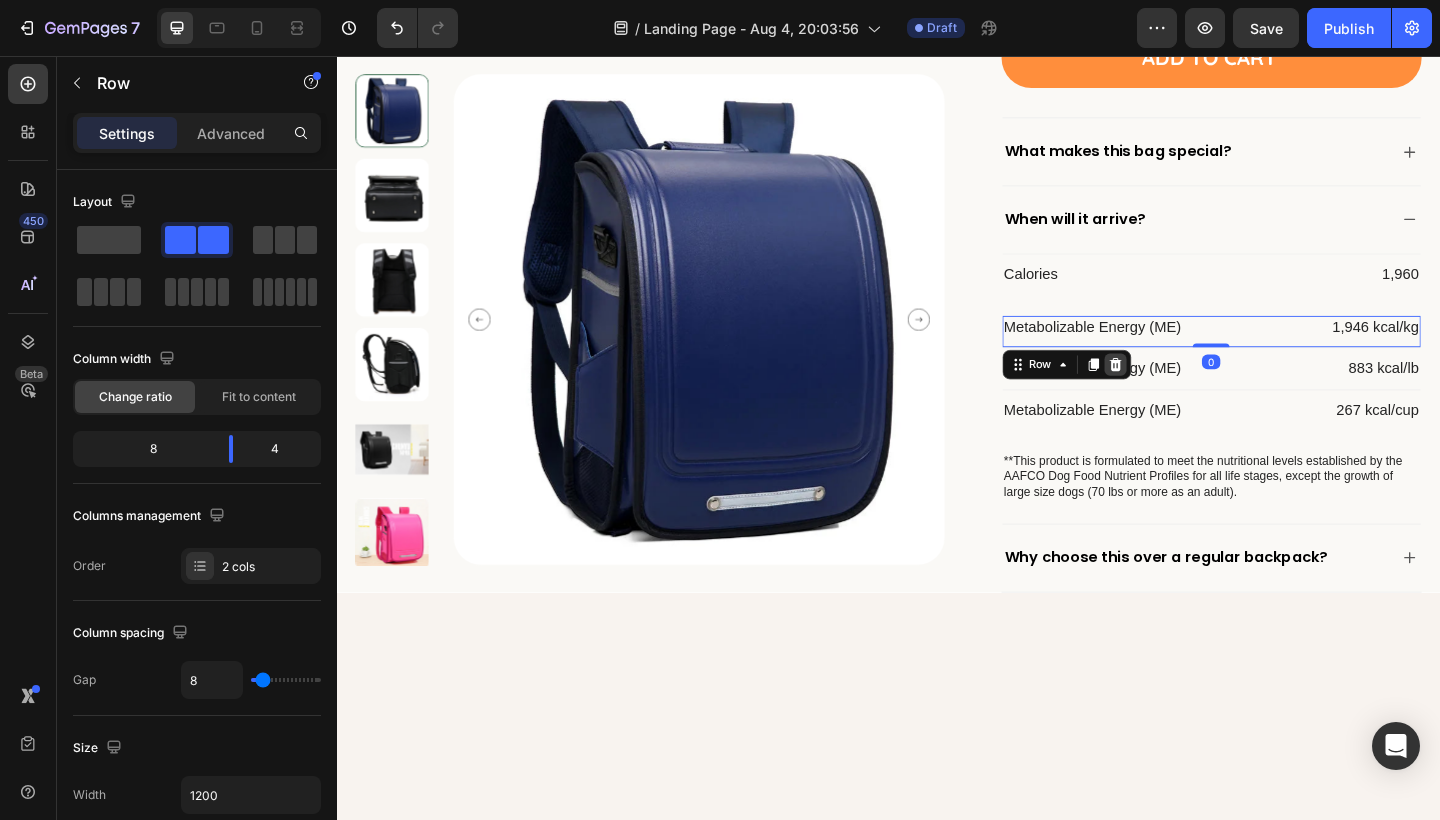 click 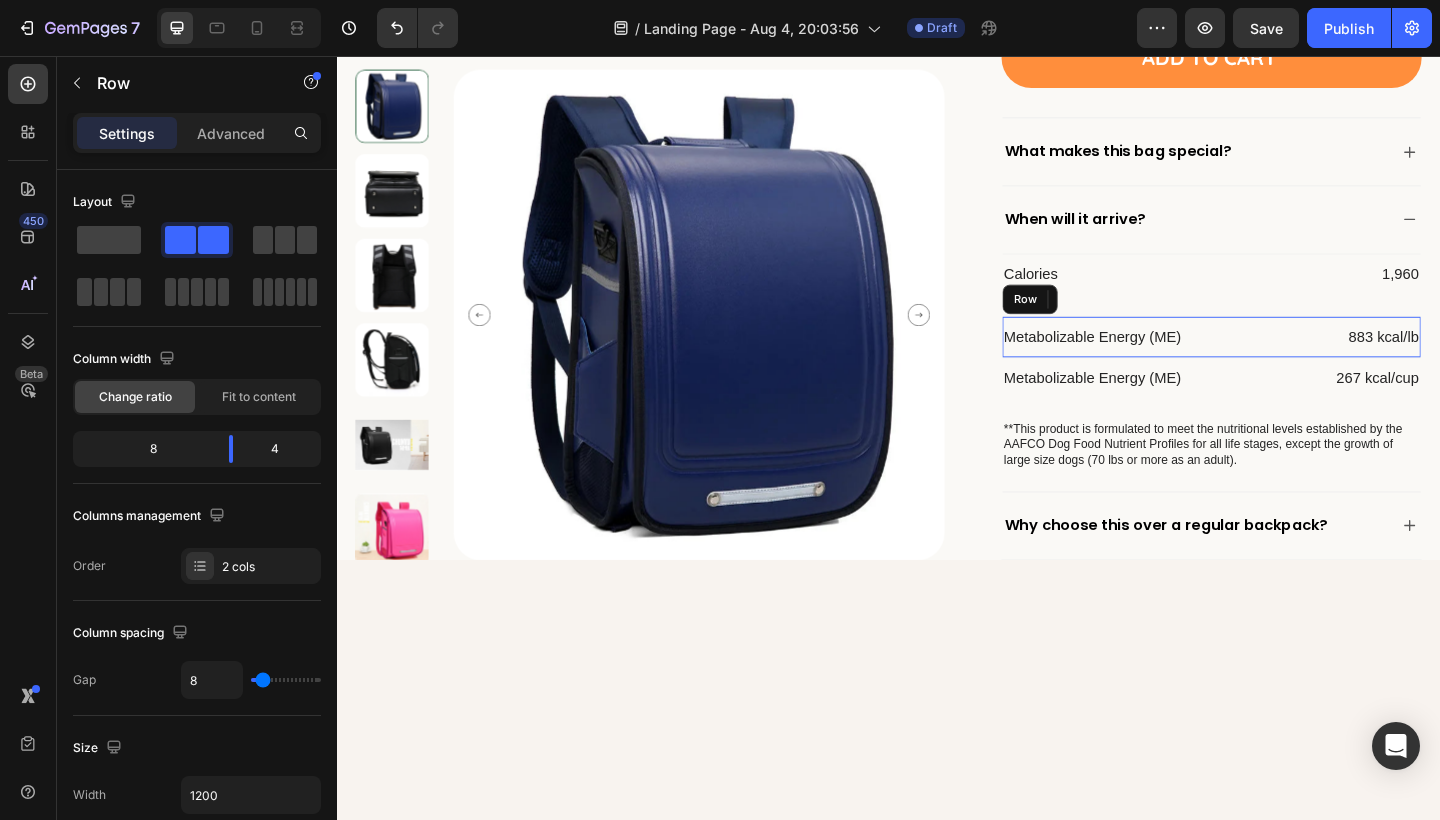 click on "Metabolizable Energy (ME) Text Block 883 kcal/lb Text Block Row" at bounding box center (1289, 362) 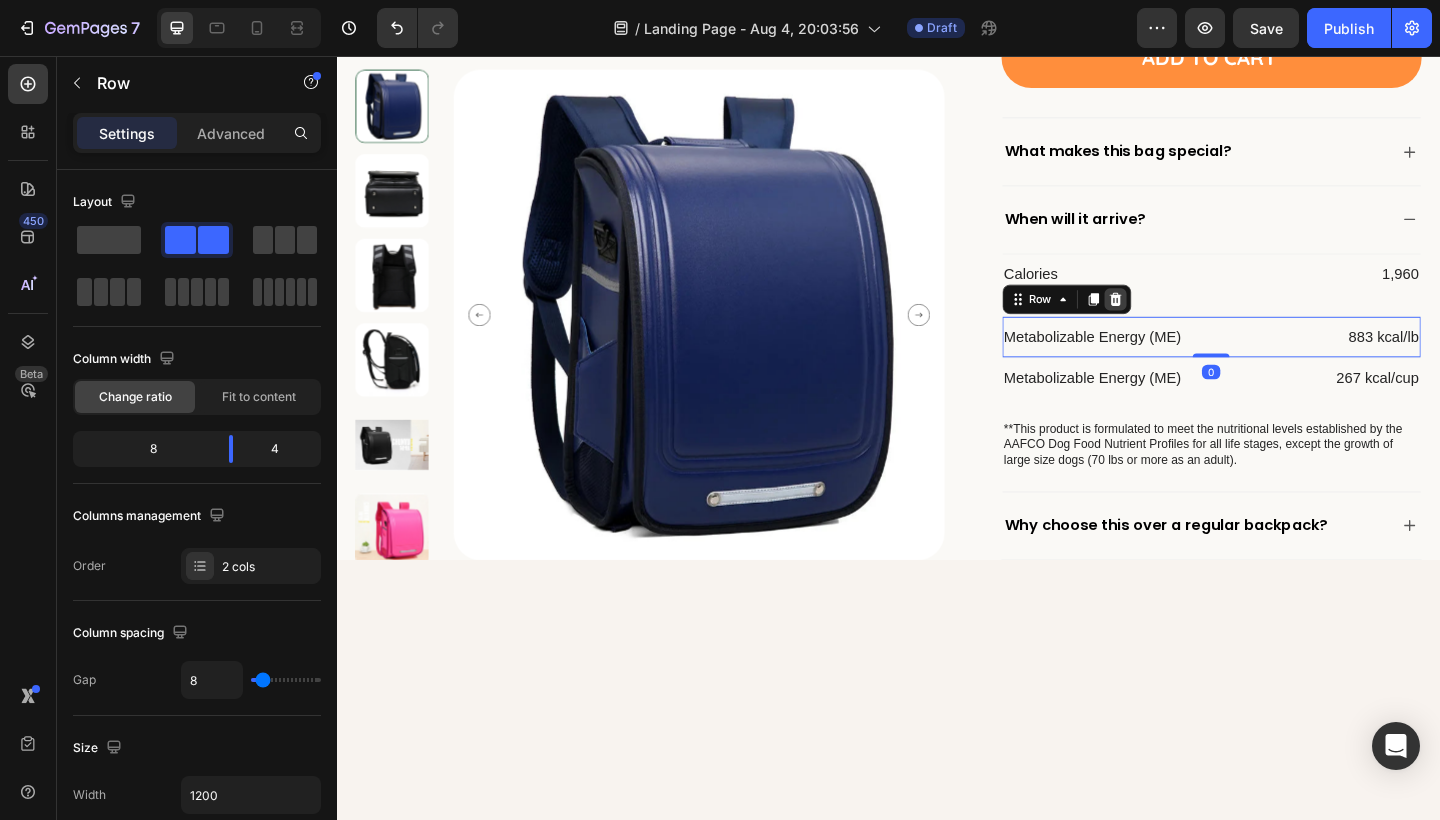 click 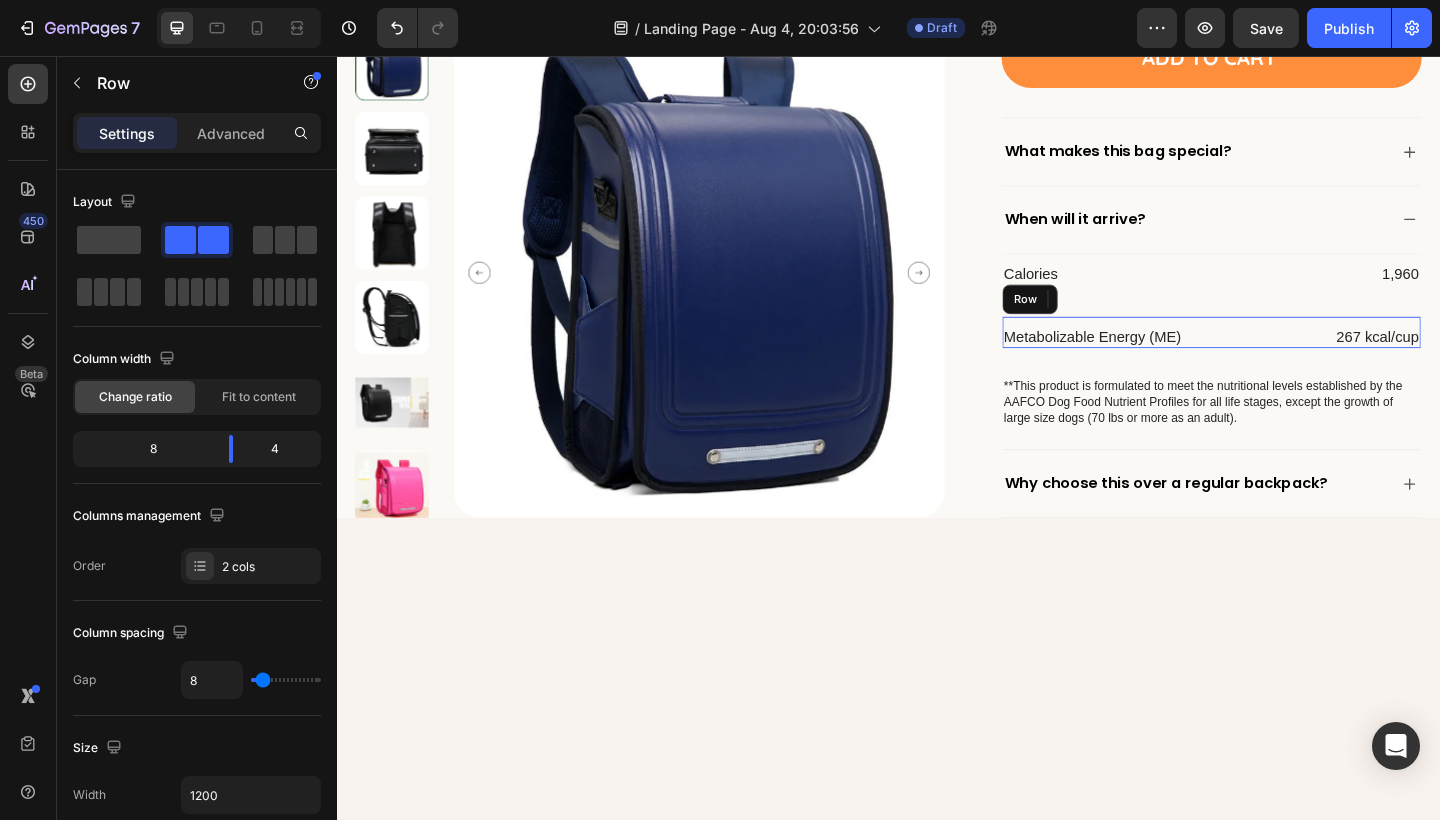 click on "Metabolizable Energy (ME) Text Block 267 kcal/cup Text Block Row" at bounding box center [1289, 357] 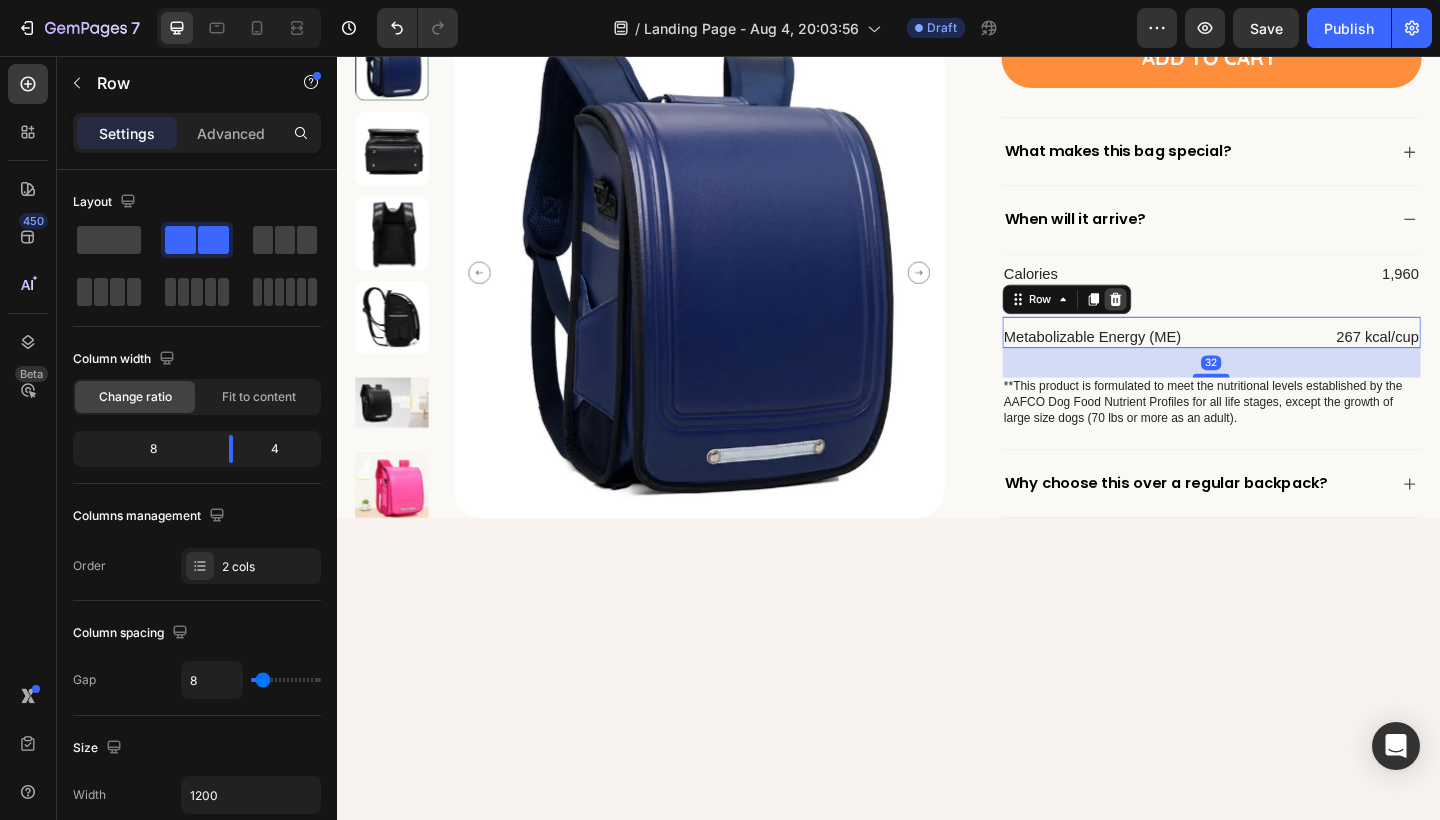 click at bounding box center [1184, 321] 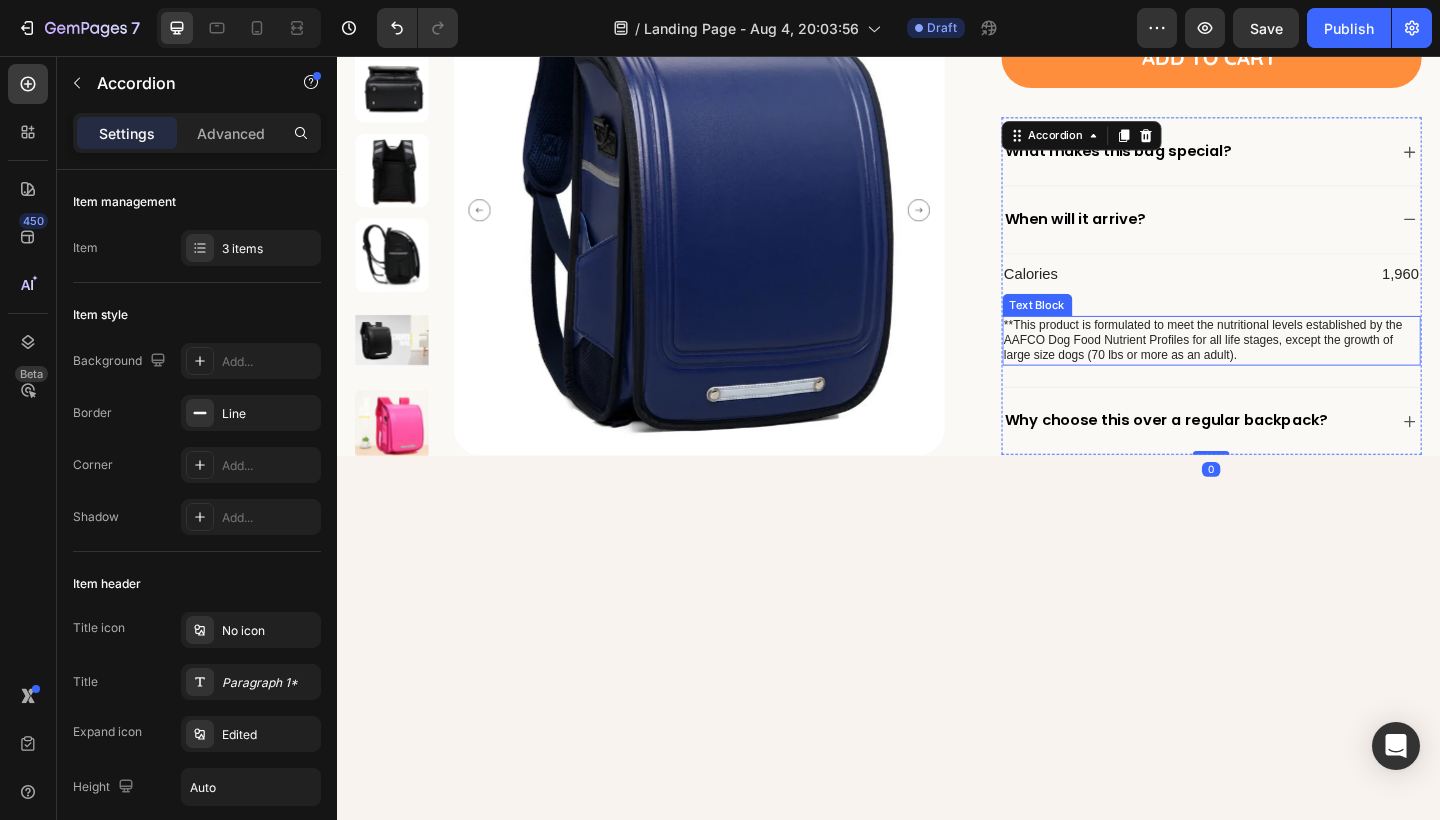 click on "**This product is formulated to meet the nutritional levels established by the AAFCO Dog Food Nutrient Profiles for all life stages, except the growth of large size dogs (70 lbs or more as an adult)." at bounding box center [1286, 366] 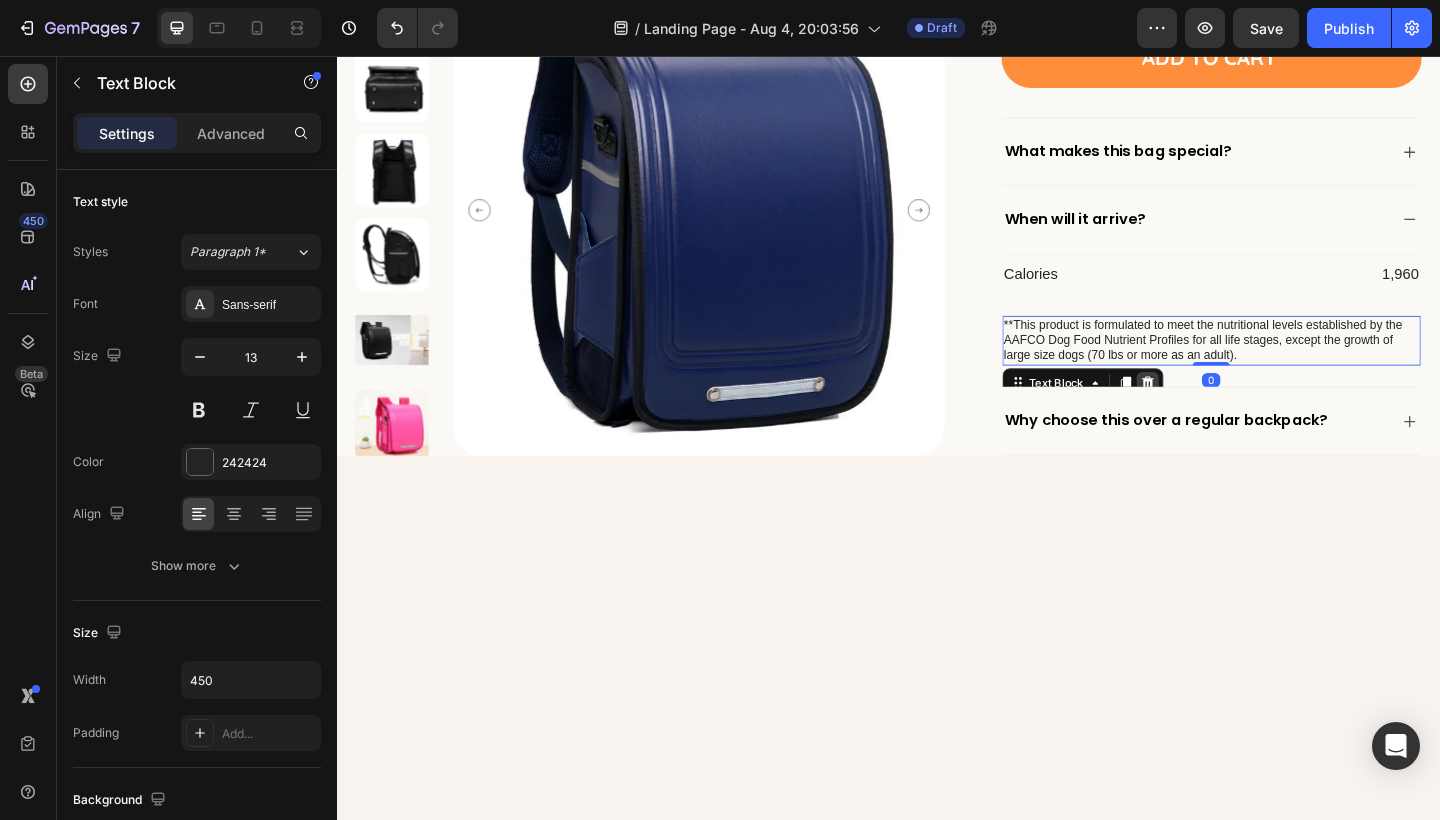 click 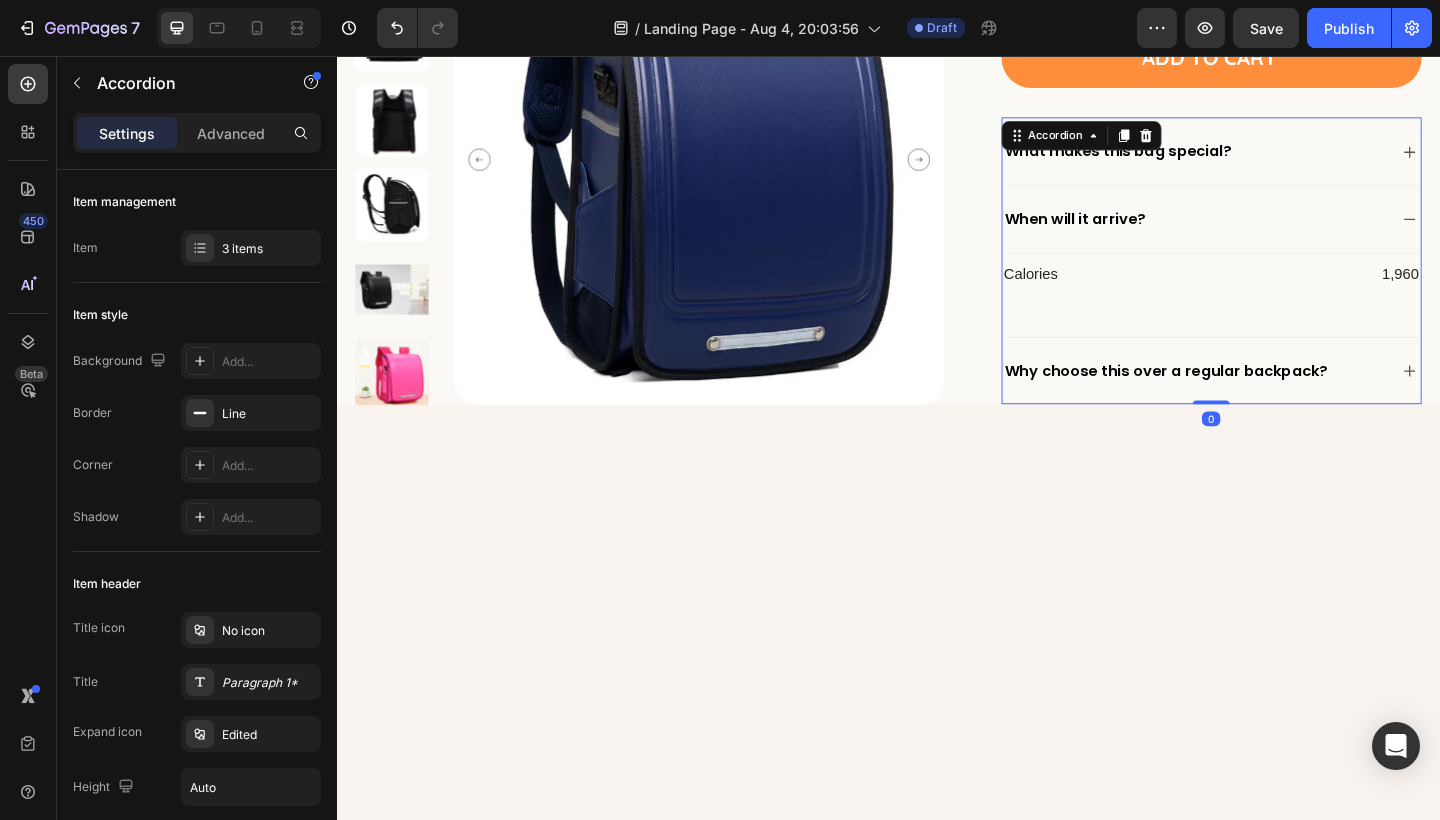 click on "Calories Text Block 1,960 Text Block Row" at bounding box center [1289, 305] 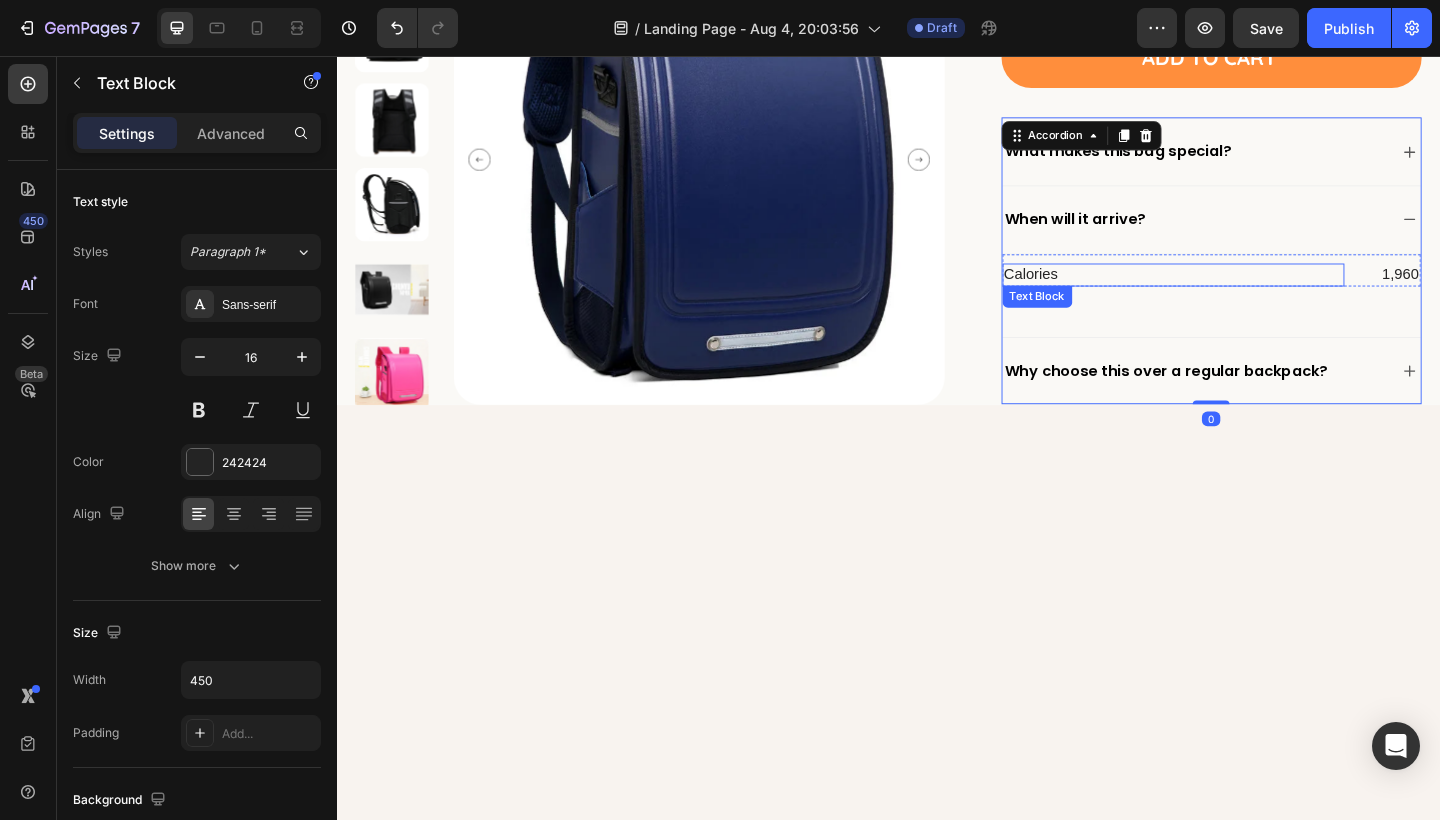 click on "Calories" at bounding box center [1247, 294] 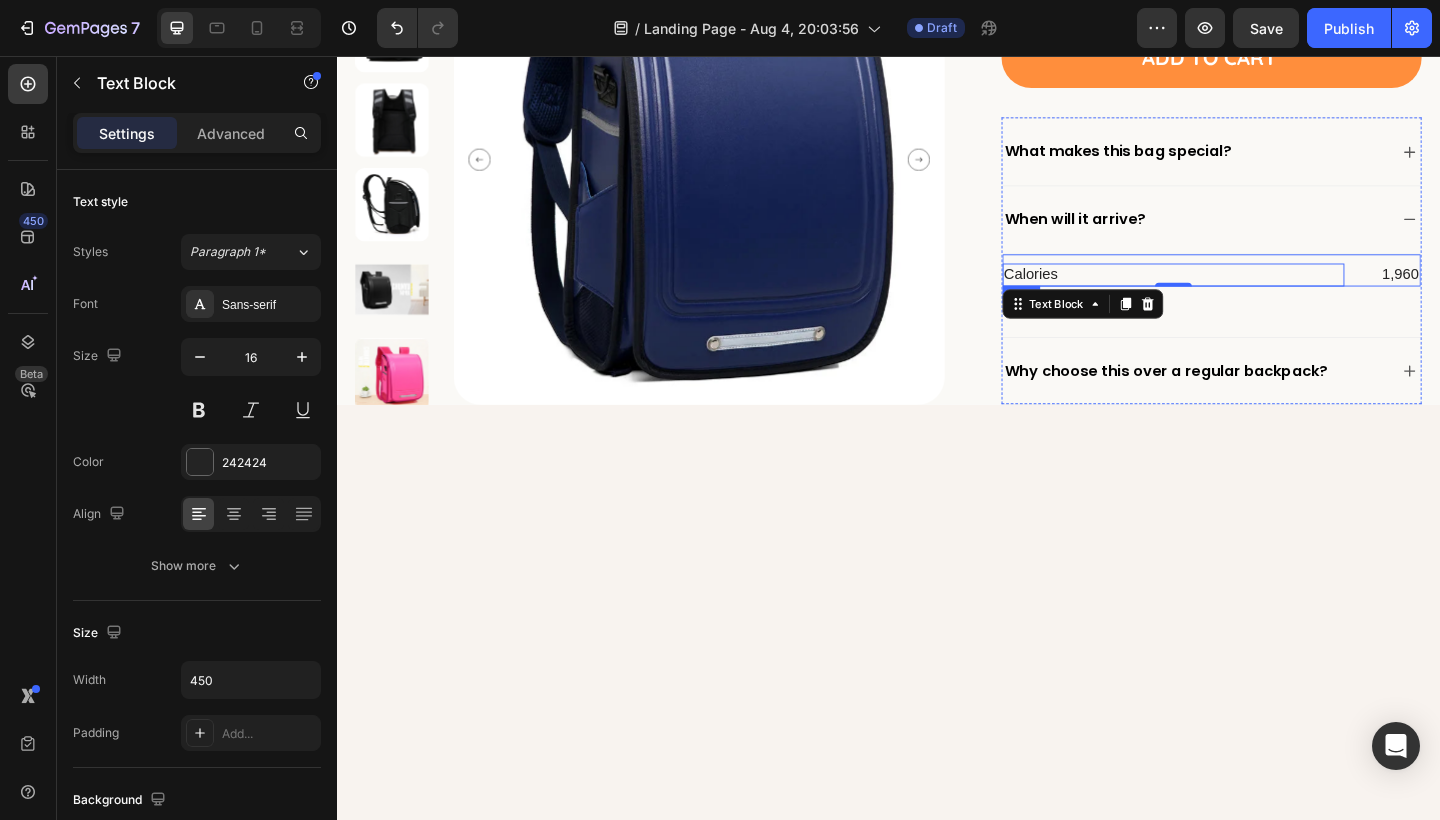 click on "Calories Text Block   0 1,960 Text Block Row" at bounding box center [1289, 289] 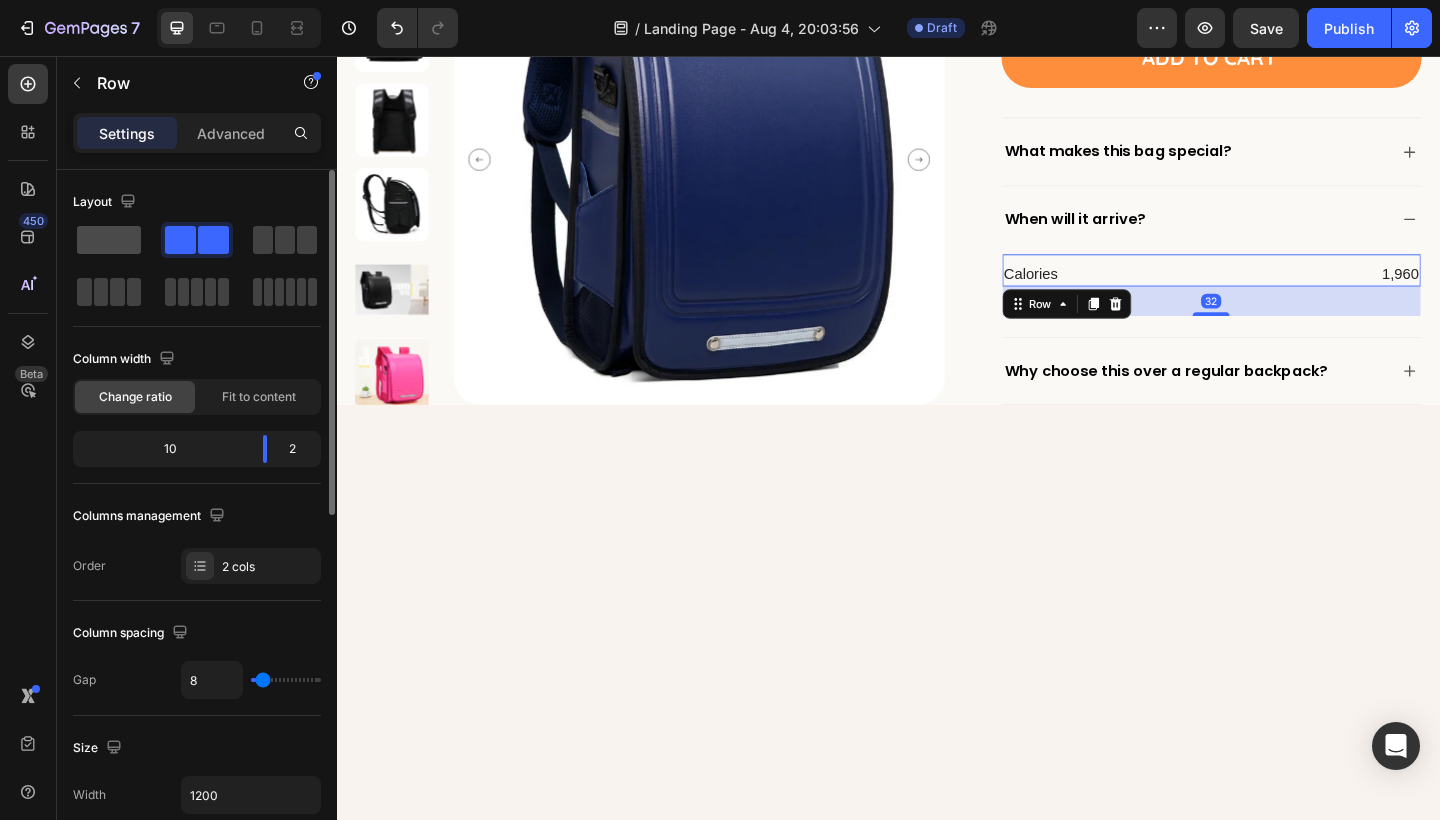 click 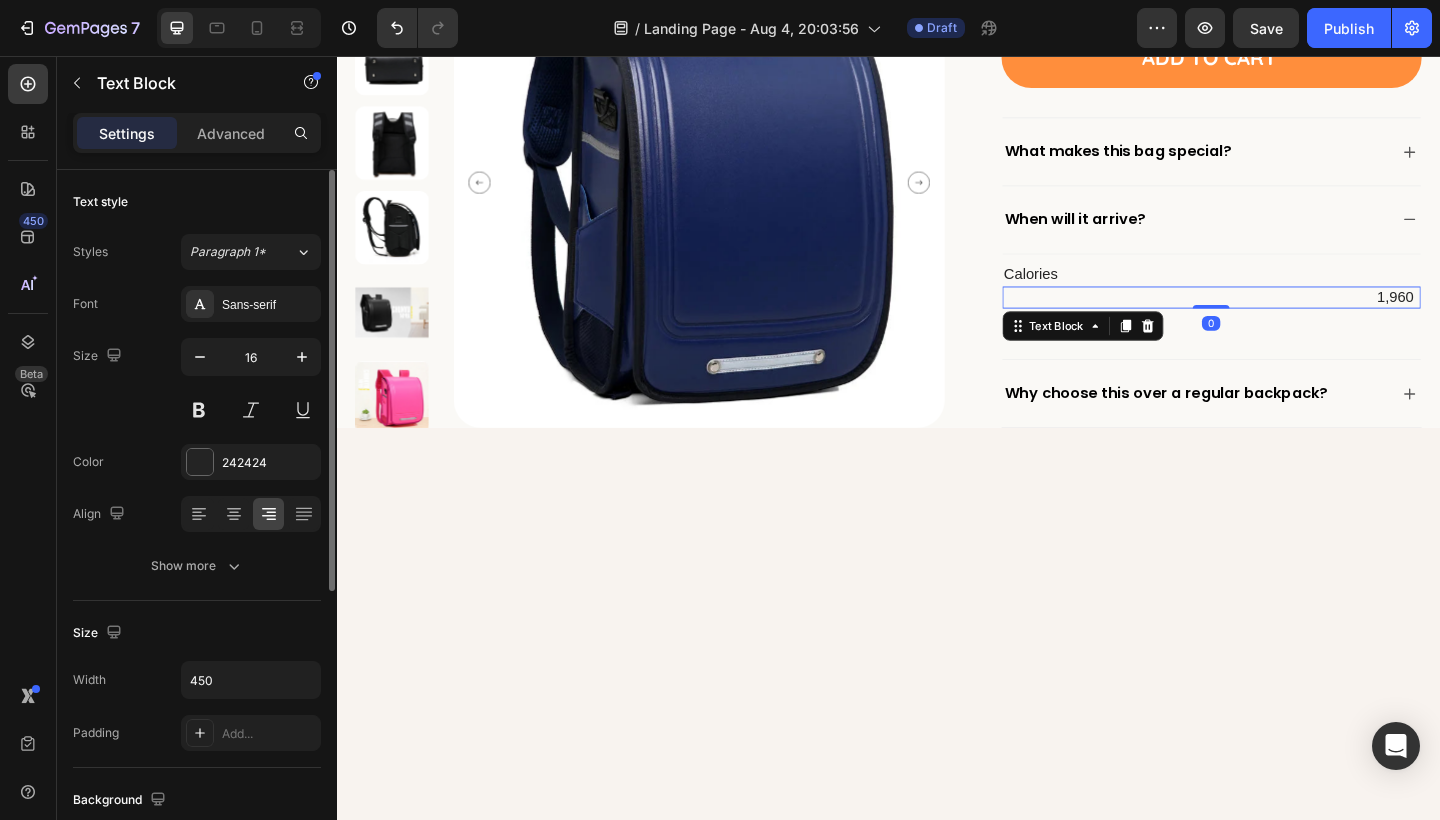 click on "1,960" at bounding box center [1286, 319] 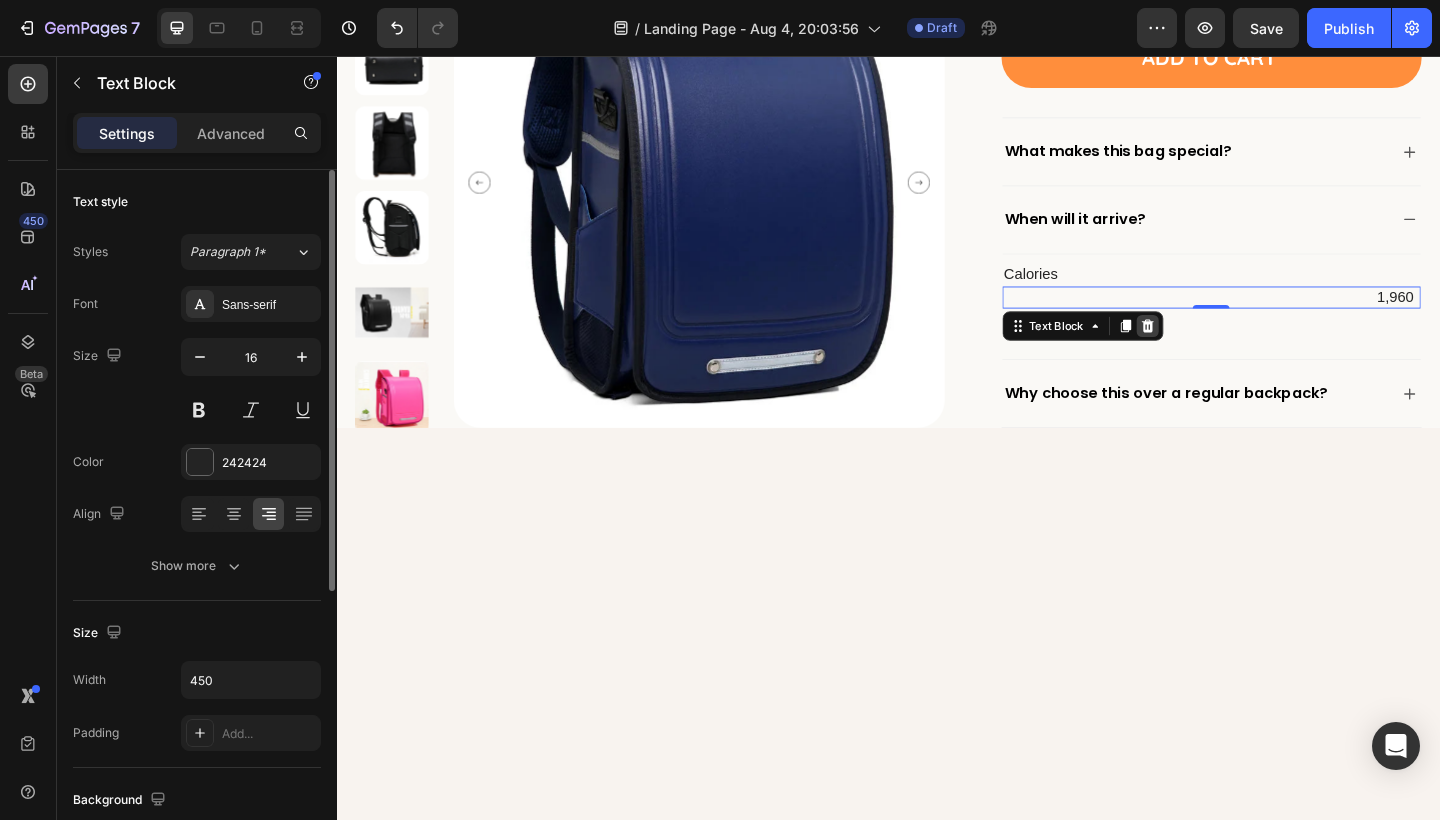click 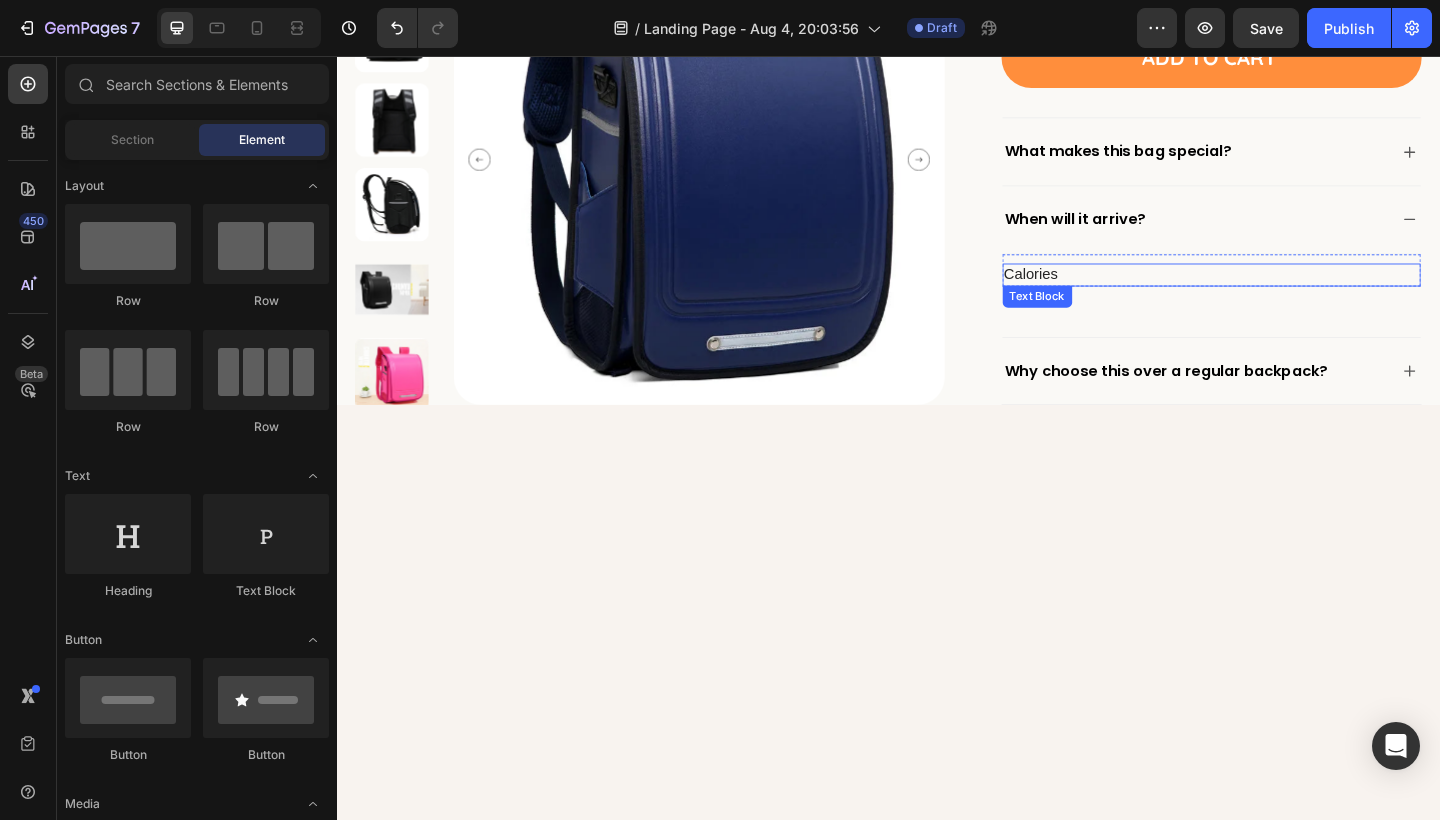 click on "Calories" at bounding box center (1286, 294) 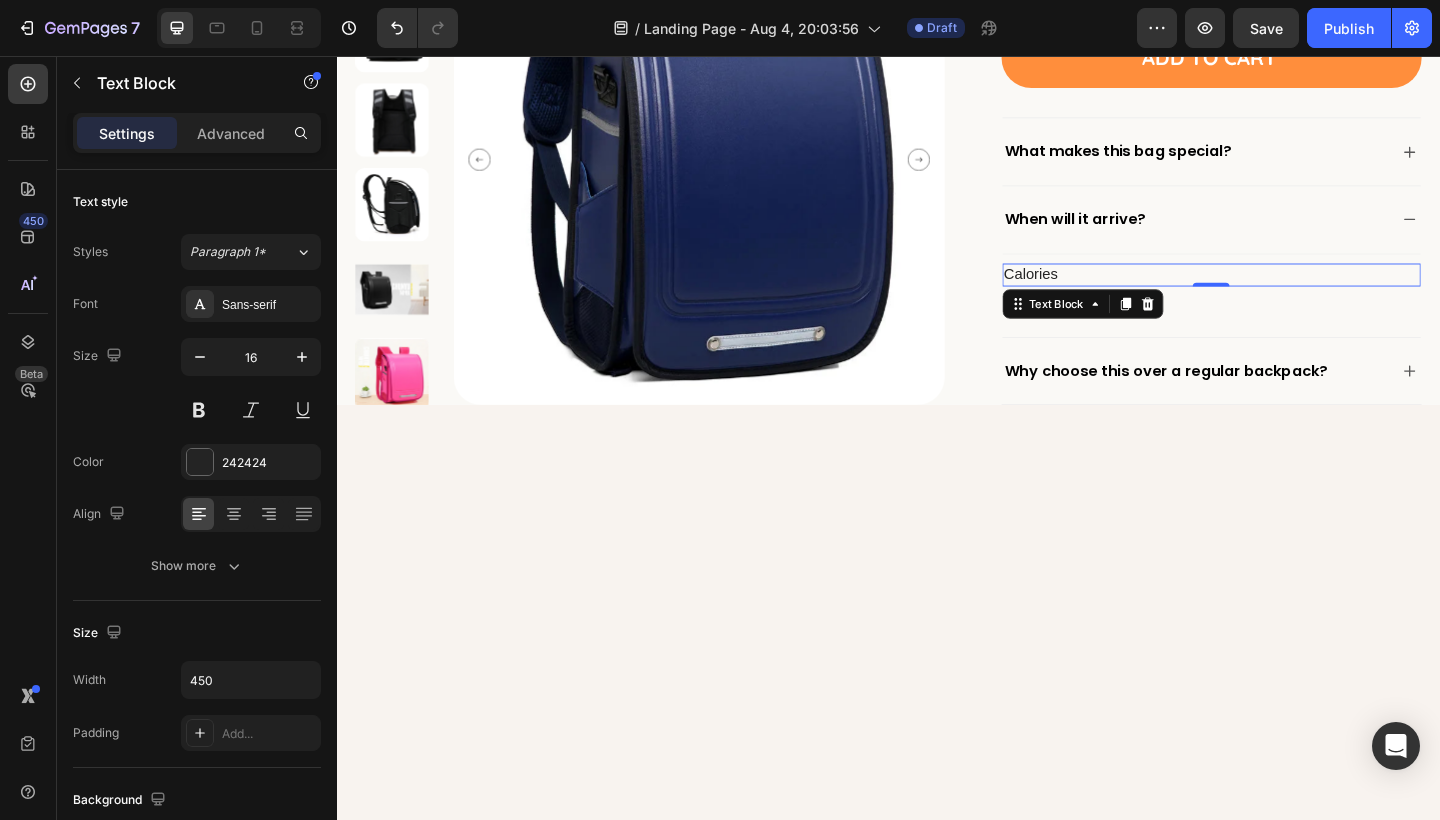 click on "Calories" at bounding box center [1286, 294] 